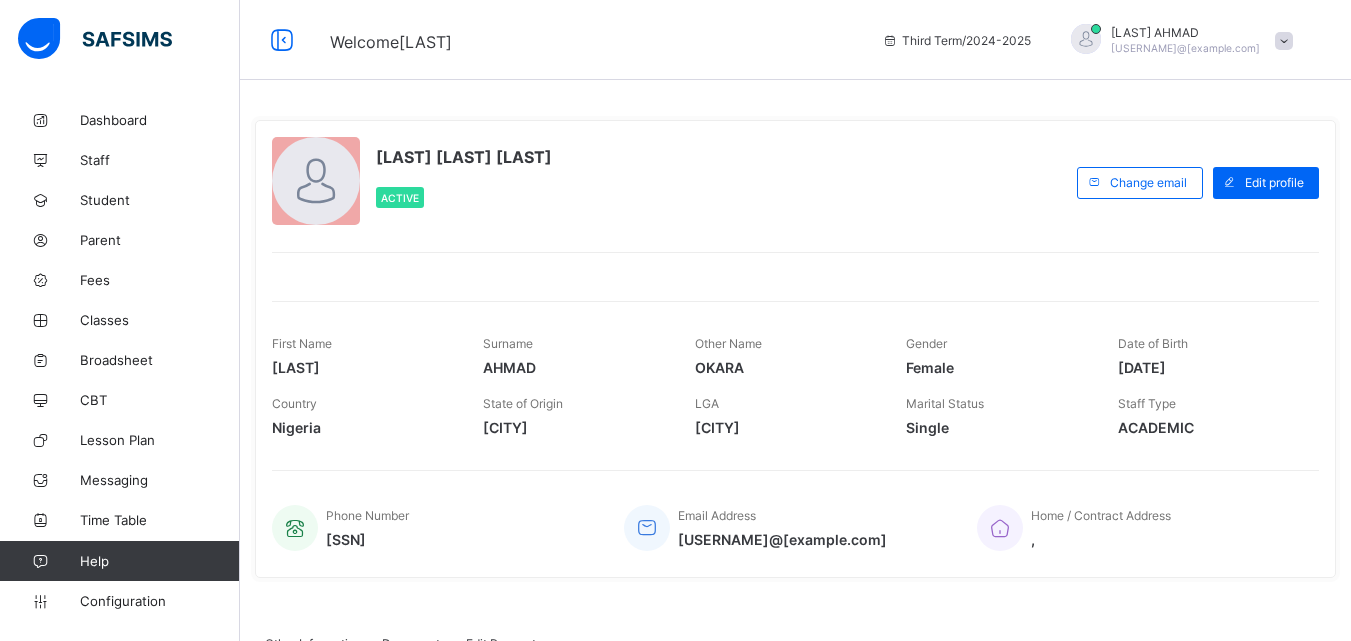 scroll, scrollTop: 0, scrollLeft: 0, axis: both 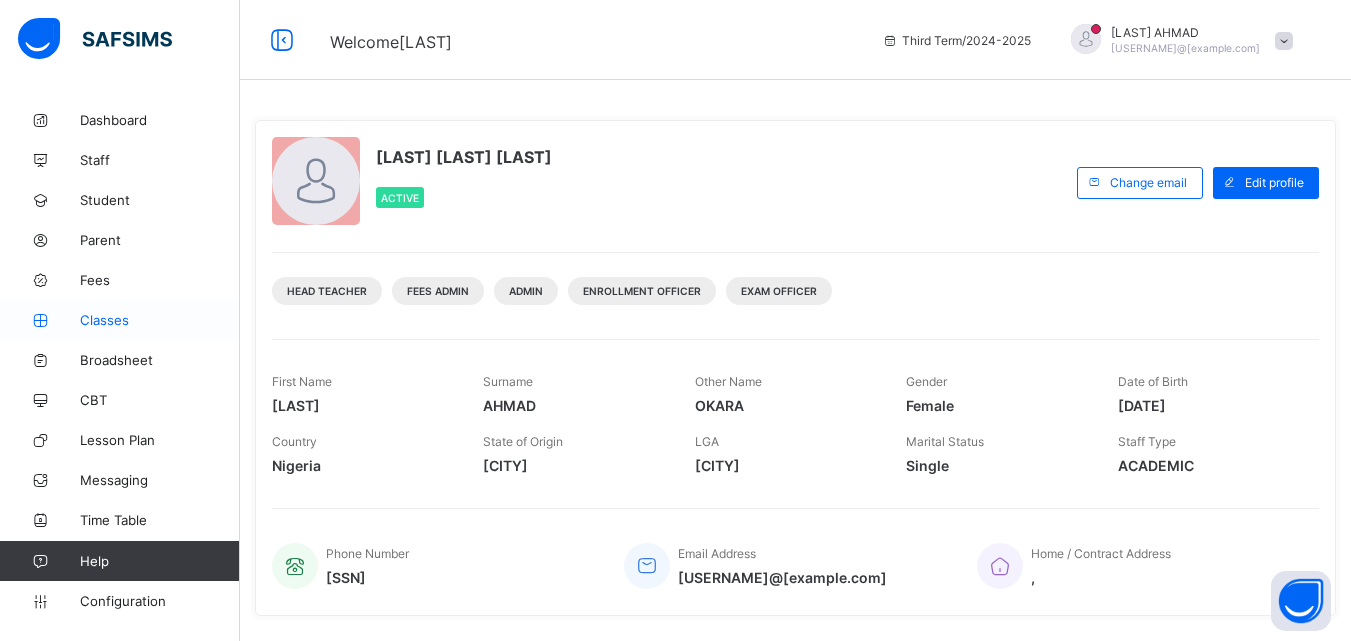 click on "Classes" at bounding box center [120, 320] 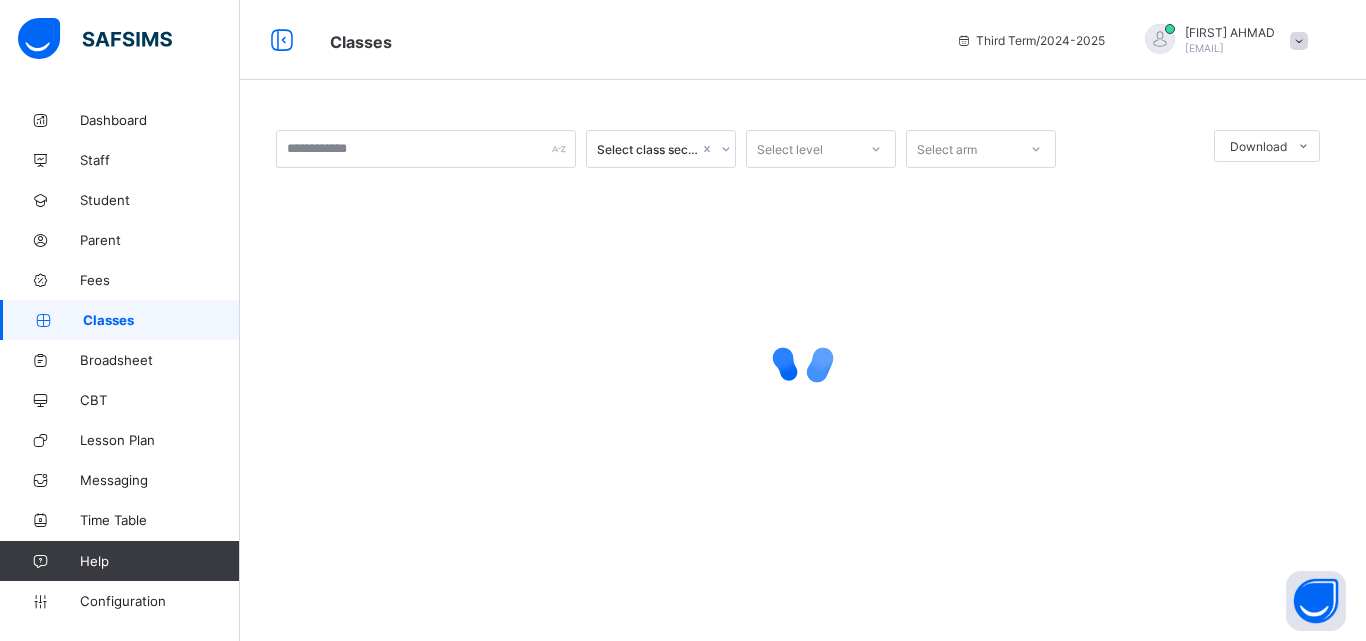 scroll, scrollTop: 0, scrollLeft: 0, axis: both 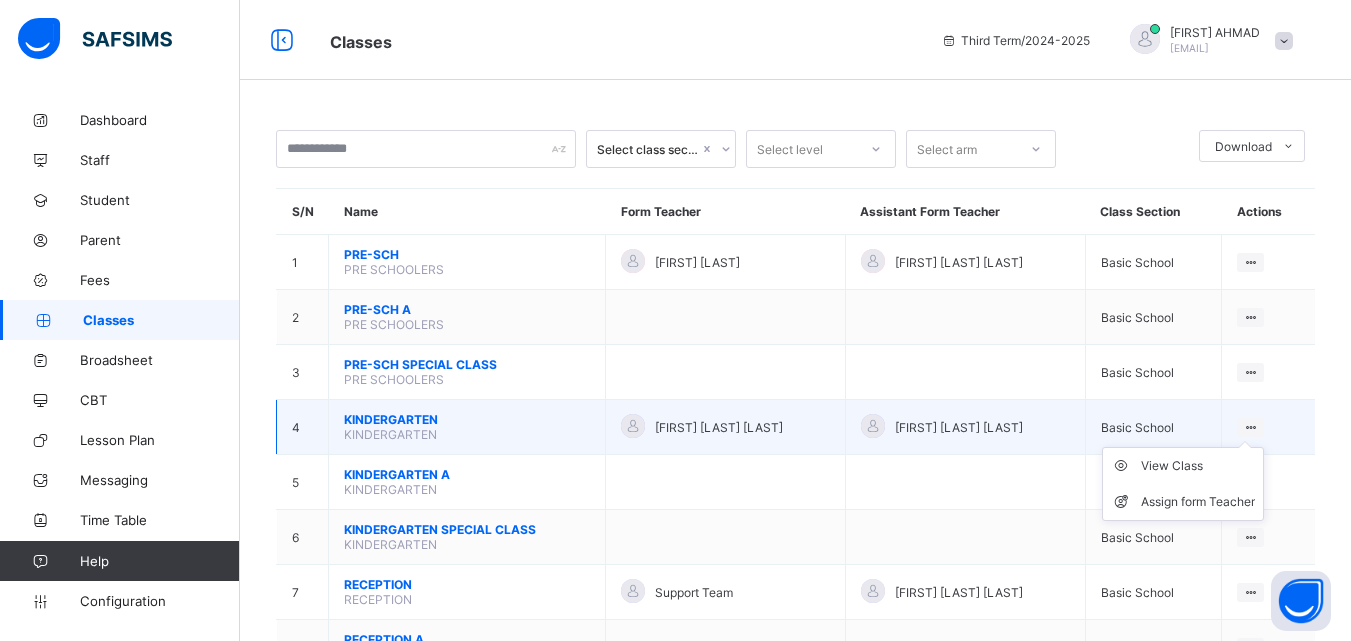 click on "View Class Assign form Teacher" at bounding box center [1183, 484] 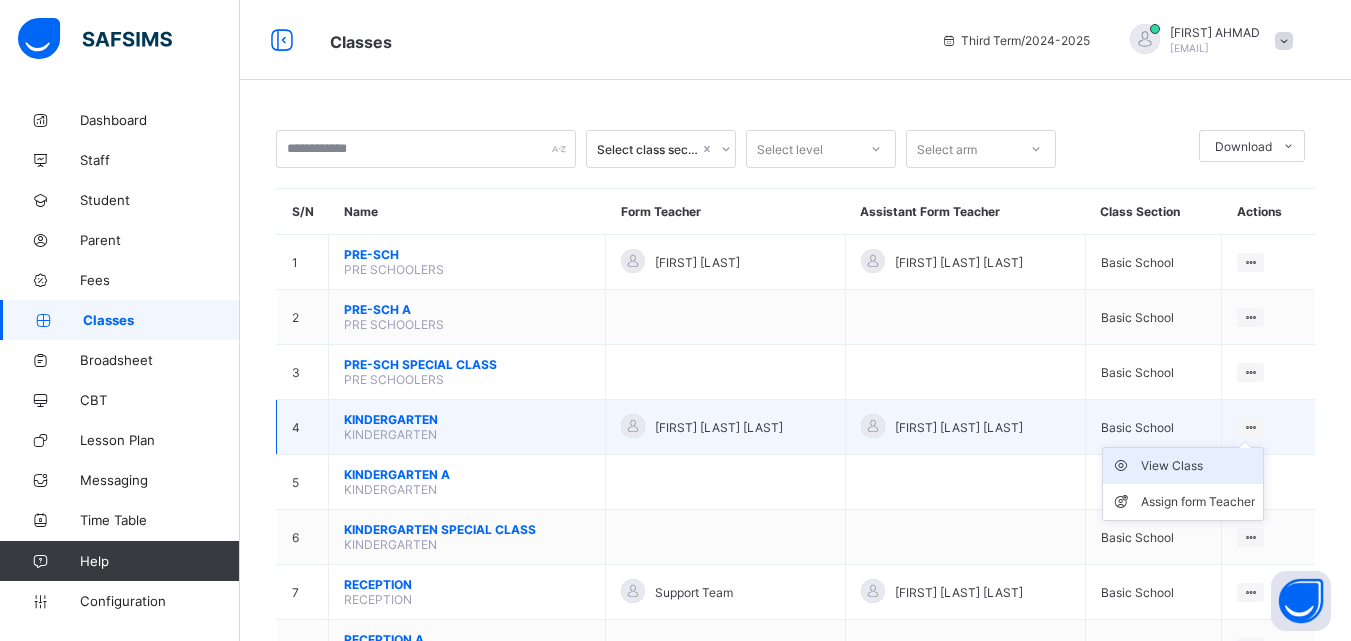 click on "View Class" at bounding box center (1198, 466) 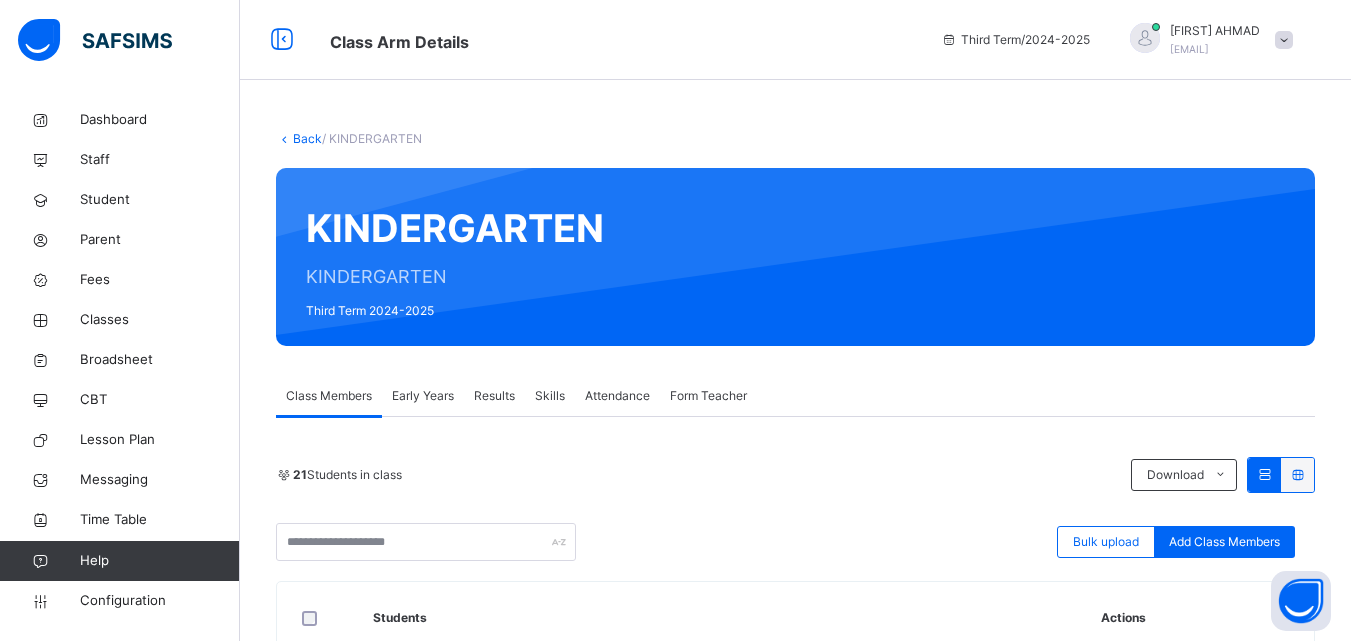 click on "Early Years" at bounding box center (423, 396) 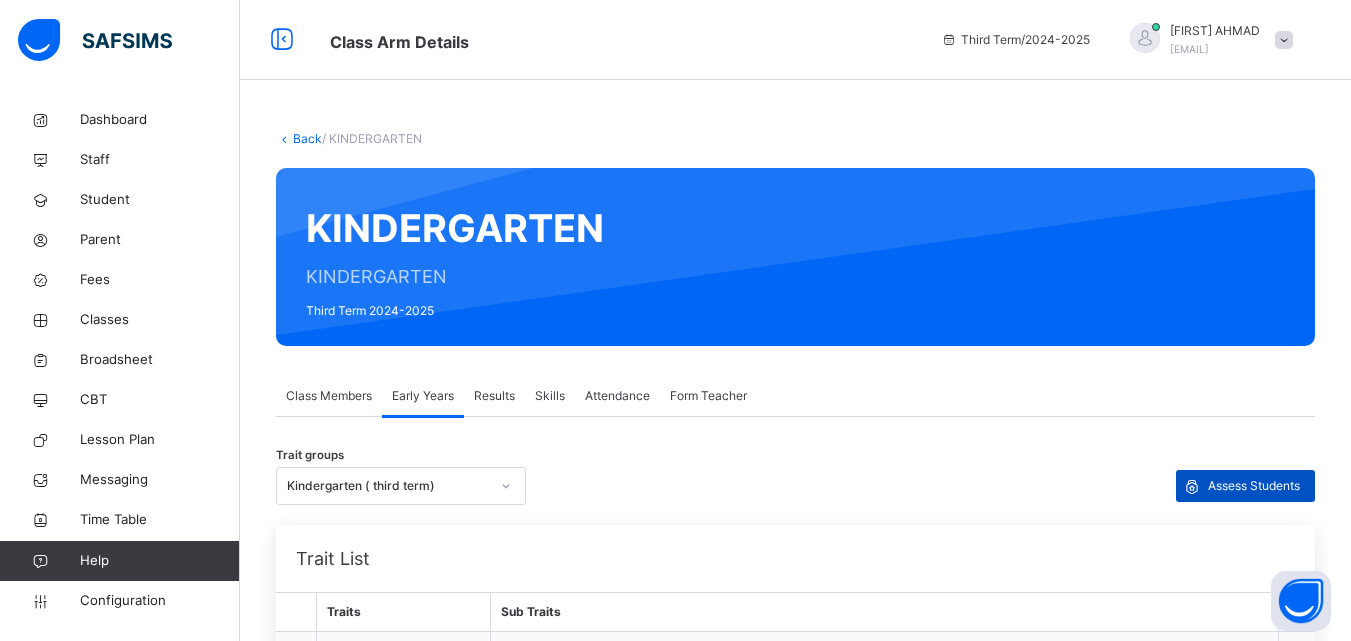 click on "Assess Students" at bounding box center (1254, 486) 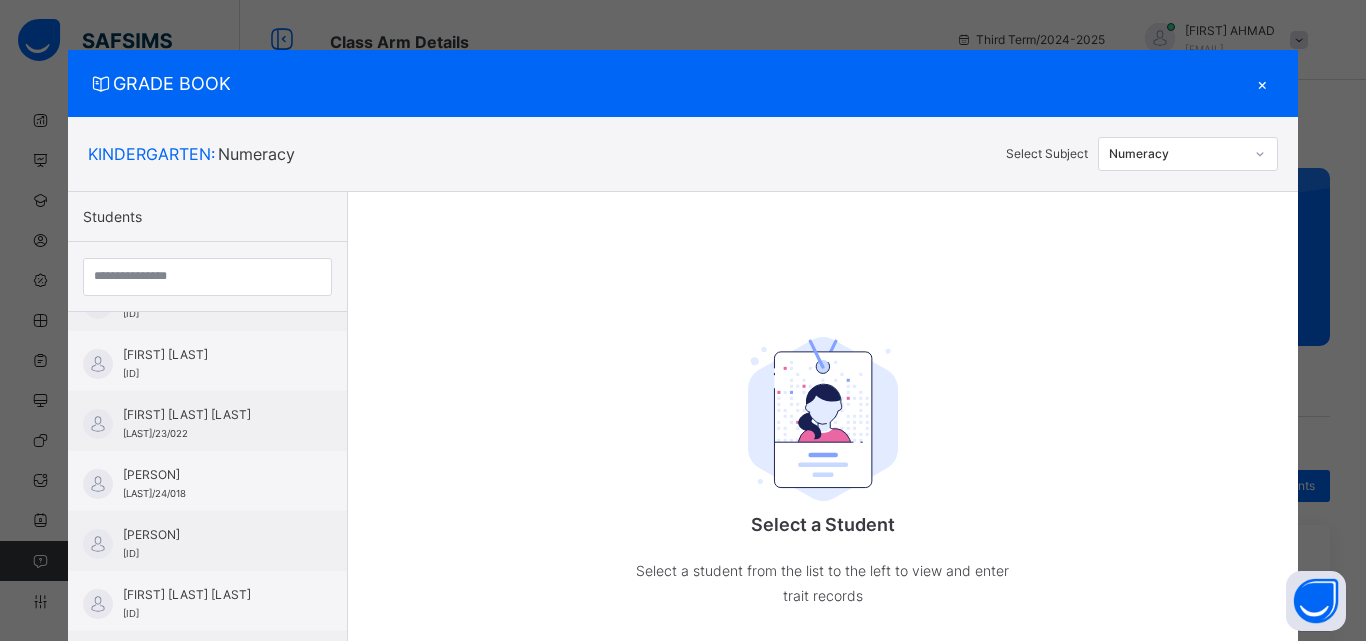 scroll, scrollTop: 600, scrollLeft: 0, axis: vertical 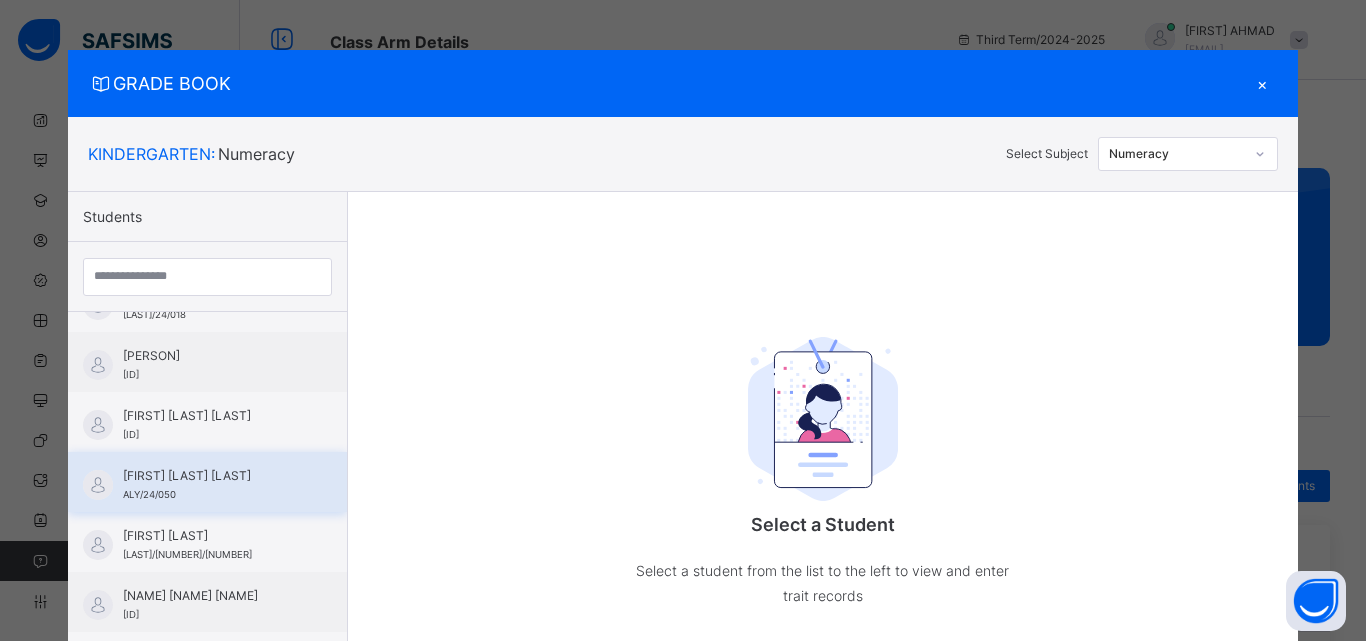 click on "AHMAD UMAR FAROUK" at bounding box center [212, 476] 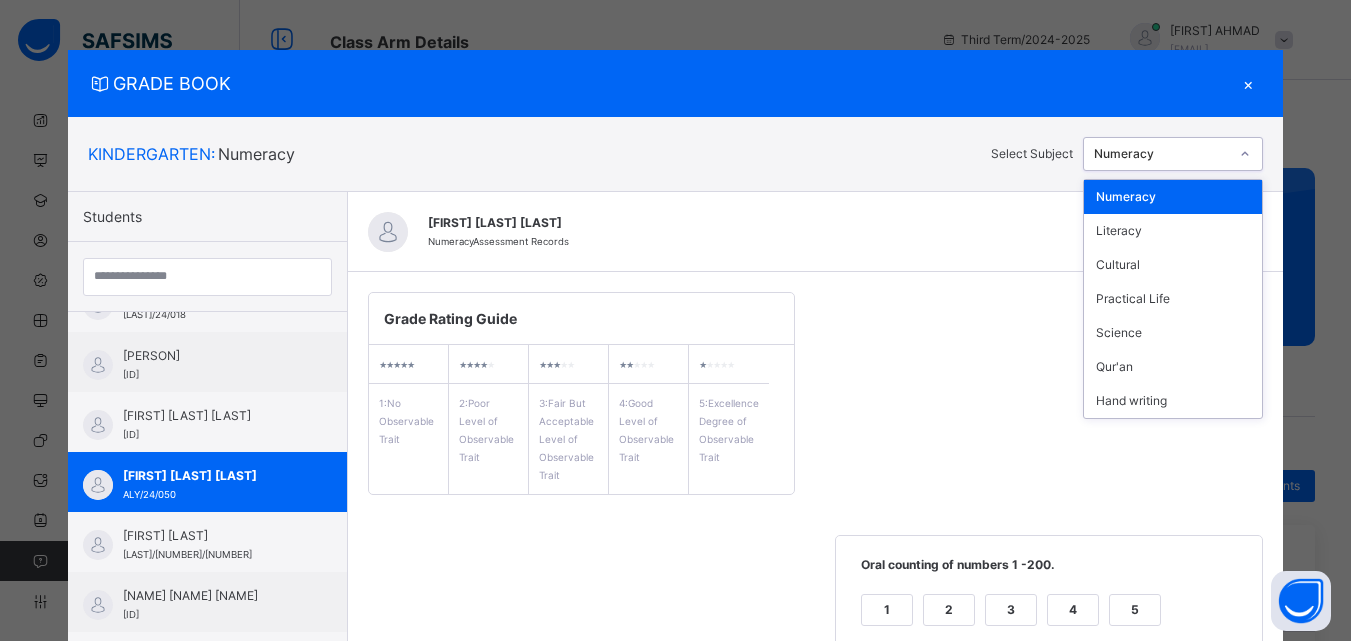 click 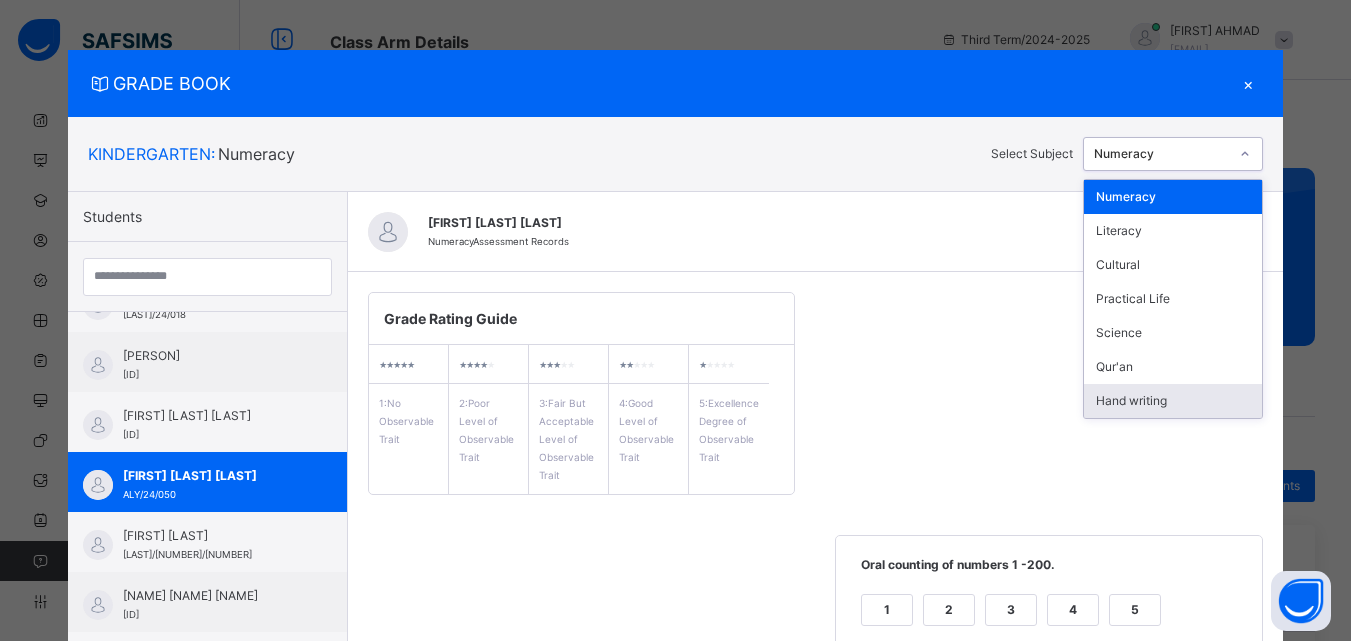 click on "Hand writing" at bounding box center (1173, 401) 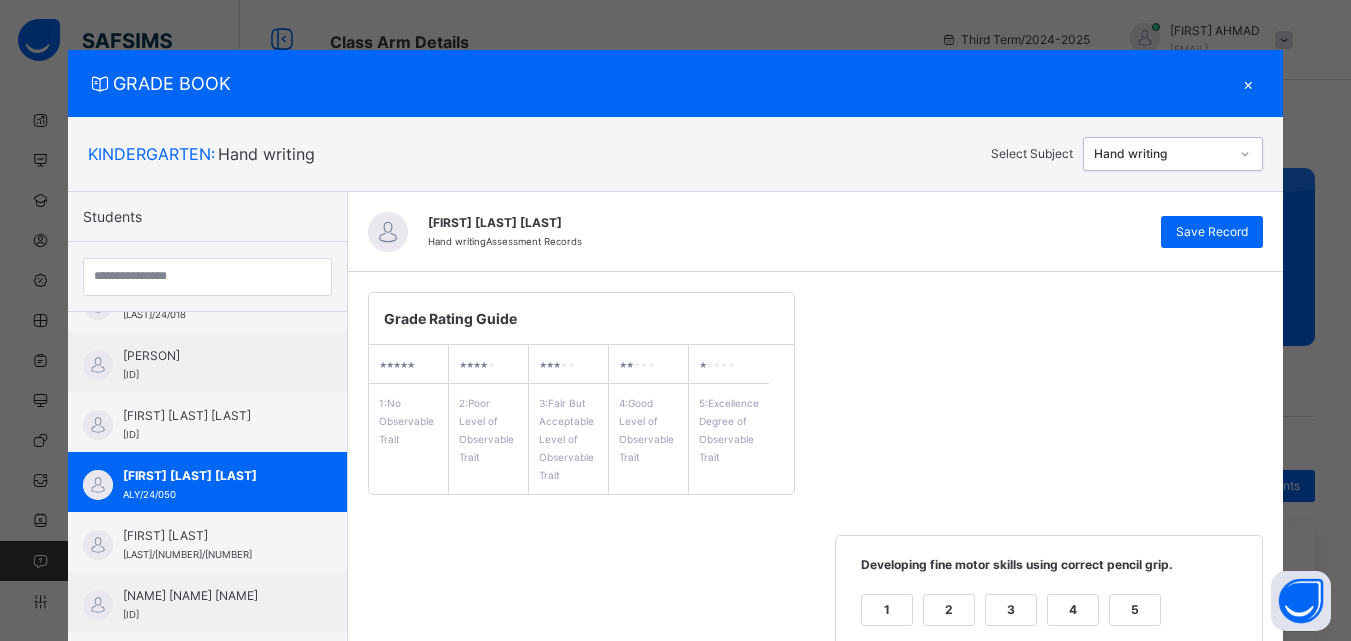 scroll, scrollTop: 561, scrollLeft: 0, axis: vertical 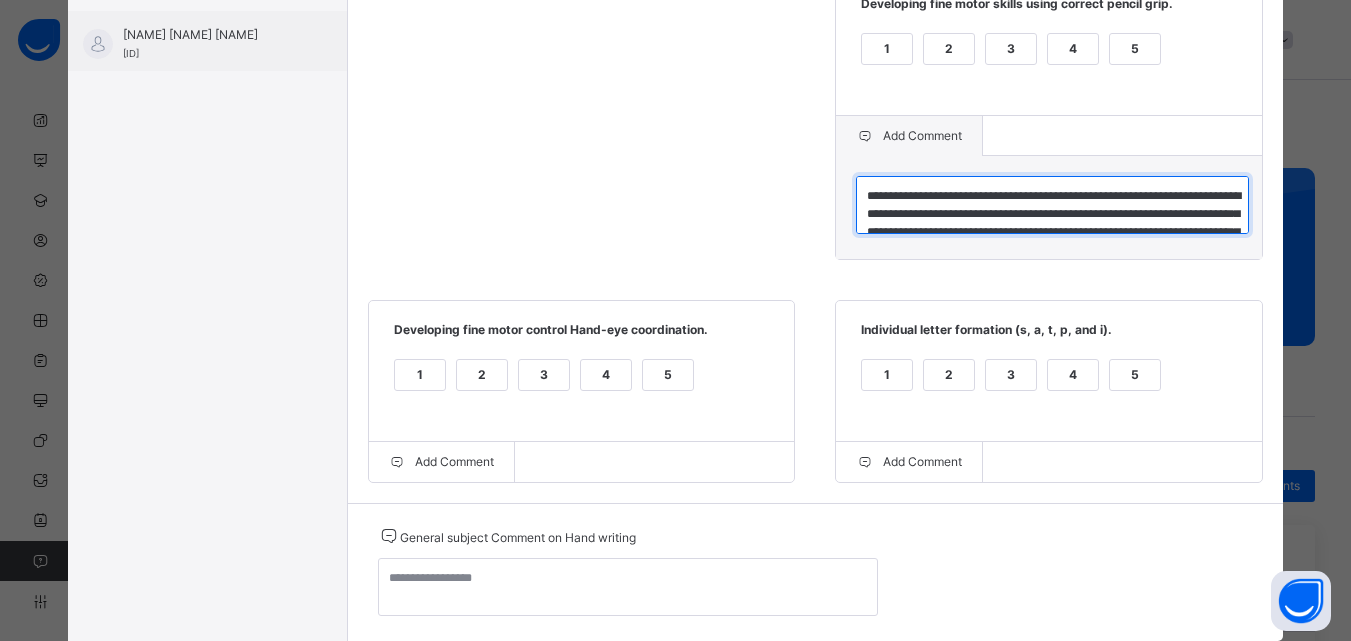 click on "**********" at bounding box center (1052, 205) 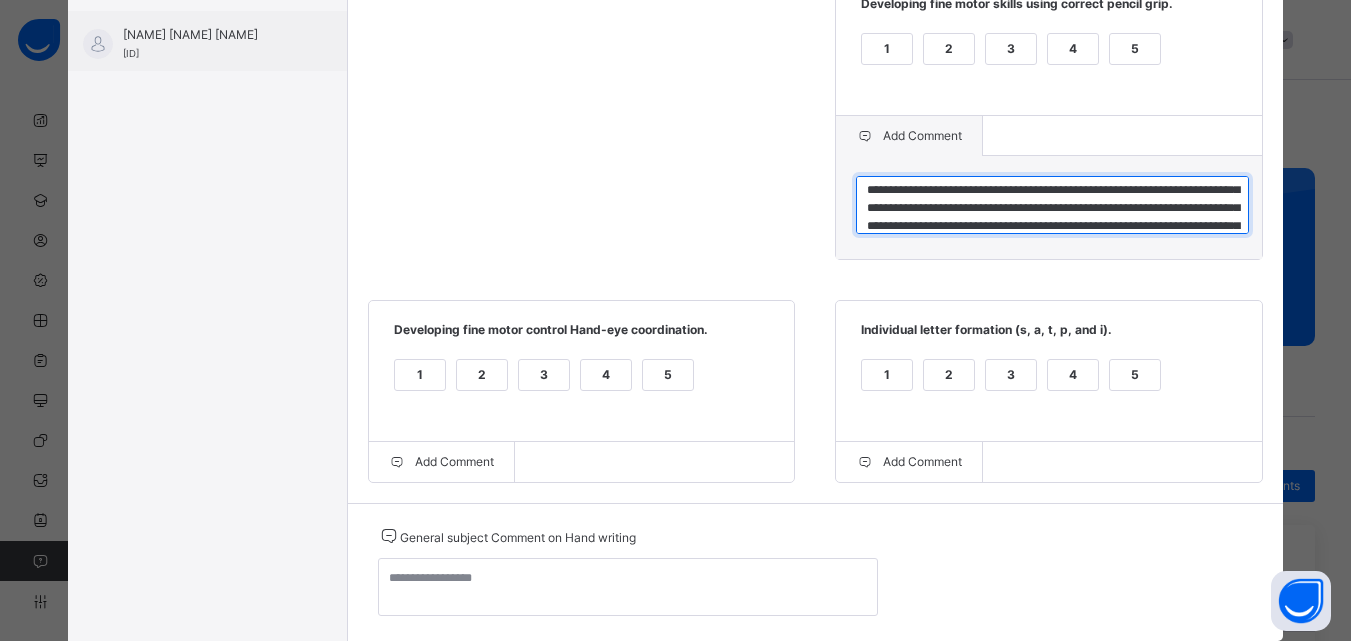 scroll, scrollTop: 42, scrollLeft: 0, axis: vertical 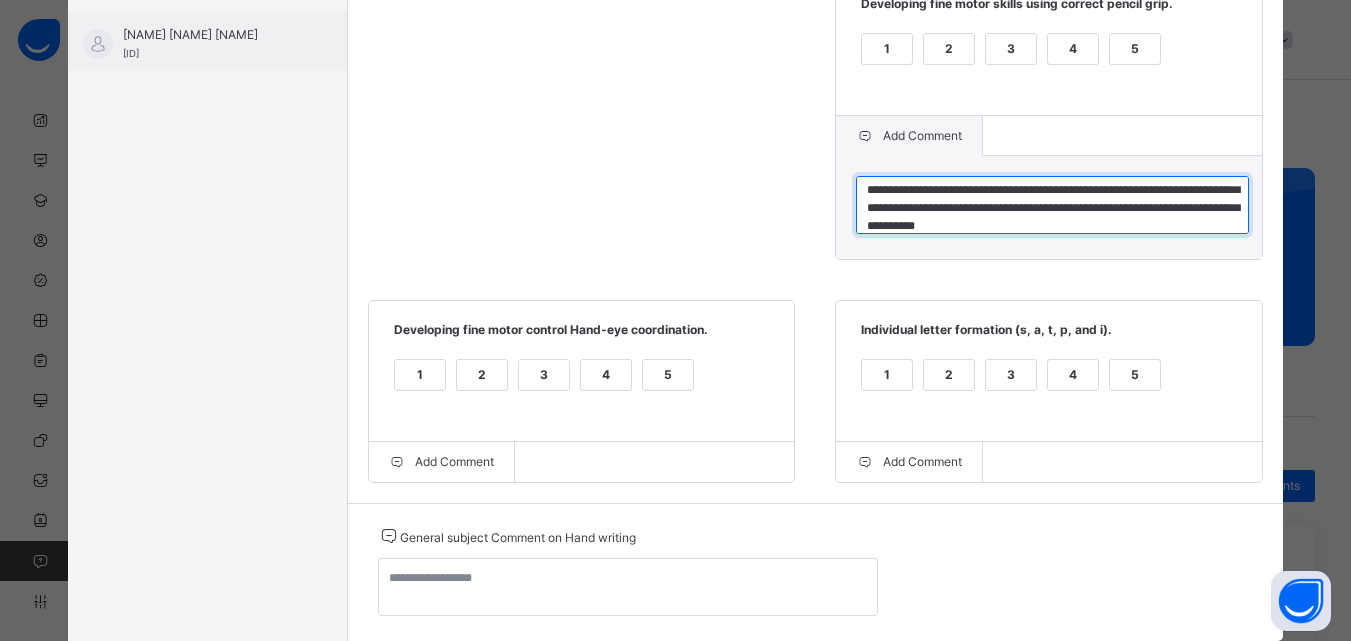click on "**********" at bounding box center (1052, 205) 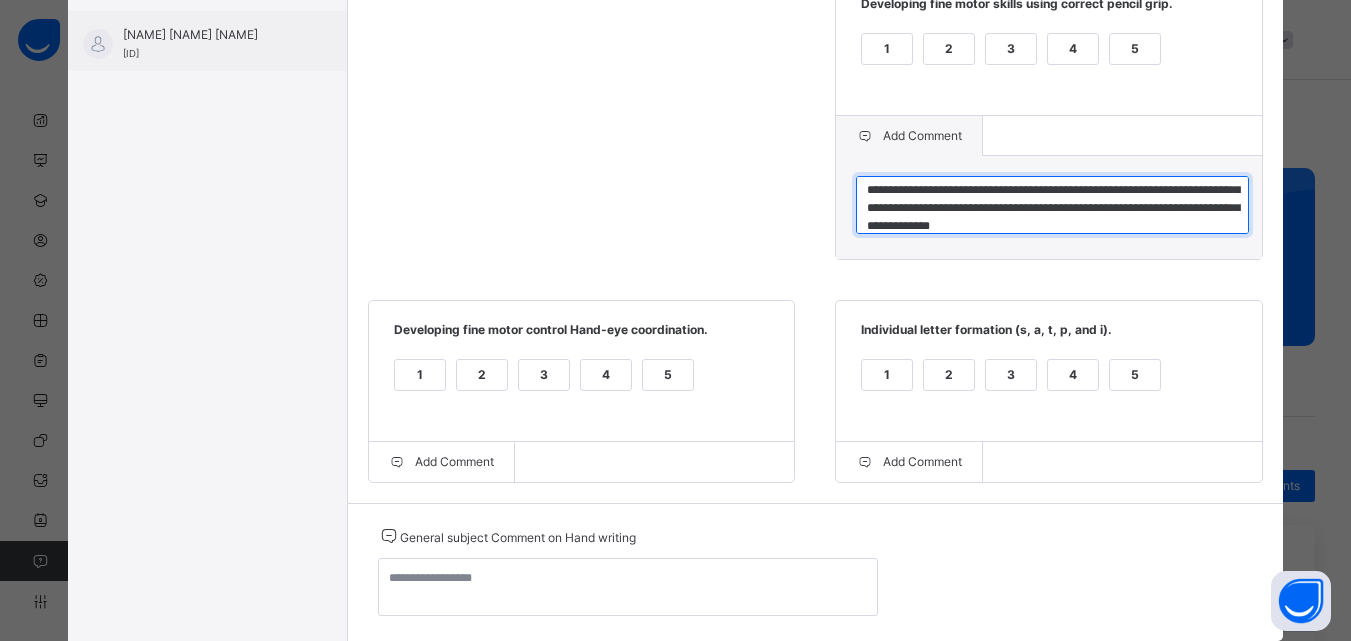 scroll, scrollTop: 72, scrollLeft: 0, axis: vertical 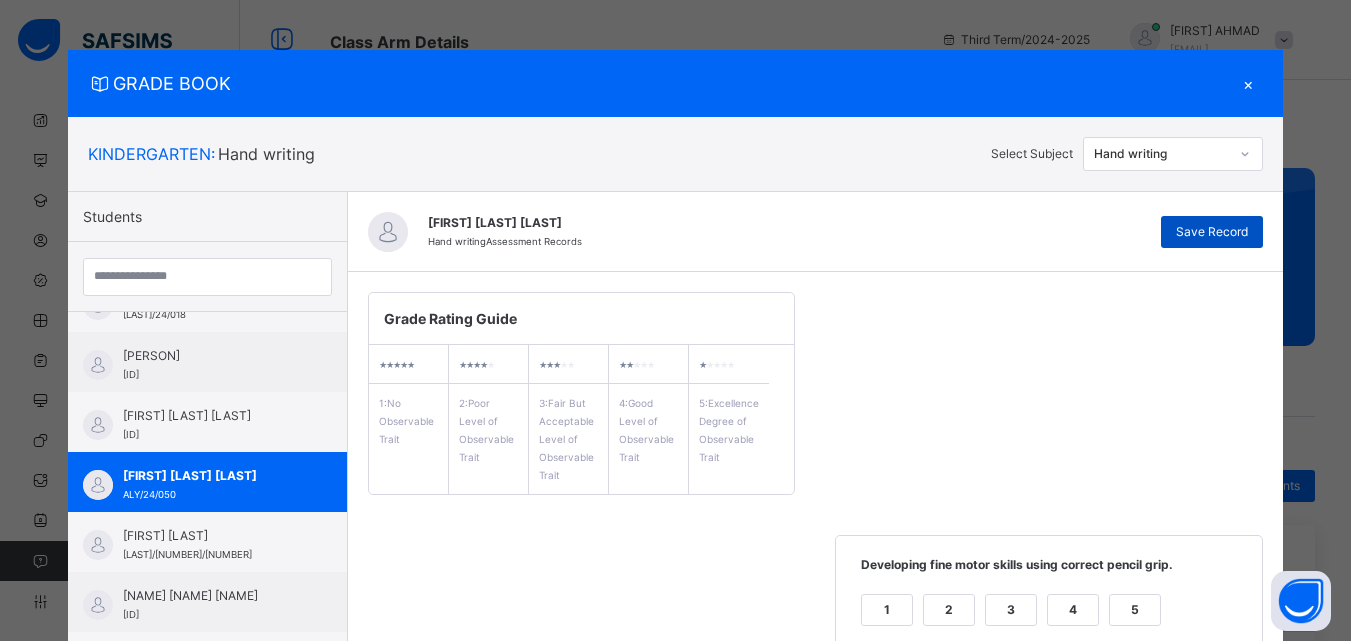 type on "**********" 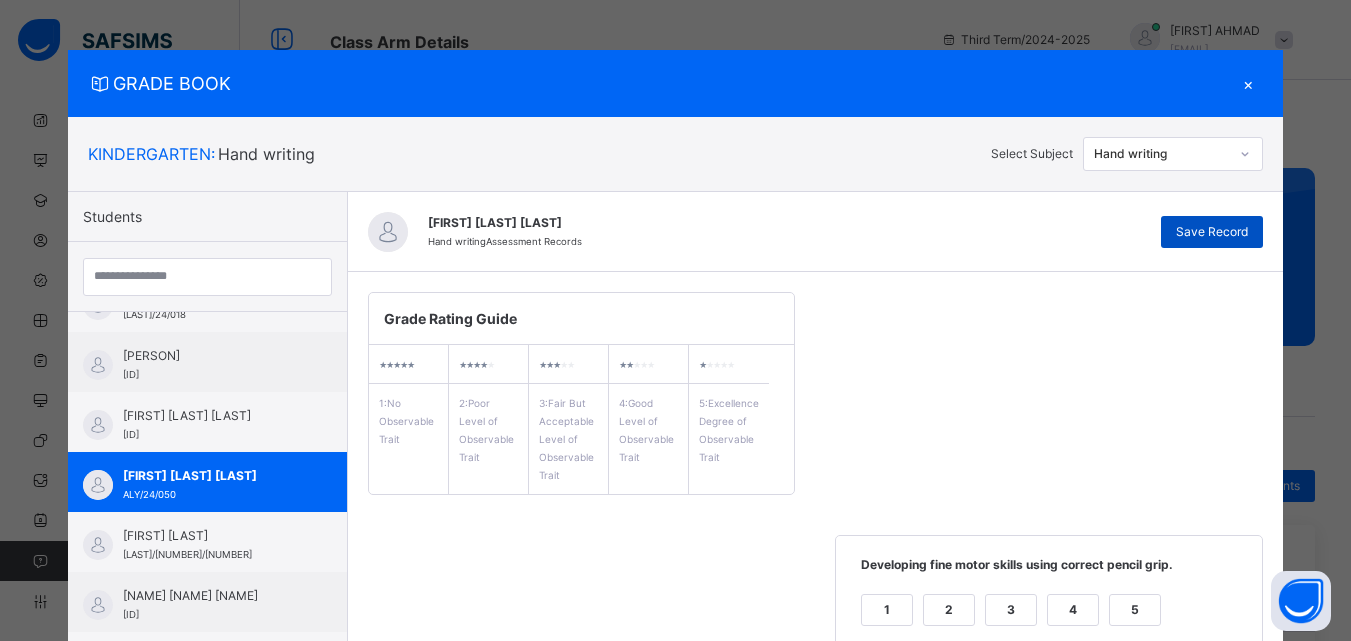 click on "Save Record" at bounding box center [1212, 232] 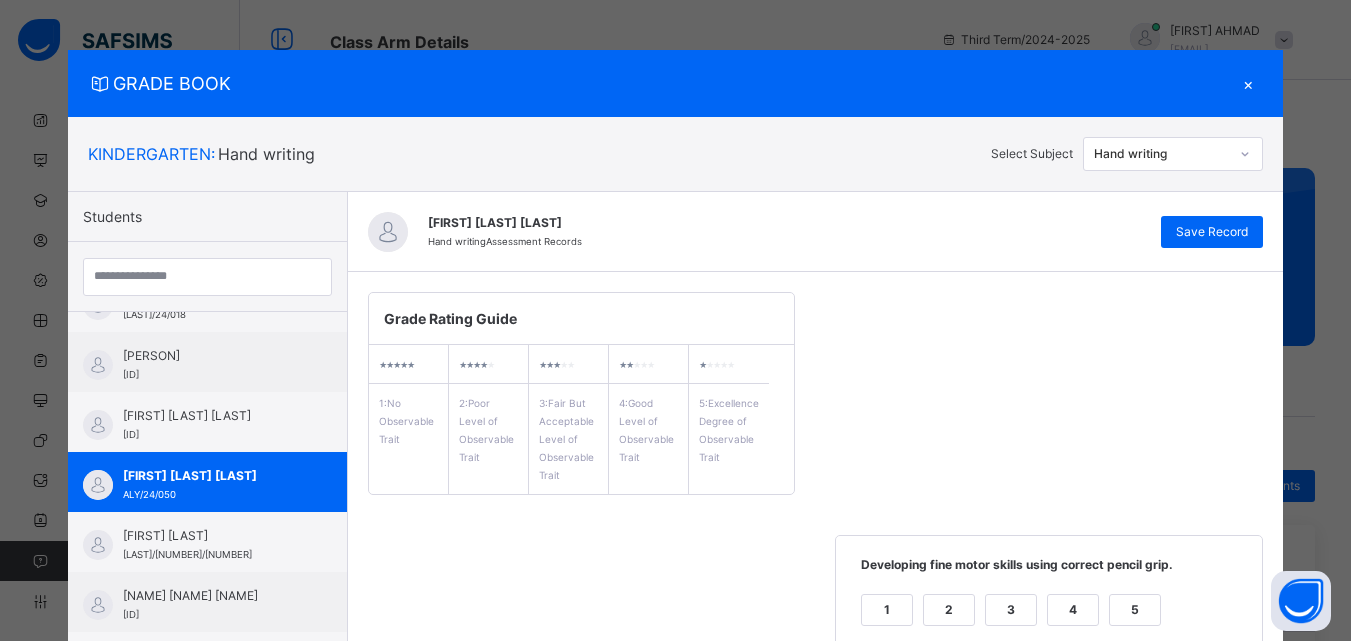 click on "×" at bounding box center (1248, 83) 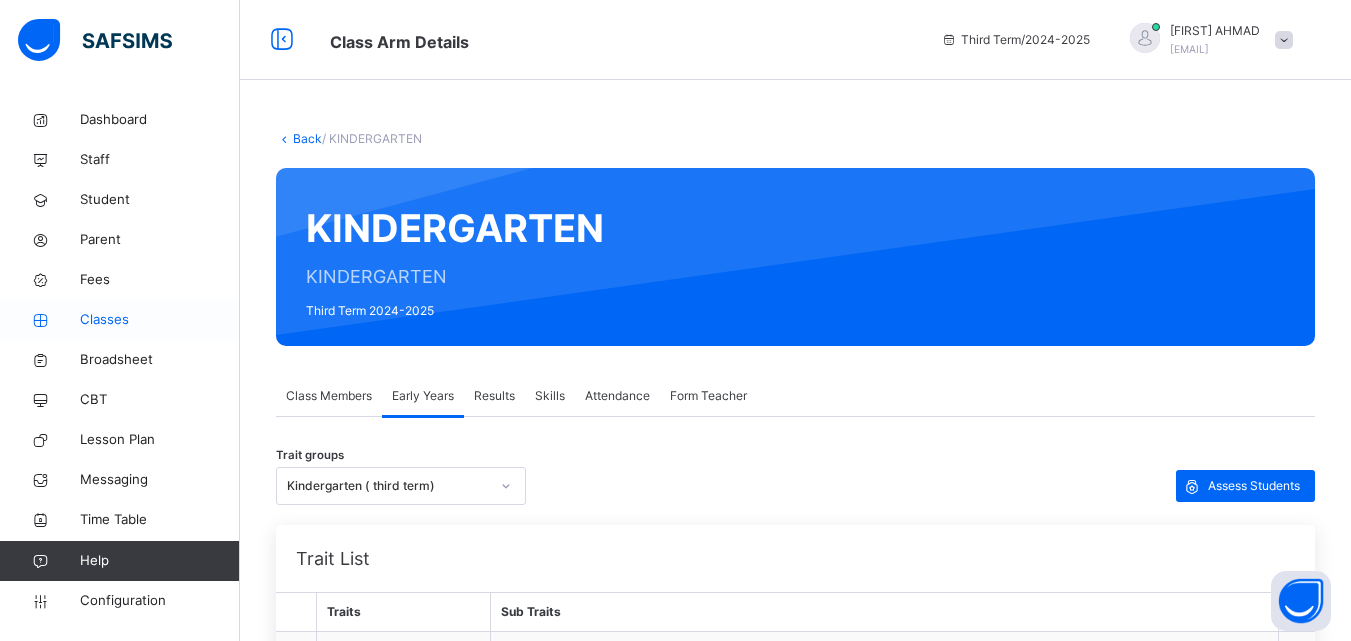 click on "Classes" at bounding box center (160, 320) 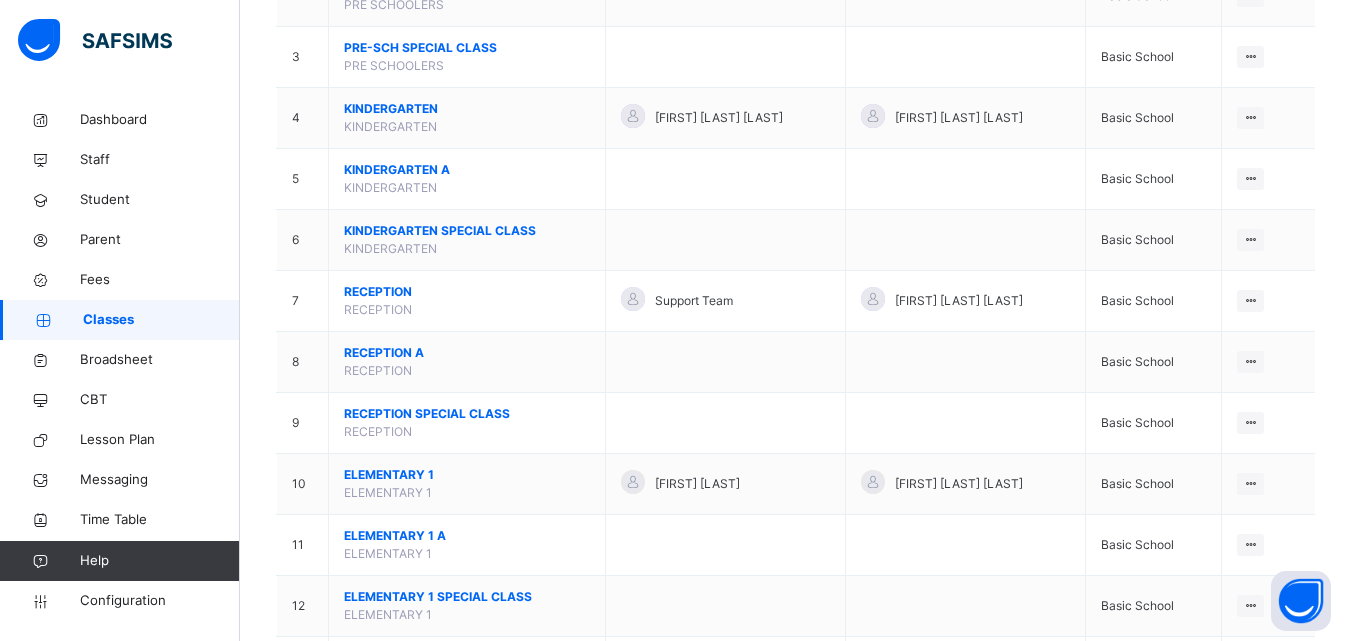 scroll, scrollTop: 373, scrollLeft: 0, axis: vertical 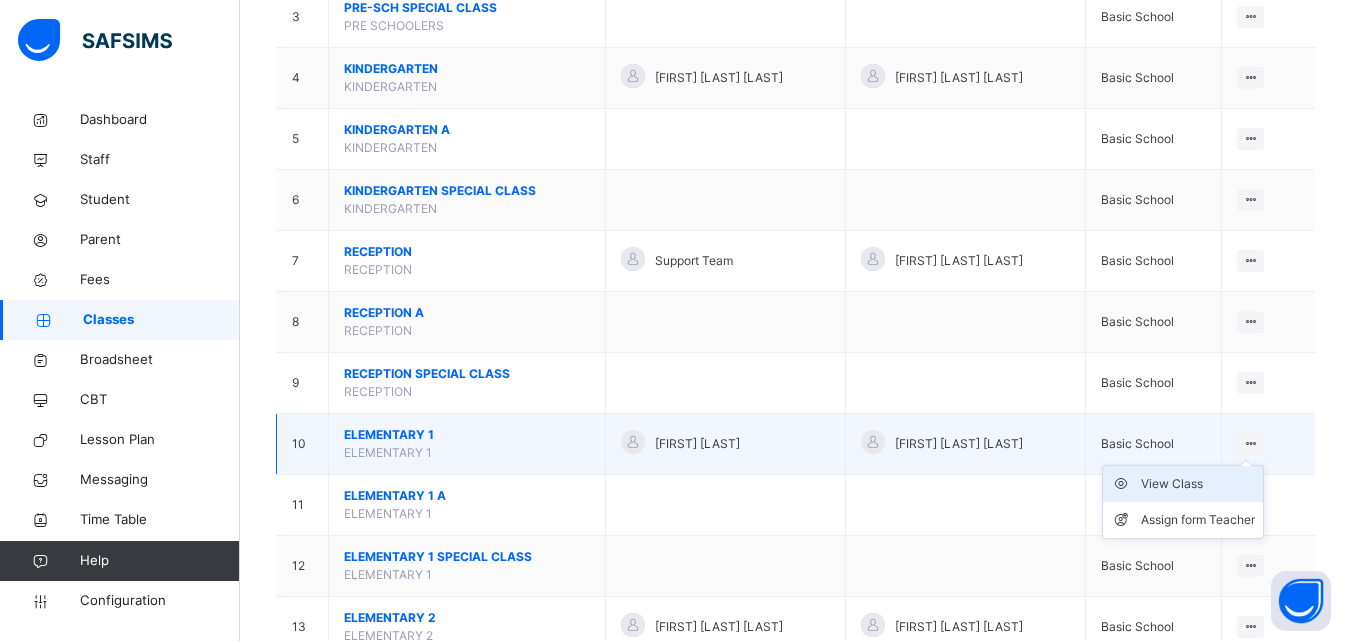 click on "View Class" at bounding box center [1183, 484] 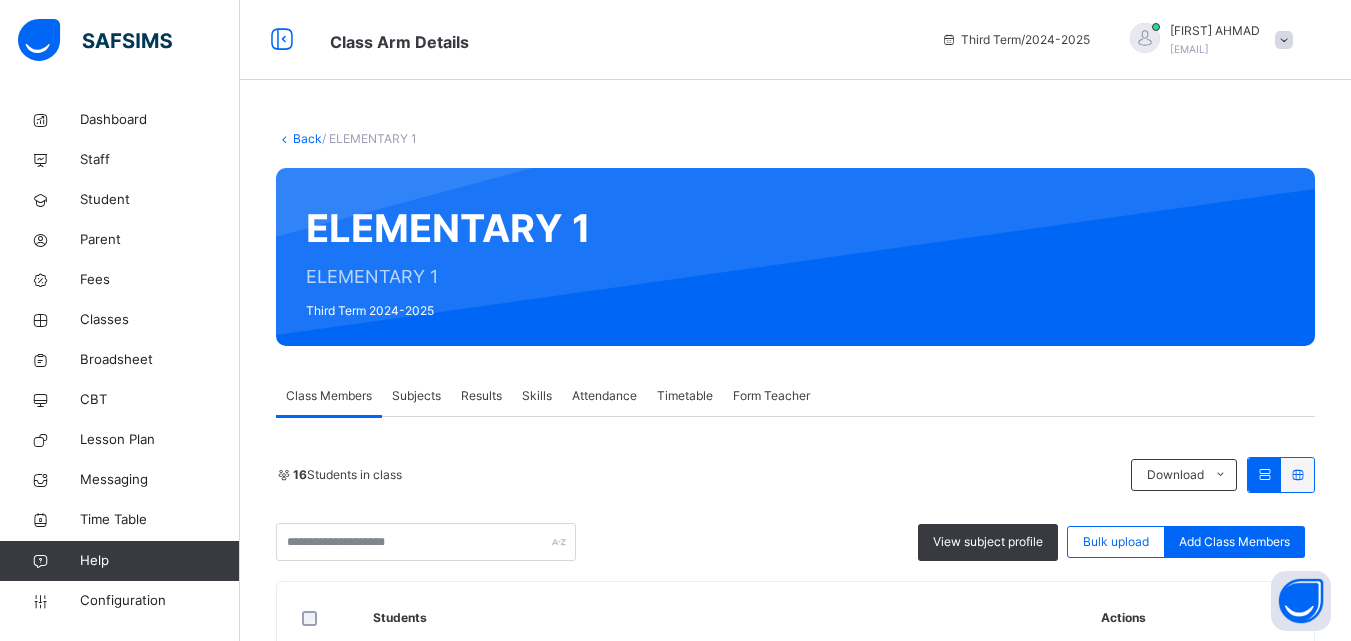 click on "Results" at bounding box center (481, 396) 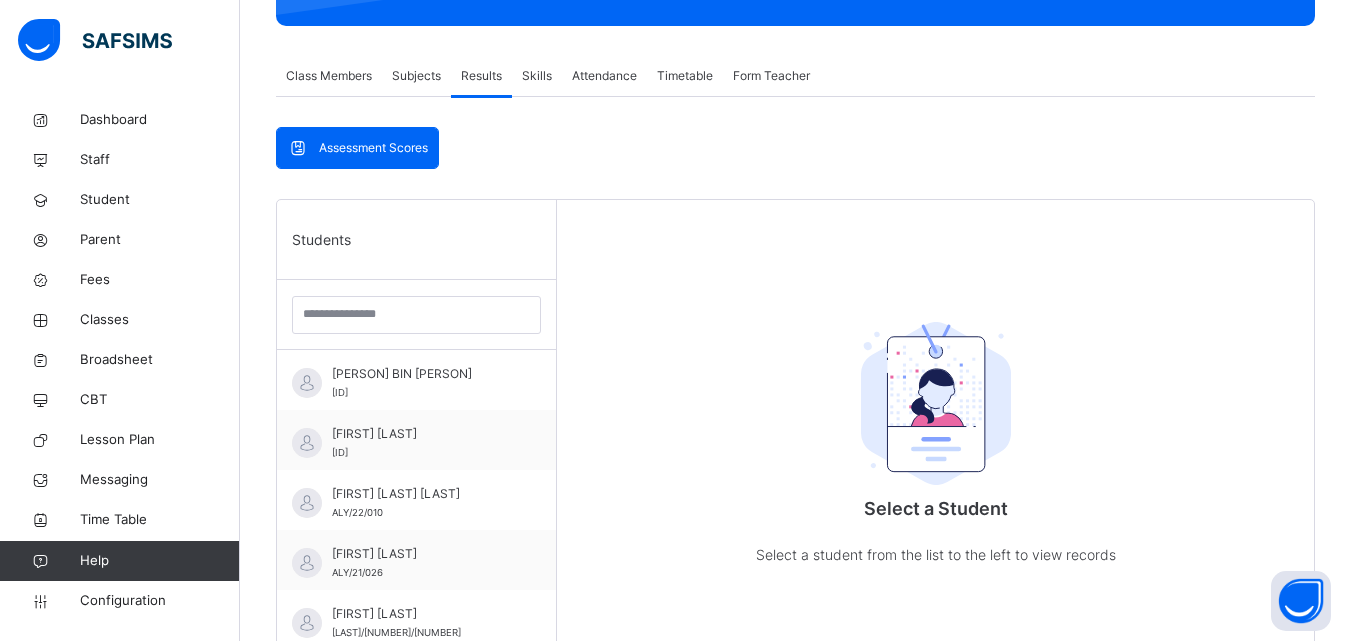 scroll, scrollTop: 467, scrollLeft: 0, axis: vertical 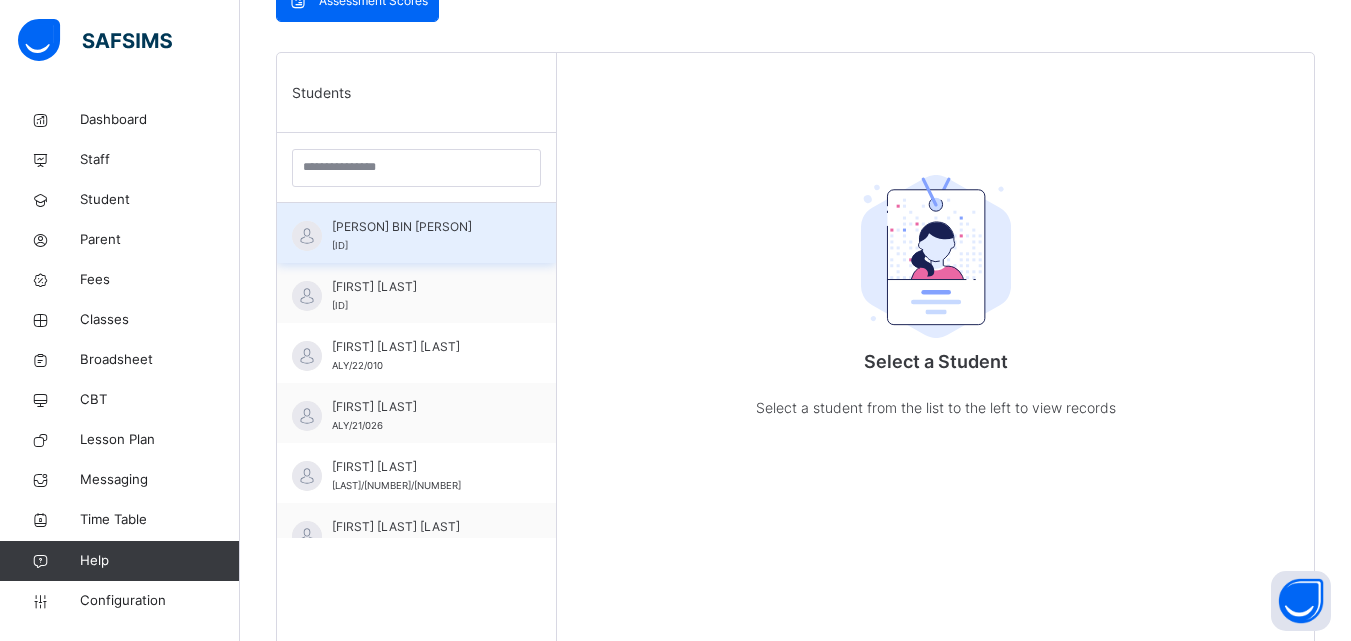 click on "ABDULLAH MUSA BIN YAMEEN" at bounding box center [421, 227] 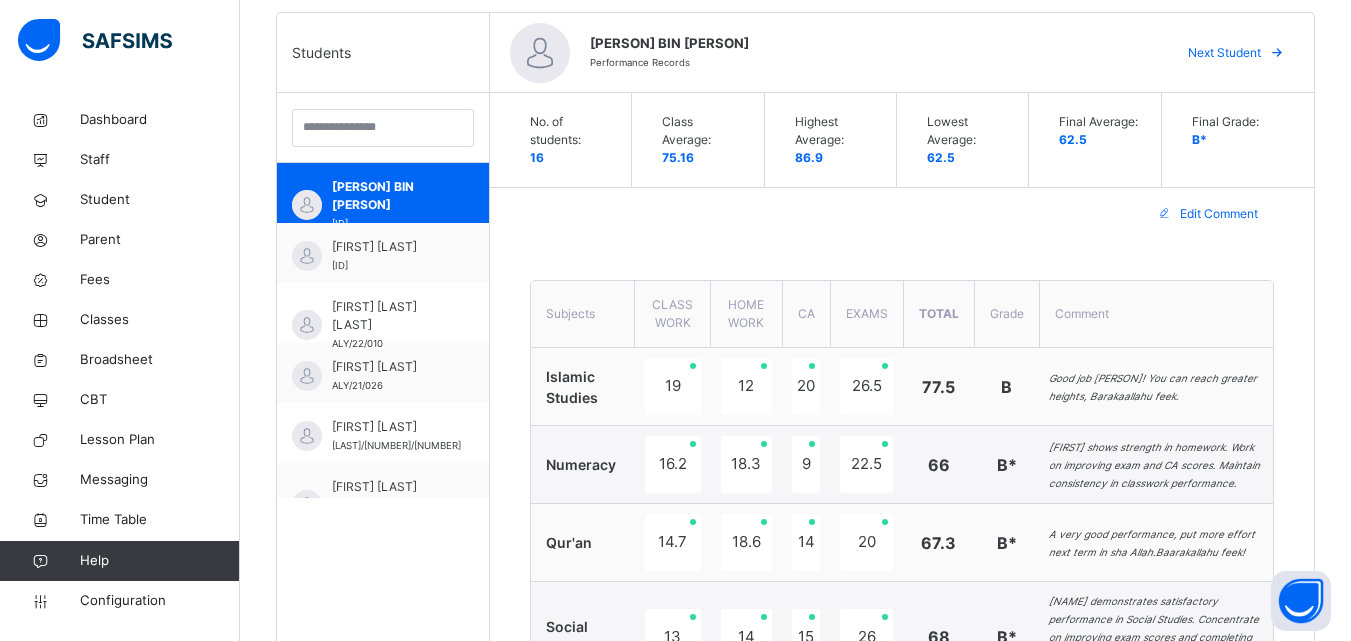 scroll, scrollTop: 627, scrollLeft: 0, axis: vertical 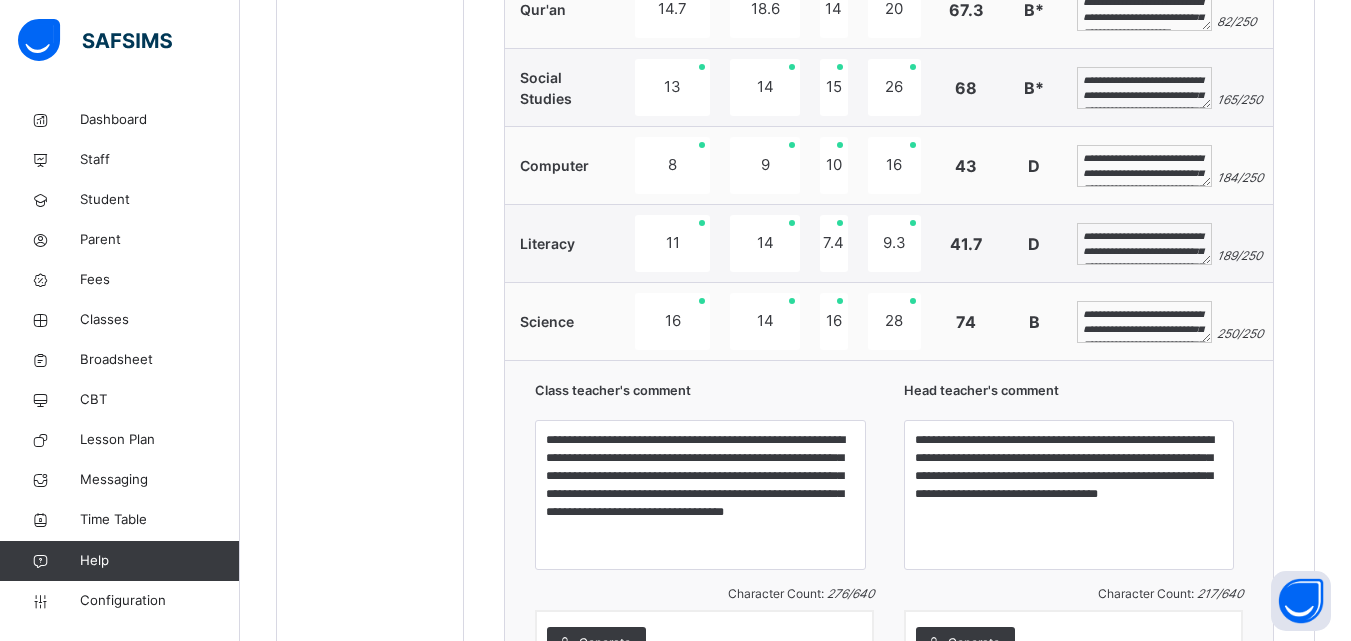 click on "**********" at bounding box center (1144, 244) 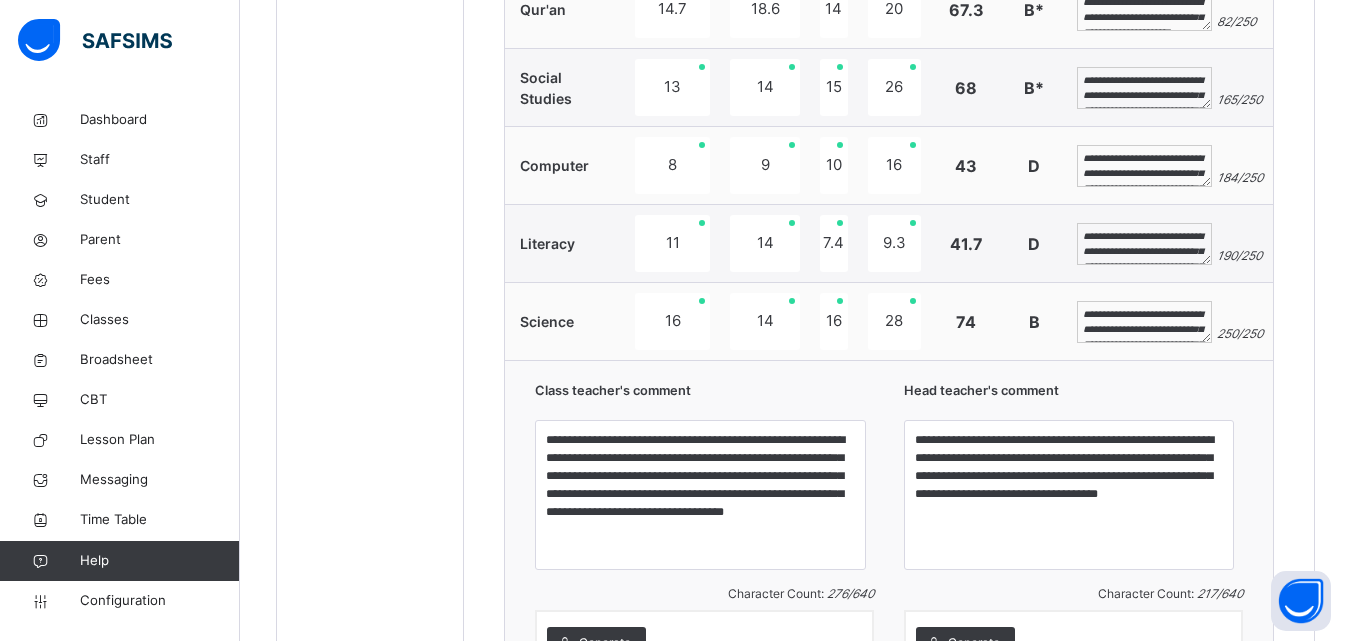 scroll, scrollTop: 9, scrollLeft: 0, axis: vertical 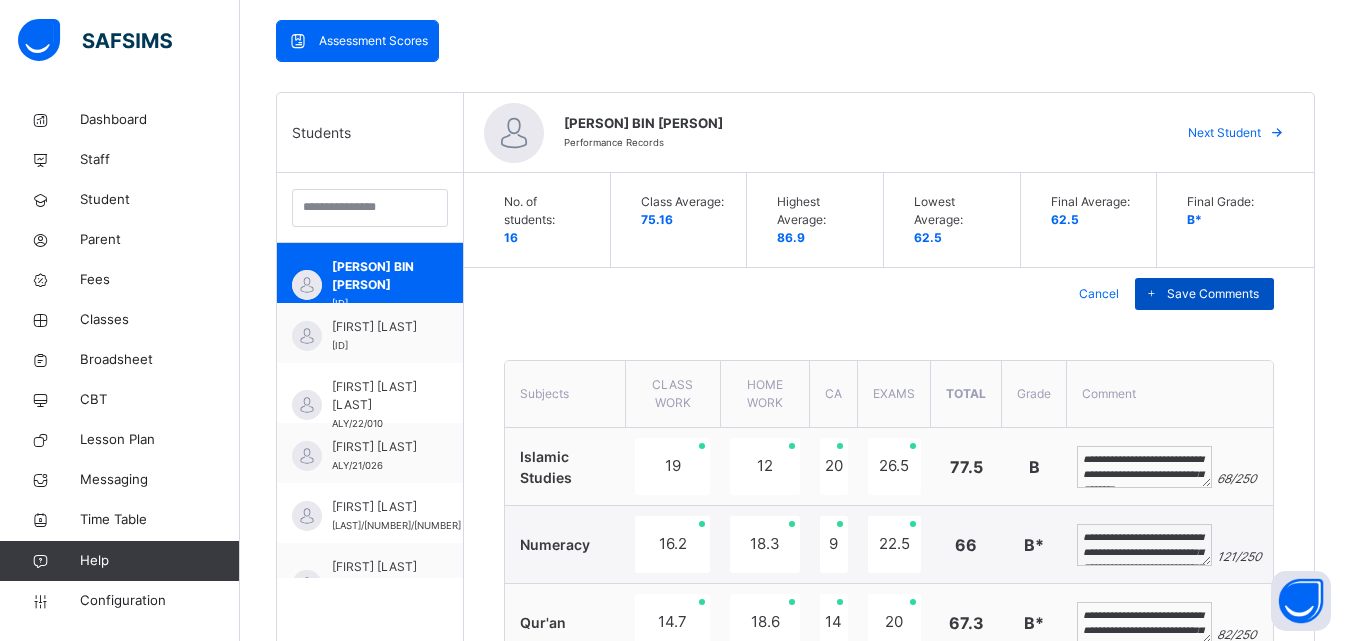 type on "**********" 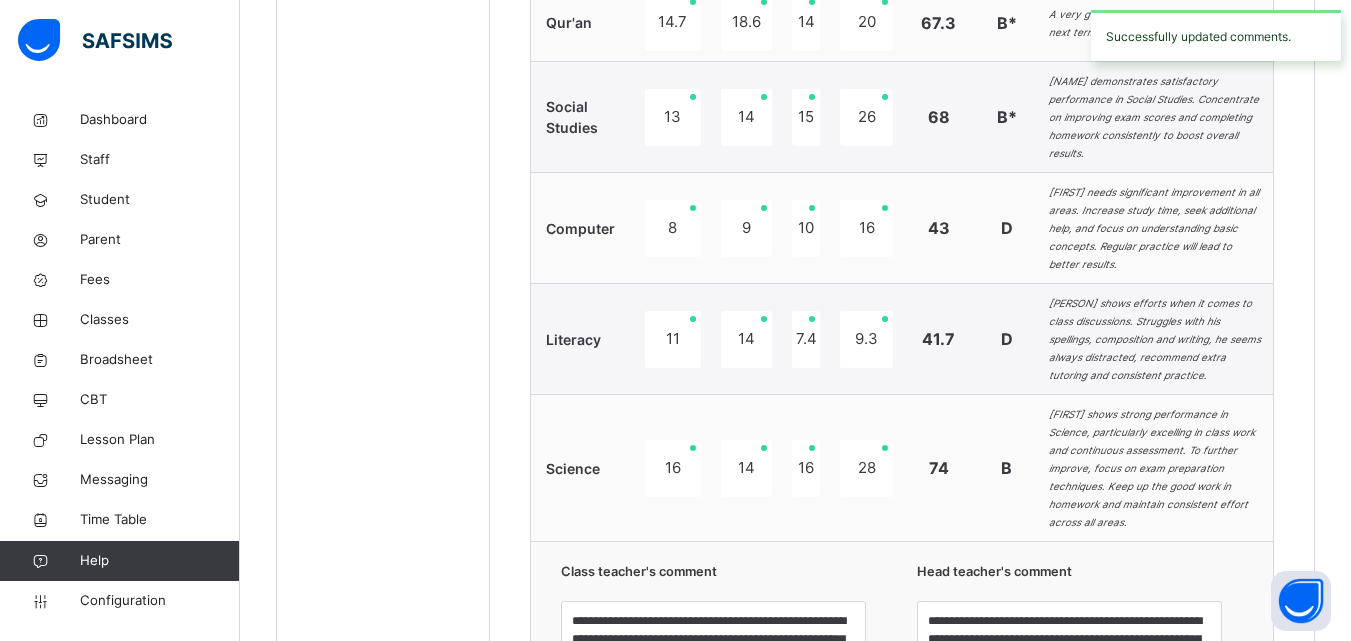 scroll, scrollTop: 1067, scrollLeft: 0, axis: vertical 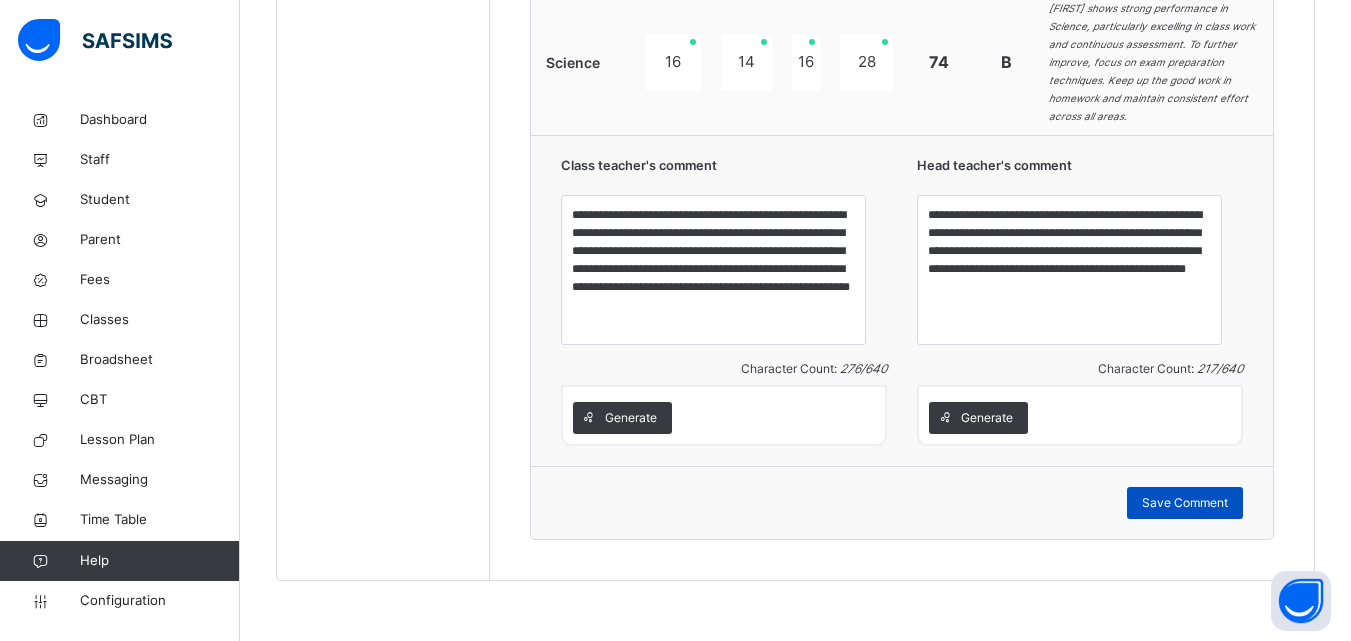 click on "Save Comment" at bounding box center (1185, 503) 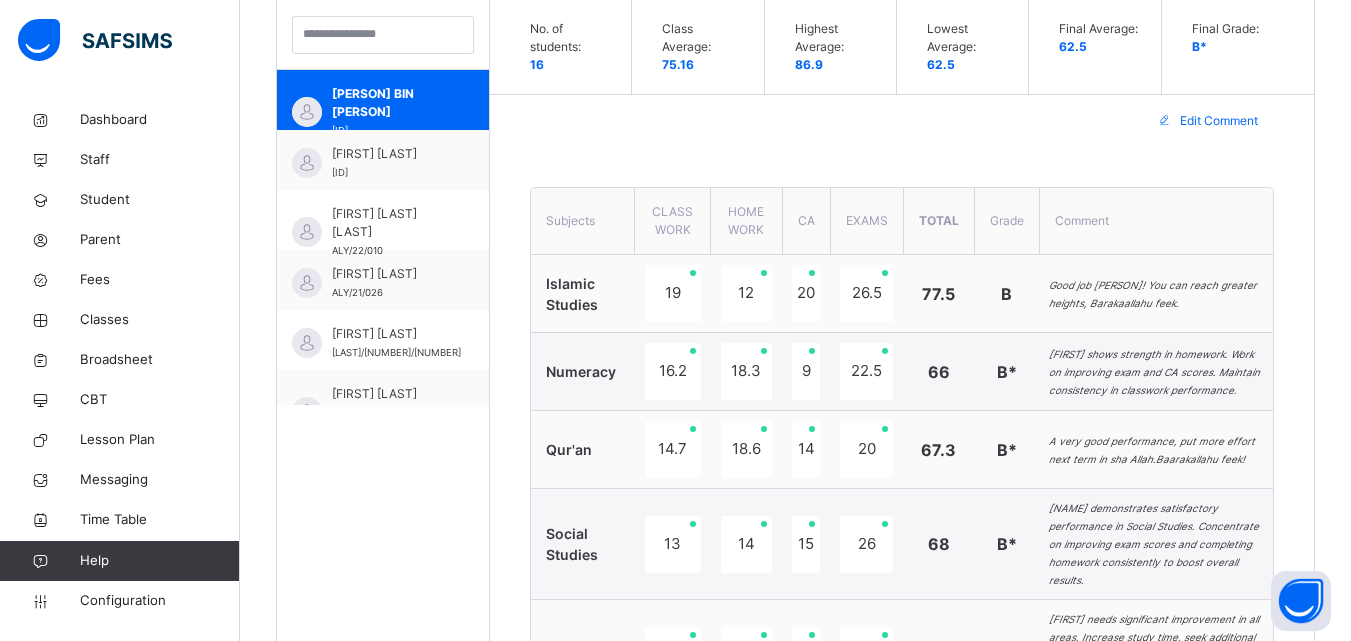 scroll, scrollTop: 480, scrollLeft: 0, axis: vertical 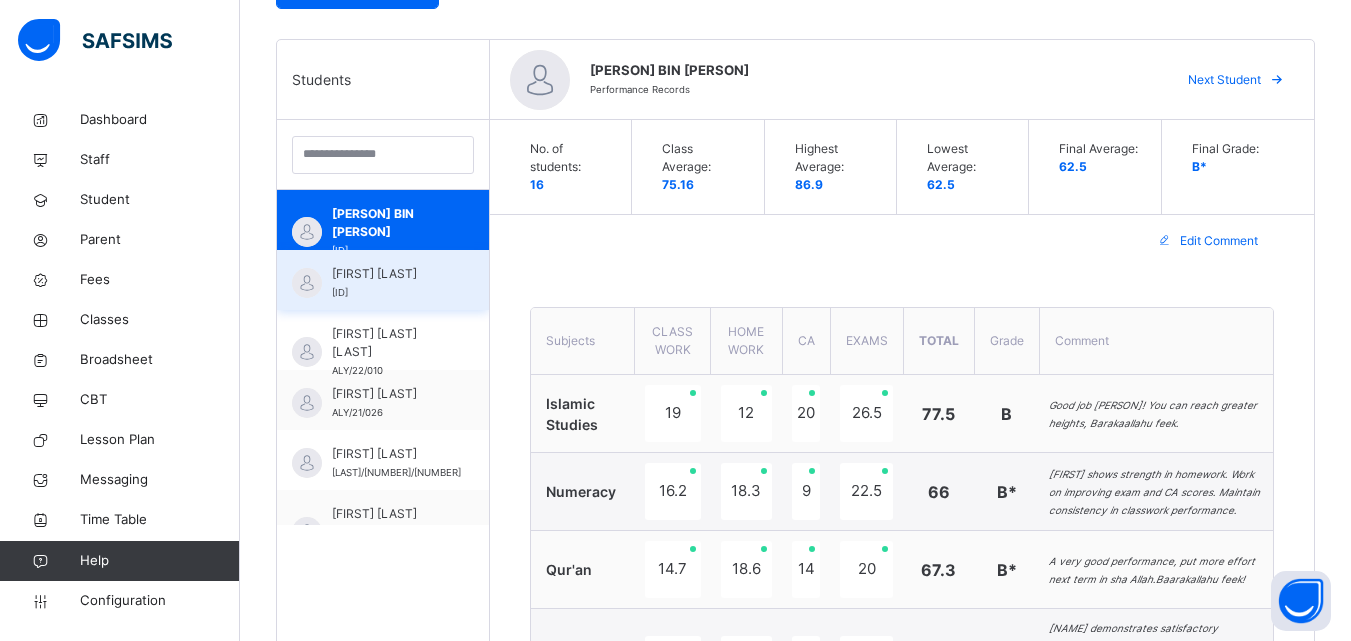 click on "AHMAD IBRAHIM BASHIR" at bounding box center [388, 274] 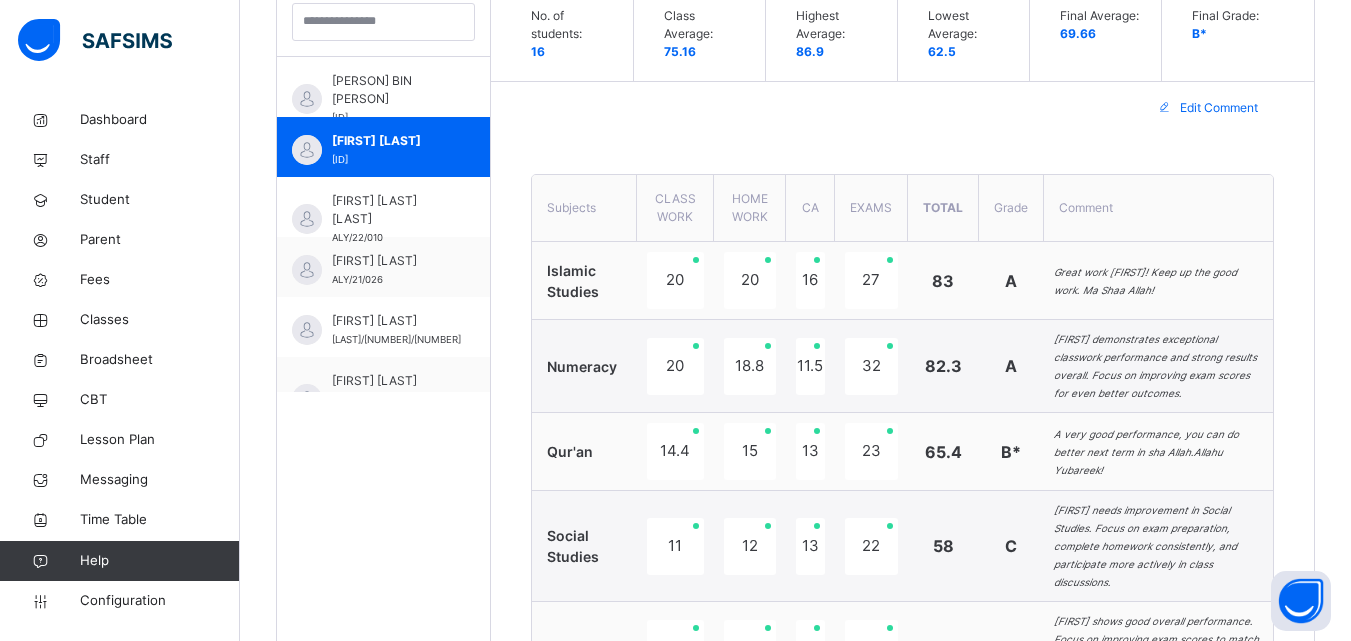 scroll, scrollTop: 640, scrollLeft: 0, axis: vertical 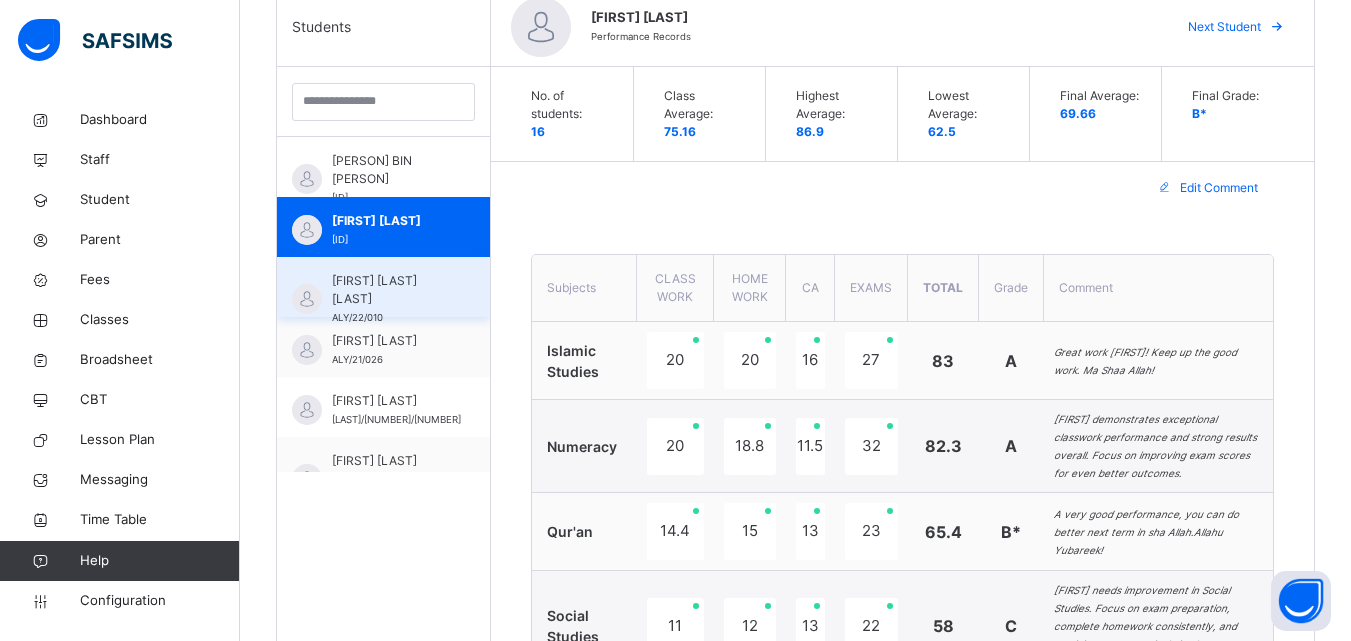 click on "AISHATU MUHAMMAD MUSLIM" at bounding box center (388, 290) 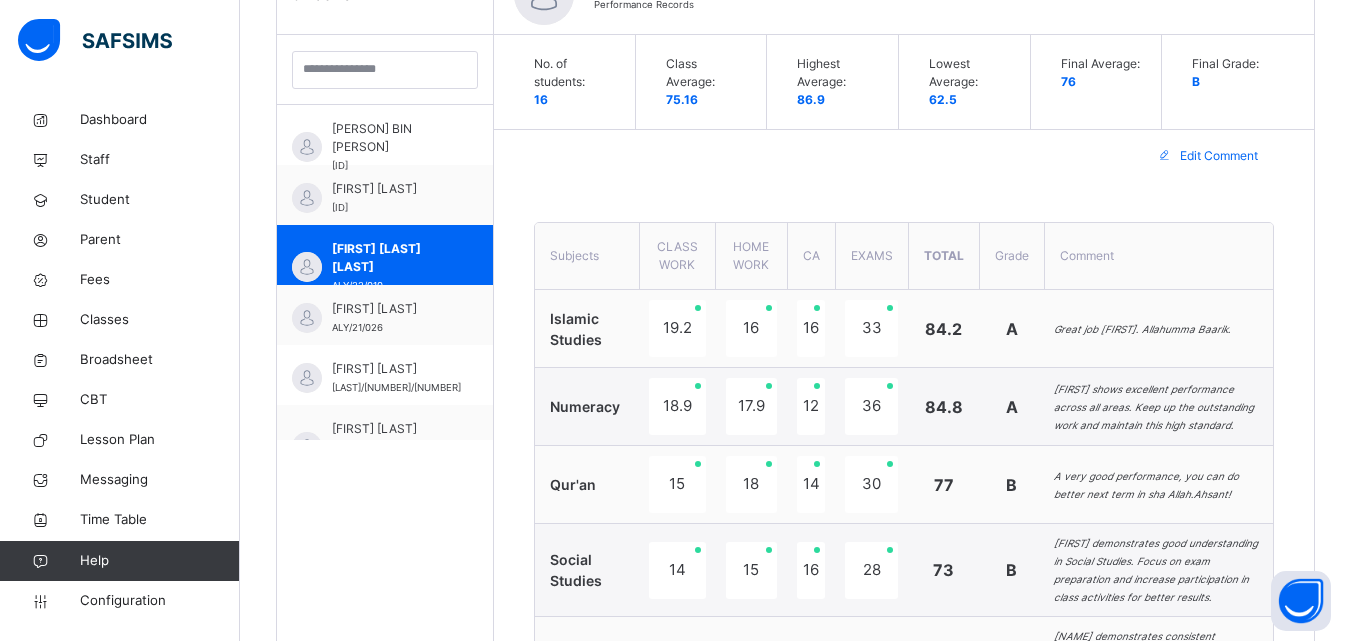 scroll, scrollTop: 639, scrollLeft: 0, axis: vertical 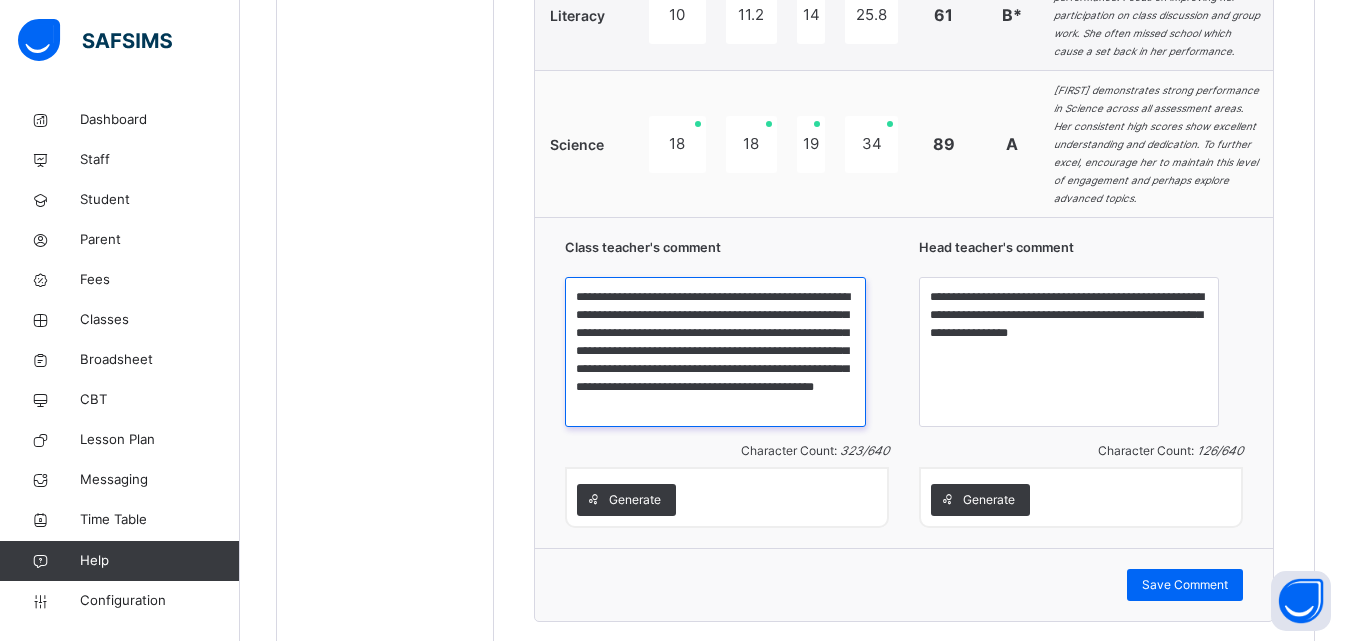 click on "**********" at bounding box center (715, 352) 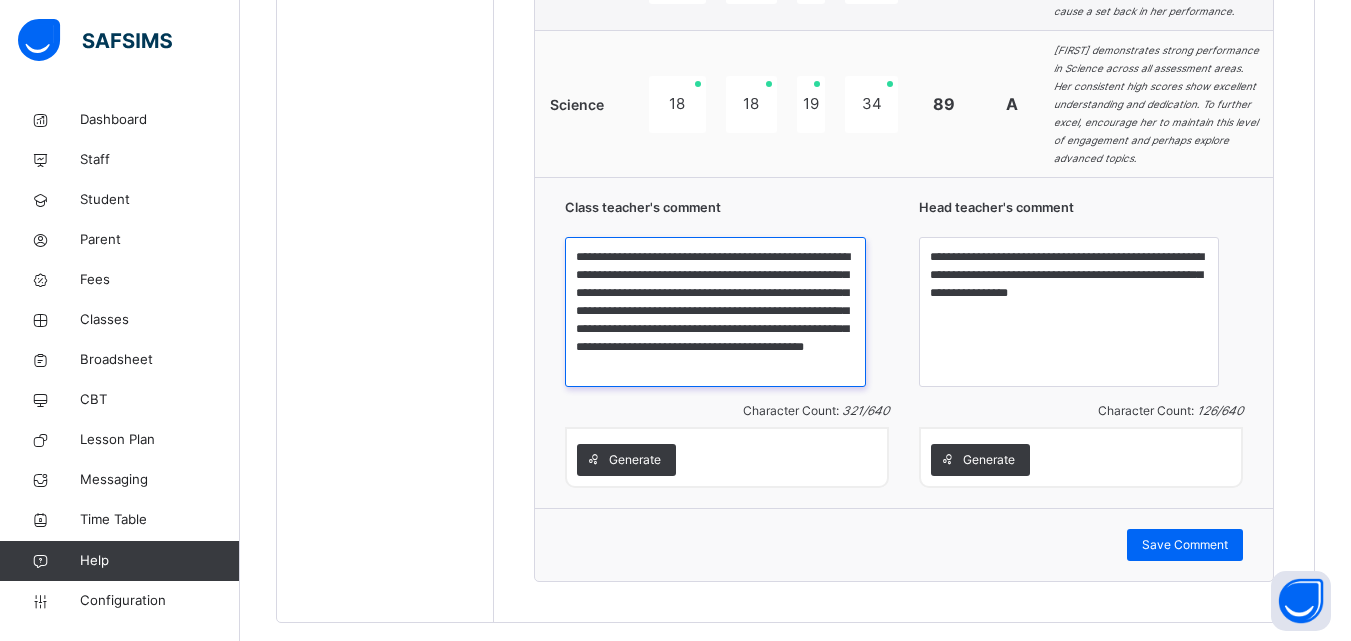 scroll, scrollTop: 1519, scrollLeft: 0, axis: vertical 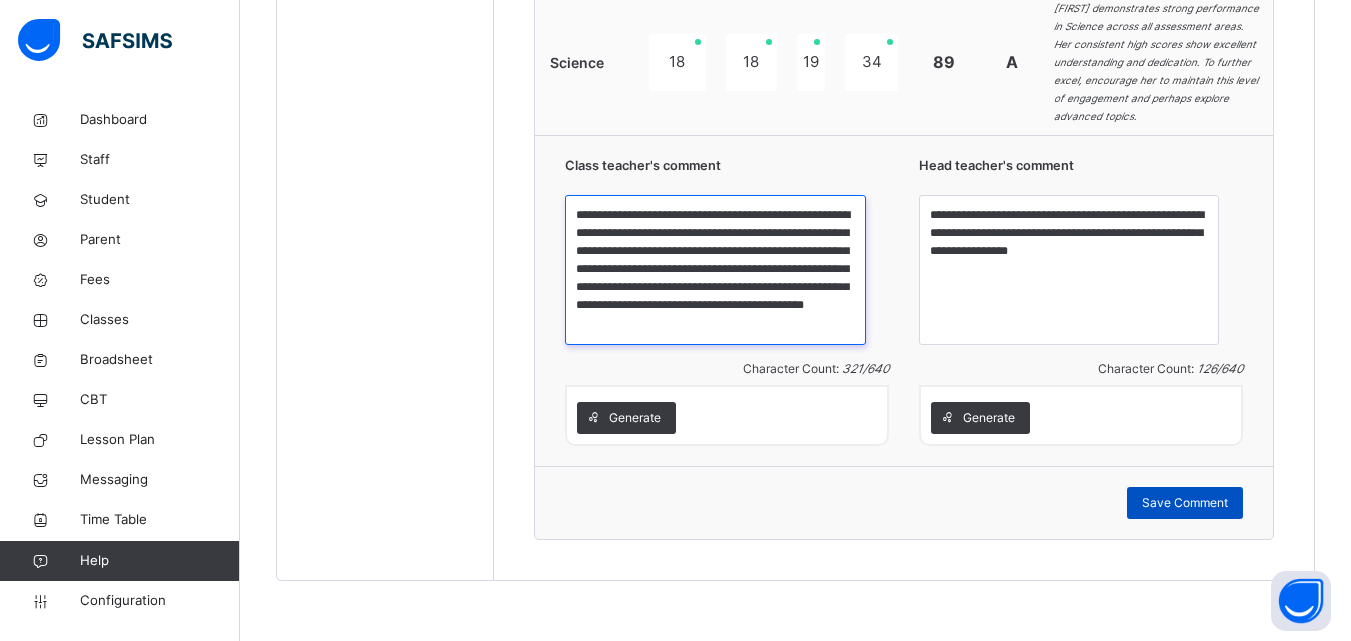 type on "**********" 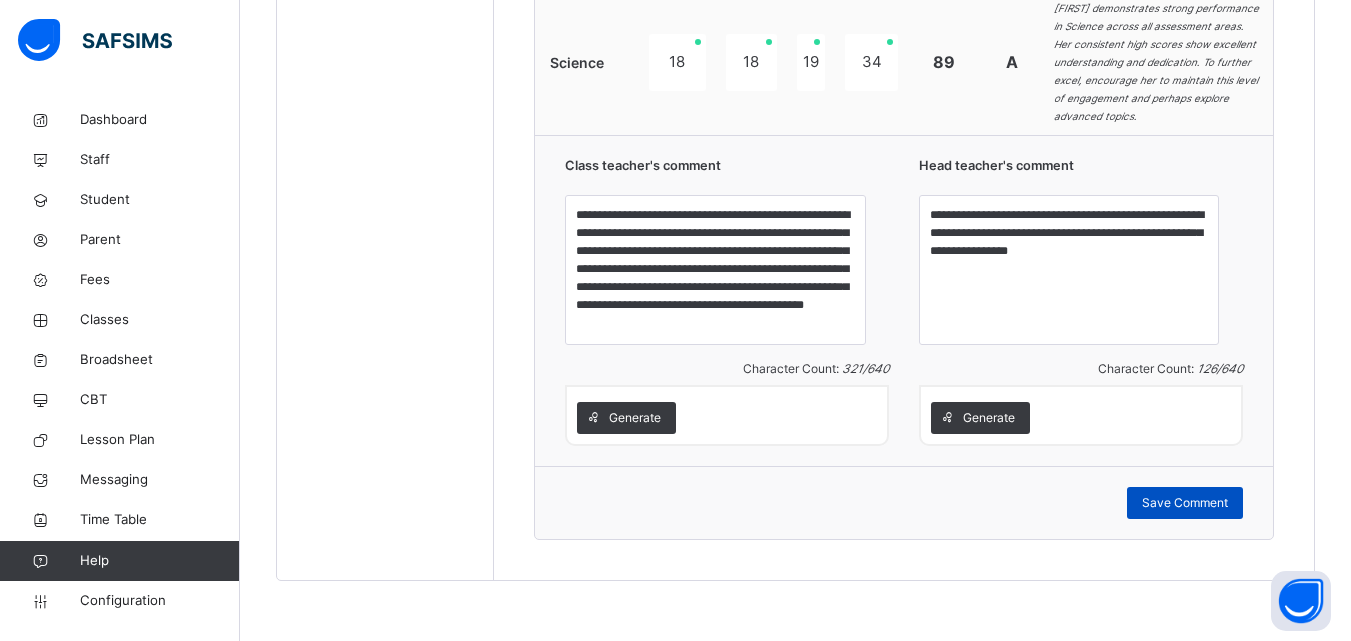 click on "Save Comment" at bounding box center [1185, 503] 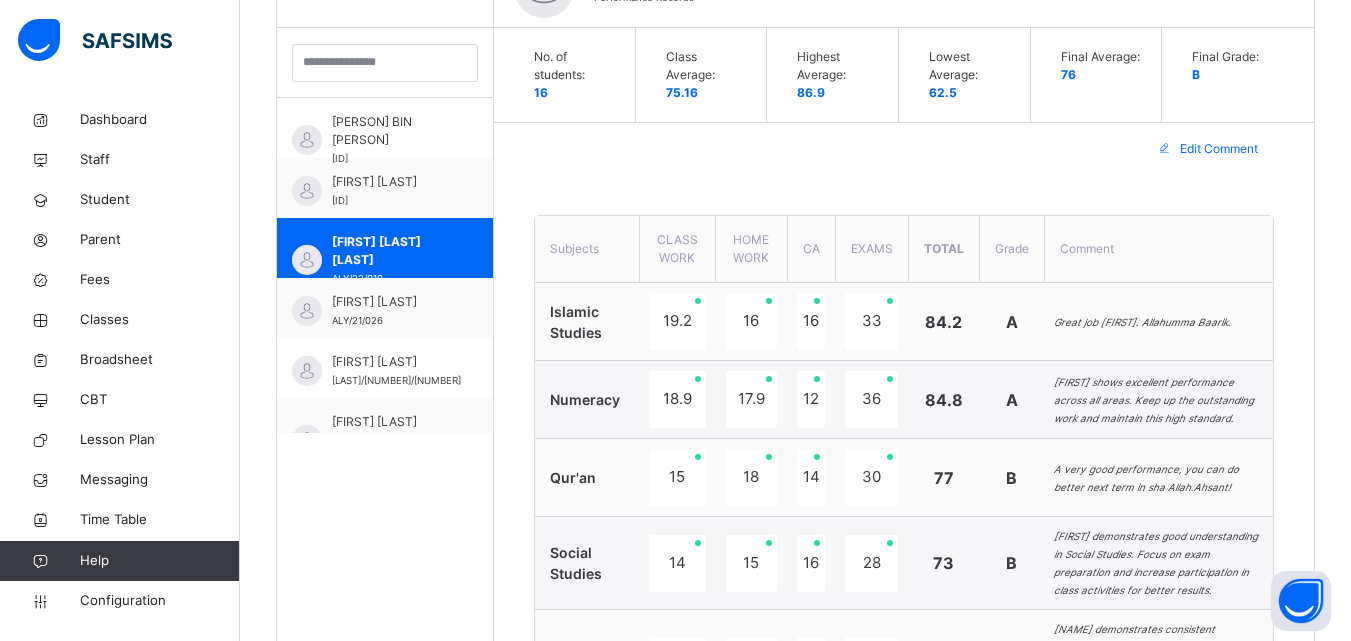 scroll, scrollTop: 559, scrollLeft: 0, axis: vertical 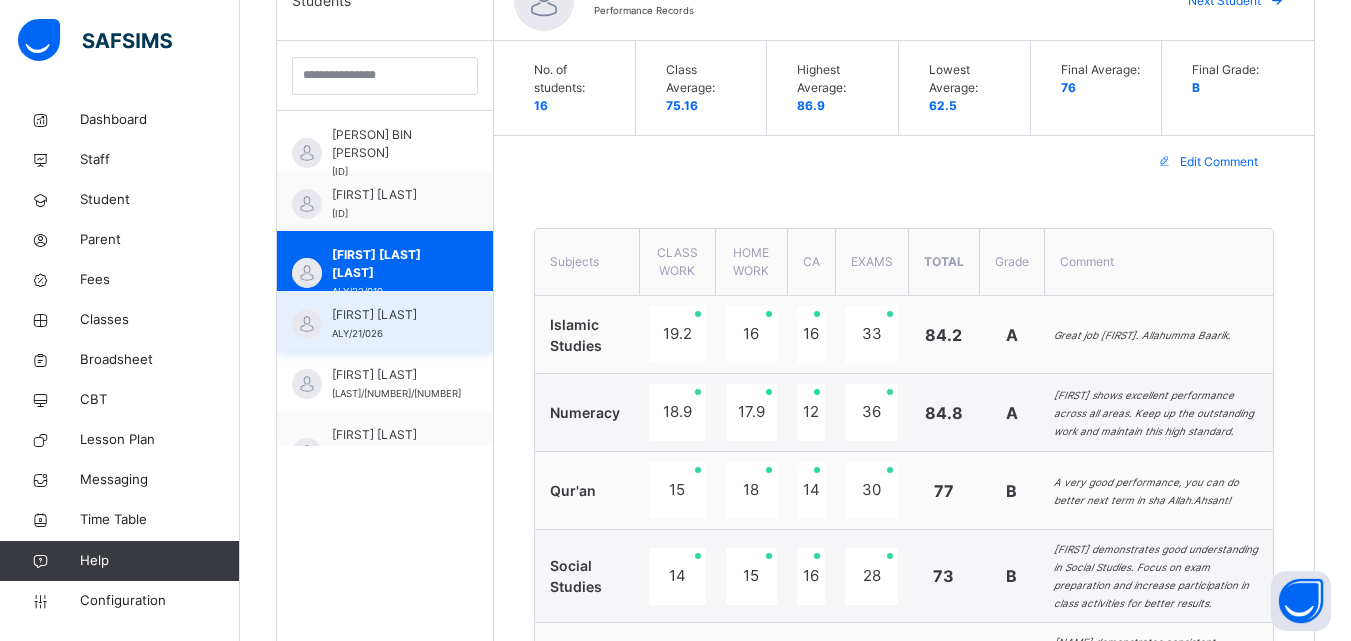 click on "BUSHRAA  QASIM ALY/21/026" at bounding box center [390, 324] 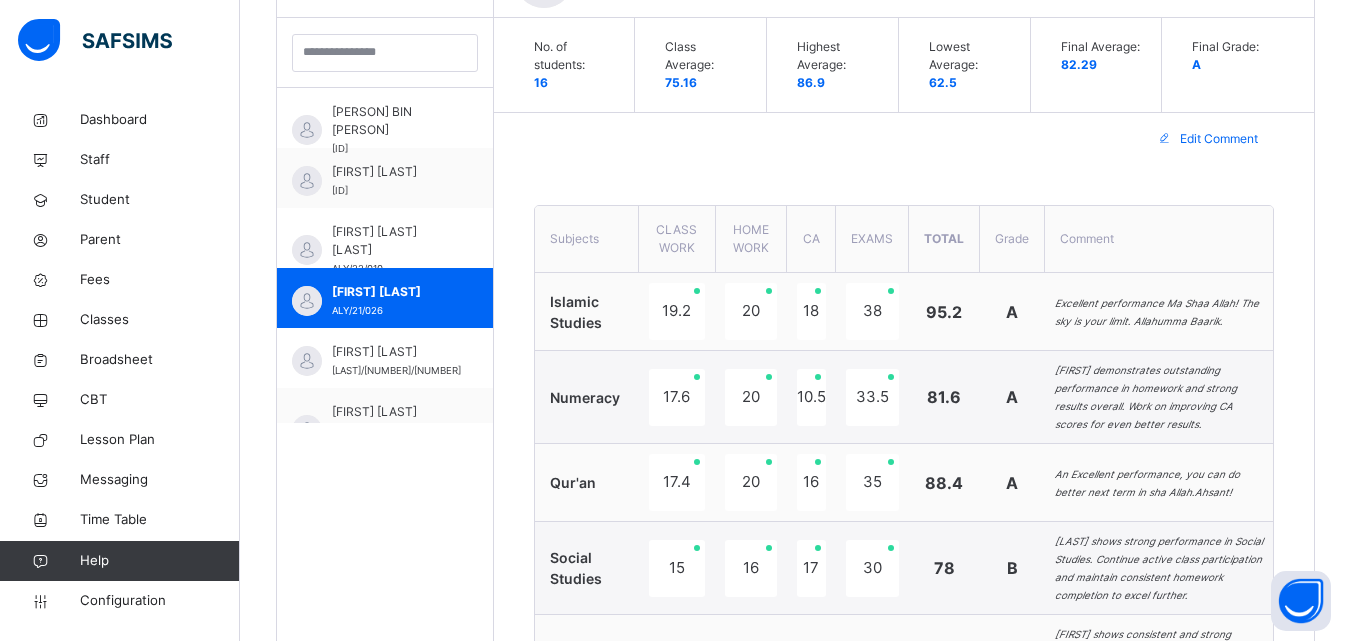 scroll, scrollTop: 599, scrollLeft: 0, axis: vertical 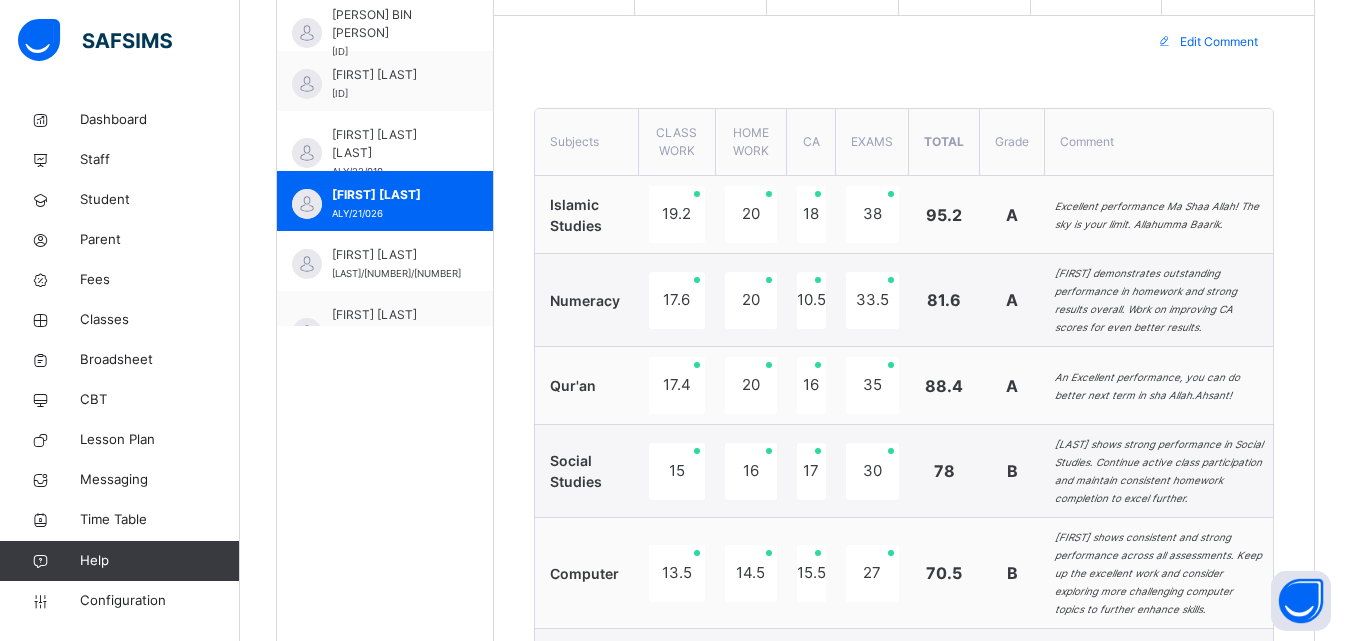 click on "Edit Comment" at bounding box center (1219, 42) 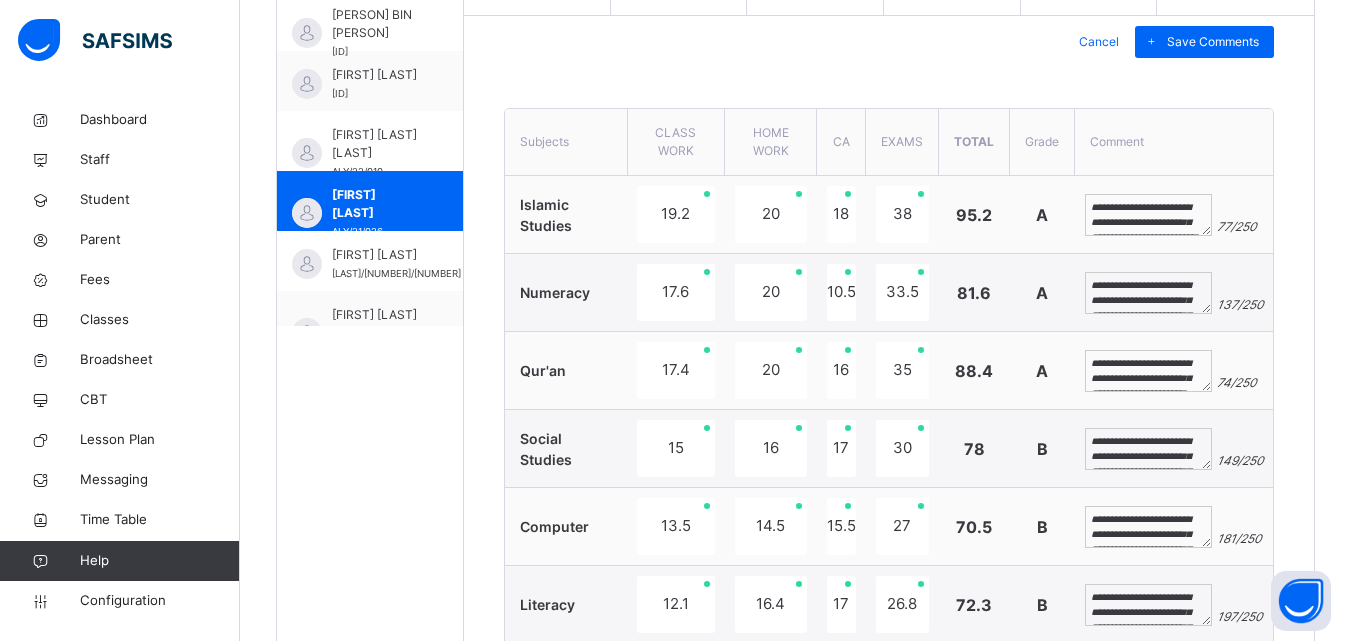 scroll, scrollTop: 688, scrollLeft: 0, axis: vertical 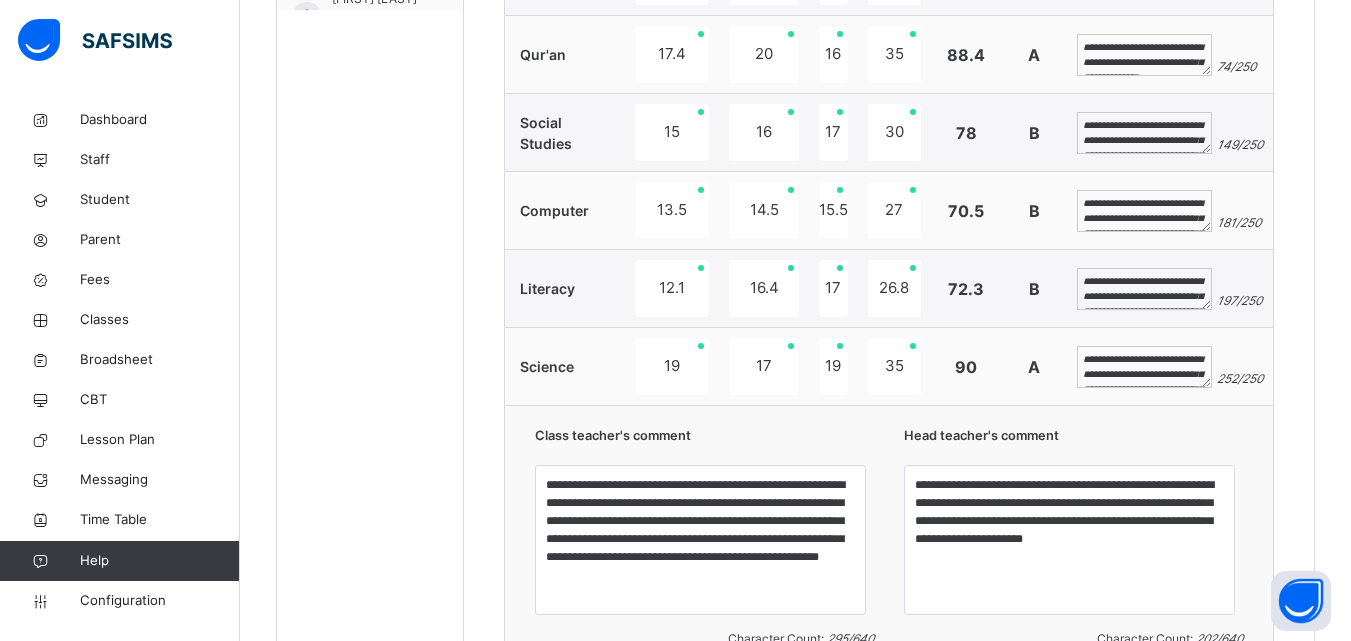 click on "**********" at bounding box center (1144, 289) 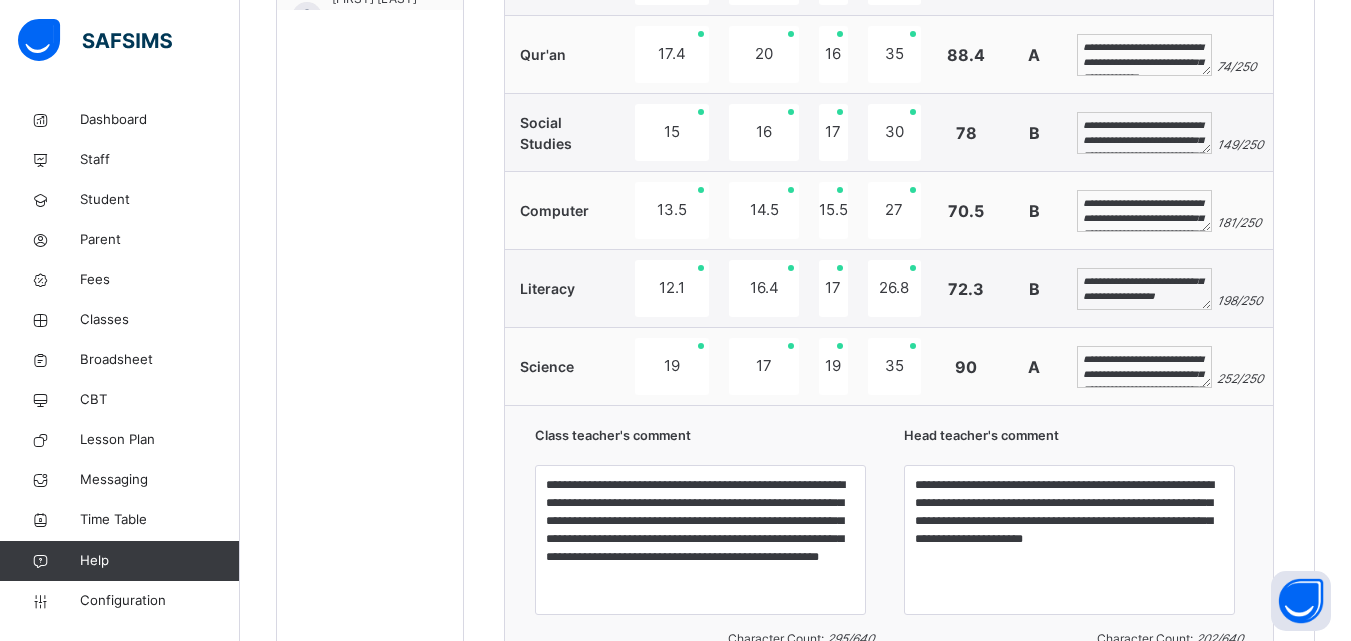 scroll, scrollTop: 129, scrollLeft: 0, axis: vertical 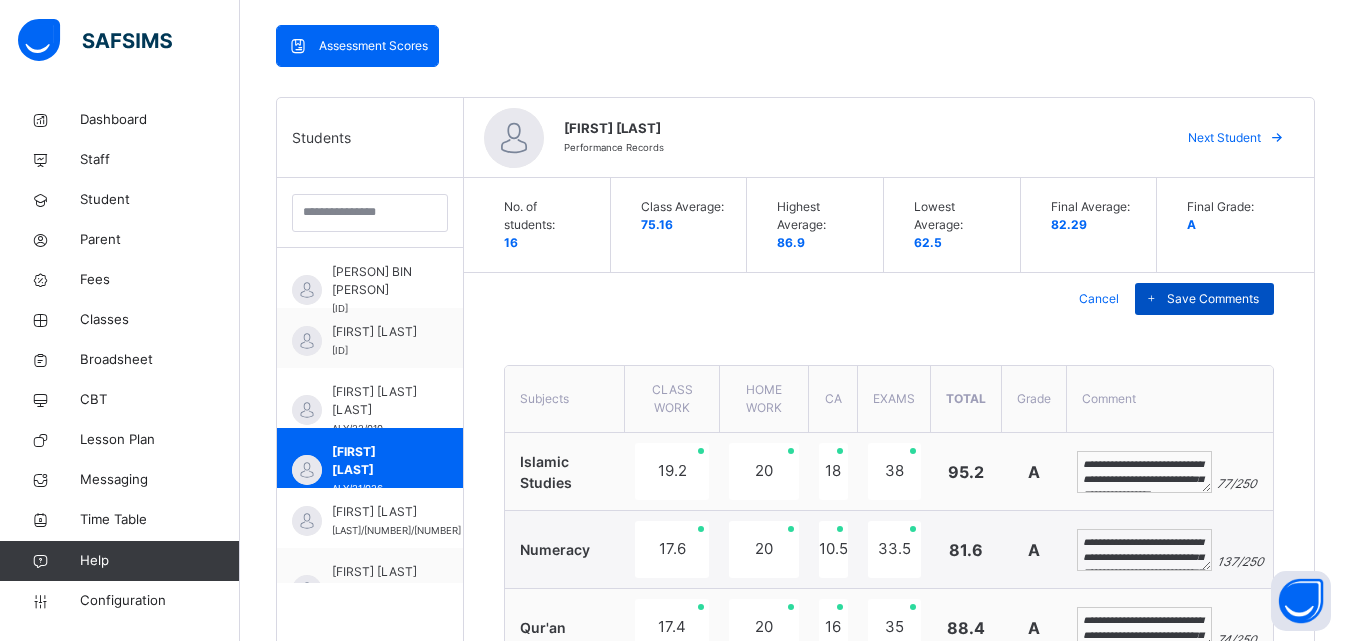 type on "**********" 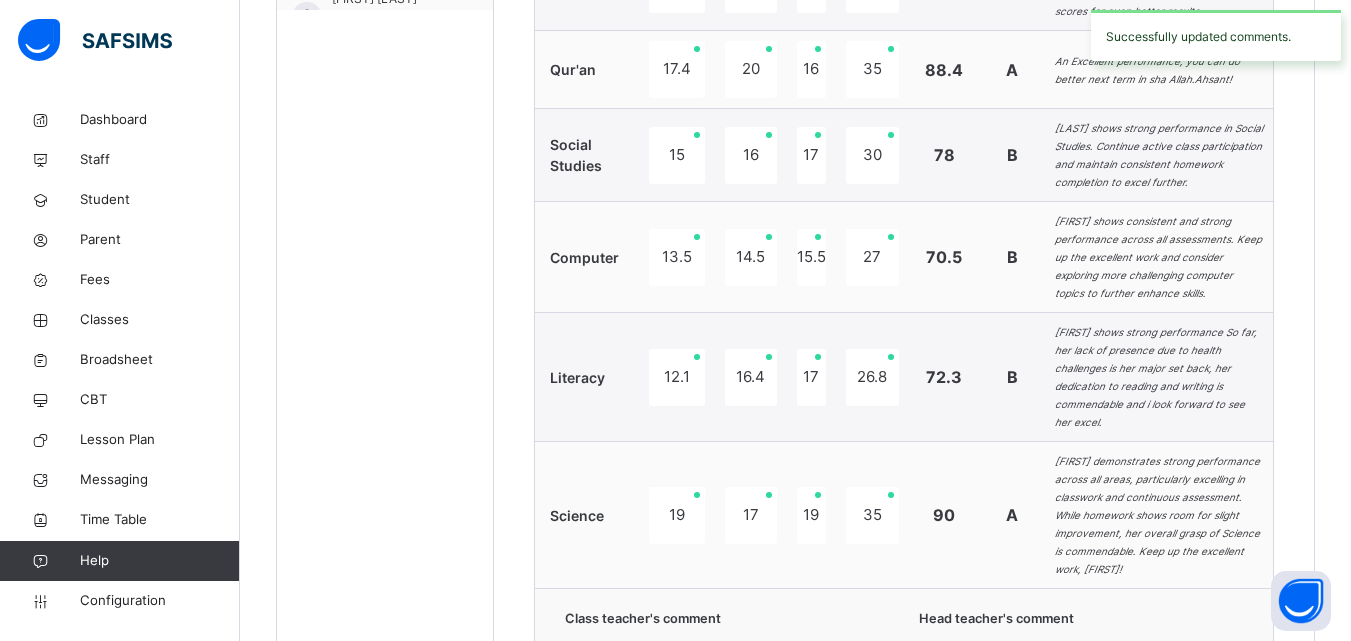 scroll, scrollTop: 1075, scrollLeft: 0, axis: vertical 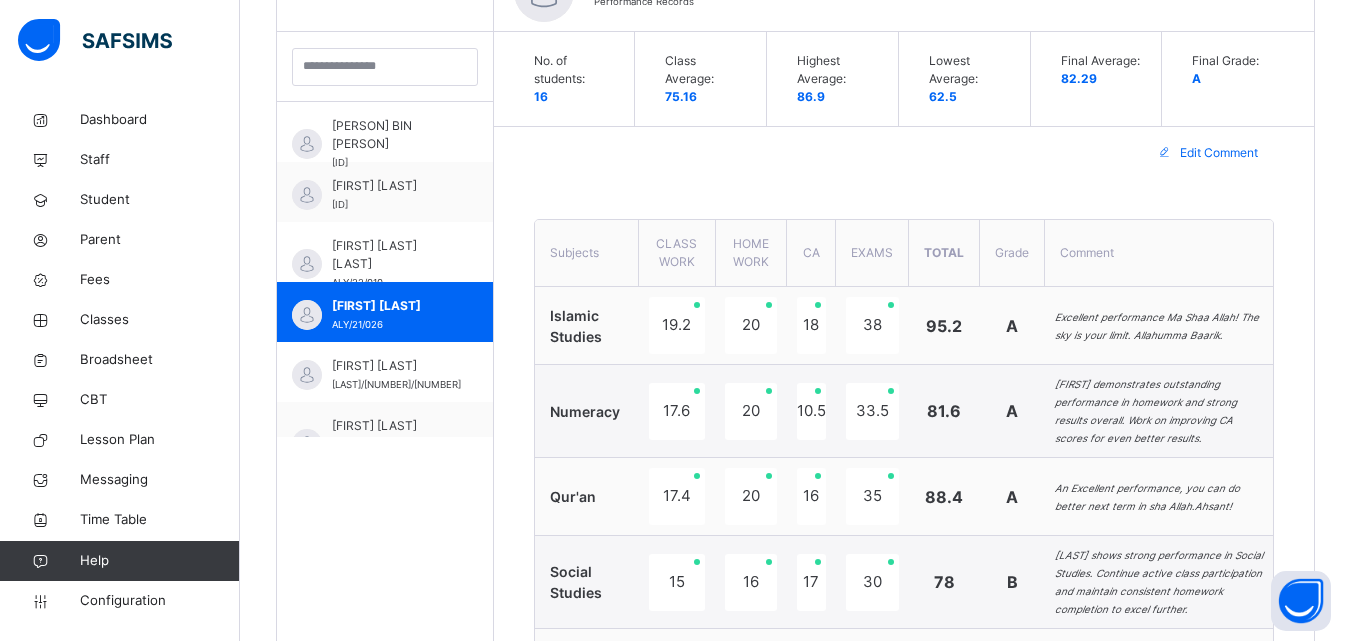 click on "Edit Comment" at bounding box center (1219, 153) 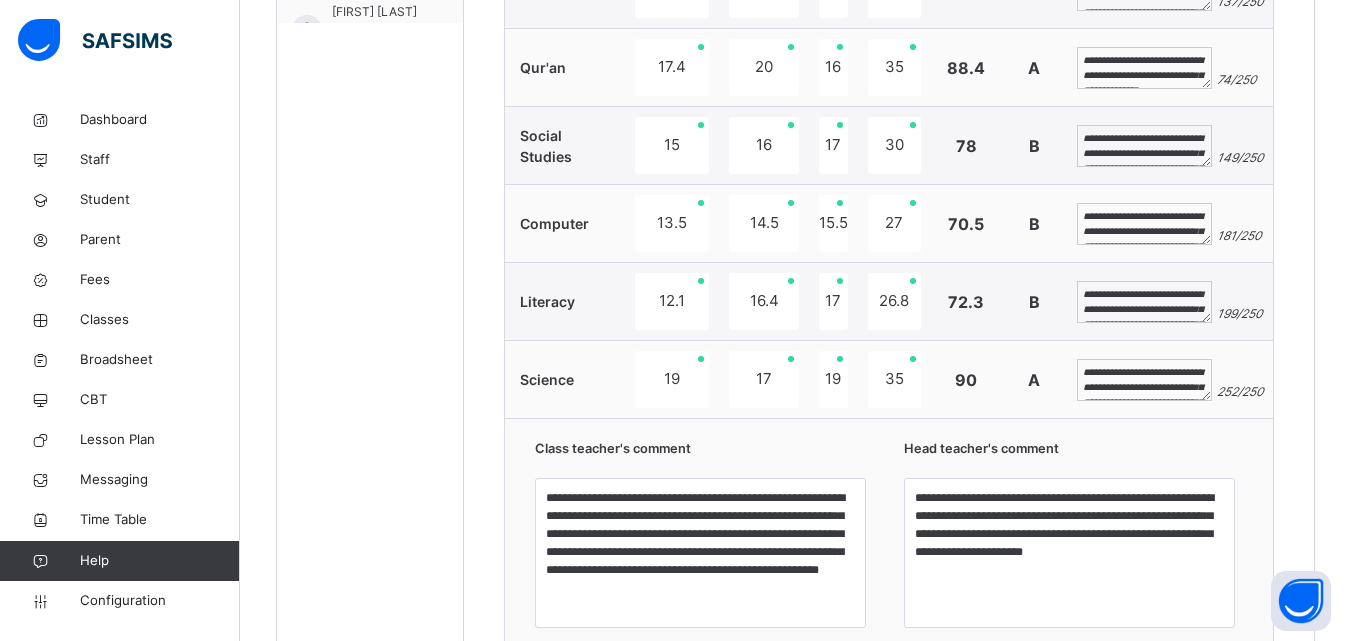scroll, scrollTop: 1142, scrollLeft: 0, axis: vertical 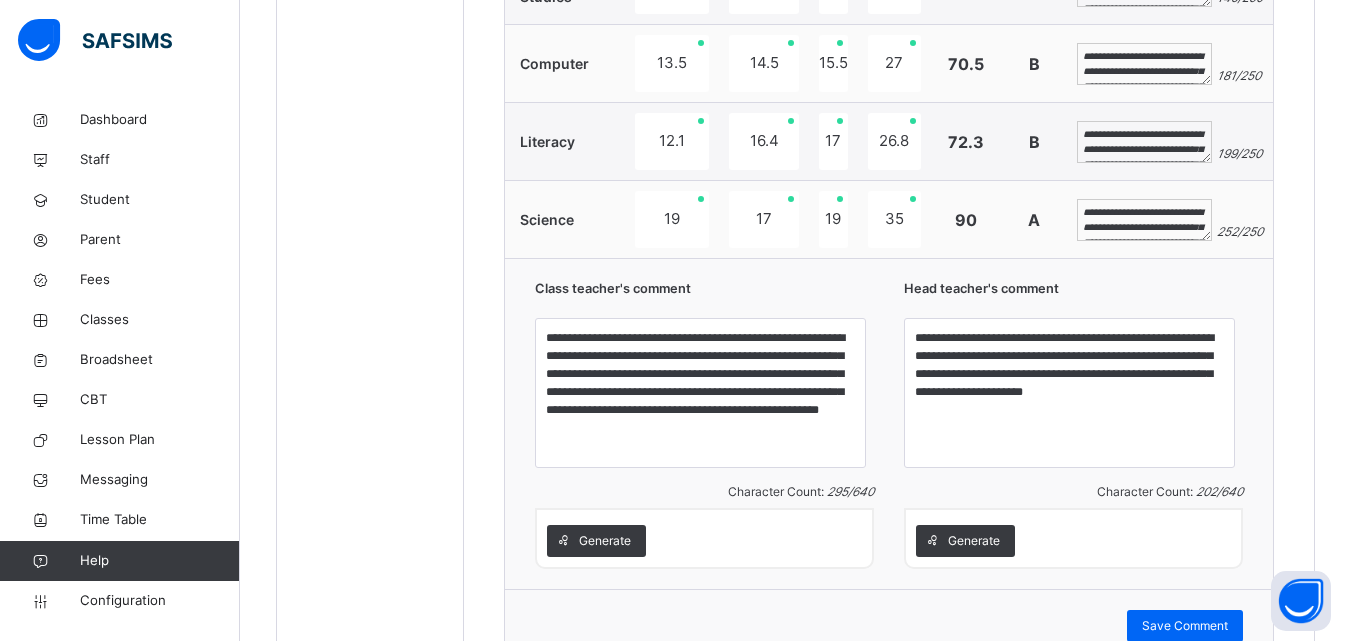 click on "**********" at bounding box center (1144, 142) 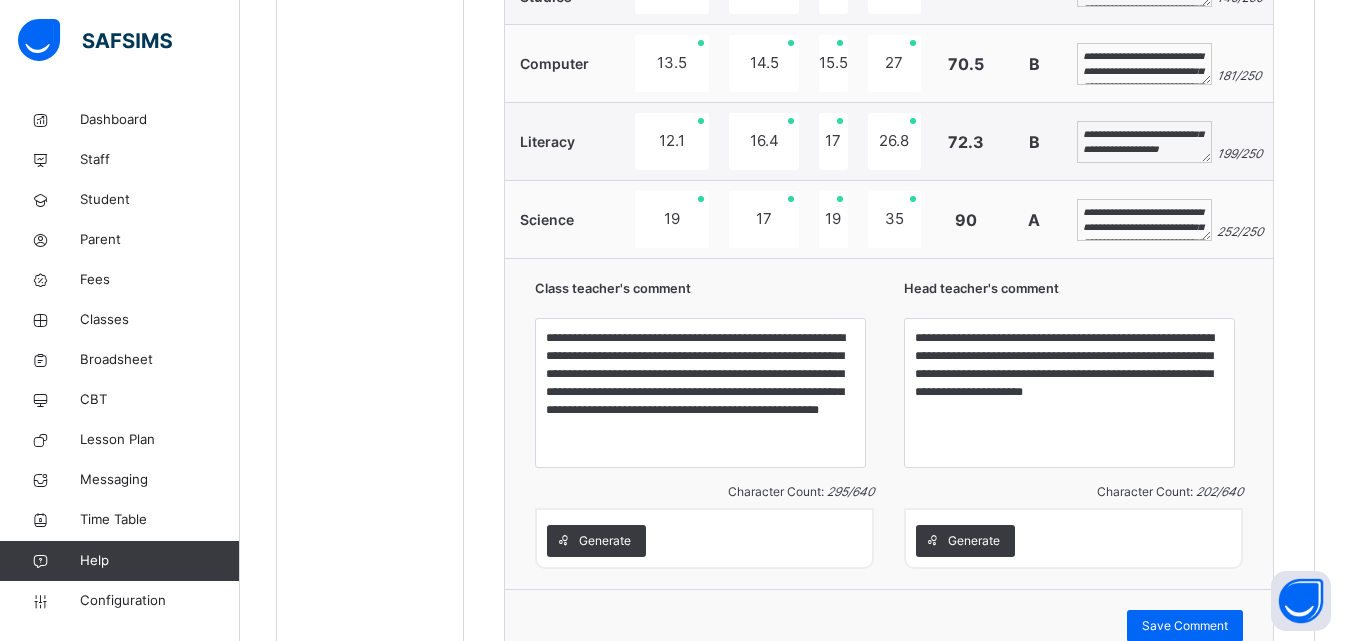 scroll, scrollTop: 81, scrollLeft: 0, axis: vertical 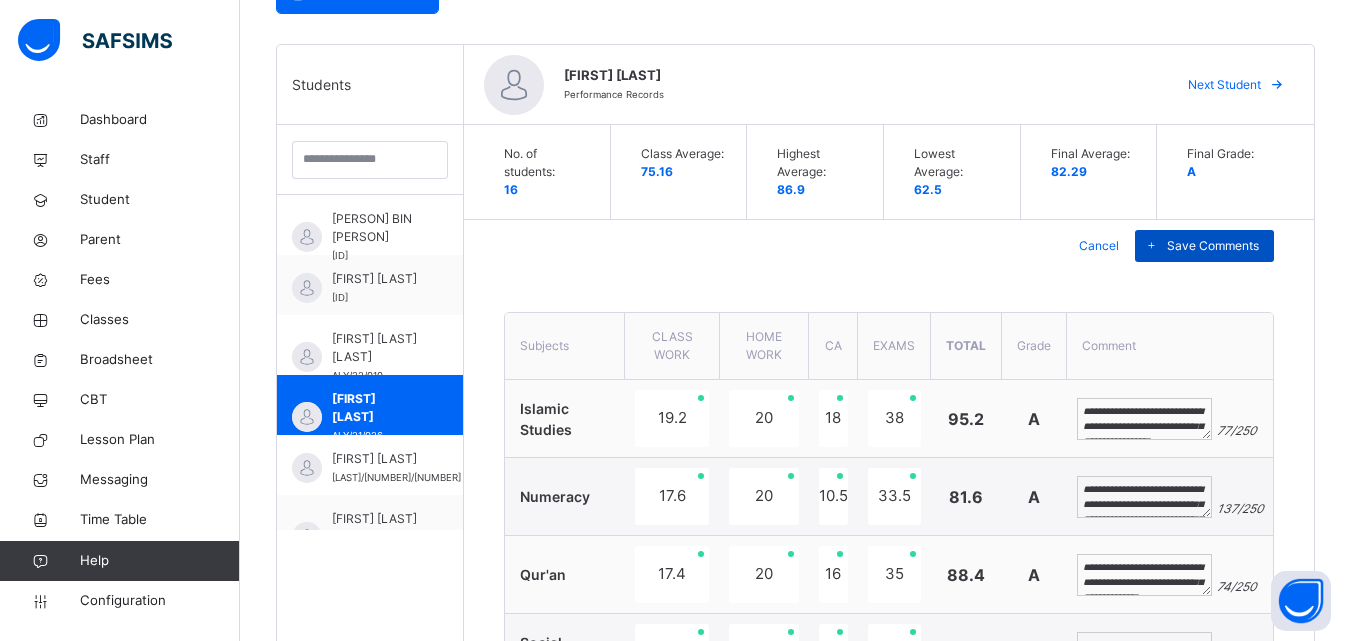 type on "**********" 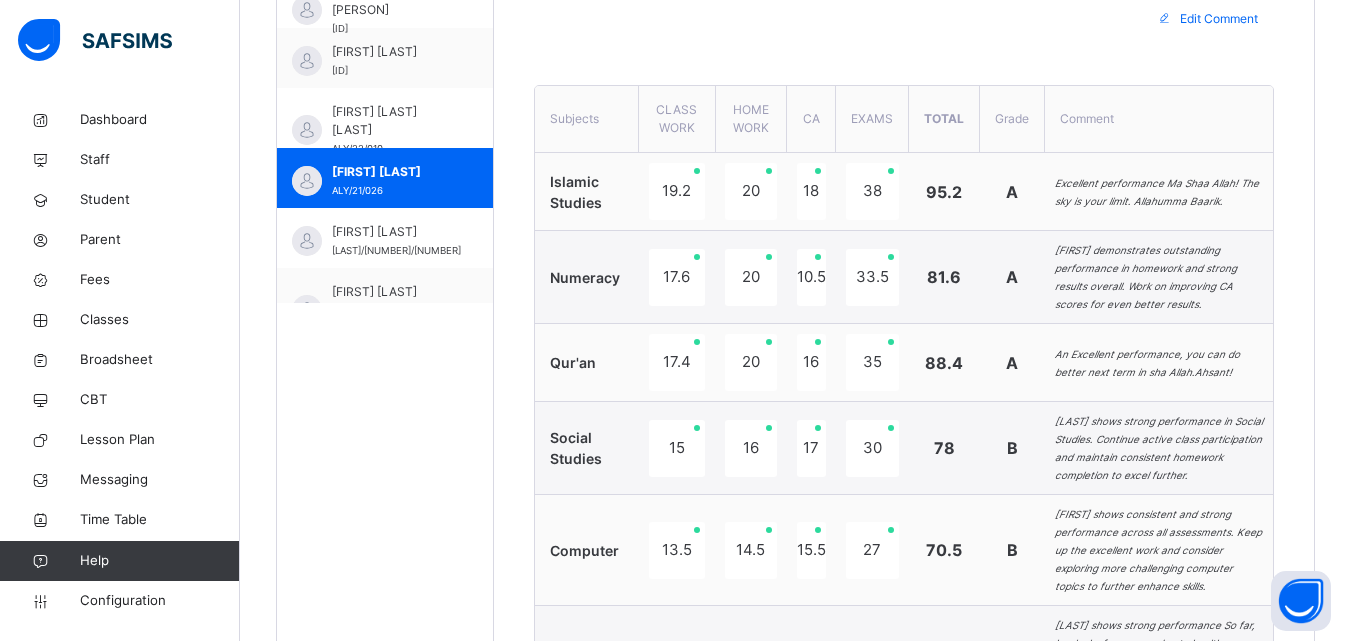 scroll, scrollTop: 715, scrollLeft: 0, axis: vertical 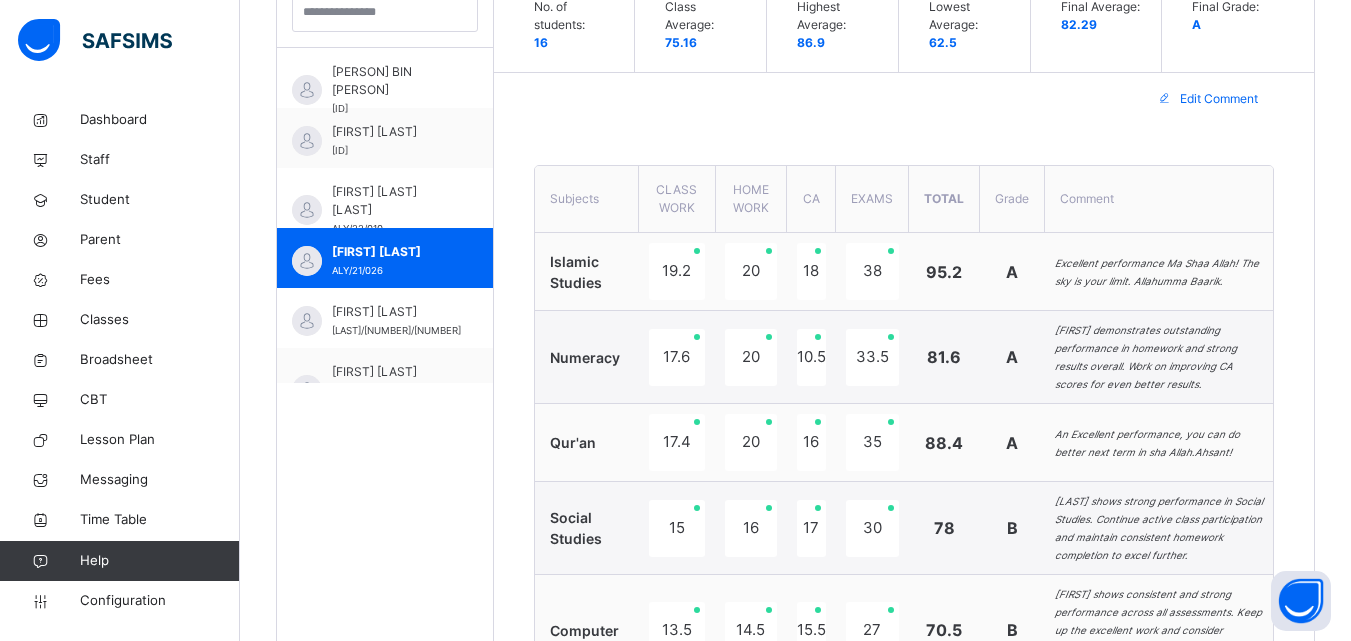 click on "Edit Comment" at bounding box center [1219, 99] 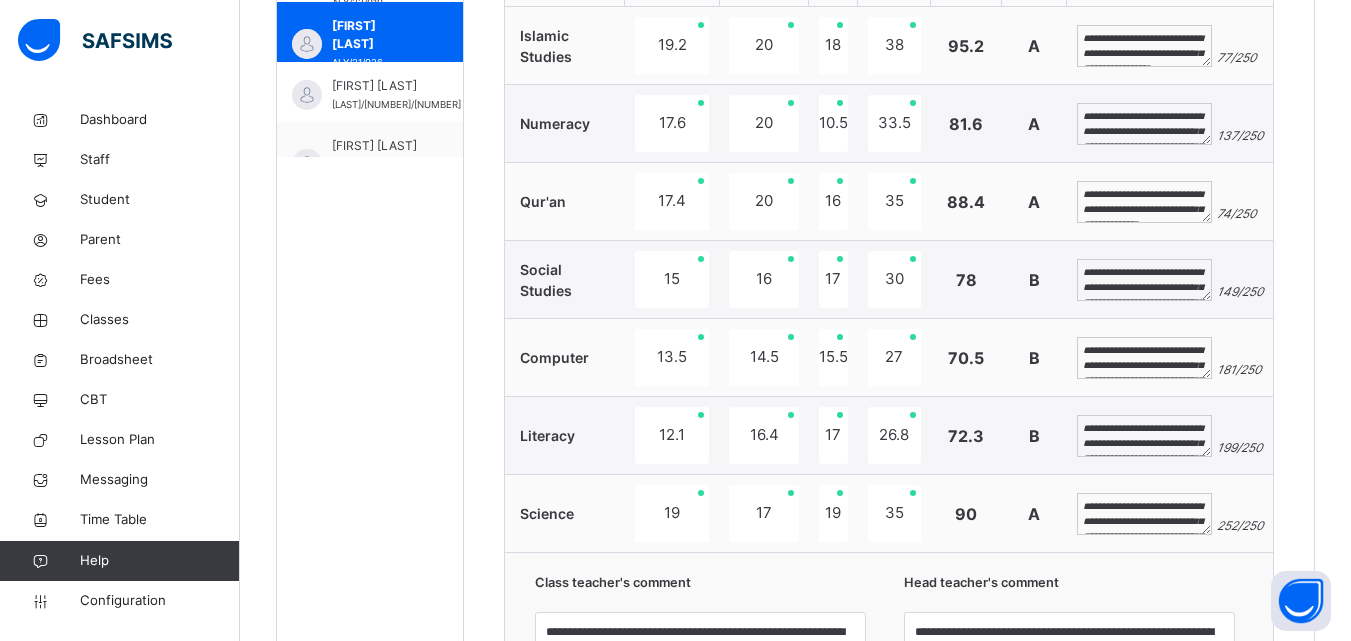 scroll, scrollTop: 1035, scrollLeft: 0, axis: vertical 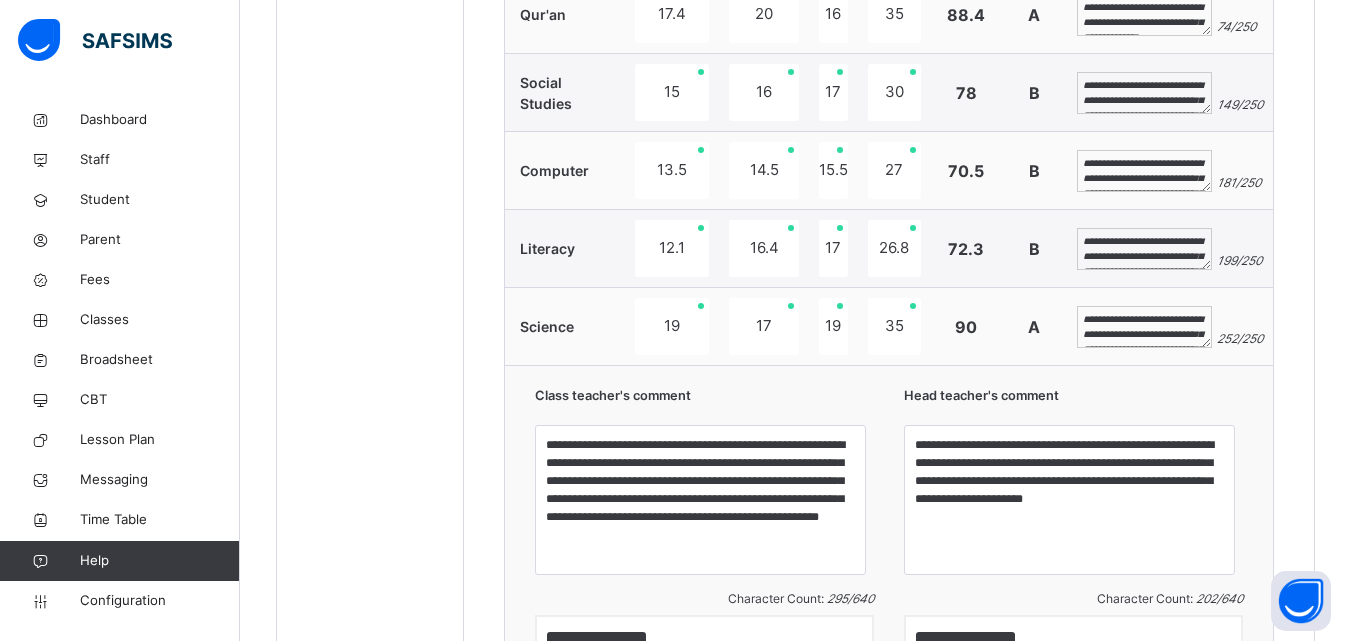 click on "**********" at bounding box center (1144, 249) 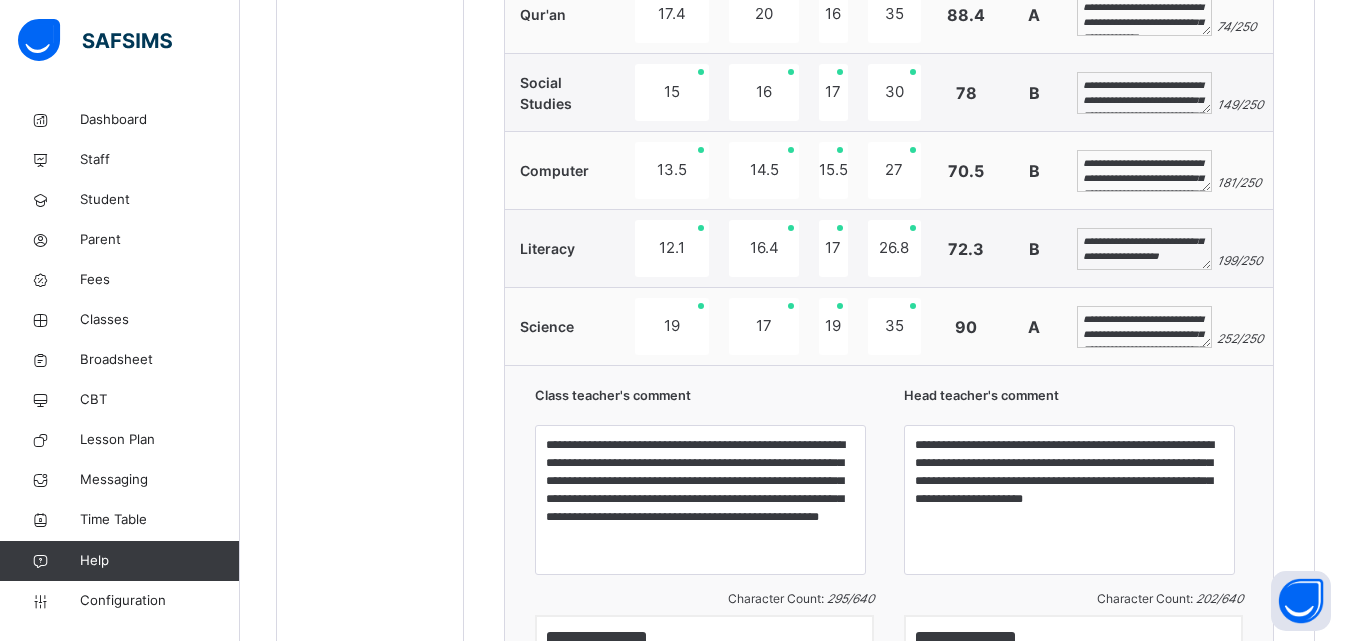 scroll, scrollTop: 129, scrollLeft: 0, axis: vertical 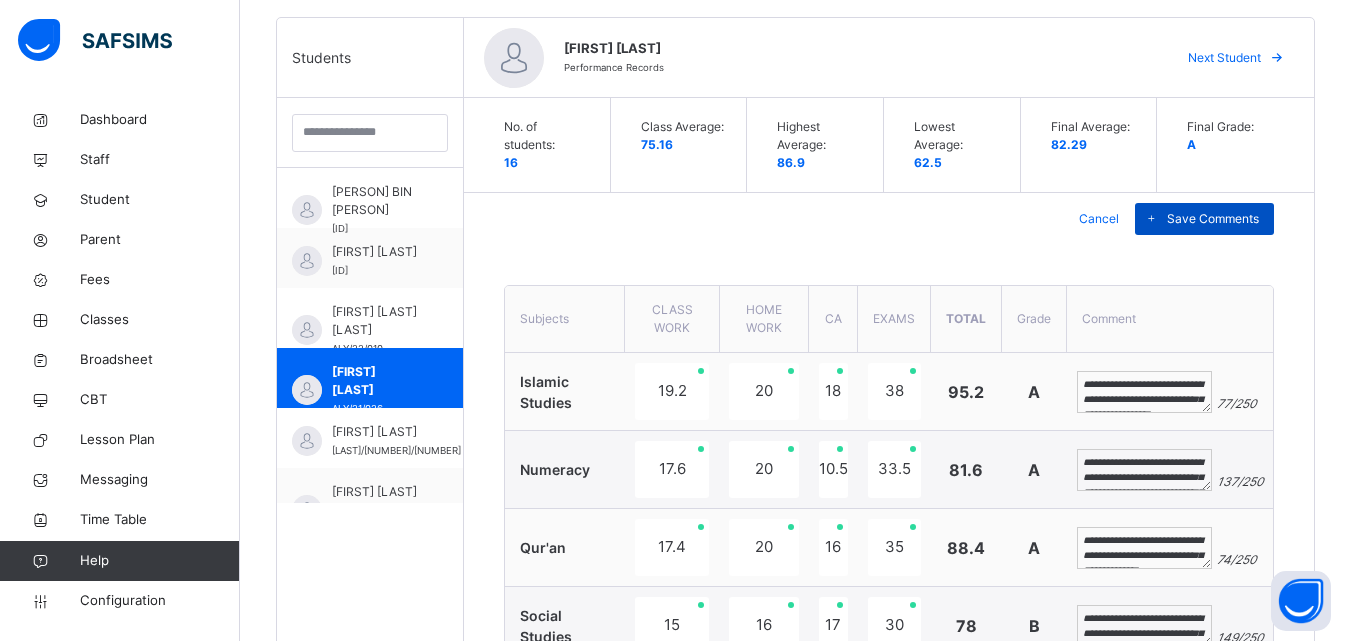 type on "**********" 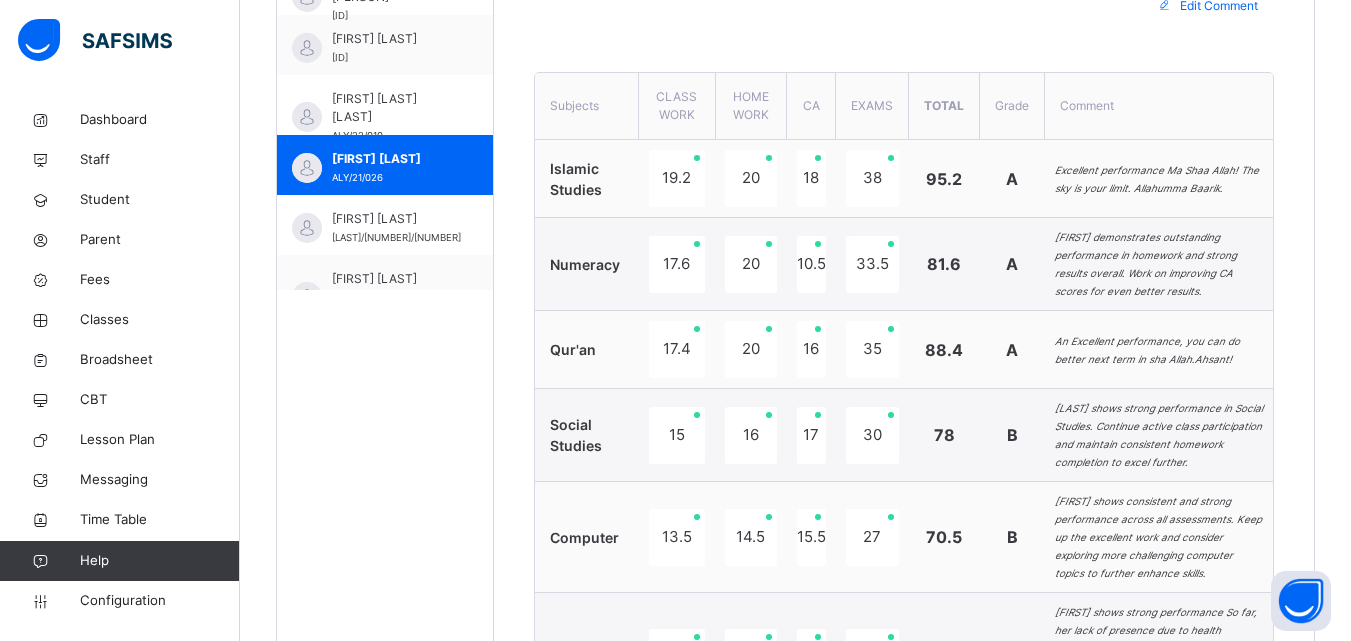 scroll, scrollTop: 822, scrollLeft: 0, axis: vertical 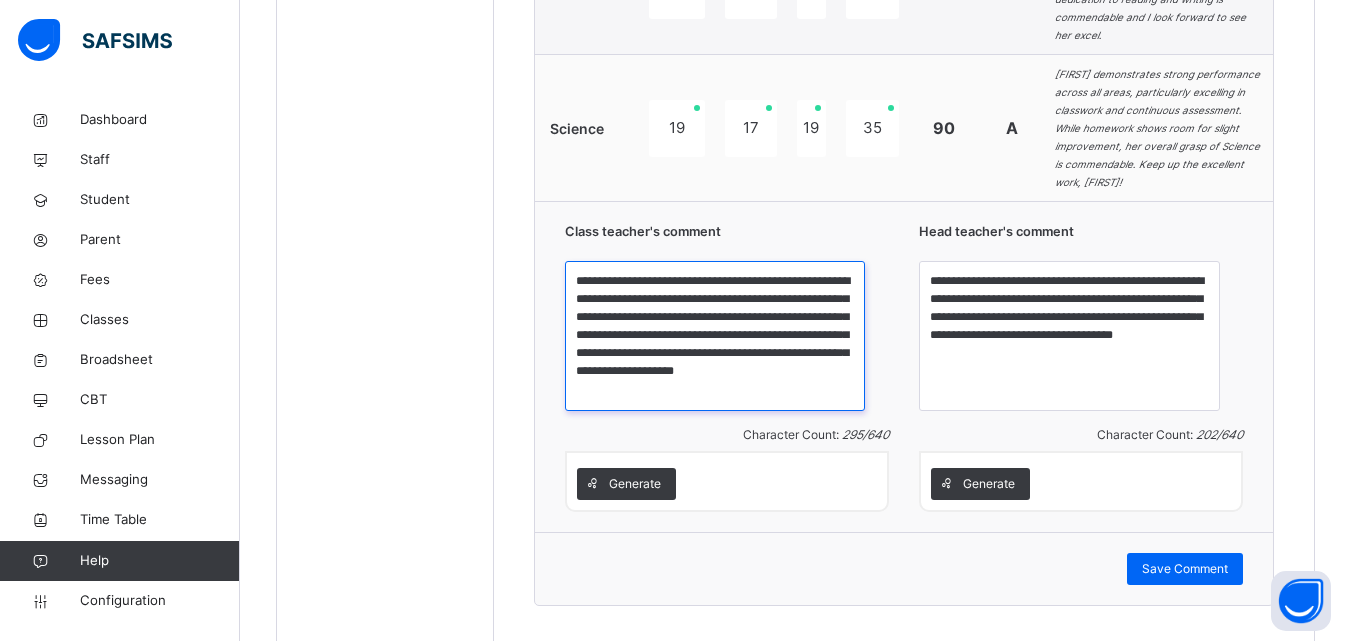 click on "**********" at bounding box center [715, 336] 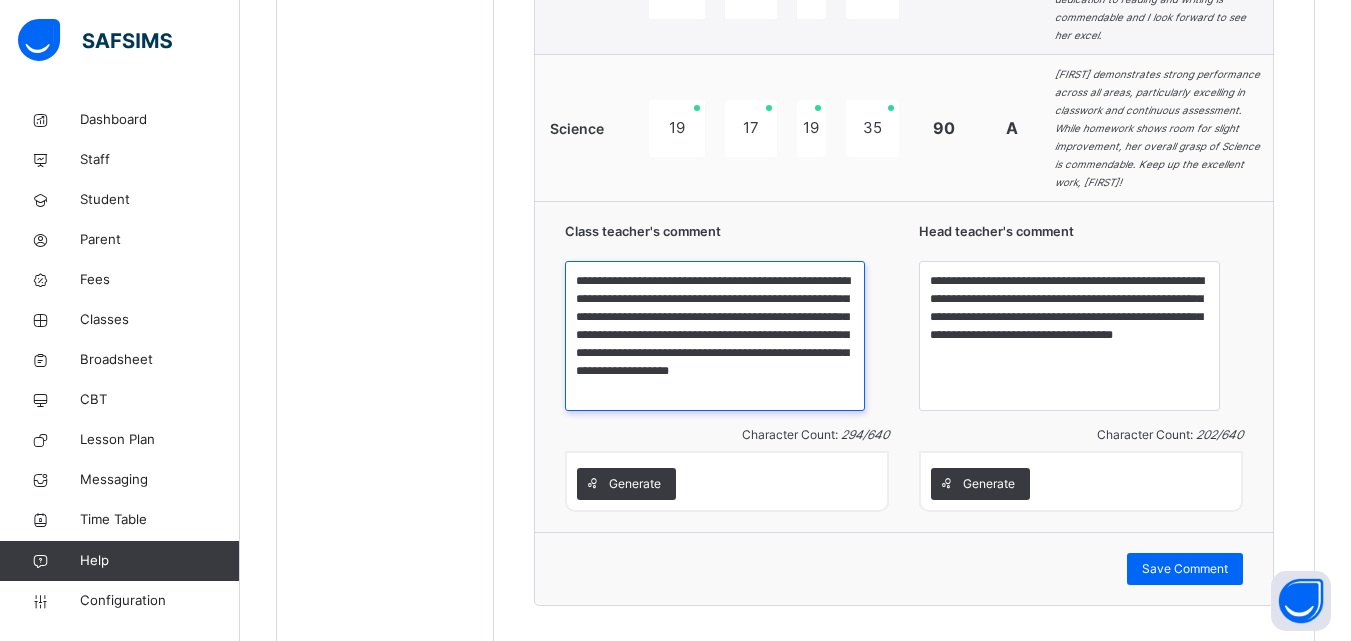 type on "**********" 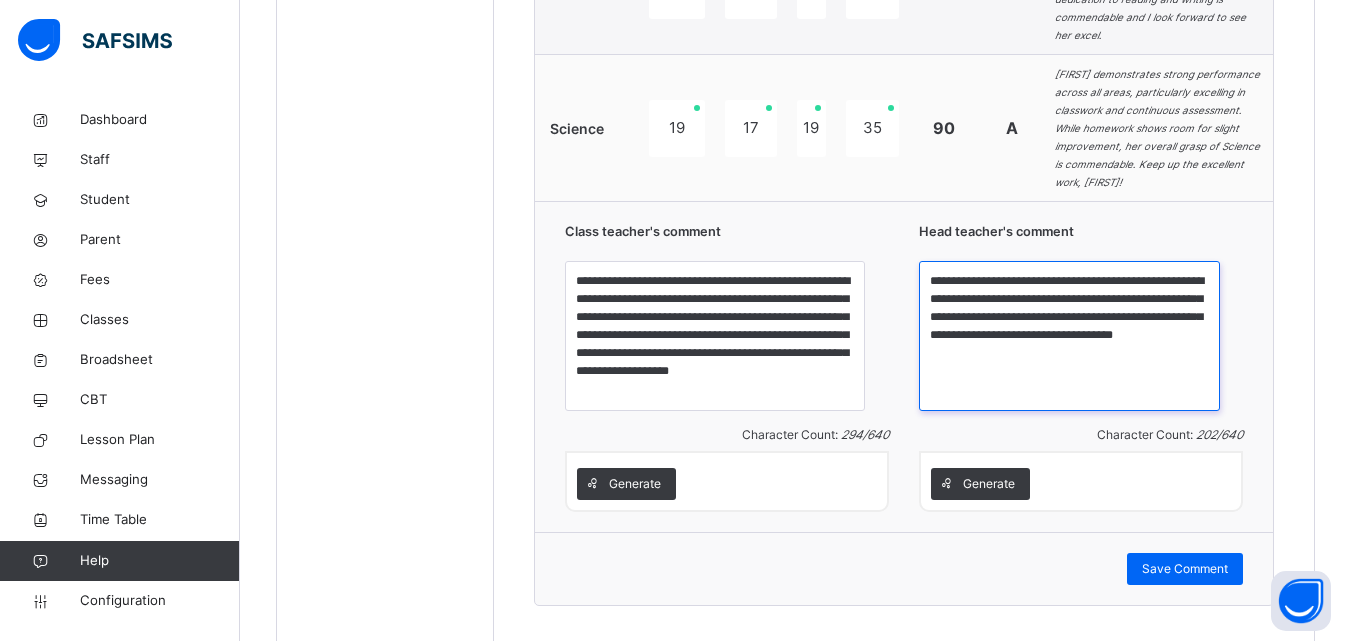 click on "**********" at bounding box center [1069, 336] 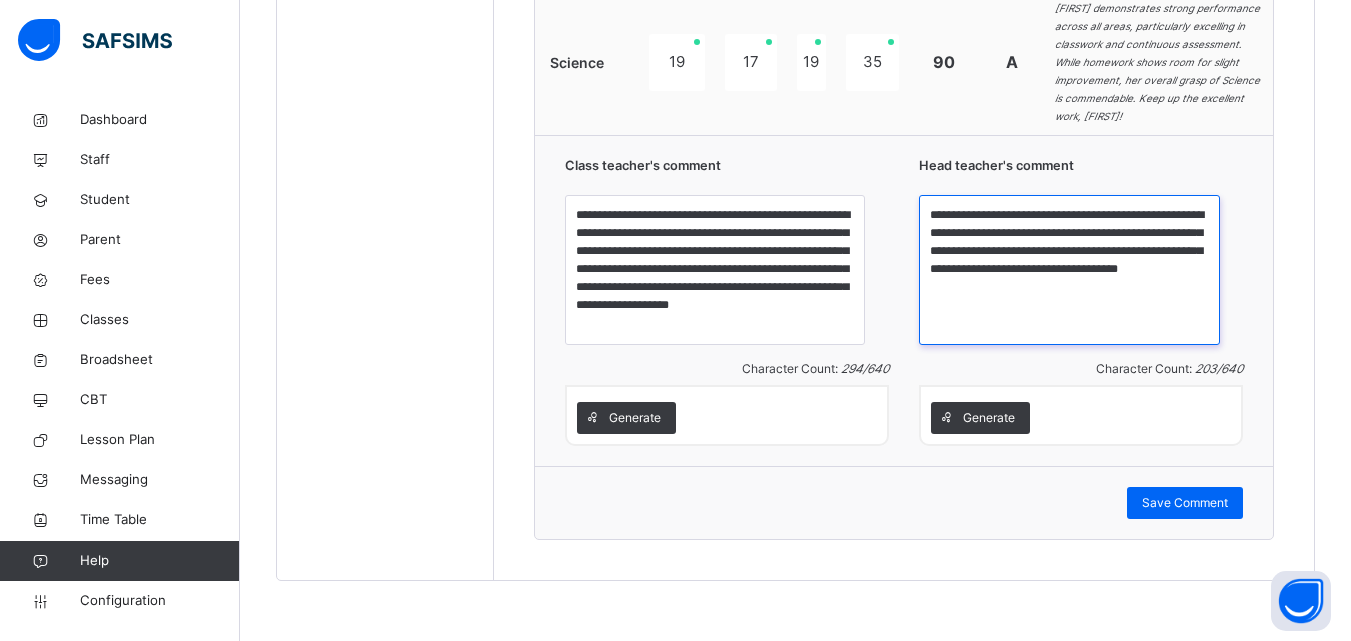 scroll, scrollTop: 1538, scrollLeft: 0, axis: vertical 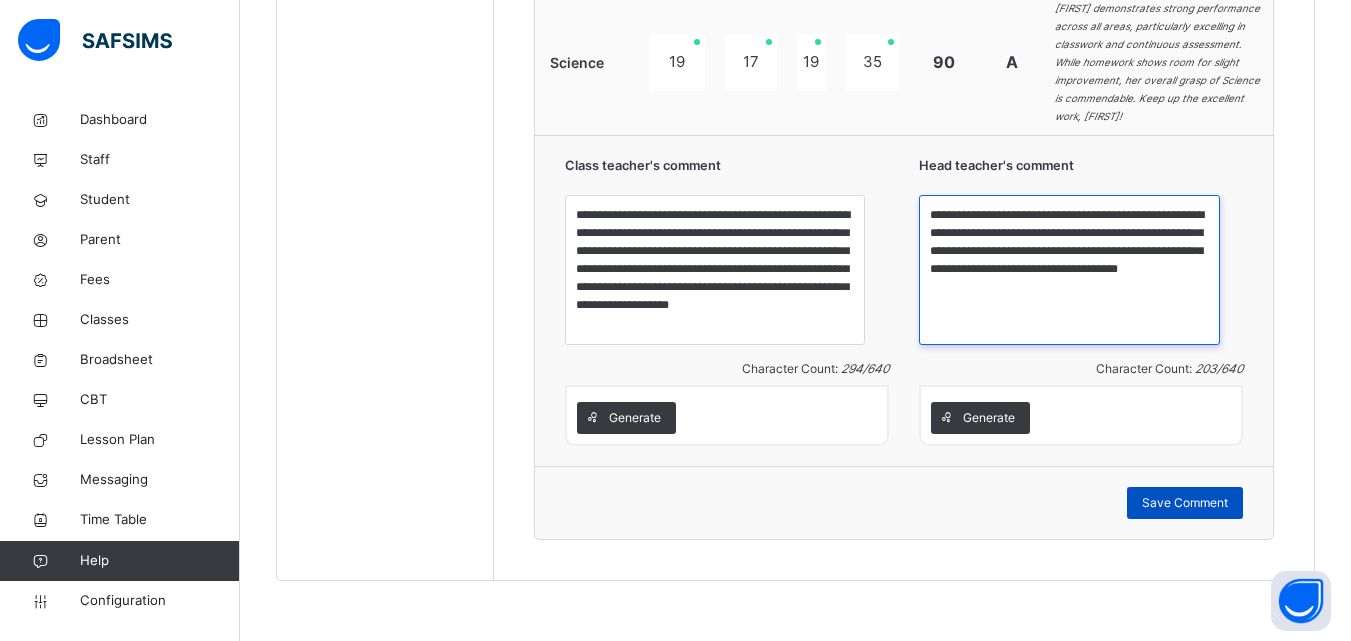 type on "**********" 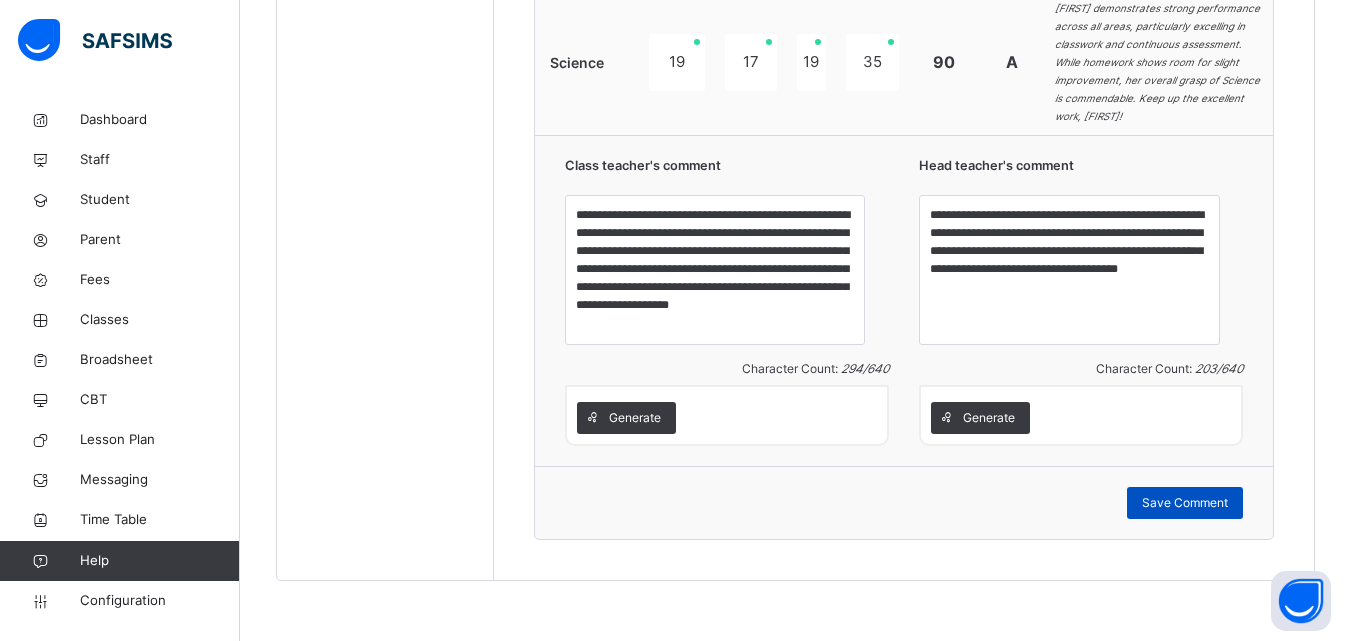 click on "Save Comment" at bounding box center (1185, 503) 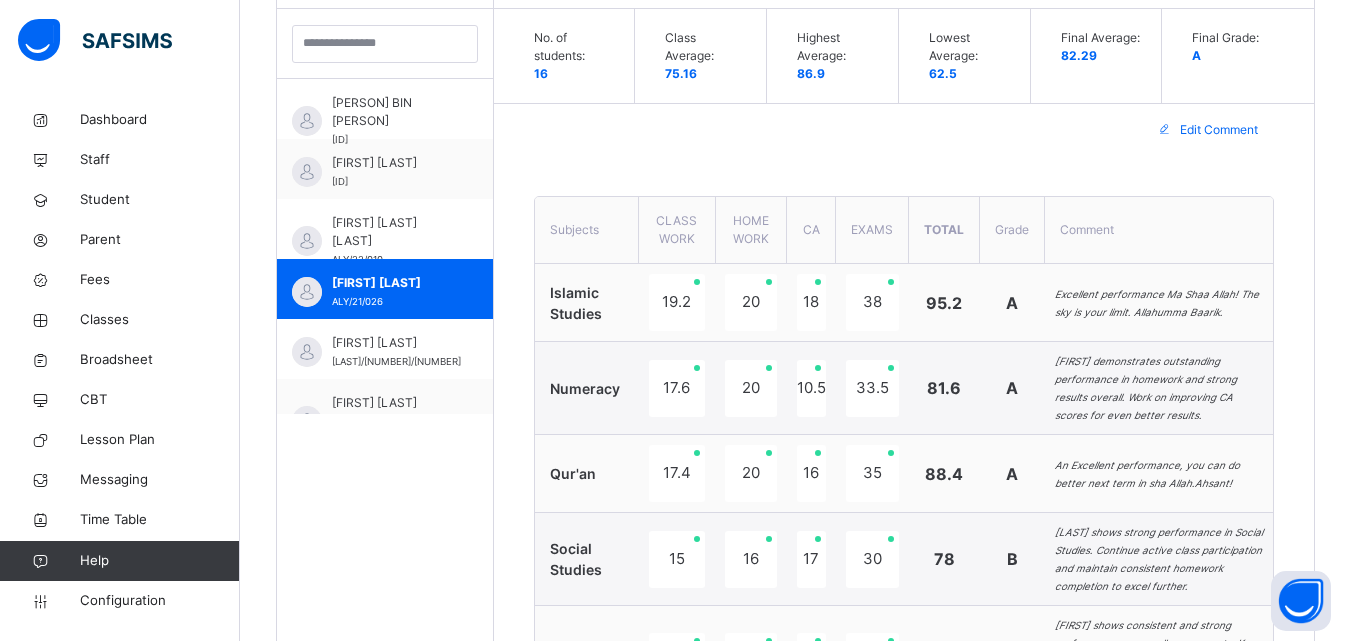 scroll, scrollTop: 578, scrollLeft: 0, axis: vertical 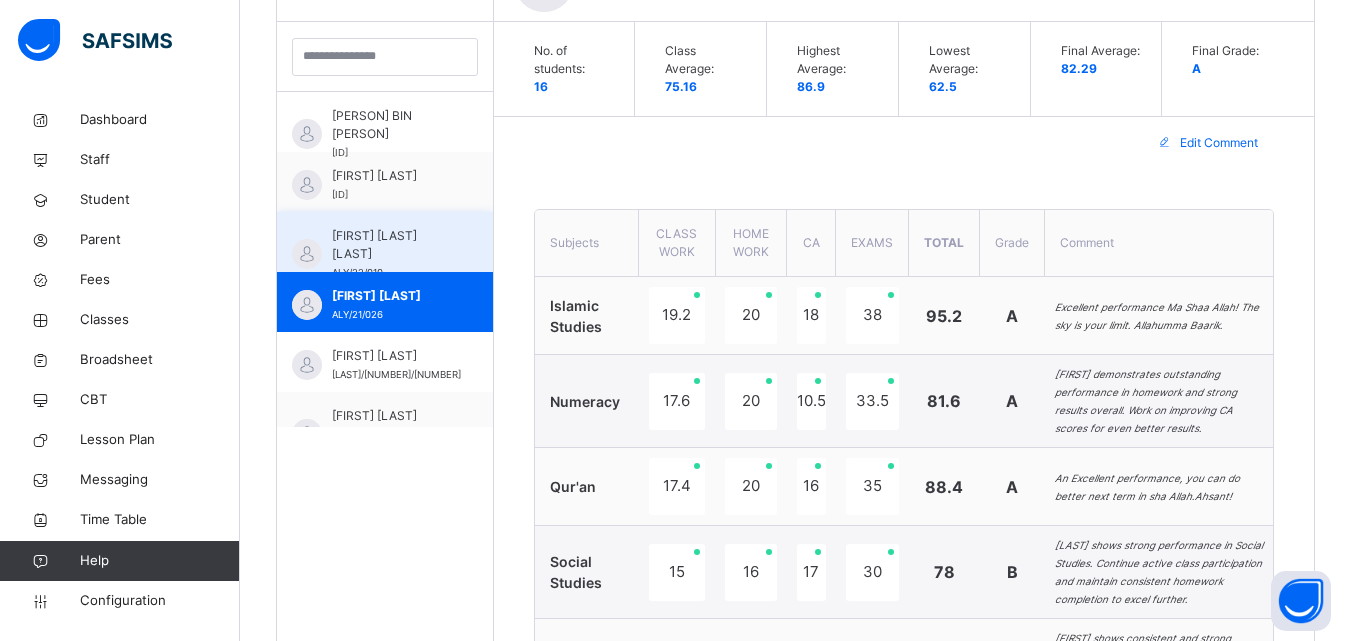 click on "AISHATU MUHAMMAD MUSLIM" at bounding box center [390, 245] 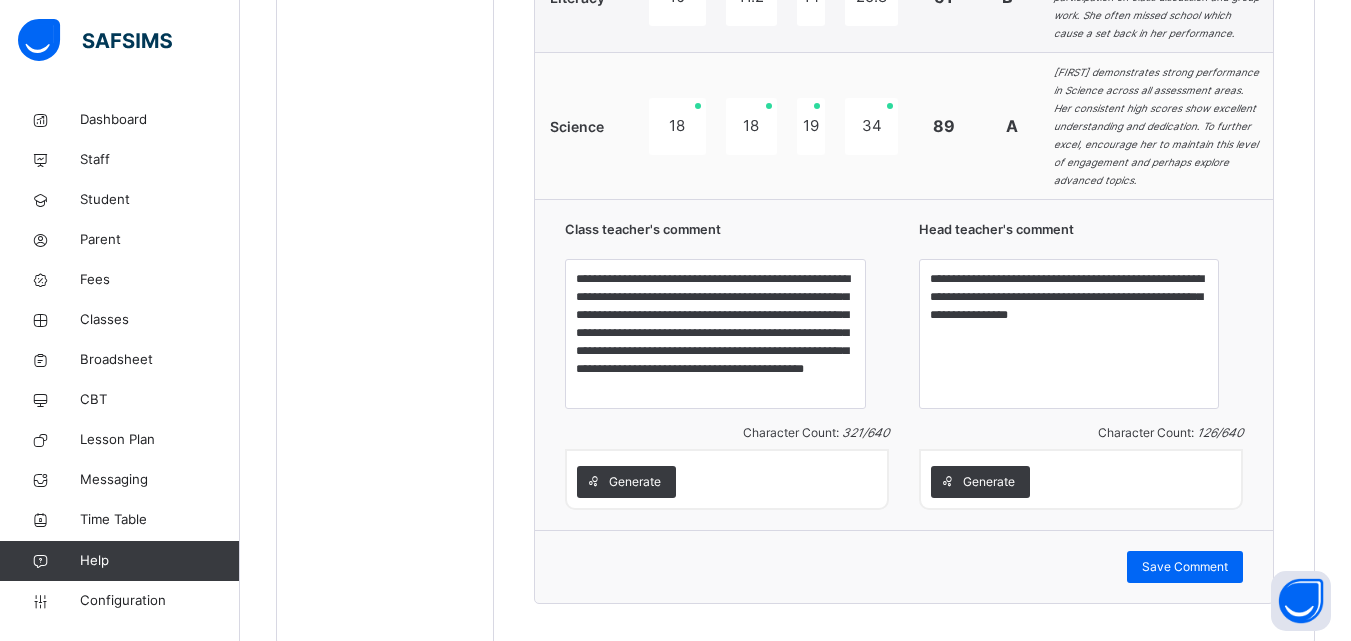 scroll, scrollTop: 1520, scrollLeft: 0, axis: vertical 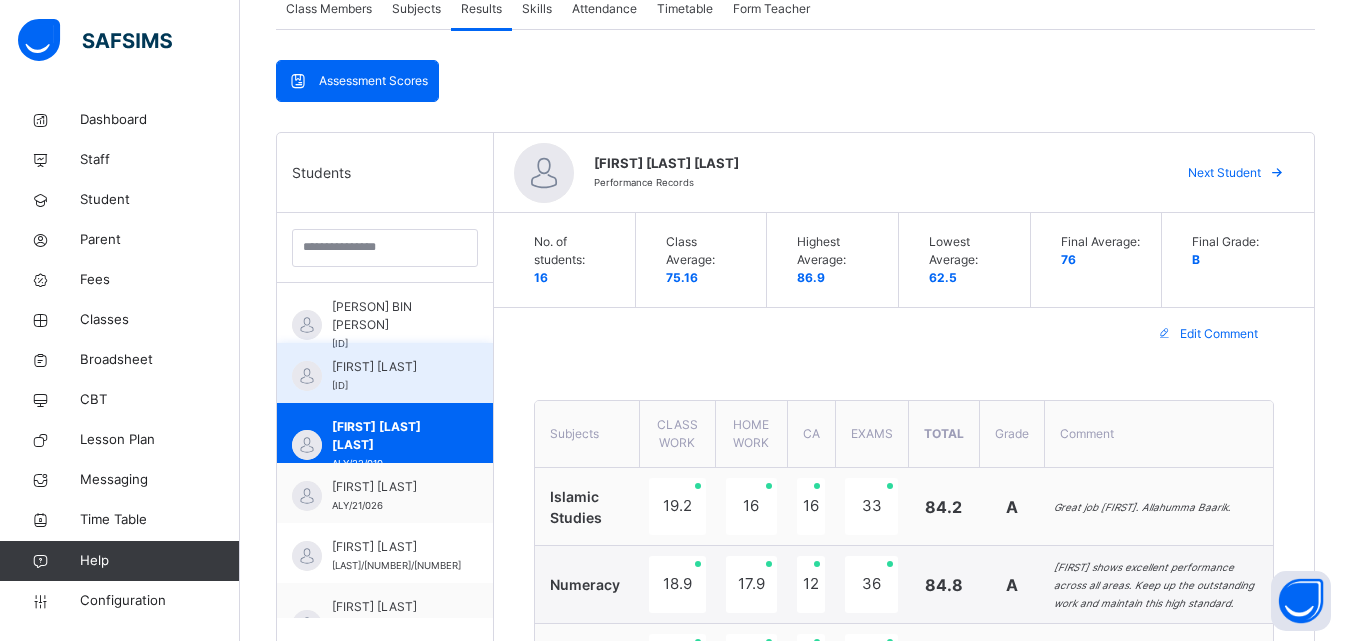 click on "AHMAD IBRAHIM BASHIR" at bounding box center [390, 367] 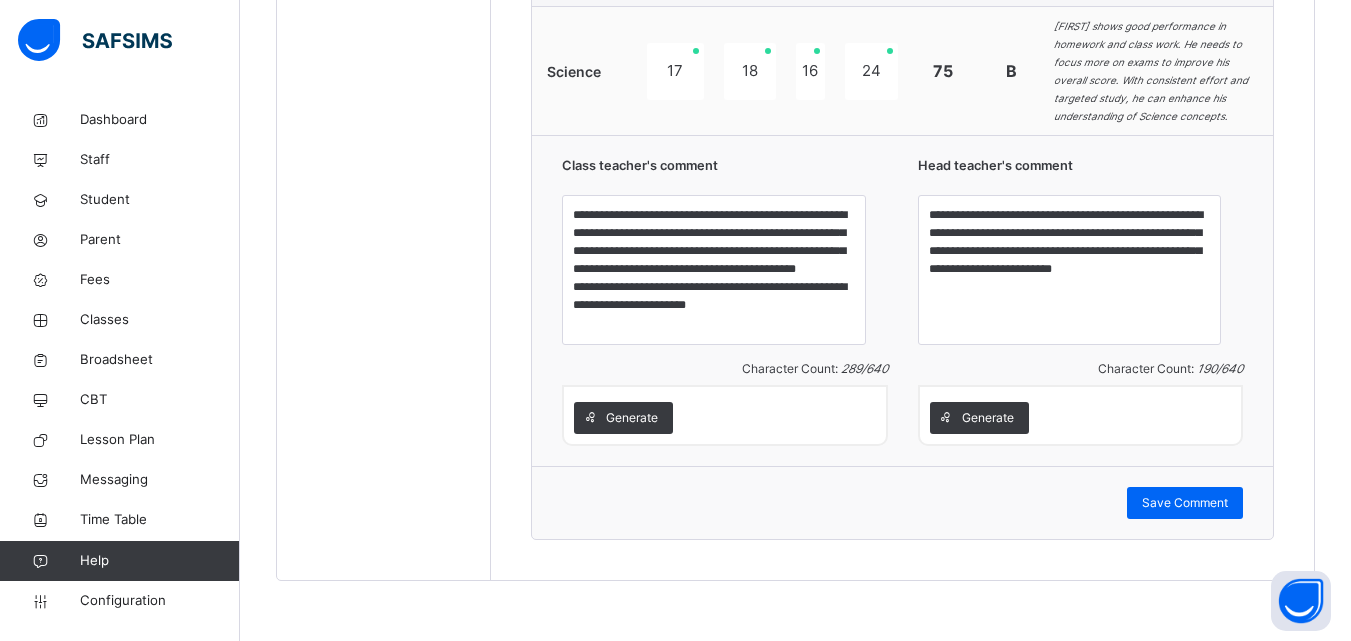 scroll, scrollTop: 1484, scrollLeft: 0, axis: vertical 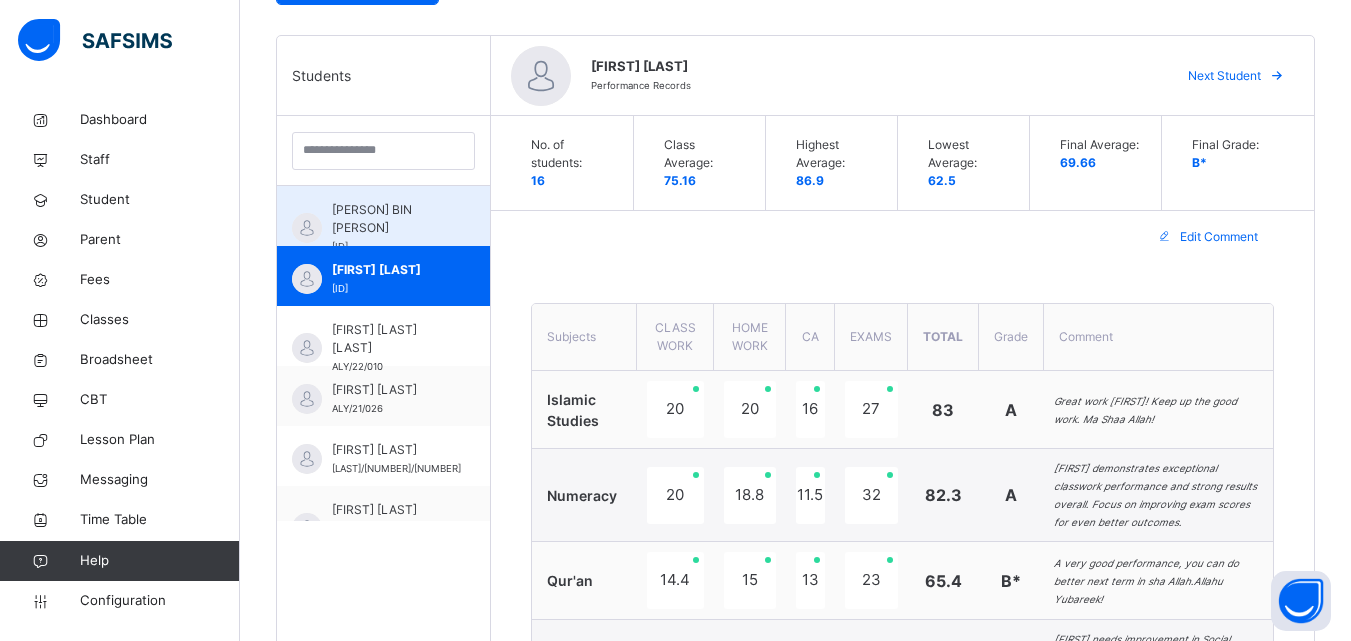 click on "ABDULLAH MUSA BIN YAMEEN" at bounding box center [388, 219] 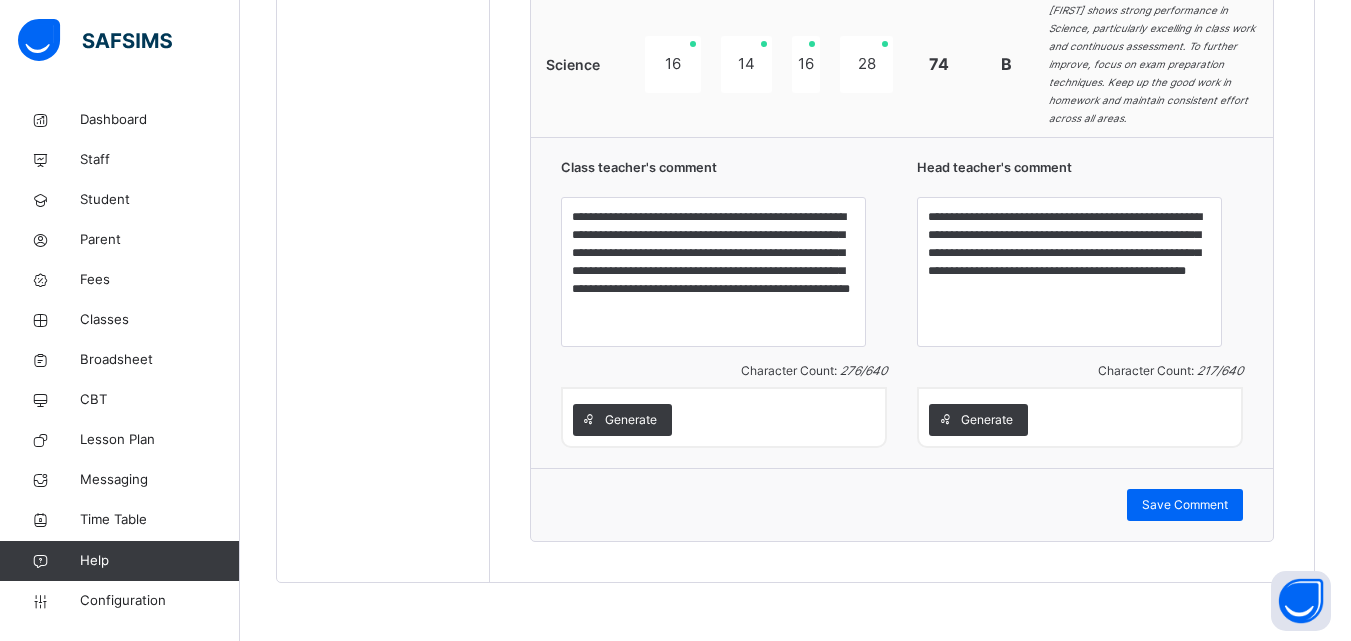 scroll, scrollTop: 1502, scrollLeft: 0, axis: vertical 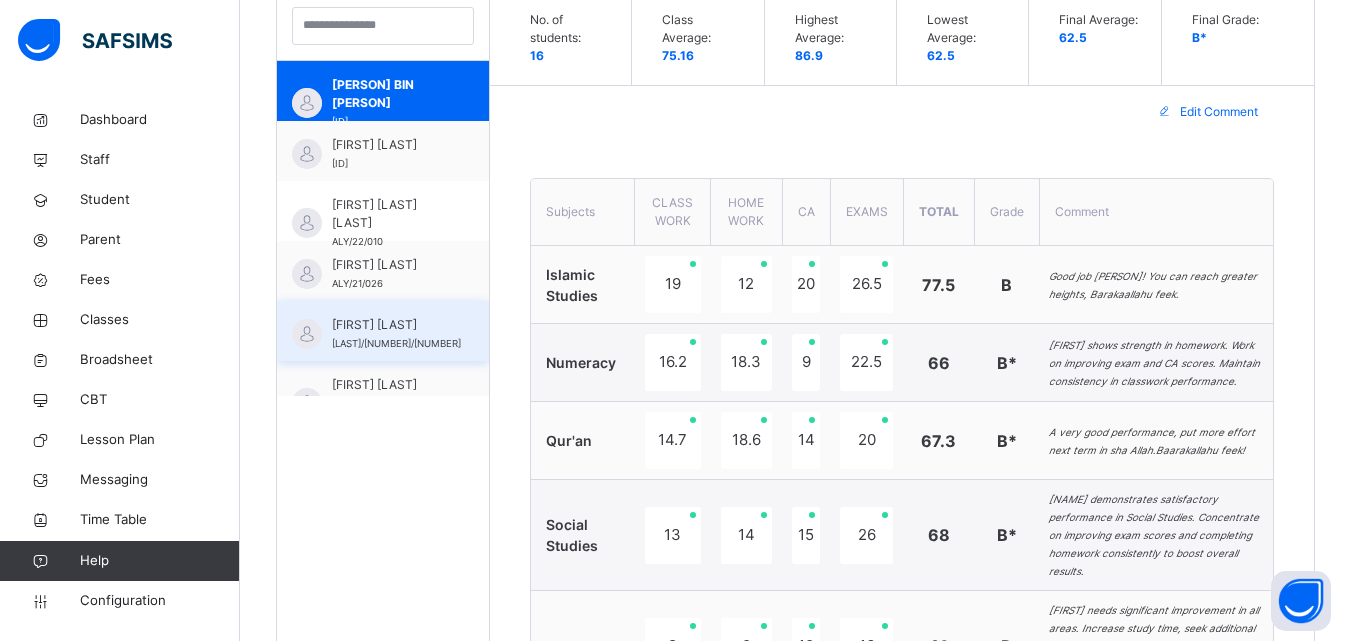 click on "FATIMA ABBAS BELLO ALY/24/027" at bounding box center [396, 334] 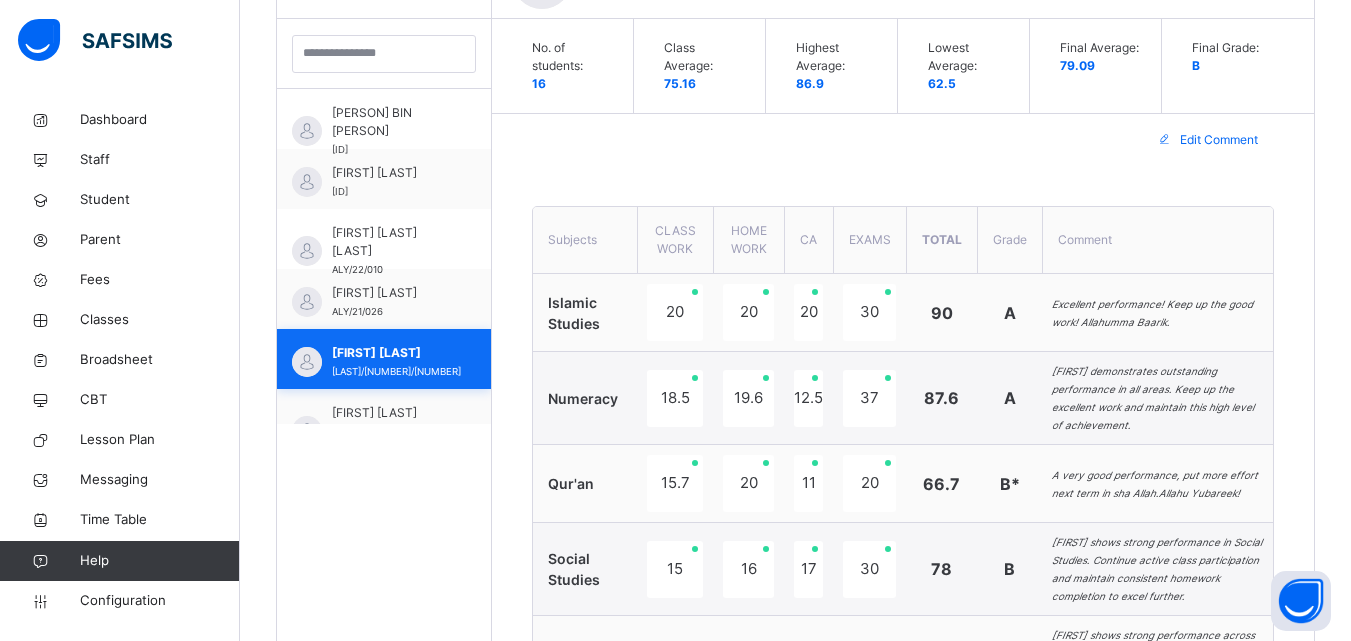 scroll, scrollTop: 609, scrollLeft: 0, axis: vertical 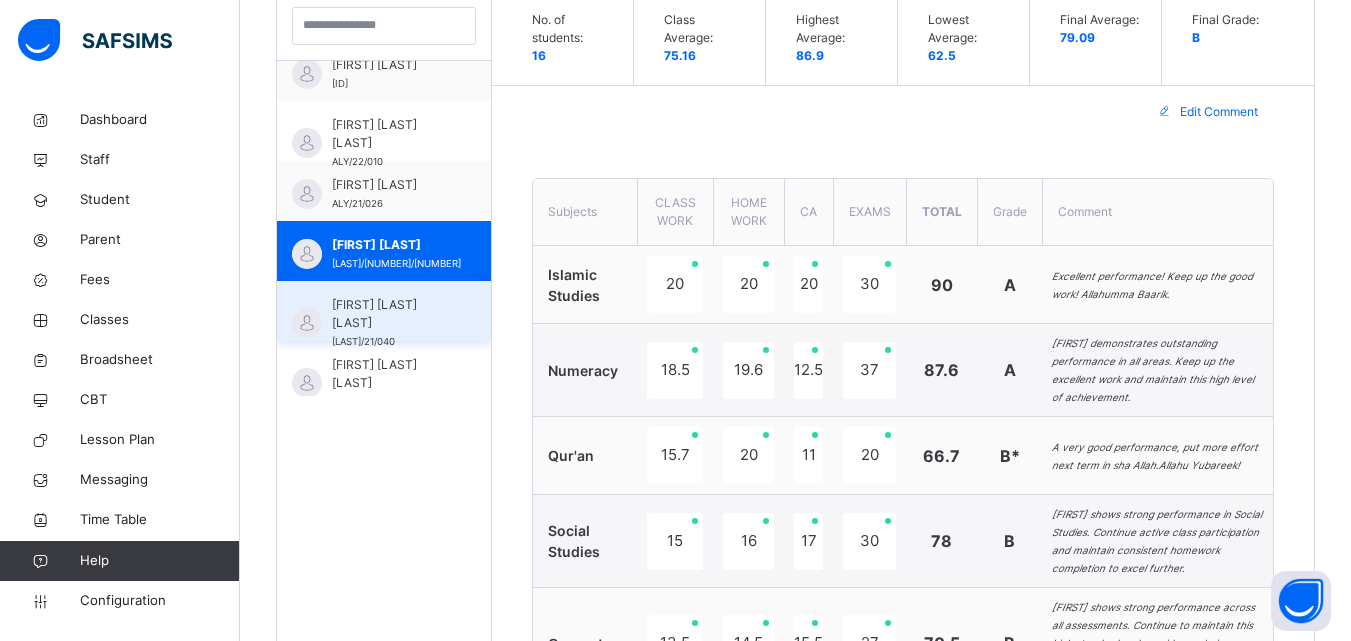click on "FATIMA ABDULRAHMAN ALIYU" at bounding box center (389, 314) 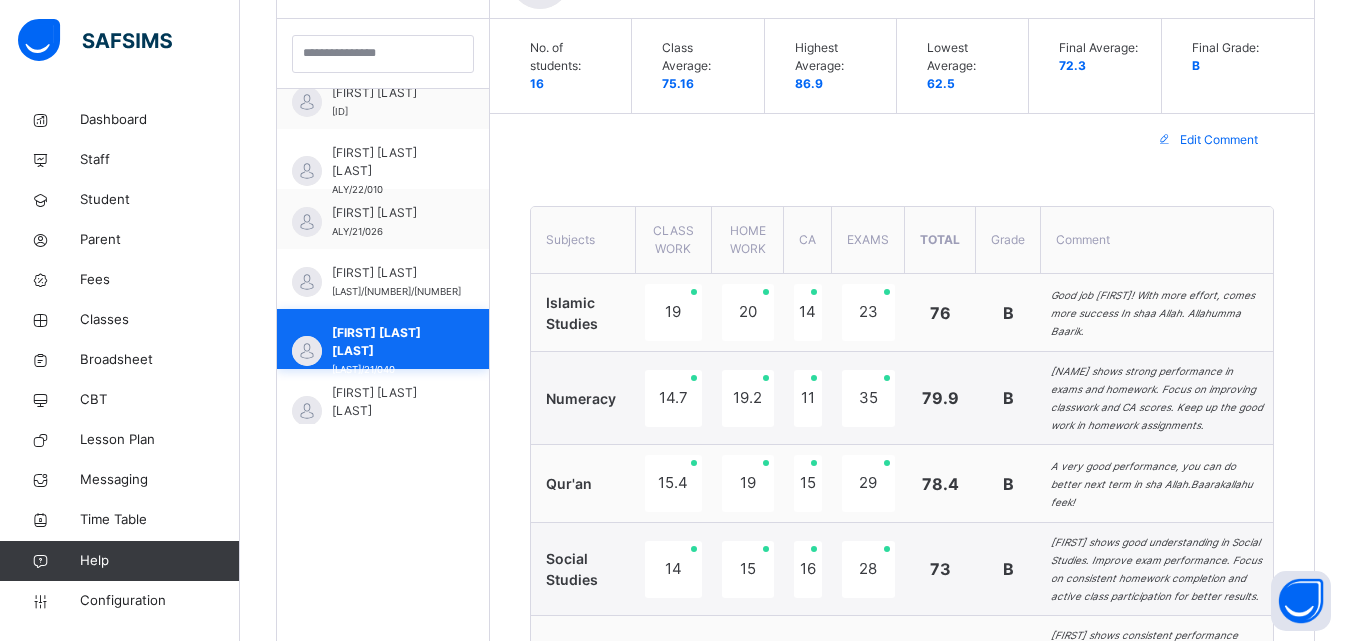 scroll, scrollTop: 609, scrollLeft: 0, axis: vertical 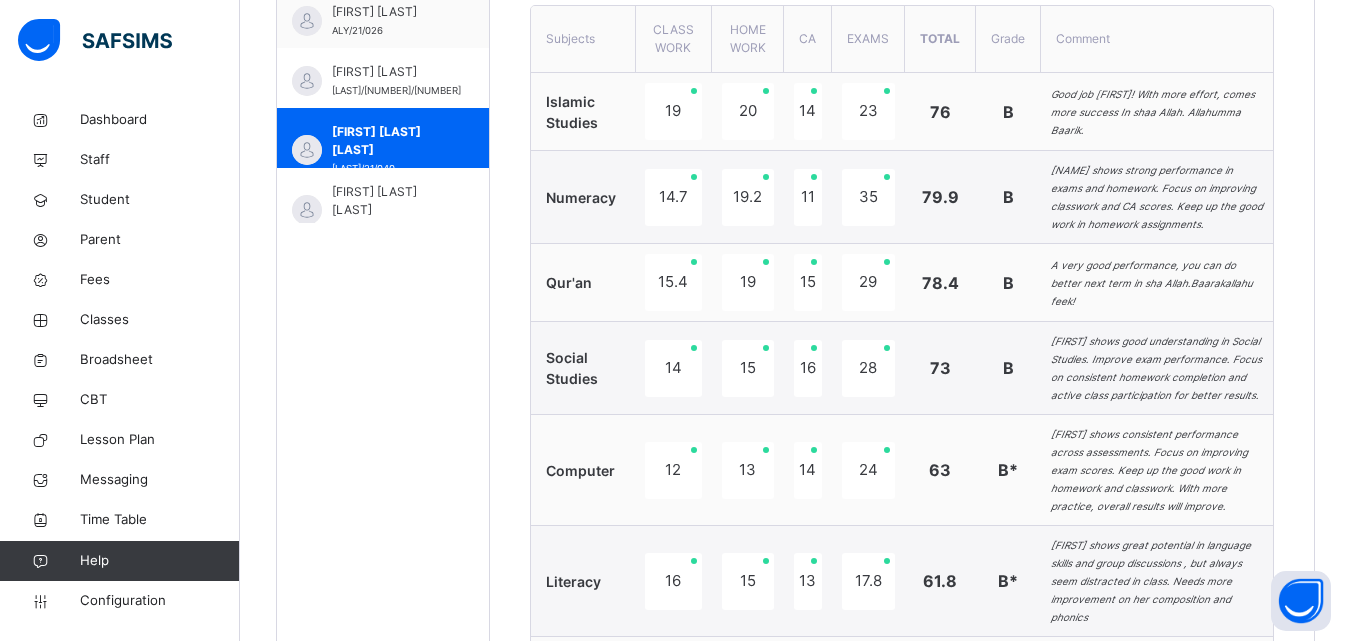 click on "Back  / ELEMENTARY 1  ELEMENTARY 1  ELEMENTARY 1 Third Term 2024-2025 Class Members Subjects Results Skills Attendance Timetable Form Teacher Results More Options   16  Students in class Download Pdf Report Excel Report View subject profile Bulk upload Add Class Members Al-Yamaan Inclusive Schools Date: 3rd Aug 2025, 12:40:26 pm Class Members Class:  ELEMENTARY 1  Total no. of Students:  16 Term:  Third Term Session:  2024-2025 S/NO Admission No. Last Name First Name Other Name 1 ALY/22/017 BIN YAMEEN ABDULLAH MUSA 2 ALY/24/009 BASHIR AHMAD IBRAHIM 3 ALY/22/010 MUSLIM AISHATU MUHAMMAD 4 ALY/21/026 QASIM BUSHRAA 5 ALY/24/027 BELLO FATIMA ABBAS 6 ALY/21/040 ALIYU FATIMA ABDULRAHMAN 7 ALY/21/046 MUBARAK FATIMA ABUBAKAR 8 ALY/22/005 UMAR HASSAN KHALID 9 ALY/22/004 UMAR HUSSAIN KHALID 10 ALY/21/028 ABUBAKAR KHADIJAH 11 ALY/22/026 BELLO MAIMUNA USMAN 12 ALY/21/044 HANEEF MARYAM 13 ALY/21/038 ABDULLAHI MUHAMMAD OHIARE 14 ALY/21/018 ABUBAKAR MUHSIN 15 ALY/21/039 MAHMUD SA'ADATU ABDULSALAM 16 ALY/23/007 SULEIMAN ×" at bounding box center [795, 294] 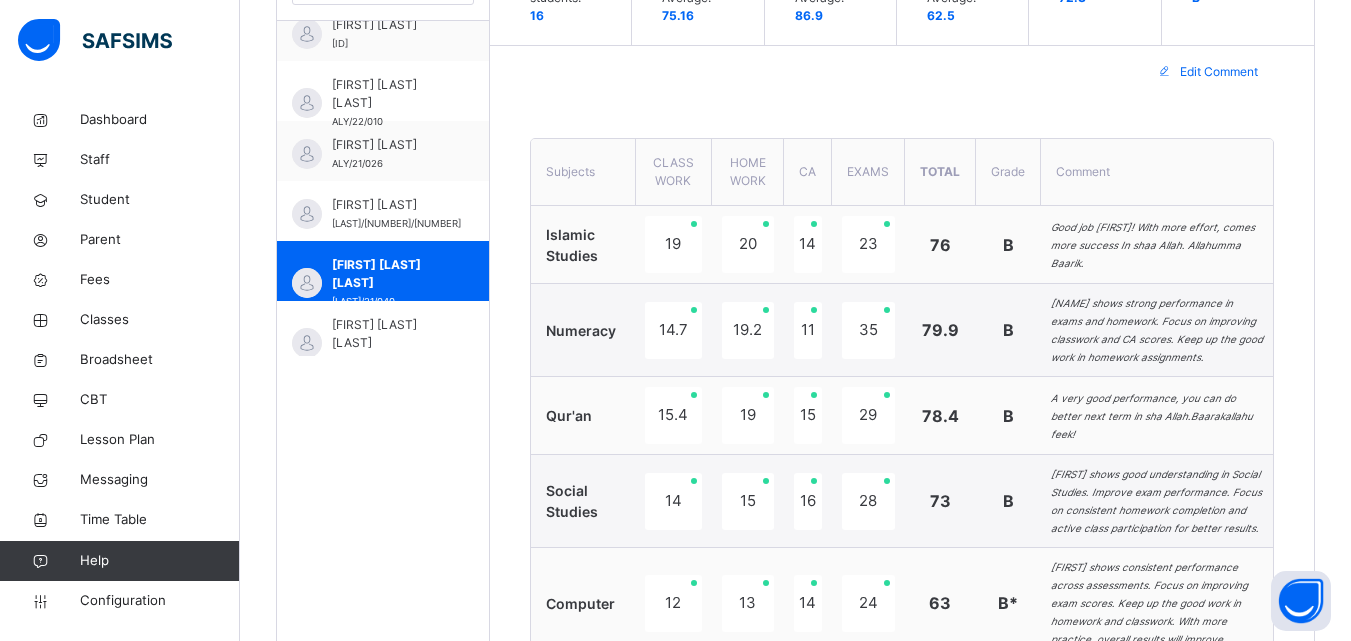 scroll, scrollTop: 622, scrollLeft: 0, axis: vertical 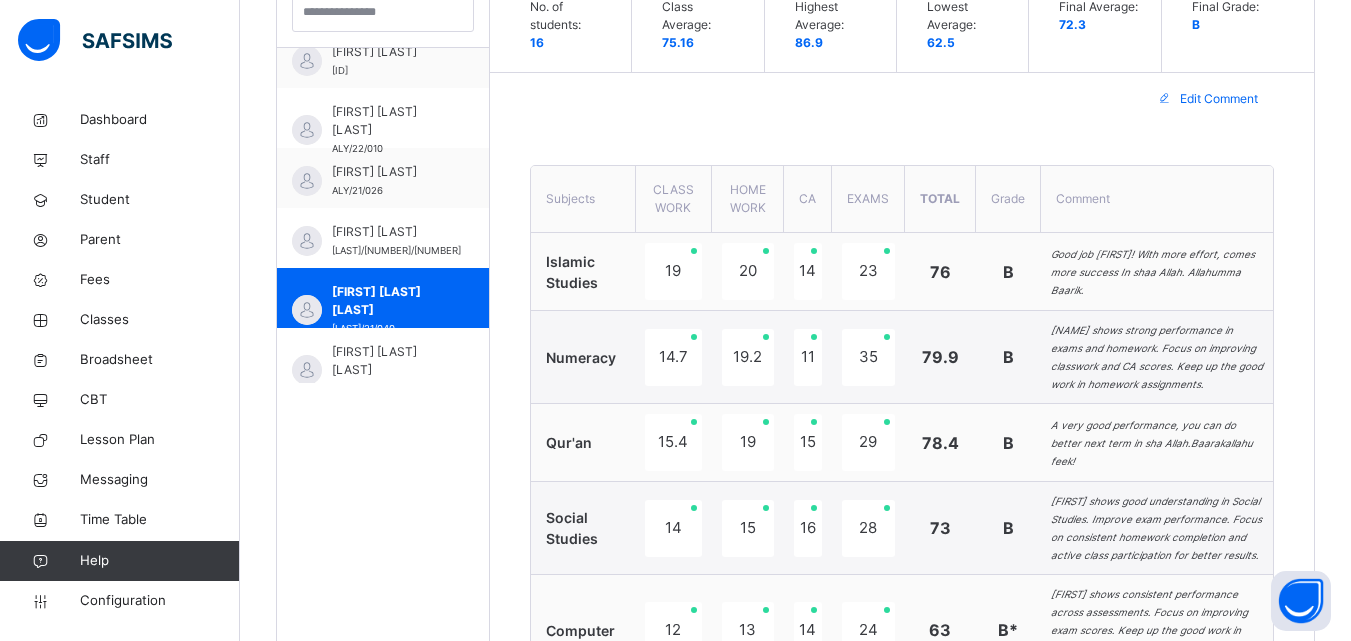 click on "Edit Comment" at bounding box center [1219, 99] 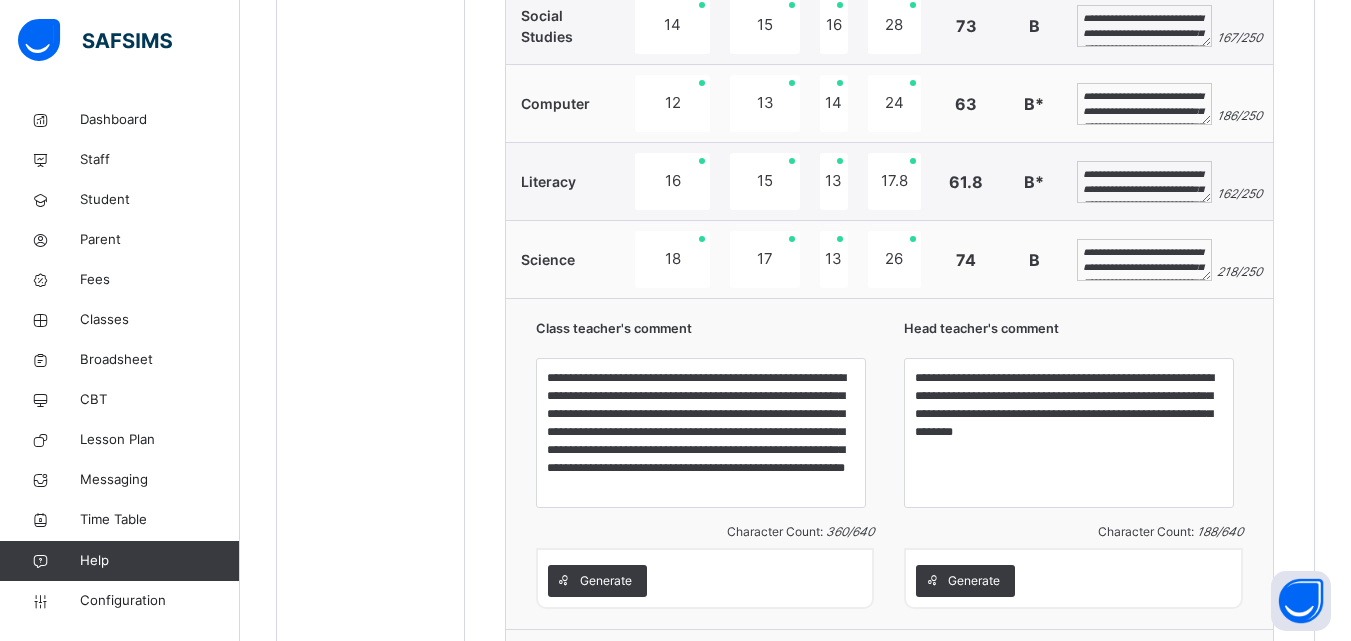 scroll, scrollTop: 1142, scrollLeft: 0, axis: vertical 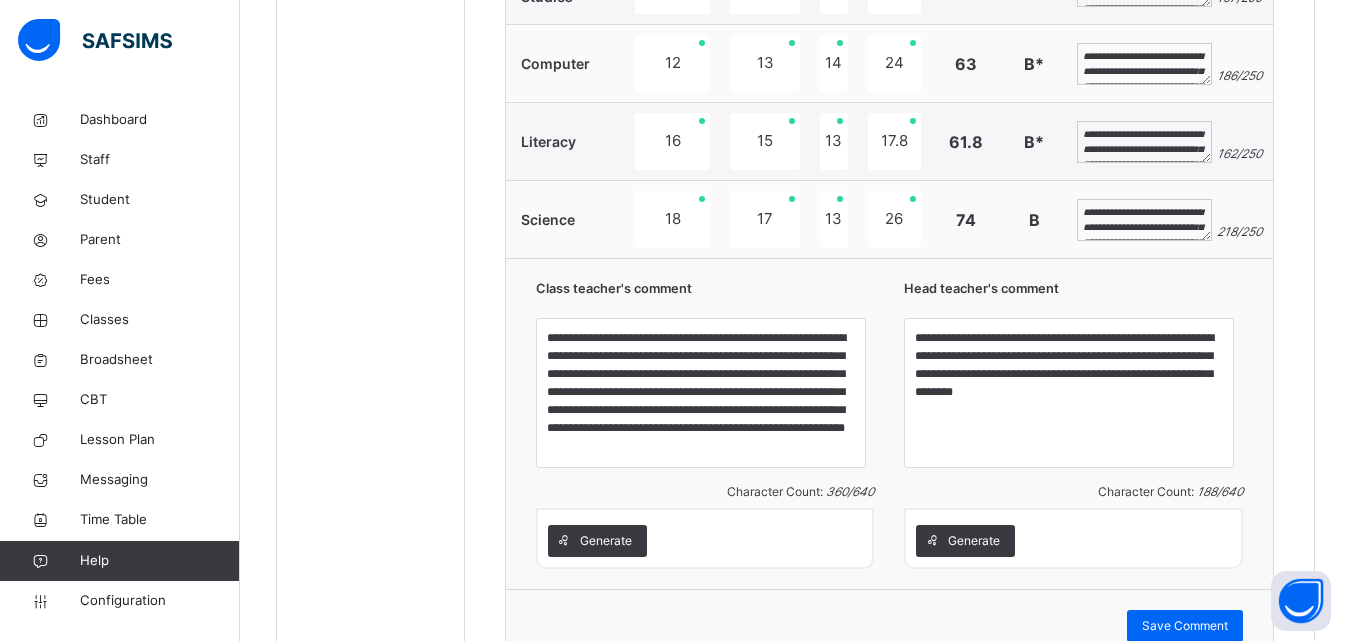 click on "**********" at bounding box center (1144, 142) 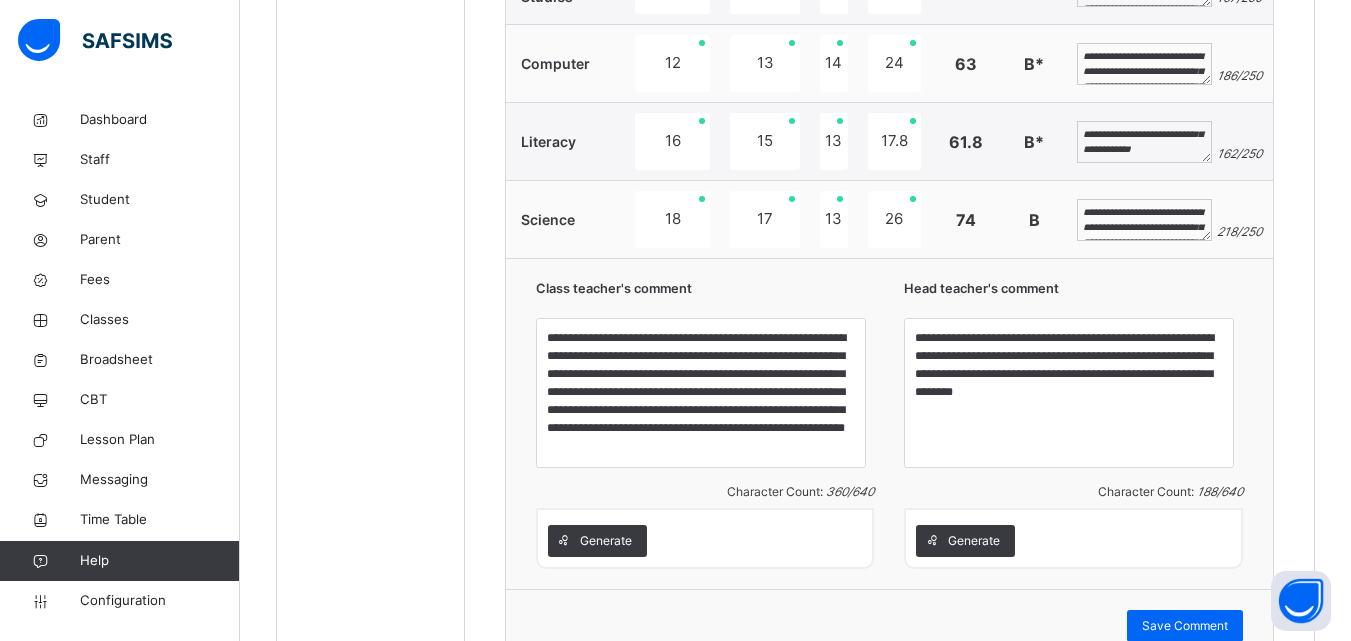 scroll, scrollTop: 114, scrollLeft: 0, axis: vertical 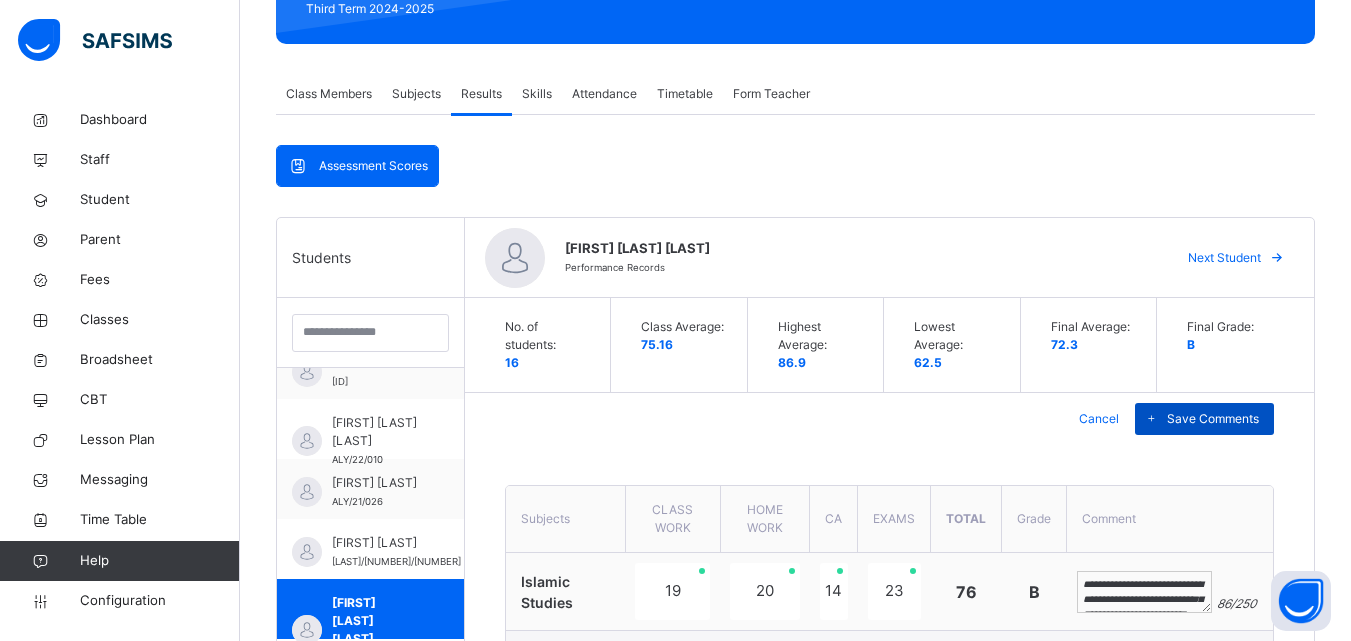 type on "**********" 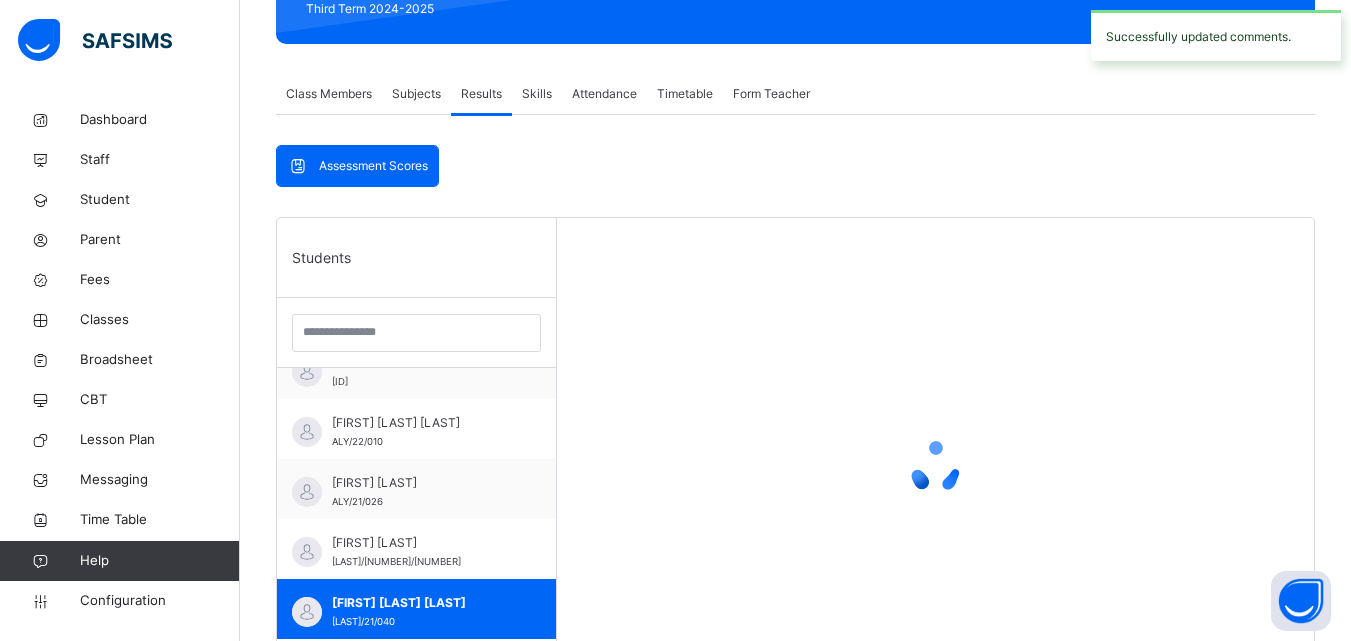 scroll, scrollTop: 80, scrollLeft: 0, axis: vertical 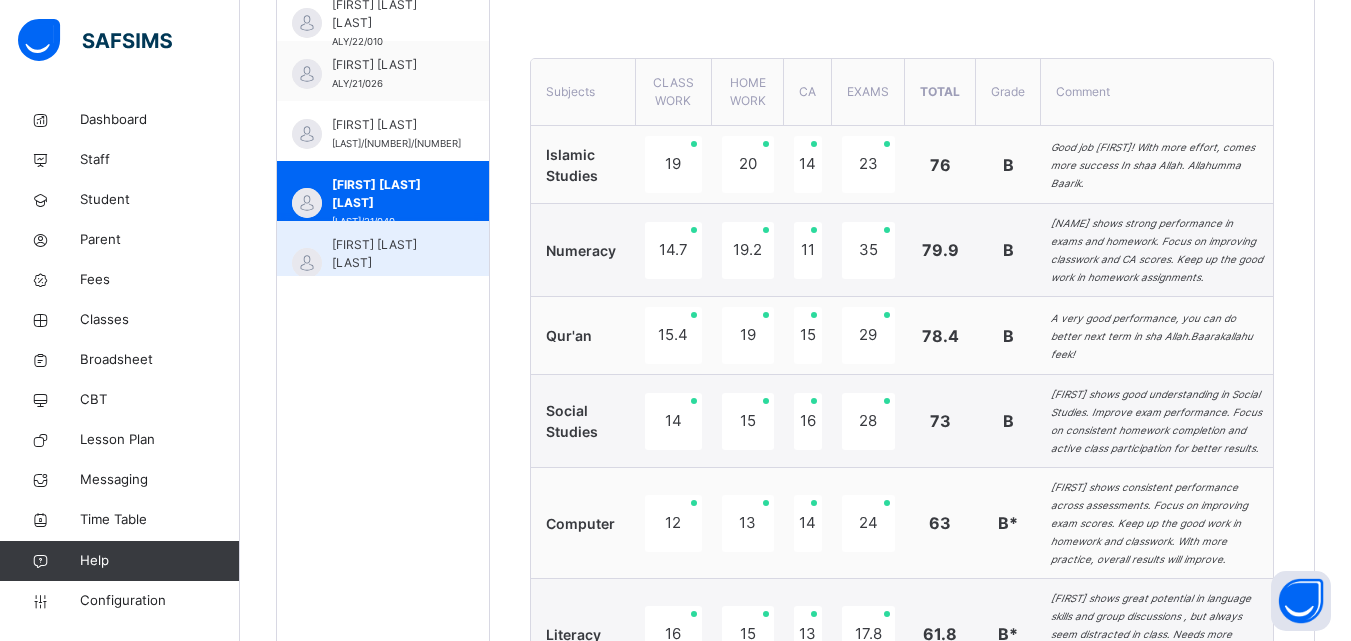 click on "FATIMA ABUBAKAR MUBARAK" at bounding box center (388, 254) 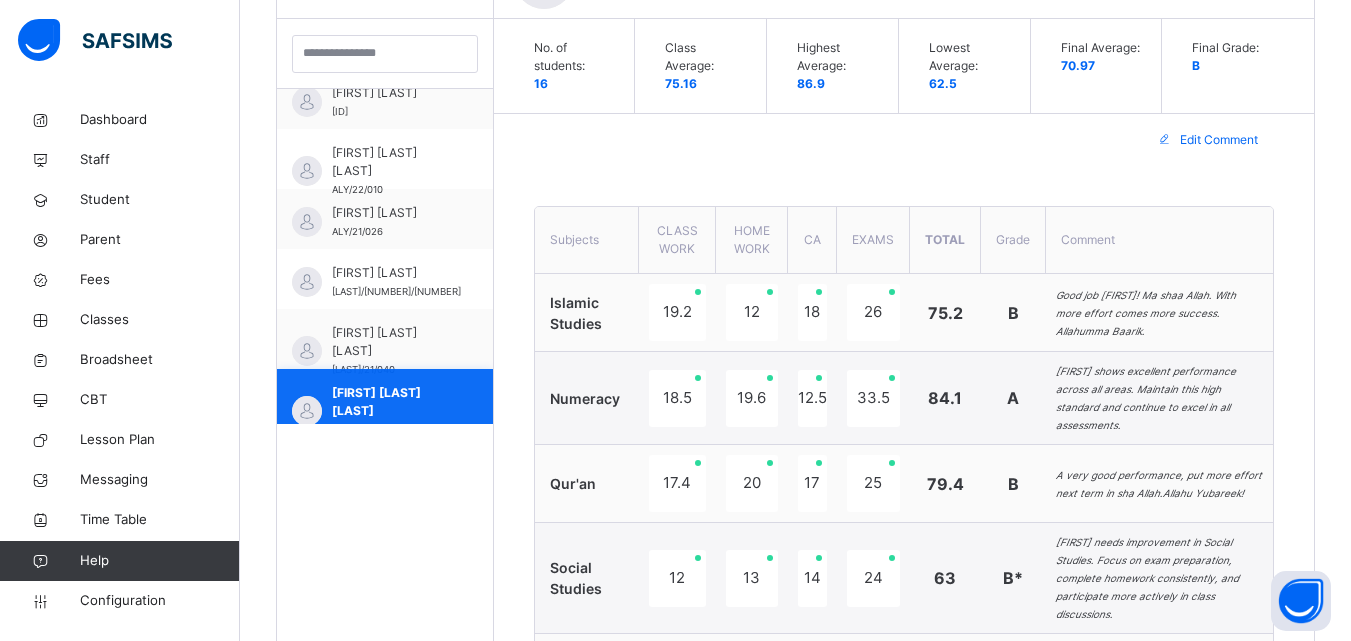scroll, scrollTop: 729, scrollLeft: 0, axis: vertical 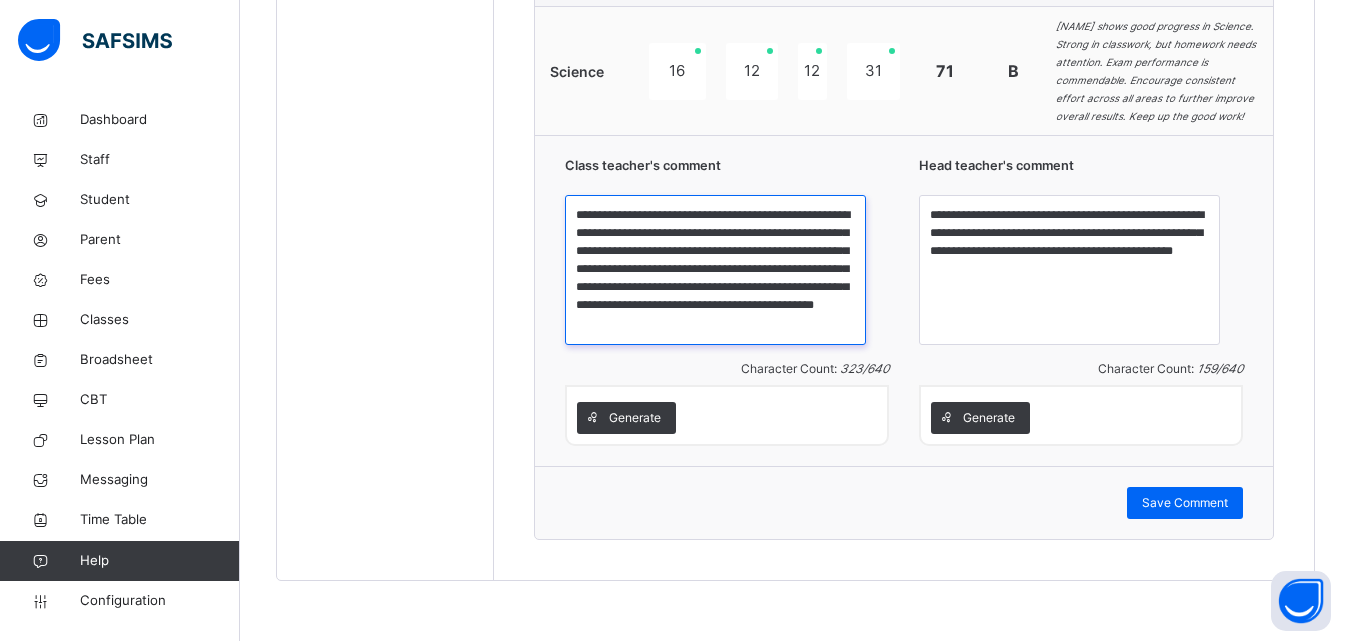 click on "**********" at bounding box center (715, 270) 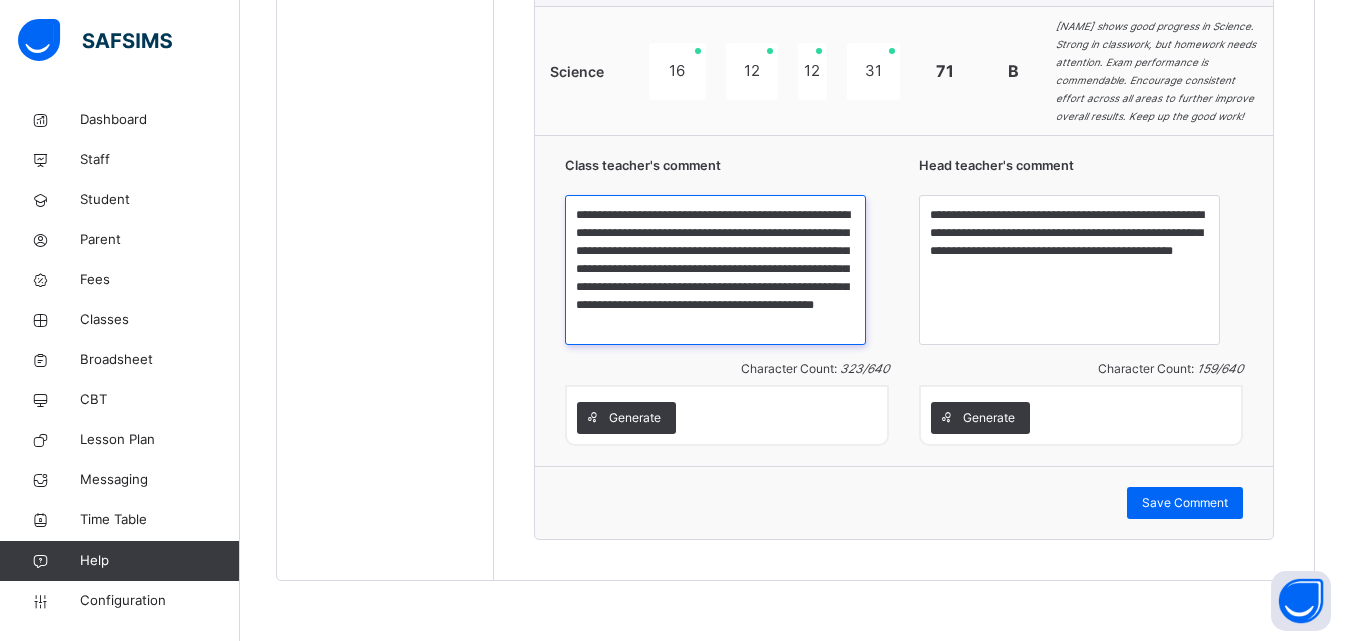 click on "**********" at bounding box center [715, 270] 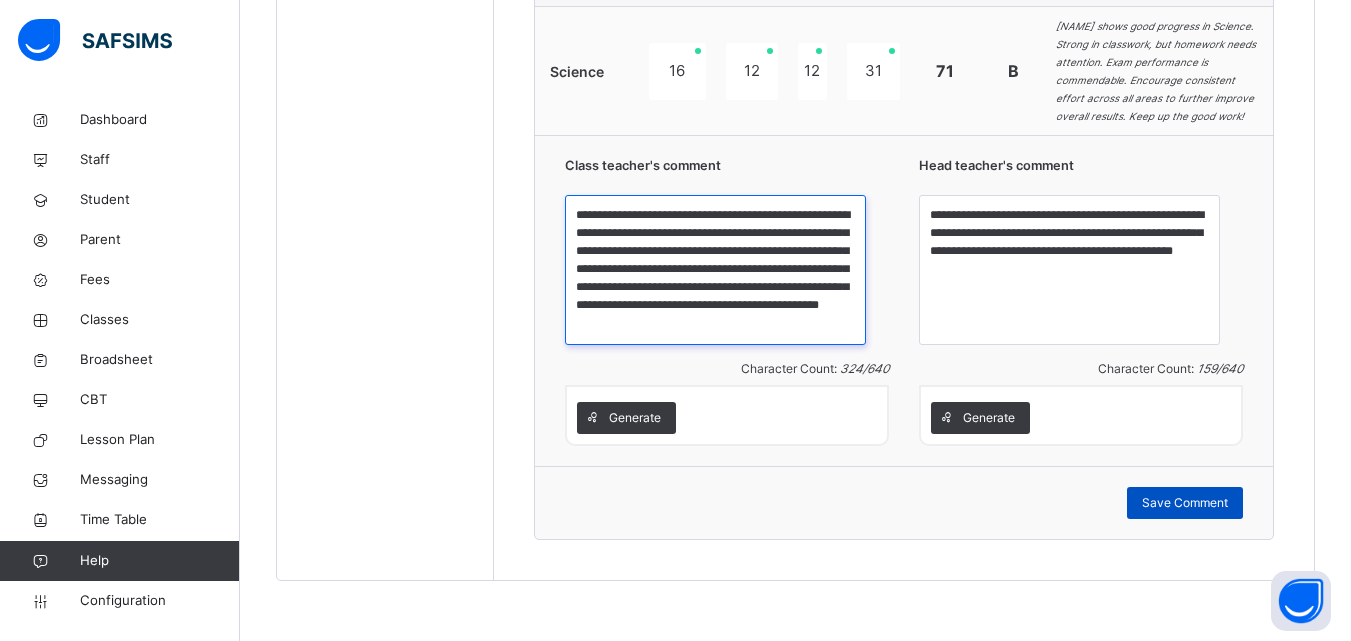 type on "**********" 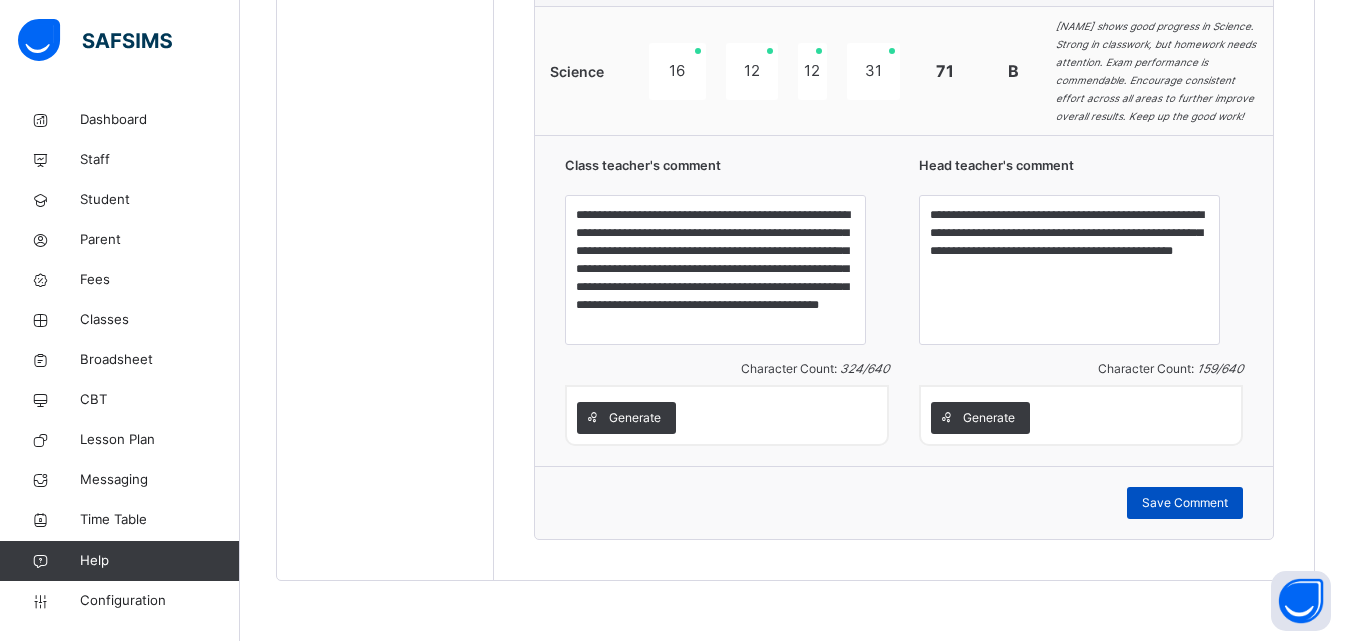 click on "Save Comment" at bounding box center (1185, 503) 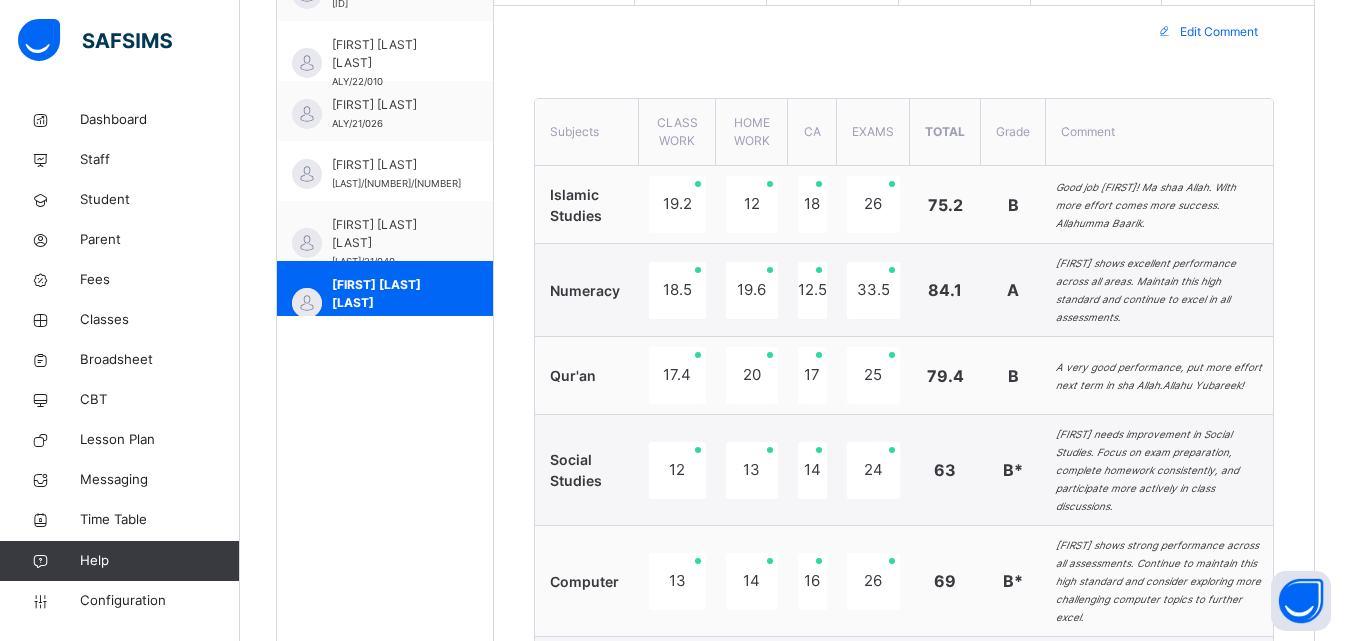 scroll, scrollTop: 622, scrollLeft: 0, axis: vertical 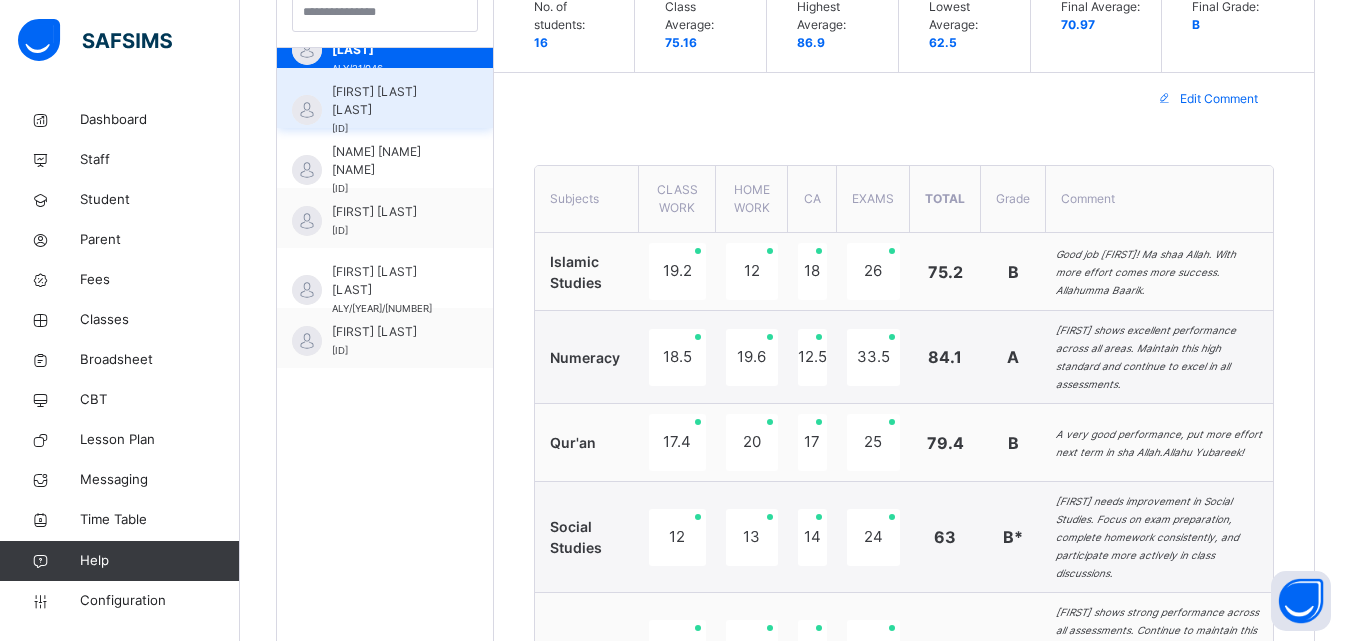 click on "HASSAN KHALID UMAR ALY/22/005" at bounding box center [390, 110] 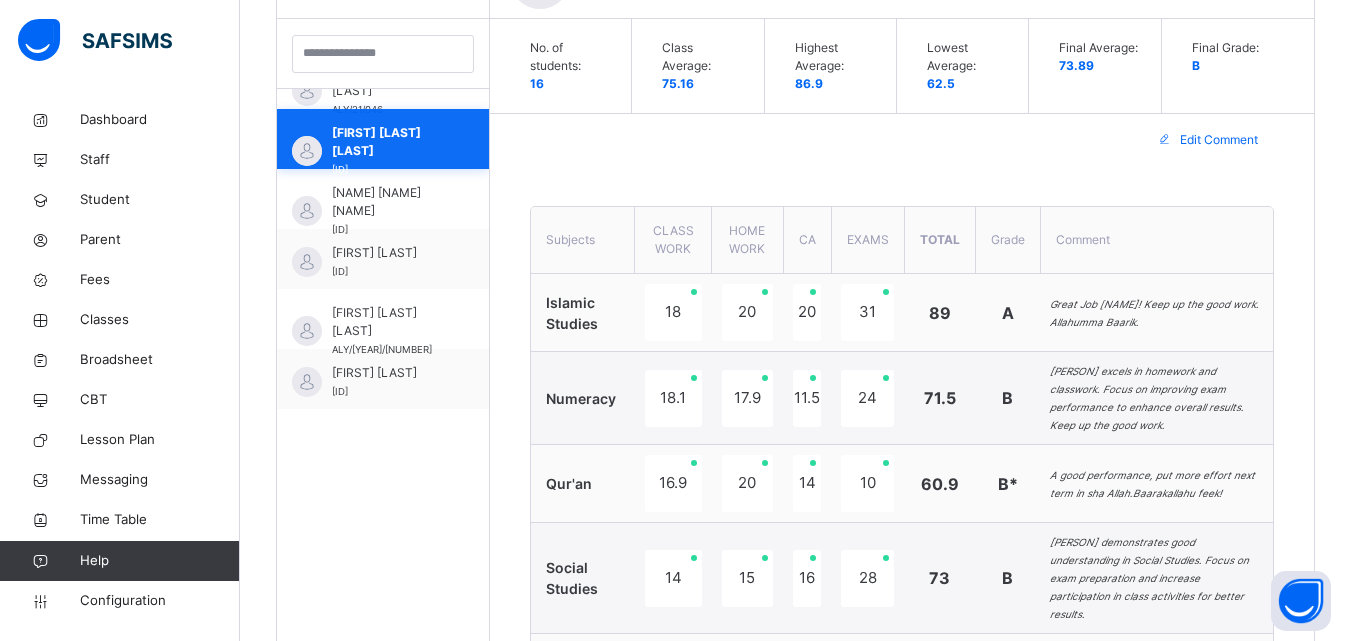 scroll, scrollTop: 622, scrollLeft: 0, axis: vertical 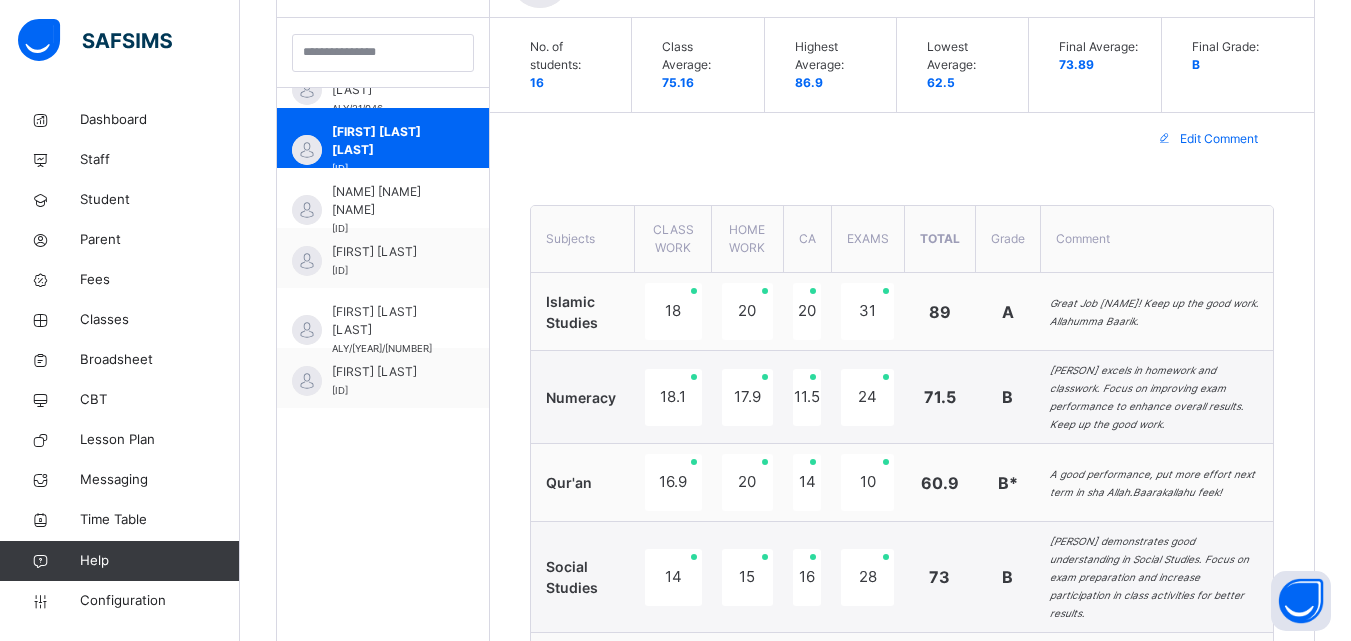 click on "Edit Comment" at bounding box center [1219, 139] 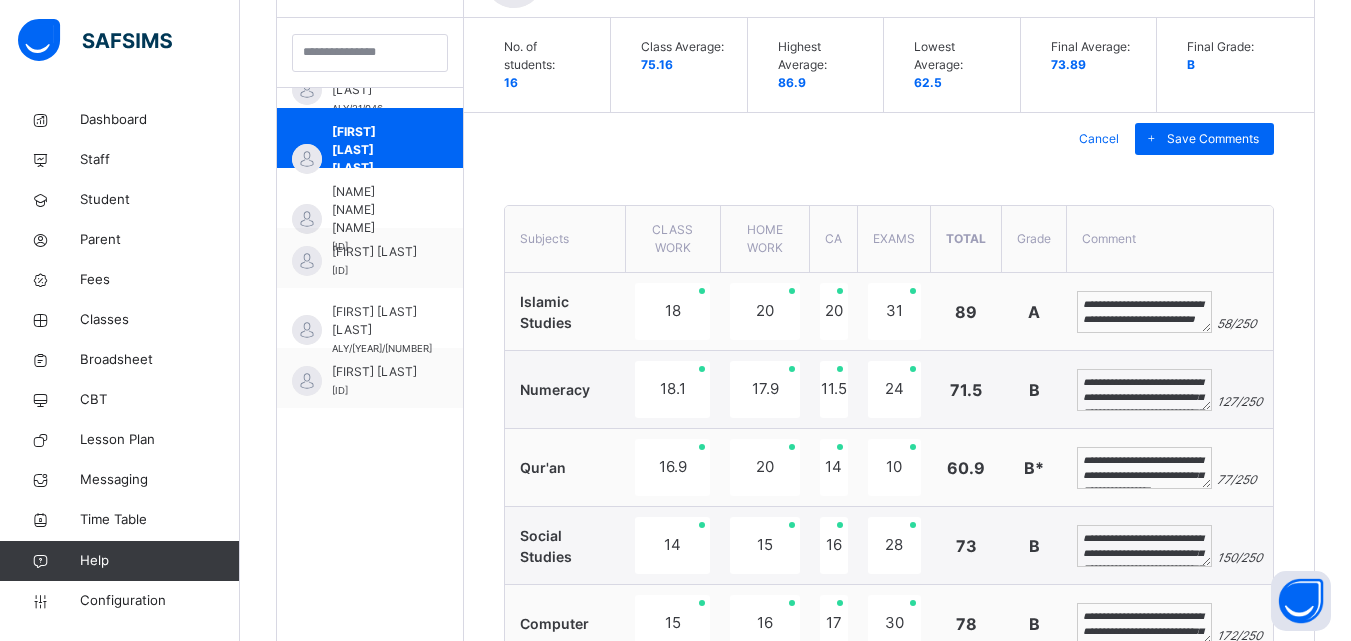 scroll, scrollTop: 409, scrollLeft: 0, axis: vertical 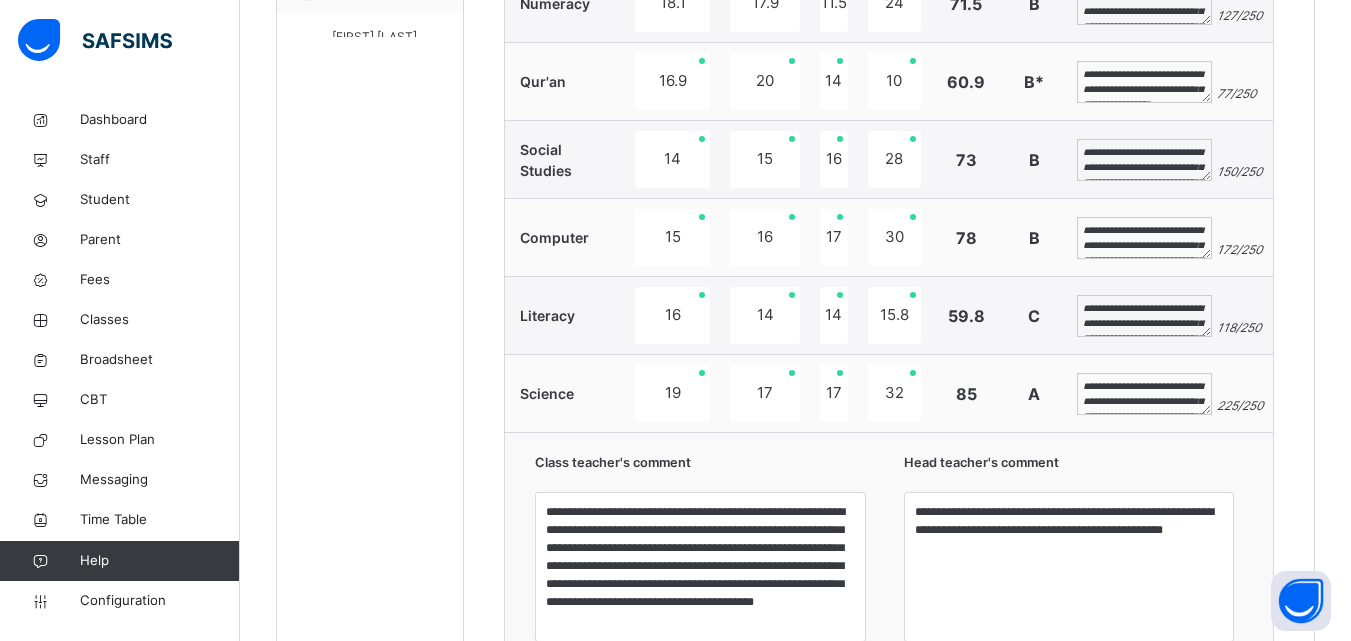 click on "**********" at bounding box center (1144, 316) 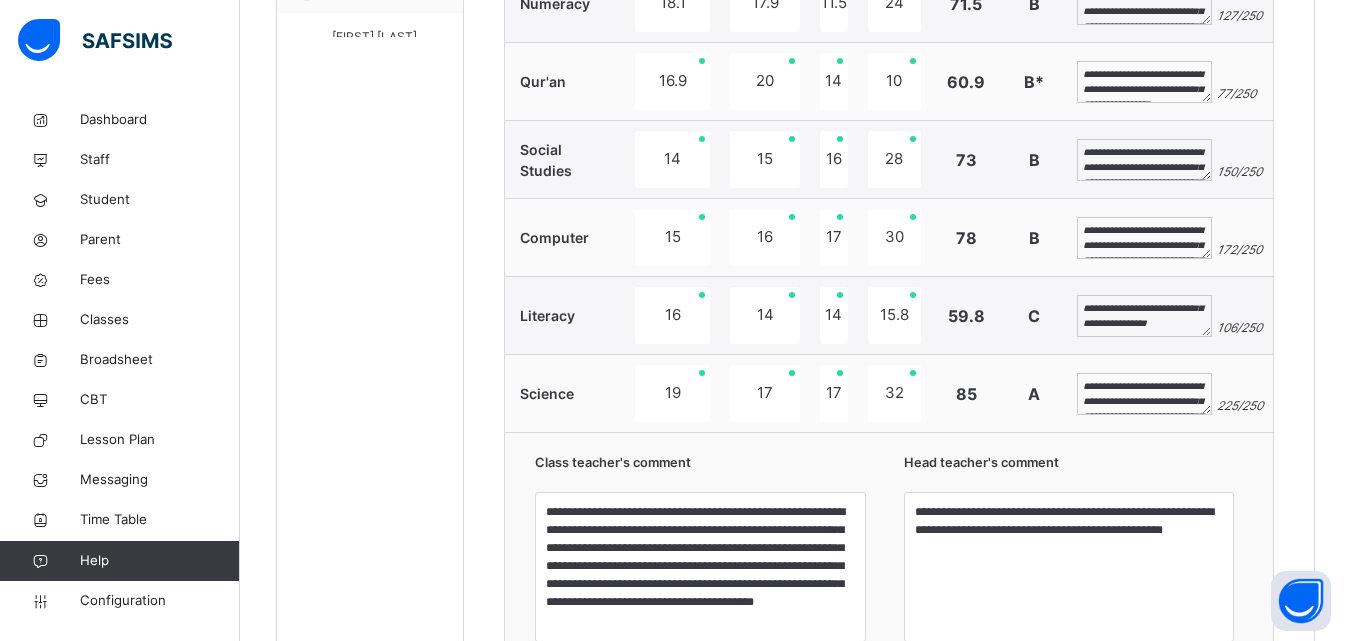 scroll, scrollTop: 60, scrollLeft: 0, axis: vertical 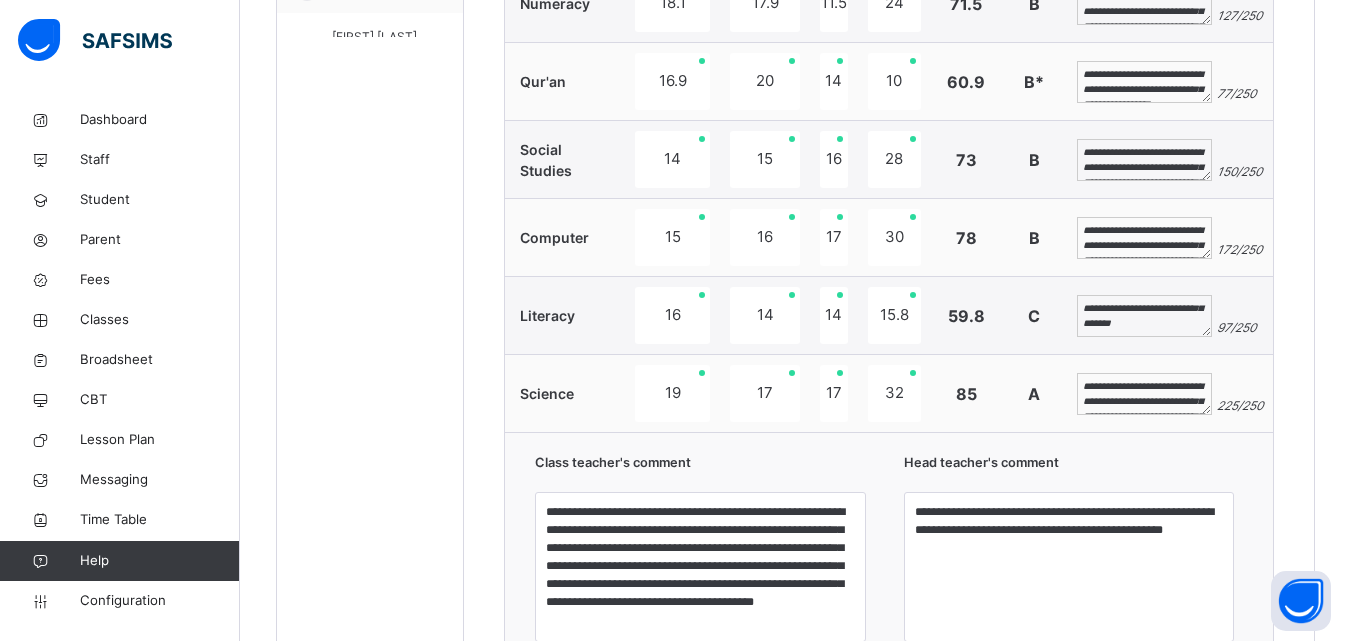 click on "**********" at bounding box center [1144, 316] 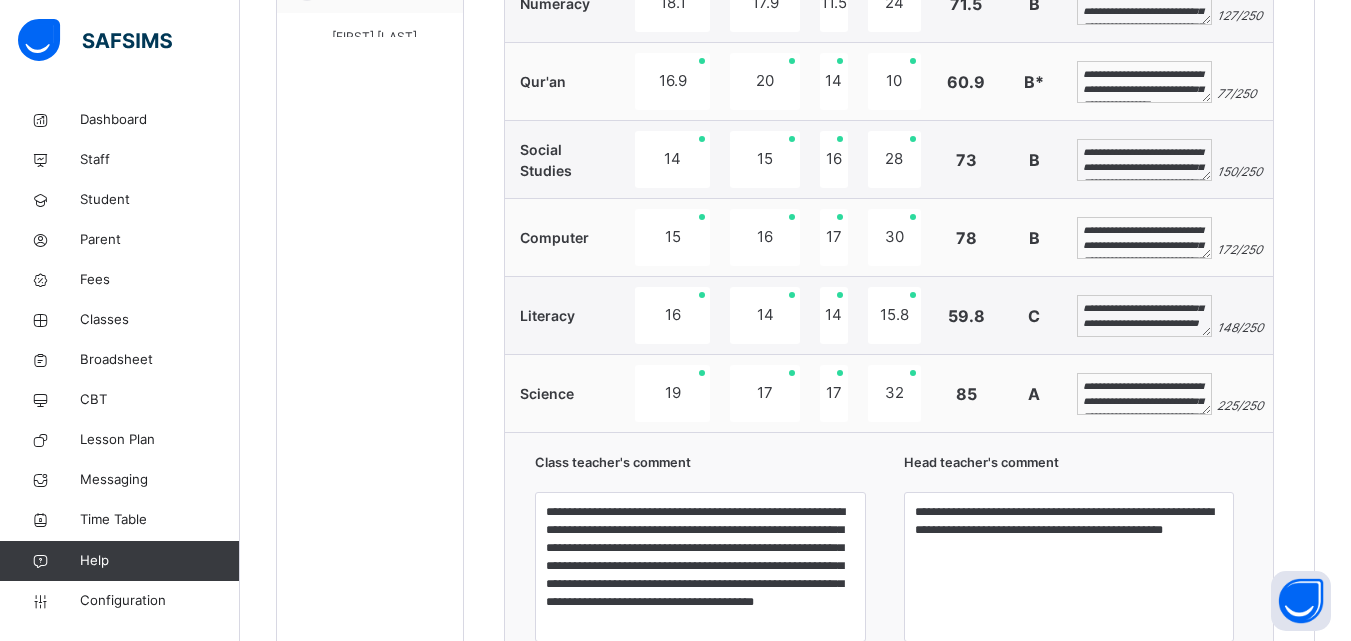 scroll, scrollTop: 99, scrollLeft: 0, axis: vertical 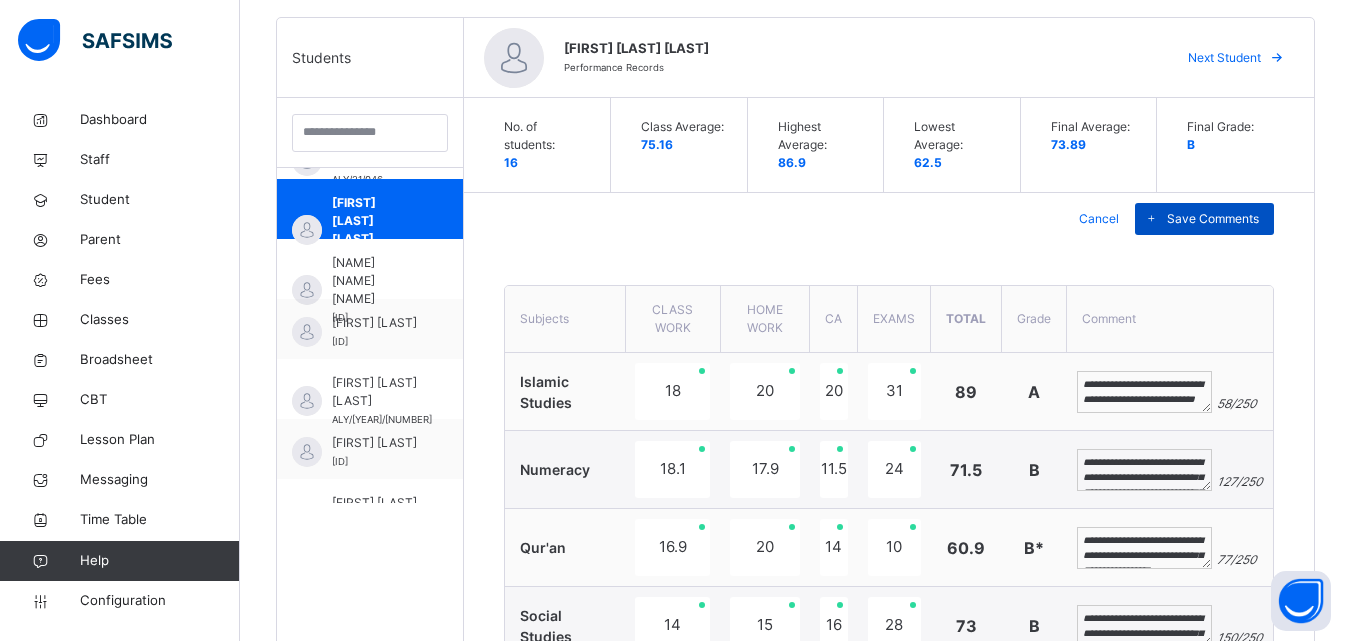 type on "**********" 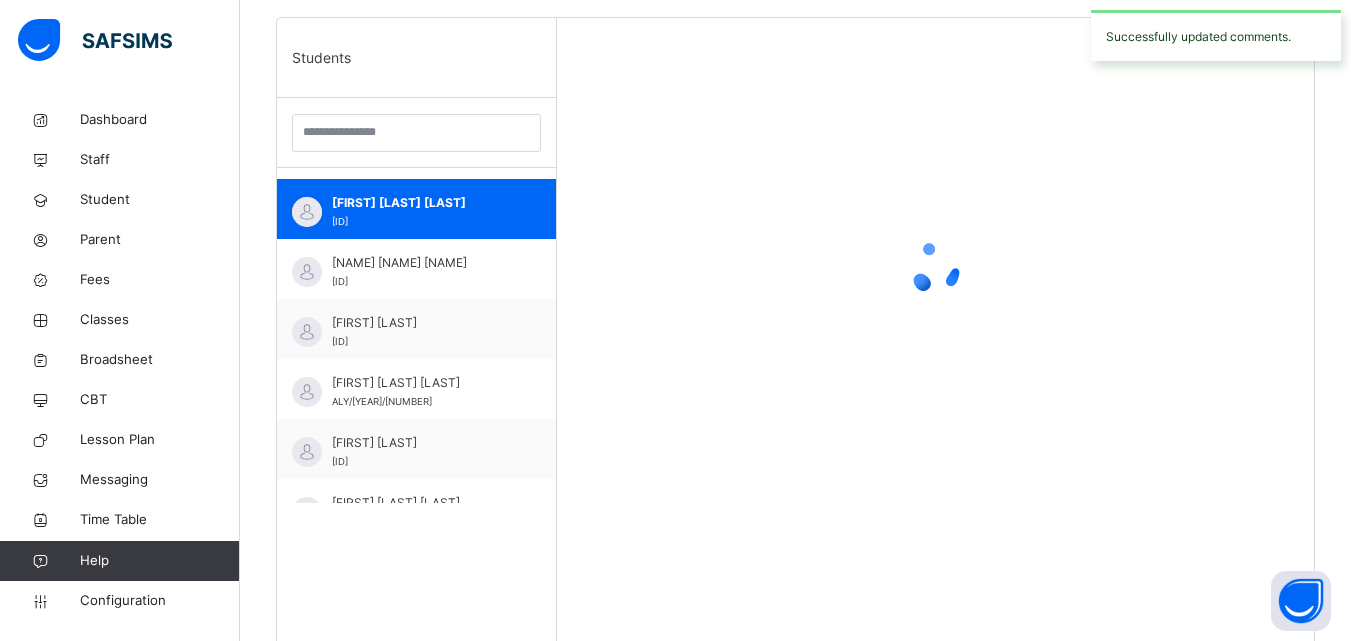 scroll, scrollTop: 400, scrollLeft: 0, axis: vertical 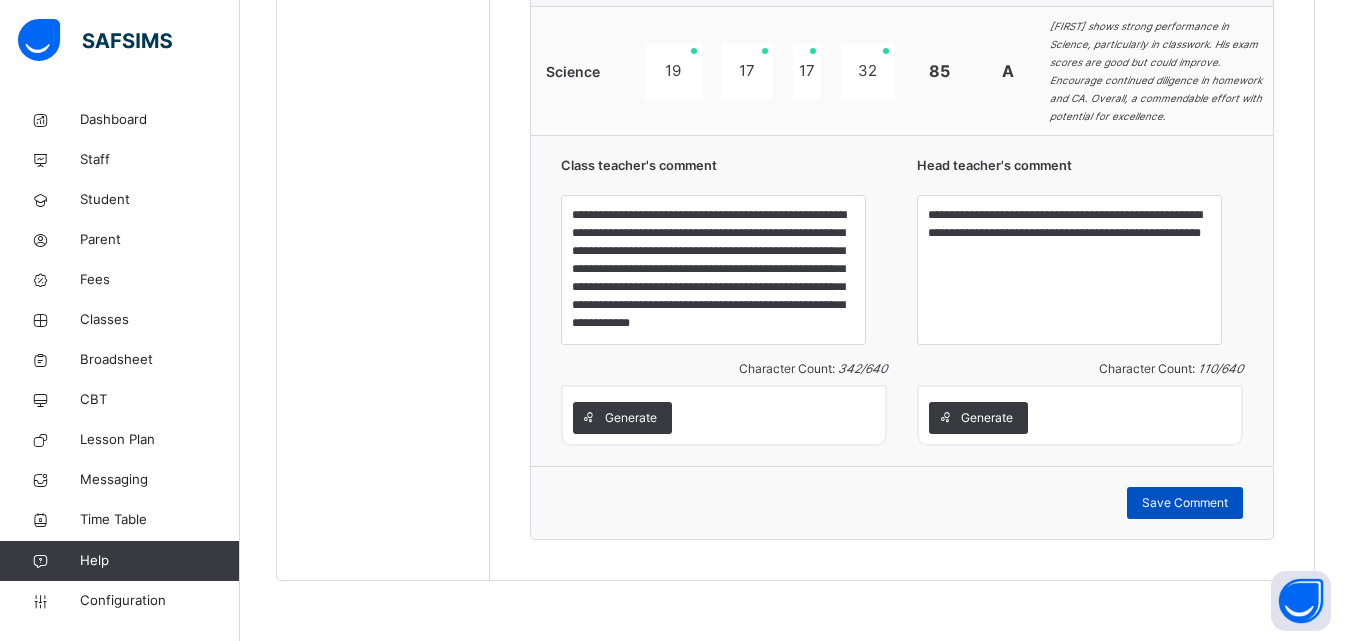 click on "Save Comment" at bounding box center [1185, 503] 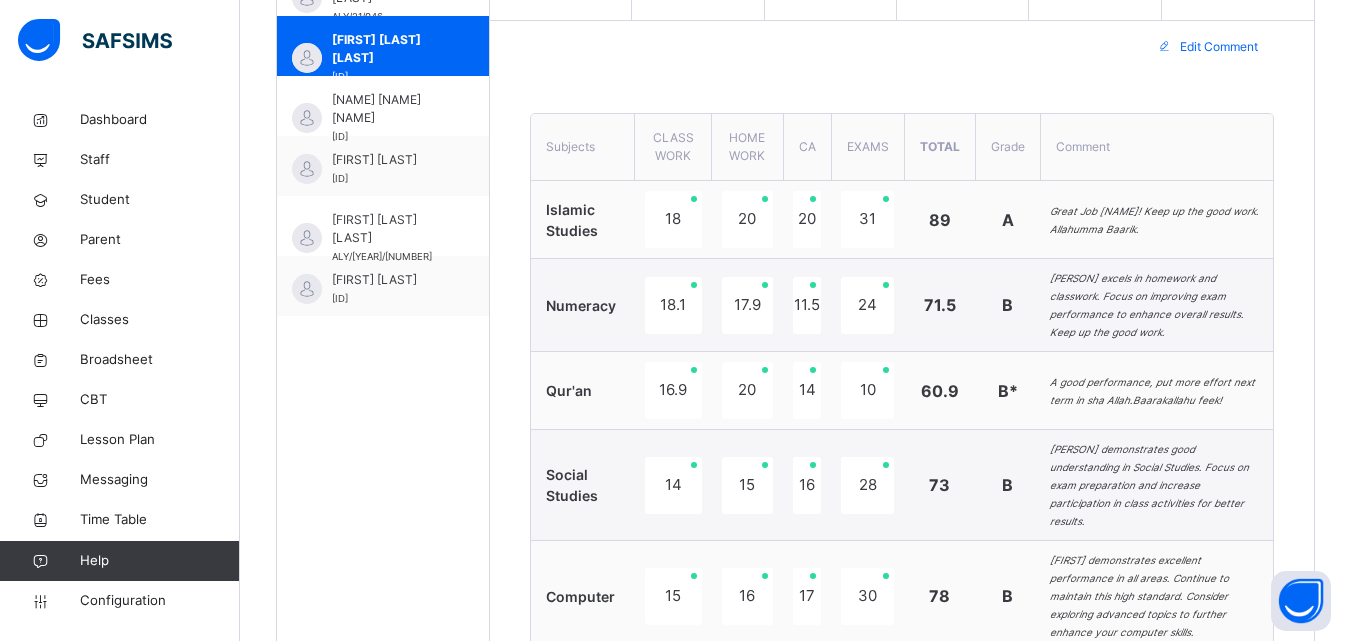 scroll, scrollTop: 661, scrollLeft: 0, axis: vertical 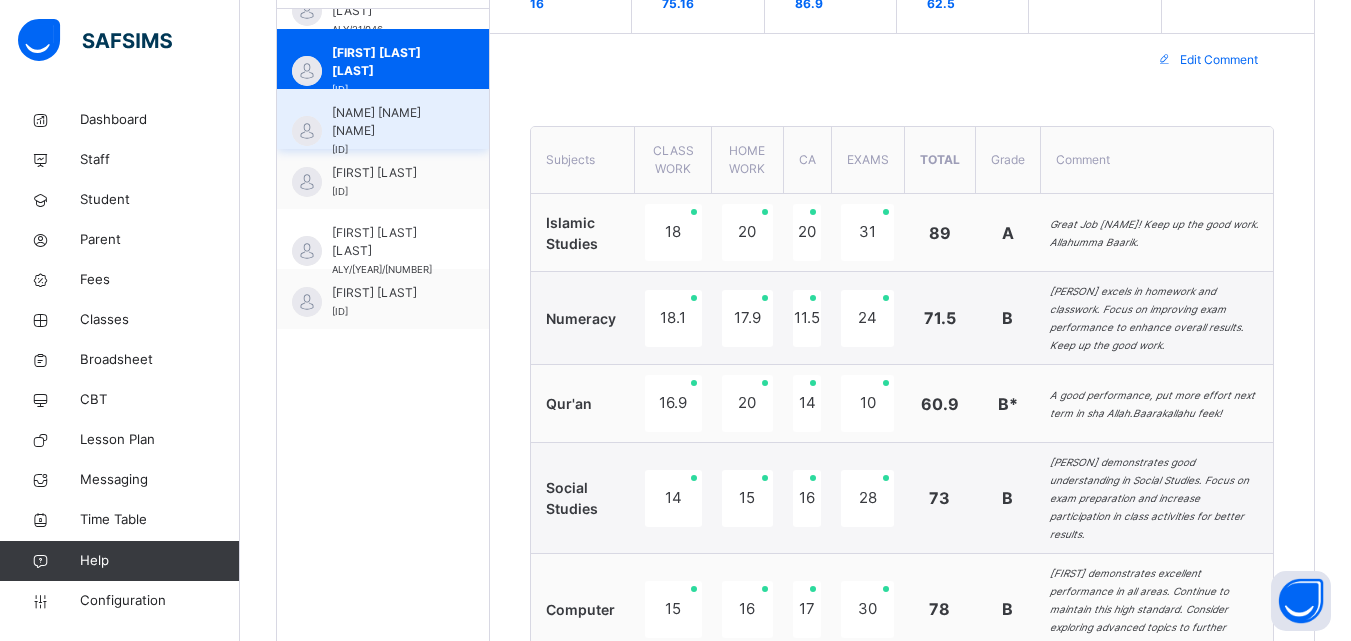 click on "HUSSAIN KHALID UMAR ALY/22/004" at bounding box center [388, 131] 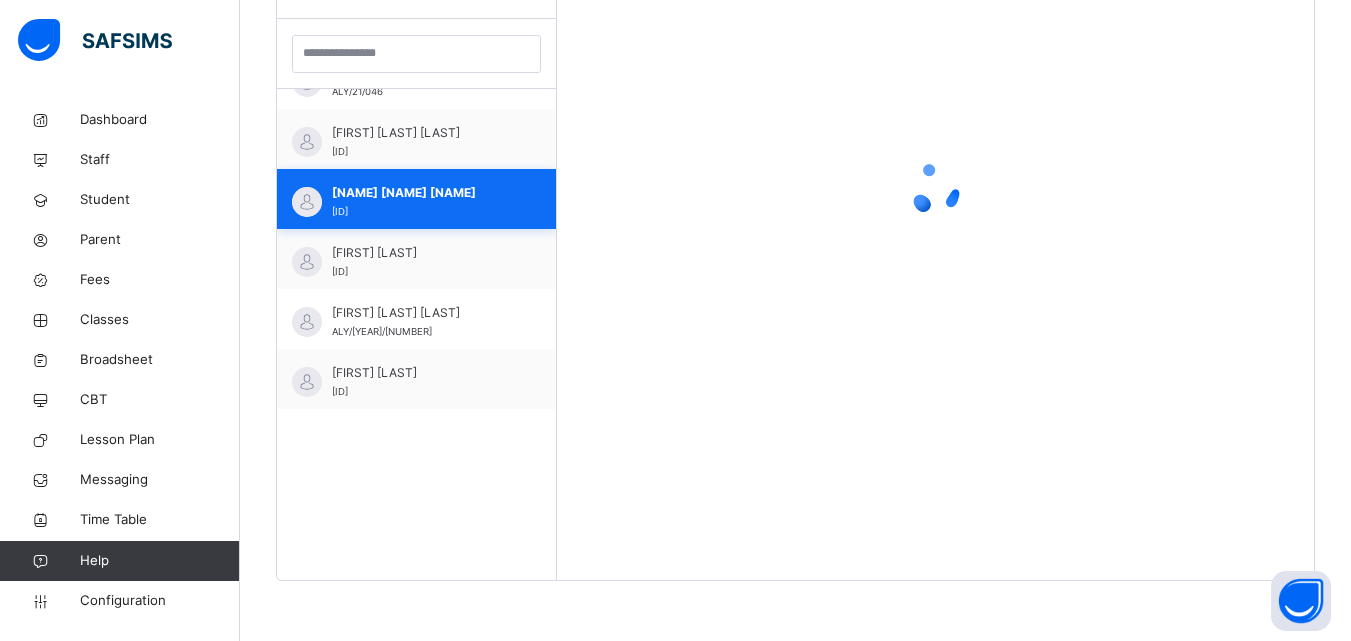 scroll, scrollTop: 661, scrollLeft: 0, axis: vertical 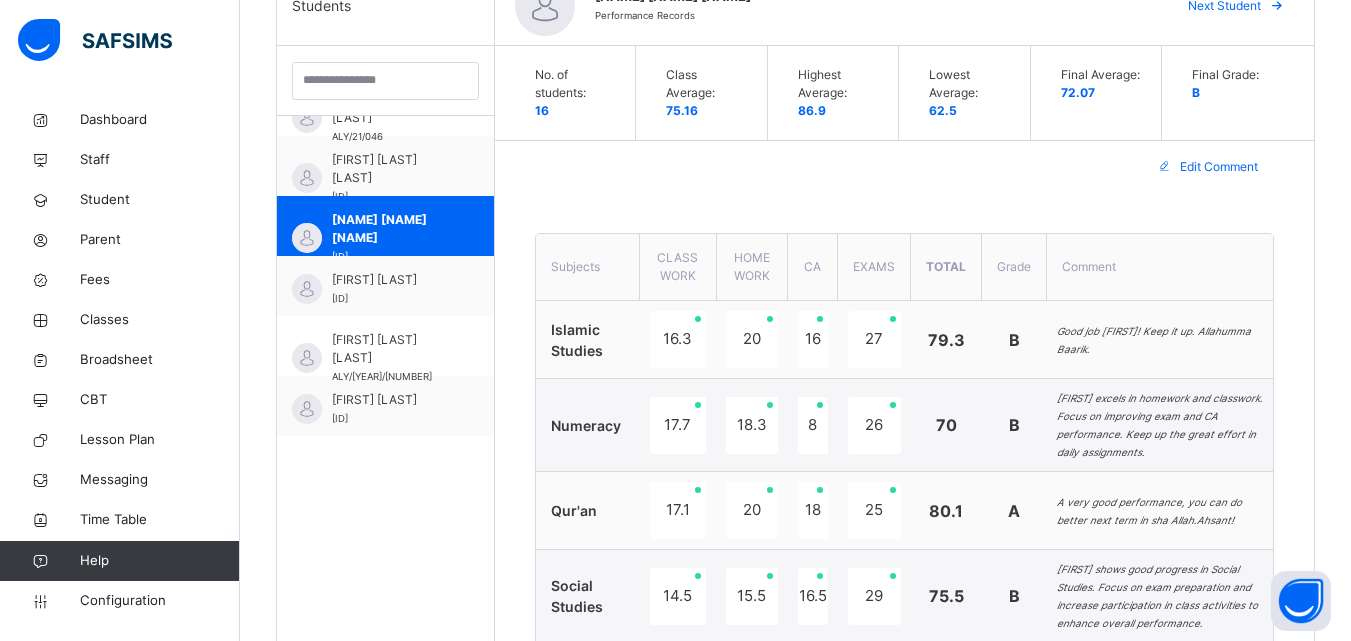 click on "Edit Comment" at bounding box center [1219, 167] 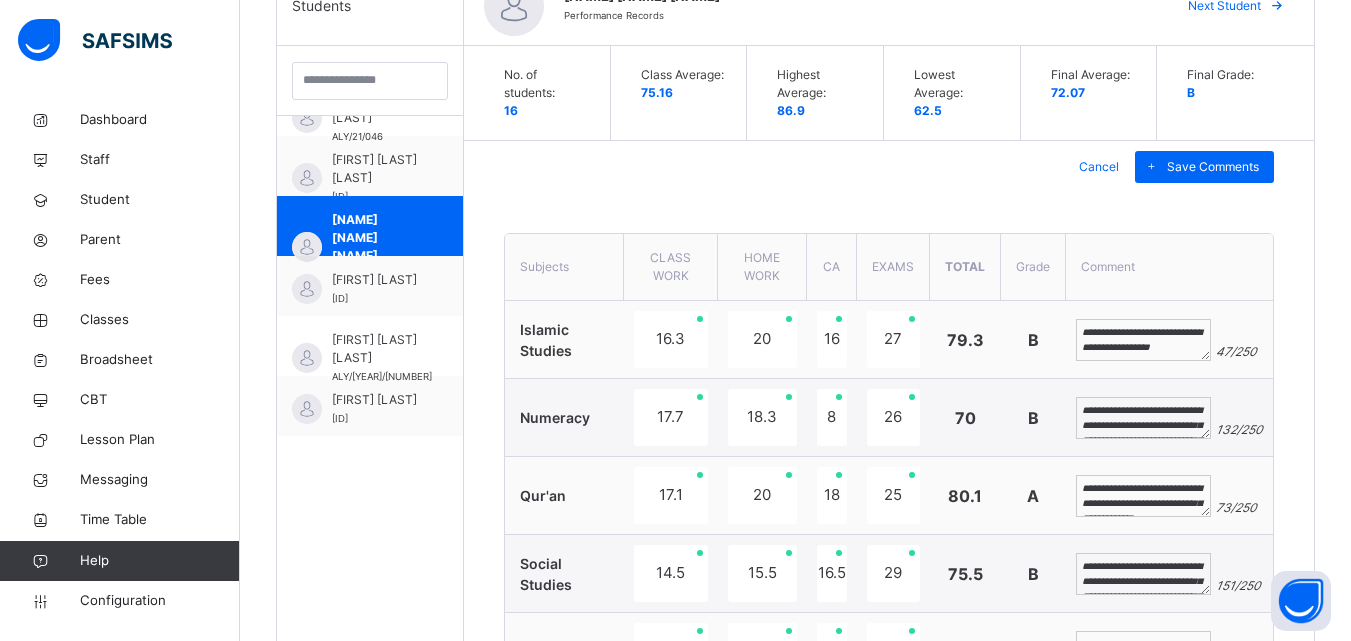 scroll, scrollTop: 409, scrollLeft: 0, axis: vertical 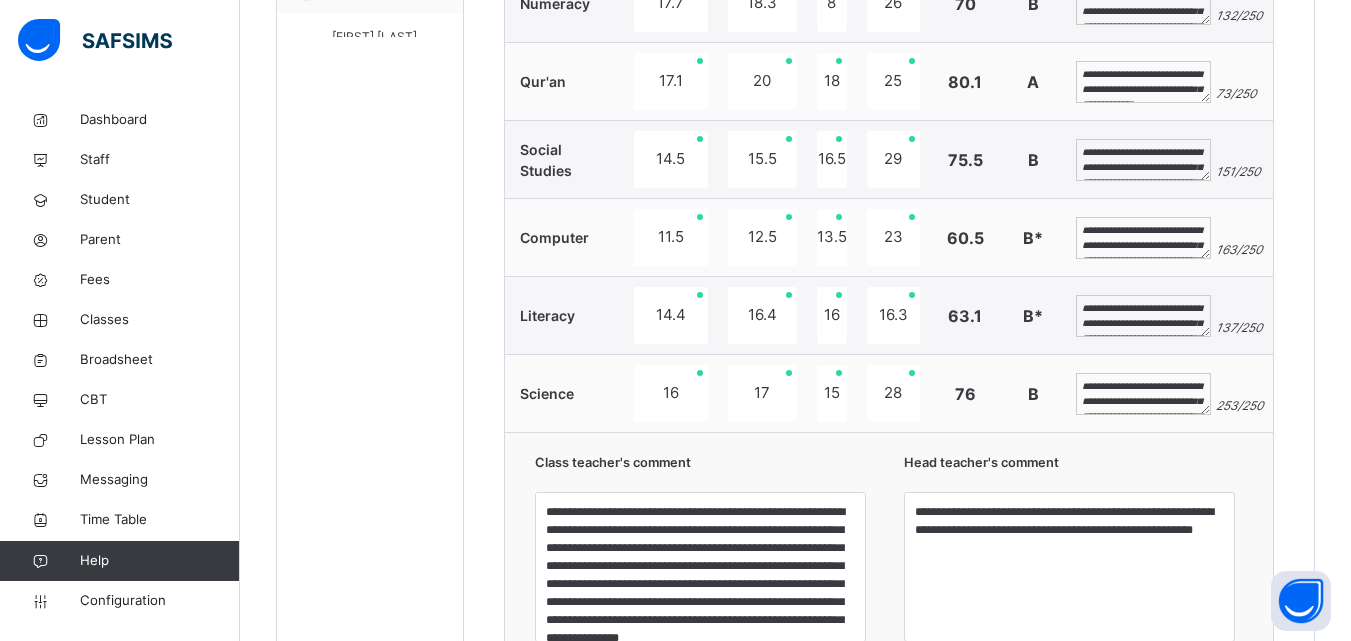 click on "**********" at bounding box center [1143, 316] 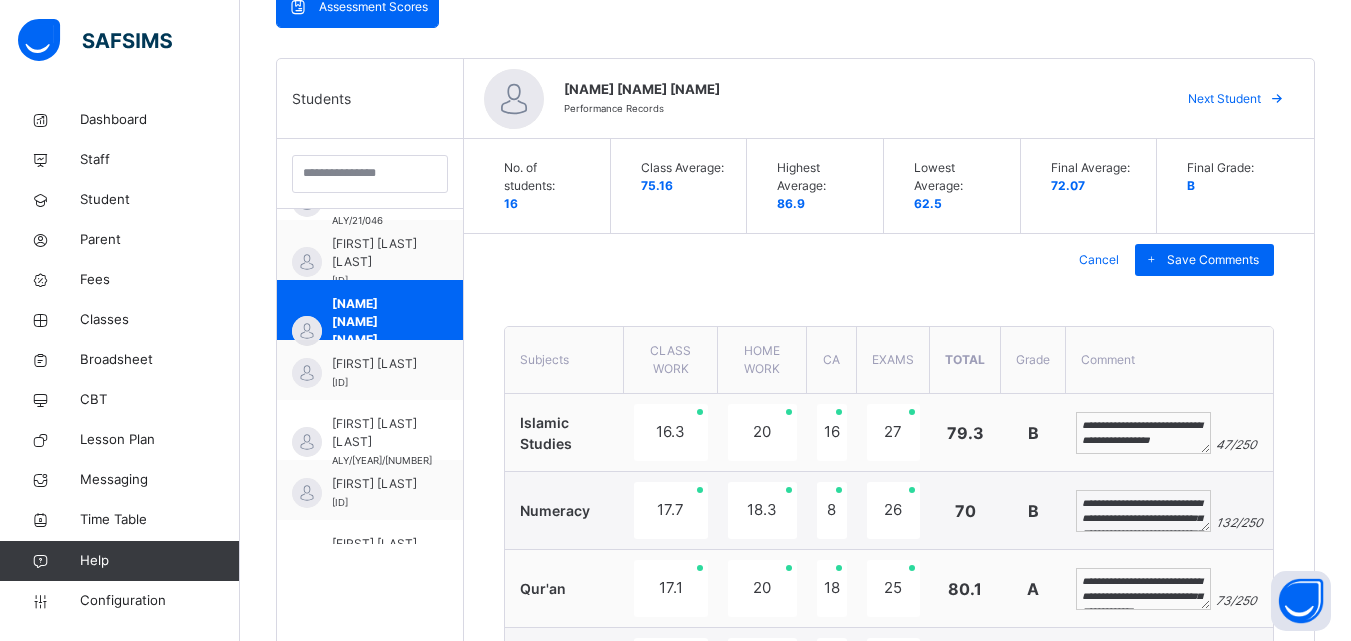 scroll, scrollTop: 421, scrollLeft: 0, axis: vertical 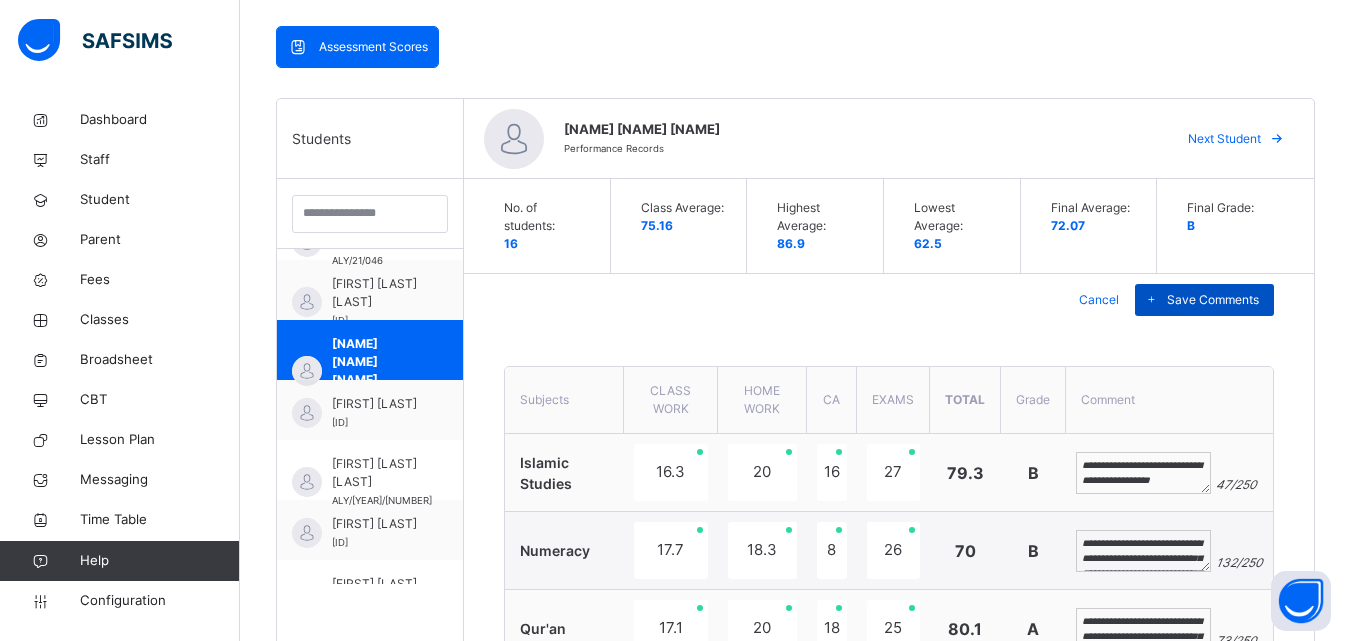 type on "**********" 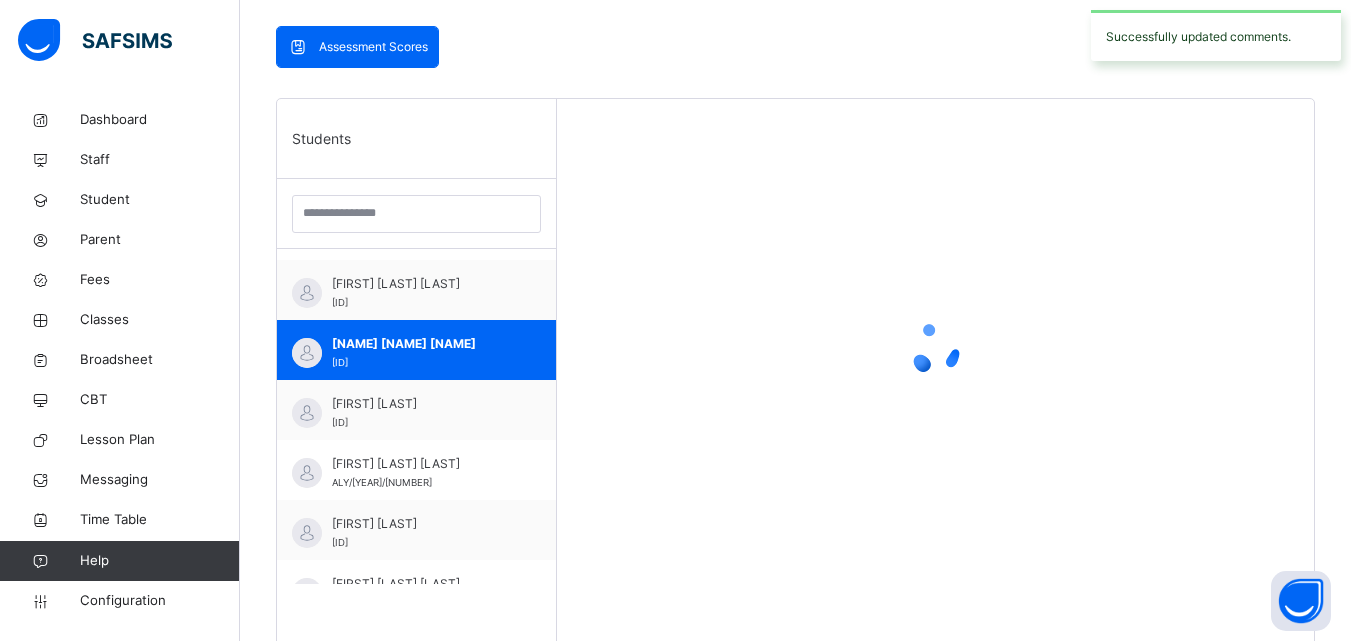 scroll, scrollTop: 400, scrollLeft: 0, axis: vertical 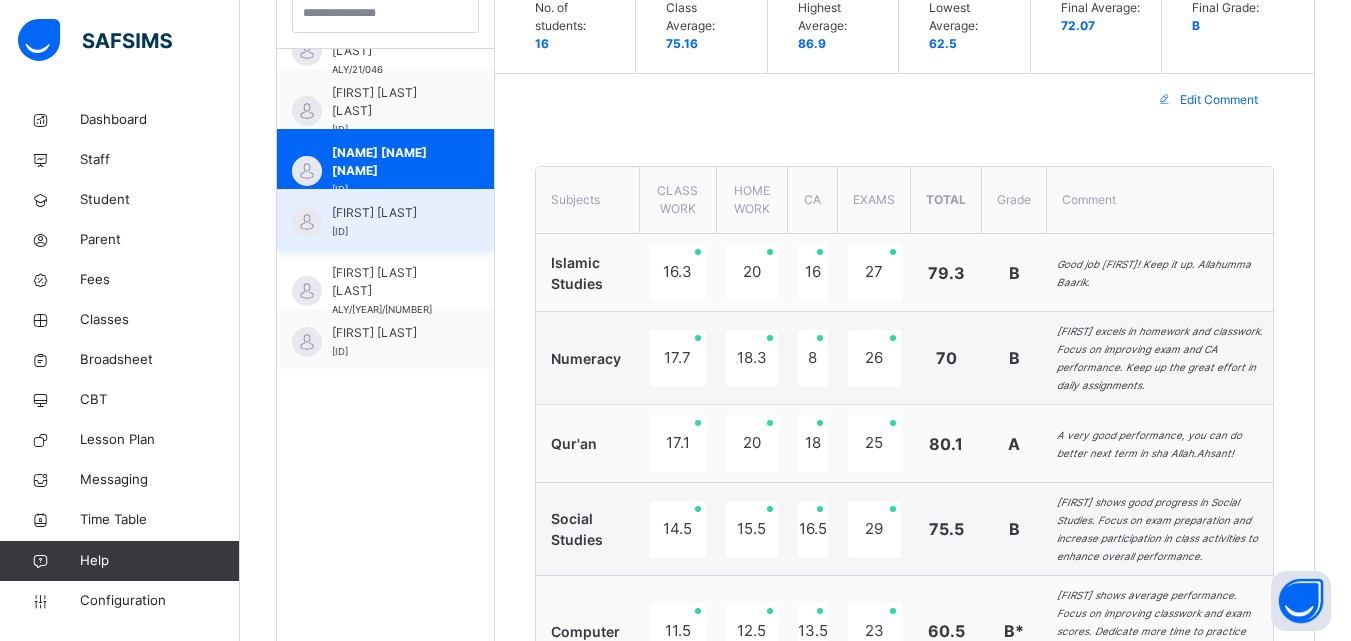 click on "KHADIJAH  ABUBAKAR ALY/21/028" at bounding box center [390, 222] 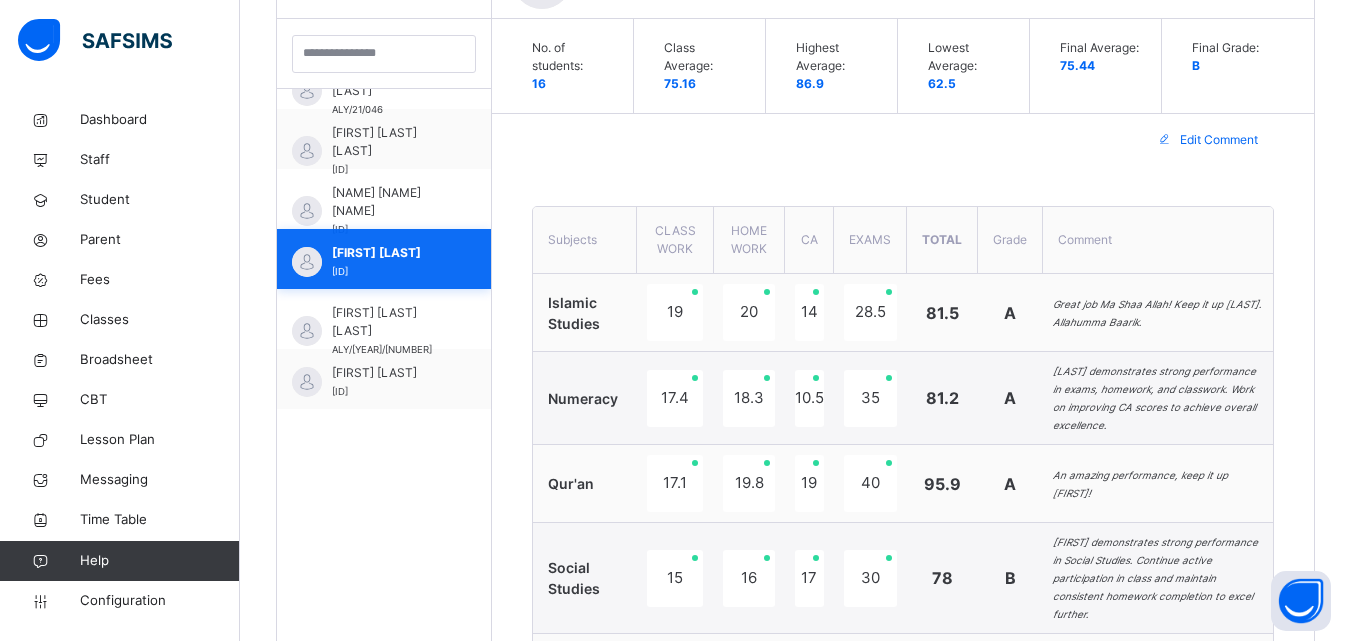 scroll, scrollTop: 621, scrollLeft: 0, axis: vertical 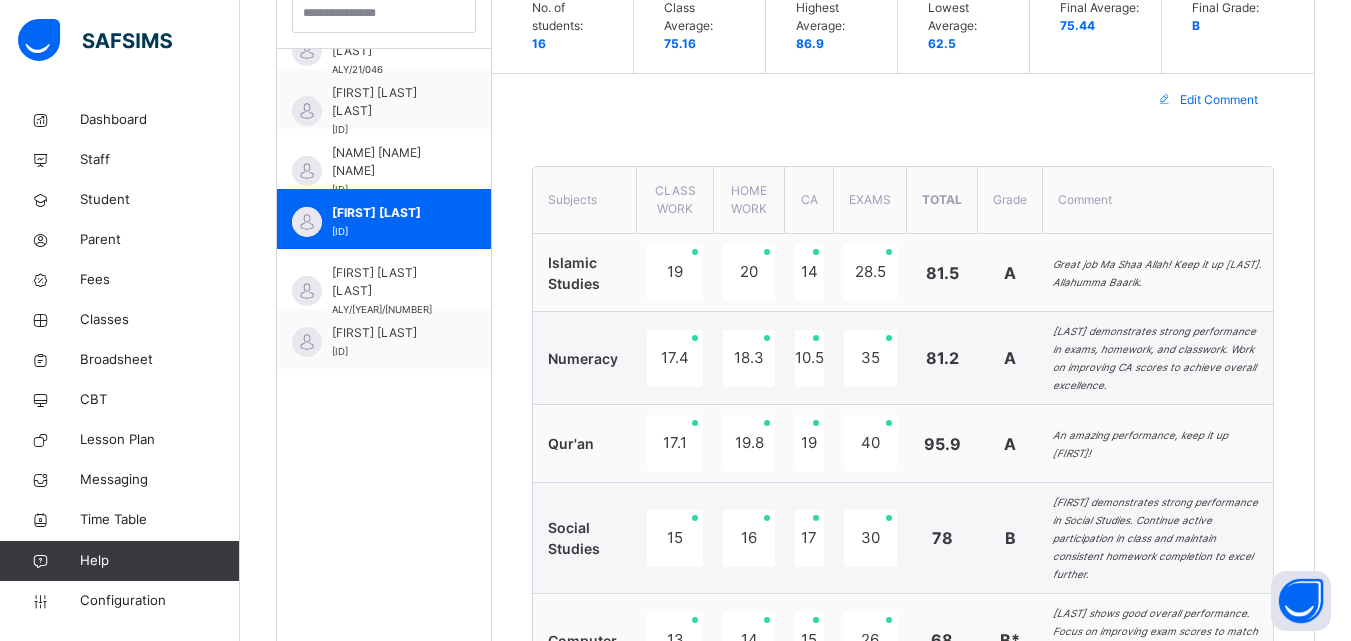 click on "Edit Comment" at bounding box center (1219, 100) 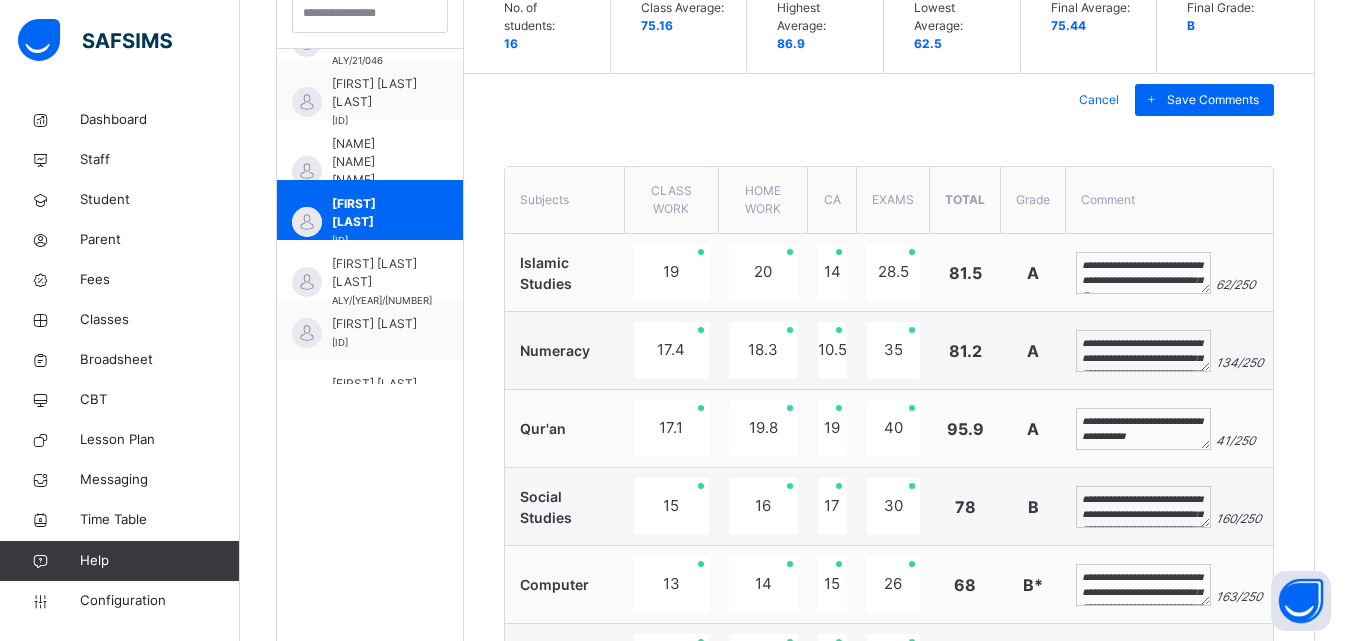 click on "**********" at bounding box center (1143, 429) 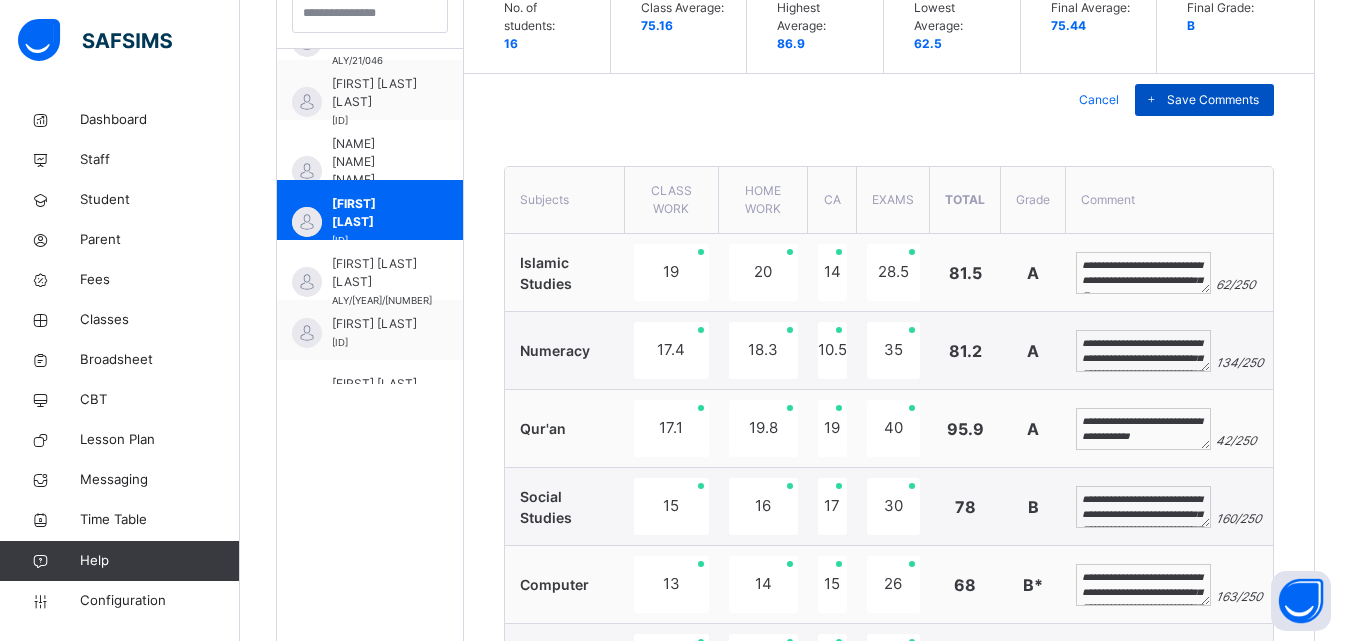 type on "**********" 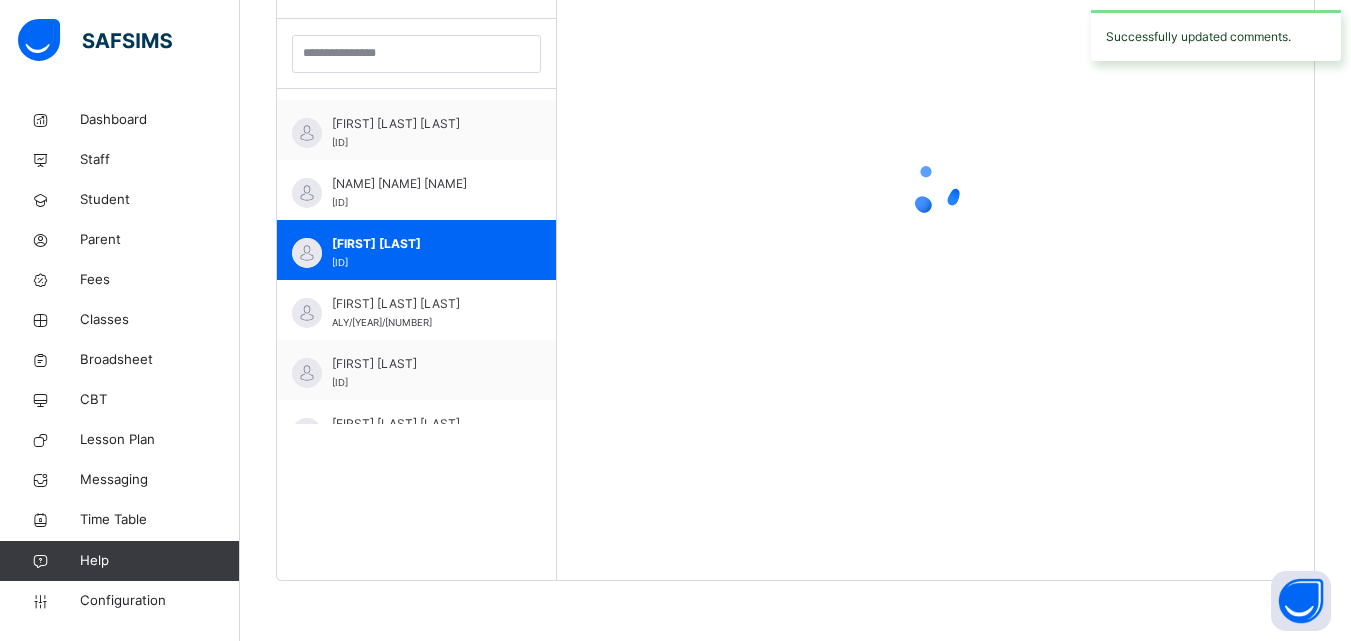scroll, scrollTop: 581, scrollLeft: 0, axis: vertical 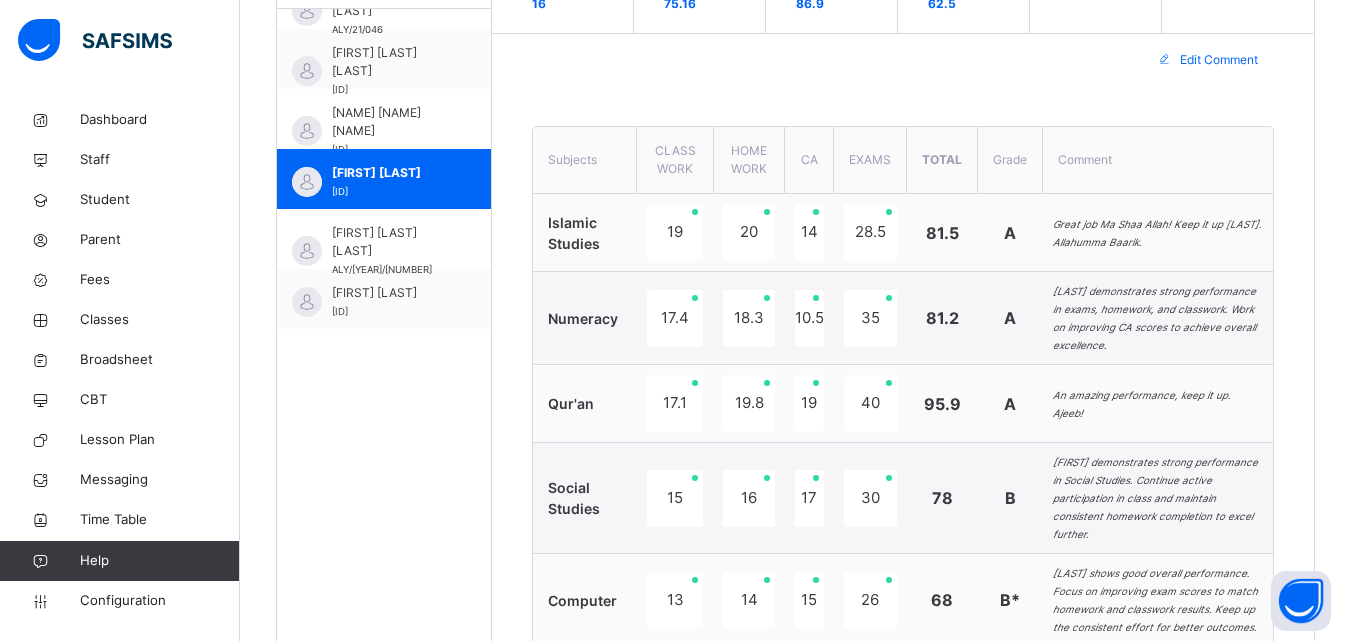 click on "Edit Comment" at bounding box center (1219, 60) 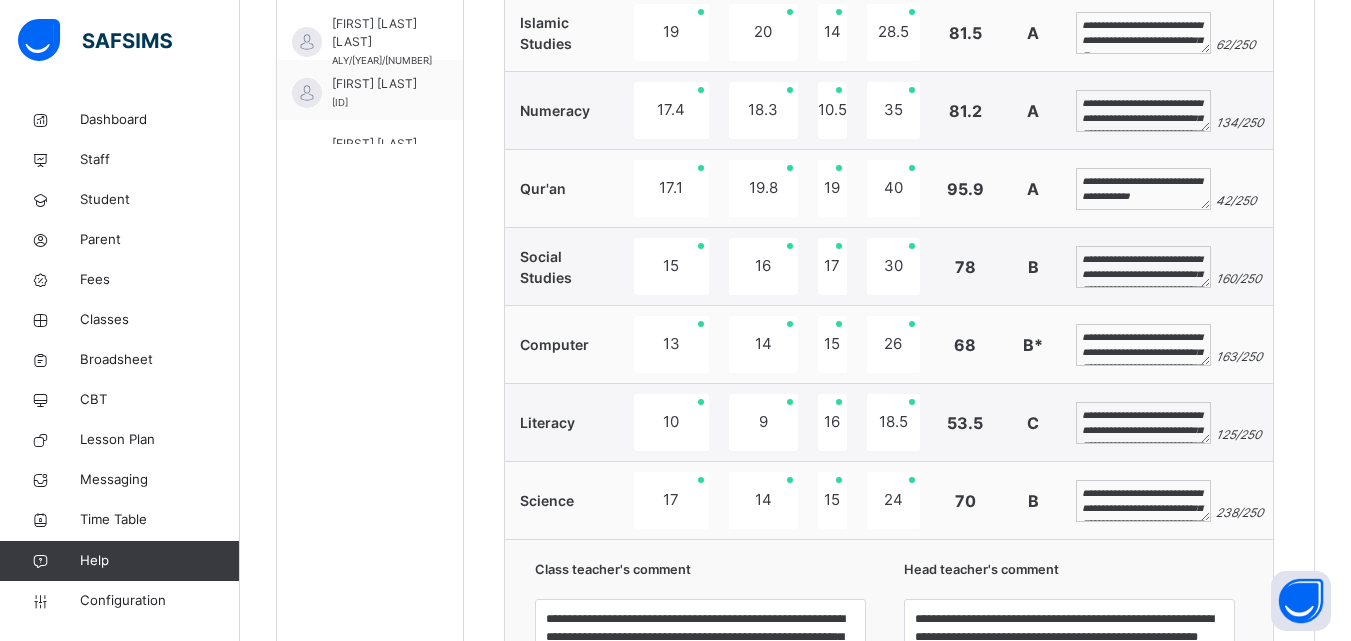 scroll, scrollTop: 1021, scrollLeft: 0, axis: vertical 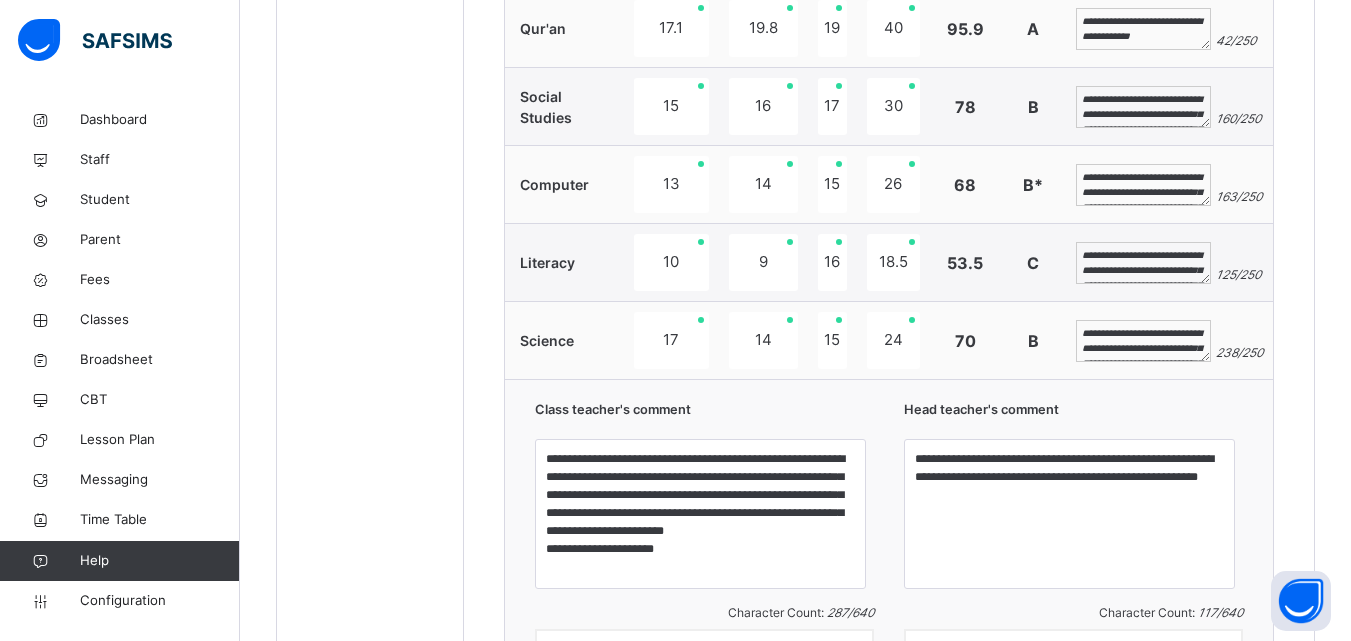 click on "**********" at bounding box center [1143, 263] 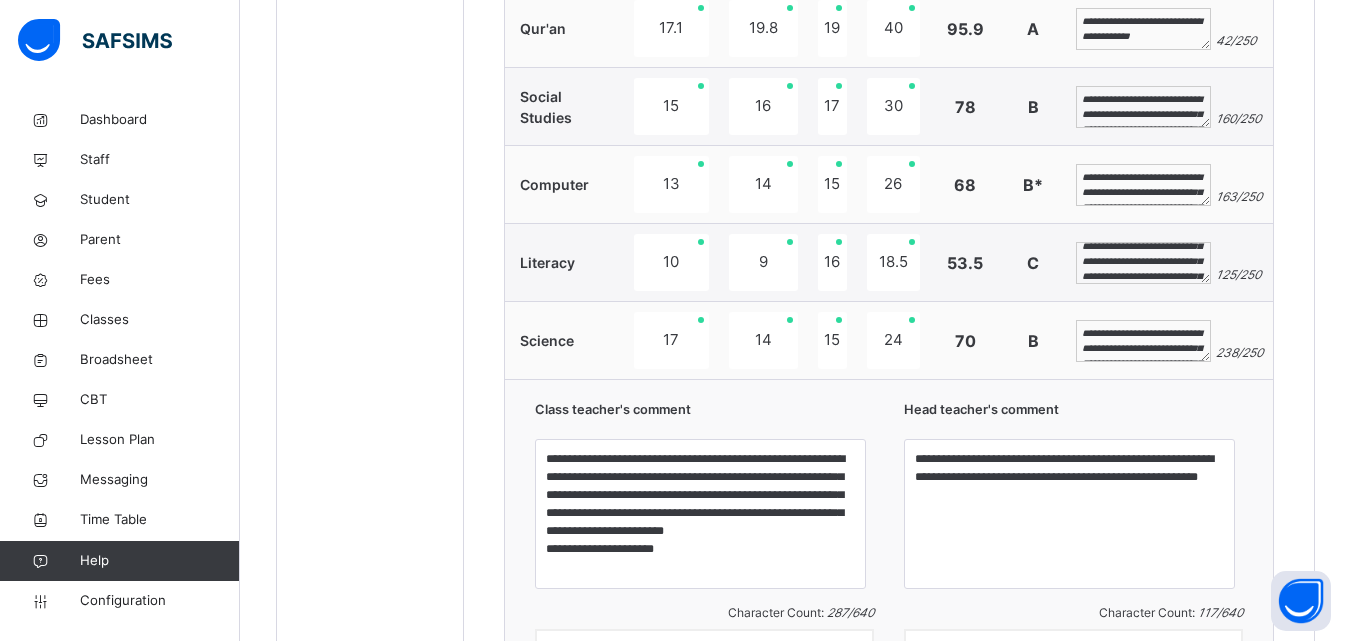 scroll, scrollTop: 39, scrollLeft: 0, axis: vertical 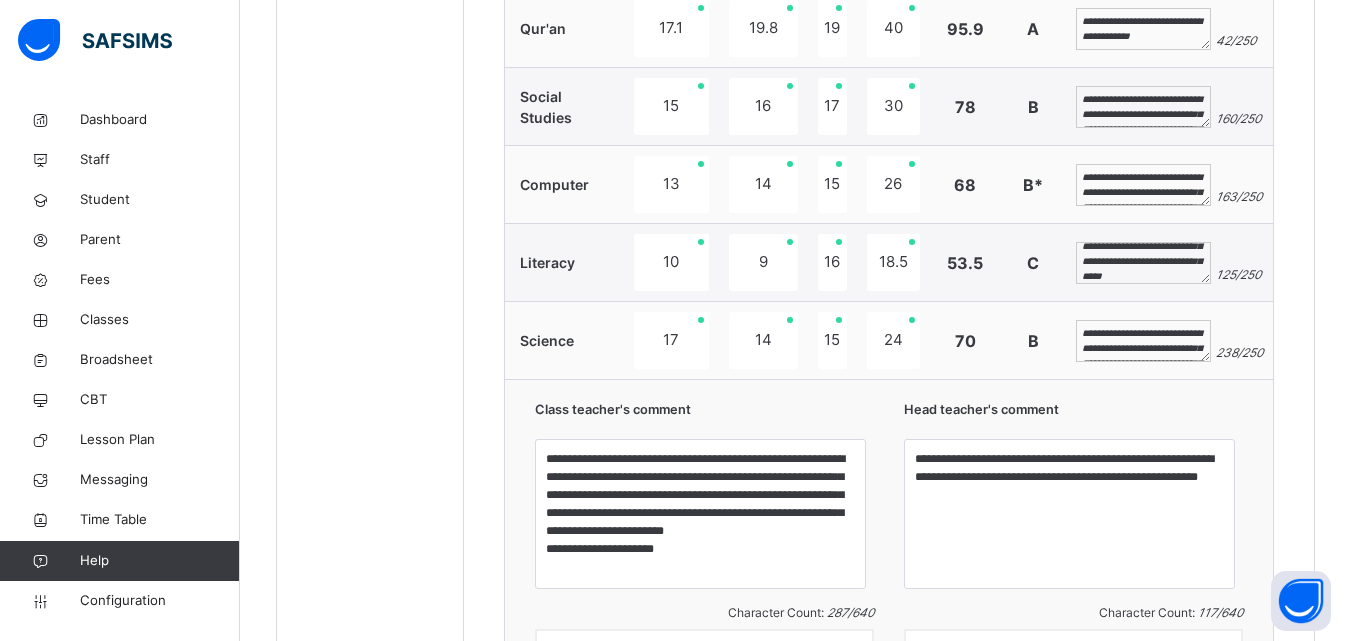 click on "**********" at bounding box center [1143, 263] 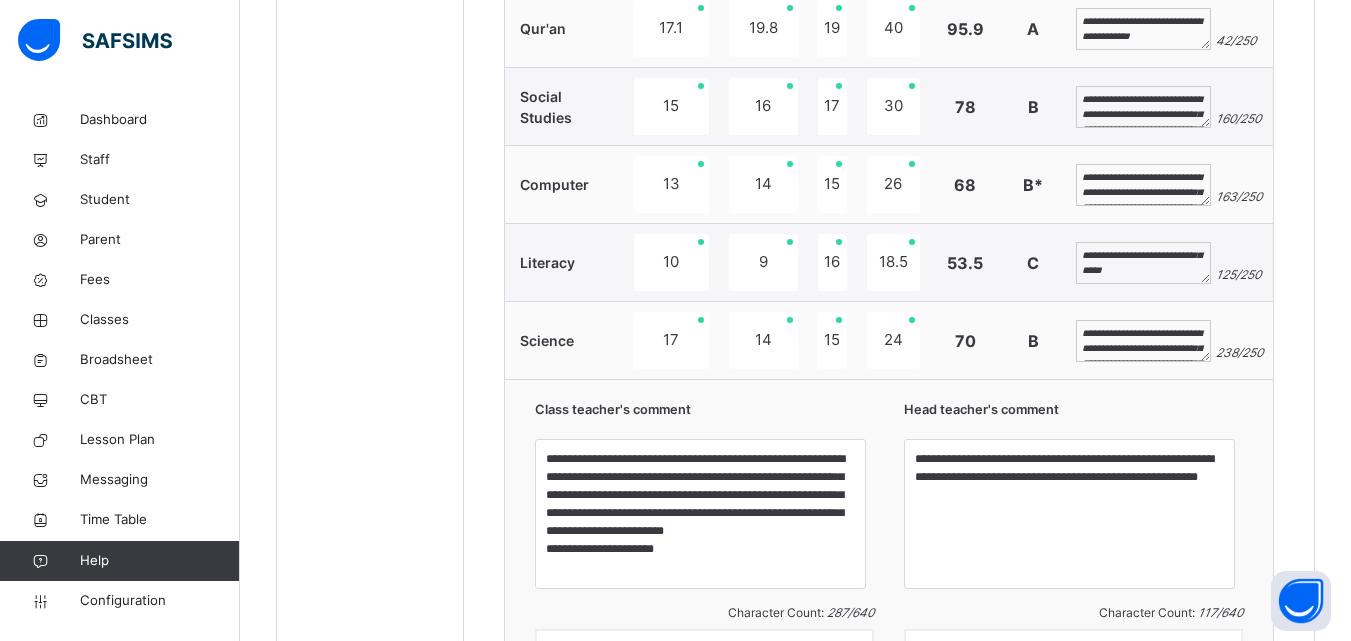scroll, scrollTop: 69, scrollLeft: 0, axis: vertical 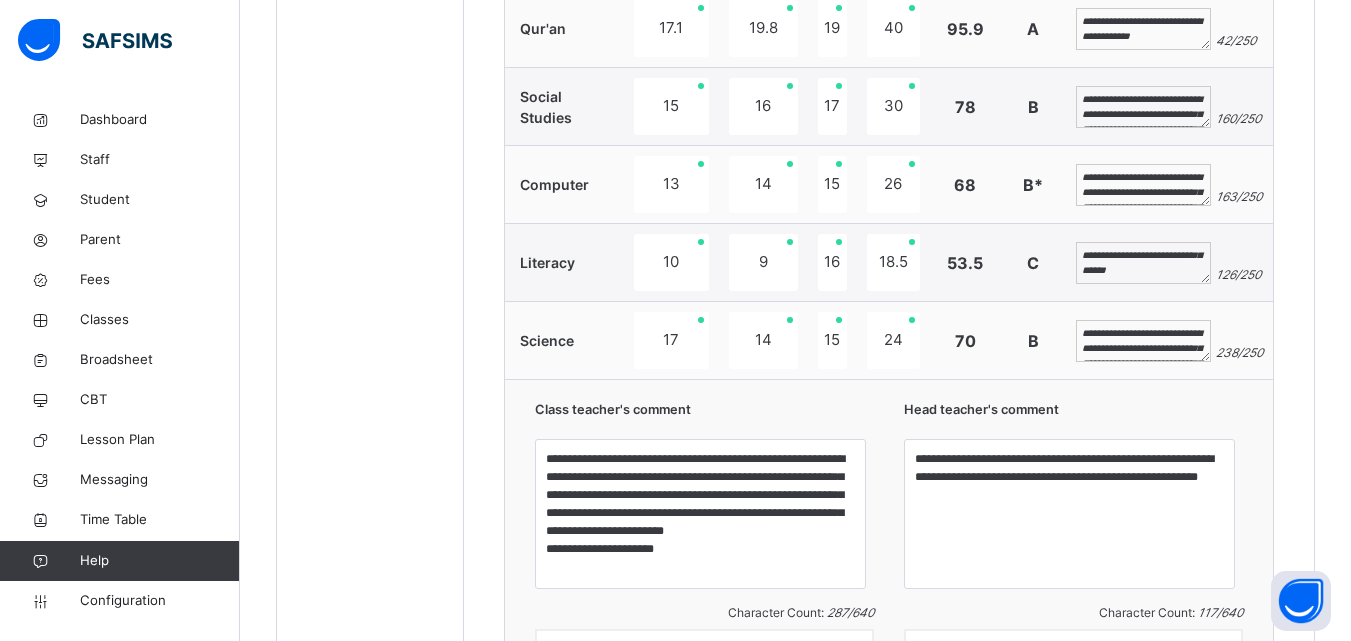 click on "**********" at bounding box center (1143, 263) 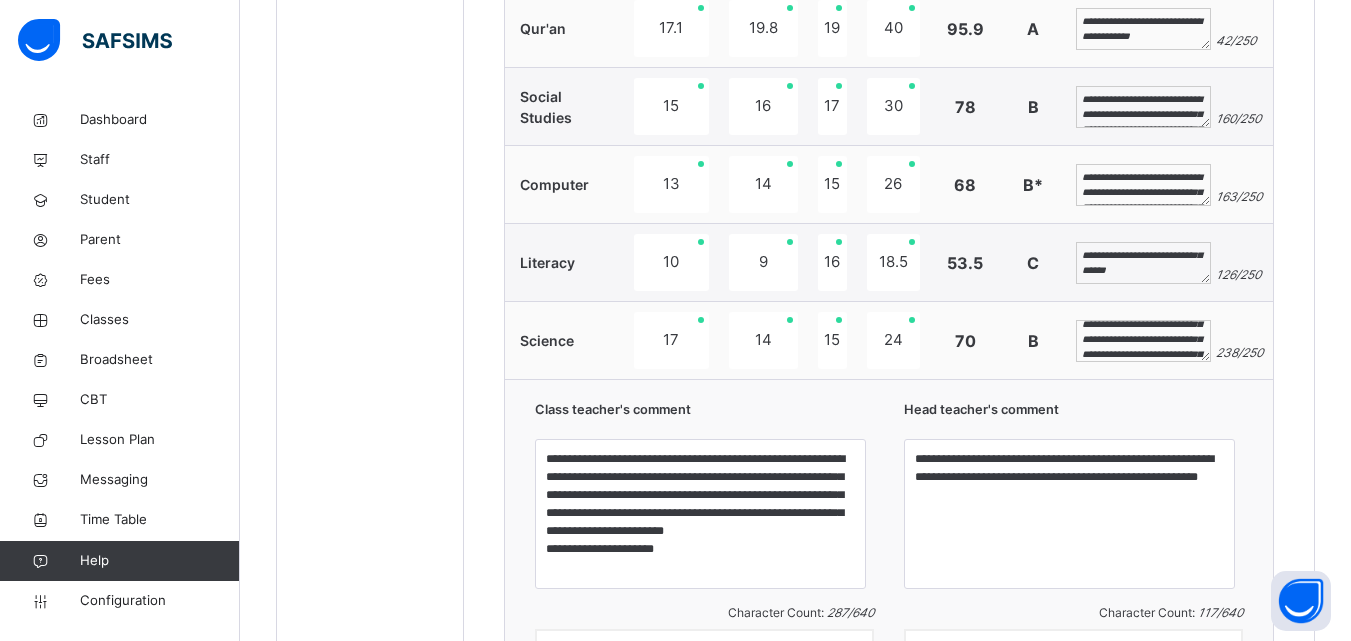 scroll, scrollTop: 54, scrollLeft: 0, axis: vertical 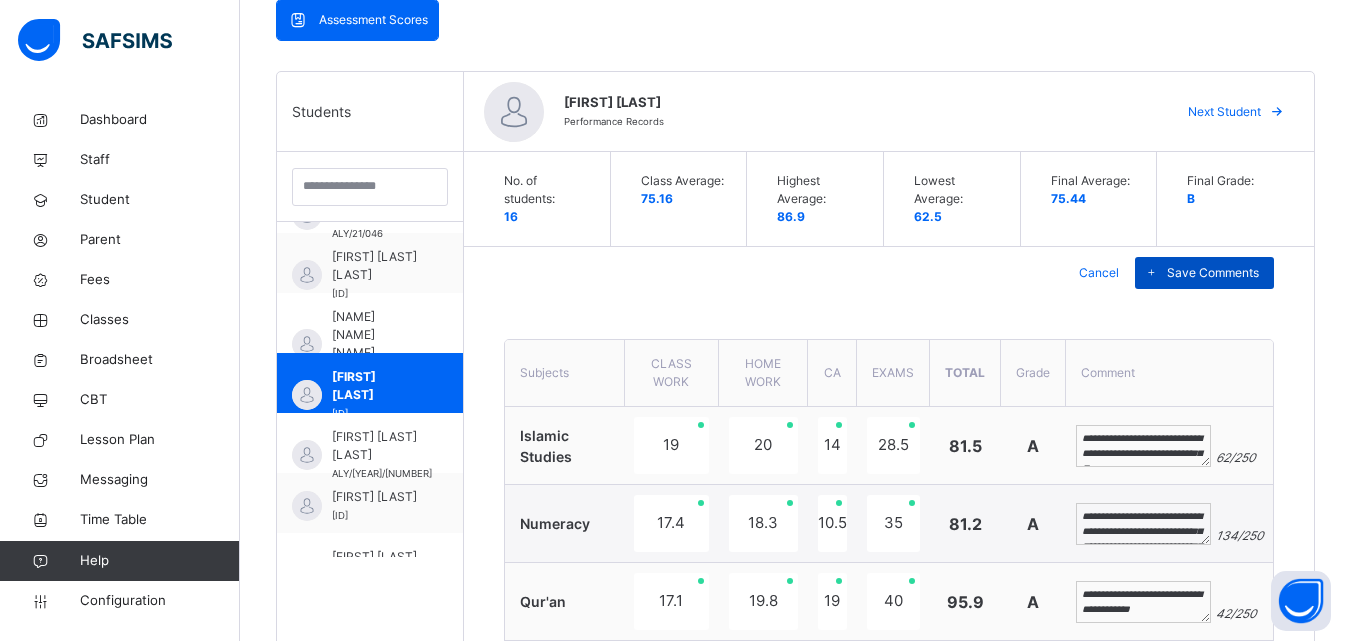 click on "Save Comments" at bounding box center [1213, 273] 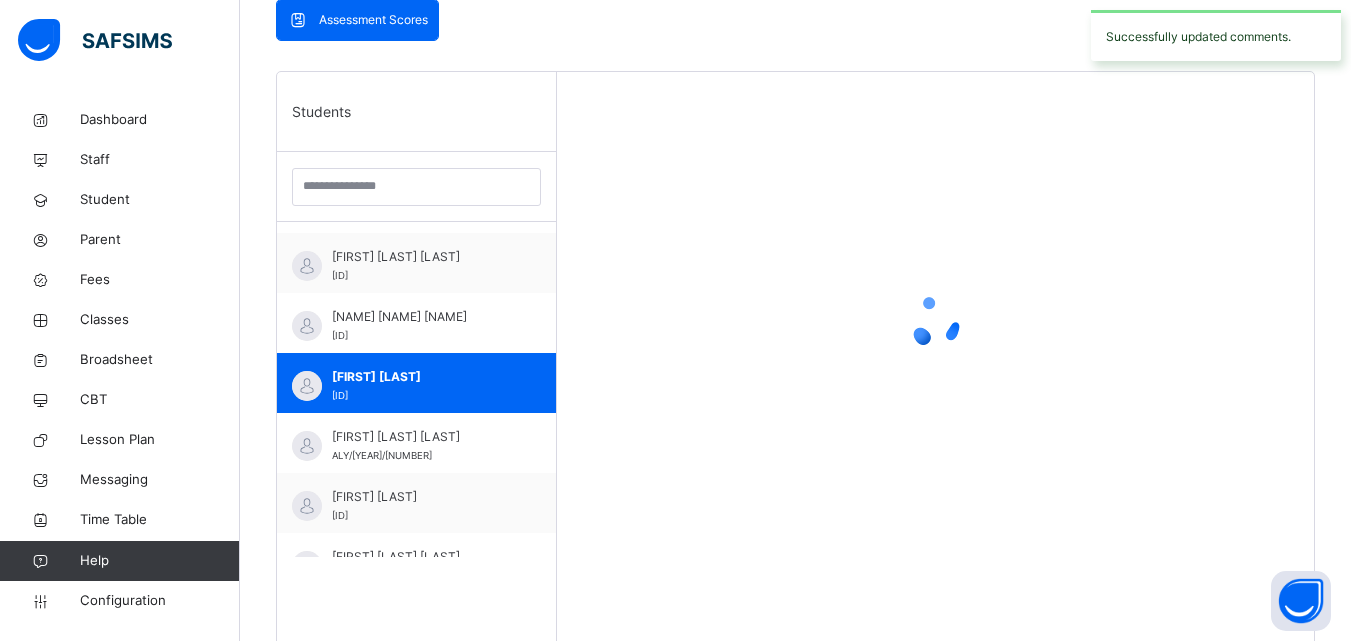 scroll, scrollTop: 400, scrollLeft: 0, axis: vertical 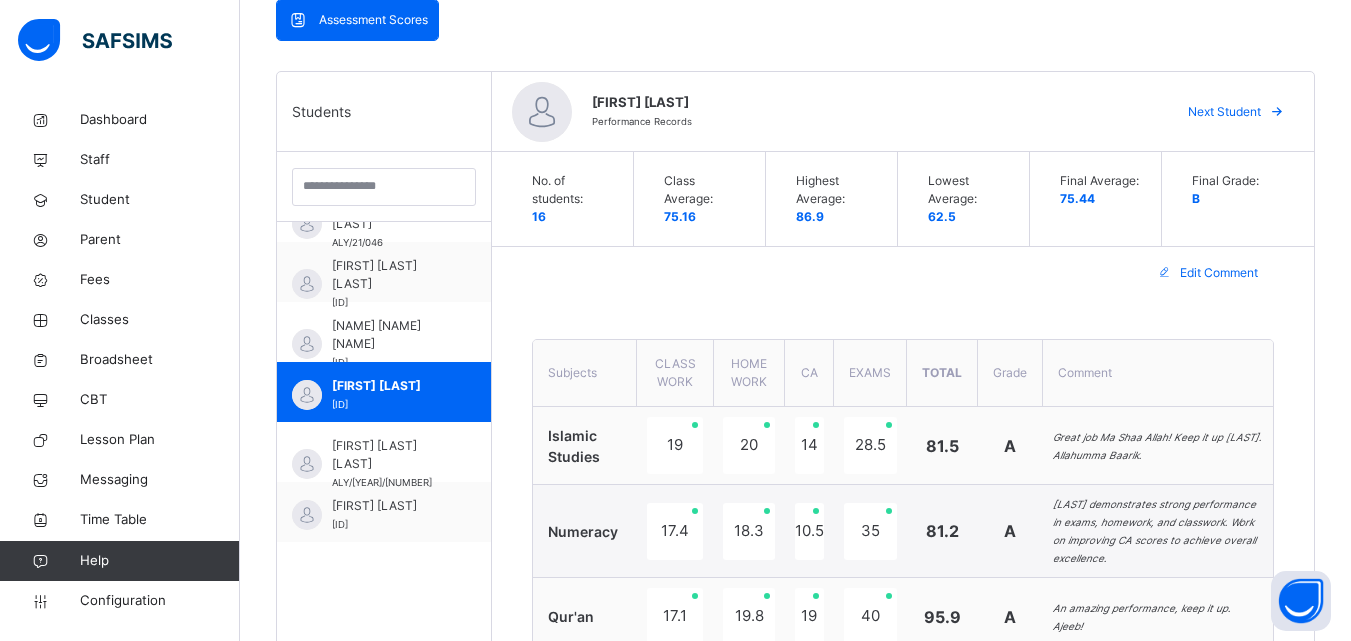 click on "Edit Comment" at bounding box center (1219, 273) 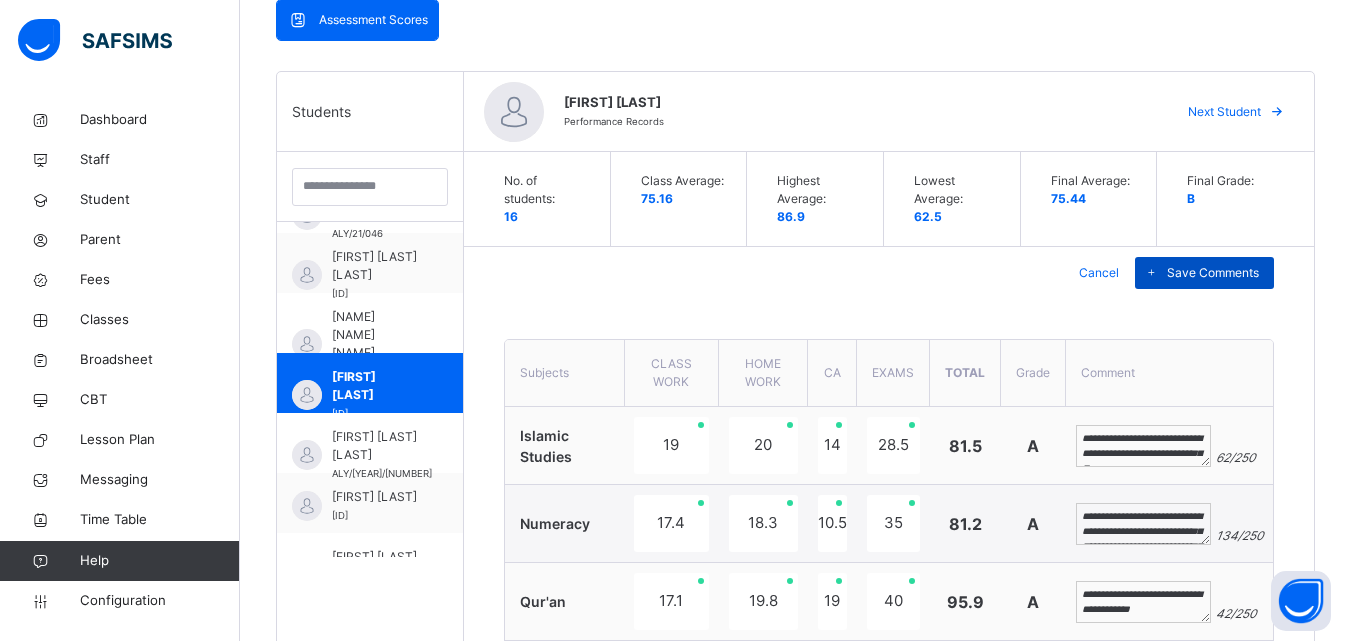 click on "Save Comments" at bounding box center (1213, 273) 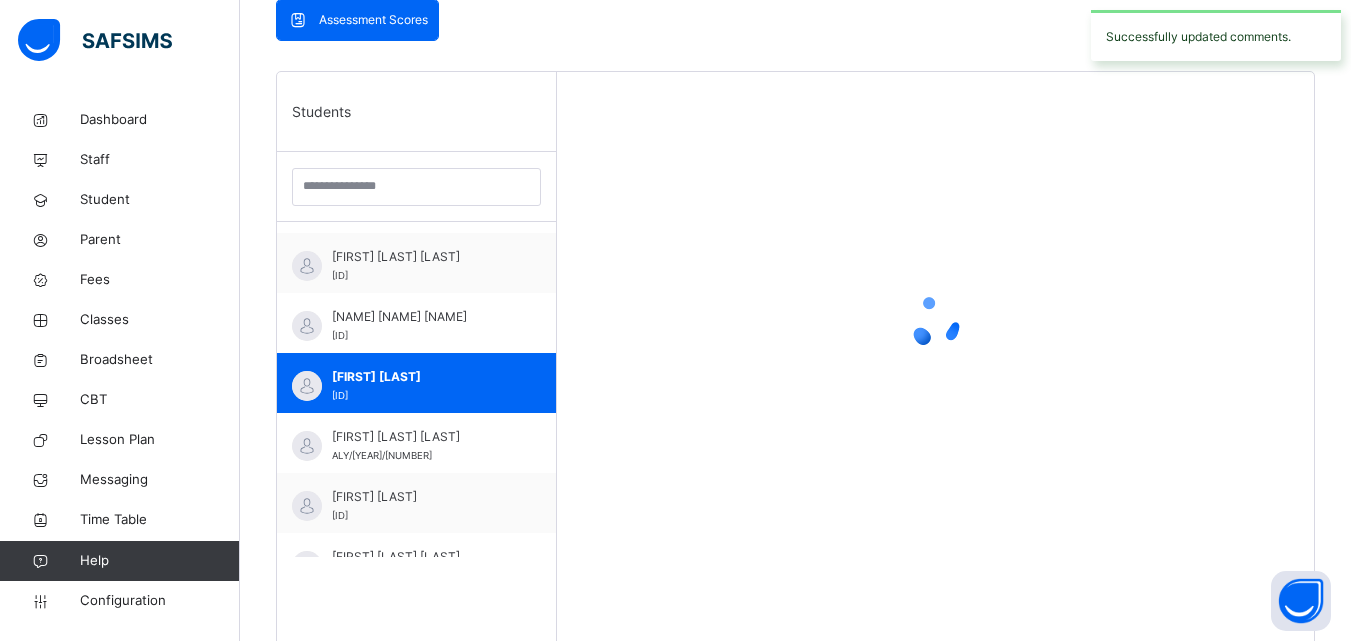 scroll, scrollTop: 400, scrollLeft: 0, axis: vertical 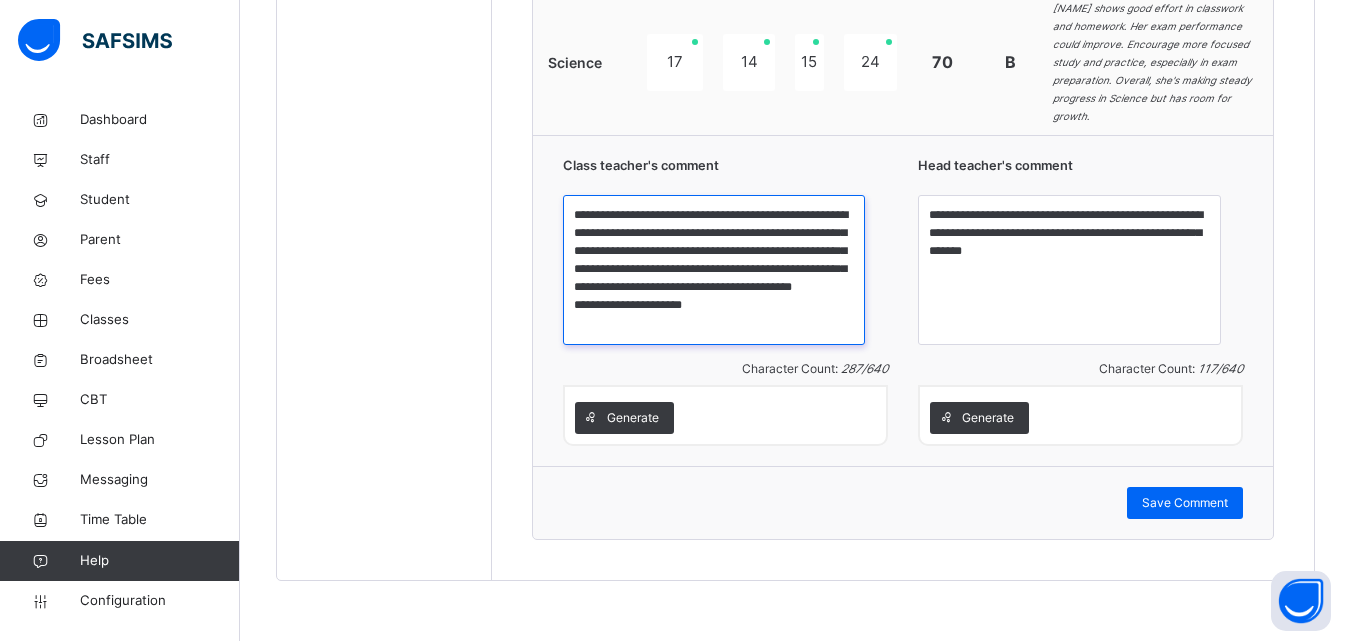 click on "**********" at bounding box center [714, 270] 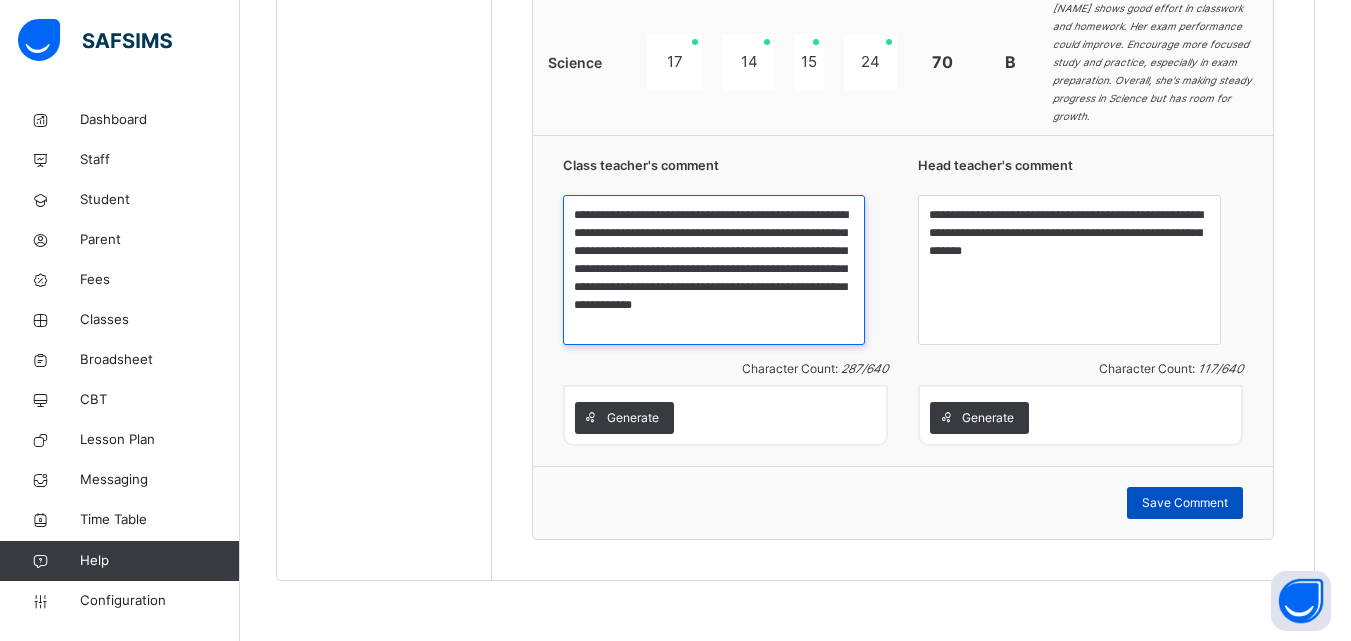 type on "**********" 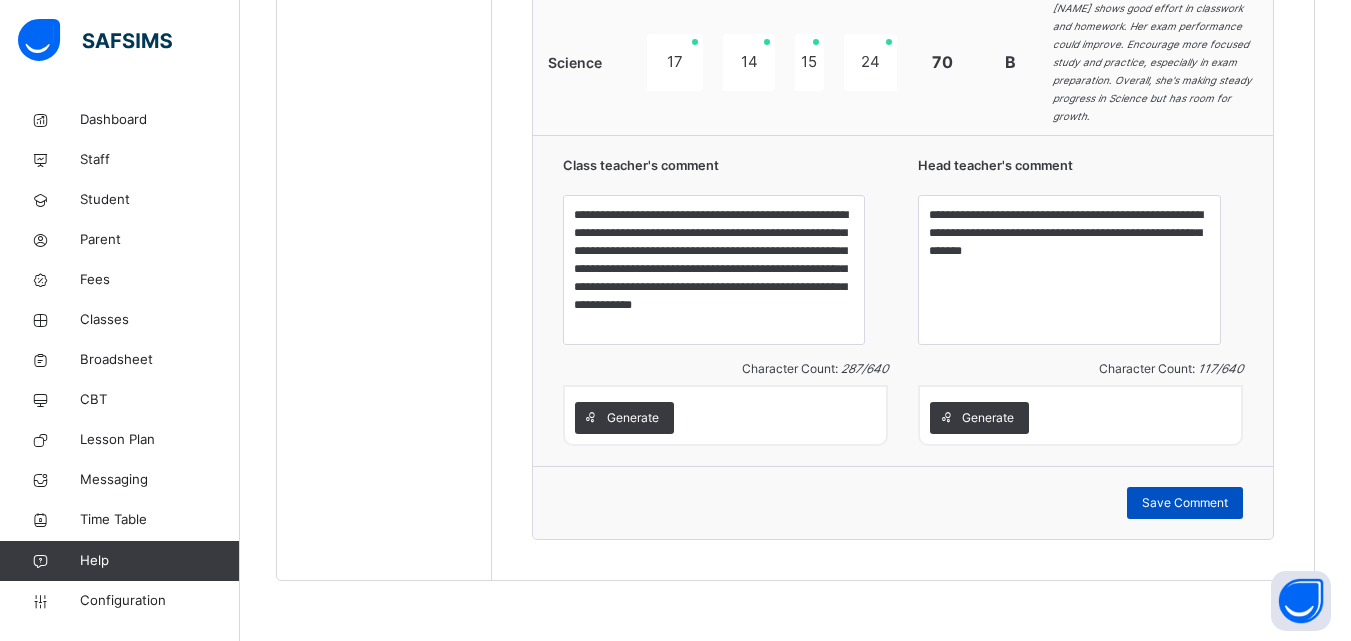 click on "Save Comment" at bounding box center [1185, 503] 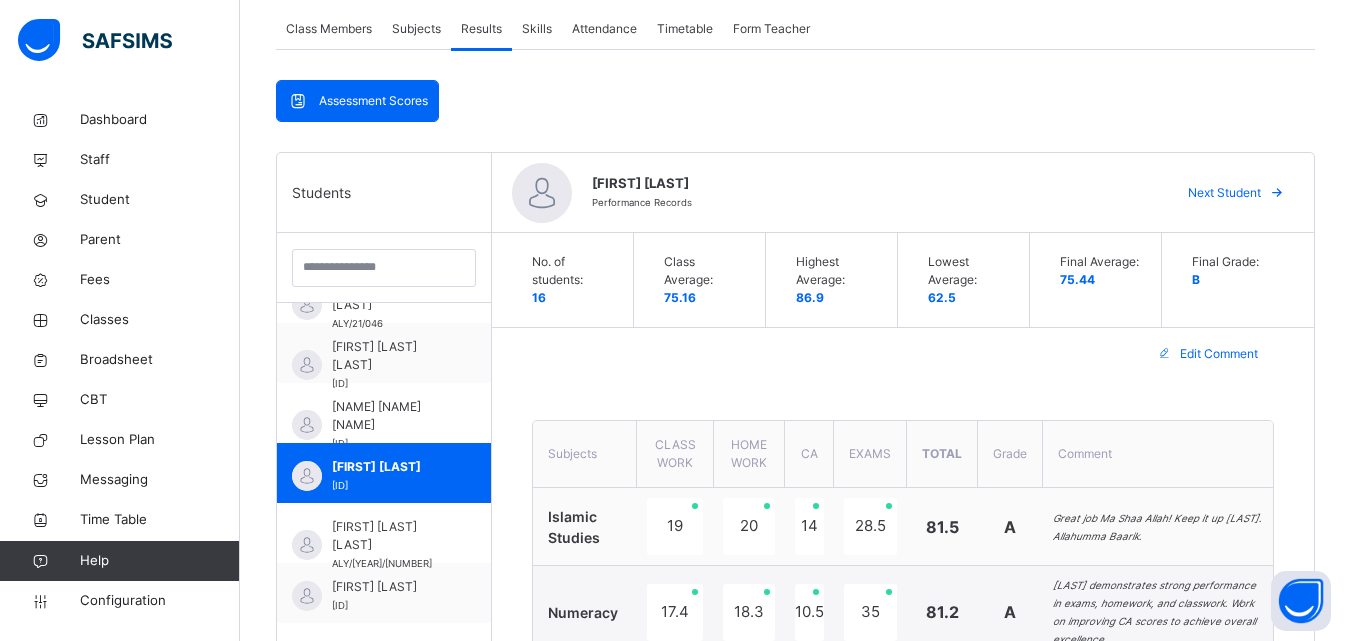 scroll, scrollTop: 341, scrollLeft: 0, axis: vertical 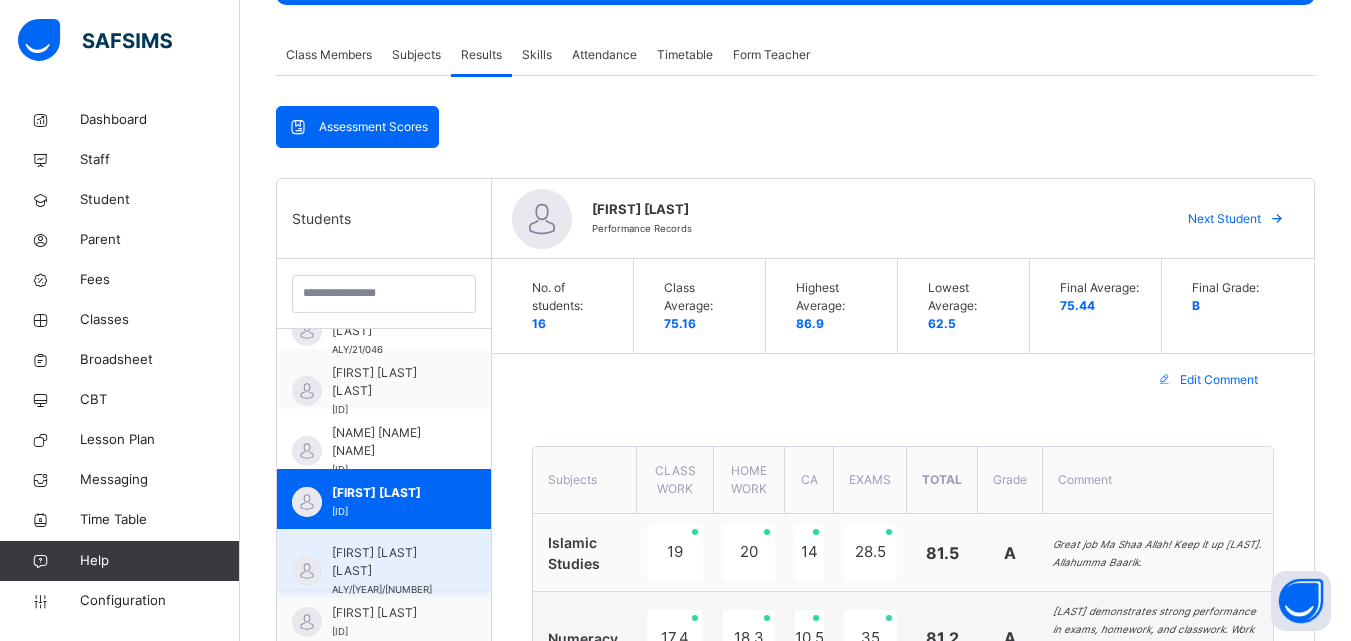 click on "MAIMUNA USMAN BELLO" at bounding box center (389, 562) 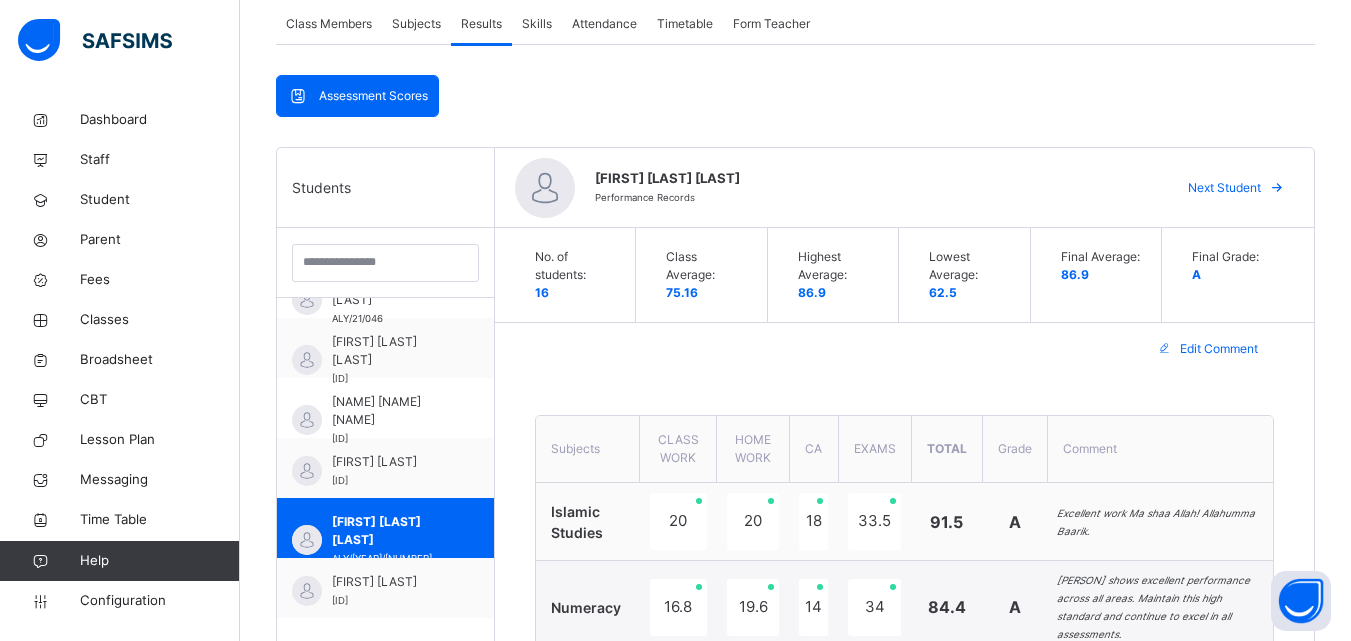 scroll, scrollTop: 408, scrollLeft: 0, axis: vertical 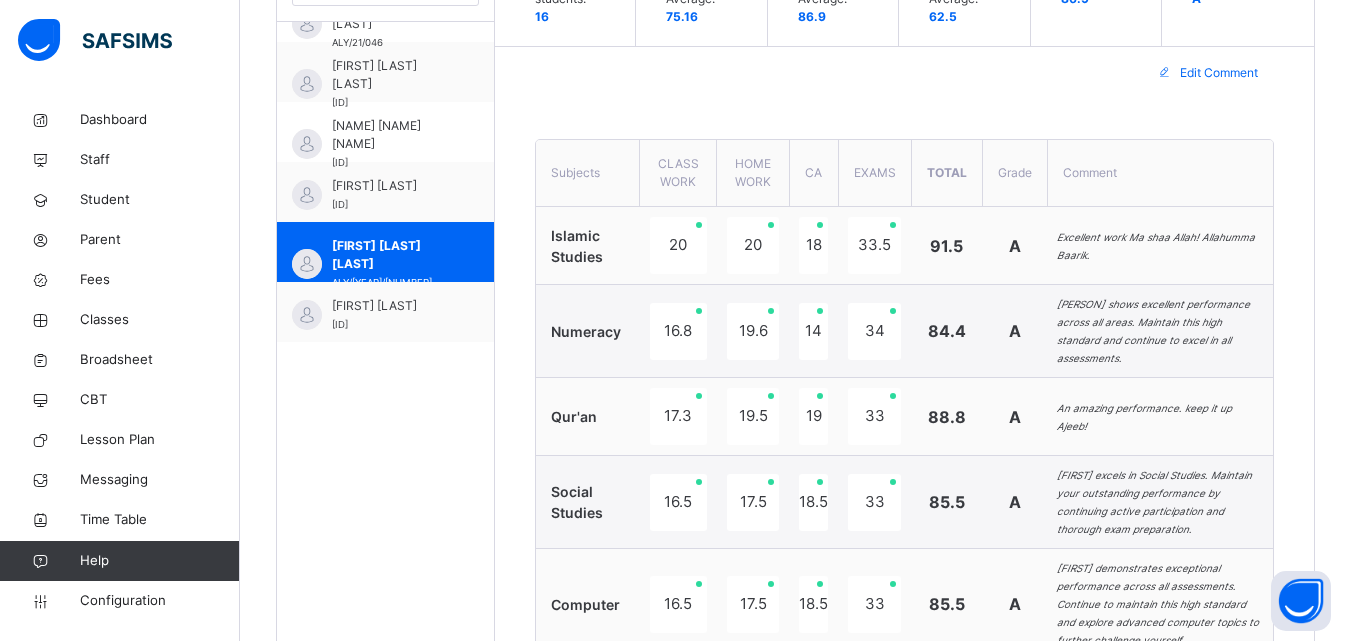 click on "Edit Comment" at bounding box center [1219, 73] 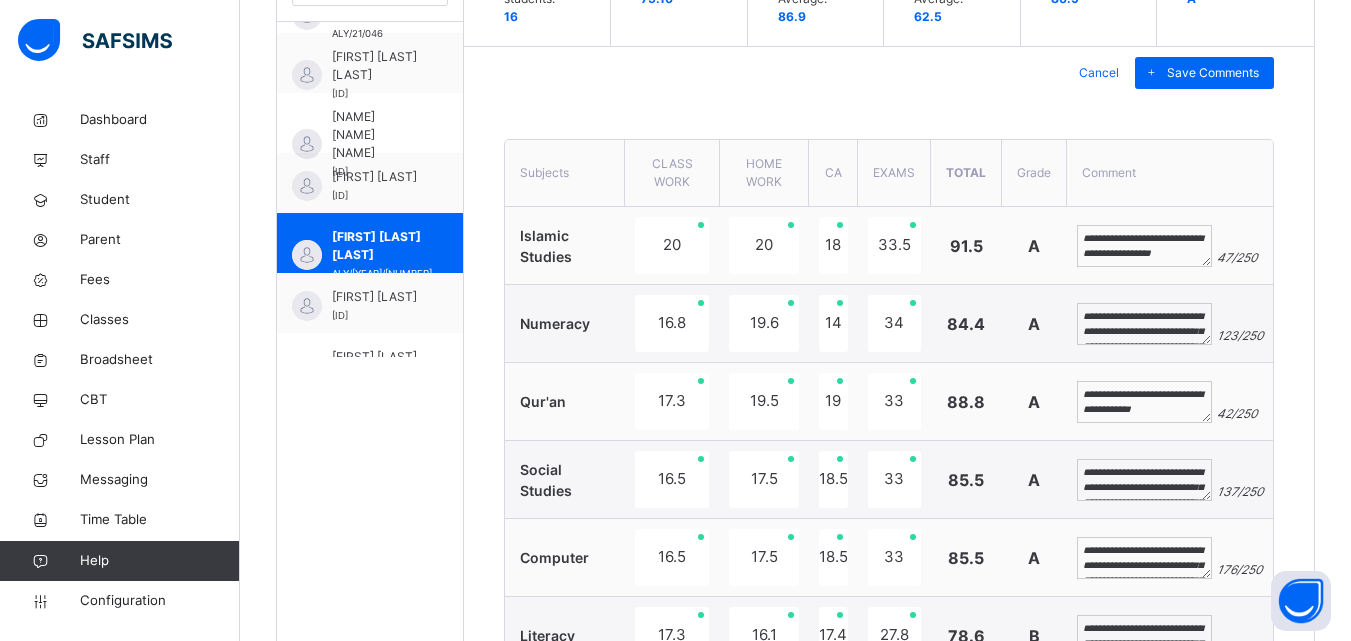 click on "**********" at bounding box center (1144, 402) 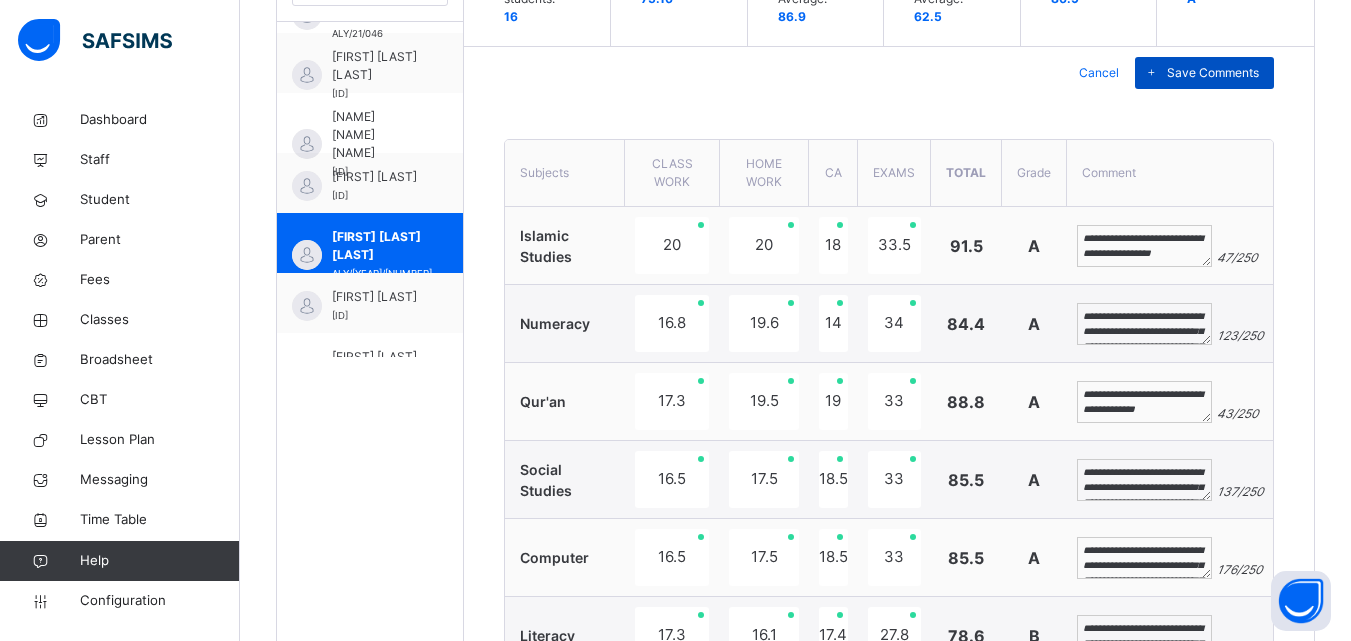 type on "**********" 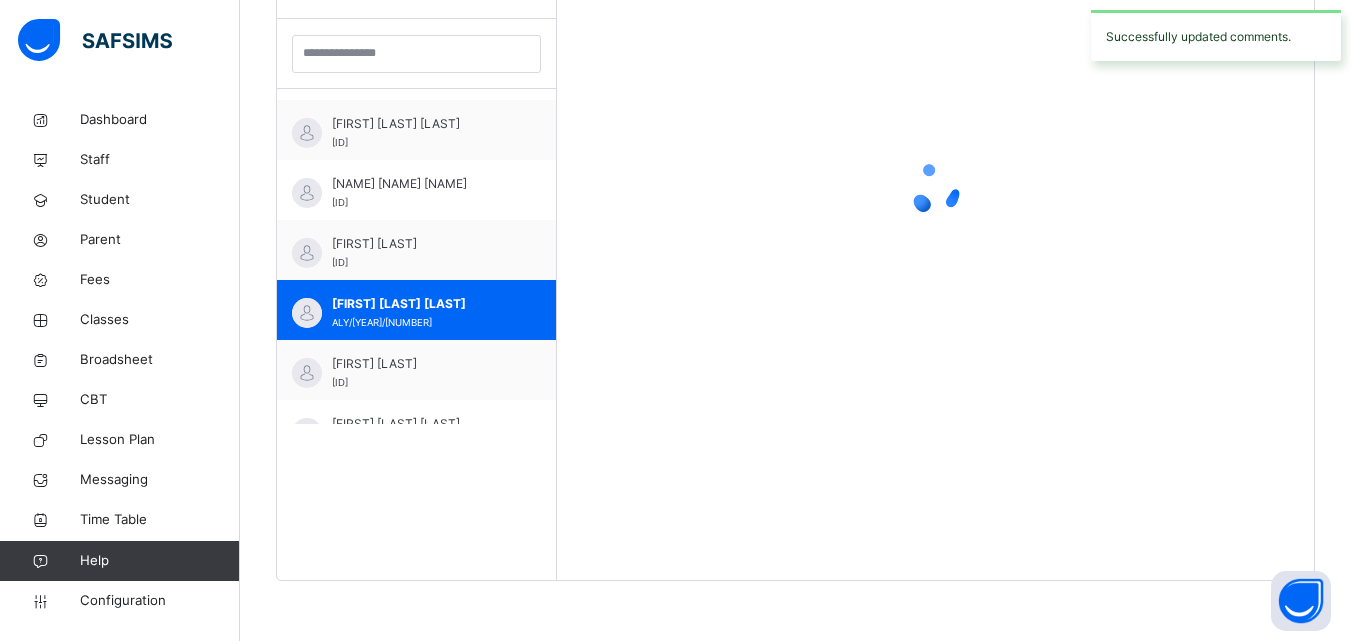 scroll, scrollTop: 581, scrollLeft: 0, axis: vertical 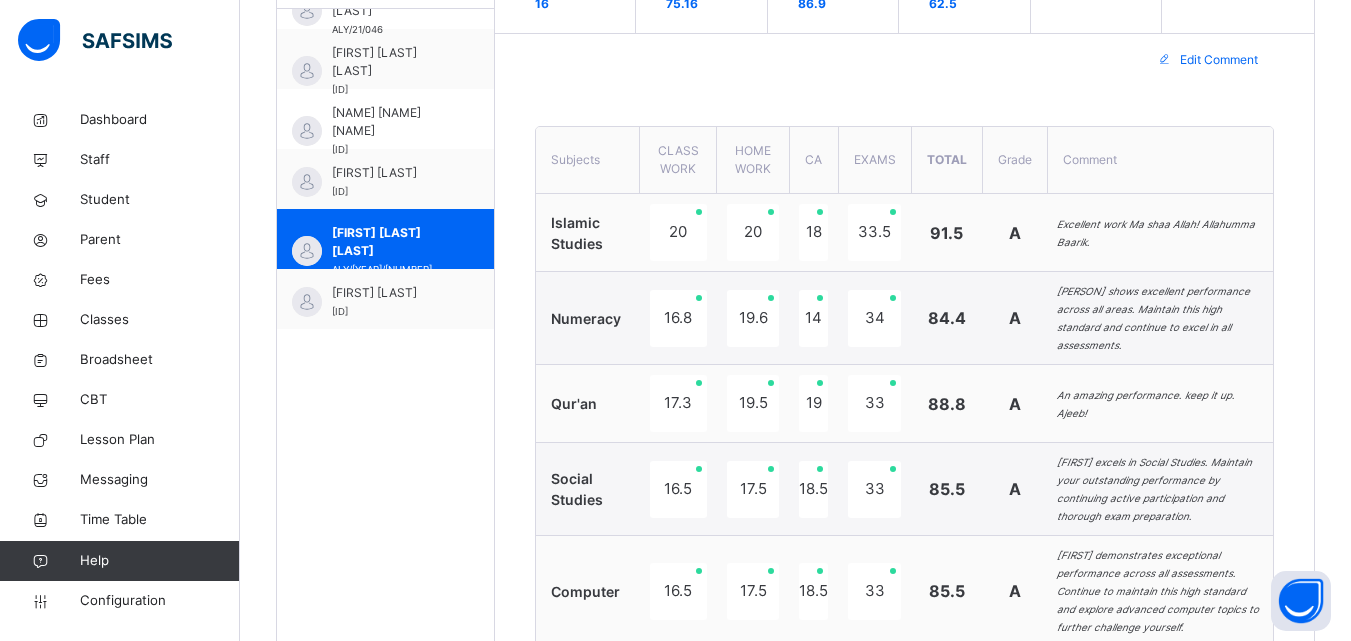 click on "Edit Comment" at bounding box center [1219, 60] 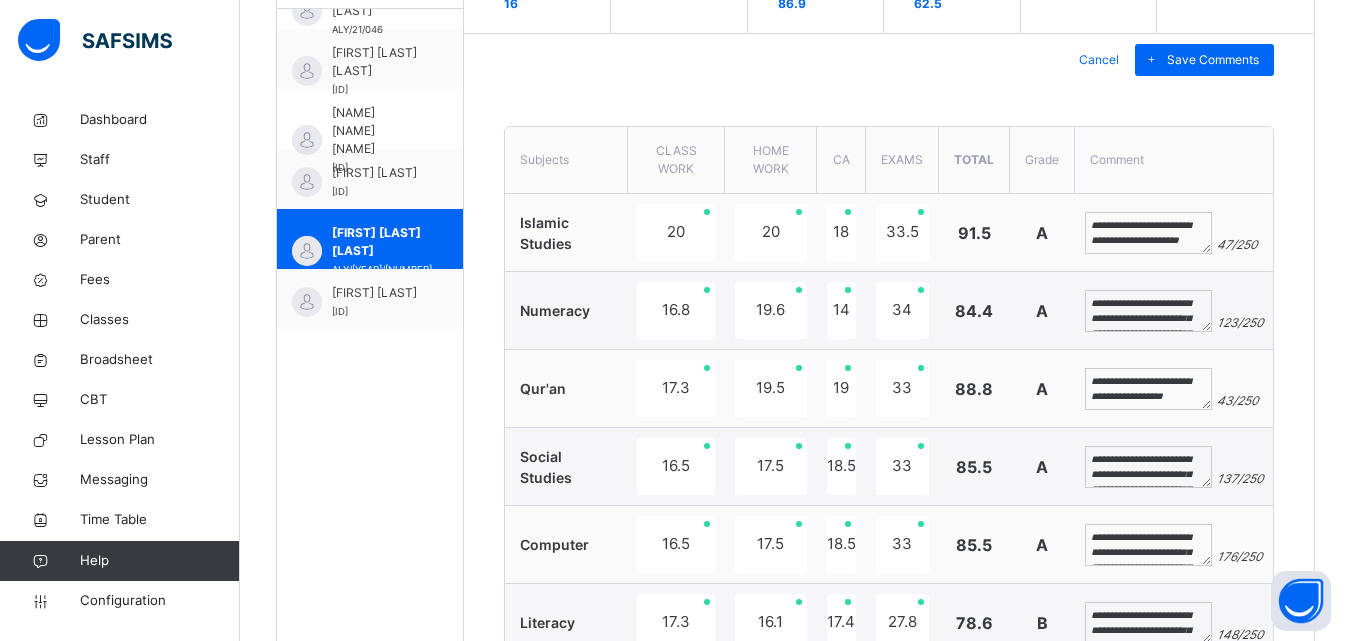 scroll, scrollTop: 409, scrollLeft: 0, axis: vertical 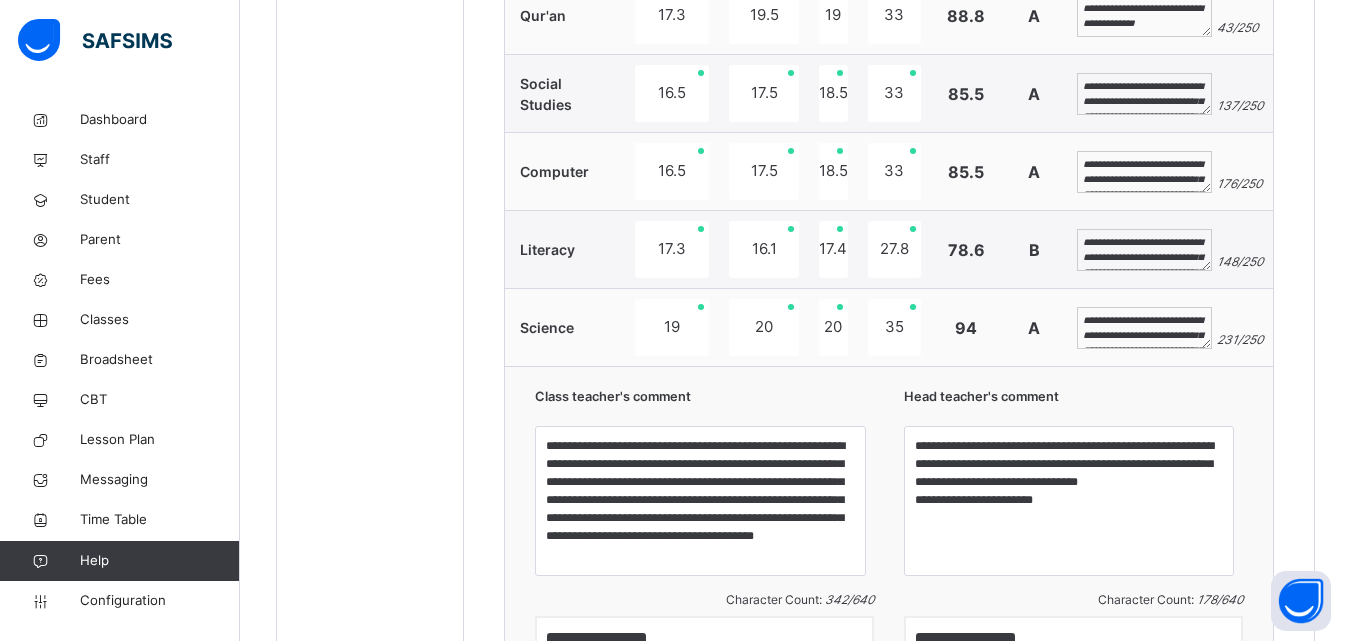 click on "**********" at bounding box center [1144, 250] 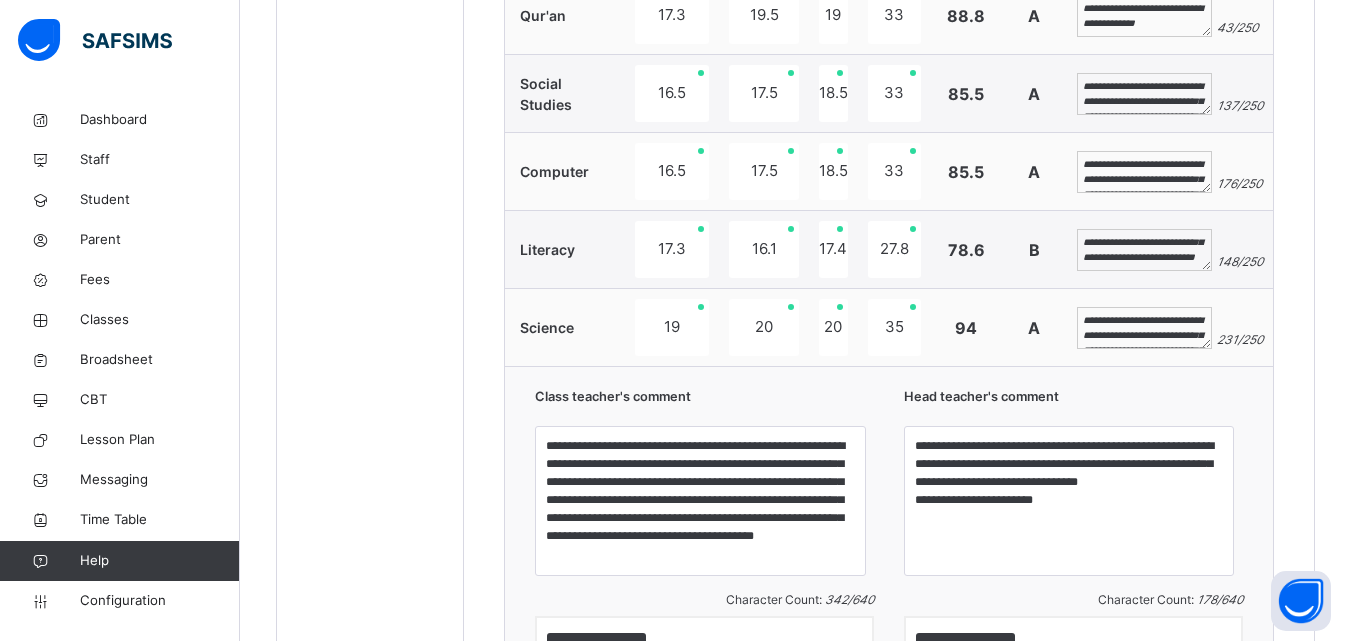 scroll, scrollTop: 69, scrollLeft: 0, axis: vertical 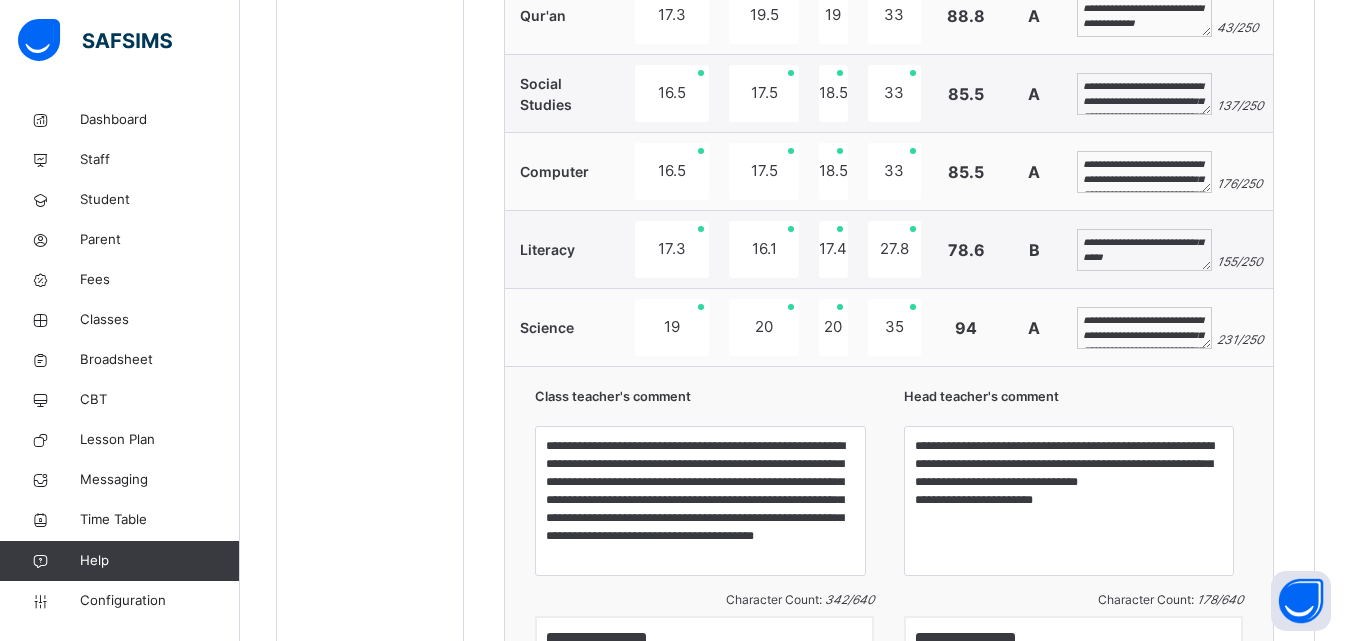 click on "**********" at bounding box center [1144, 250] 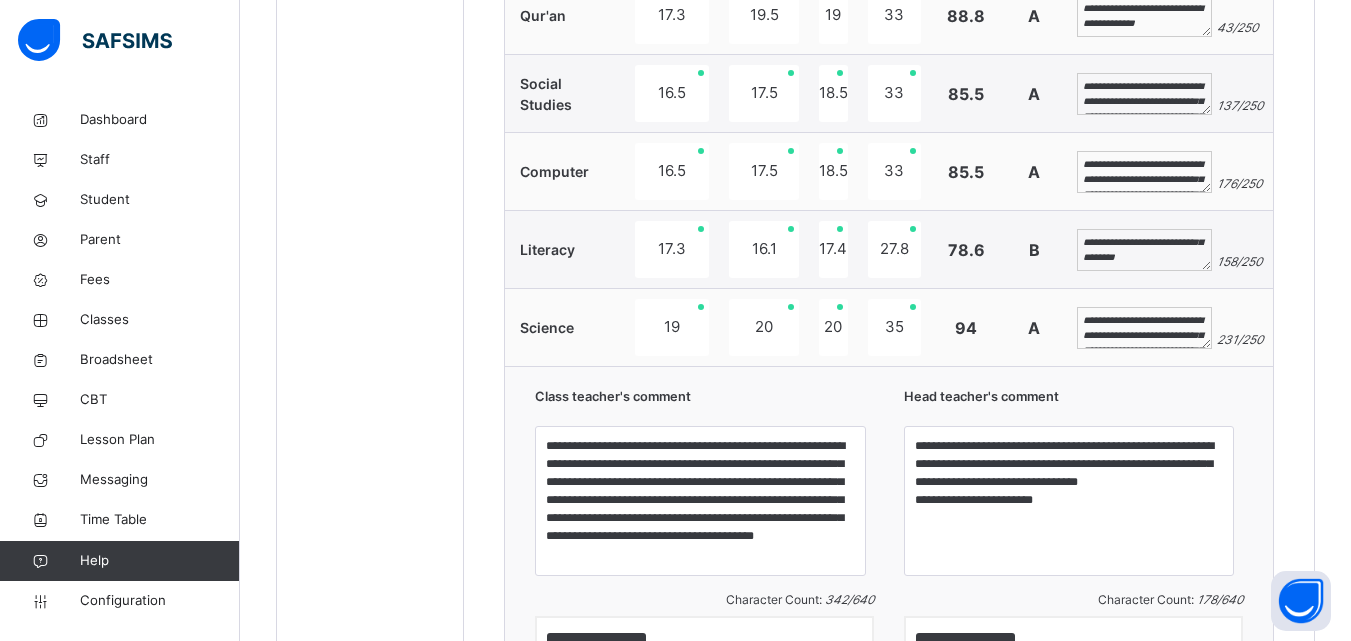 scroll, scrollTop: 114, scrollLeft: 0, axis: vertical 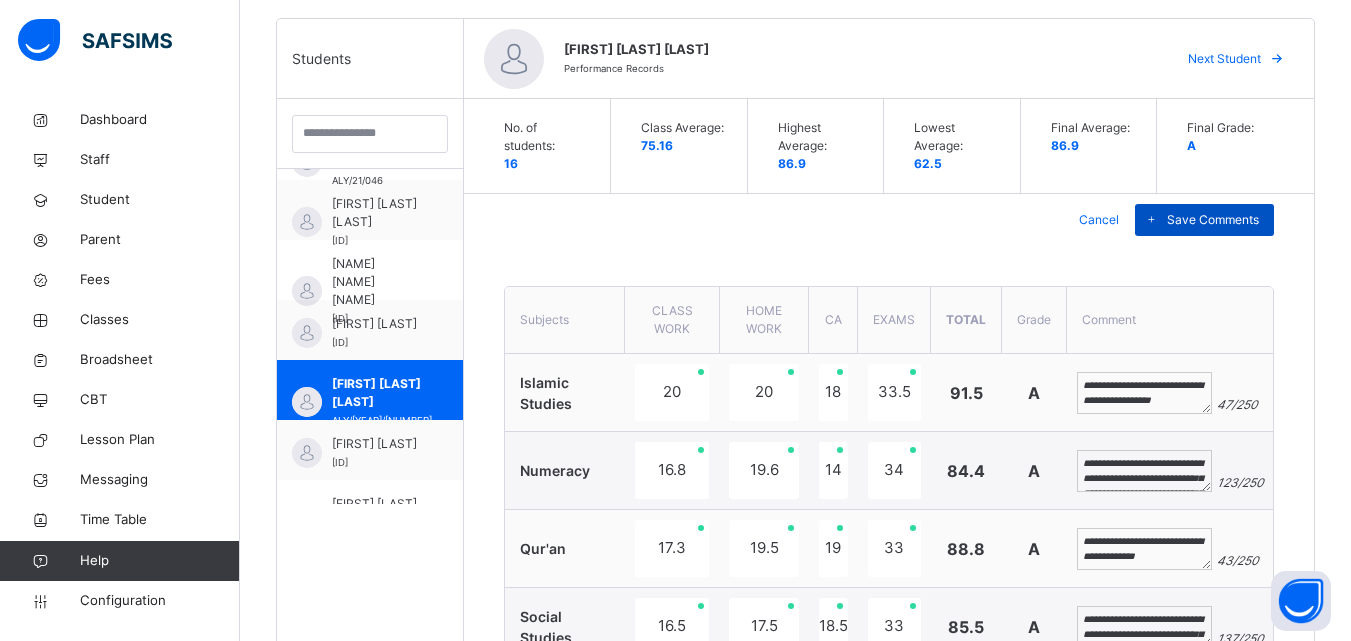 type on "**********" 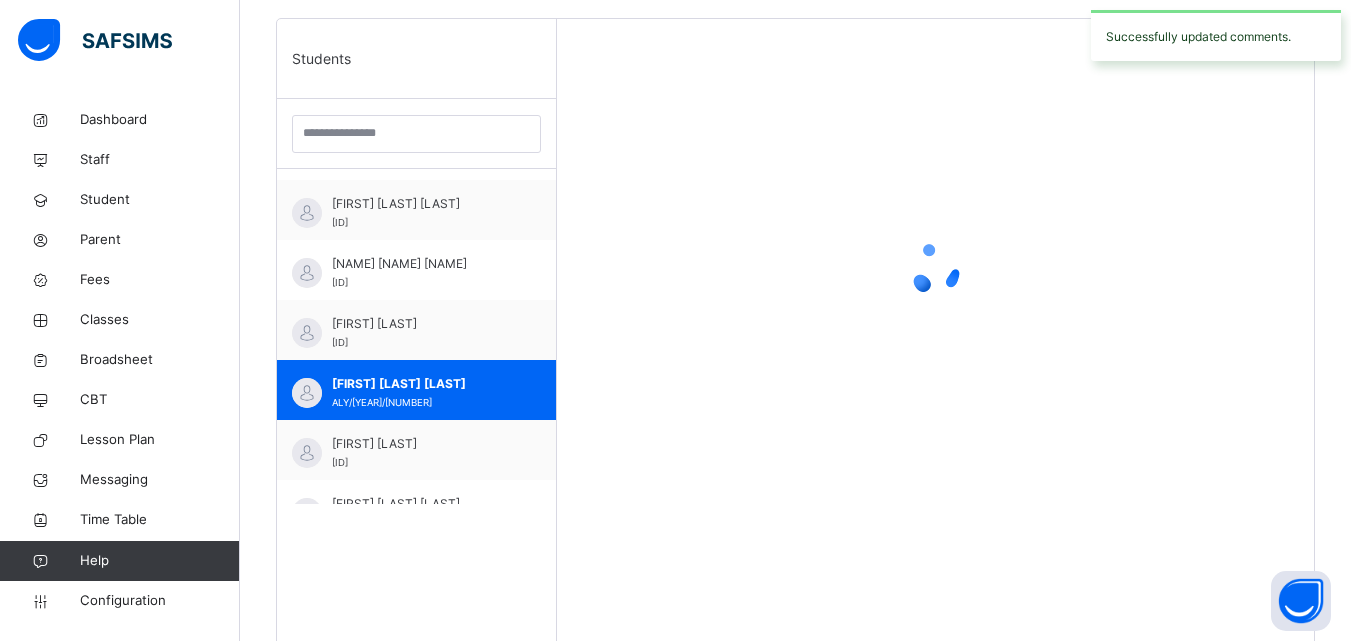 scroll, scrollTop: 400, scrollLeft: 0, axis: vertical 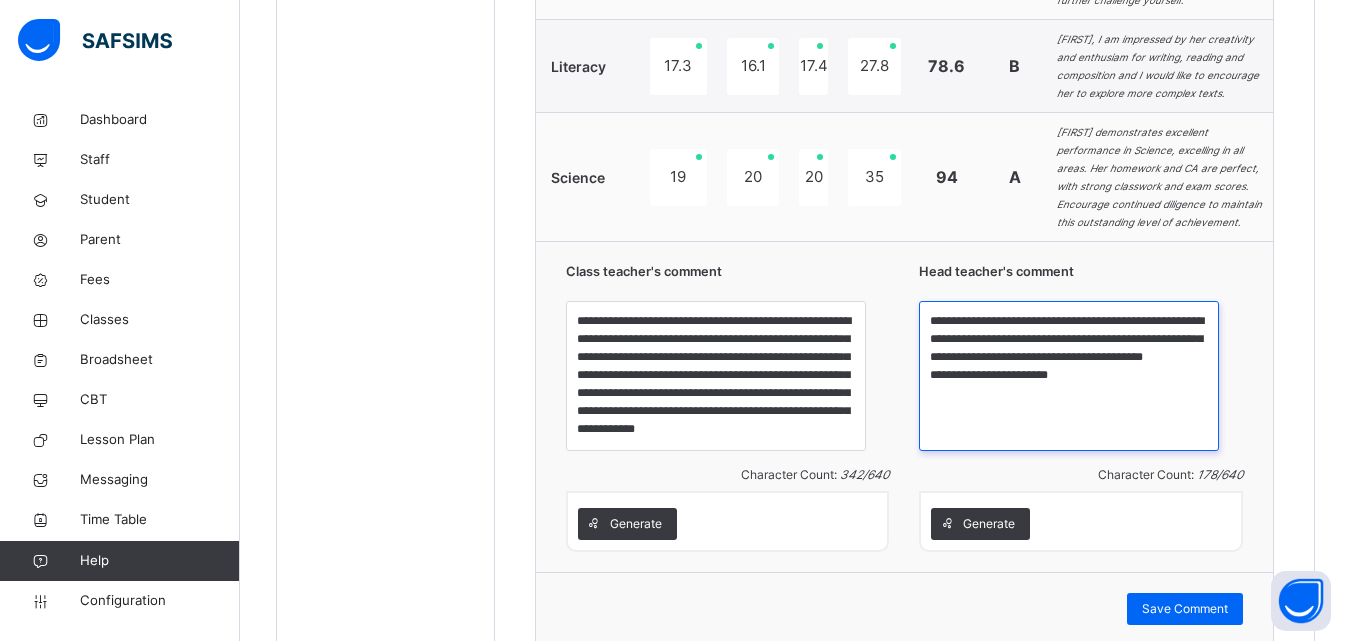 click on "**********" at bounding box center [1069, 376] 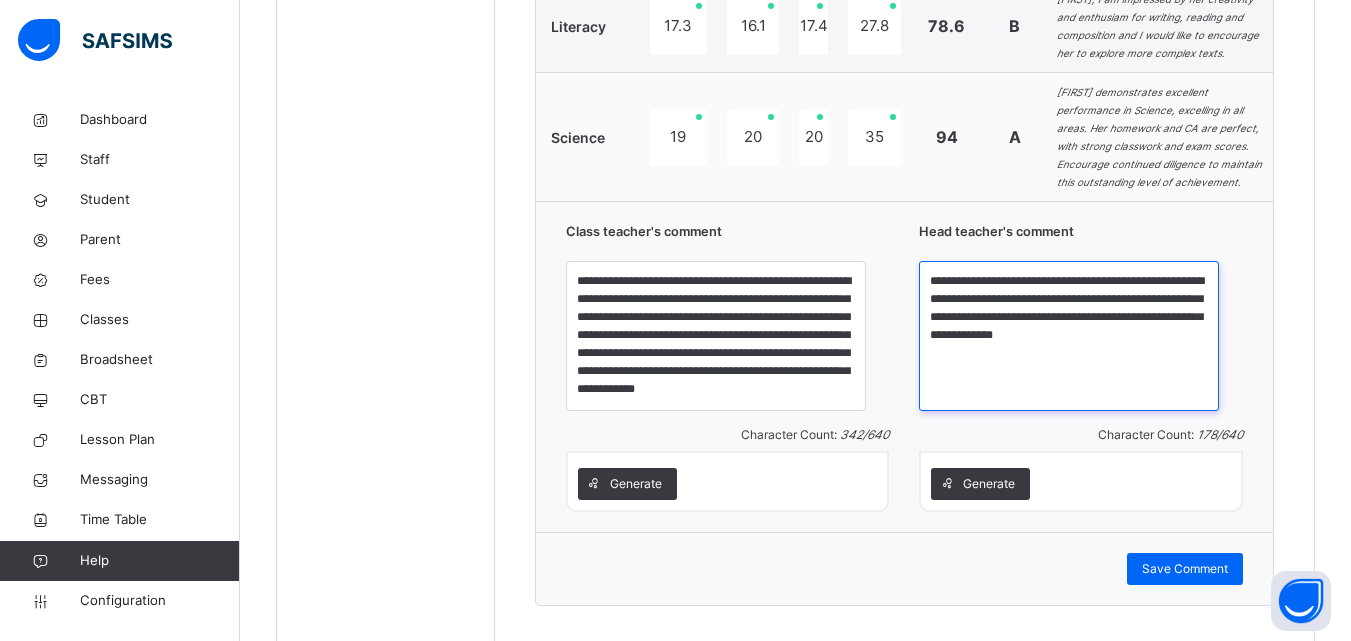 scroll, scrollTop: 1502, scrollLeft: 0, axis: vertical 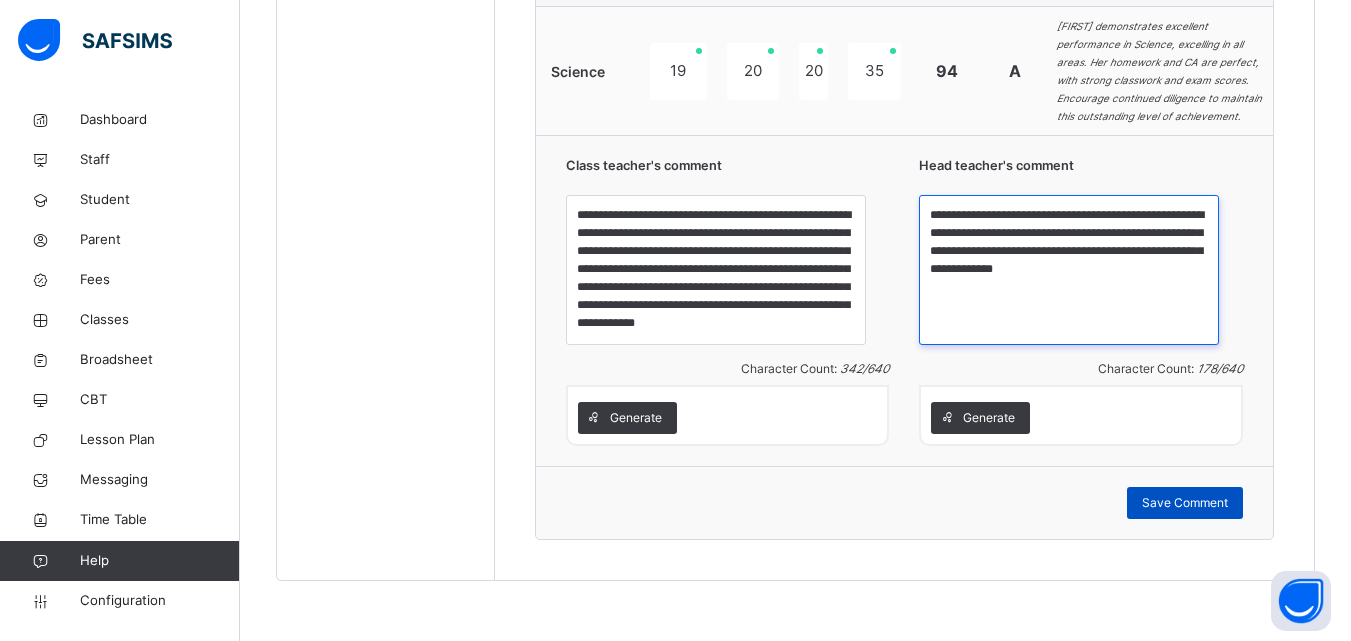 type on "**********" 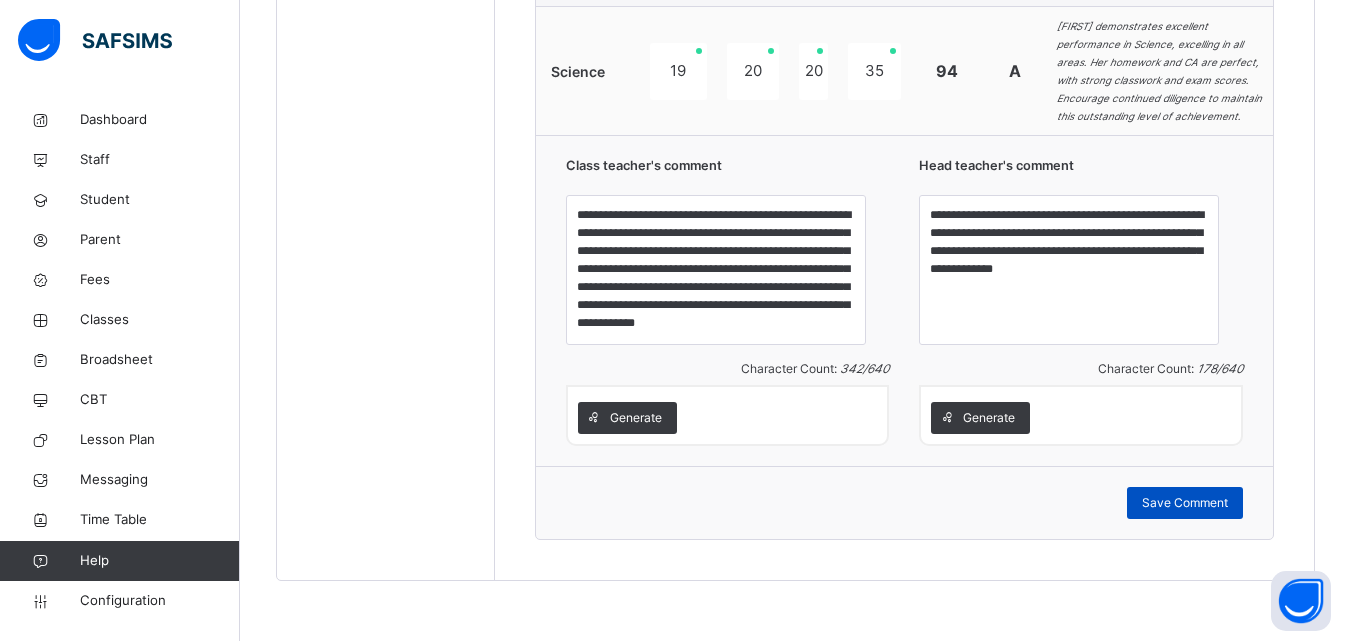 click on "Save Comment" at bounding box center (1185, 503) 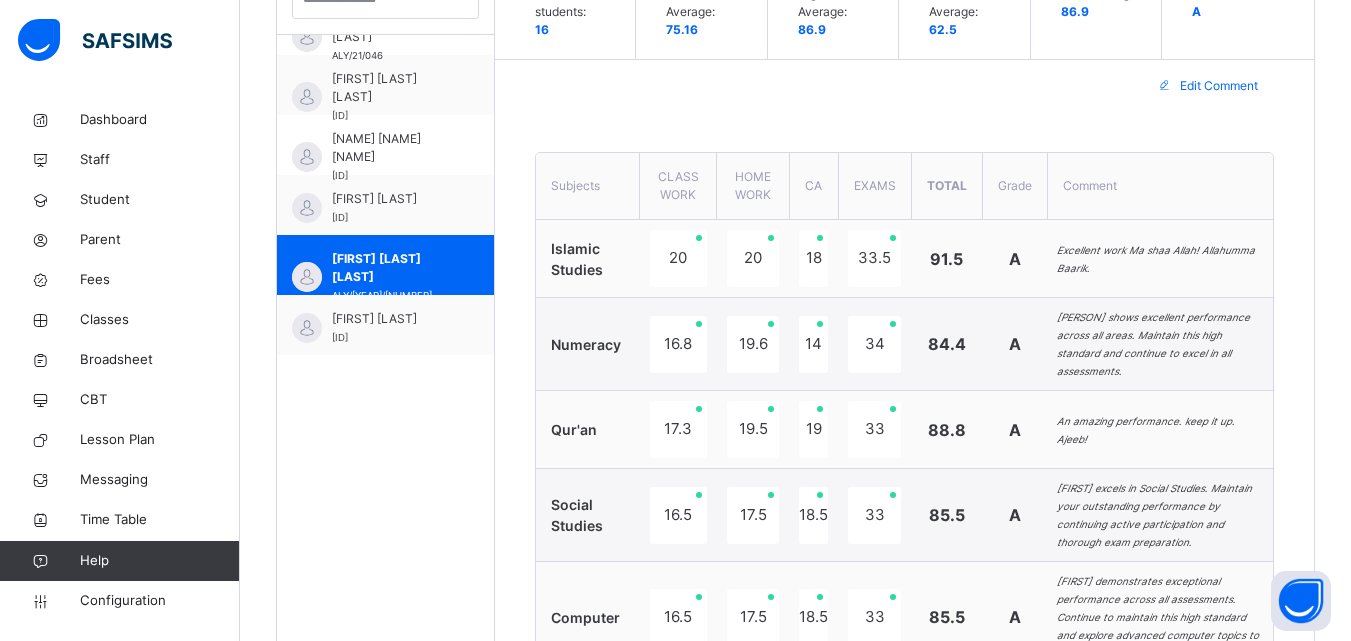 scroll, scrollTop: 595, scrollLeft: 0, axis: vertical 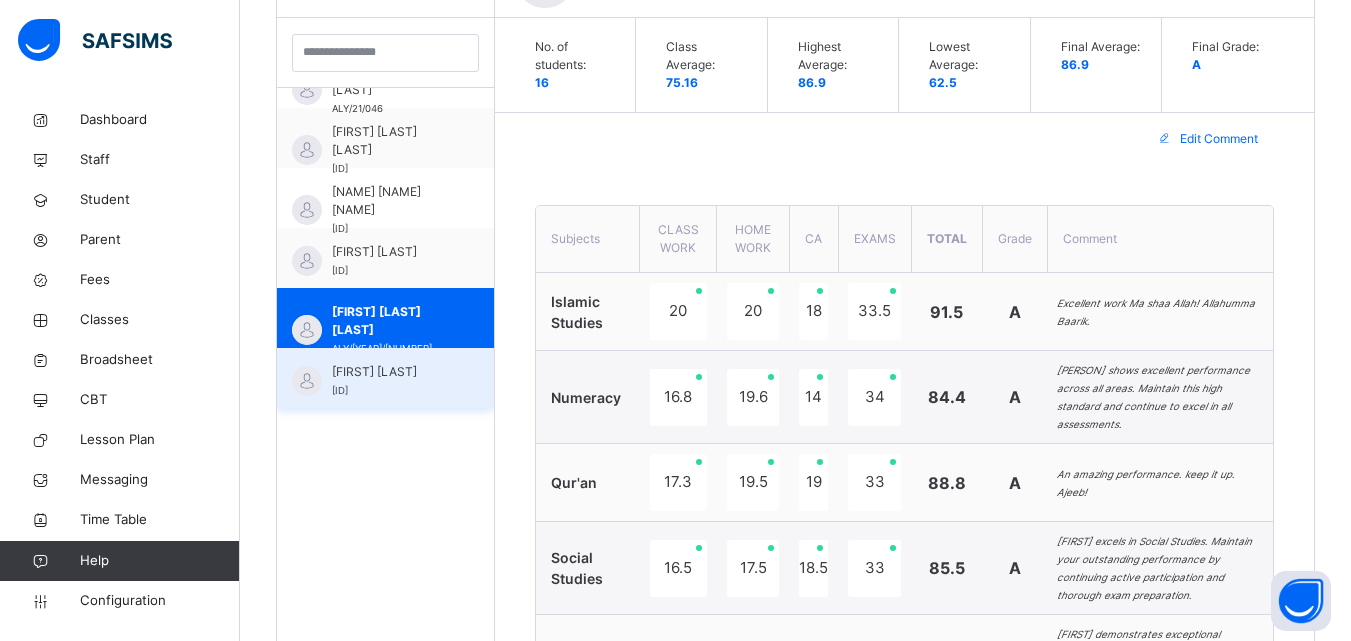 click on "MARYAM  HANEEF" at bounding box center (390, 372) 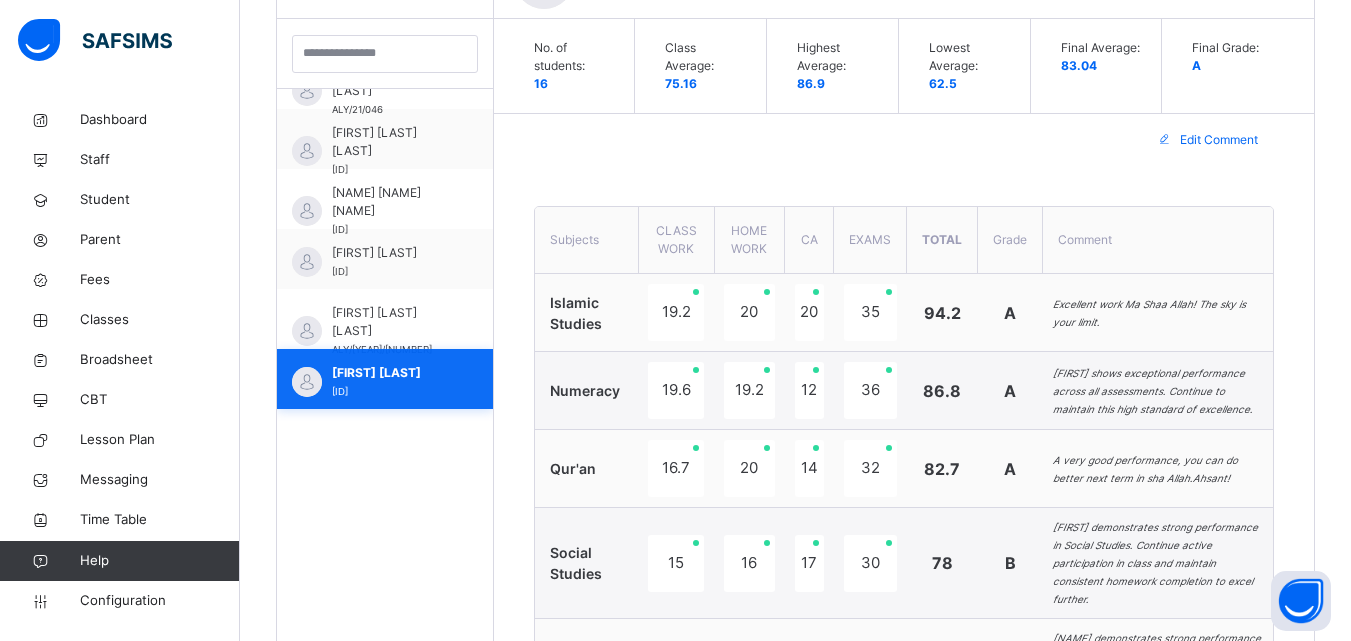 scroll, scrollTop: 582, scrollLeft: 0, axis: vertical 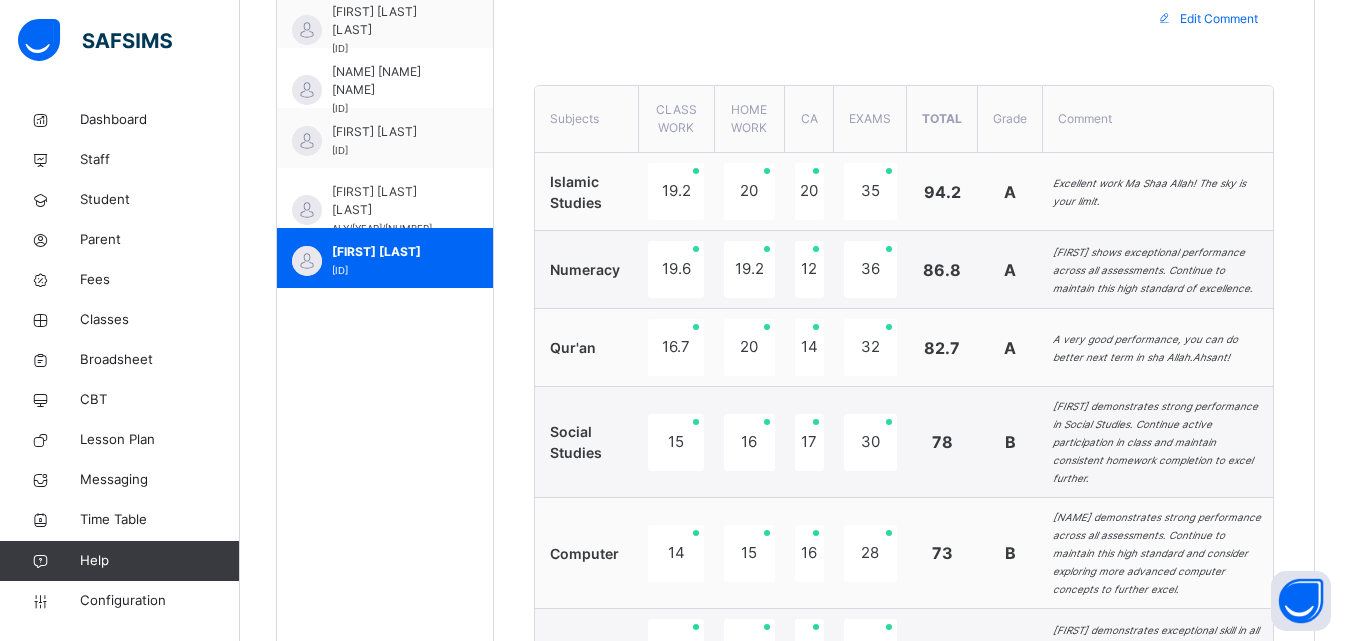 click on "Edit Comment" at bounding box center [1219, 19] 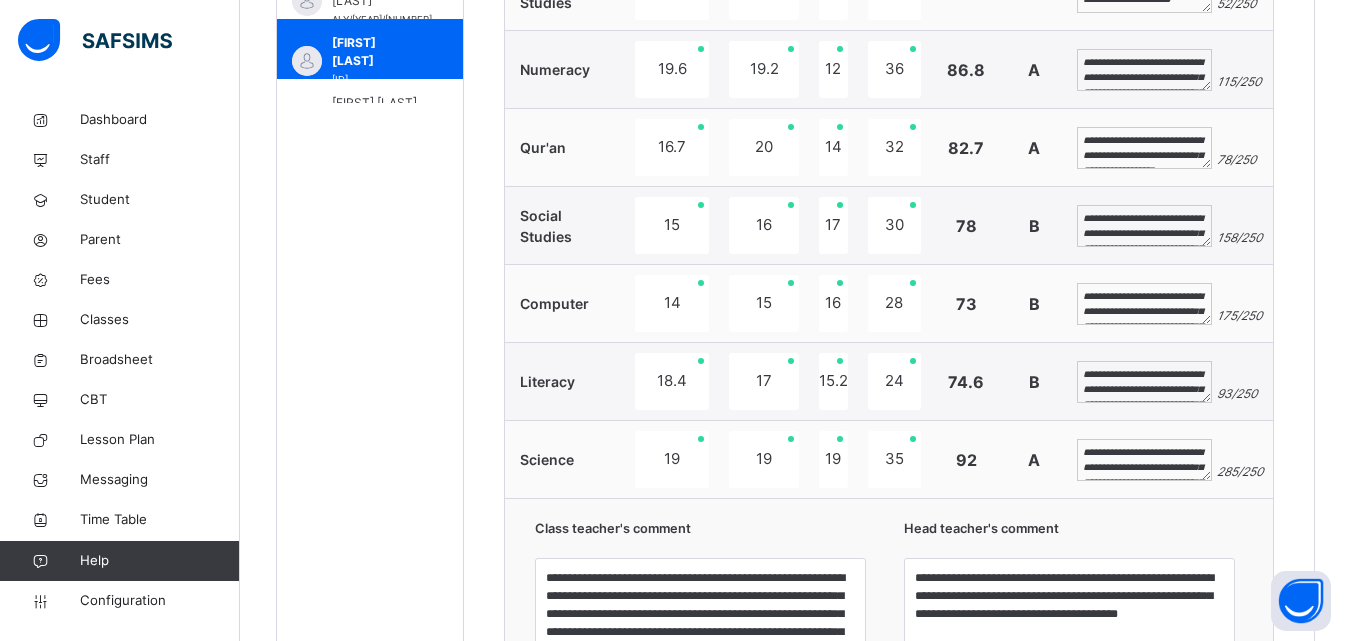 scroll, scrollTop: 969, scrollLeft: 0, axis: vertical 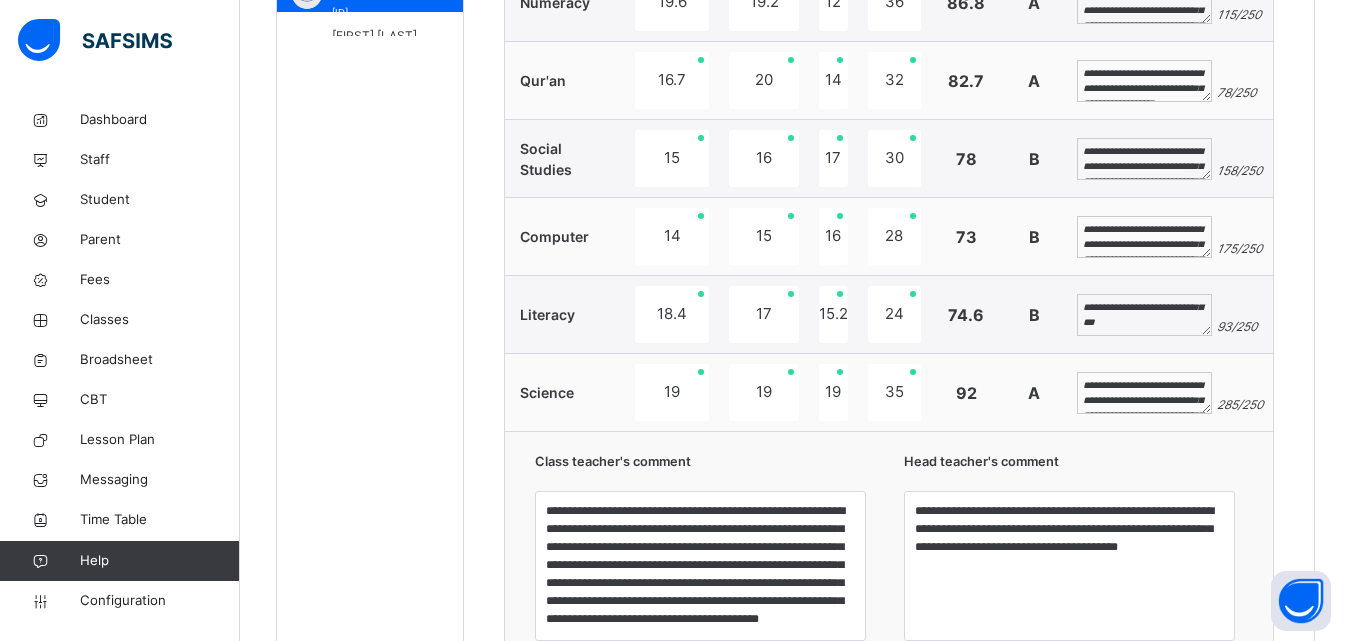 click on "**********" at bounding box center (1144, 315) 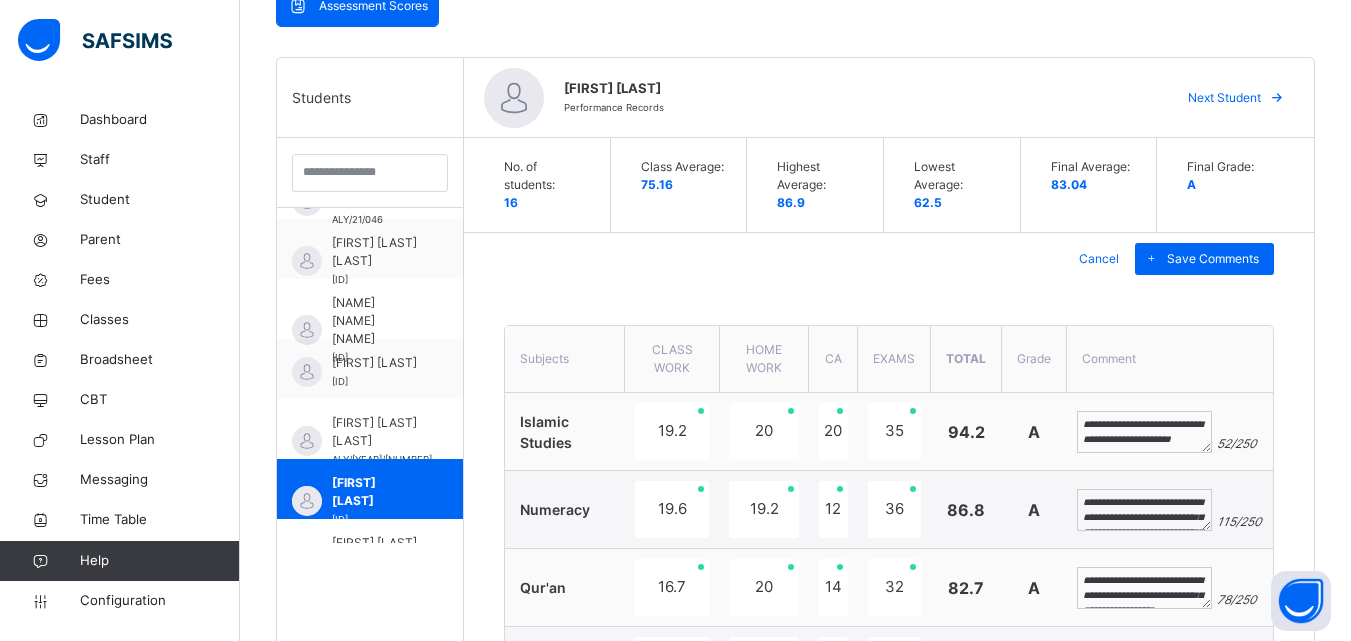scroll, scrollTop: 448, scrollLeft: 0, axis: vertical 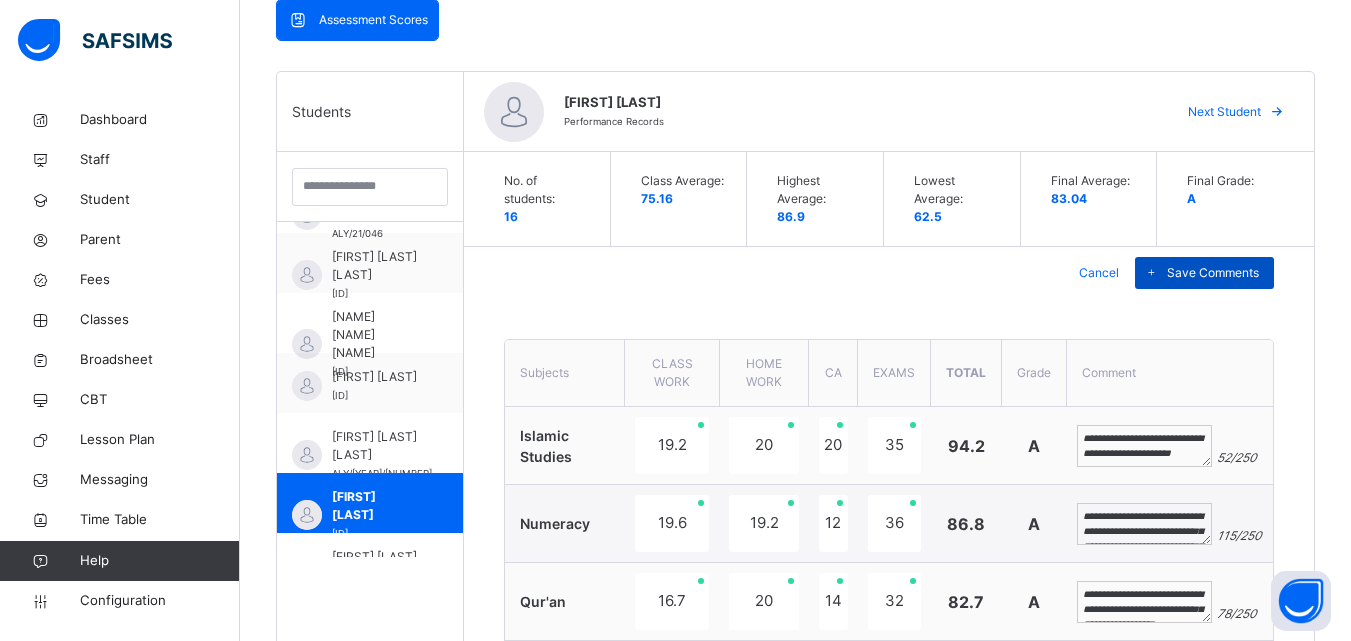 type on "**********" 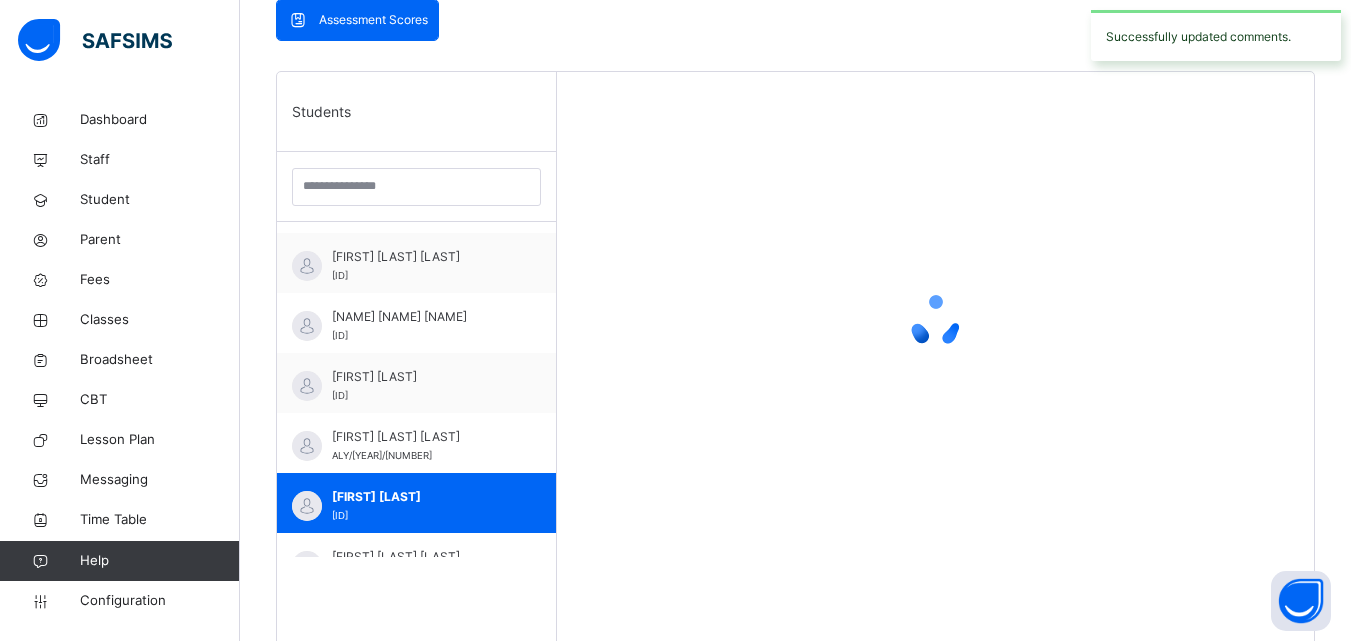 scroll, scrollTop: 400, scrollLeft: 0, axis: vertical 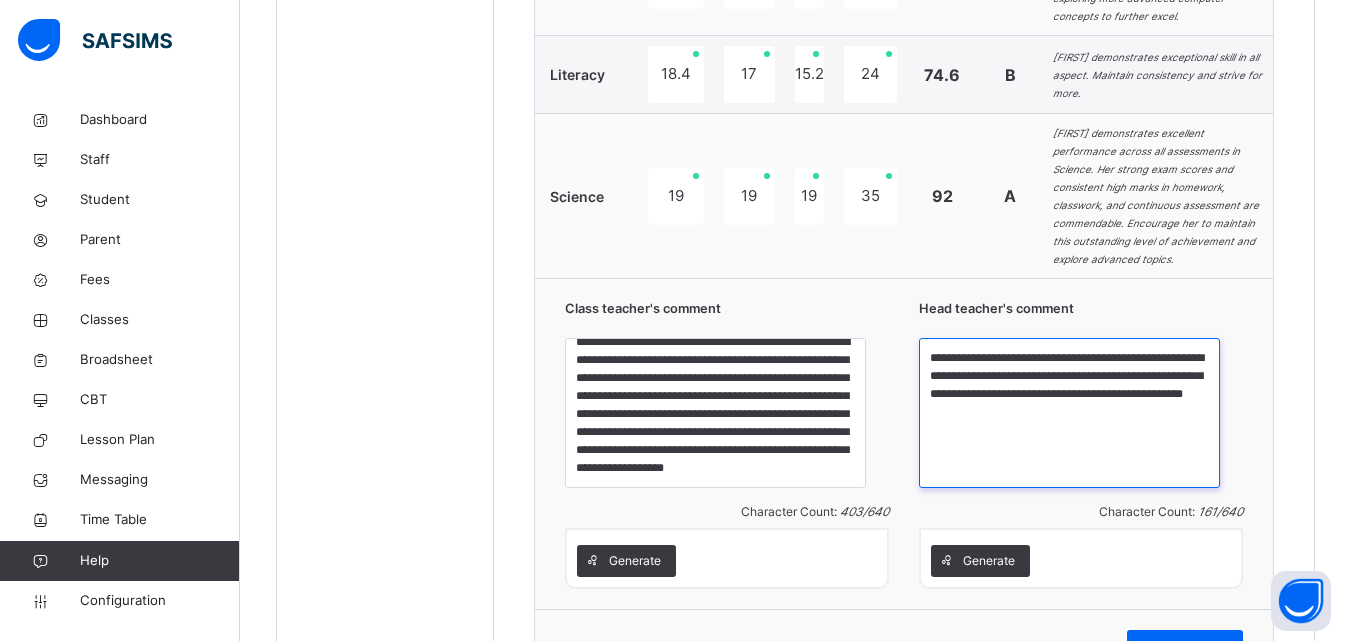 click on "**********" at bounding box center (1069, 413) 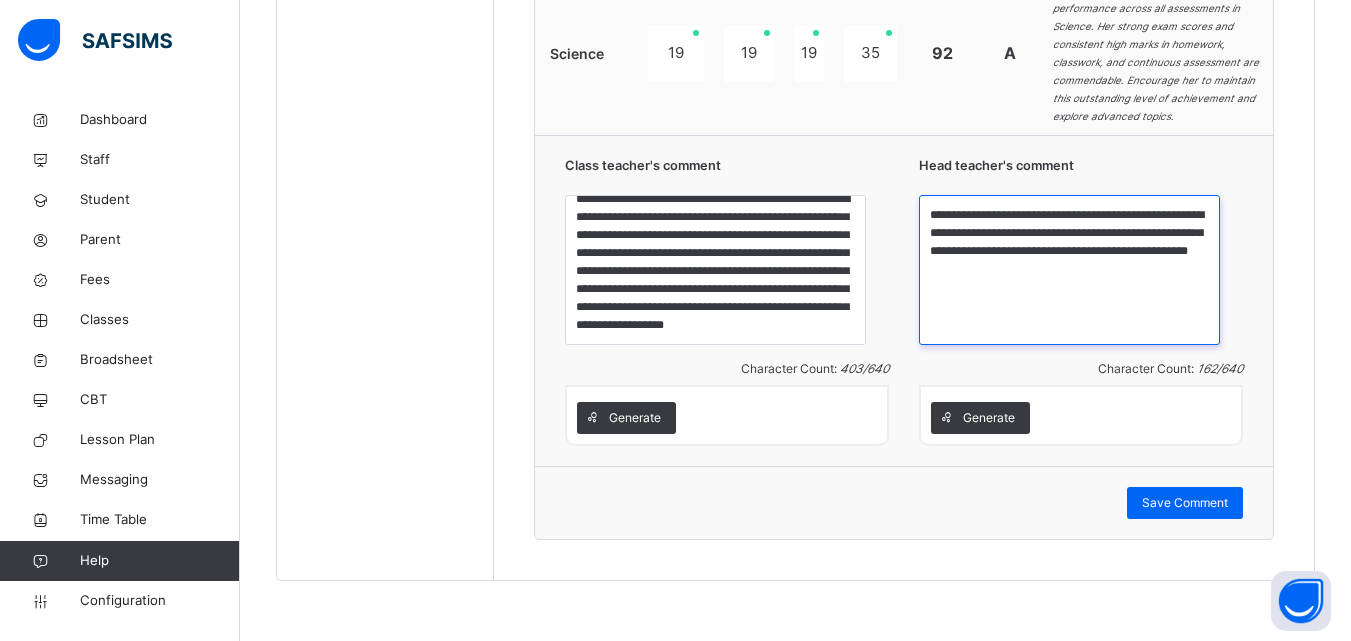 scroll, scrollTop: 1505, scrollLeft: 0, axis: vertical 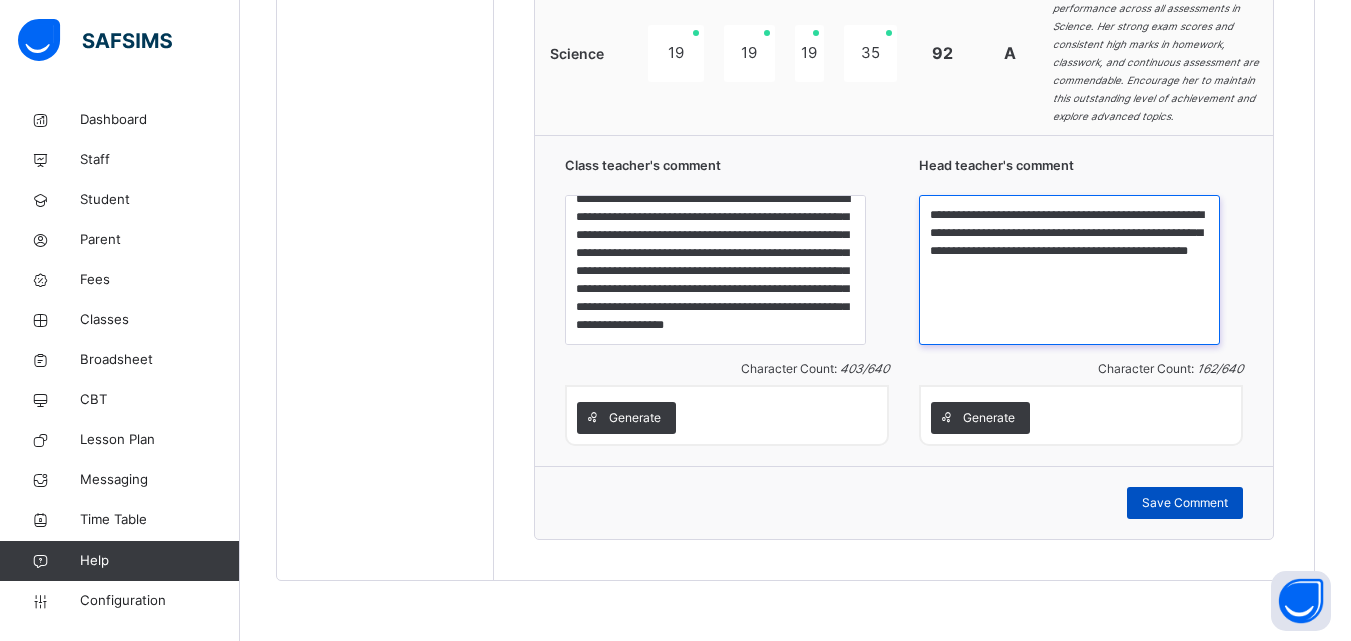 type on "**********" 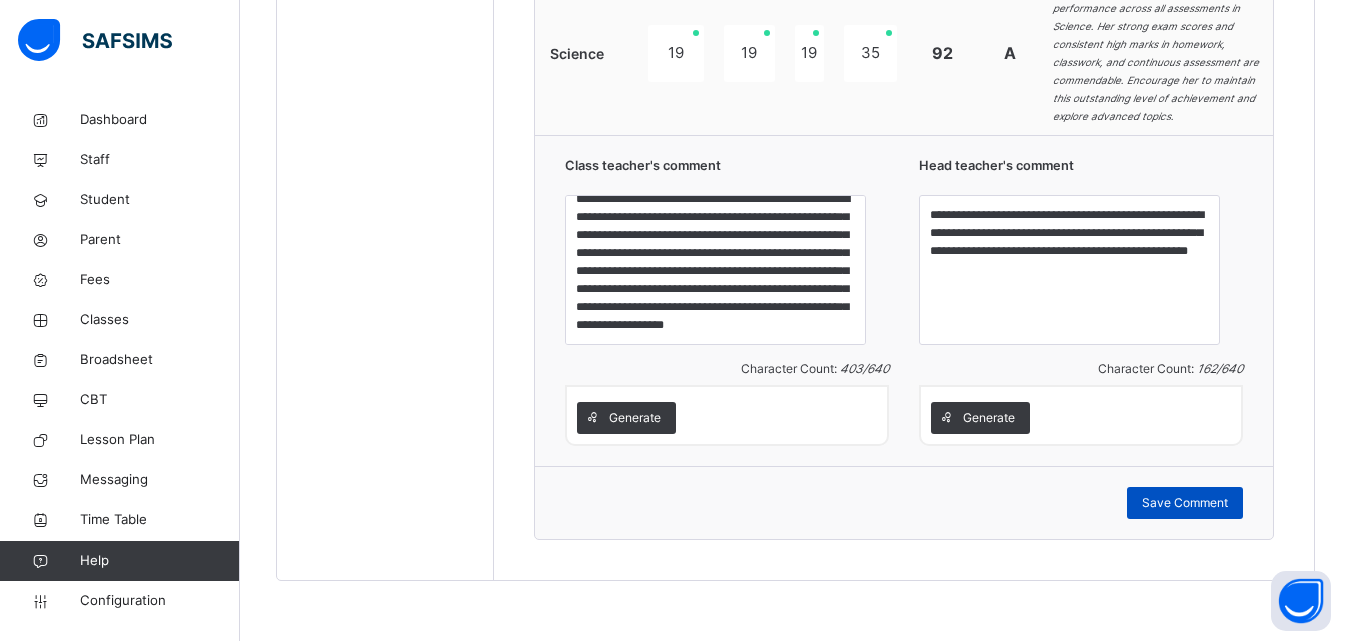 click on "Save Comment" at bounding box center [1185, 503] 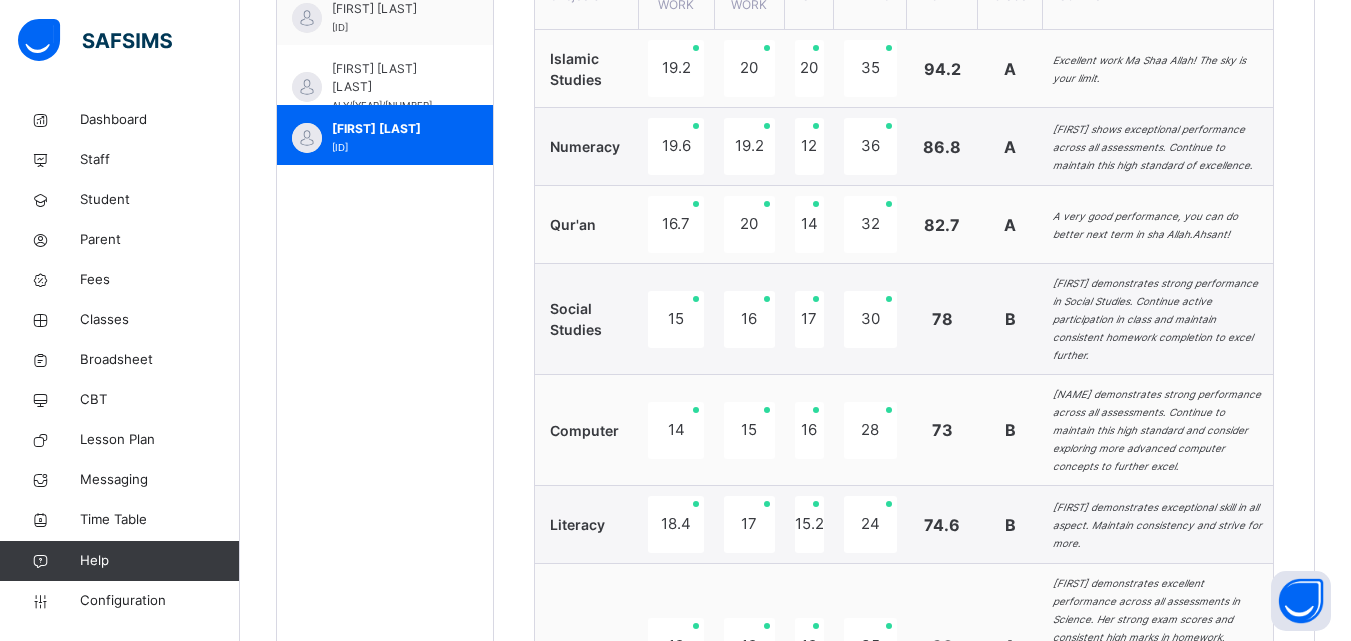 scroll, scrollTop: 745, scrollLeft: 0, axis: vertical 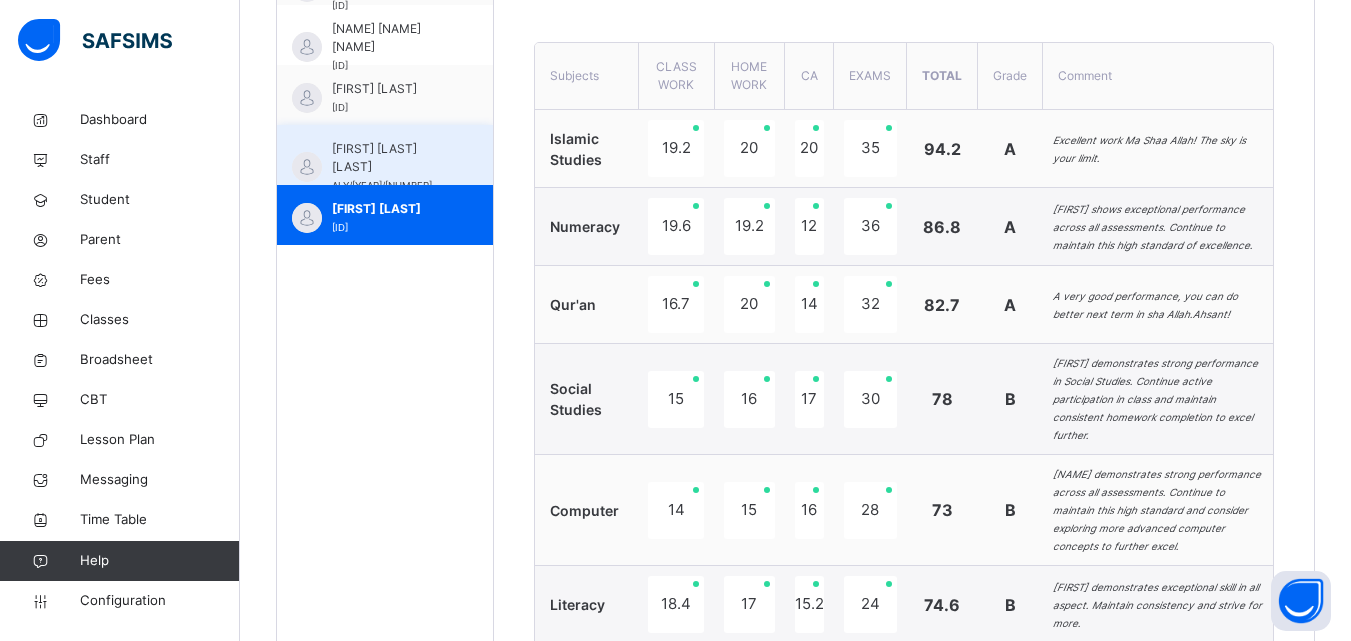 click on "MAIMUNA USMAN BELLO" at bounding box center (390, 158) 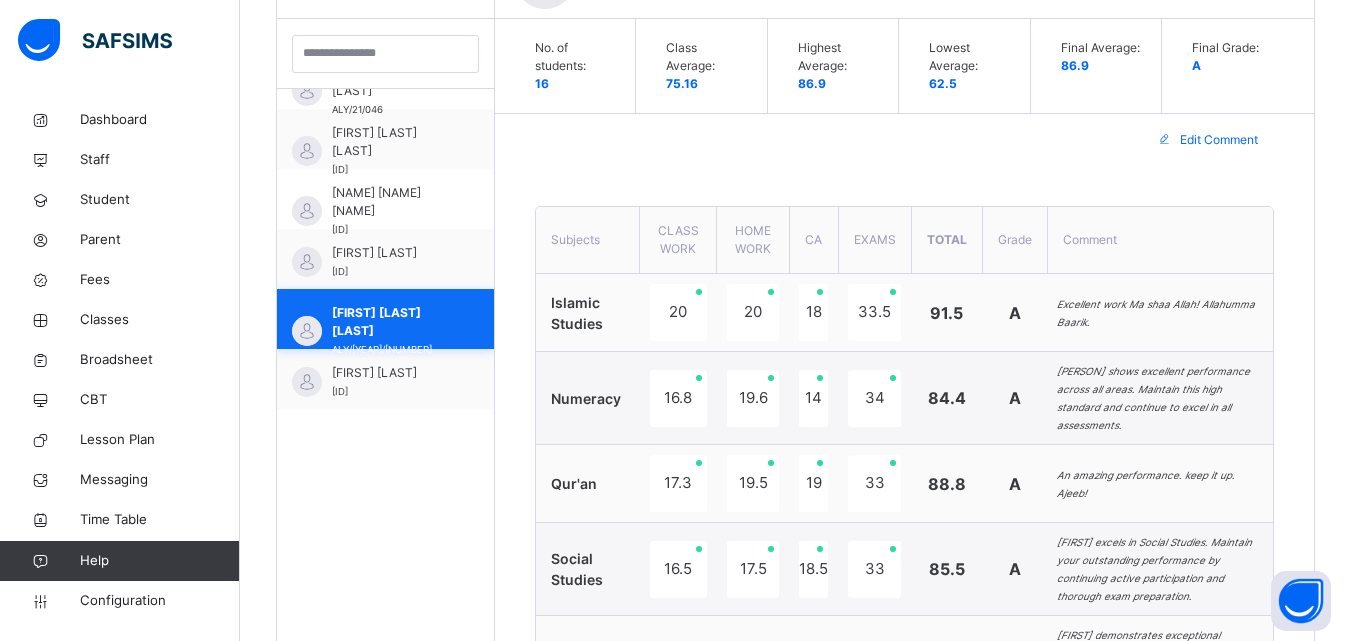 scroll, scrollTop: 745, scrollLeft: 0, axis: vertical 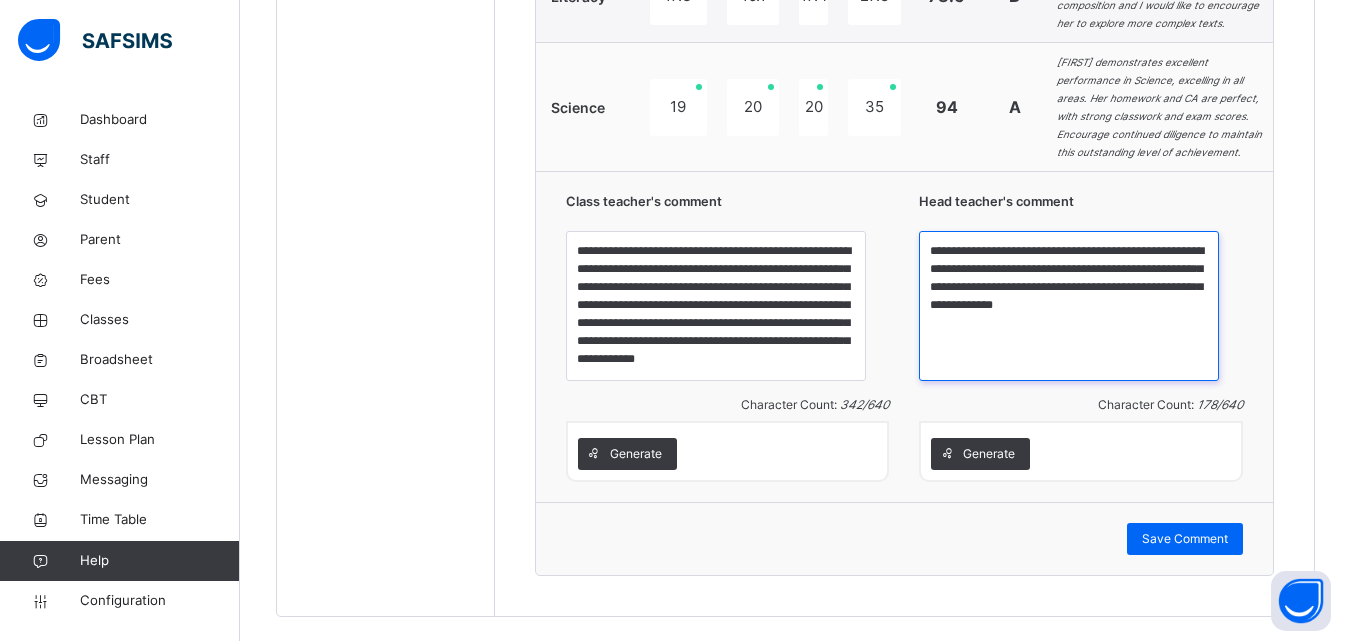 click on "**********" at bounding box center (1069, 306) 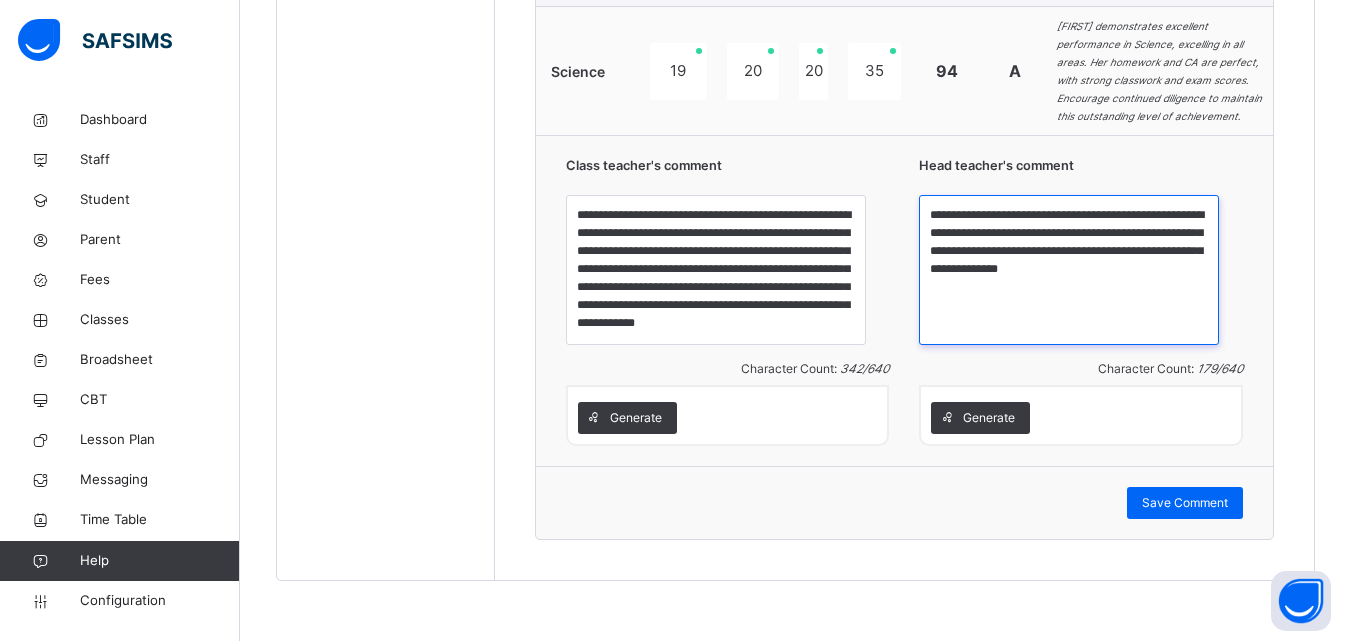 scroll, scrollTop: 1502, scrollLeft: 0, axis: vertical 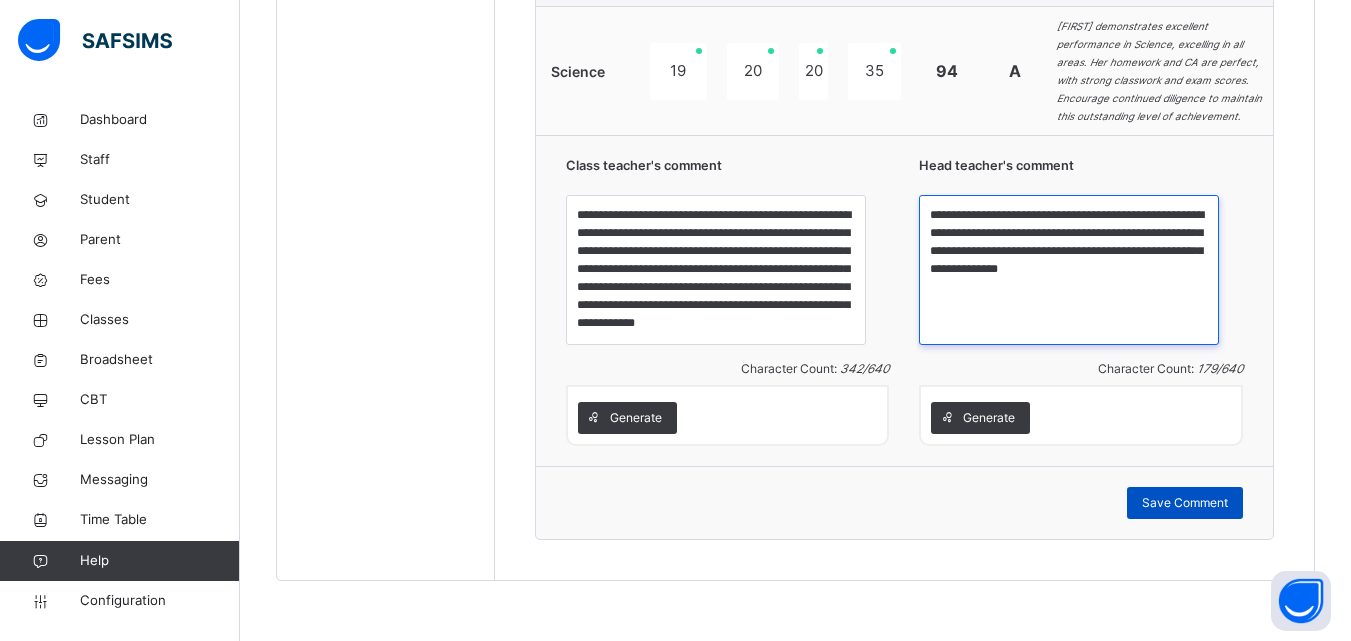 type on "**********" 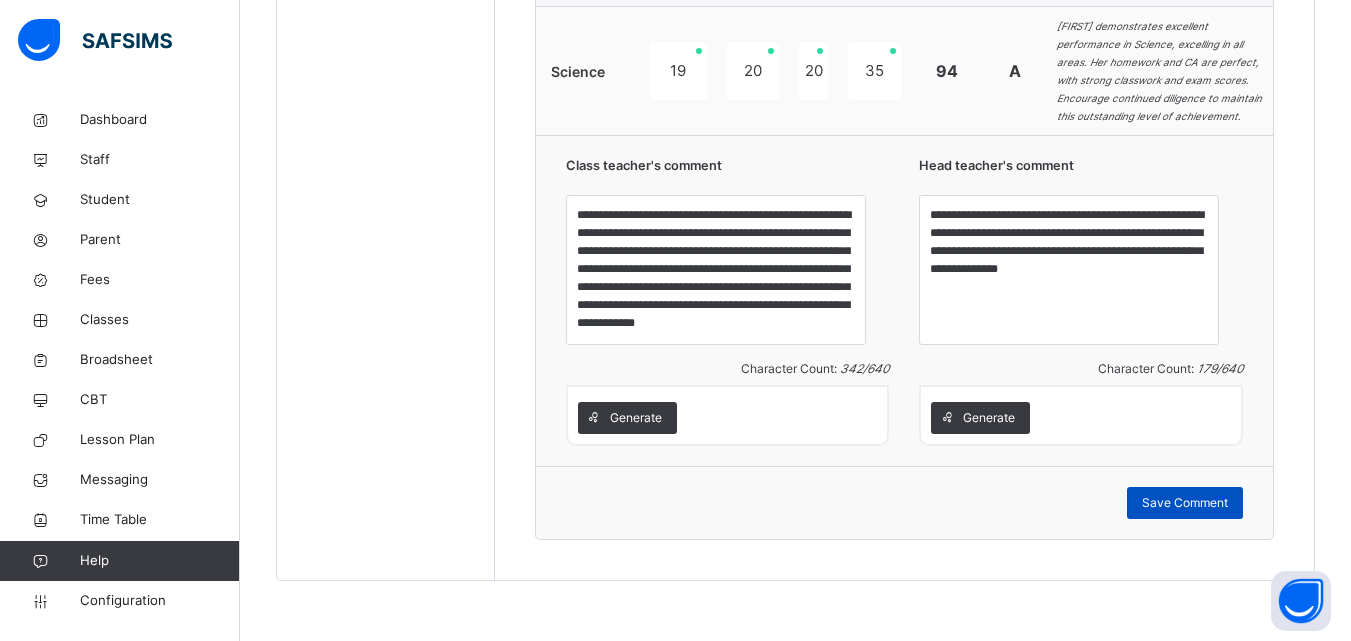 click on "Save Comment" at bounding box center (1185, 503) 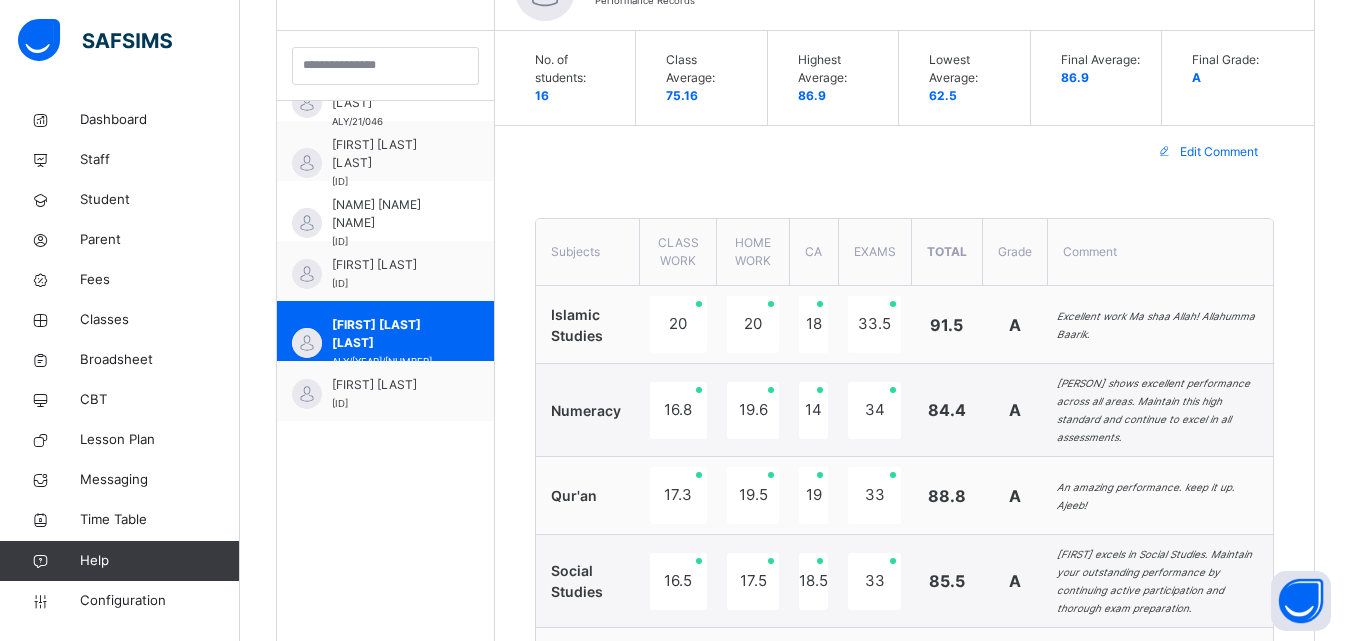 scroll, scrollTop: 555, scrollLeft: 0, axis: vertical 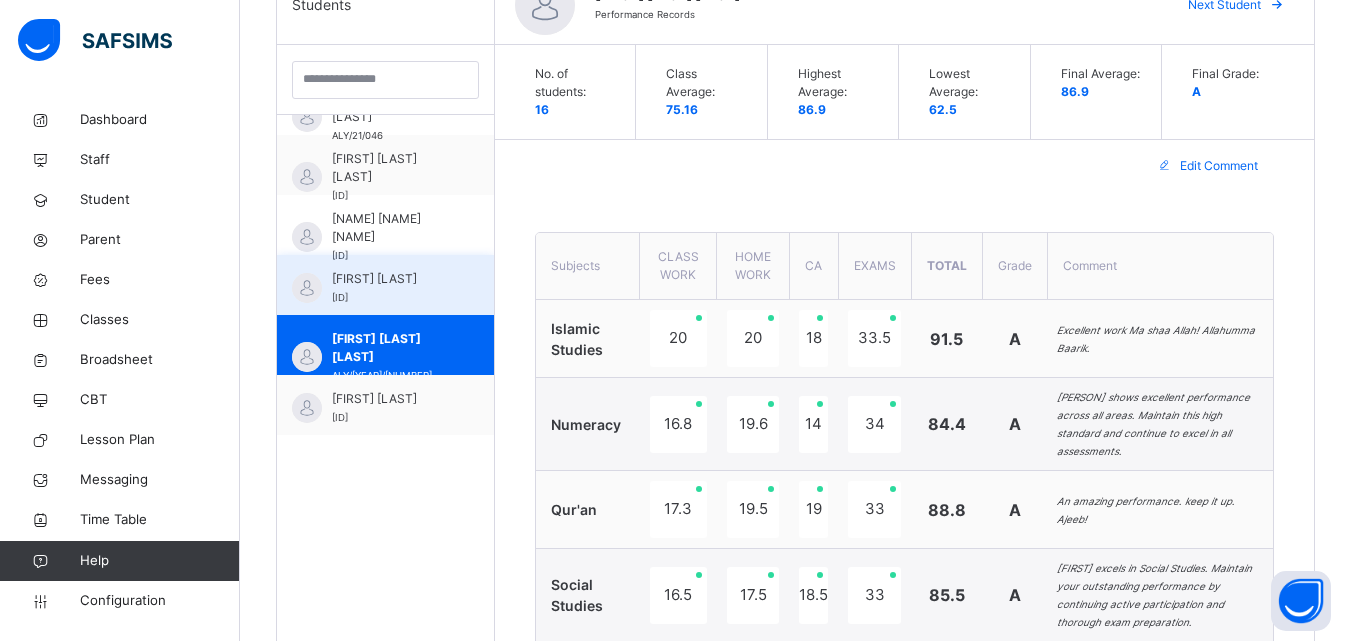 click on "KHADIJAH  ABUBAKAR ALY/21/028" at bounding box center [385, 285] 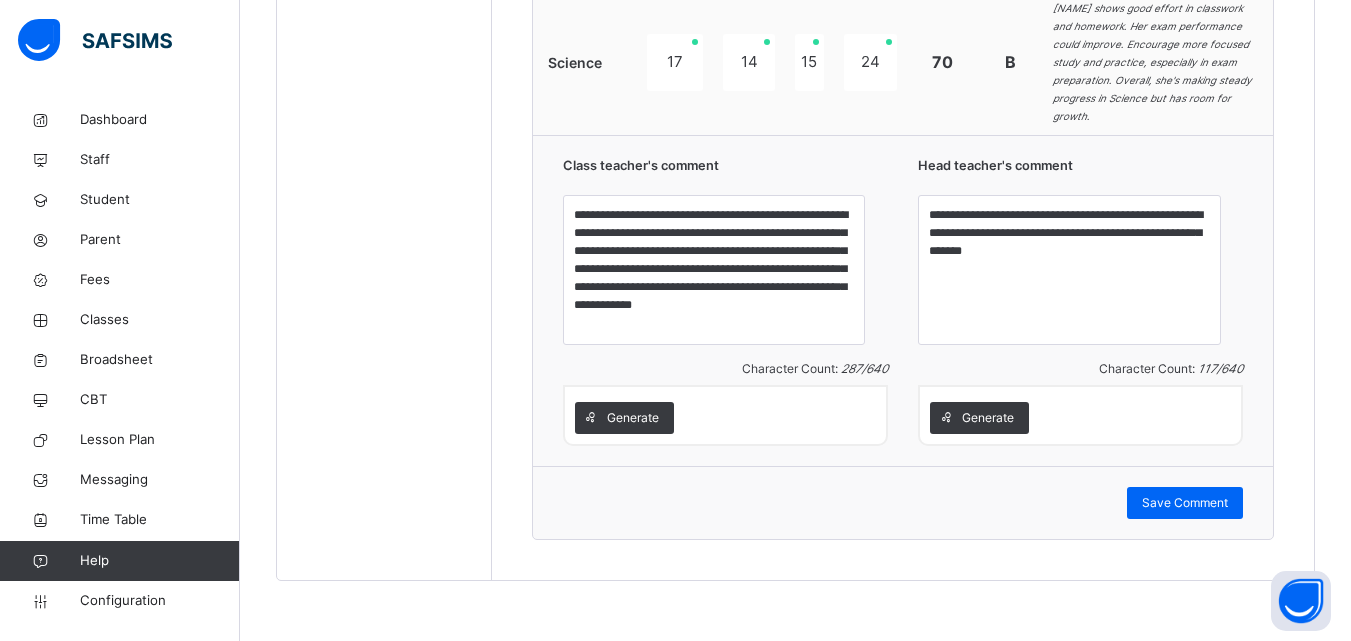 scroll, scrollTop: 1502, scrollLeft: 0, axis: vertical 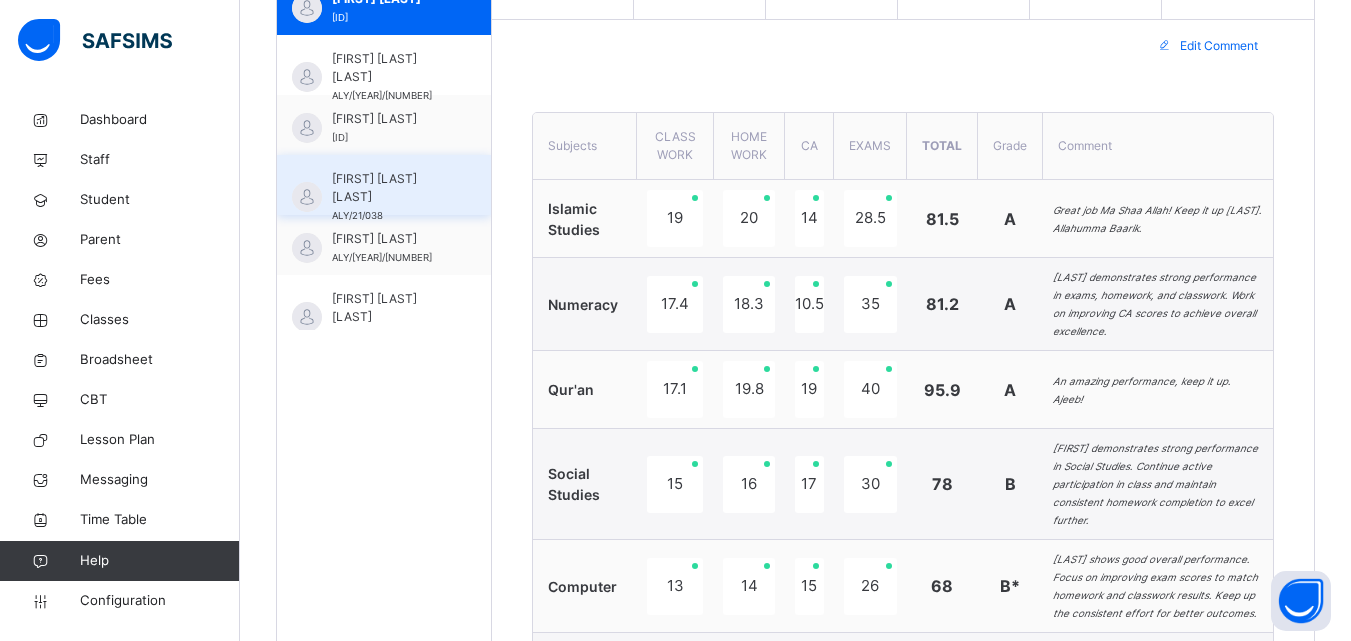 click on "MUHAMMAD OHIARE ABDULLAHI" at bounding box center (389, 188) 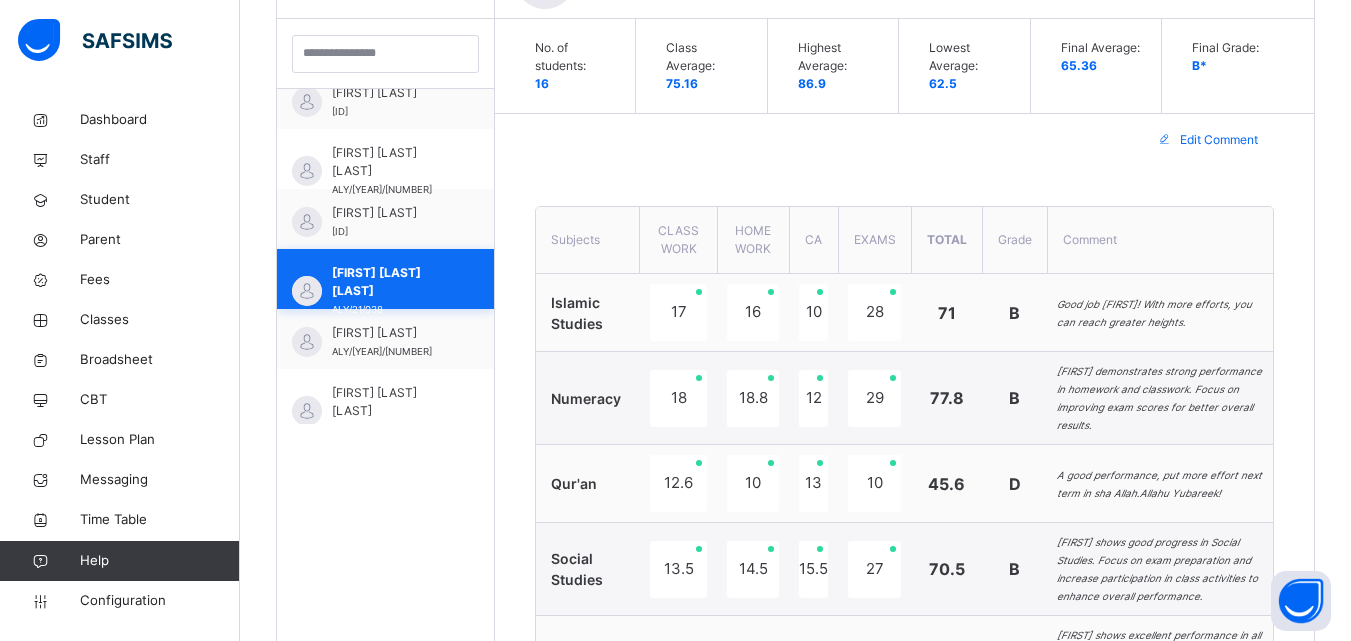 scroll, scrollTop: 675, scrollLeft: 0, axis: vertical 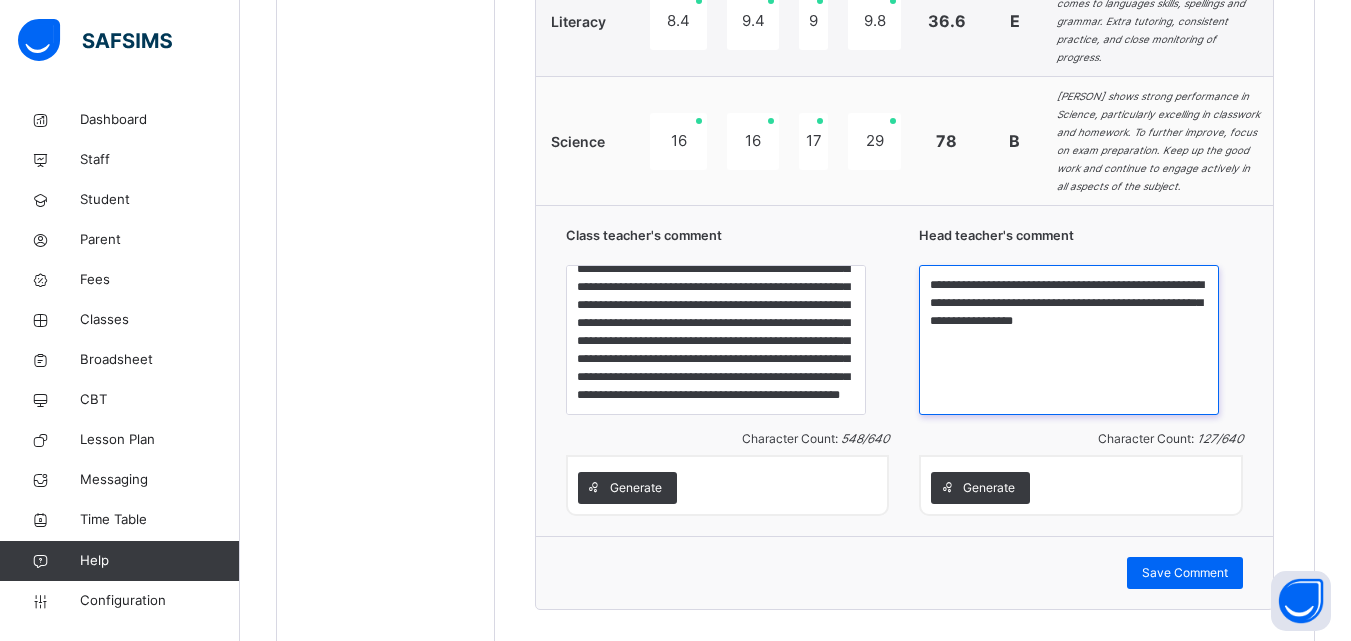 click on "**********" at bounding box center (1069, 340) 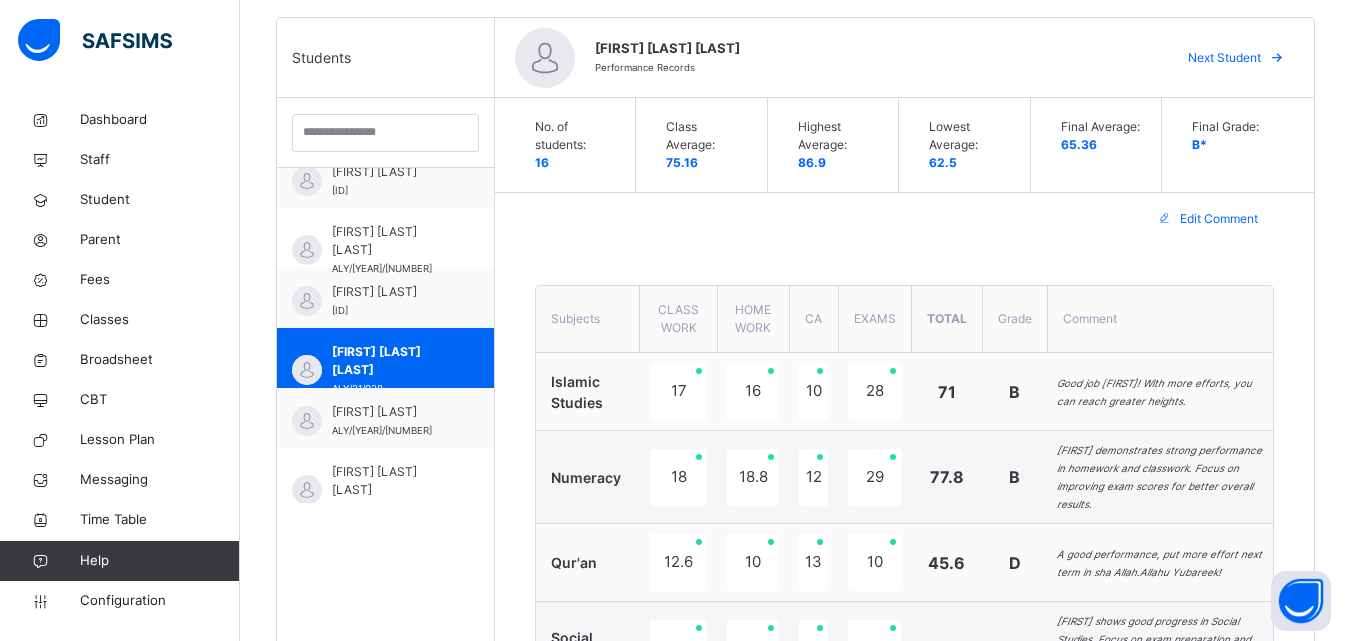 scroll, scrollTop: 448, scrollLeft: 0, axis: vertical 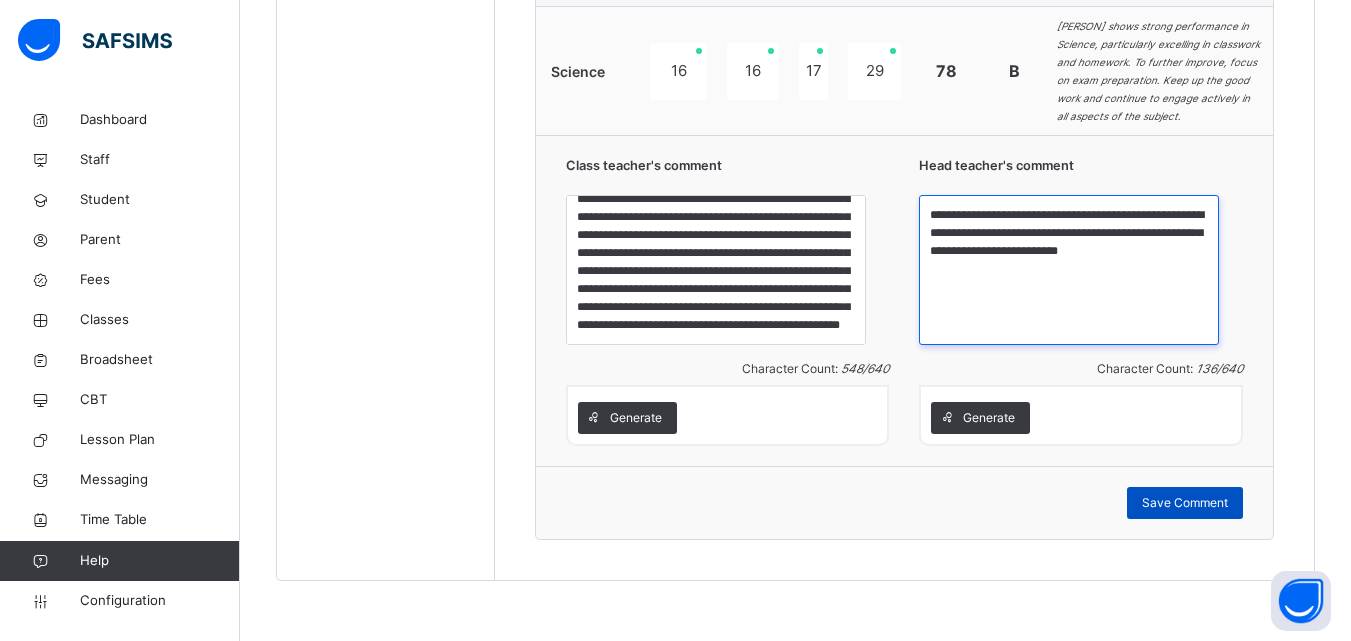 type on "**********" 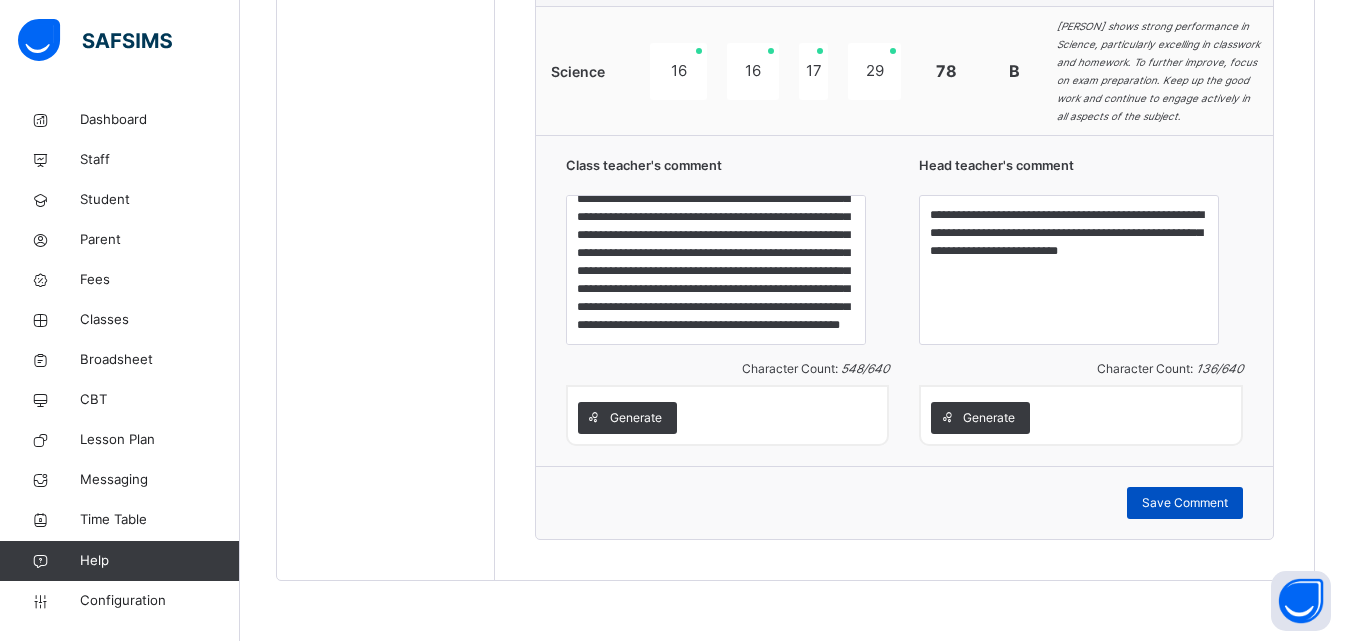 click on "Save Comment" at bounding box center (1185, 503) 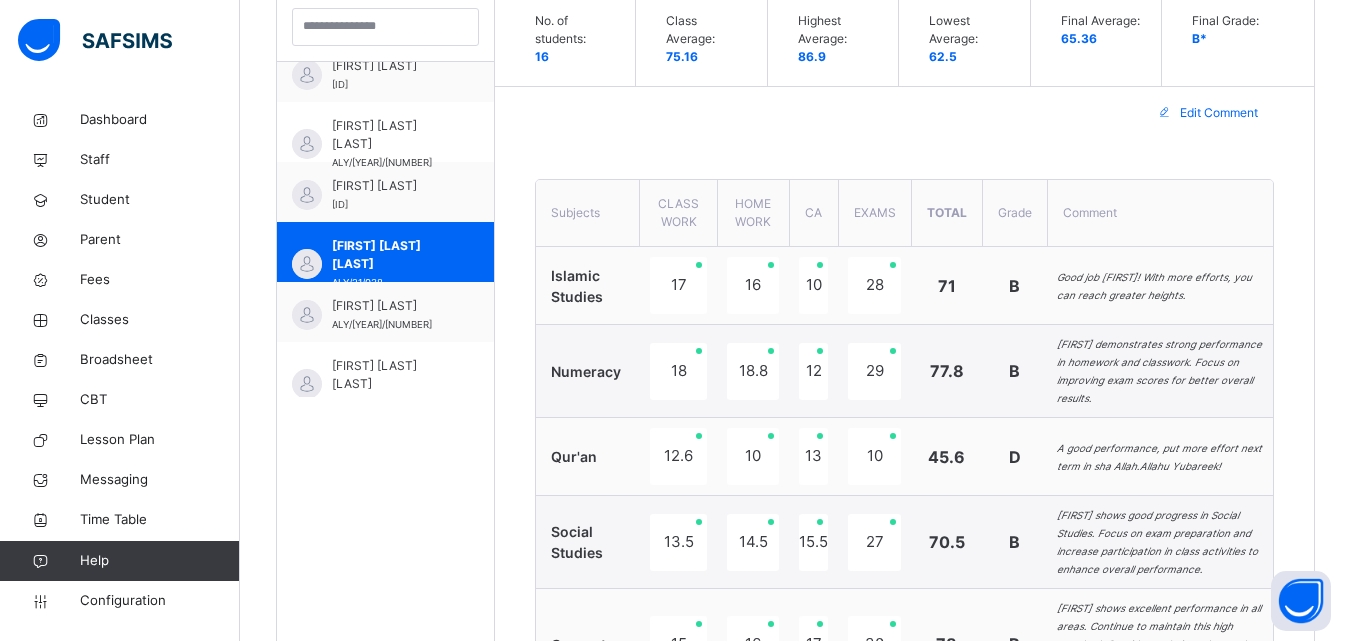 scroll, scrollTop: 555, scrollLeft: 0, axis: vertical 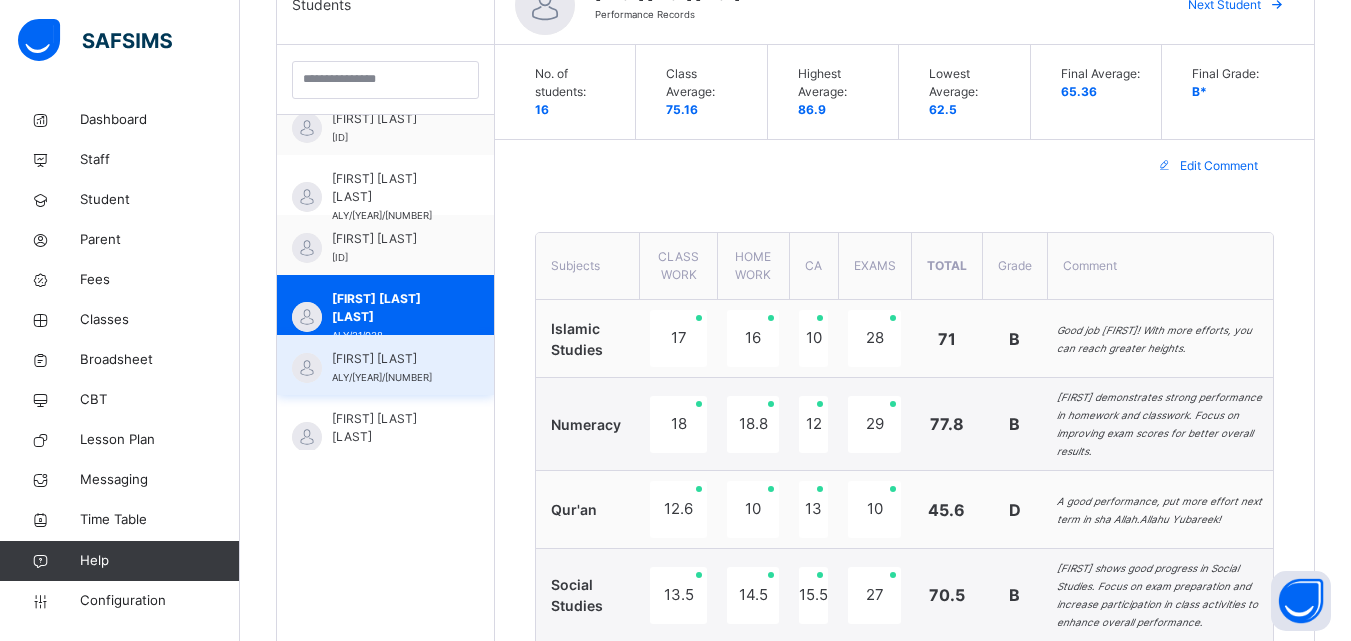 click on "MUHSIN  ABUBAKAR ALY/21/018" at bounding box center (390, 368) 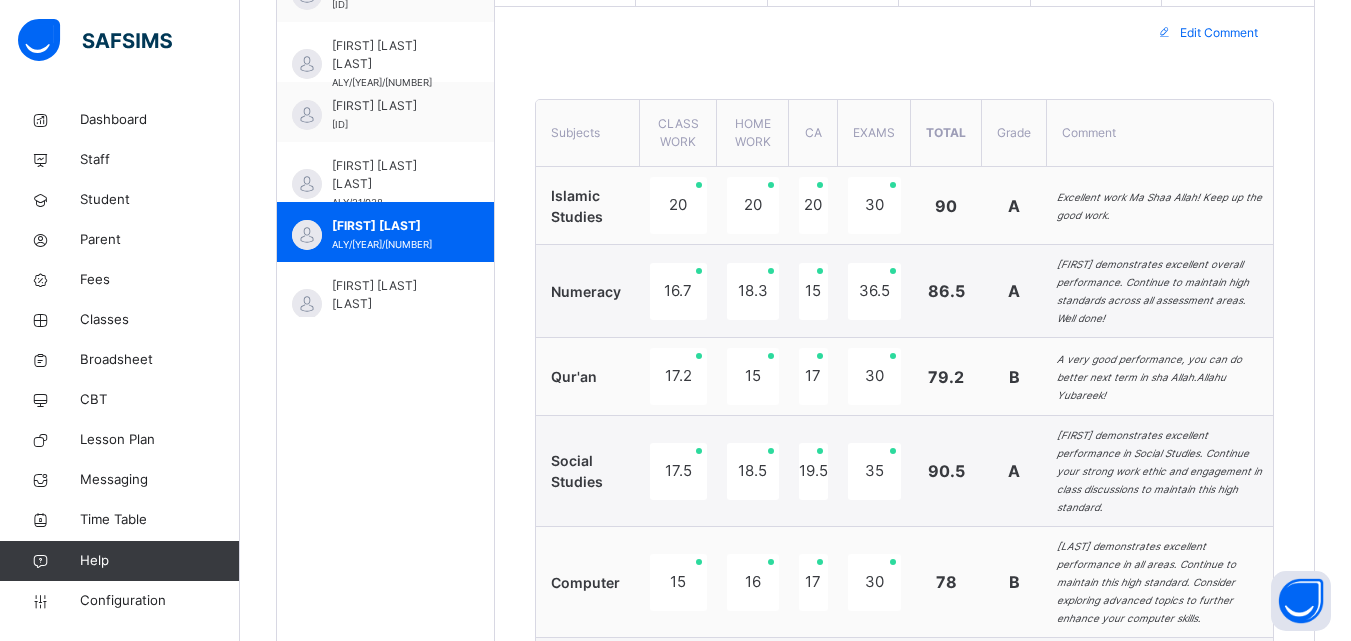 scroll, scrollTop: 742, scrollLeft: 0, axis: vertical 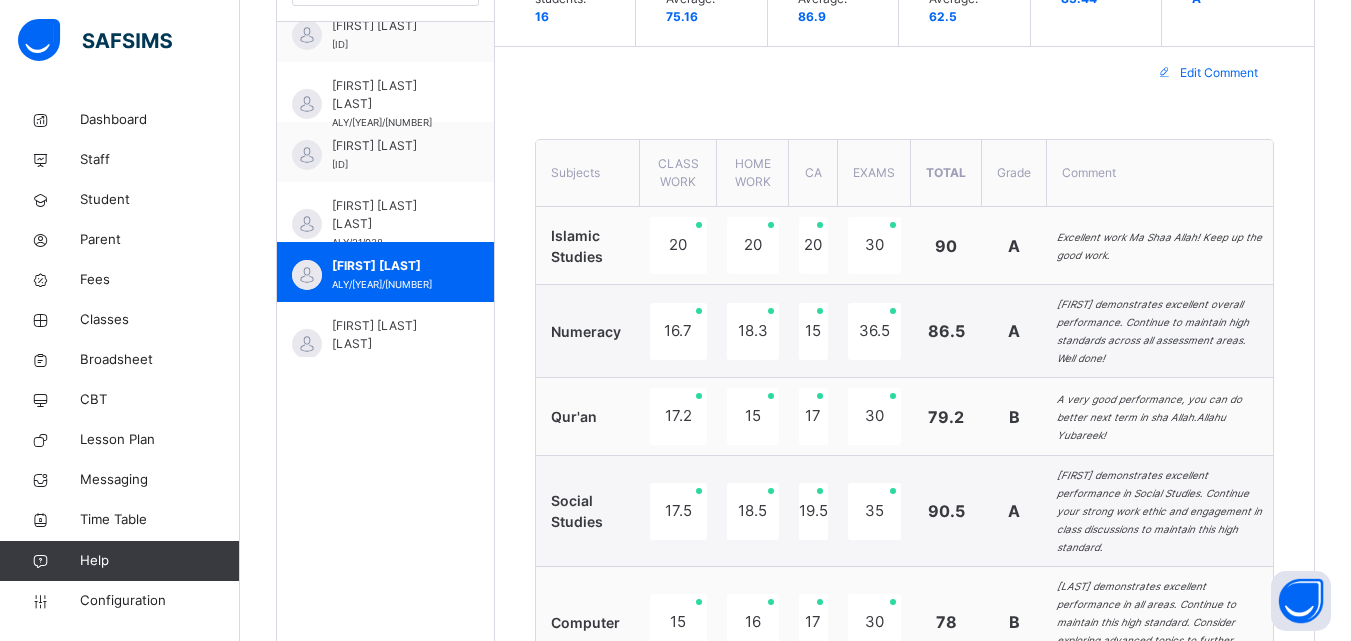 click on "Edit Comment" at bounding box center [1219, 73] 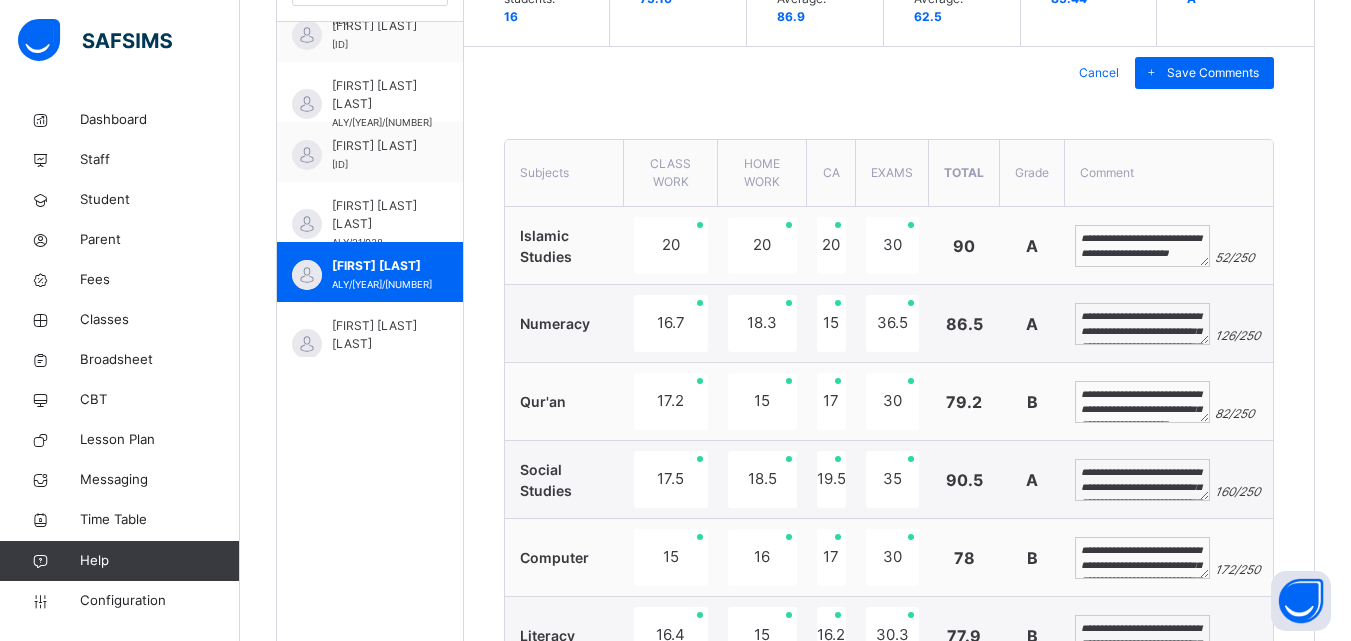 scroll, scrollTop: 569, scrollLeft: 0, axis: vertical 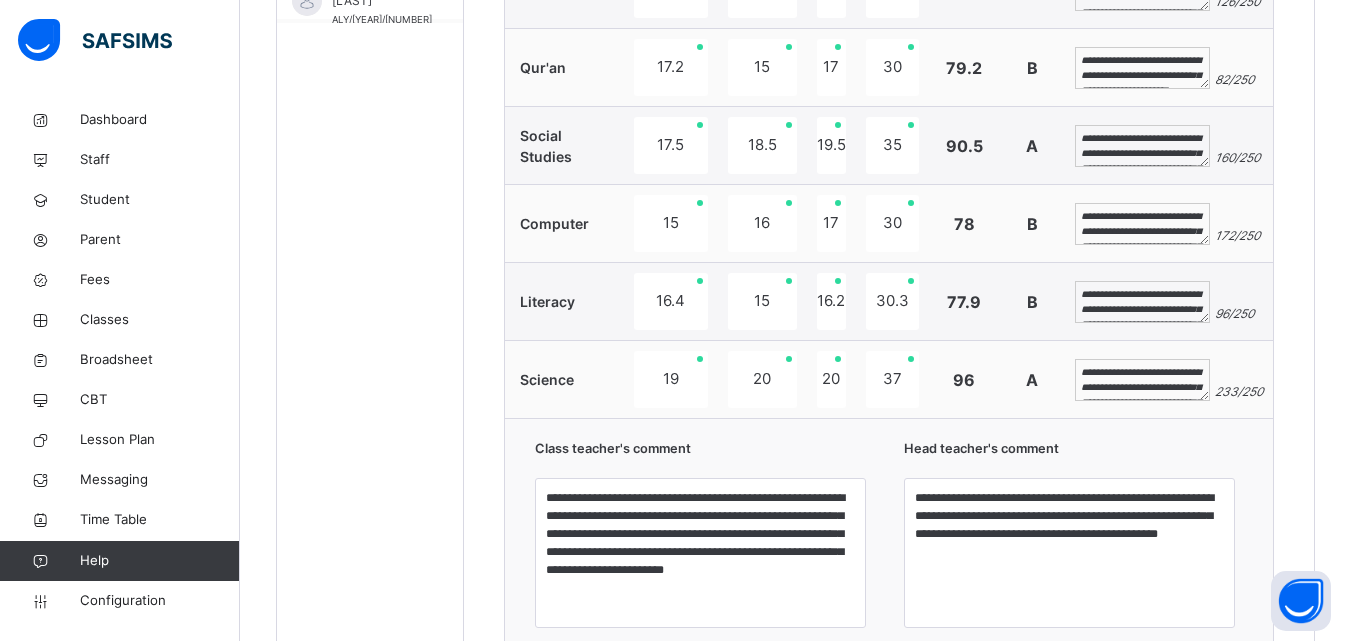 click on "**********" at bounding box center (1142, 302) 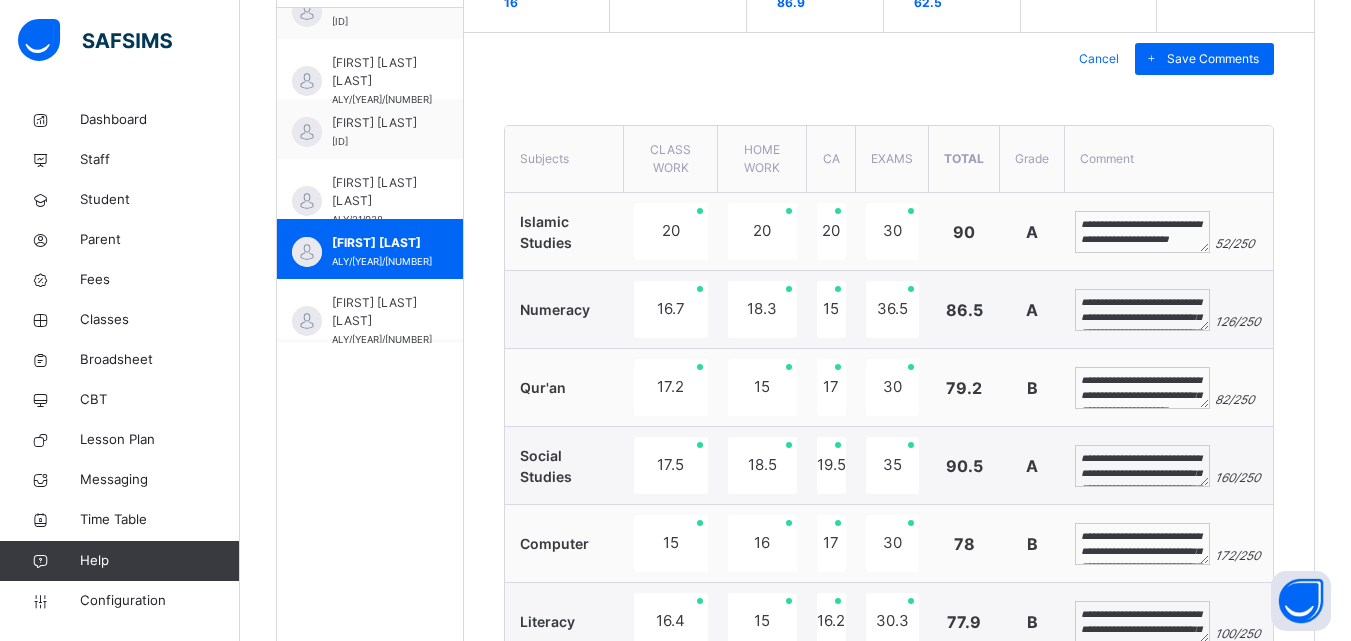 scroll, scrollTop: 582, scrollLeft: 0, axis: vertical 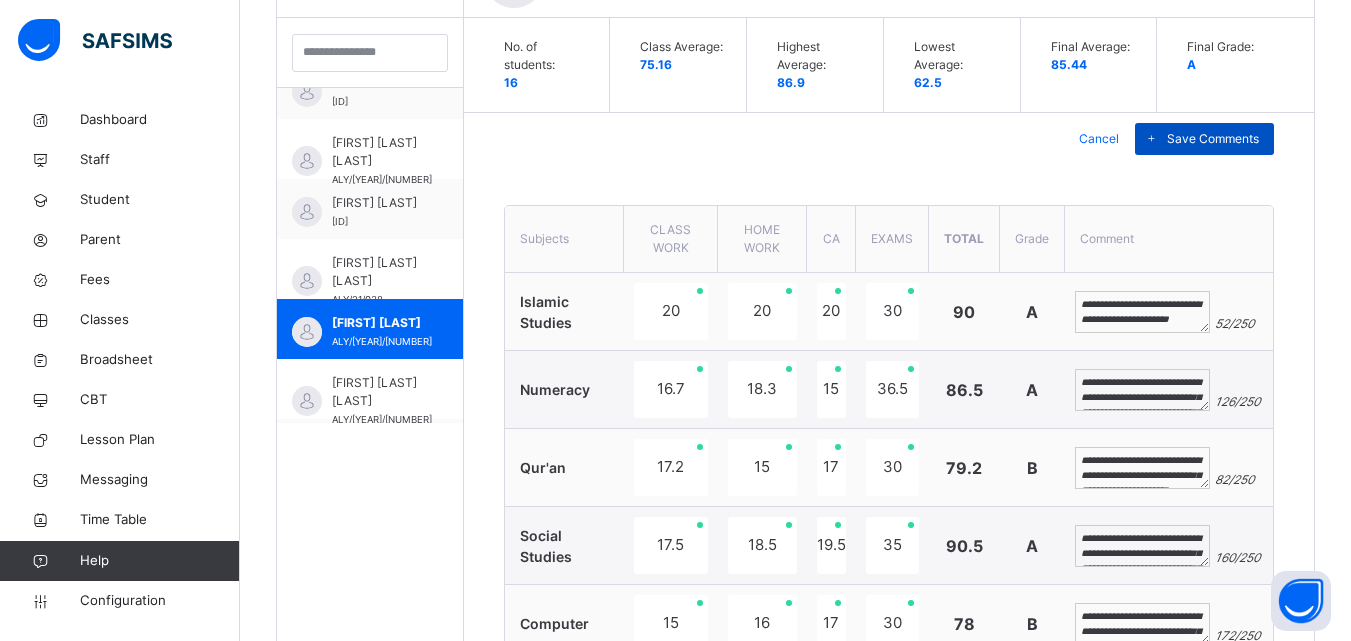 type on "**********" 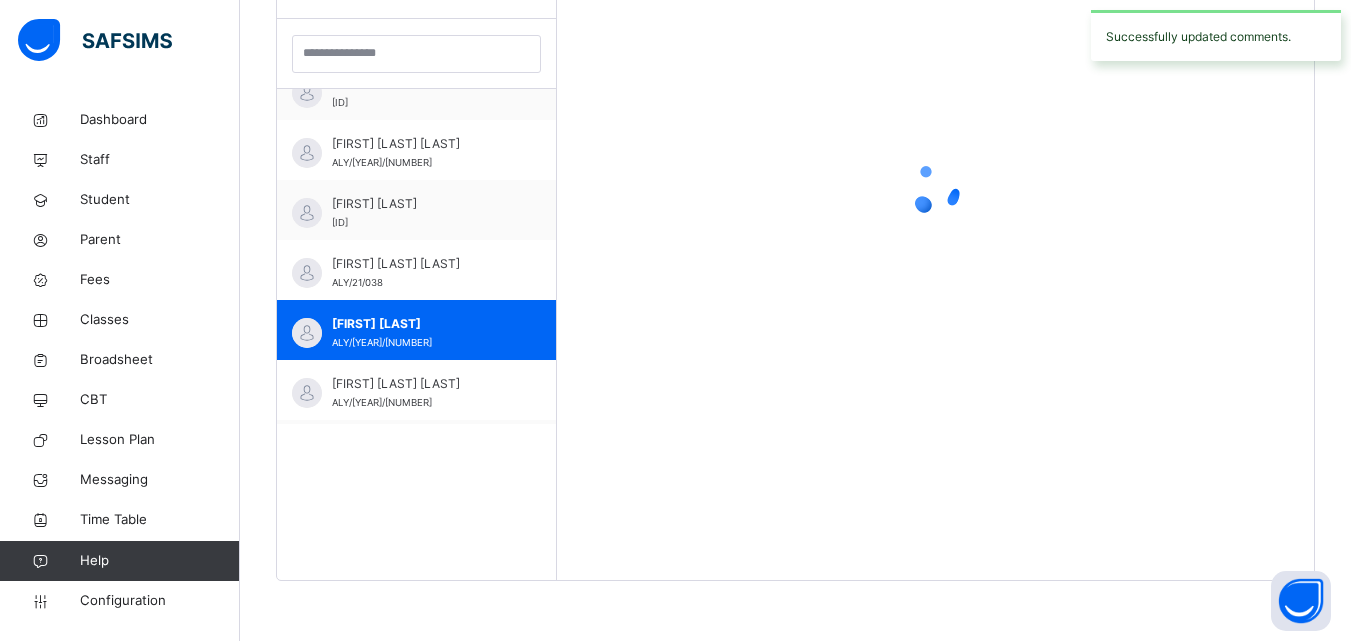 scroll, scrollTop: 581, scrollLeft: 0, axis: vertical 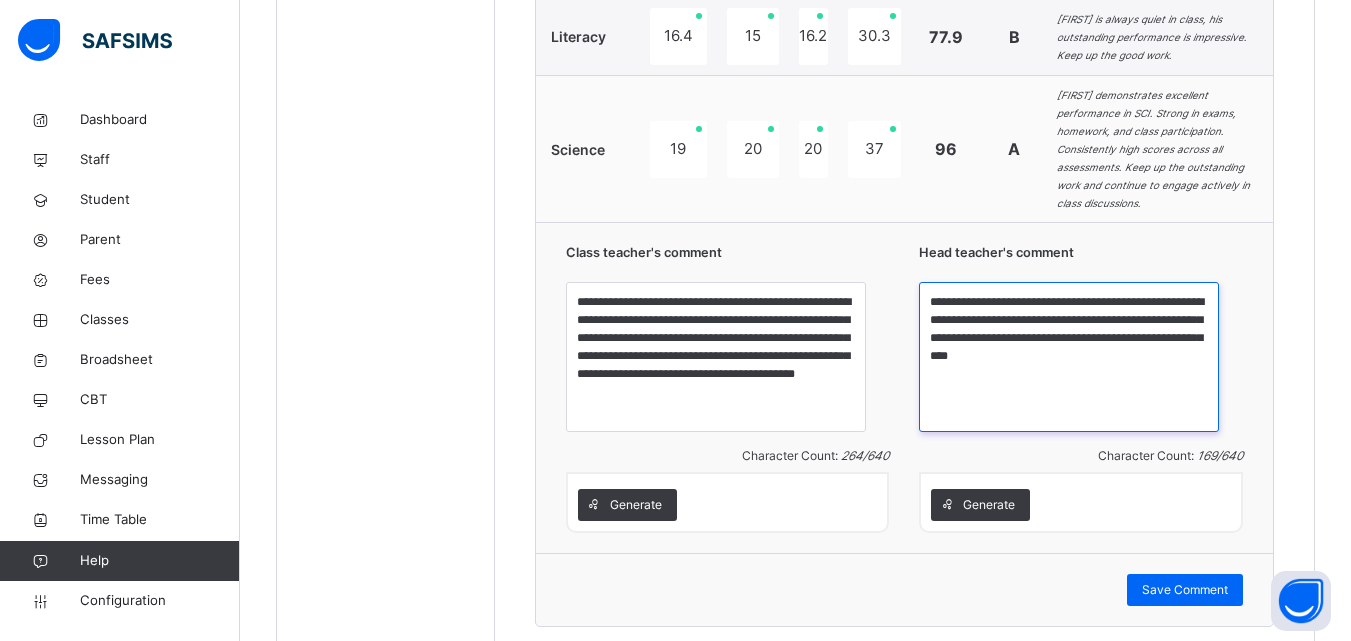 click on "**********" at bounding box center [1069, 357] 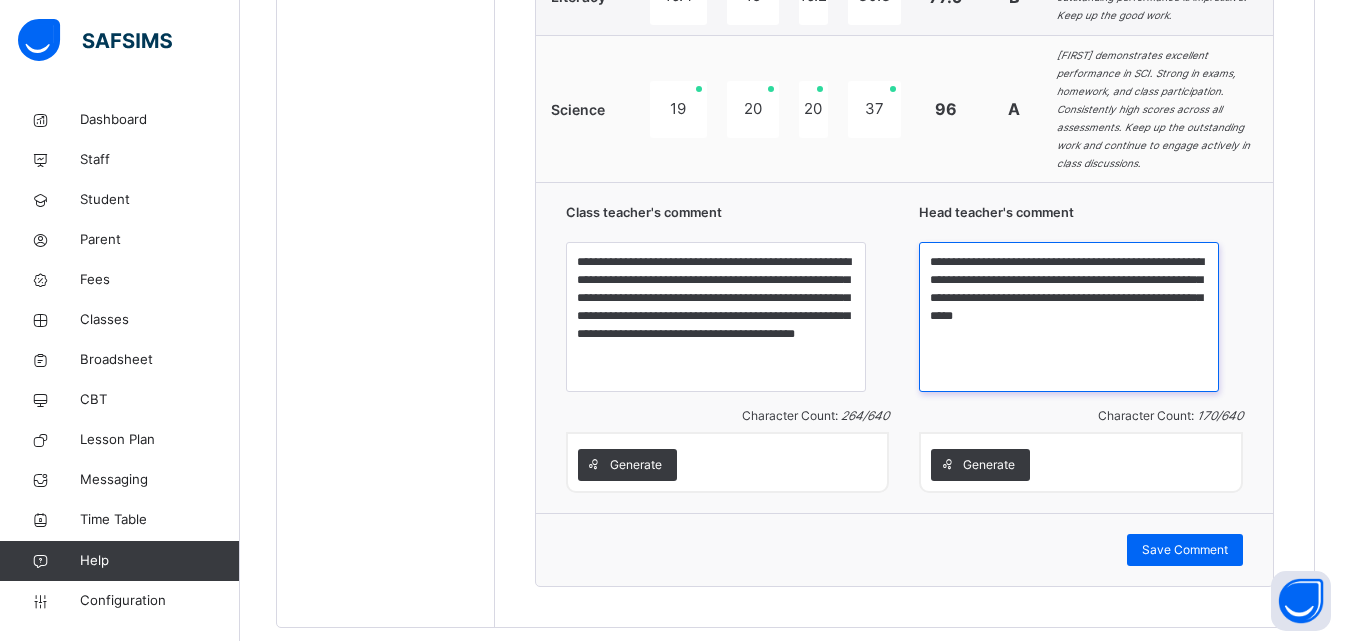 scroll, scrollTop: 1484, scrollLeft: 0, axis: vertical 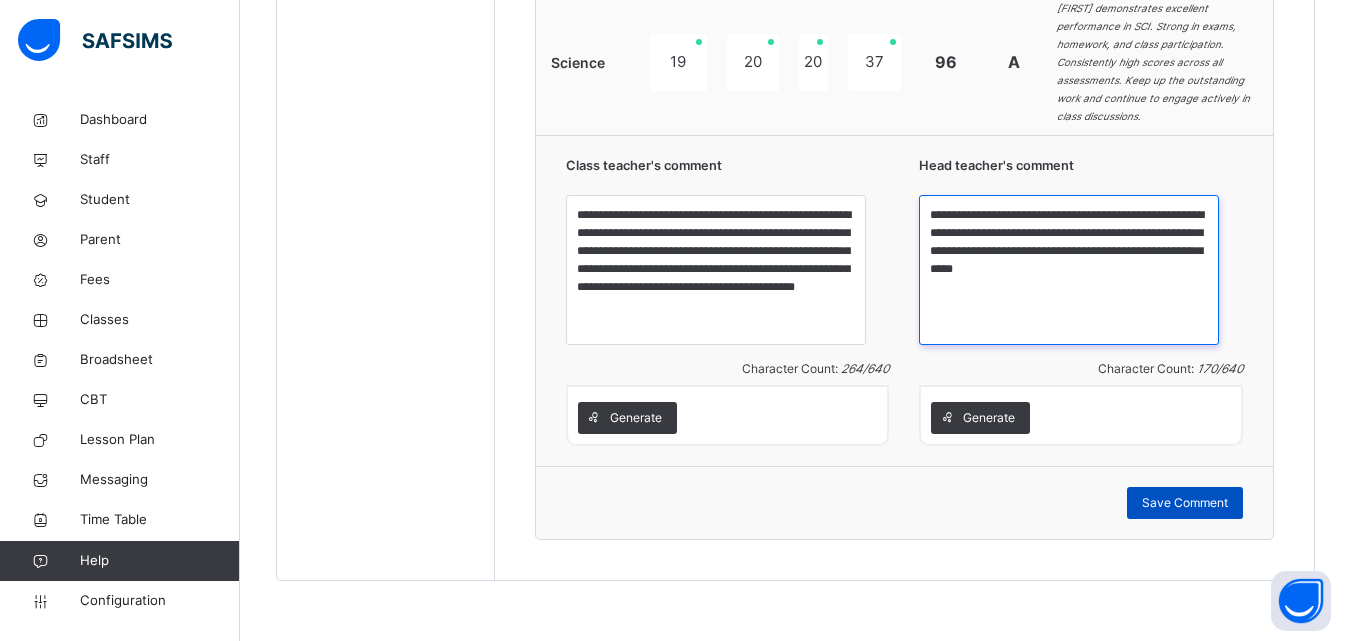 type on "**********" 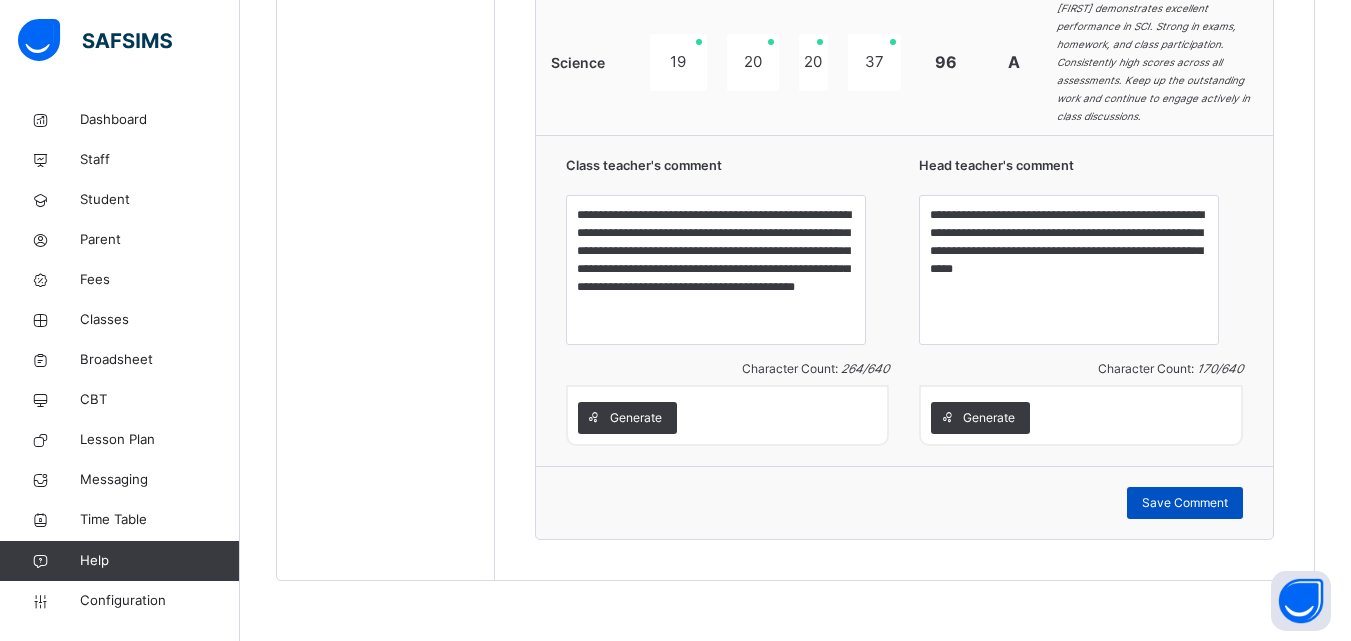 click on "Save Comment" at bounding box center [1185, 503] 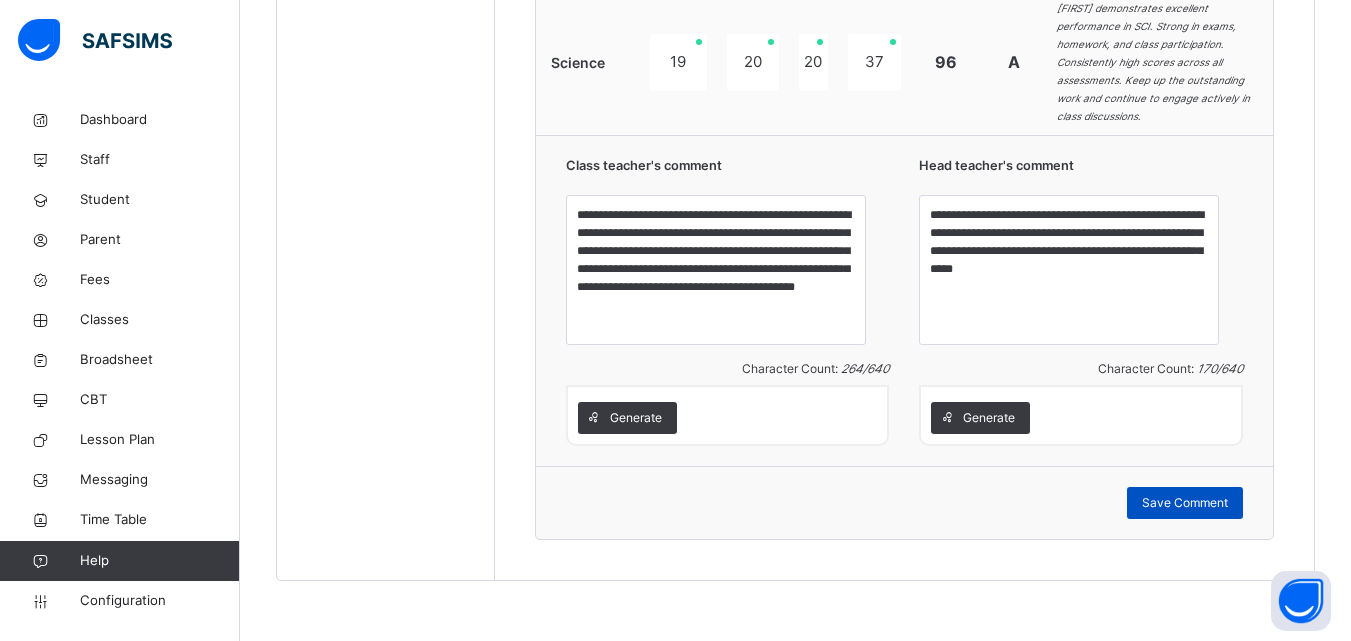 click on "Save Comment" at bounding box center (1185, 503) 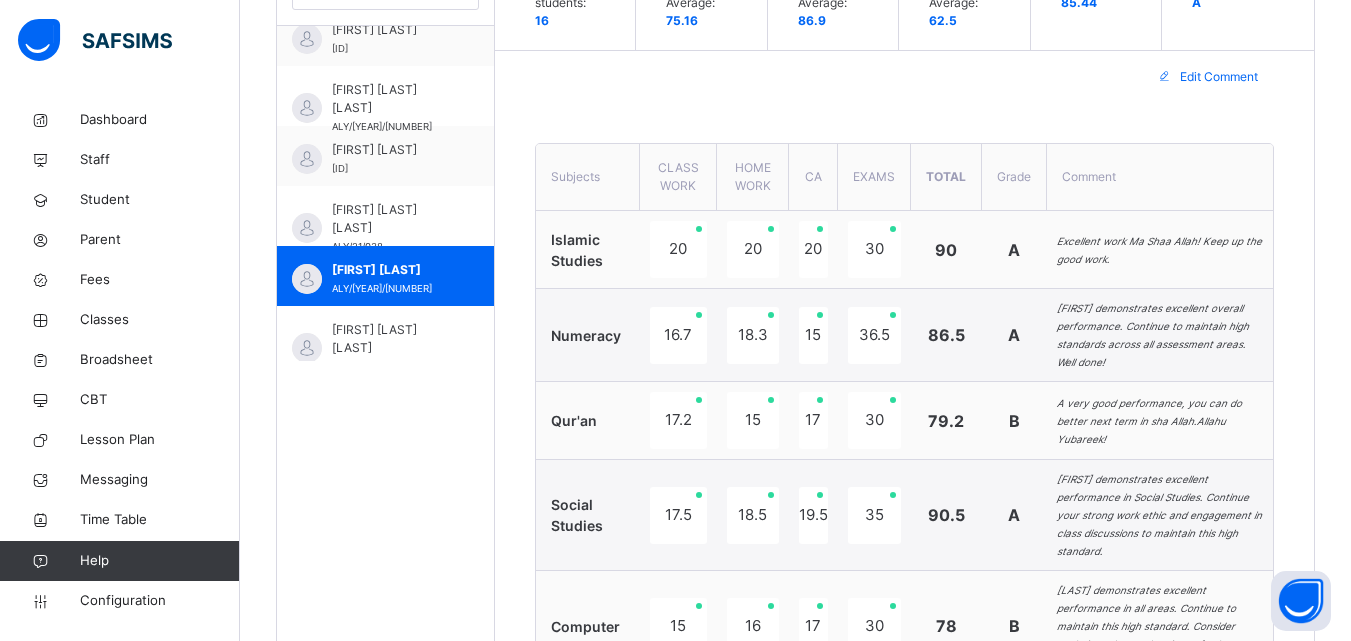 scroll, scrollTop: 631, scrollLeft: 0, axis: vertical 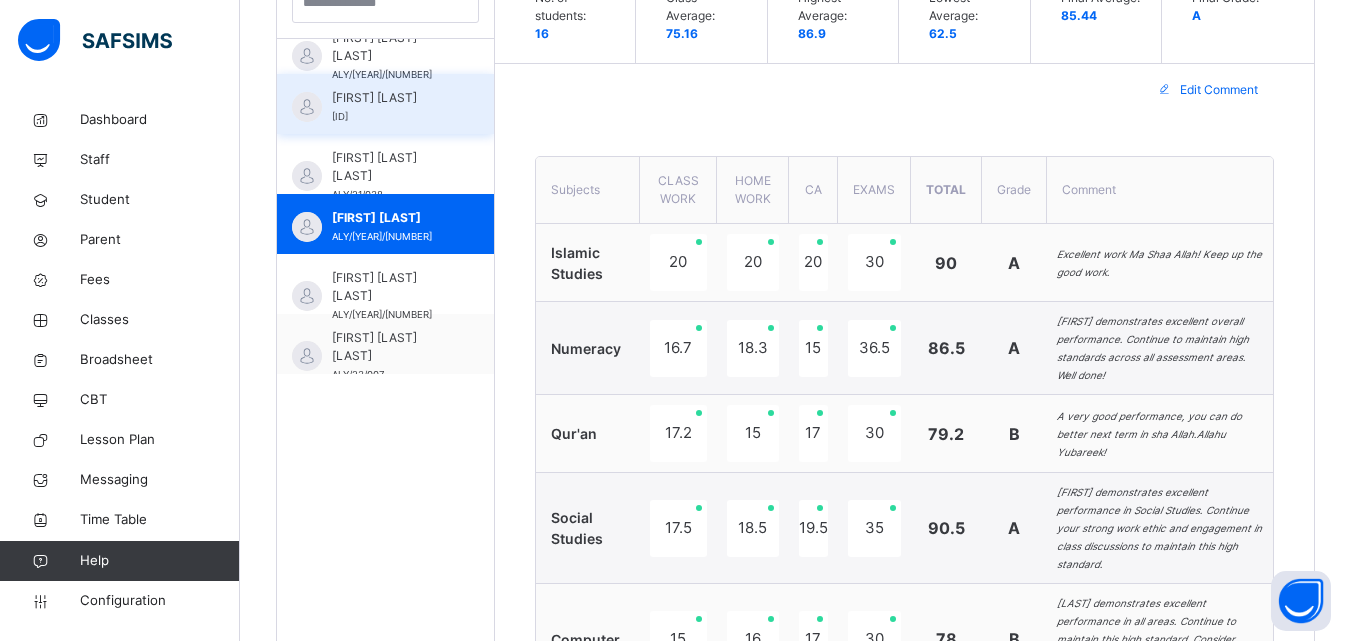 click on "MARYAM  HANEEF ALY/21/044" at bounding box center [390, 107] 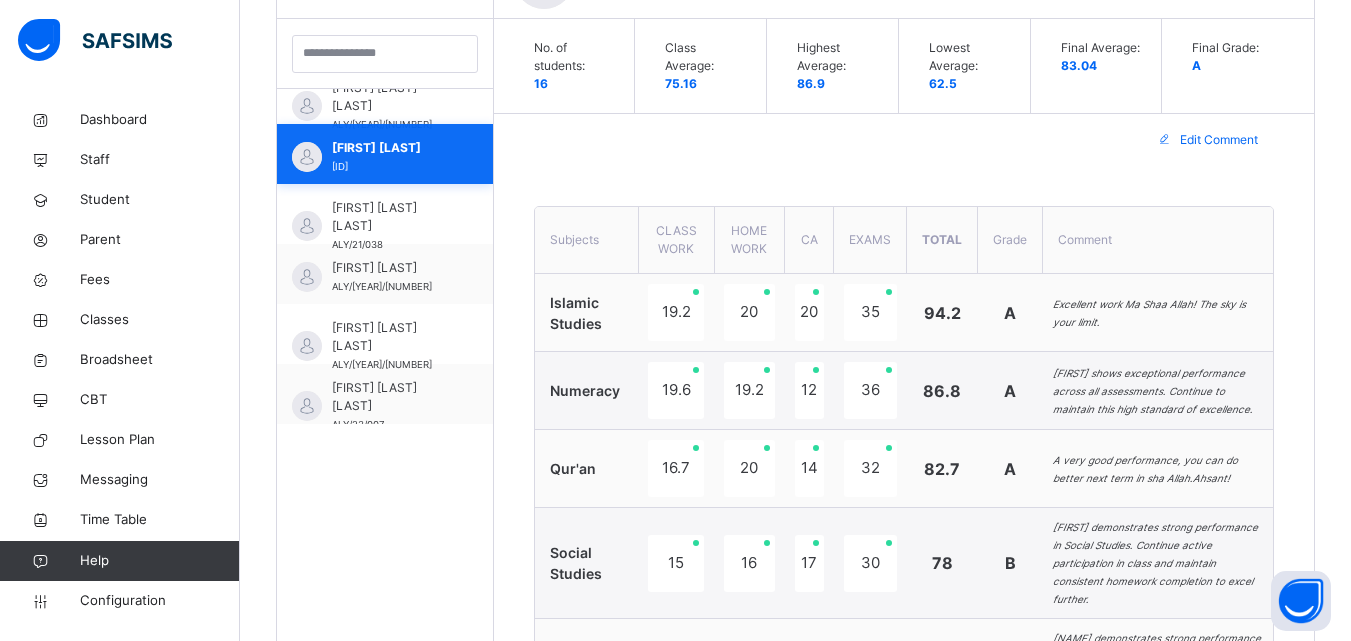 scroll, scrollTop: 631, scrollLeft: 0, axis: vertical 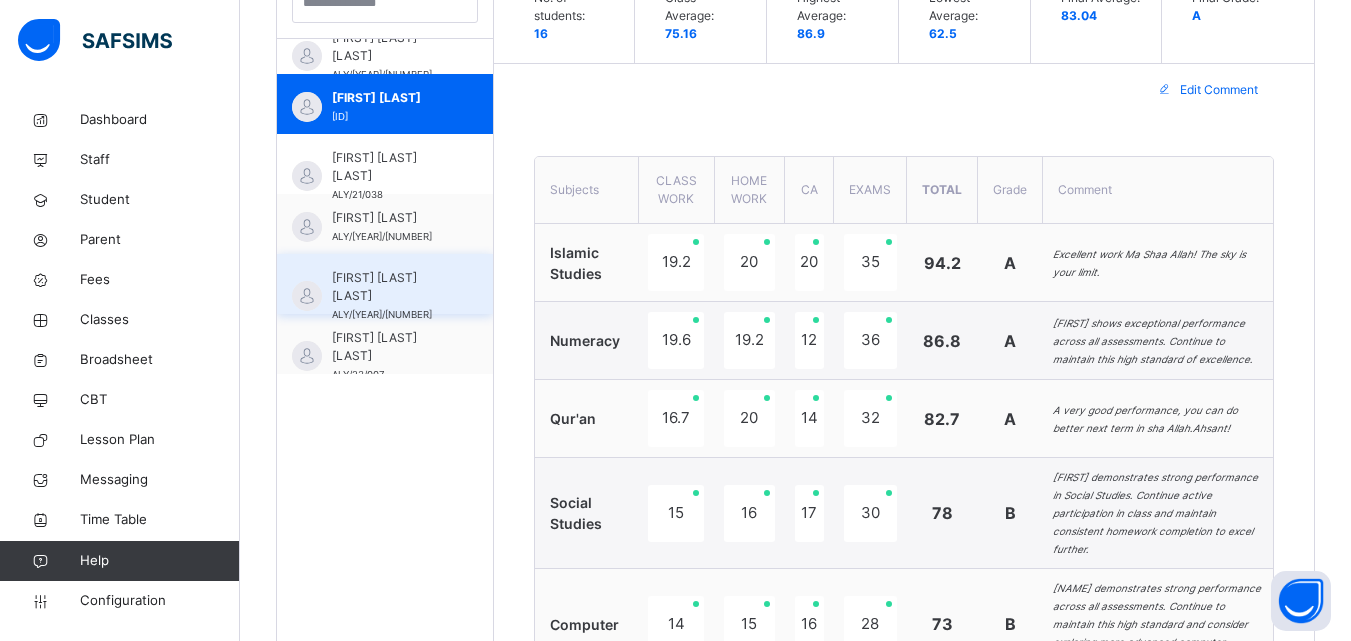 click on "SA'ADATU ABDULSALAM MAHMUD" at bounding box center (390, 287) 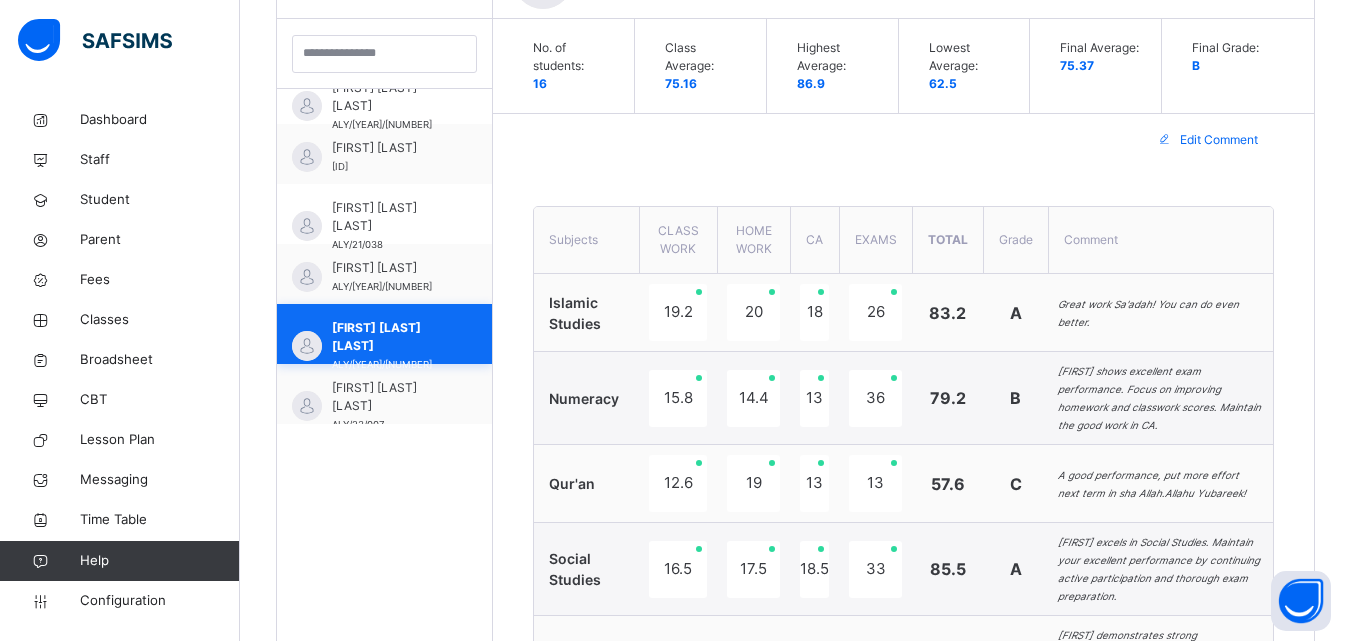 scroll, scrollTop: 631, scrollLeft: 0, axis: vertical 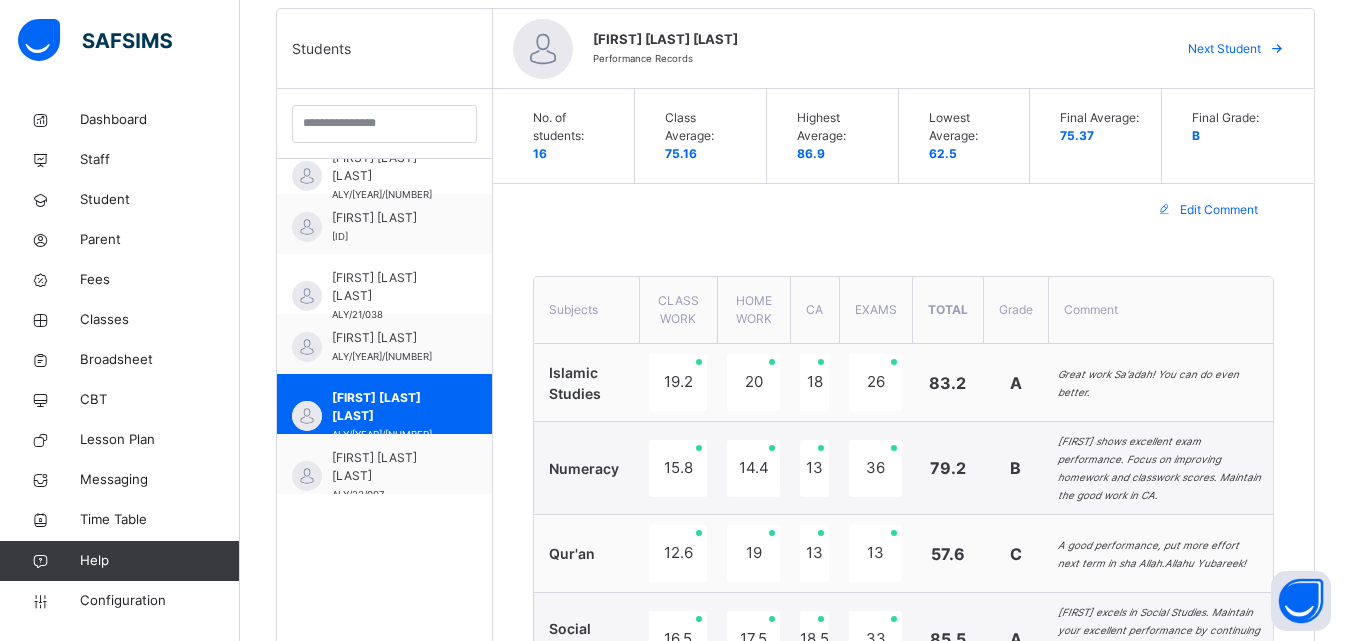 click on "Edit Comment" at bounding box center (1219, 210) 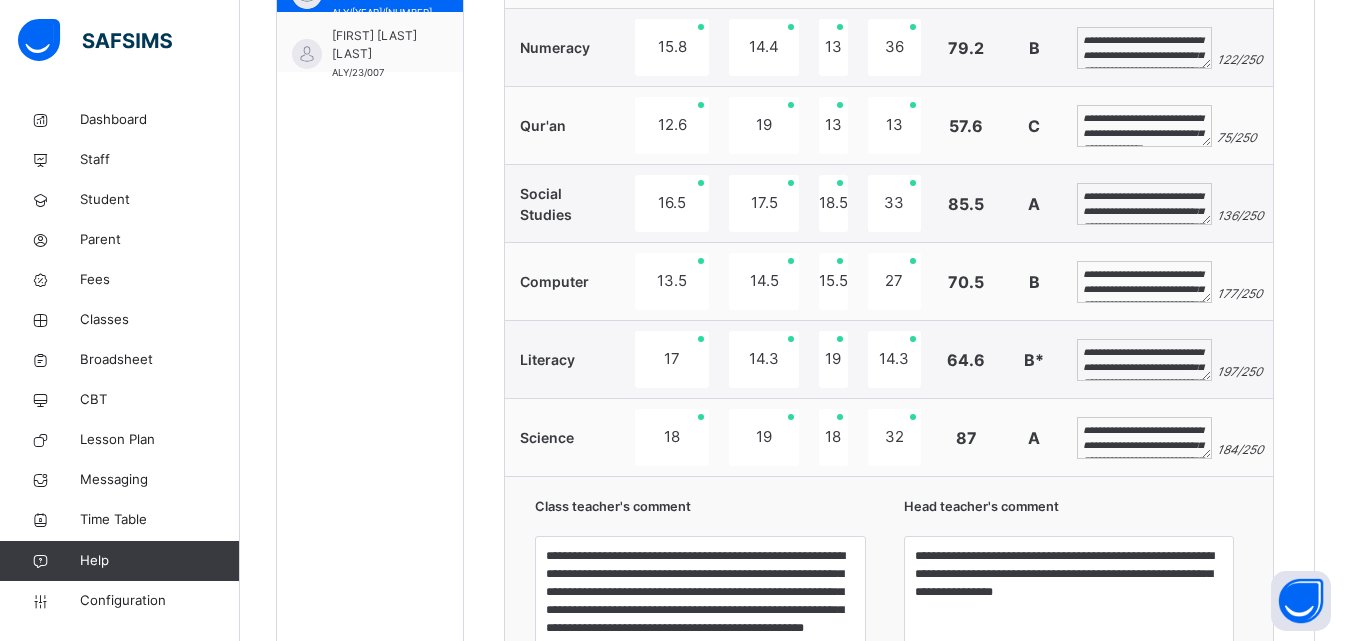 scroll, scrollTop: 1017, scrollLeft: 0, axis: vertical 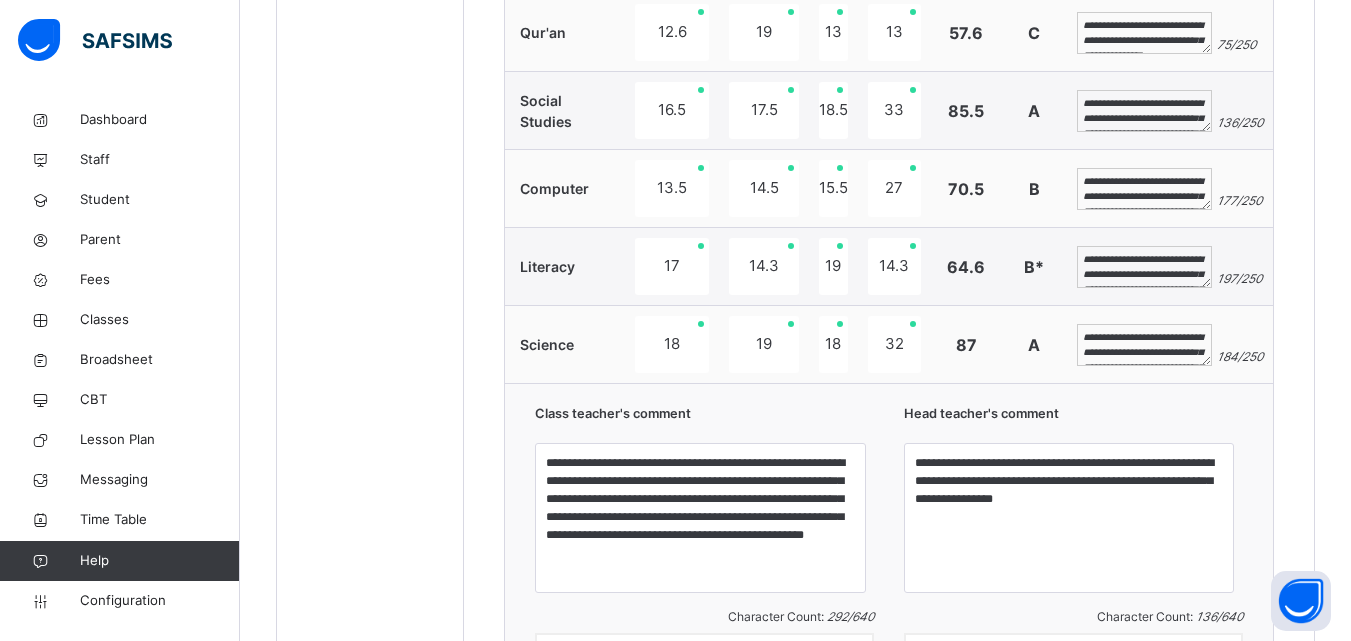 click on "**********" at bounding box center (1144, 267) 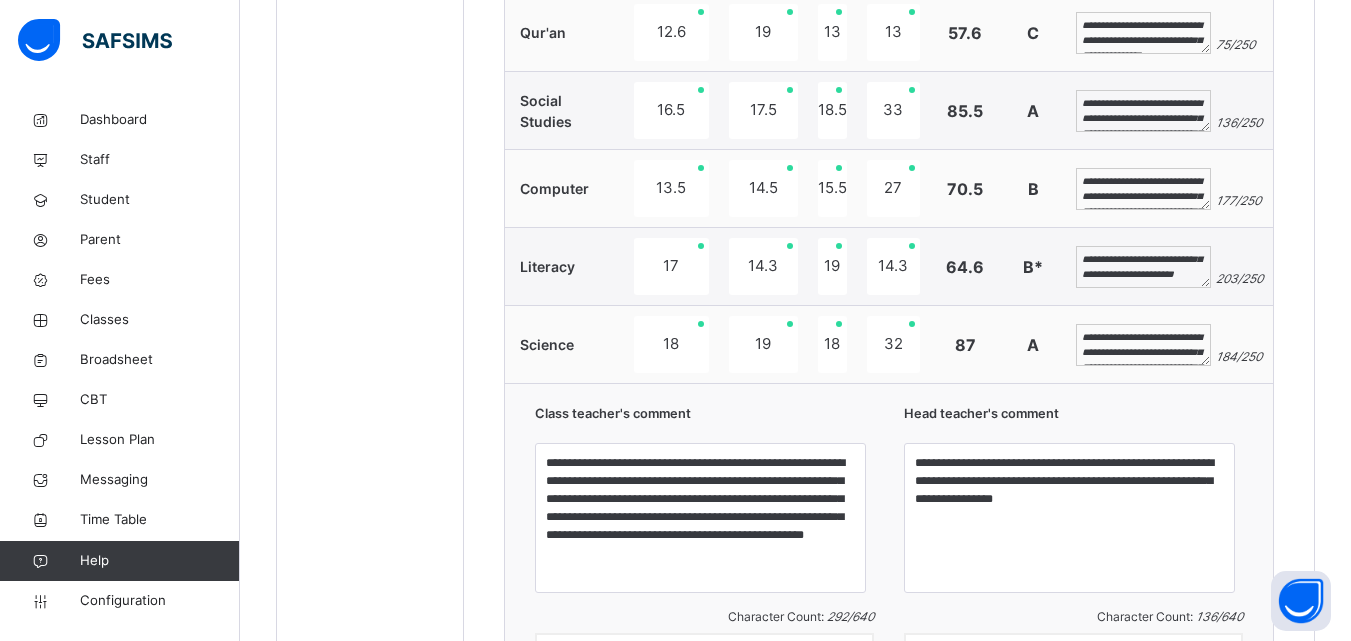 scroll, scrollTop: 99, scrollLeft: 0, axis: vertical 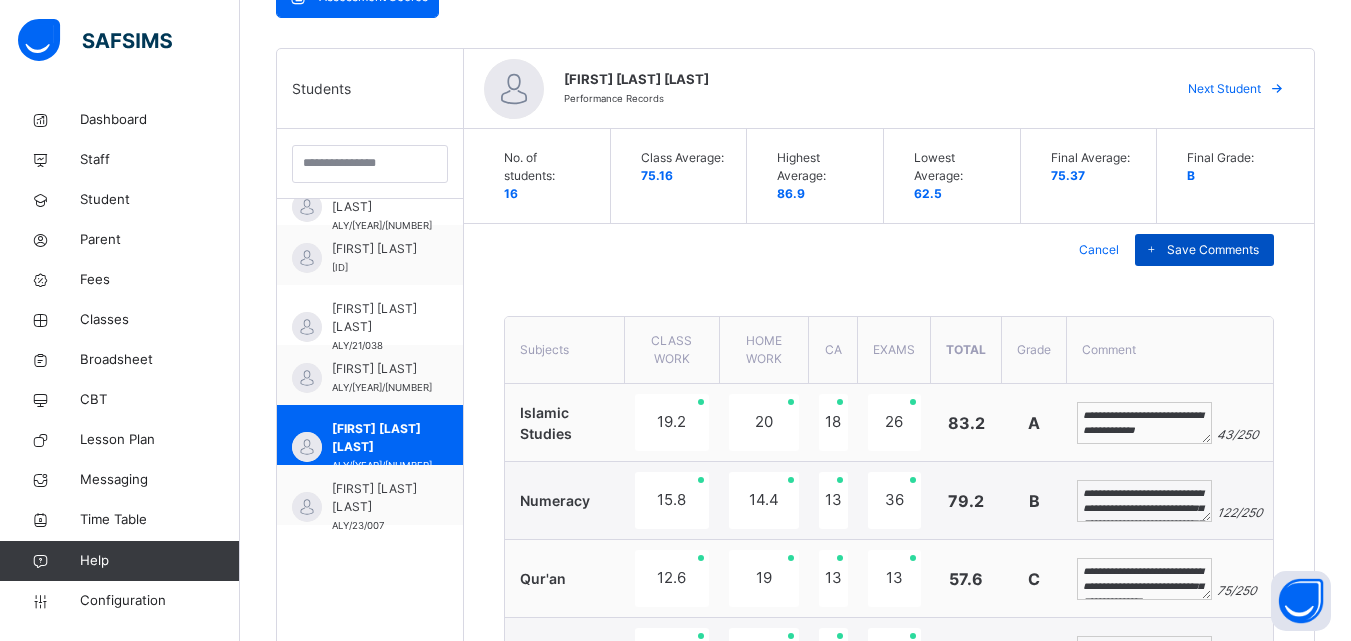 type on "**********" 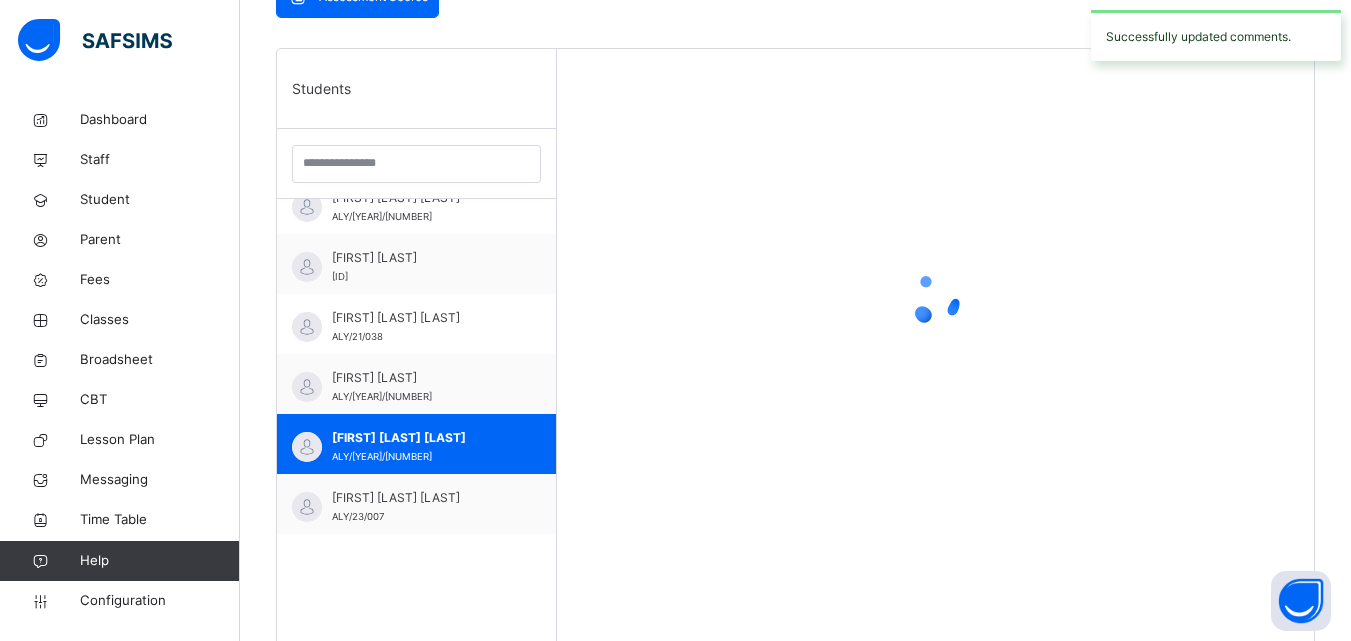 scroll, scrollTop: 625, scrollLeft: 0, axis: vertical 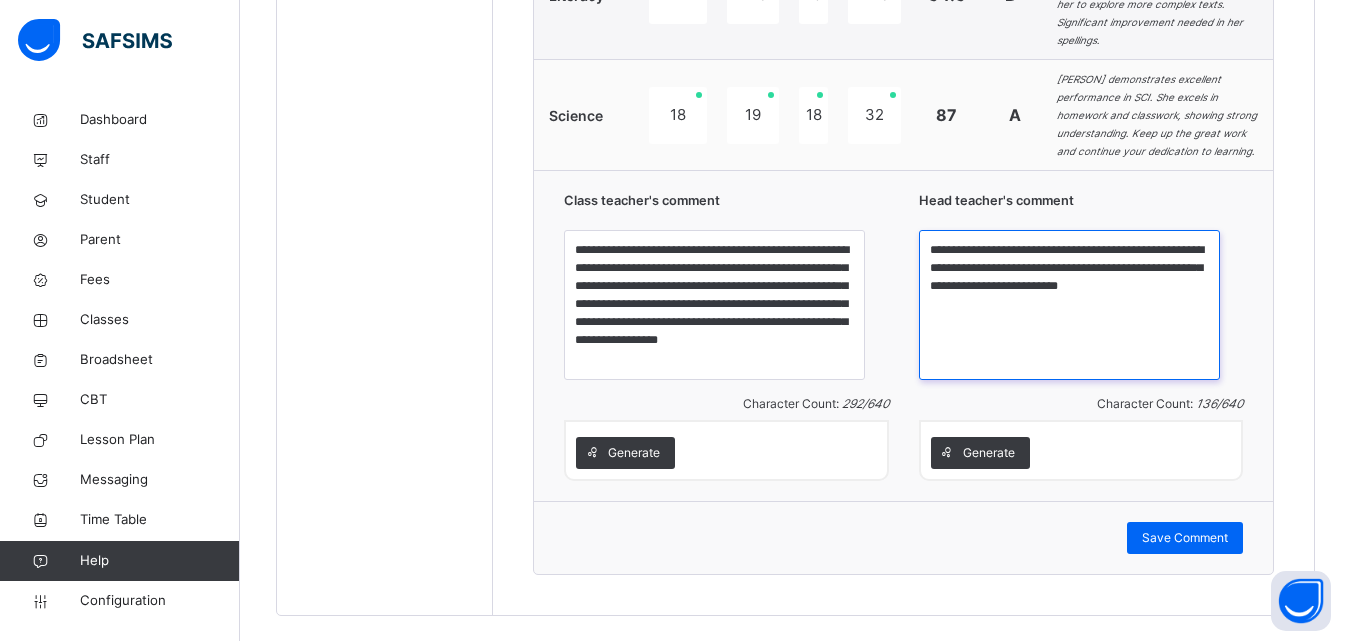 click on "**********" at bounding box center (1069, 305) 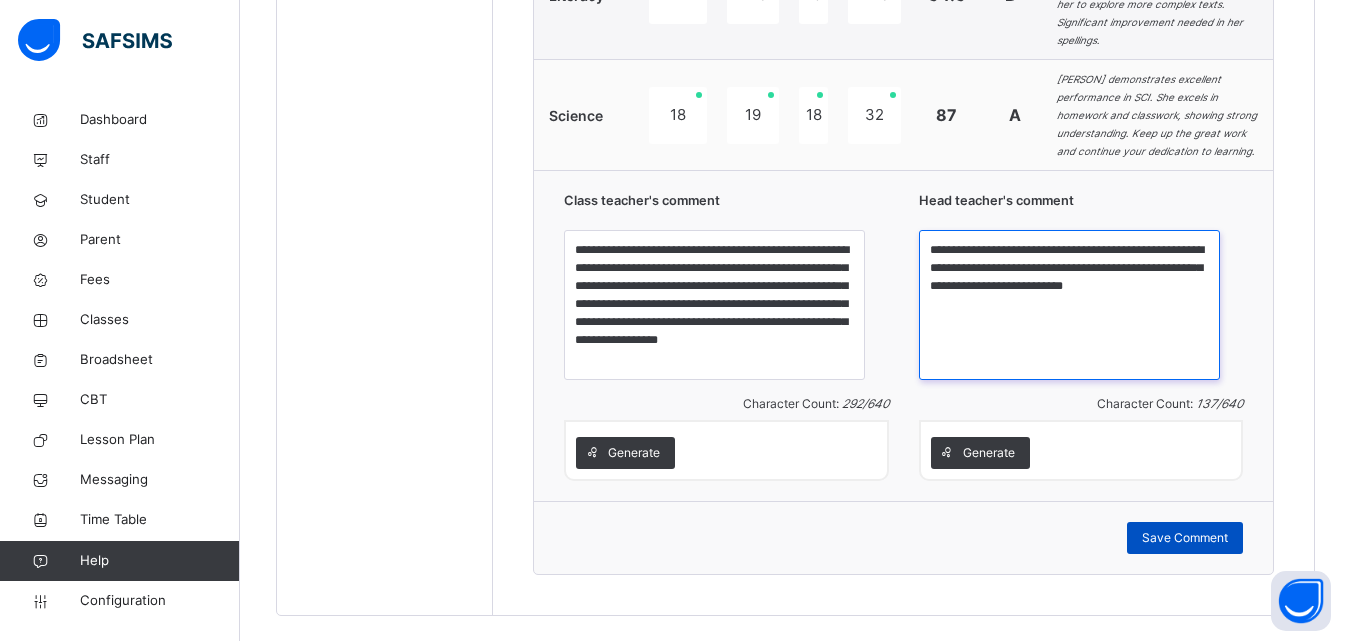 type on "**********" 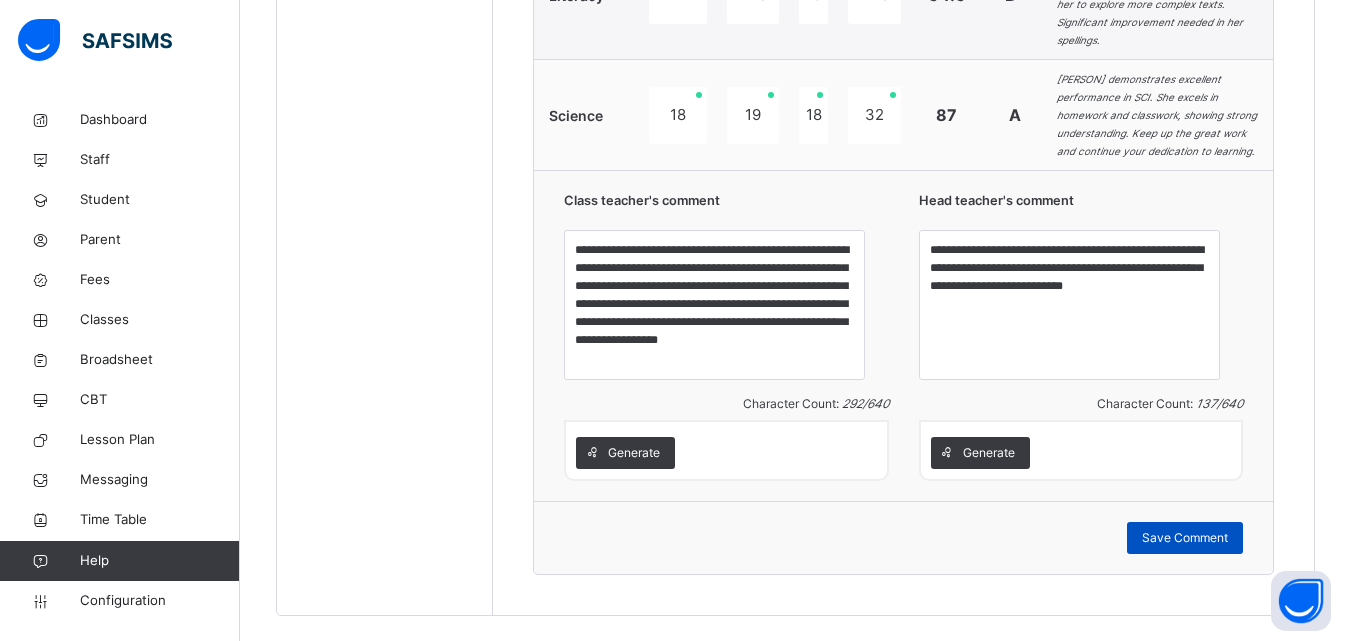 click on "Save Comment" at bounding box center [1185, 538] 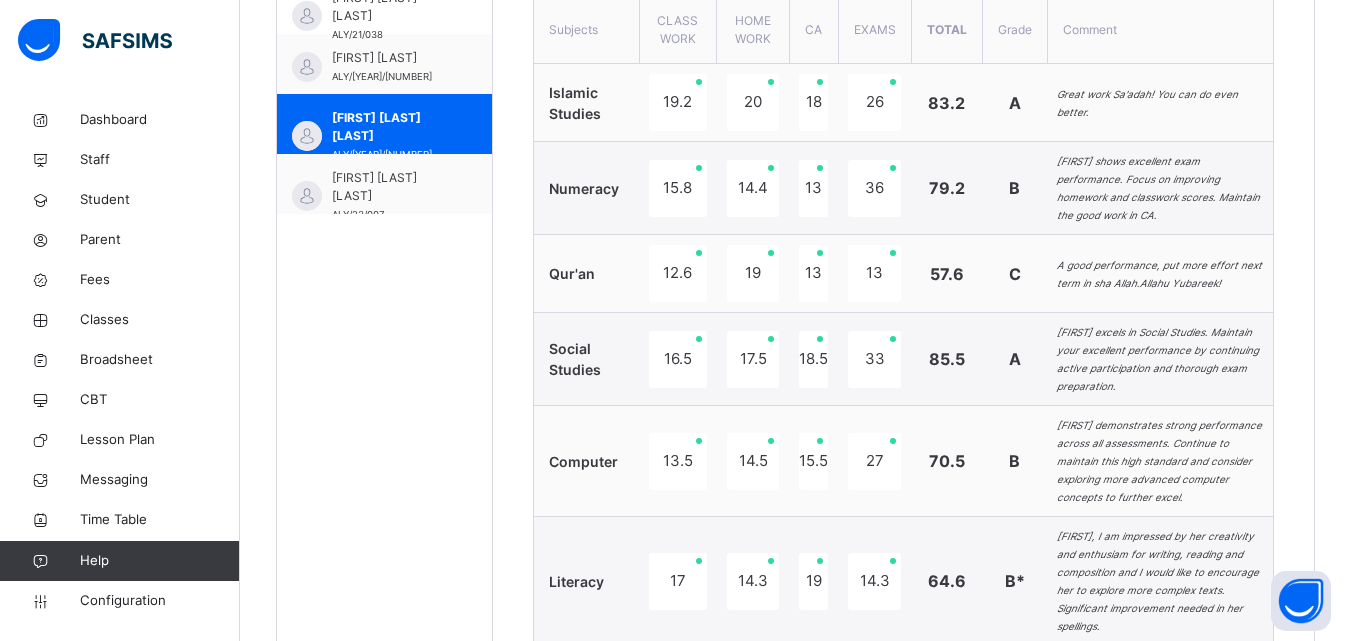 scroll, scrollTop: 778, scrollLeft: 0, axis: vertical 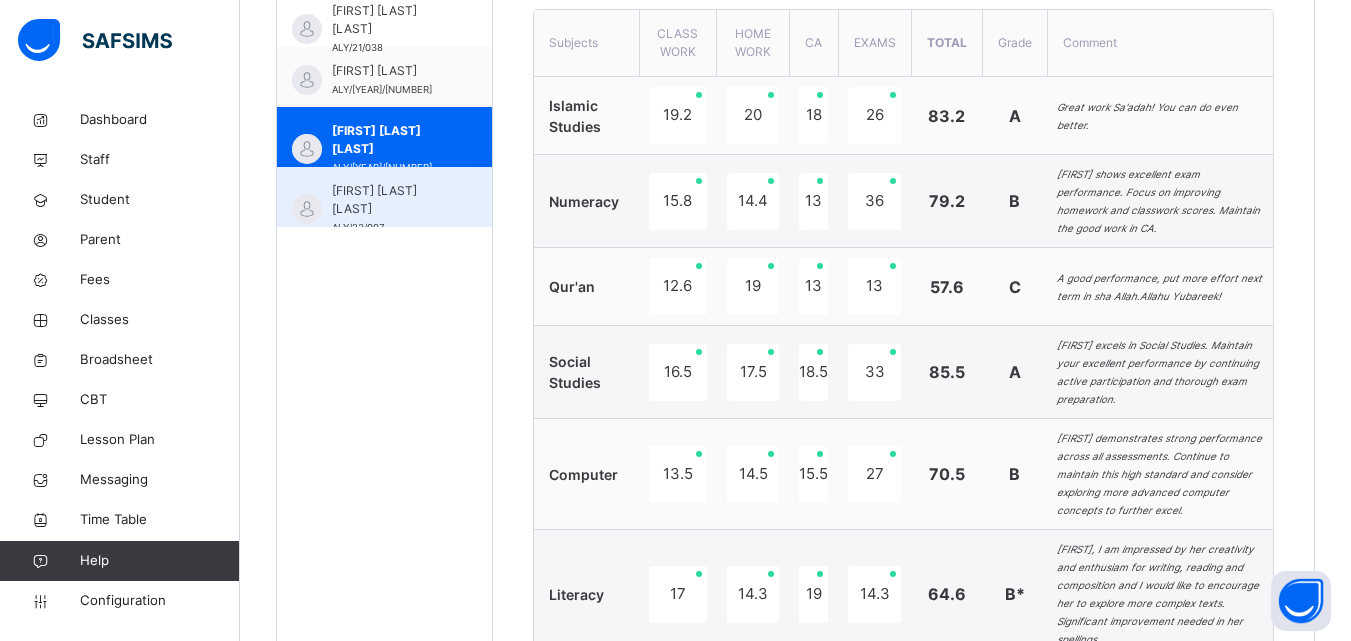 click on "UMMU SALMAH  SULEIMAN ALY/23/007" at bounding box center (389, 209) 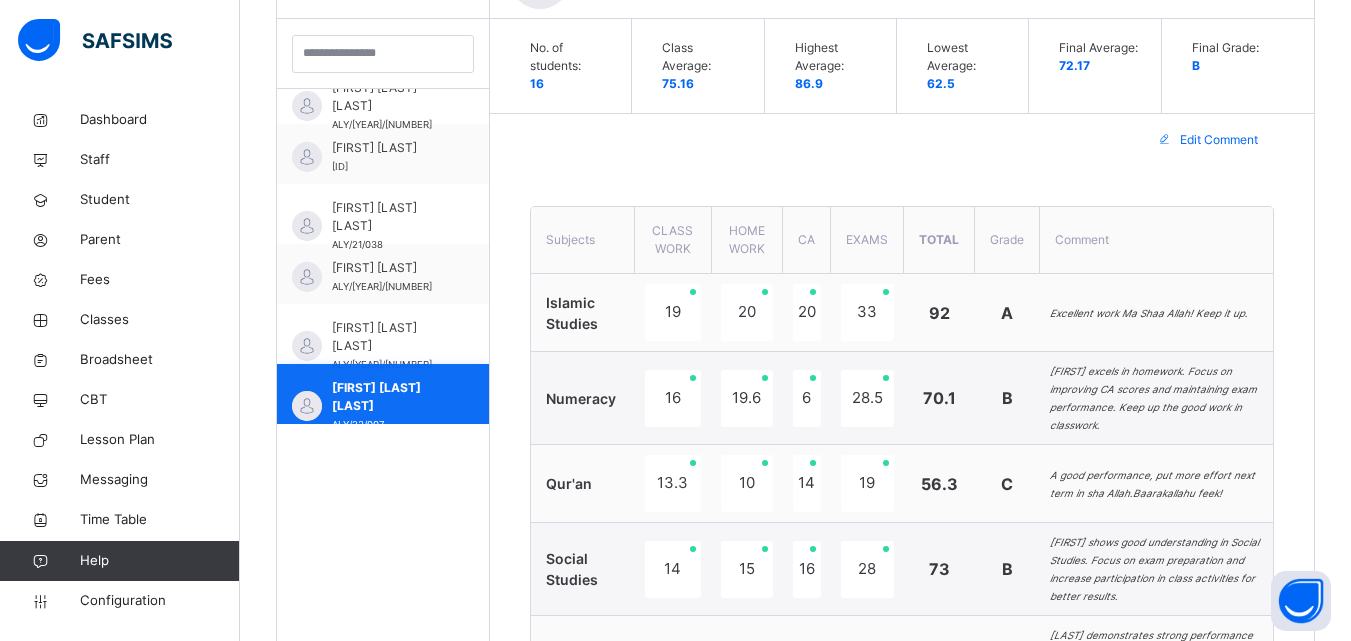 scroll, scrollTop: 778, scrollLeft: 0, axis: vertical 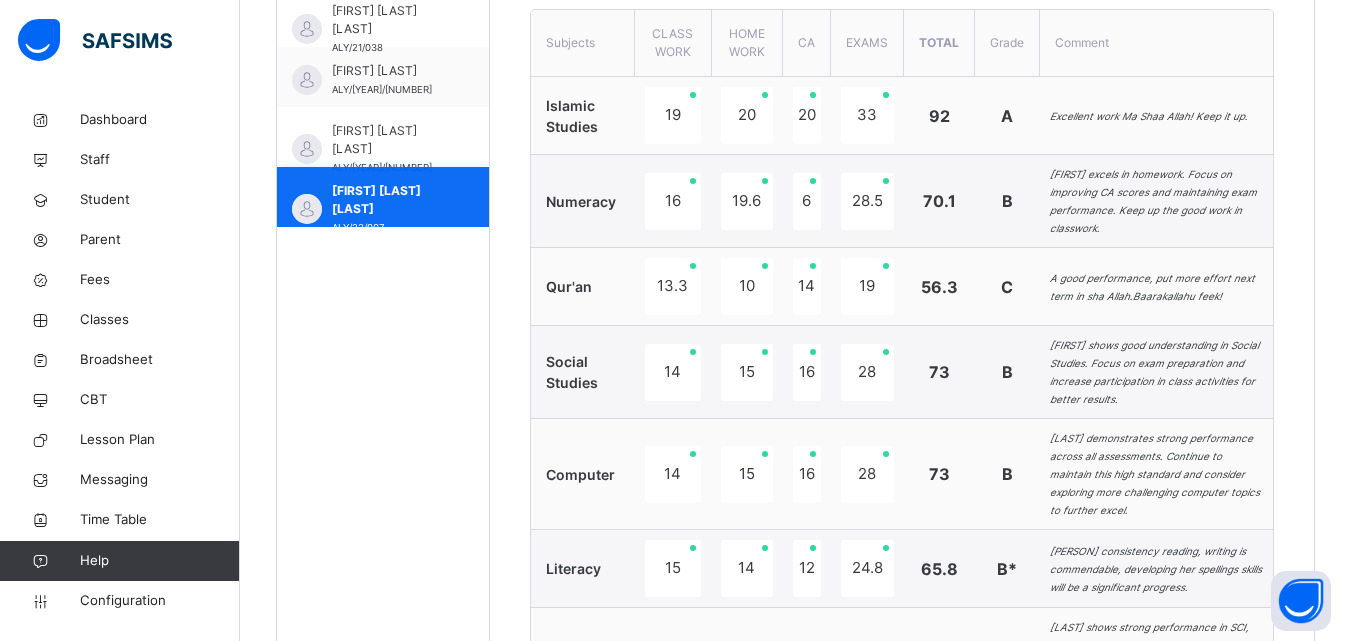 click on "UMMU SALMAH  SULEIMAN" at bounding box center [388, 200] 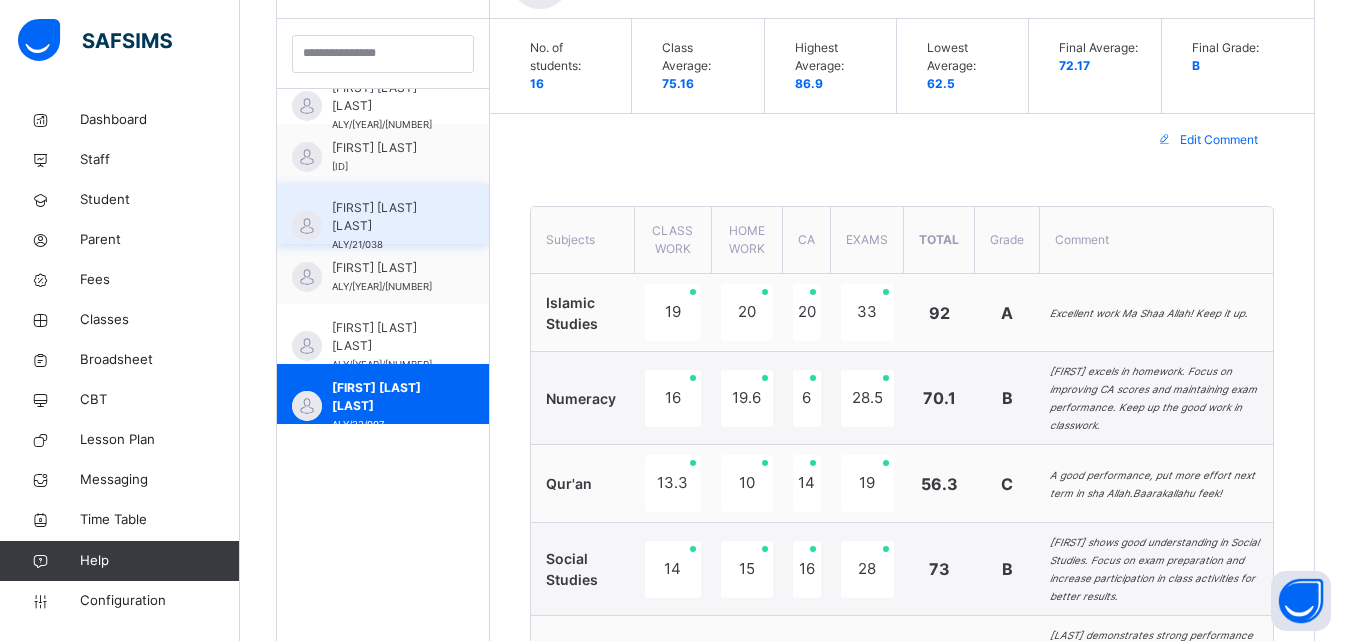 scroll, scrollTop: 778, scrollLeft: 0, axis: vertical 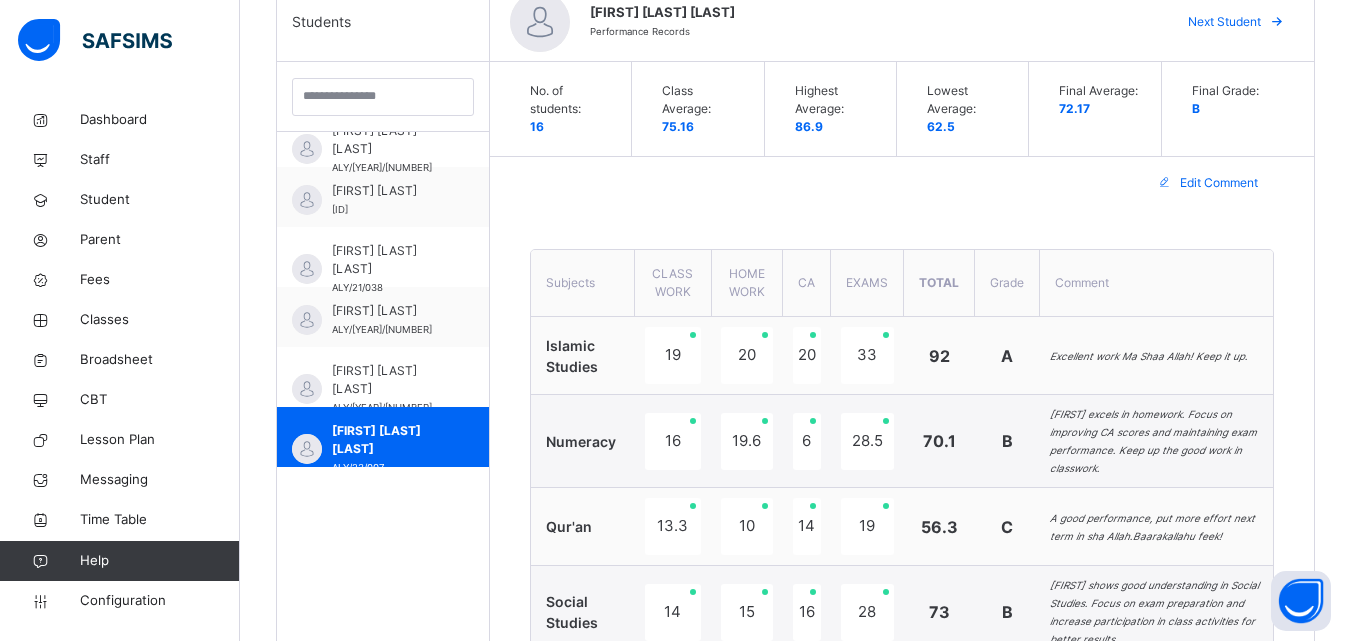 click on "Edit Comment" at bounding box center [1219, 183] 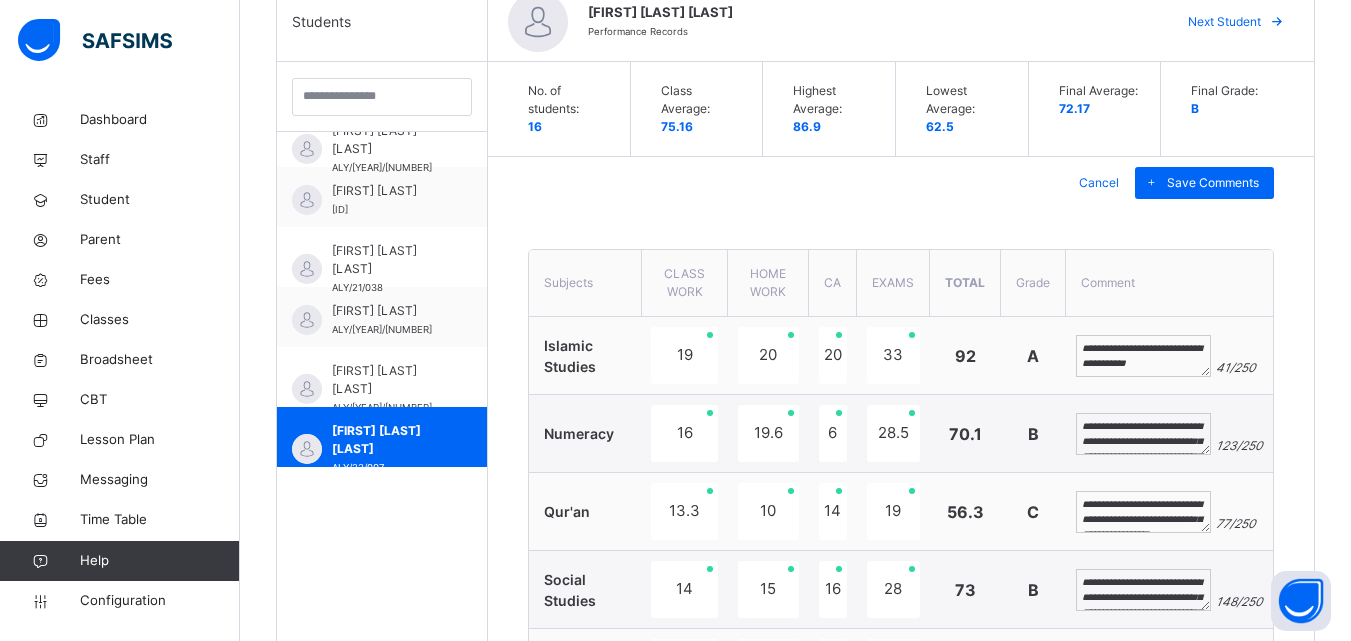 scroll, scrollTop: 634, scrollLeft: 0, axis: vertical 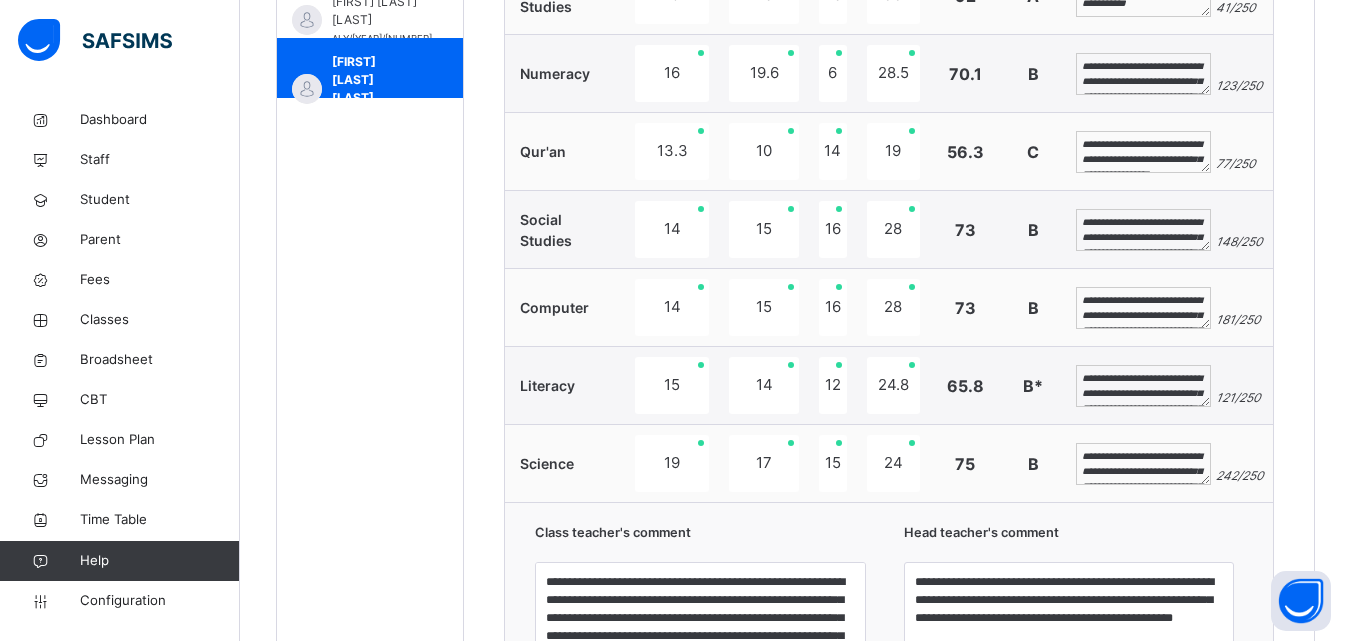 click on "**********" at bounding box center [1143, 386] 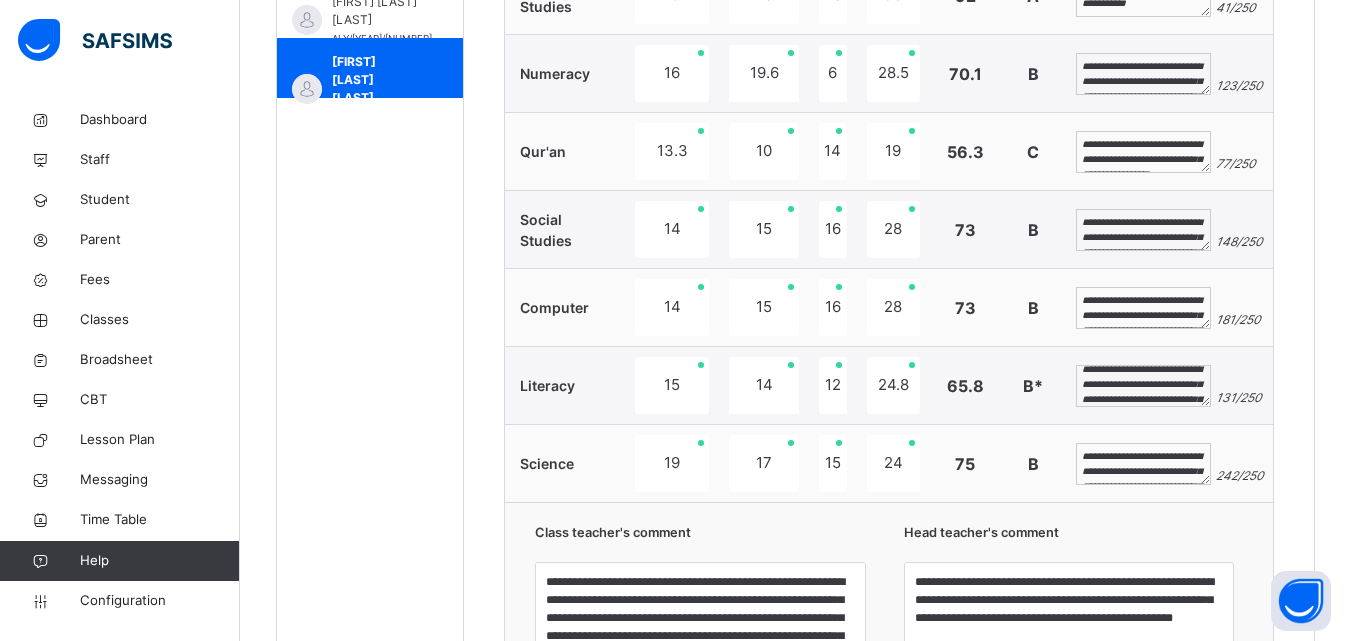 click on "**********" at bounding box center (1143, 386) 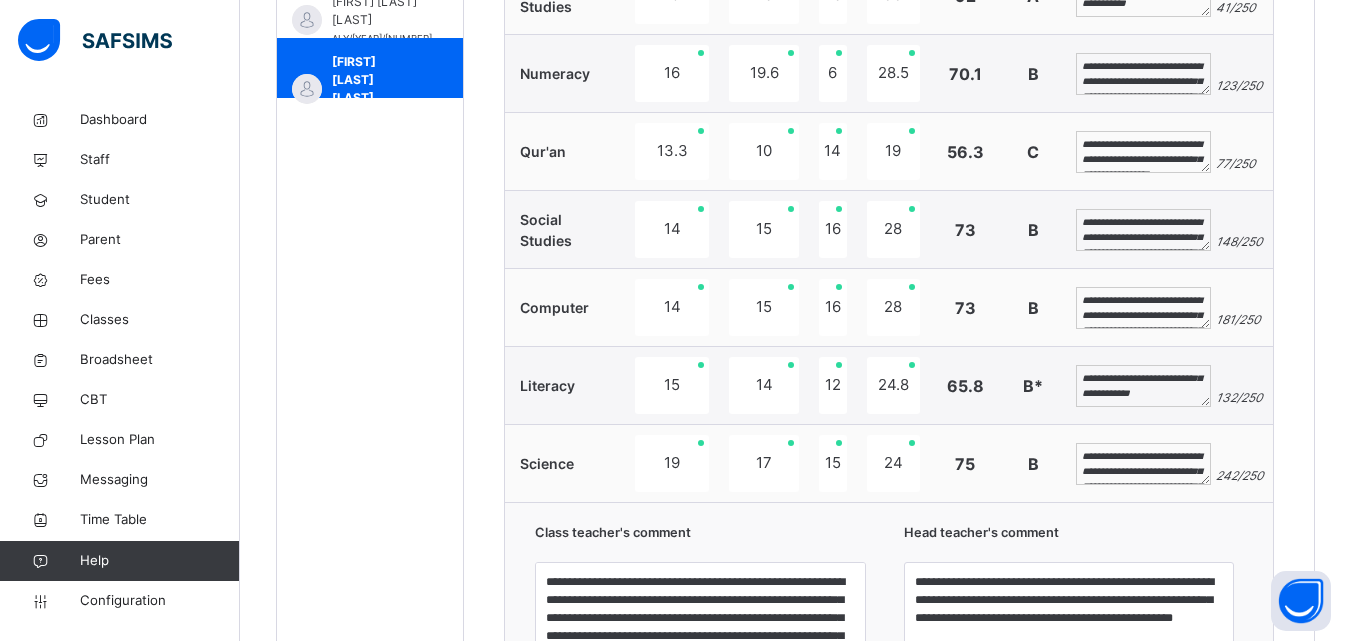 scroll, scrollTop: 69, scrollLeft: 0, axis: vertical 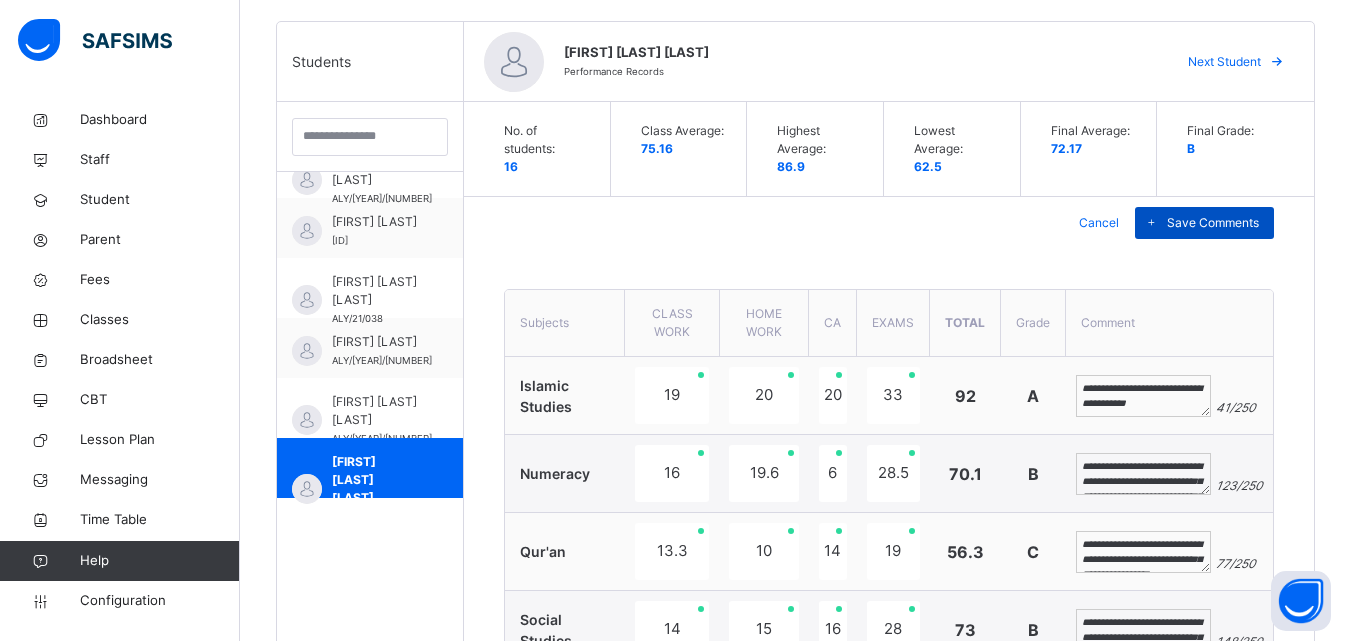 type on "**********" 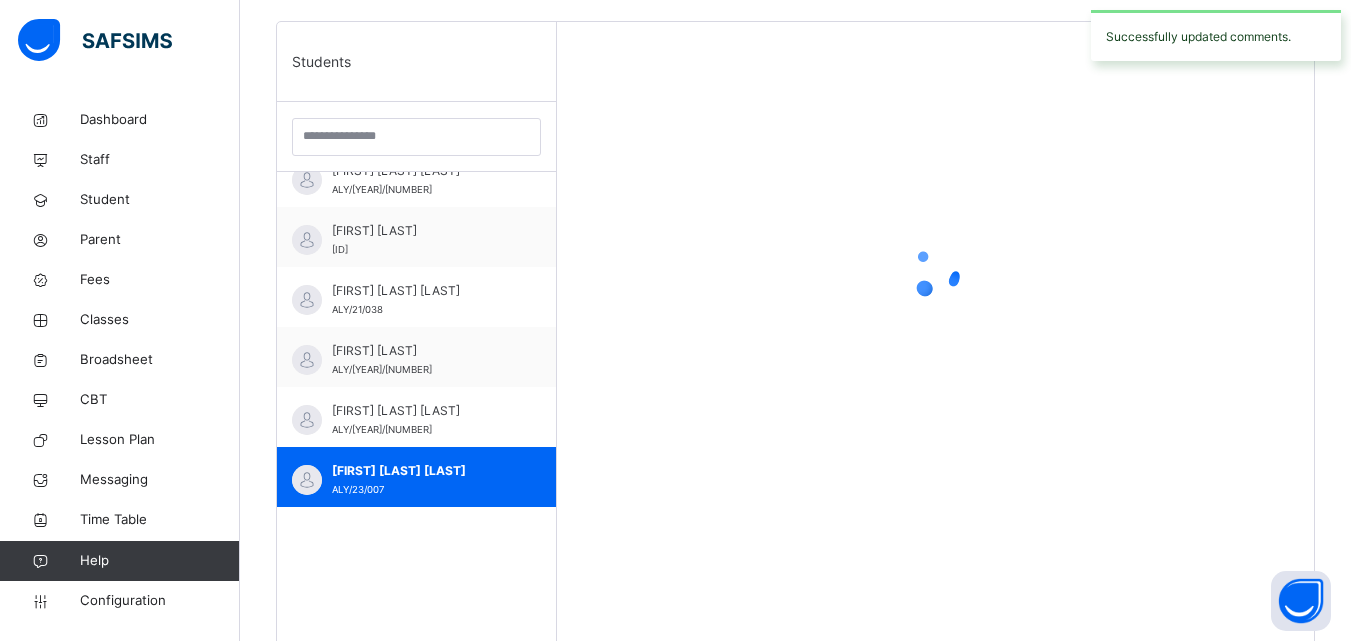 scroll, scrollTop: 625, scrollLeft: 0, axis: vertical 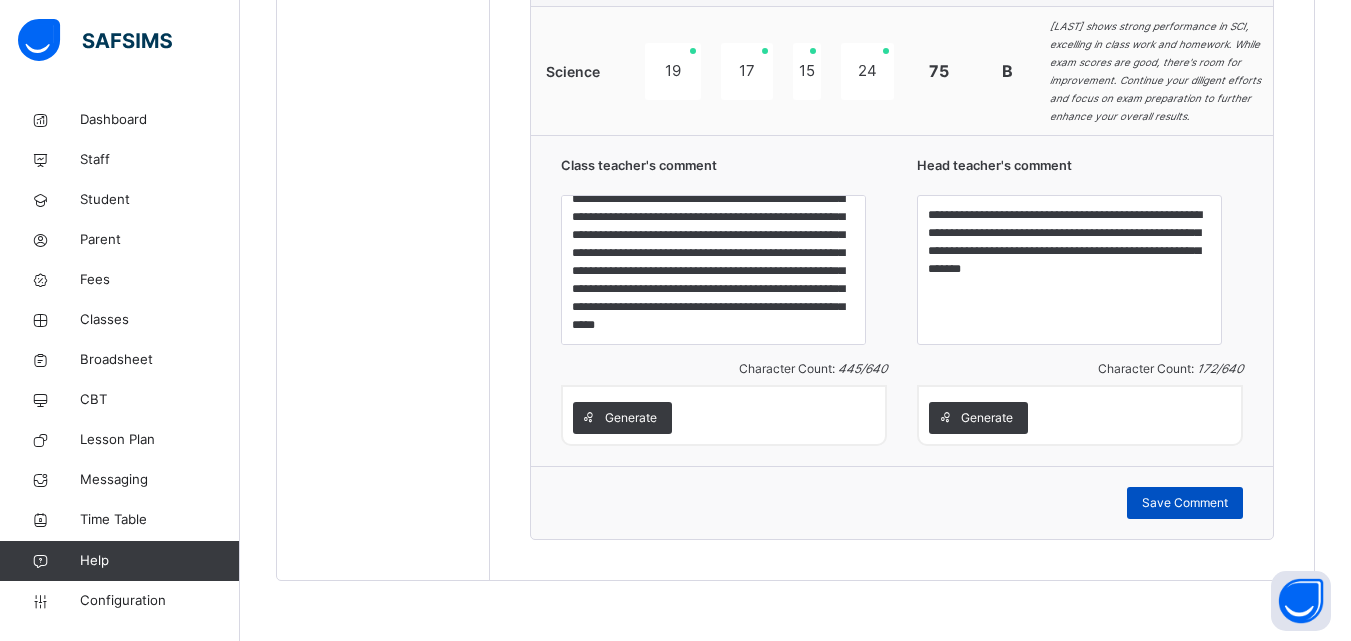click on "Save Comment" at bounding box center (1185, 503) 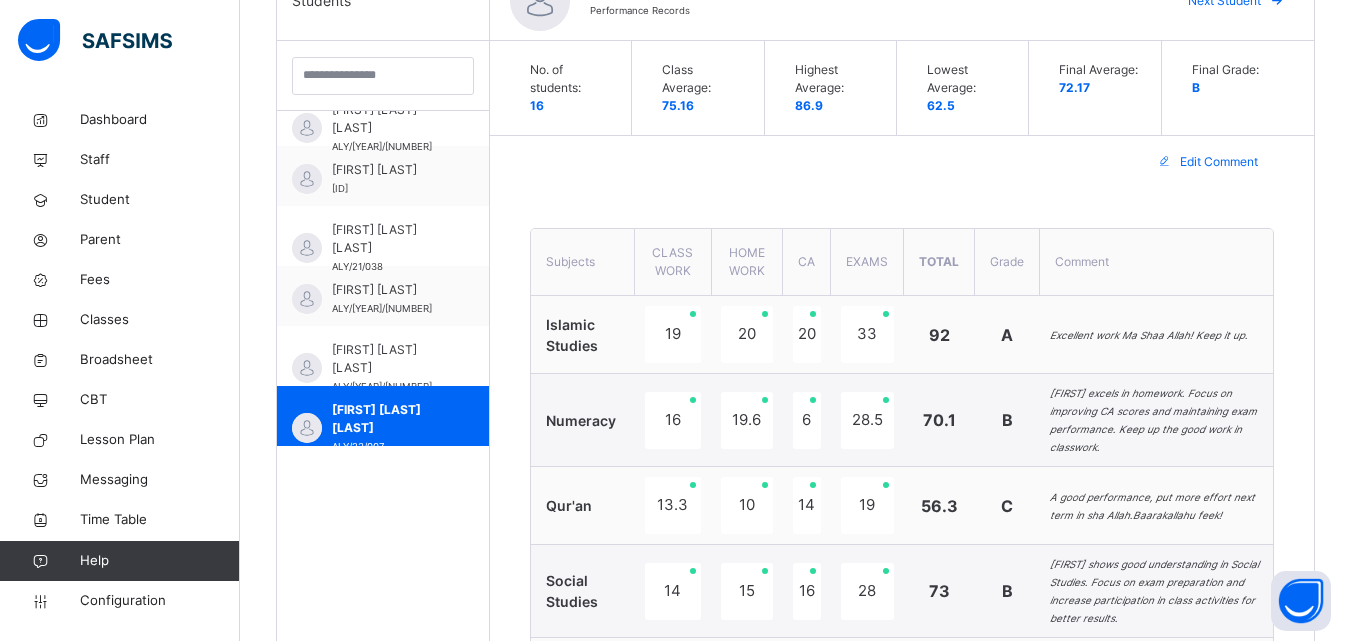 scroll, scrollTop: 413, scrollLeft: 0, axis: vertical 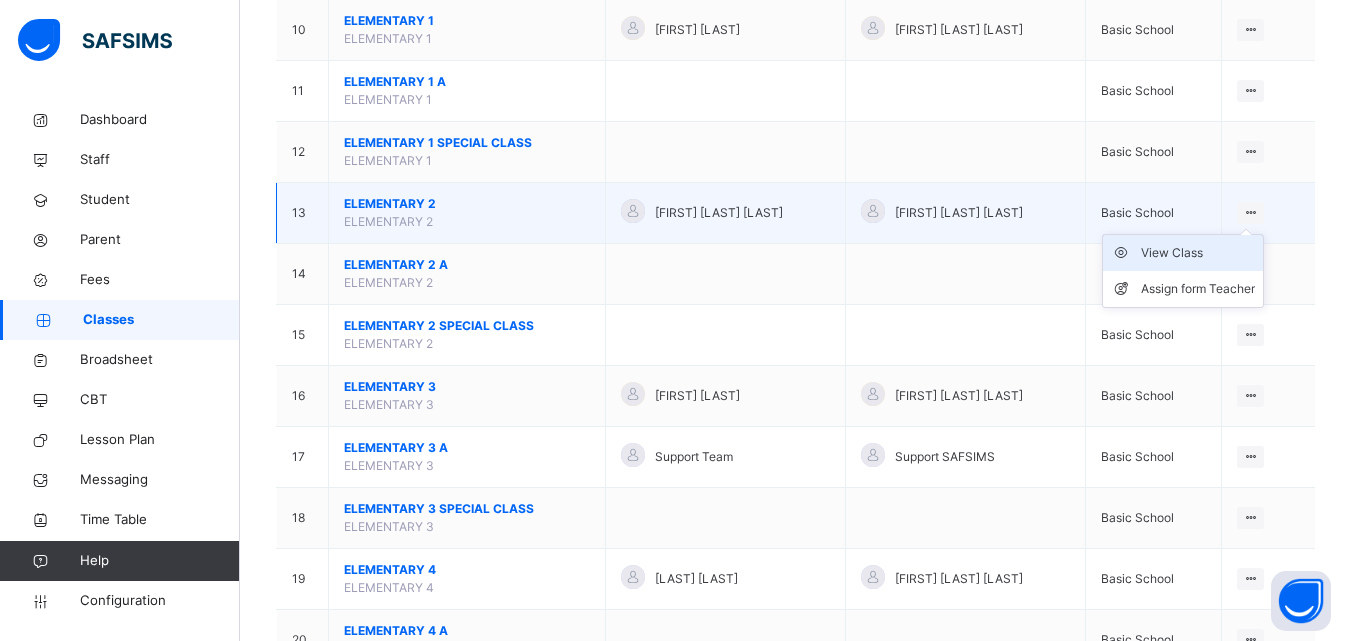 click on "View Class" at bounding box center (1183, 253) 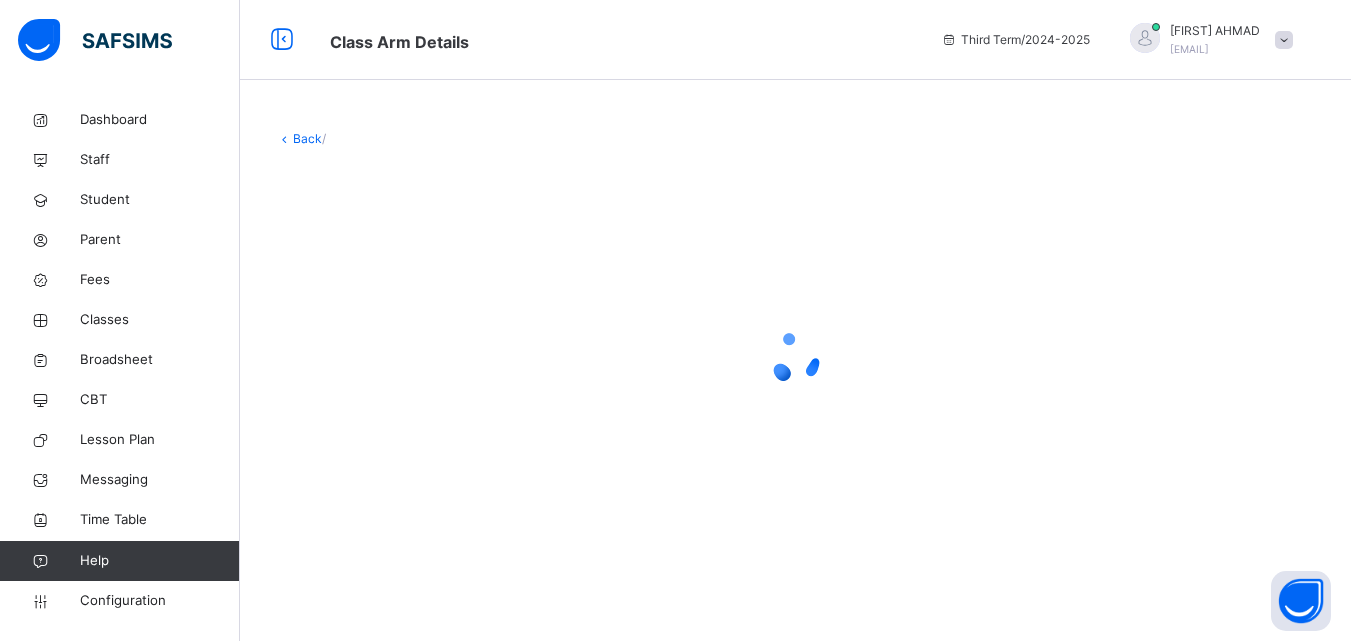 scroll, scrollTop: 0, scrollLeft: 0, axis: both 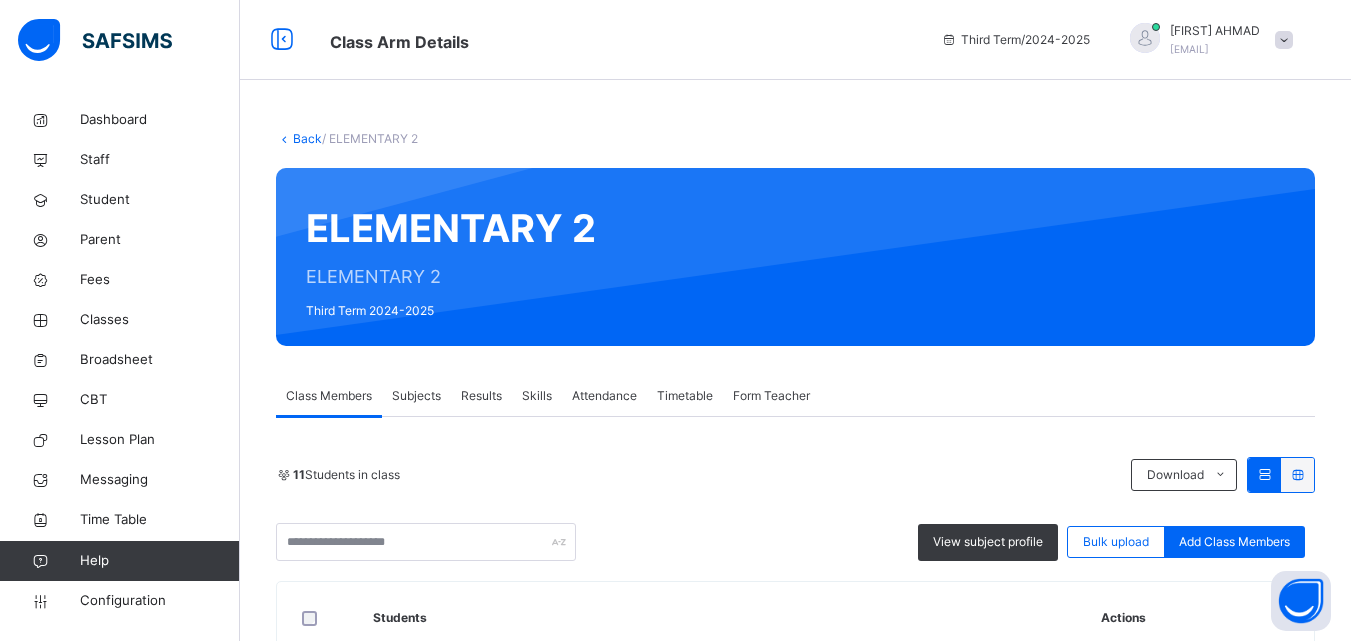 drag, startPoint x: 1242, startPoint y: 263, endPoint x: 865, endPoint y: 507, distance: 449.07126 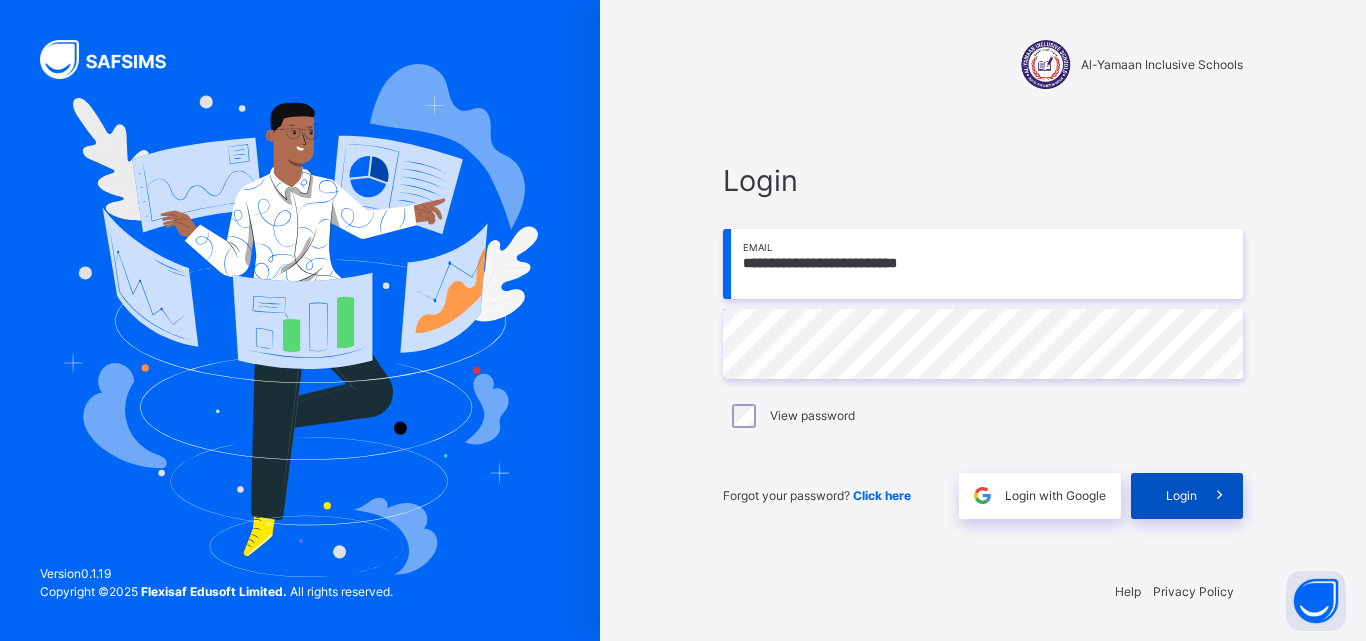 click on "Login" at bounding box center [1181, 496] 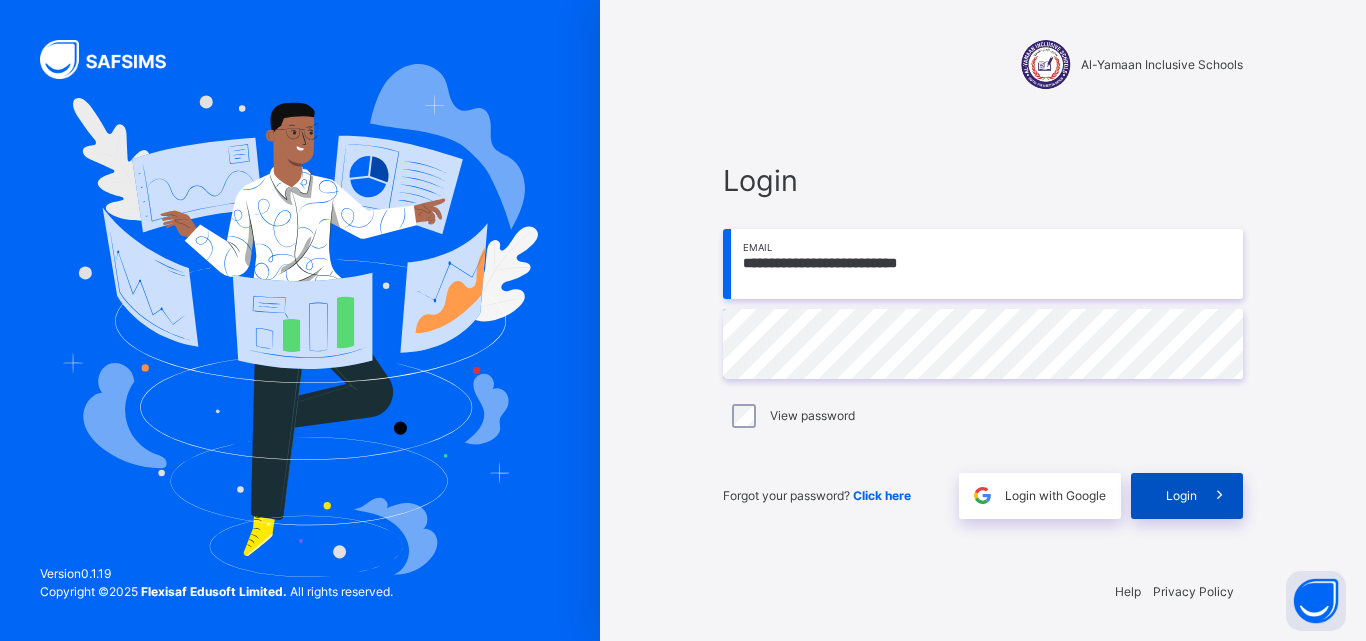 click on "Login" at bounding box center (1181, 496) 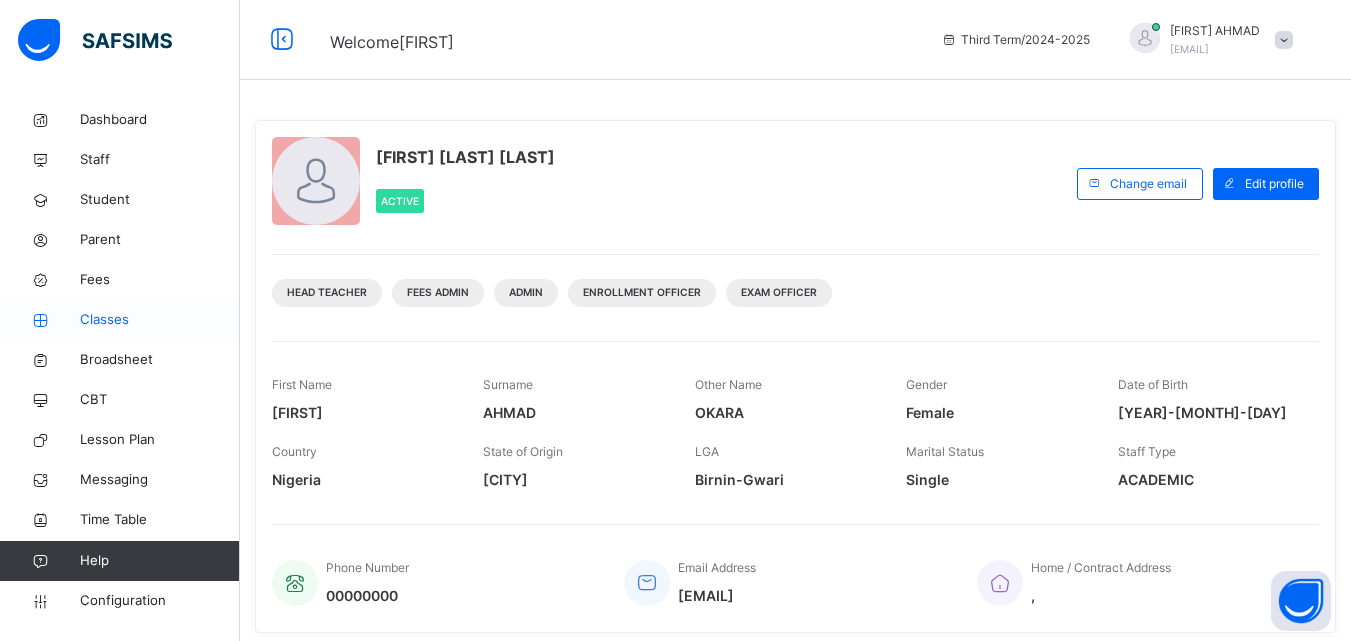 click on "Classes" at bounding box center [160, 320] 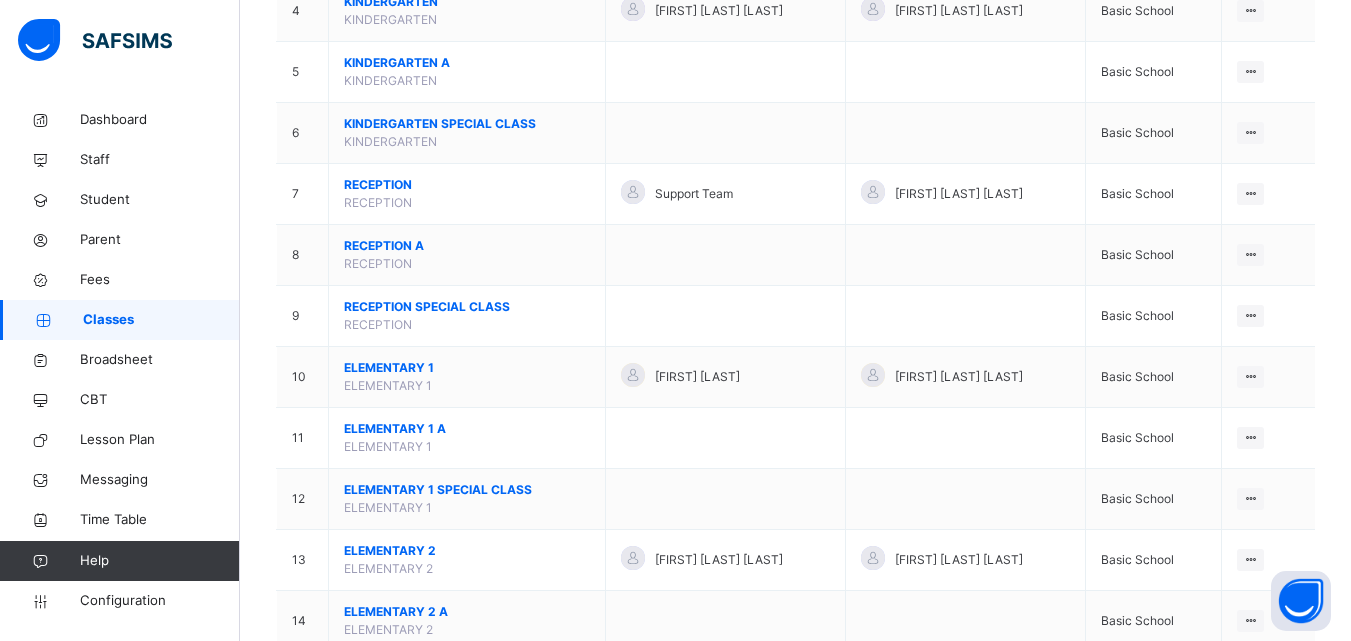 scroll, scrollTop: 560, scrollLeft: 0, axis: vertical 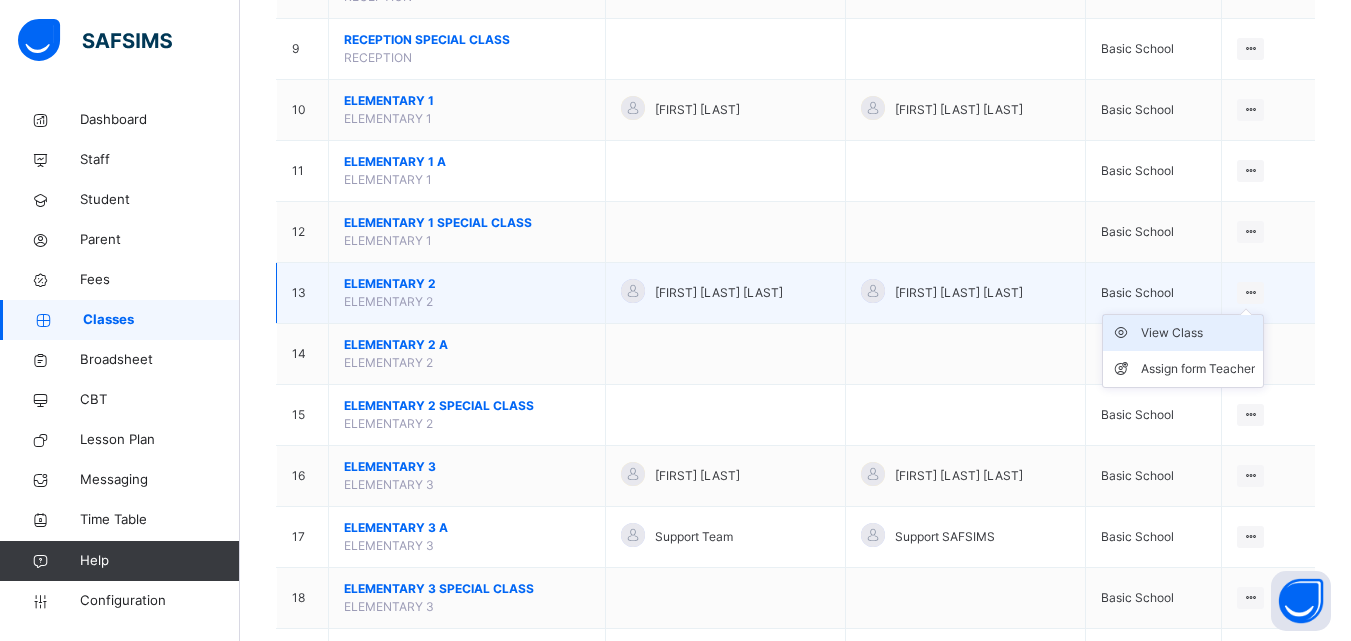 click on "View Class" at bounding box center (1198, 333) 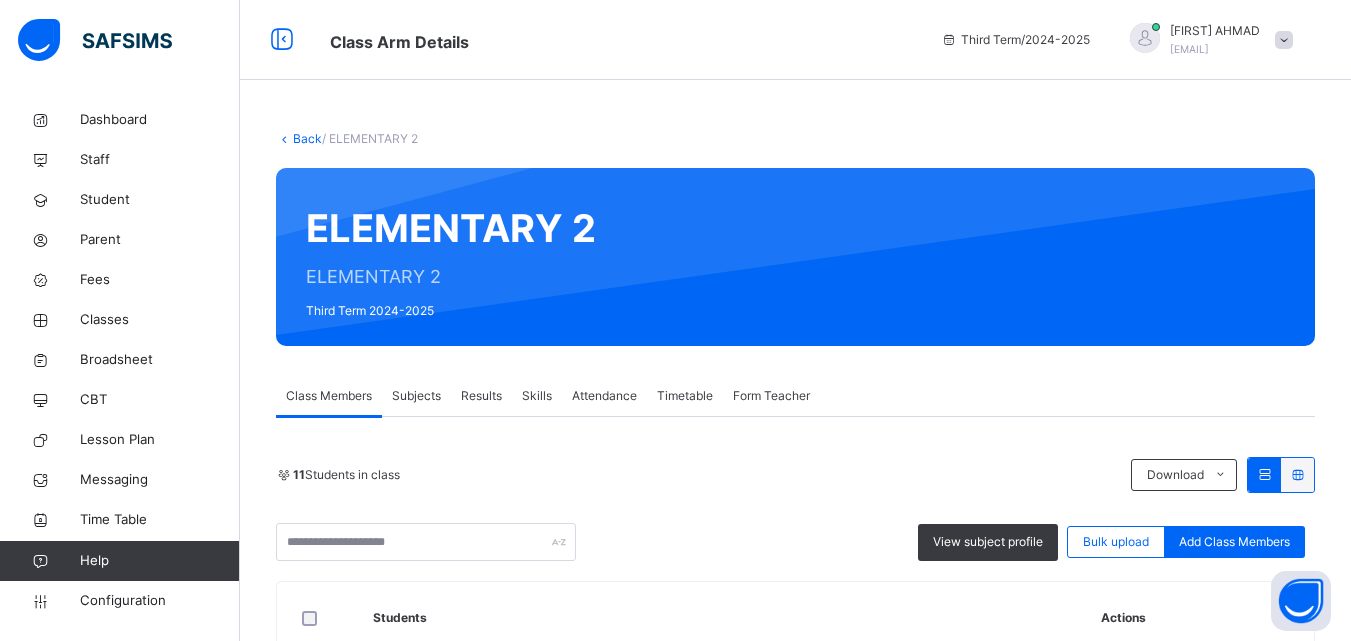 click on "Results" at bounding box center (481, 396) 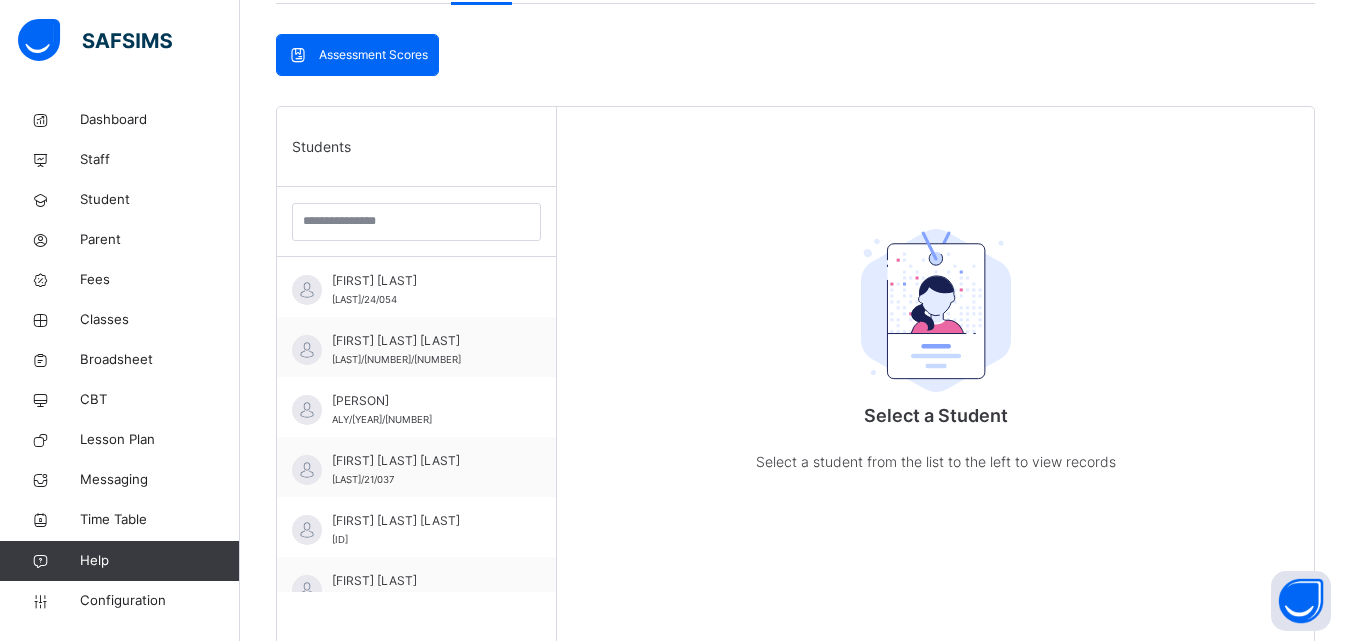 scroll, scrollTop: 467, scrollLeft: 0, axis: vertical 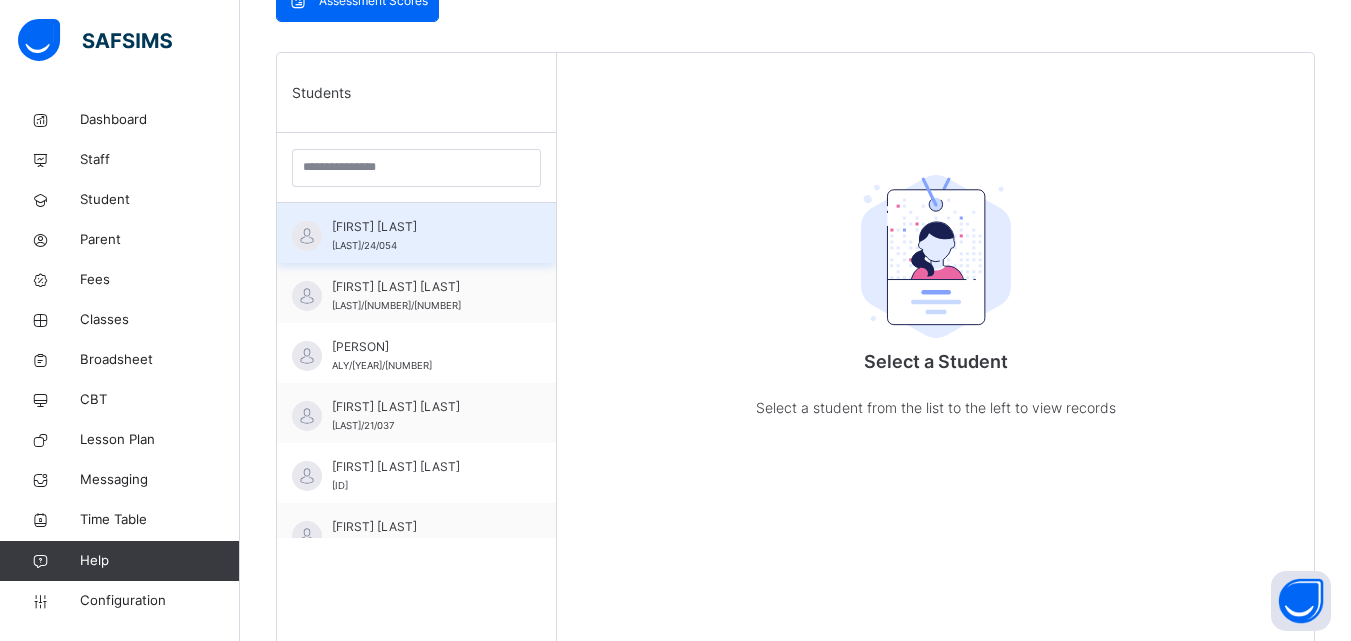 click on "AATIK  MAS'UD ALY/24/054" at bounding box center (421, 236) 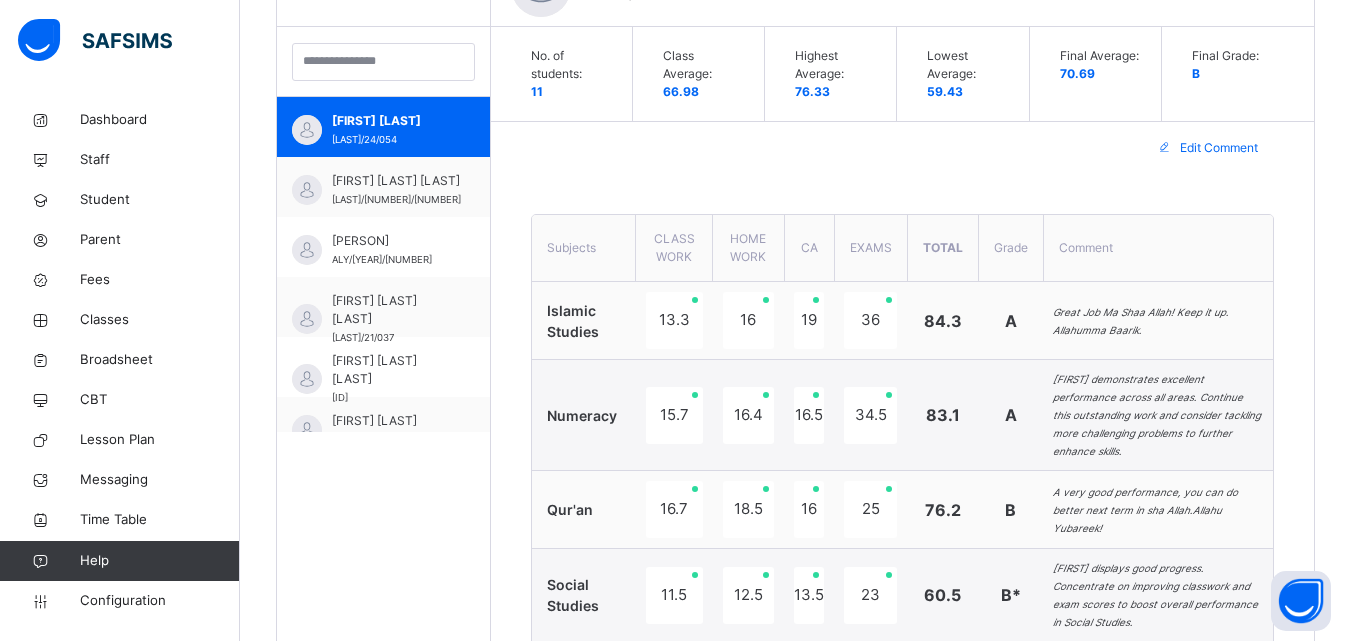 scroll, scrollTop: 613, scrollLeft: 0, axis: vertical 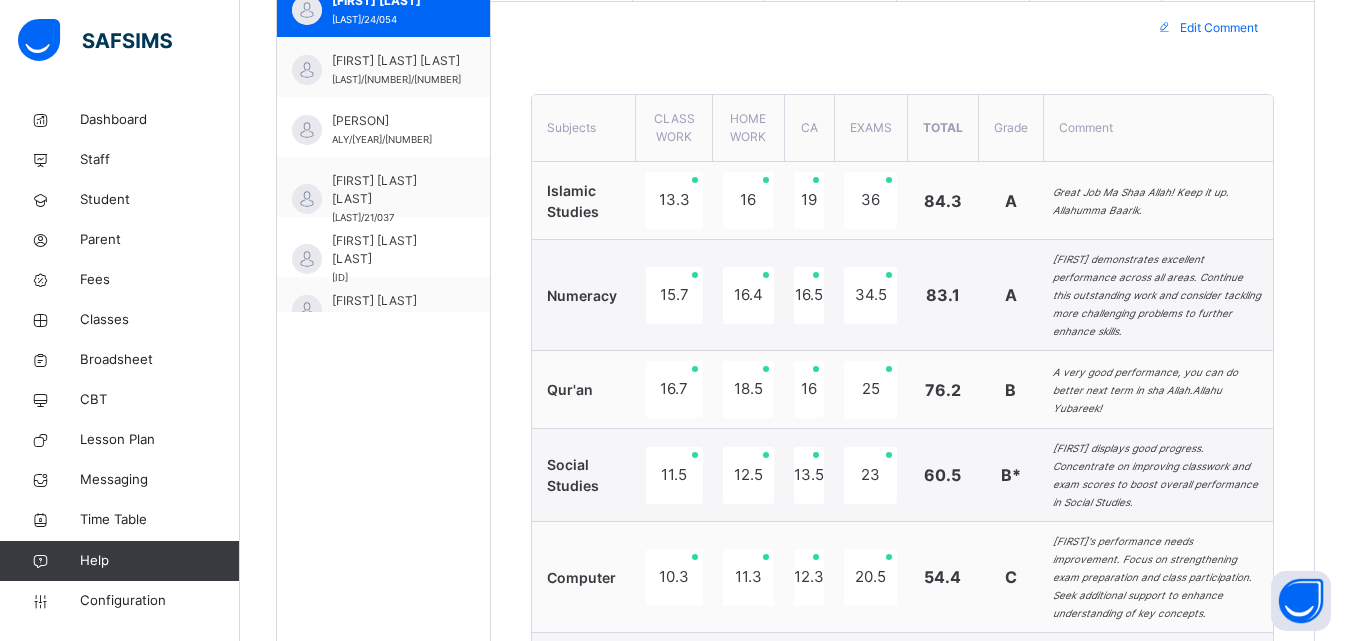 click on "Edit Comment" at bounding box center [1219, 28] 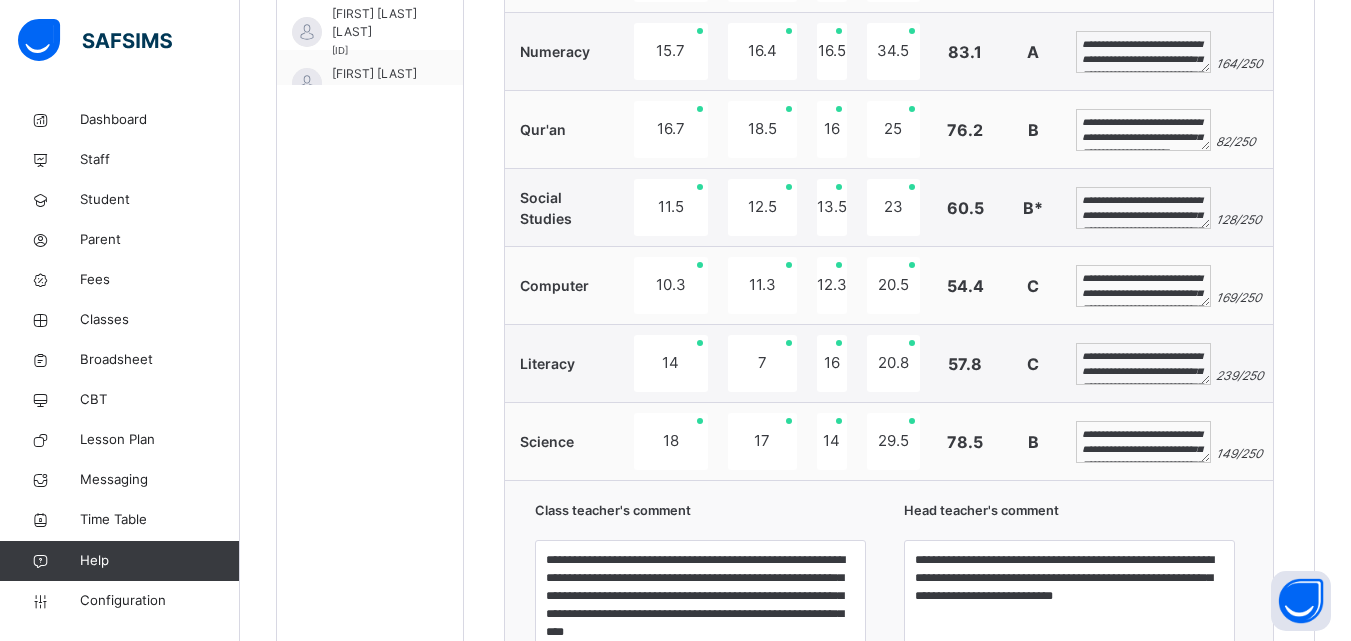 scroll, scrollTop: 1000, scrollLeft: 0, axis: vertical 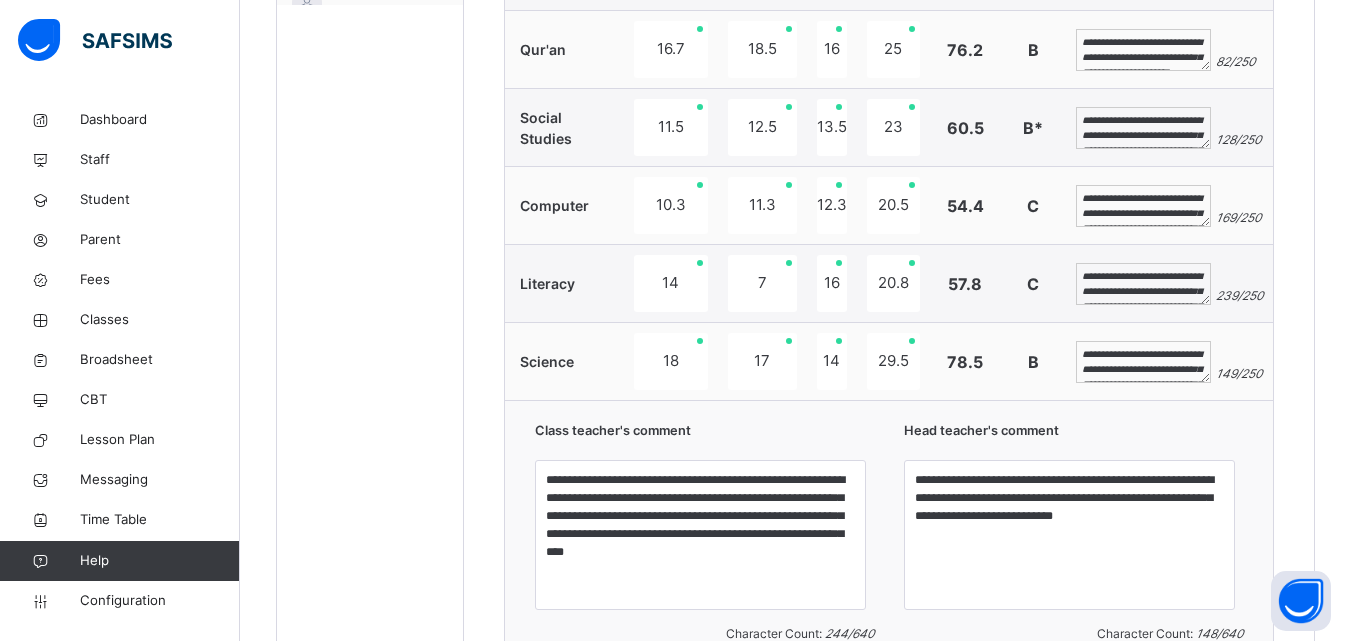 click on "**********" at bounding box center (1143, 284) 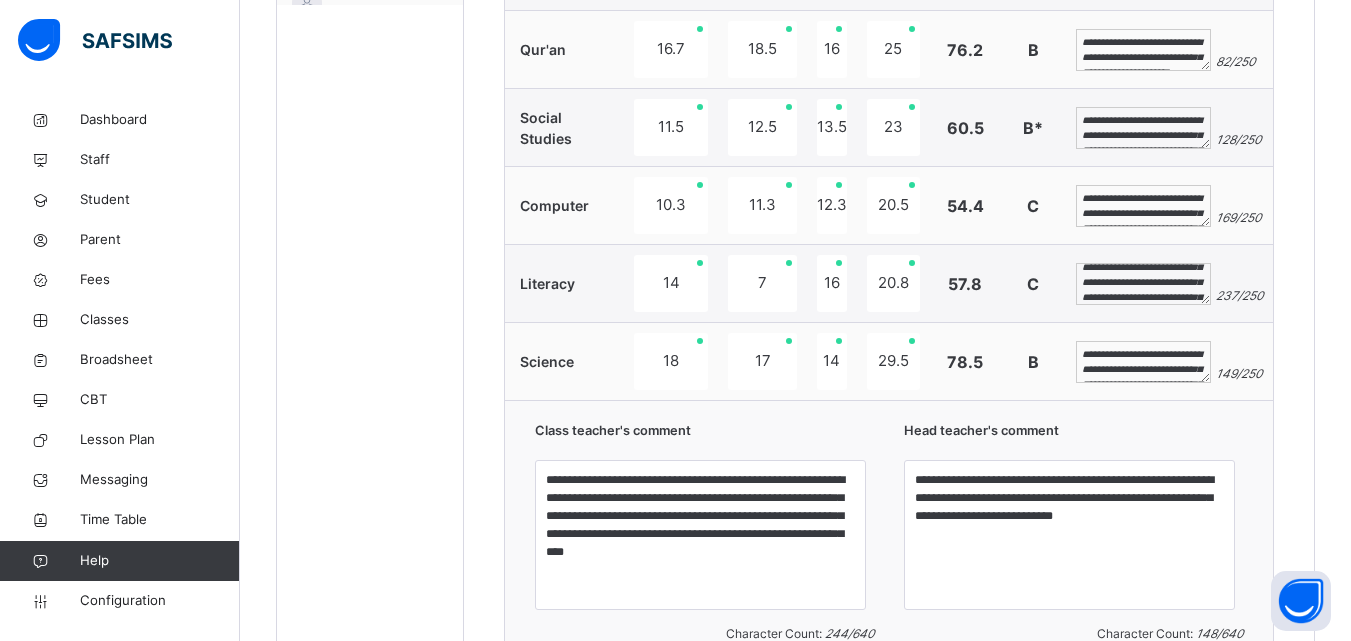 scroll, scrollTop: 39, scrollLeft: 0, axis: vertical 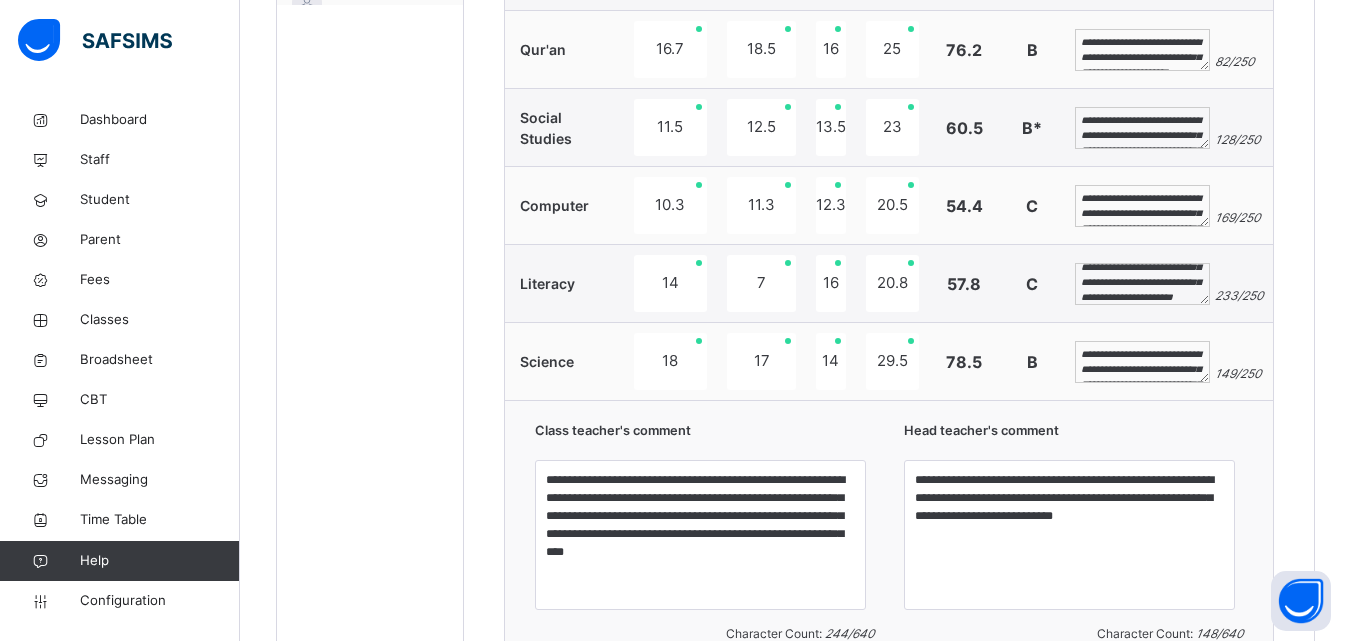 click on "**********" at bounding box center [1142, 284] 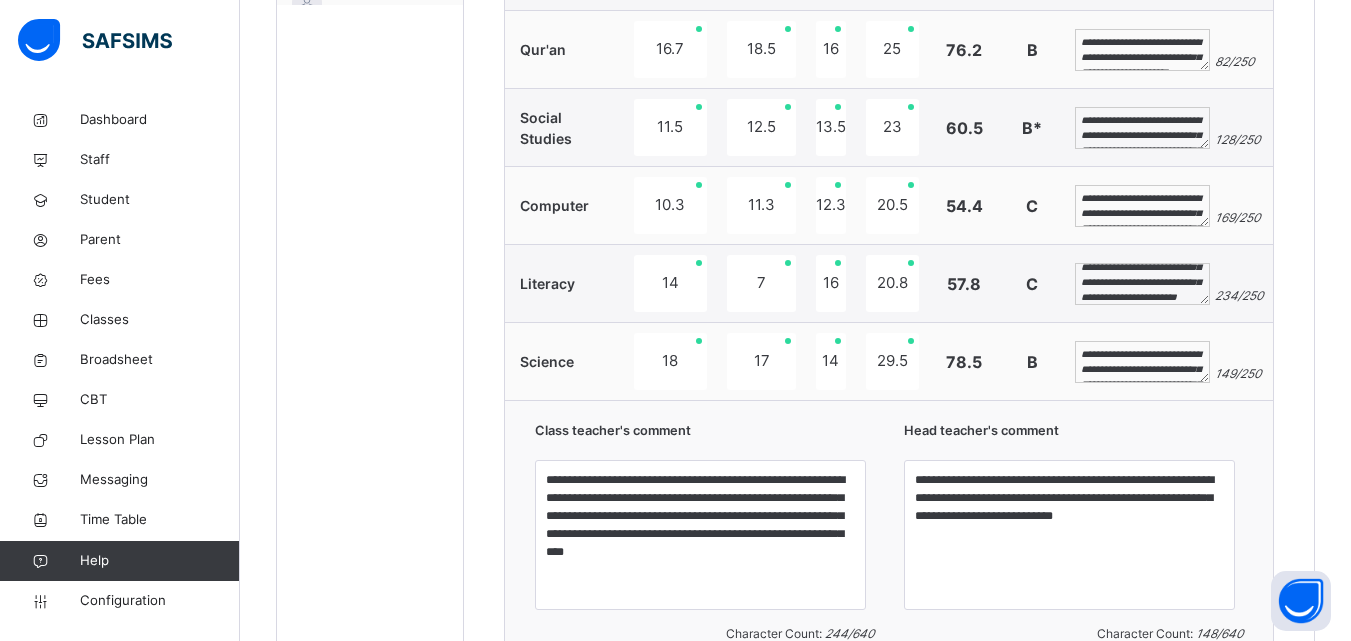 scroll, scrollTop: 99, scrollLeft: 0, axis: vertical 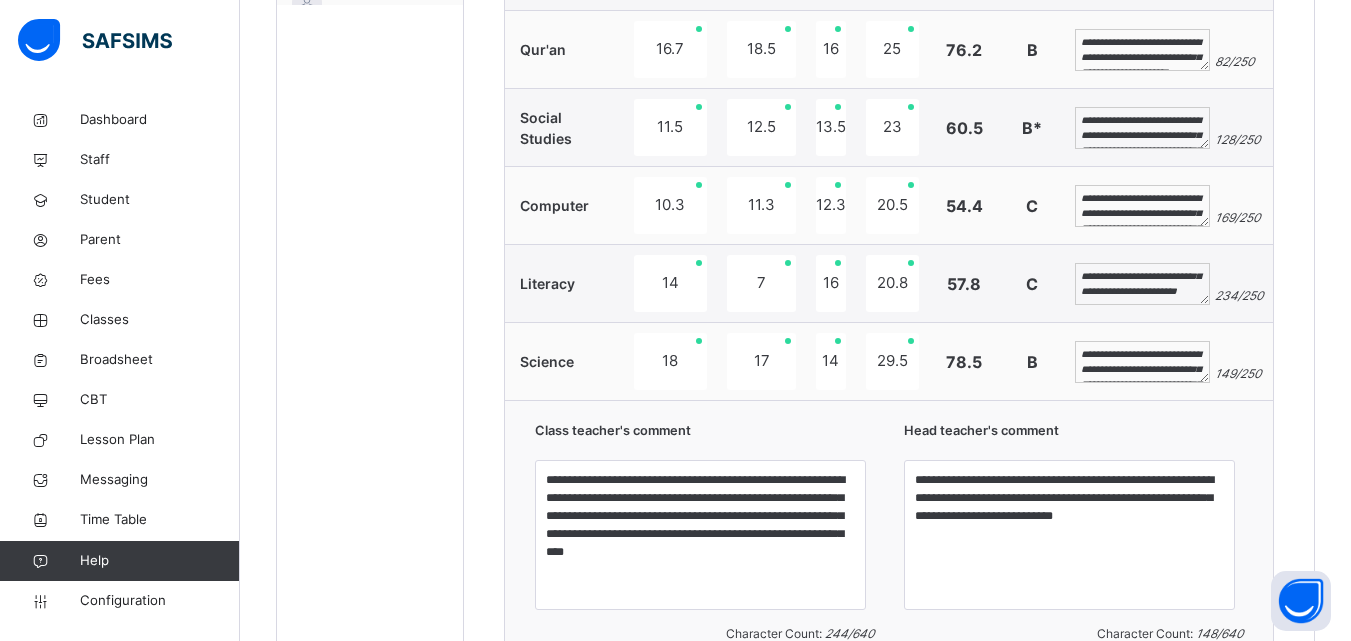 click on "**********" at bounding box center [1142, 284] 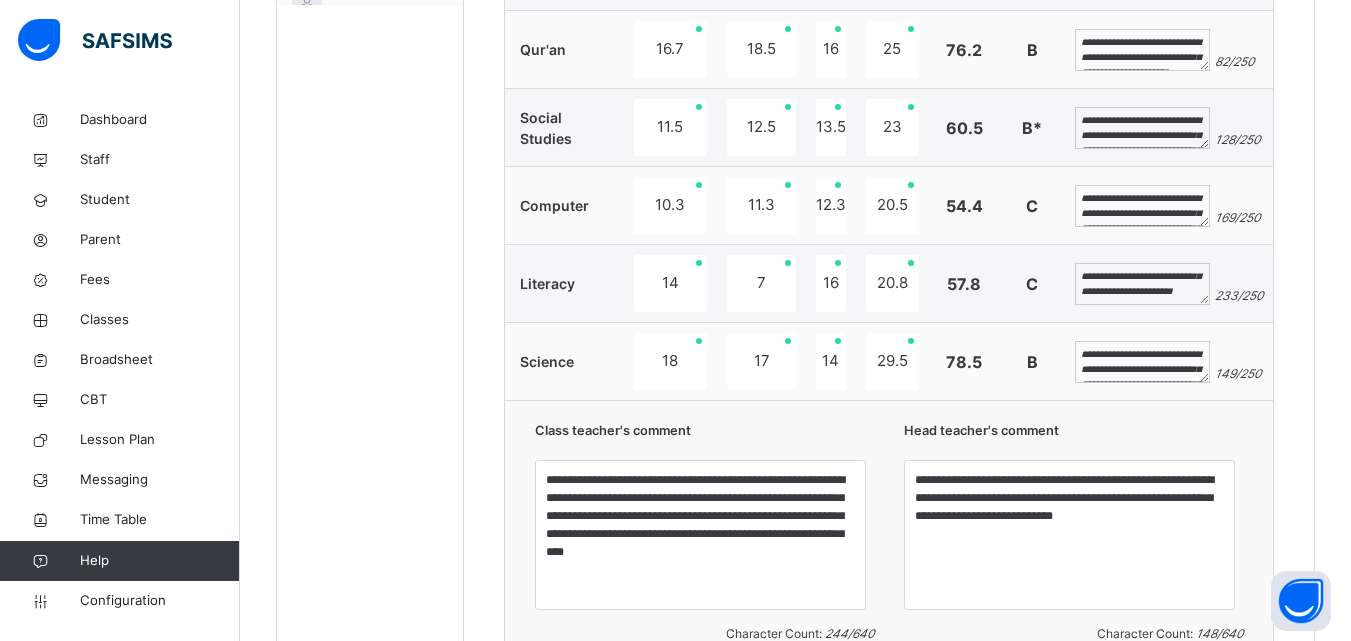 scroll, scrollTop: 129, scrollLeft: 0, axis: vertical 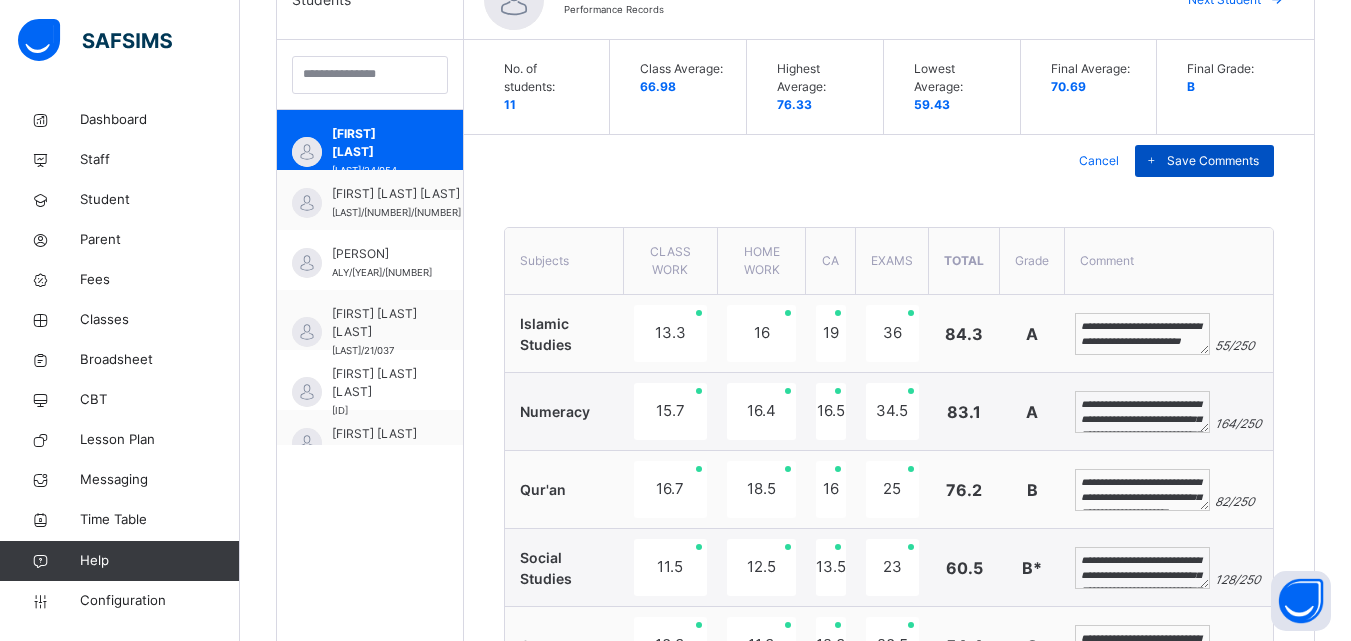 type on "**********" 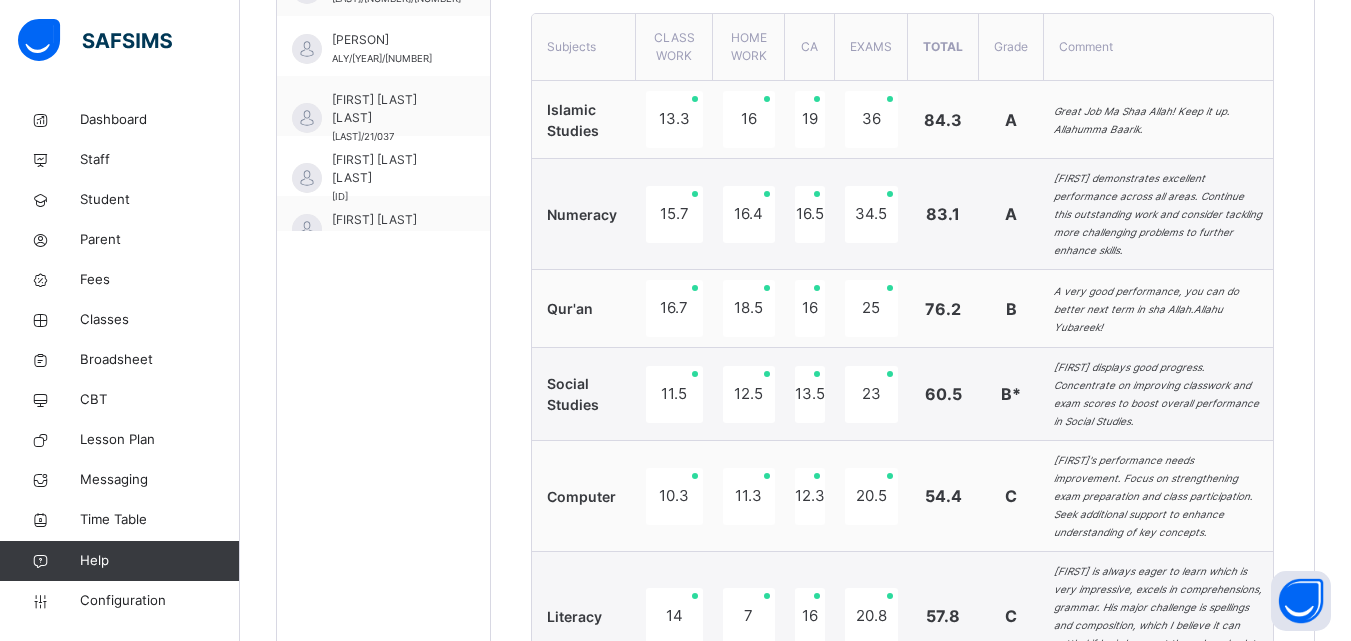 scroll, scrollTop: 827, scrollLeft: 0, axis: vertical 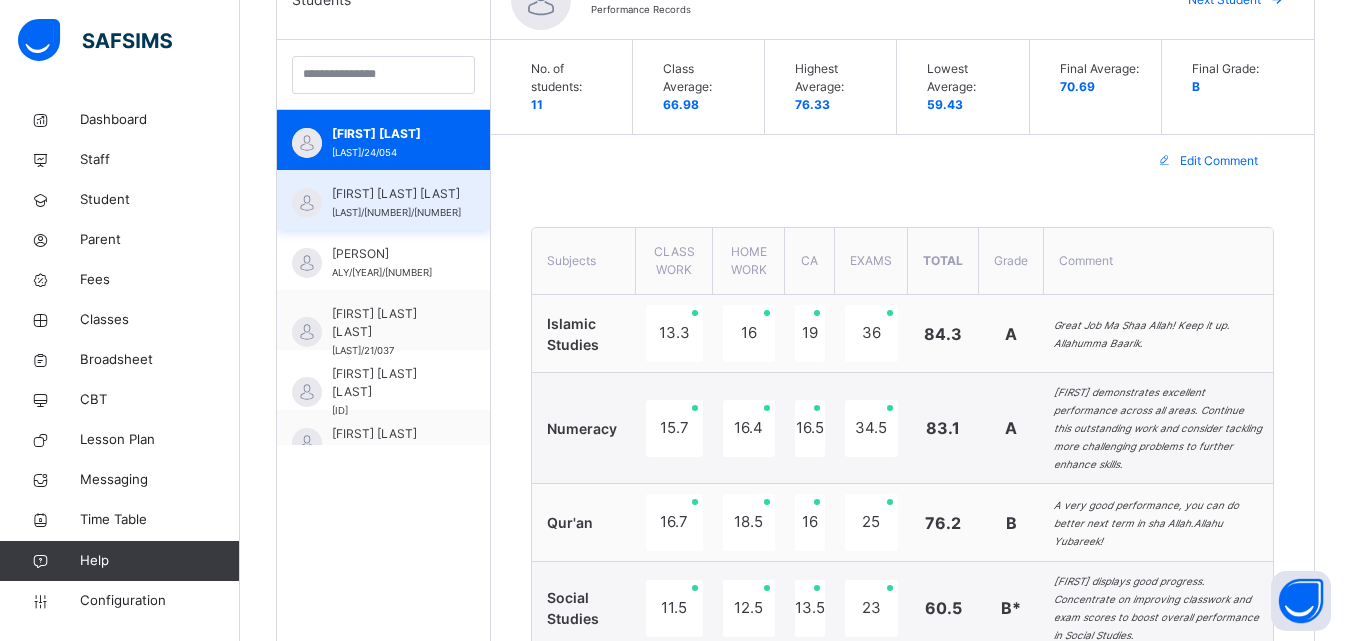 click on "ABDULRASHID IBRAHIM BASHIR ALY/24/013" at bounding box center (383, 200) 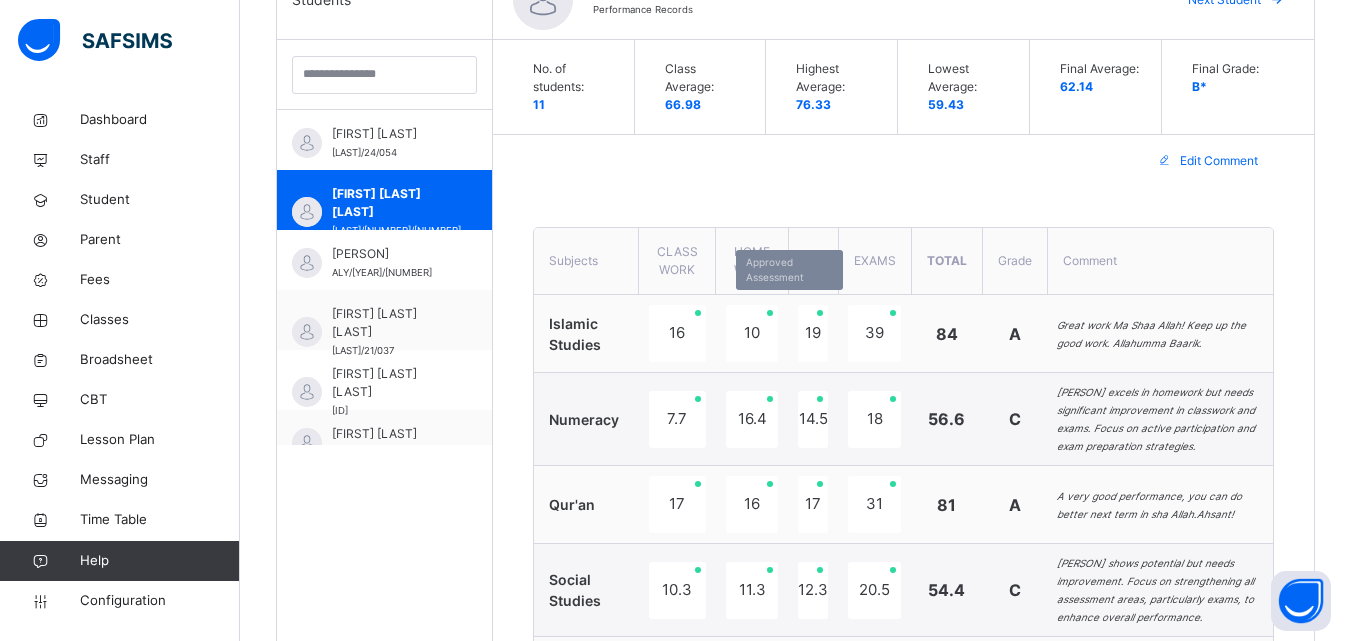 click on "10" at bounding box center [752, 333] 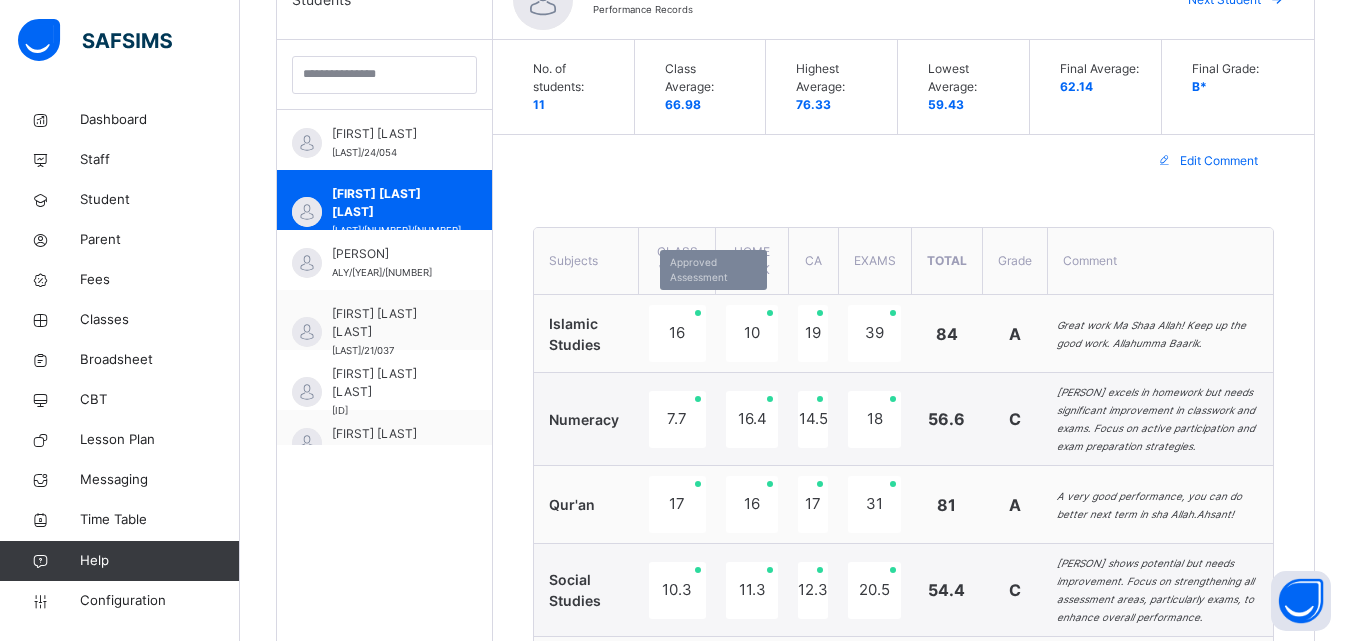 click on "16" at bounding box center (677, 333) 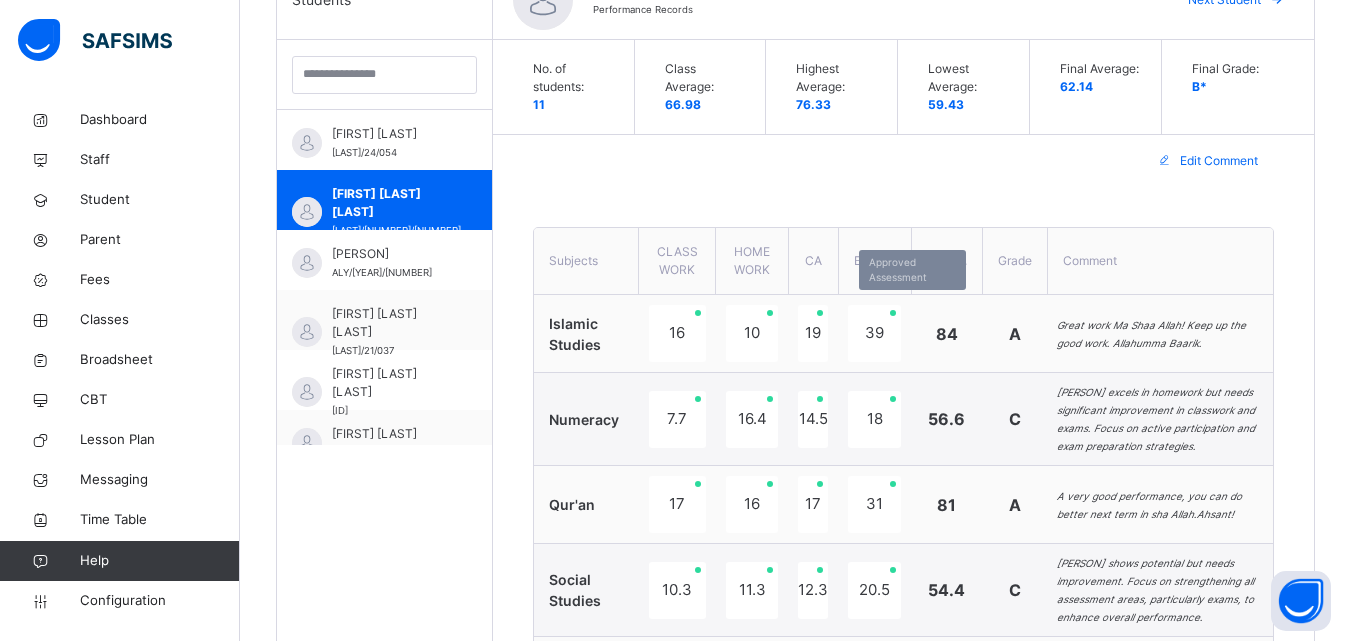 click on "39" at bounding box center (874, 333) 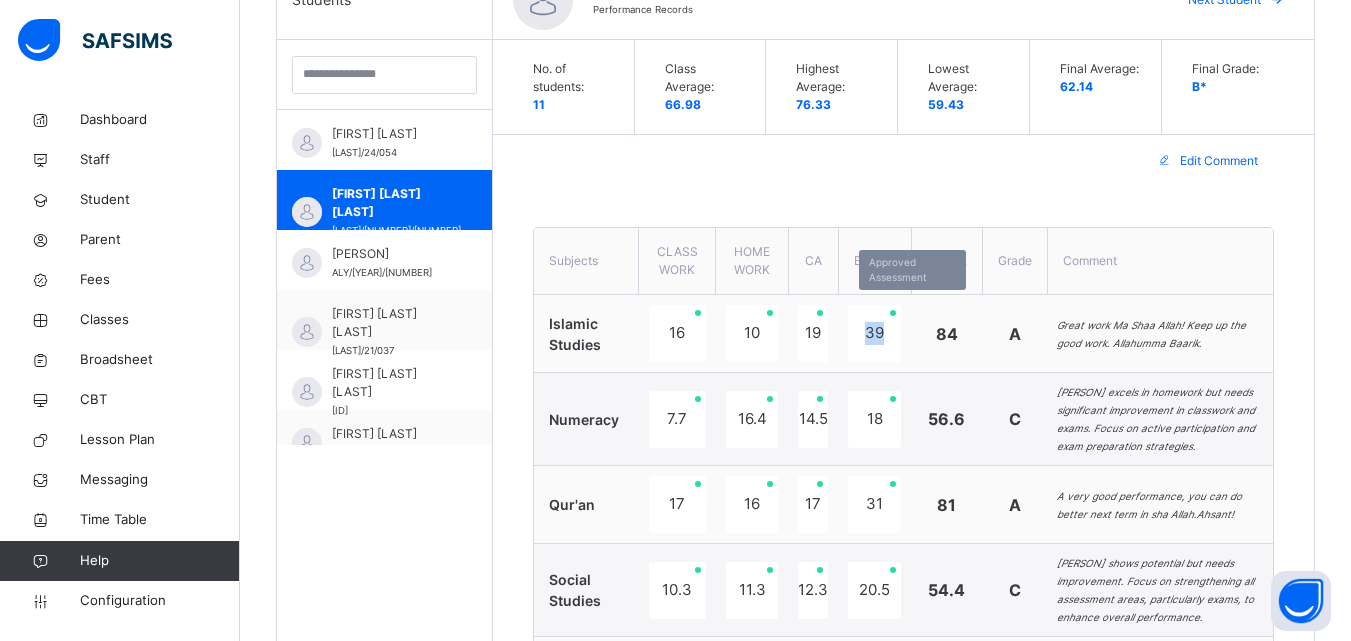 click on "39" at bounding box center [874, 333] 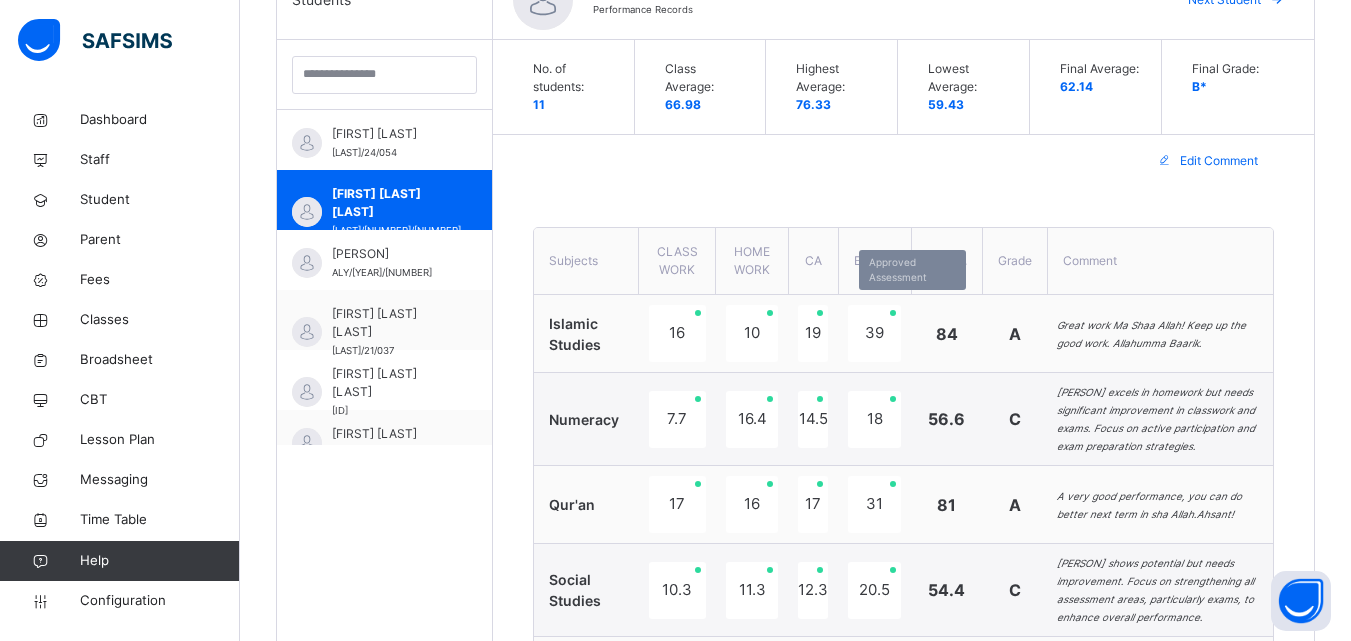 click on "39" at bounding box center [874, 333] 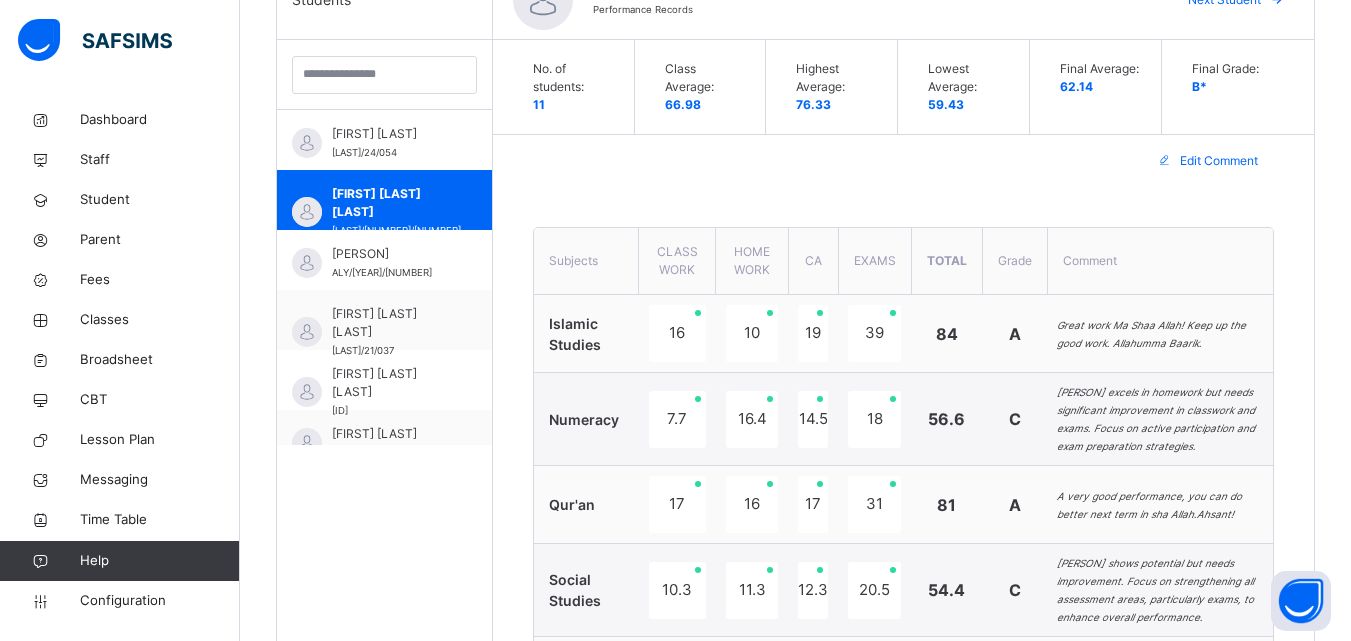 click on "Edit Comment" at bounding box center (1219, 161) 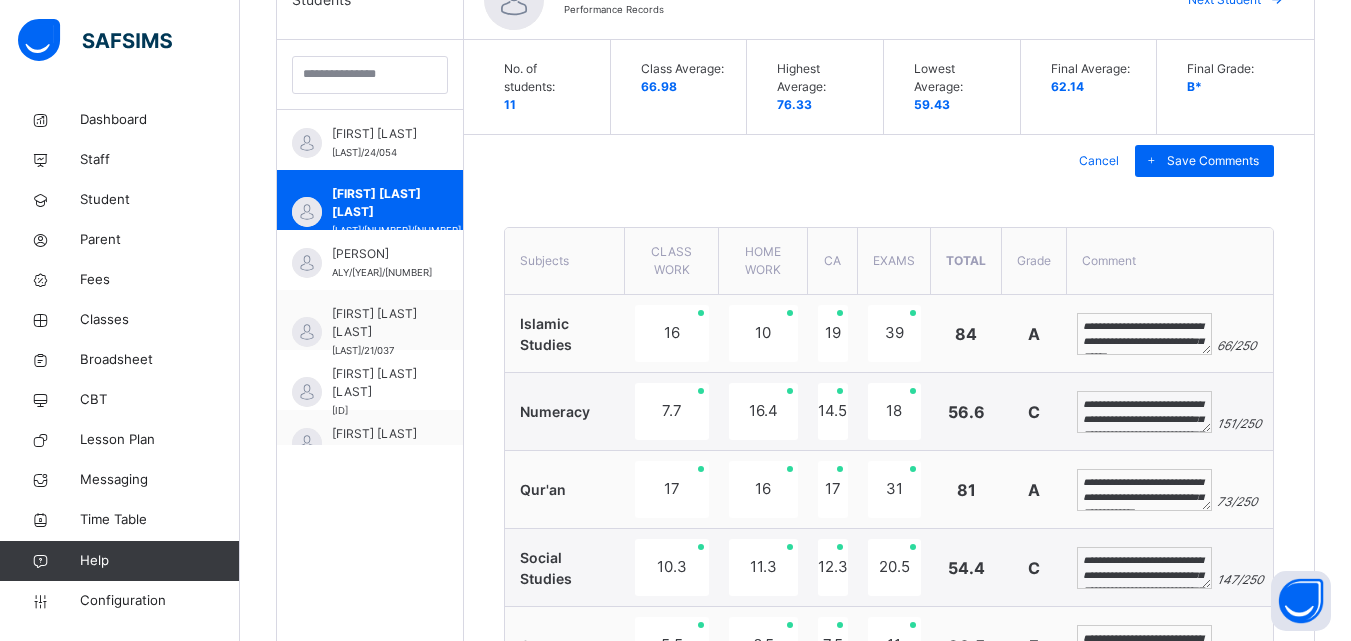 click on "**********" at bounding box center [1144, 334] 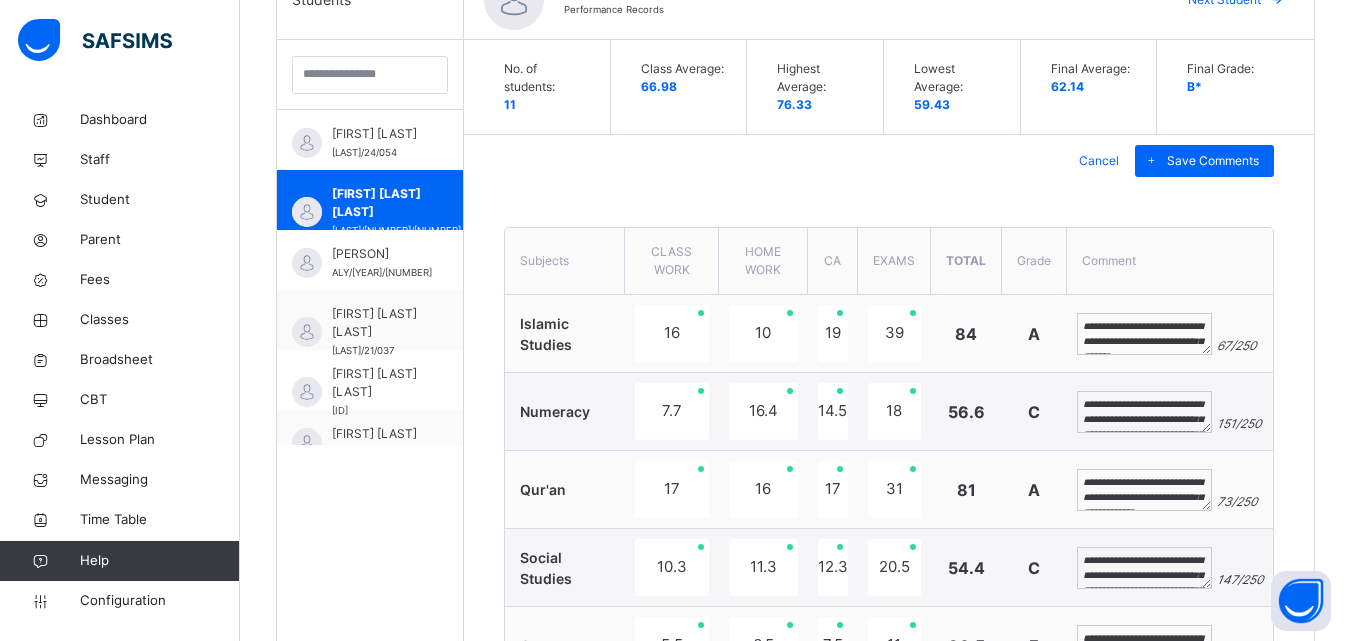 scroll, scrollTop: 30, scrollLeft: 0, axis: vertical 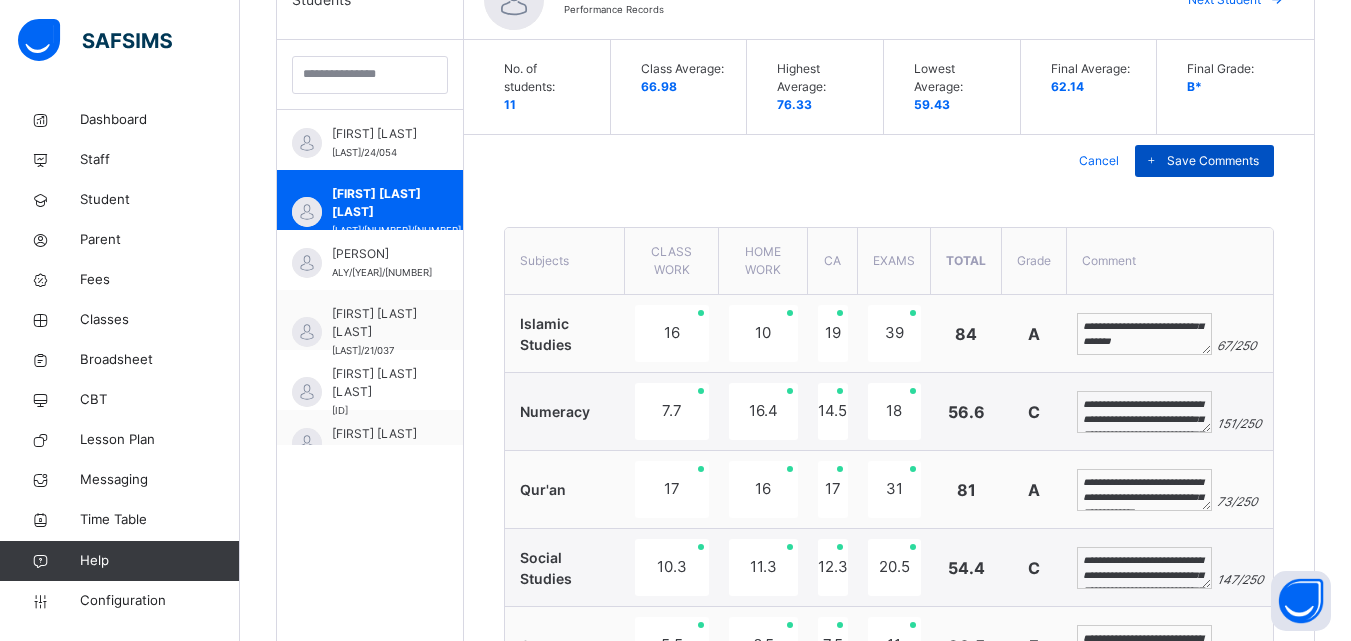 type on "**********" 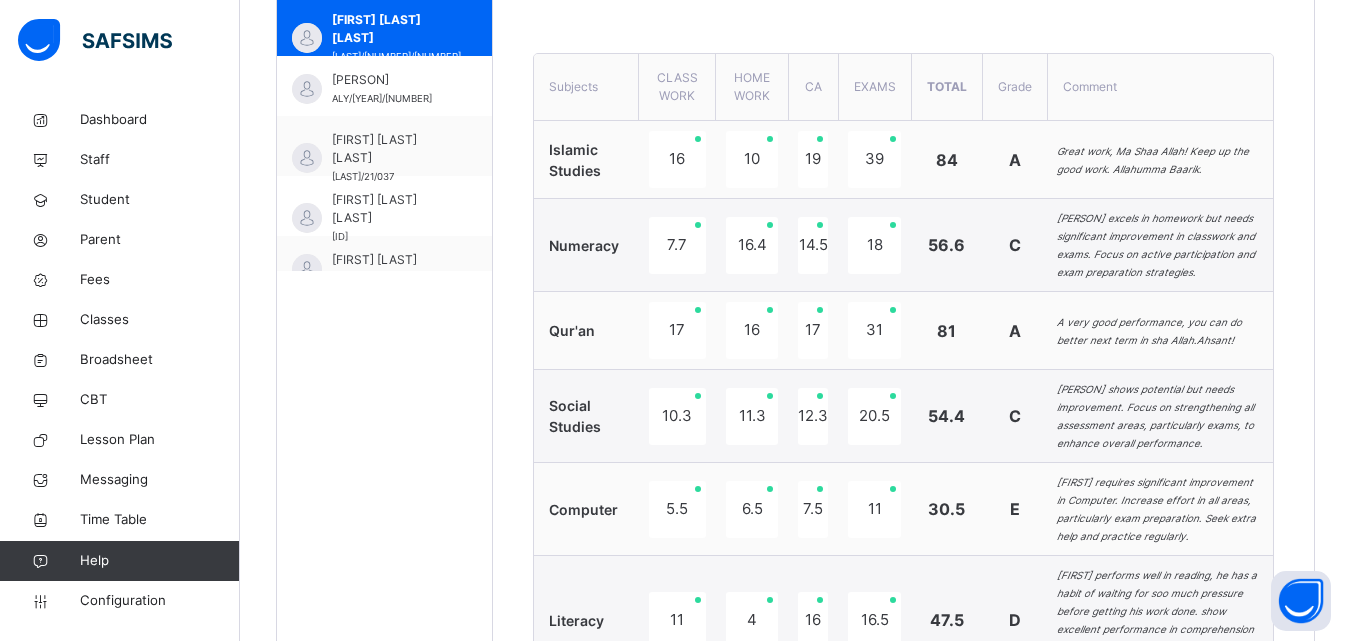 scroll, scrollTop: 760, scrollLeft: 0, axis: vertical 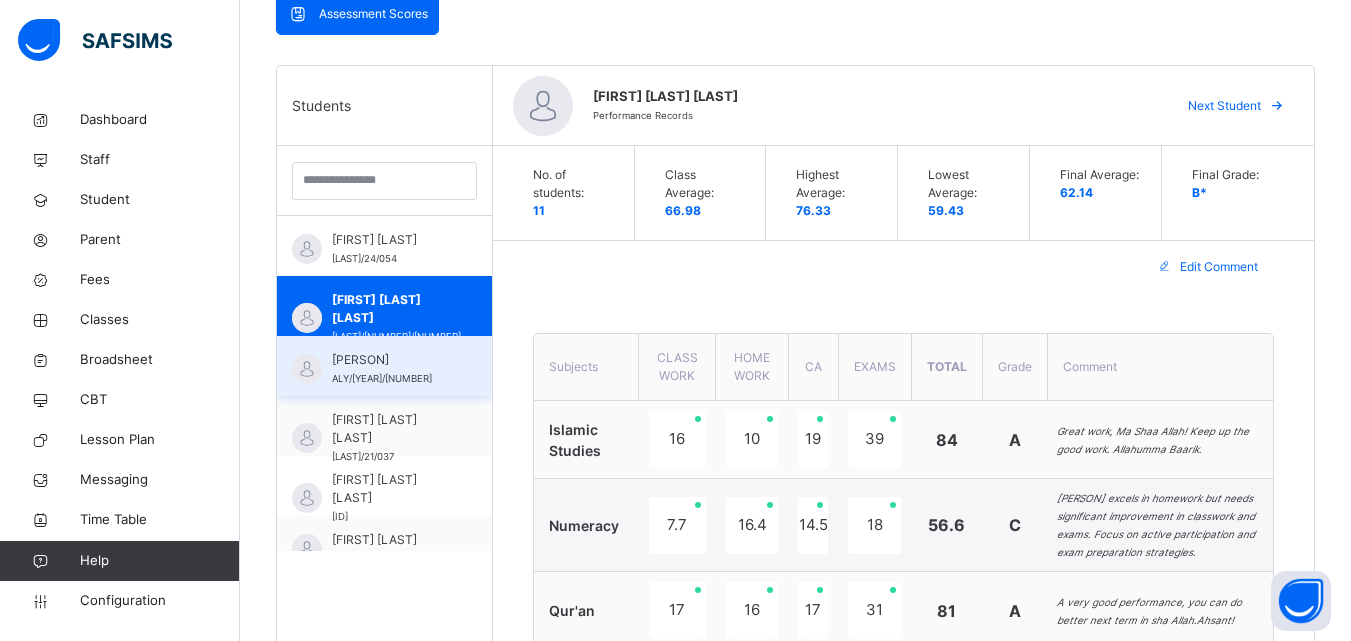 click on "AHMAD DAUD MUHAMMAD" at bounding box center [389, 360] 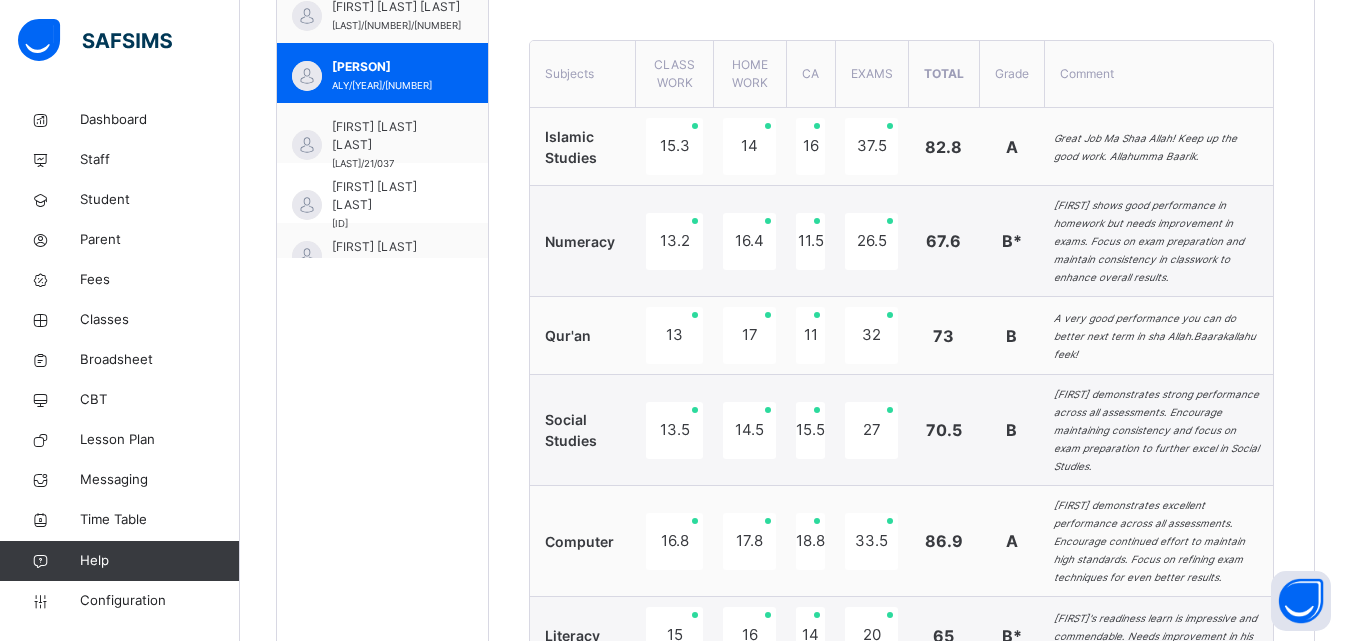 scroll, scrollTop: 840, scrollLeft: 0, axis: vertical 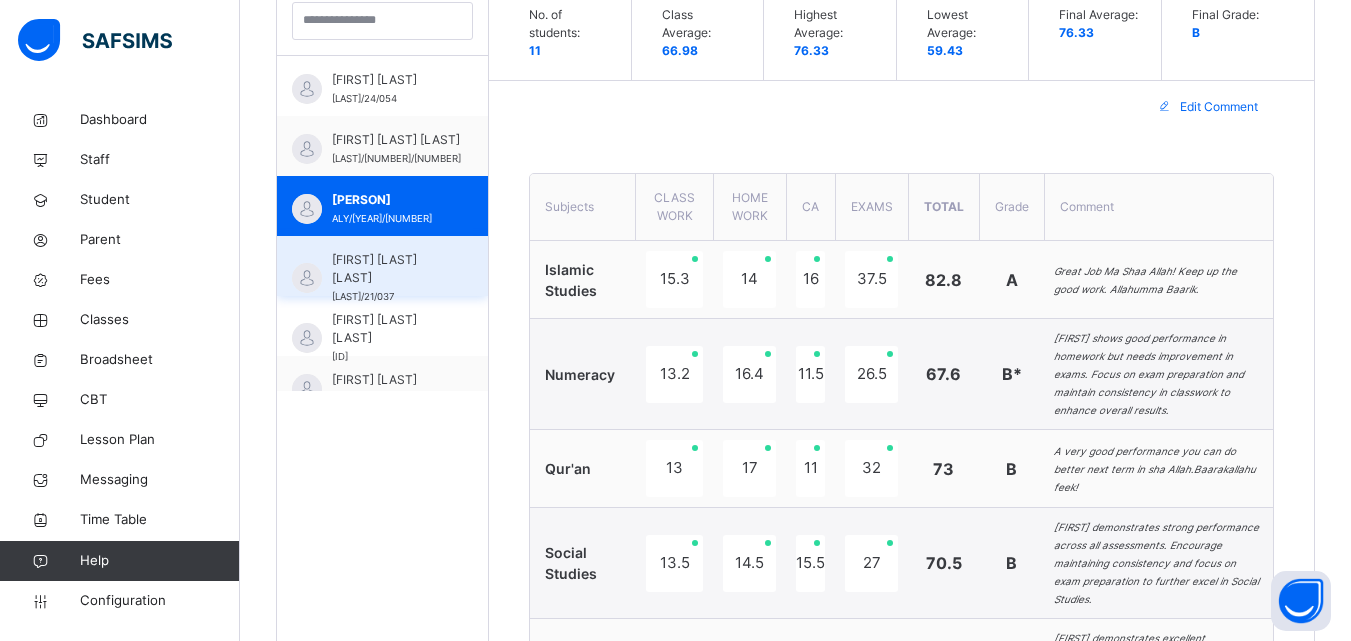 click on "AISHA OVAYIOIZA ABDULLAHI" at bounding box center (387, 269) 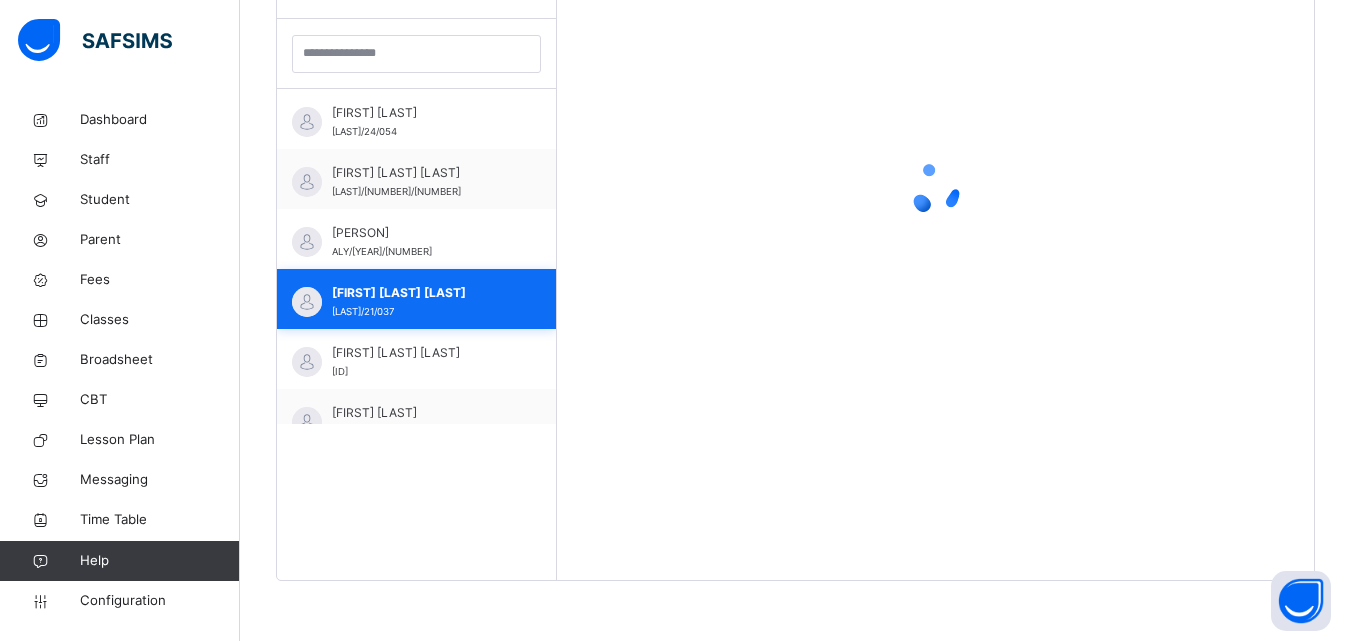 scroll, scrollTop: 614, scrollLeft: 0, axis: vertical 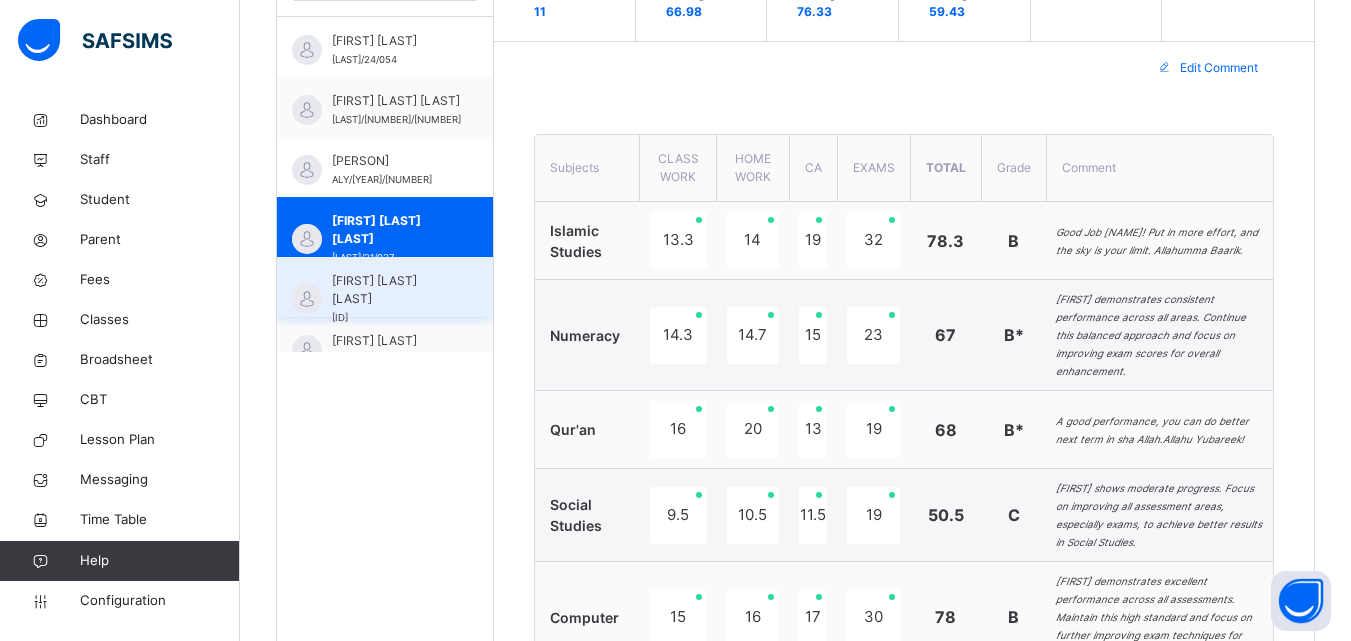 click on "AISHA SABRINA SADAUKI" at bounding box center [390, 290] 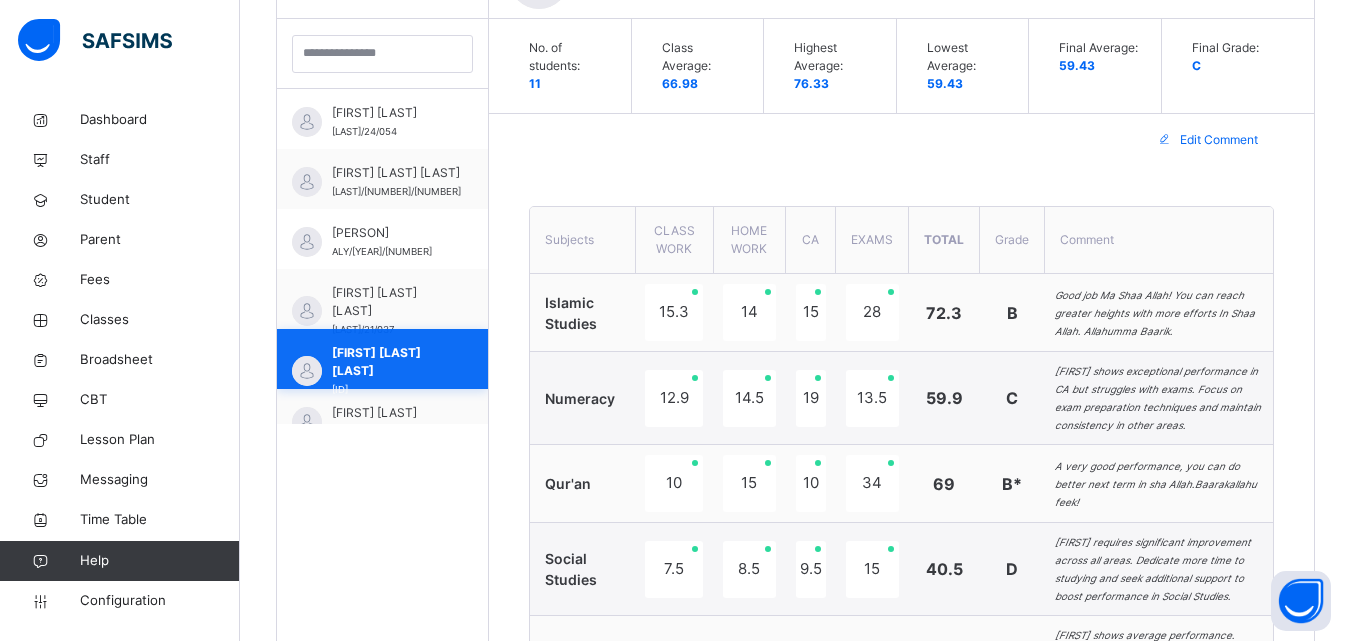 scroll, scrollTop: 653, scrollLeft: 0, axis: vertical 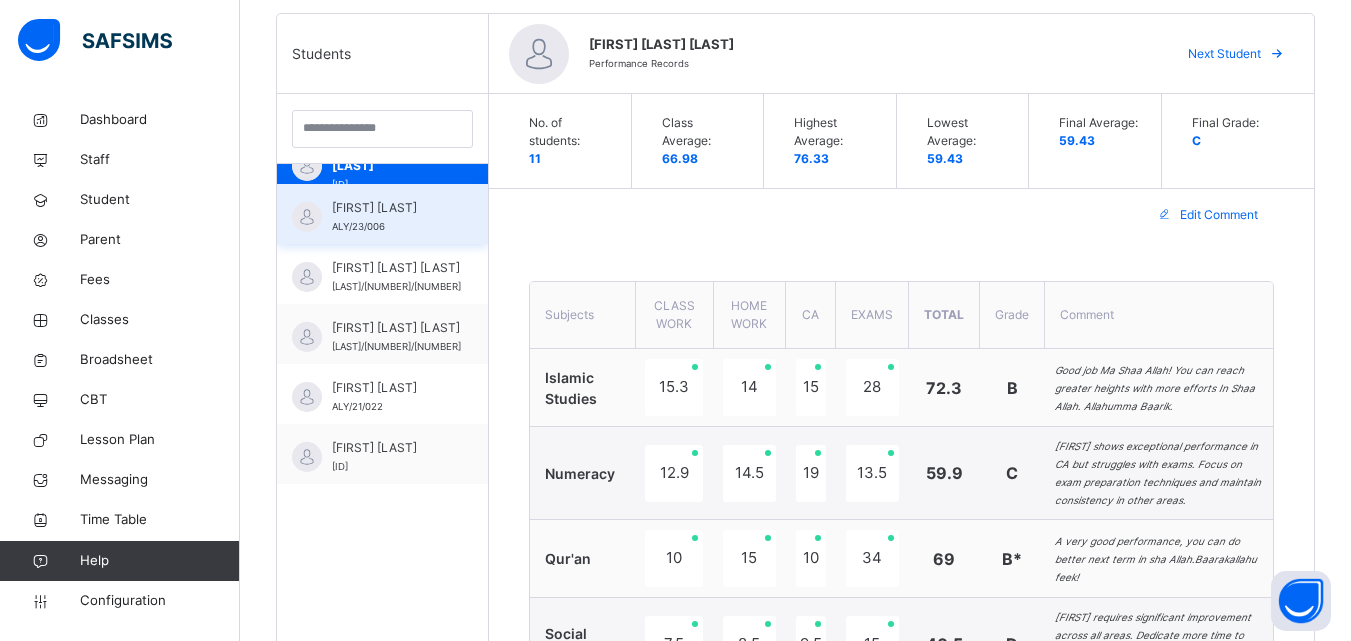 click on "AMINA YELWA HARUNA" at bounding box center (387, 208) 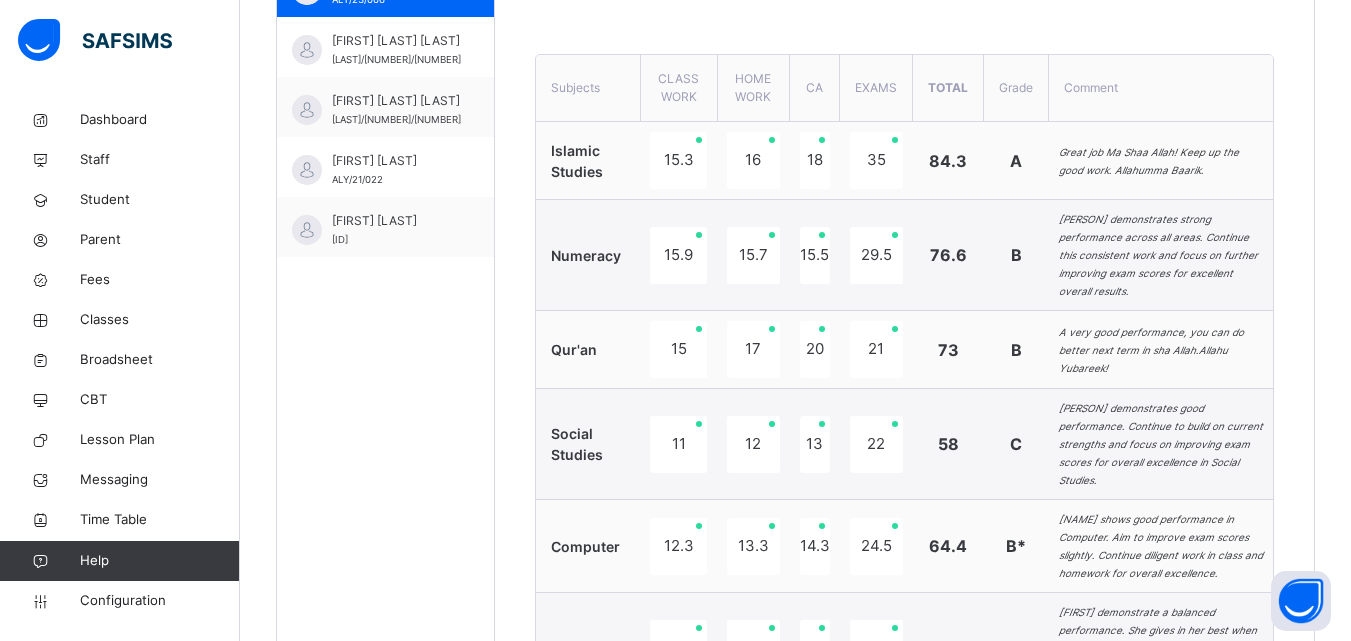 scroll, scrollTop: 760, scrollLeft: 0, axis: vertical 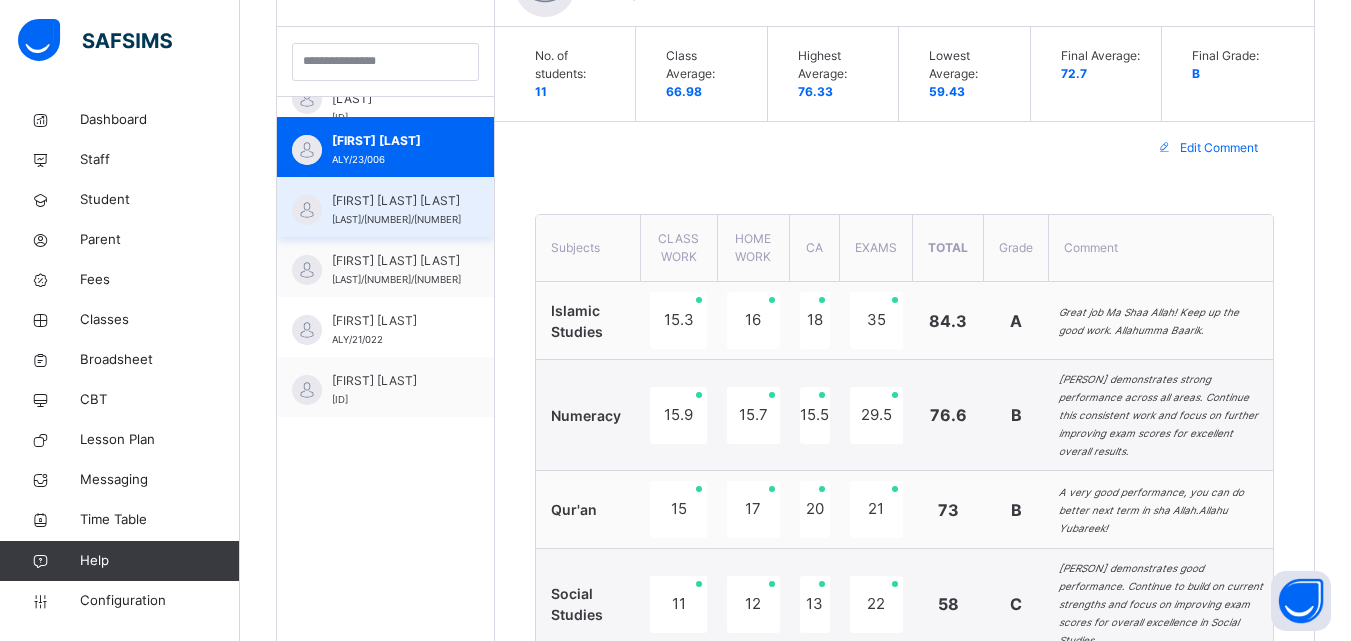 click on "HAFSAT  NUHU BAMALLI ALY/22/013" at bounding box center [396, 210] 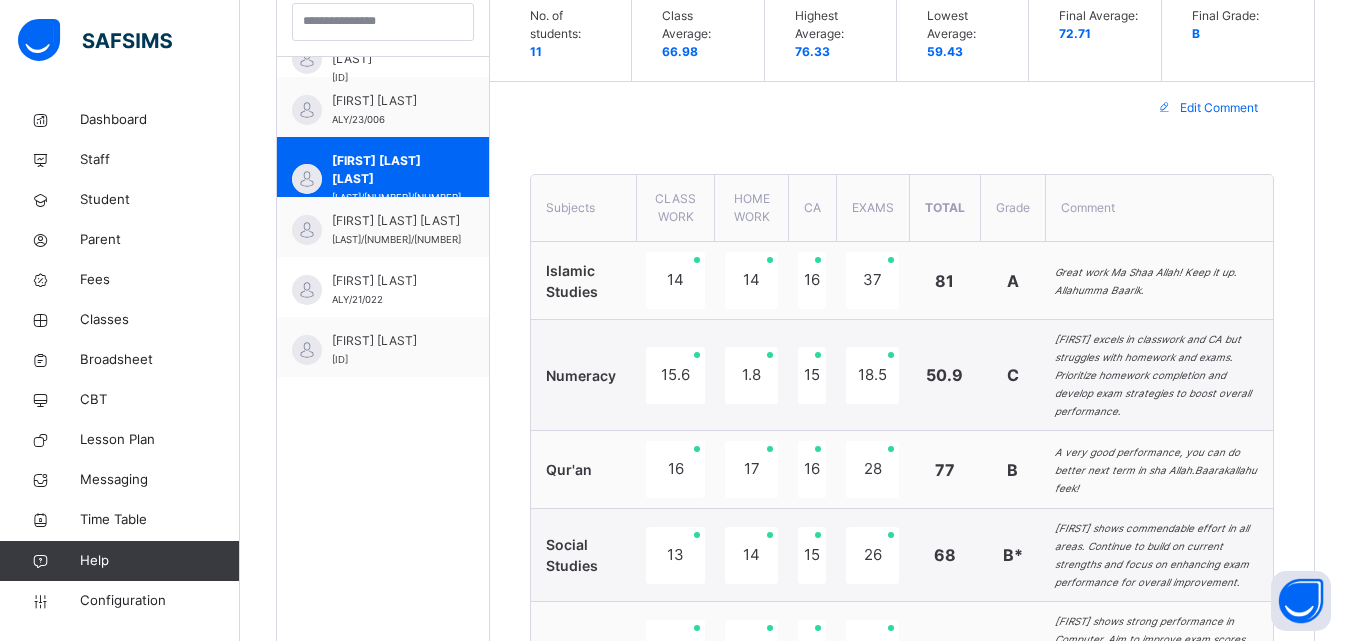 scroll, scrollTop: 707, scrollLeft: 0, axis: vertical 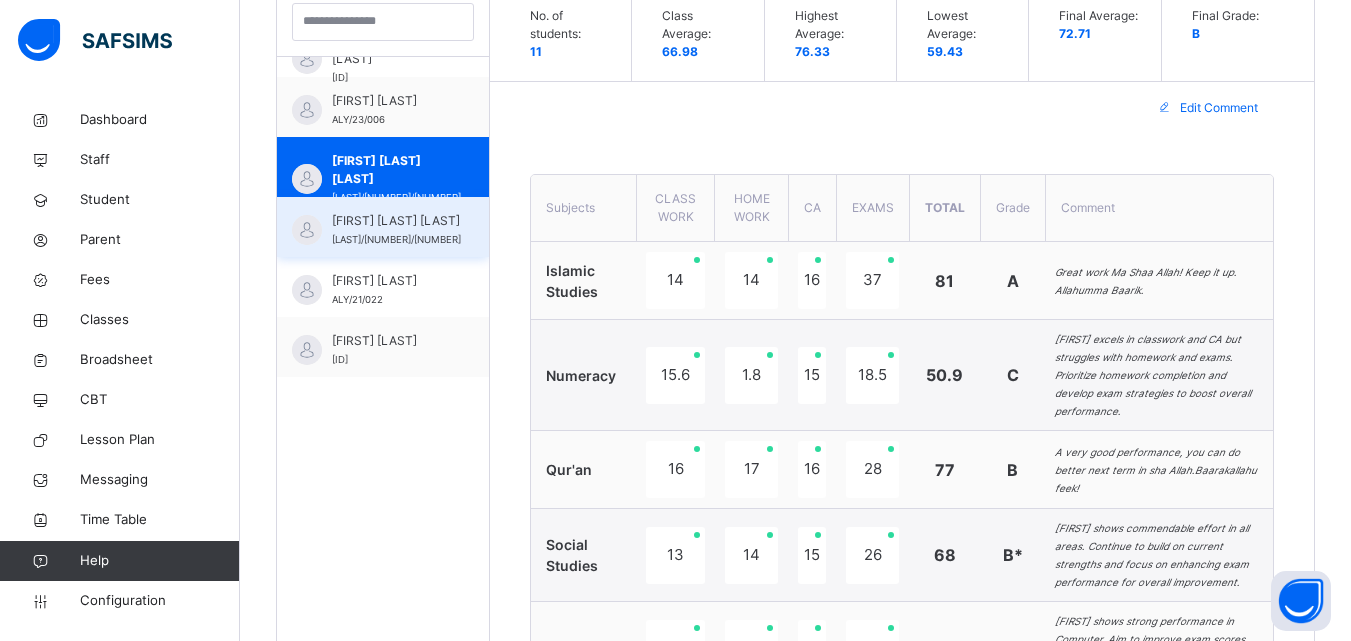 click on "HAJARA MUSA IBRAHIM" at bounding box center [396, 221] 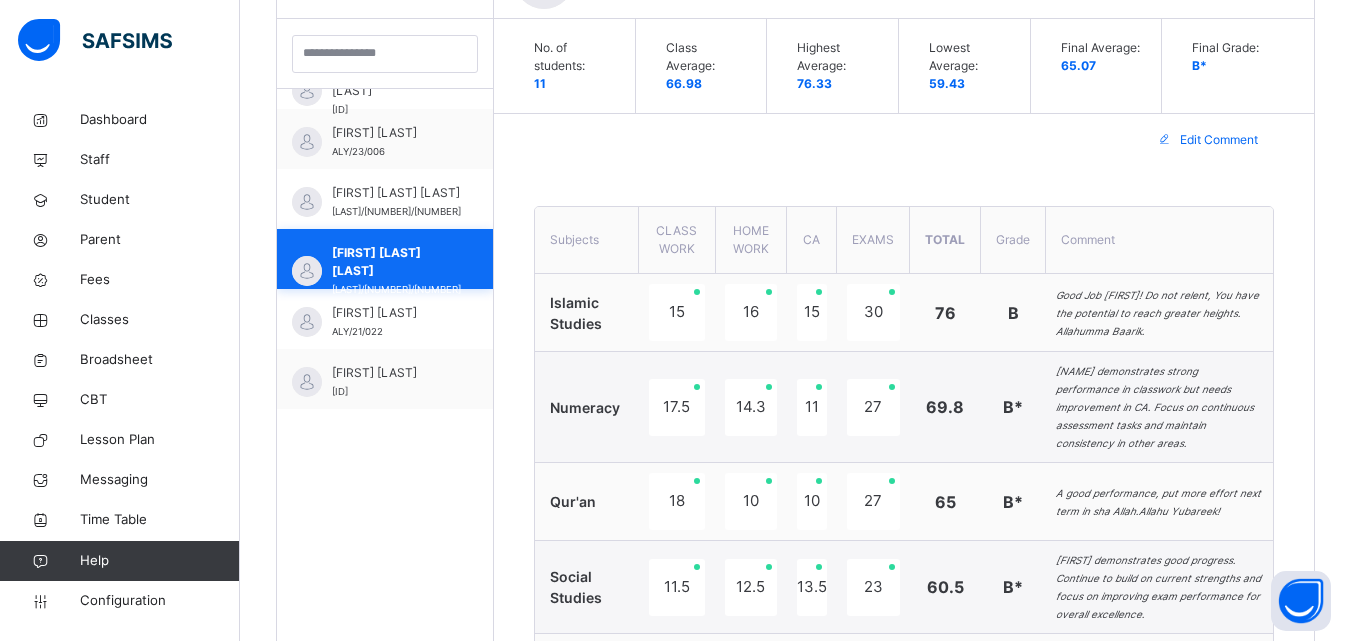 scroll, scrollTop: 613, scrollLeft: 0, axis: vertical 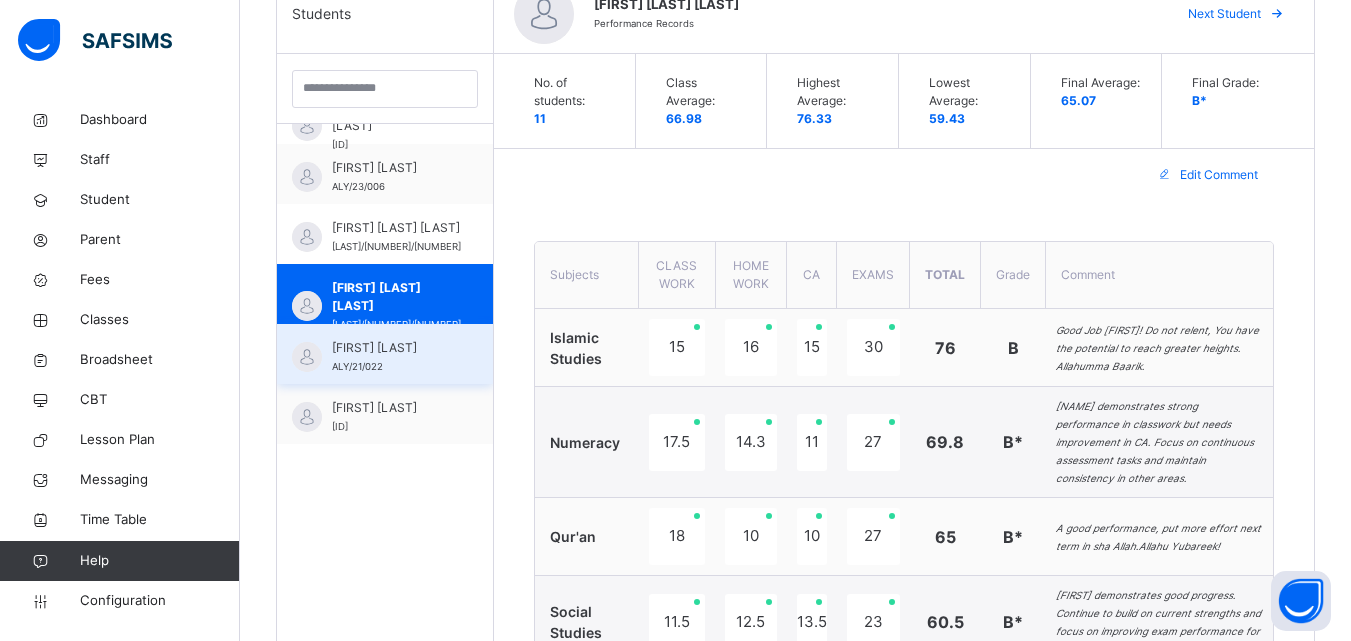 click on "MARYAM  UMAR ALY/21/022" at bounding box center [390, 357] 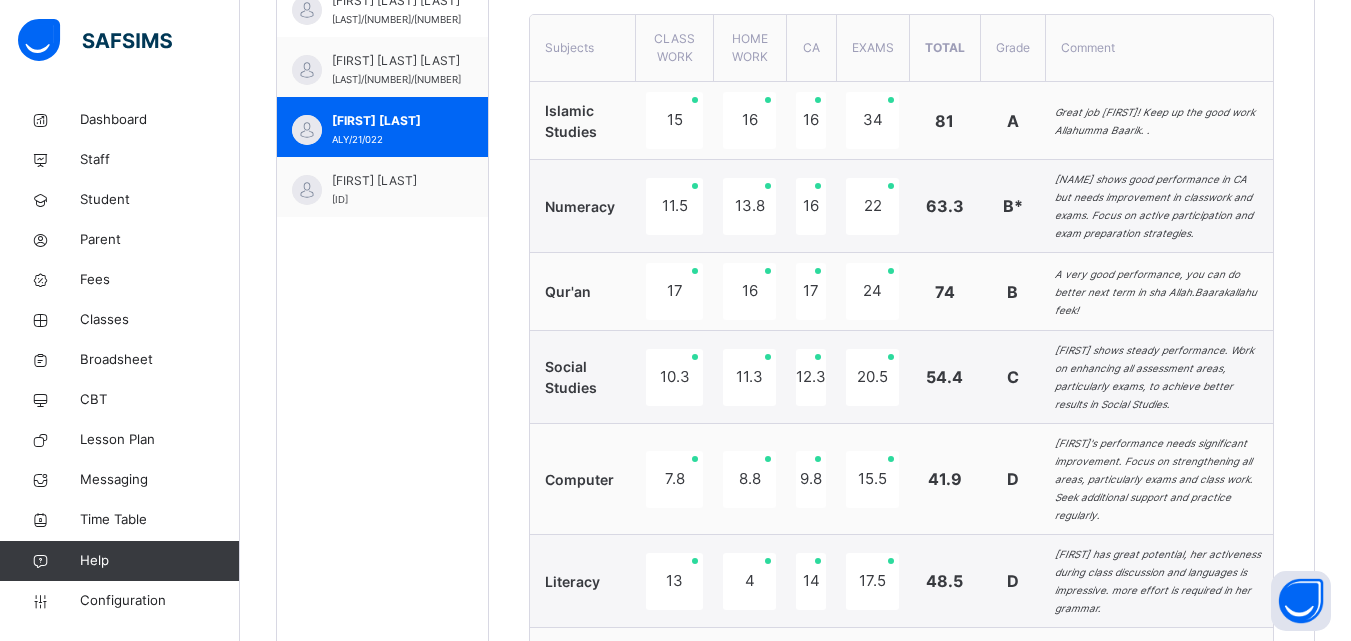 scroll, scrollTop: 786, scrollLeft: 0, axis: vertical 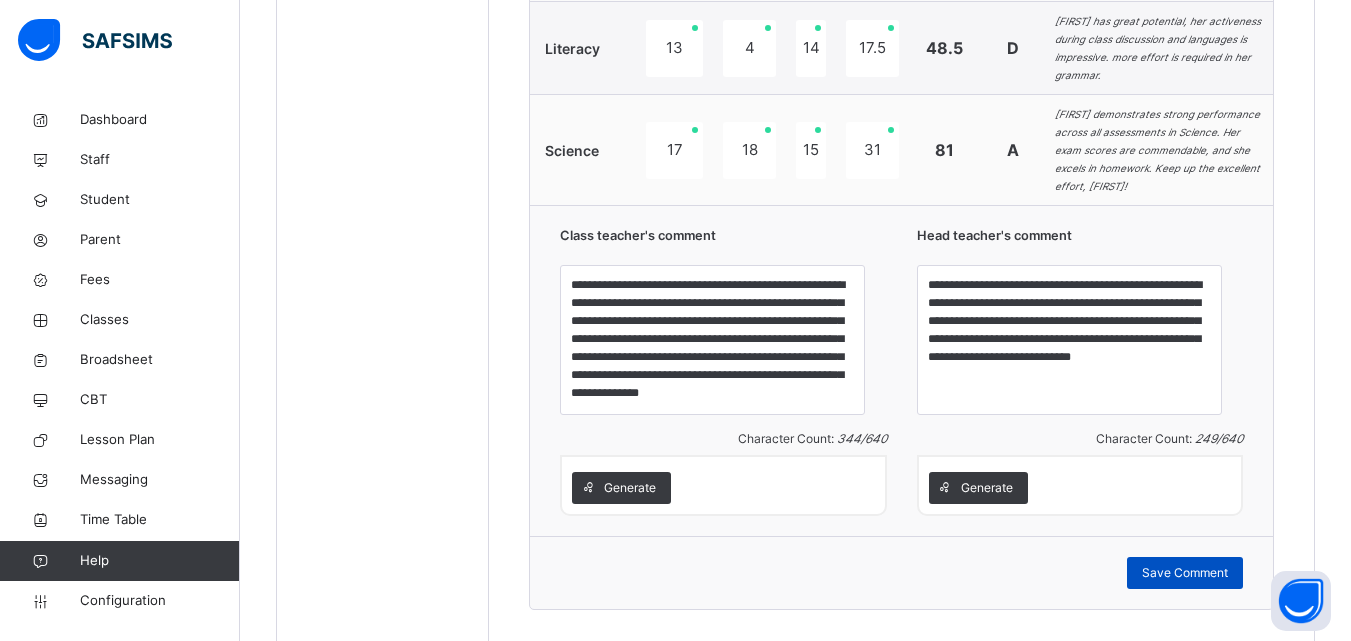 click on "Save Comment" at bounding box center (1185, 573) 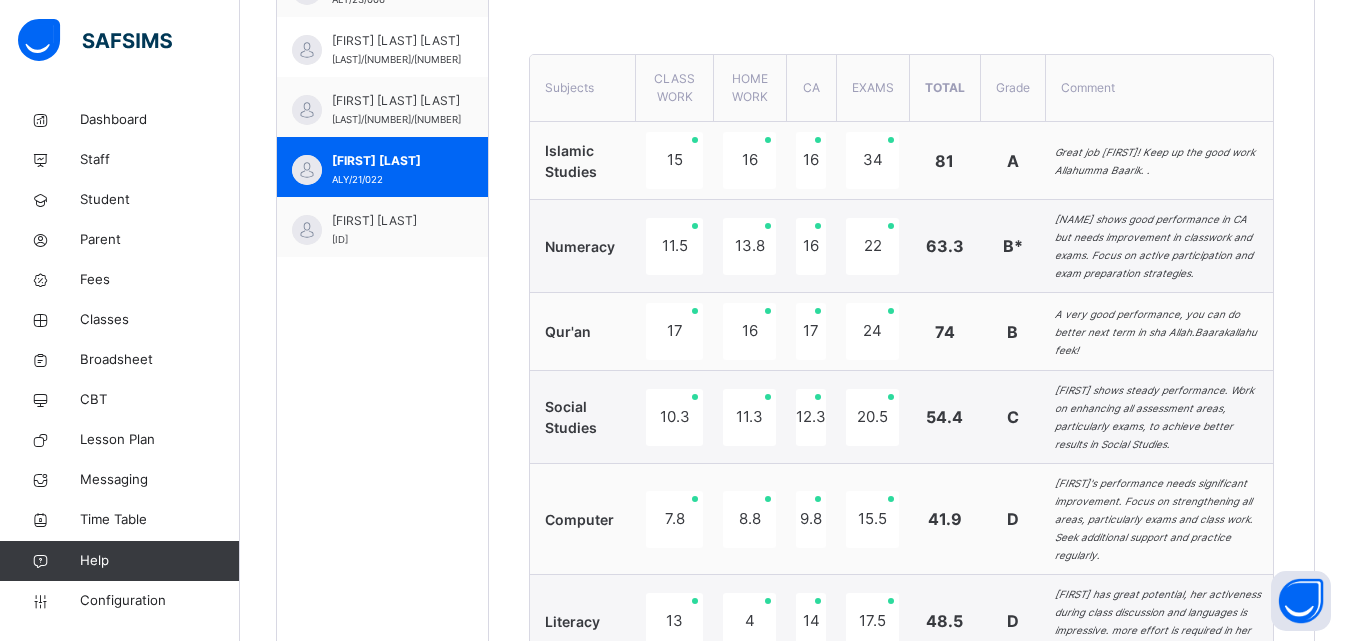 scroll, scrollTop: 680, scrollLeft: 0, axis: vertical 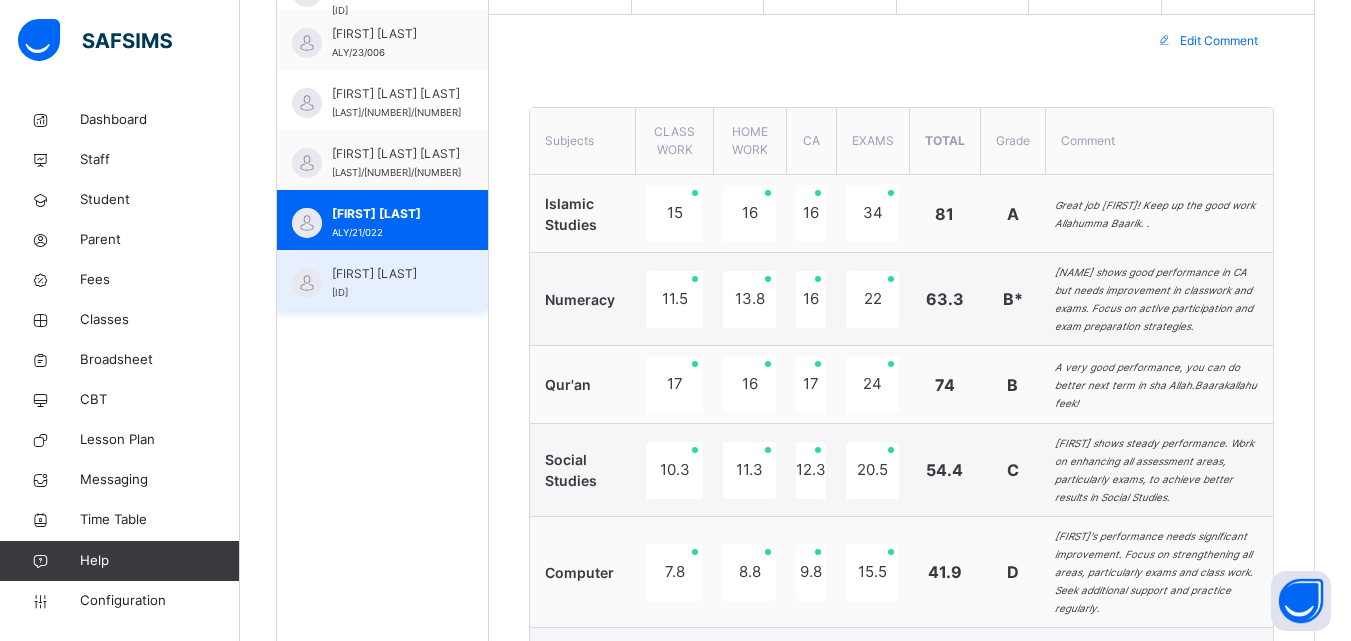 click on "MUHAMMAD  ABDULRA'UF ALY/21/027" at bounding box center (387, 283) 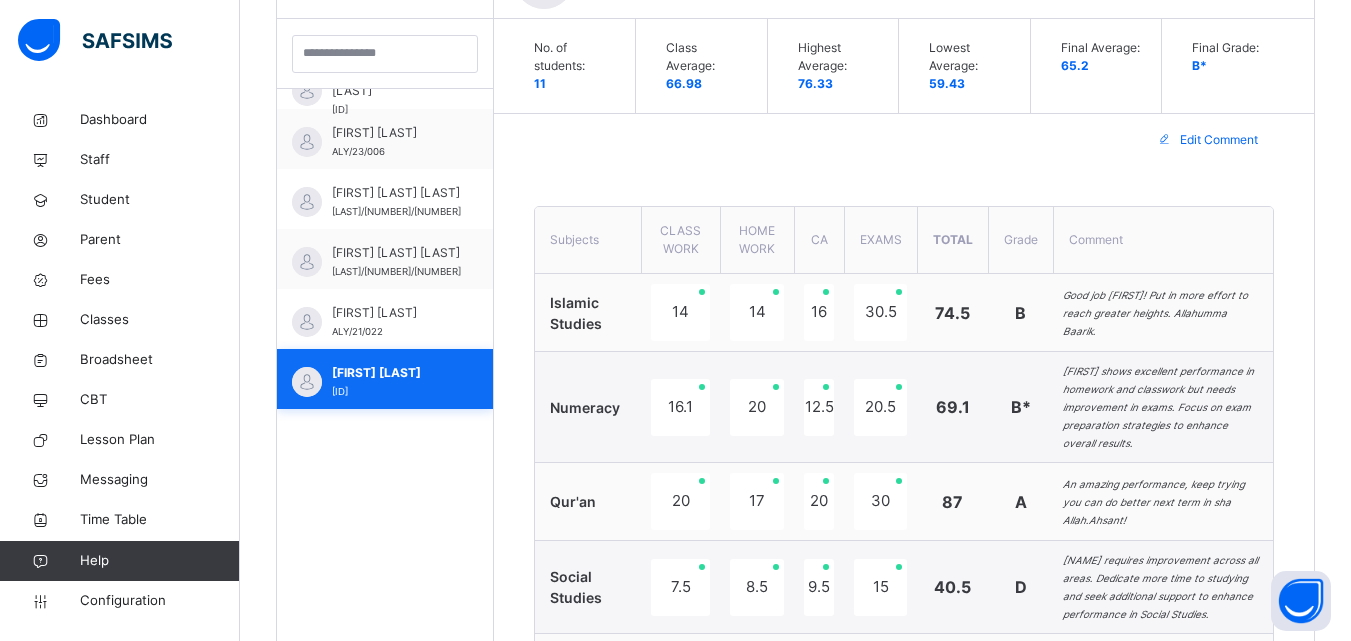 scroll, scrollTop: 680, scrollLeft: 0, axis: vertical 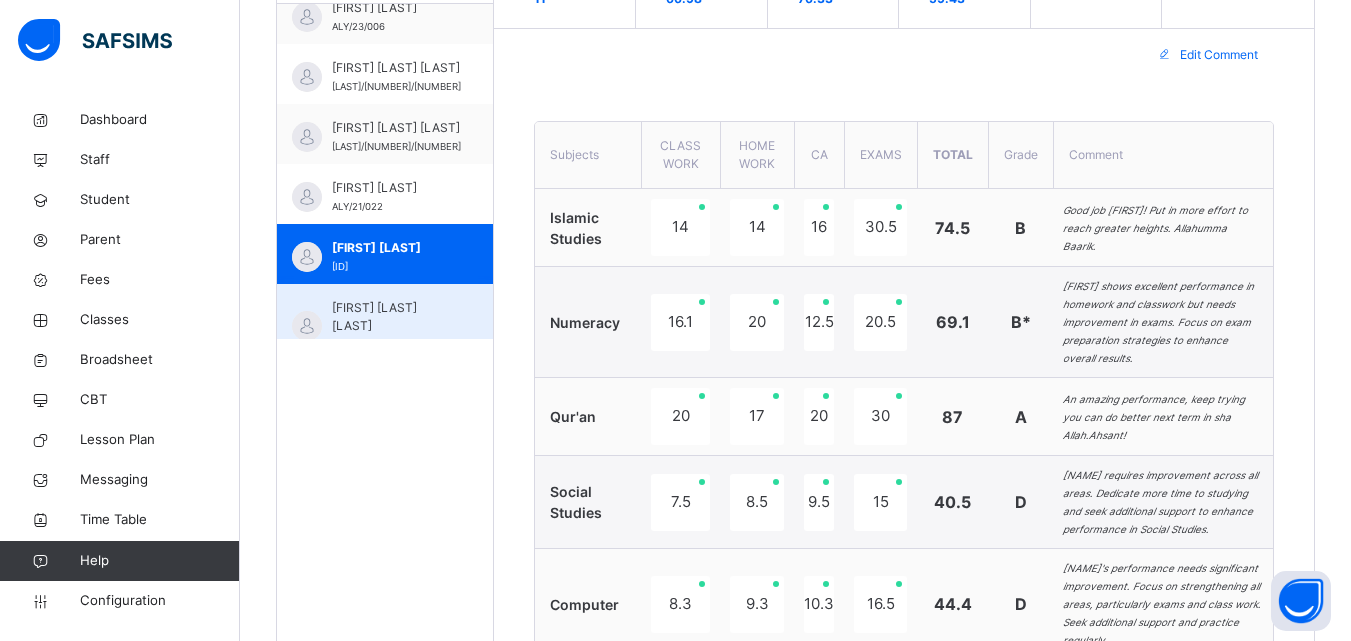 click on "MUHAMMAD AL-AMEEN DAUDA" at bounding box center [390, 317] 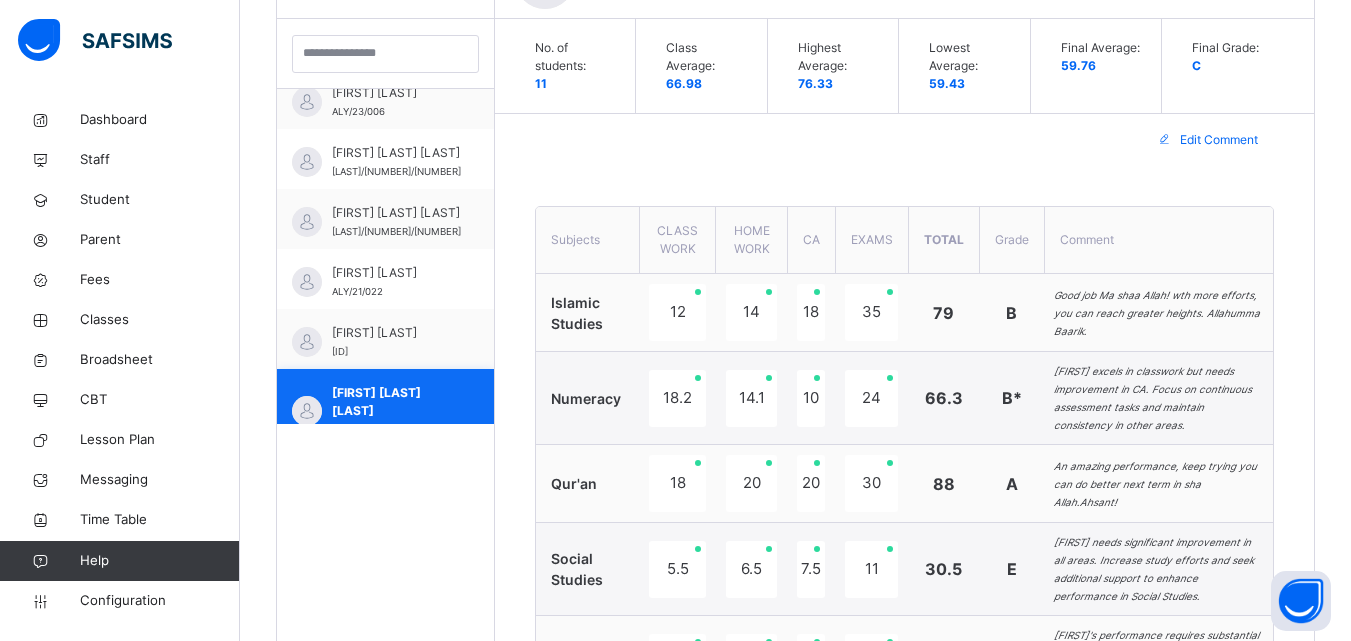 scroll, scrollTop: 666, scrollLeft: 0, axis: vertical 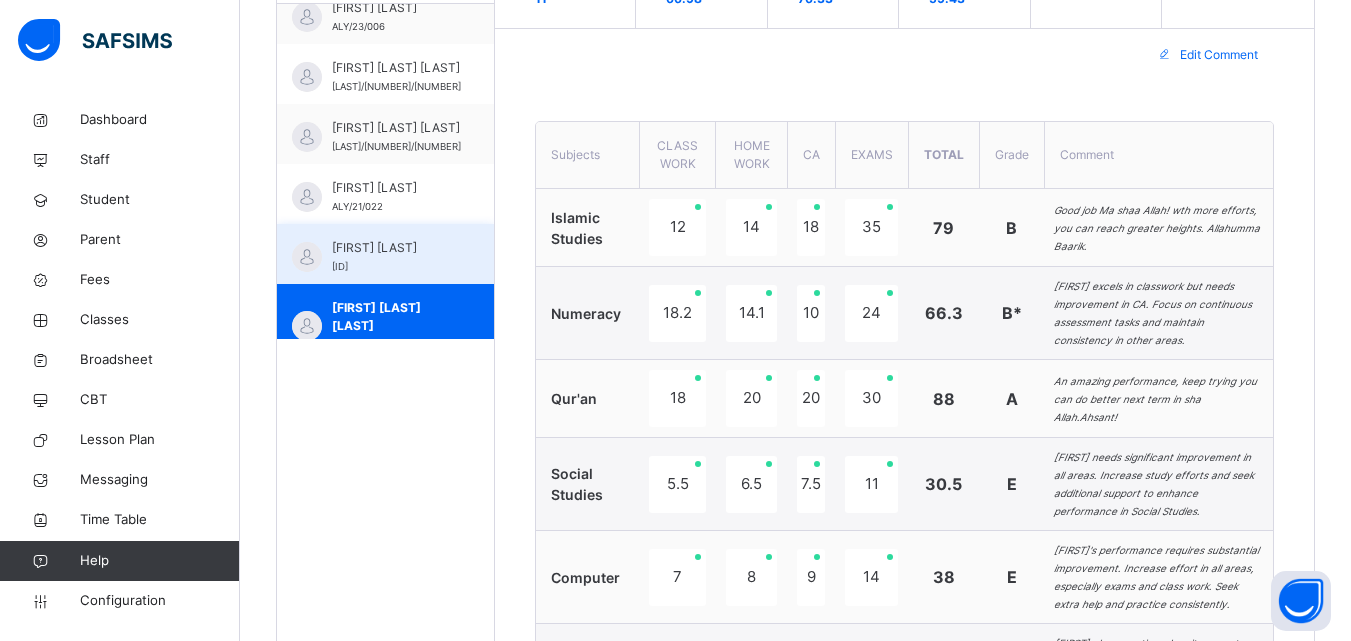 click on "MUHAMMAD  ABDULRA'UF" at bounding box center (390, 248) 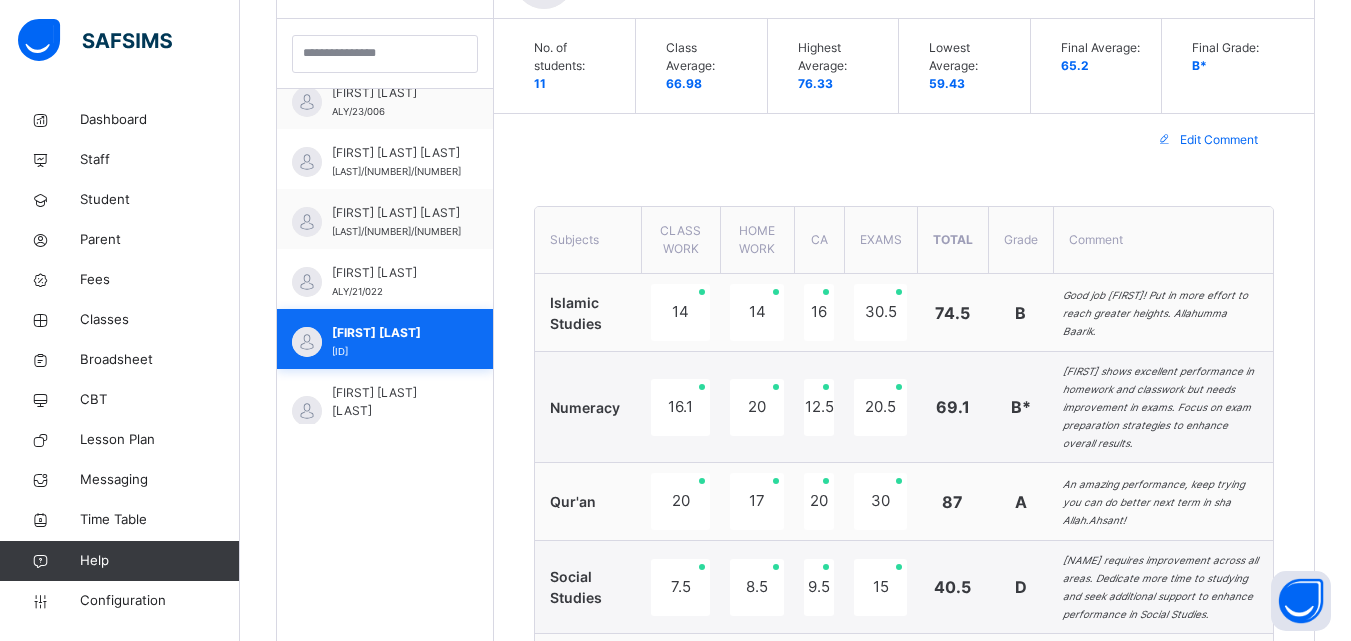 scroll, scrollTop: 666, scrollLeft: 0, axis: vertical 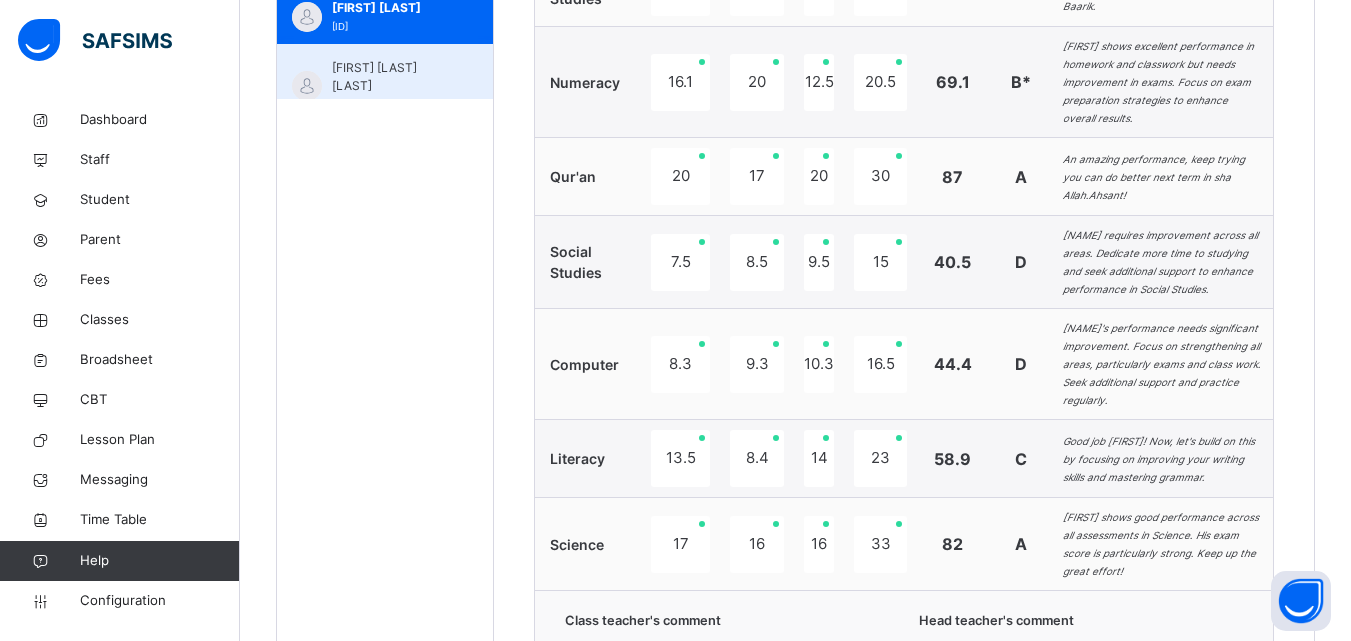 click on "MUHAMMAD AL-AMEEN DAUDA" at bounding box center (390, 77) 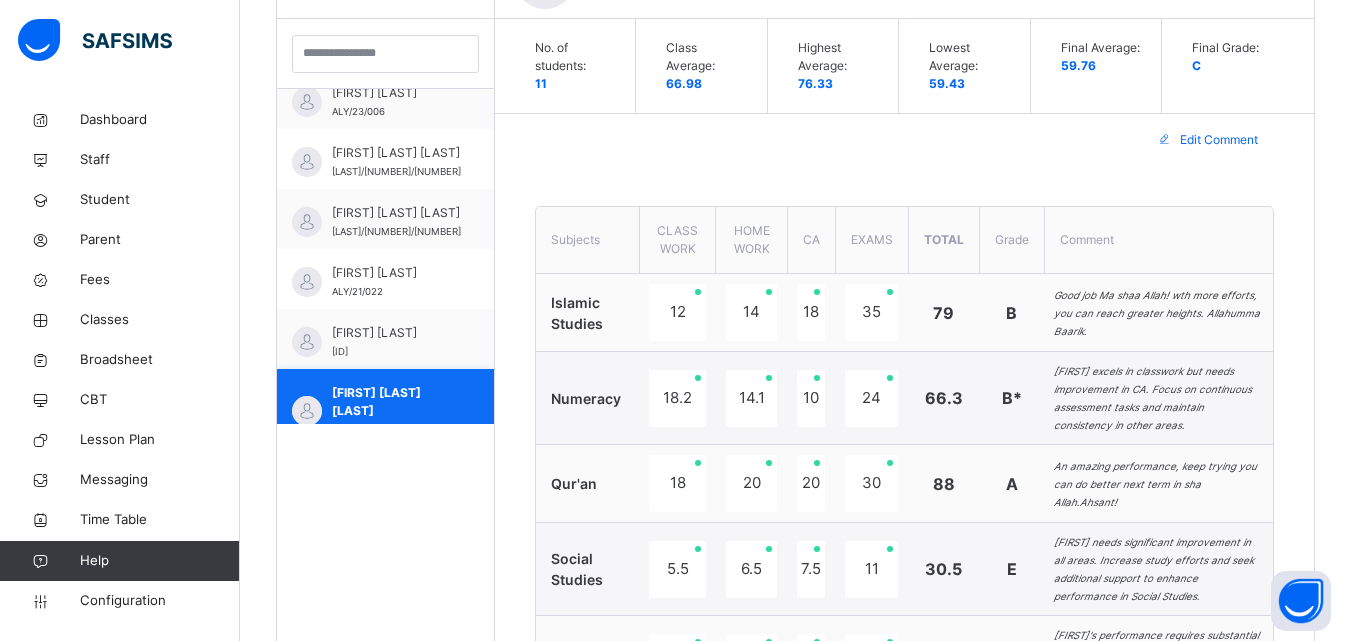scroll, scrollTop: 906, scrollLeft: 0, axis: vertical 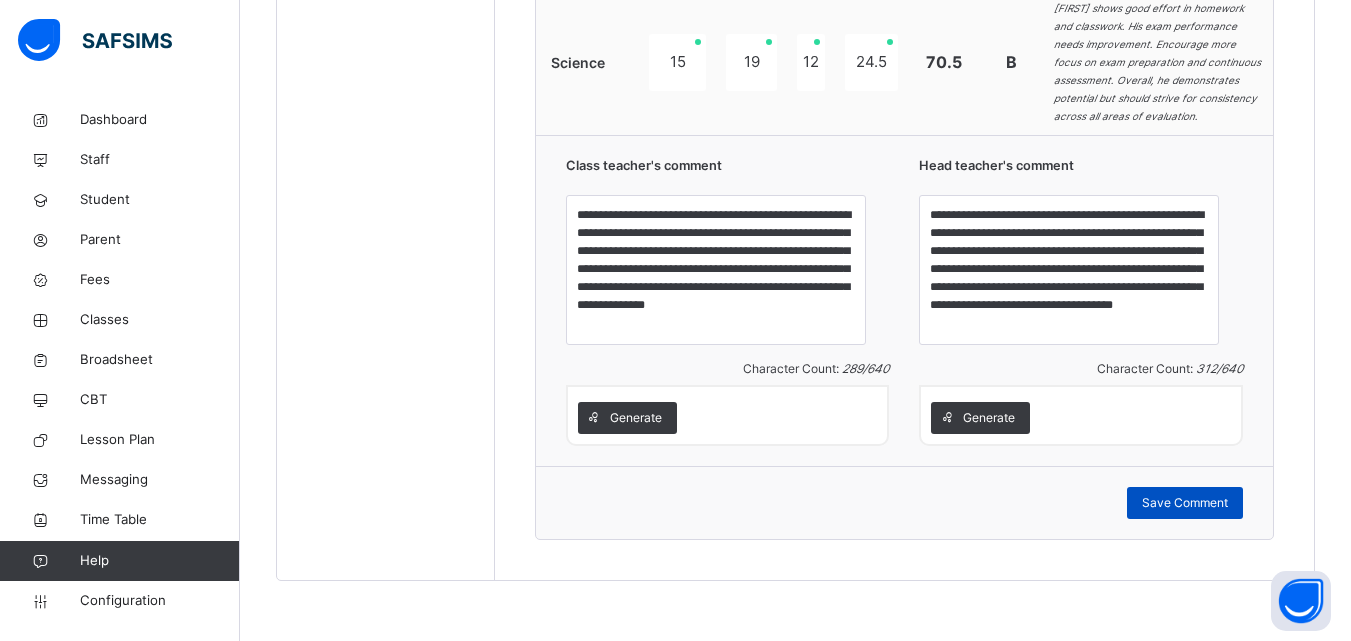 click on "Save Comment" at bounding box center (1185, 503) 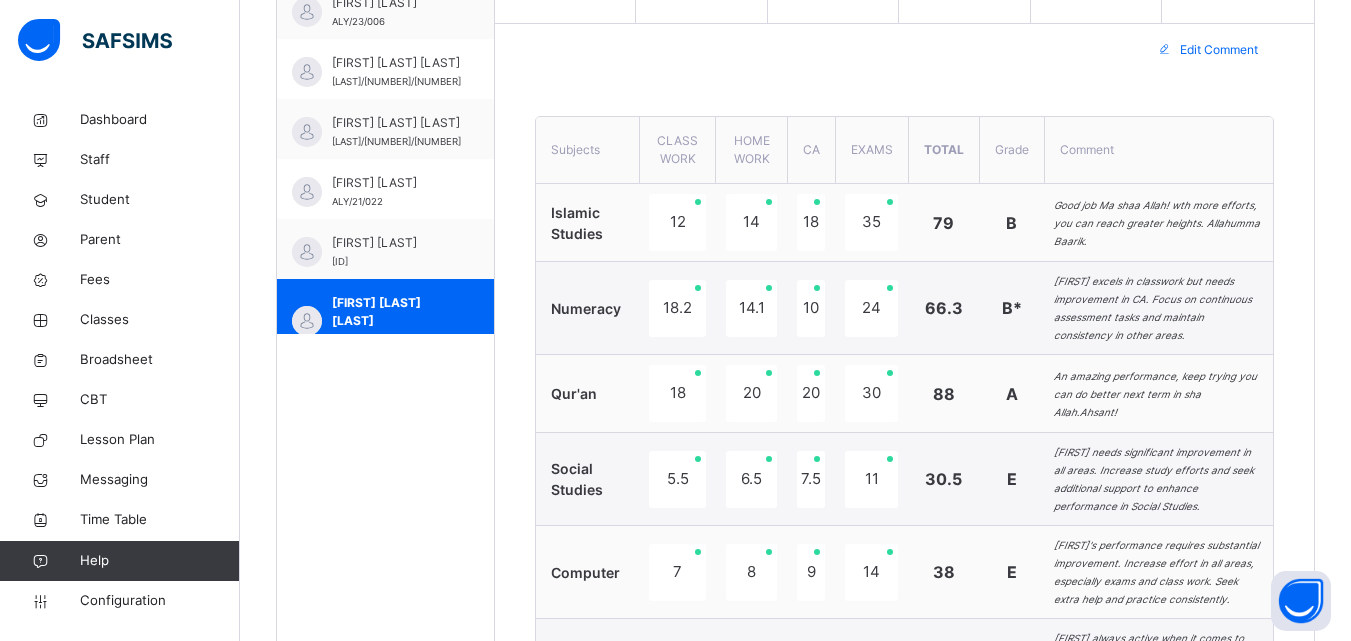 scroll, scrollTop: 631, scrollLeft: 0, axis: vertical 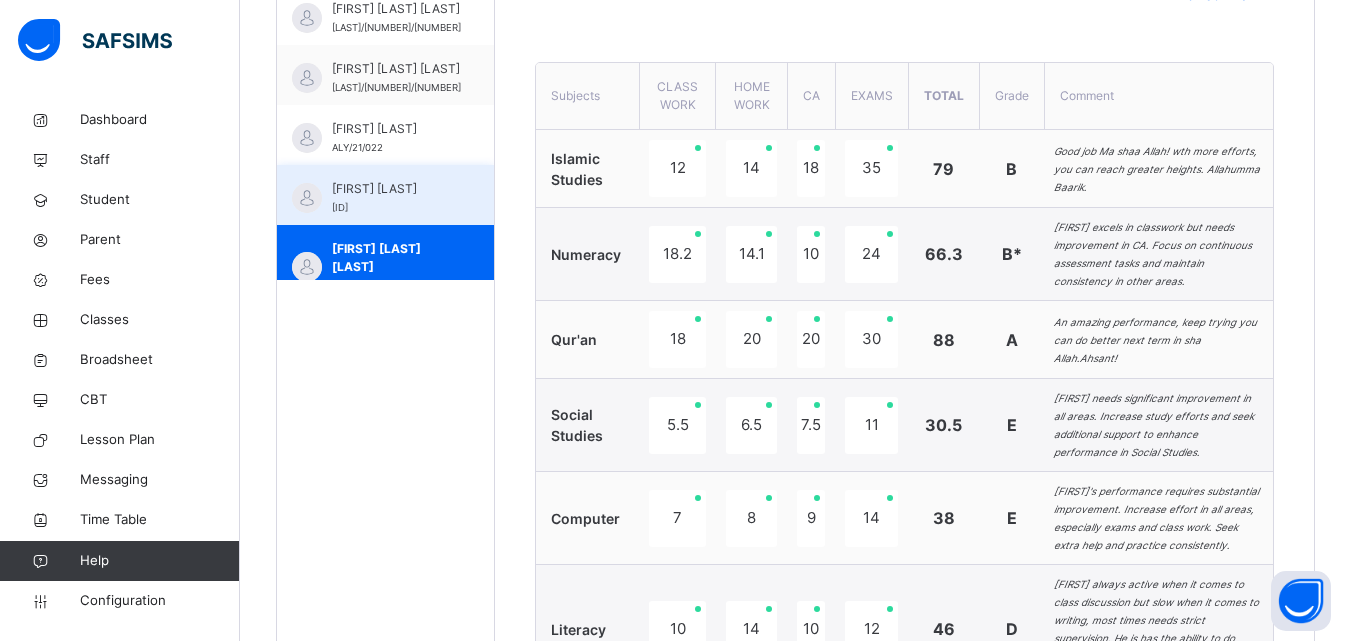 click on "MUHAMMAD  ABDULRA'UF" at bounding box center (390, 189) 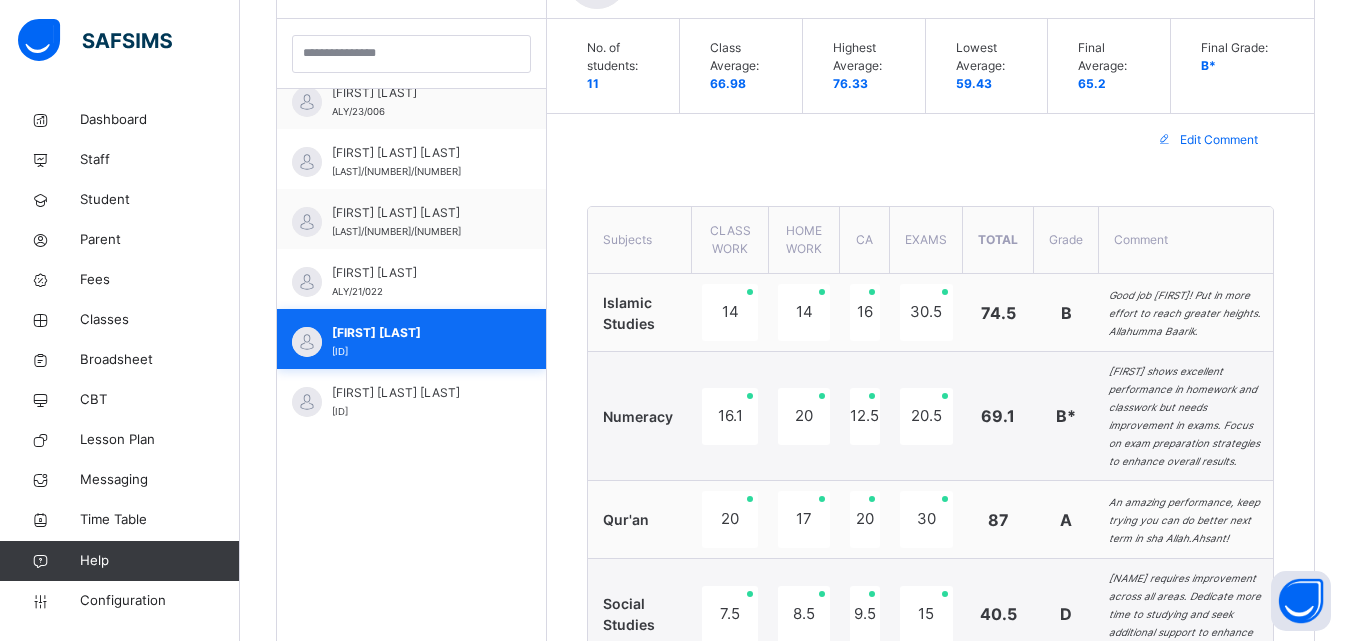 scroll, scrollTop: 725, scrollLeft: 0, axis: vertical 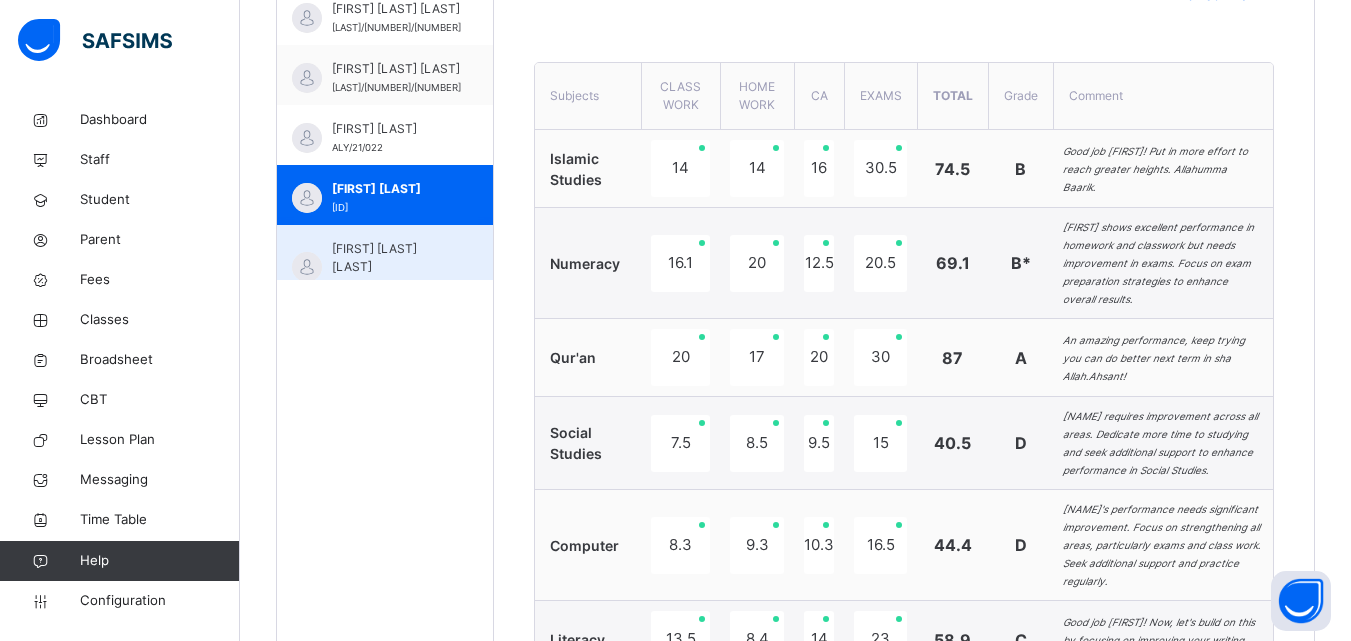 click on "MUHAMMAD AL-AMEEN DAUDA" at bounding box center (390, 258) 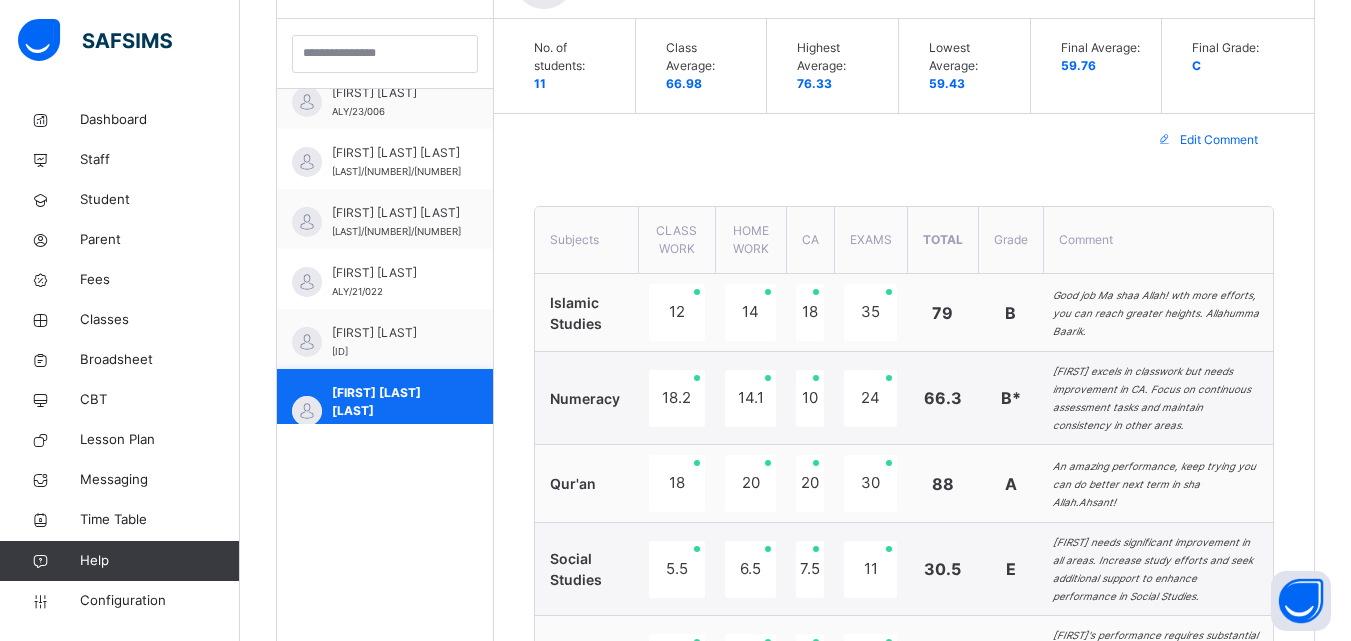 scroll, scrollTop: 725, scrollLeft: 0, axis: vertical 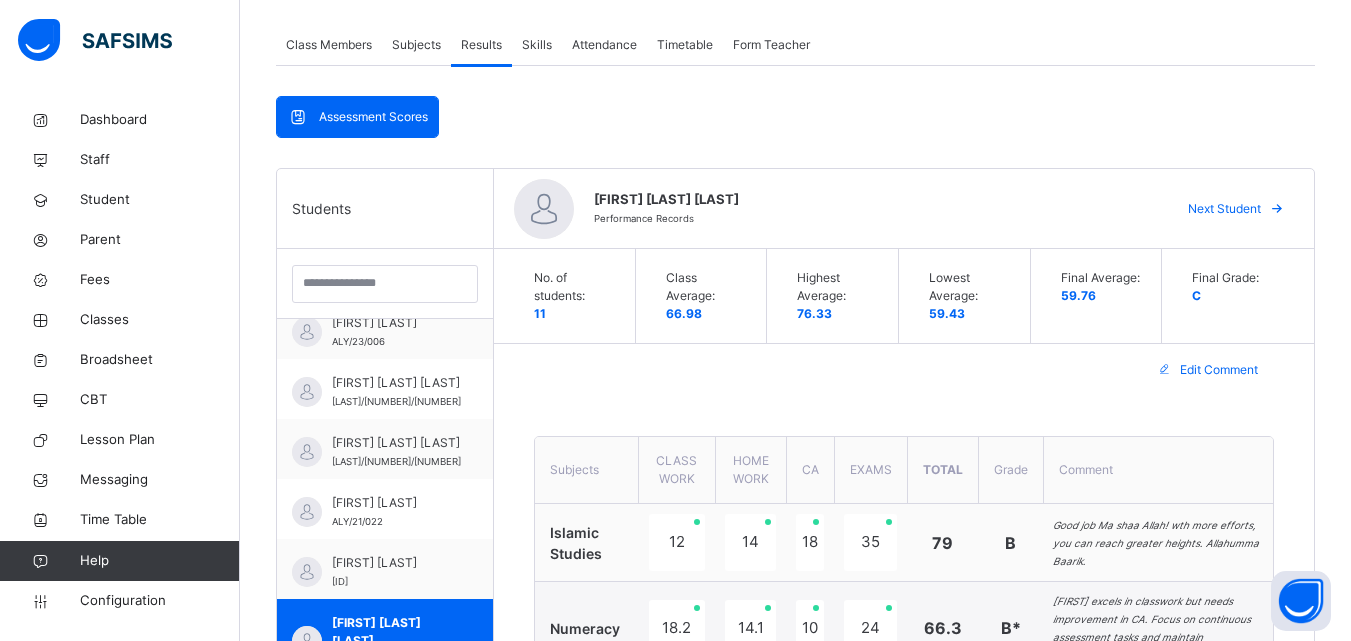 click on "Skills" at bounding box center (537, 45) 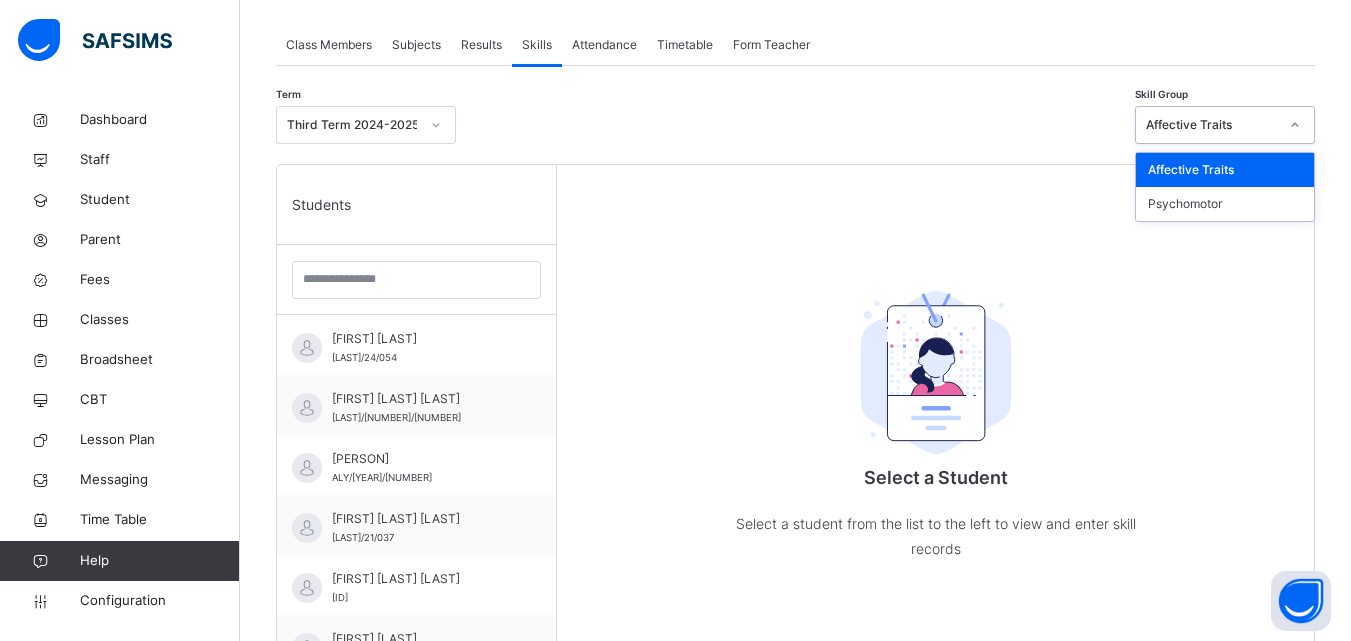 click 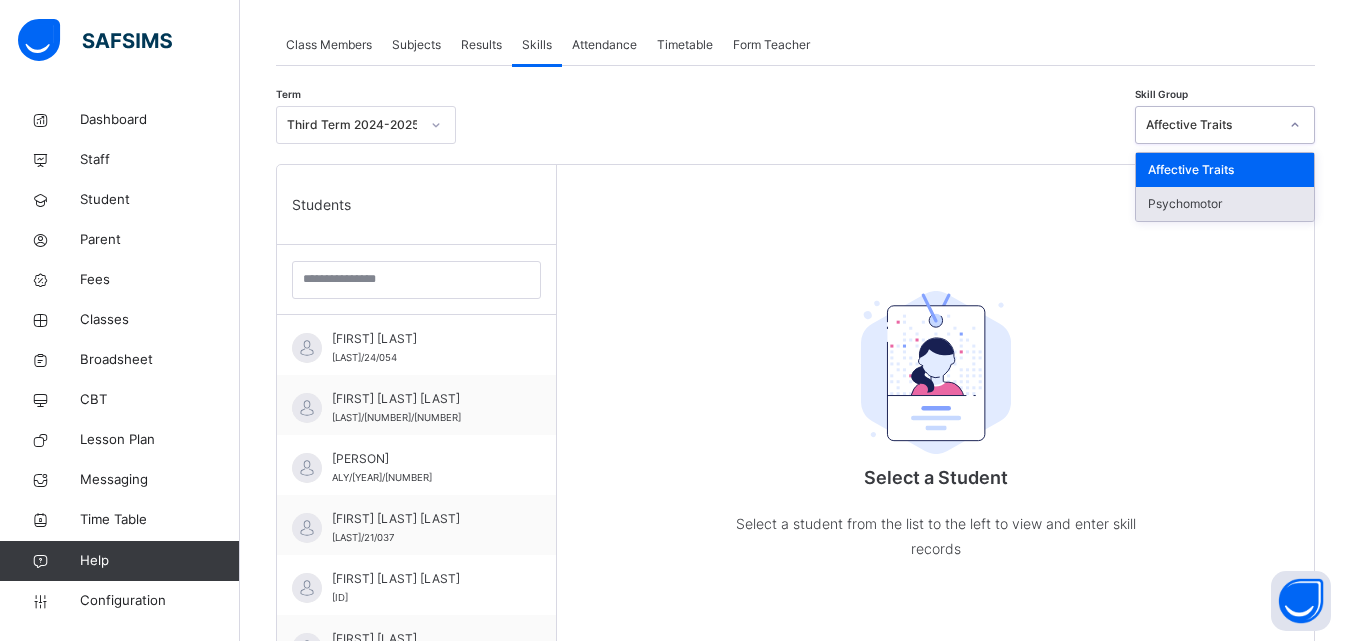 click on "Psychomotor" at bounding box center [1225, 204] 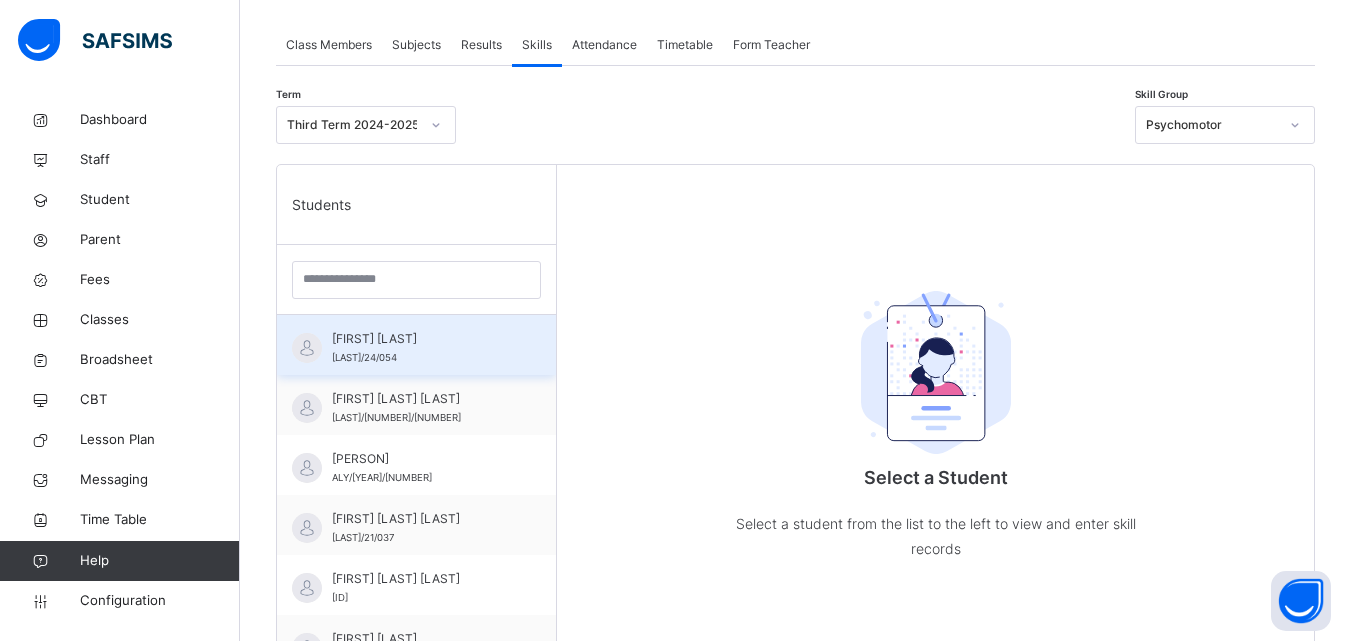 click on "AATIK  MAS'UD" at bounding box center (421, 339) 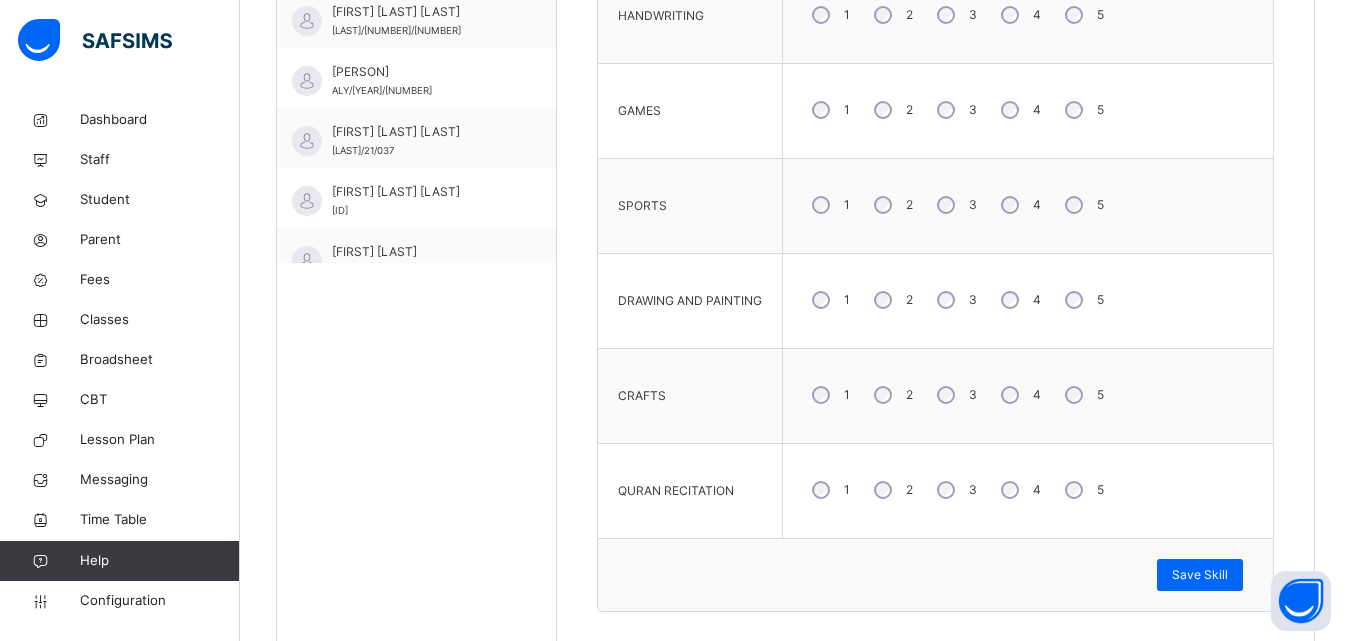 scroll, scrollTop: 800, scrollLeft: 0, axis: vertical 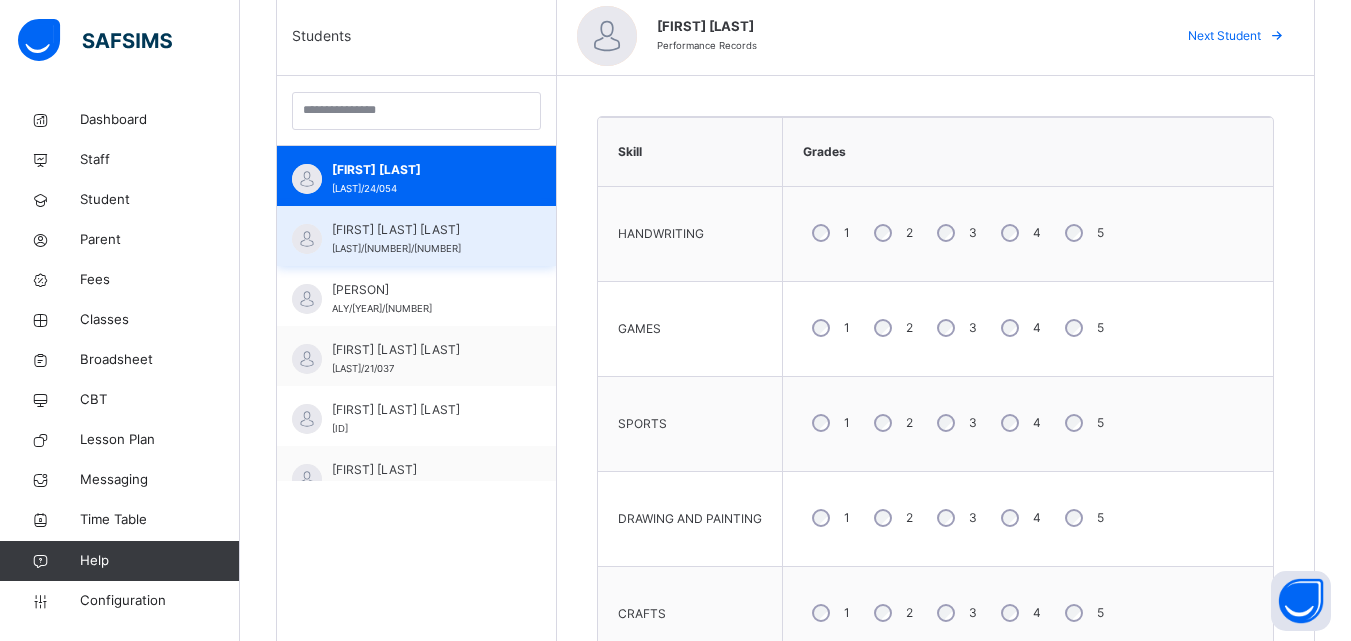 click on "ABDULRASHID IBRAHIM BASHIR" at bounding box center [421, 230] 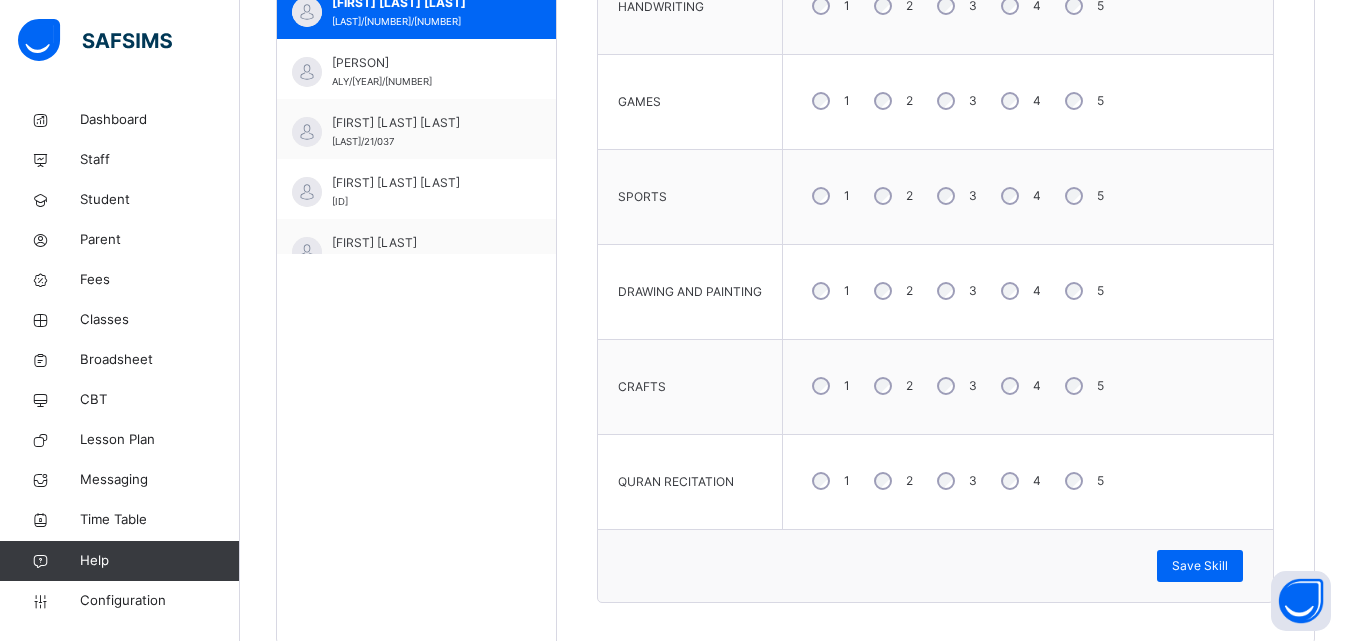 scroll, scrollTop: 800, scrollLeft: 0, axis: vertical 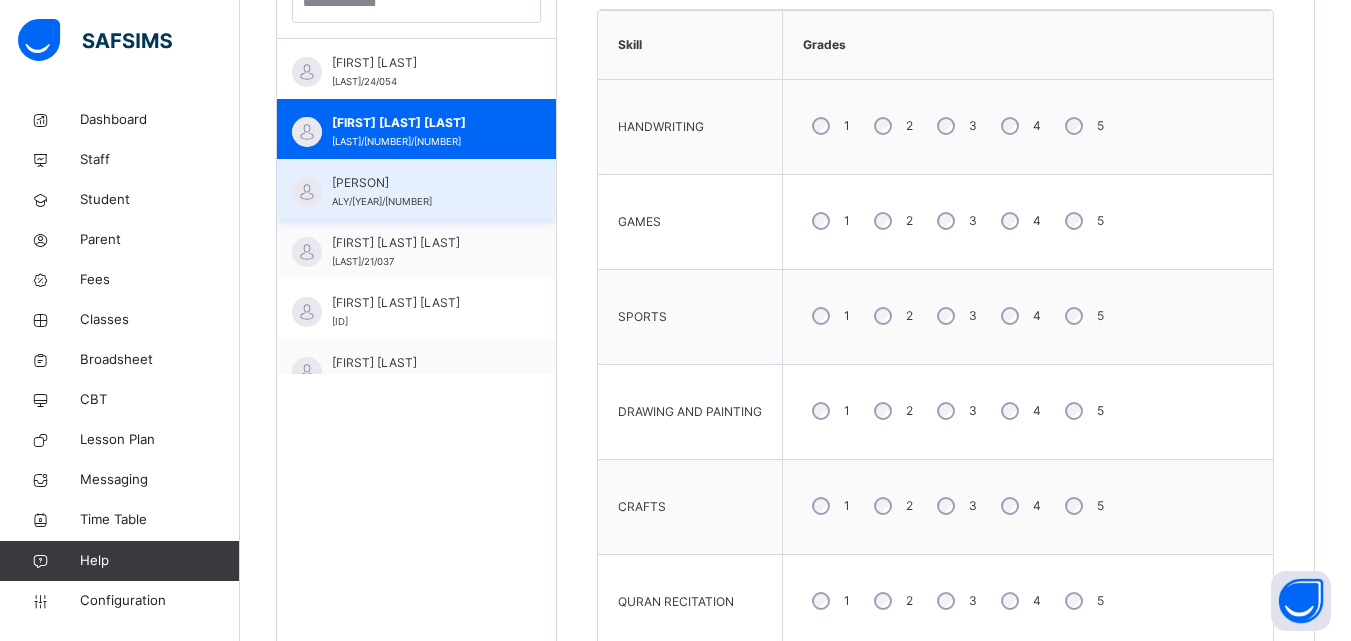 click on "AHMAD DAUD MUHAMMAD ALY/23/016" at bounding box center [416, 189] 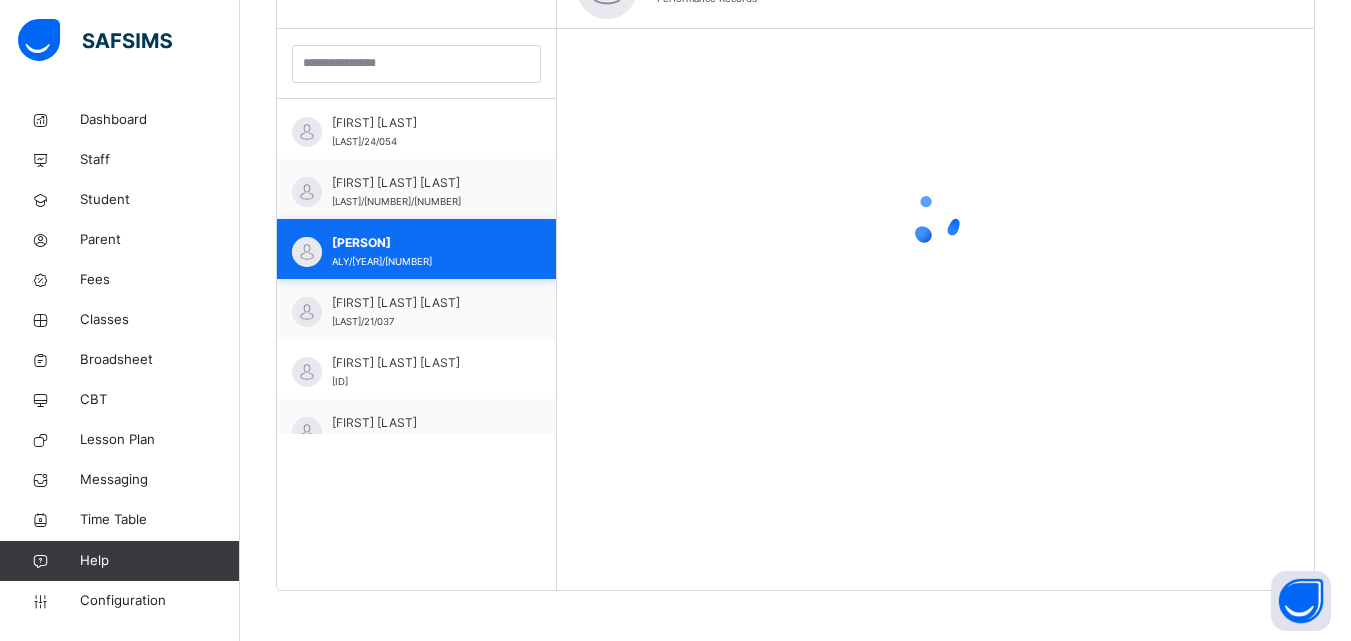 scroll, scrollTop: 627, scrollLeft: 0, axis: vertical 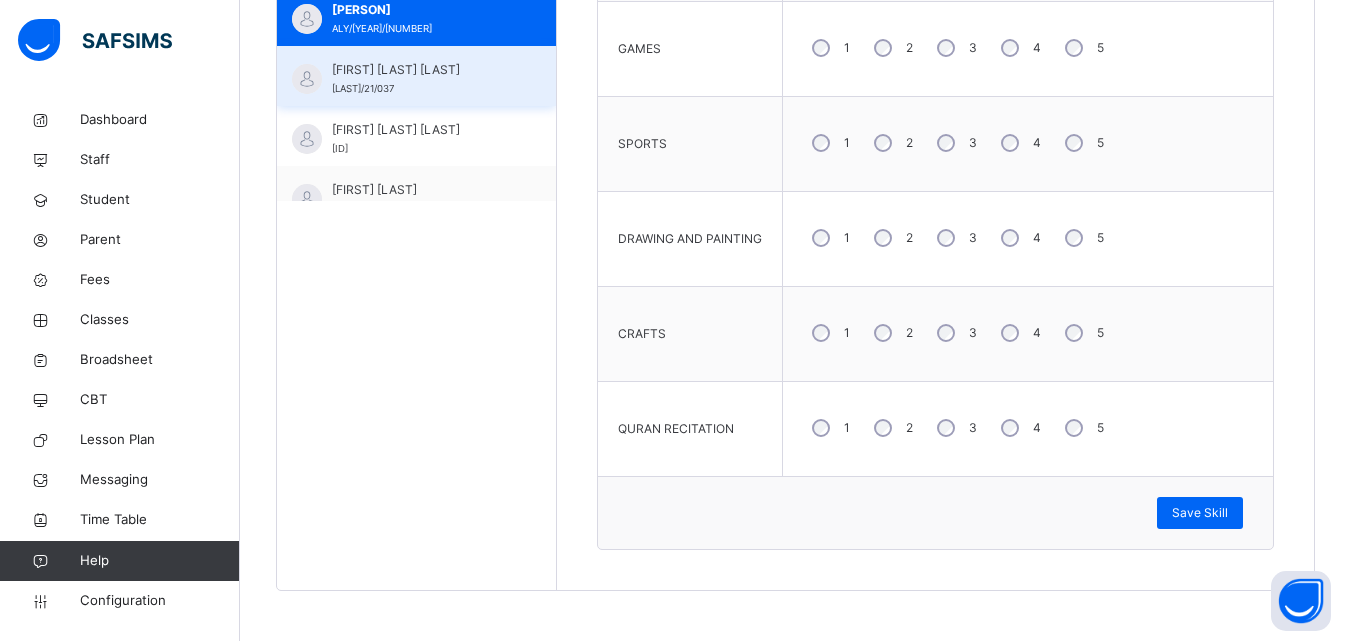 click on "AISHA OVAYIOIZA ABDULLAHI" at bounding box center (421, 70) 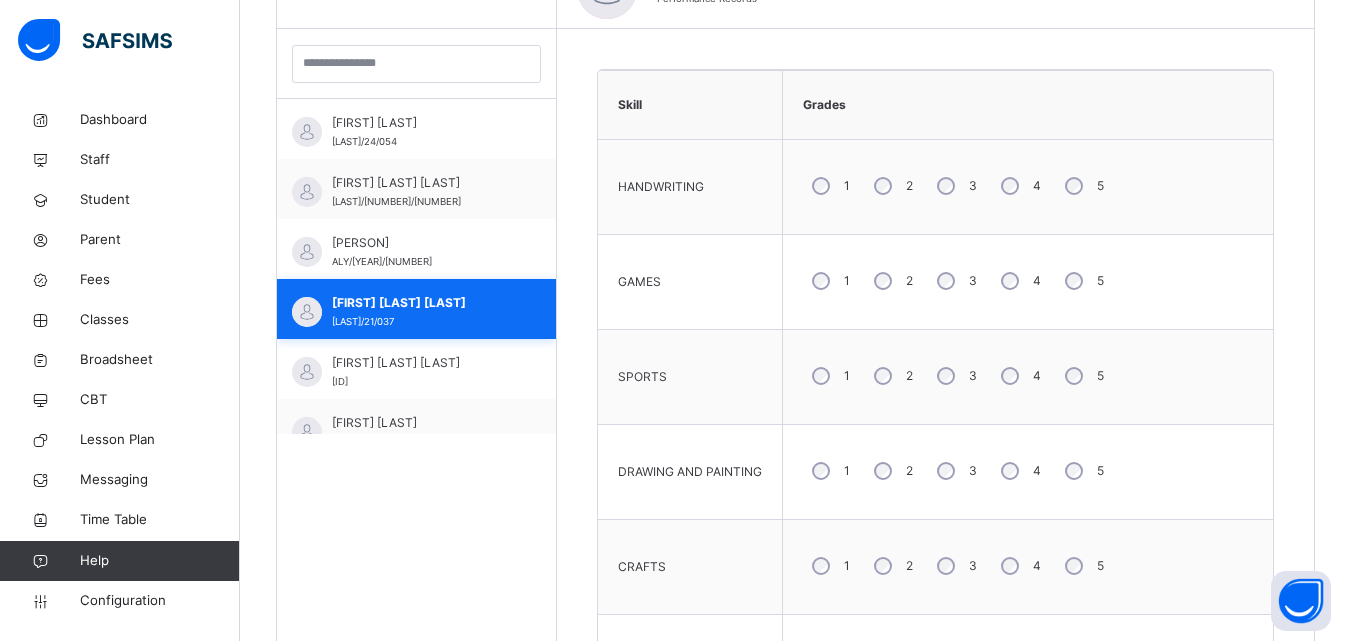 scroll, scrollTop: 791, scrollLeft: 0, axis: vertical 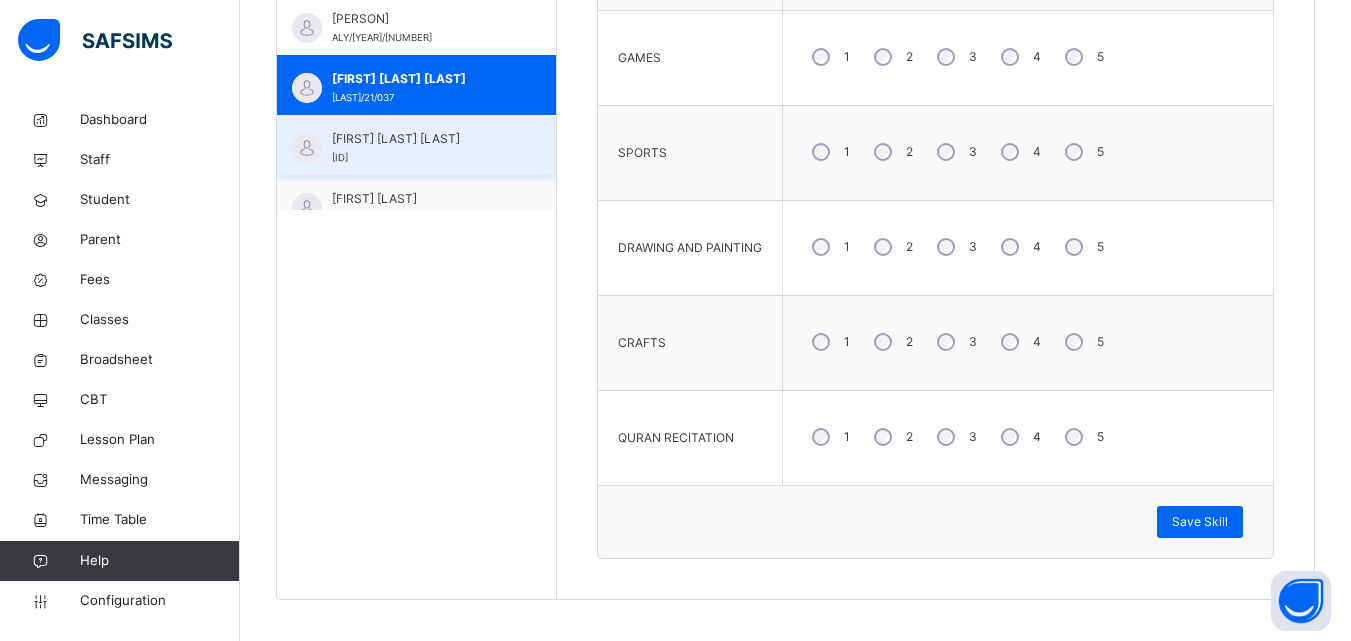 click on "AISHA SABRINA SADAUKI" at bounding box center (421, 139) 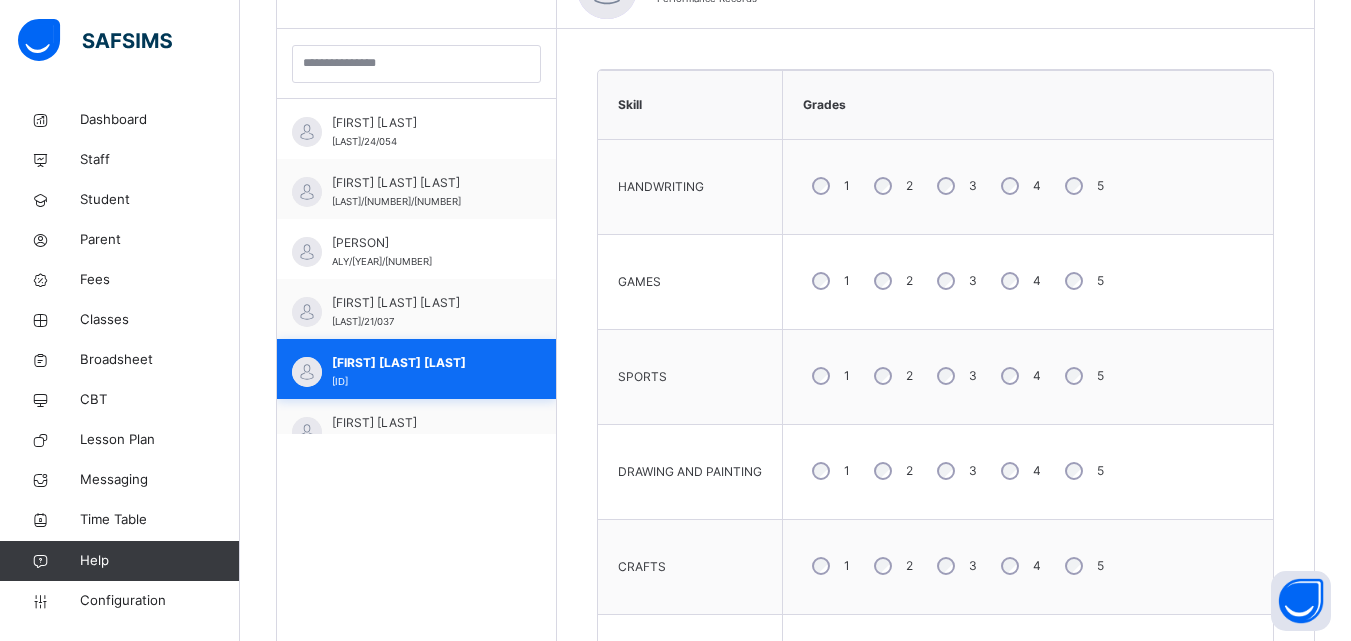 scroll, scrollTop: 791, scrollLeft: 0, axis: vertical 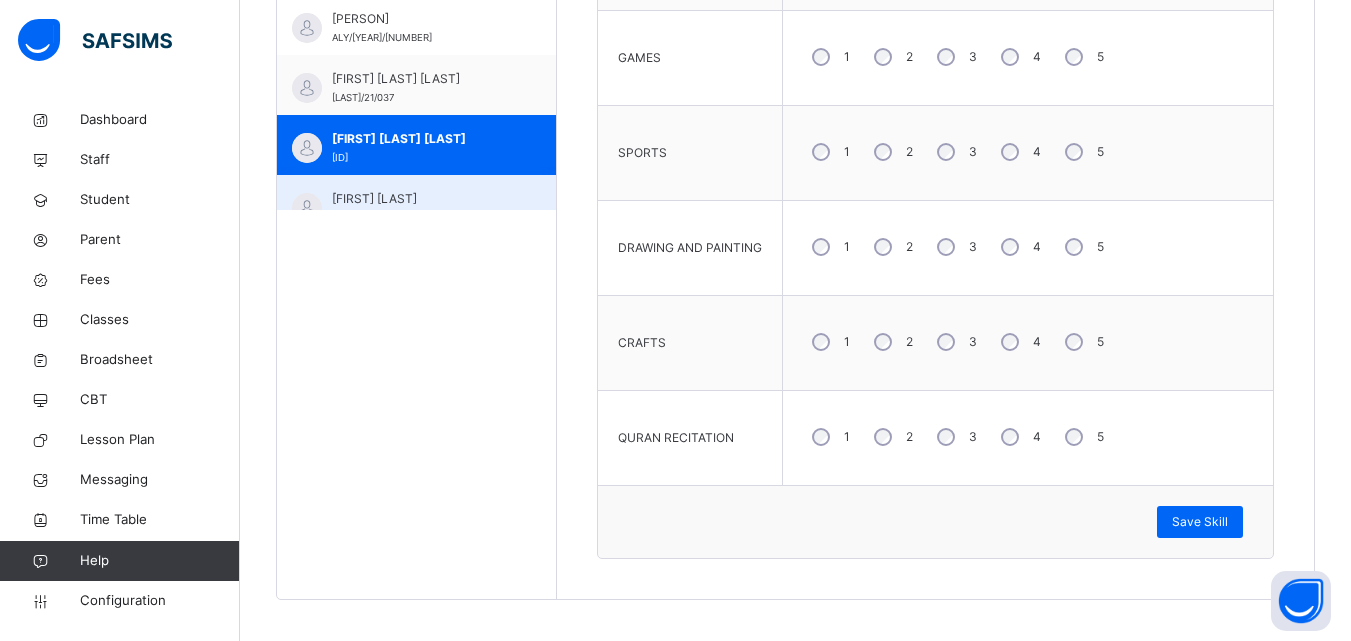 click on "AMINA YELWA HARUNA" at bounding box center [421, 199] 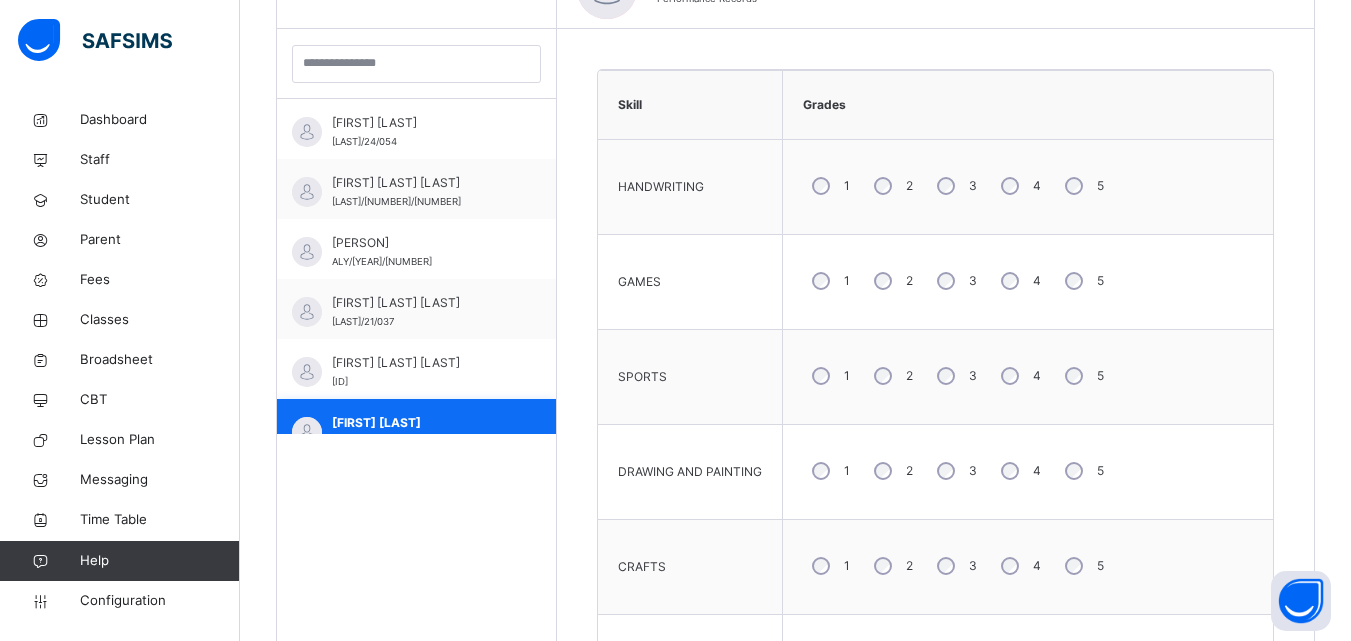 scroll, scrollTop: 791, scrollLeft: 0, axis: vertical 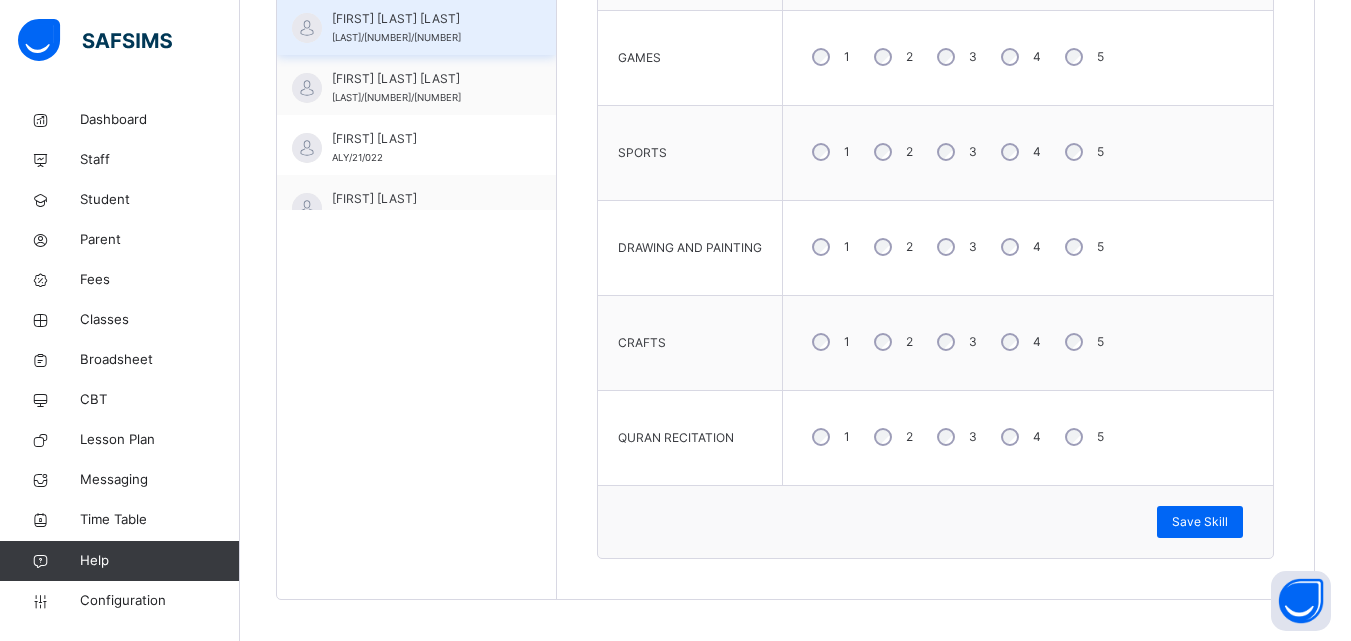 click on "HAFSAT  NUHU BAMALLI" at bounding box center (421, 19) 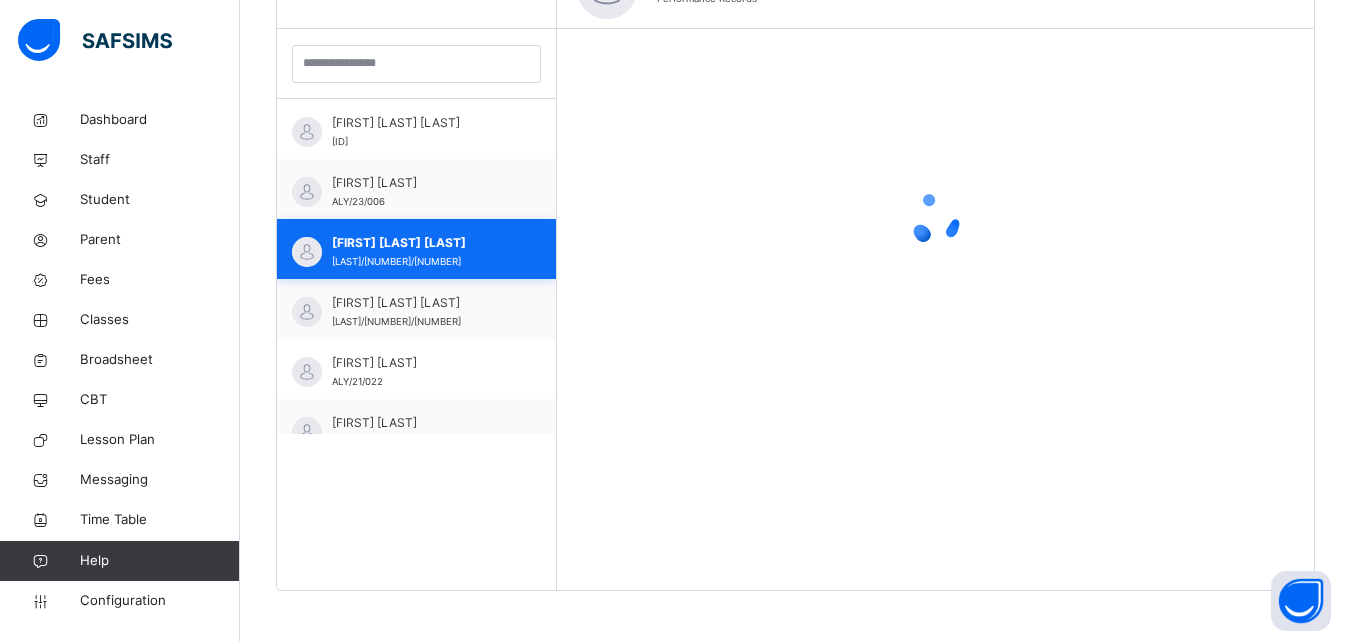 scroll, scrollTop: 791, scrollLeft: 0, axis: vertical 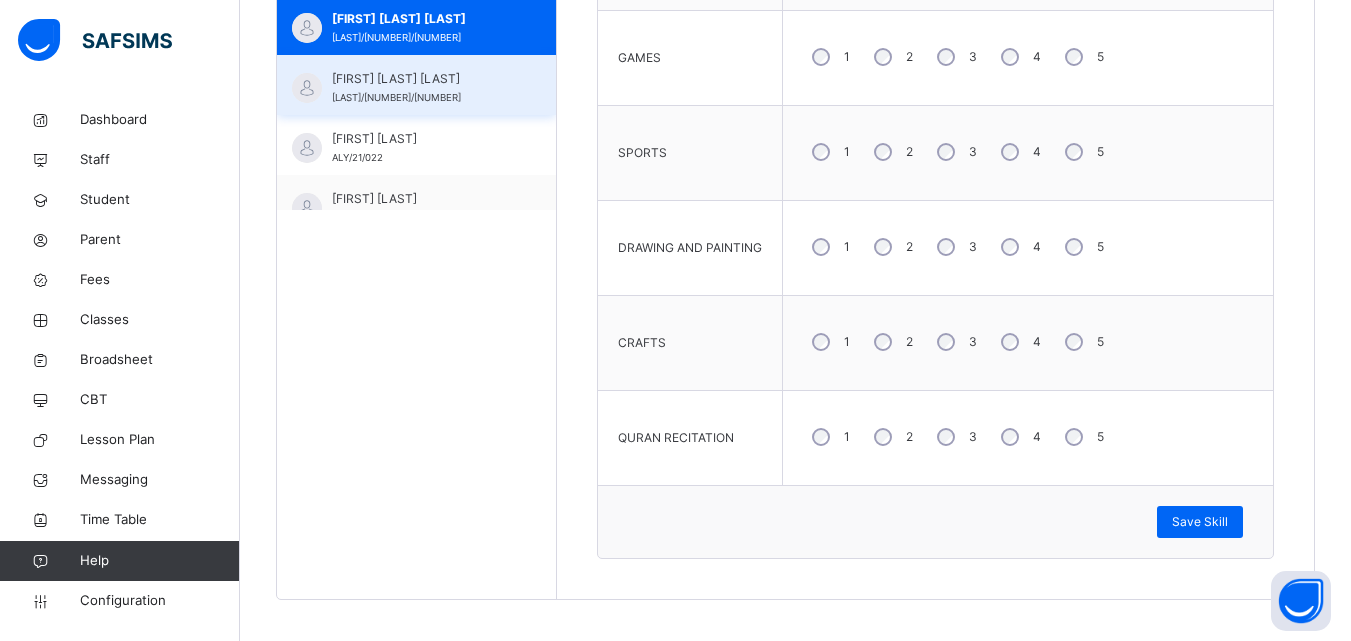 click on "HAJARA MUSA IBRAHIM" at bounding box center (421, 79) 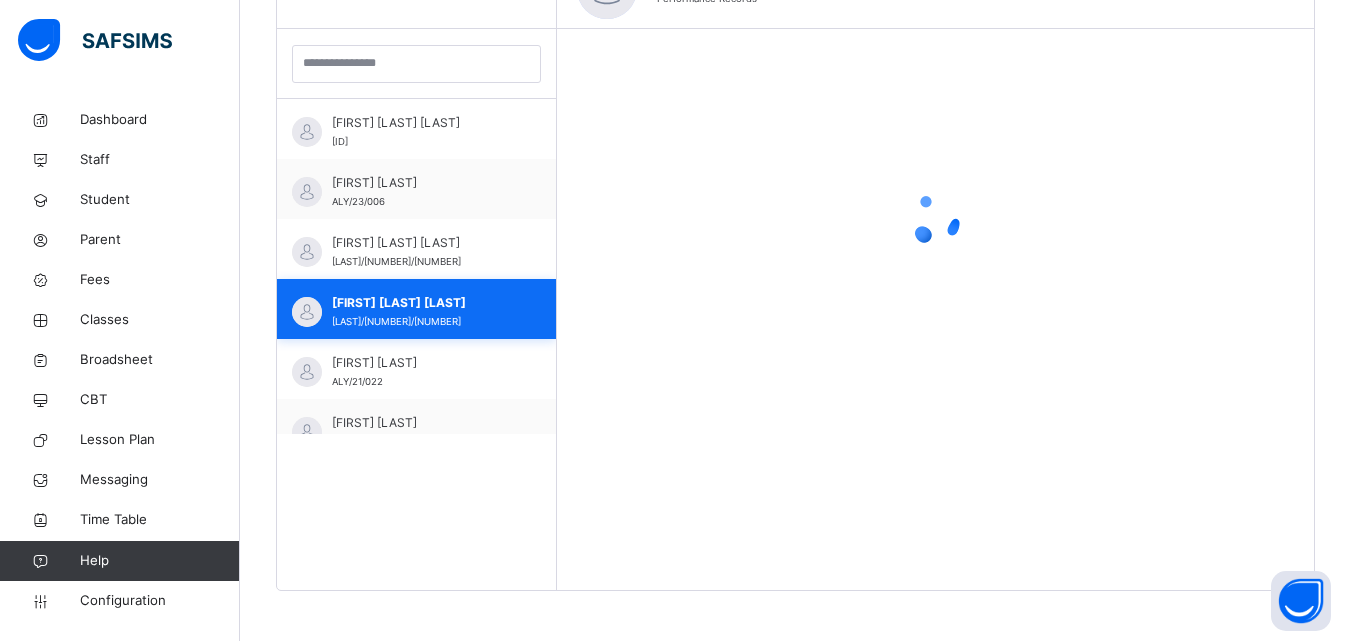 scroll, scrollTop: 791, scrollLeft: 0, axis: vertical 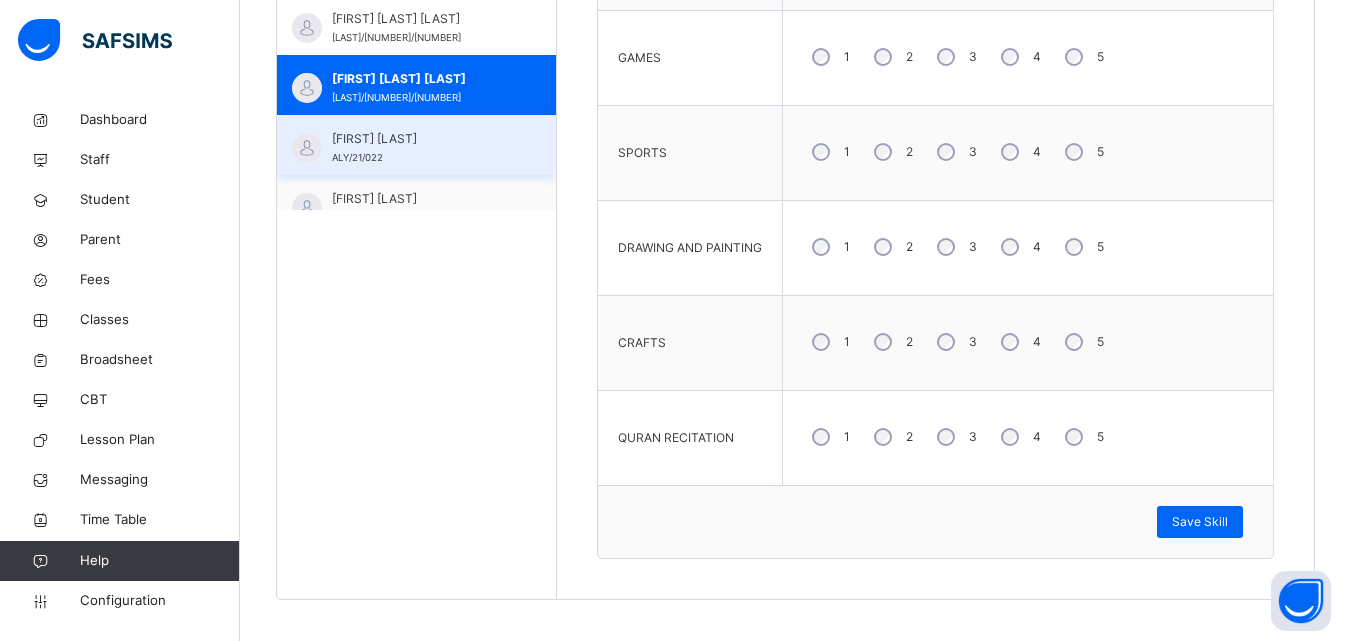 click on "MARYAM  UMAR" at bounding box center [421, 139] 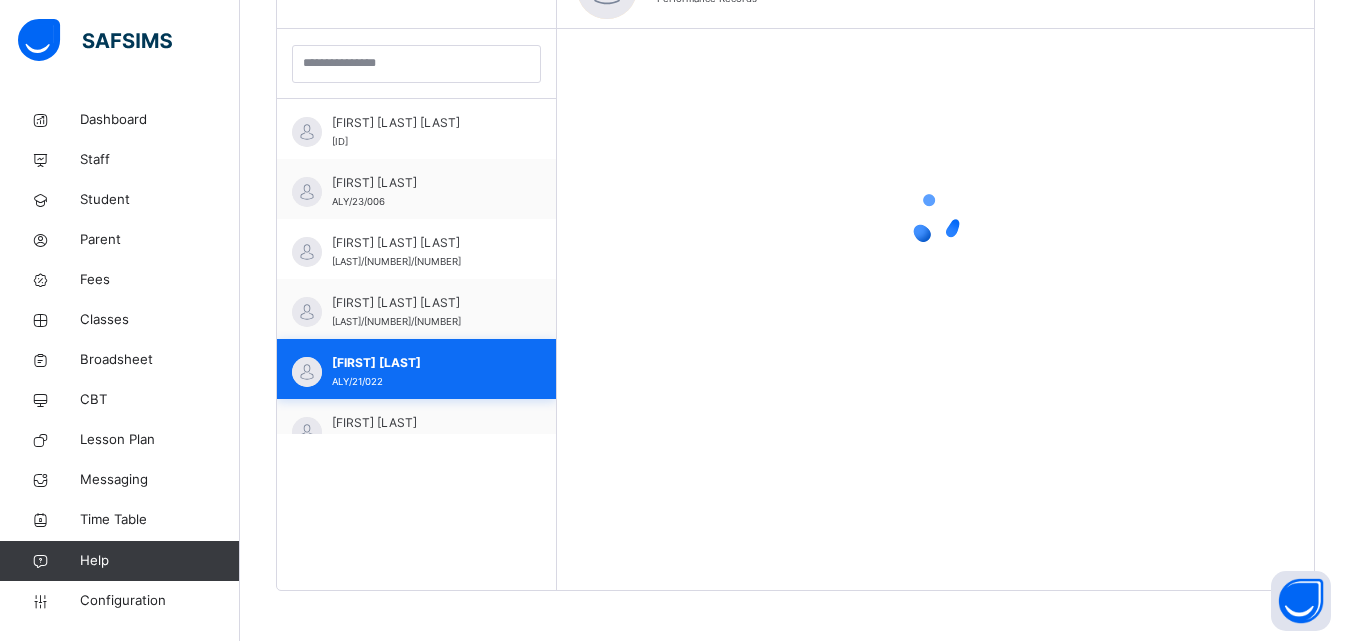 scroll, scrollTop: 791, scrollLeft: 0, axis: vertical 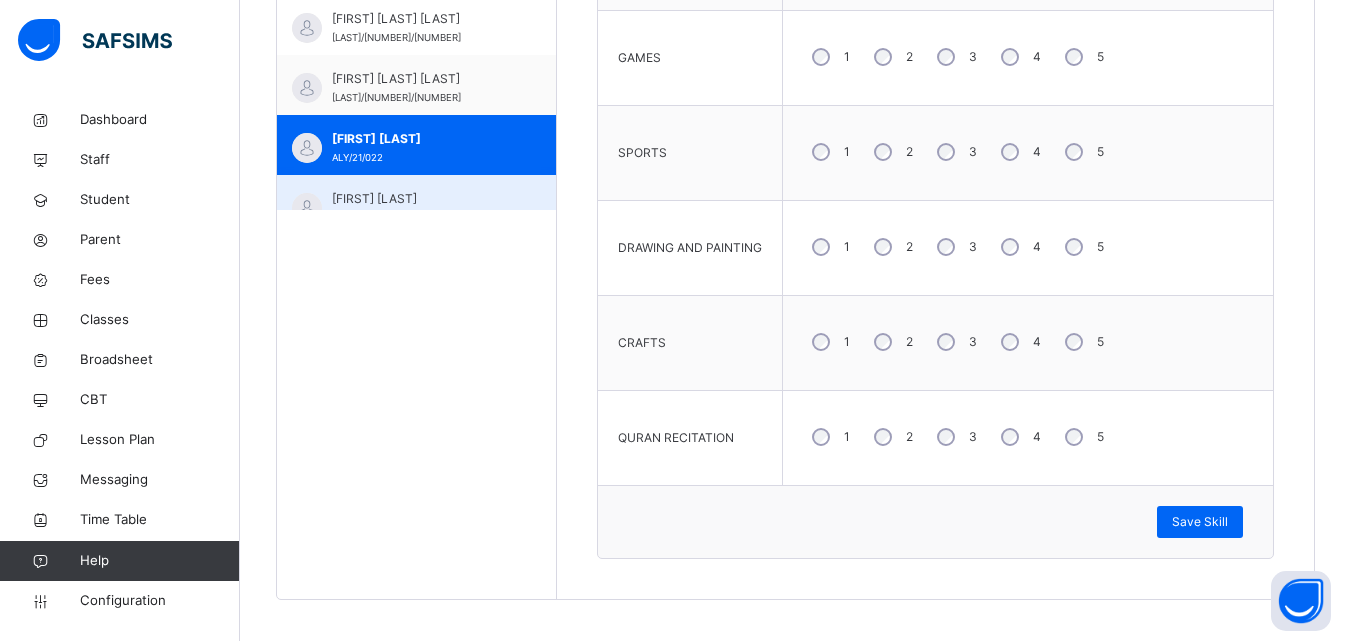 click on "MUHAMMAD  ABDULRA'UF" at bounding box center (421, 199) 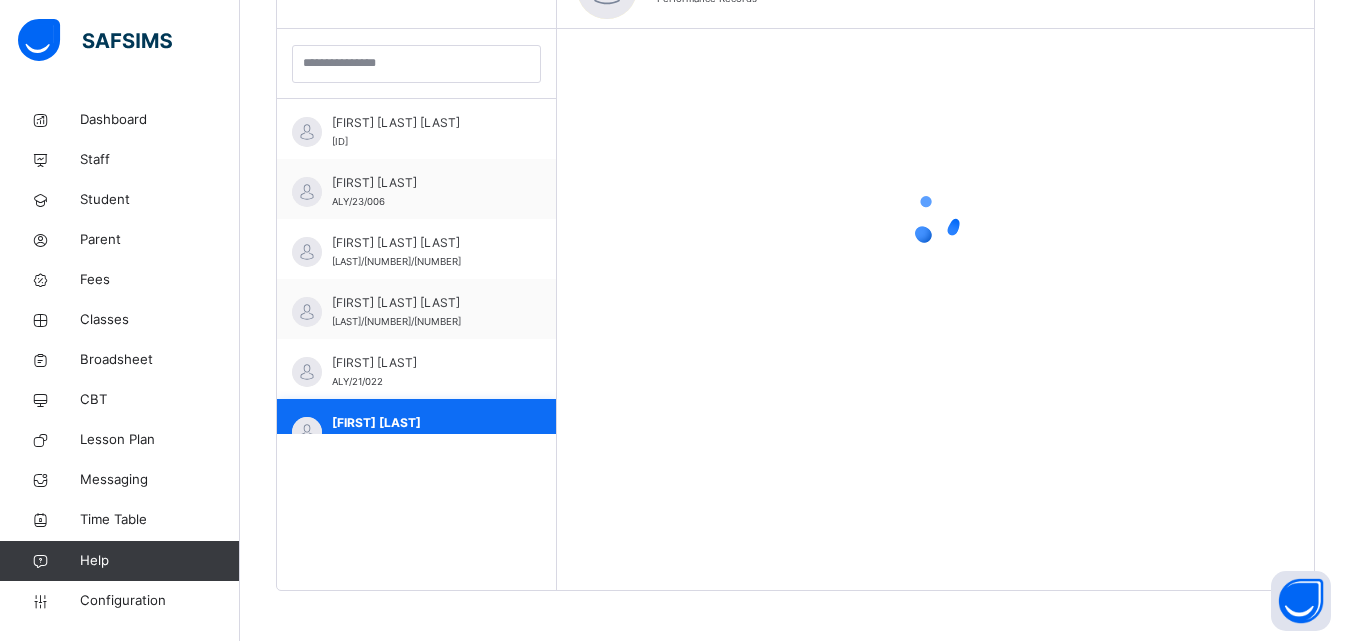 scroll, scrollTop: 791, scrollLeft: 0, axis: vertical 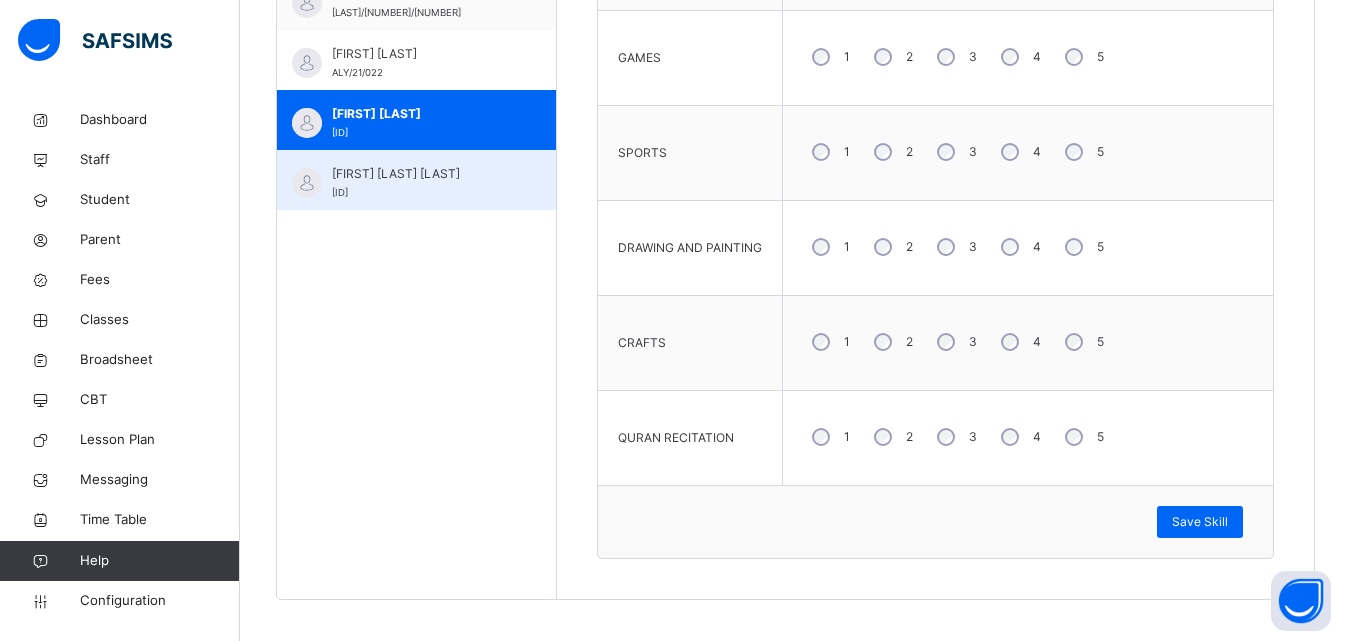 click on "MUHAMMAD AL-AMEEN DAUDA" at bounding box center (421, 174) 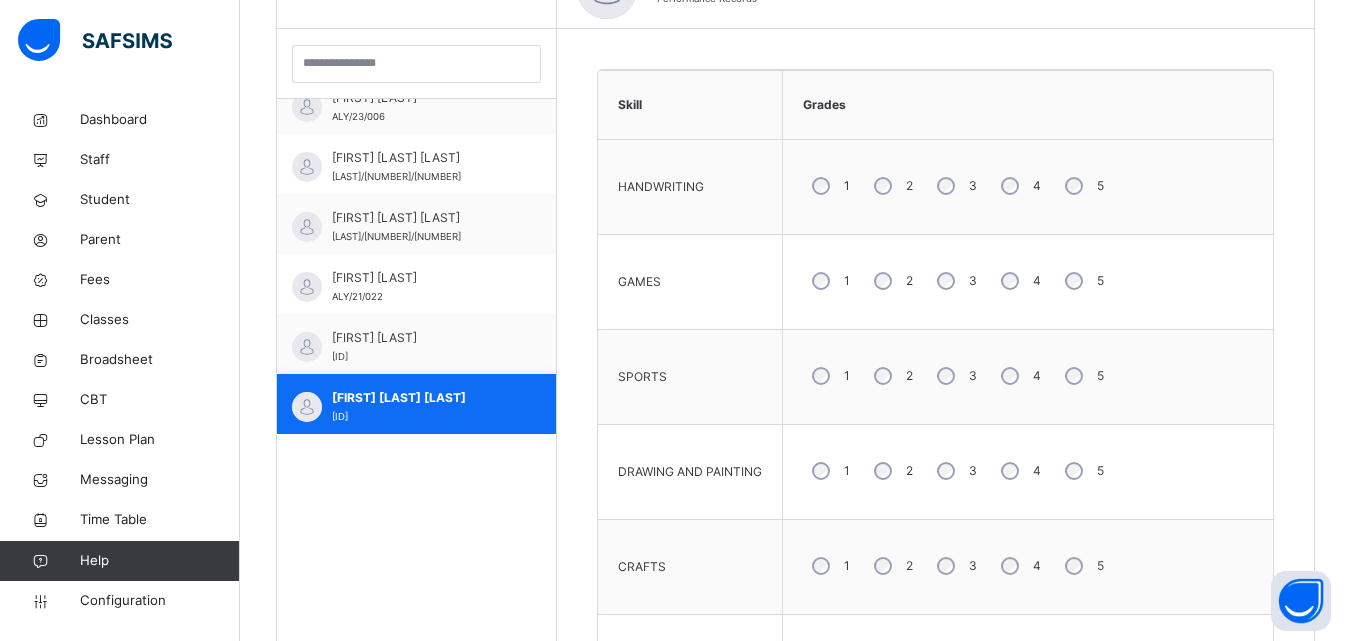 scroll, scrollTop: 791, scrollLeft: 0, axis: vertical 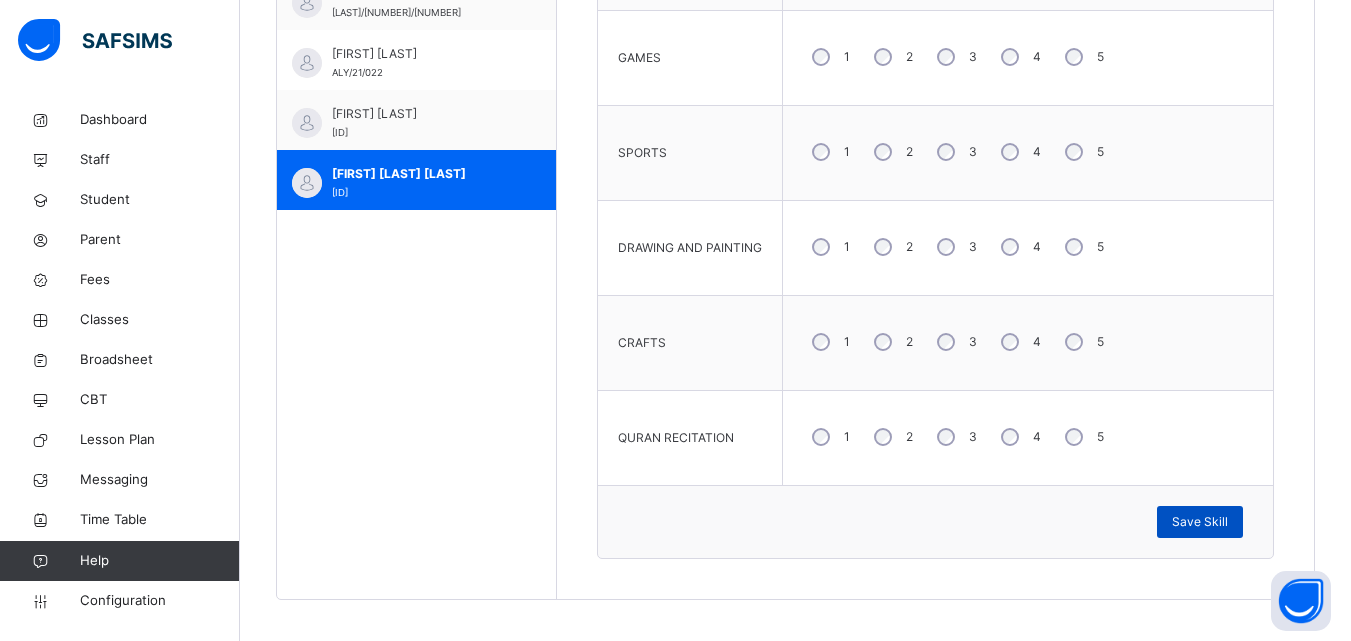 click on "Save Skill" at bounding box center [1200, 522] 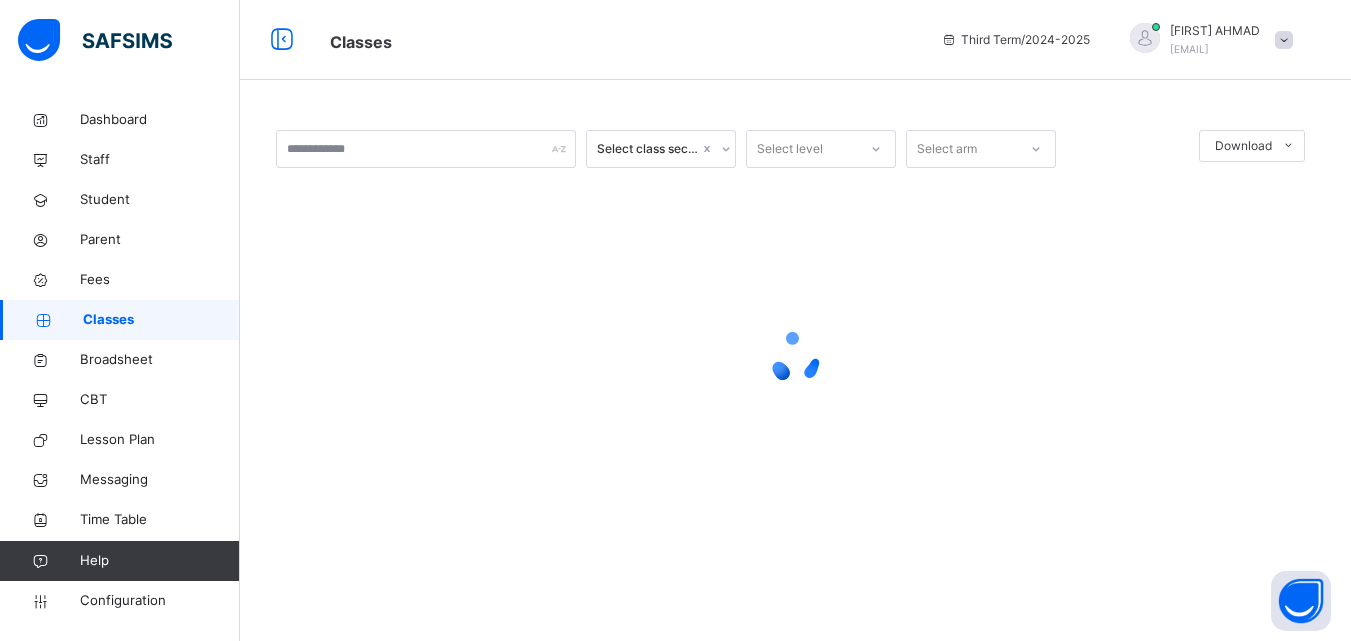 scroll, scrollTop: 0, scrollLeft: 0, axis: both 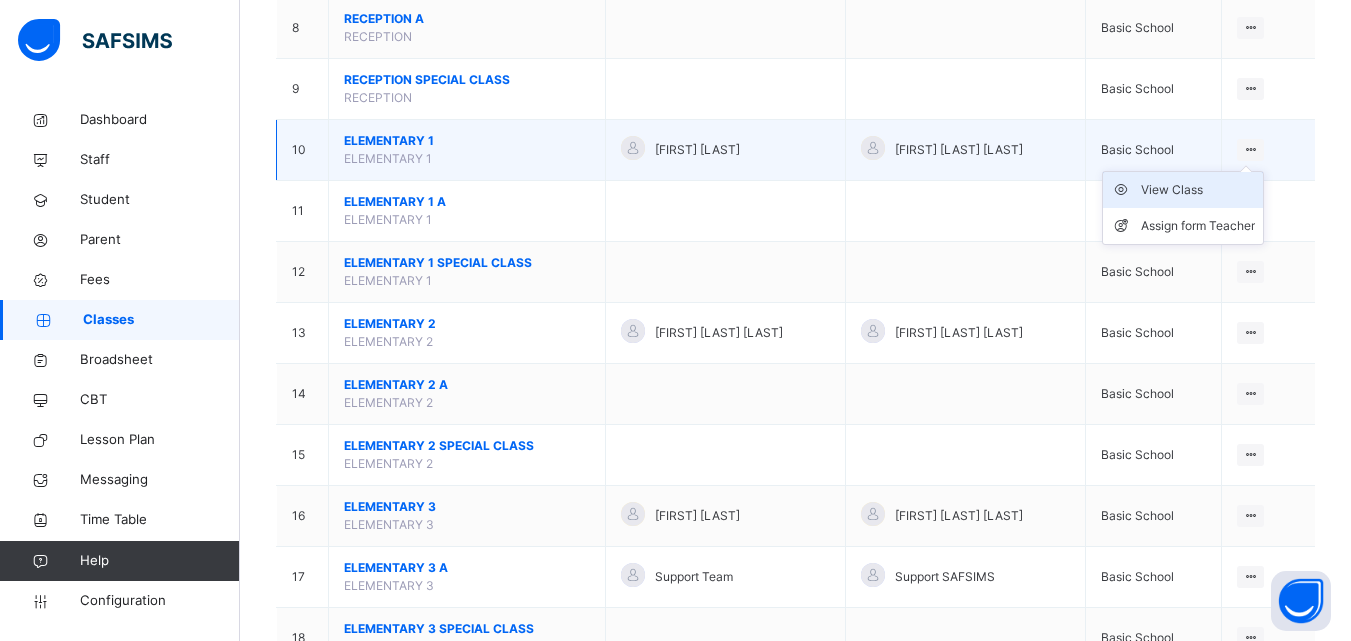 click on "View Class" at bounding box center [1183, 190] 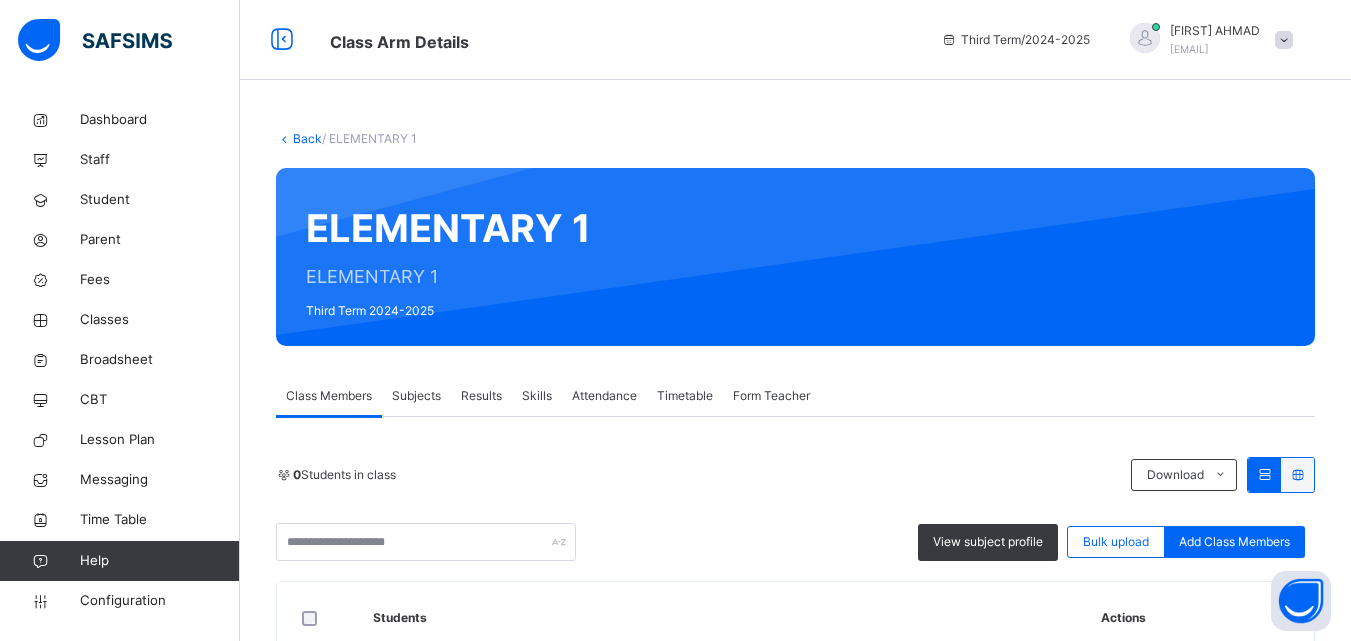 click on "Skills" at bounding box center (537, 396) 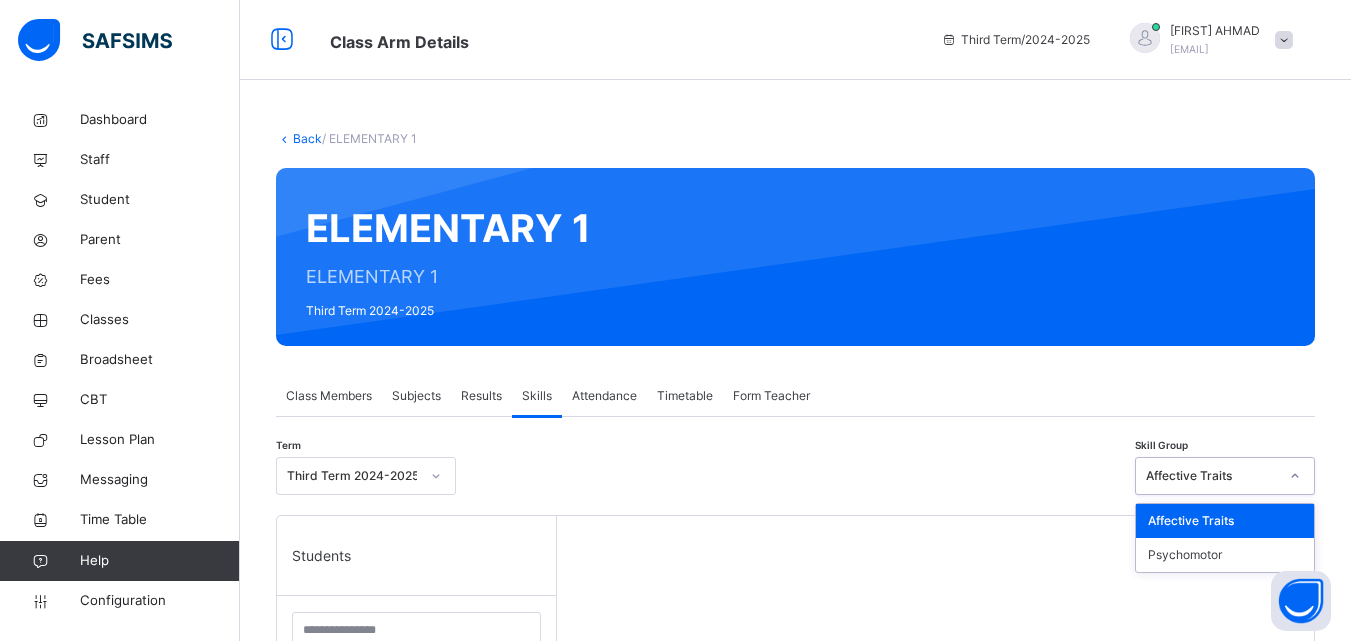 click 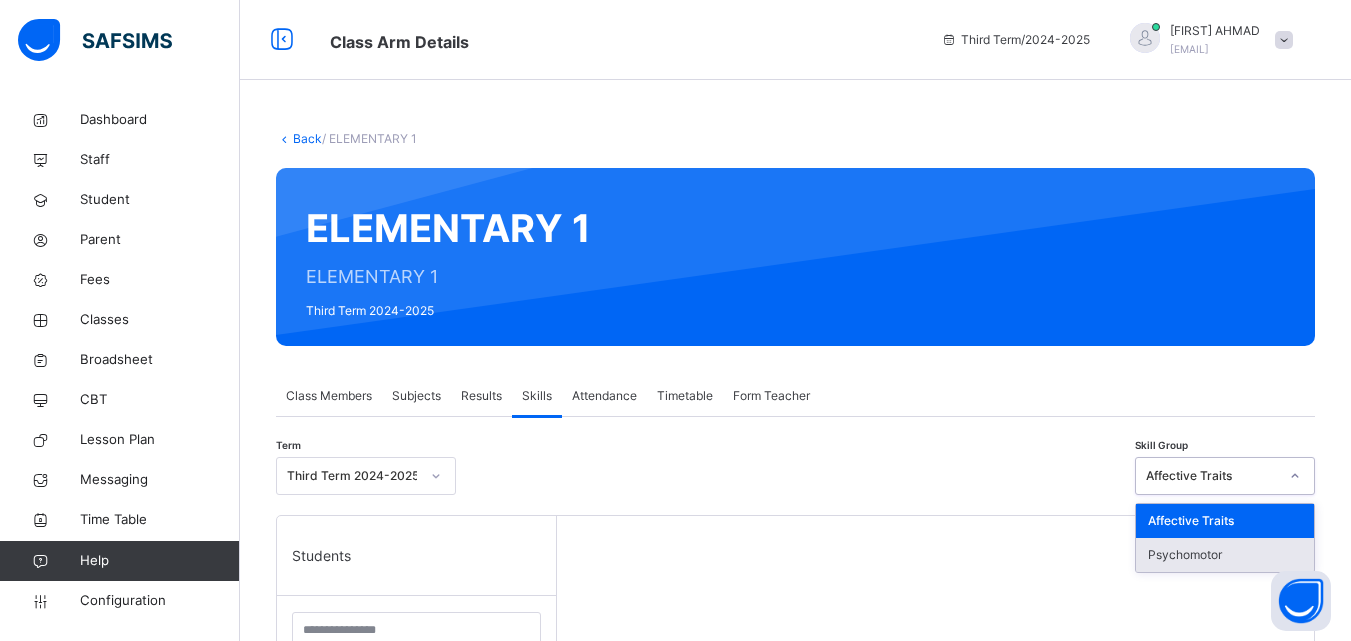 click on "Psychomotor" at bounding box center (1225, 555) 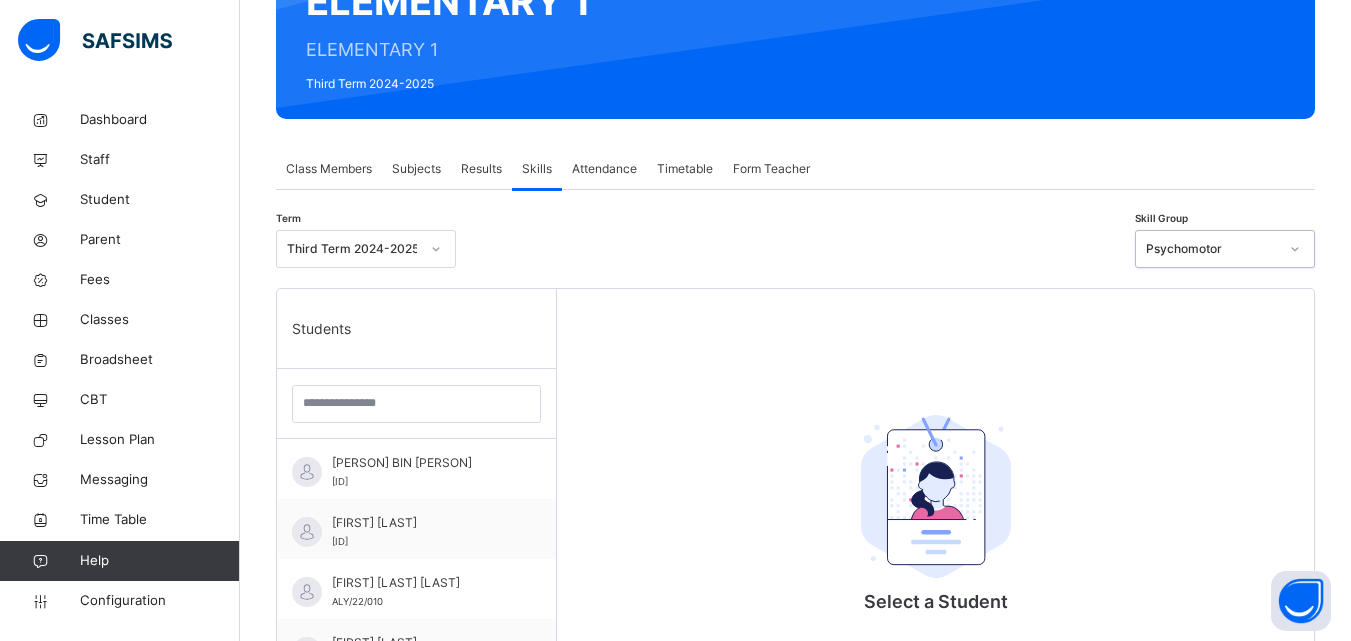 scroll, scrollTop: 320, scrollLeft: 0, axis: vertical 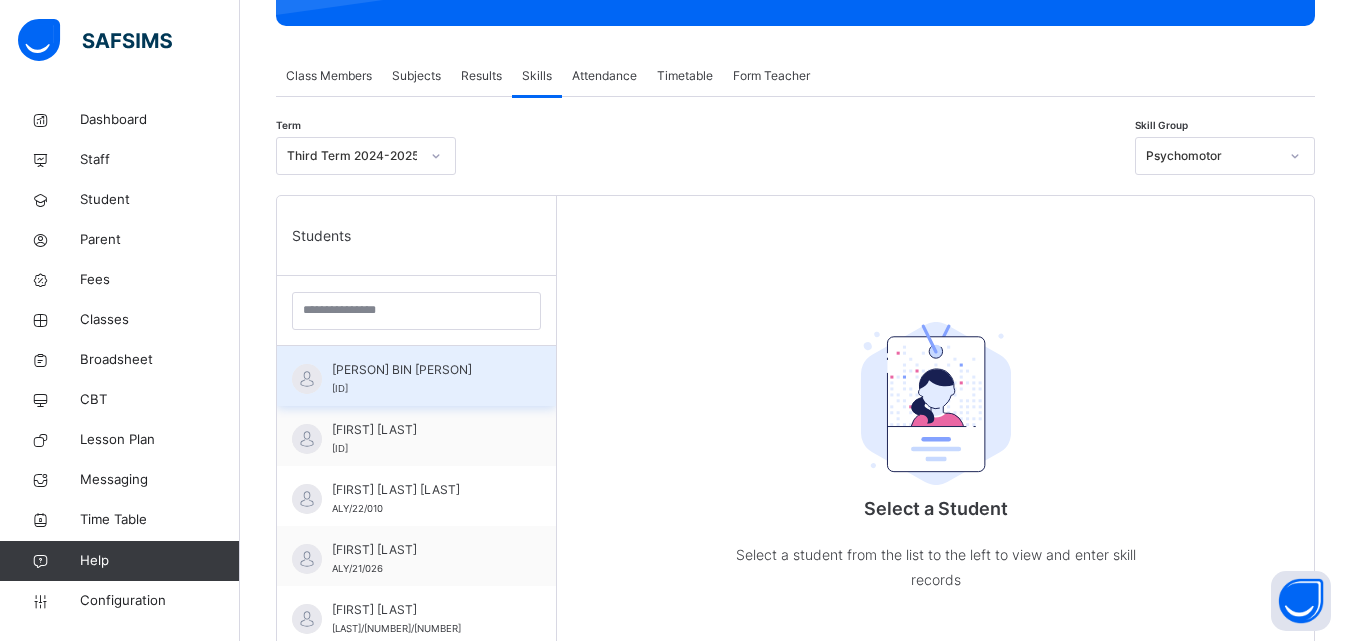 click on "ABDULLAH MUSA BIN YAMEEN" at bounding box center (421, 370) 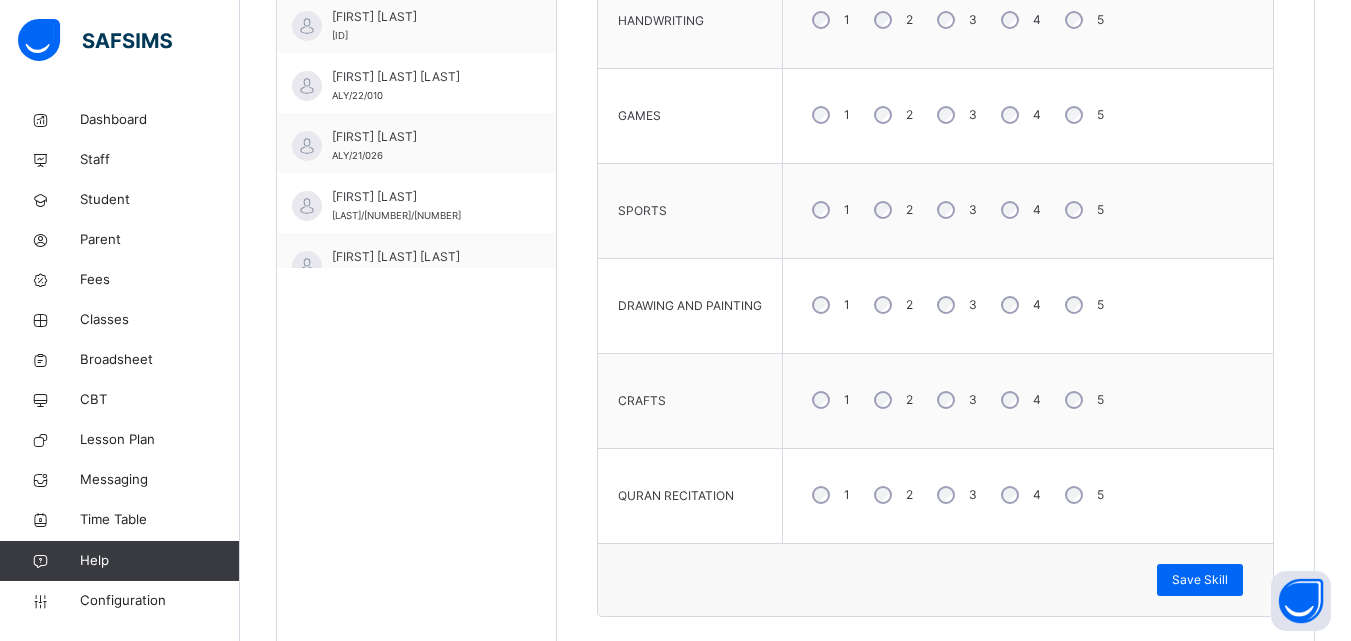 scroll, scrollTop: 800, scrollLeft: 0, axis: vertical 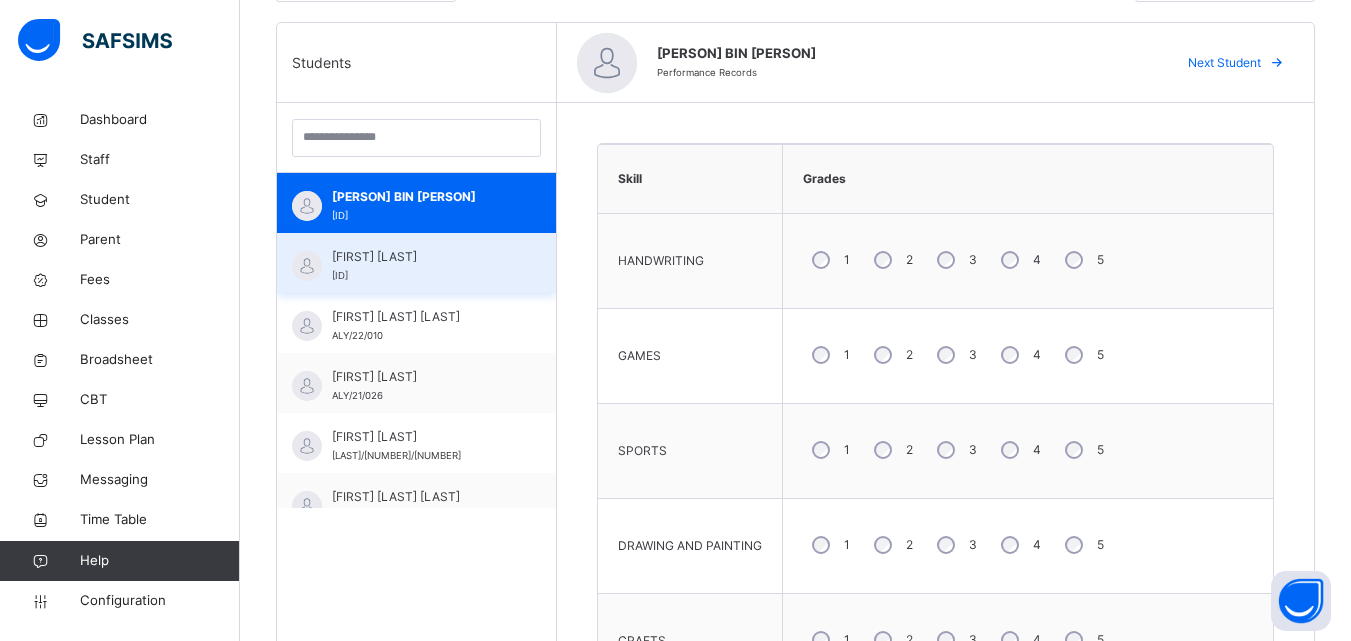 click on "AHMAD IBRAHIM BASHIR ALY/24/009" at bounding box center (421, 266) 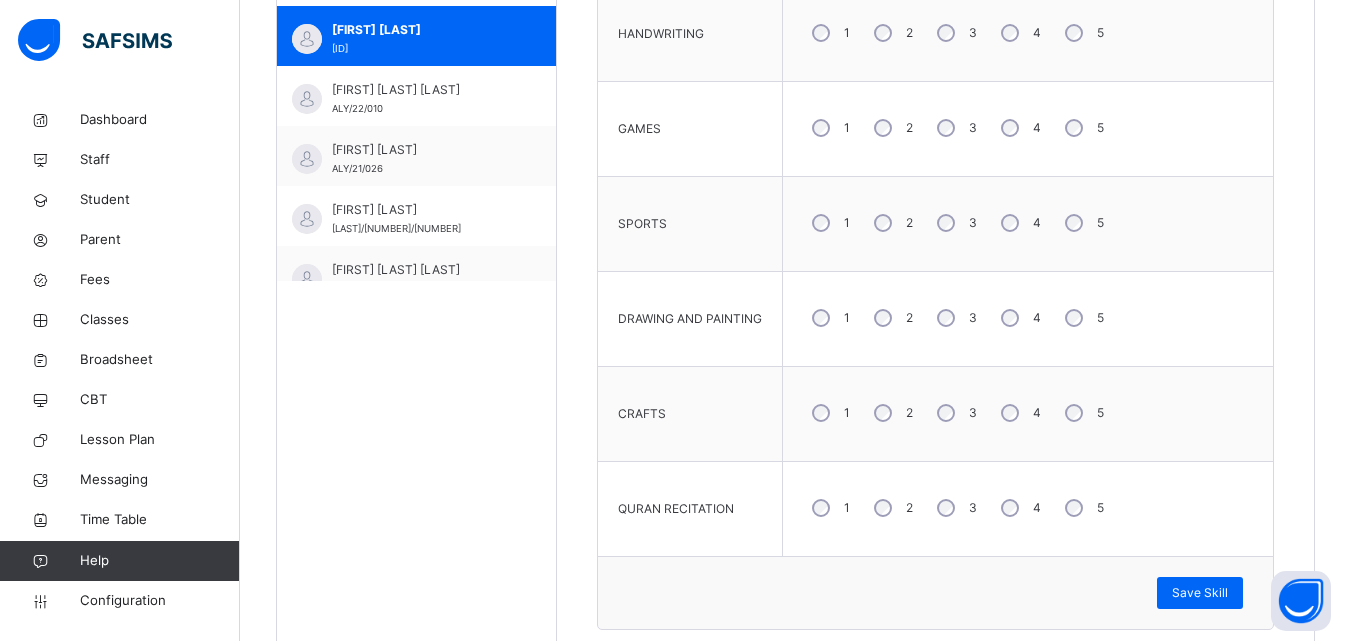 scroll, scrollTop: 733, scrollLeft: 0, axis: vertical 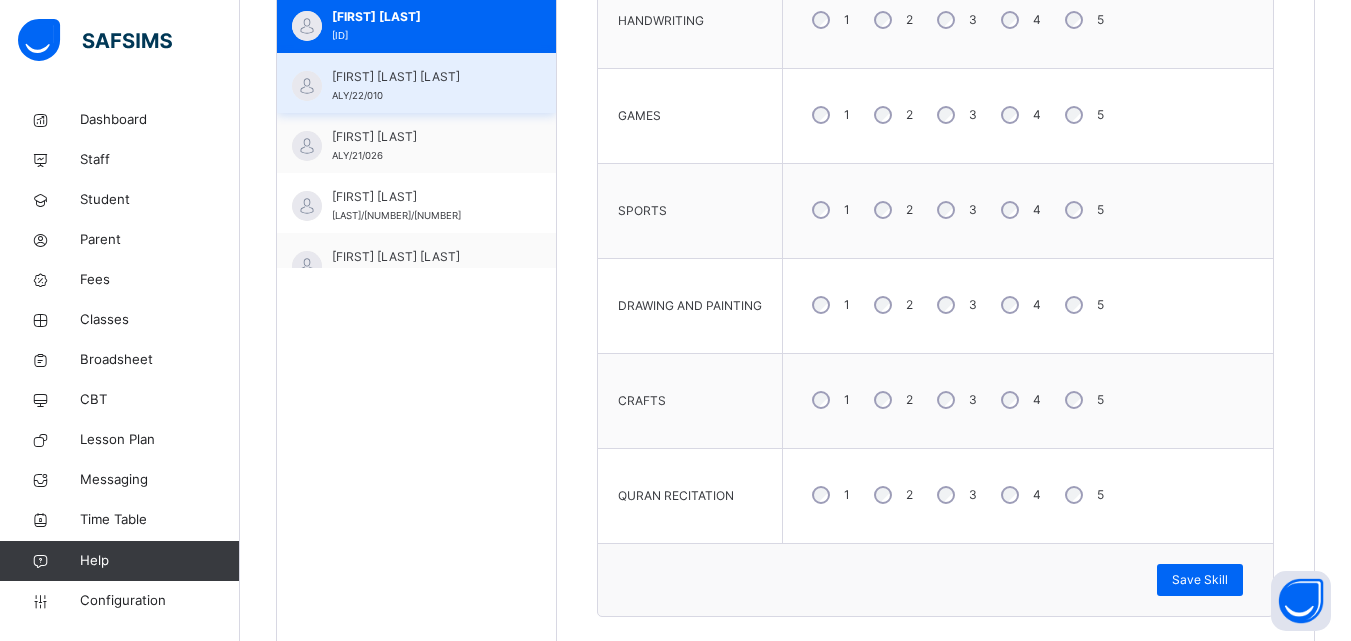 click on "AISHATU MUHAMMAD MUSLIM" at bounding box center (421, 77) 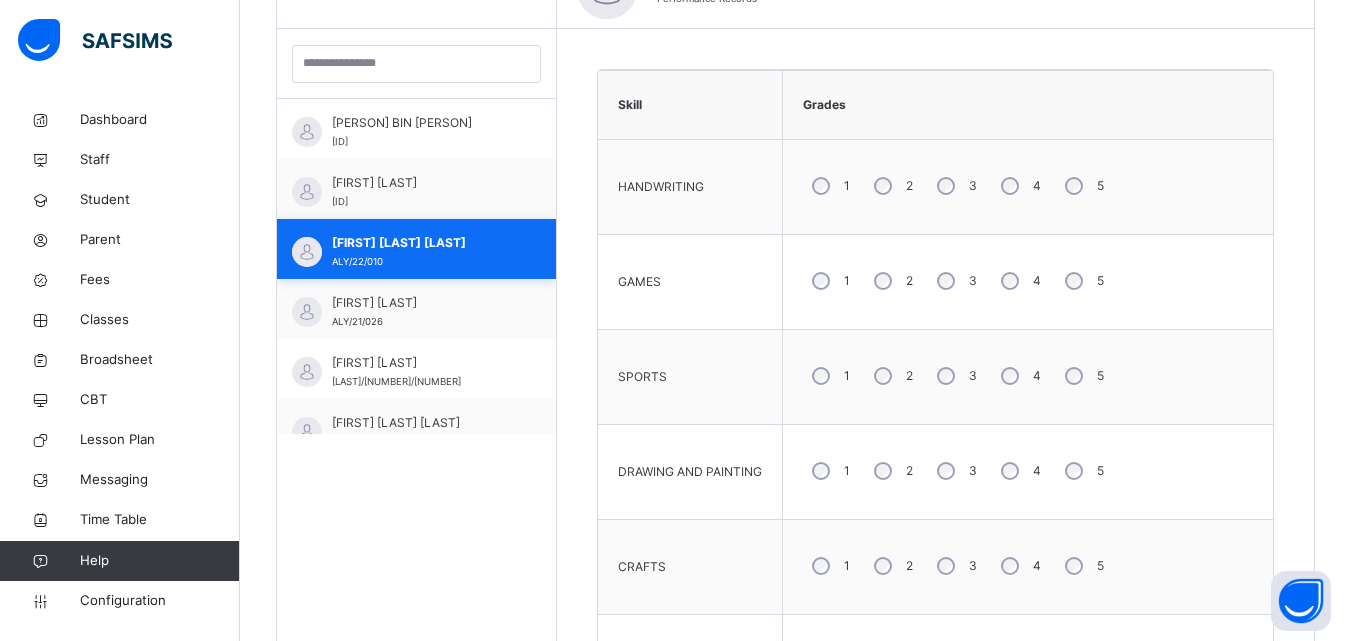 scroll, scrollTop: 733, scrollLeft: 0, axis: vertical 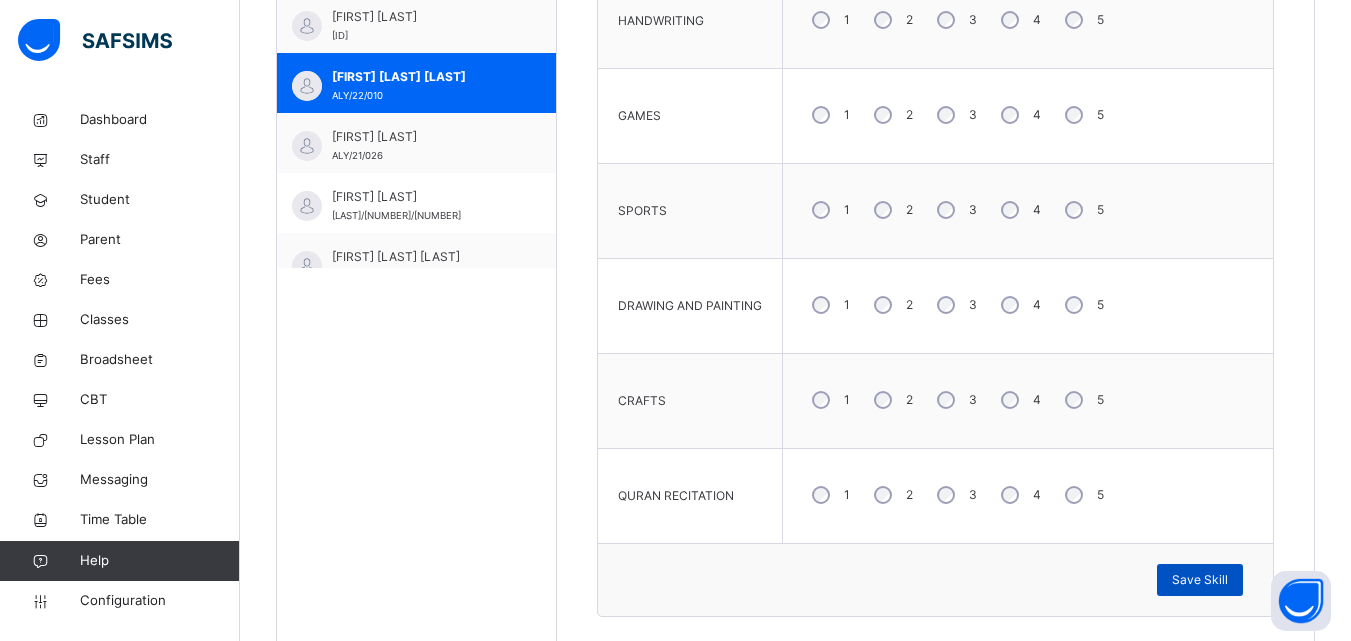click on "Save Skill" at bounding box center (1200, 580) 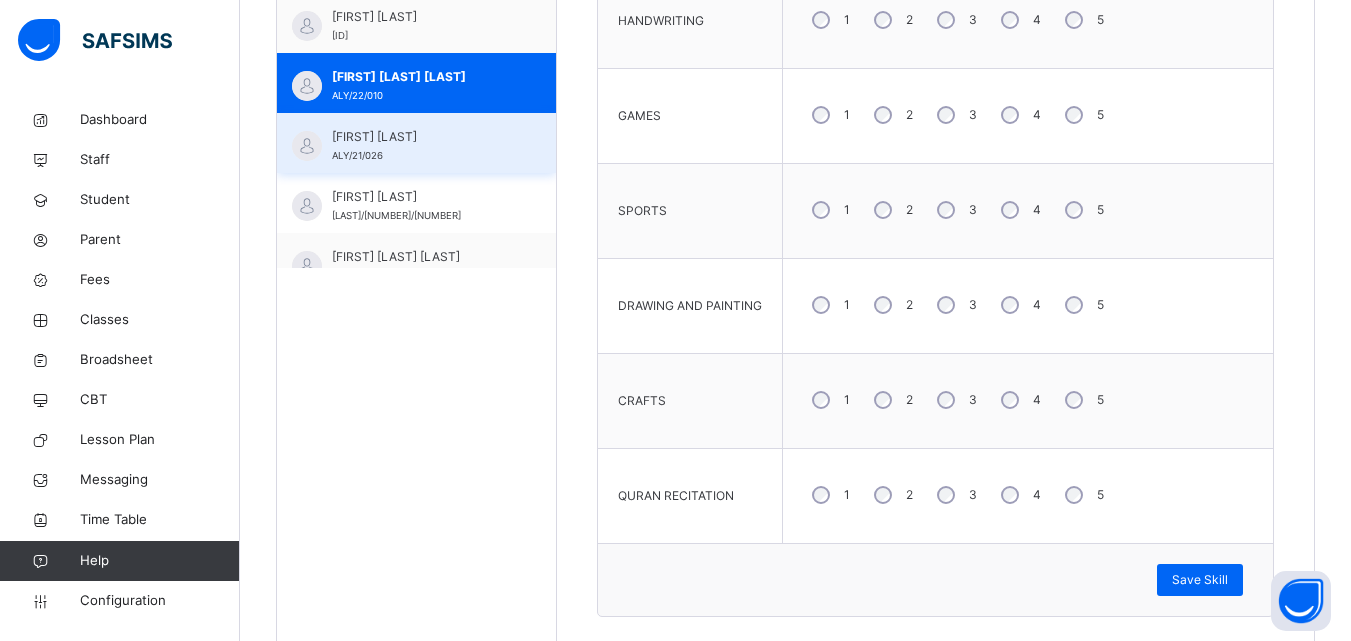 click on "BUSHRAA  QASIM" at bounding box center (421, 137) 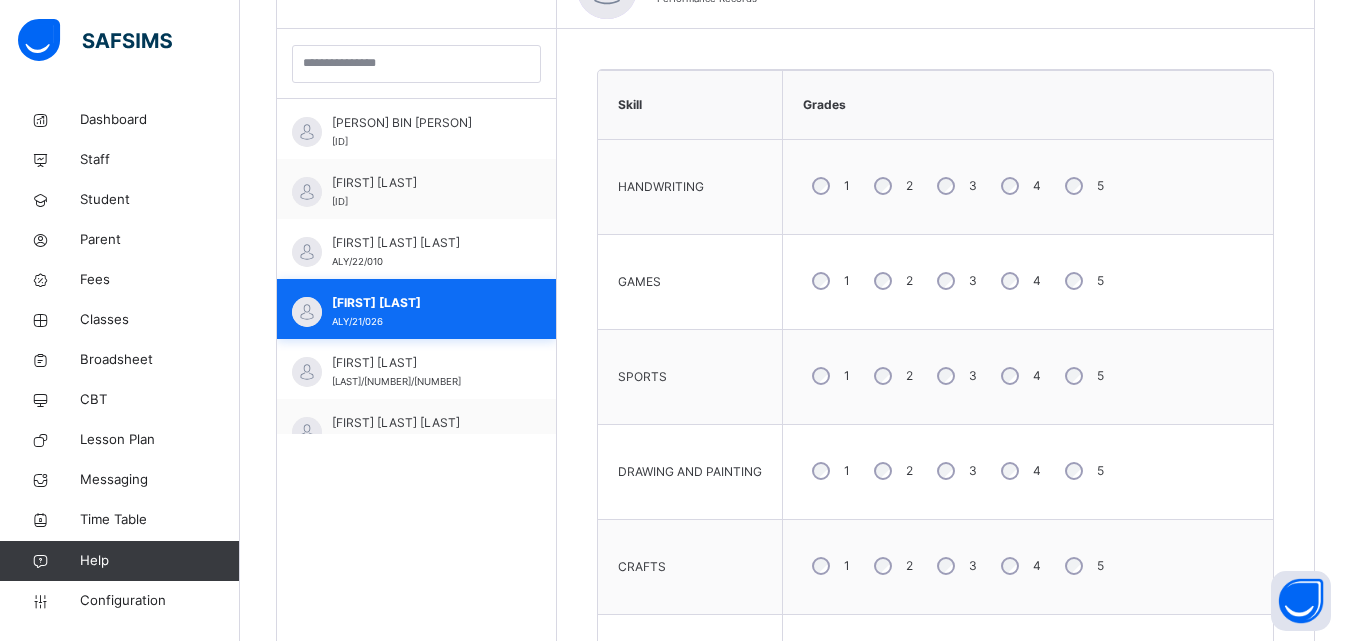scroll, scrollTop: 733, scrollLeft: 0, axis: vertical 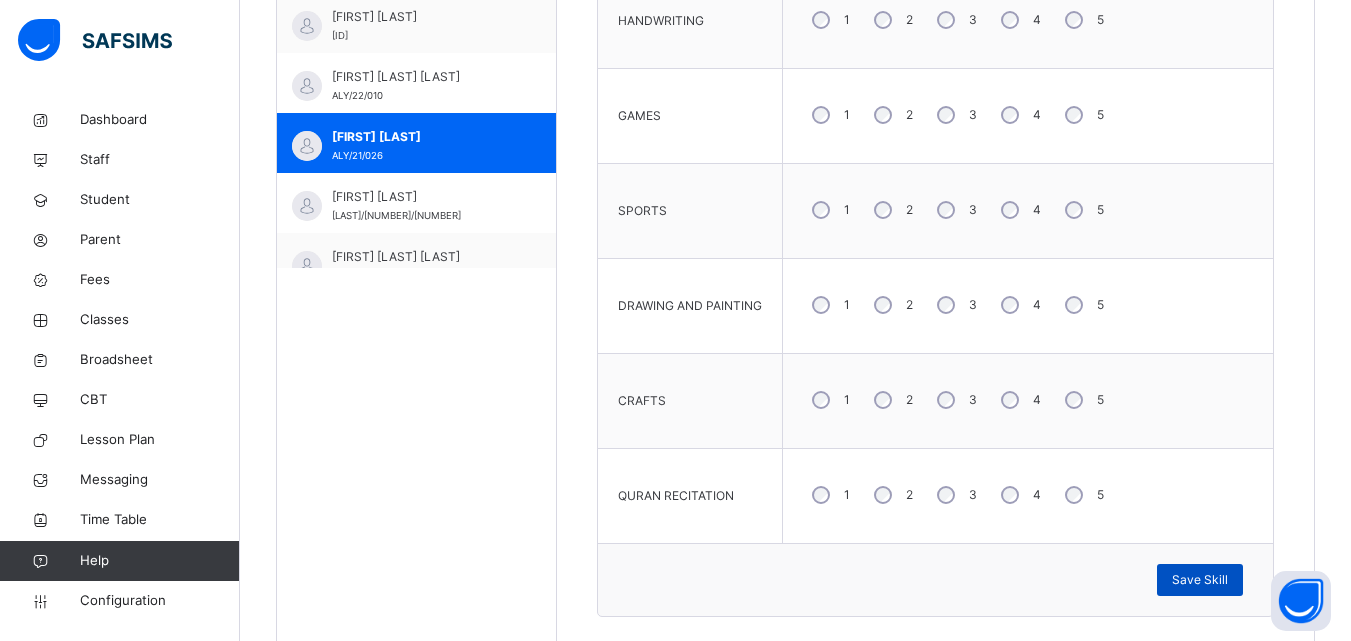 click on "Save Skill" at bounding box center [1200, 580] 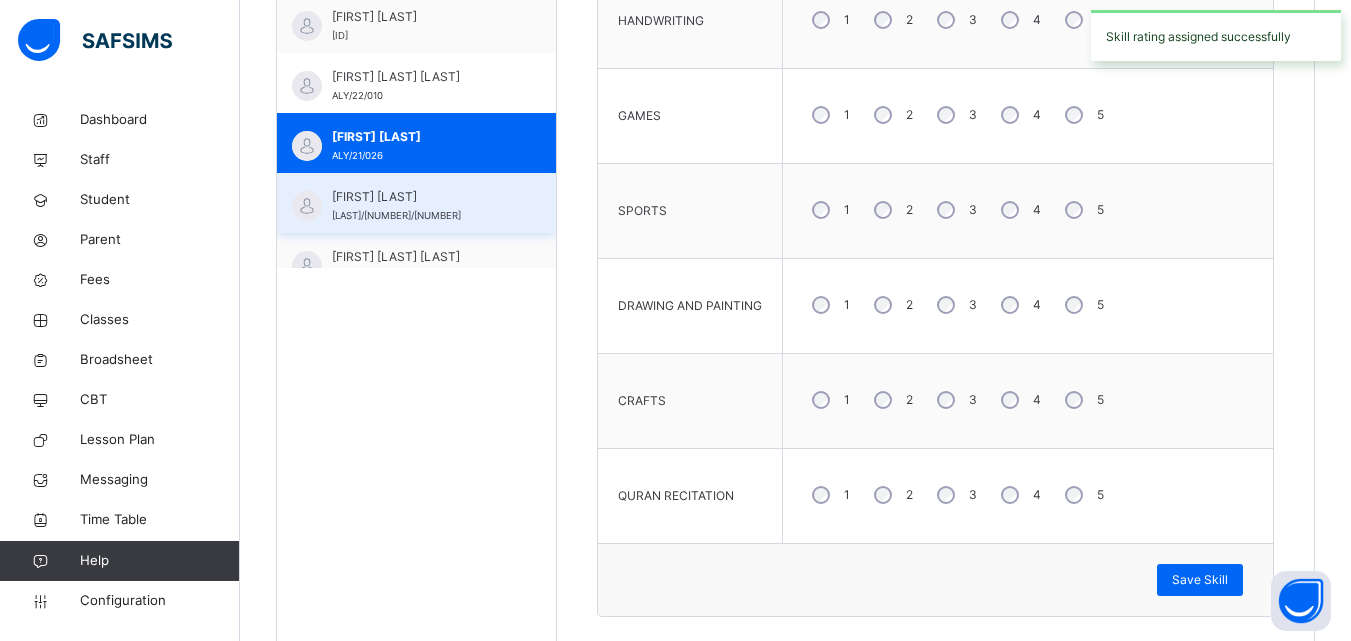 click on "FATIMA ABBAS BELLO" at bounding box center (421, 197) 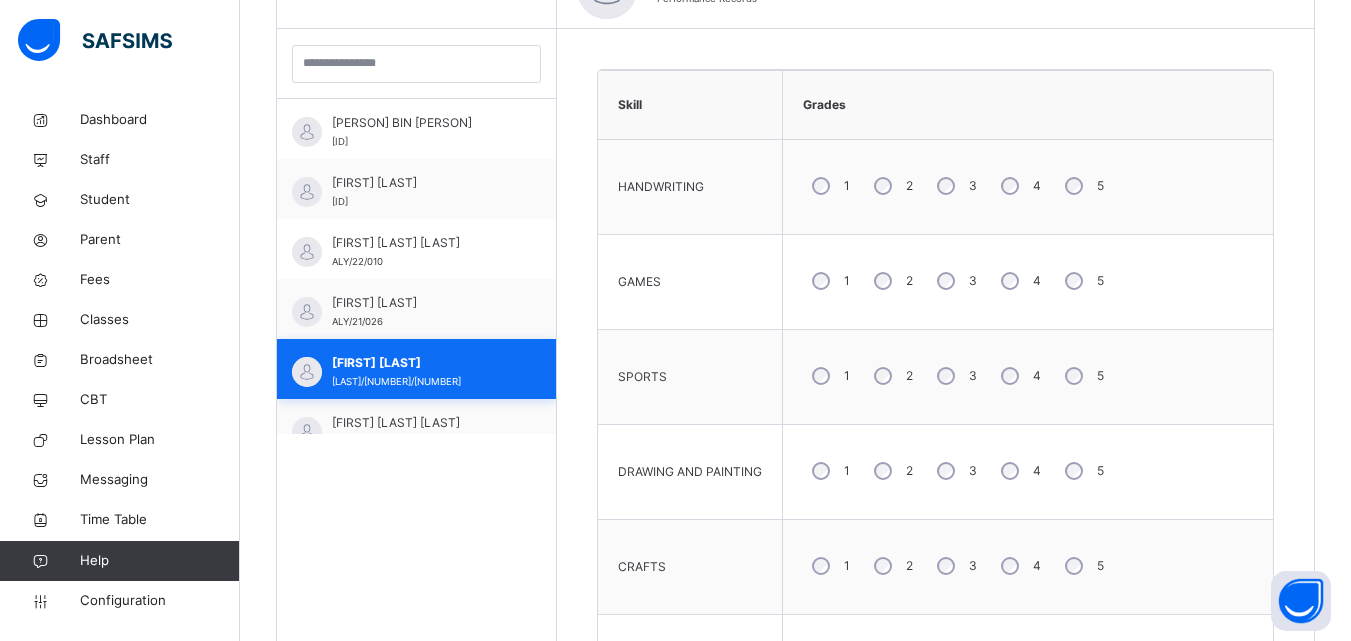 scroll, scrollTop: 733, scrollLeft: 0, axis: vertical 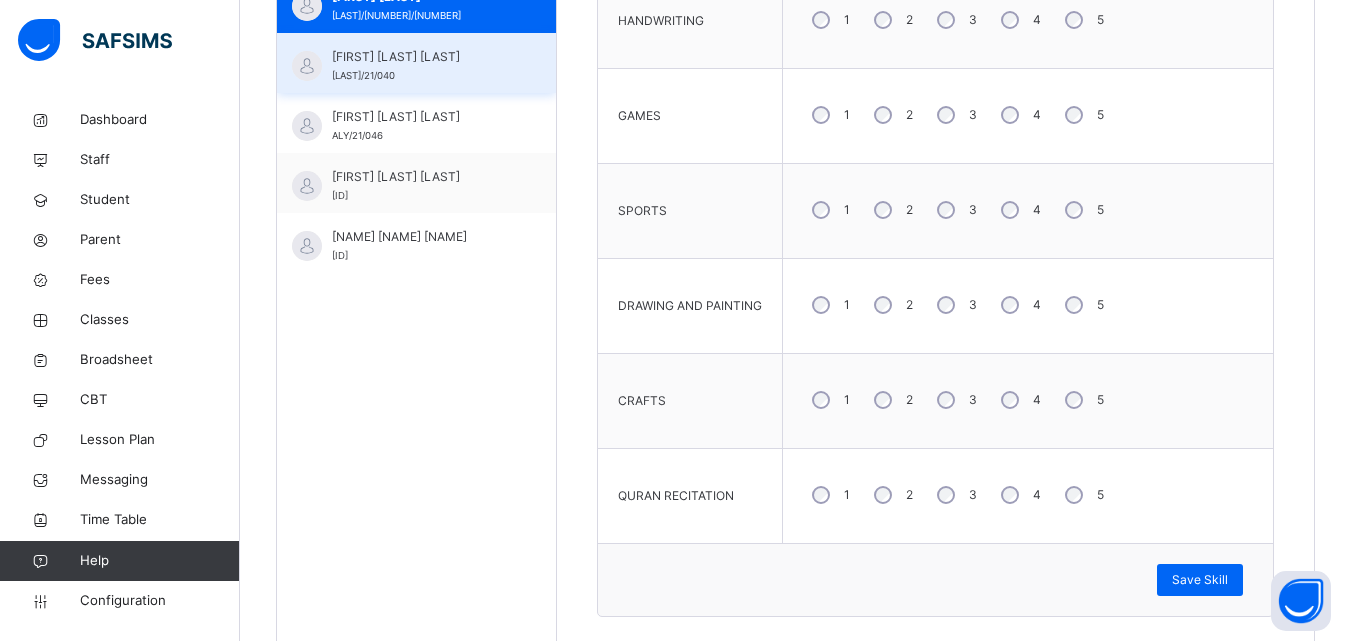 click on "FATIMA ABDULRAHMAN ALIYU" at bounding box center (421, 57) 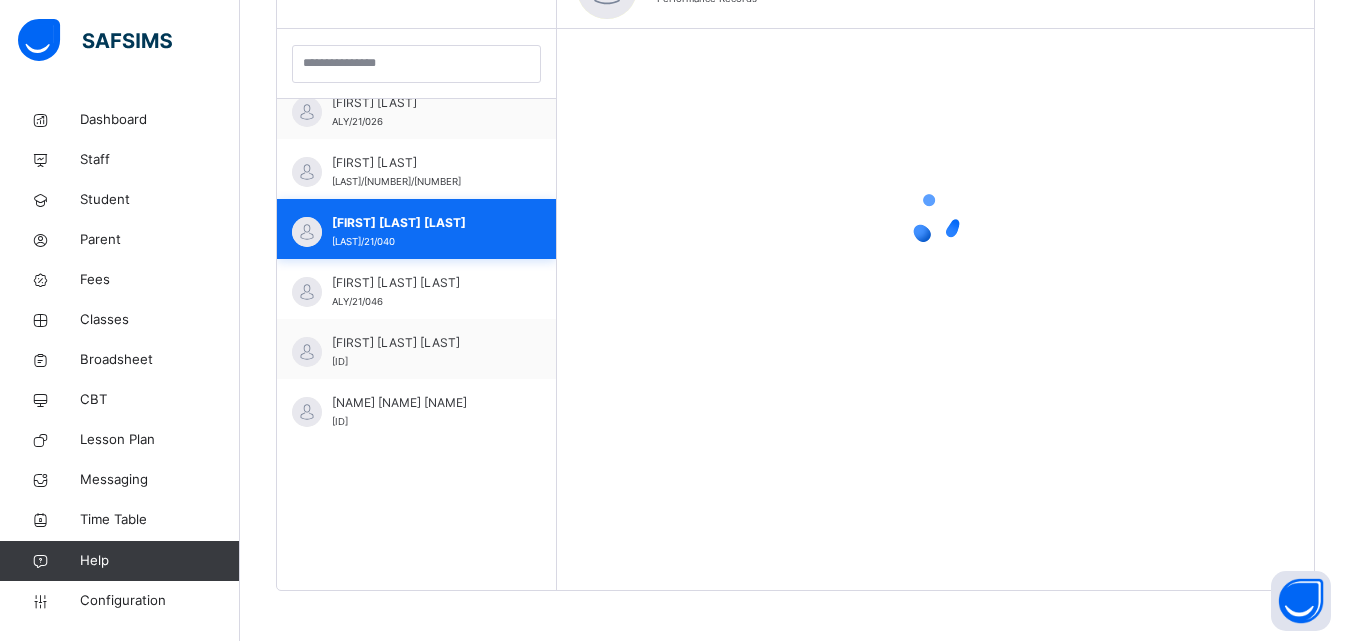 scroll, scrollTop: 733, scrollLeft: 0, axis: vertical 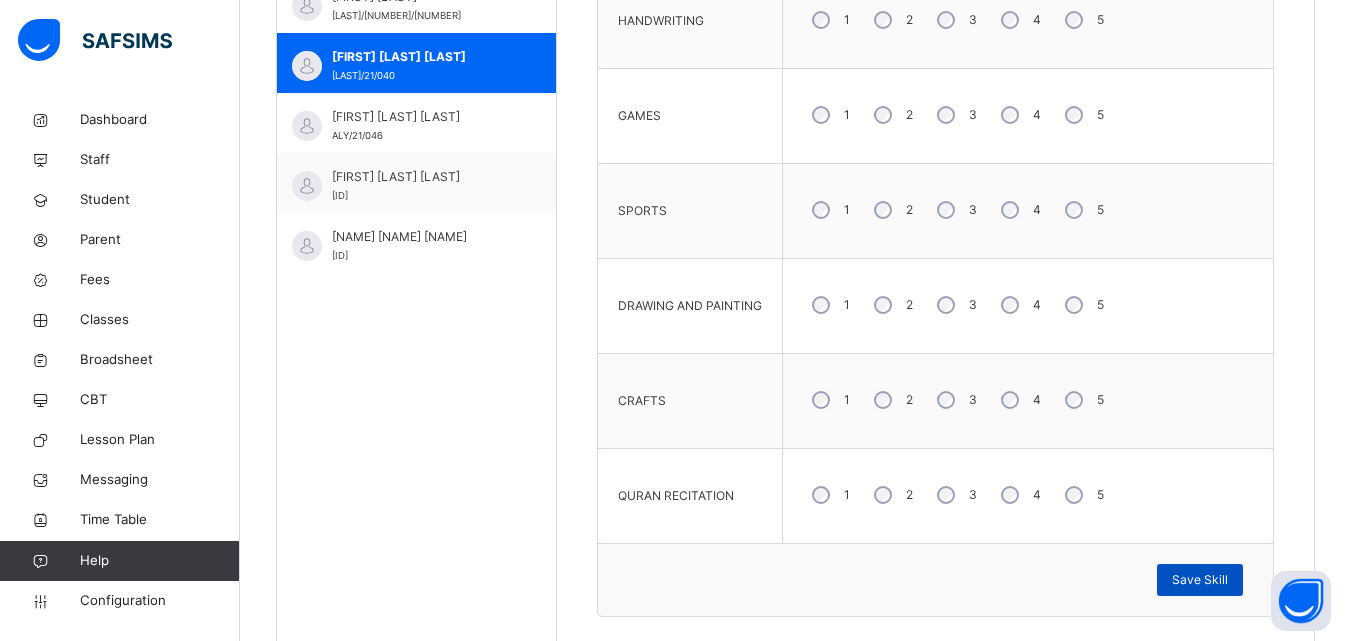 click on "Save Skill" at bounding box center (1200, 580) 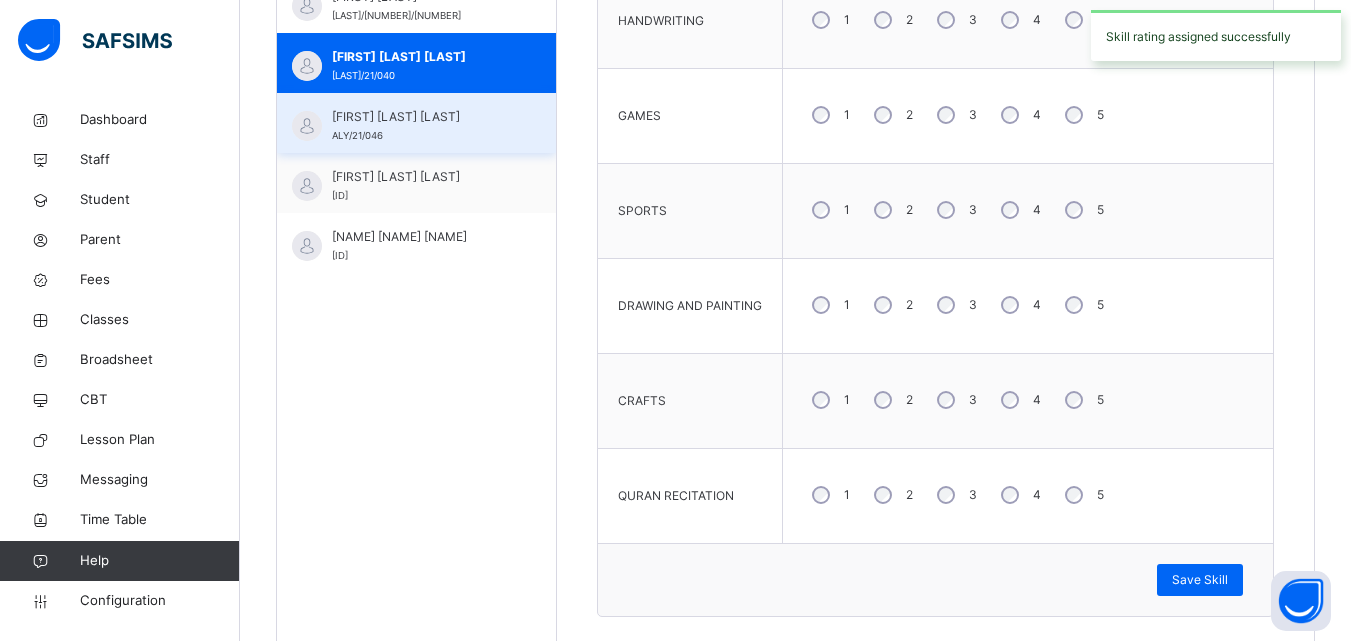 click on "FATIMA ABUBAKAR MUBARAK" at bounding box center [421, 117] 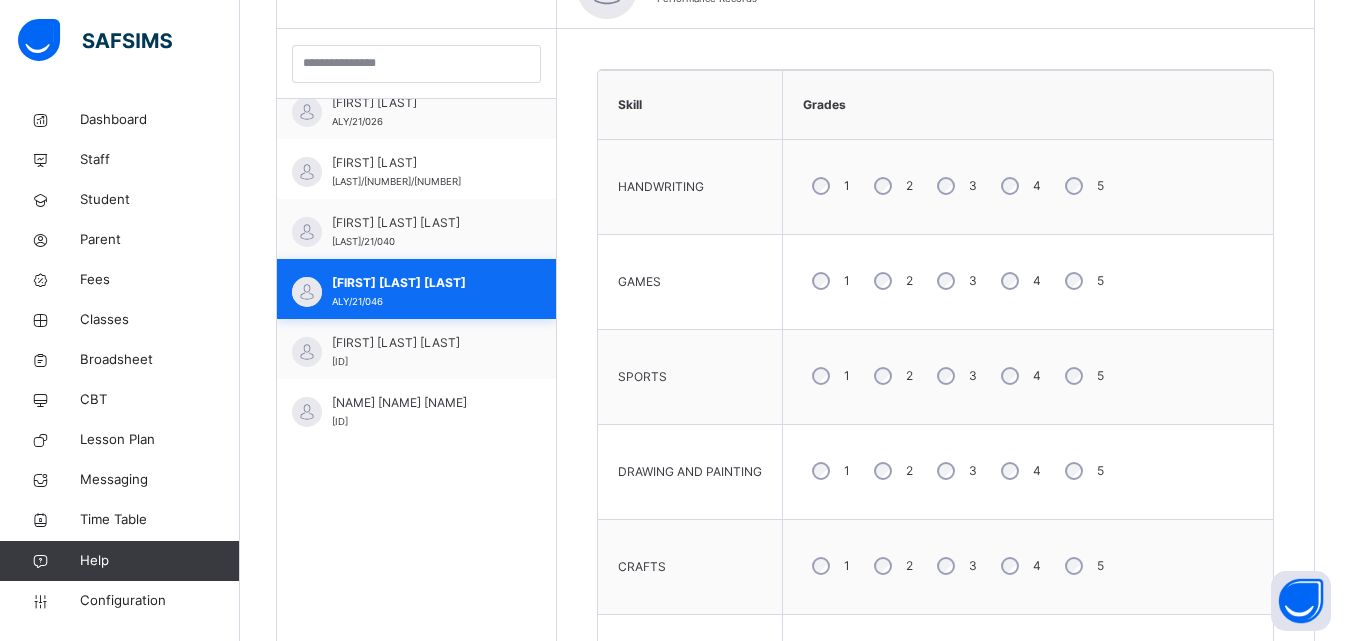 scroll, scrollTop: 733, scrollLeft: 0, axis: vertical 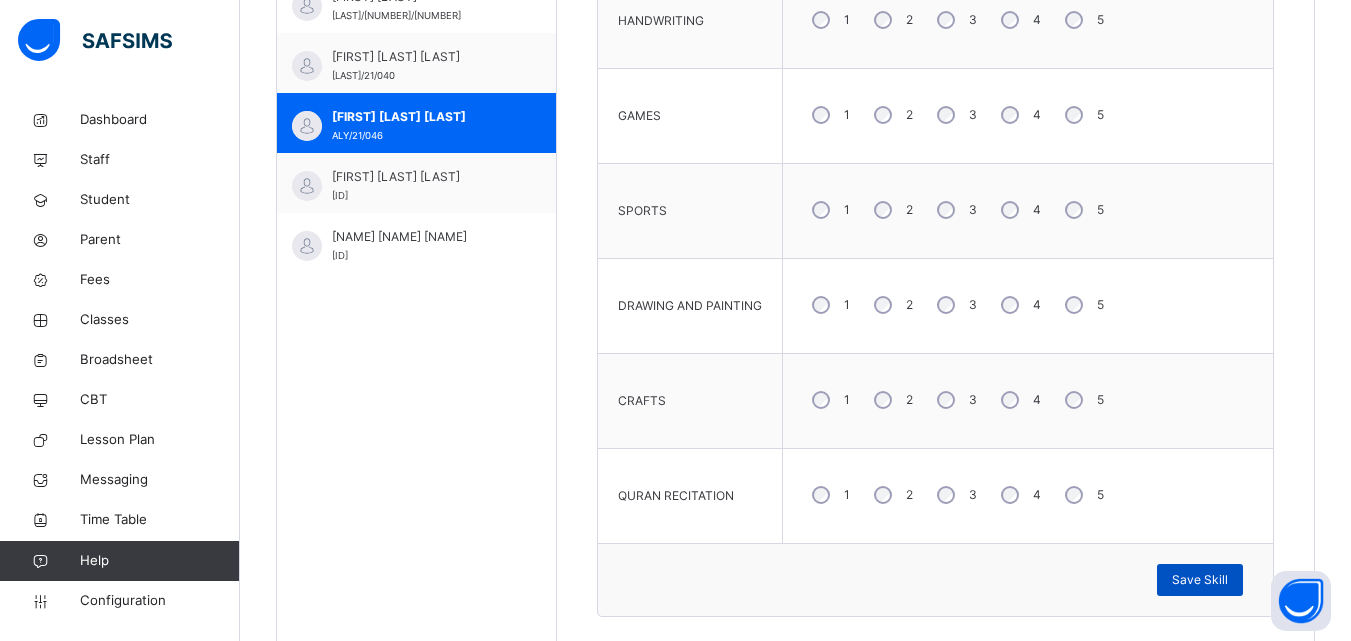 click on "Save Skill" at bounding box center [1200, 580] 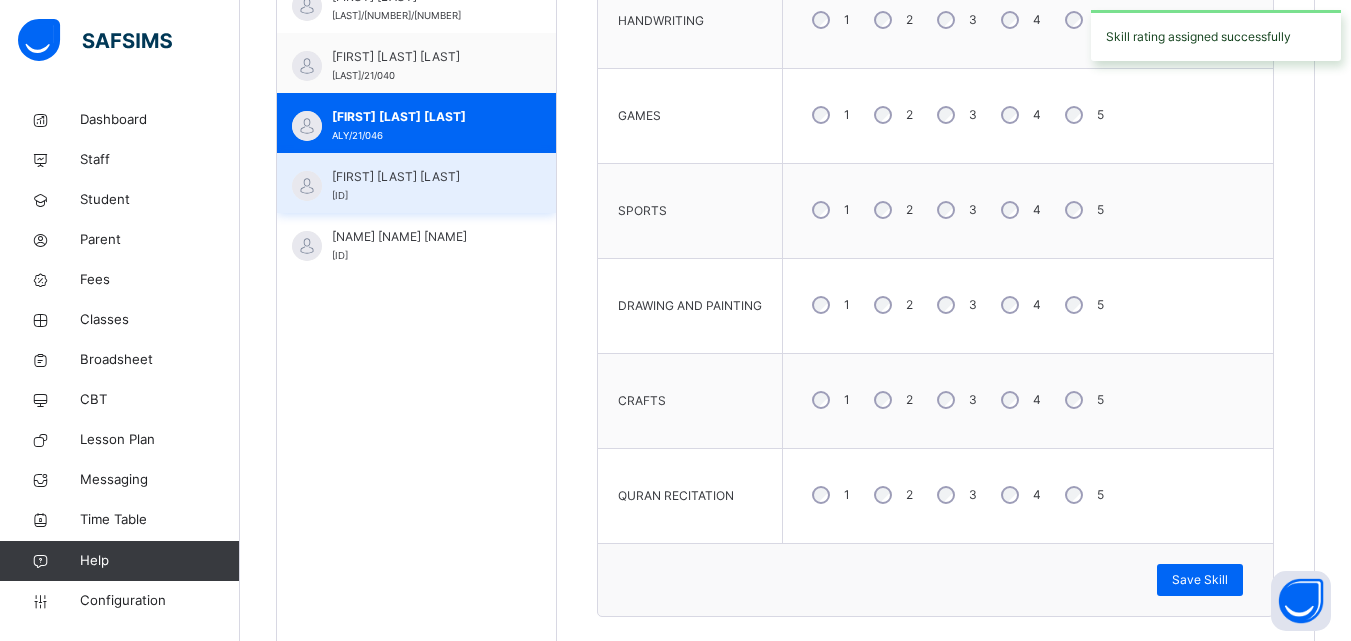 click on "HASSAN KHALID UMAR ALY/22/005" at bounding box center (421, 186) 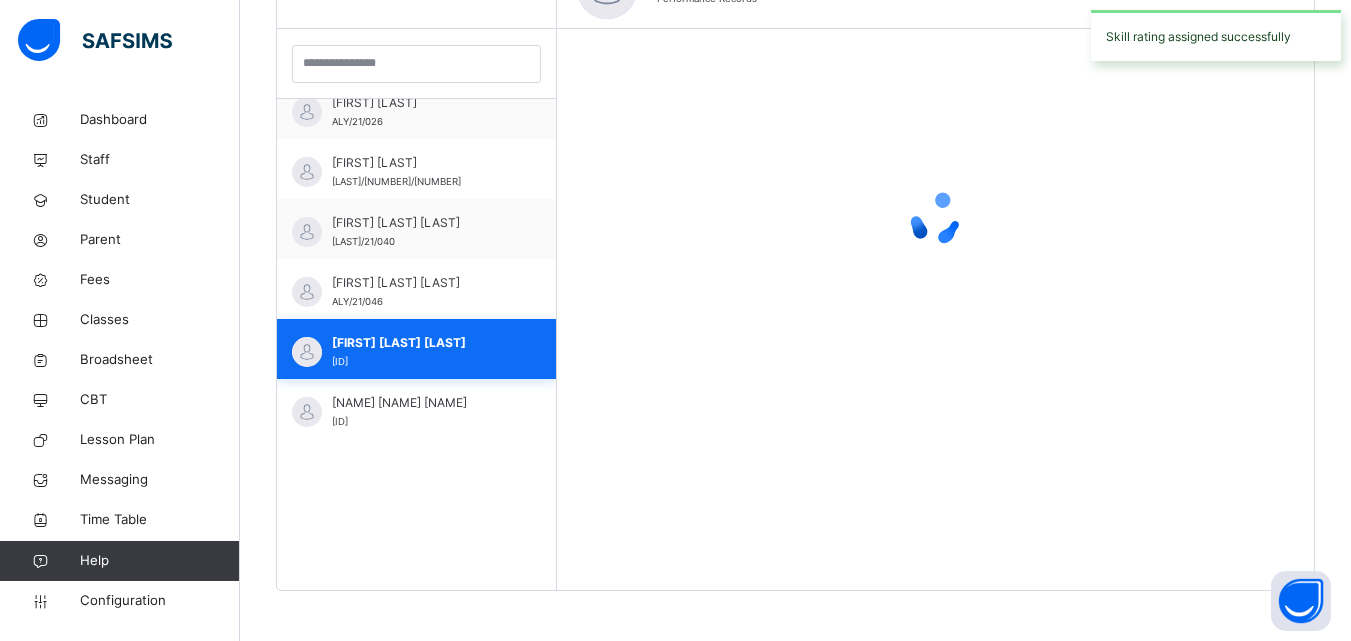 scroll, scrollTop: 733, scrollLeft: 0, axis: vertical 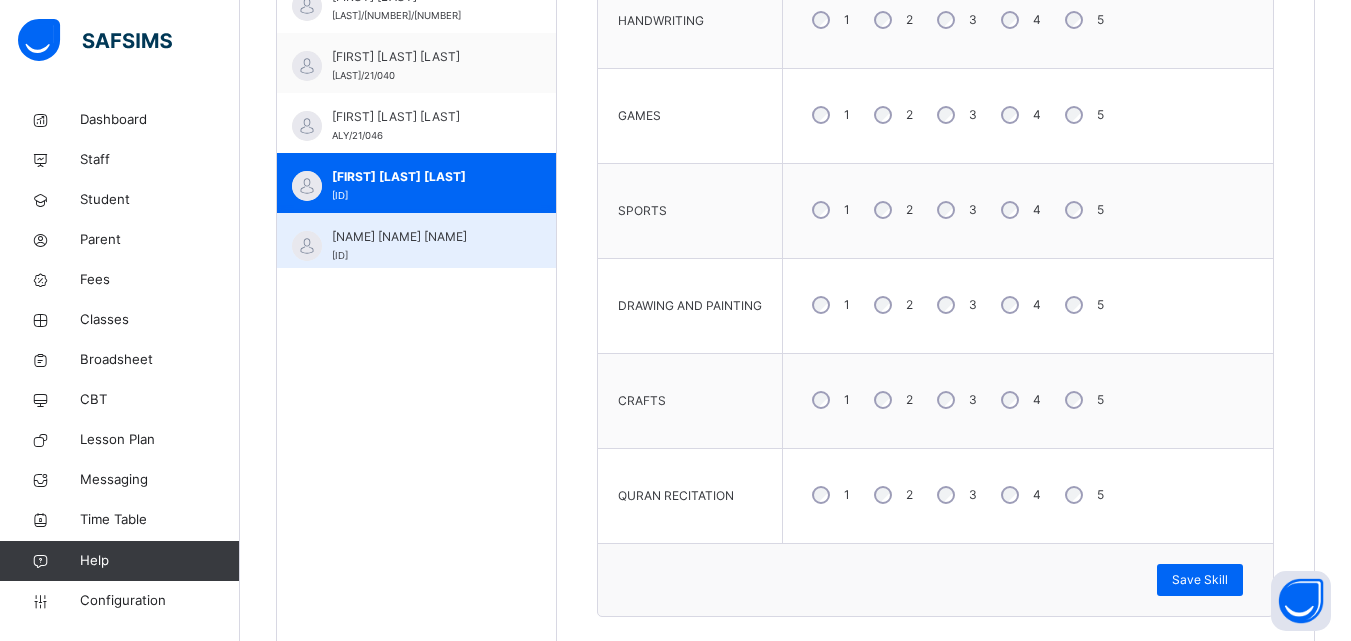 click on "HUSSAIN KHALID UMAR" at bounding box center (421, 237) 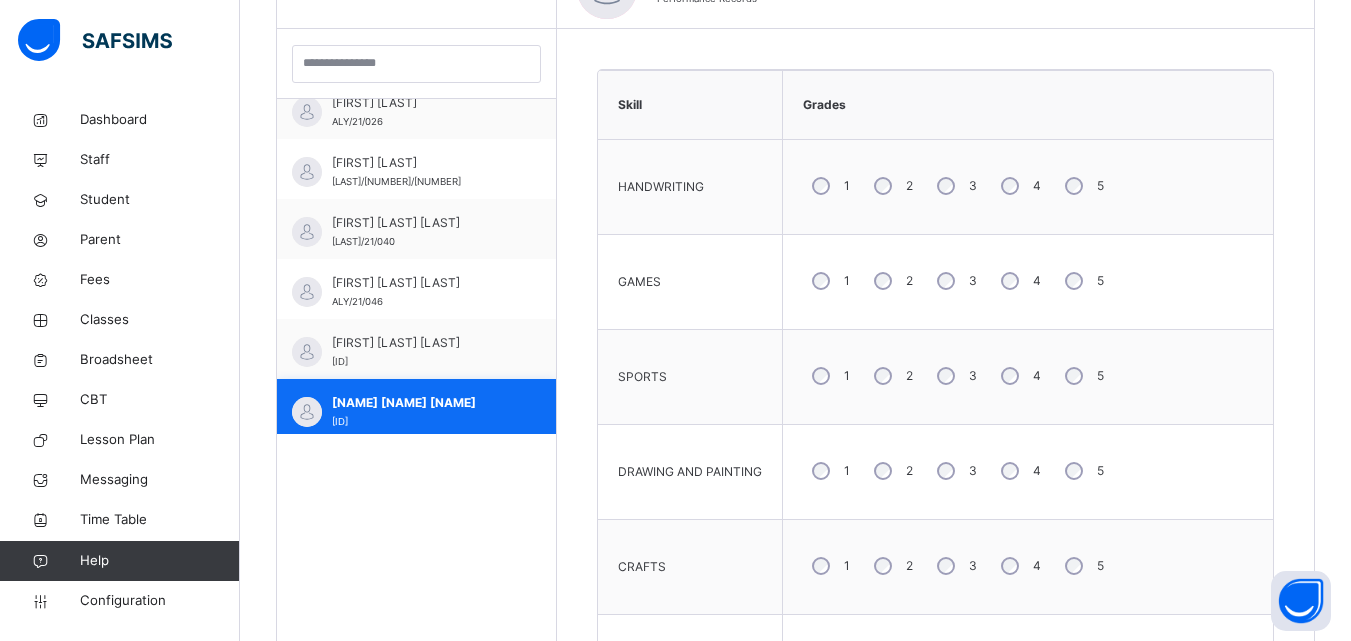 scroll, scrollTop: 733, scrollLeft: 0, axis: vertical 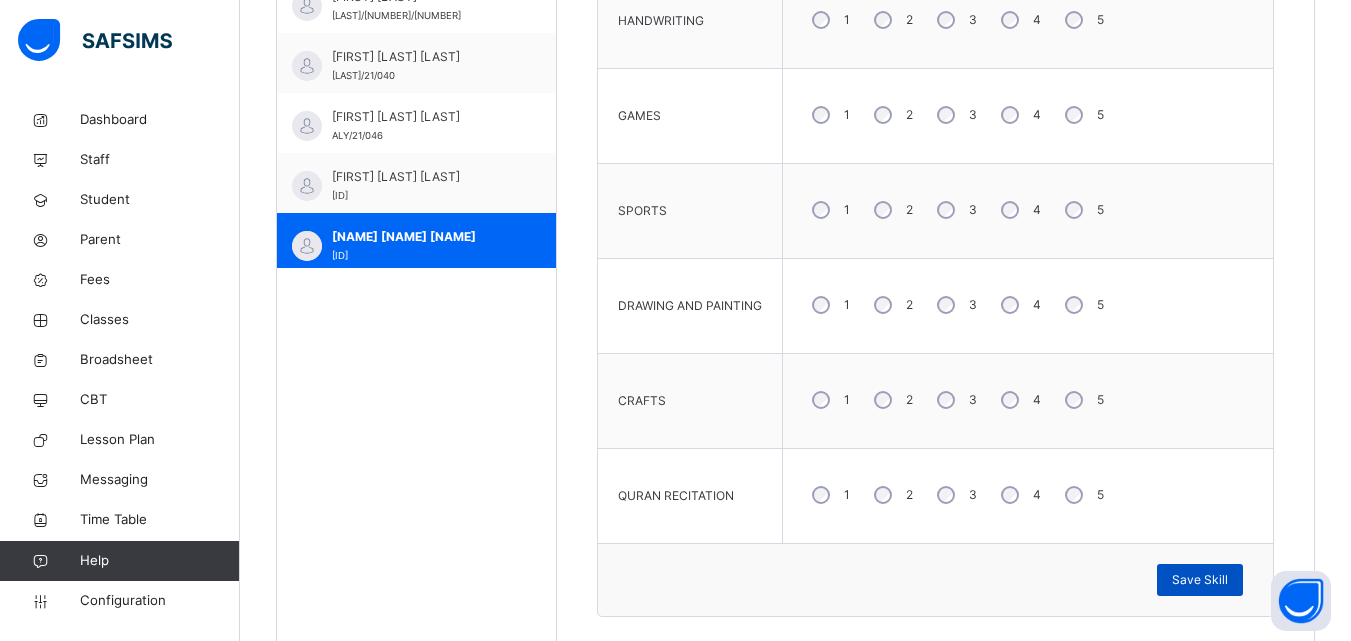 click on "Save Skill" at bounding box center (1200, 580) 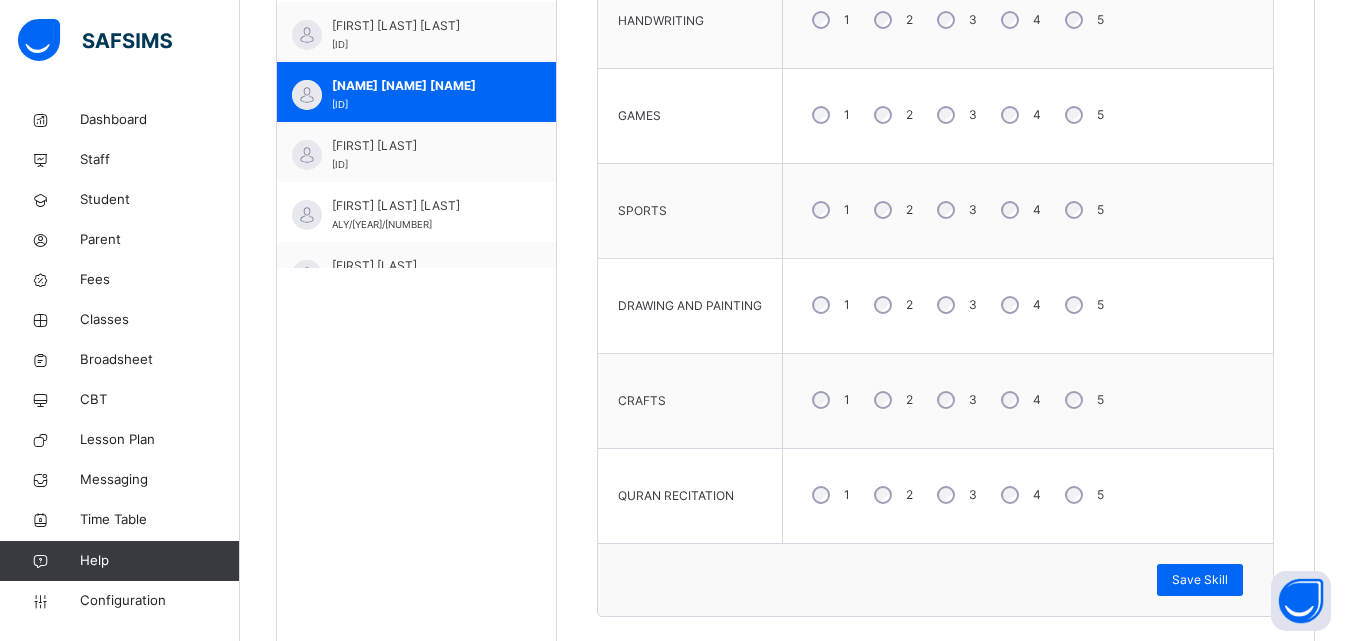 scroll, scrollTop: 400, scrollLeft: 0, axis: vertical 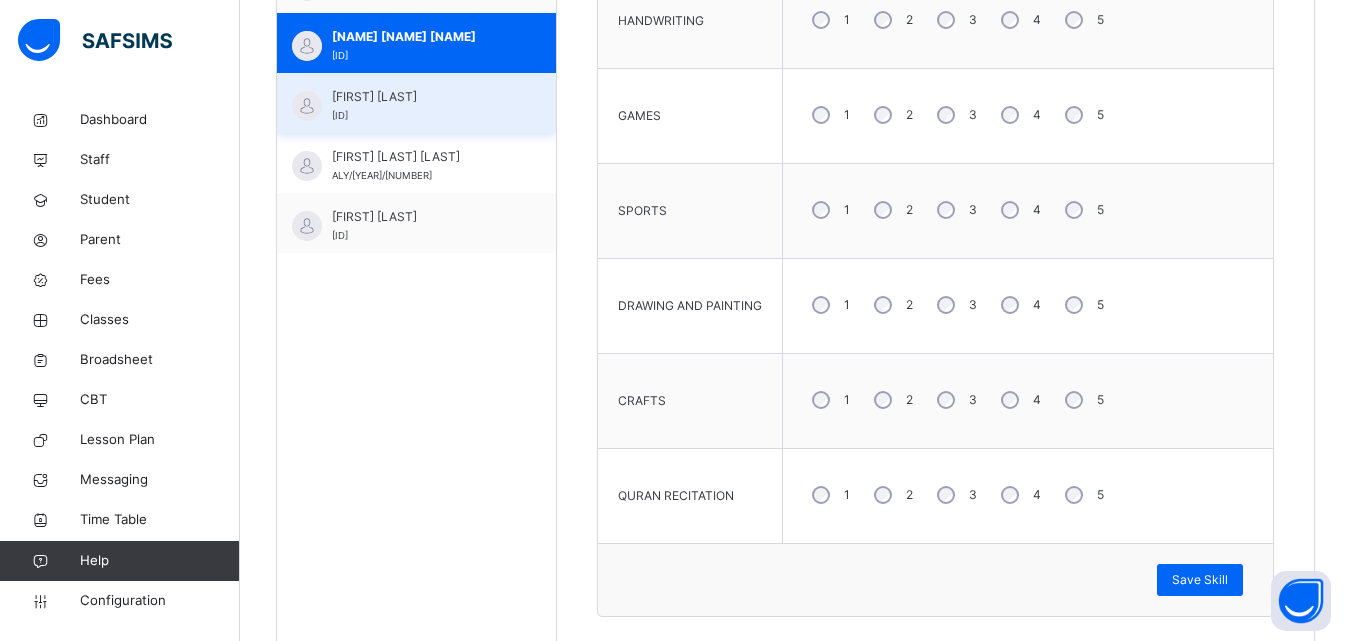 click on "KHADIJAH  ABUBAKAR" at bounding box center [421, 97] 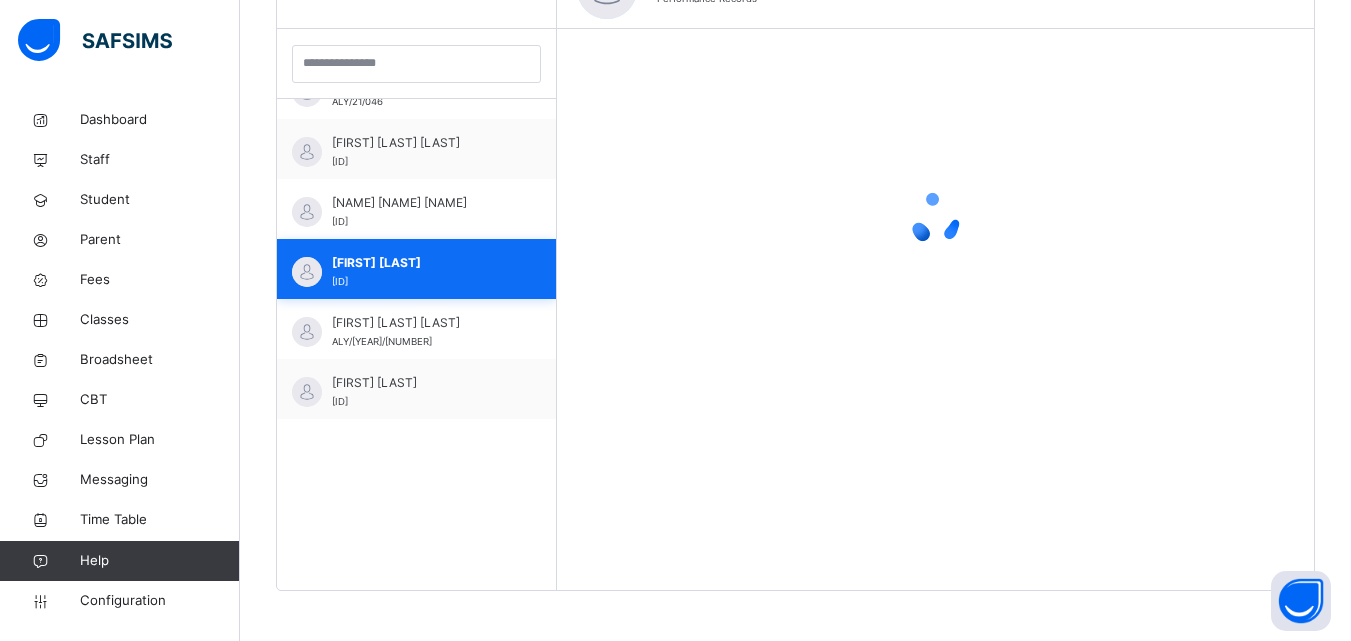 scroll, scrollTop: 733, scrollLeft: 0, axis: vertical 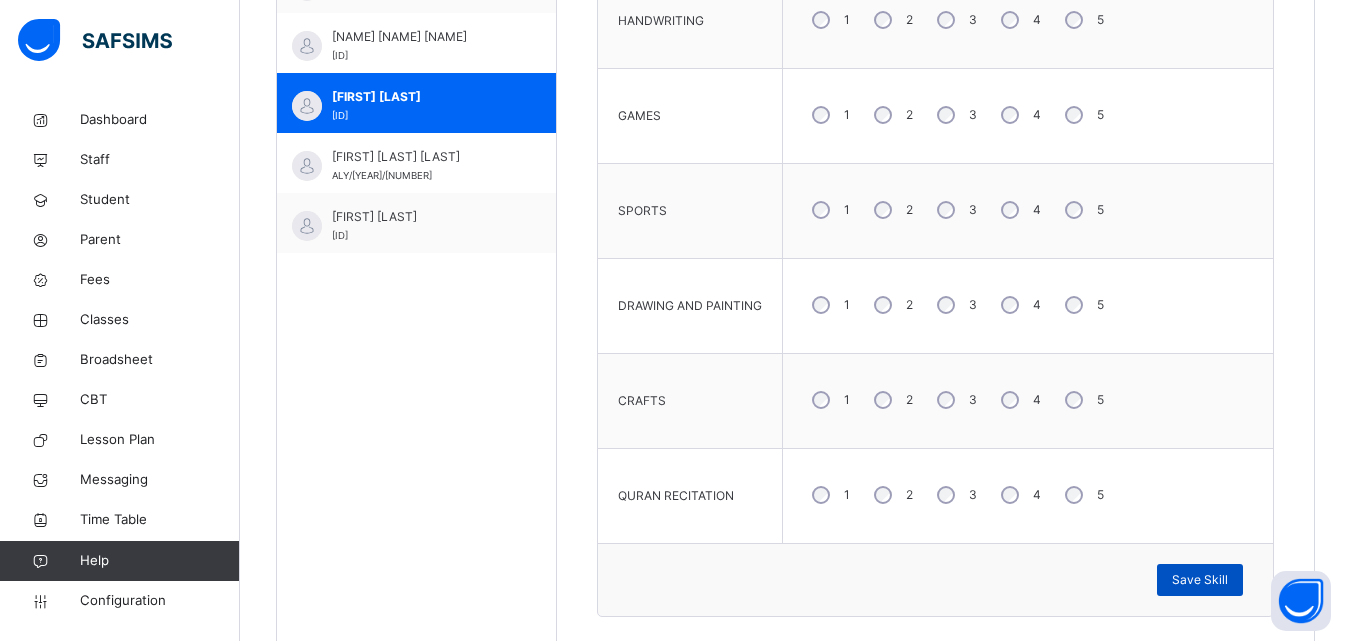 click on "Save Skill" at bounding box center [1200, 580] 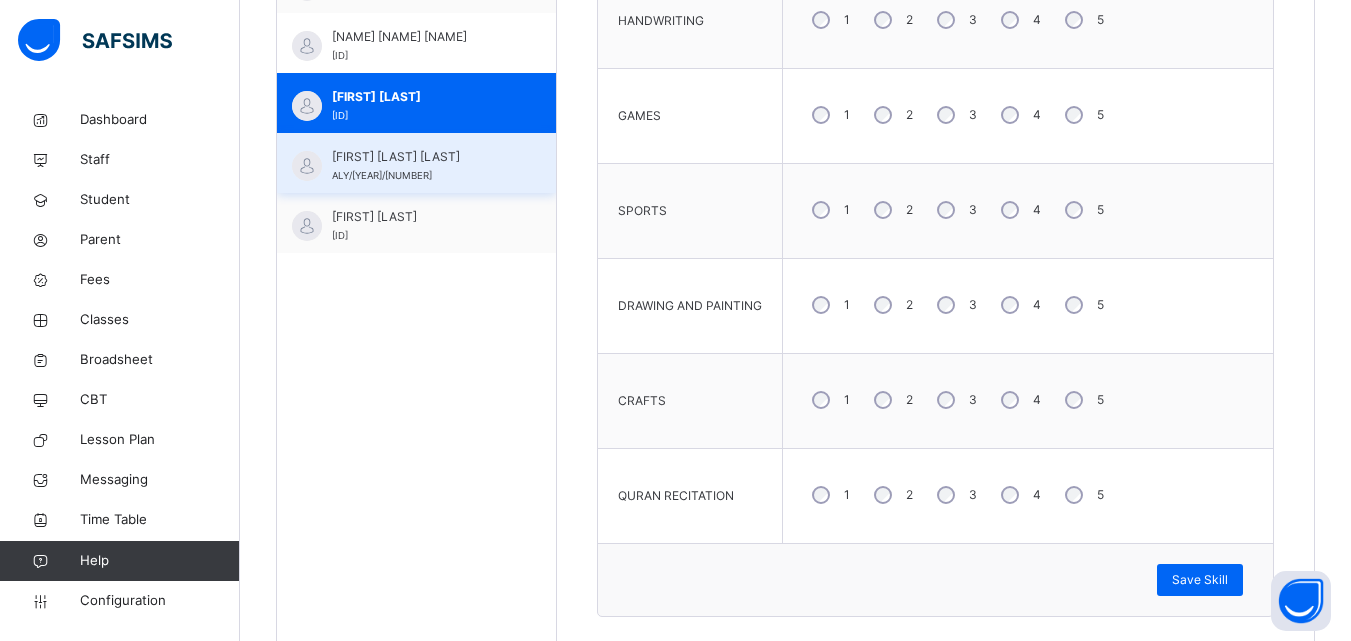 click on "MAIMUNA USMAN BELLO ALY/22/026" at bounding box center (421, 166) 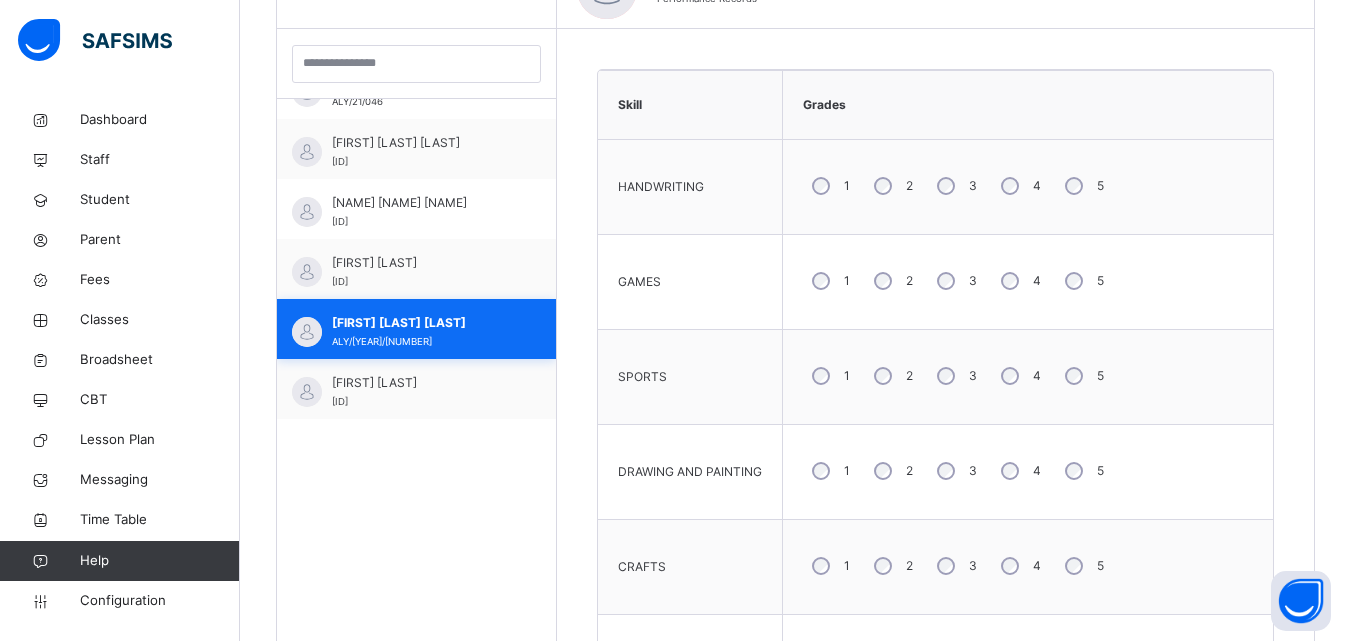 scroll, scrollTop: 733, scrollLeft: 0, axis: vertical 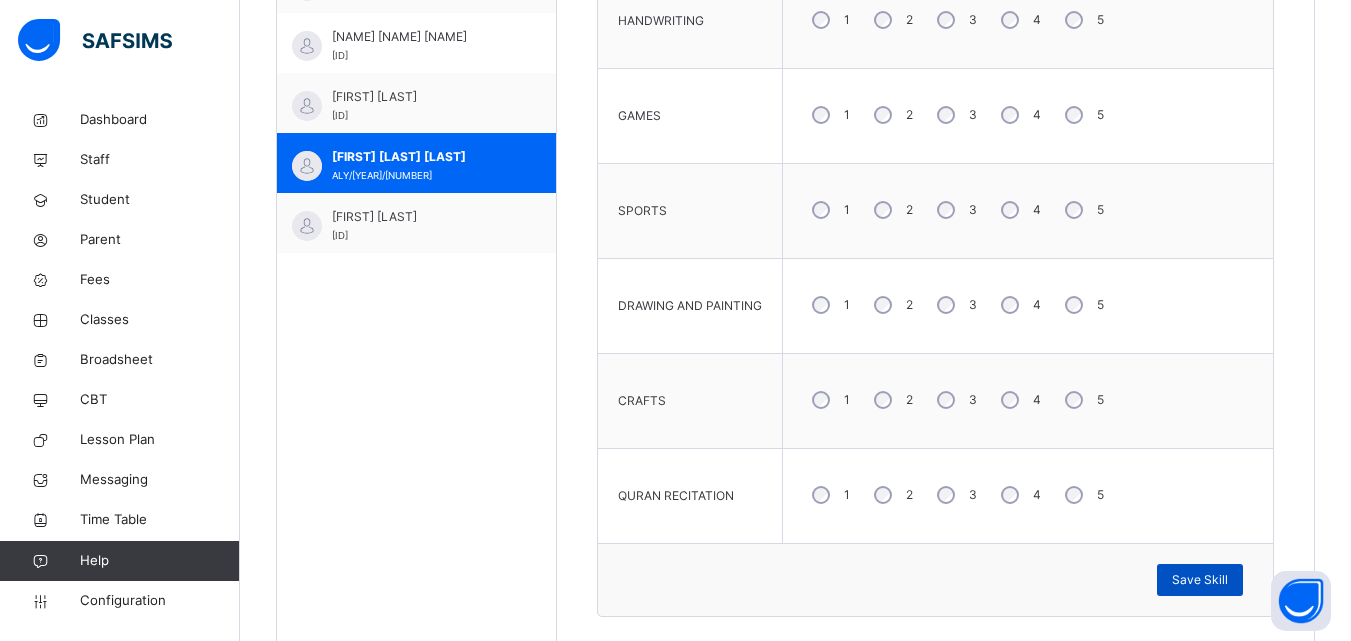 click on "Save Skill" at bounding box center [1200, 580] 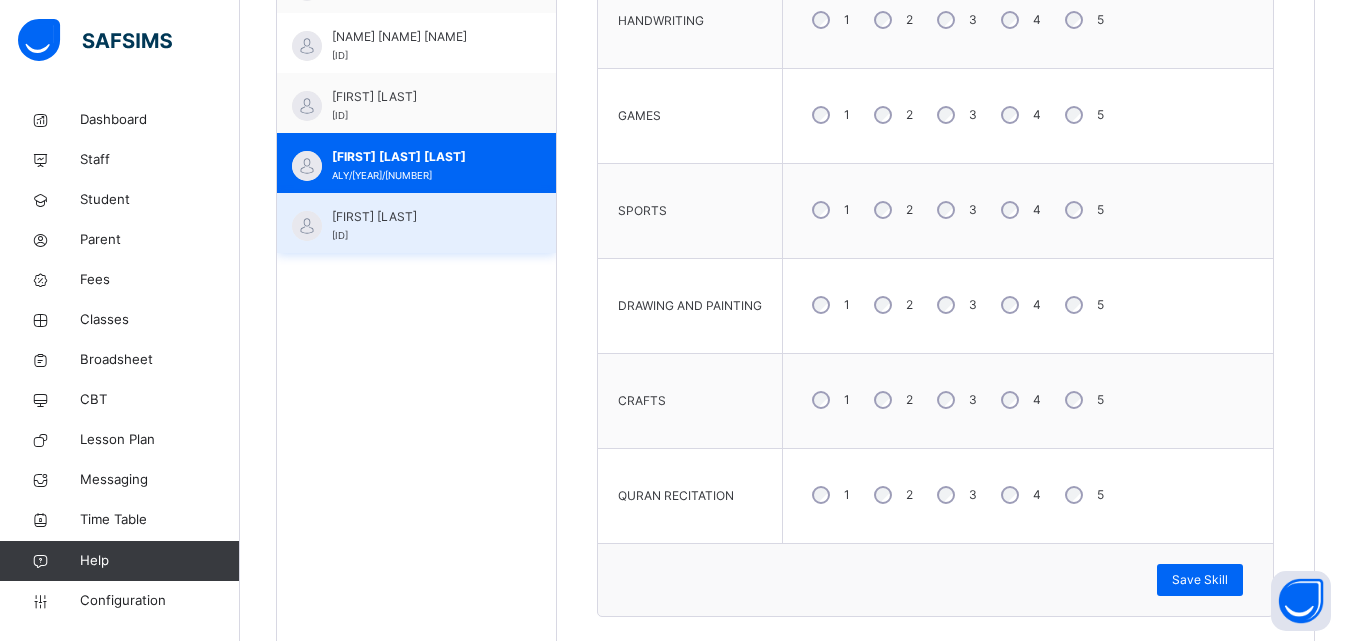 click on "MARYAM  HANEEF ALY/21/044" at bounding box center (421, 226) 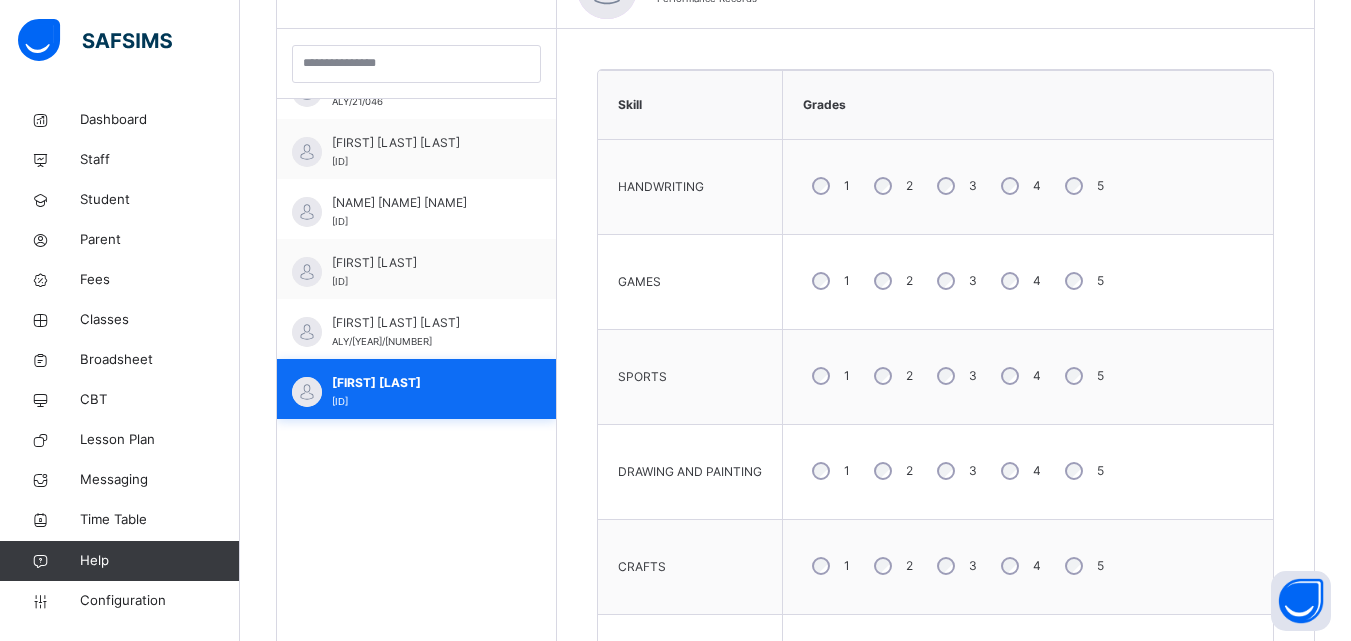 scroll, scrollTop: 733, scrollLeft: 0, axis: vertical 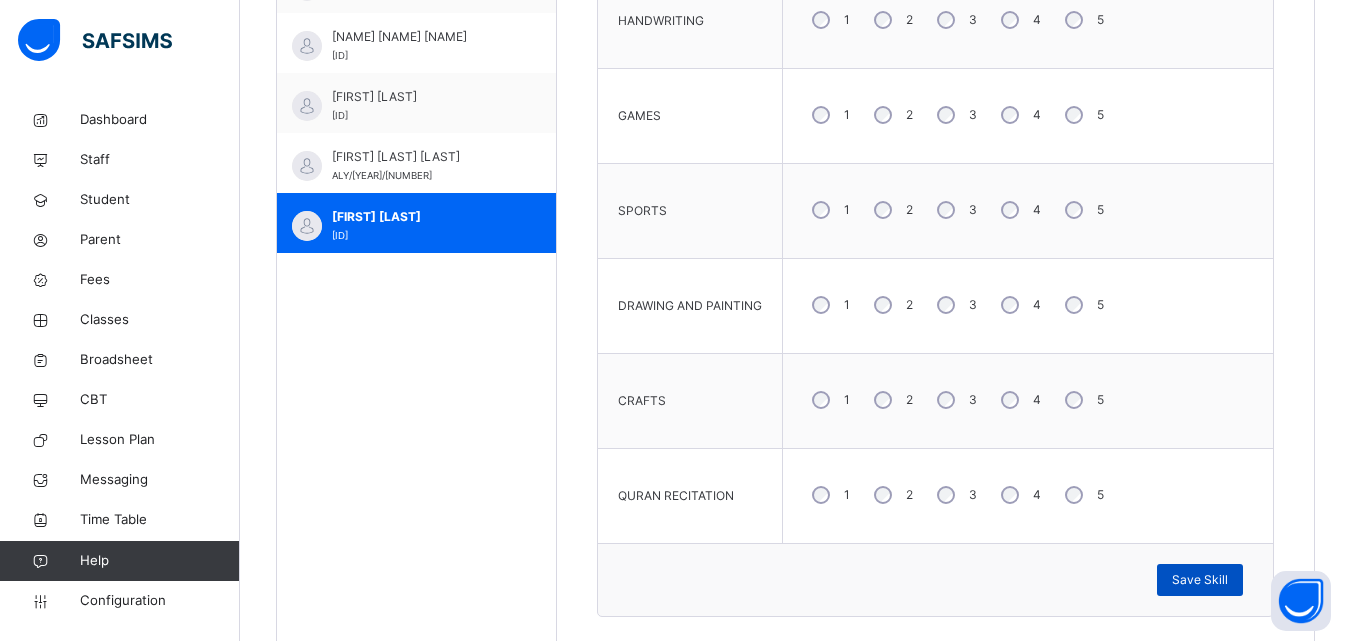 click on "Save Skill" at bounding box center (1200, 580) 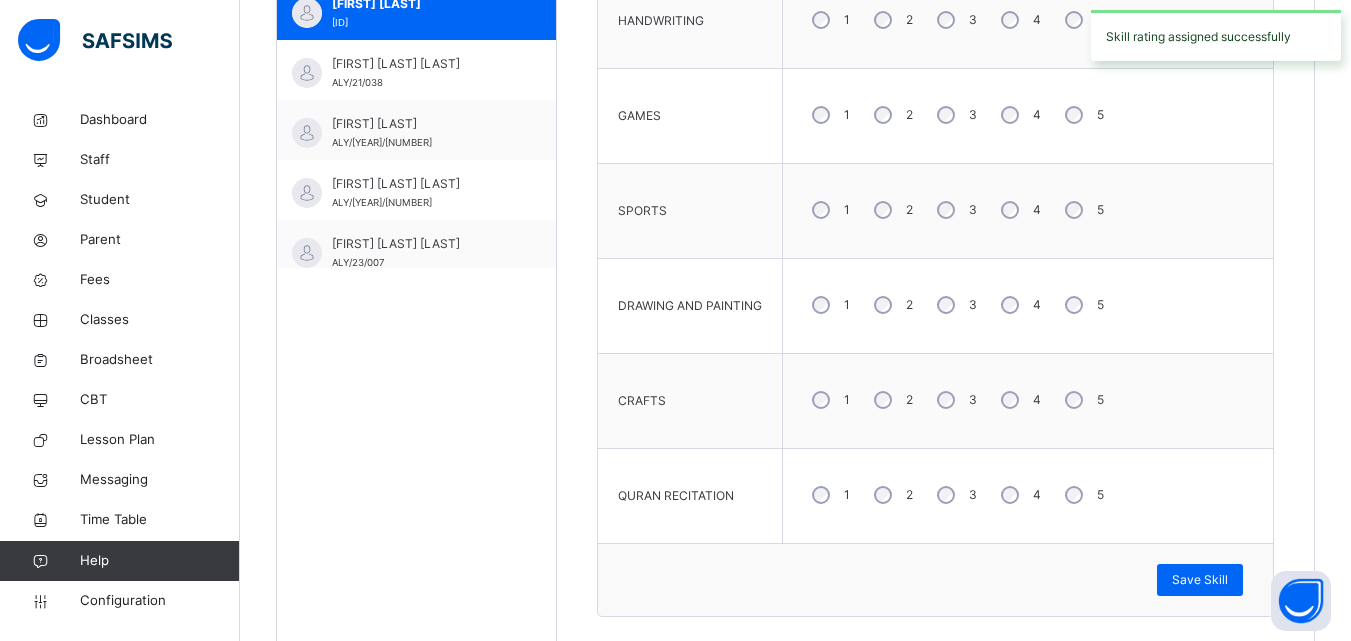 scroll, scrollTop: 625, scrollLeft: 0, axis: vertical 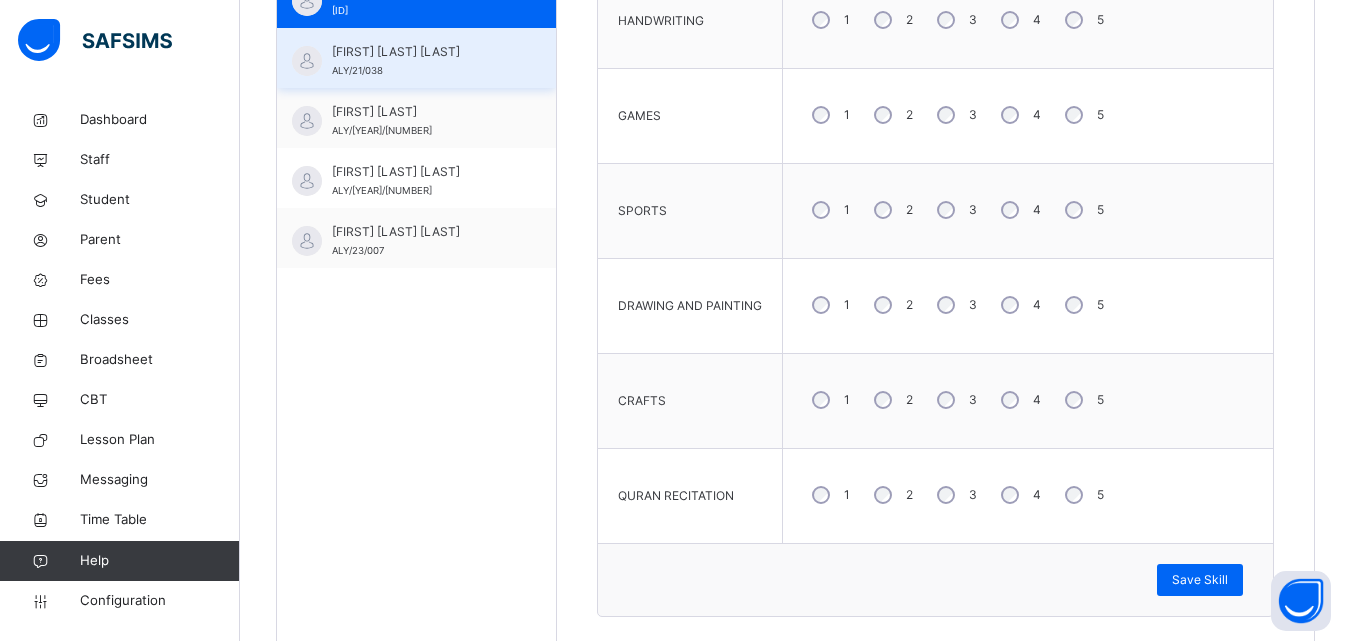 click on "MUHAMMAD OHIARE ABDULLAHI" at bounding box center (421, 52) 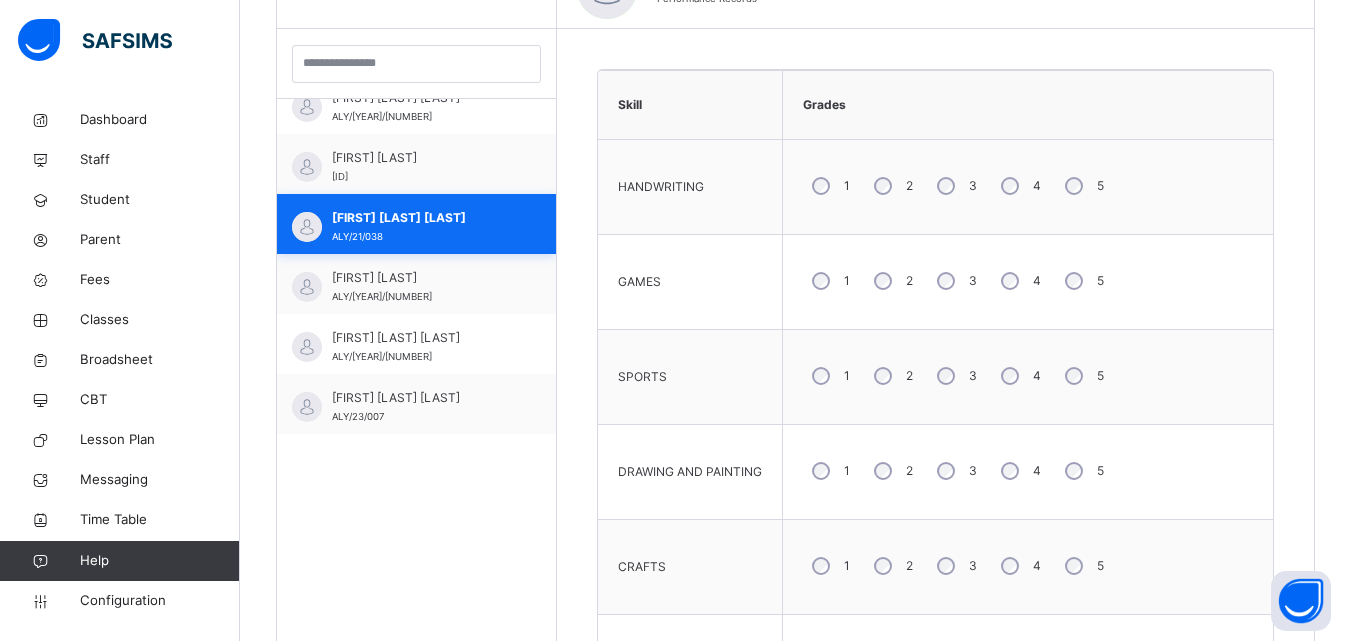 scroll, scrollTop: 733, scrollLeft: 0, axis: vertical 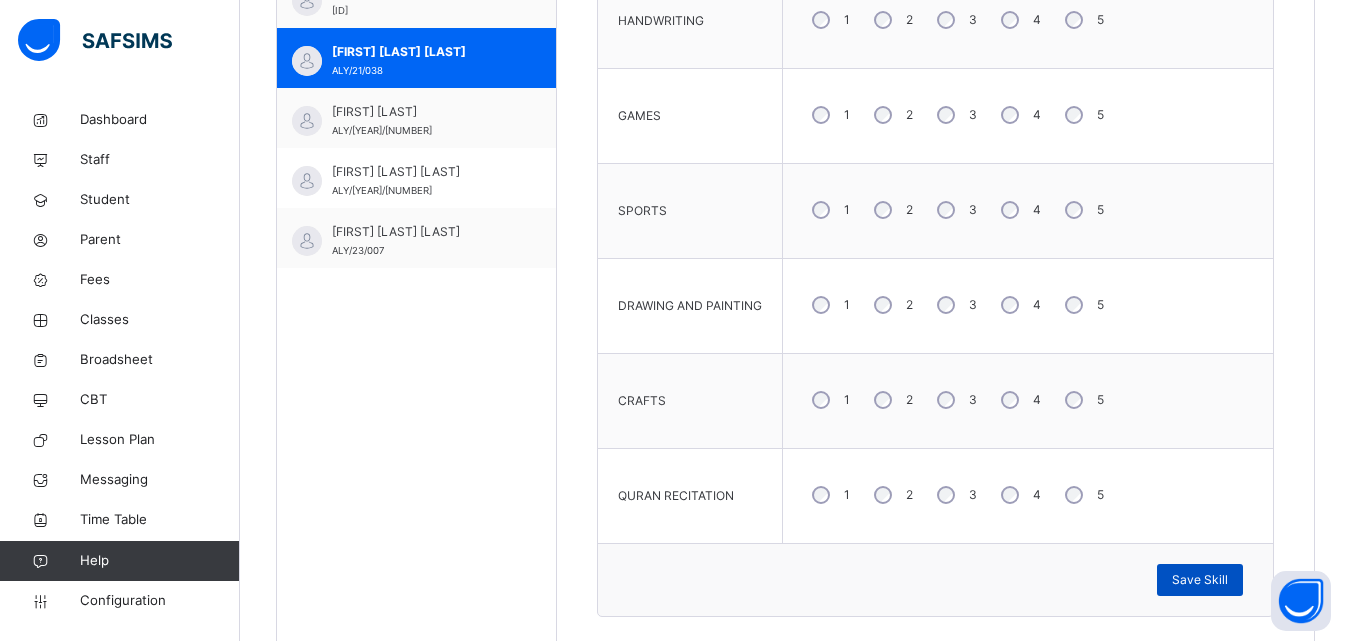 click on "Save Skill" at bounding box center (1200, 580) 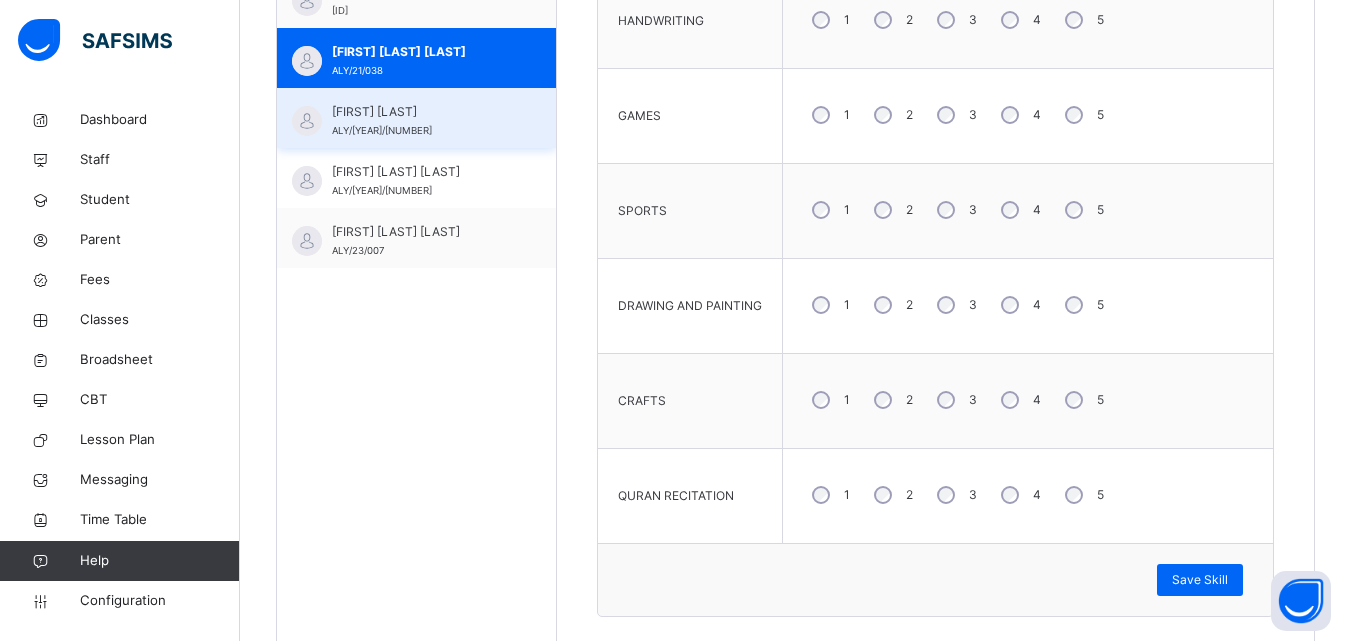 click on "MUHSIN  ABUBAKAR ALY/21/018" at bounding box center [421, 121] 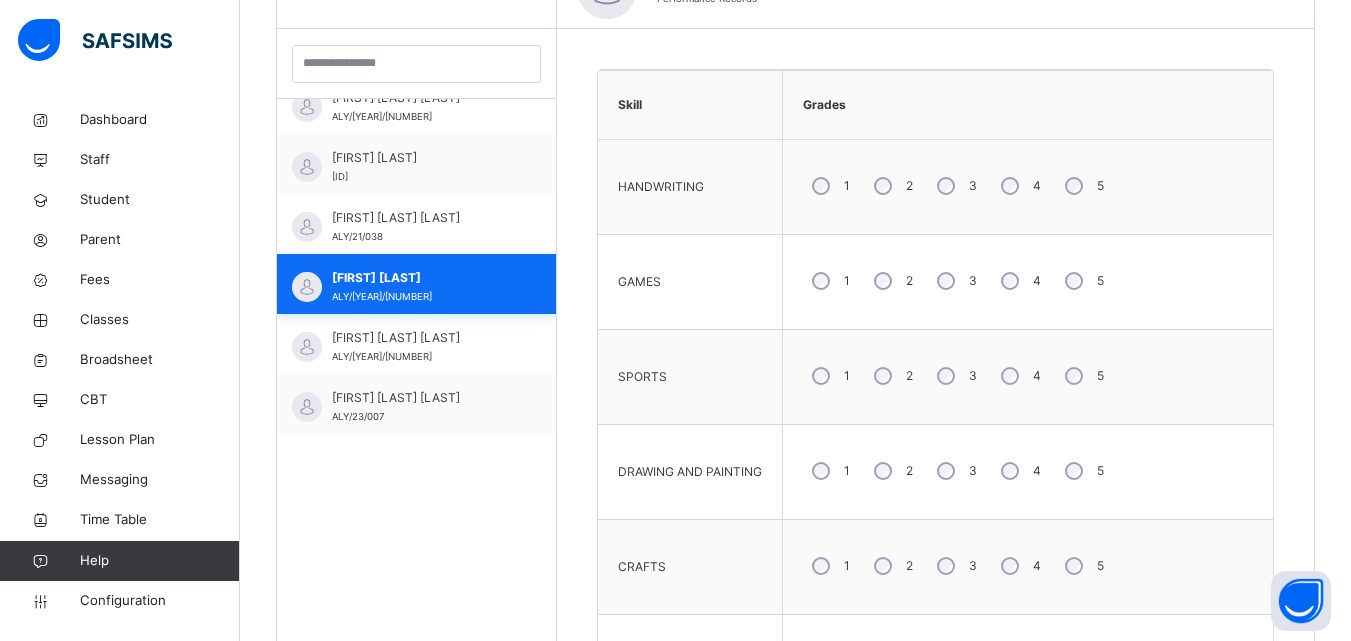 scroll, scrollTop: 733, scrollLeft: 0, axis: vertical 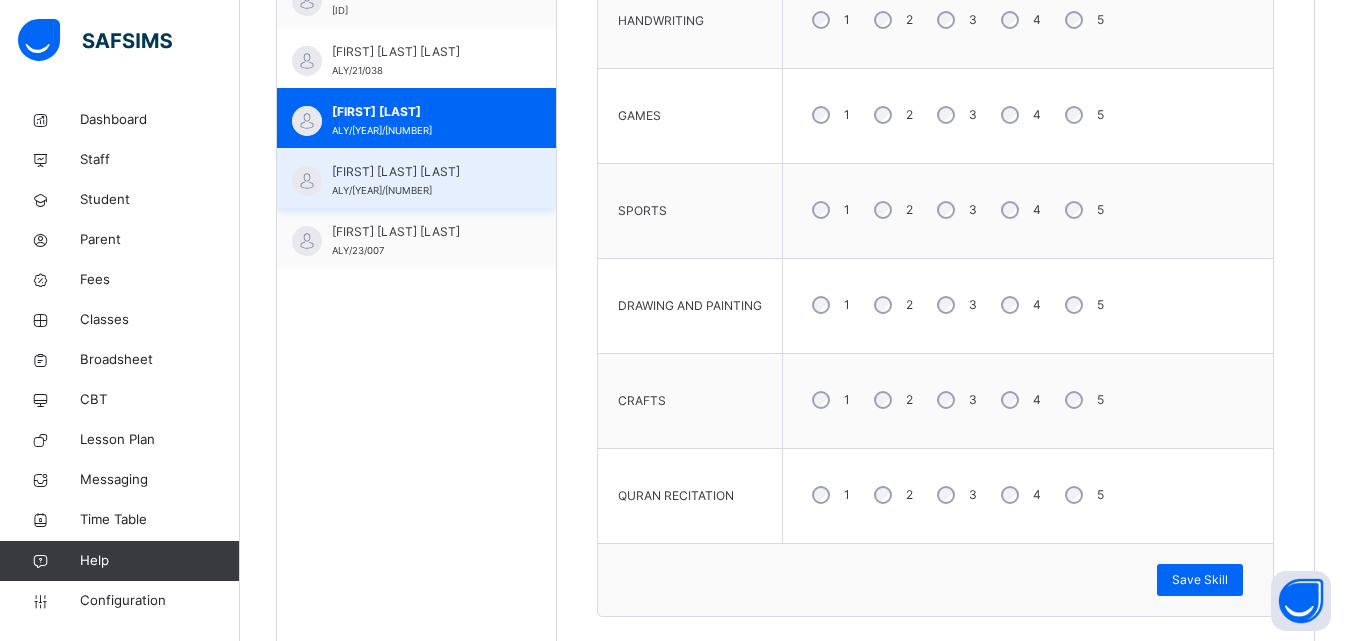 click on "SA'ADATU ABDULSALAM MAHMUD" at bounding box center [421, 172] 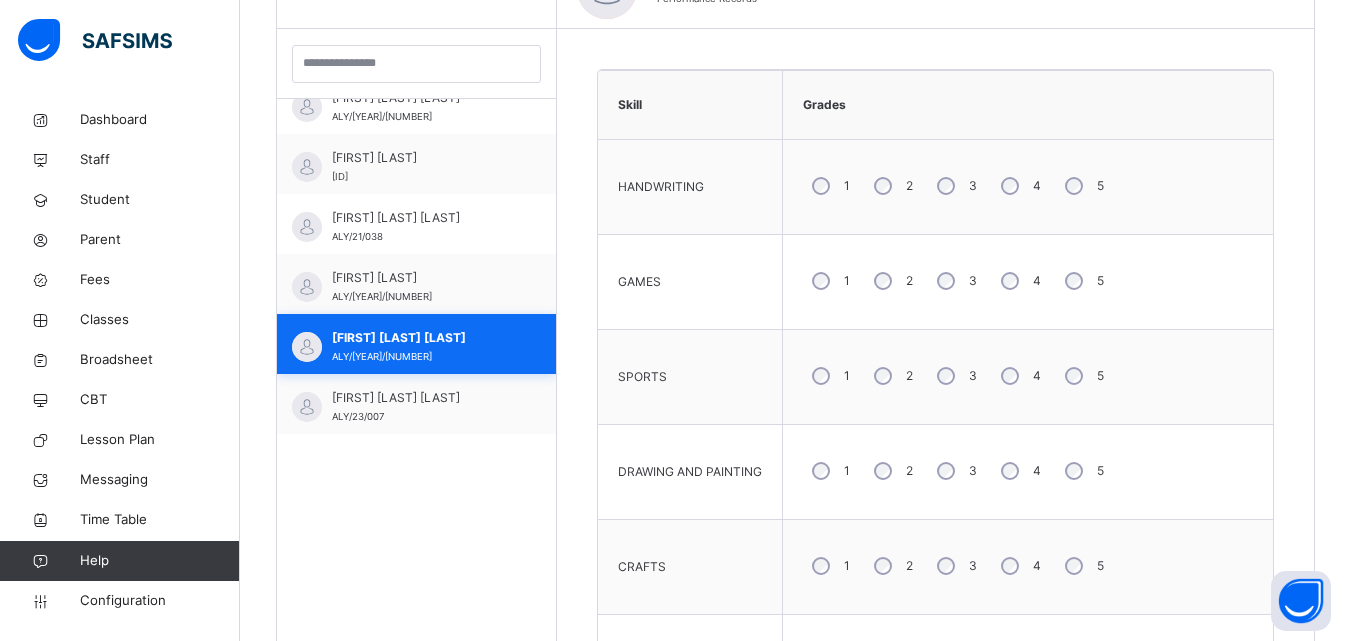 scroll, scrollTop: 733, scrollLeft: 0, axis: vertical 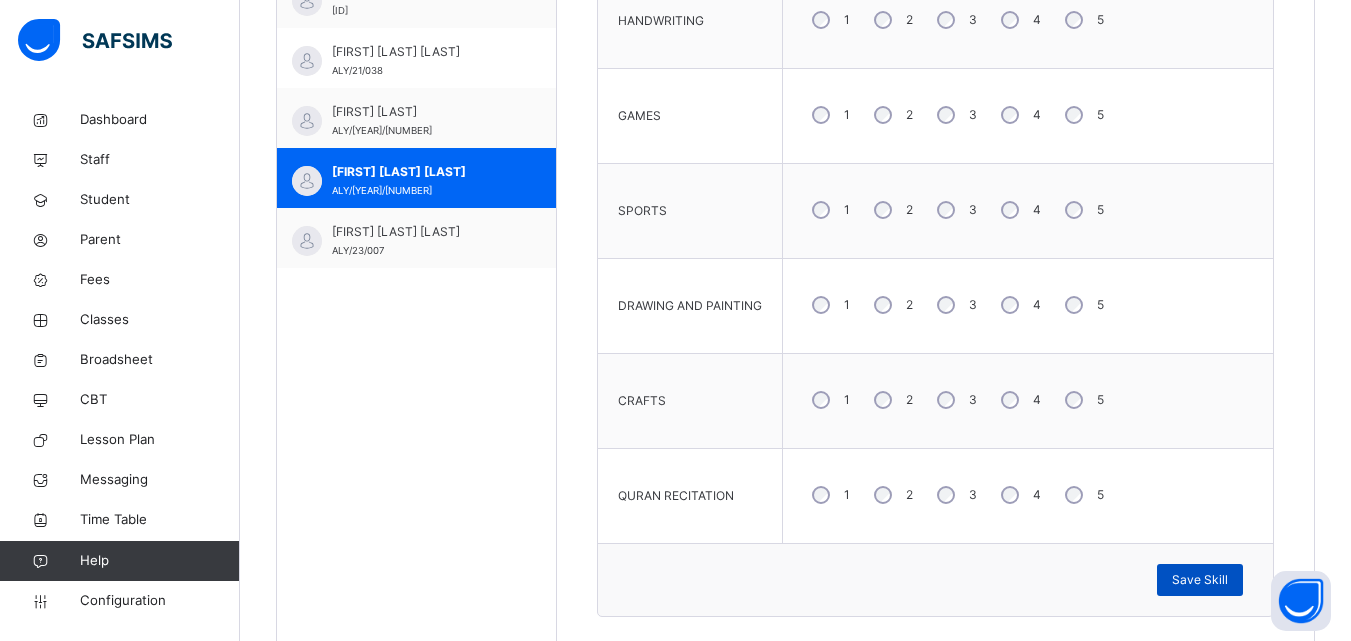 click on "Save Skill" at bounding box center (1200, 580) 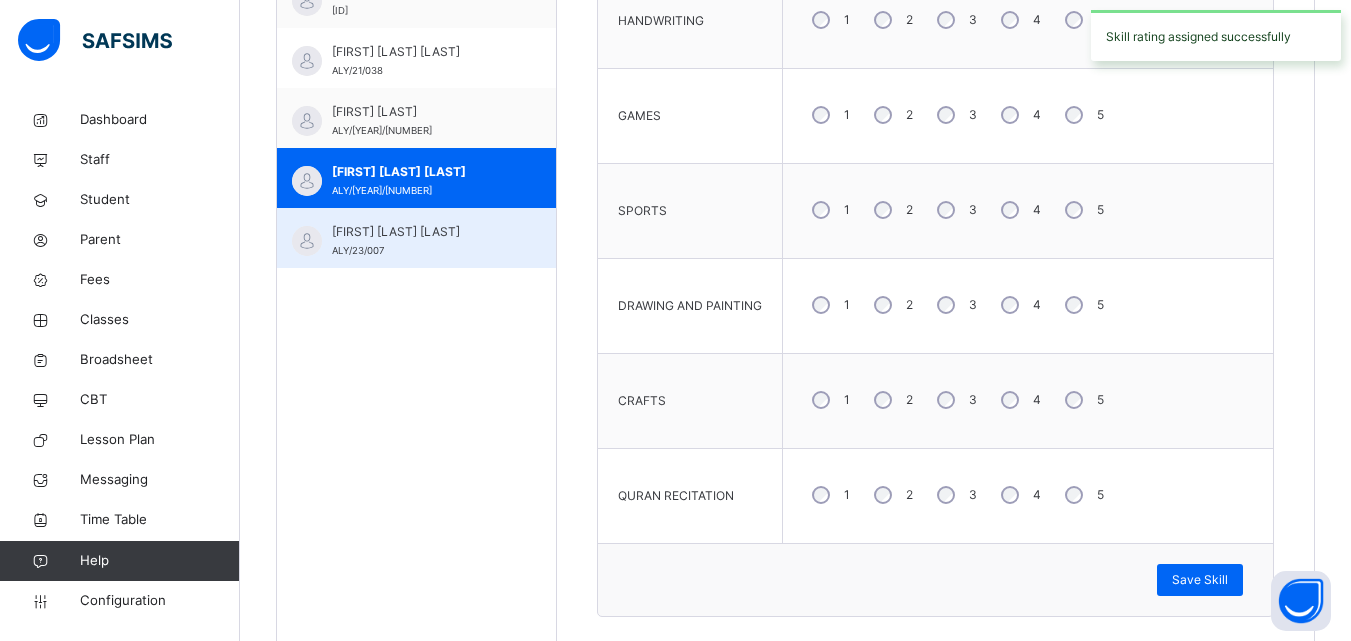 click on "UMMU SALMAH  SULEIMAN ALY/23/007" at bounding box center [421, 241] 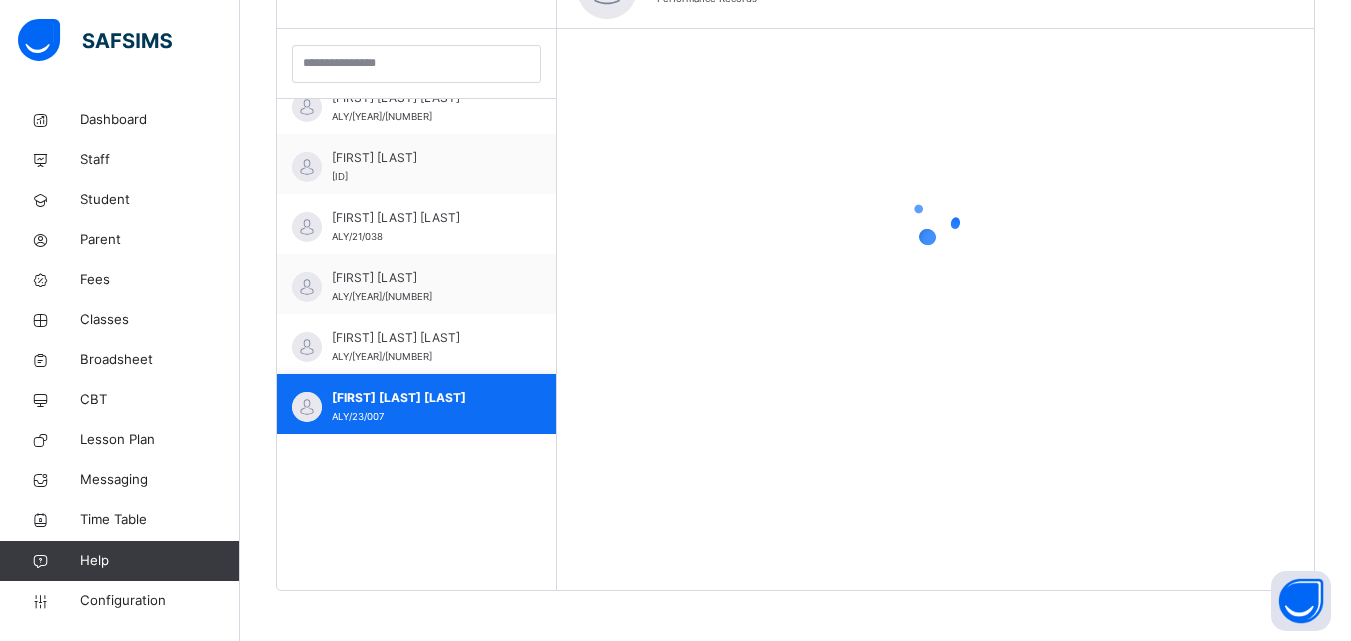 scroll, scrollTop: 733, scrollLeft: 0, axis: vertical 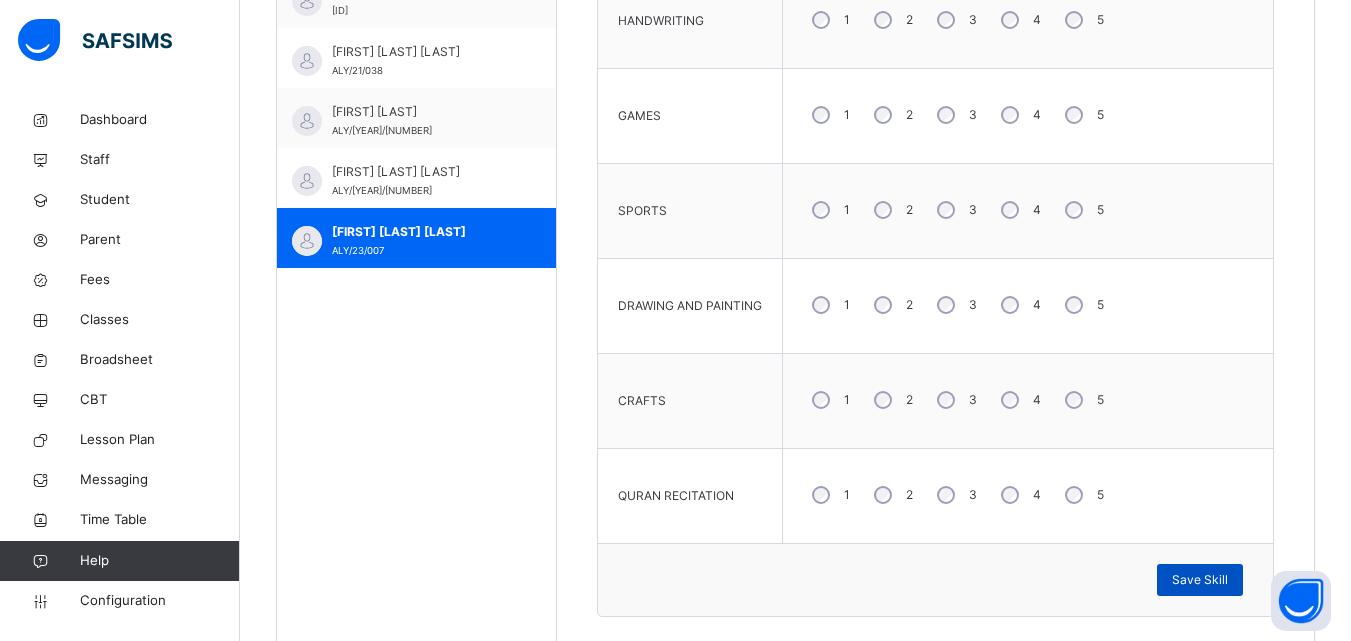 click on "Save Skill" at bounding box center (1200, 580) 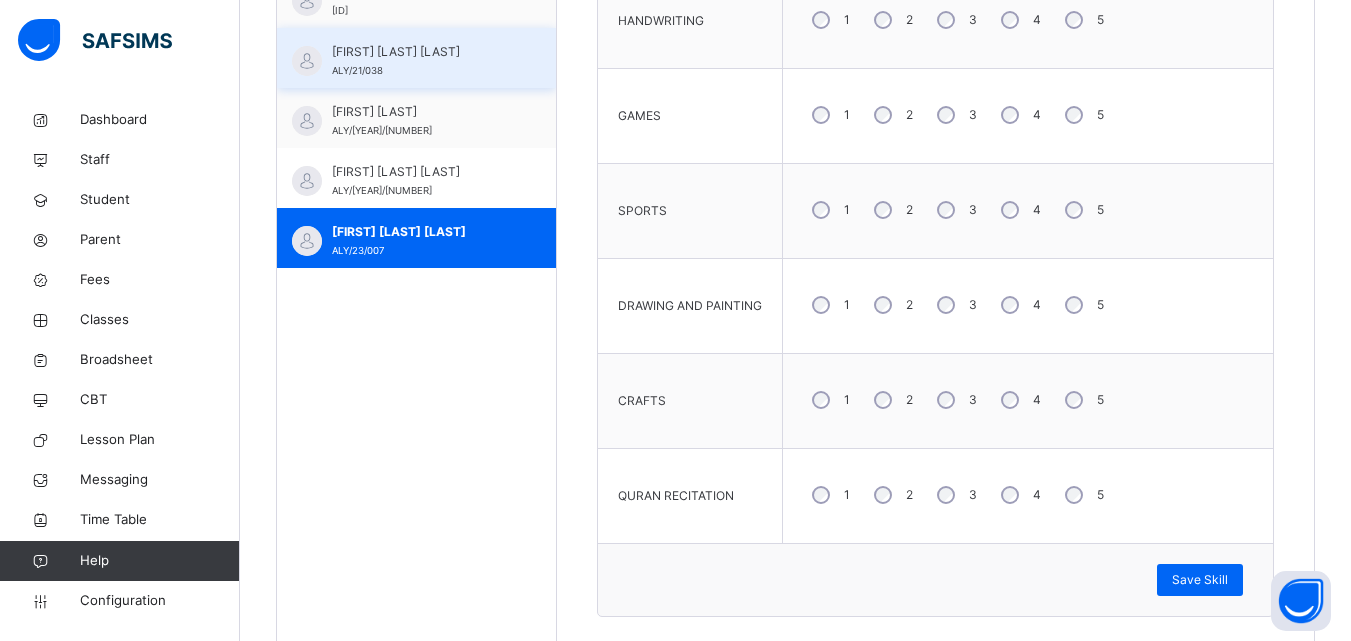click on "MUHAMMAD OHIARE ABDULLAHI" at bounding box center [421, 52] 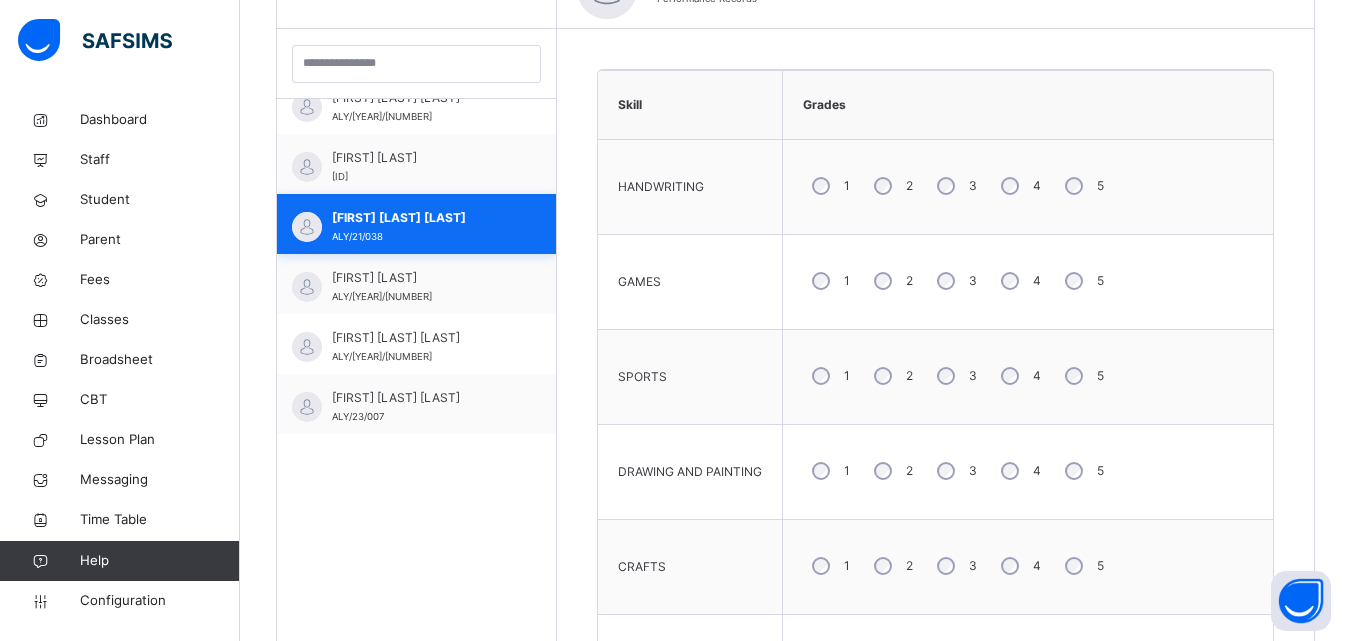 scroll, scrollTop: 733, scrollLeft: 0, axis: vertical 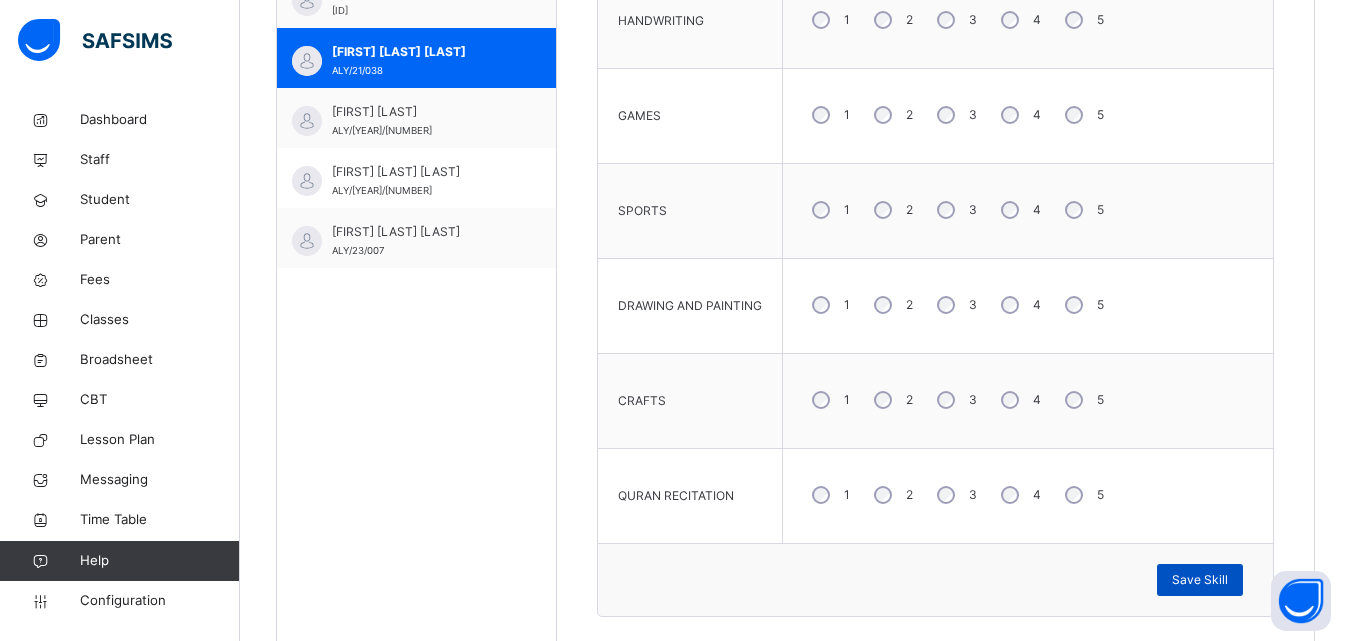 click on "Save Skill" at bounding box center [1200, 580] 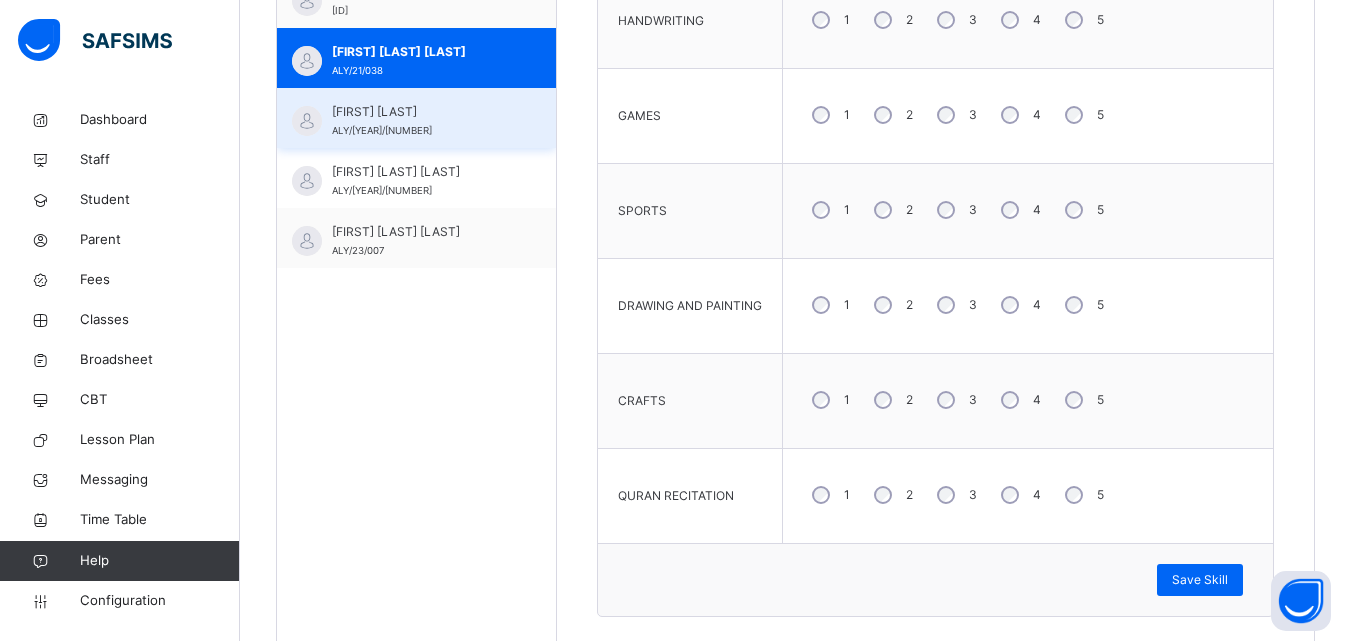 click on "ALY/21/018" at bounding box center [382, 130] 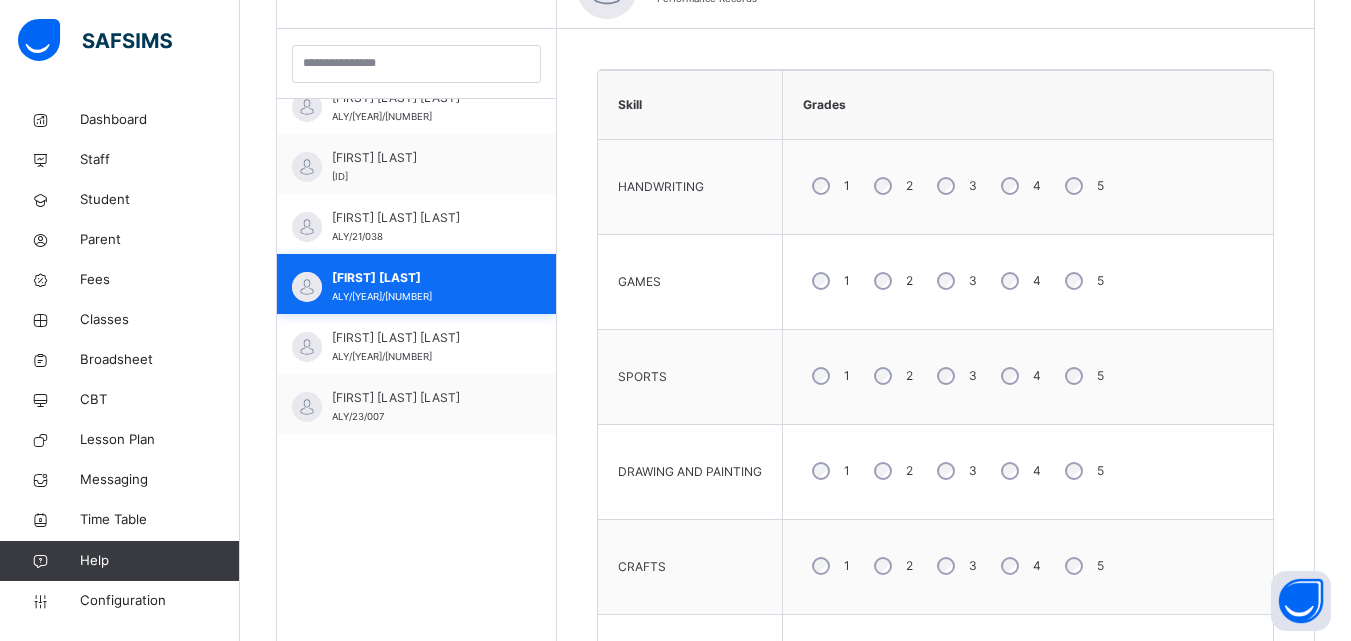 scroll, scrollTop: 733, scrollLeft: 0, axis: vertical 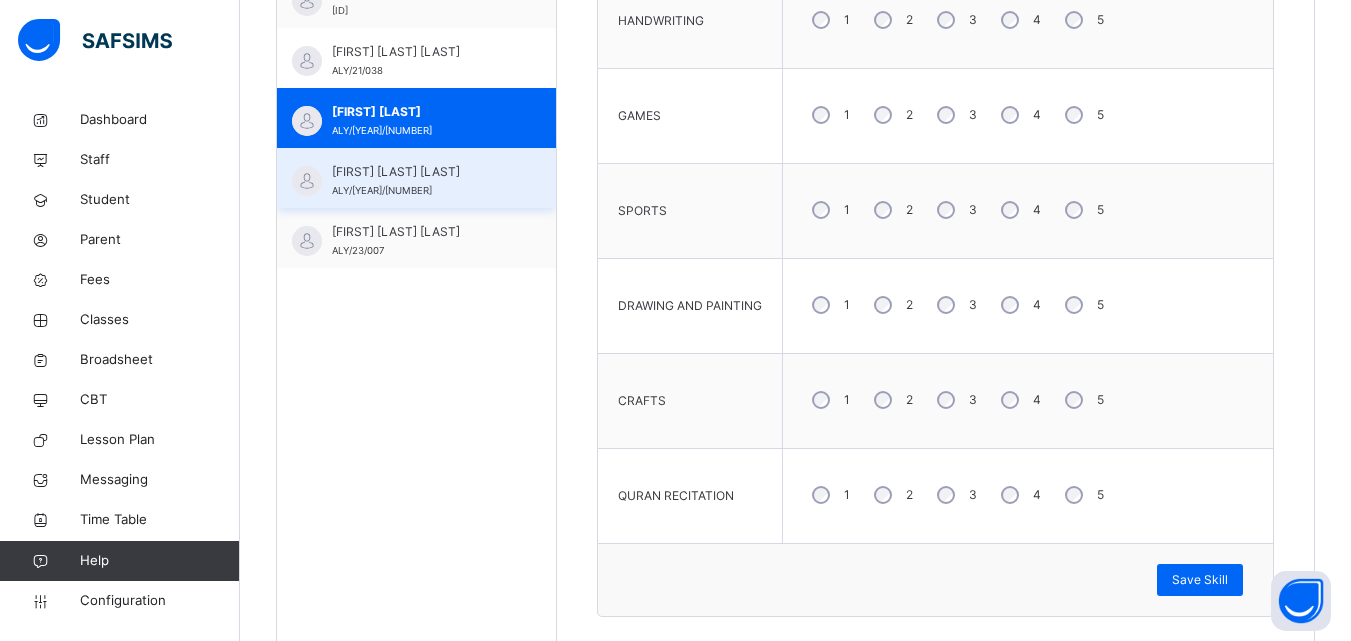 click on "SA'ADATU ABDULSALAM MAHMUD" at bounding box center (421, 172) 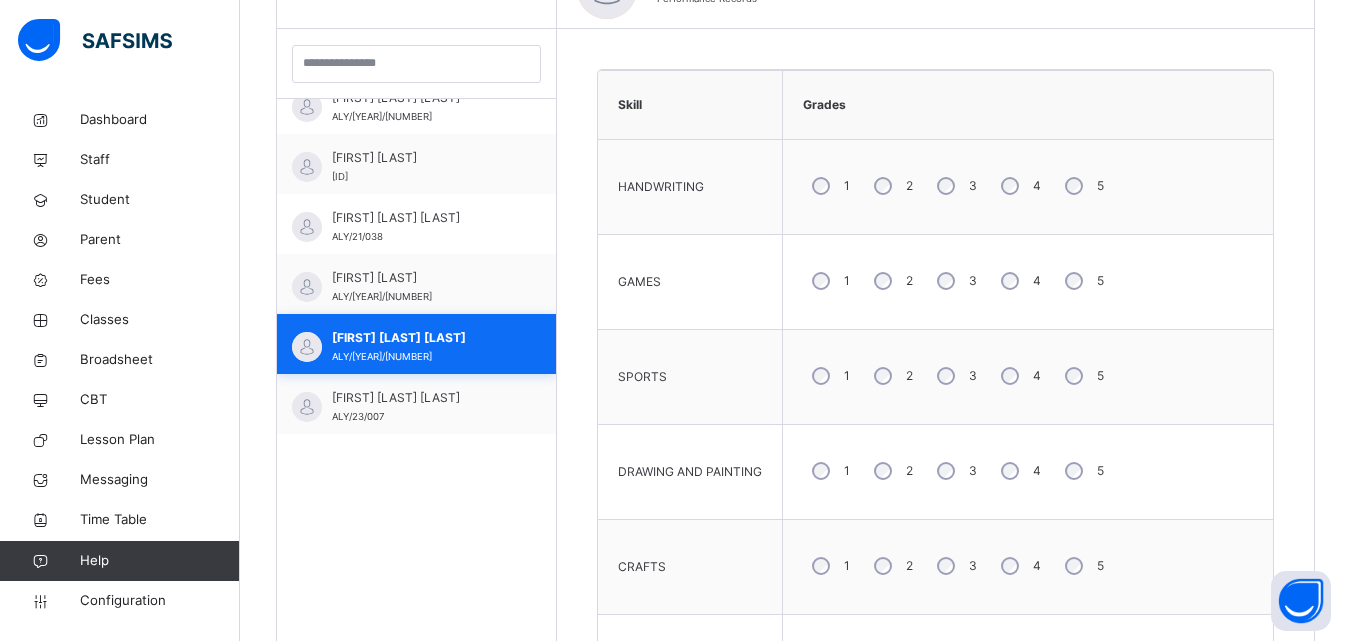 scroll, scrollTop: 733, scrollLeft: 0, axis: vertical 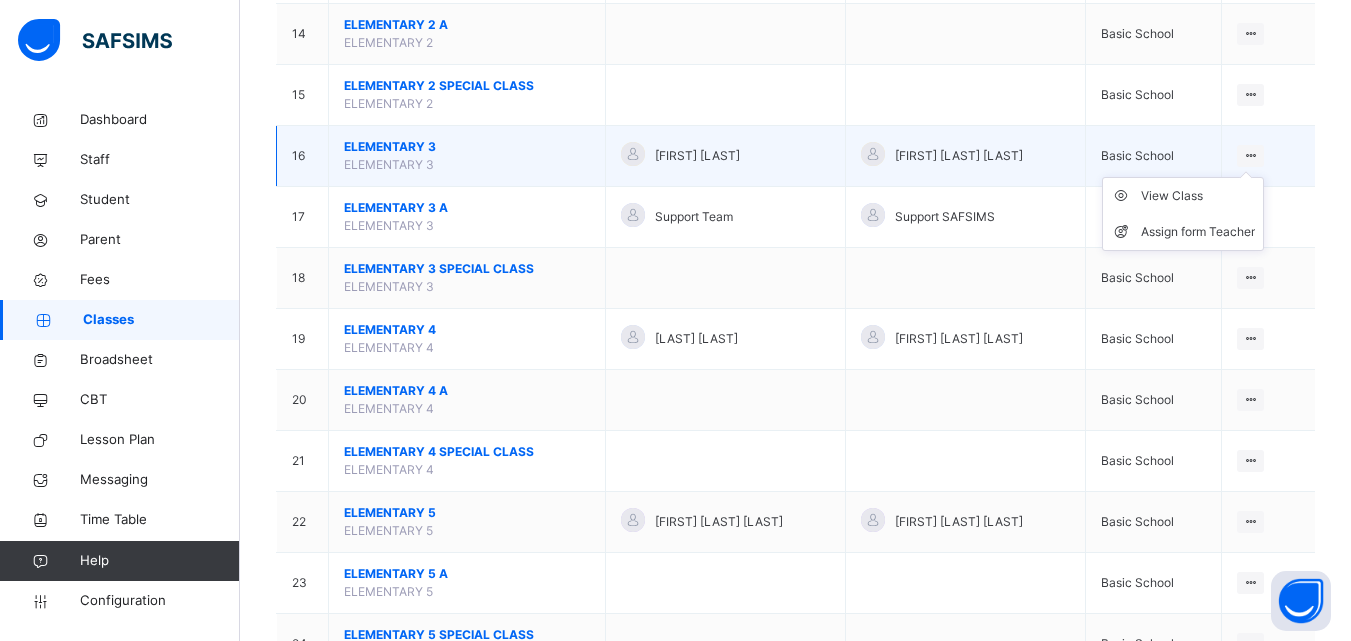 click on "View Class Assign form Teacher" at bounding box center [1183, 214] 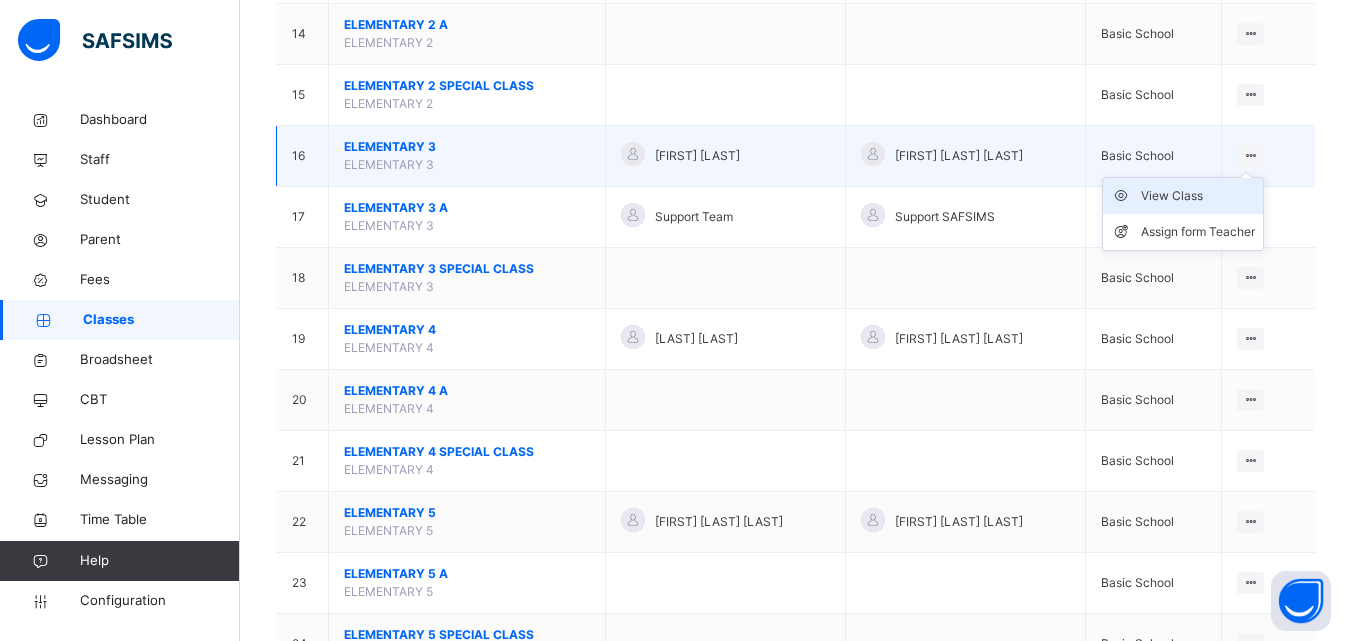 click on "View Class" at bounding box center (1198, 196) 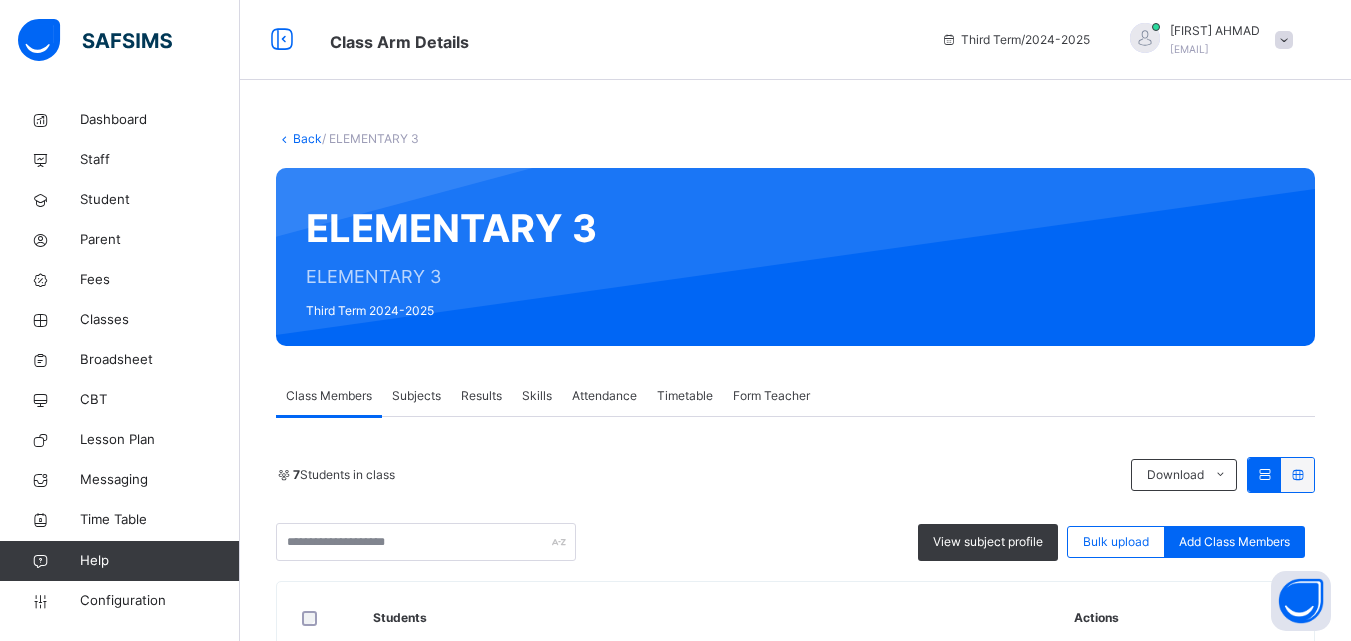 click on "Skills" at bounding box center [537, 396] 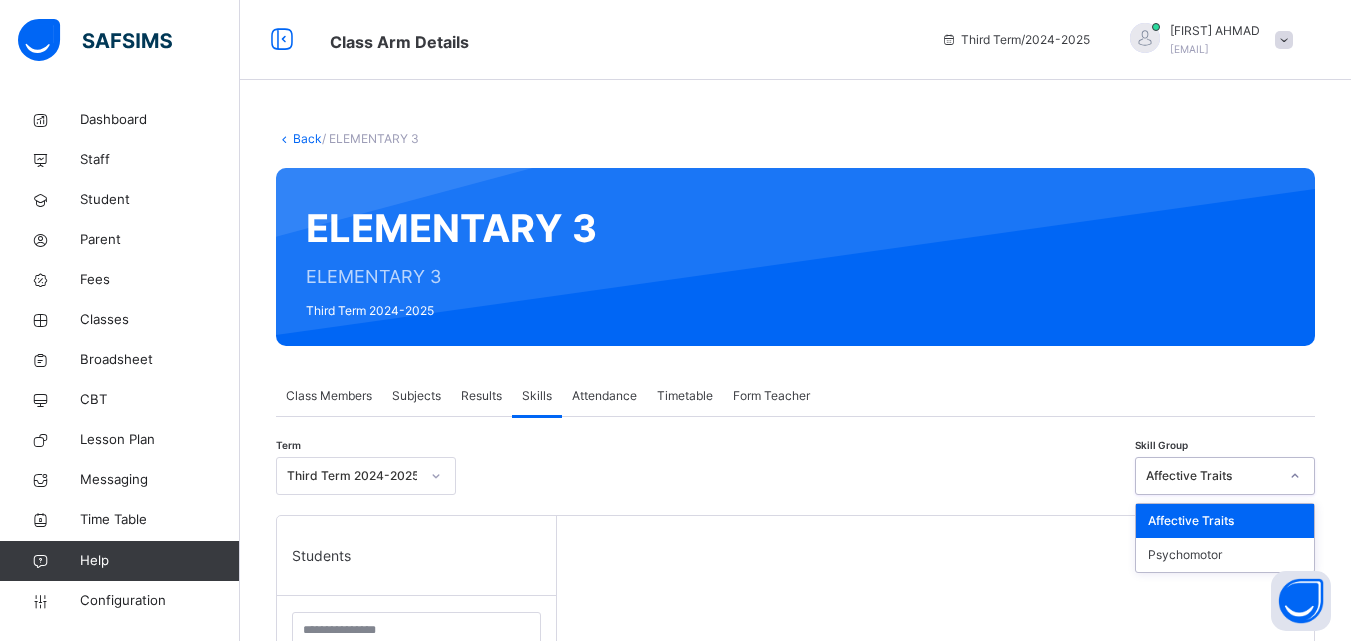 click 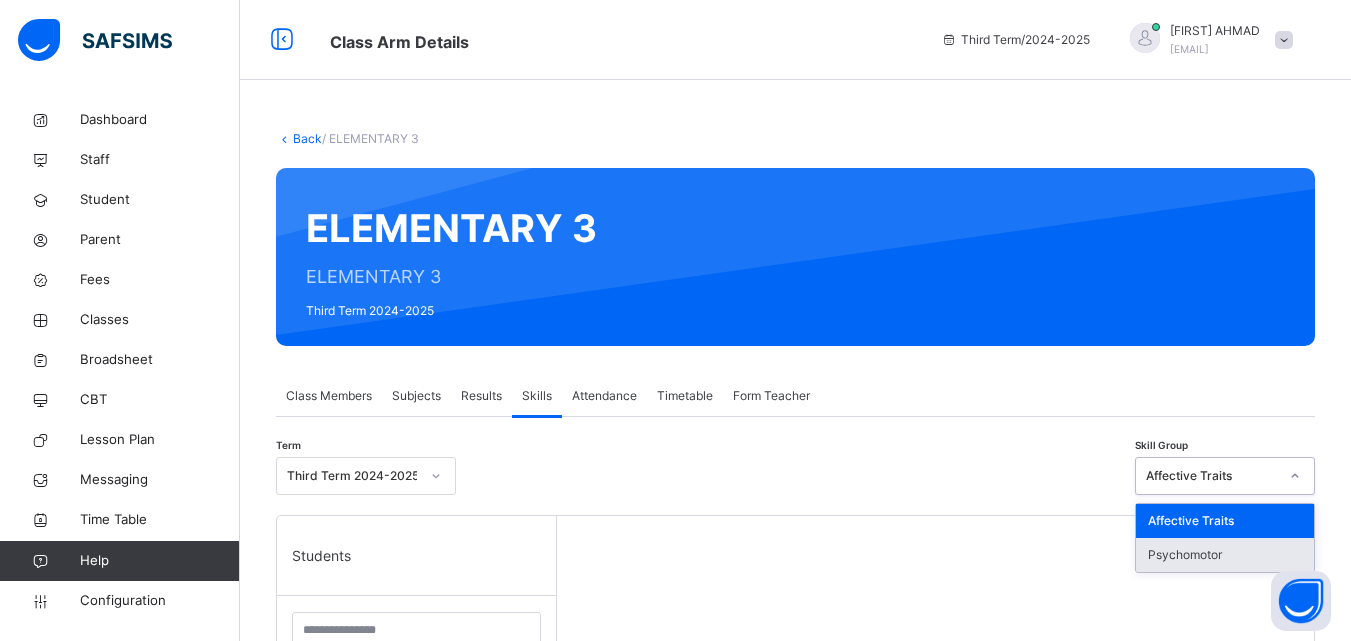 click on "Psychomotor" at bounding box center [1225, 555] 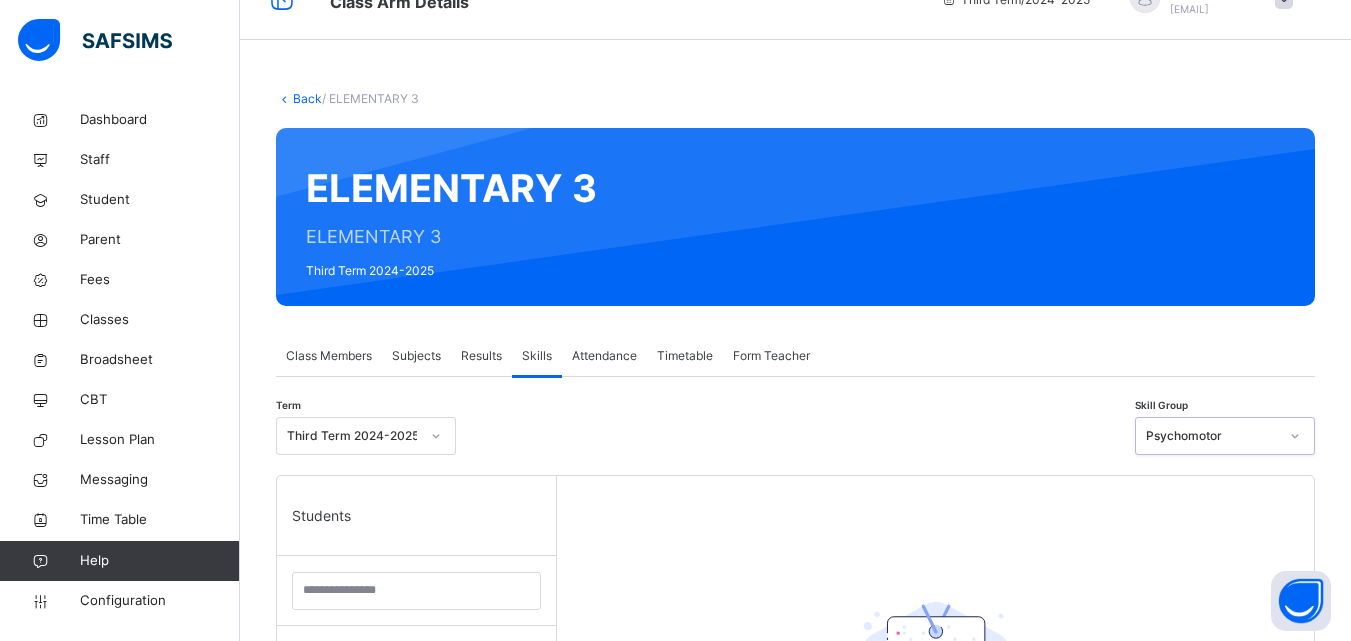 scroll, scrollTop: 173, scrollLeft: 0, axis: vertical 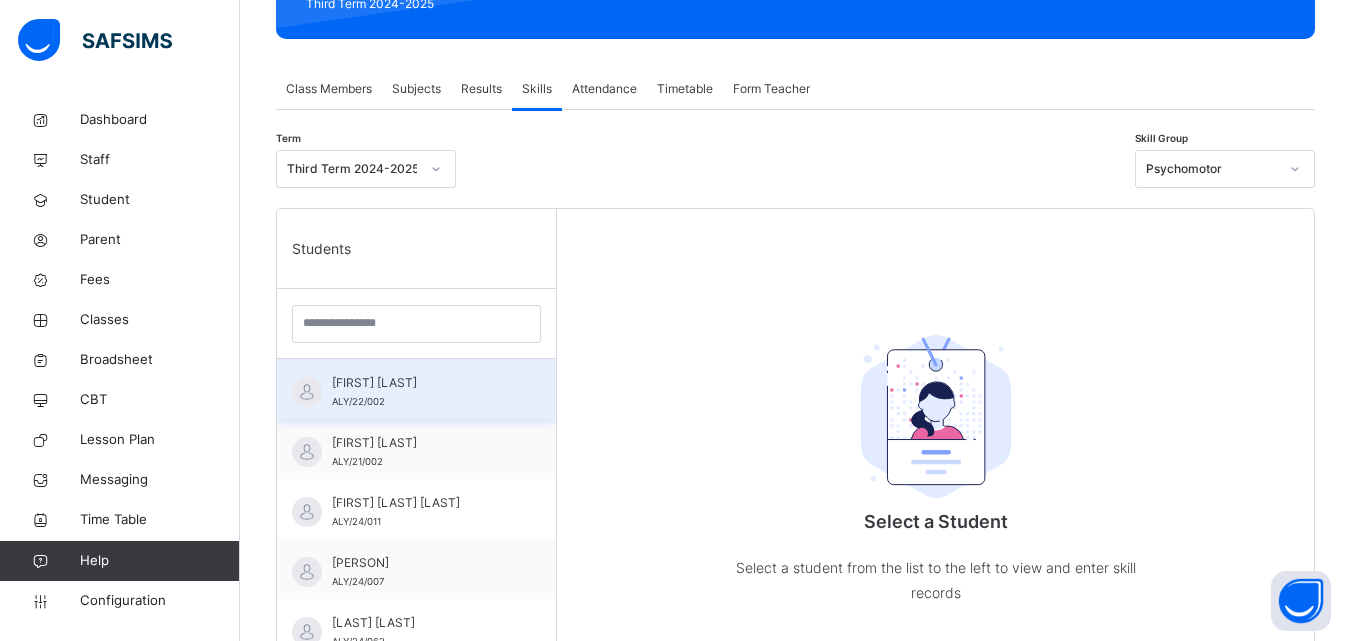 click on "ABDALLAH YUNUS AUWAL ALY/22/002" at bounding box center (421, 392) 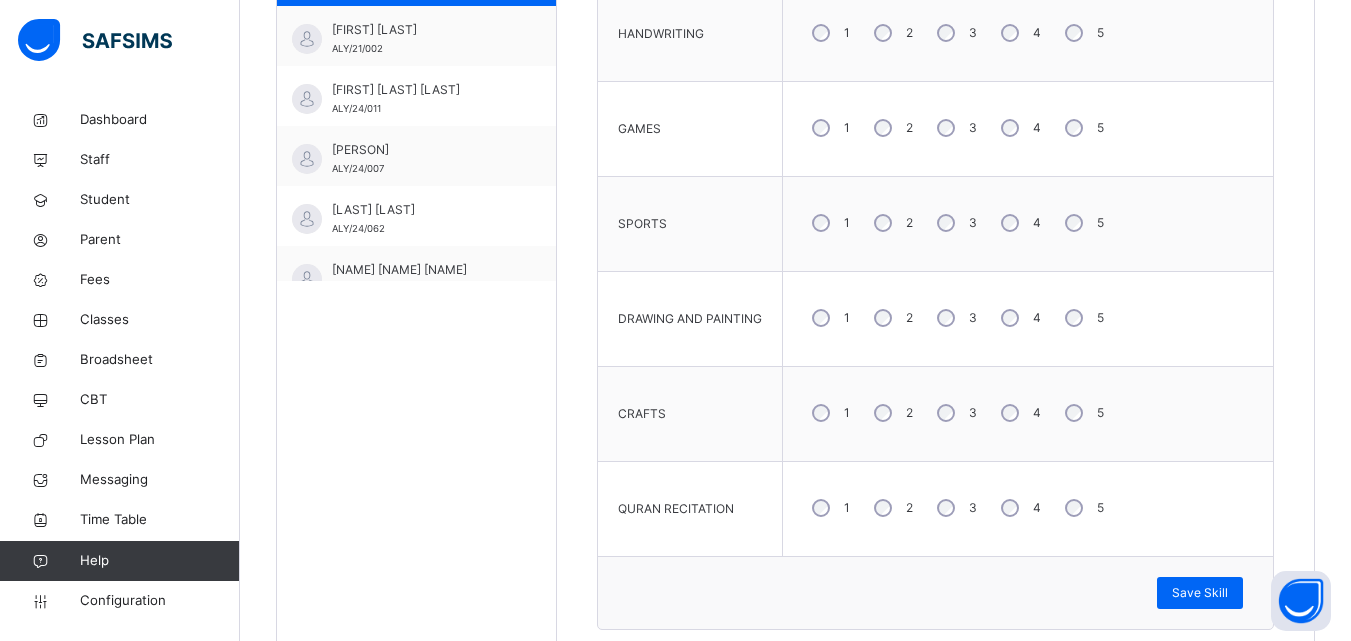 scroll, scrollTop: 800, scrollLeft: 0, axis: vertical 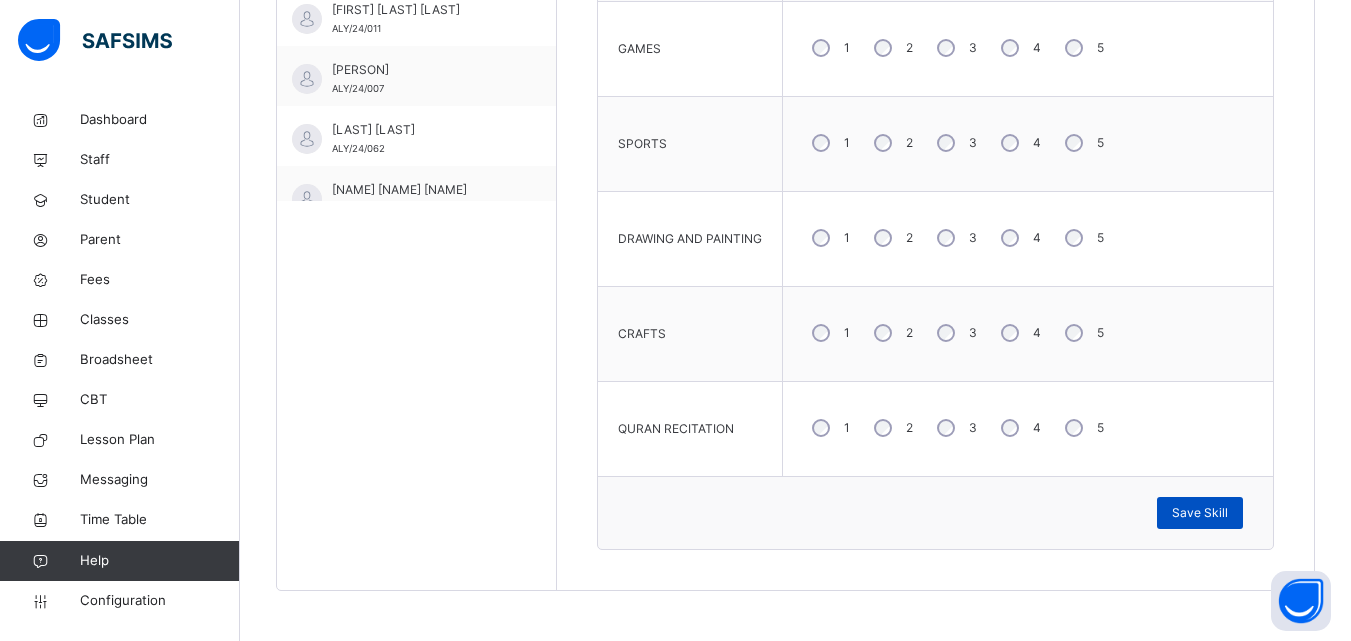 click on "Save Skill" at bounding box center [1200, 513] 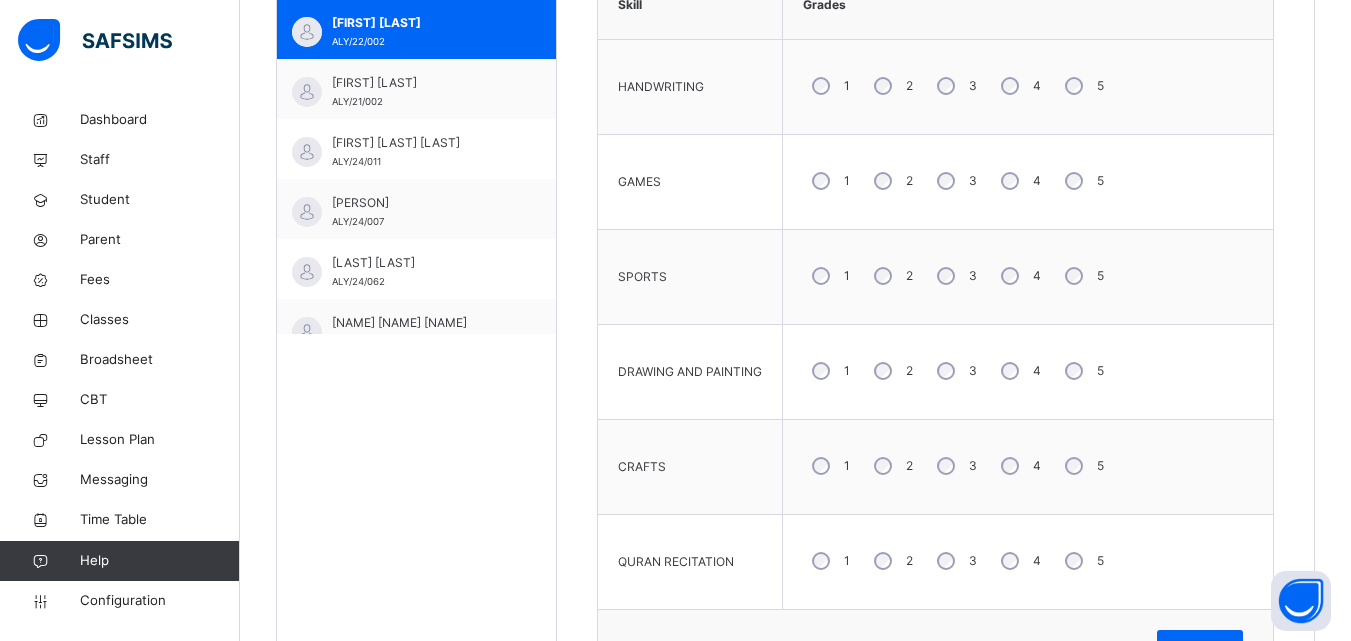 scroll, scrollTop: 587, scrollLeft: 0, axis: vertical 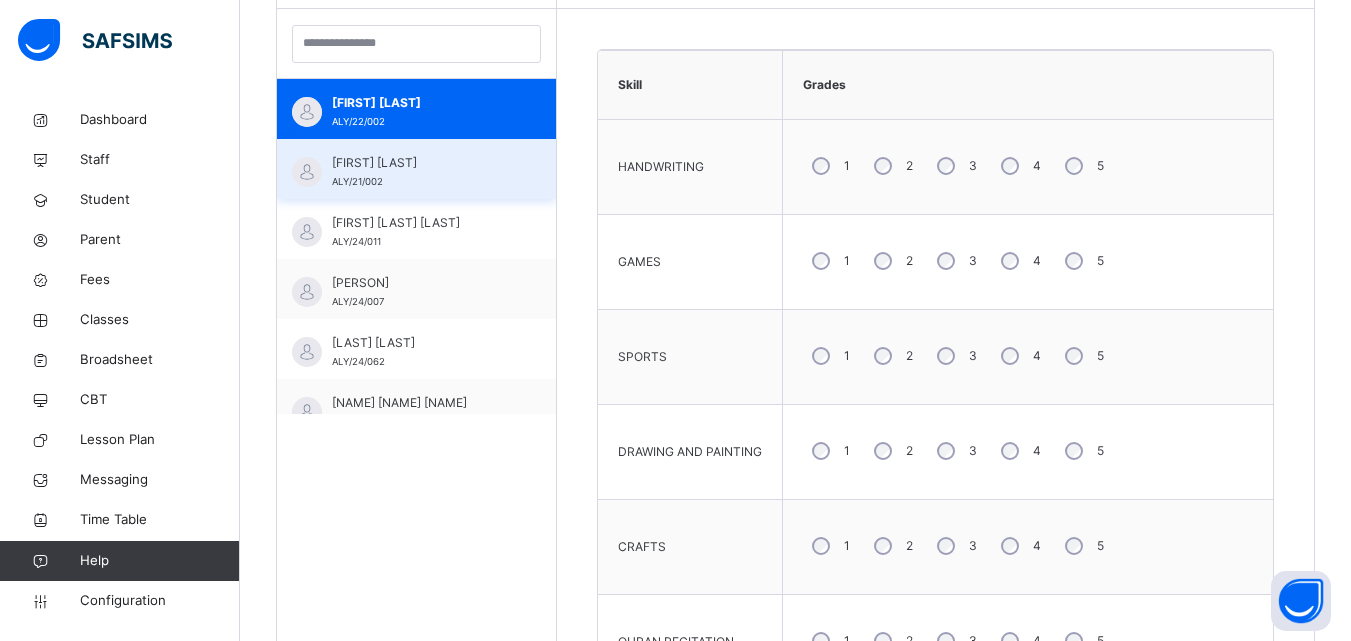 click on "ABDULRAHMAN  QASIM ALY/21/002" at bounding box center [421, 172] 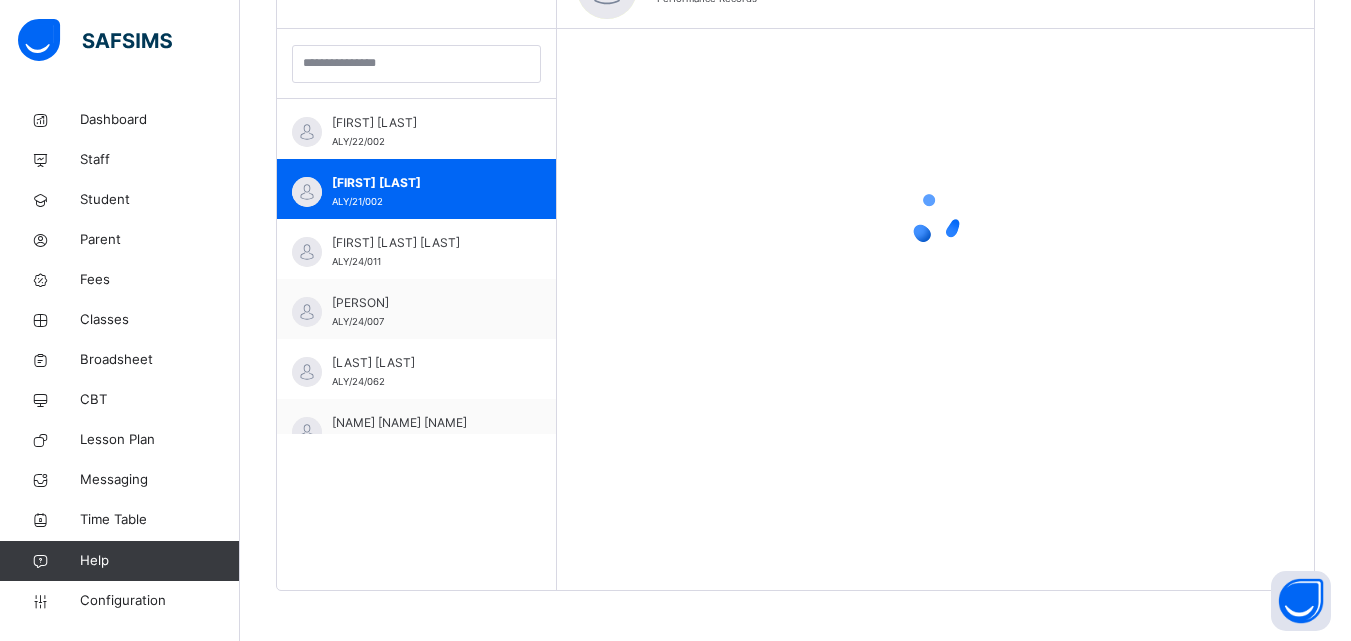 scroll, scrollTop: 587, scrollLeft: 0, axis: vertical 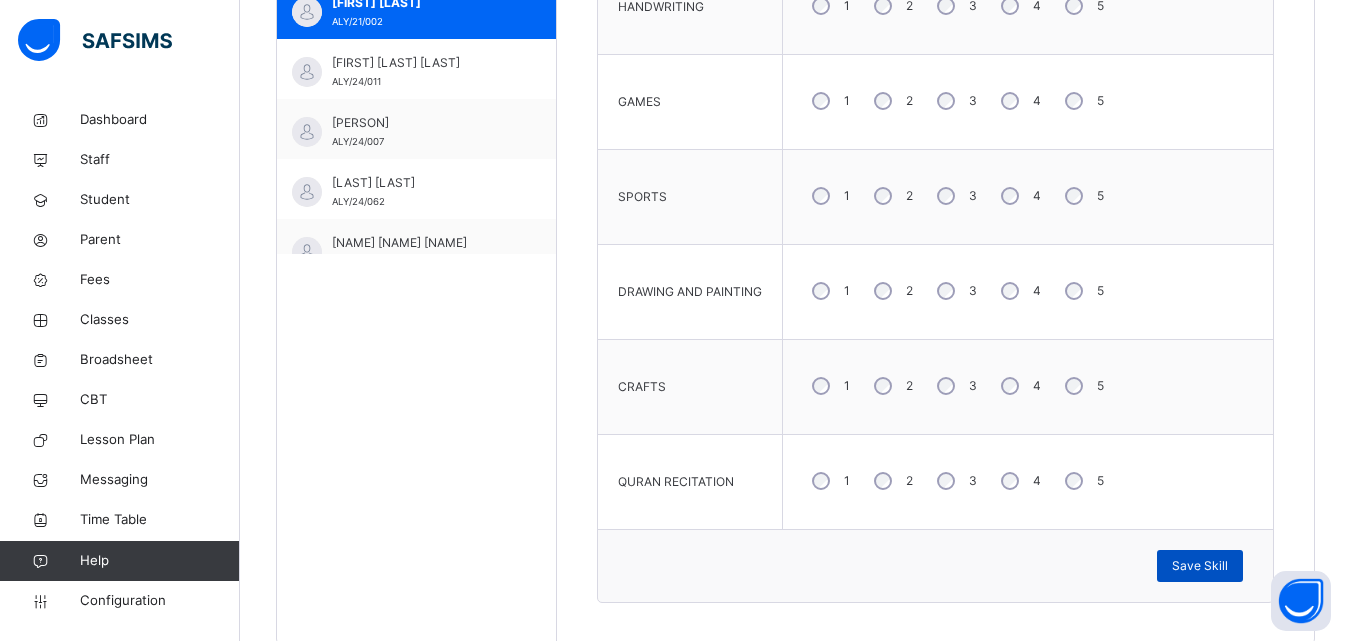 click on "Save Skill" at bounding box center (1200, 566) 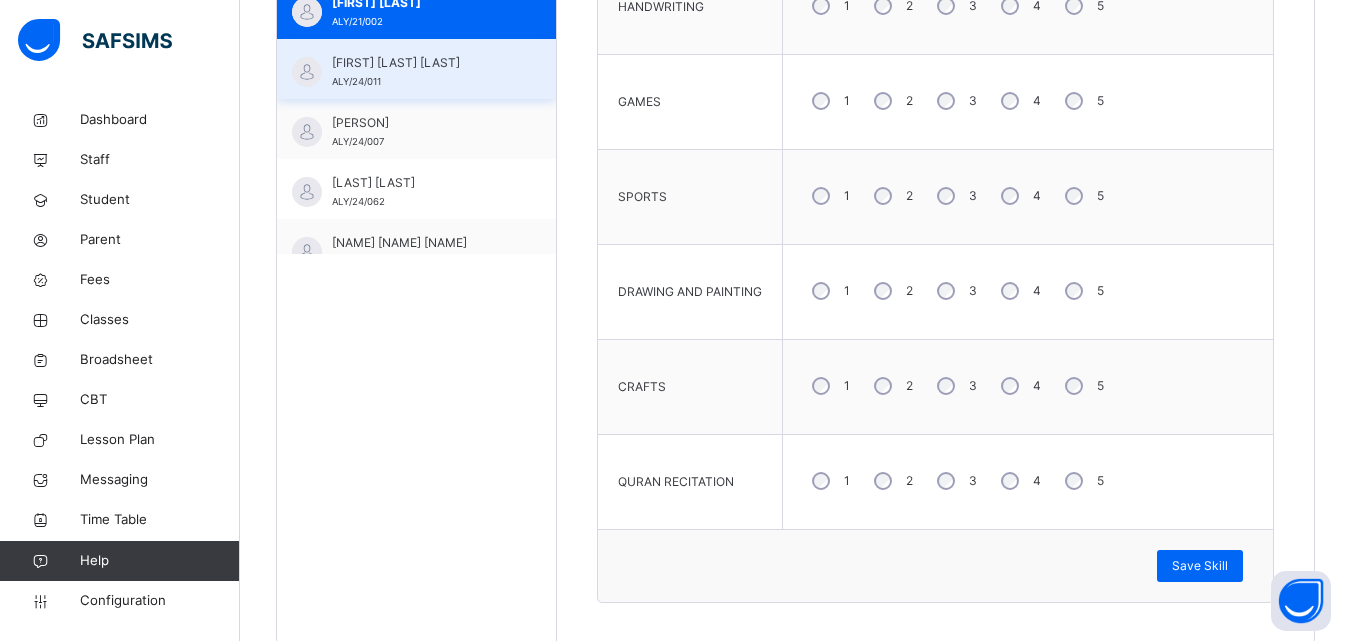 click on "ASMA'U IBRAHIM BASHIR ALY/24/011" at bounding box center [421, 72] 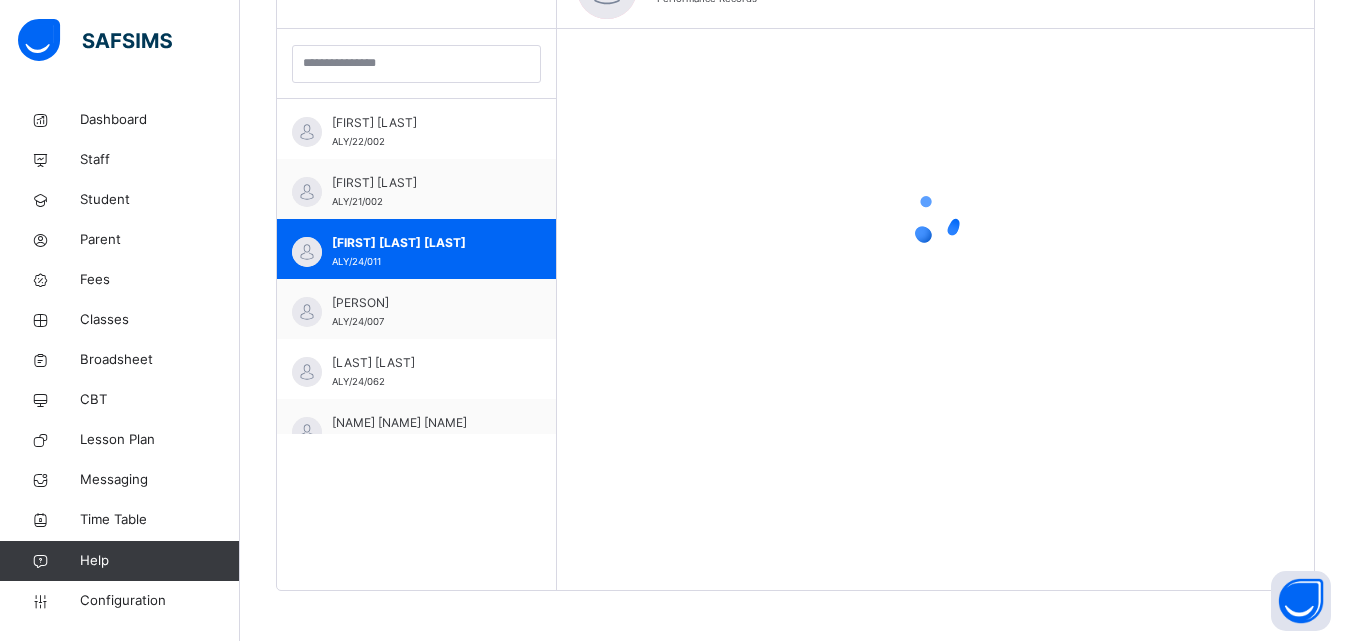 scroll, scrollTop: 747, scrollLeft: 0, axis: vertical 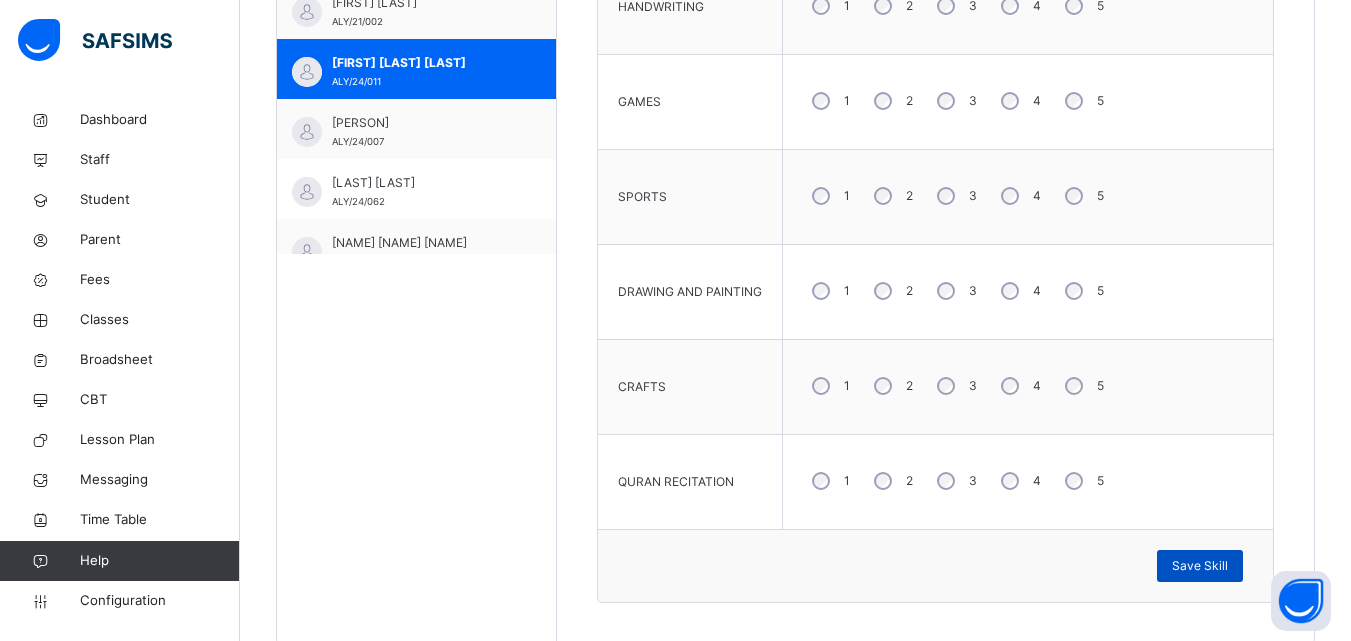click on "Save Skill" at bounding box center [1200, 566] 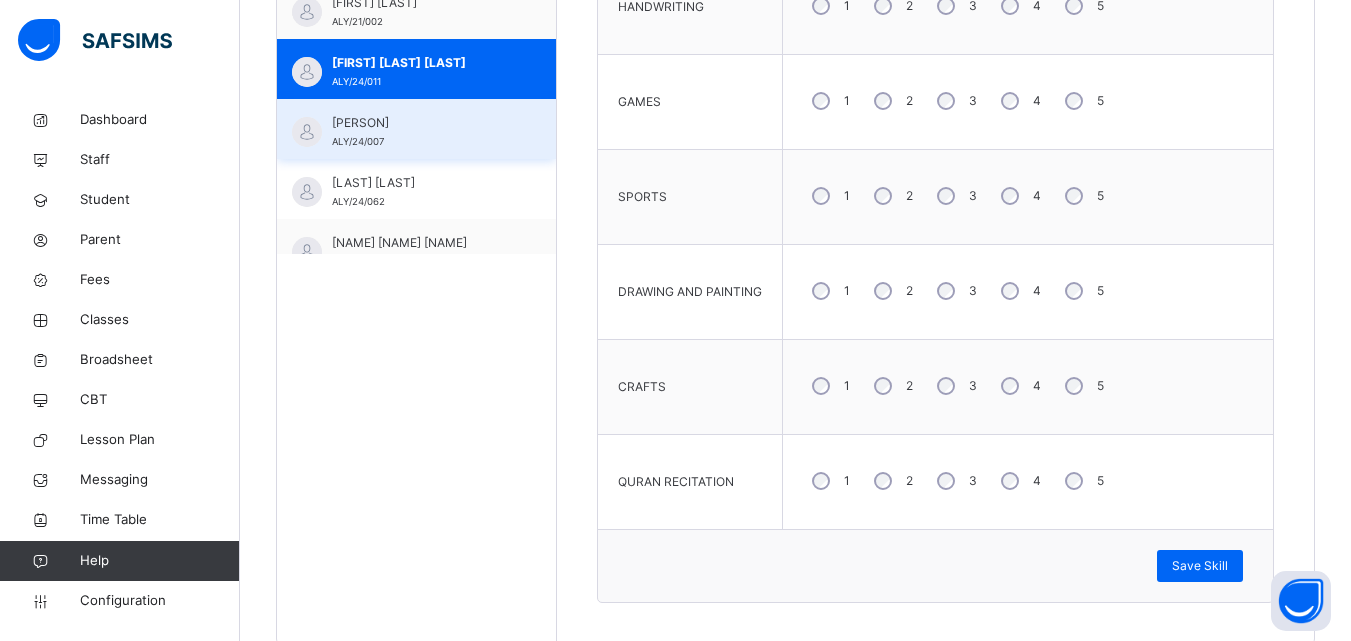 click on "FATIMA IBRAHIM BASHIR ALY/24/007" at bounding box center [421, 132] 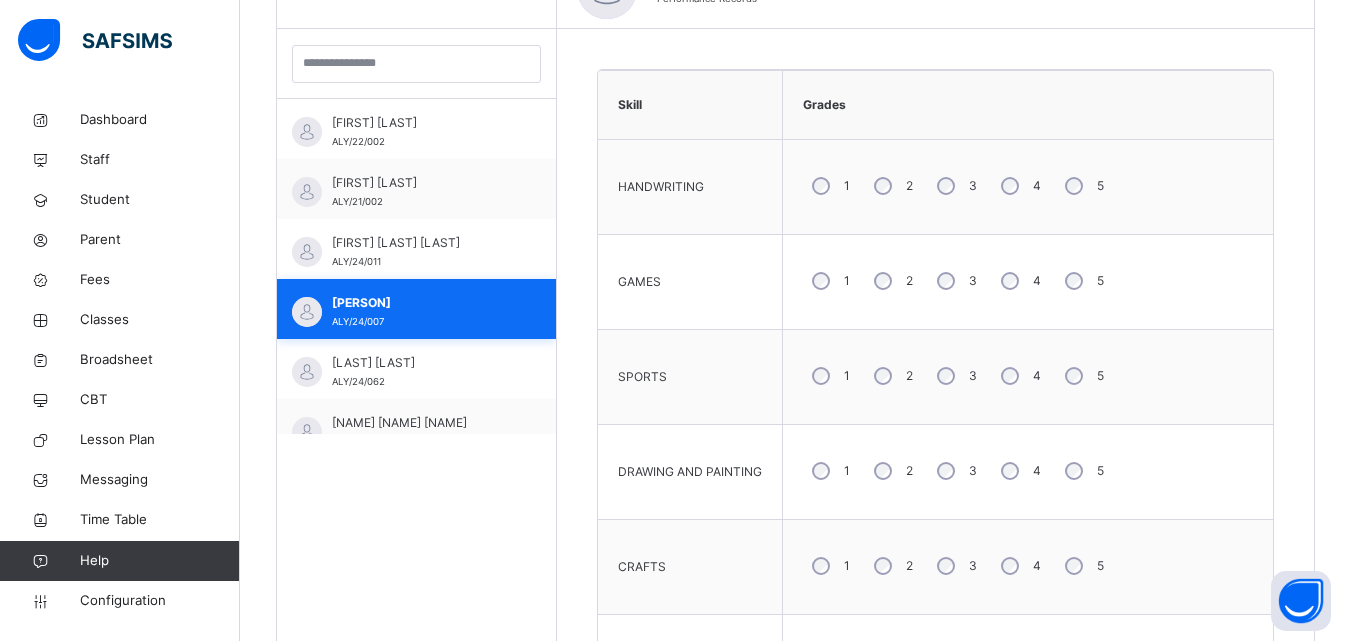 scroll, scrollTop: 747, scrollLeft: 0, axis: vertical 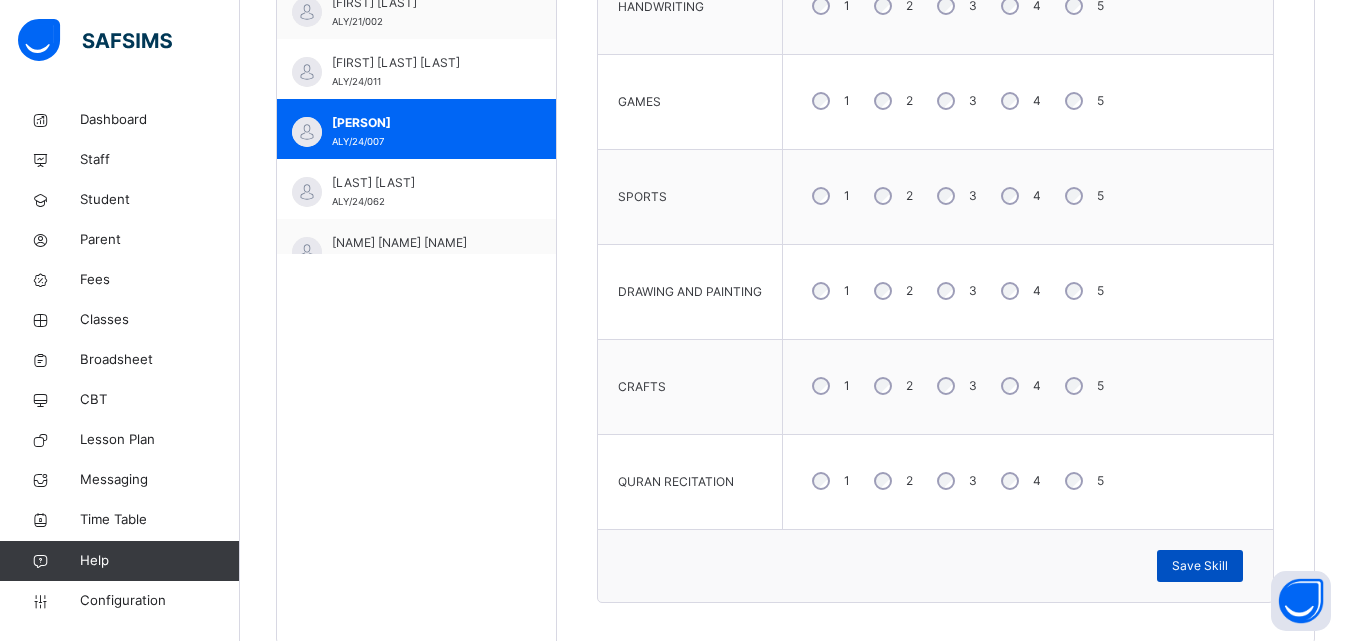 click on "Save Skill" at bounding box center (1200, 566) 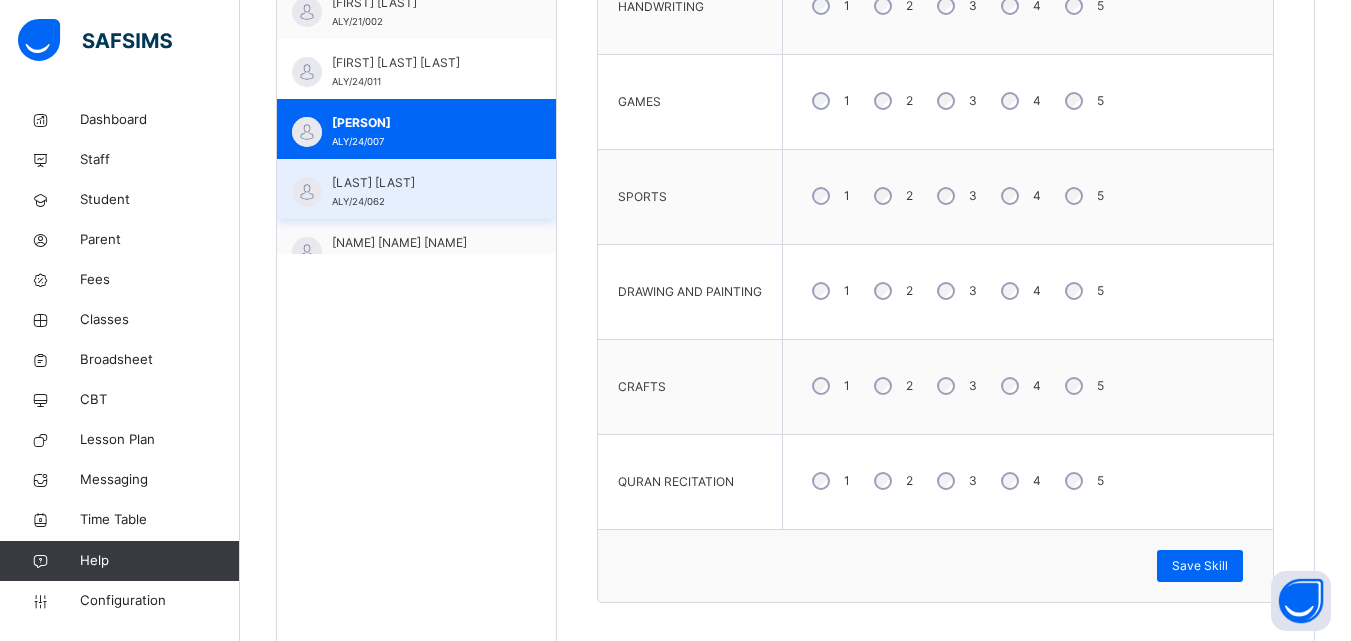 click on "ALY/24/062" at bounding box center [358, 201] 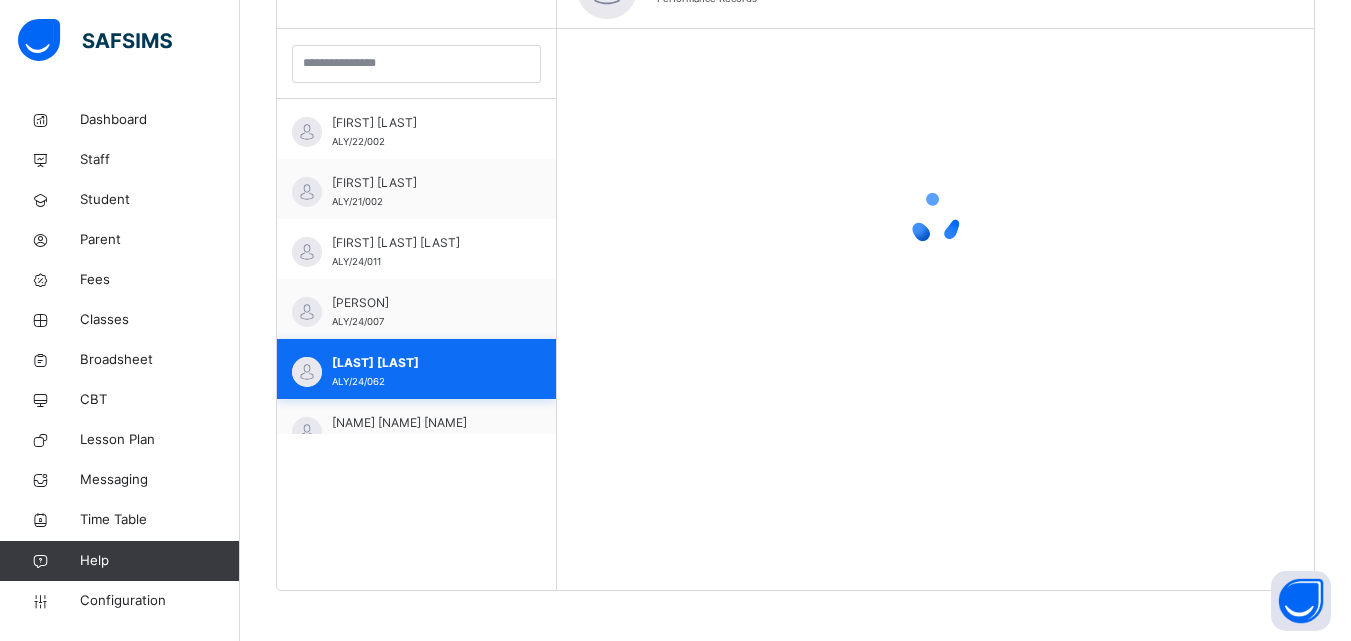 scroll, scrollTop: 747, scrollLeft: 0, axis: vertical 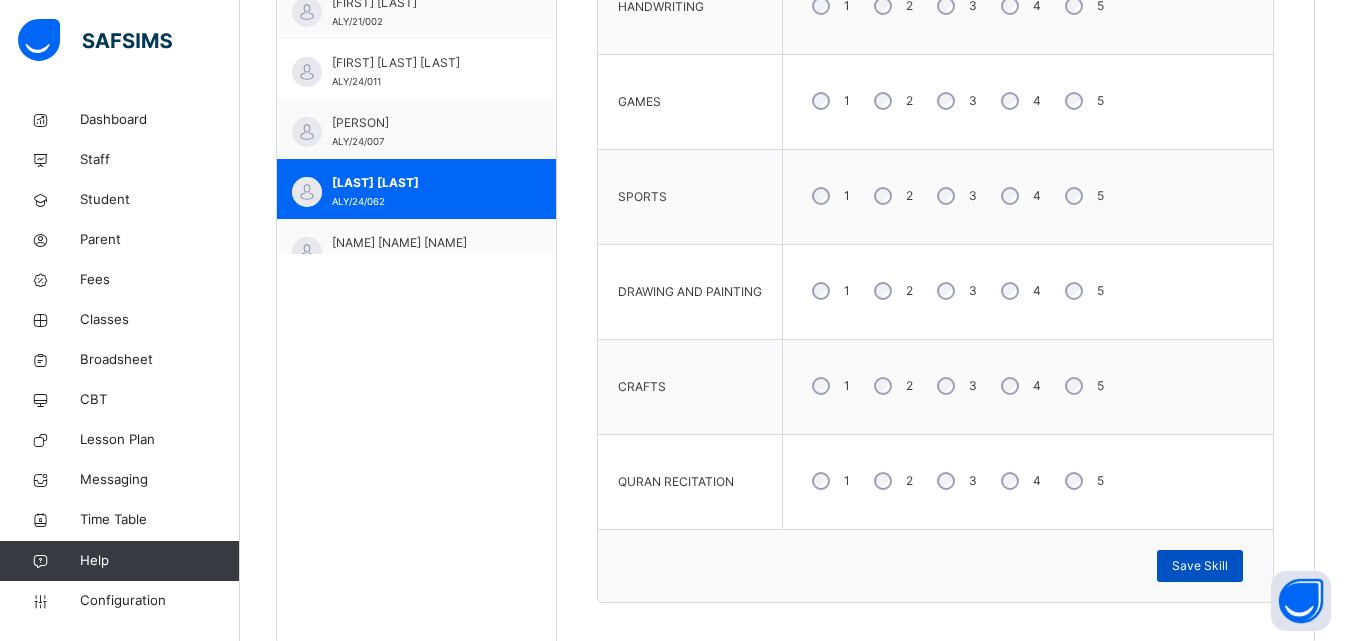 click on "Save Skill" at bounding box center (1200, 566) 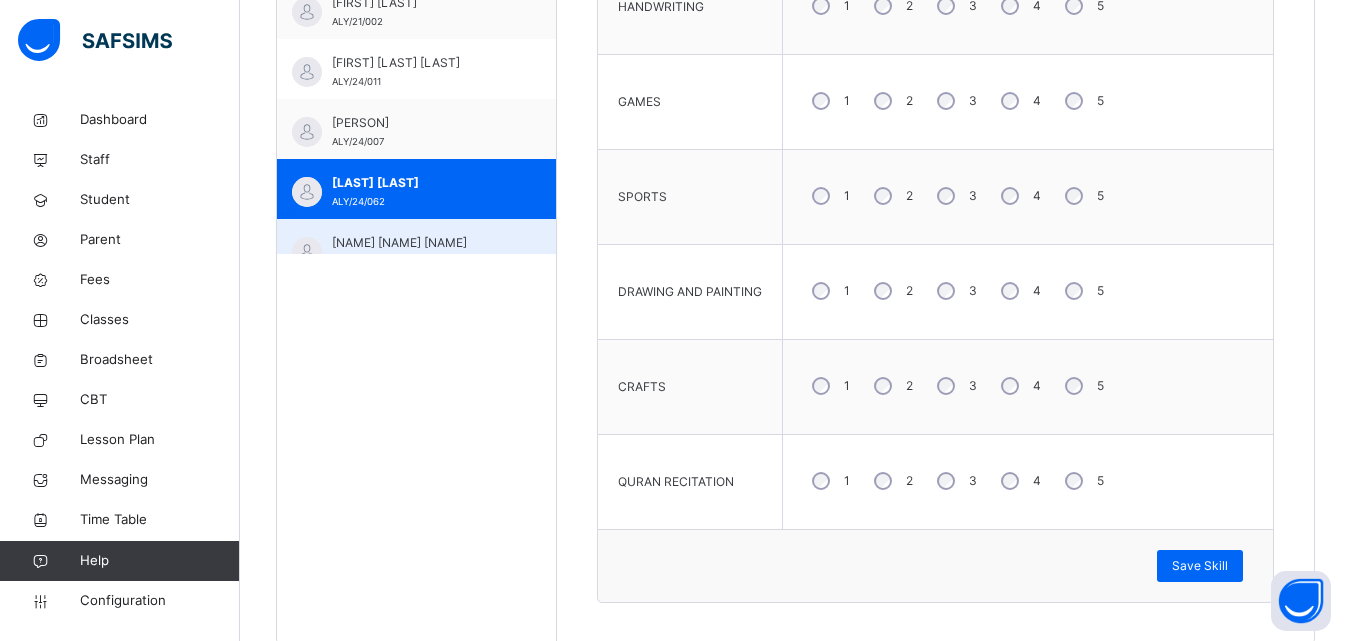 click on "KHADIJAH MURTADHA QASIM" at bounding box center [421, 243] 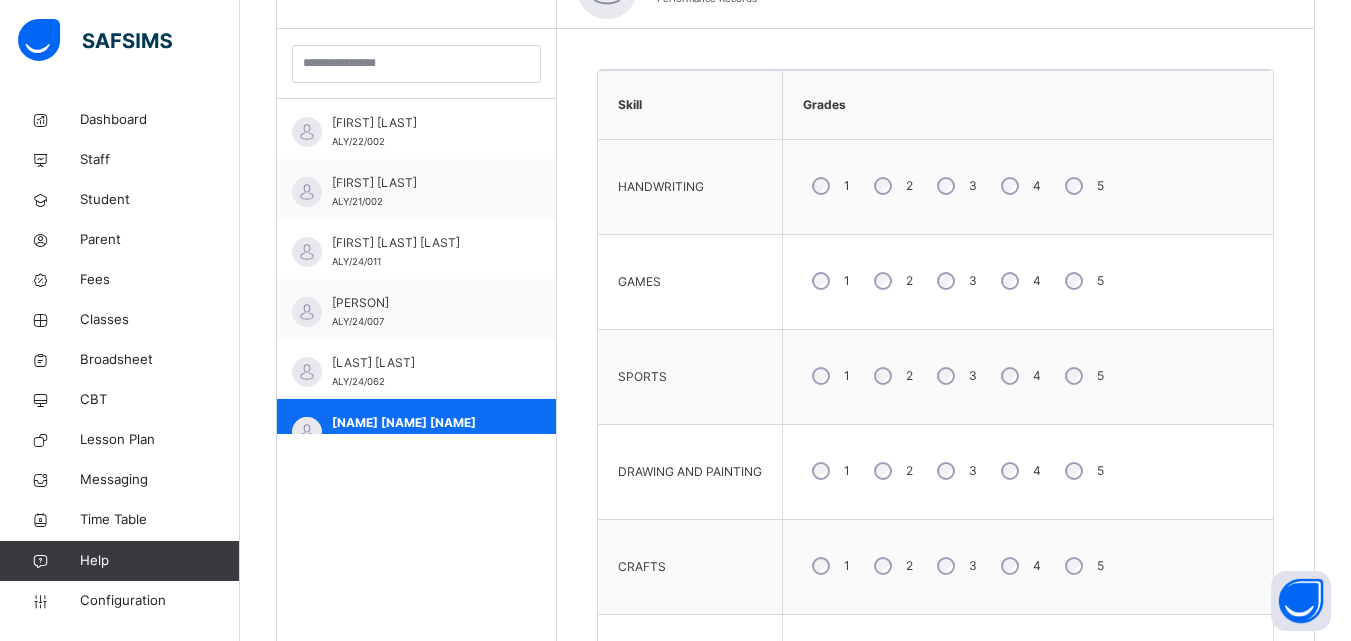 scroll, scrollTop: 747, scrollLeft: 0, axis: vertical 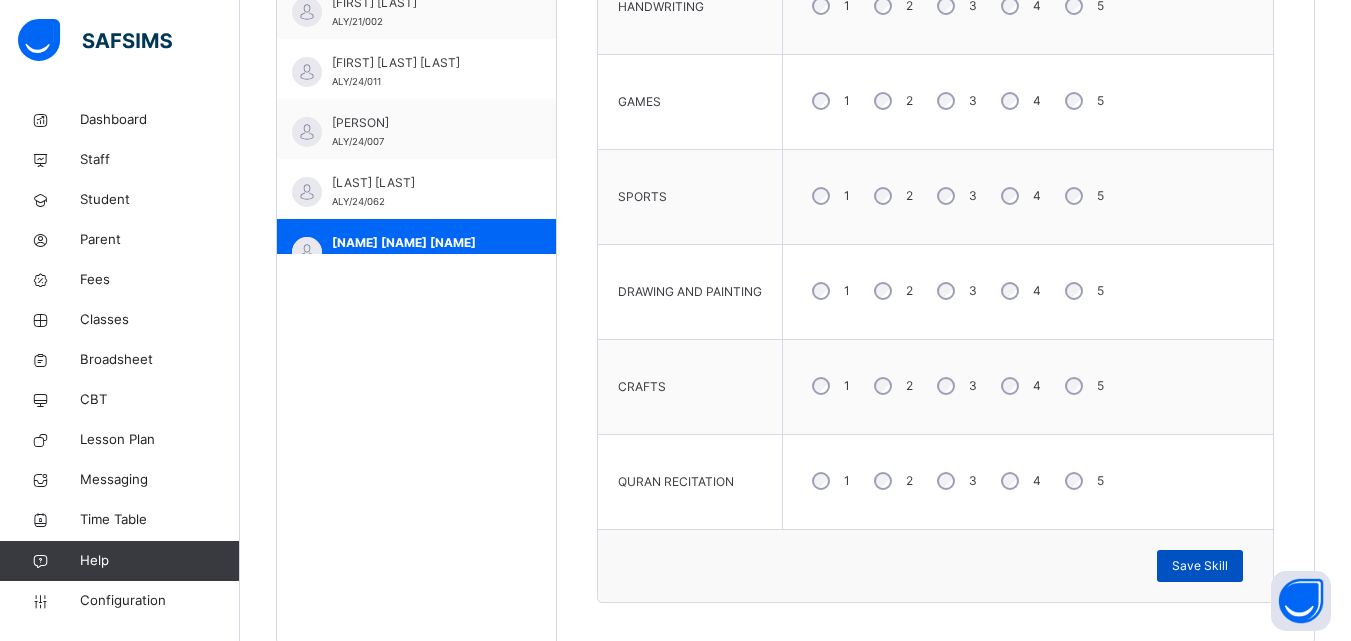 click on "Save Skill" at bounding box center (1200, 566) 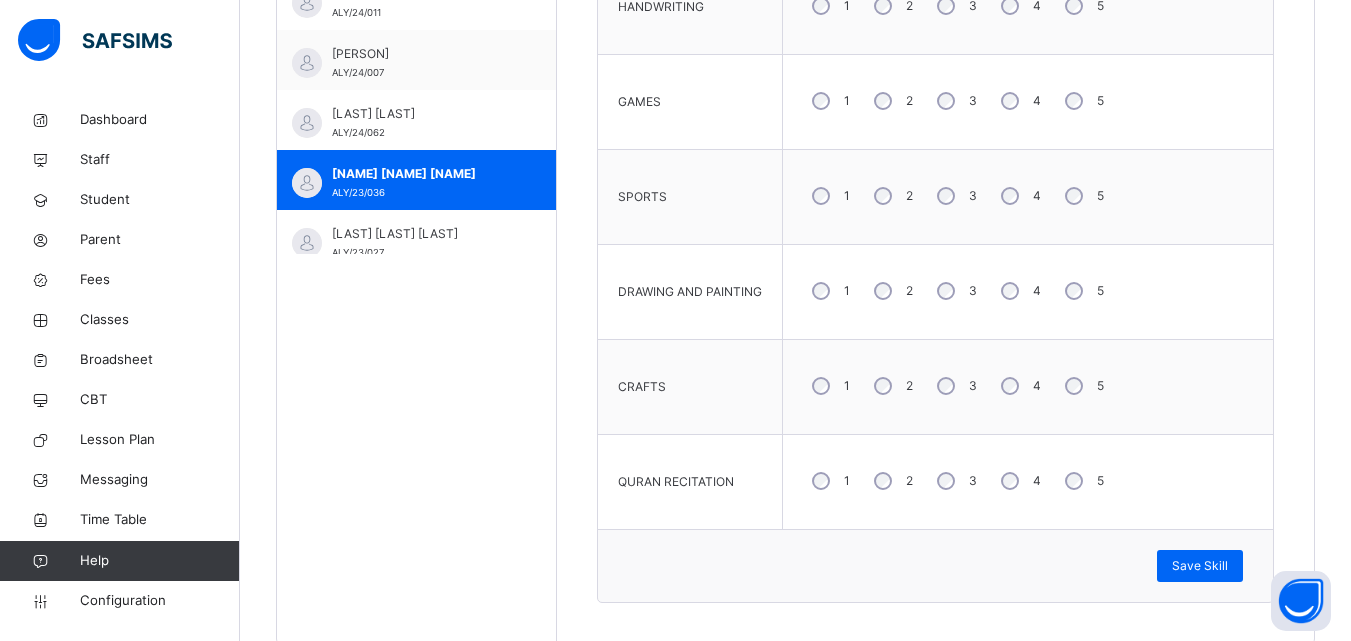 scroll, scrollTop: 85, scrollLeft: 0, axis: vertical 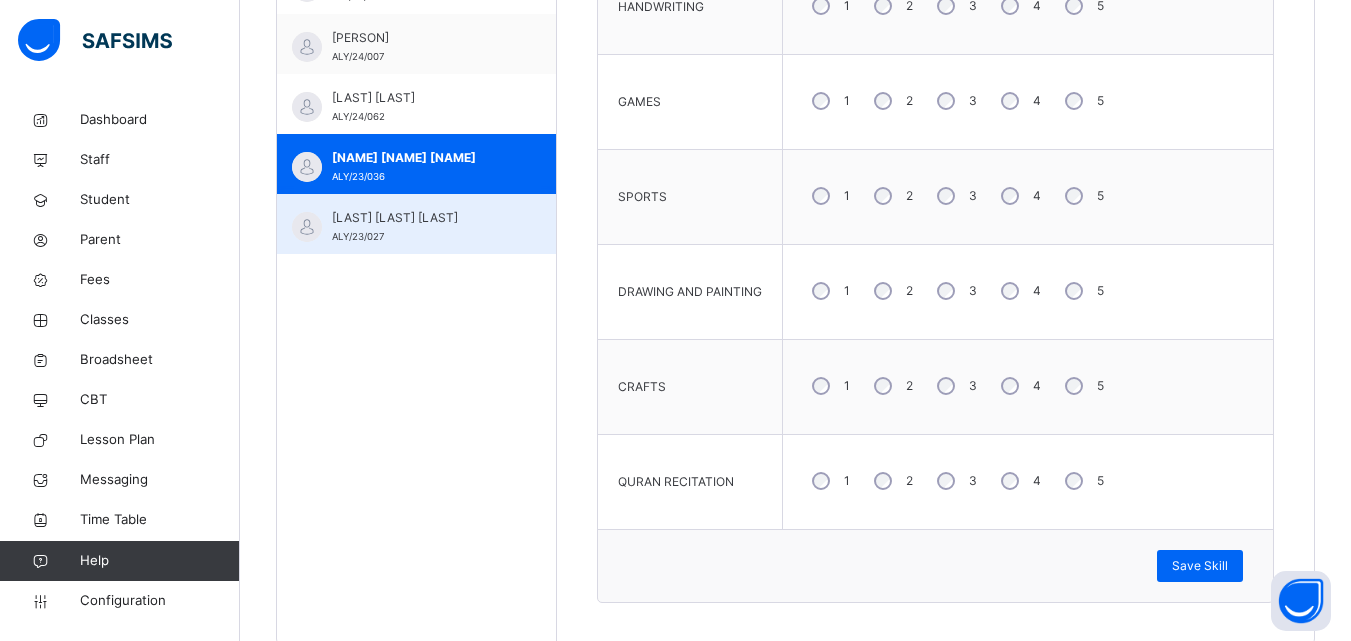 click on "RABIATU YUSUF SHEHU" at bounding box center (421, 218) 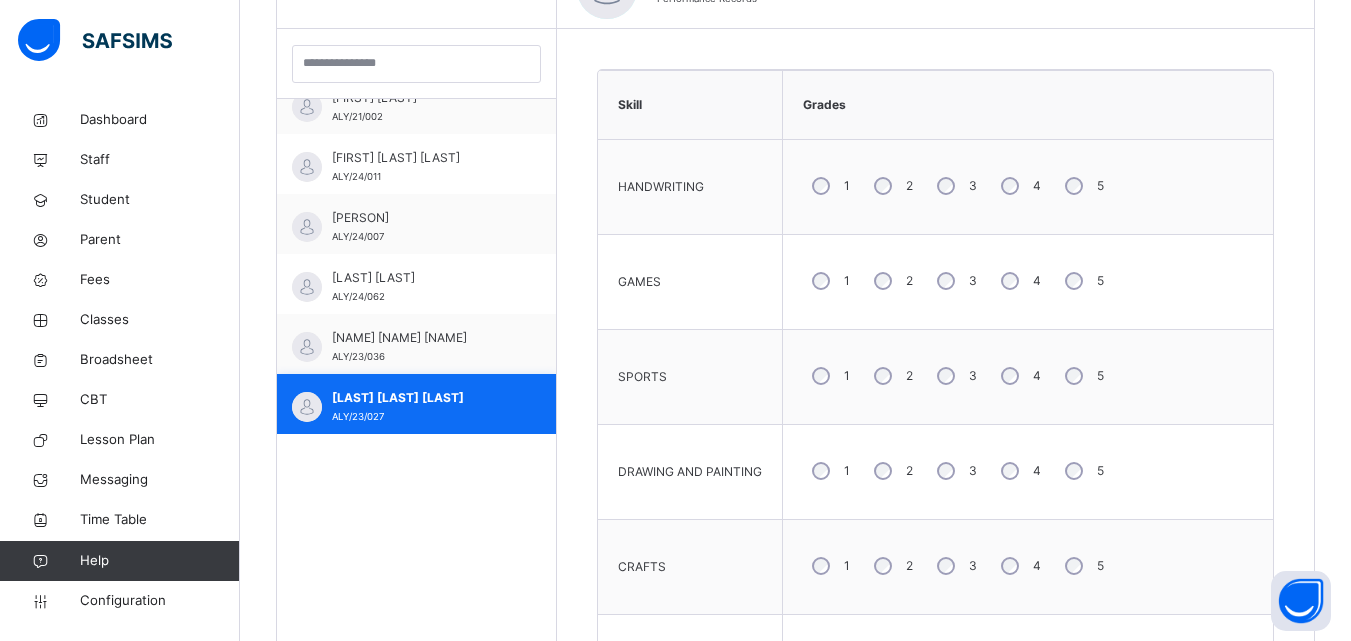 scroll, scrollTop: 747, scrollLeft: 0, axis: vertical 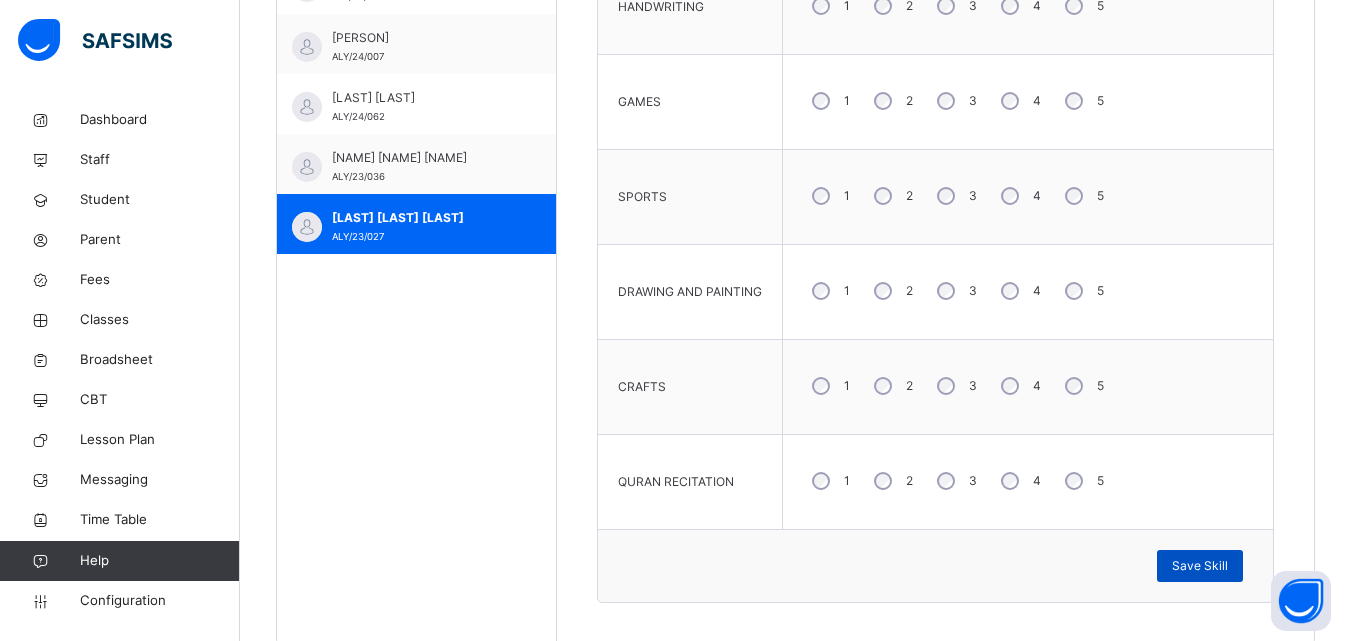 click on "Save Skill" at bounding box center [1200, 566] 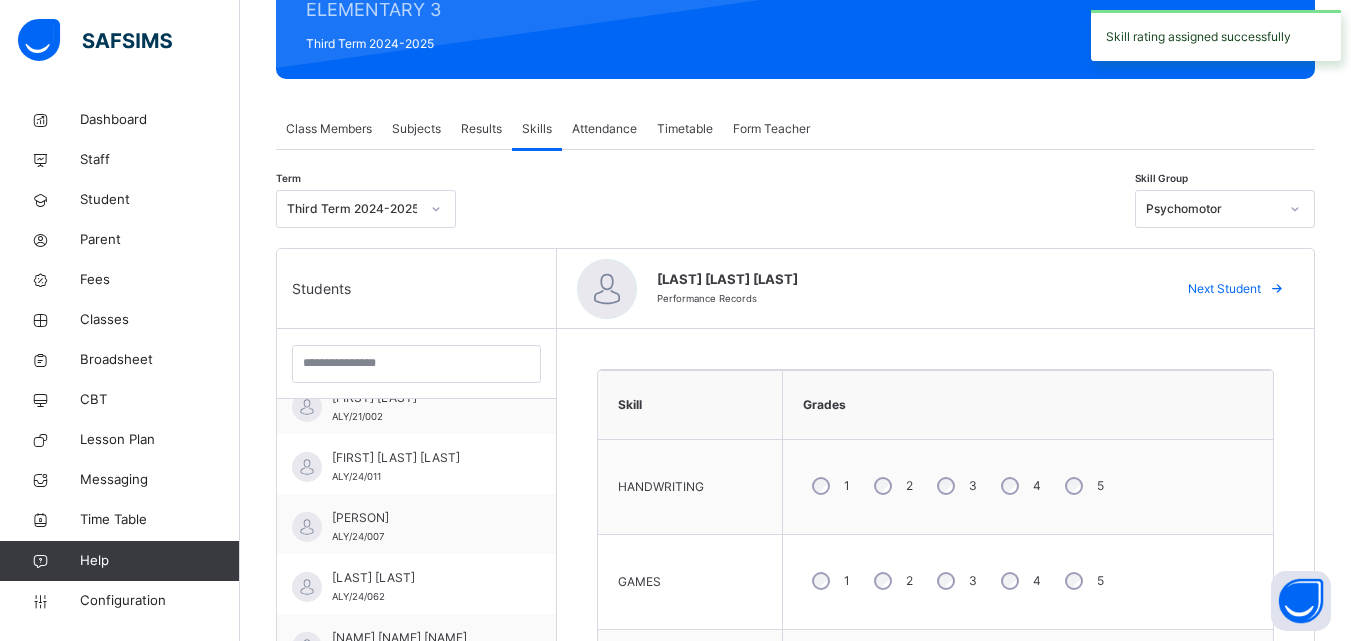 scroll, scrollTop: 213, scrollLeft: 0, axis: vertical 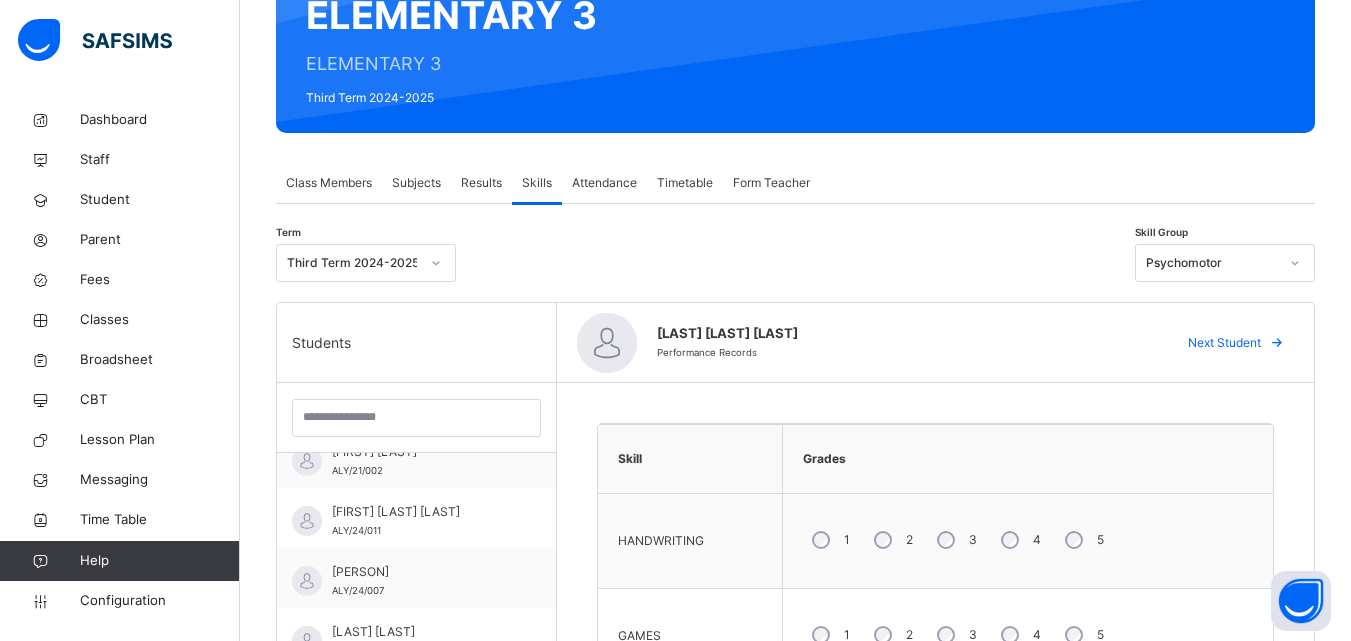 click on "Results" at bounding box center (481, 183) 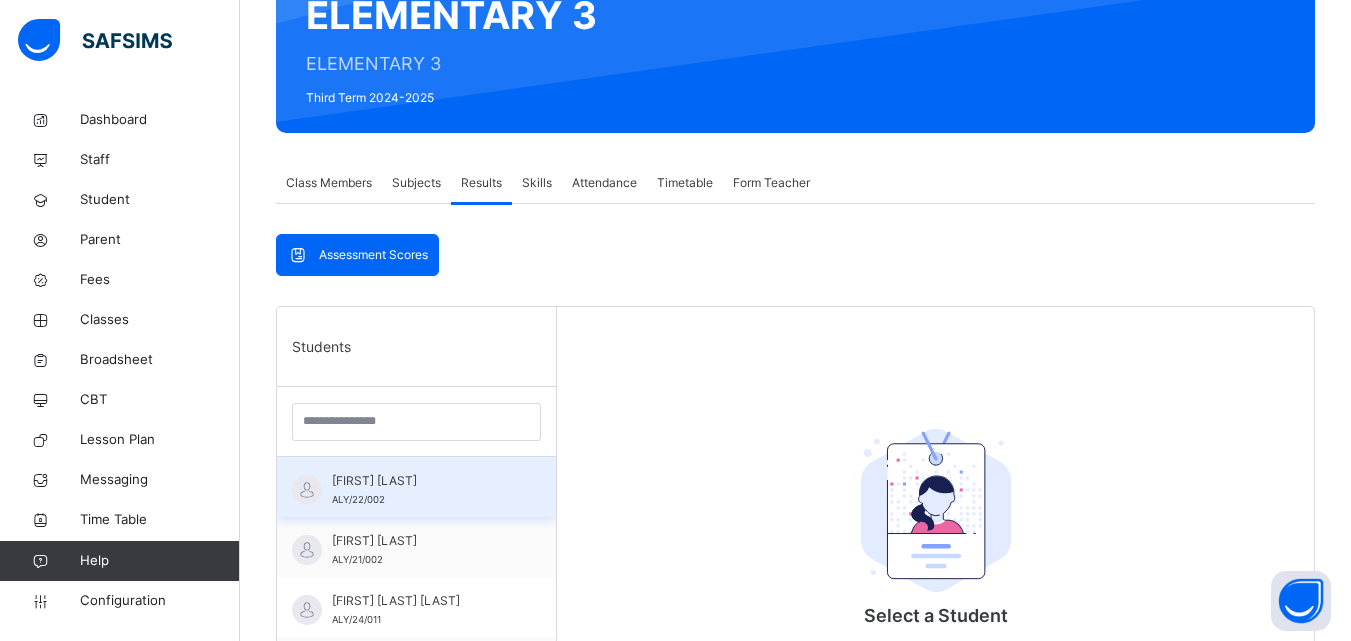 click on "ABDALLAH YUNUS AUWAL" at bounding box center (421, 481) 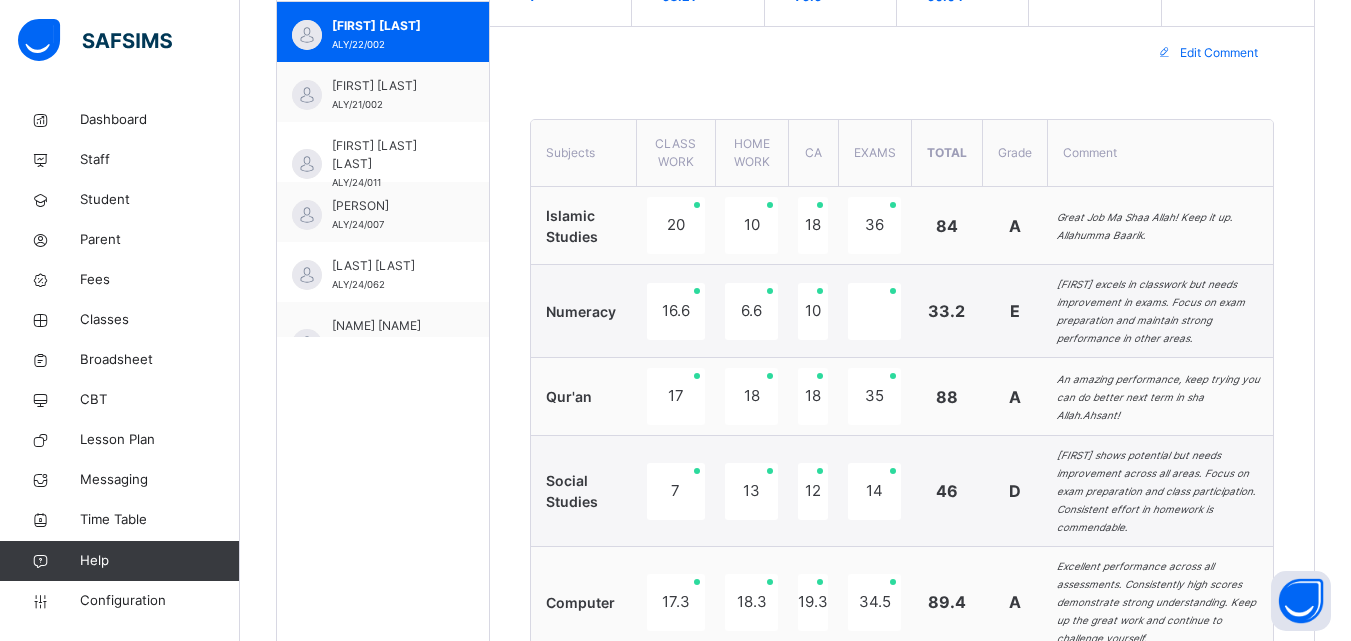 scroll, scrollTop: 680, scrollLeft: 0, axis: vertical 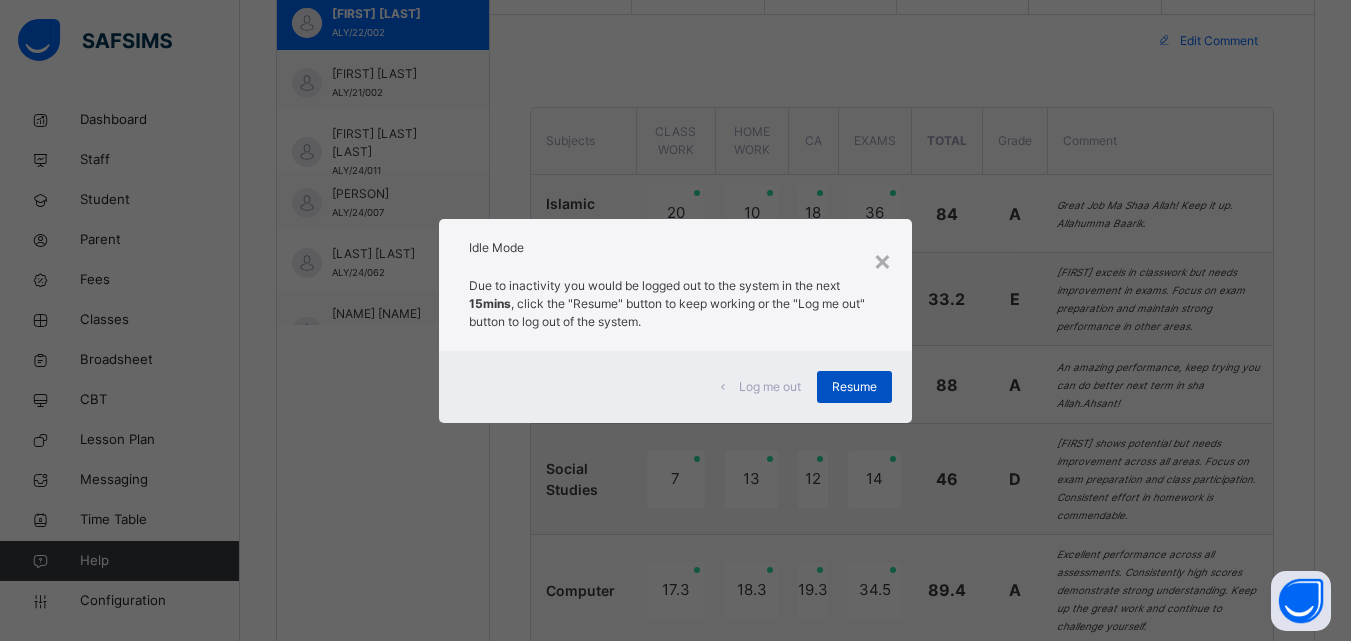 click on "Resume" at bounding box center (854, 387) 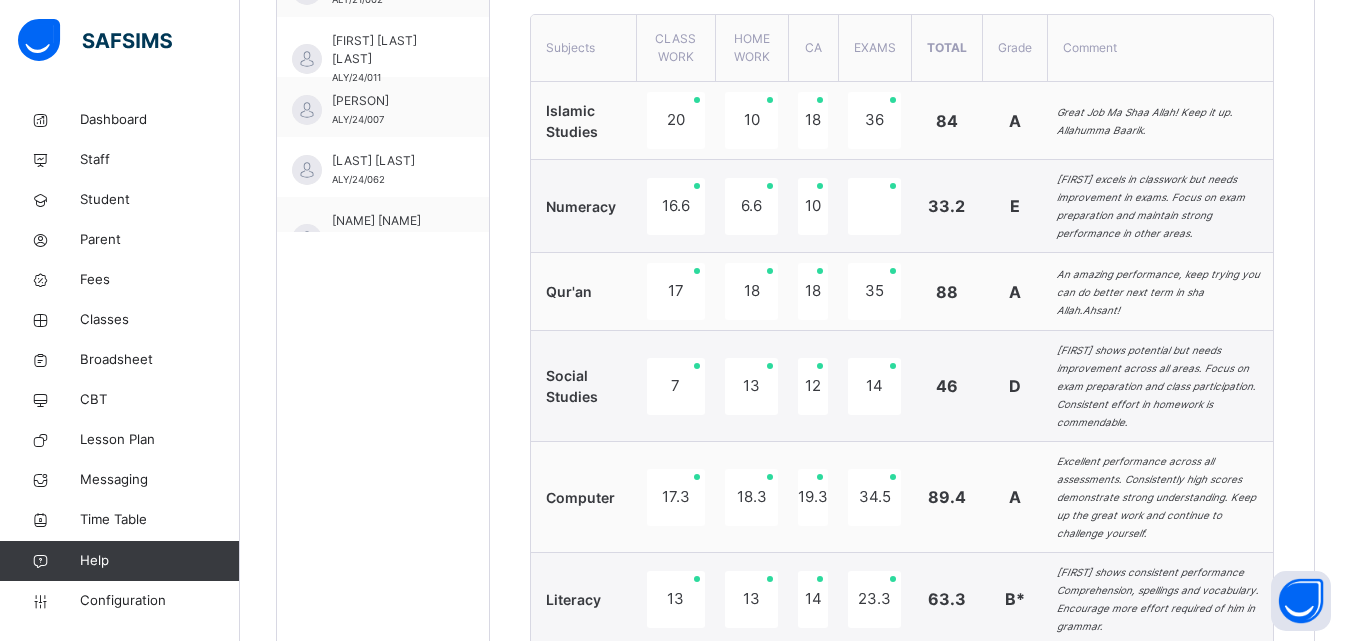 scroll, scrollTop: 813, scrollLeft: 0, axis: vertical 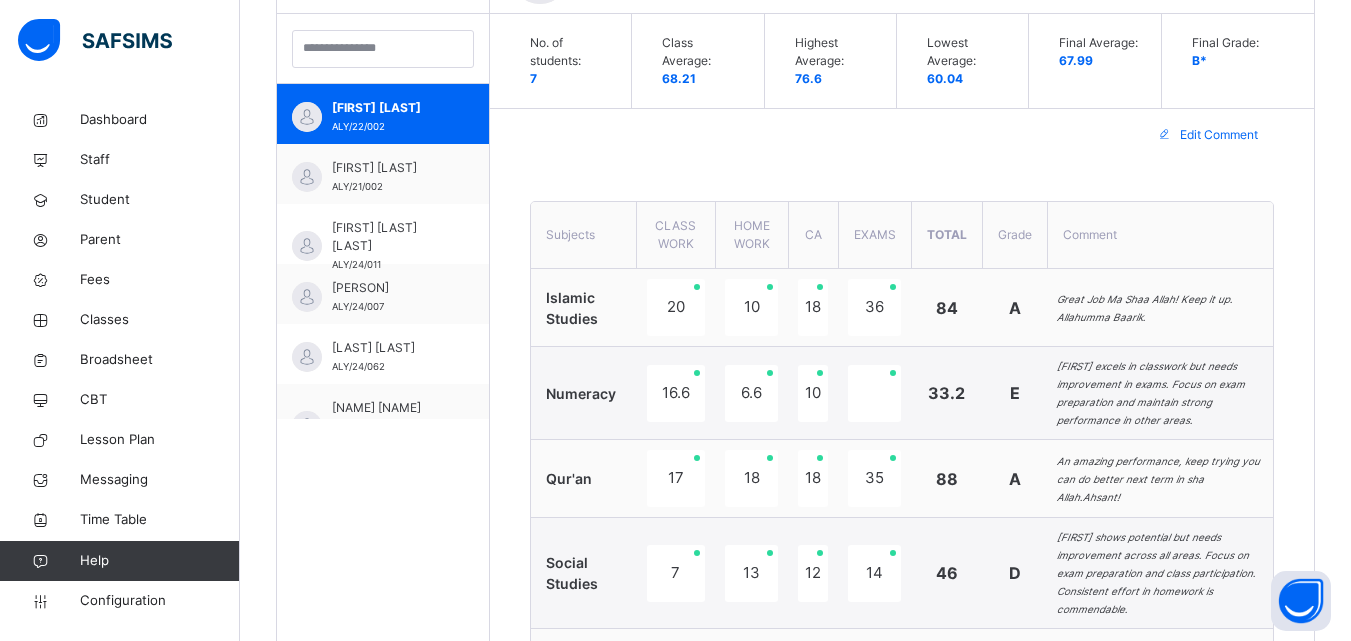 click on "Edit Comment" at bounding box center (1219, 135) 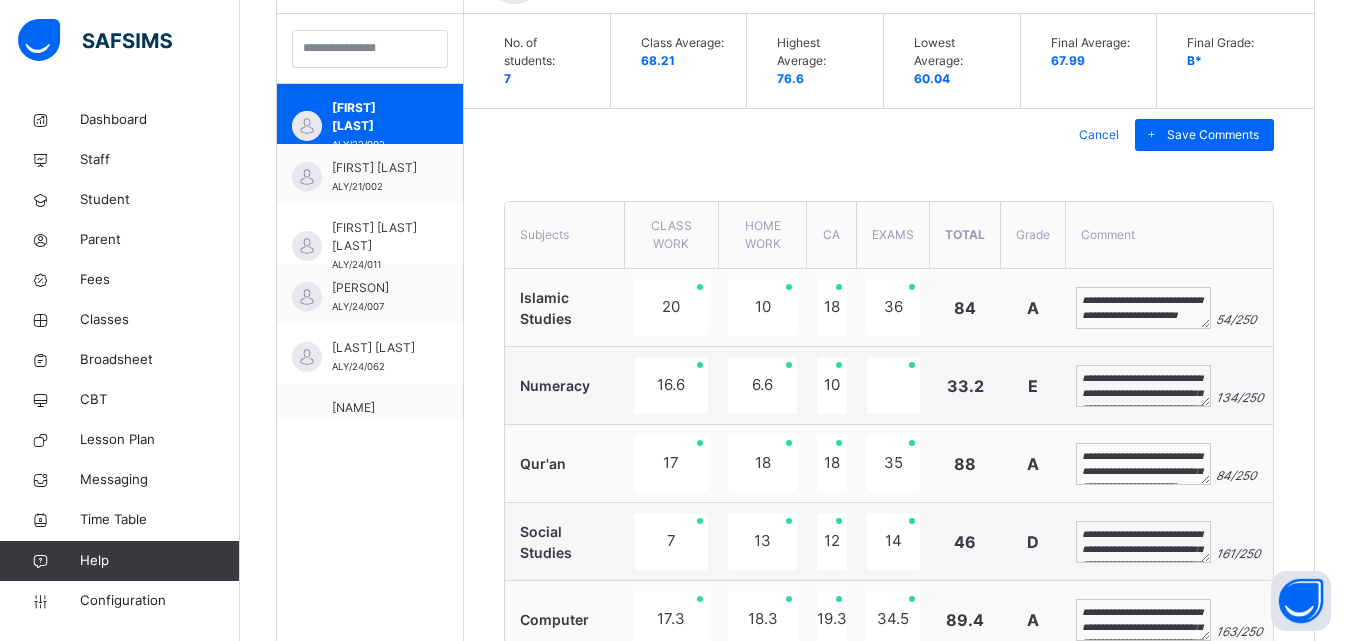click on "**********" at bounding box center [1143, 464] 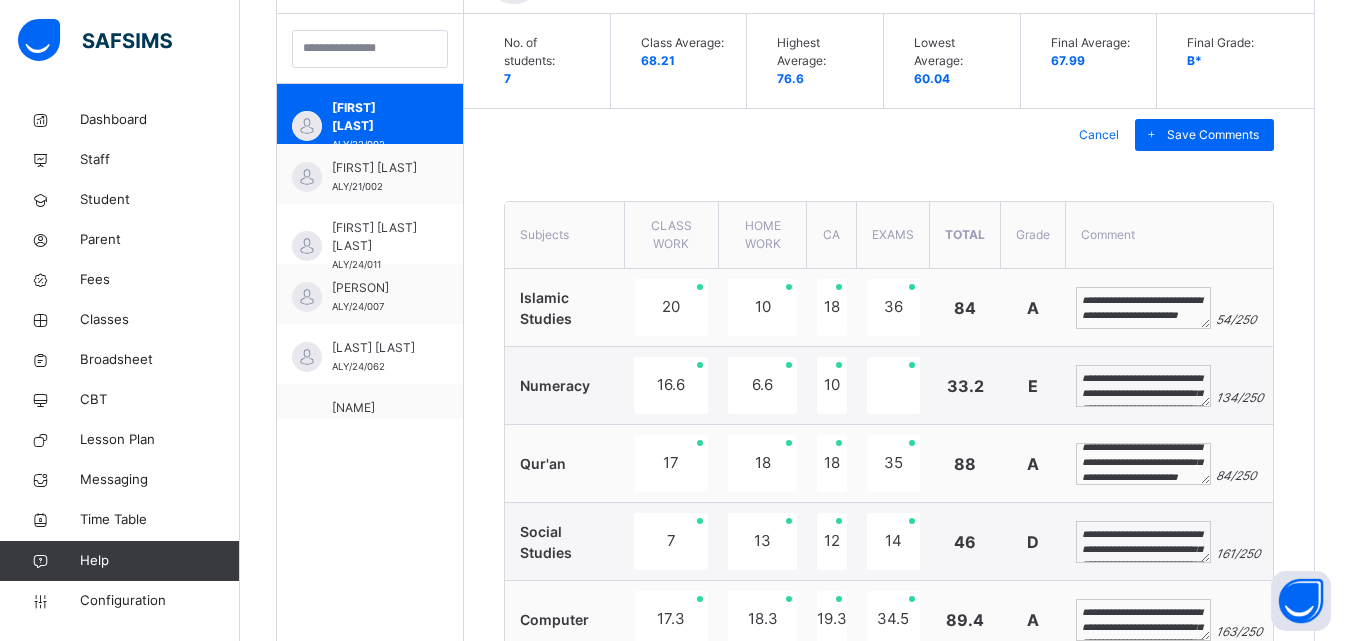 click on "**********" at bounding box center (1143, 464) 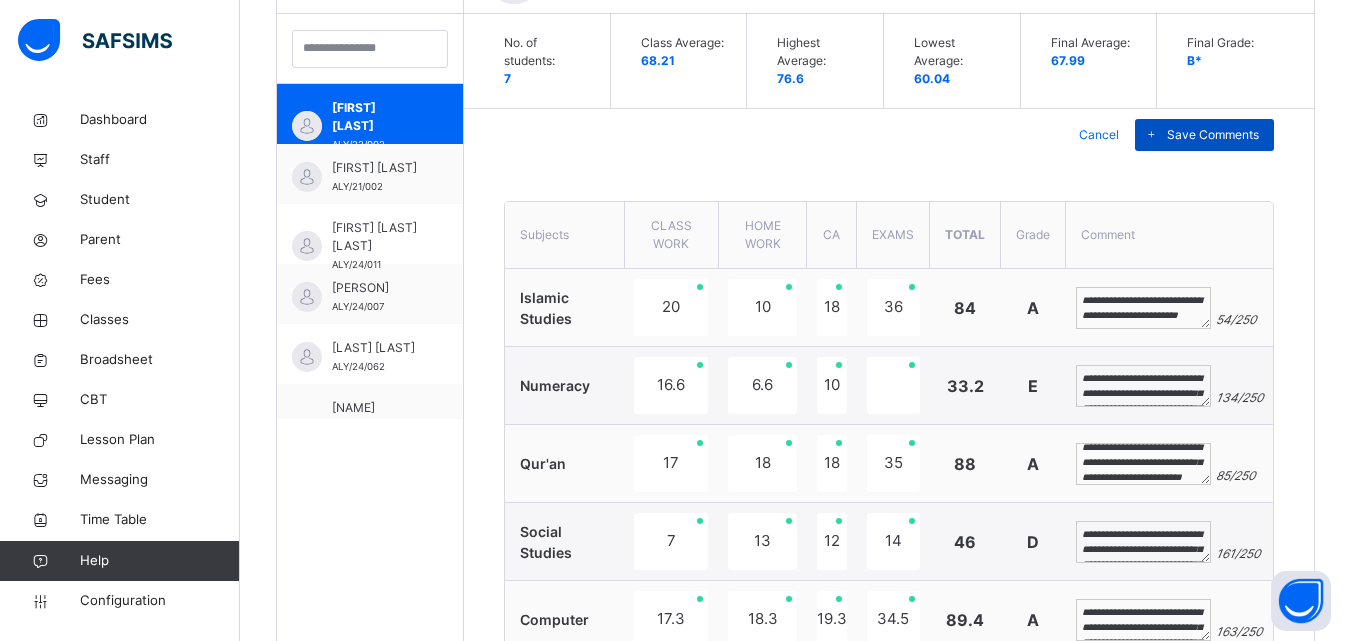 type on "**********" 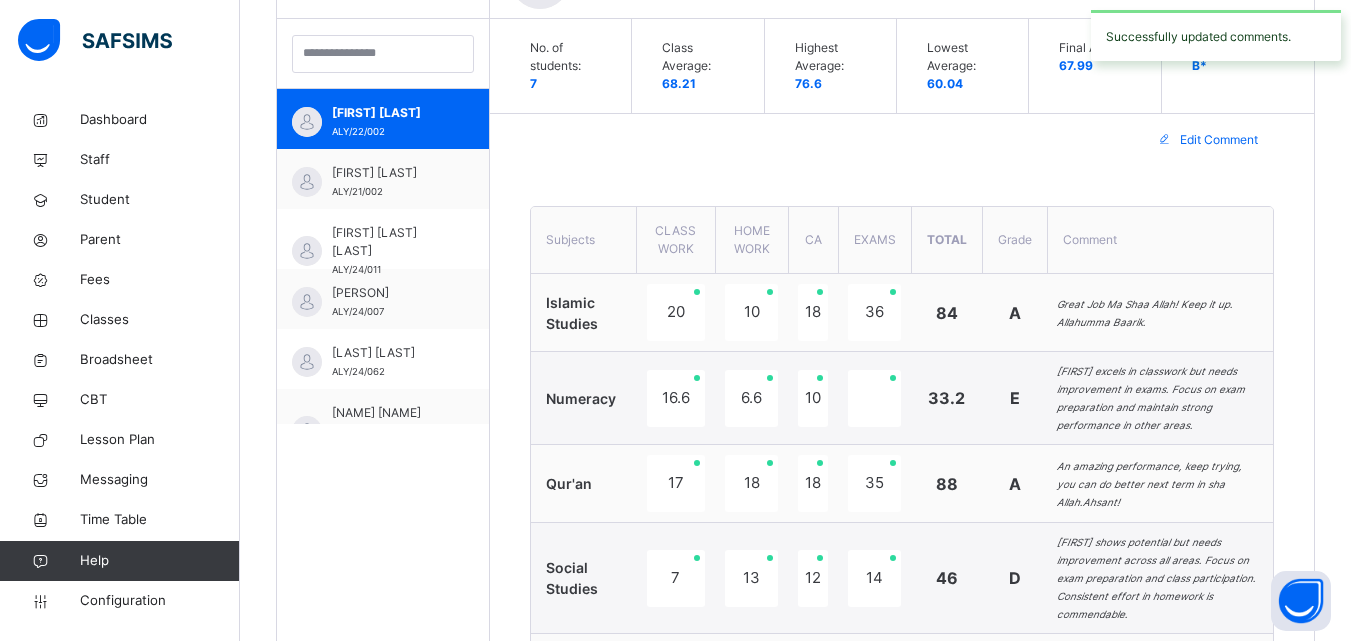 scroll, scrollTop: 586, scrollLeft: 0, axis: vertical 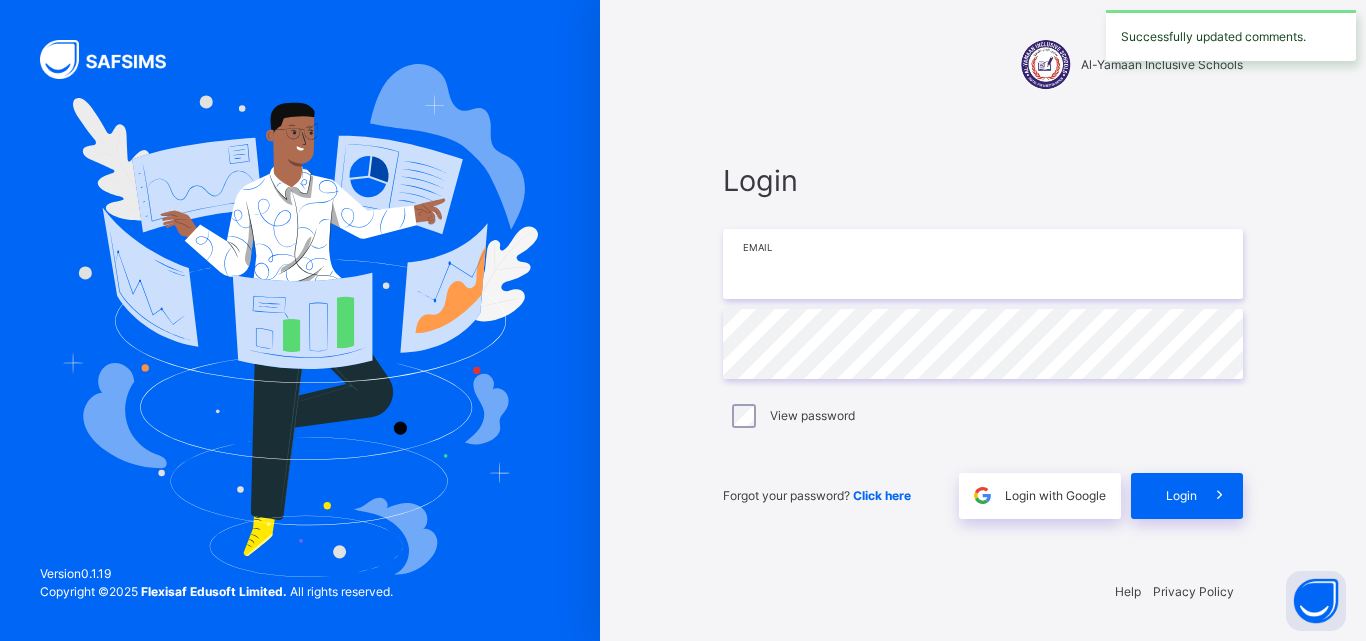 type on "**********" 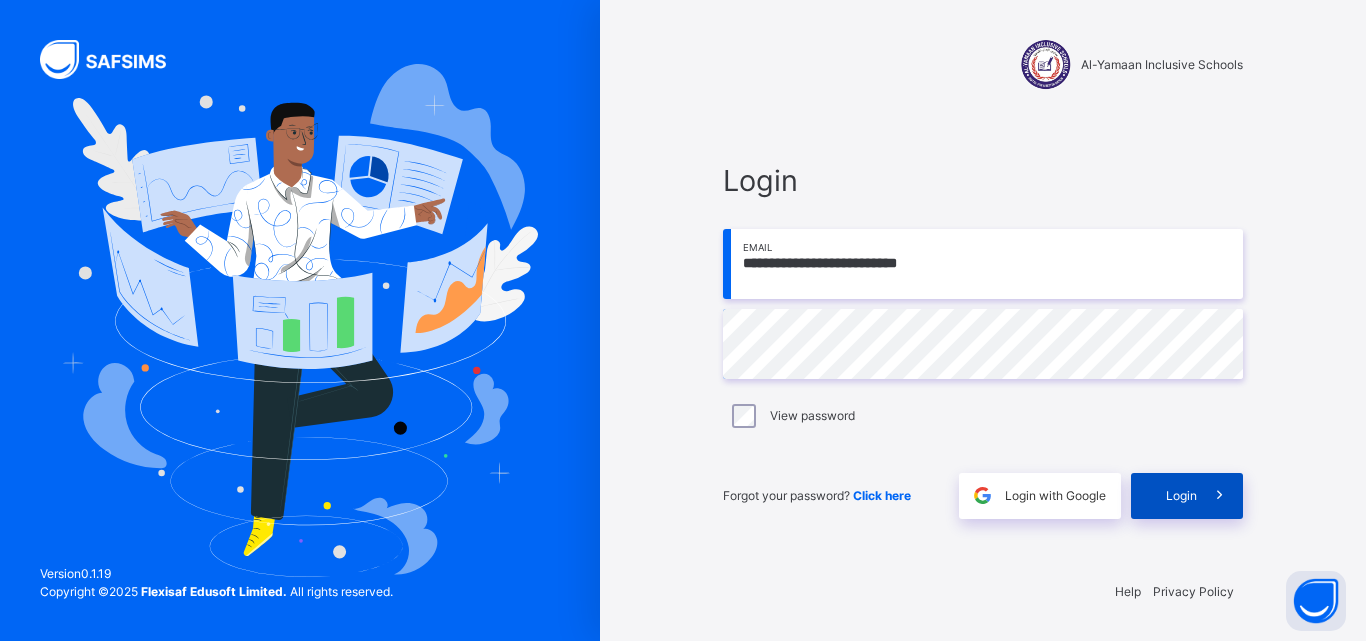 click at bounding box center [1220, 496] 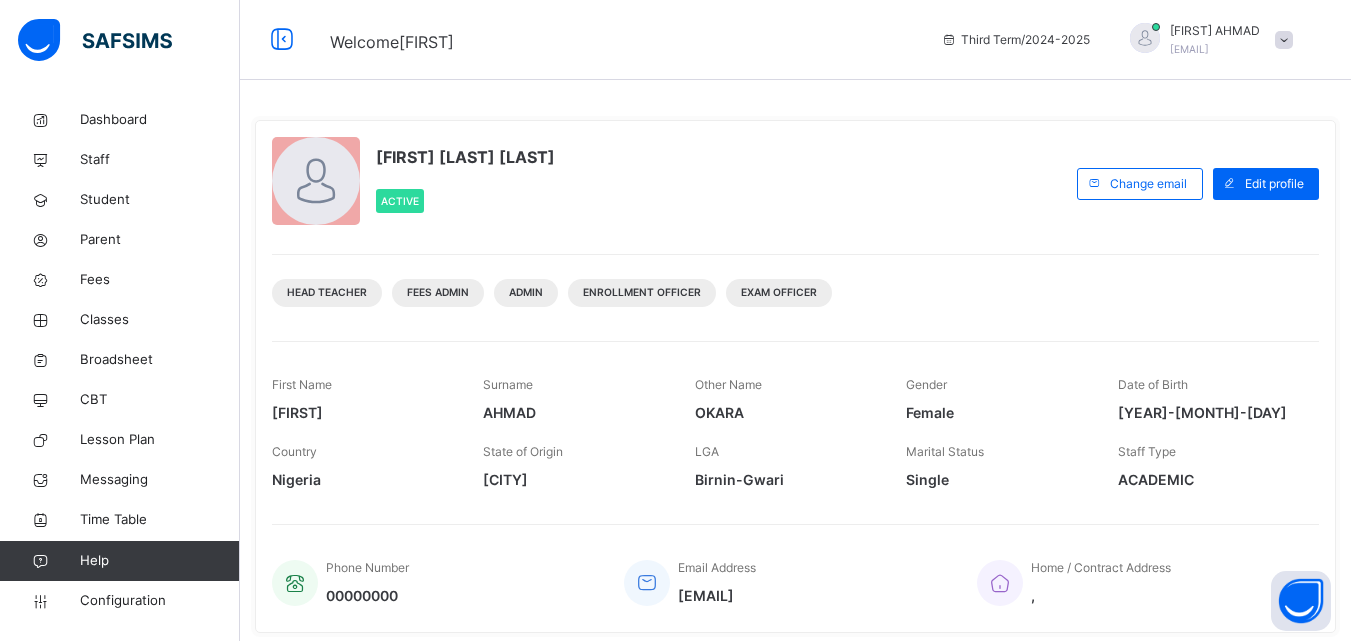 click on "ACADEMIC" at bounding box center [1208, 479] 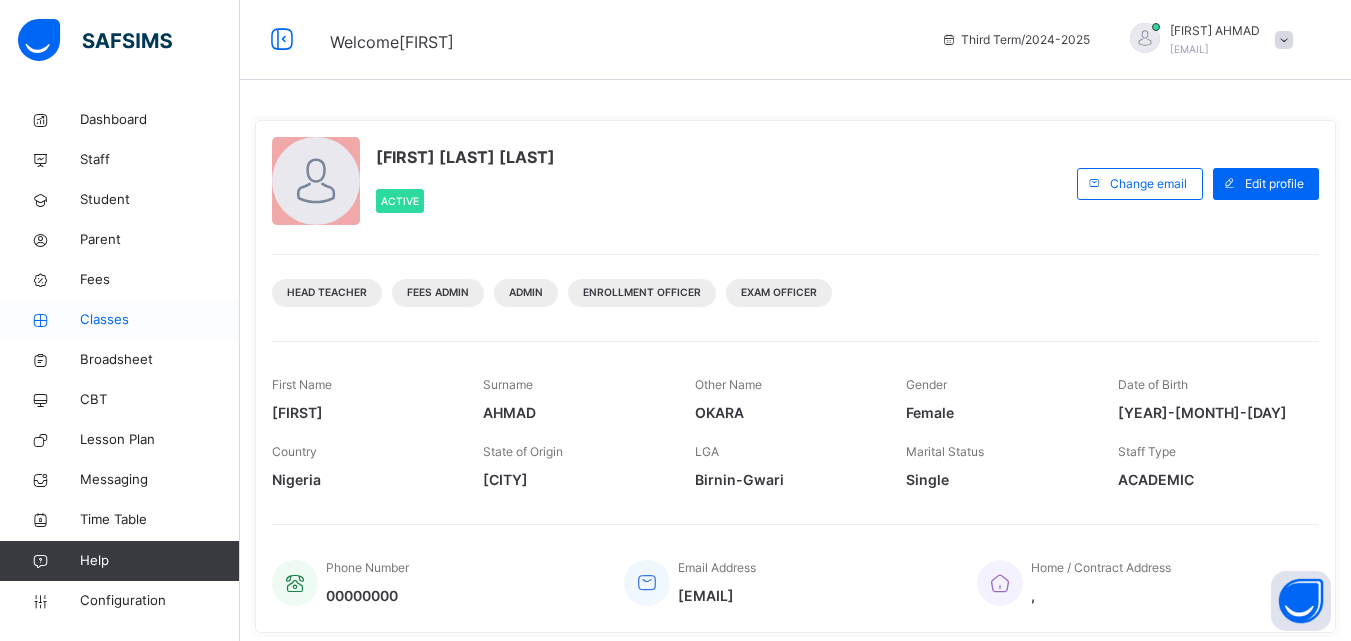 click on "Classes" at bounding box center (120, 320) 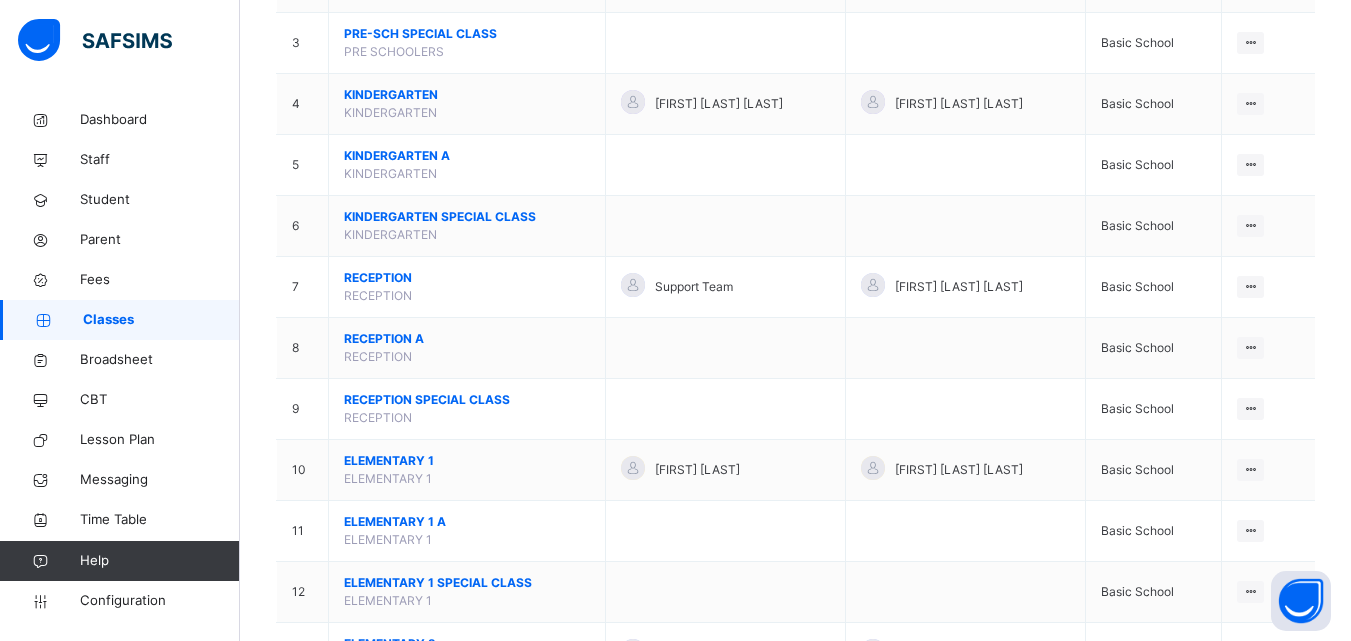 scroll, scrollTop: 413, scrollLeft: 0, axis: vertical 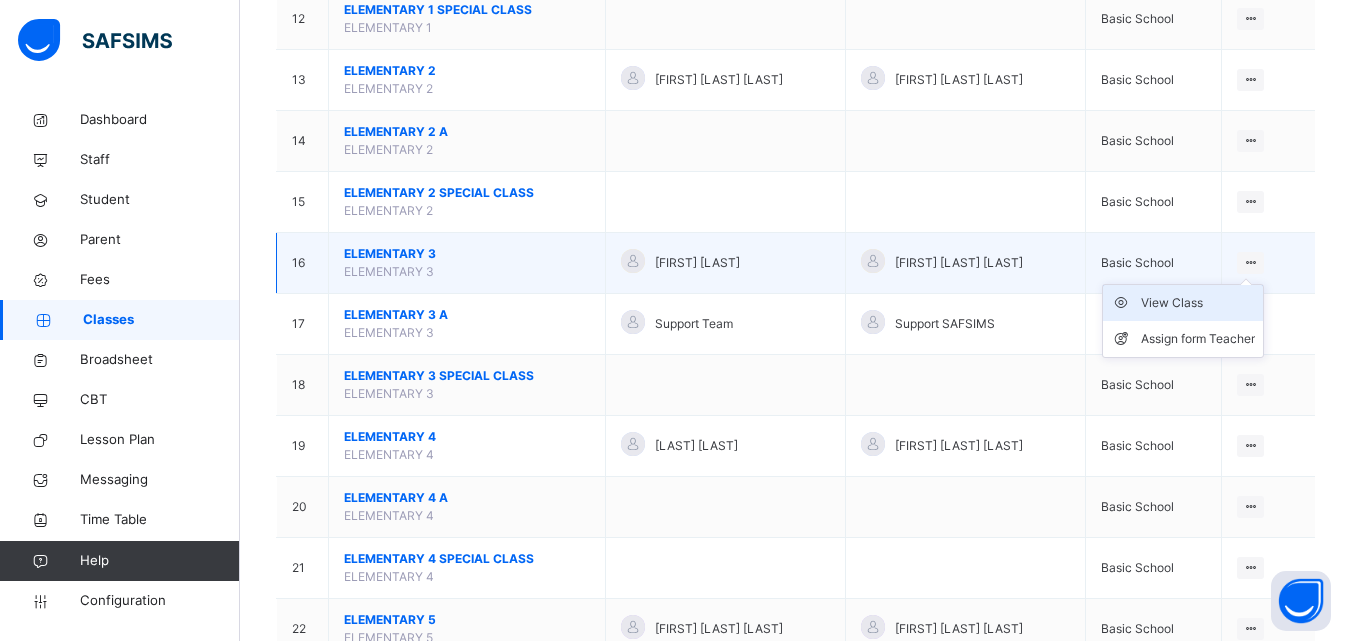 click on "View Class" at bounding box center (1183, 303) 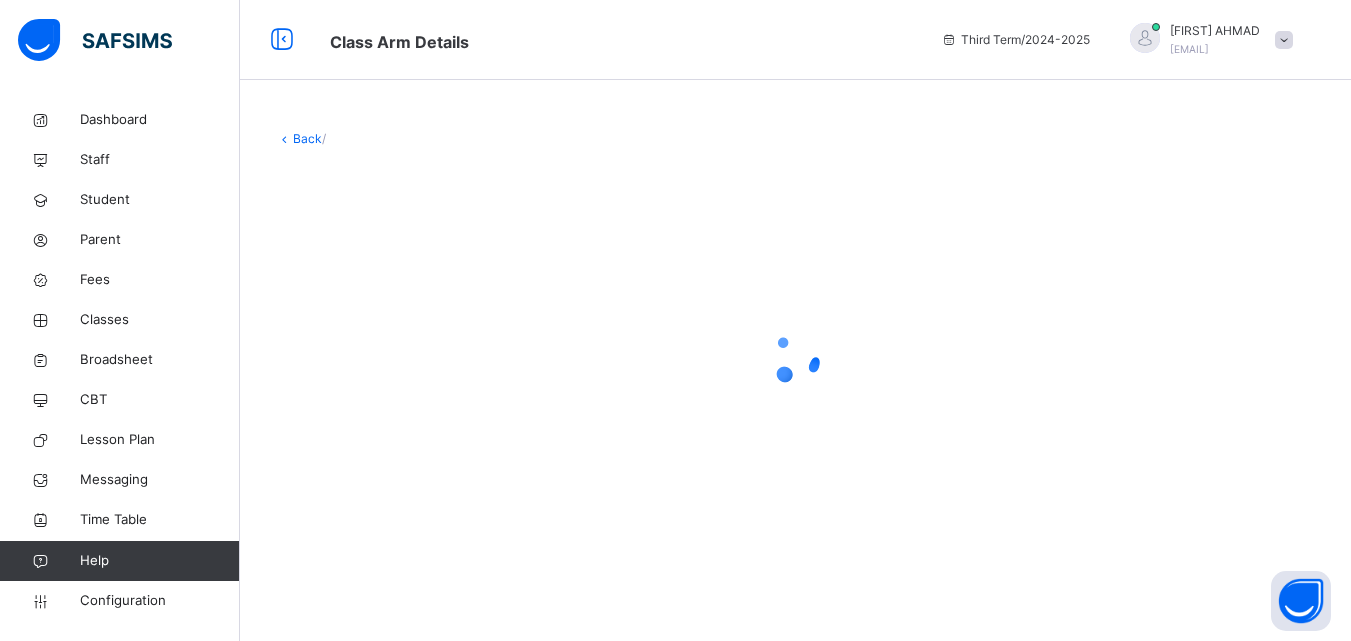scroll, scrollTop: 0, scrollLeft: 0, axis: both 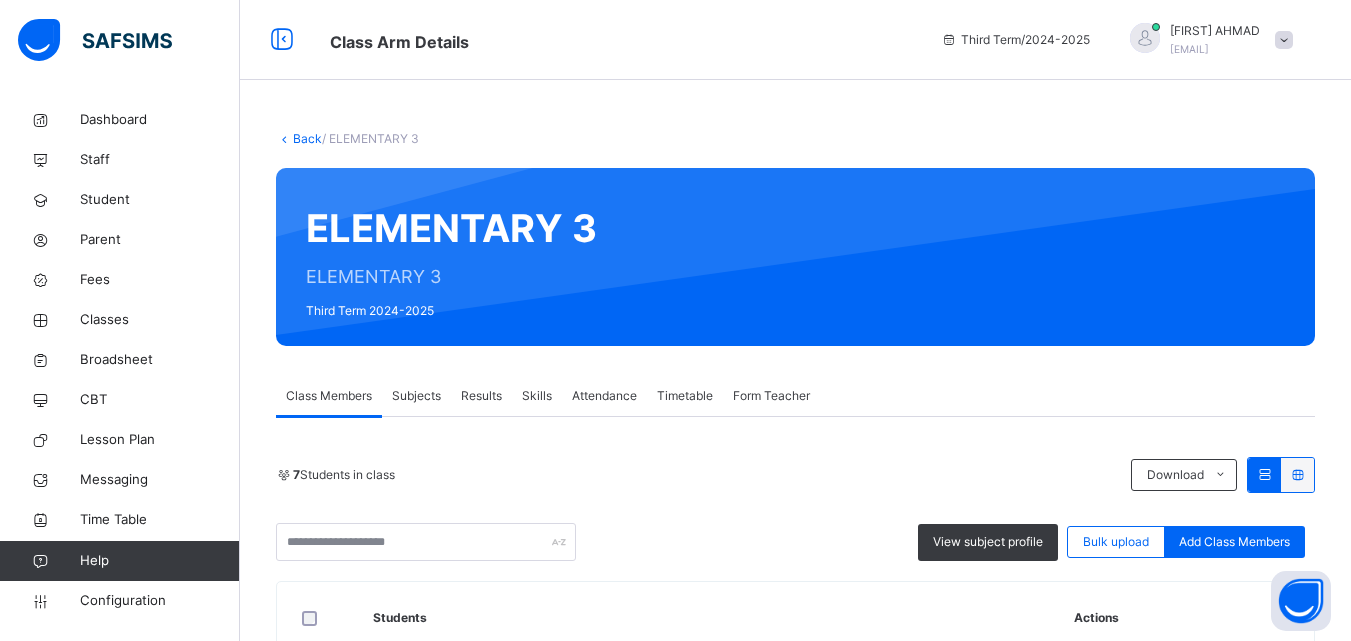 click on "Results" at bounding box center (481, 396) 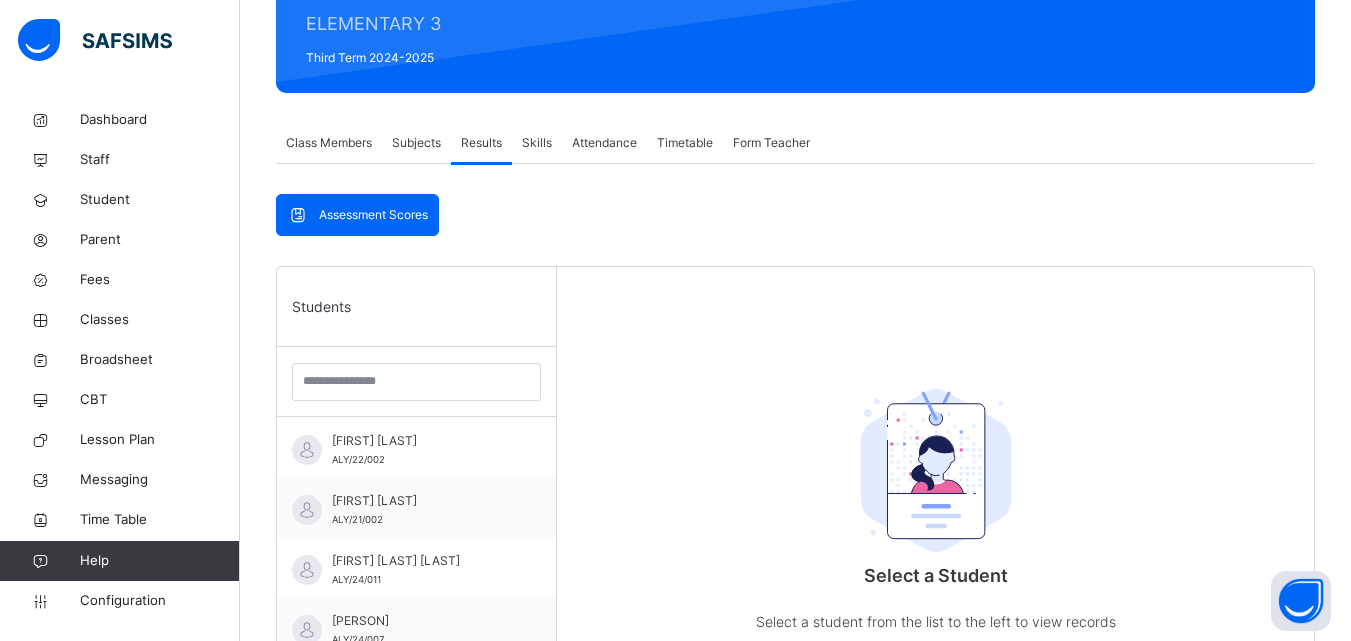 scroll, scrollTop: 320, scrollLeft: 0, axis: vertical 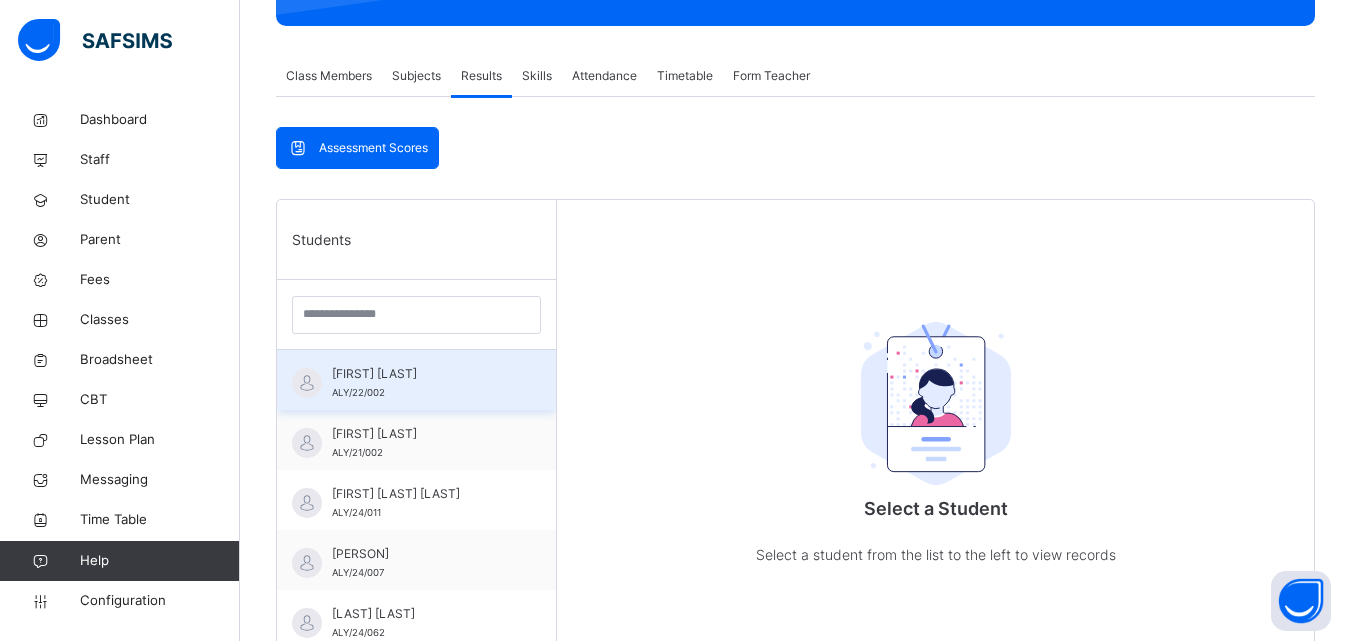 click on "ABDALLAH YUNUS AUWAL" at bounding box center [421, 374] 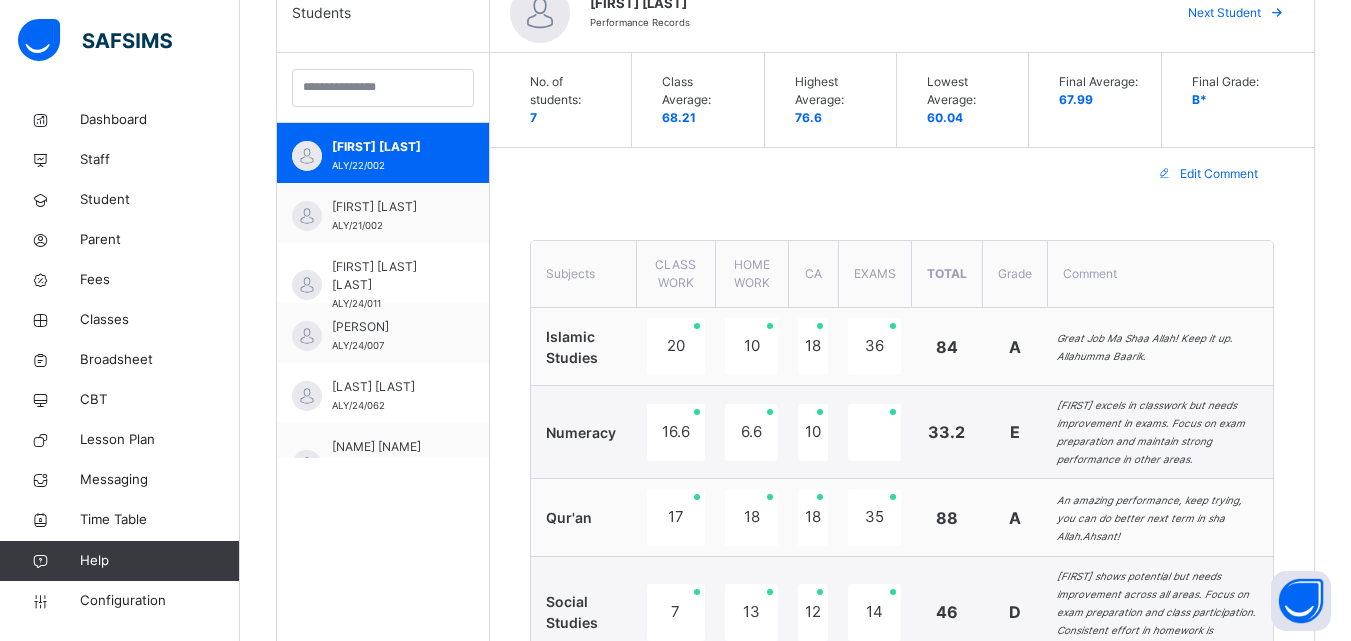 scroll, scrollTop: 587, scrollLeft: 0, axis: vertical 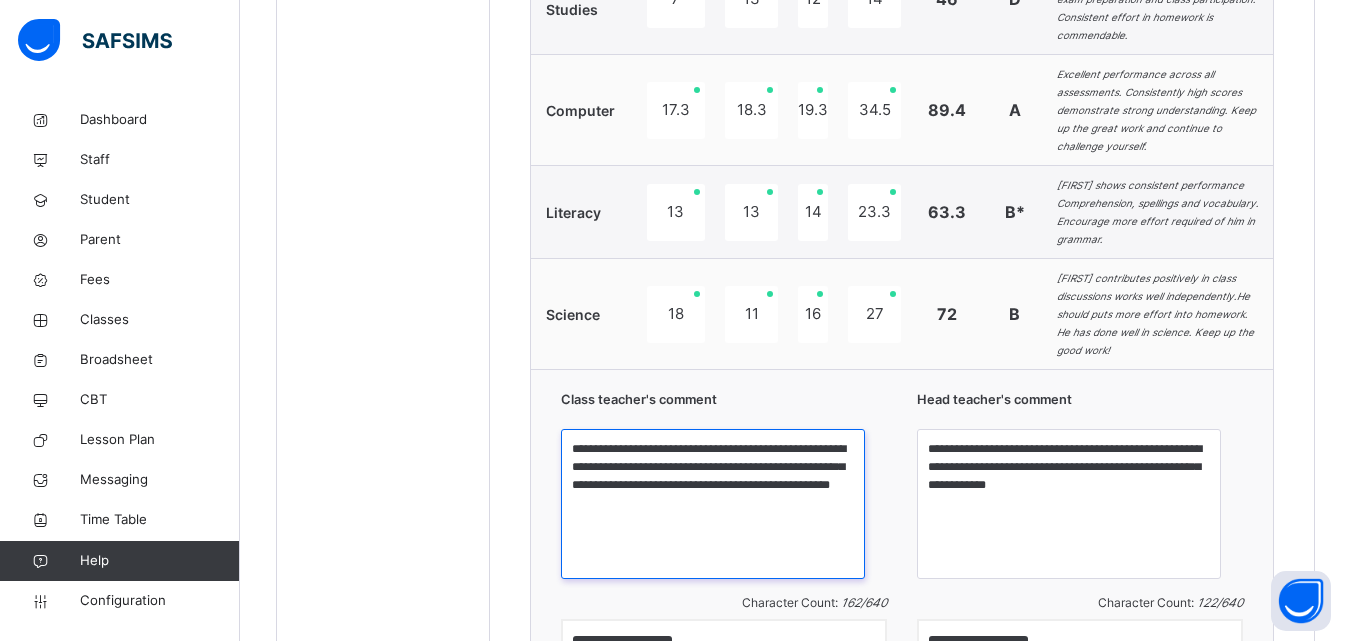 click on "**********" at bounding box center [713, 504] 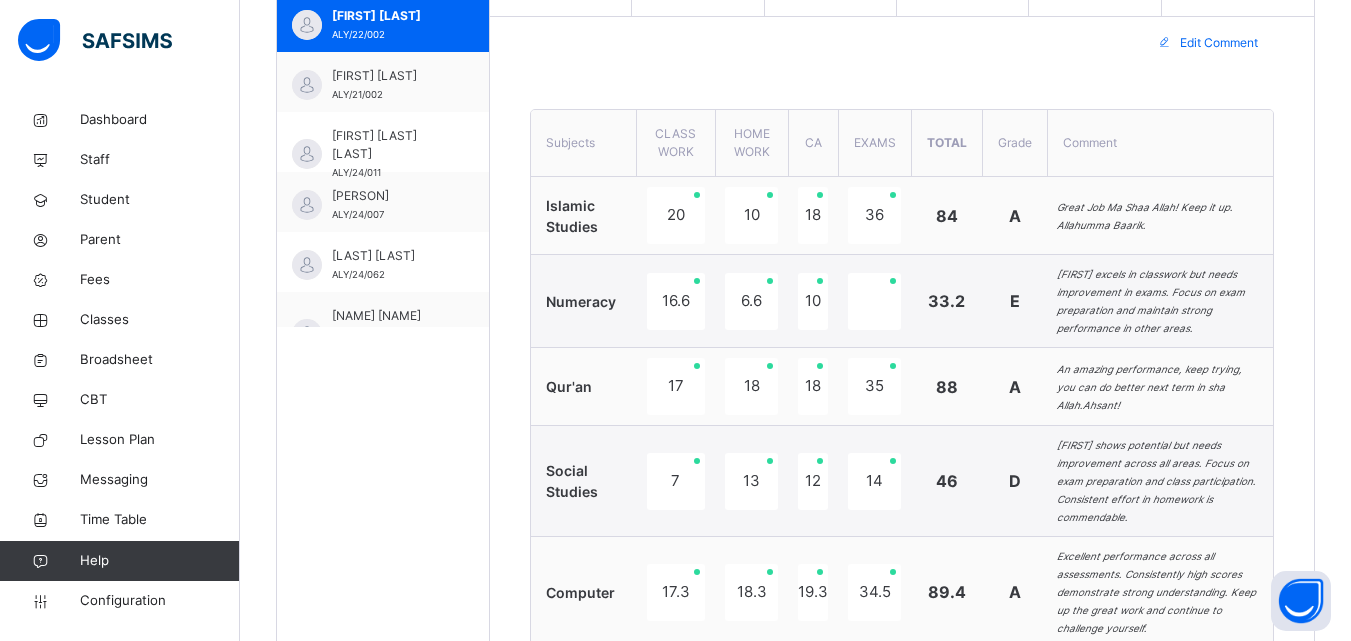 scroll, scrollTop: 667, scrollLeft: 0, axis: vertical 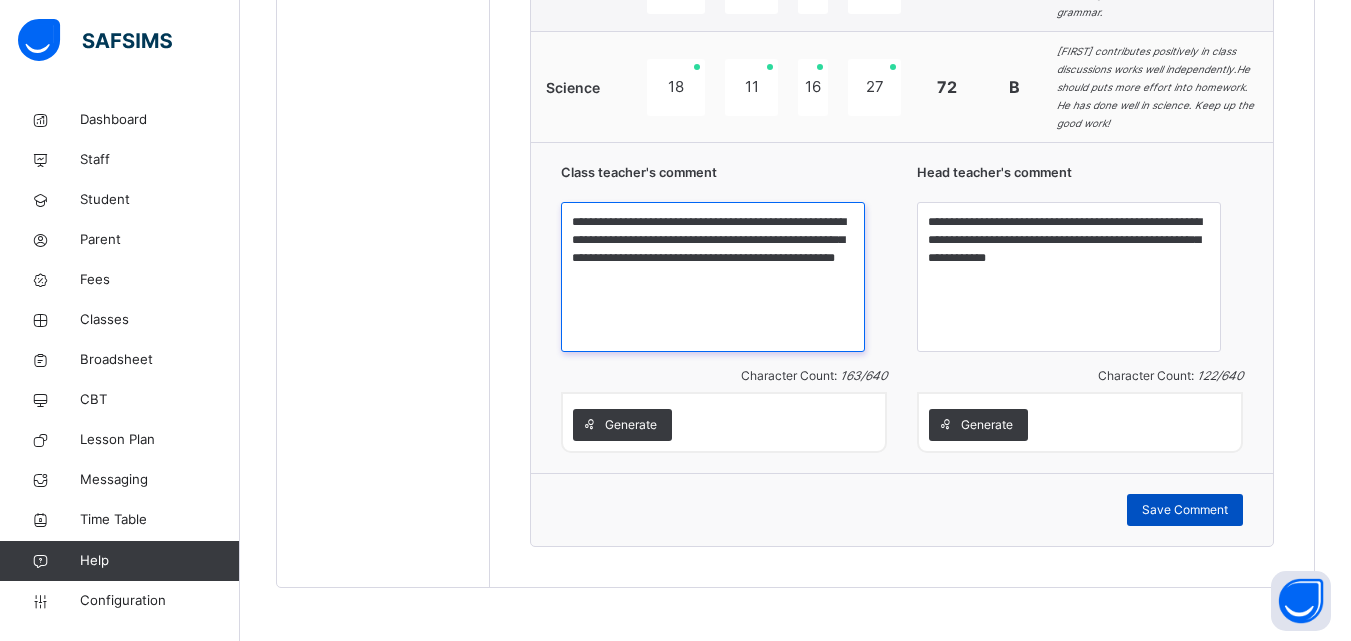 type on "**********" 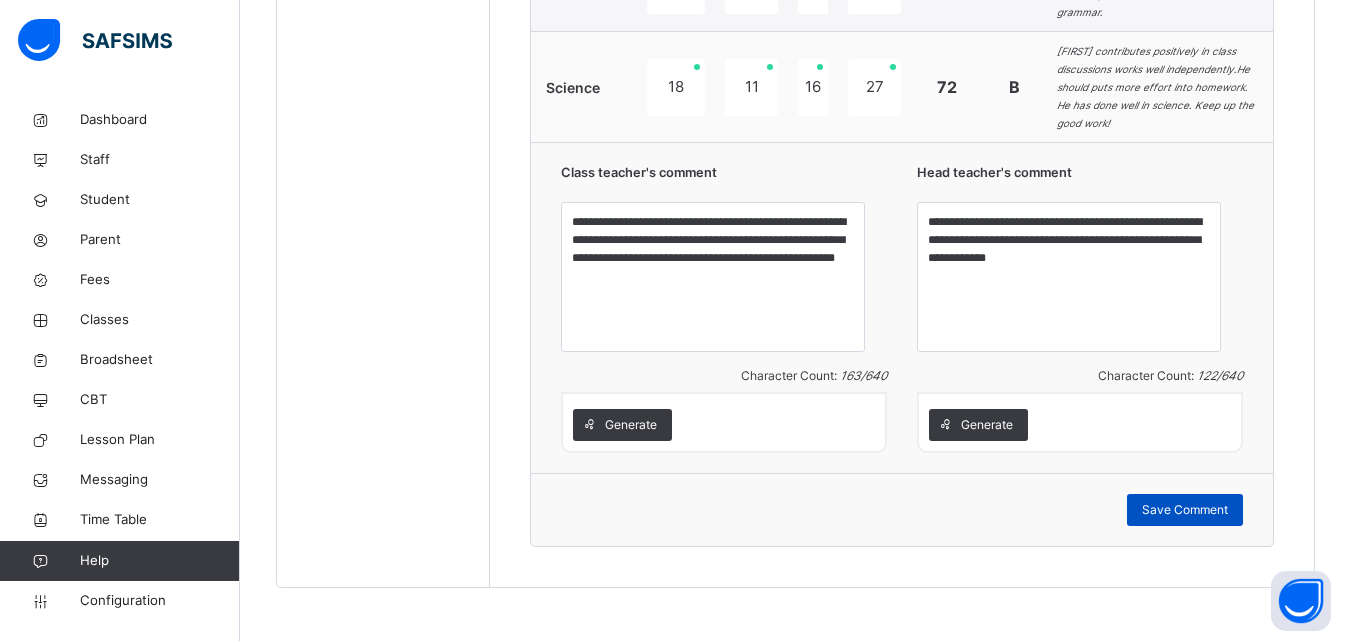 click on "Save Comment" at bounding box center [1185, 510] 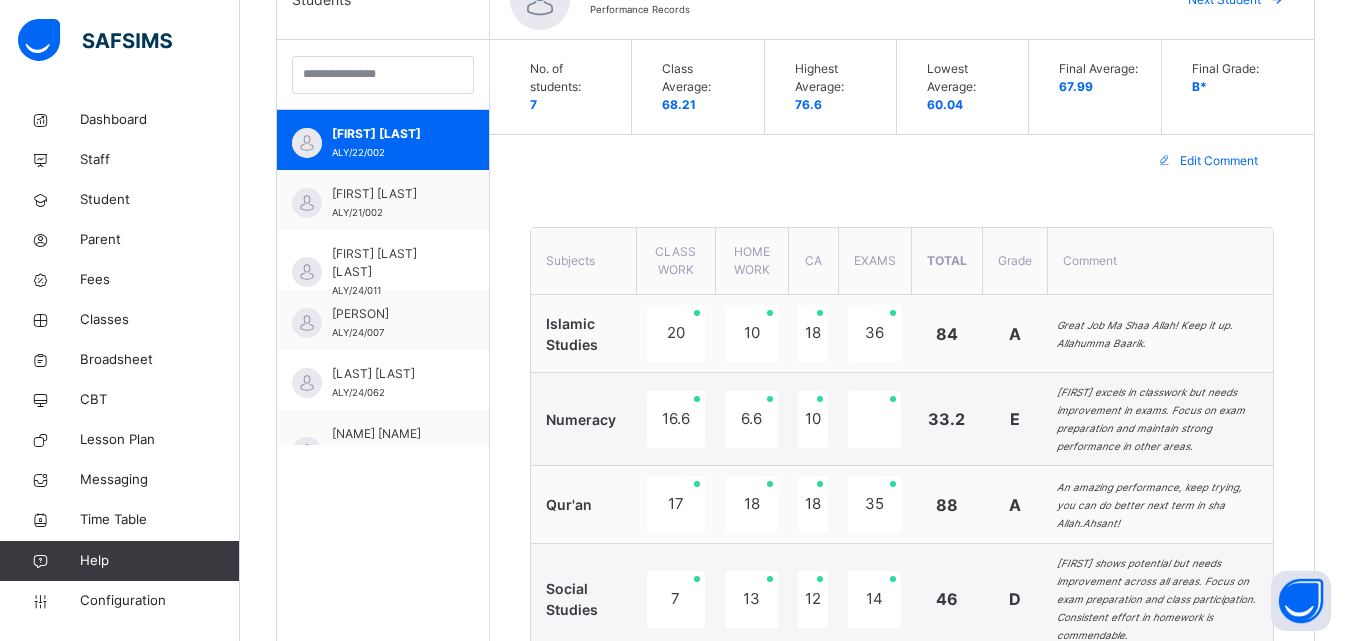scroll, scrollTop: 533, scrollLeft: 0, axis: vertical 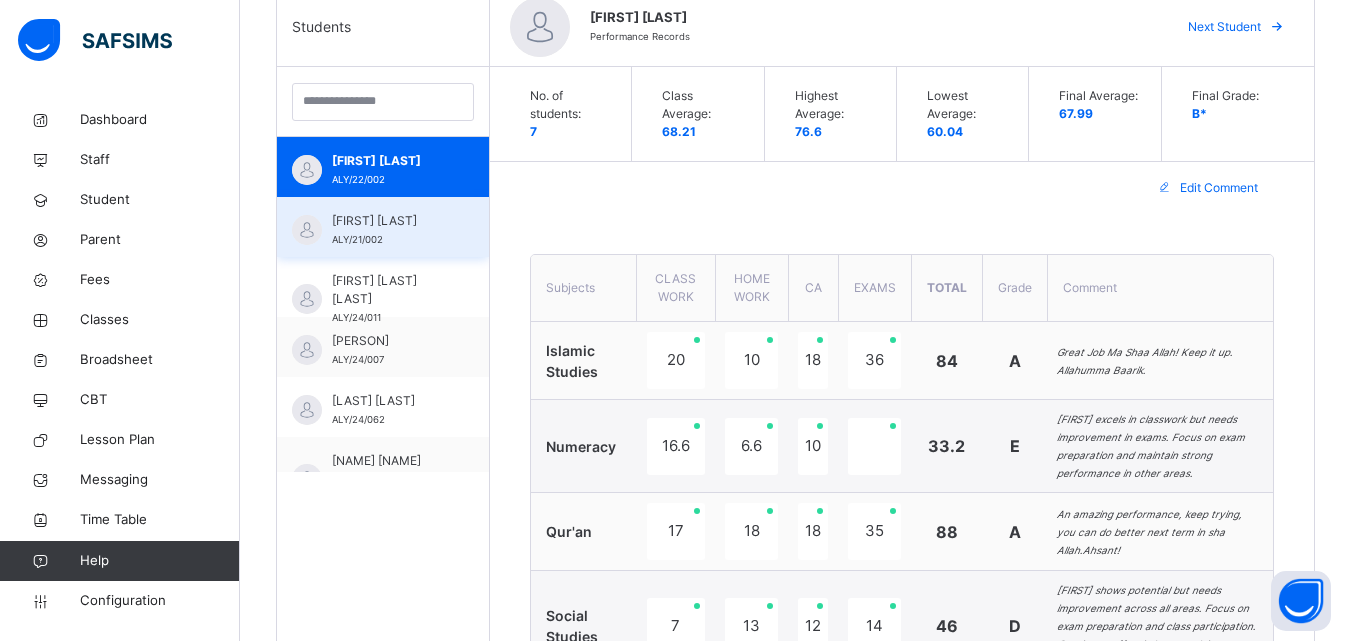 click on "ABDULRAHMAN  QASIM ALY/21/002" at bounding box center (383, 227) 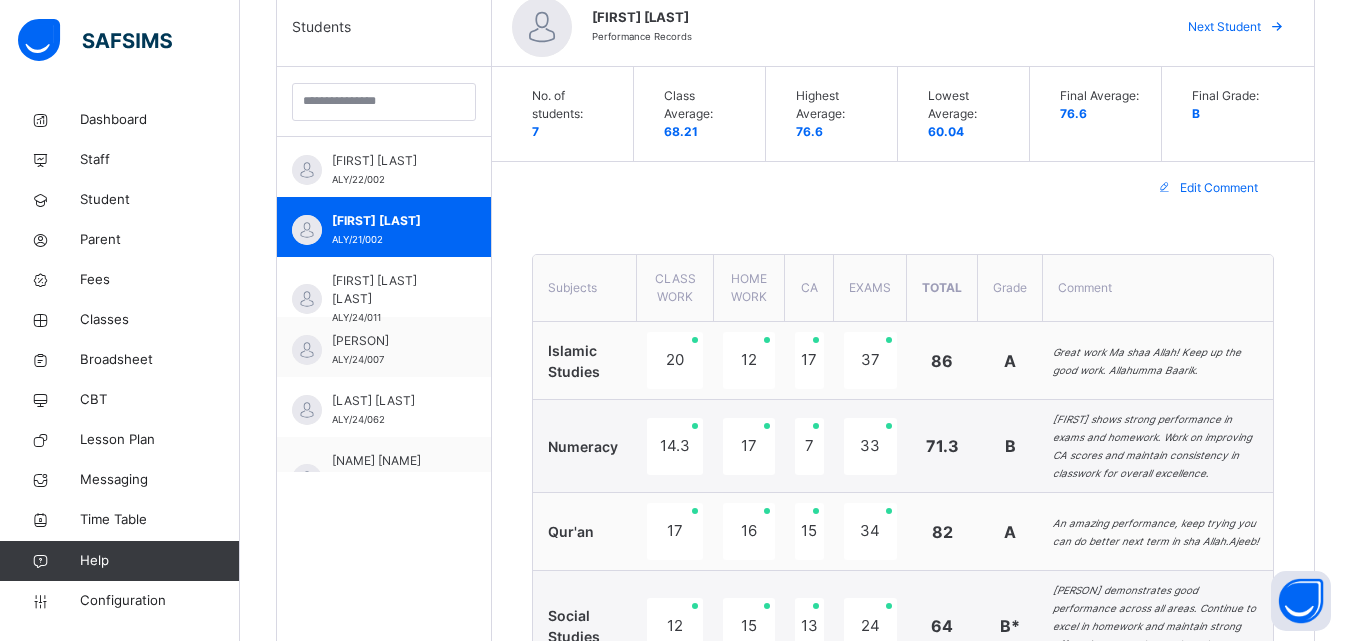 click on "Edit Comment" at bounding box center (1219, 188) 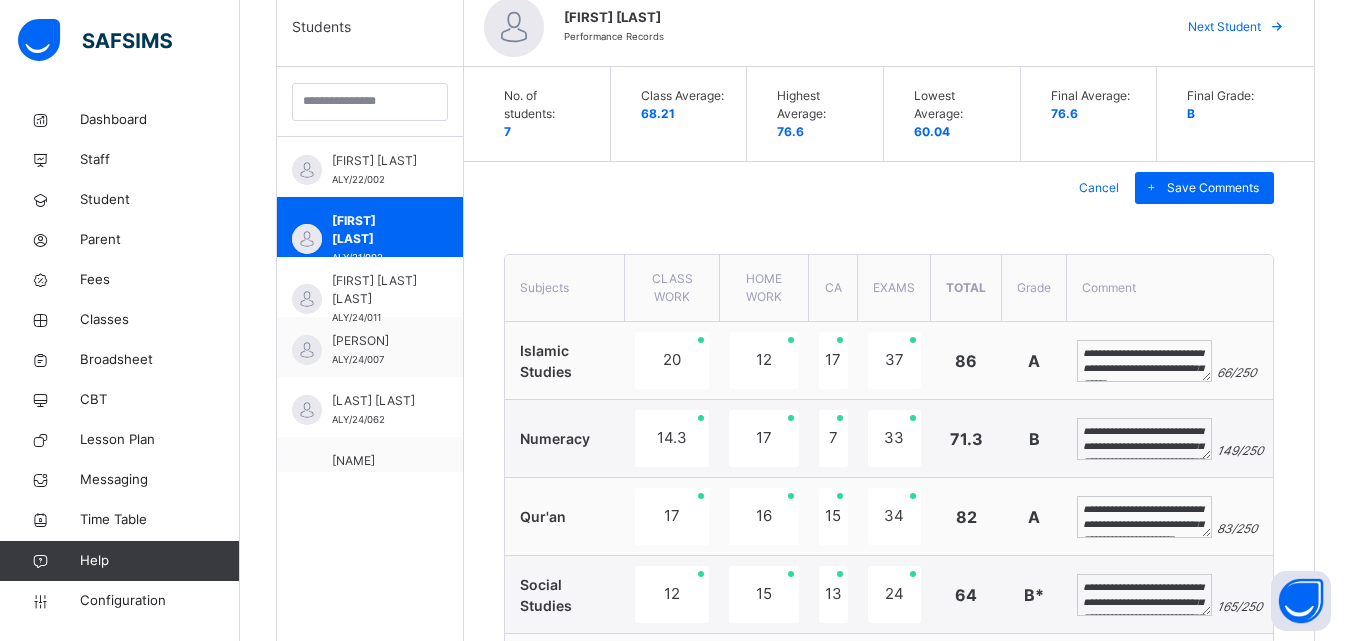 click on "**********" at bounding box center [1144, 517] 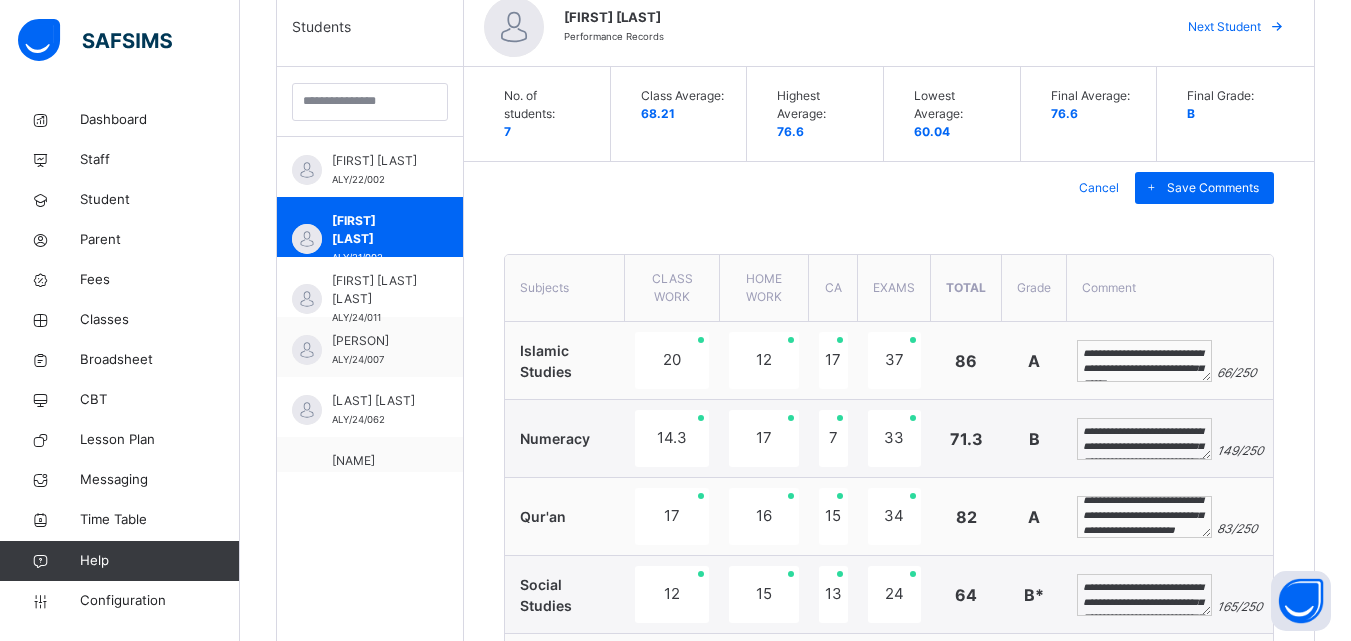 click on "**********" at bounding box center [1144, 517] 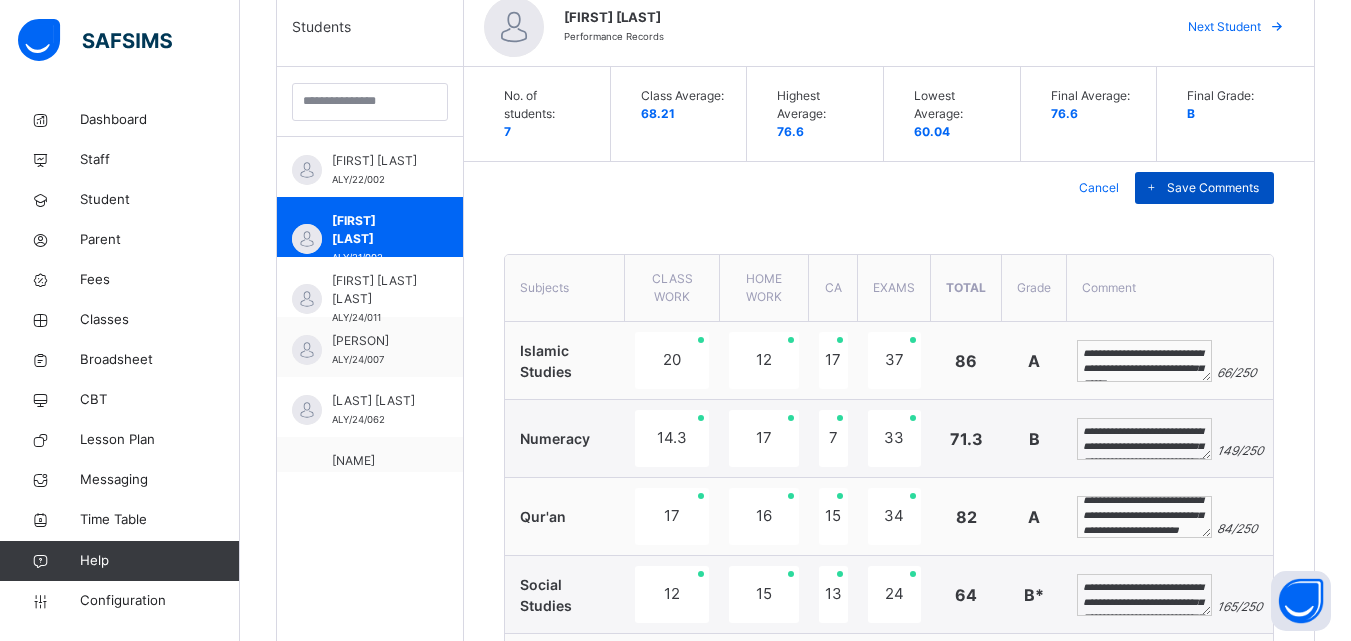 type on "**********" 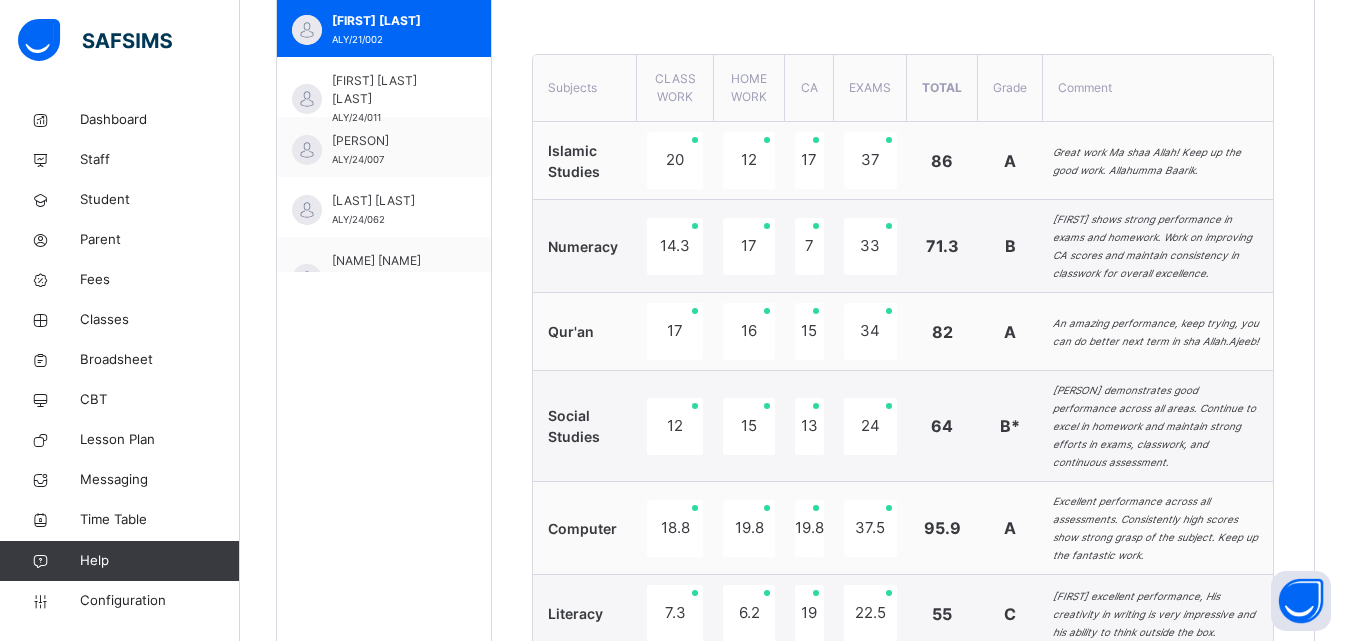 scroll, scrollTop: 827, scrollLeft: 0, axis: vertical 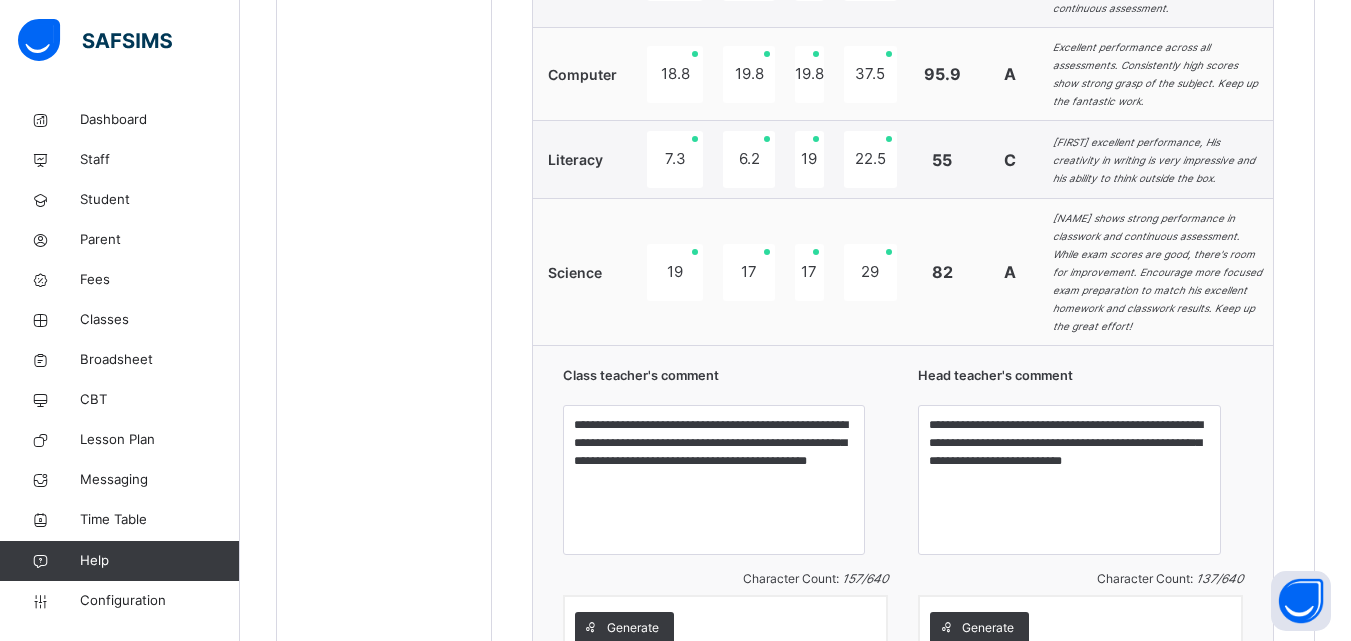 click on "No. of students:   7   Class Average:   68.21   Highest Average:   76.6   Lowest Average:   60.04   Final Average:   76.6   Final Grade:   B Edit Comment Subjects CLASS WORK HOME WORK CA EXAMS Total Grade Comment Islamic Studies 20 12 17 37 86 A Great work Ma shaa Allah! Keep up the good work. Allahumma Baarik. Numeracy 14.3 17 7 33 71.3 B Abdulrahman shows strong performance in exams and homework. Work on improving CA scores and maintain consistency in classwork for overall excellence. Qur'an 17 16 15 34 82 A An amazing performance, keep trying, you can do better next term in sha Allah.Ajeeb! Social Studies 12 15 13 24 64 B* Abdulrahman demonstrates good performance across all areas. Continue to excel in homework and maintain strong efforts in exams, classwork, and continuous assessment. Computer 18.8 19.8 19.8 37.5 95.9 A Excellent performance across all assessments. Consistently high scores show strong grasp of the subject. Keep up the fantastic work. Literacy 7.3 6.2 19 22.5 55 C Science 19 17 17 29 82" at bounding box center [903, 101] 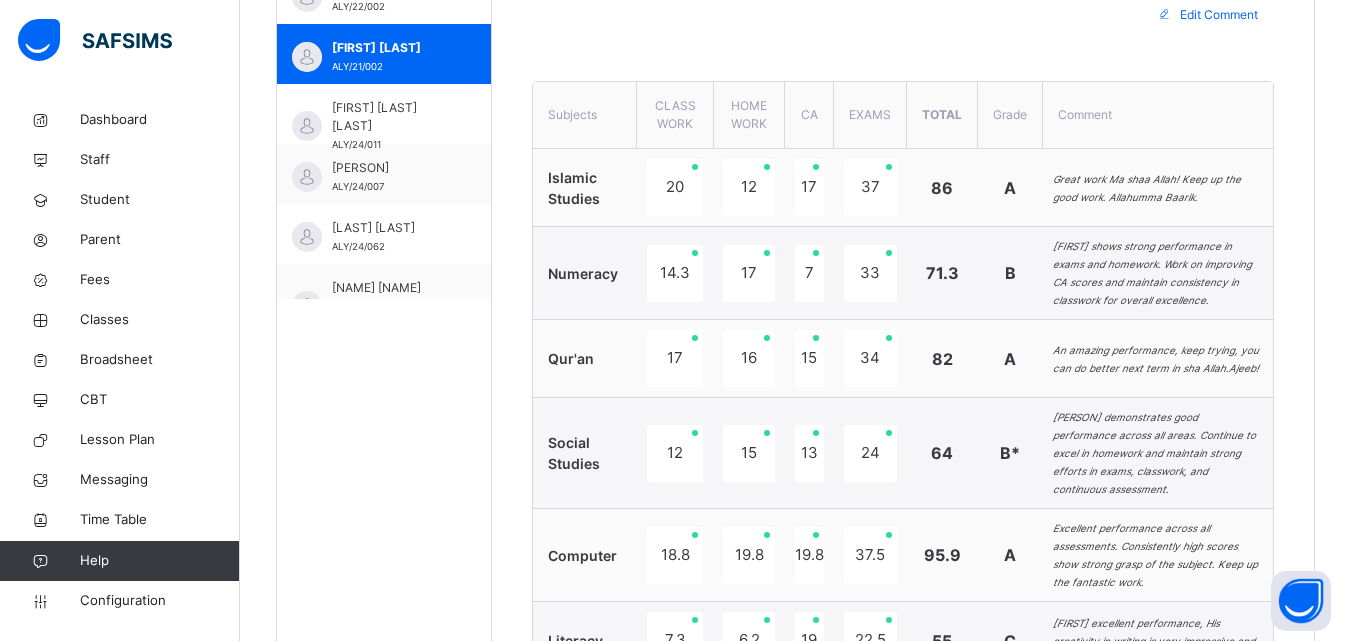 scroll, scrollTop: 680, scrollLeft: 0, axis: vertical 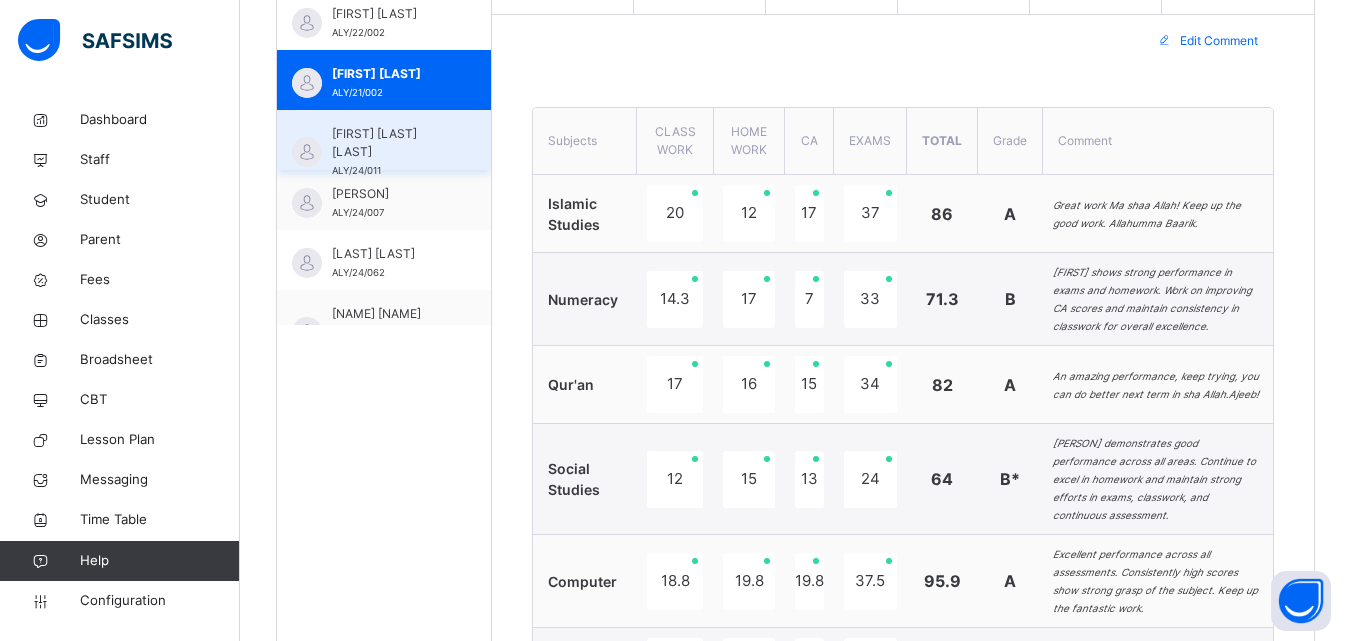 click on "ASMA'U IBRAHIM BASHIR ALY/24/011" at bounding box center [389, 152] 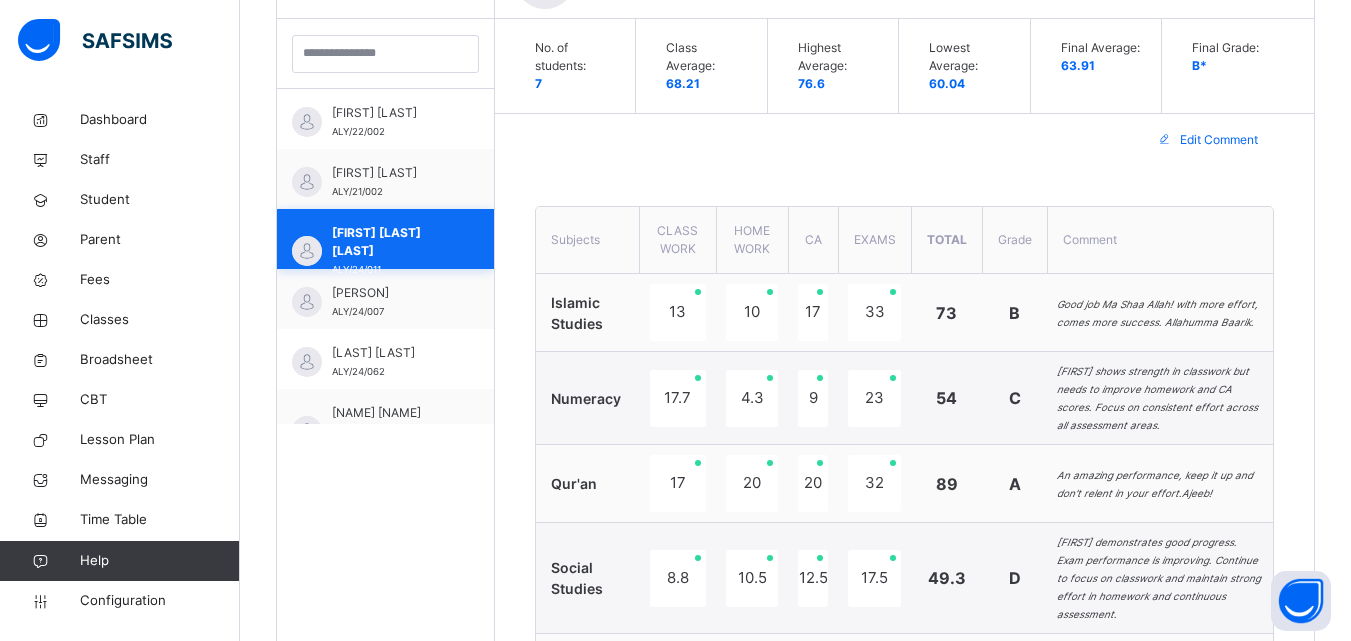 scroll, scrollTop: 680, scrollLeft: 0, axis: vertical 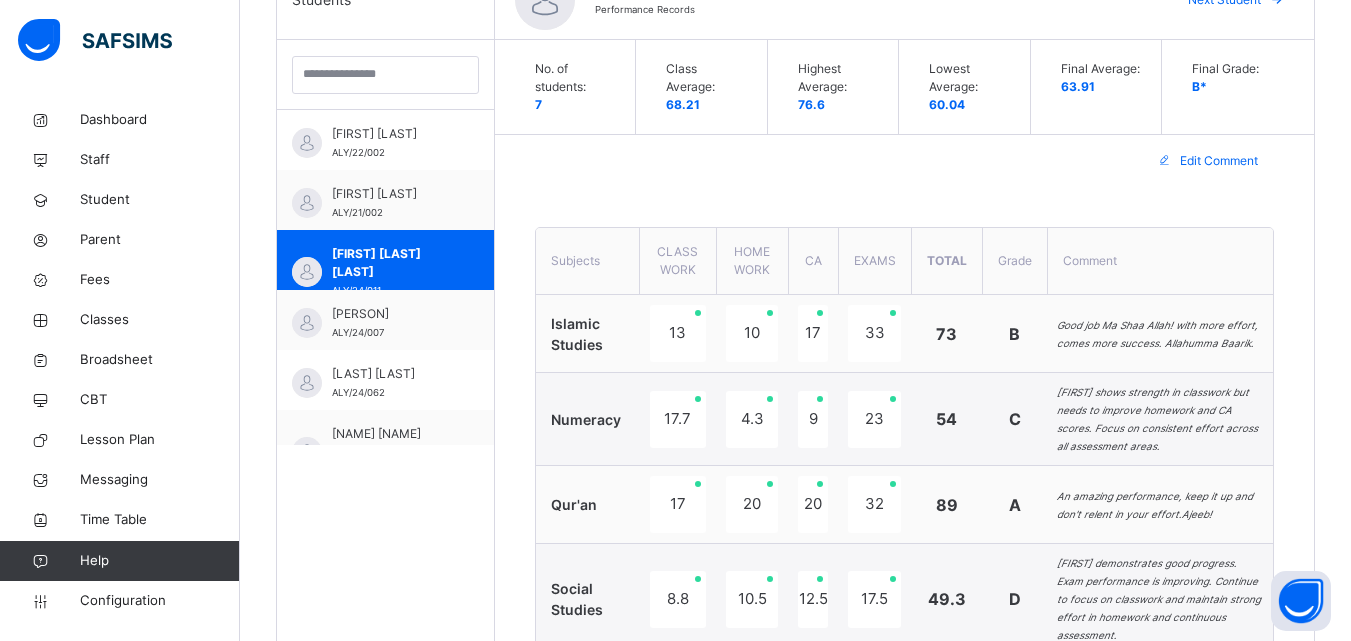 click on "Edit Comment" at bounding box center (1219, 161) 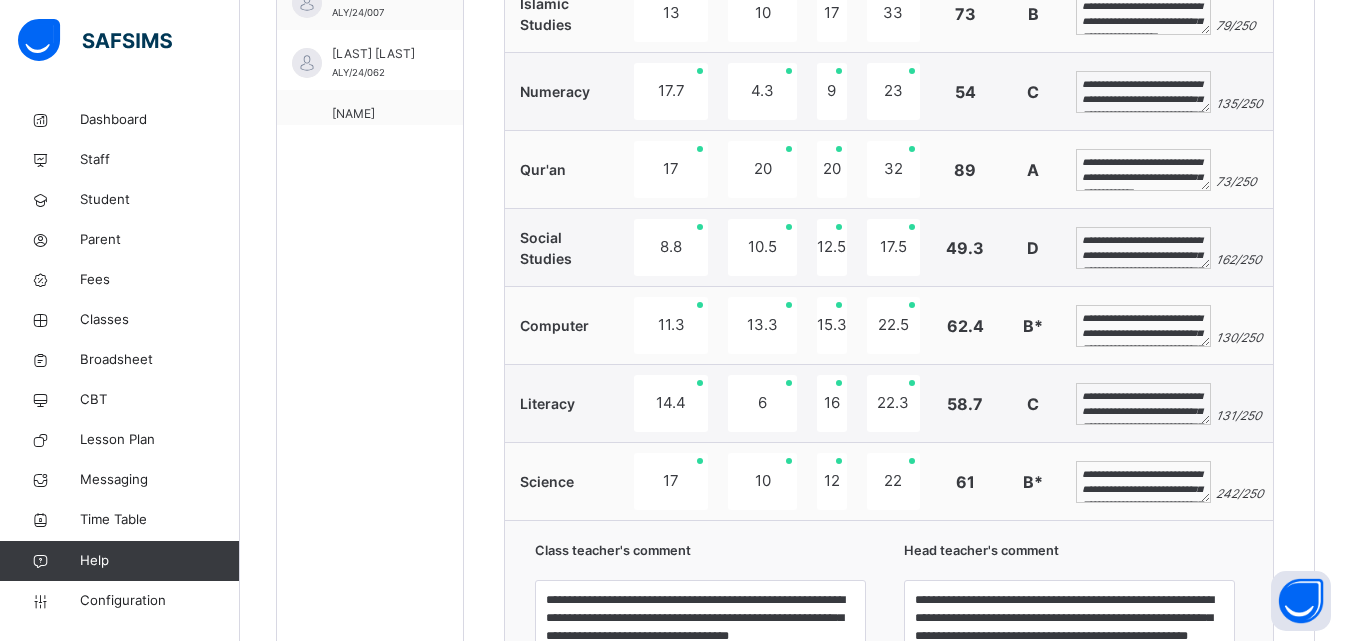 scroll, scrollTop: 920, scrollLeft: 0, axis: vertical 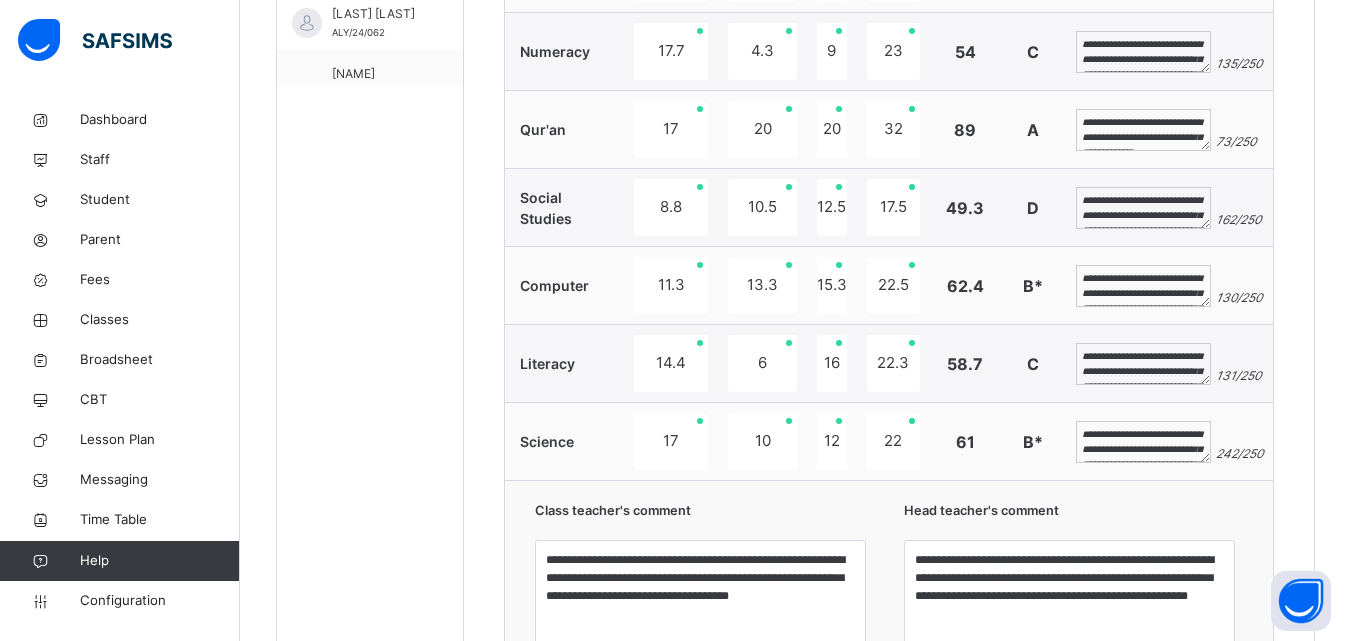 click on "**********" at bounding box center [1143, 364] 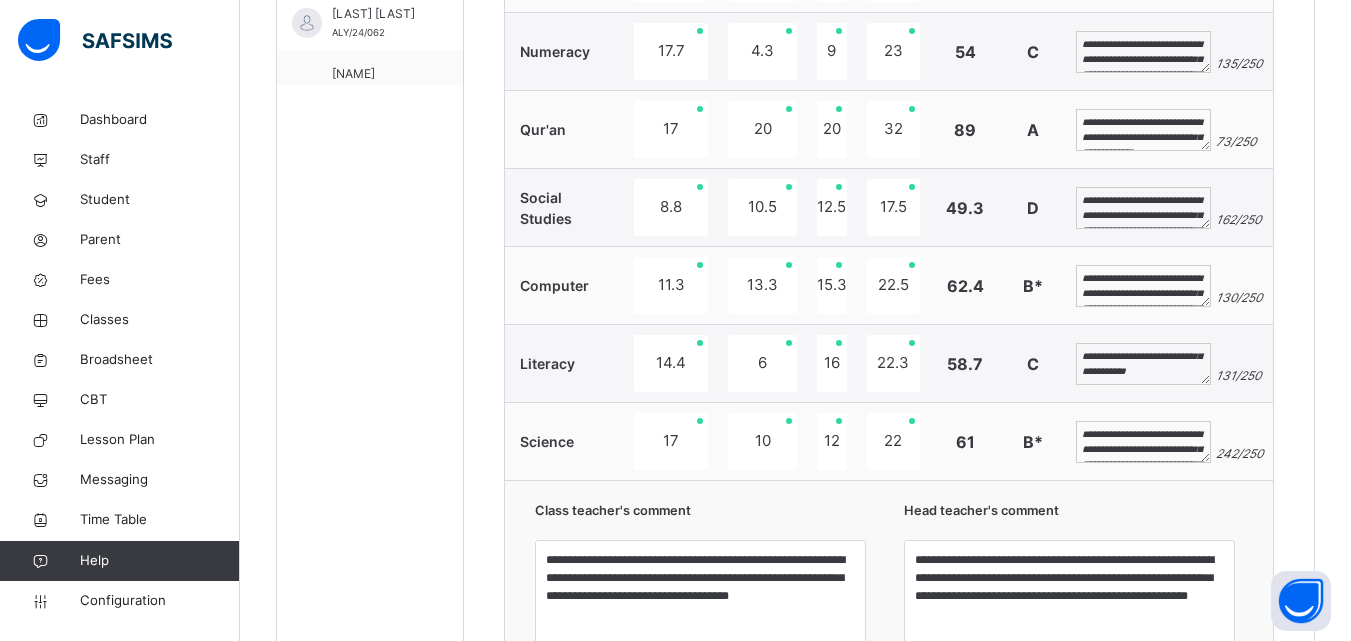 scroll, scrollTop: 69, scrollLeft: 0, axis: vertical 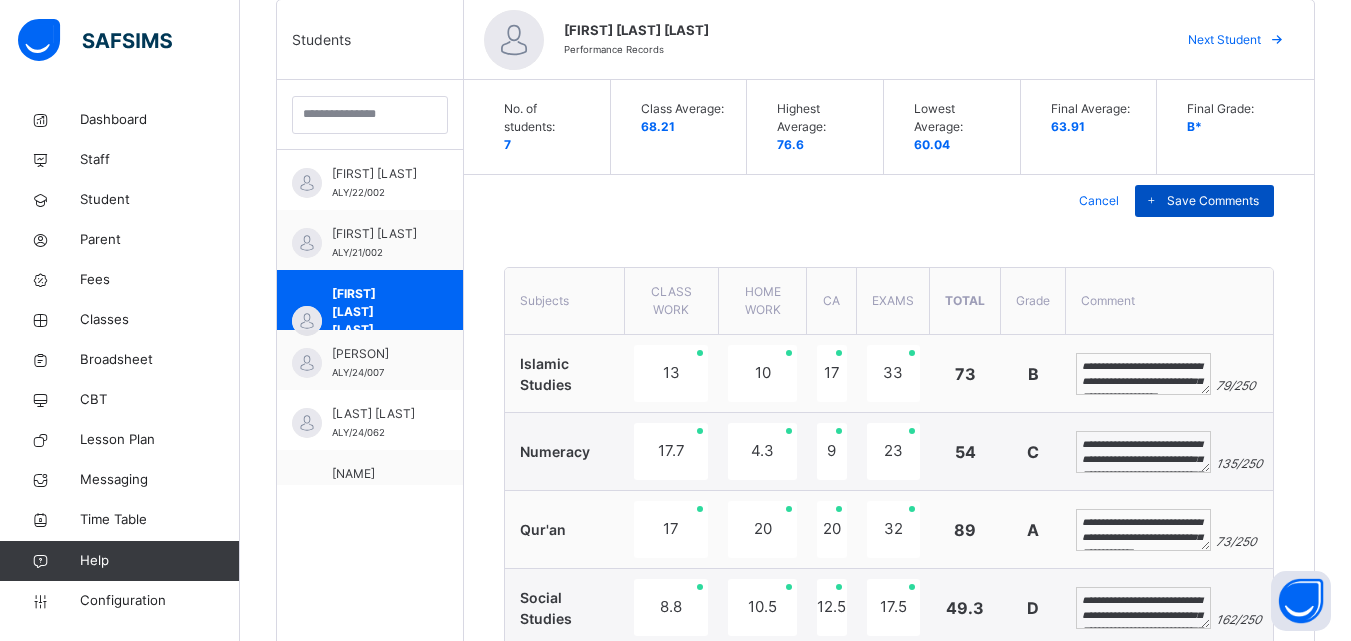 type on "**********" 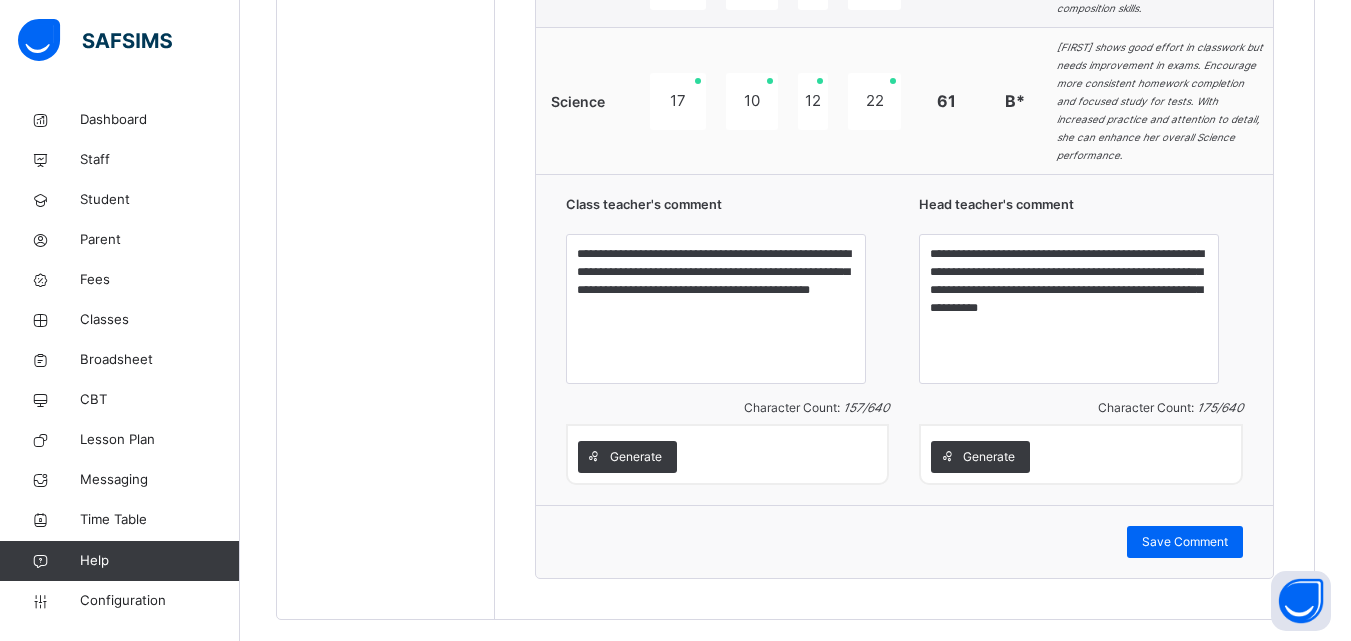 scroll, scrollTop: 1453, scrollLeft: 0, axis: vertical 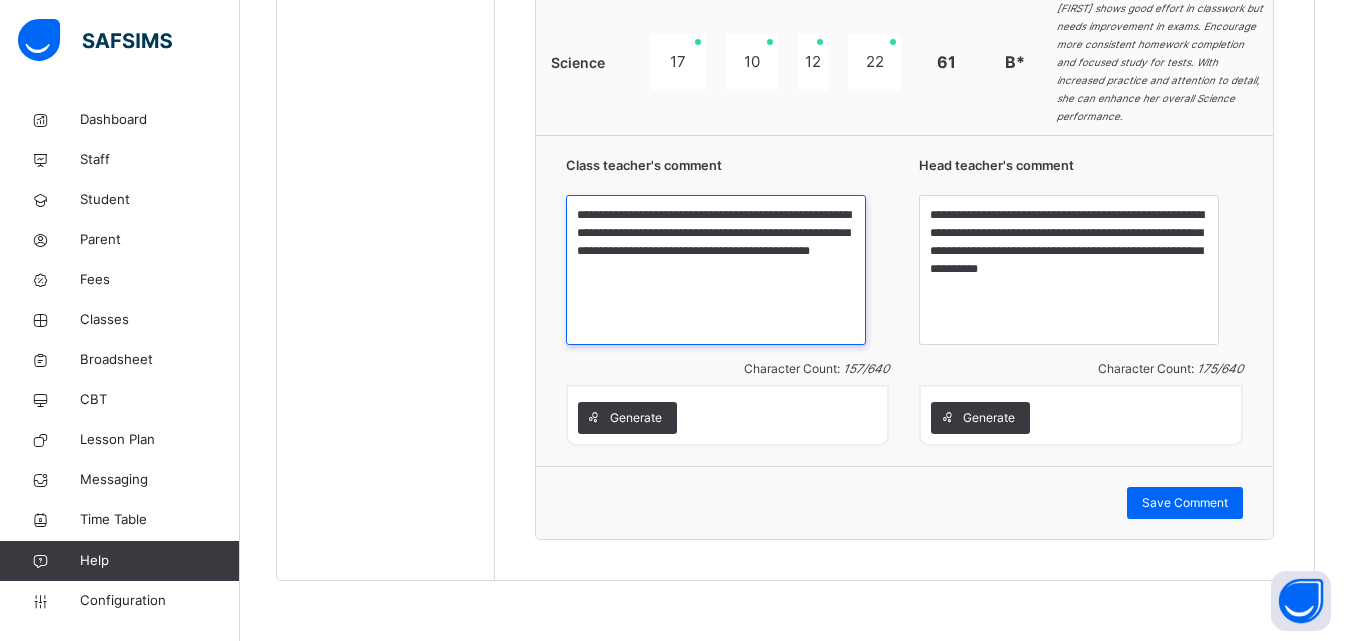 click on "**********" at bounding box center (716, 270) 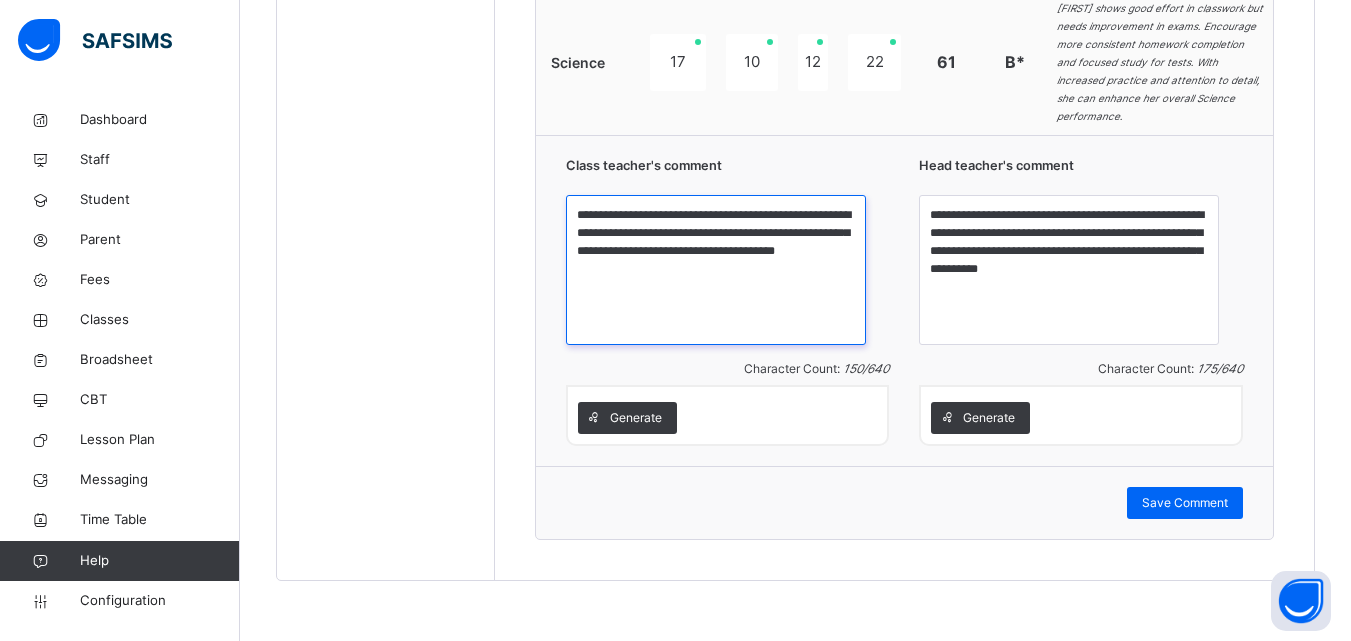 click on "**********" at bounding box center [716, 270] 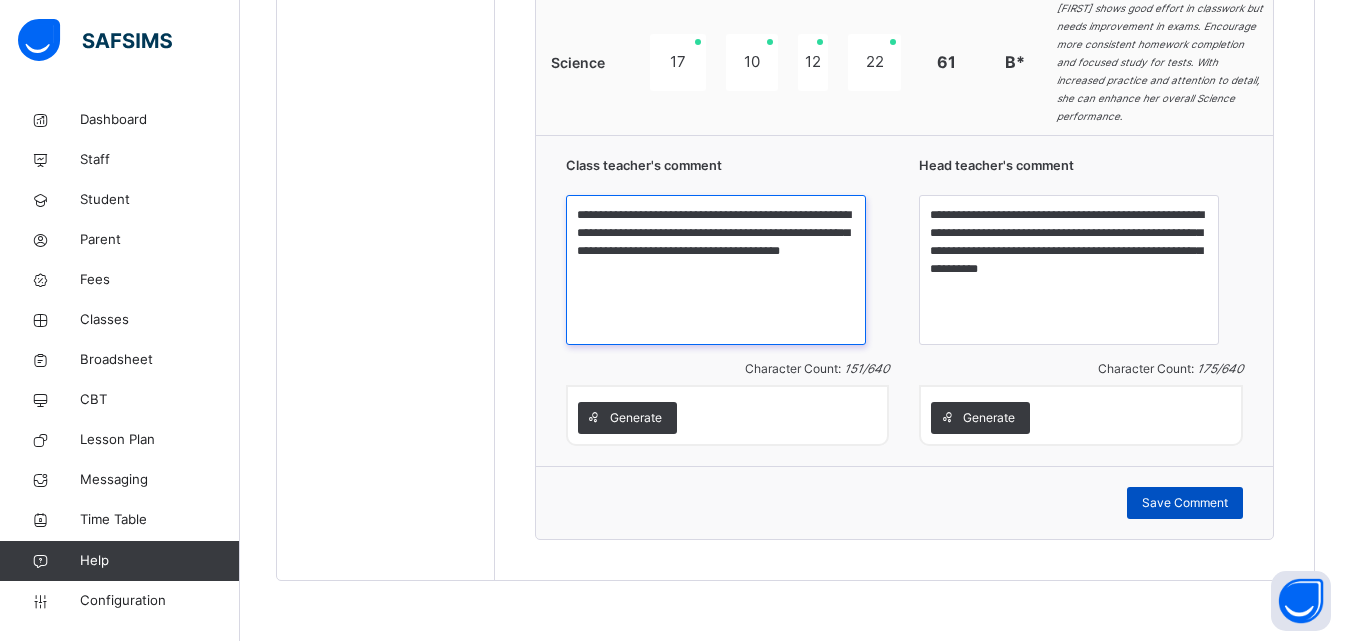 type on "**********" 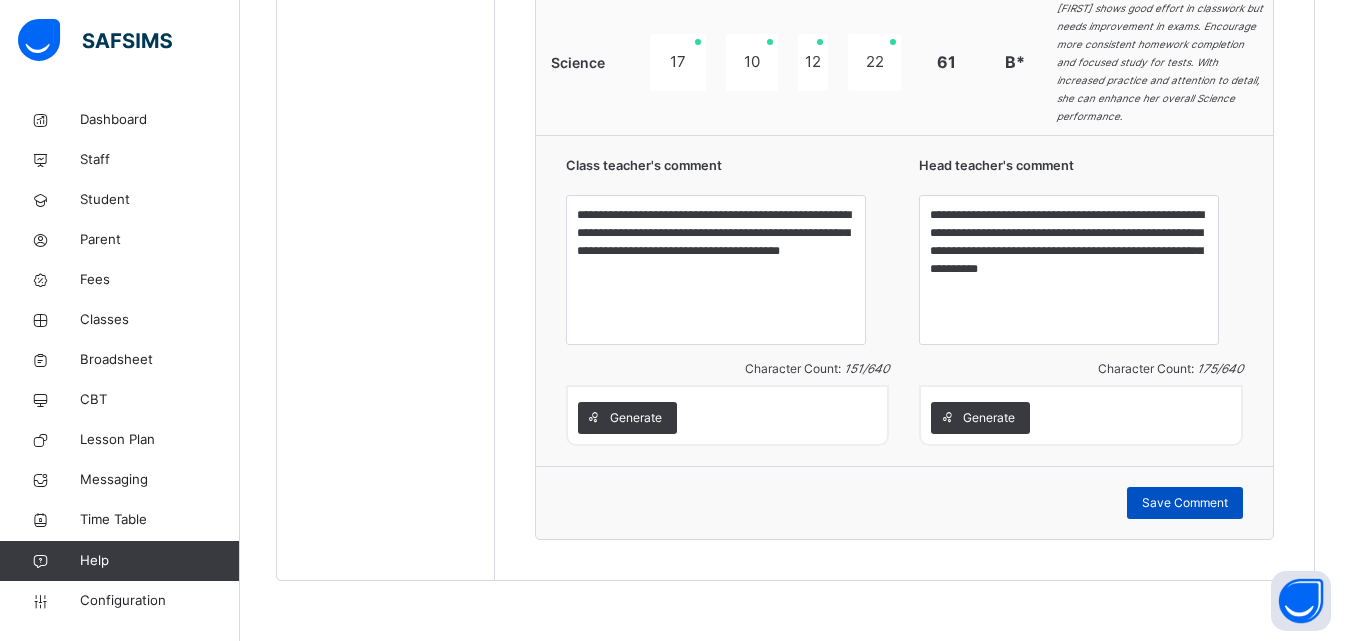 click on "Save Comment" at bounding box center (1185, 503) 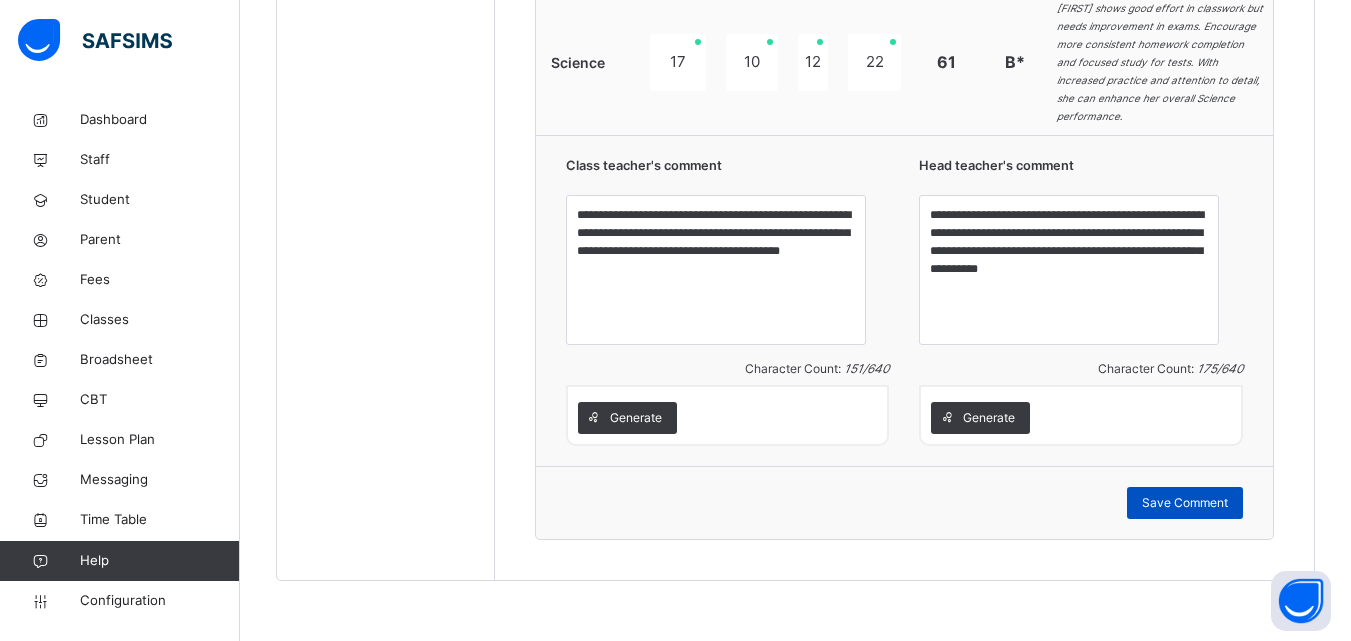 click on "Save Comment" at bounding box center [1185, 503] 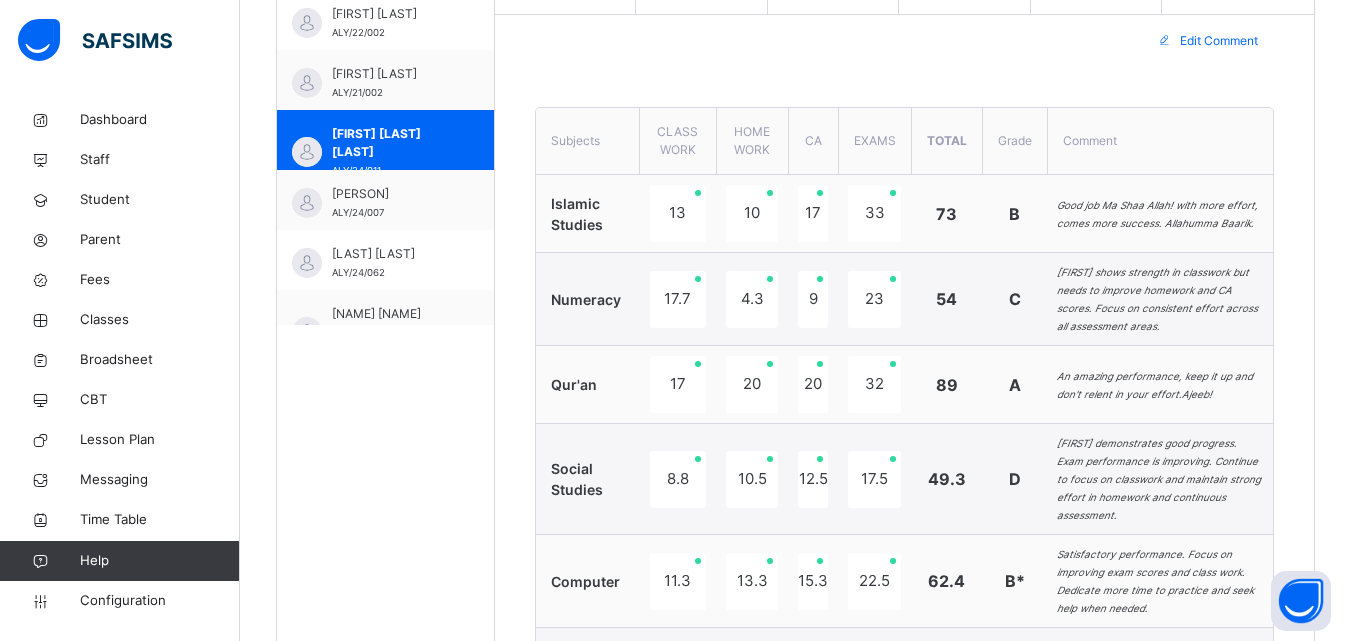 scroll, scrollTop: 506, scrollLeft: 0, axis: vertical 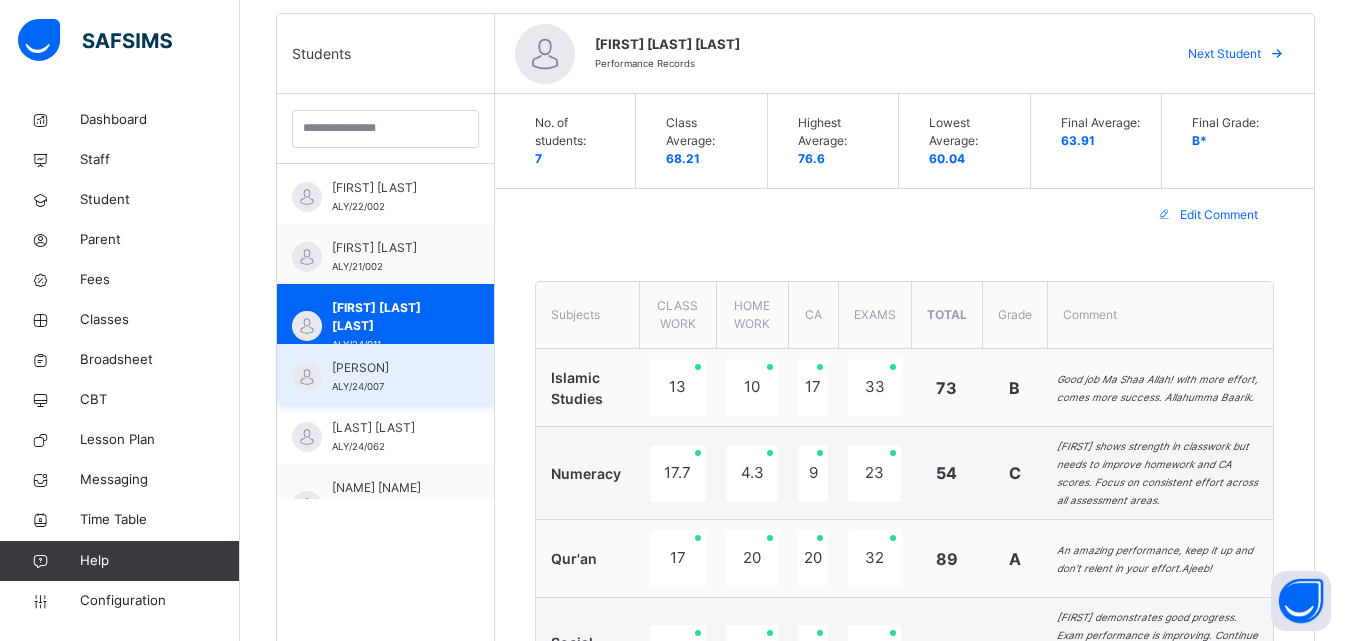 click on "FATIMA IBRAHIM BASHIR" at bounding box center [390, 368] 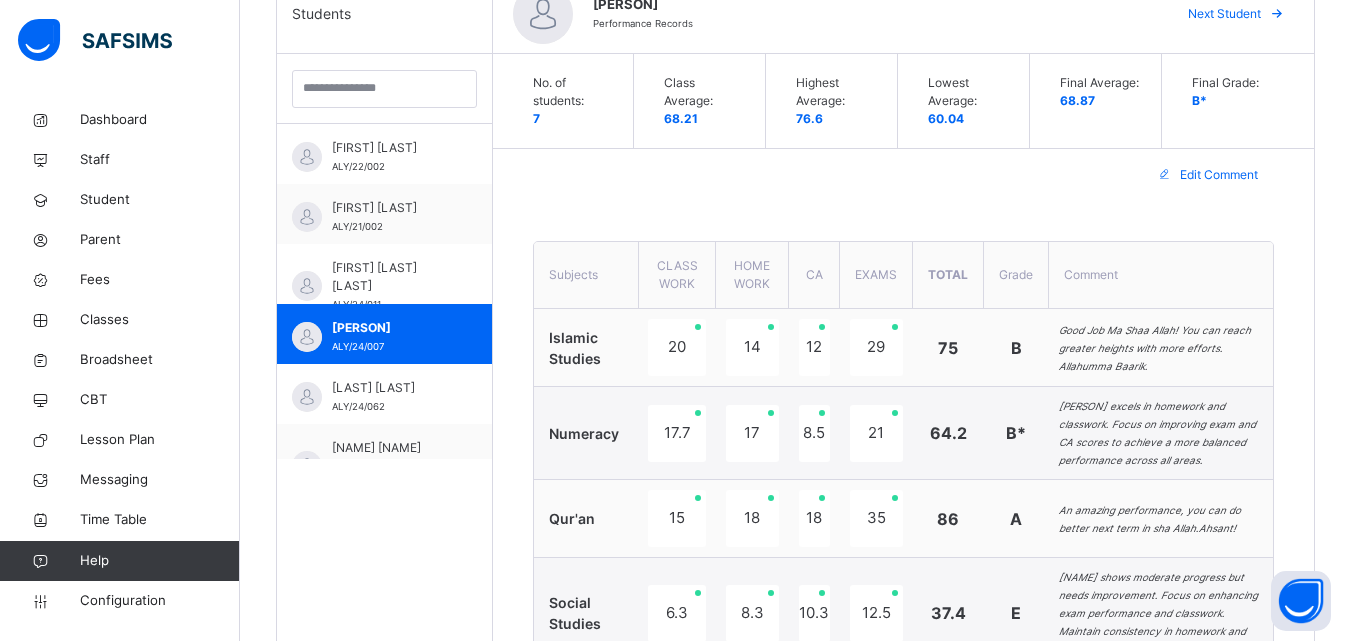scroll, scrollTop: 706, scrollLeft: 0, axis: vertical 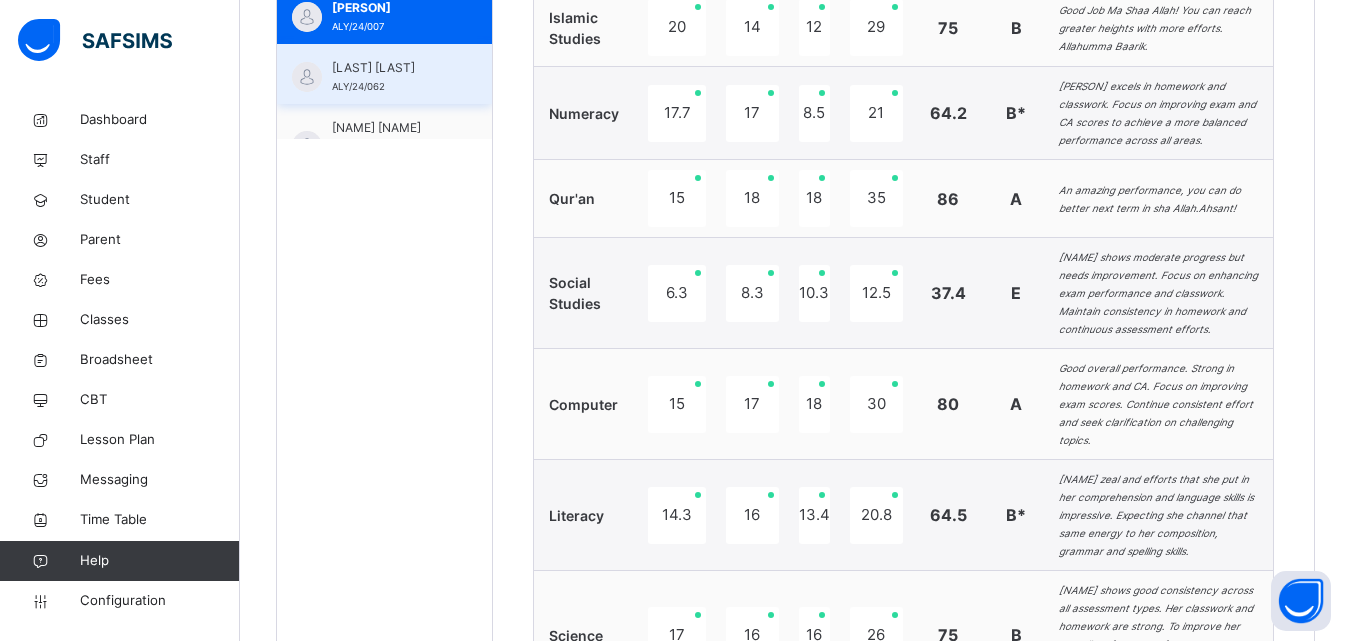 click on "KHADIJA  SA'AD" at bounding box center [389, 68] 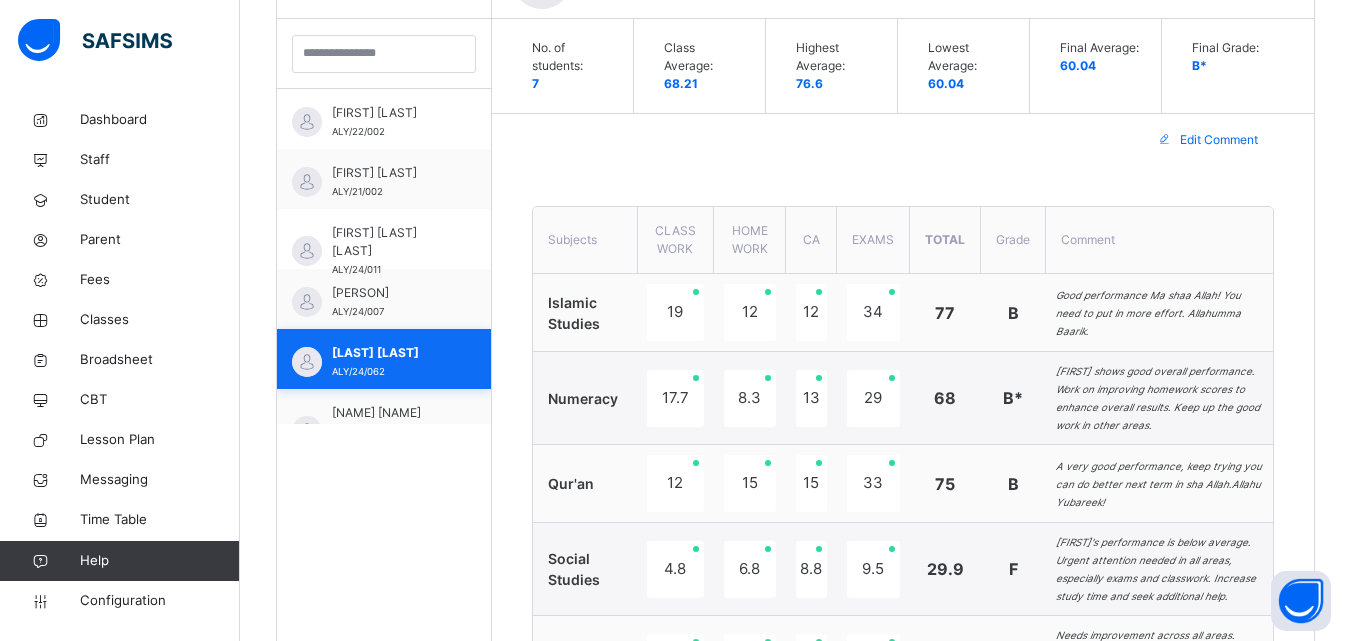 scroll, scrollTop: 866, scrollLeft: 0, axis: vertical 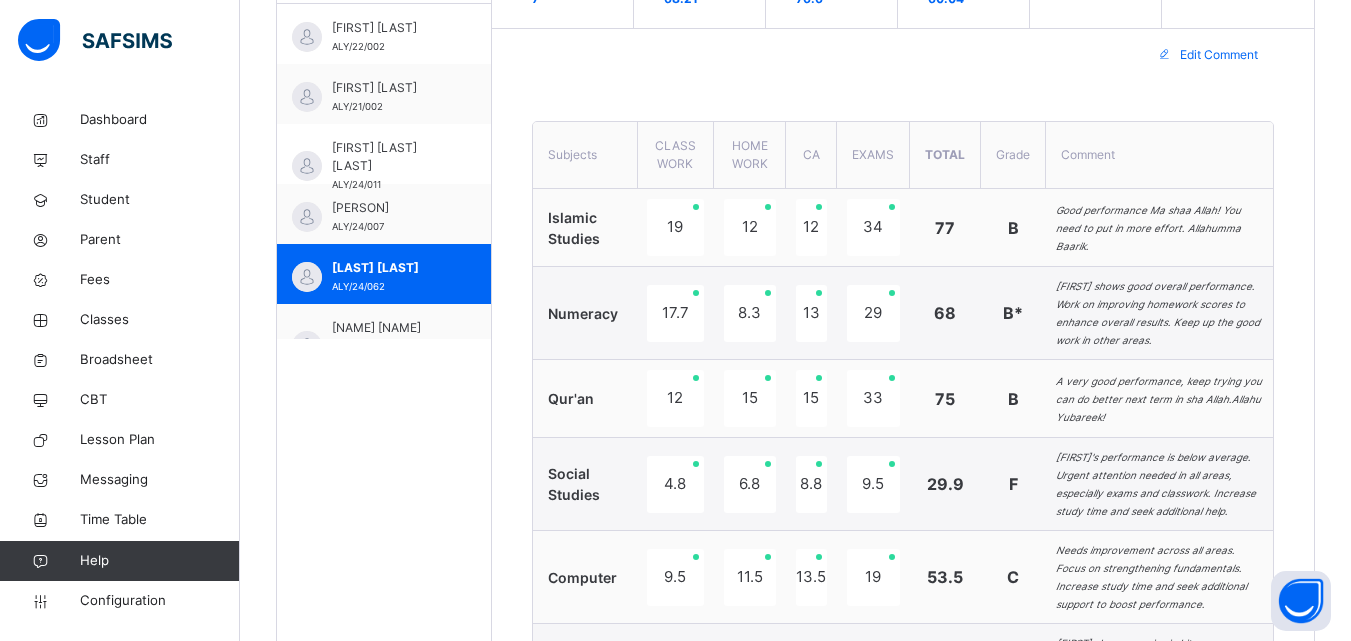 click on "Edit Comment" at bounding box center [1219, 55] 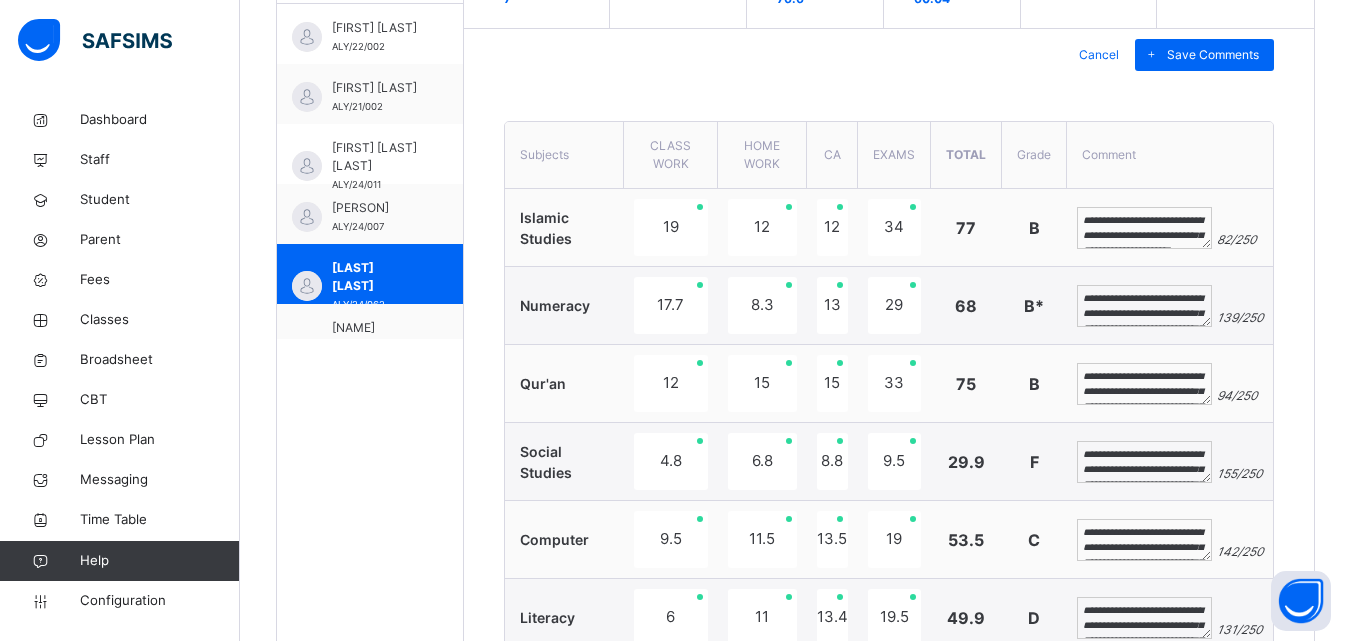 click on "**********" at bounding box center [1144, 228] 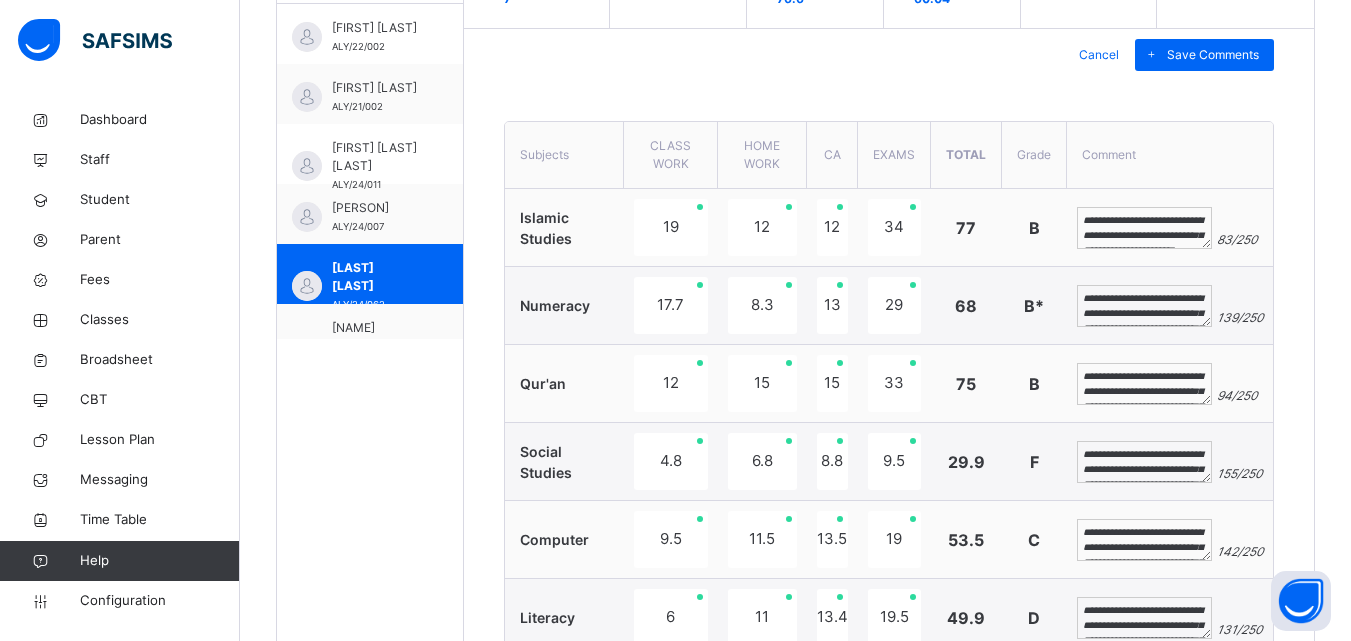 type on "**********" 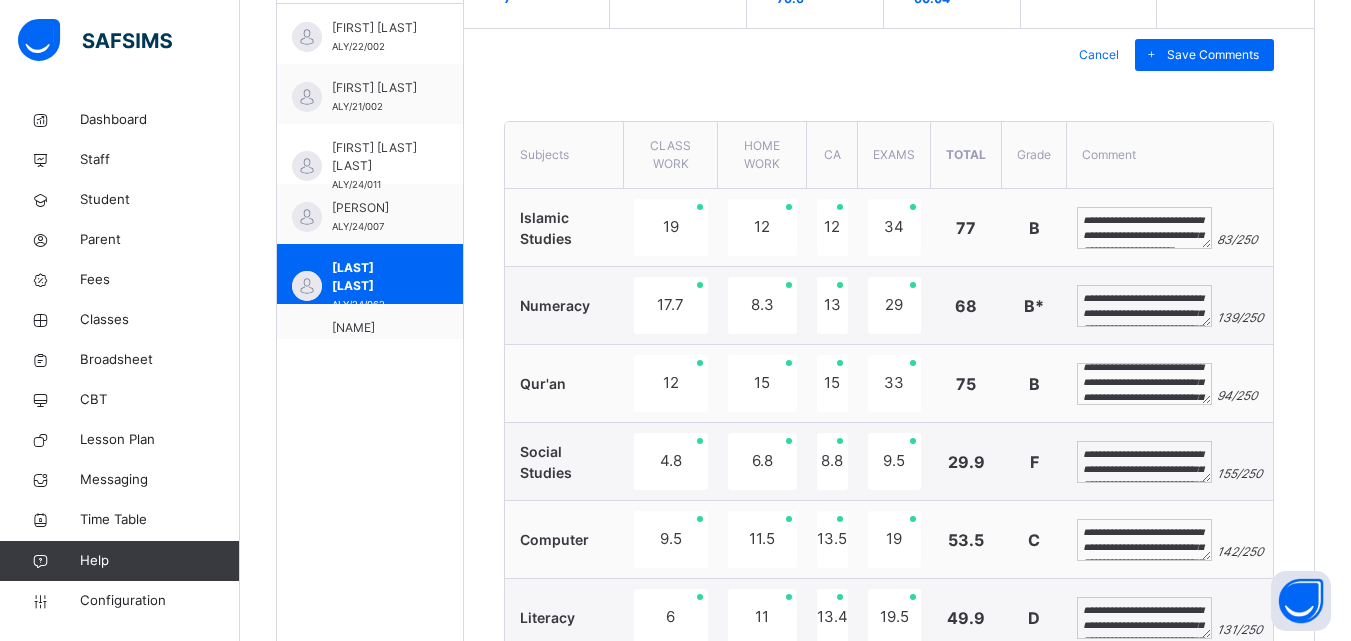 click on "**********" at bounding box center [1144, 384] 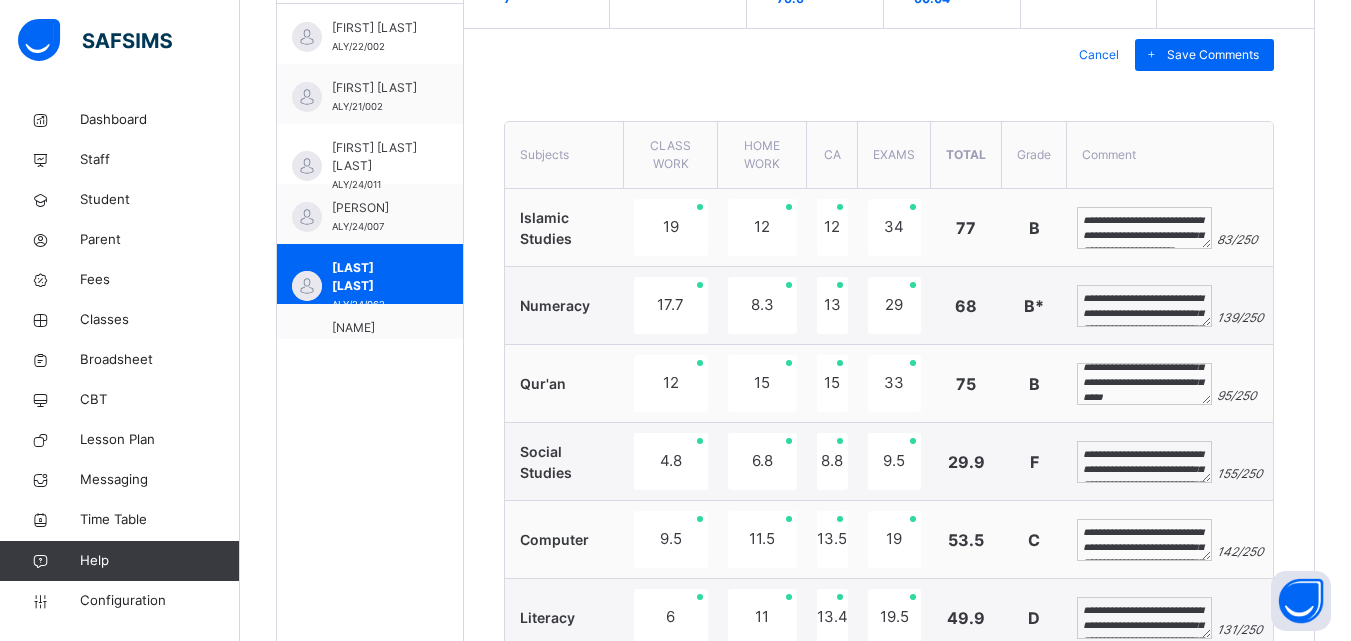 scroll, scrollTop: 39, scrollLeft: 0, axis: vertical 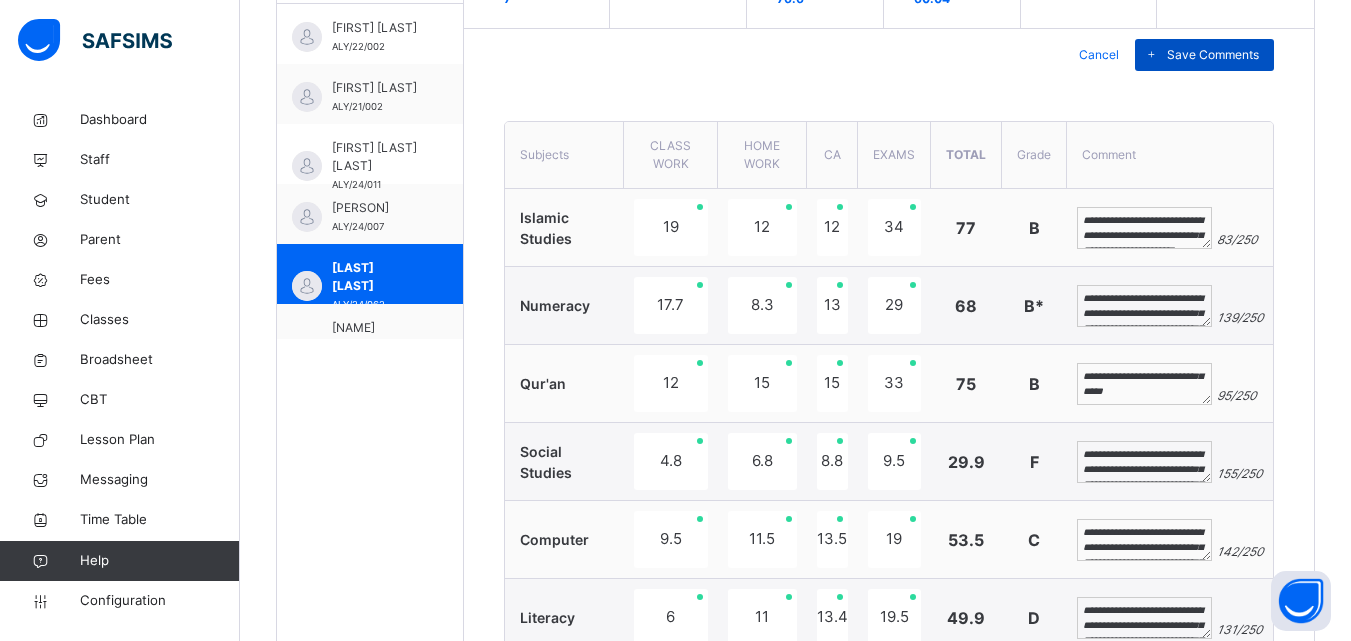 type on "**********" 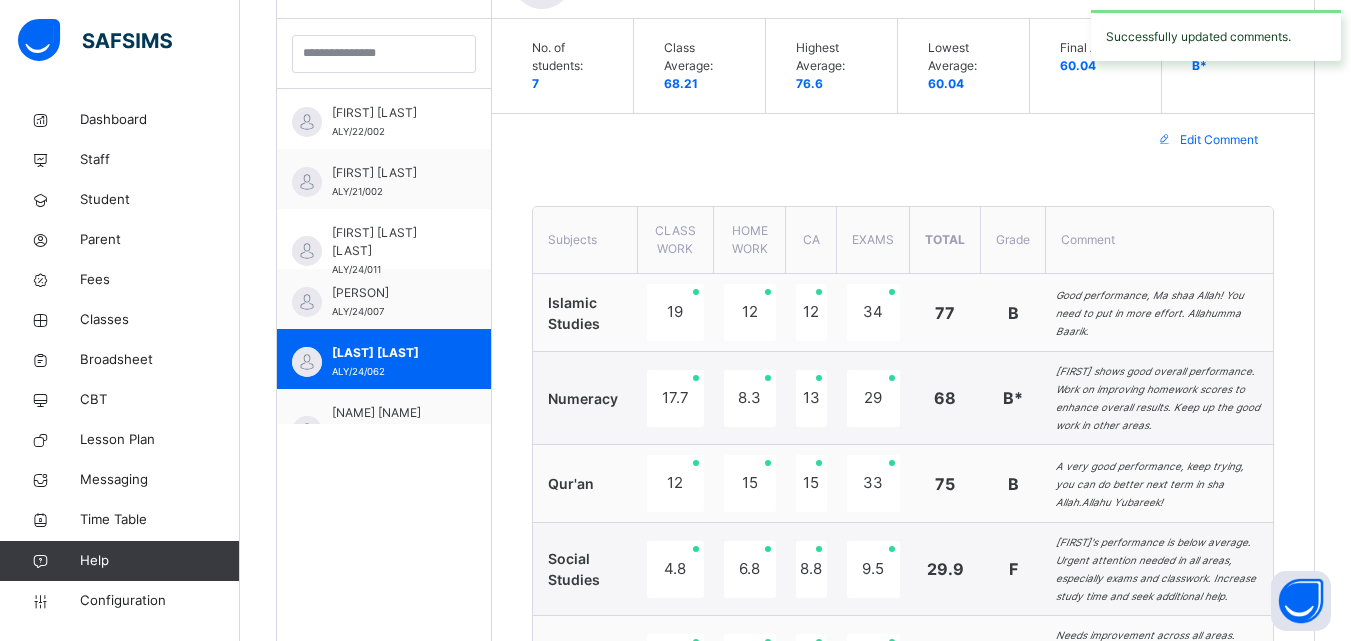 scroll, scrollTop: 666, scrollLeft: 0, axis: vertical 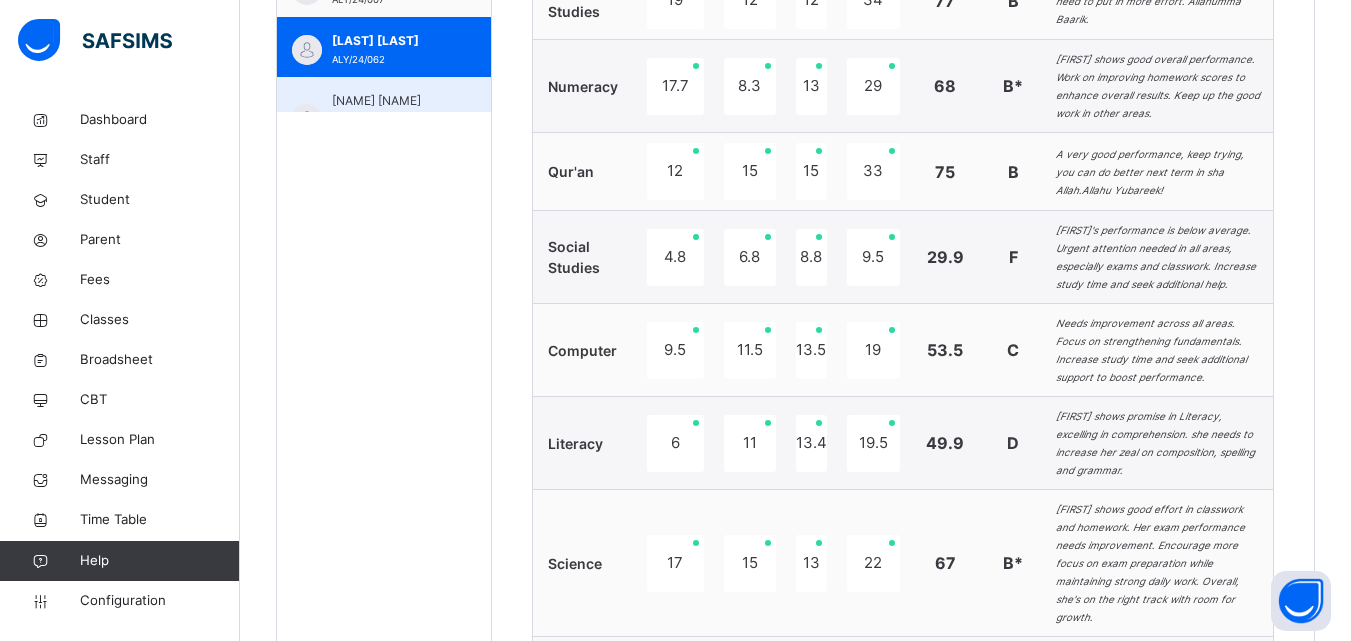 click on "KHADIJAH MURTADHA QASIM" at bounding box center (389, 110) 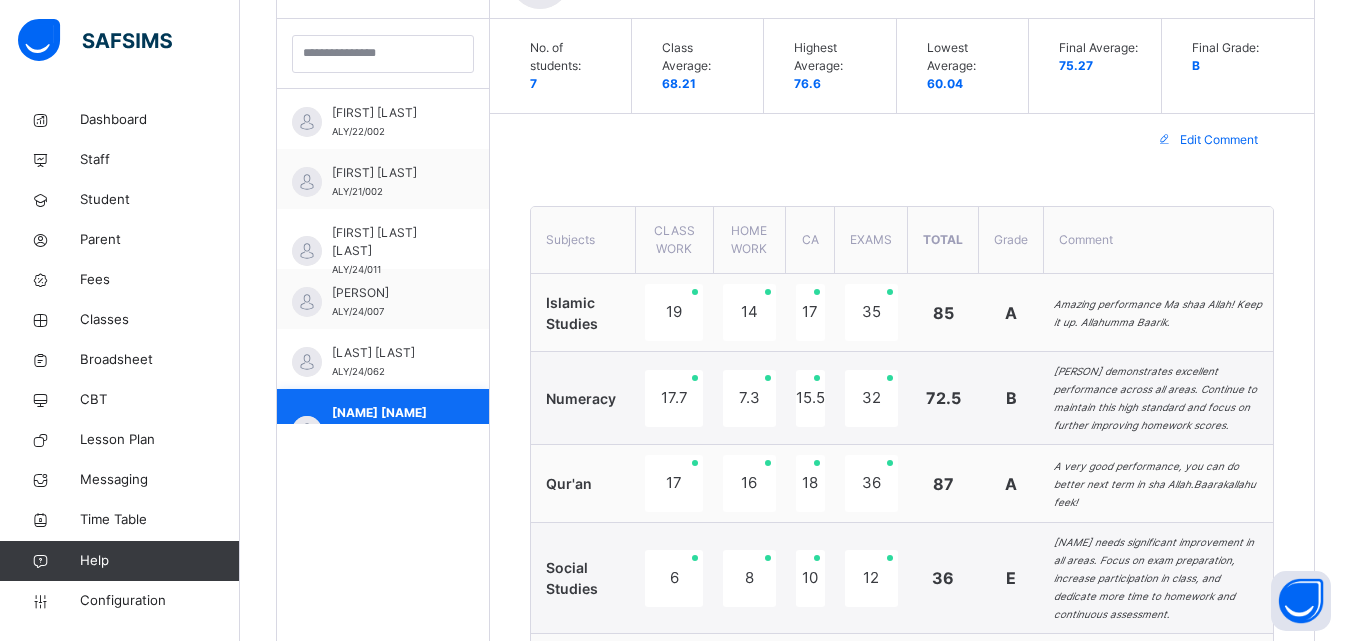 scroll, scrollTop: 893, scrollLeft: 0, axis: vertical 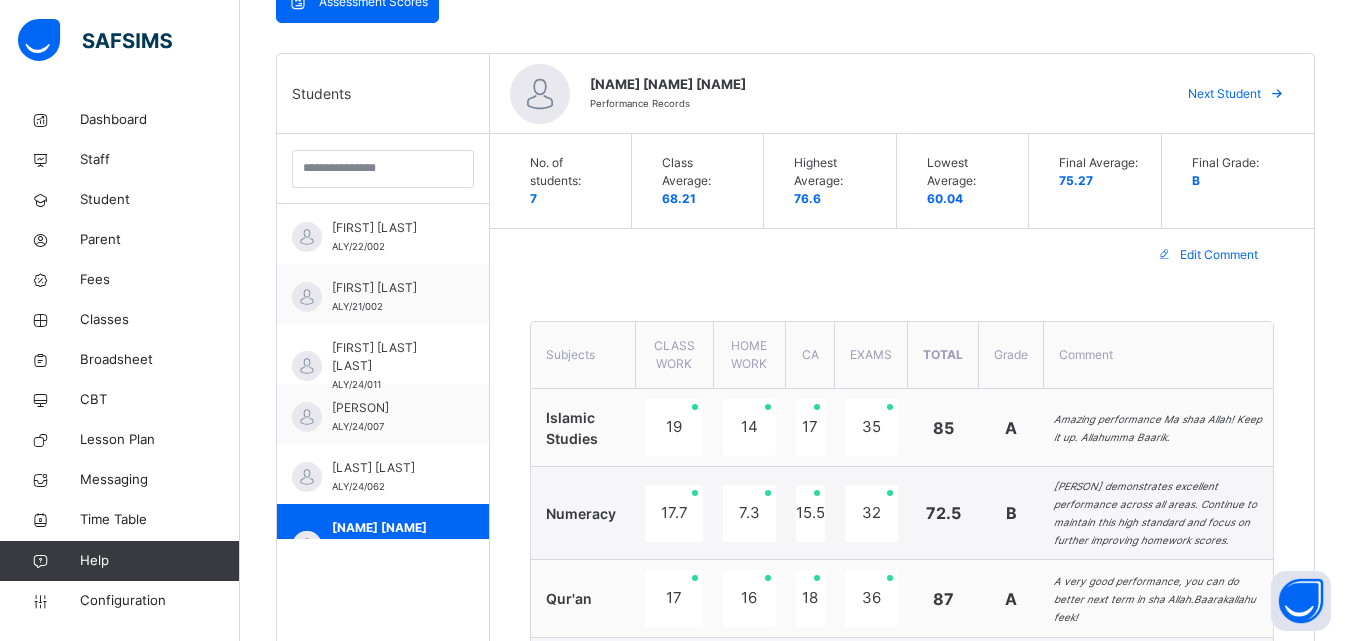 click on "Edit Comment" at bounding box center [1219, 255] 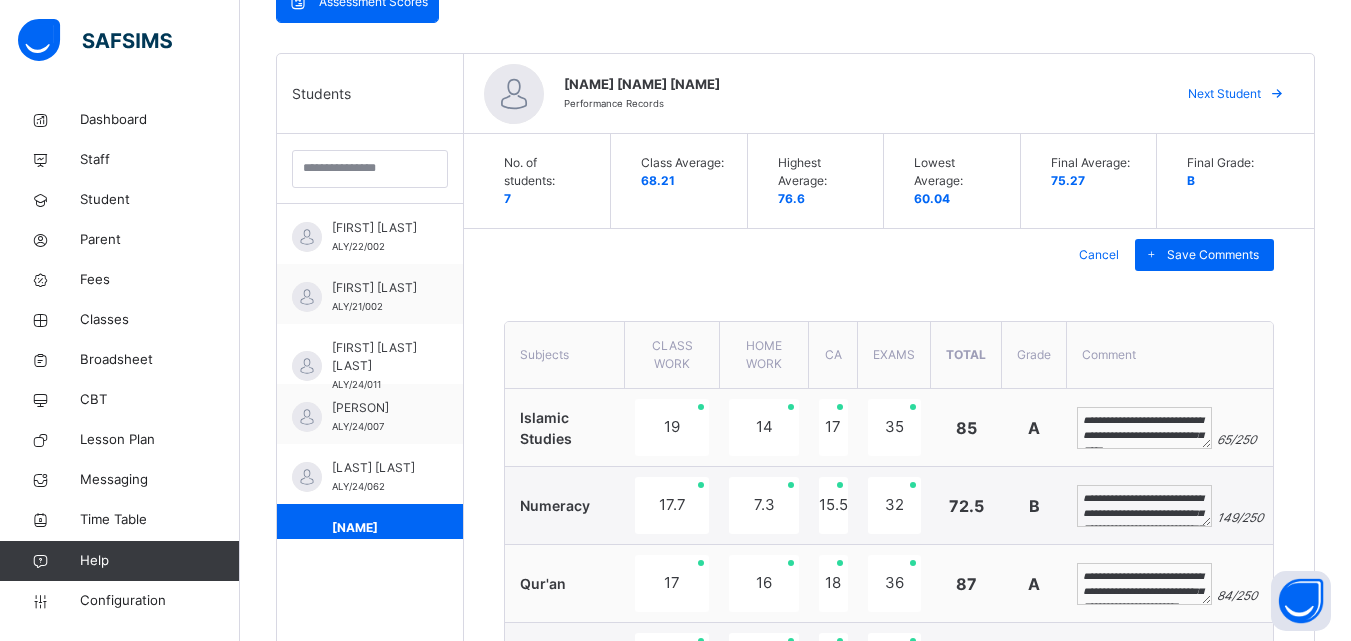 click on "**********" at bounding box center [1144, 428] 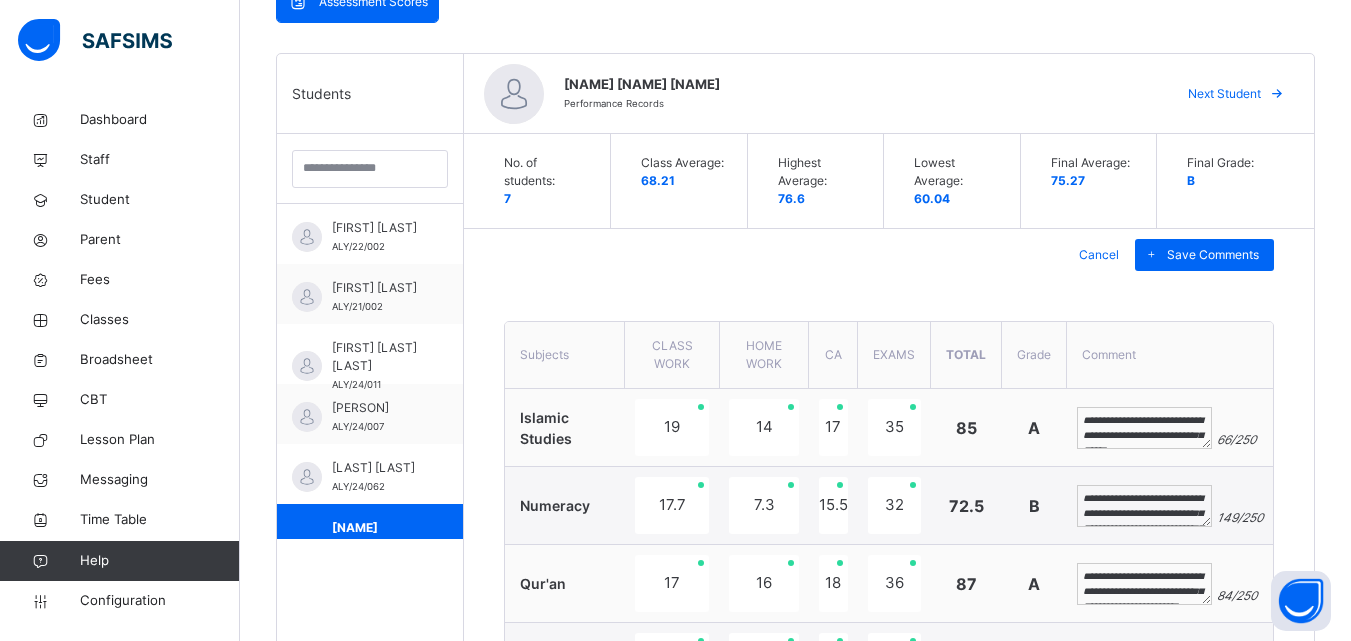 type on "**********" 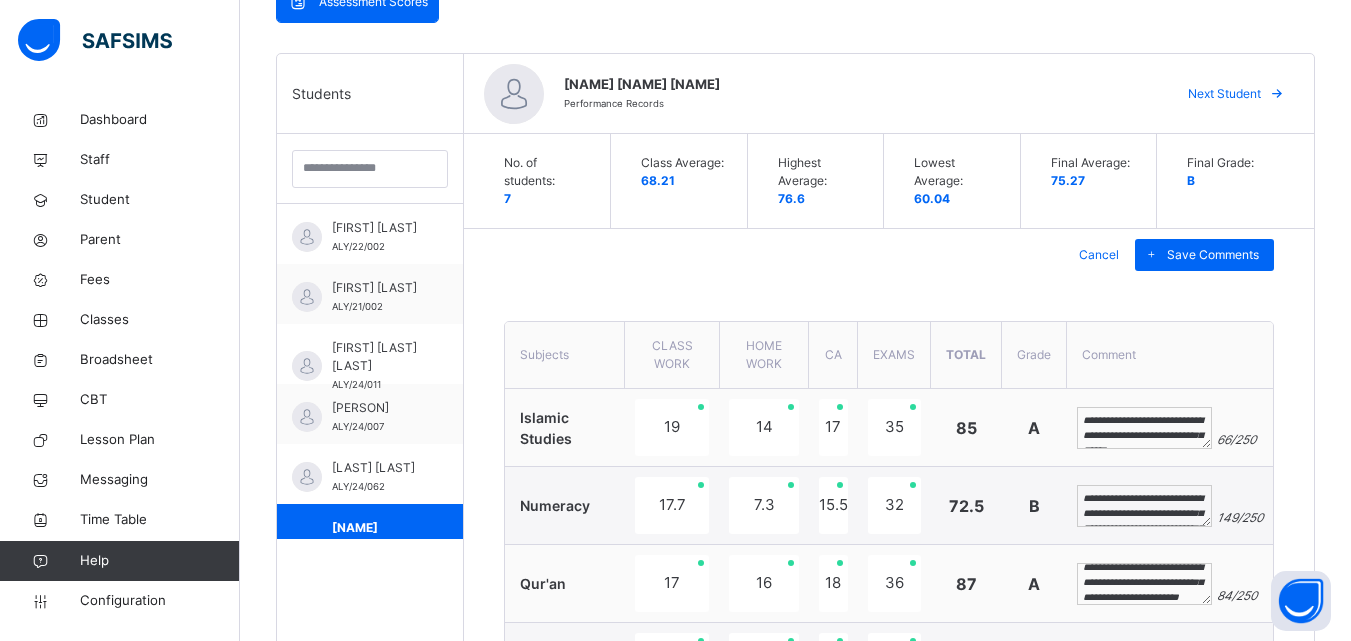 scroll, scrollTop: 24, scrollLeft: 0, axis: vertical 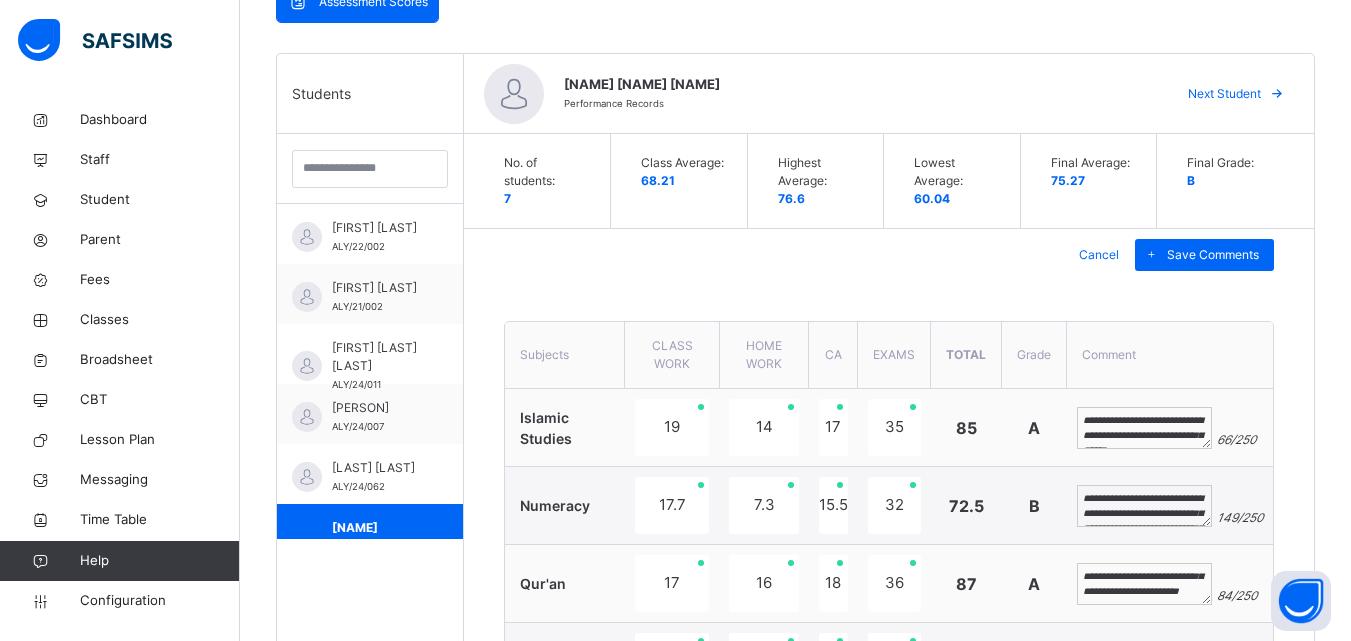 click on "**********" at bounding box center (1144, 584) 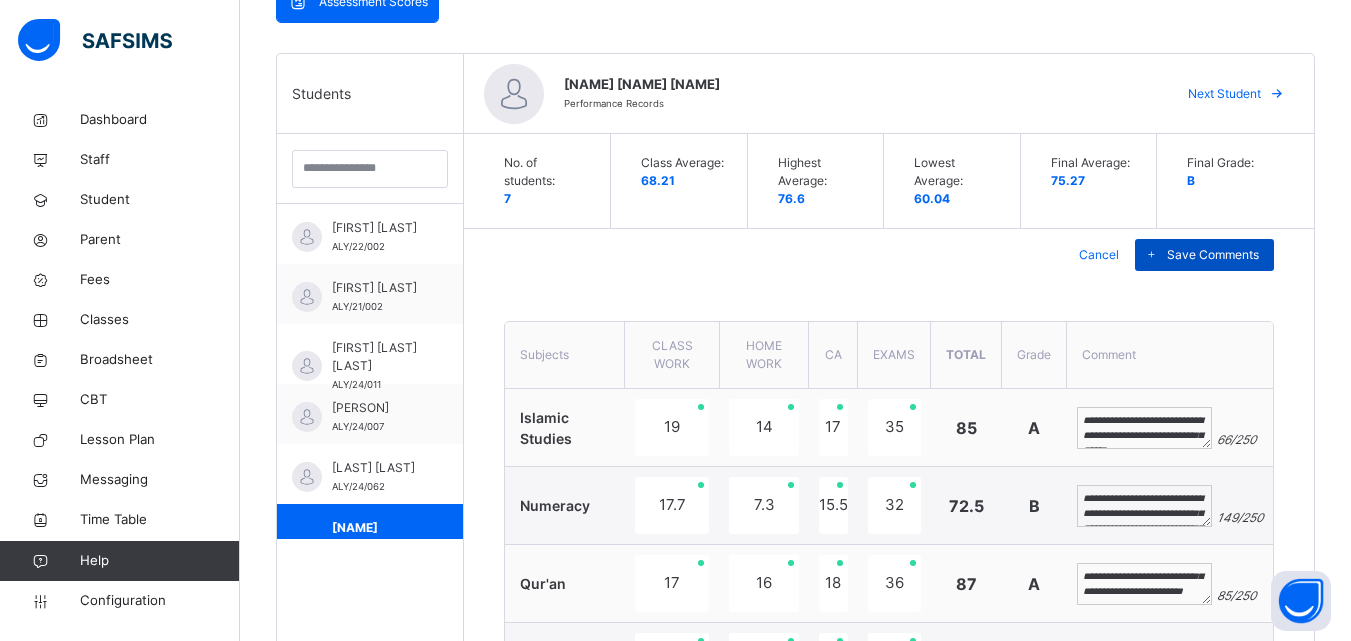 type on "**********" 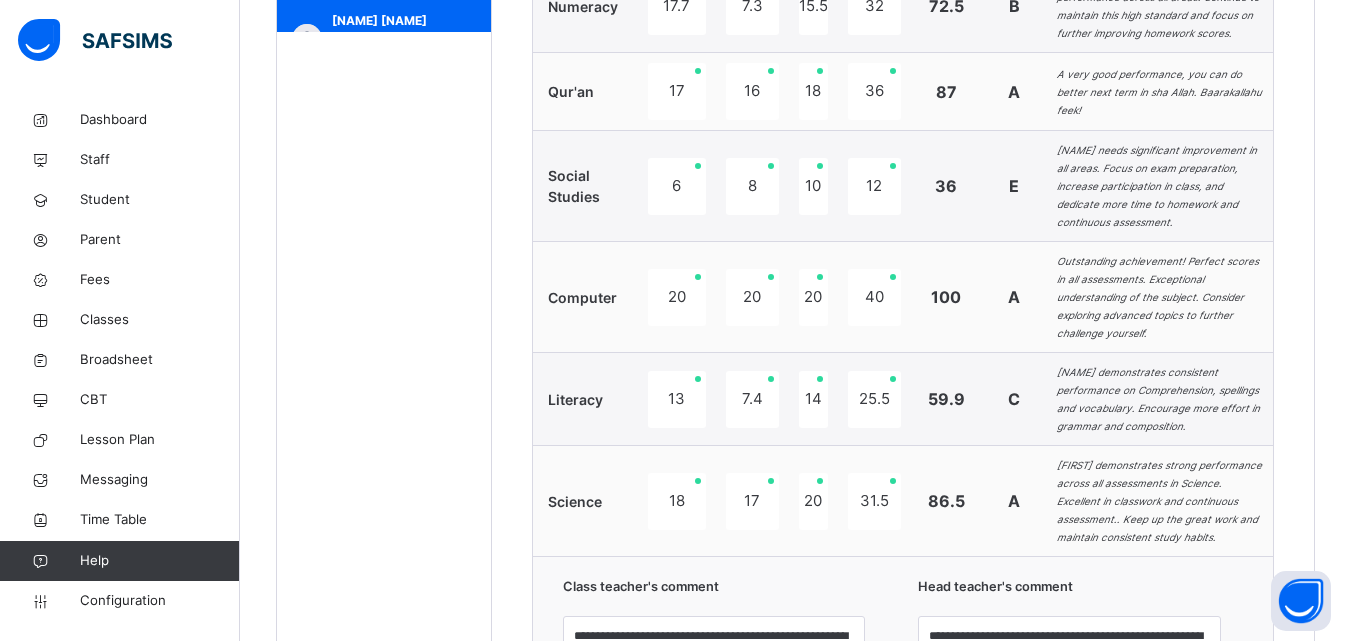 scroll, scrollTop: 1106, scrollLeft: 0, axis: vertical 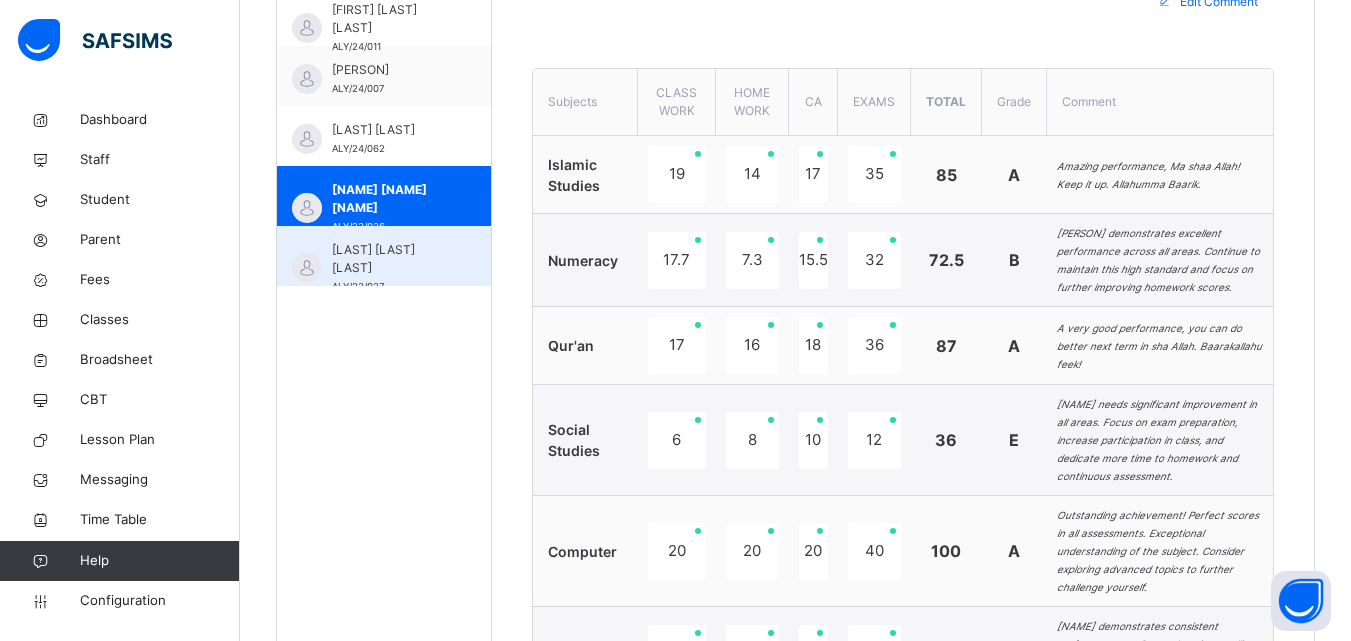 click on "RABIATU YUSUF SHEHU" at bounding box center [389, 259] 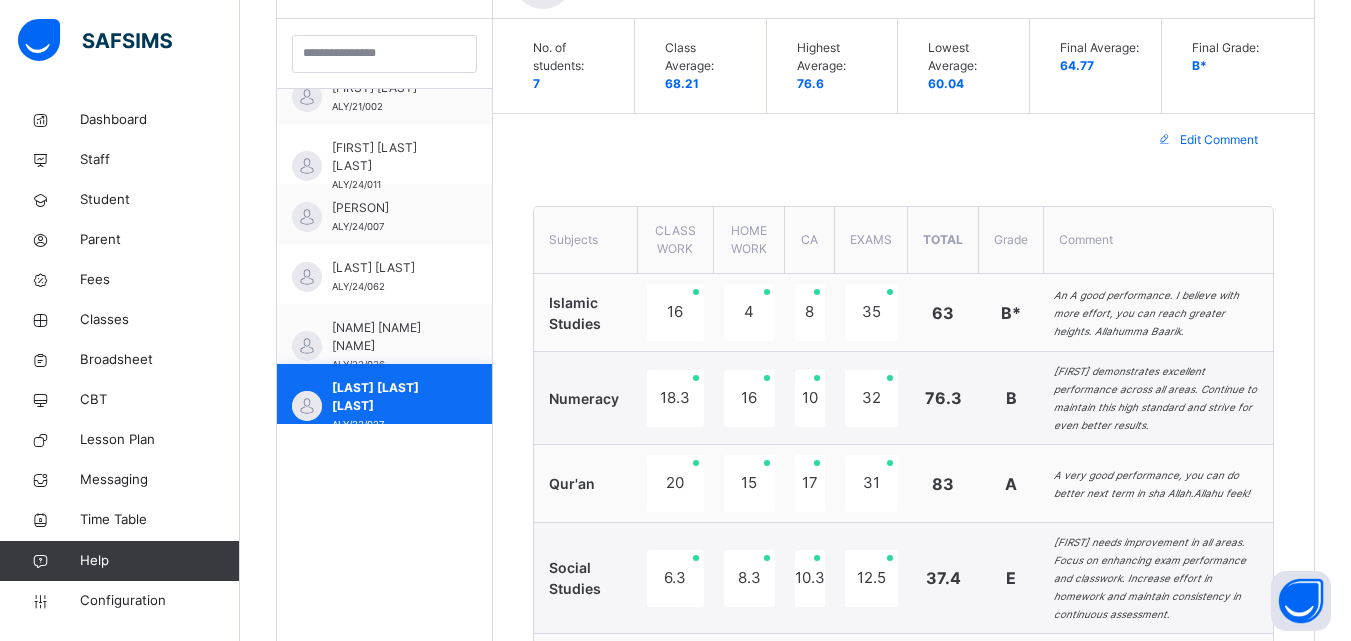 scroll, scrollTop: 719, scrollLeft: 0, axis: vertical 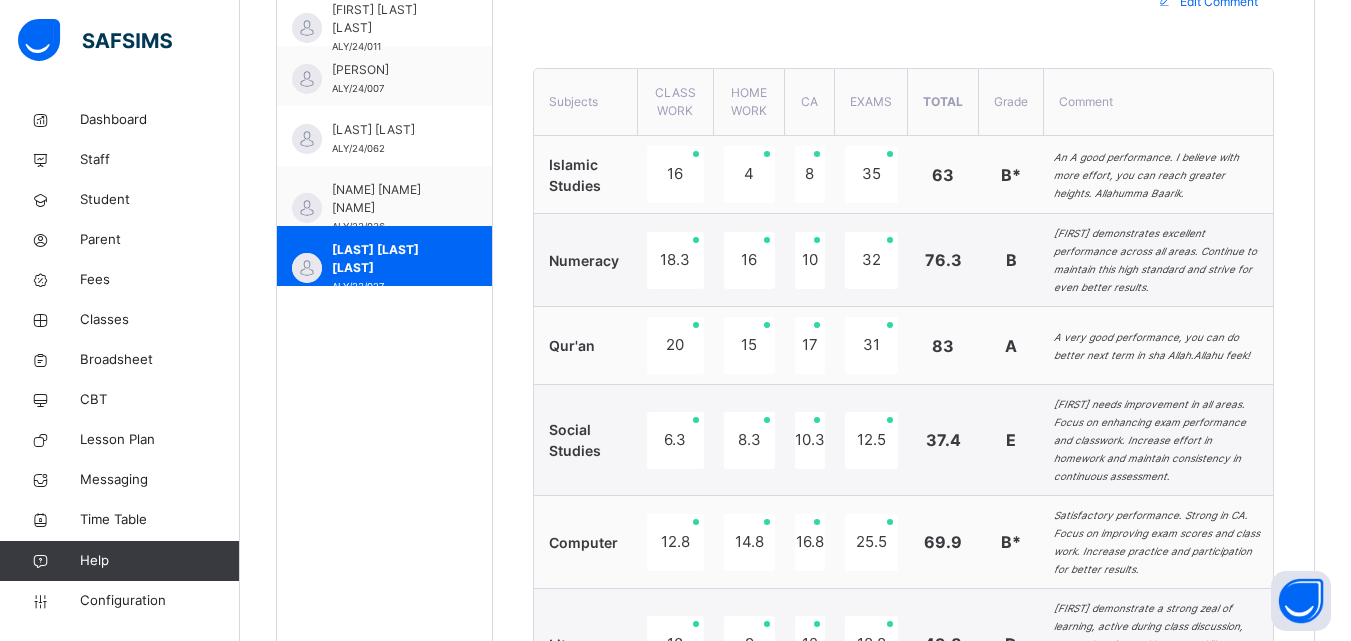 click on "Edit Comment" at bounding box center [1219, 2] 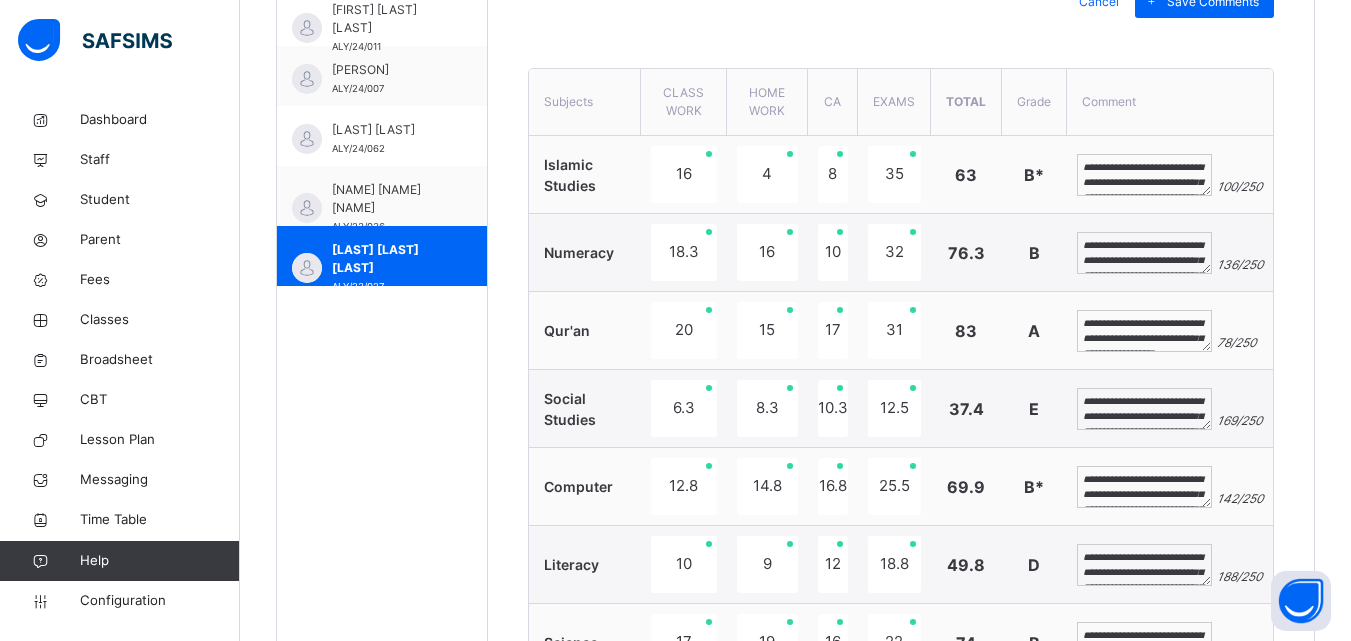 scroll, scrollTop: 94, scrollLeft: 0, axis: vertical 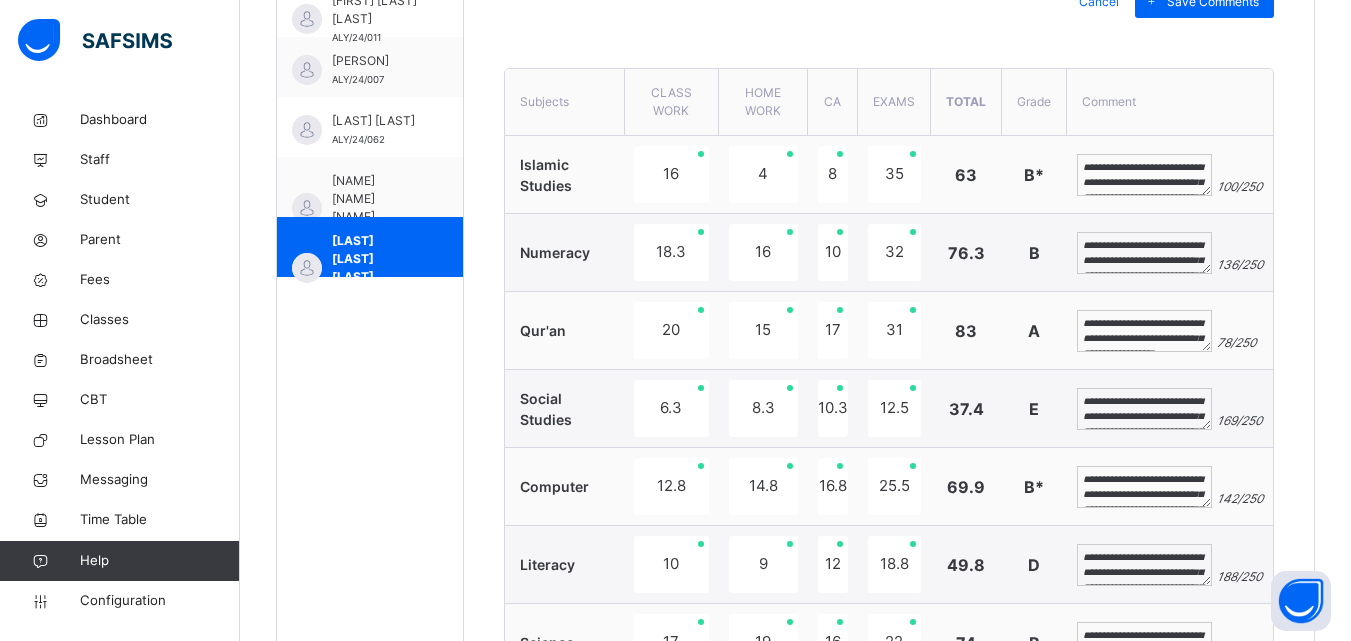 click on "**********" at bounding box center [1144, 175] 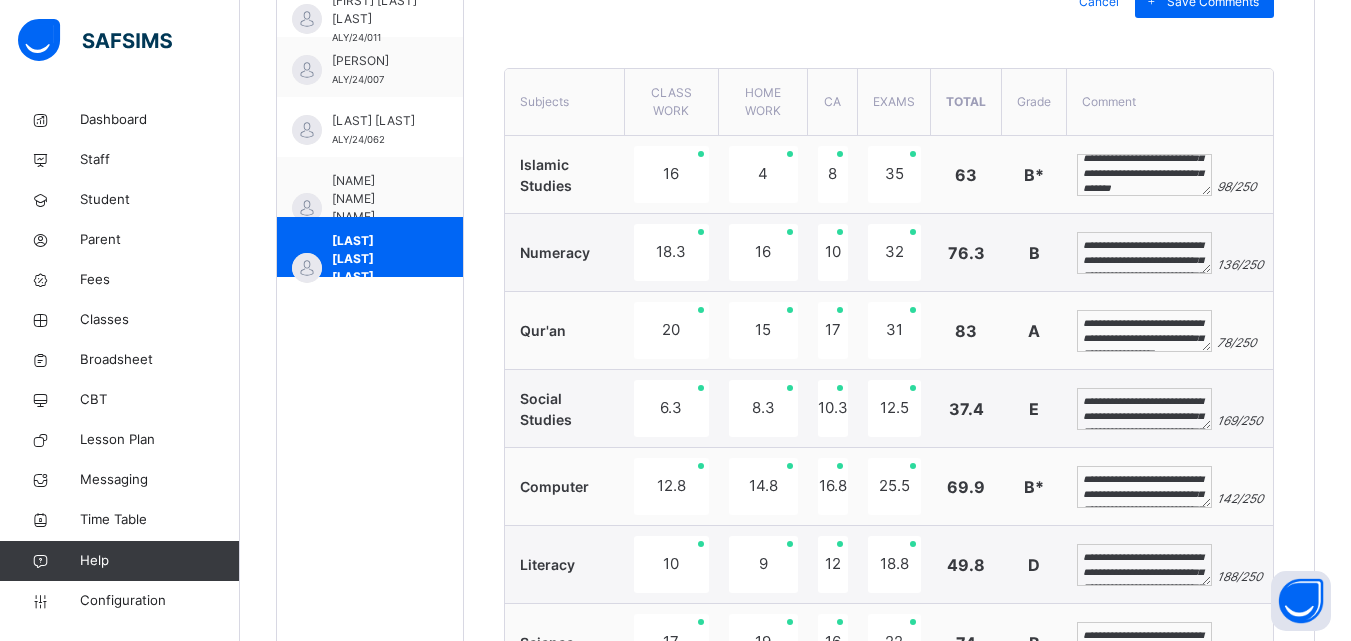 scroll, scrollTop: 39, scrollLeft: 0, axis: vertical 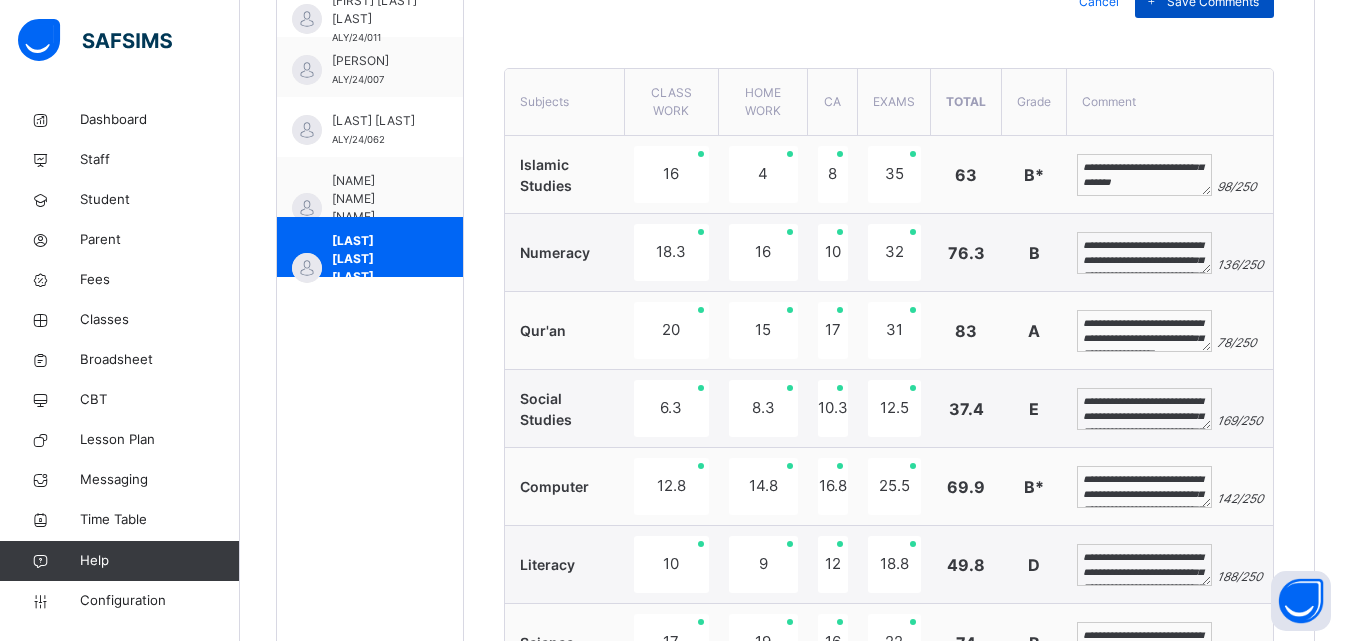 type on "**********" 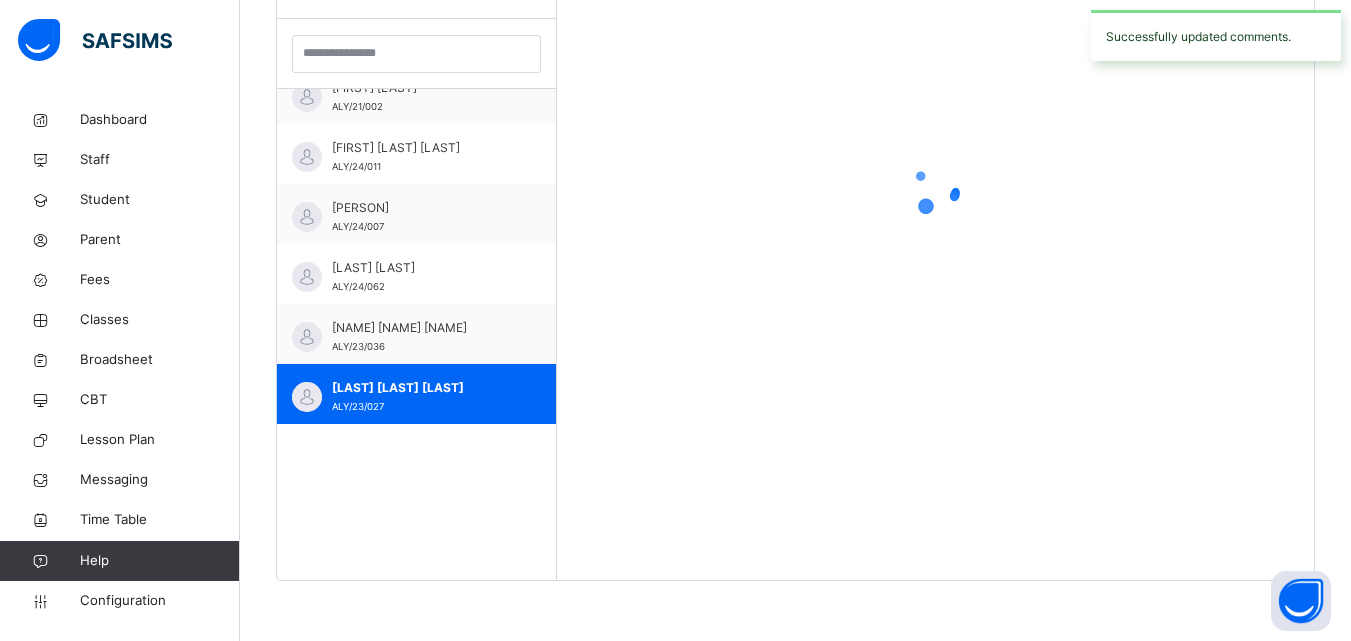 scroll, scrollTop: 85, scrollLeft: 0, axis: vertical 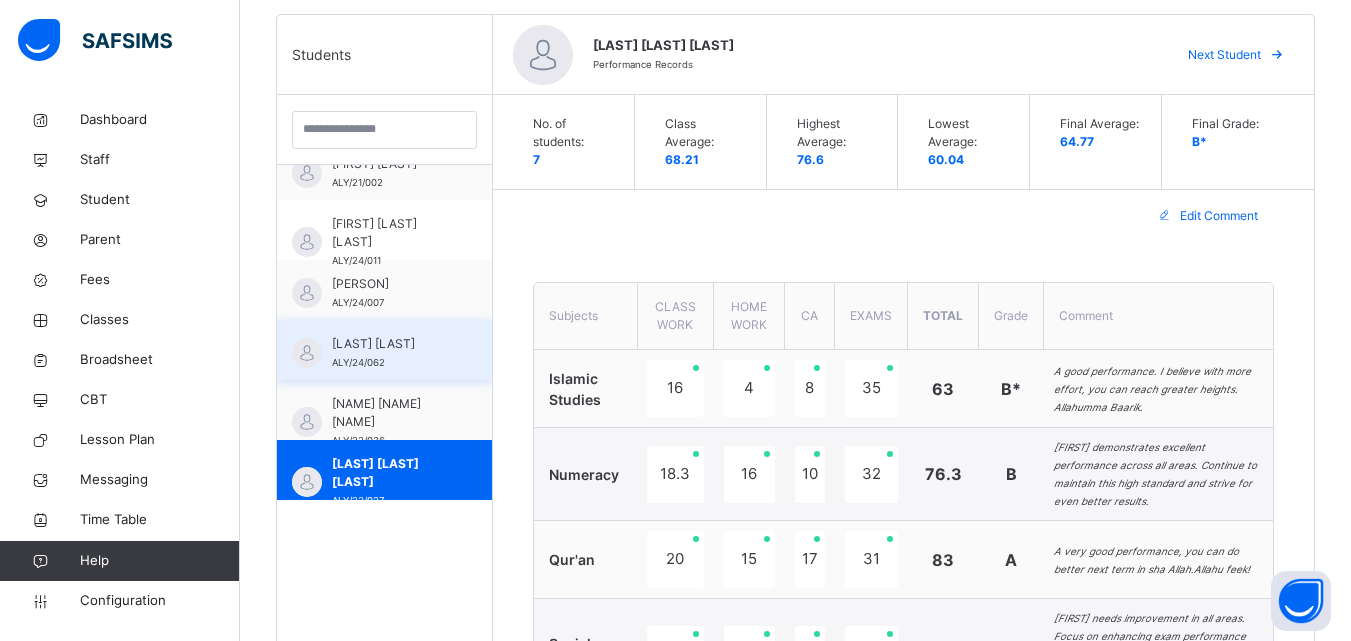 click on "KHADIJA  SA'AD" at bounding box center (389, 344) 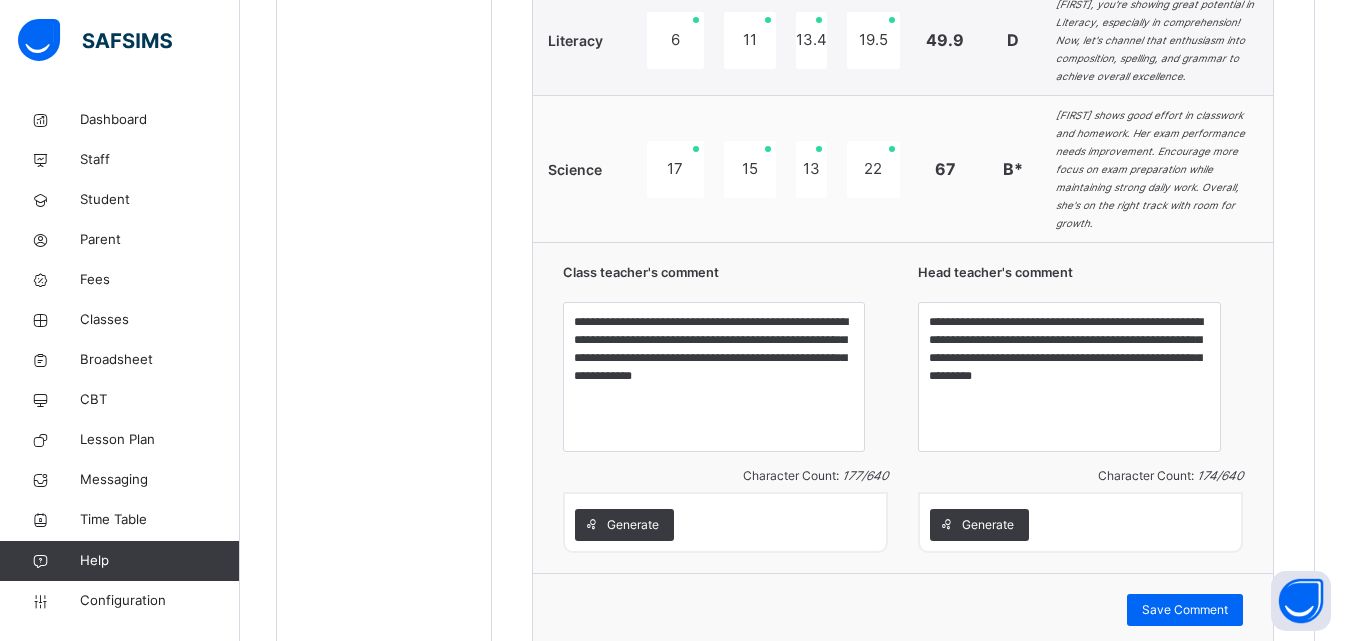 scroll, scrollTop: 1345, scrollLeft: 0, axis: vertical 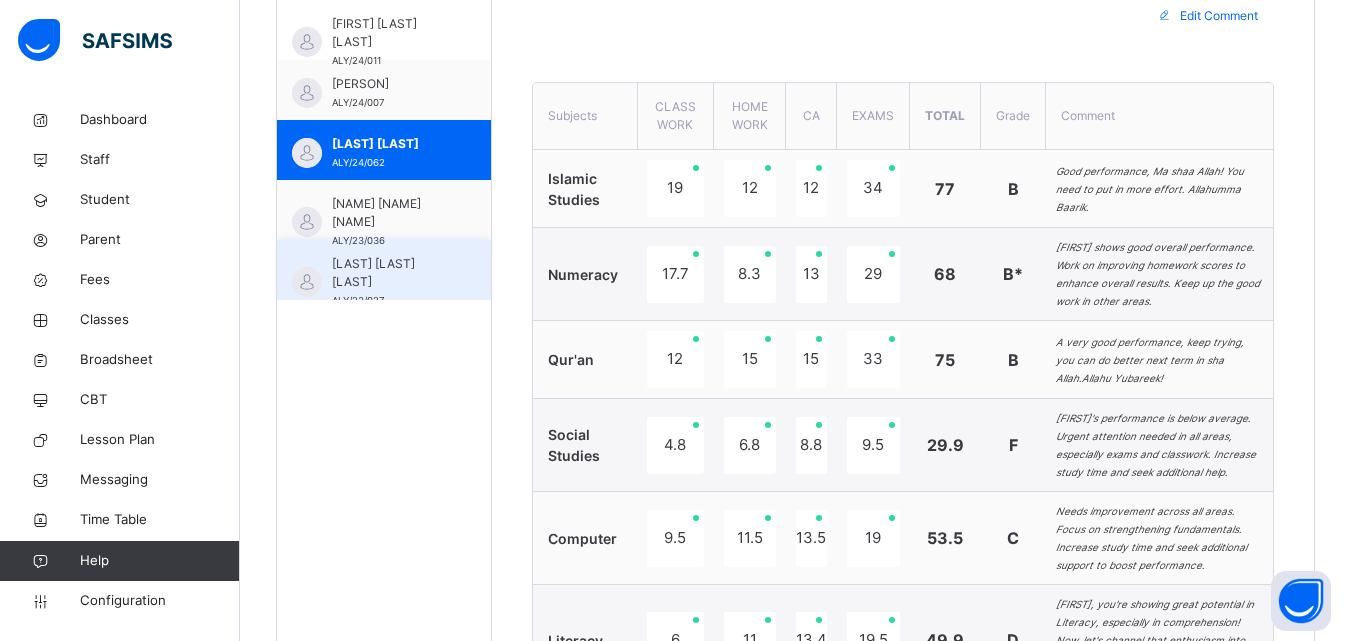 click on "RABIATU YUSUF SHEHU" at bounding box center (389, 273) 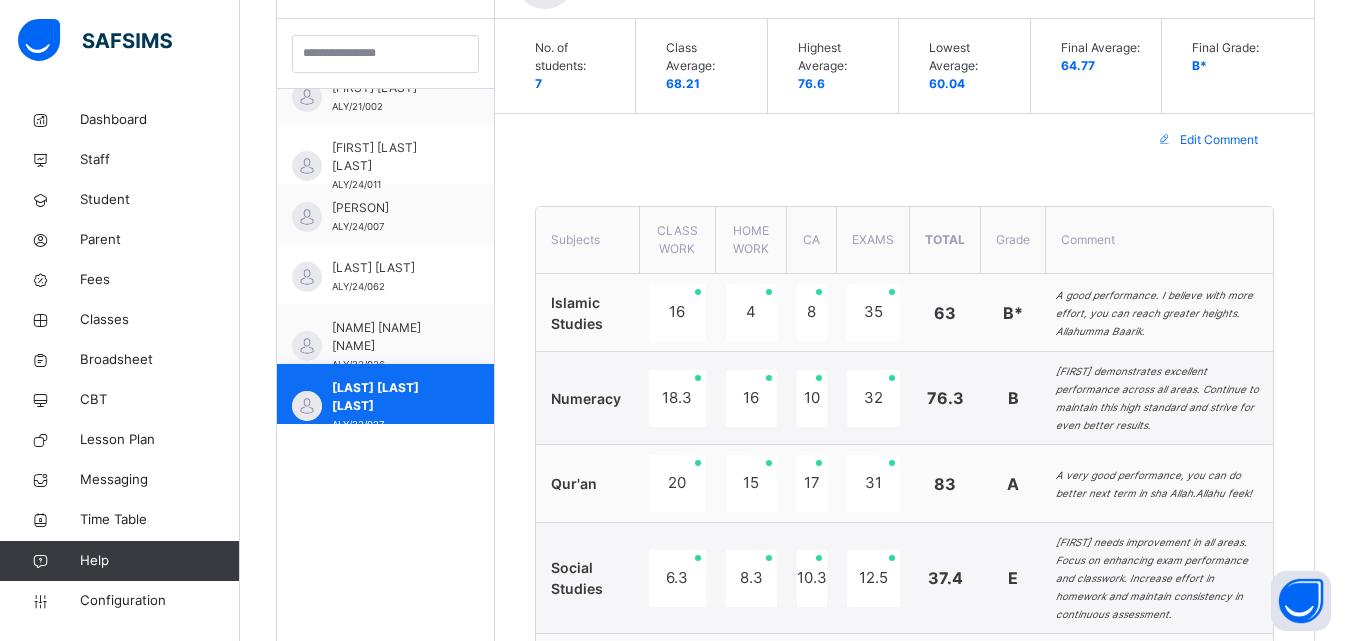 scroll, scrollTop: 705, scrollLeft: 0, axis: vertical 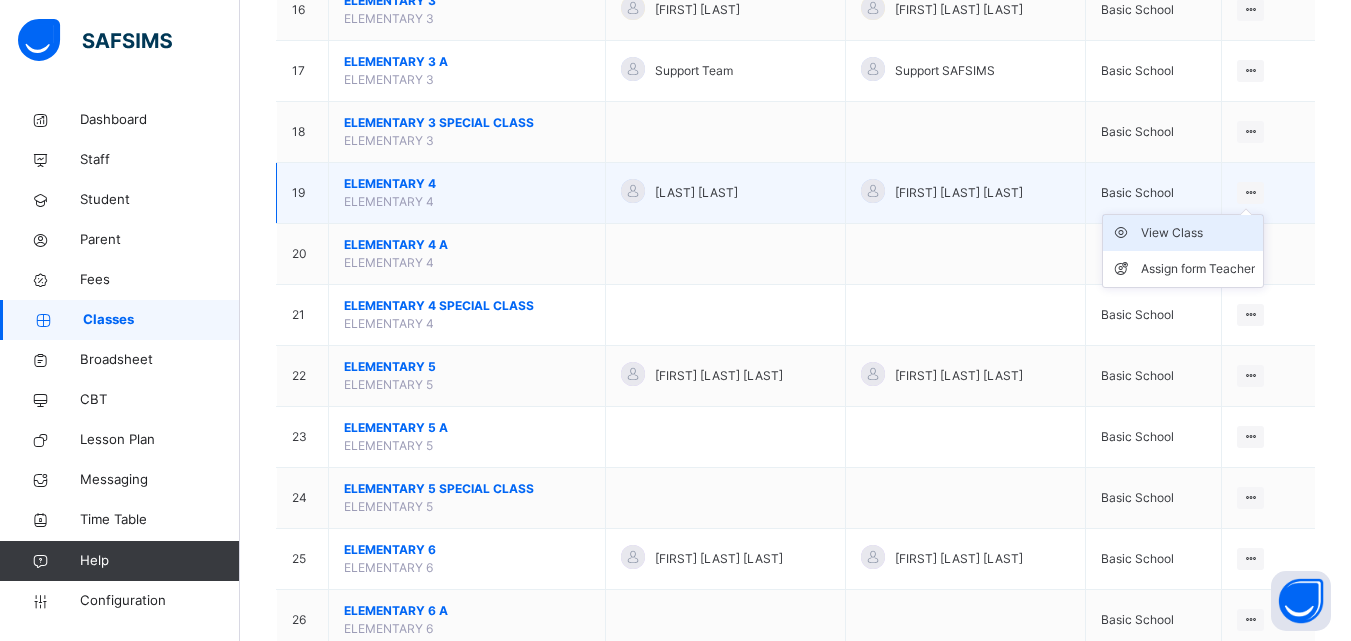 click on "View Class" at bounding box center [1198, 233] 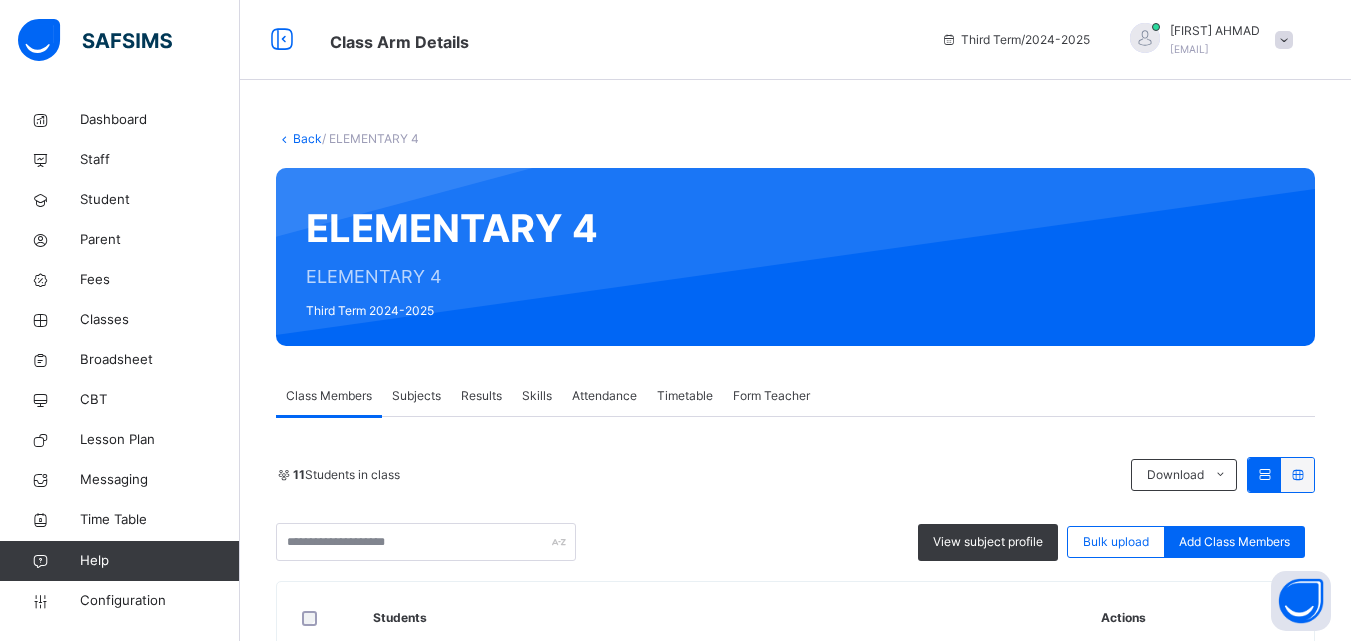 click on "Skills" at bounding box center [537, 396] 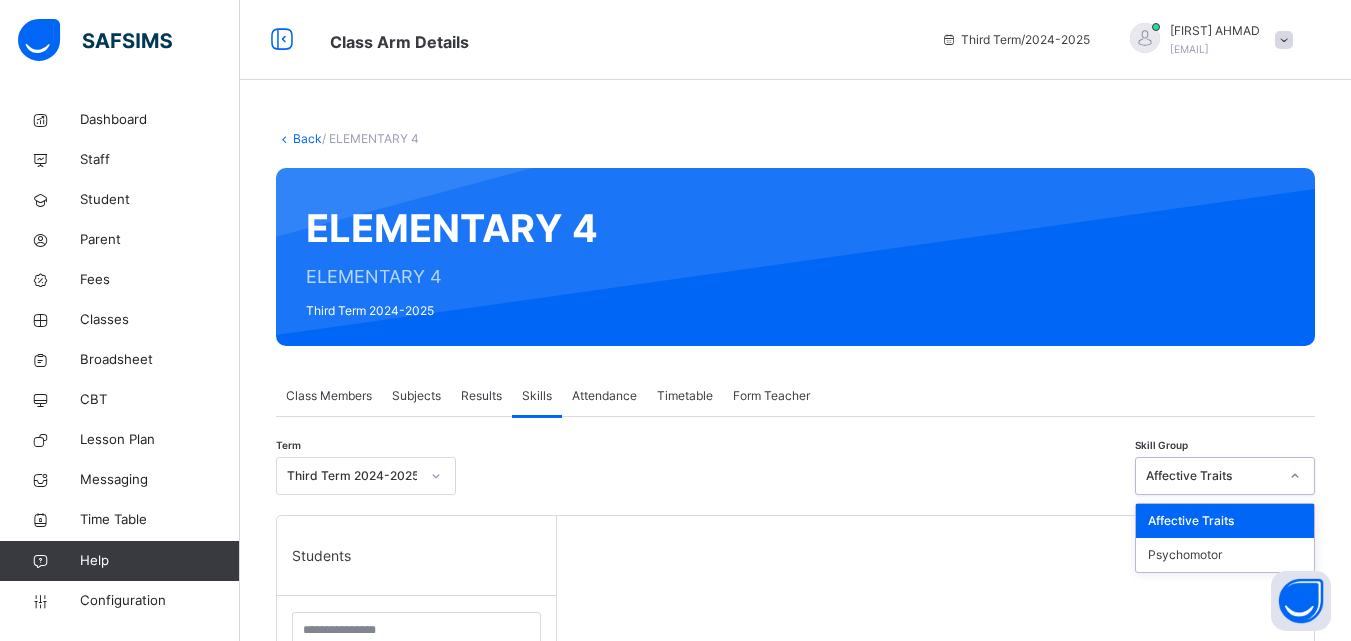 click 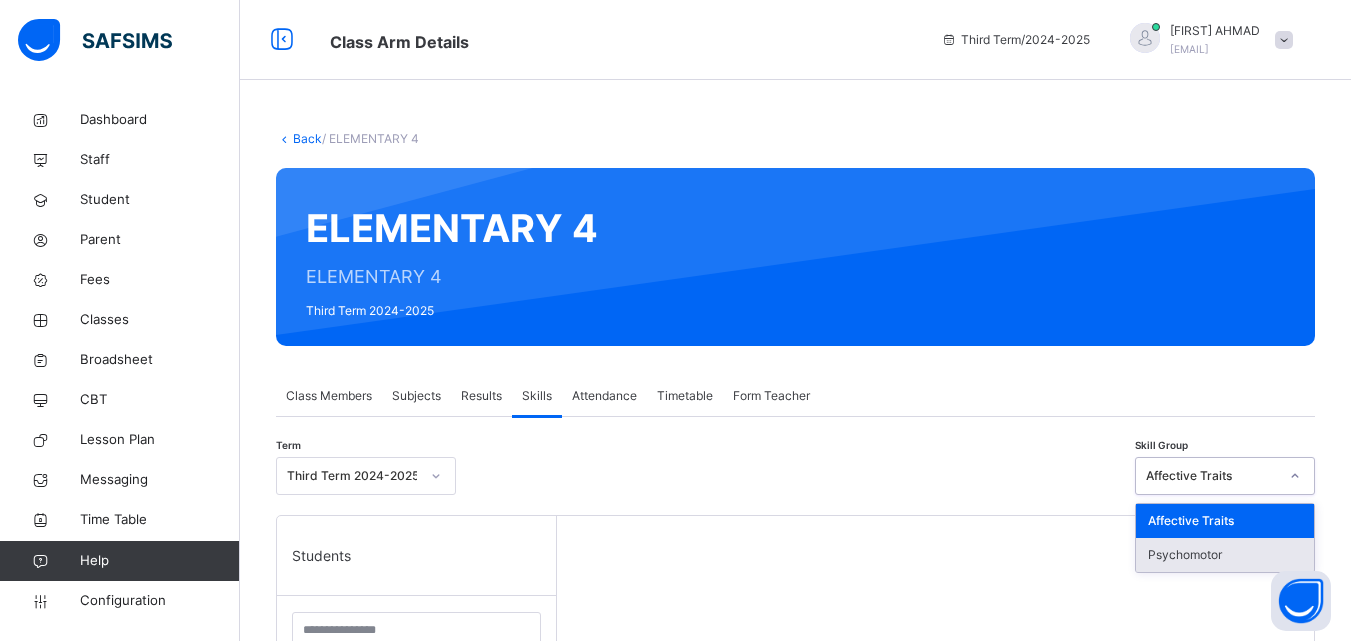 click on "Psychomotor" at bounding box center [1225, 555] 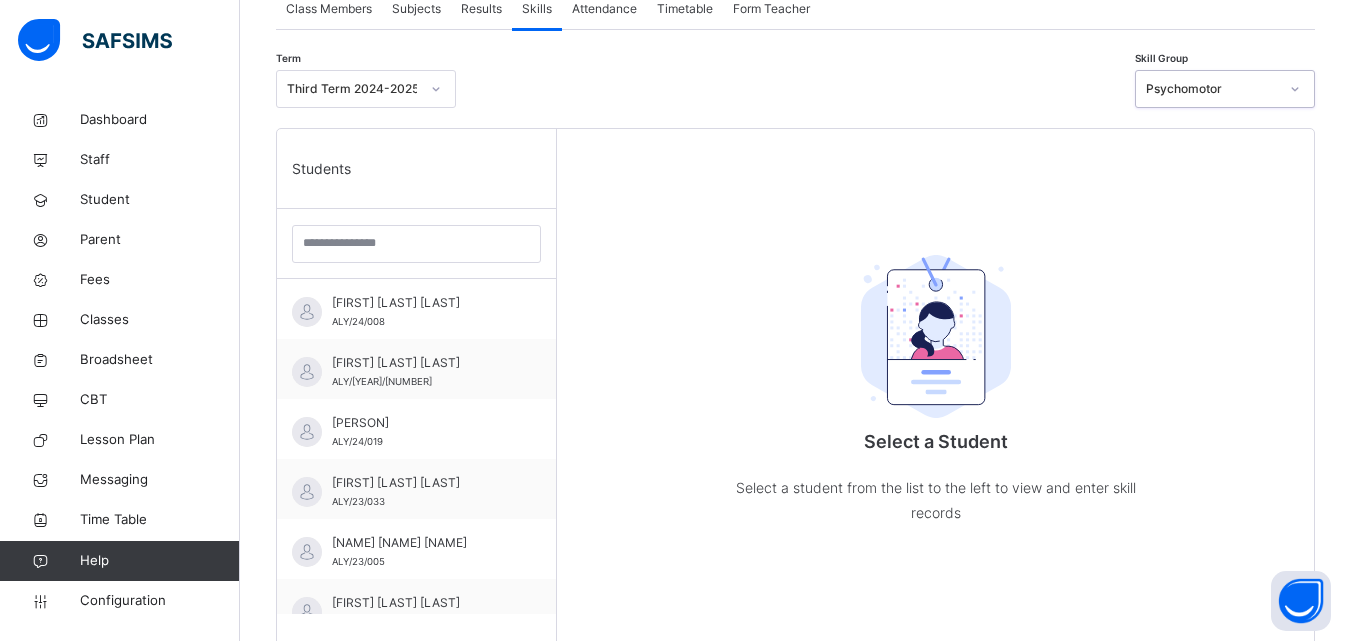 scroll, scrollTop: 453, scrollLeft: 0, axis: vertical 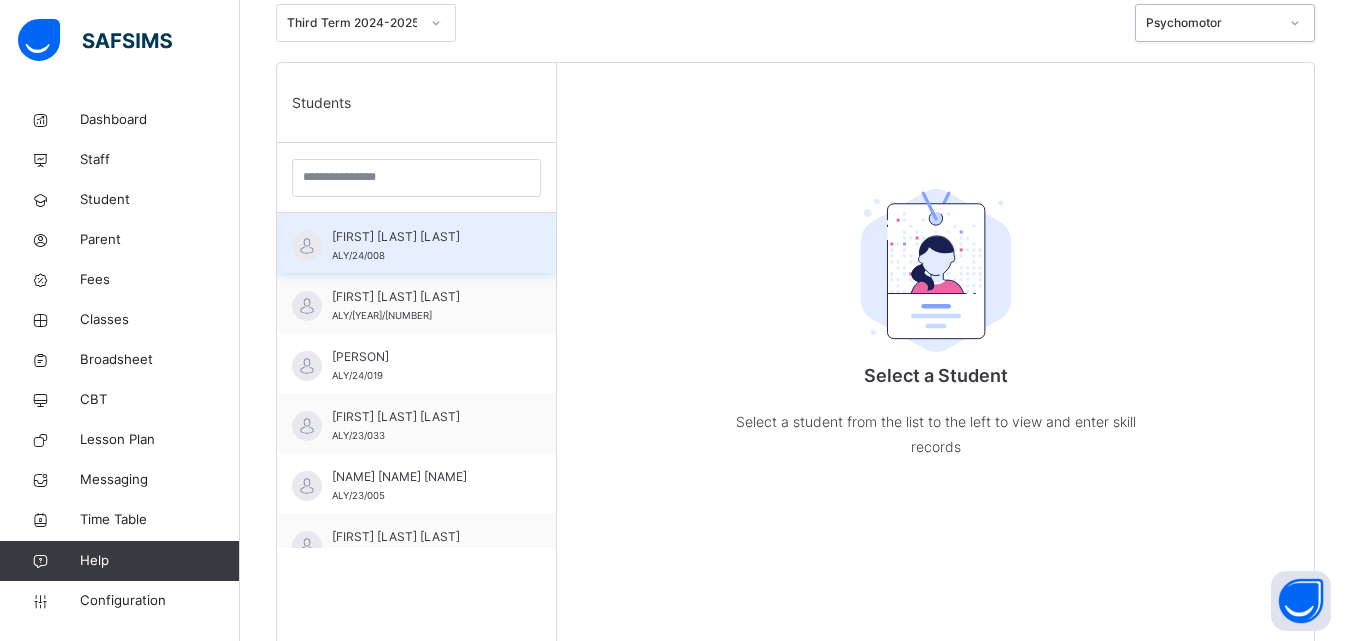 click on "ANAS IBRAHIM BASHIR ALY/24/008" at bounding box center [421, 246] 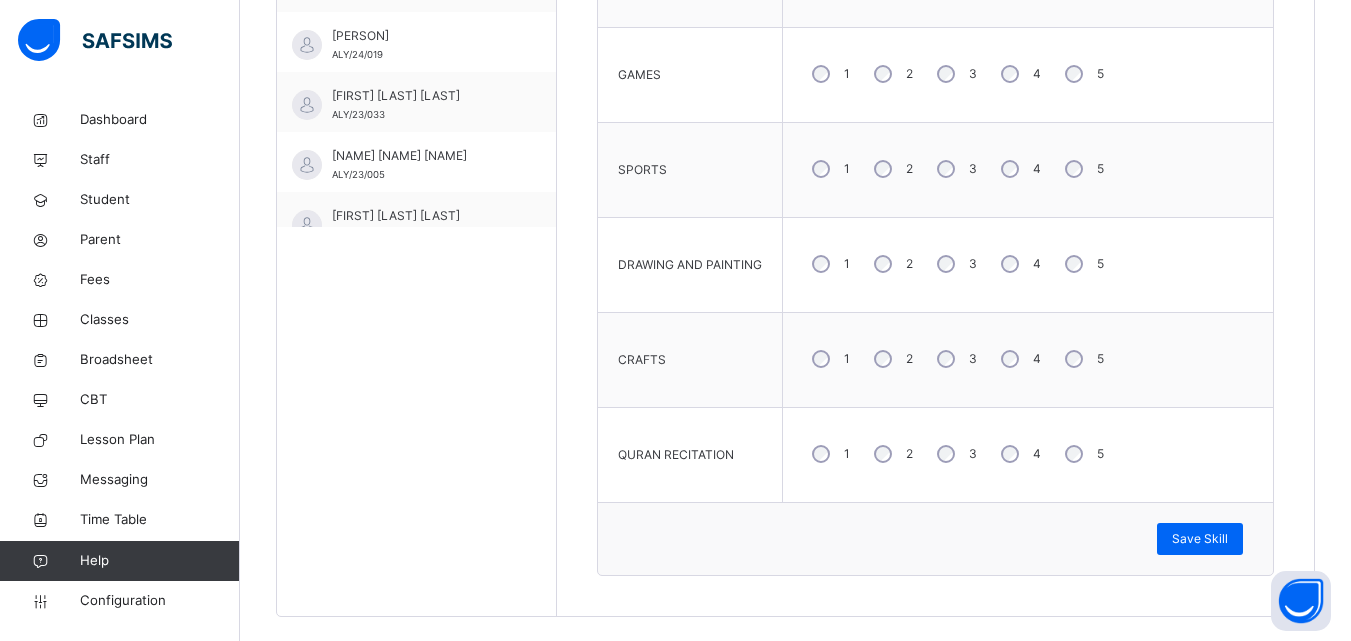 scroll, scrollTop: 787, scrollLeft: 0, axis: vertical 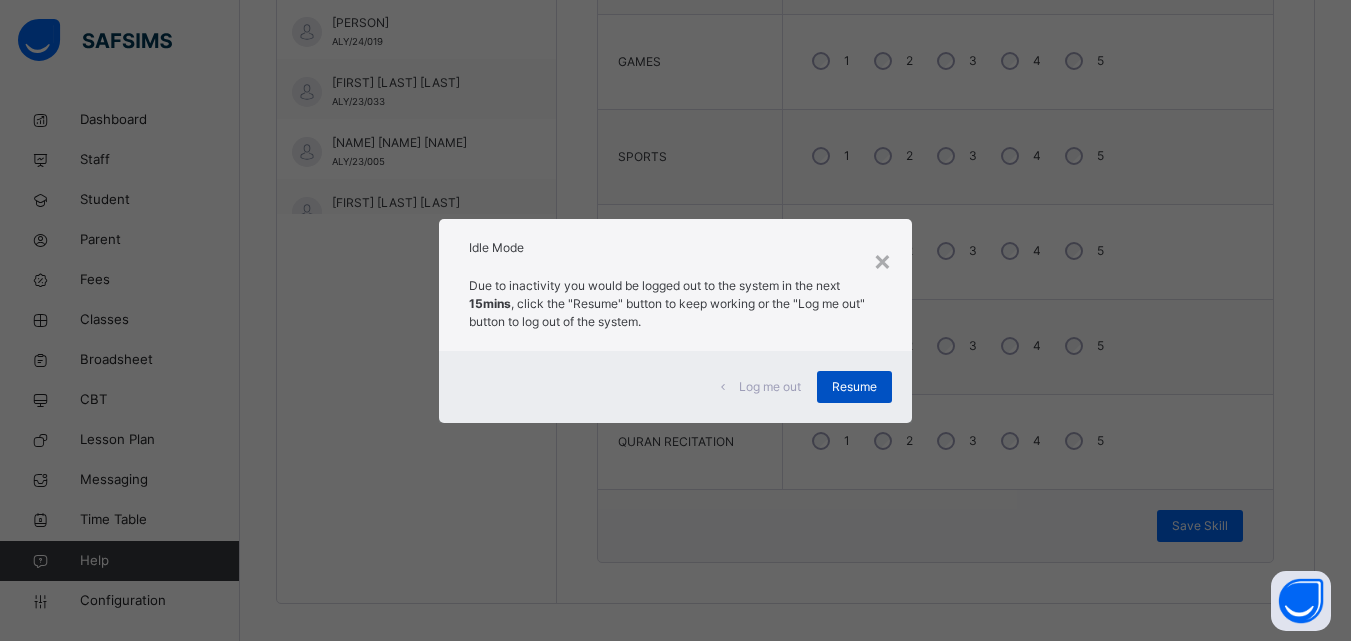 click on "Resume" at bounding box center (854, 387) 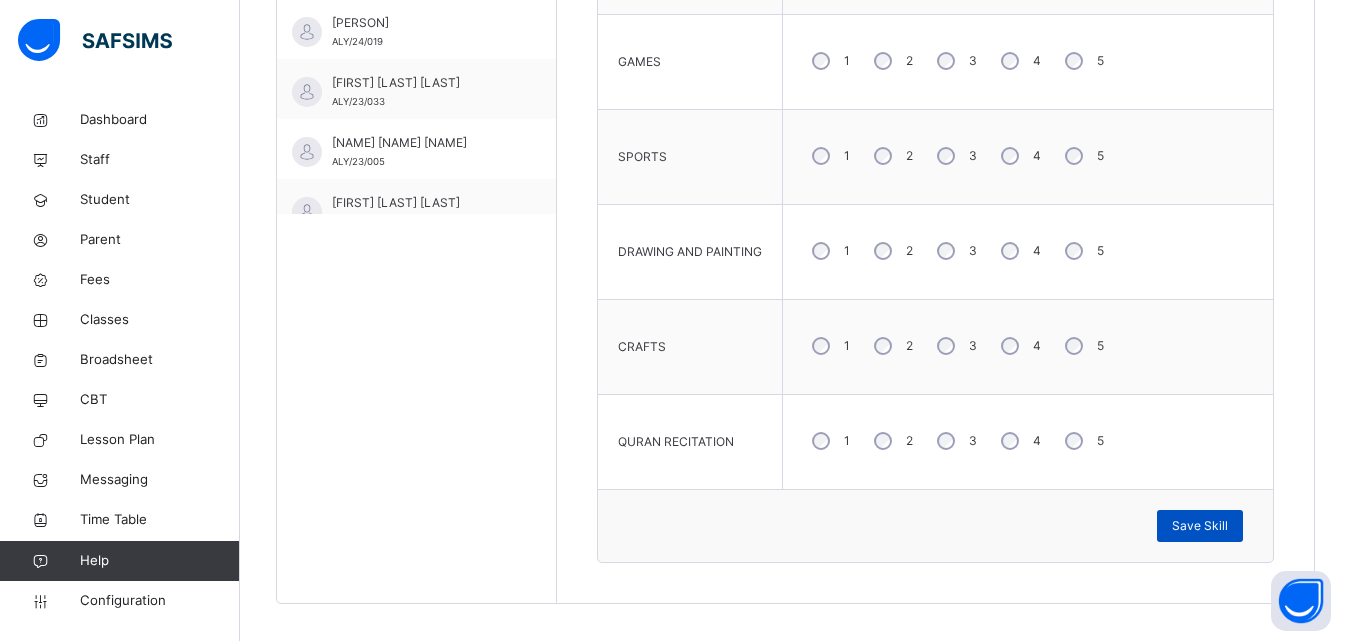 click on "Save Skill" at bounding box center [1200, 526] 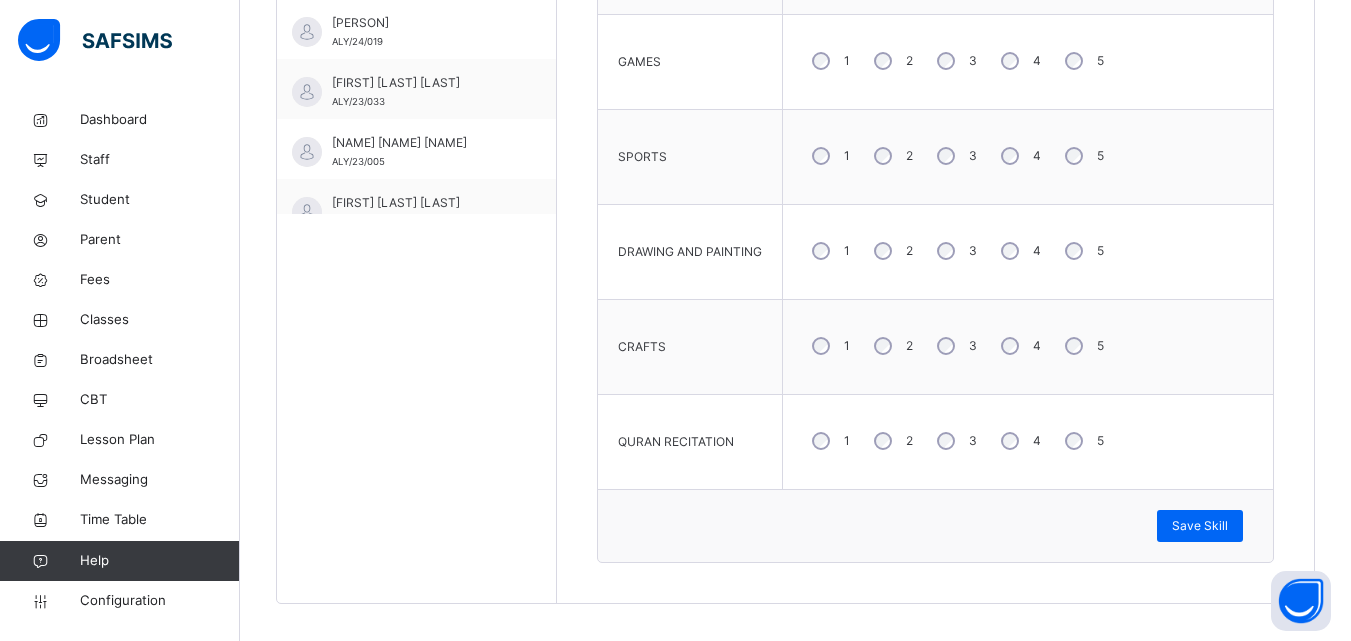 scroll, scrollTop: 227, scrollLeft: 0, axis: vertical 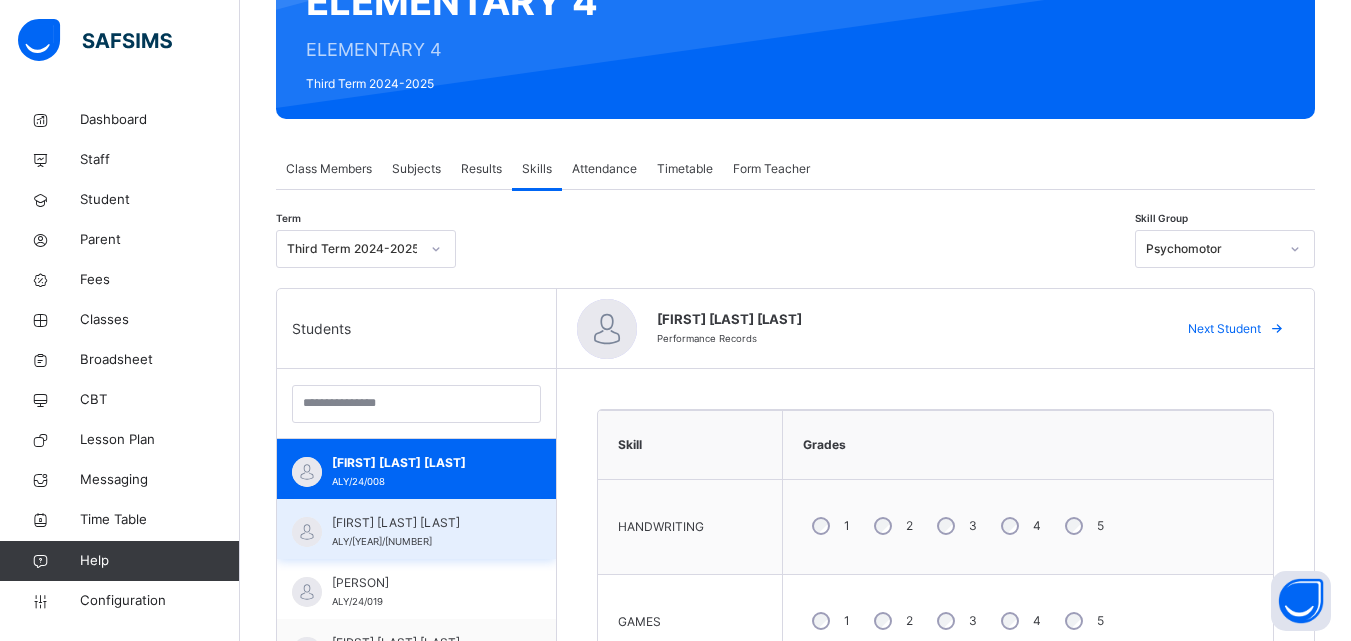 click on "FATIMA JUMARE YUSUF ALY/21/049" at bounding box center (421, 532) 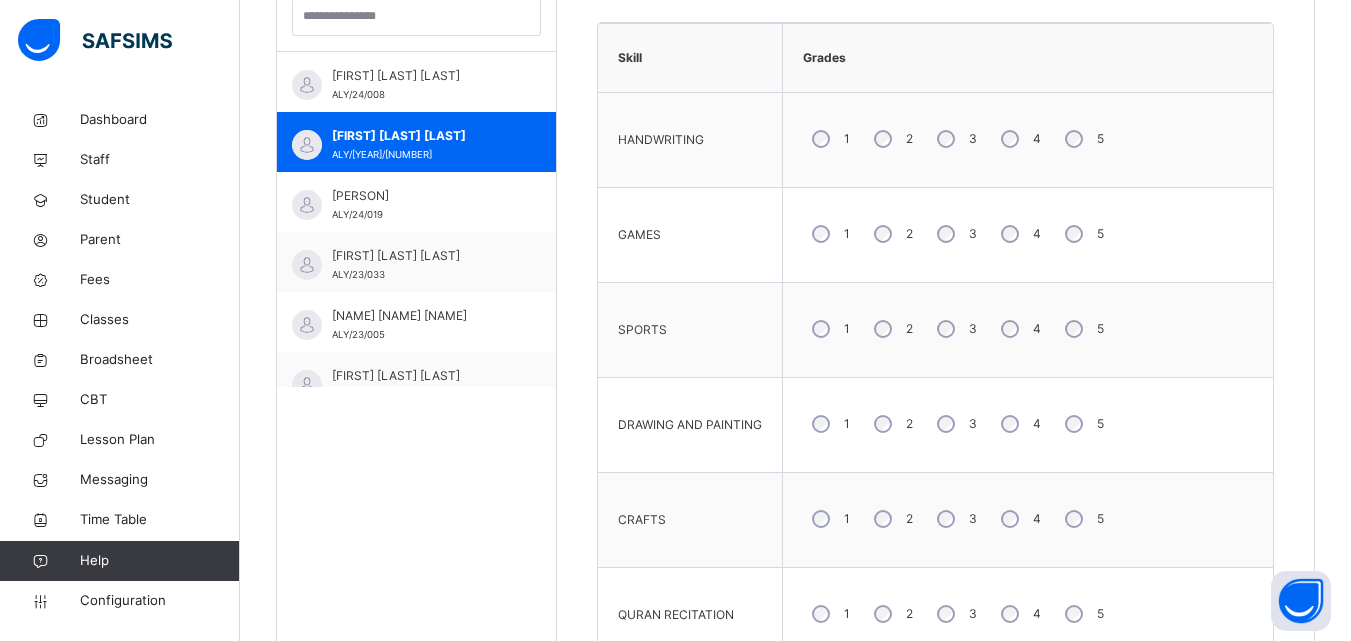 scroll, scrollTop: 800, scrollLeft: 0, axis: vertical 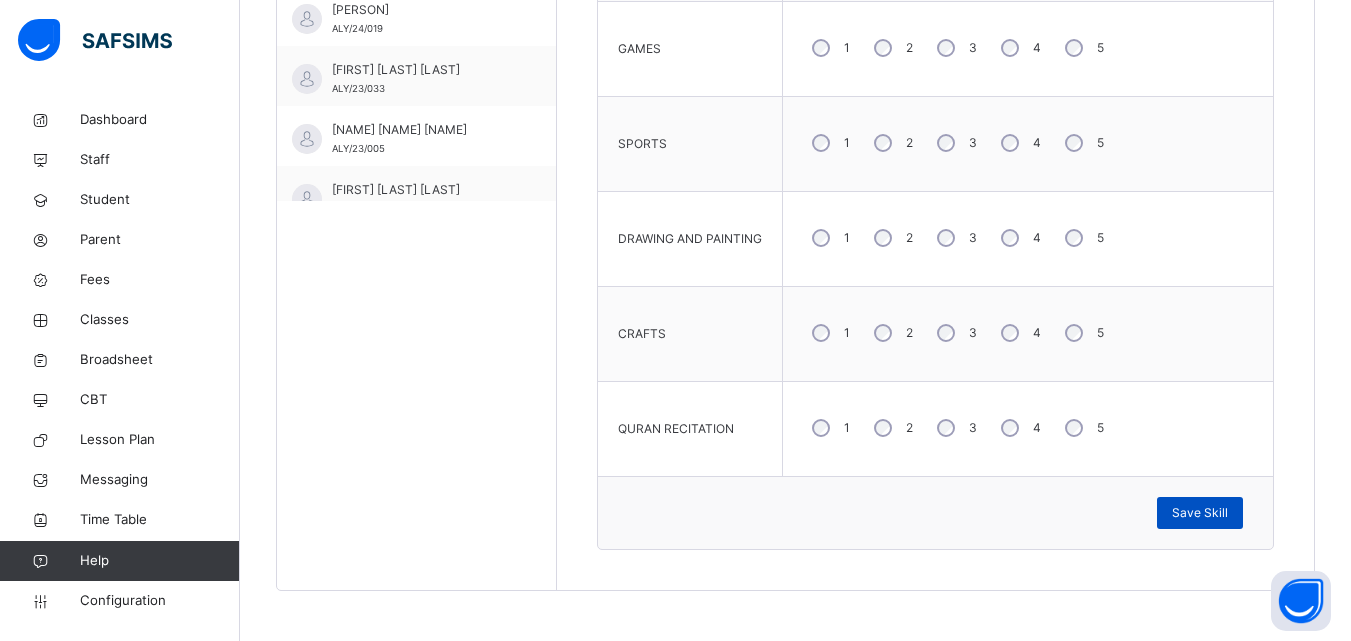 click on "Save Skill" at bounding box center [1200, 513] 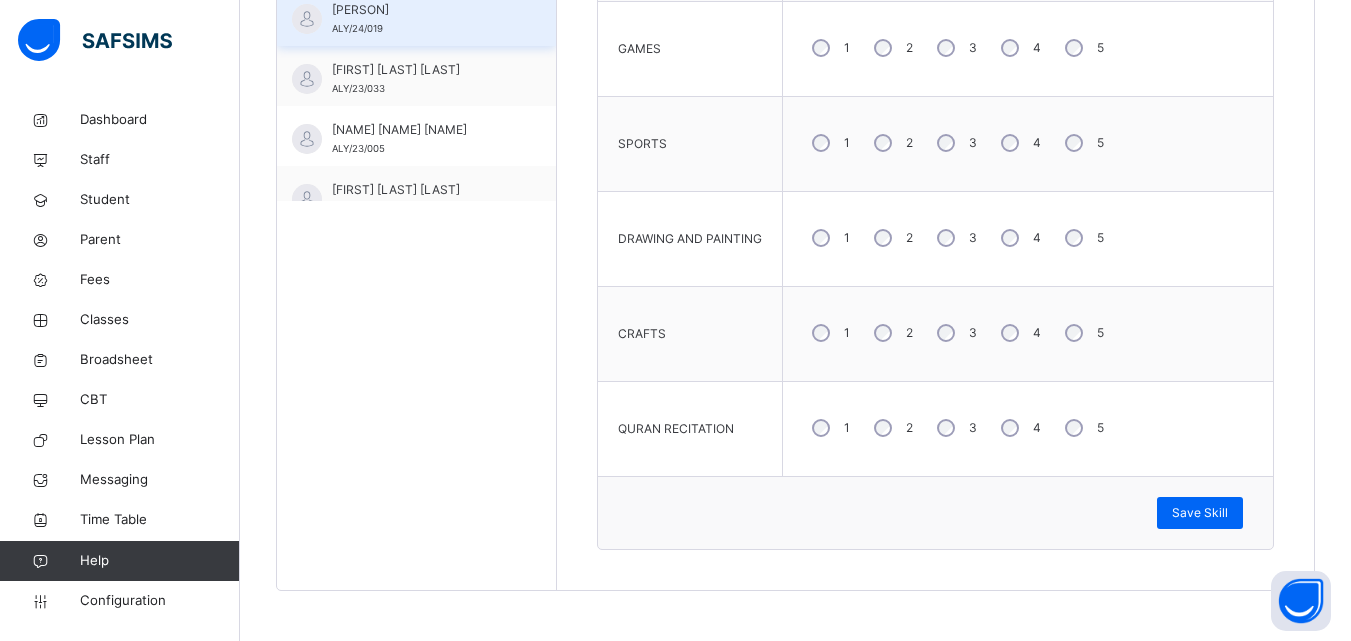 click on "FATIMAH OLUWAGBOTEMI ADENIYI AKEE" at bounding box center [421, 10] 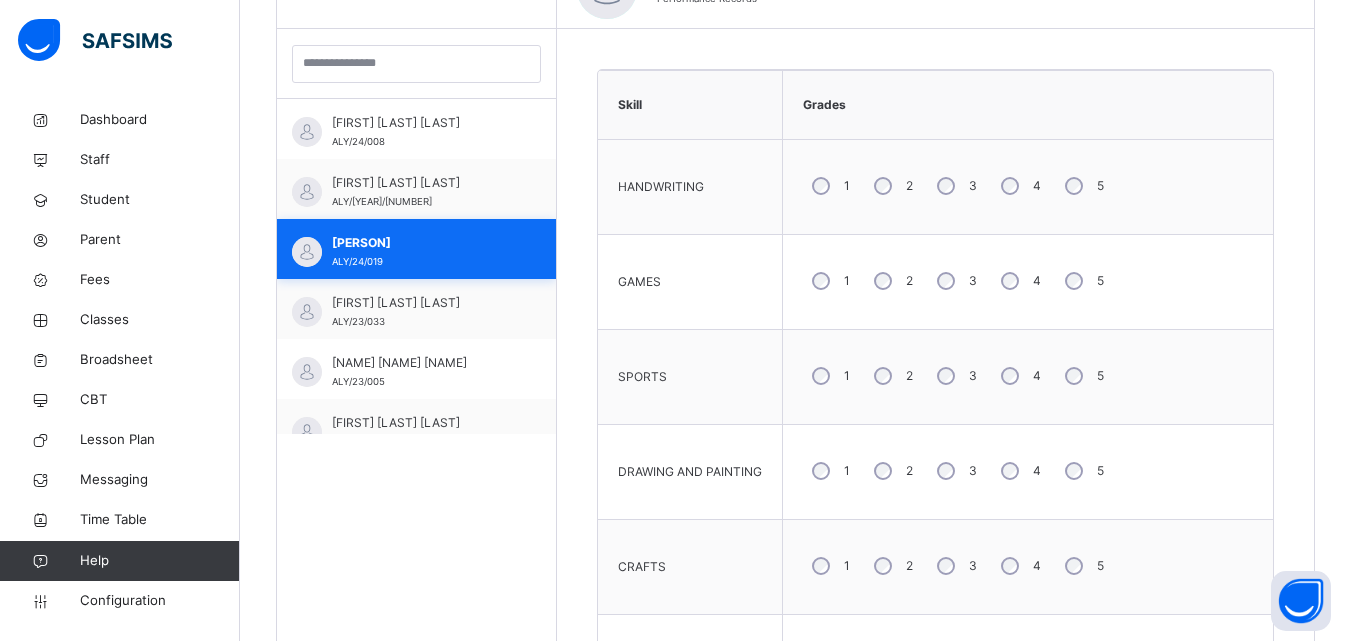 scroll, scrollTop: 800, scrollLeft: 0, axis: vertical 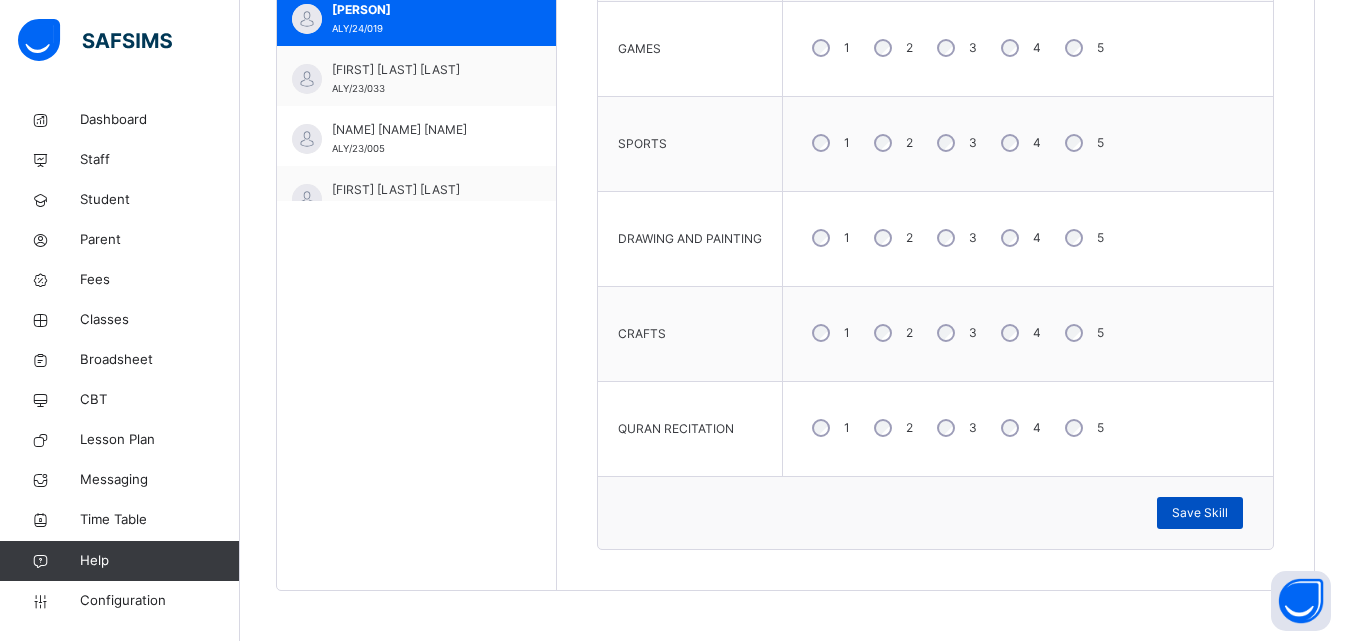 click on "Save Skill" at bounding box center [1200, 513] 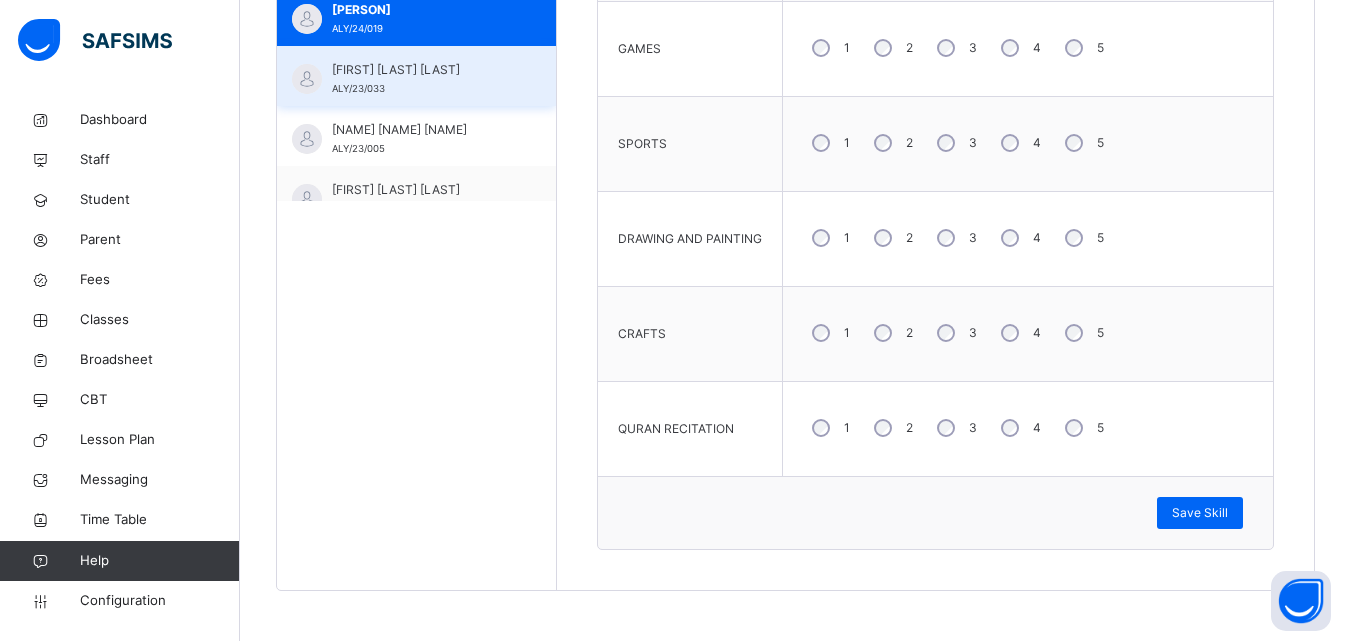 click on "HASSAN IBRAHIM MUHAMMAD" at bounding box center [421, 70] 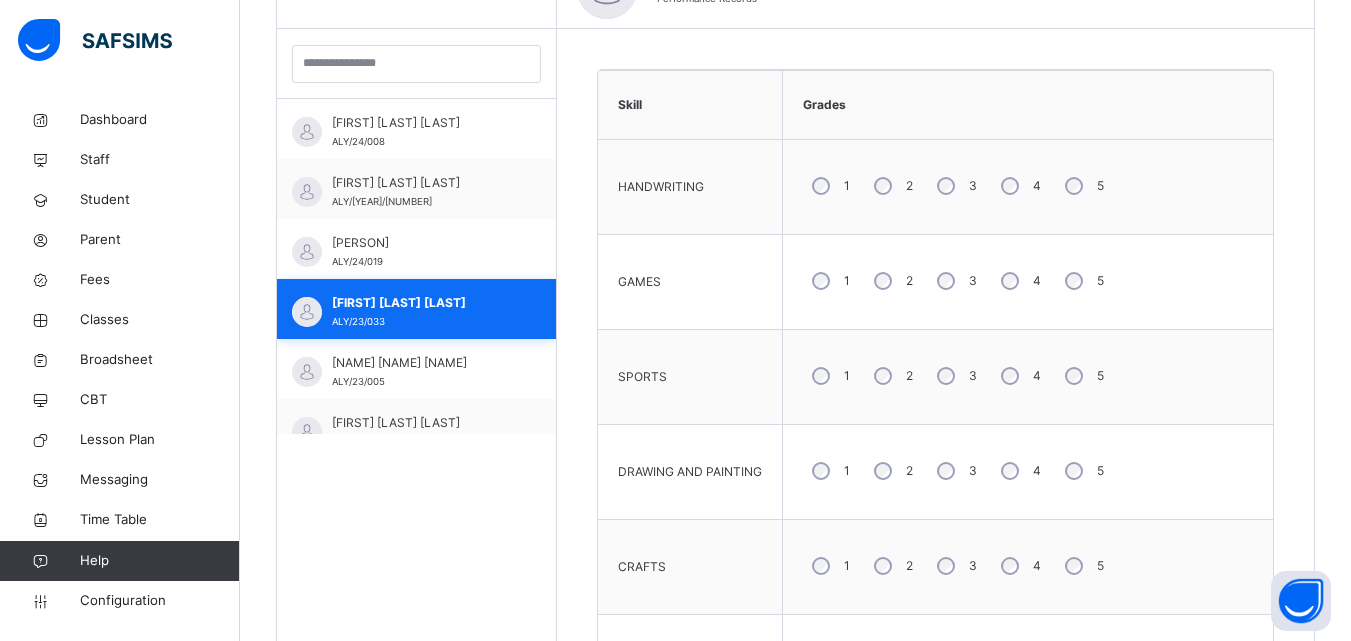 scroll, scrollTop: 800, scrollLeft: 0, axis: vertical 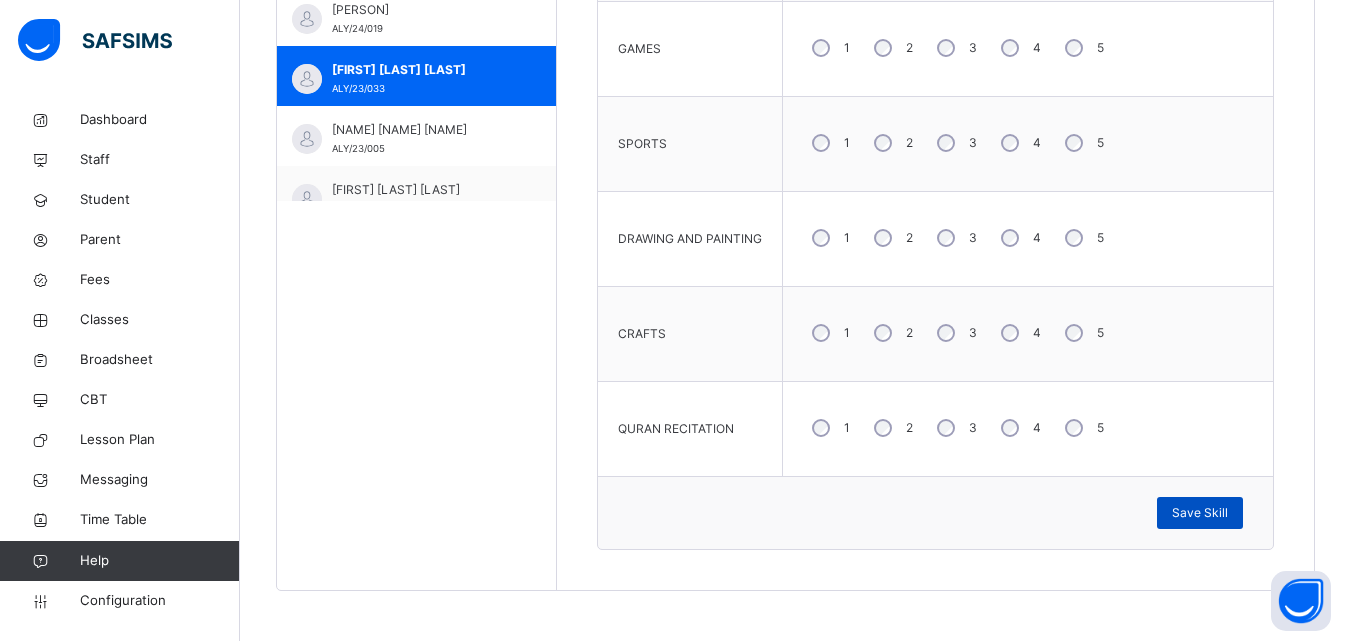 click on "Save Skill" at bounding box center (1200, 513) 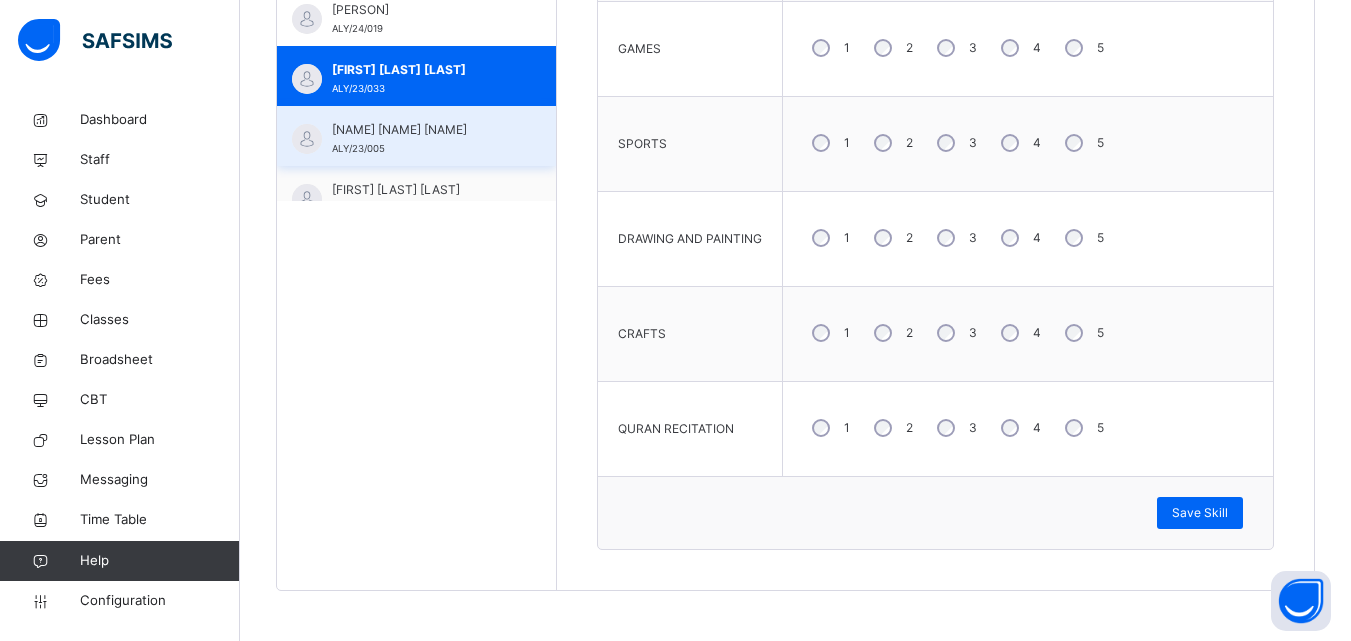 click on "HAUWA YELWA HARUNA" at bounding box center (421, 130) 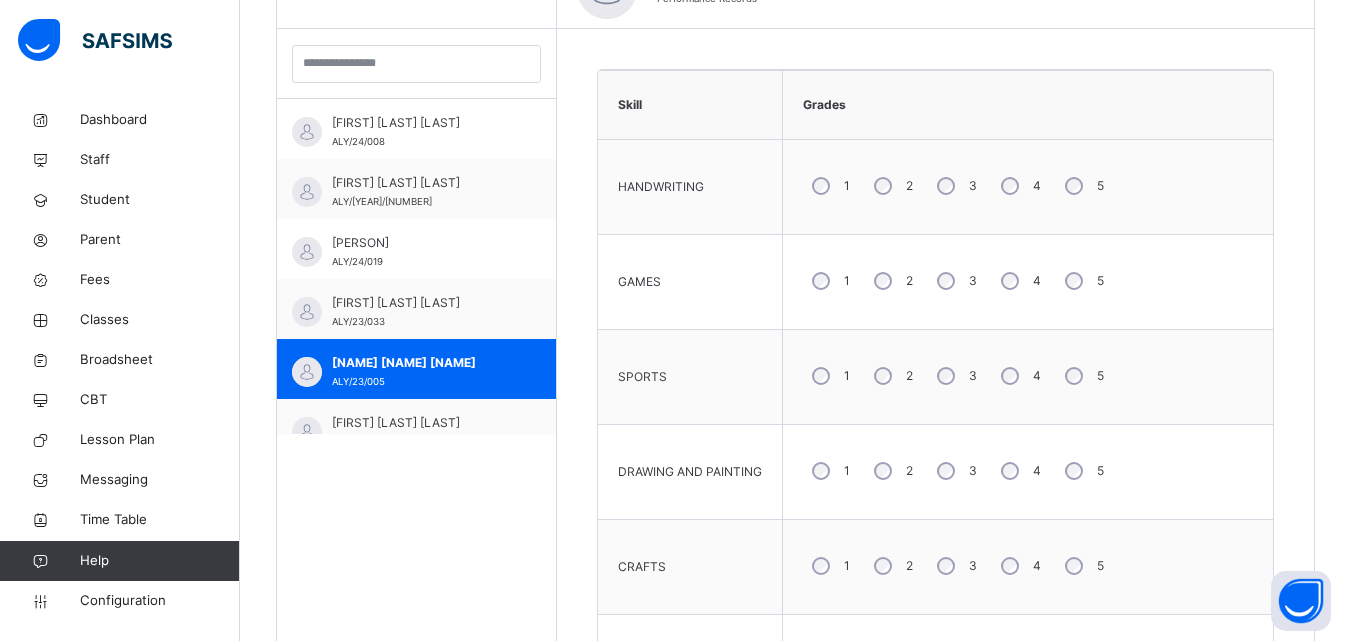 scroll, scrollTop: 800, scrollLeft: 0, axis: vertical 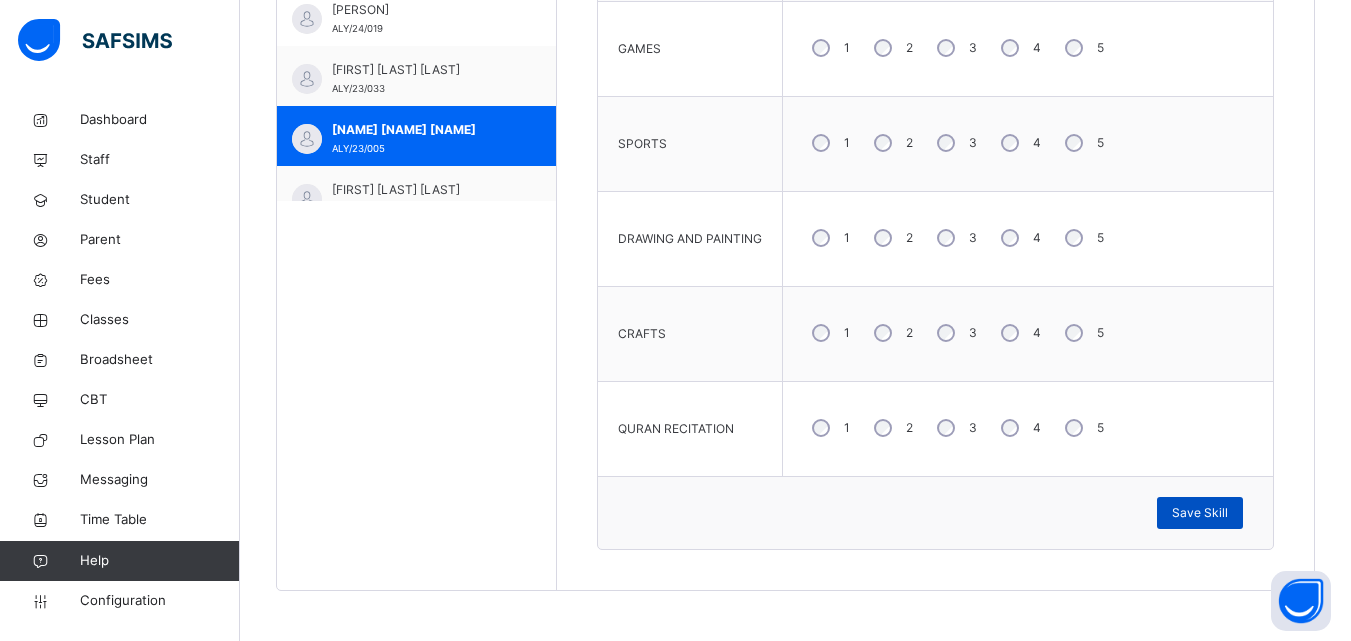 click on "Save Skill" at bounding box center [1200, 513] 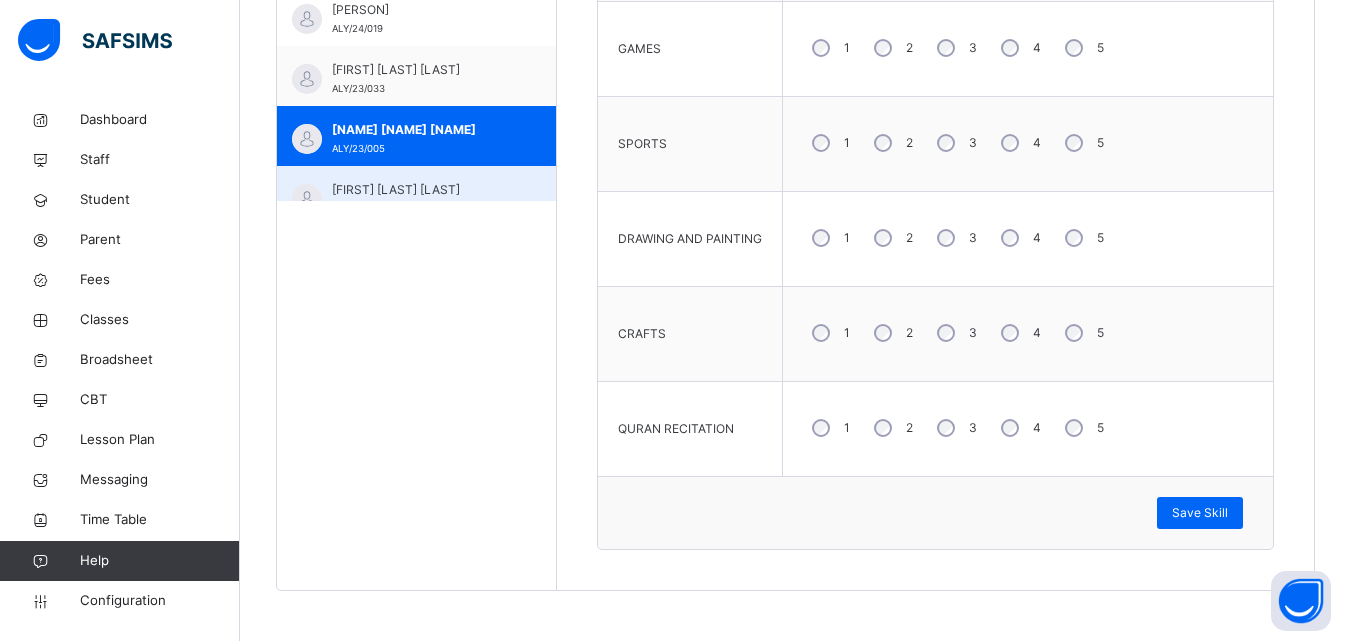 click on "HUSSAINA IBRAHIM MUHAMMAD" at bounding box center [421, 190] 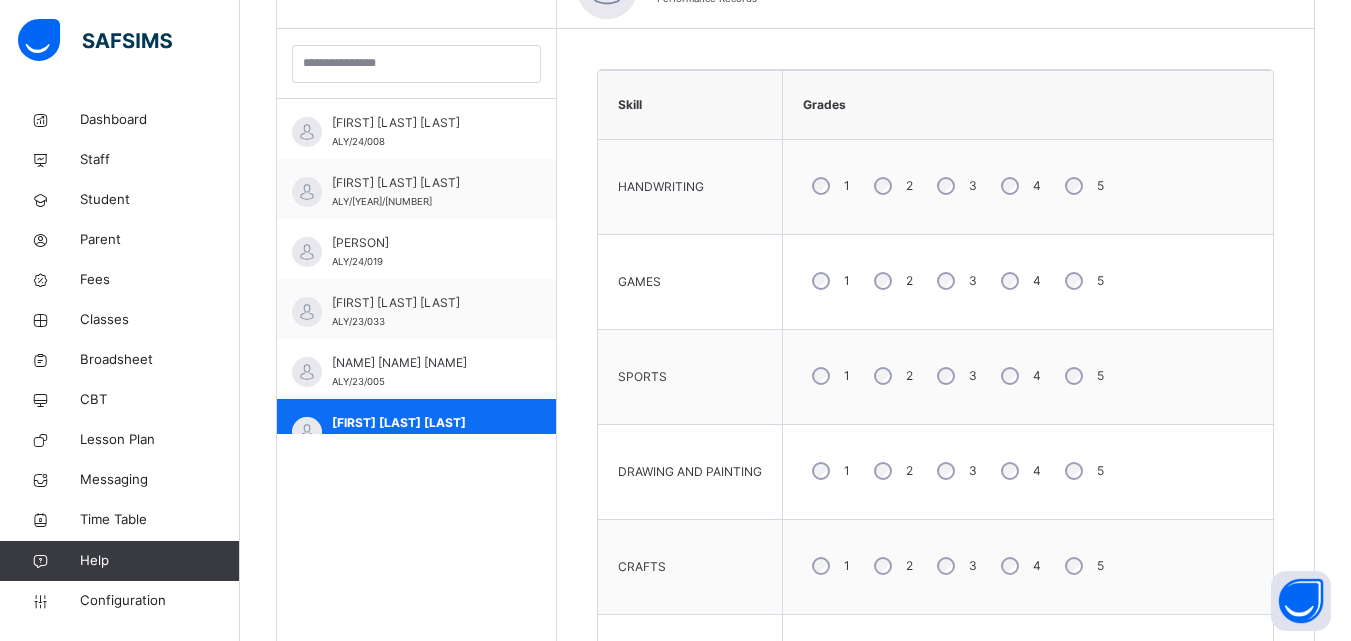 scroll, scrollTop: 800, scrollLeft: 0, axis: vertical 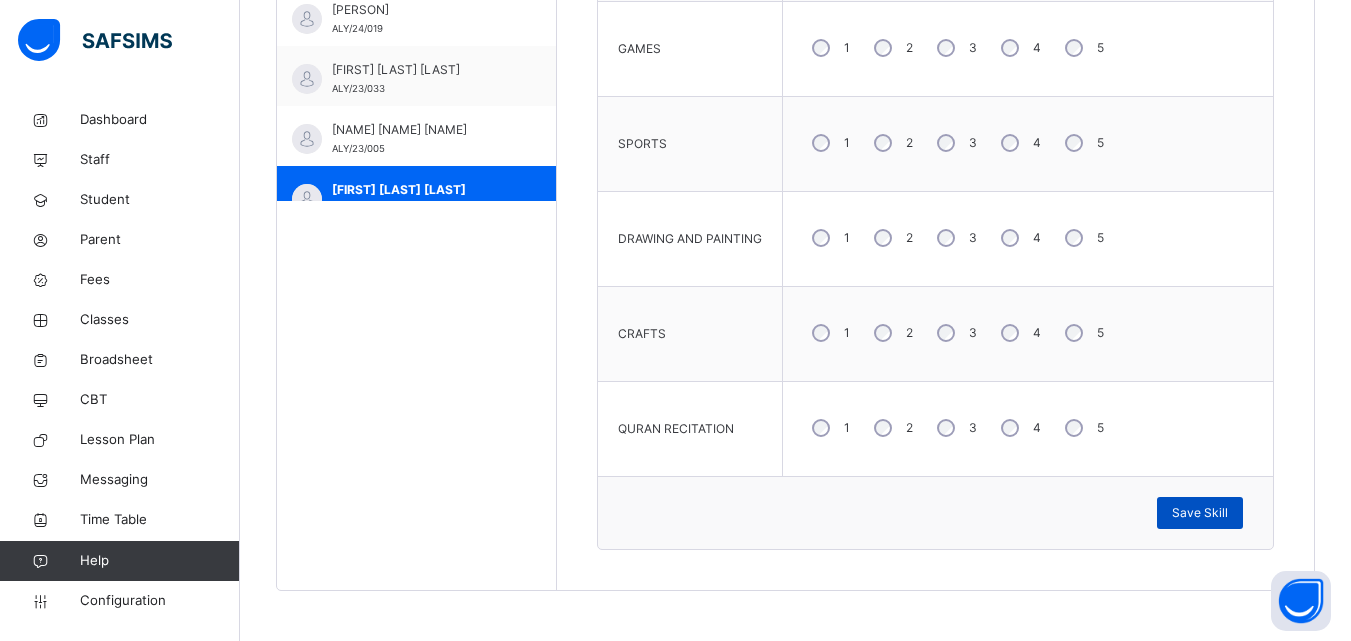 click on "Save Skill" at bounding box center (1200, 513) 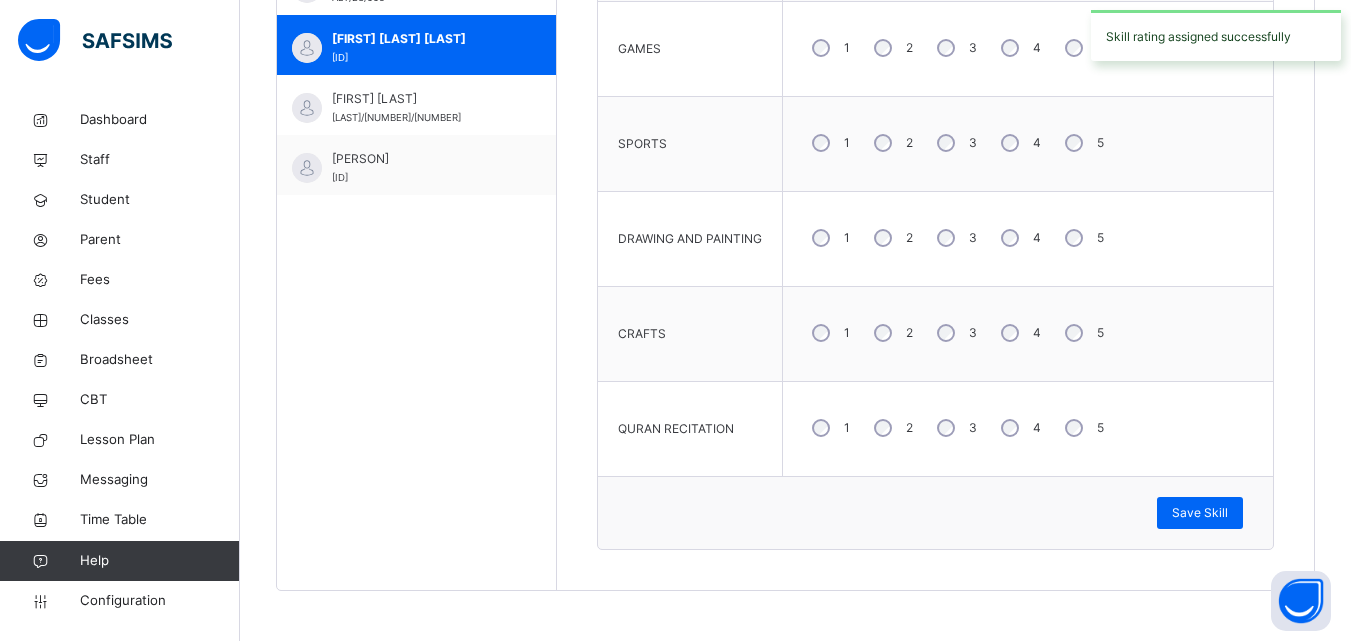 scroll, scrollTop: 200, scrollLeft: 0, axis: vertical 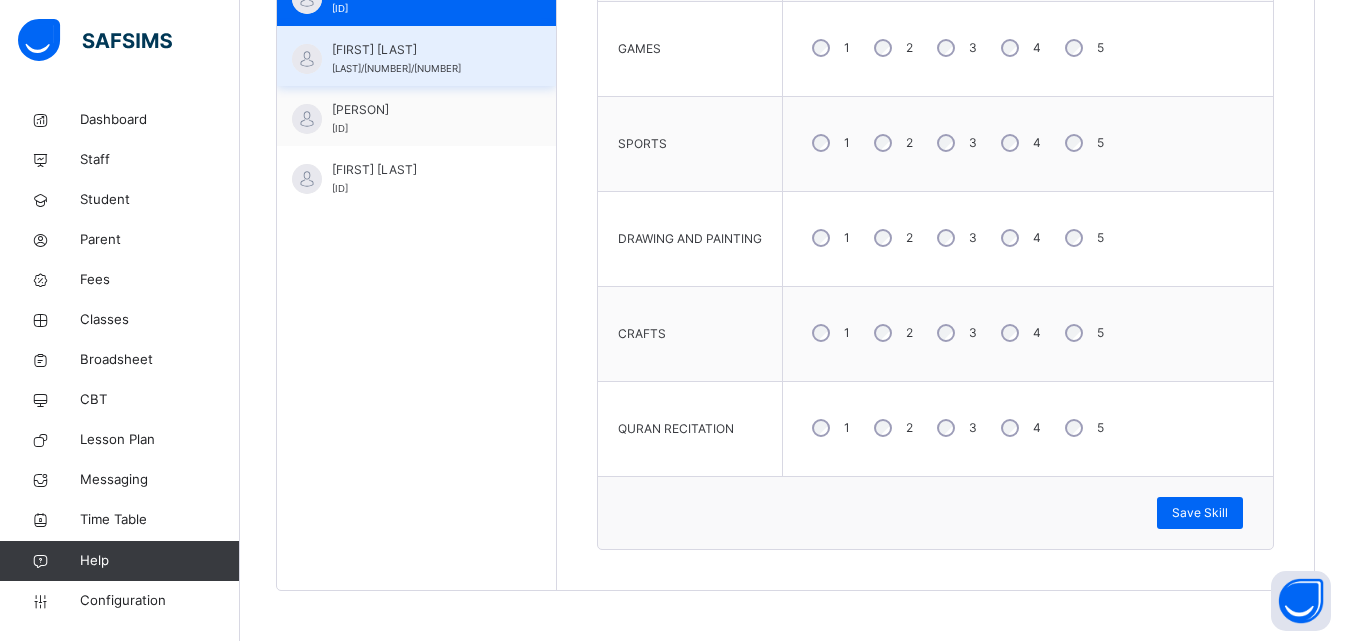 click on "IDRIS  ABDULRAUF ALY/21/003" at bounding box center (421, 59) 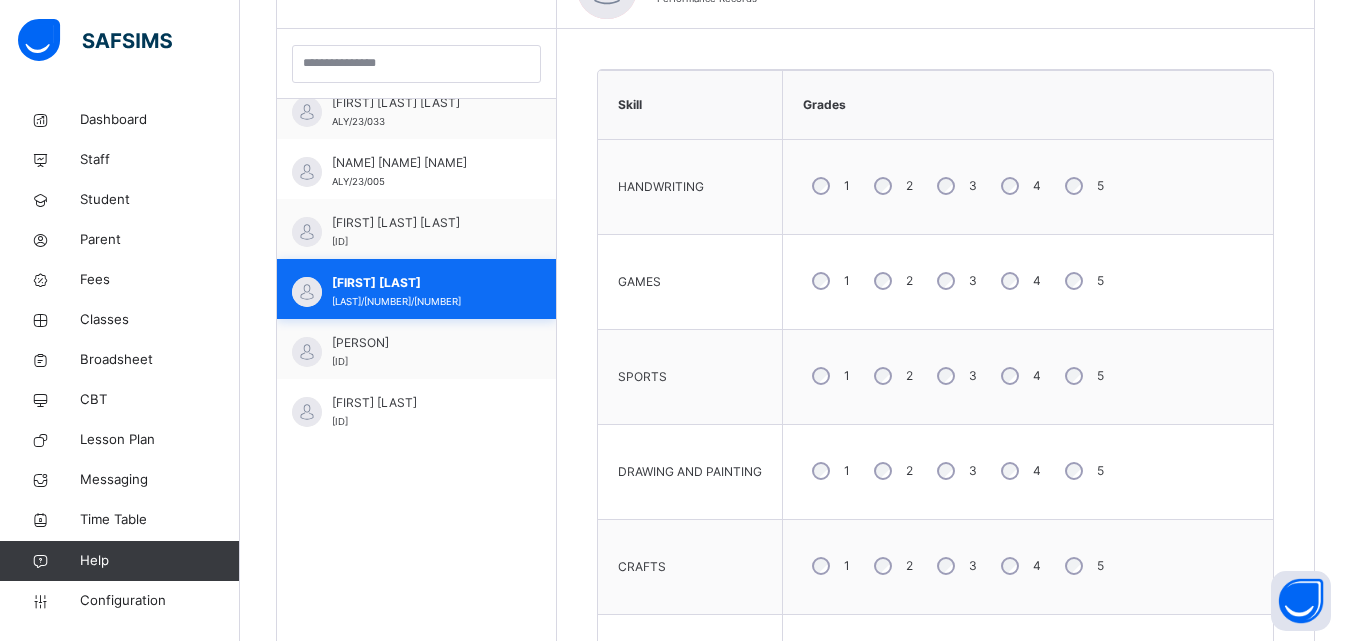 scroll, scrollTop: 800, scrollLeft: 0, axis: vertical 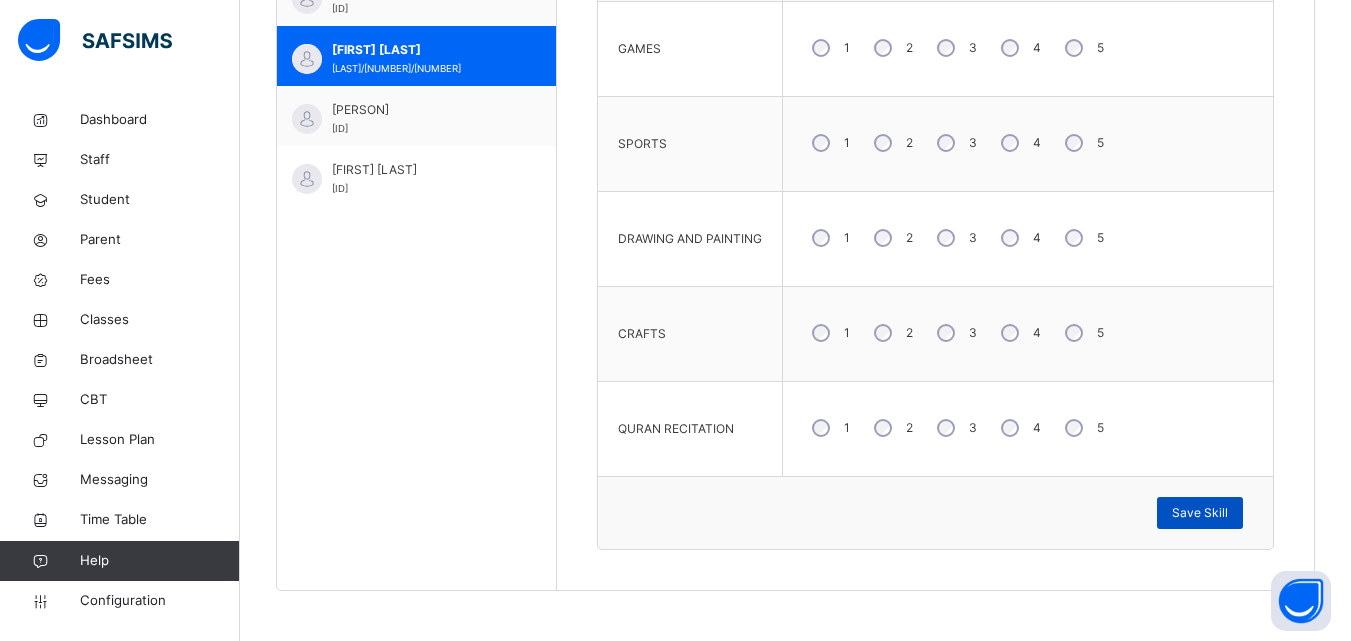 click on "Save Skill" at bounding box center [1200, 513] 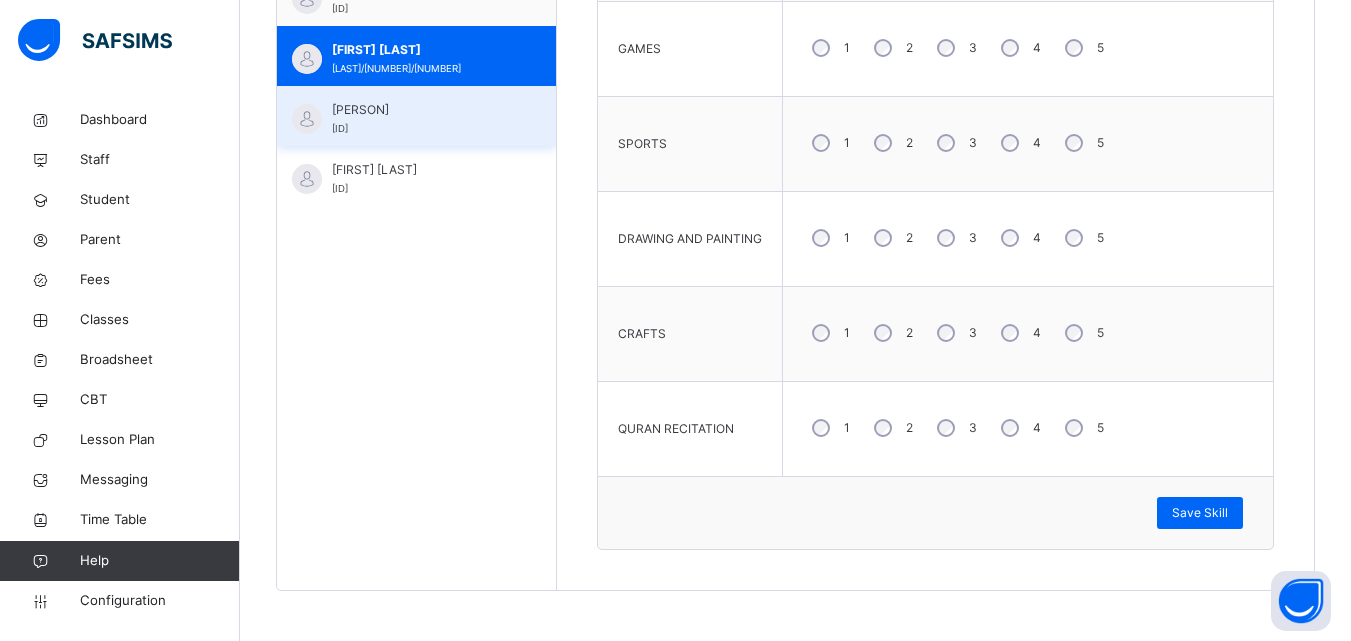 click on "KHADIJAH ISHAKA YAKUBU ALY/24/016" at bounding box center [421, 119] 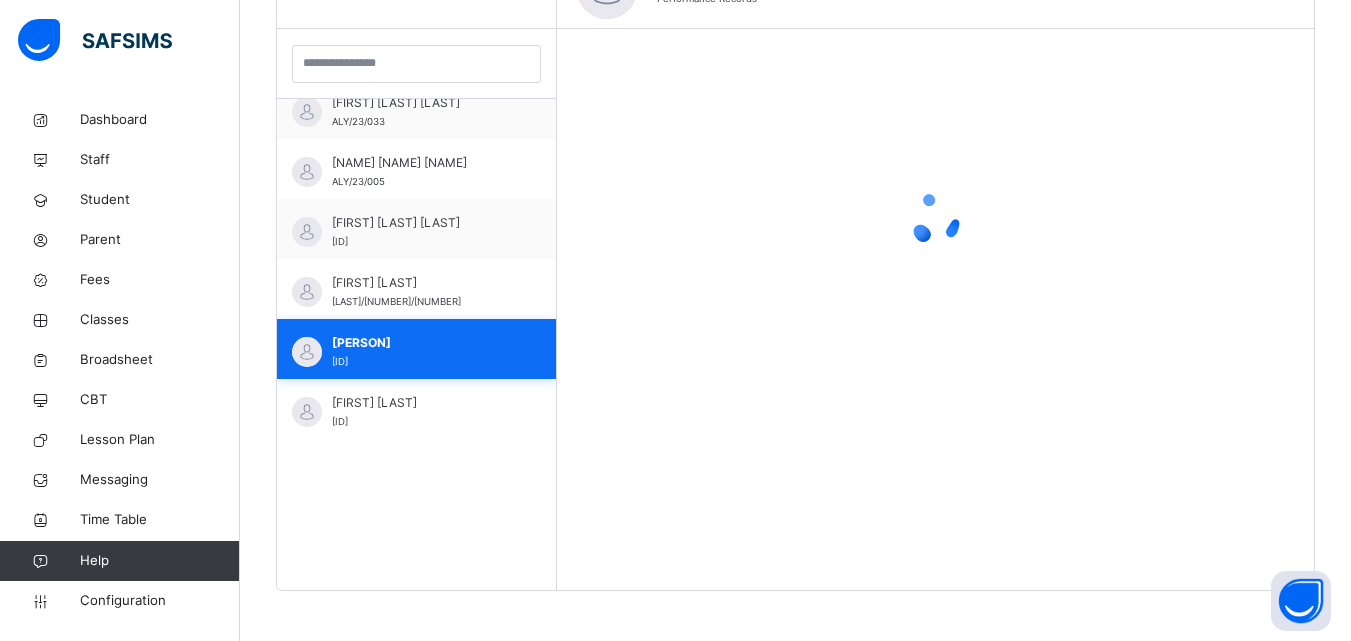 scroll, scrollTop: 800, scrollLeft: 0, axis: vertical 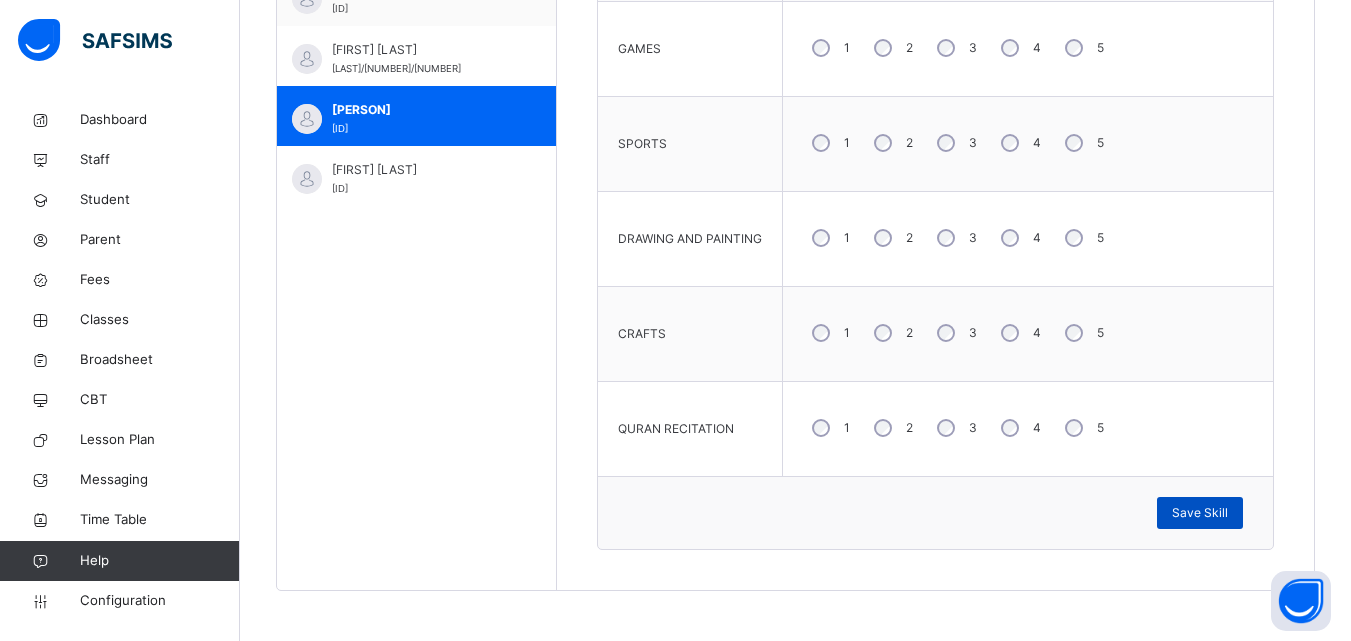 click on "Save Skill" at bounding box center (1200, 513) 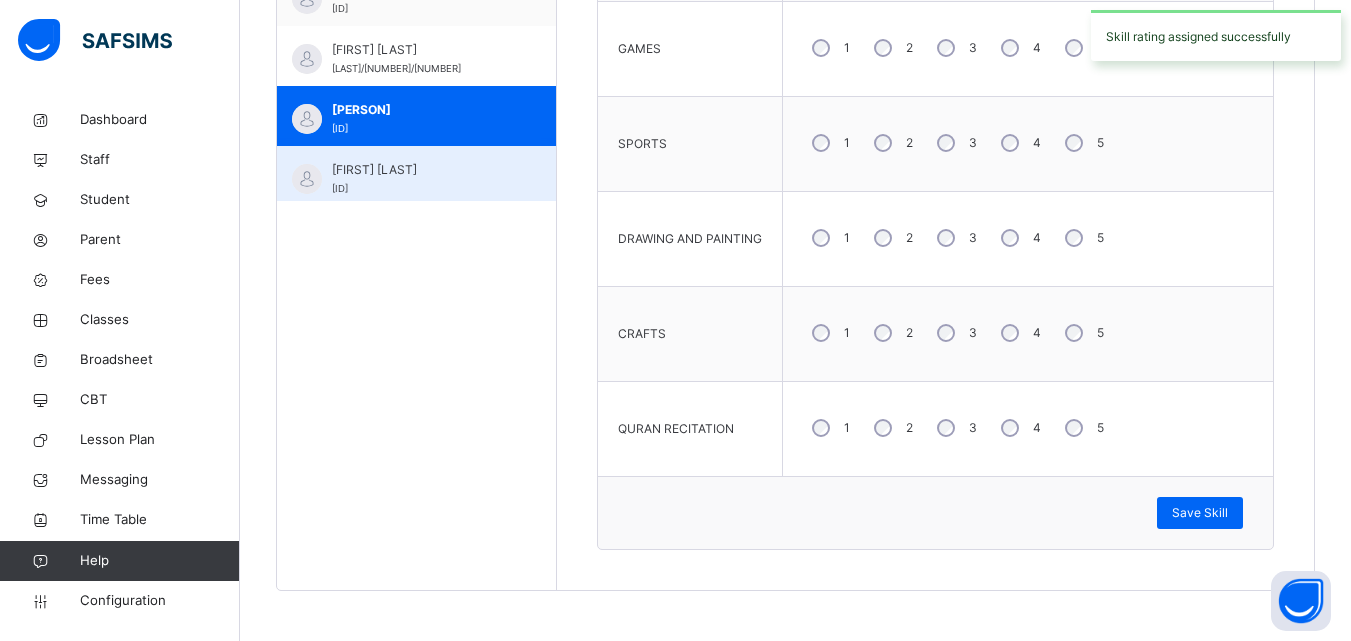 click on "MARYAM  QASIM" at bounding box center [421, 170] 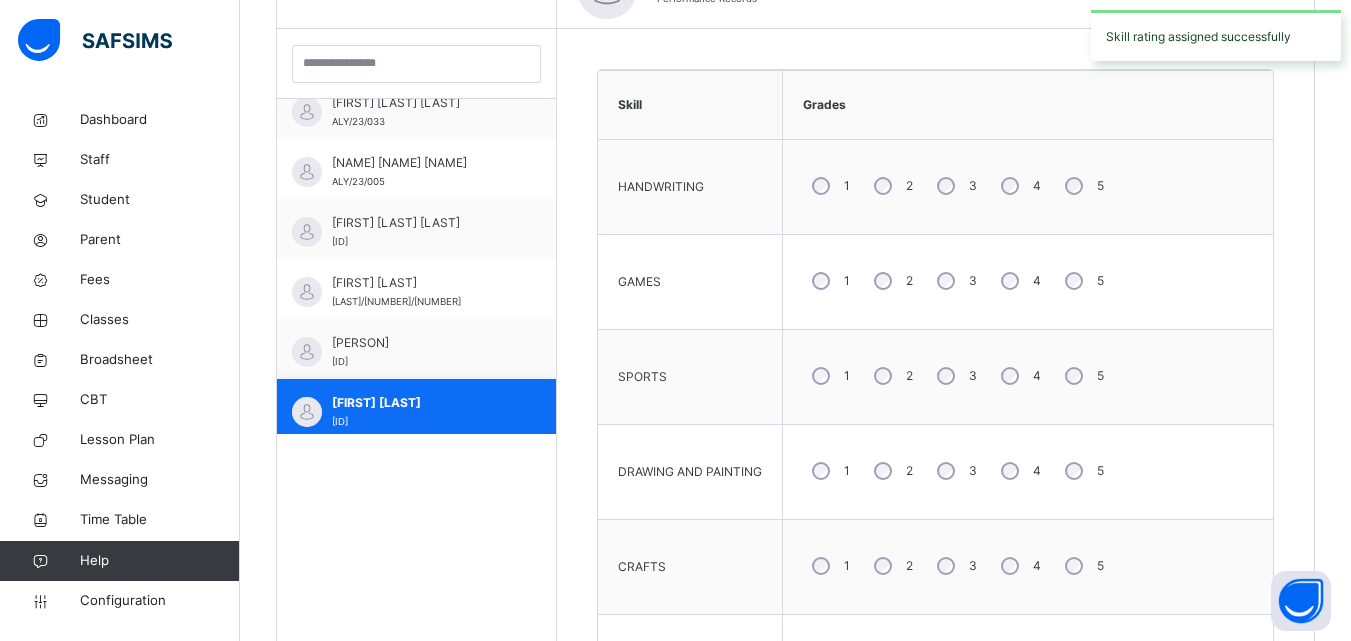 scroll, scrollTop: 800, scrollLeft: 0, axis: vertical 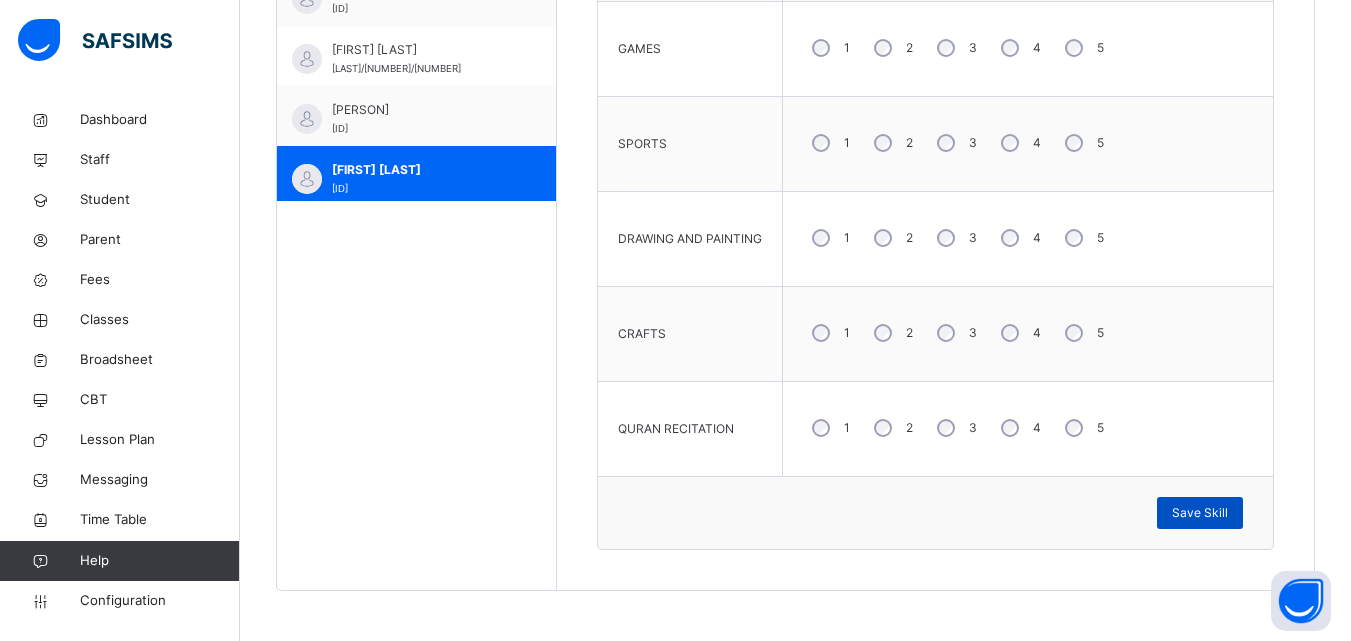 click on "Save Skill" at bounding box center [1200, 513] 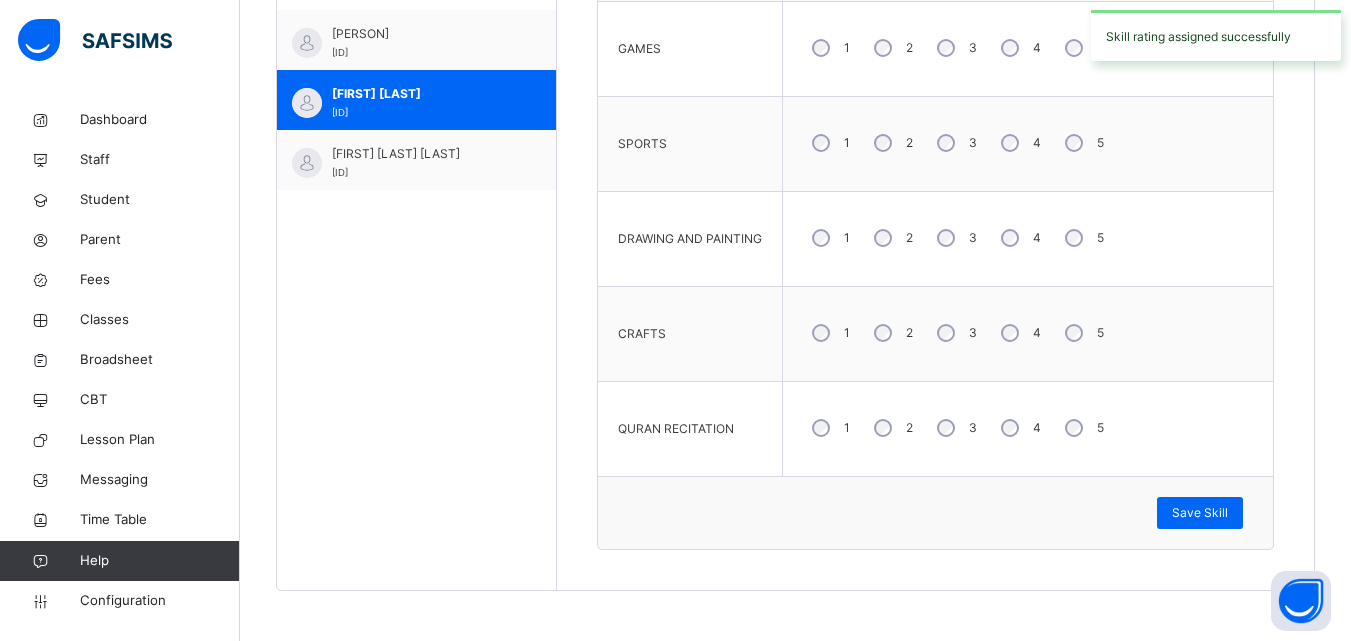 scroll, scrollTop: 325, scrollLeft: 0, axis: vertical 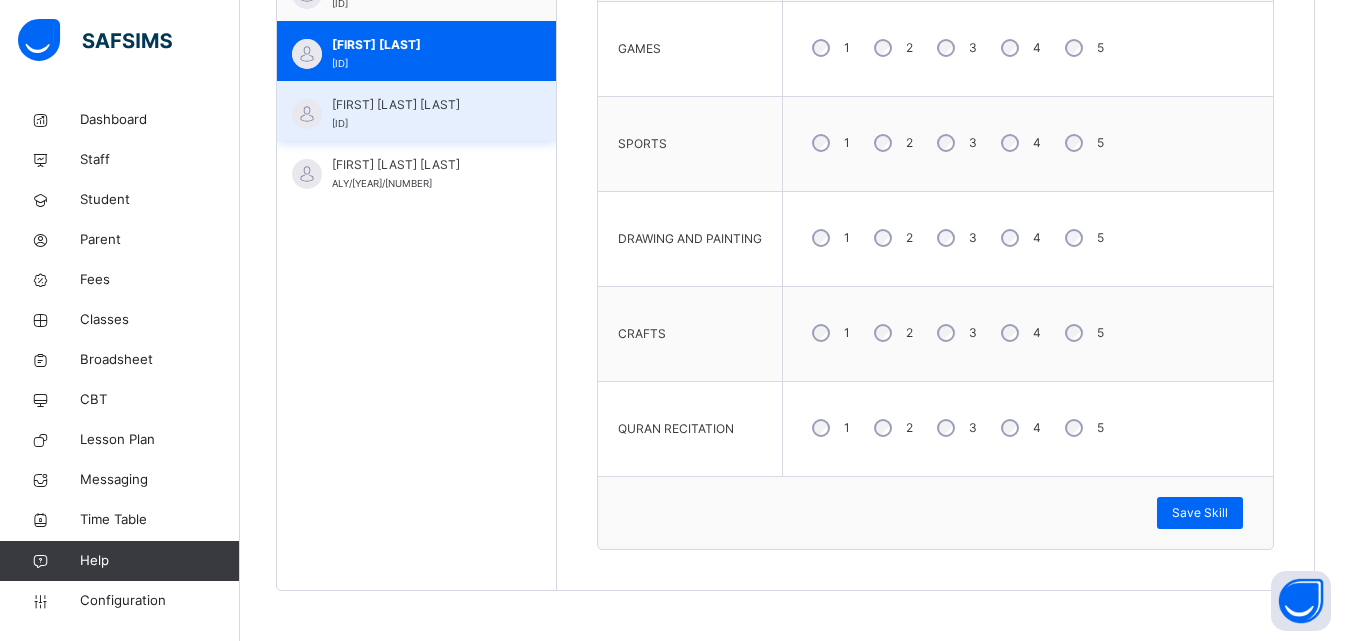 click on "MUHAMMAD MUSA BINYAMIN" at bounding box center (421, 105) 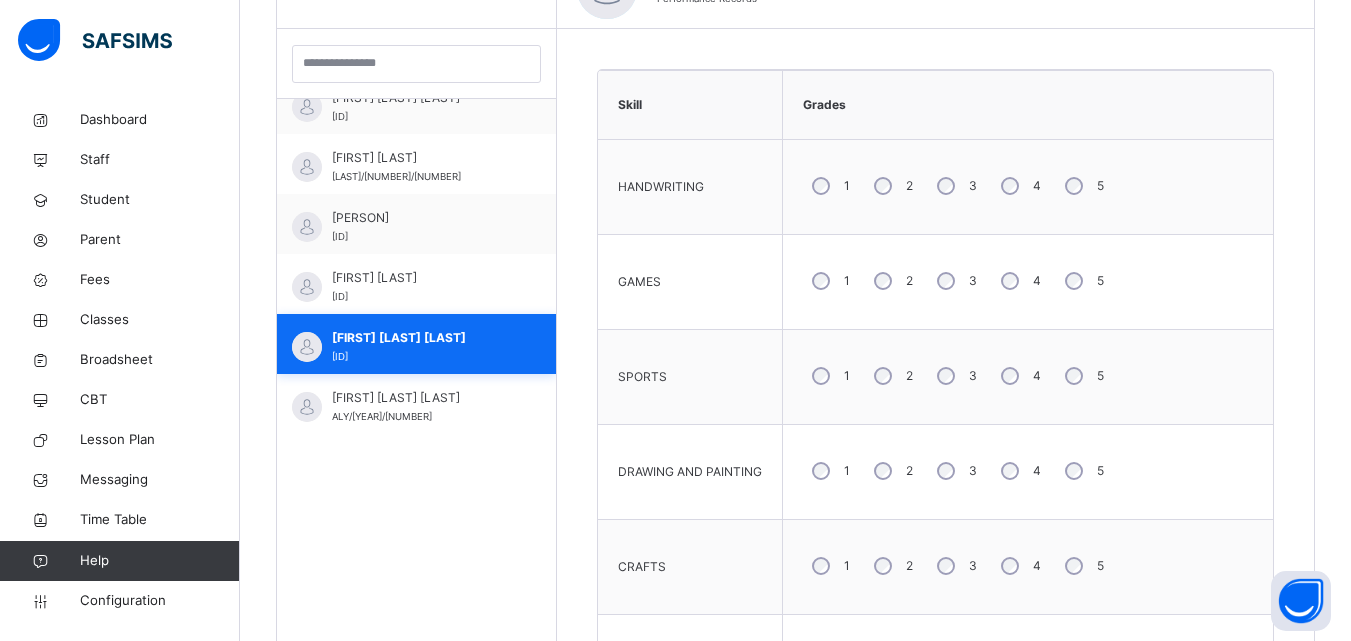 scroll, scrollTop: 800, scrollLeft: 0, axis: vertical 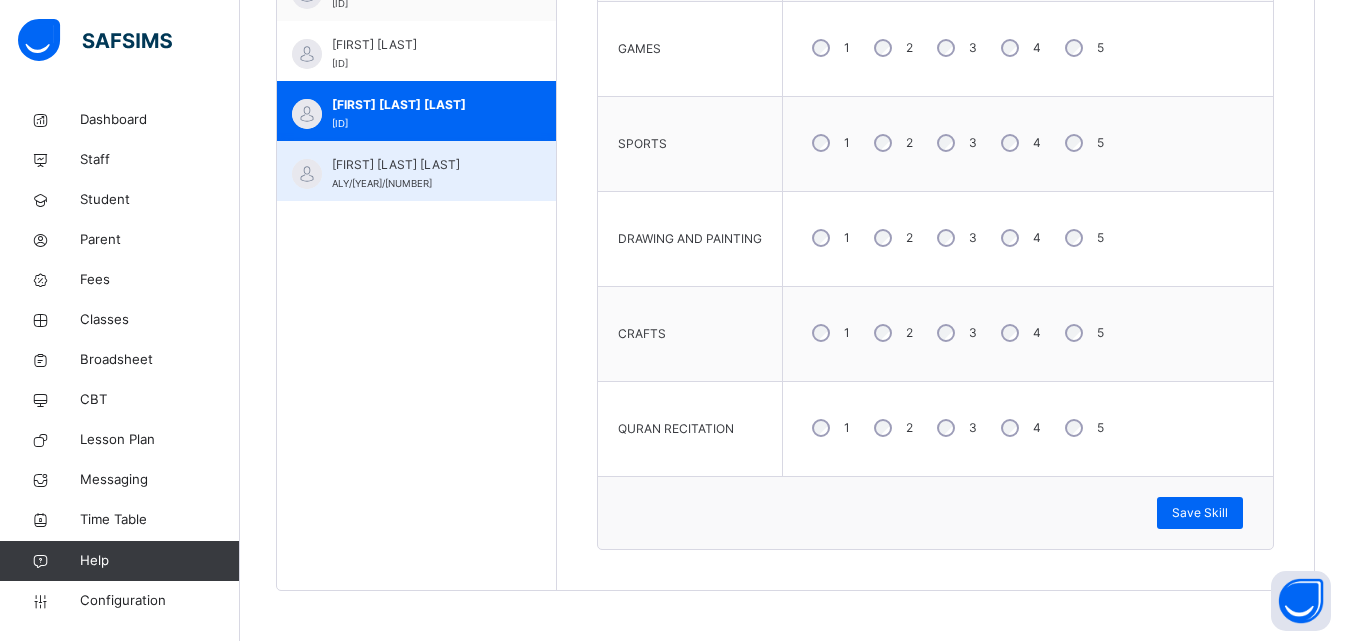 click on "SADIYA  NUHU BAMALLI" at bounding box center (421, 165) 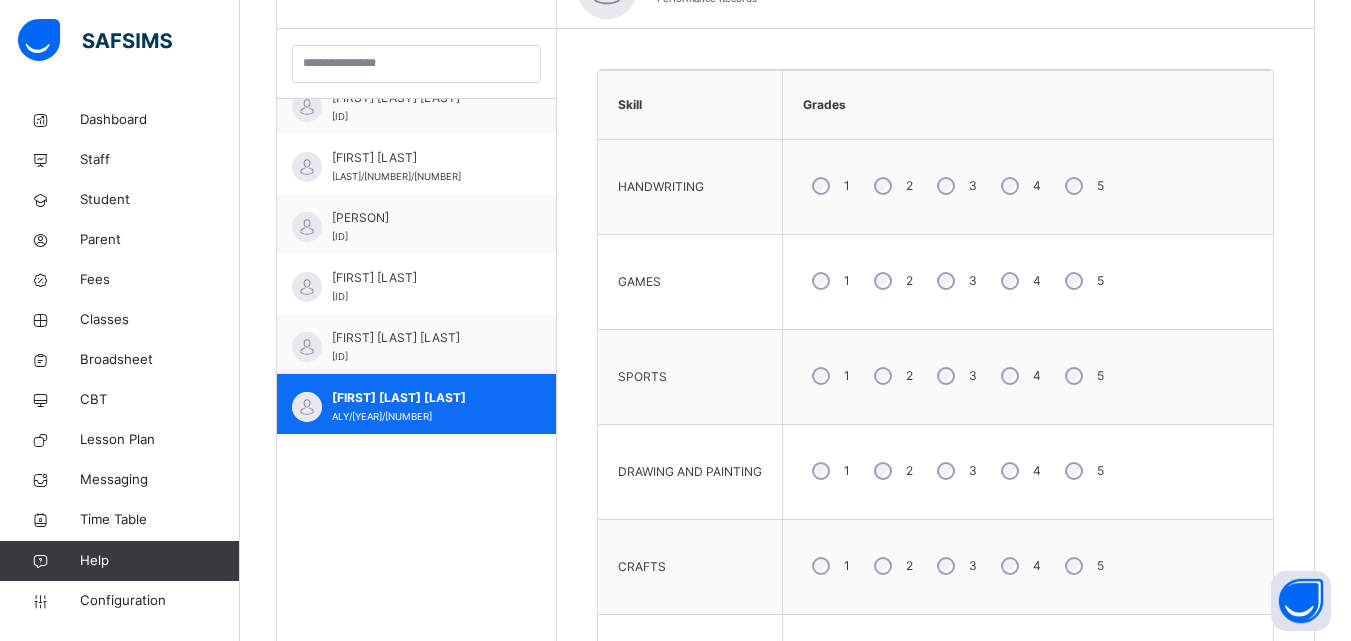 scroll, scrollTop: 800, scrollLeft: 0, axis: vertical 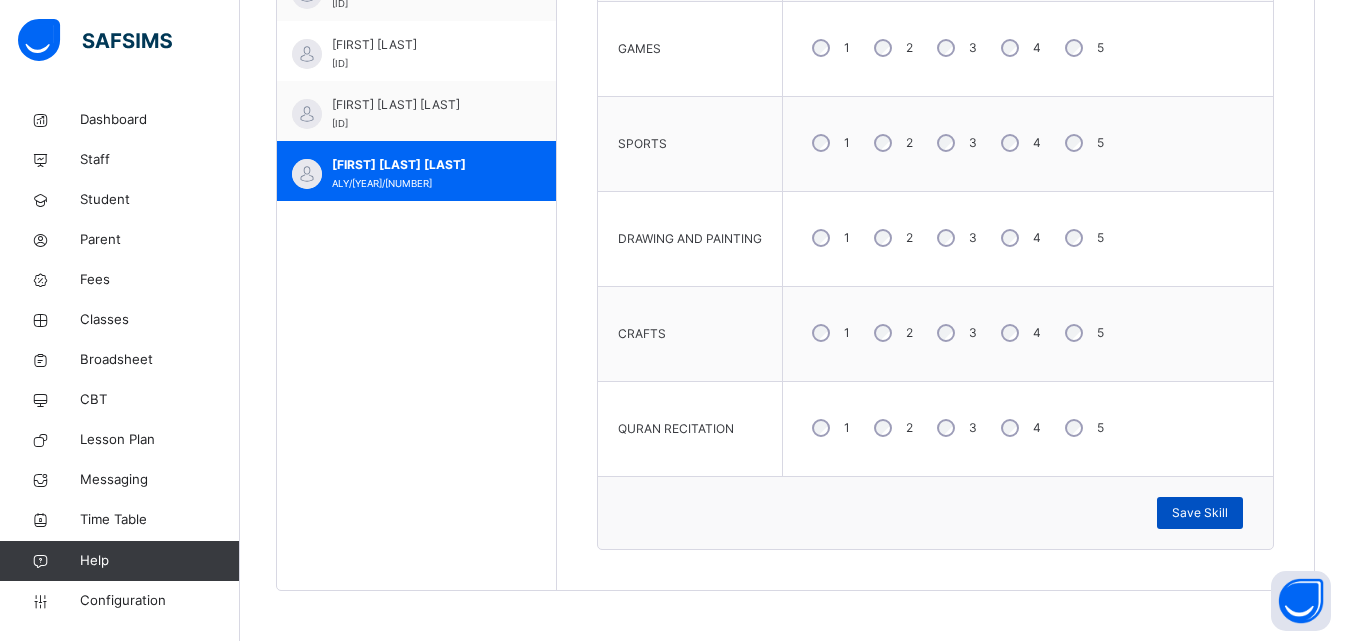 click on "Save Skill" at bounding box center (1200, 513) 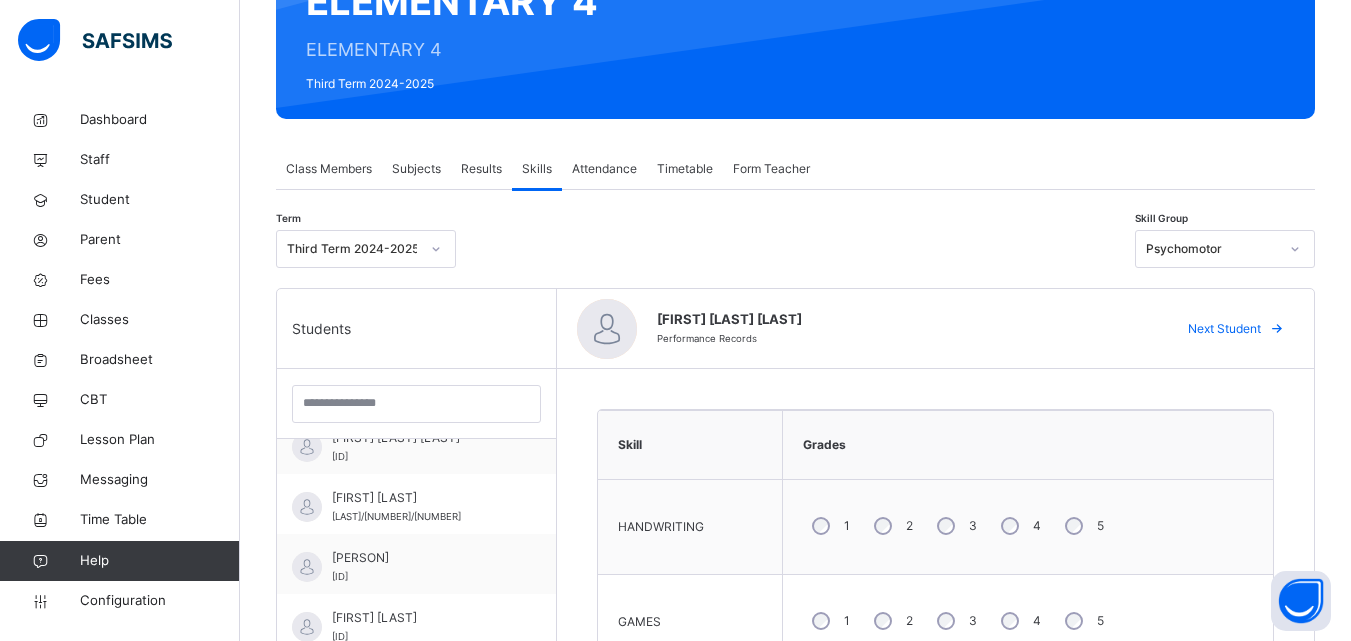 scroll, scrollTop: 80, scrollLeft: 0, axis: vertical 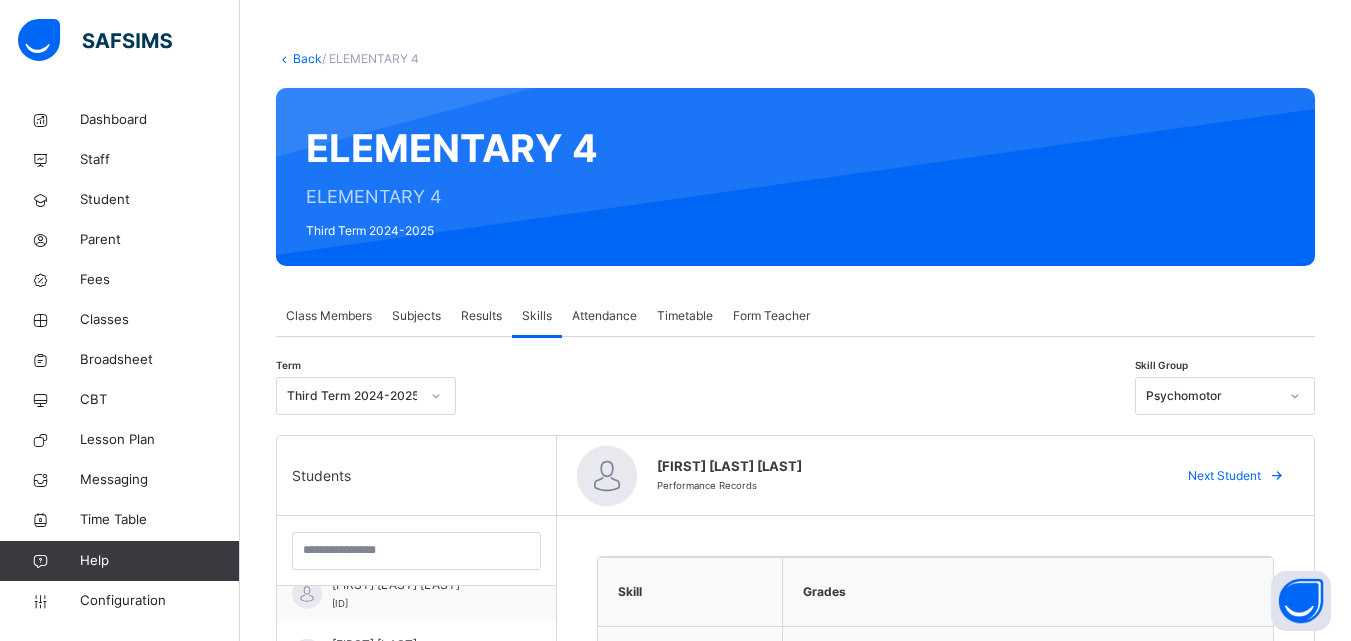click on "Results" at bounding box center [481, 316] 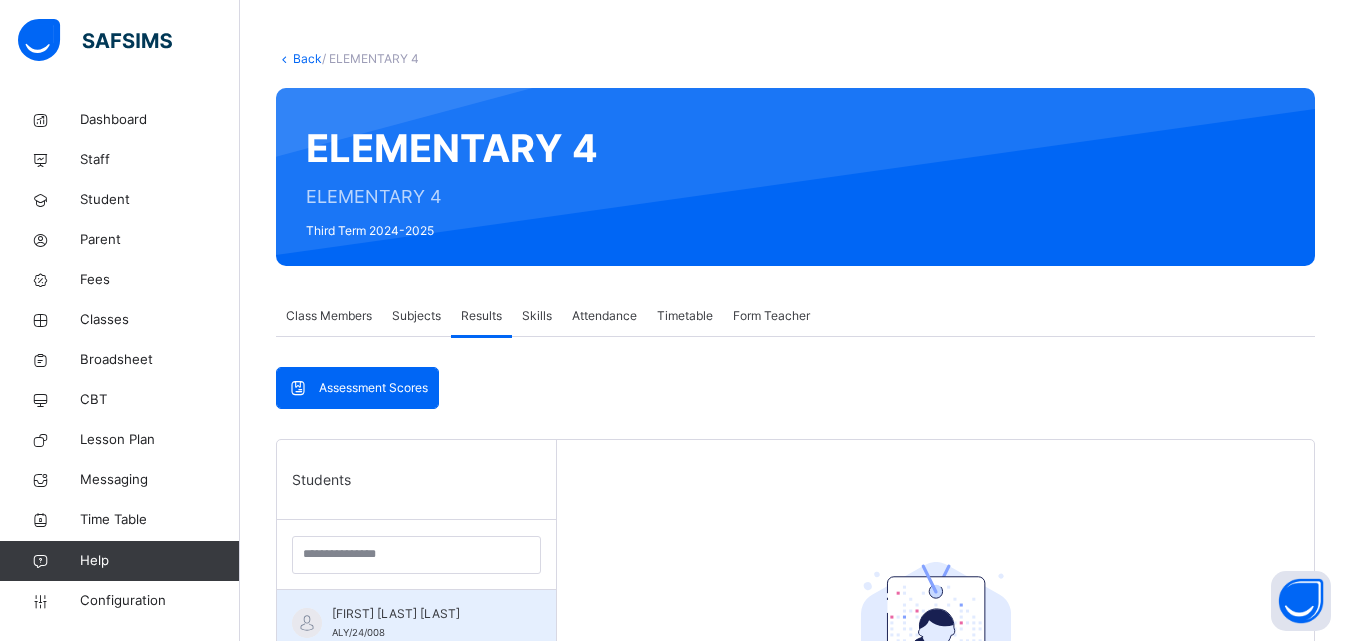 click on "ANAS IBRAHIM BASHIR" at bounding box center [421, 614] 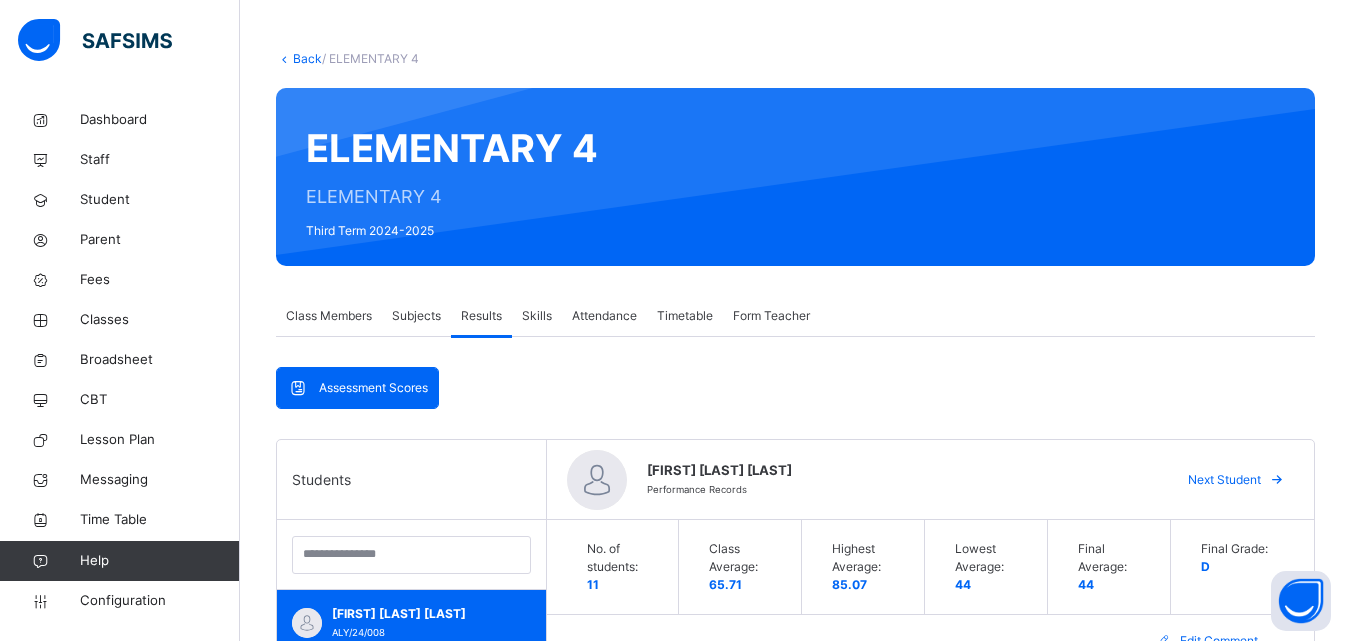 type on "**********" 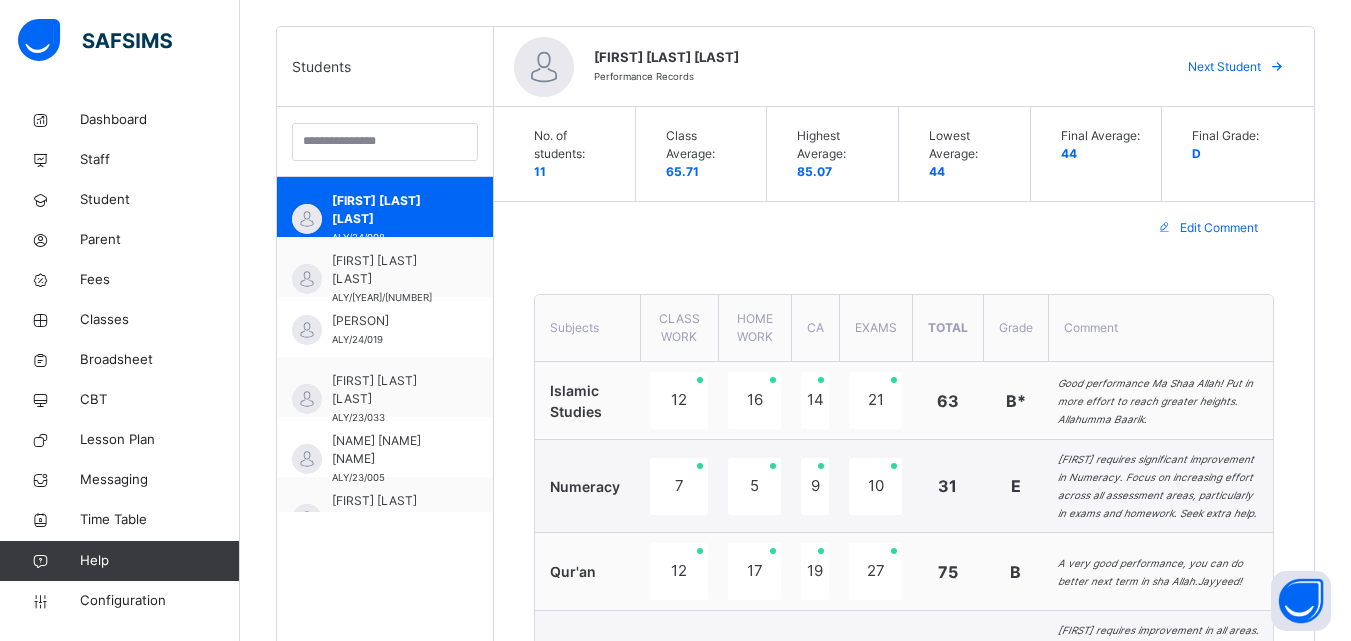 scroll, scrollTop: 547, scrollLeft: 0, axis: vertical 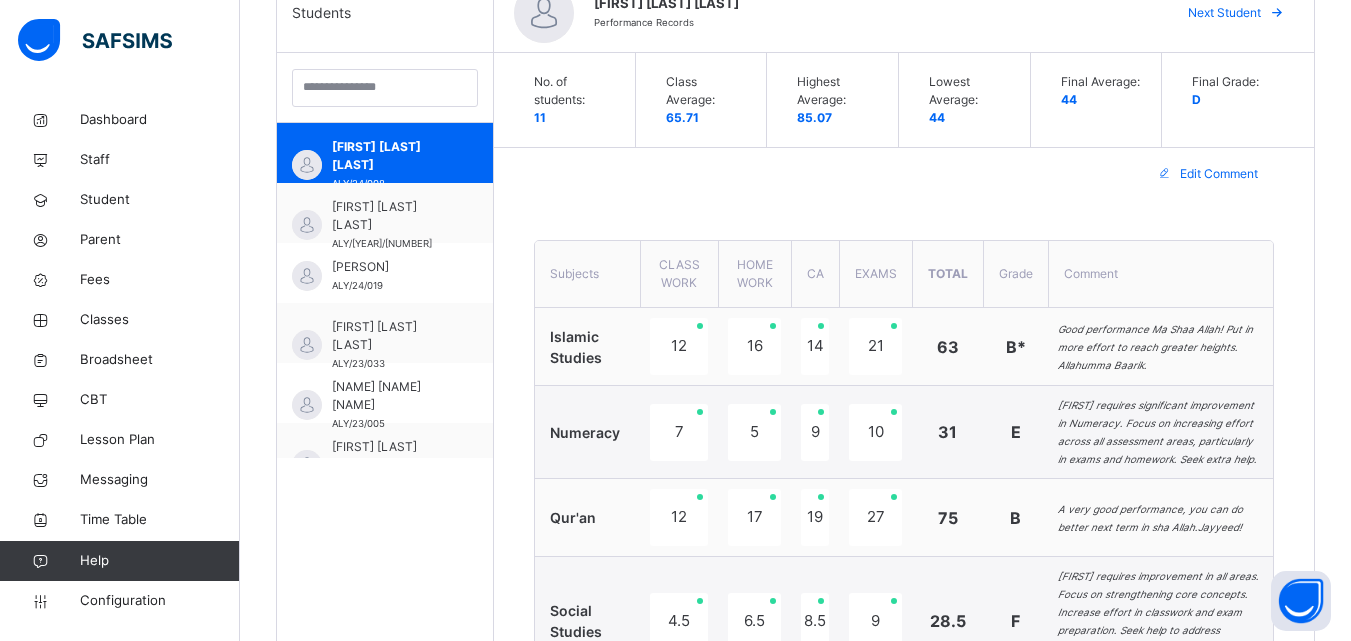 click on "Edit Comment" at bounding box center [1219, 174] 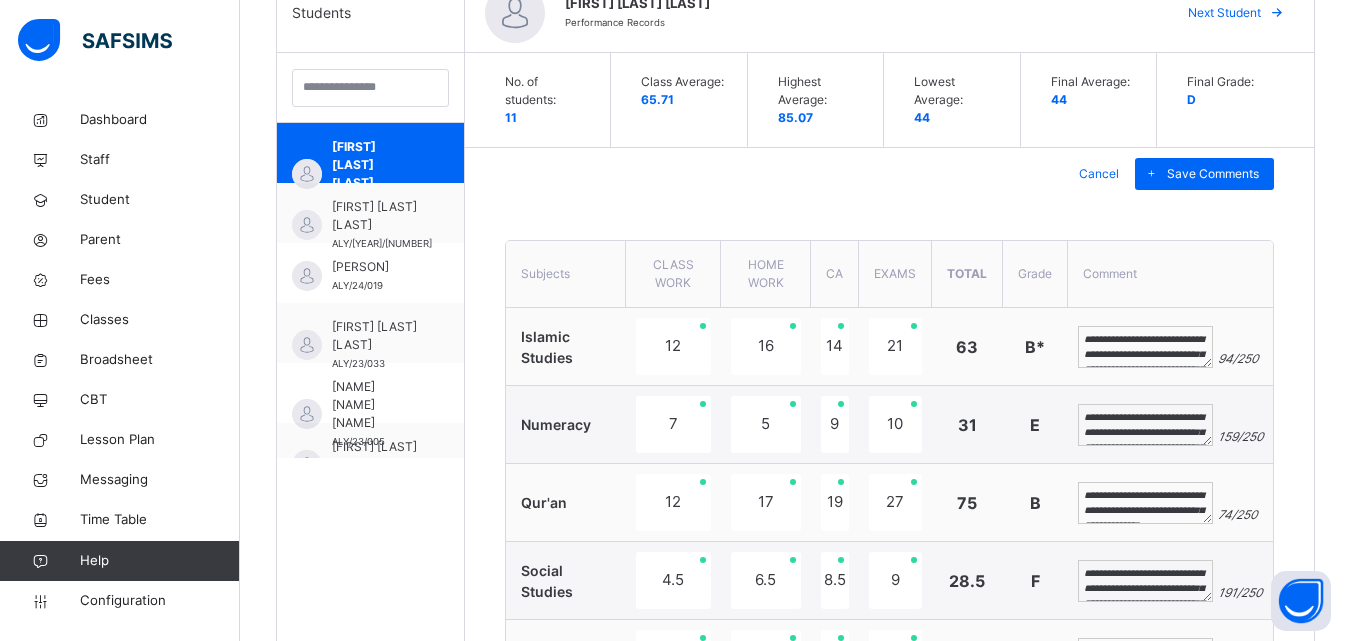 click on "**********" at bounding box center (1145, 347) 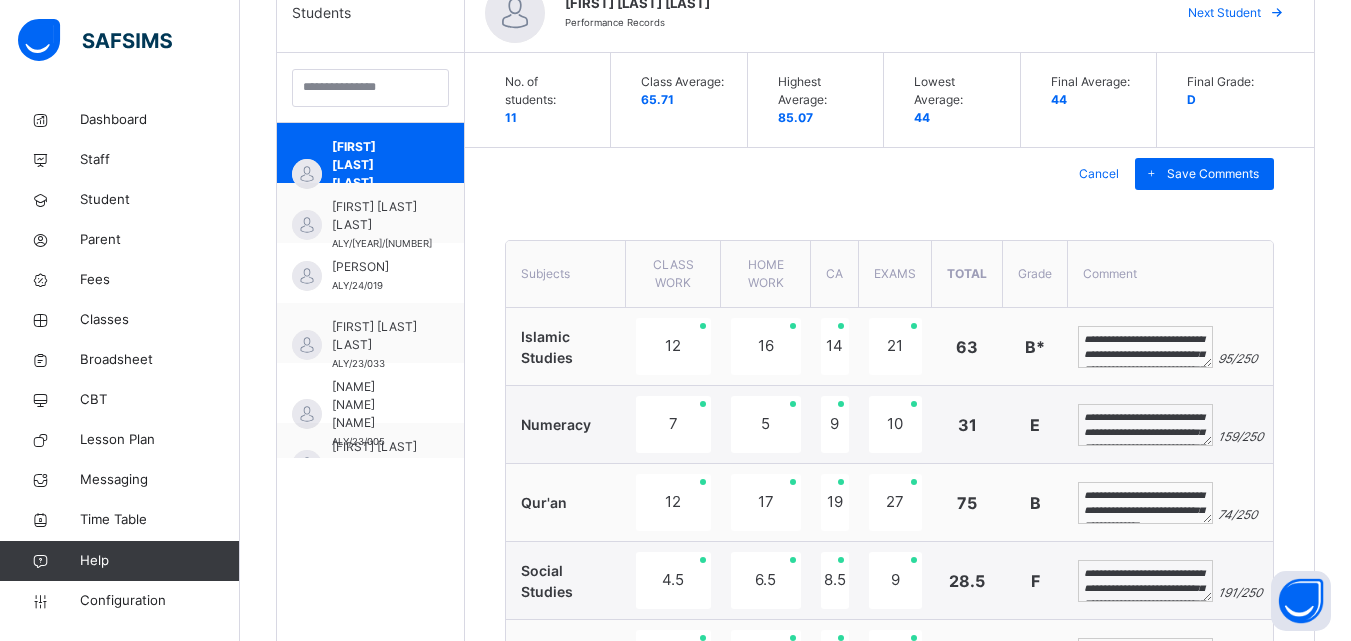 type on "**********" 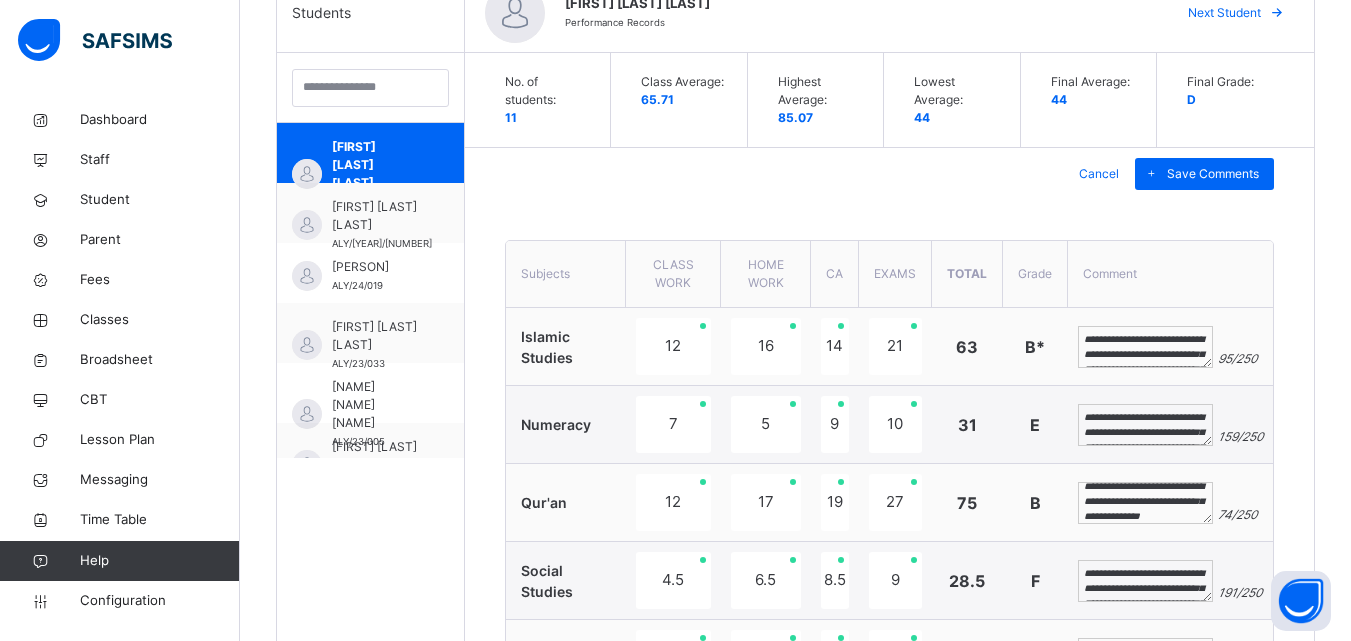scroll, scrollTop: 24, scrollLeft: 0, axis: vertical 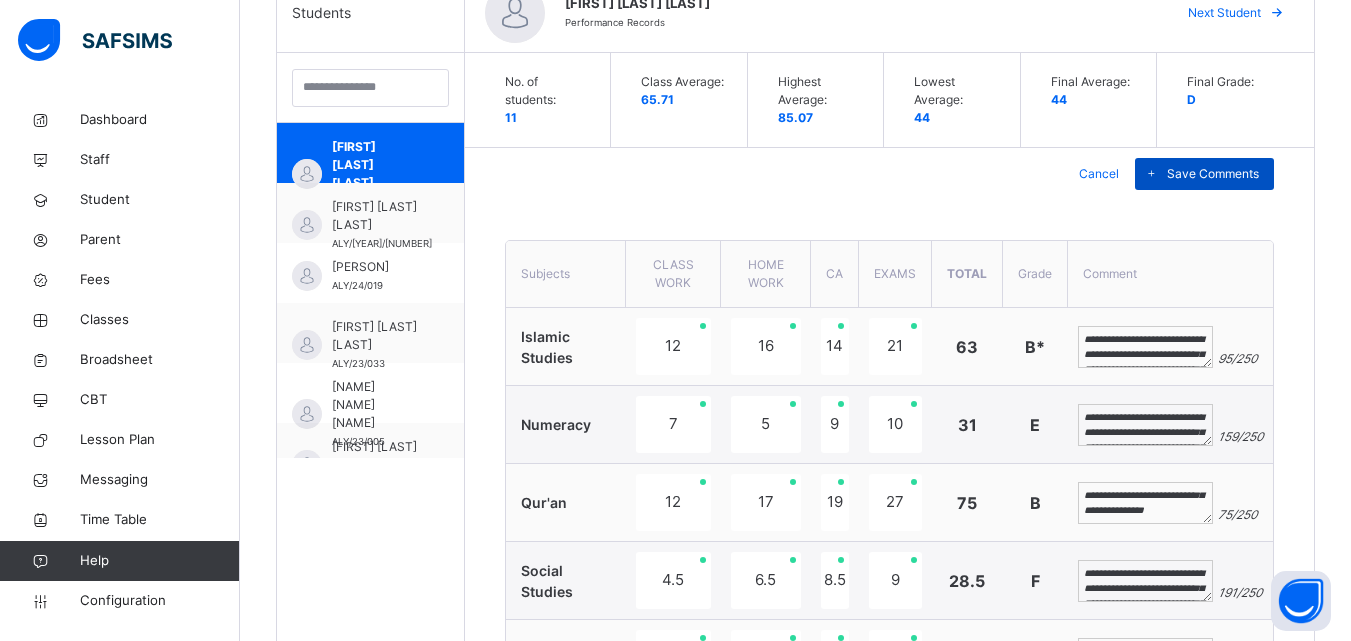 type on "**********" 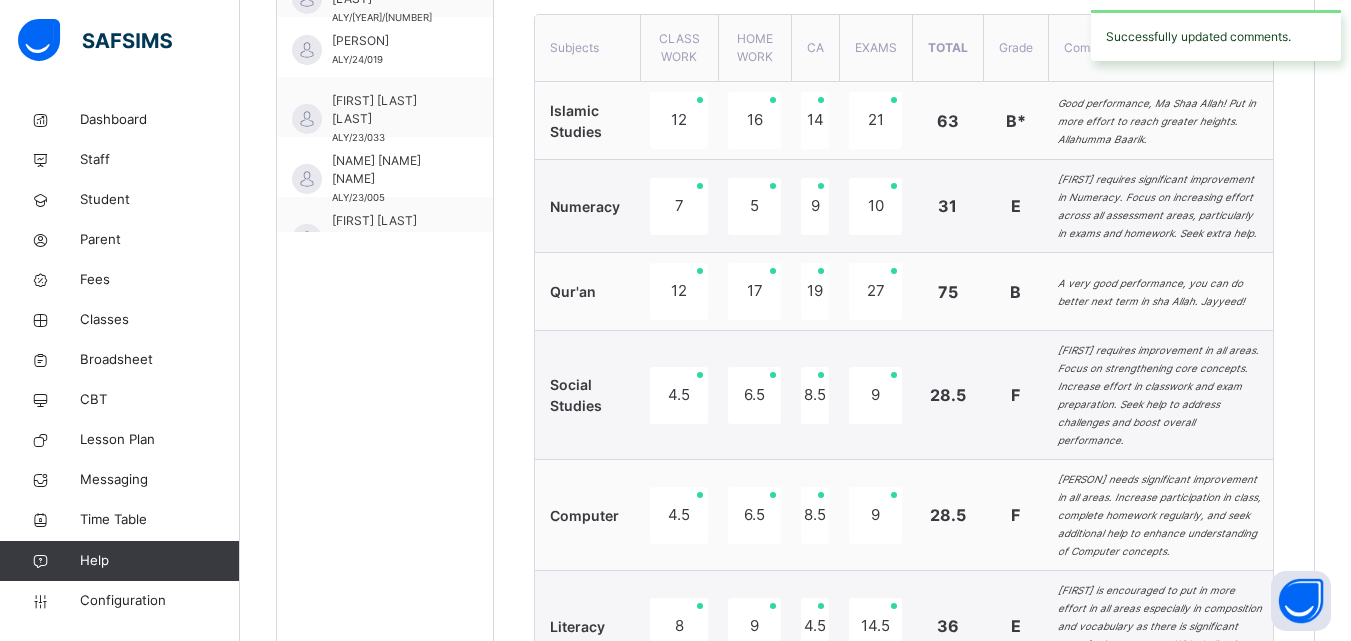 scroll, scrollTop: 960, scrollLeft: 0, axis: vertical 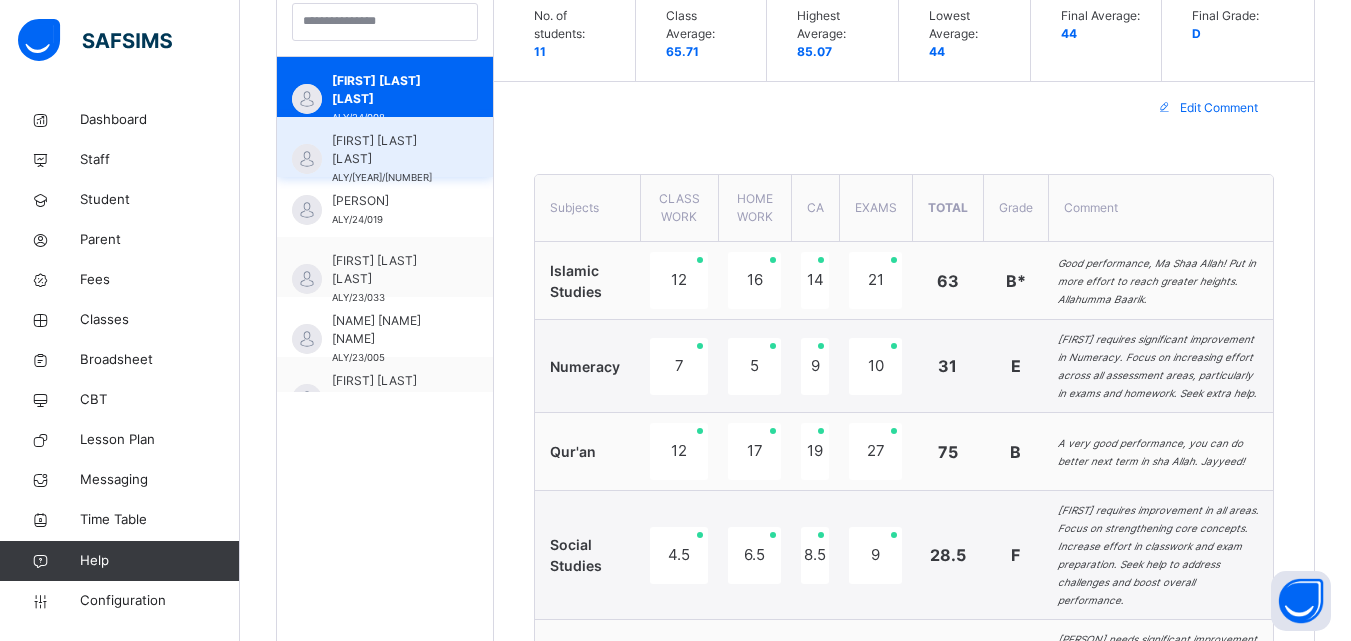 click on "FATIMA JUMARE YUSUF" at bounding box center [390, 150] 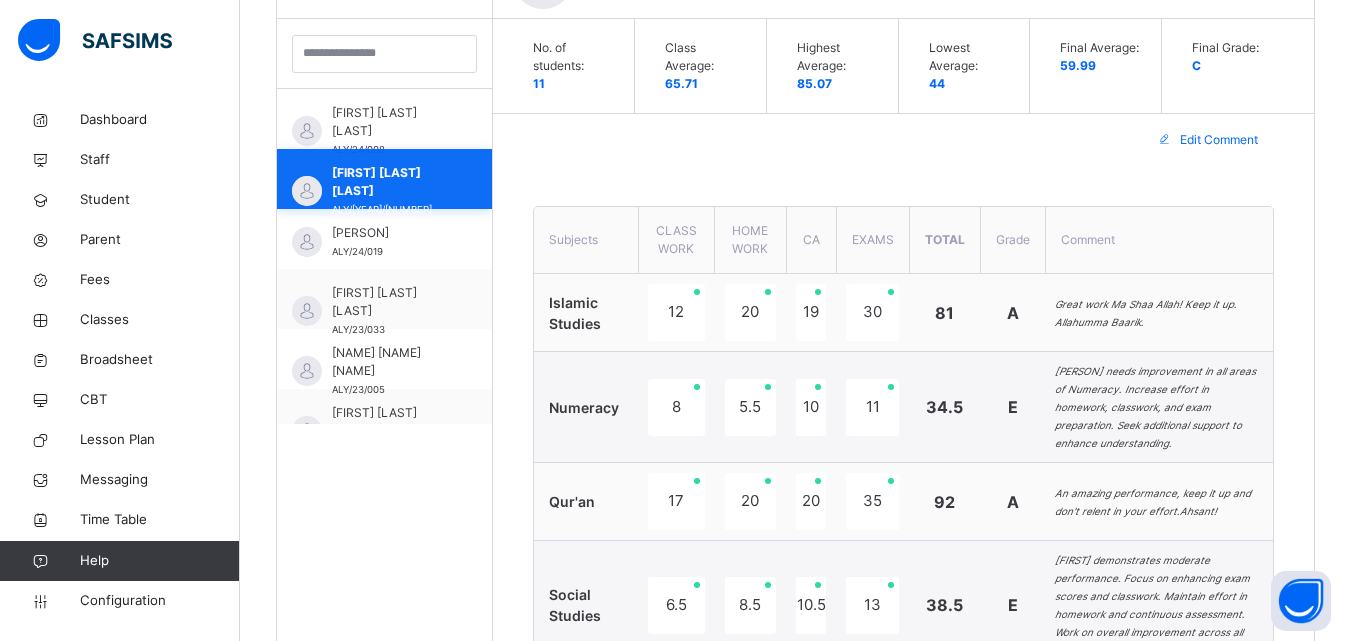 scroll, scrollTop: 613, scrollLeft: 0, axis: vertical 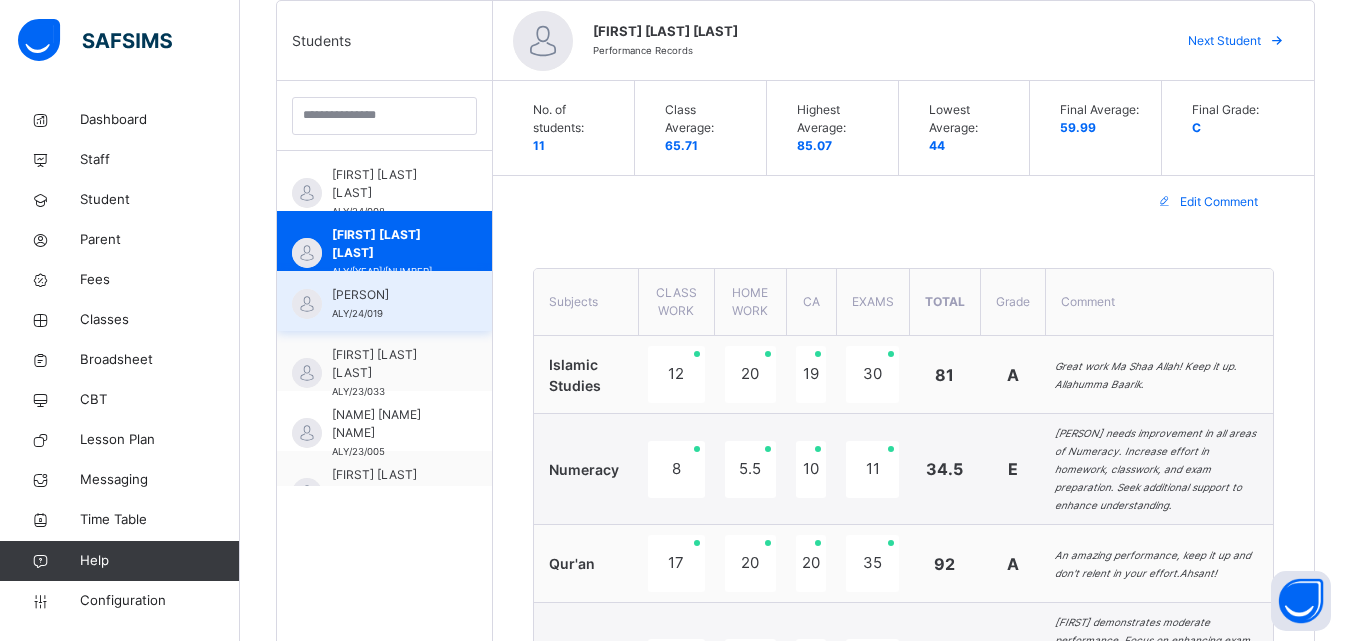 click on "FATIMAH OLUWAGBOTEMI ADENIYI AKEE" at bounding box center [389, 295] 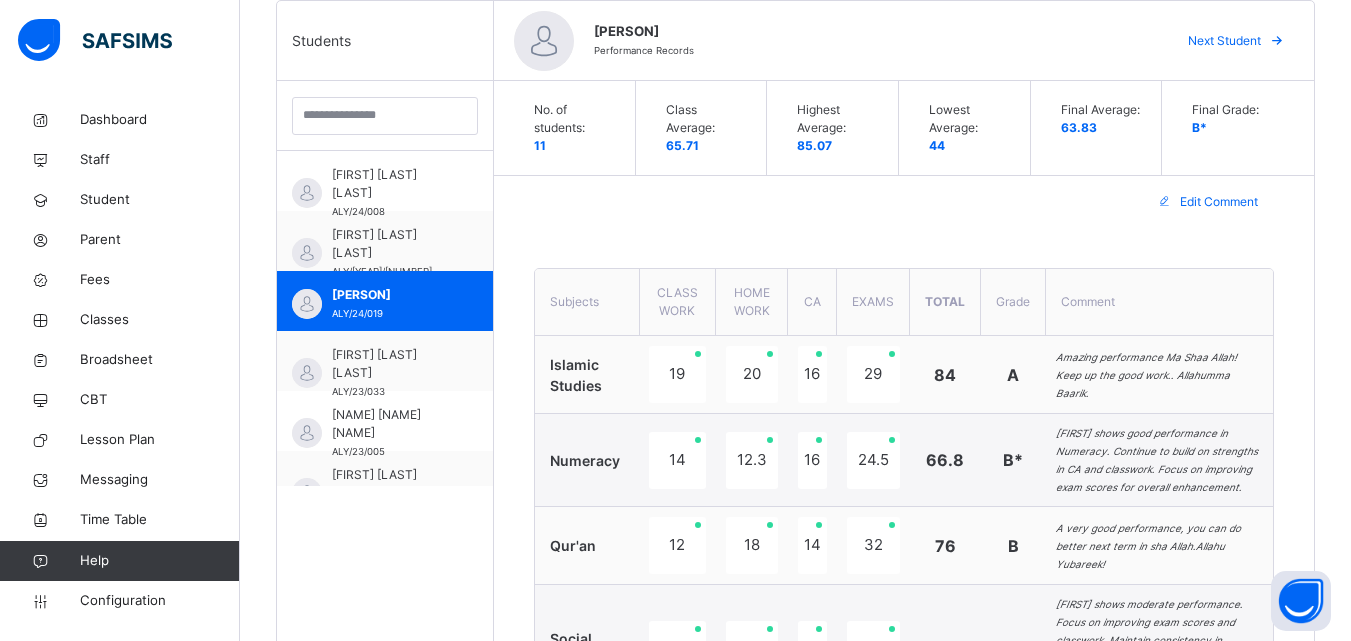click on "Edit Comment" at bounding box center [1219, 202] 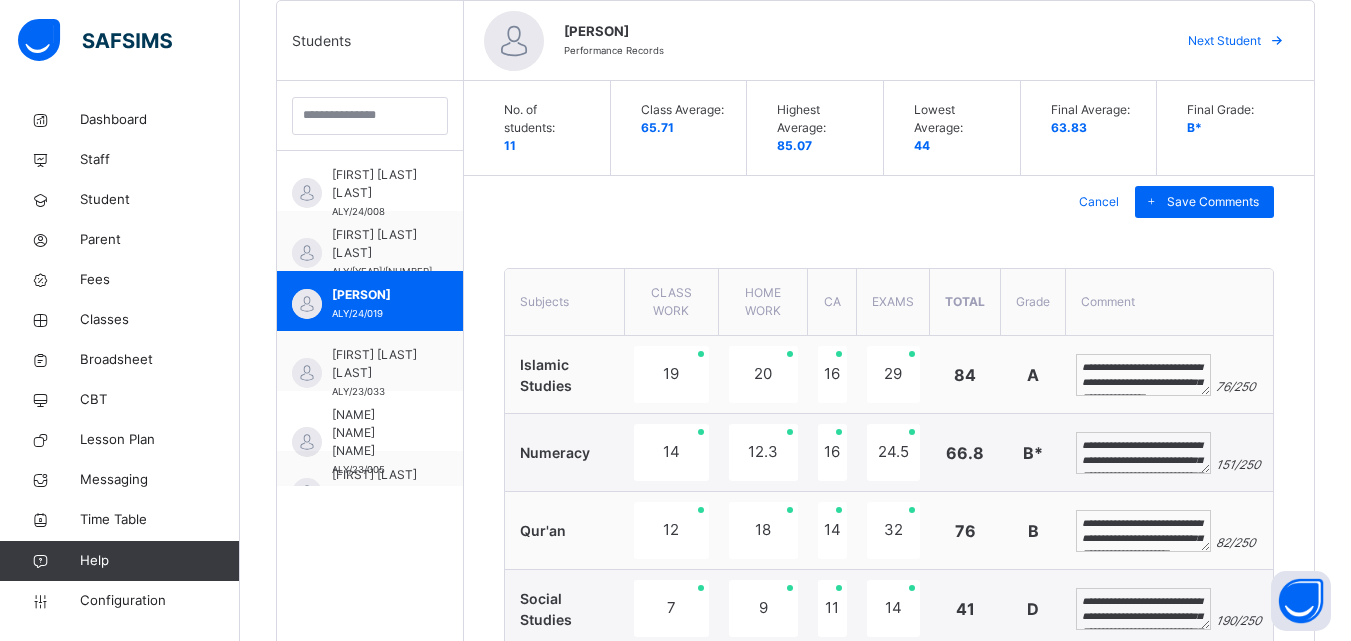 click on "**********" at bounding box center (1143, 375) 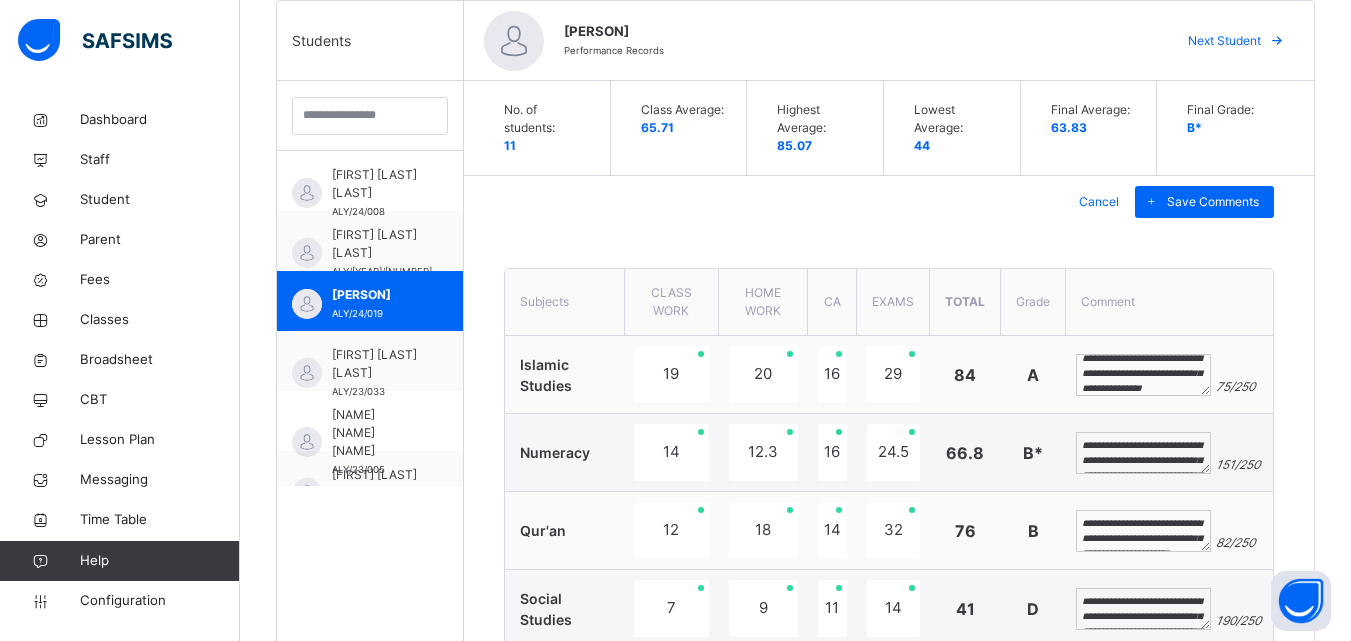 scroll, scrollTop: 24, scrollLeft: 0, axis: vertical 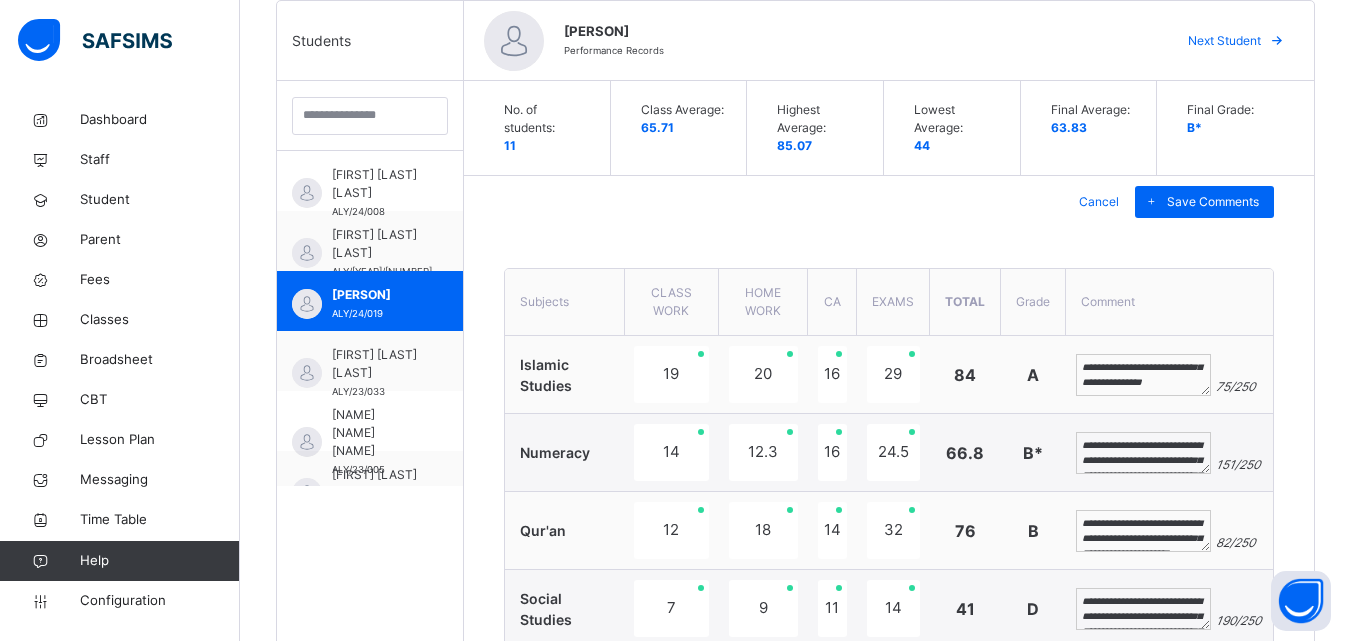 type on "**********" 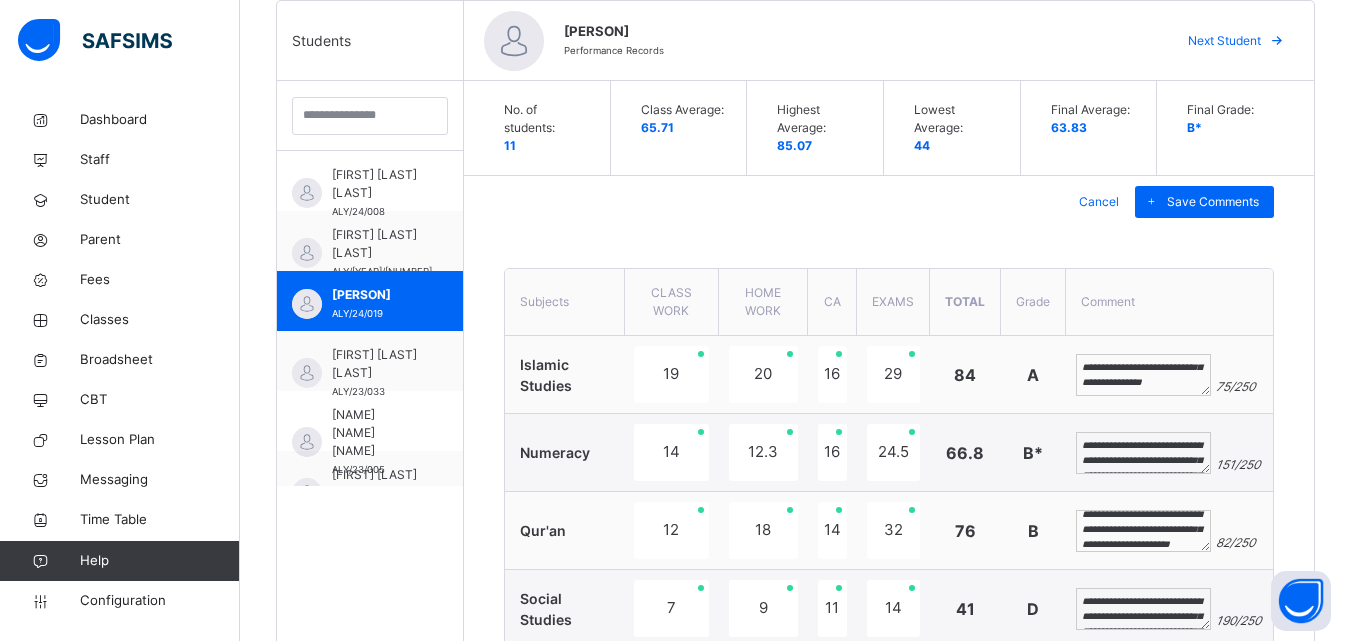 scroll, scrollTop: 24, scrollLeft: 0, axis: vertical 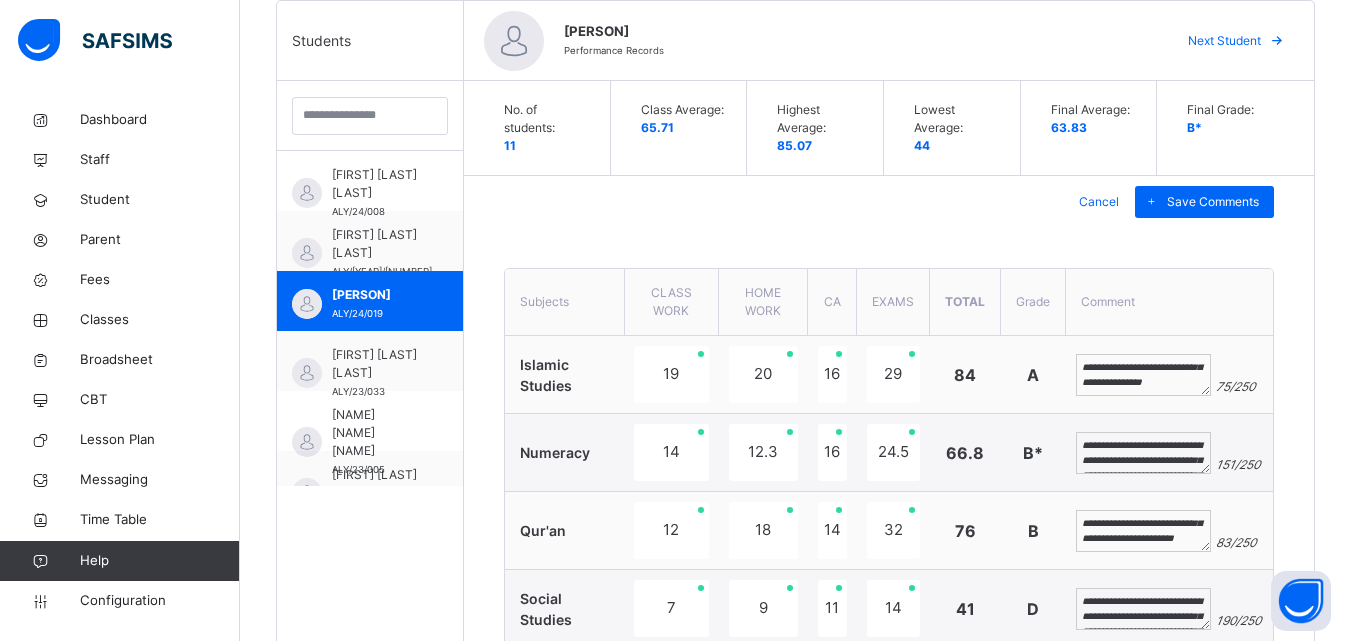 type on "**********" 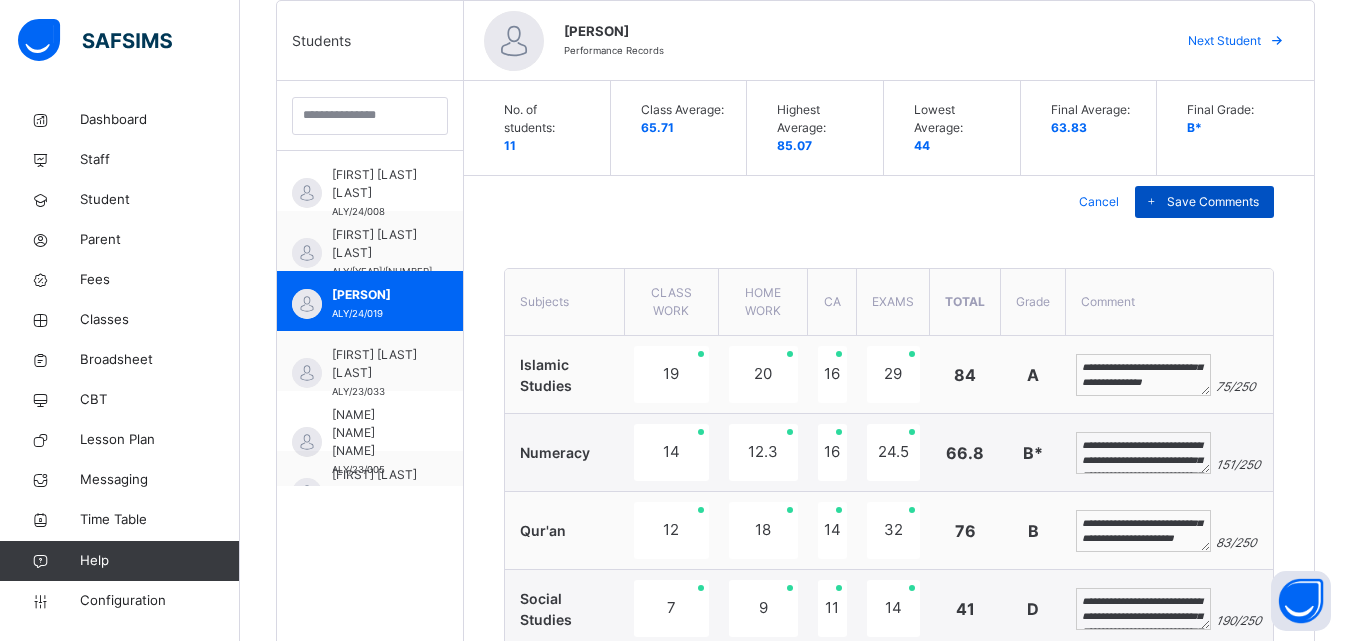click on "Save Comments" at bounding box center (1213, 202) 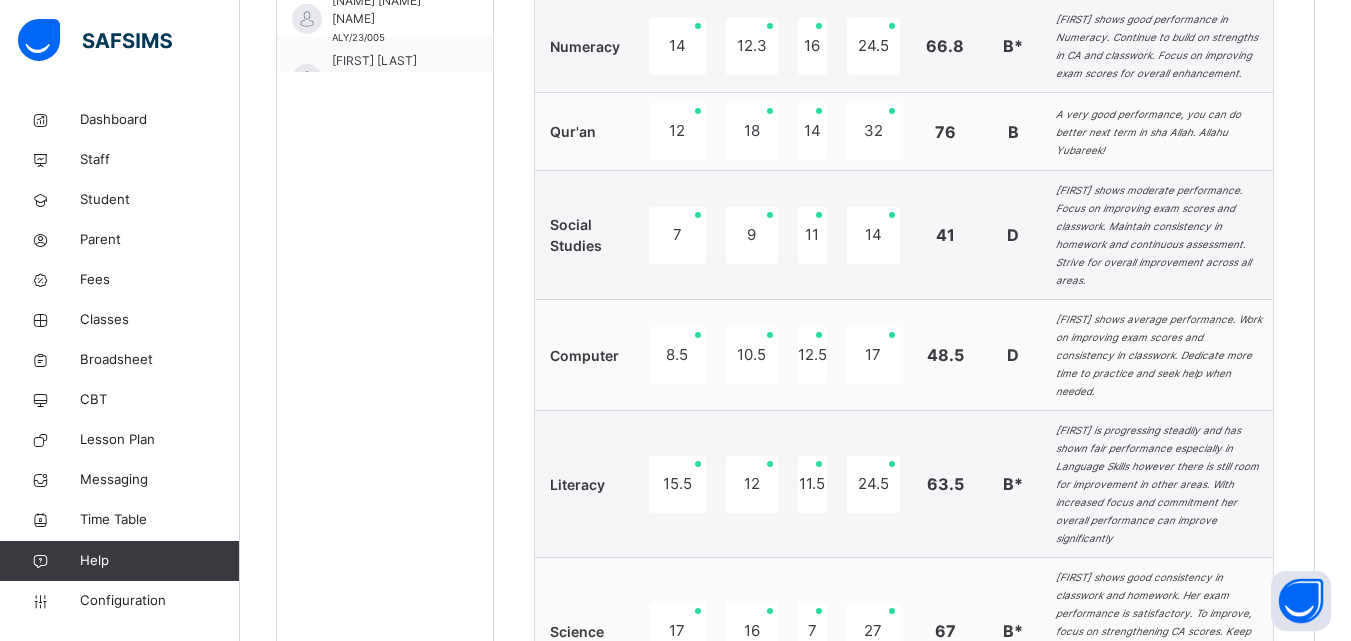 scroll, scrollTop: 1026, scrollLeft: 0, axis: vertical 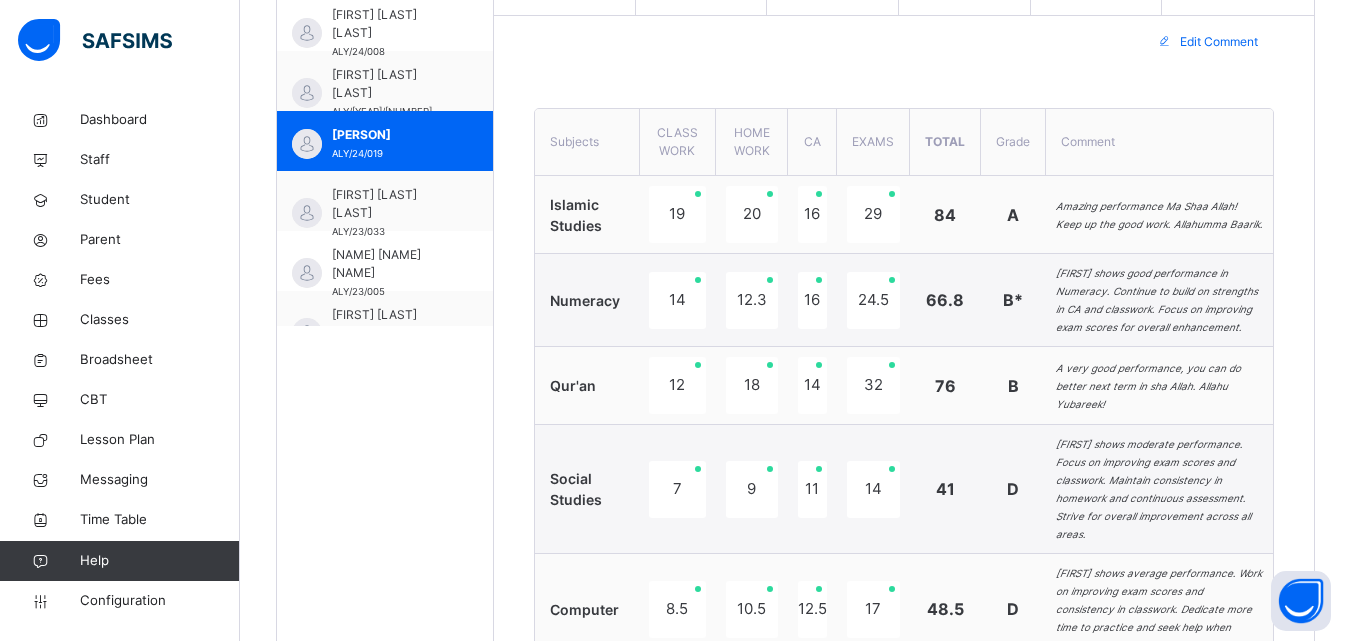 click on "Edit Comment" at bounding box center [1219, 42] 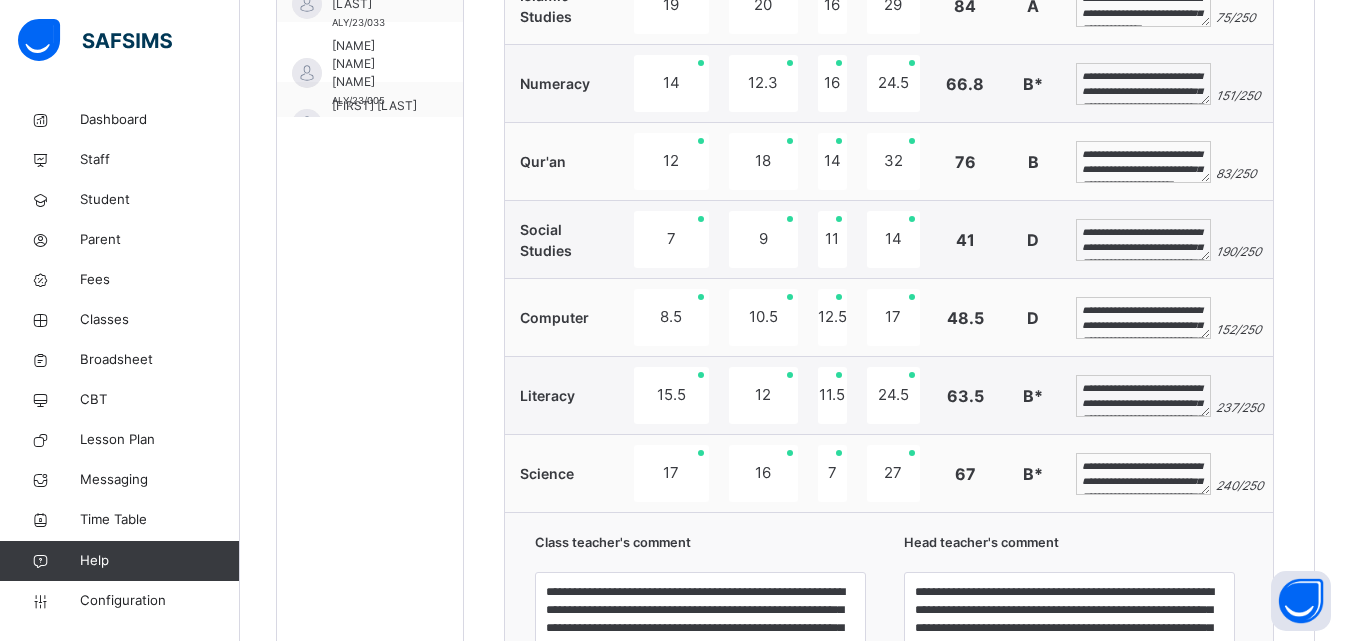 scroll, scrollTop: 955, scrollLeft: 0, axis: vertical 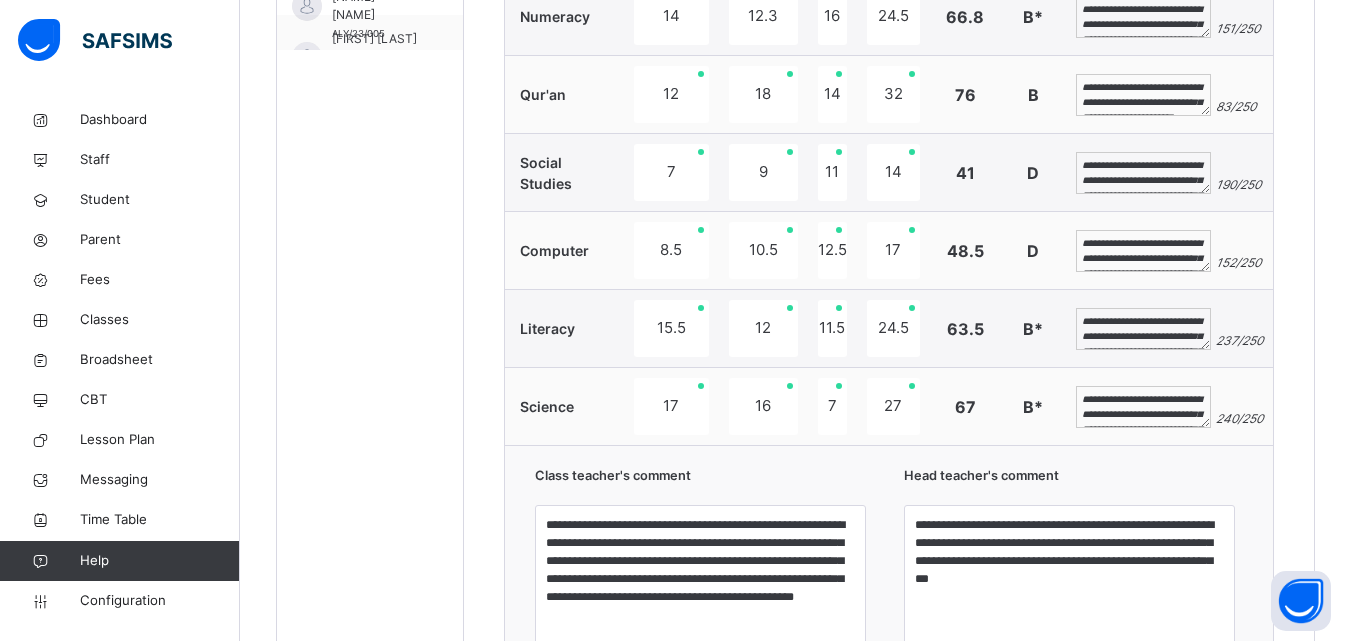 click on "**********" at bounding box center [1143, 329] 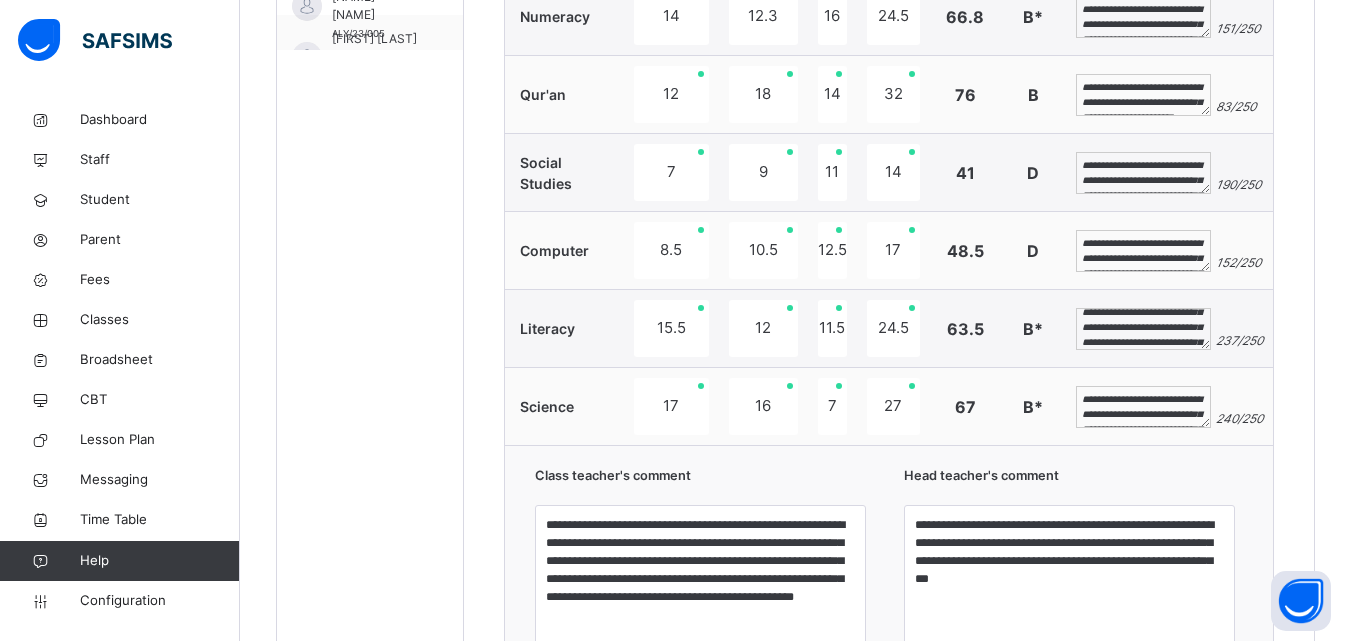 scroll, scrollTop: 69, scrollLeft: 0, axis: vertical 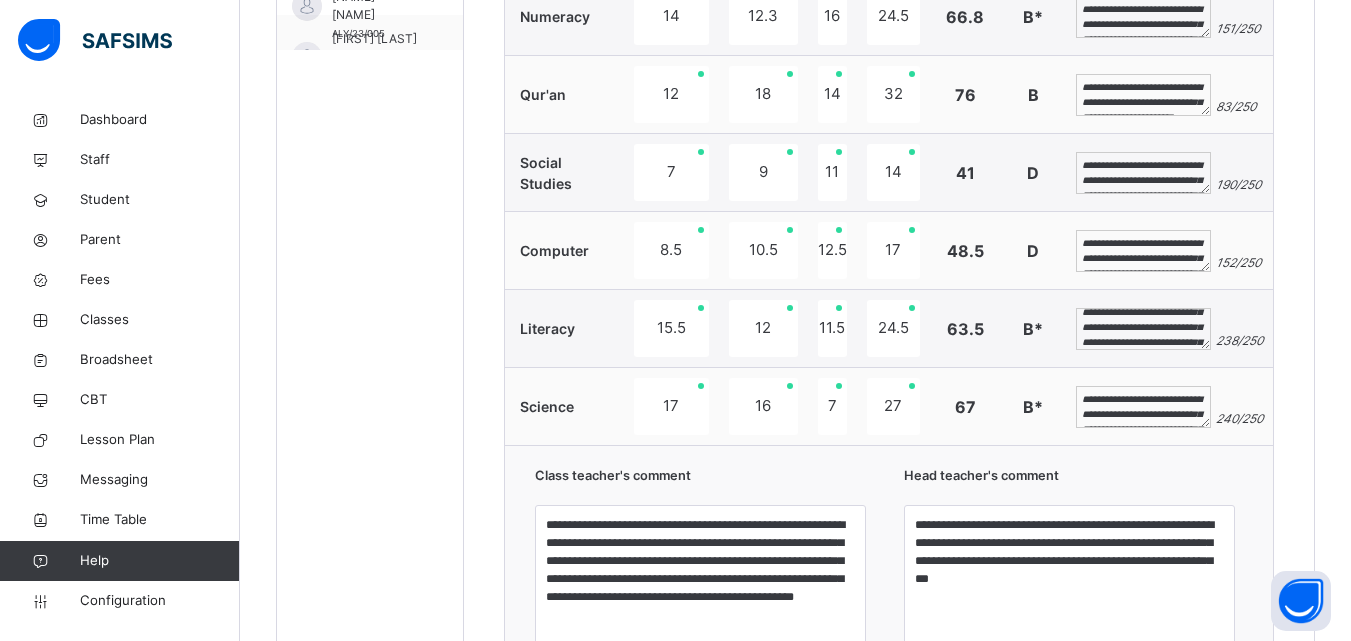 click on "**********" at bounding box center (1143, 329) 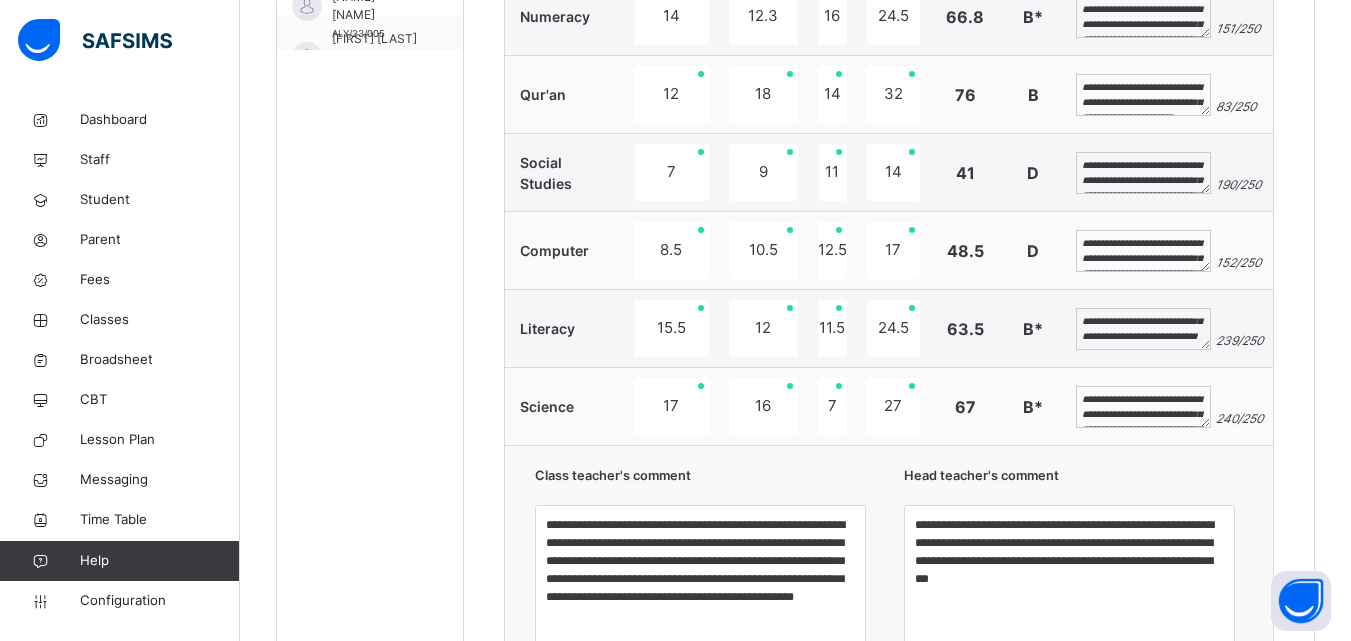 scroll, scrollTop: 174, scrollLeft: 0, axis: vertical 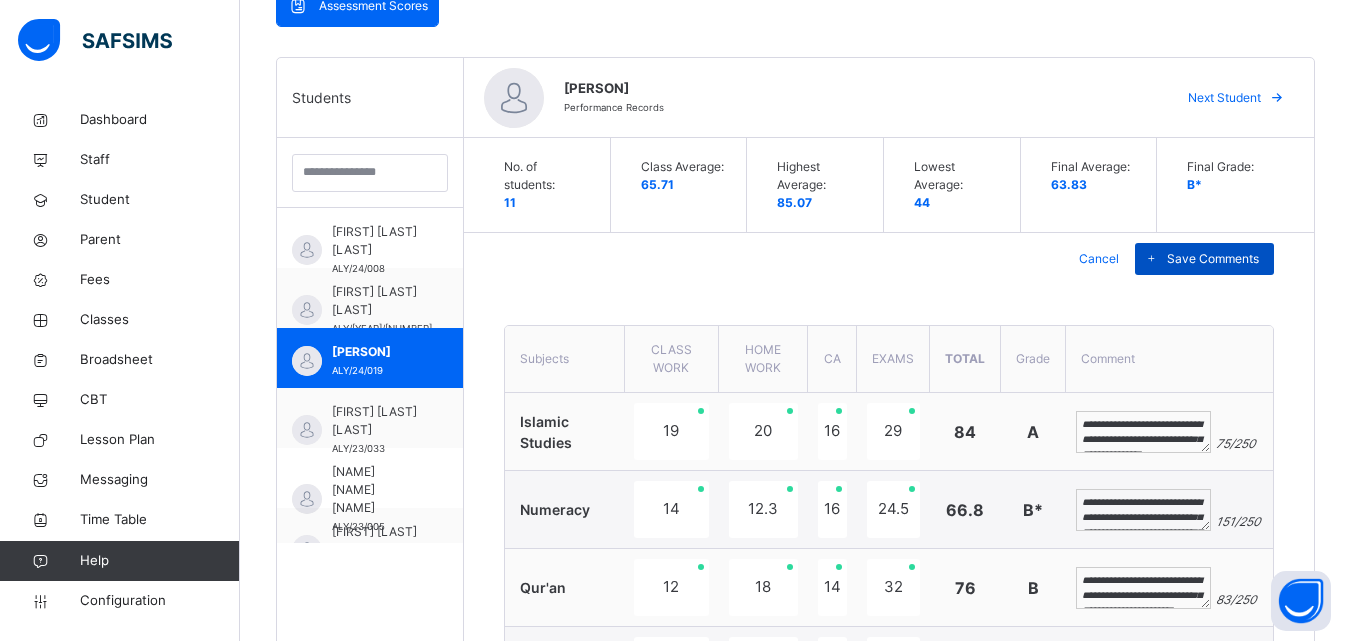 type on "**********" 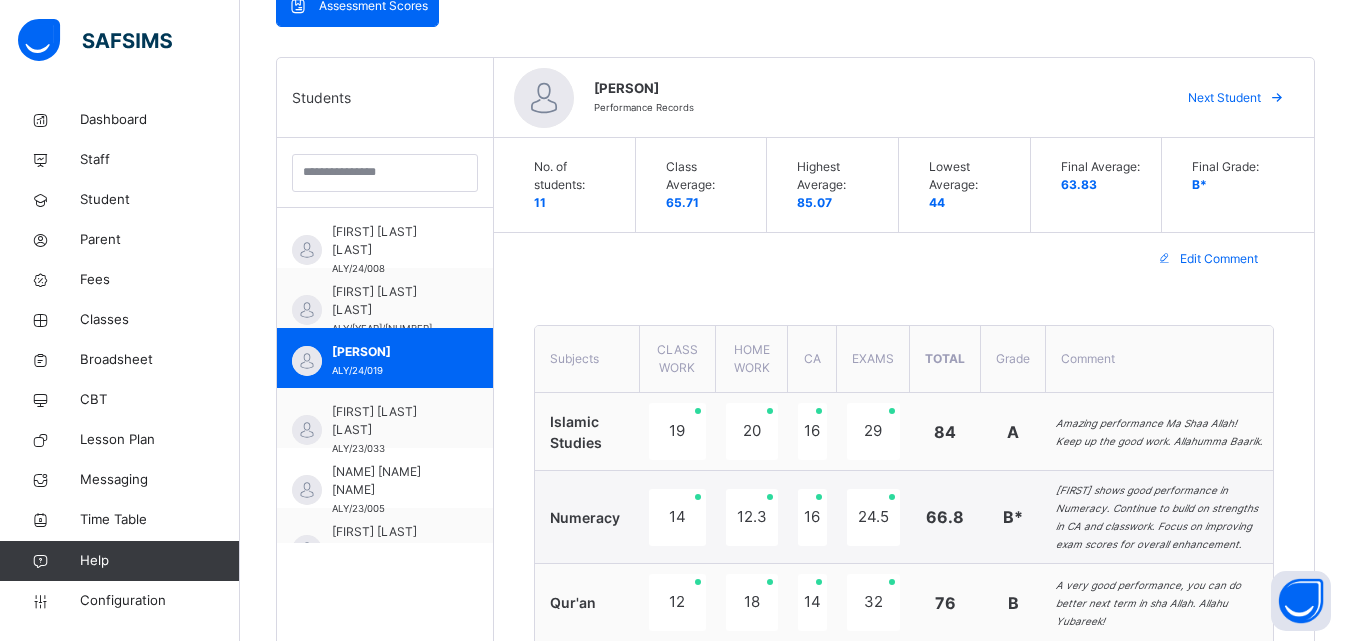 click on "Edit Comment" at bounding box center [1219, 259] 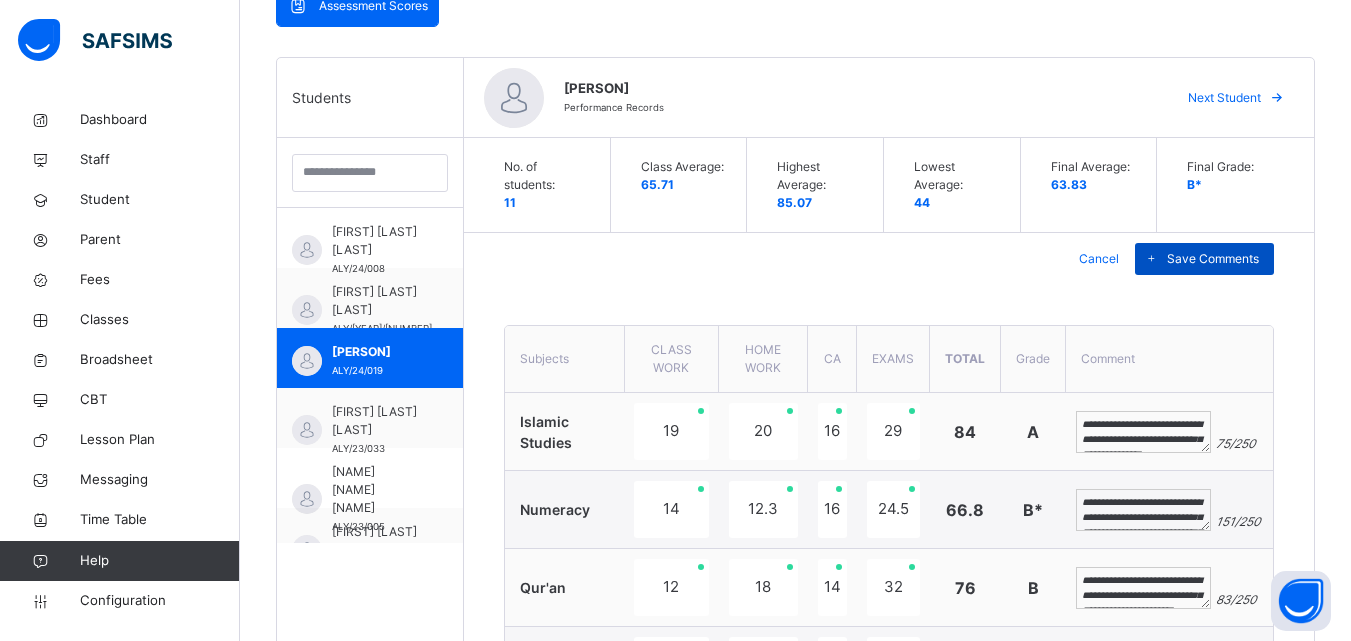 click on "Save Comments" at bounding box center [1213, 259] 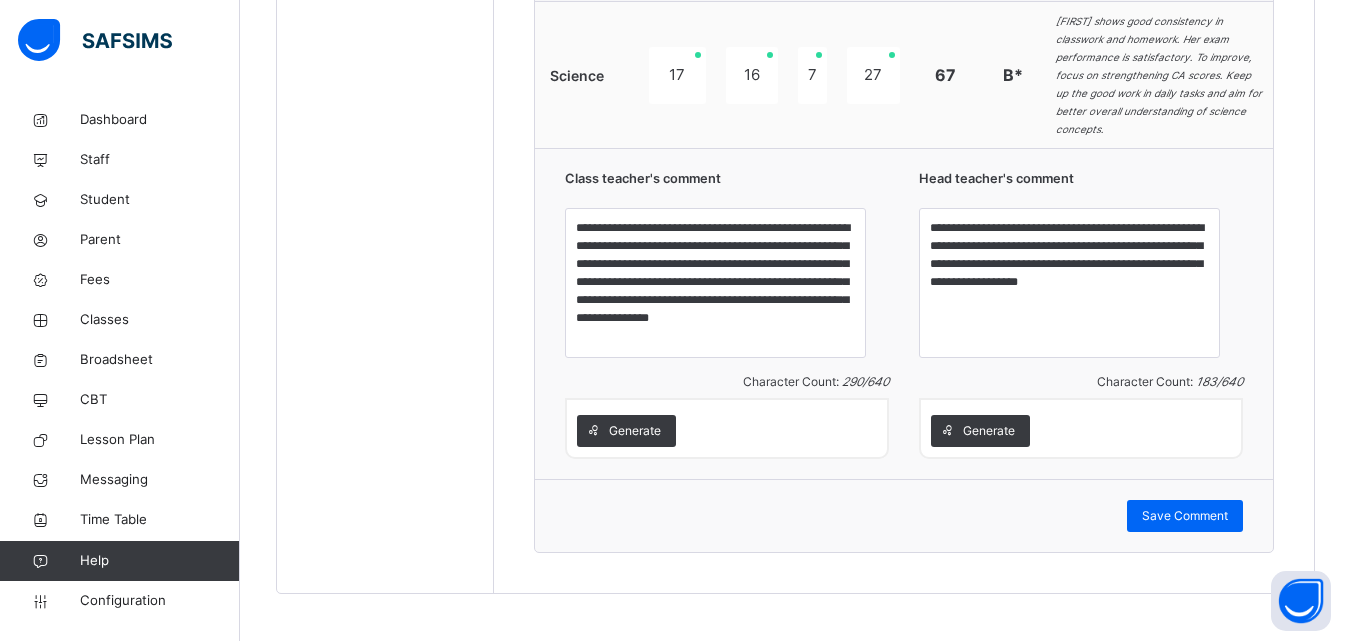 scroll, scrollTop: 1542, scrollLeft: 0, axis: vertical 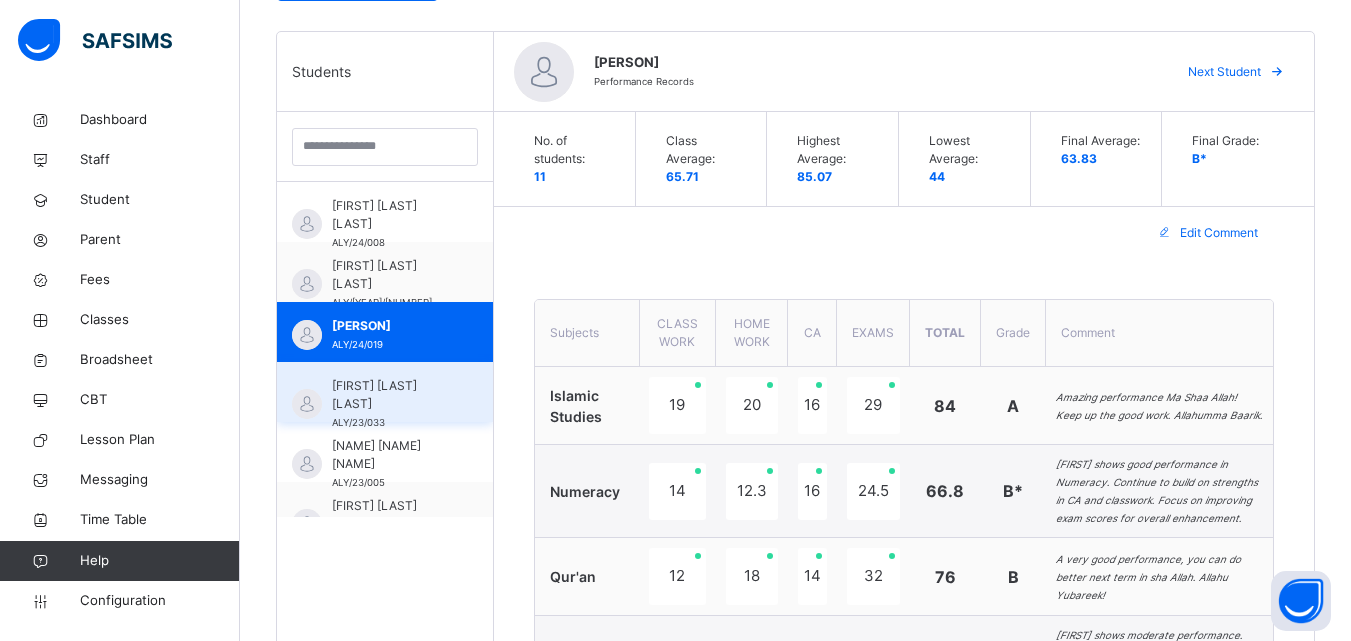 click on "HASSAN IBRAHIM MUHAMMAD" at bounding box center [390, 395] 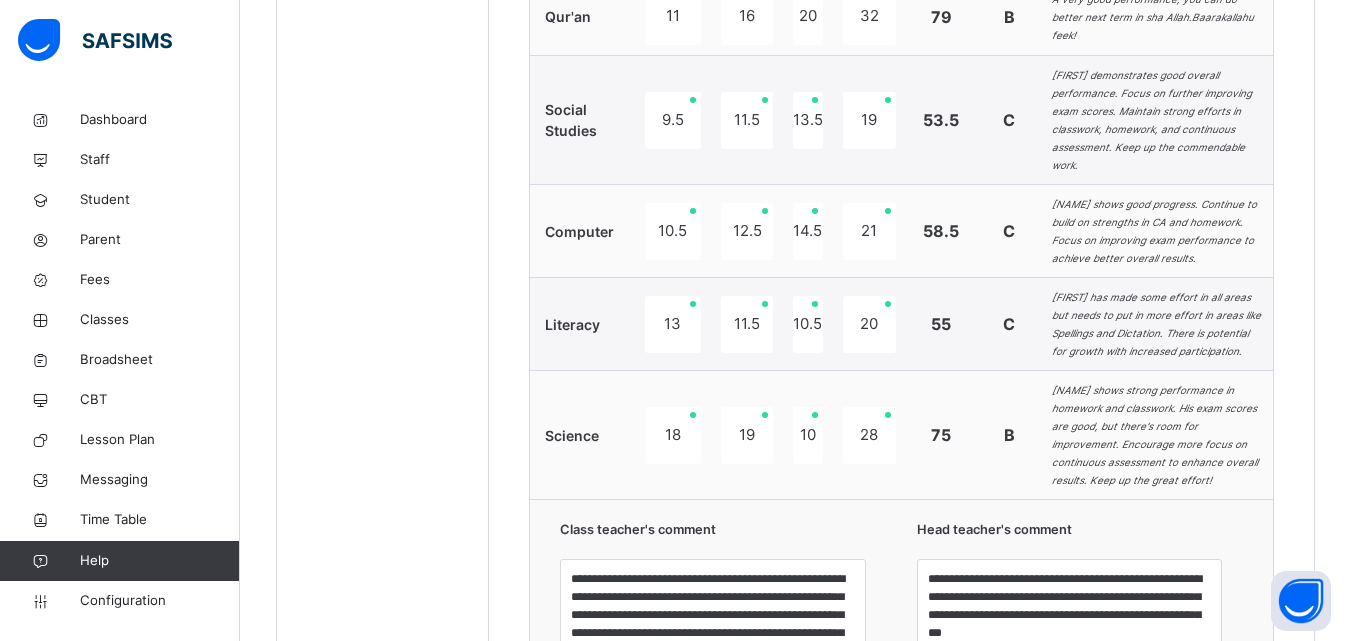 scroll, scrollTop: 1088, scrollLeft: 0, axis: vertical 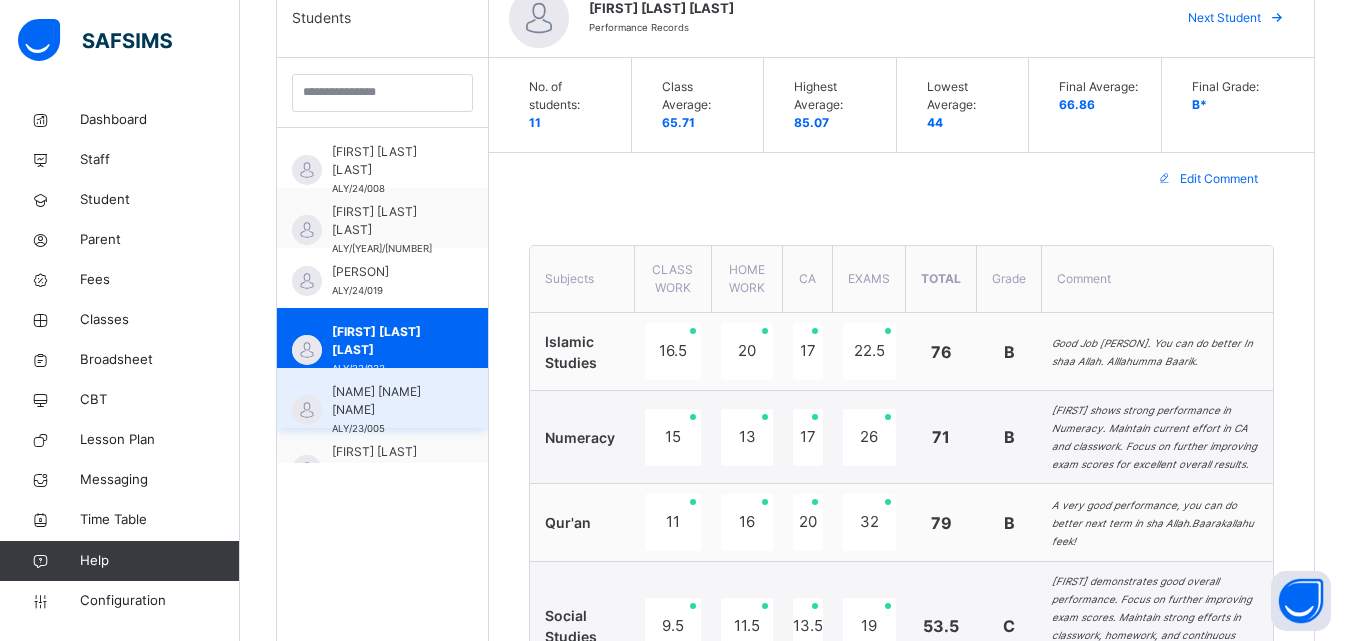 click on "HAUWA YELWA HARUNA" at bounding box center (387, 401) 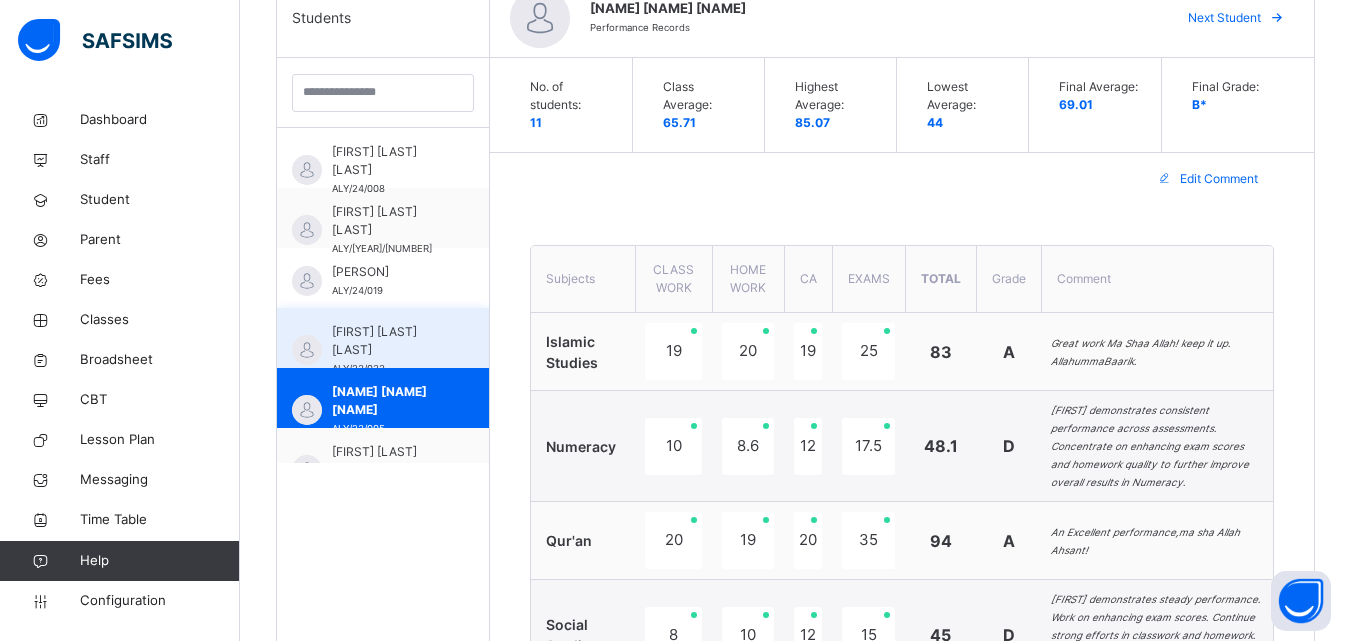 click on "HASSAN IBRAHIM MUHAMMAD" at bounding box center [388, 341] 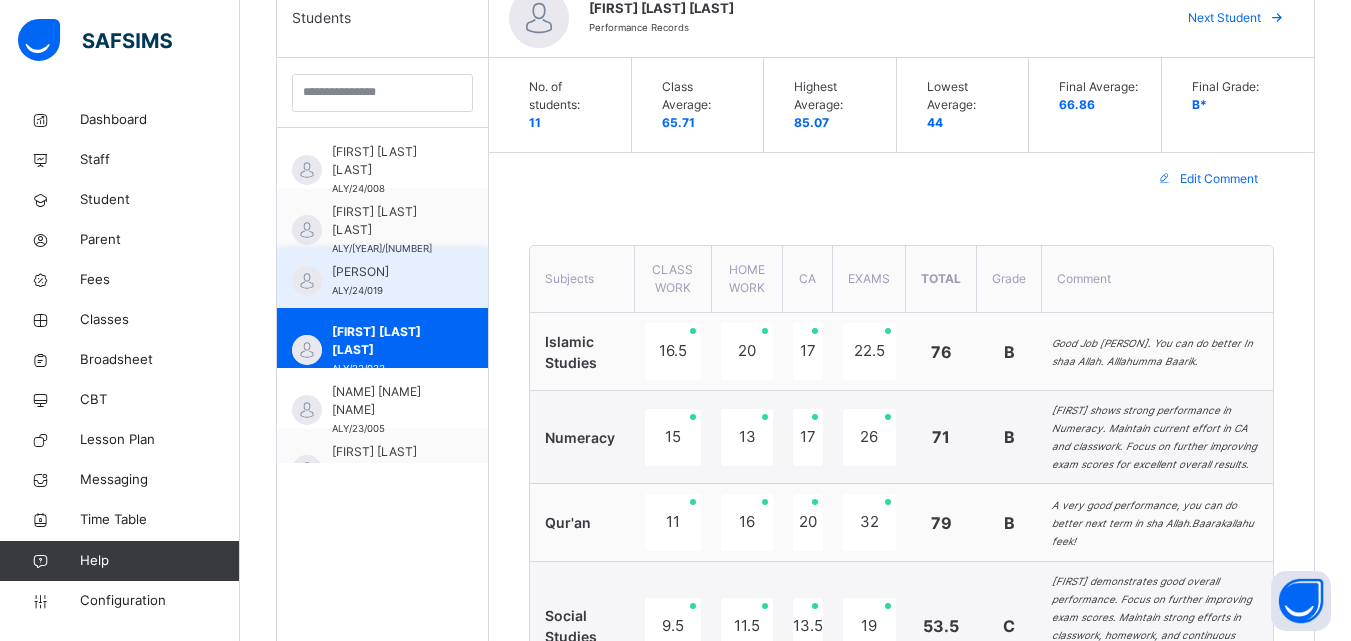 click on "FATIMAH OLUWAGBOTEMI ADENIYI AKEE" at bounding box center (387, 272) 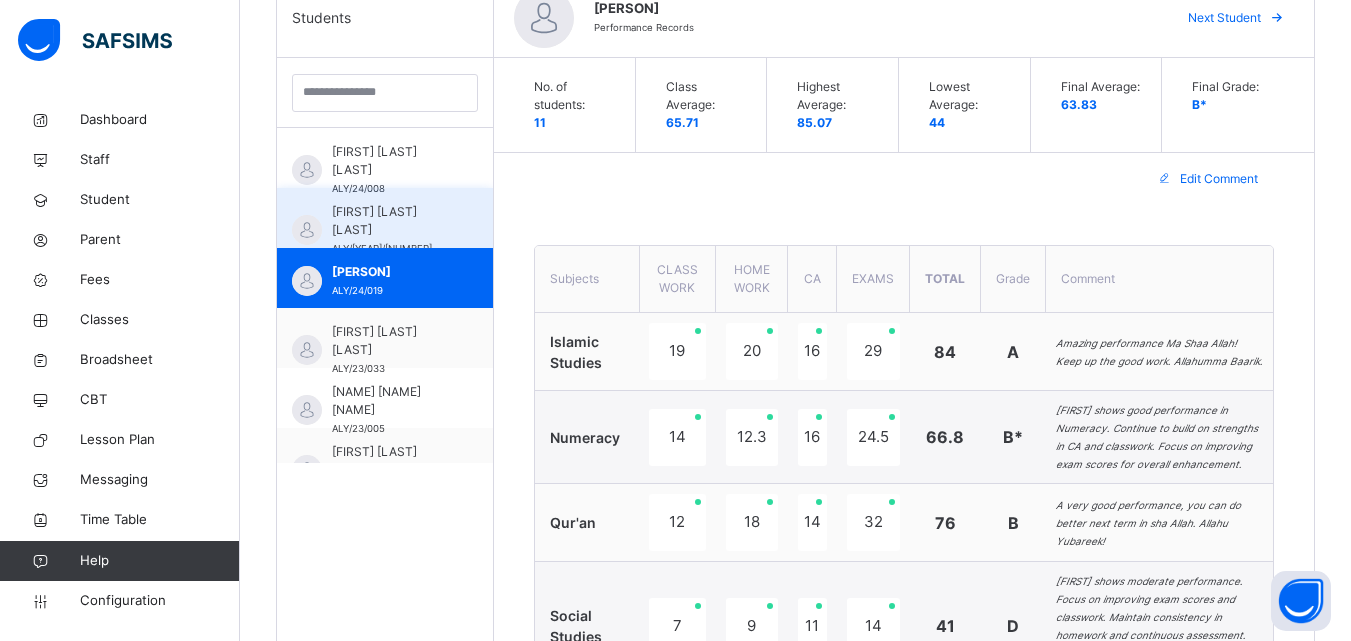 click on "FATIMA JUMARE YUSUF" at bounding box center [390, 221] 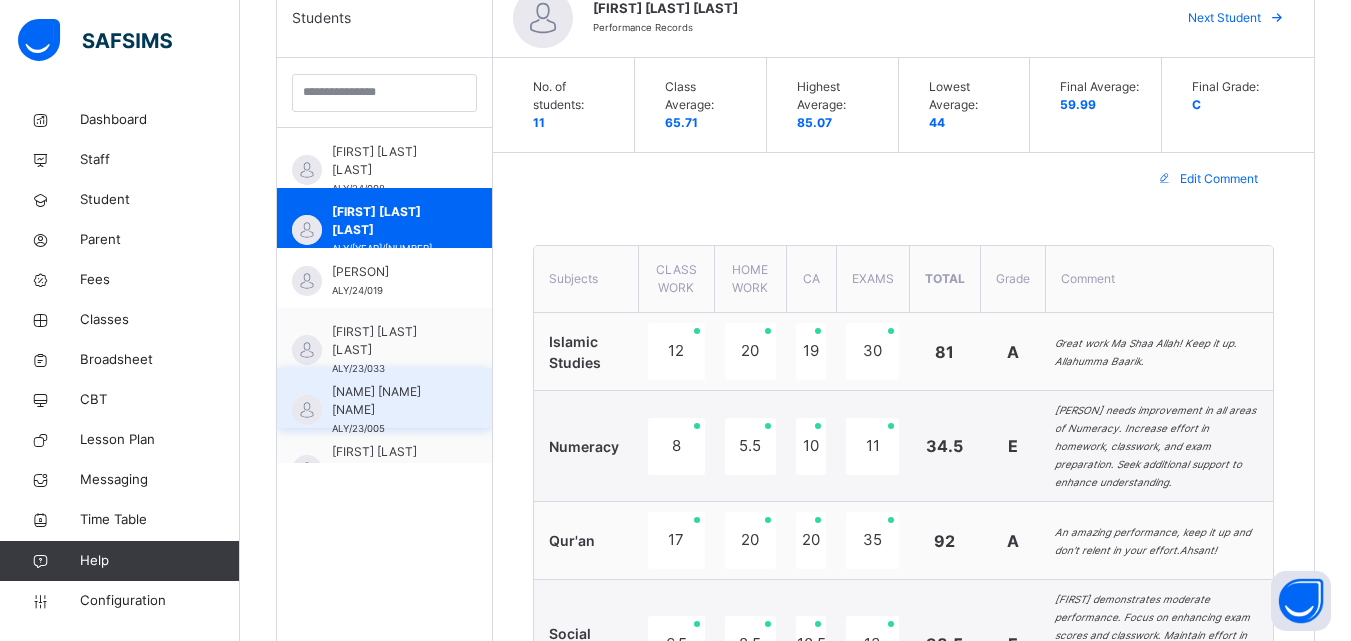 click on "HAUWA YELWA HARUNA ALY/23/005" at bounding box center (389, 410) 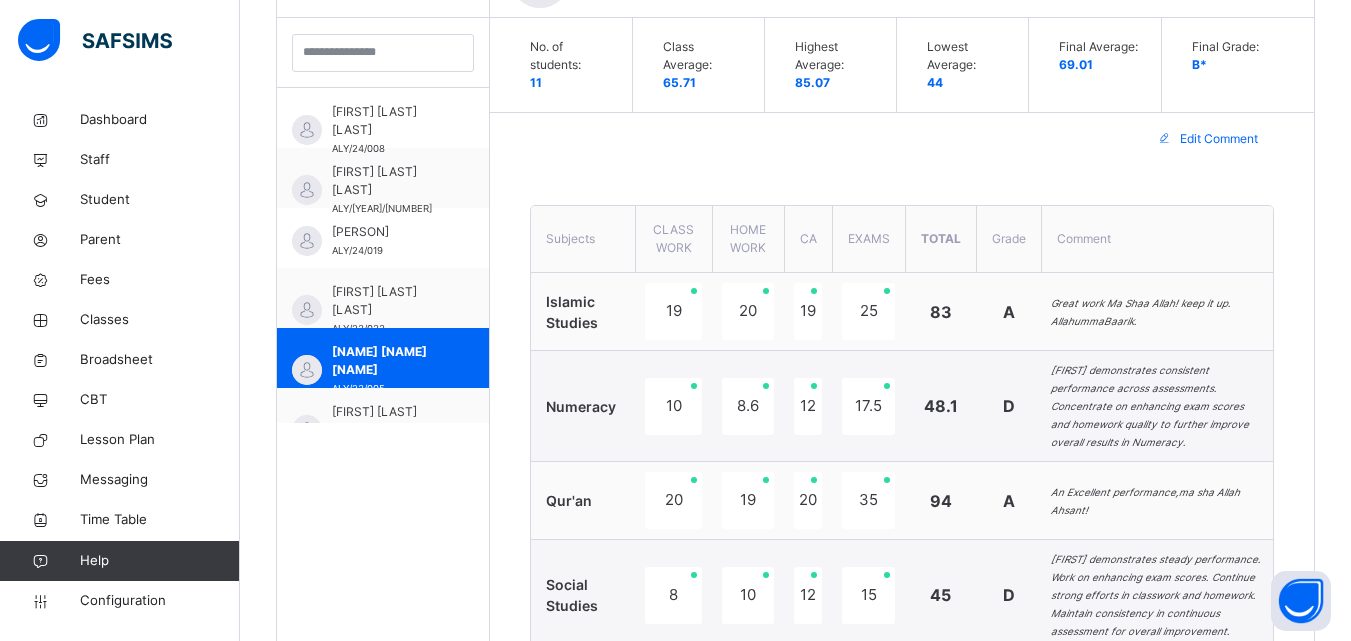 scroll, scrollTop: 715, scrollLeft: 0, axis: vertical 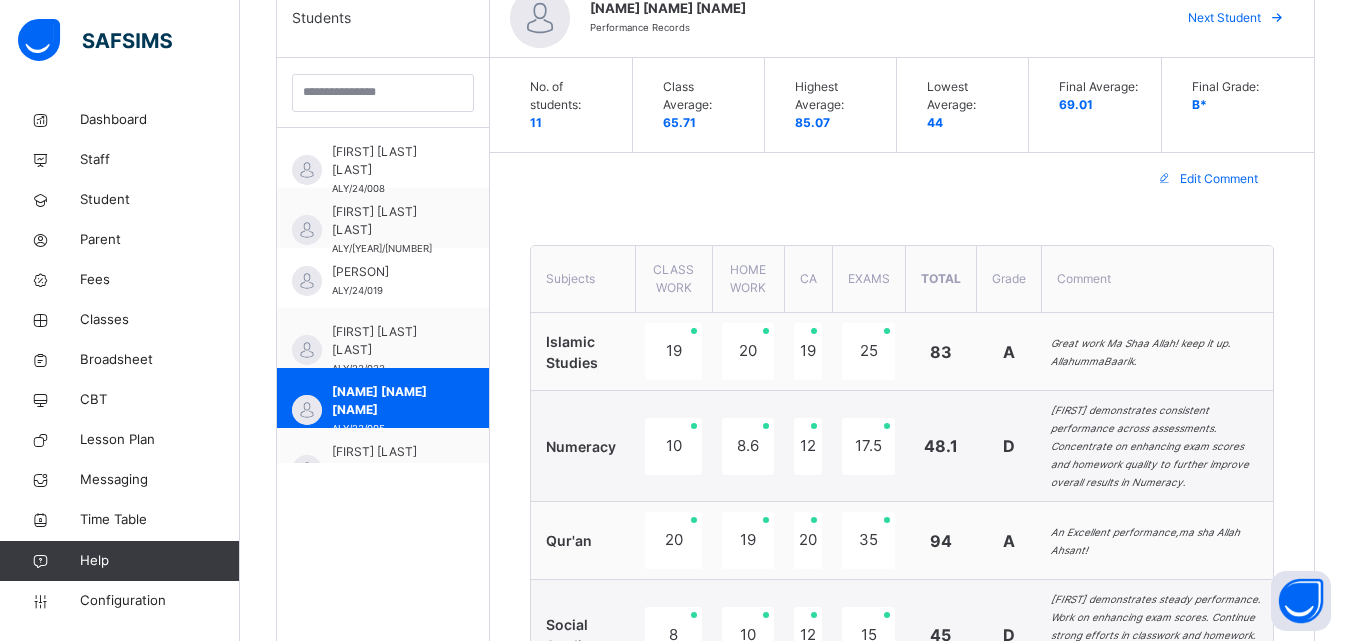 click on "Edit Comment" at bounding box center [1219, 179] 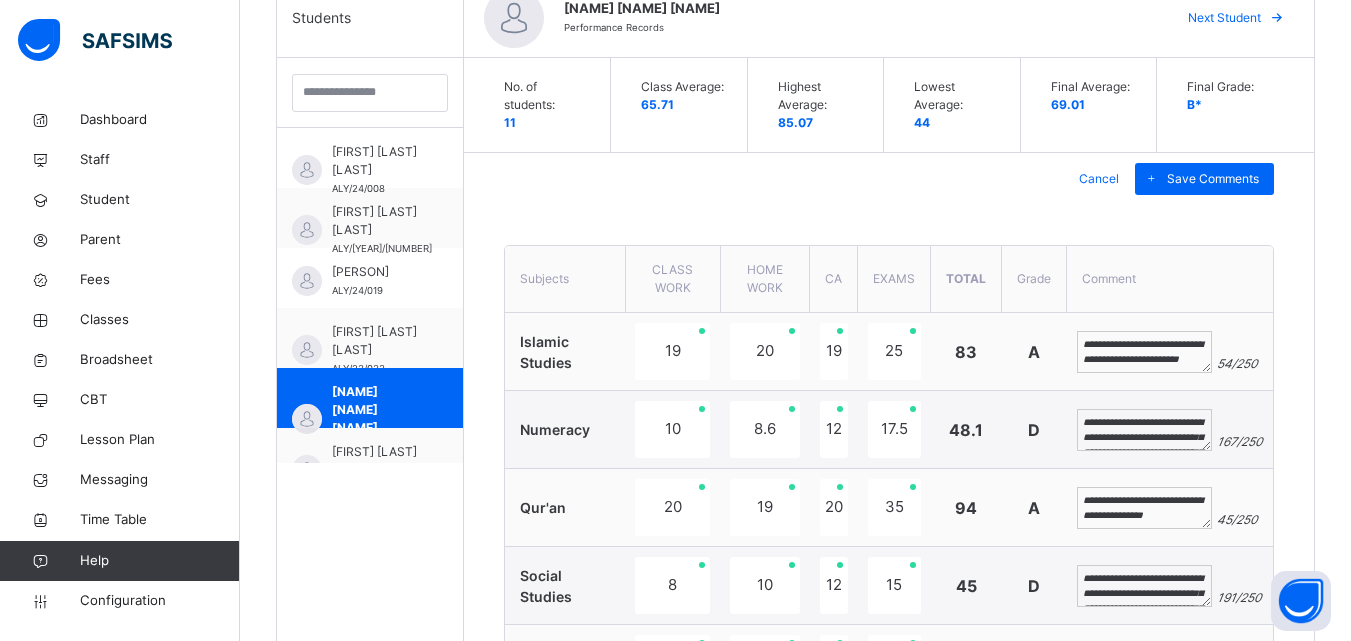 click on "**********" at bounding box center (1144, 508) 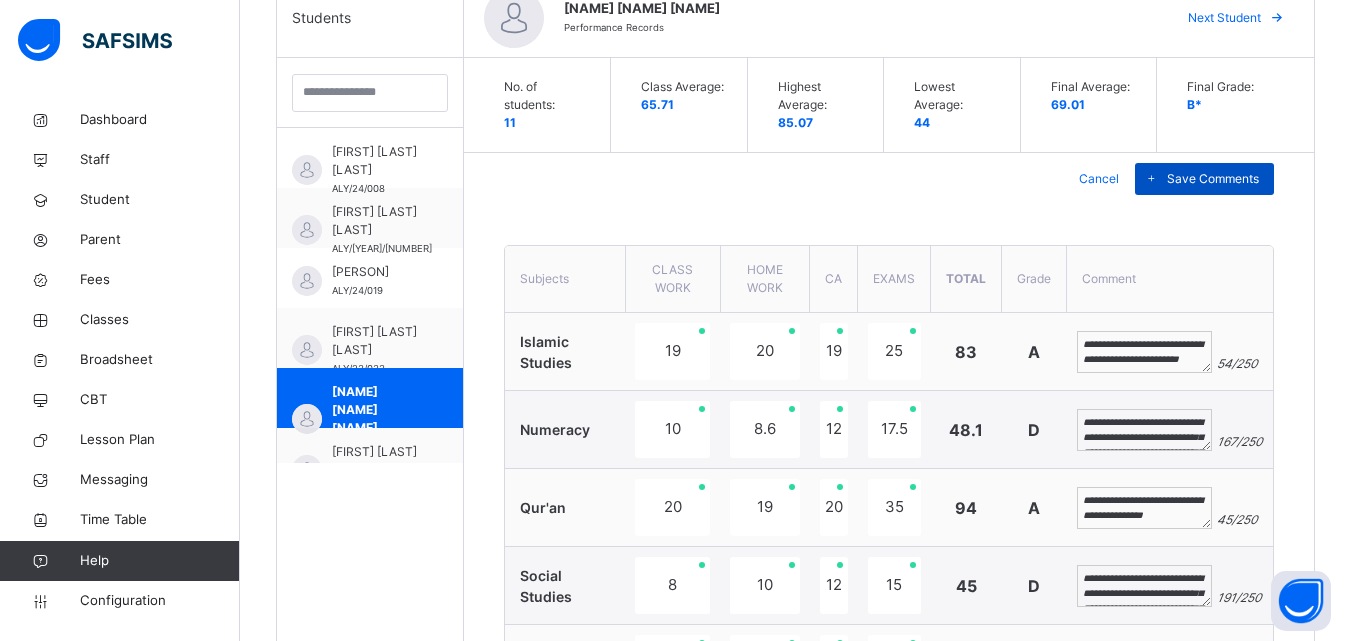 type on "**********" 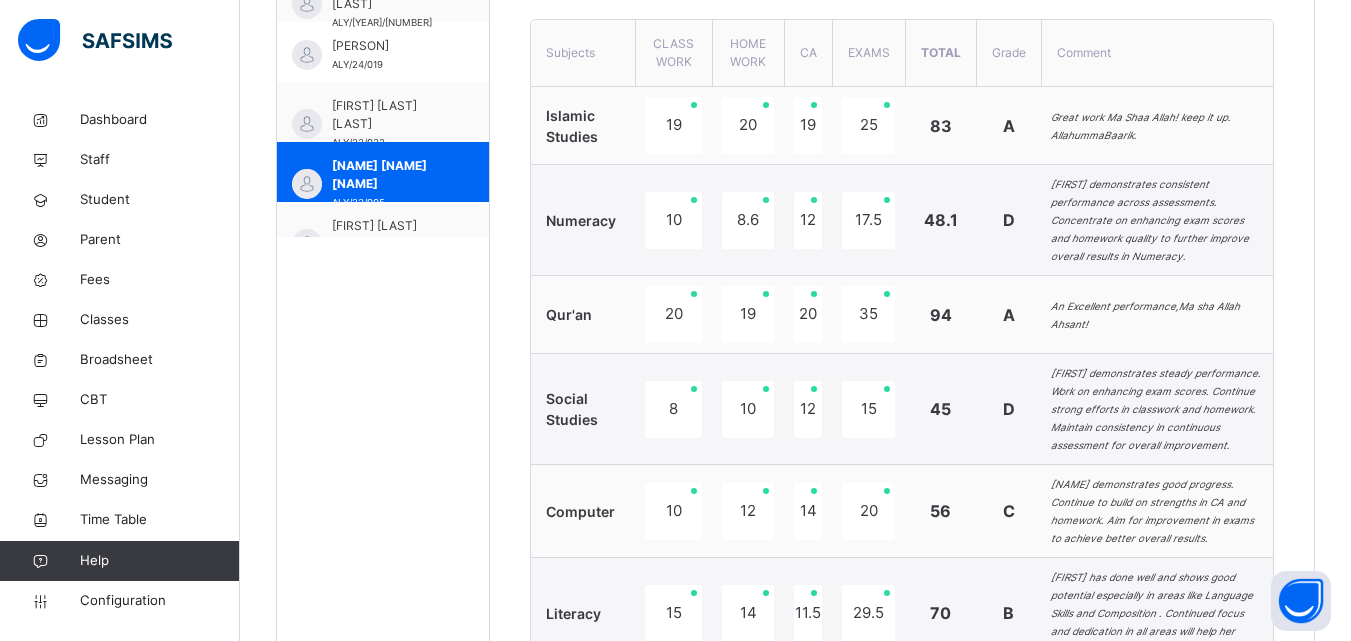 scroll, scrollTop: 848, scrollLeft: 0, axis: vertical 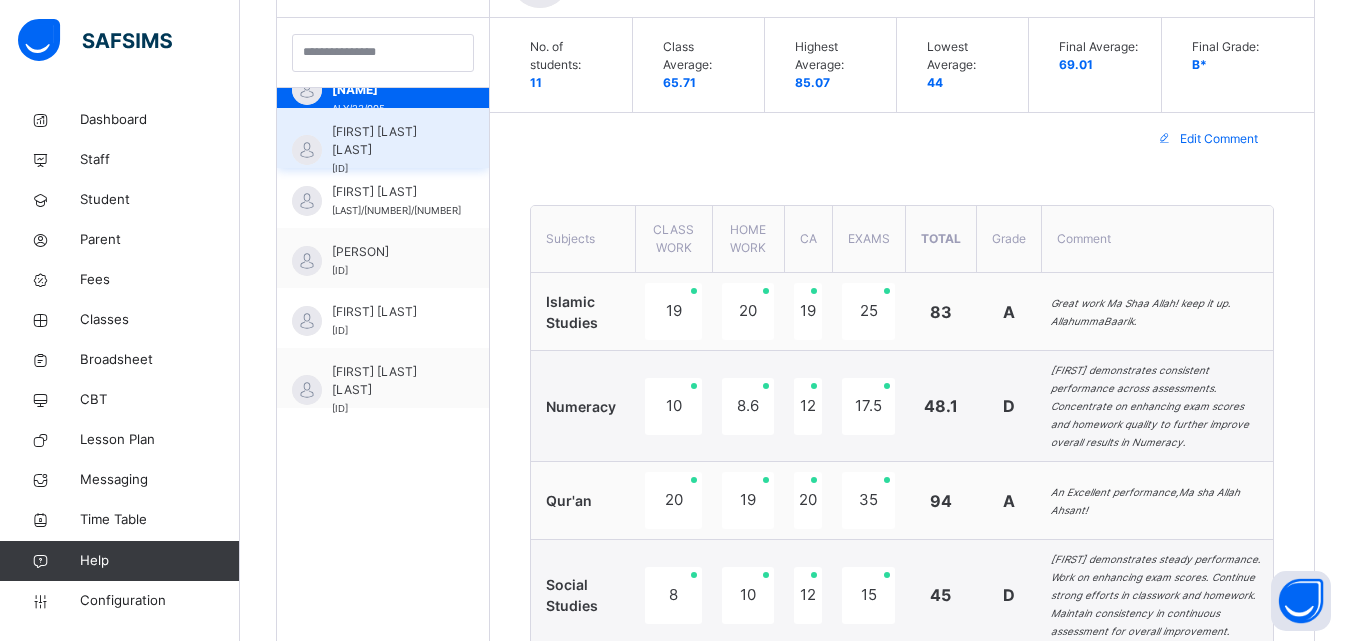 click on "HUSSAINA IBRAHIM MUHAMMAD" at bounding box center (388, 141) 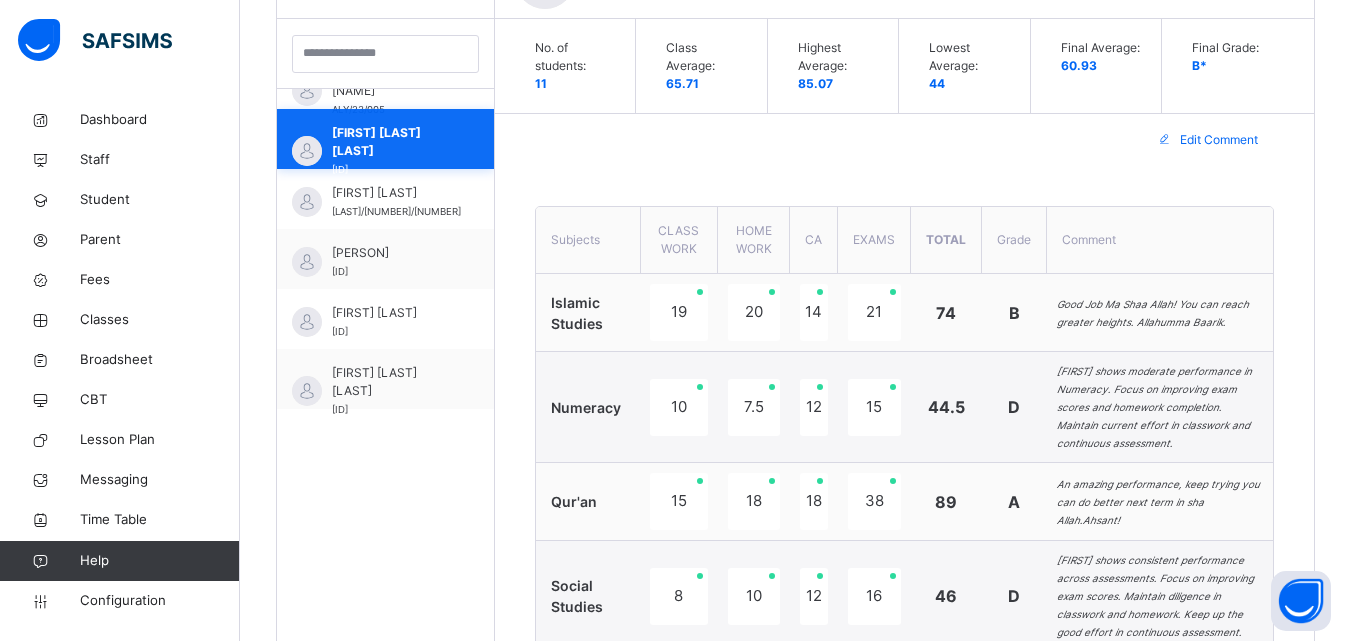 scroll, scrollTop: 582, scrollLeft: 0, axis: vertical 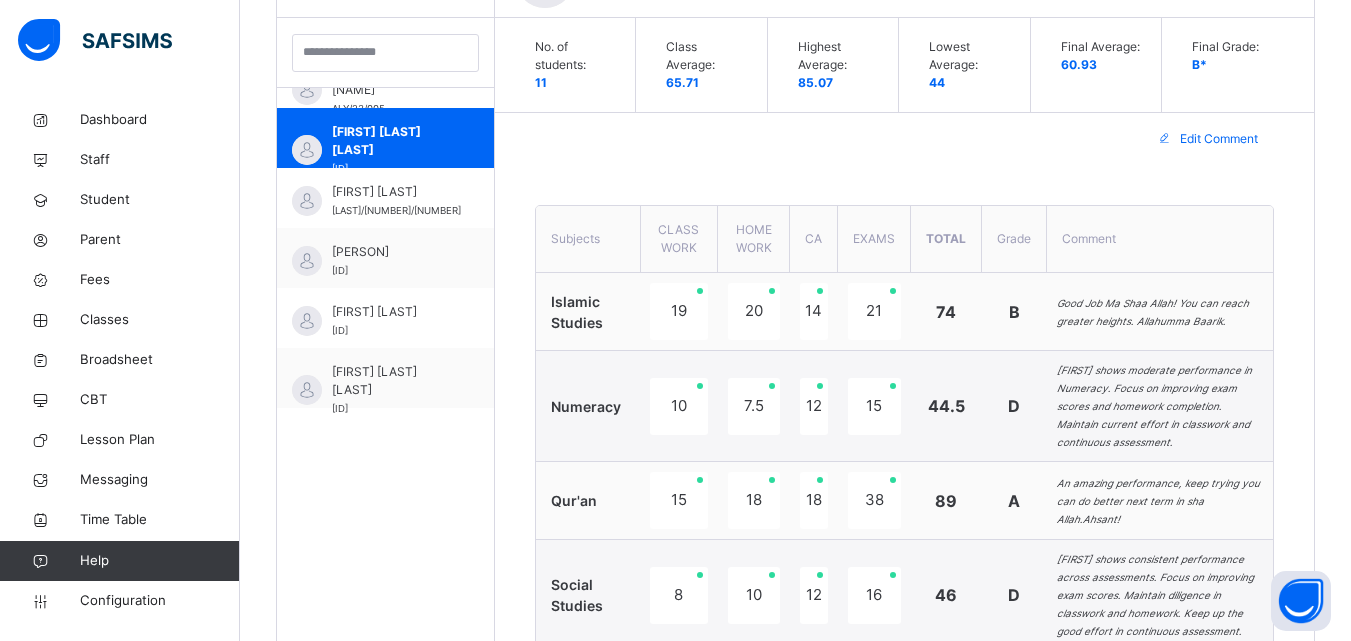 click on "Edit Comment" at bounding box center (1219, 139) 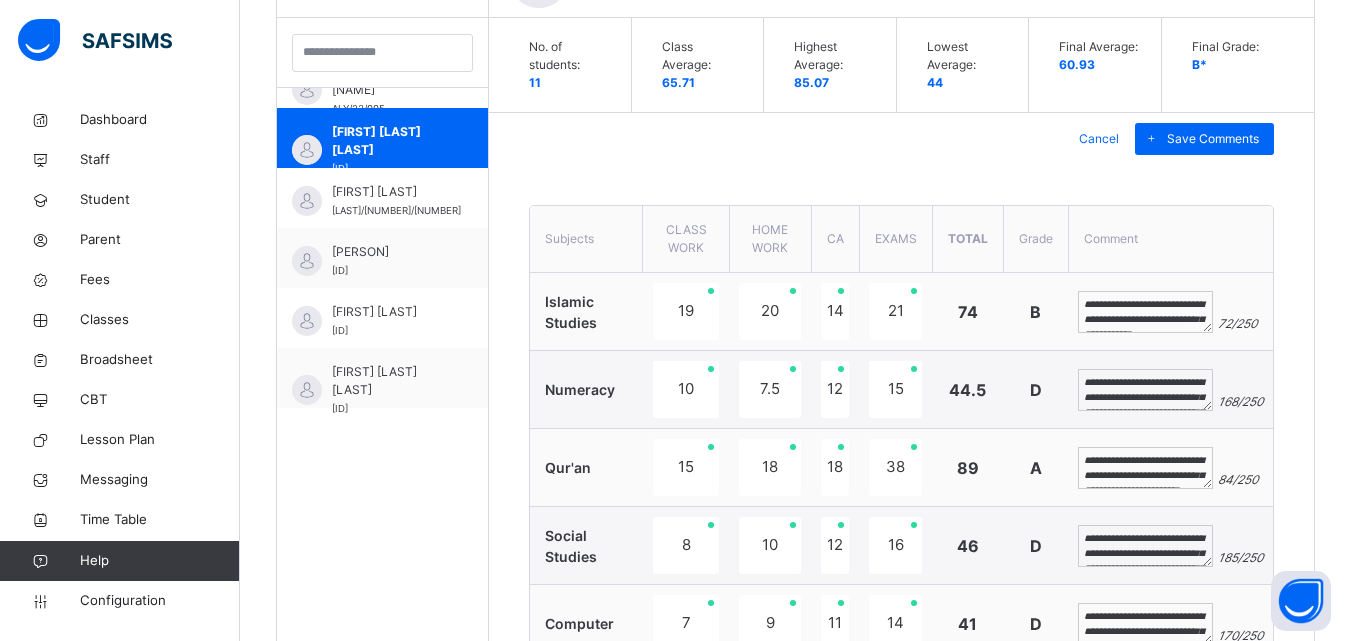 scroll, scrollTop: 289, scrollLeft: 0, axis: vertical 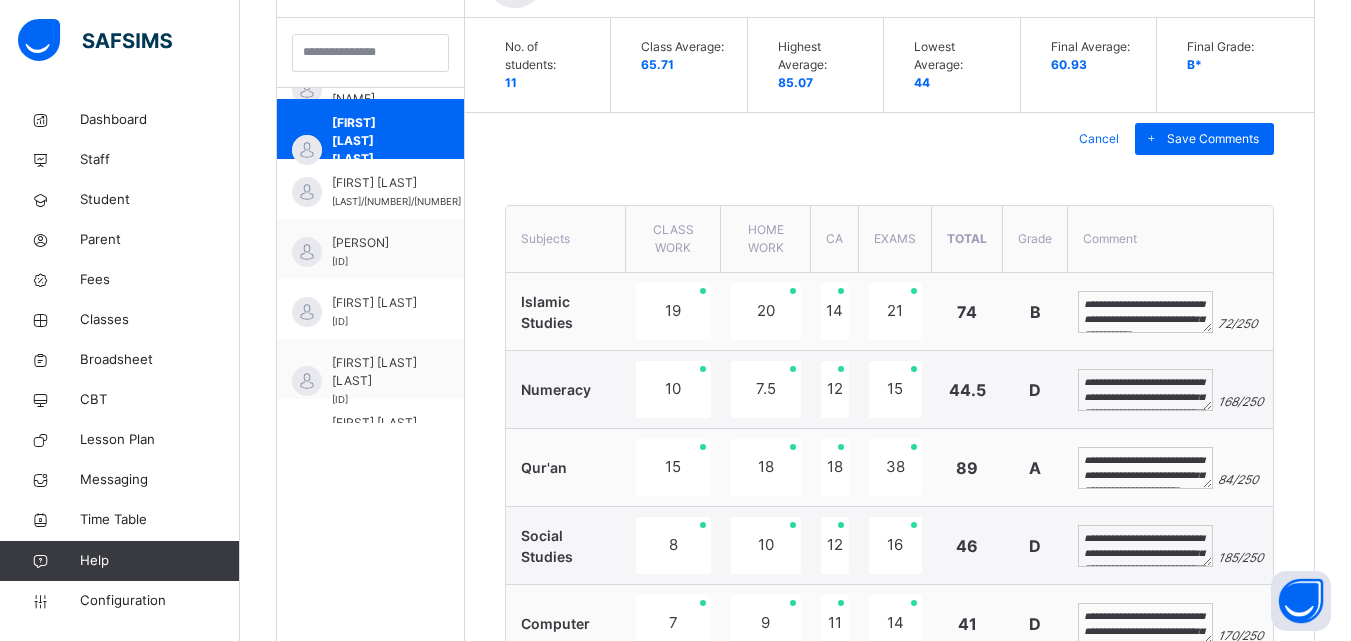 click on "**********" at bounding box center (1145, 468) 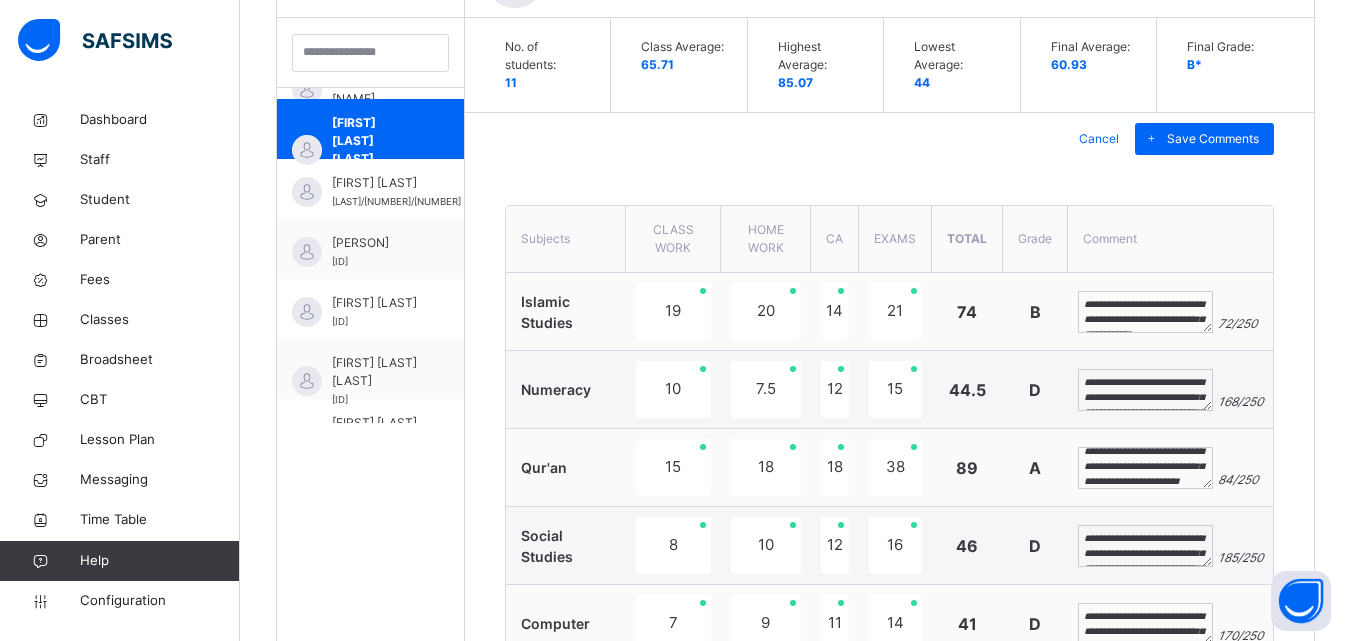 click on "**********" at bounding box center (1145, 468) 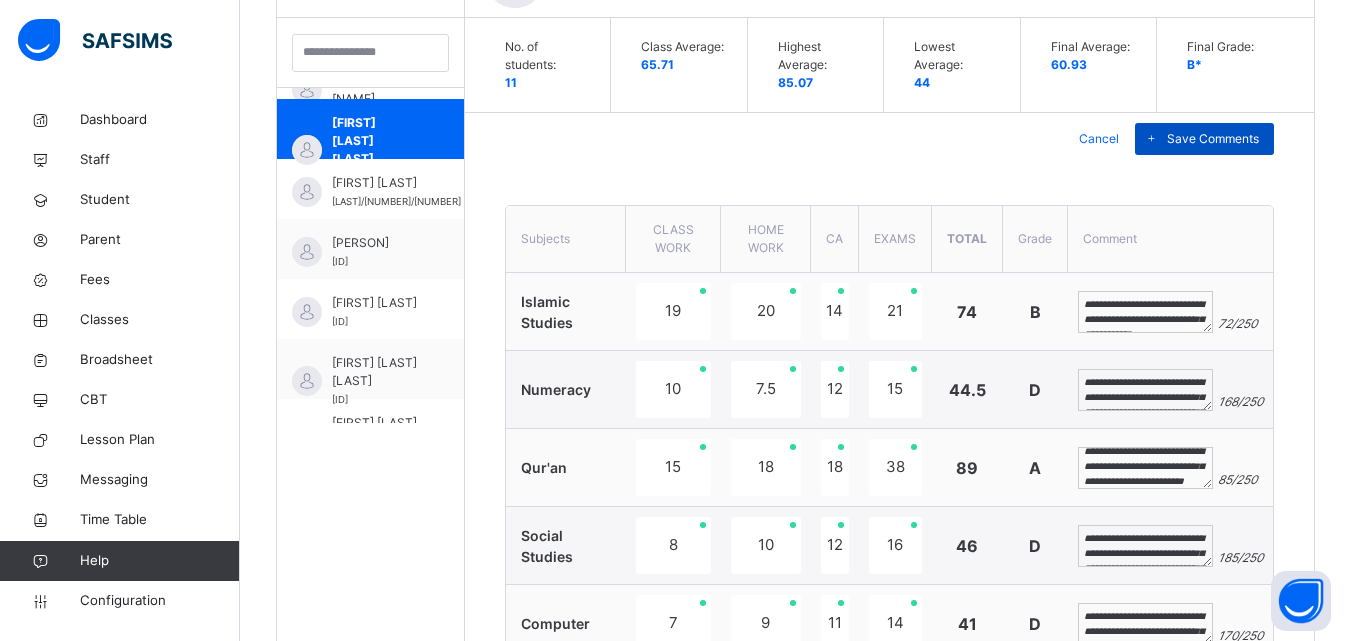 type on "**********" 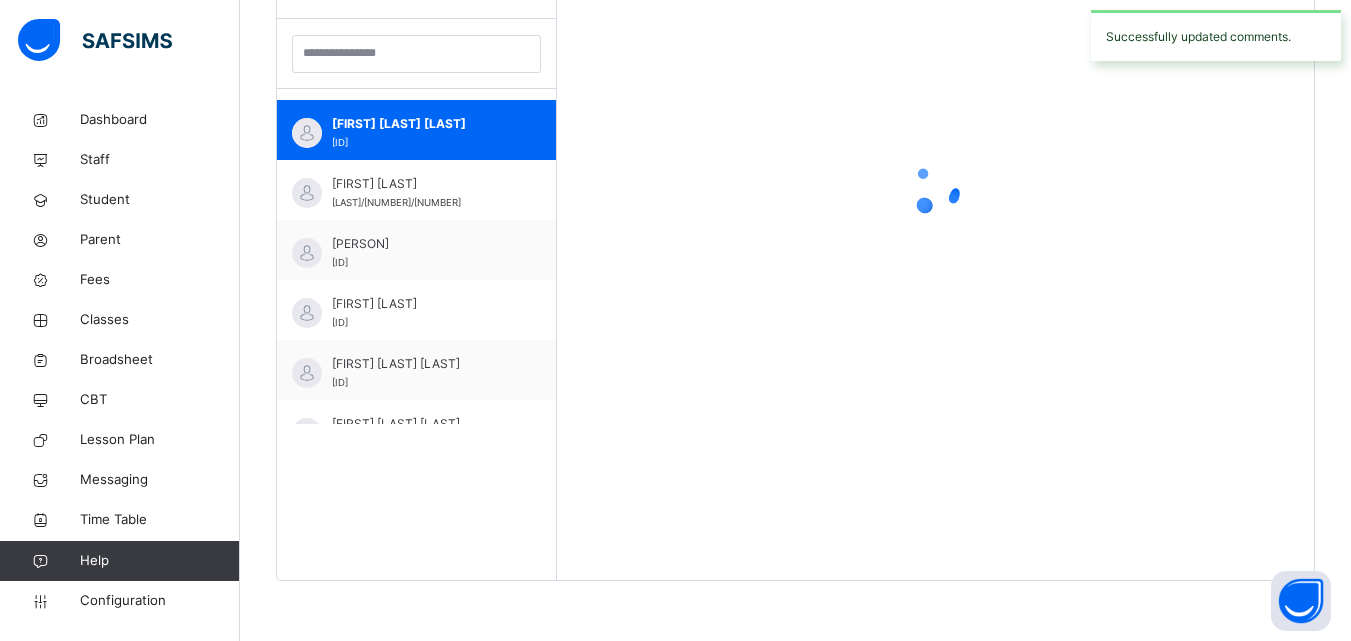 scroll, scrollTop: 280, scrollLeft: 0, axis: vertical 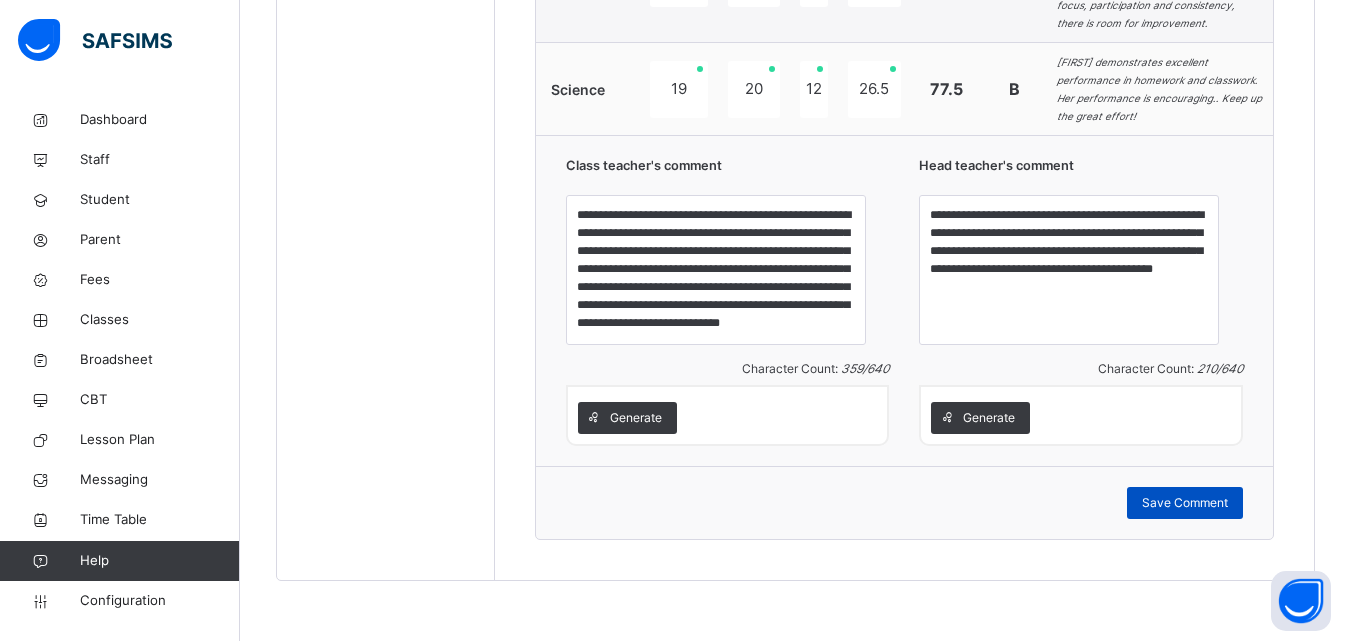 click on "Save Comment" at bounding box center [1185, 503] 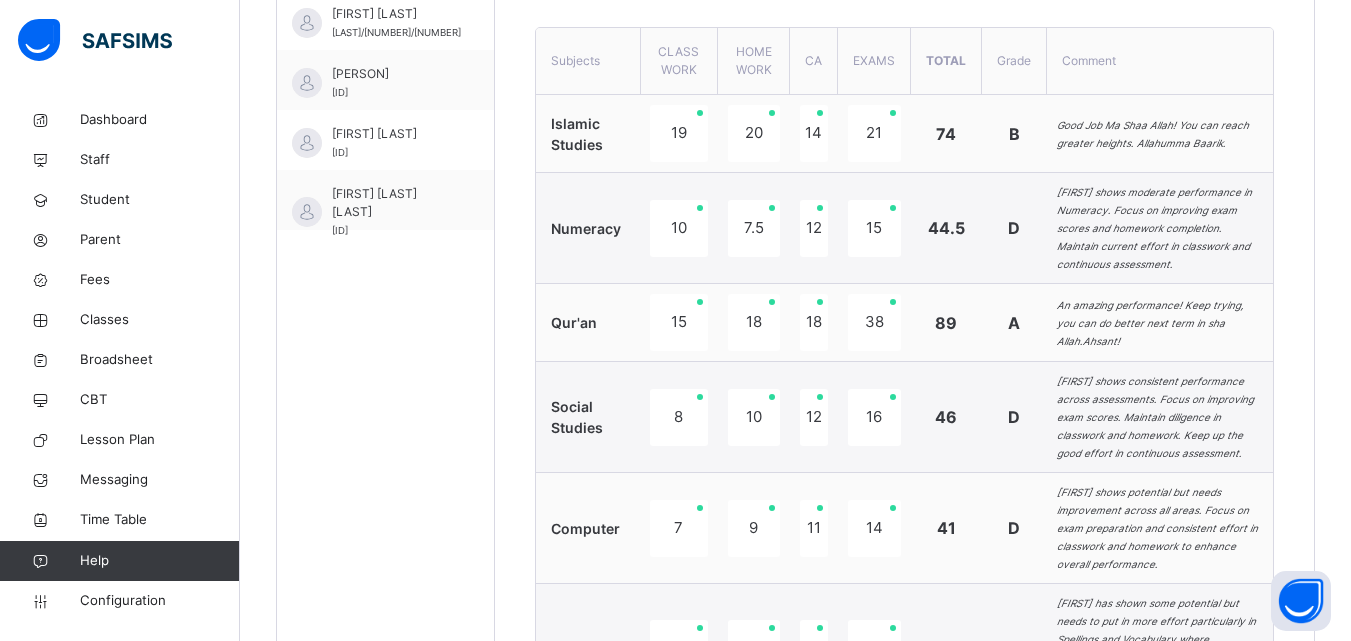 scroll, scrollTop: 640, scrollLeft: 0, axis: vertical 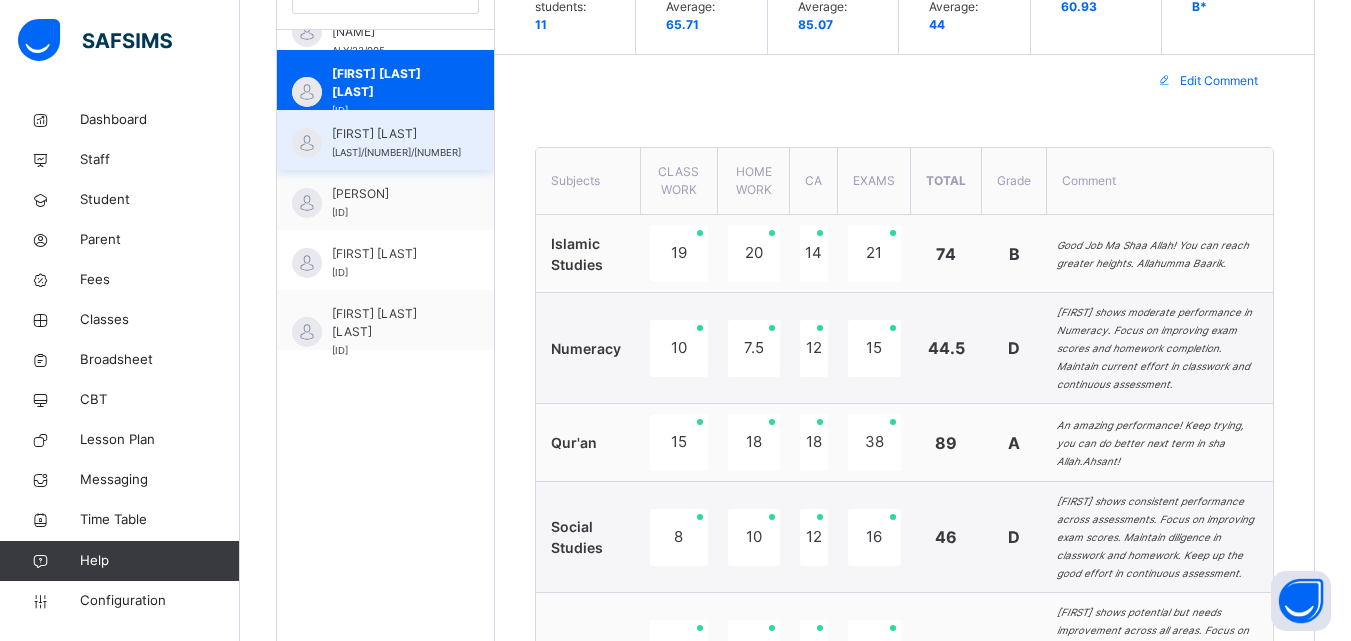 click on "IDRIS  ABDULRAUF ALY/21/003" at bounding box center (396, 143) 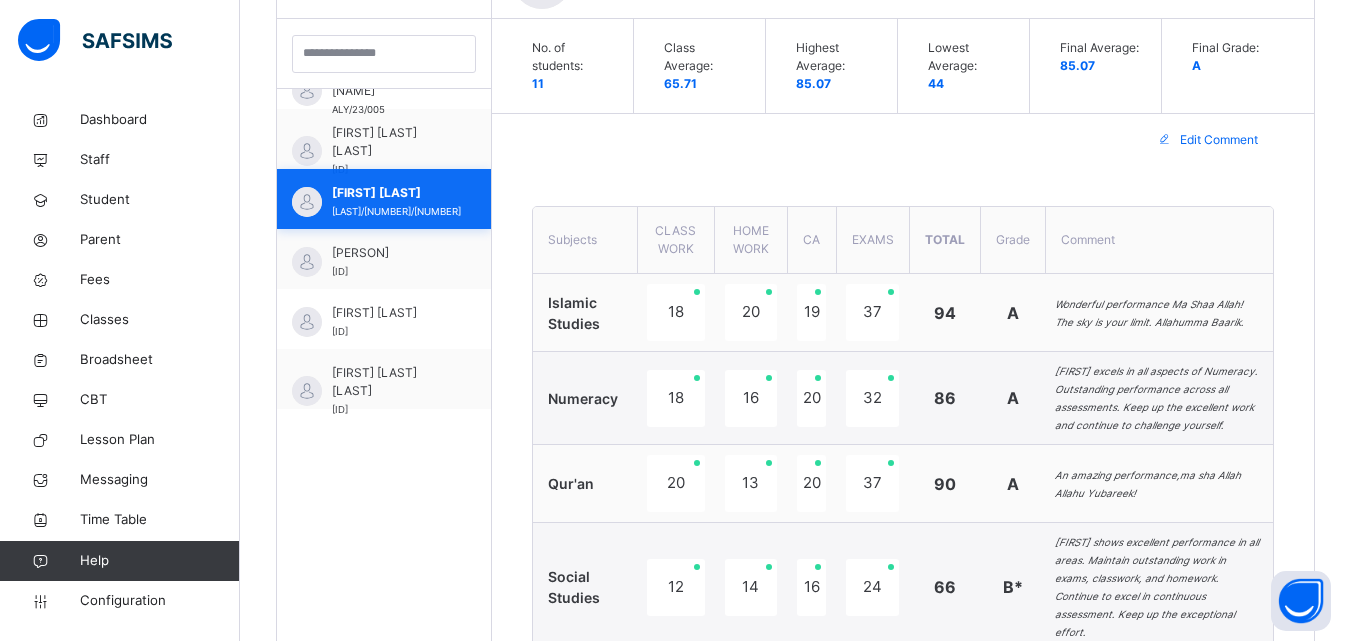scroll, scrollTop: 640, scrollLeft: 0, axis: vertical 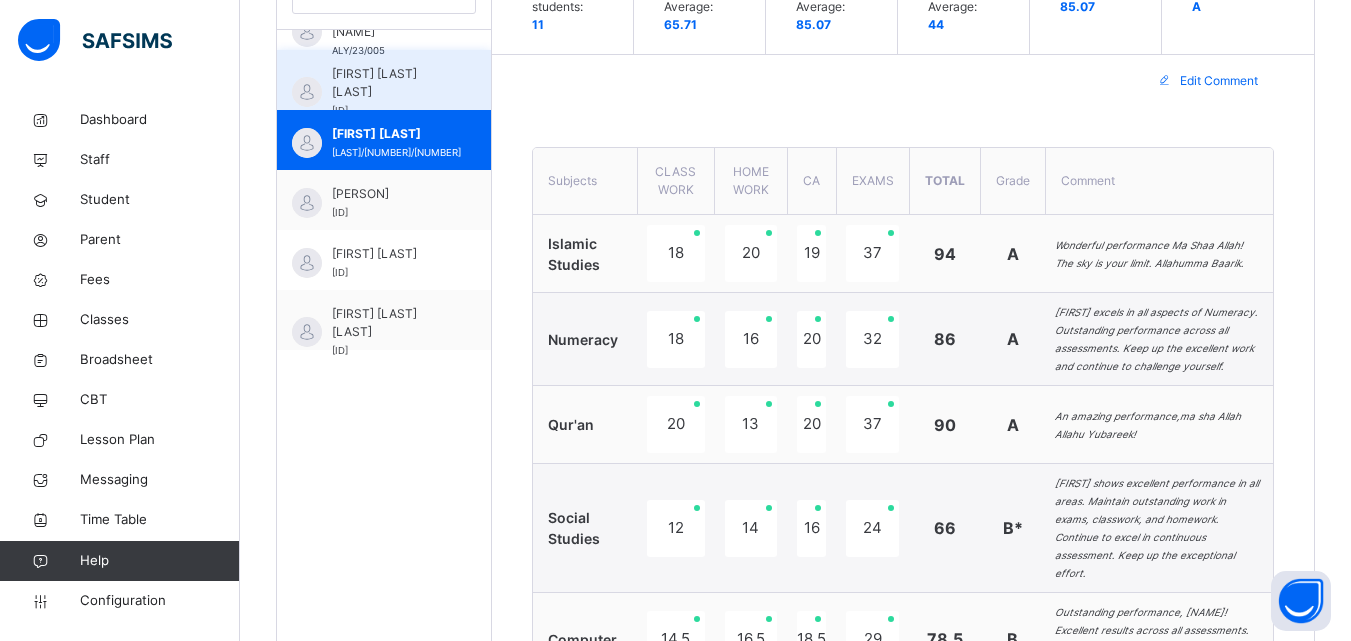 click on "HUSSAINA IBRAHIM MUHAMMAD" at bounding box center [389, 83] 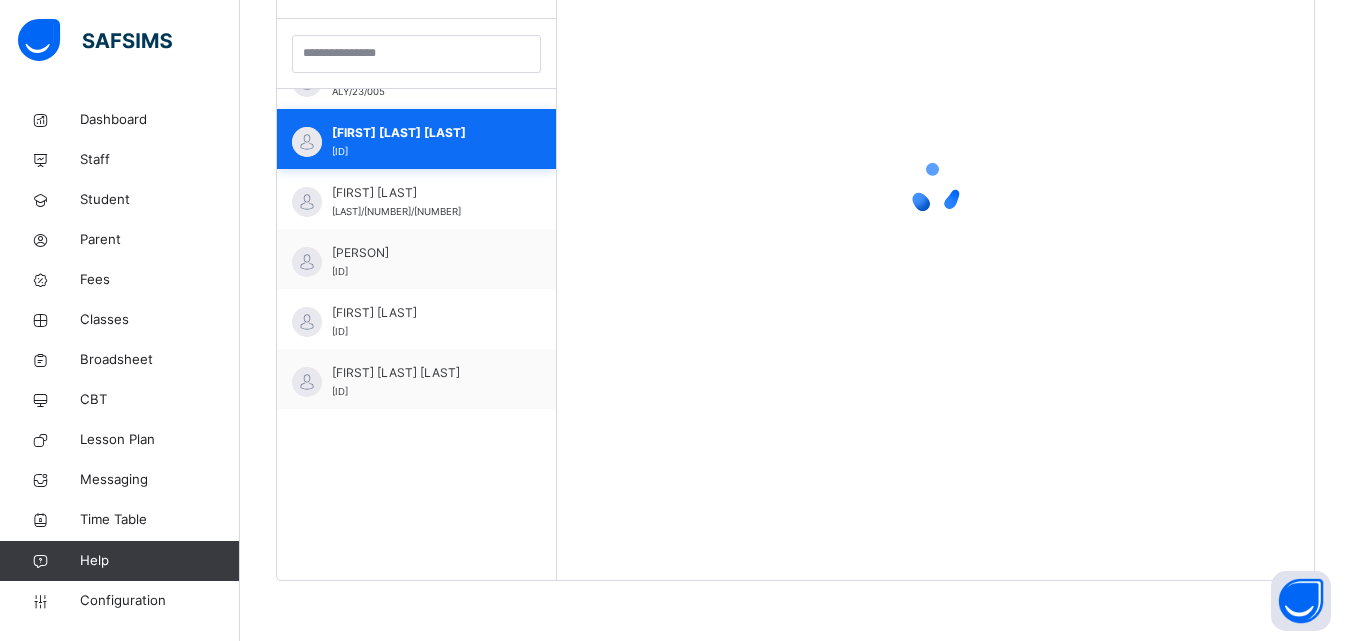 scroll, scrollTop: 640, scrollLeft: 0, axis: vertical 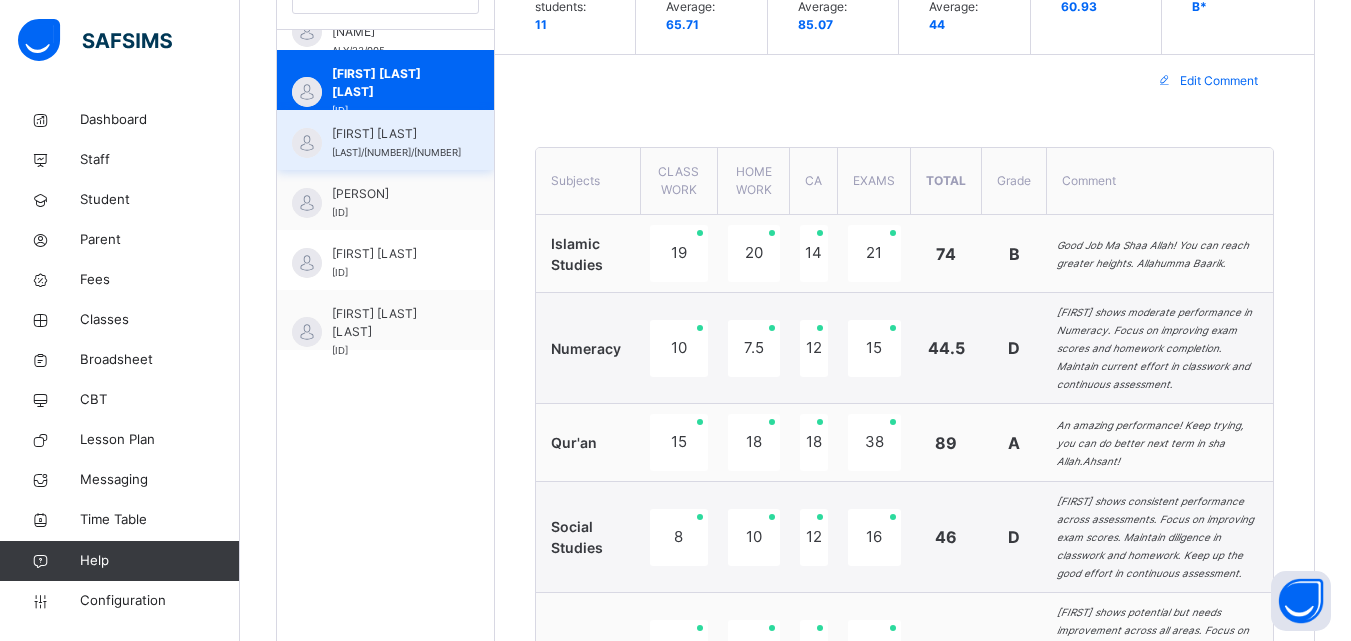 click on "IDRIS  ABDULRAUF ALY/21/003" at bounding box center (396, 143) 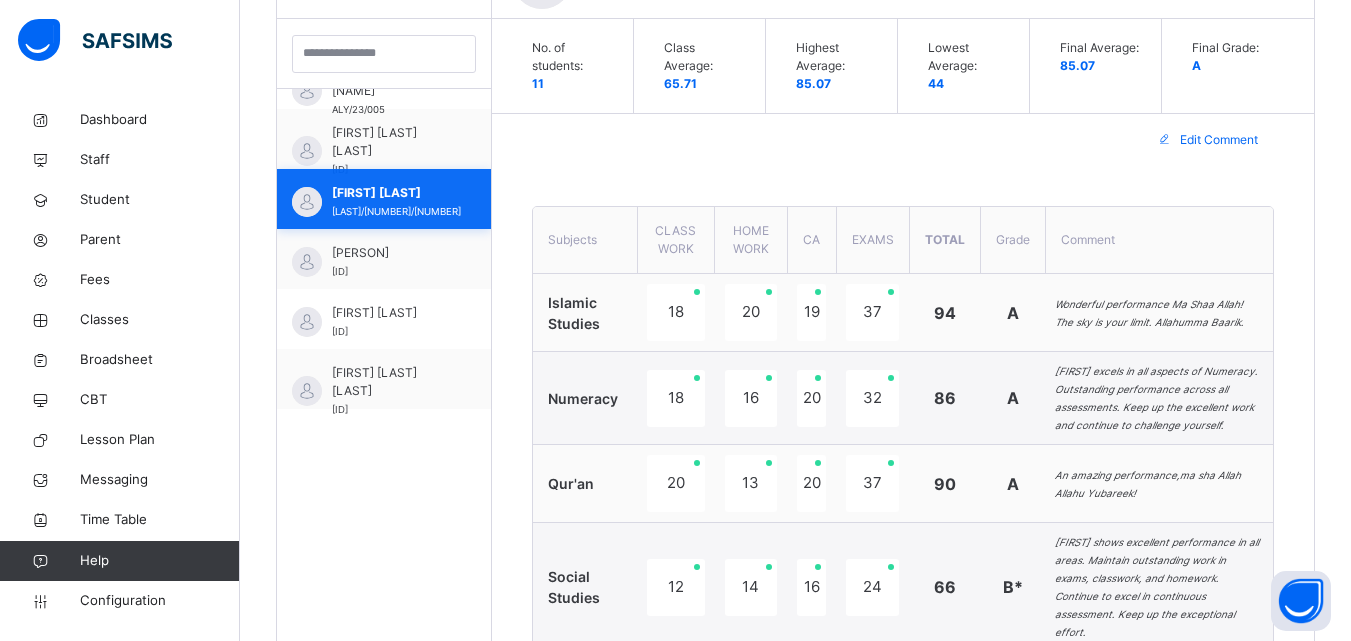 scroll, scrollTop: 640, scrollLeft: 0, axis: vertical 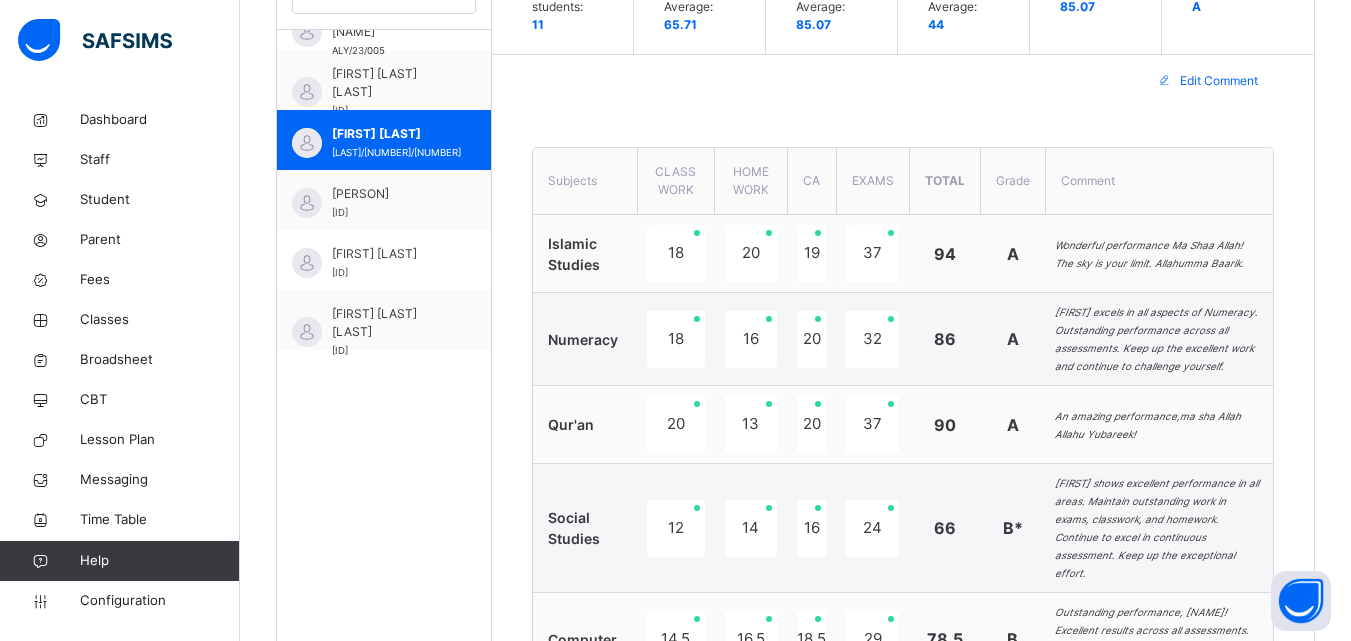 click on "Edit Comment" at bounding box center [1219, 81] 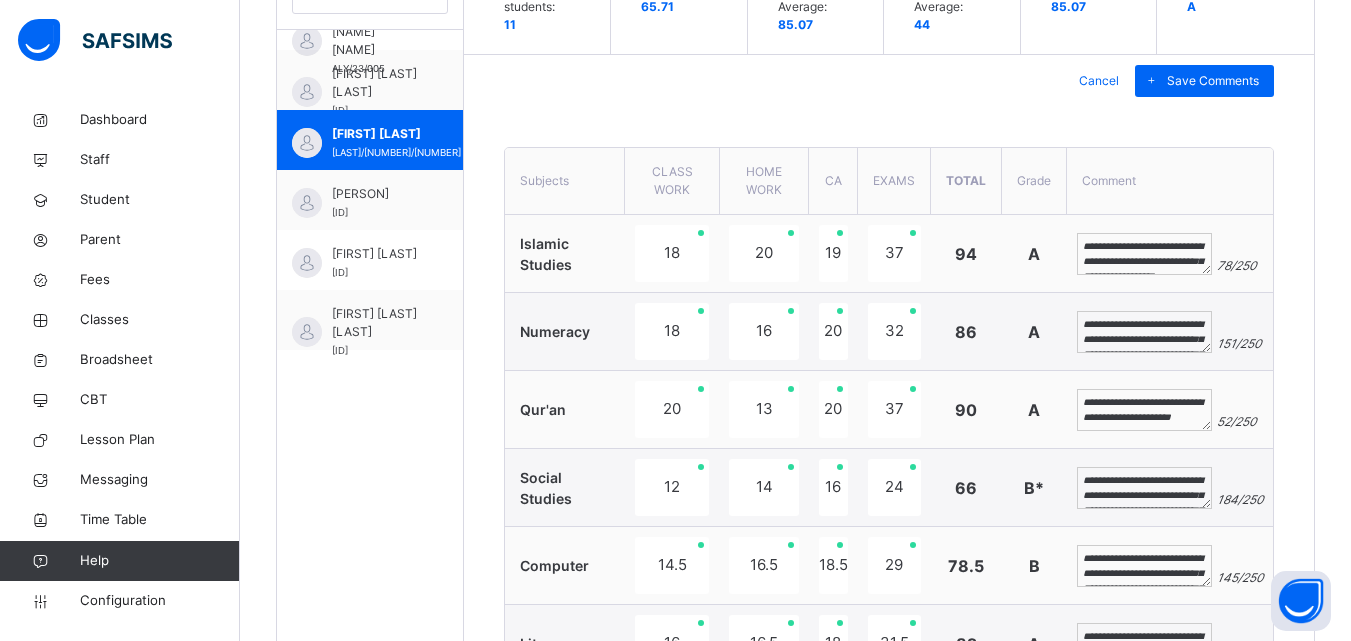 scroll, scrollTop: 289, scrollLeft: 0, axis: vertical 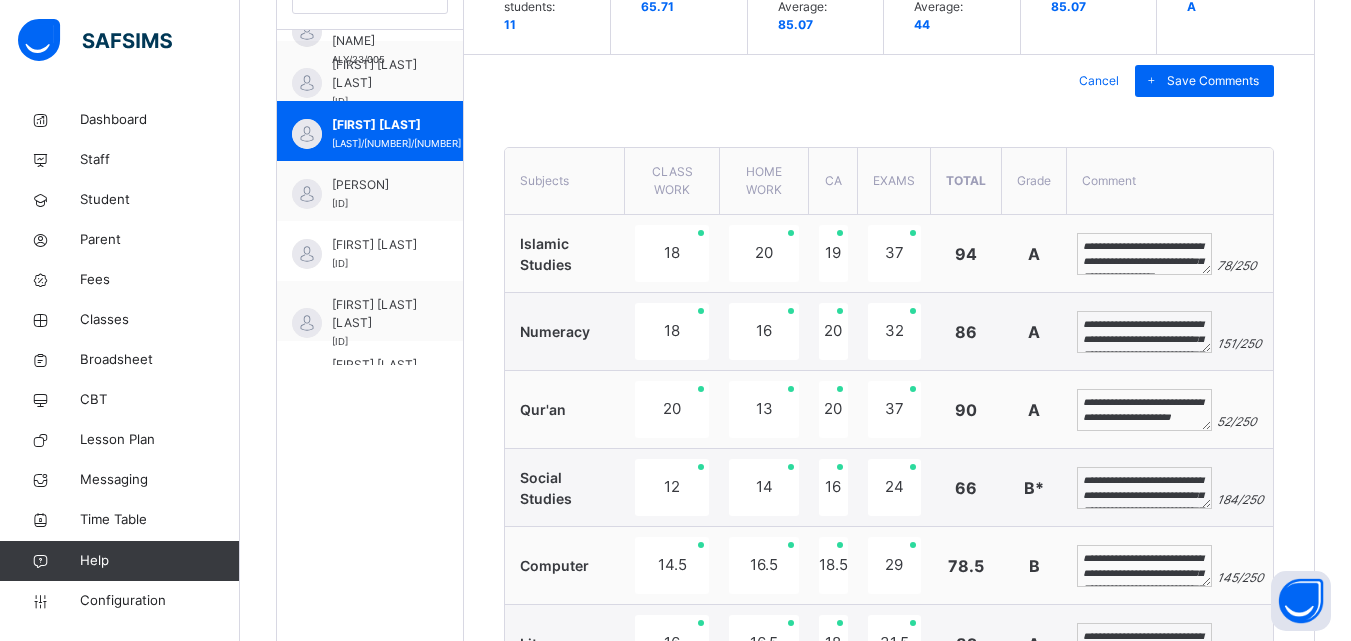 click on "**********" at bounding box center [1144, 410] 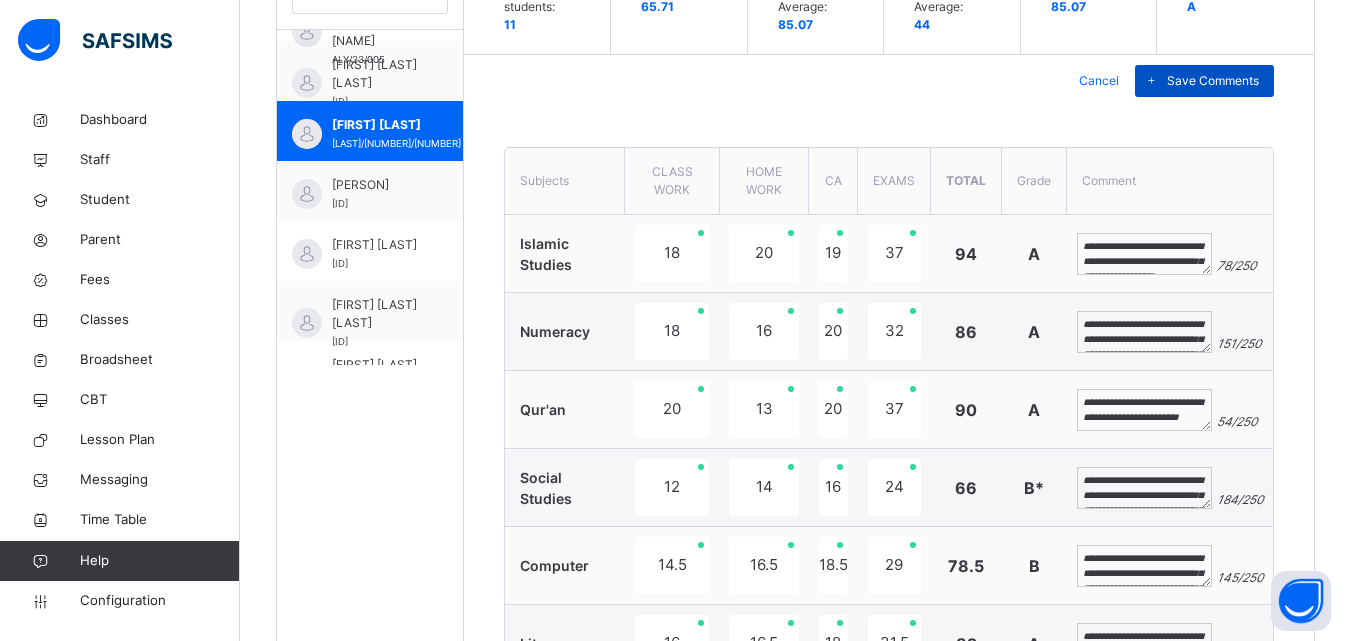 type on "**********" 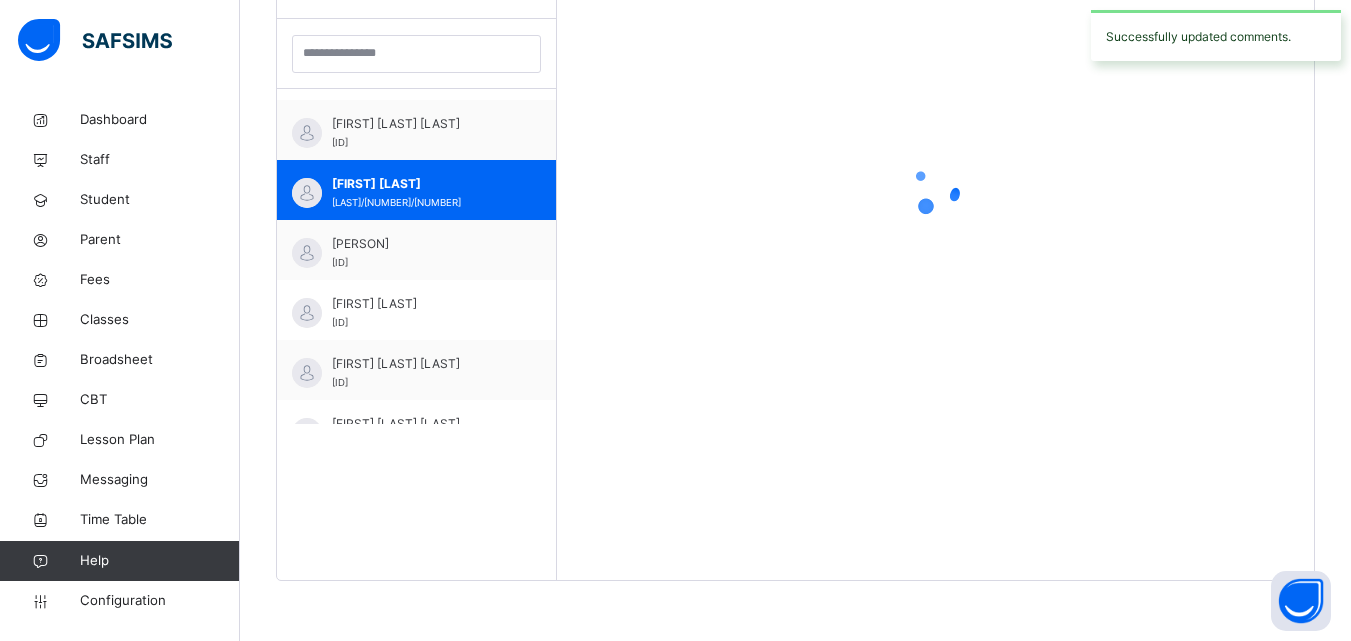 scroll, scrollTop: 280, scrollLeft: 0, axis: vertical 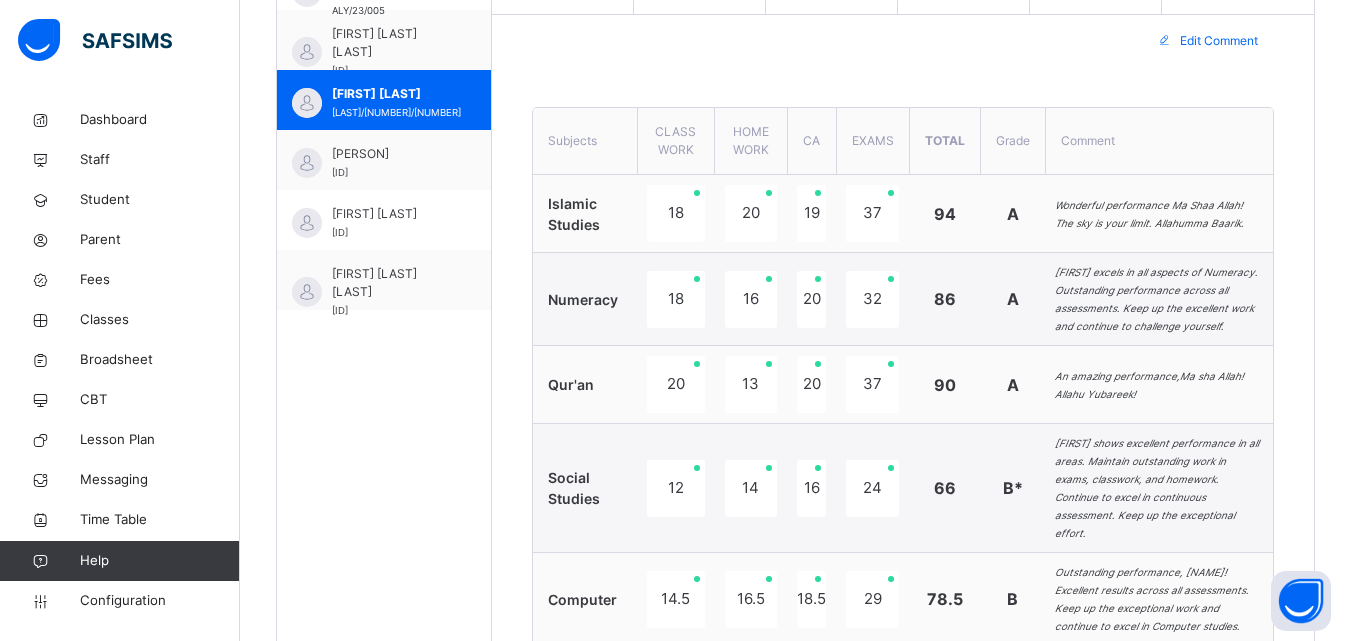 click on "Edit Comment" at bounding box center [1219, 41] 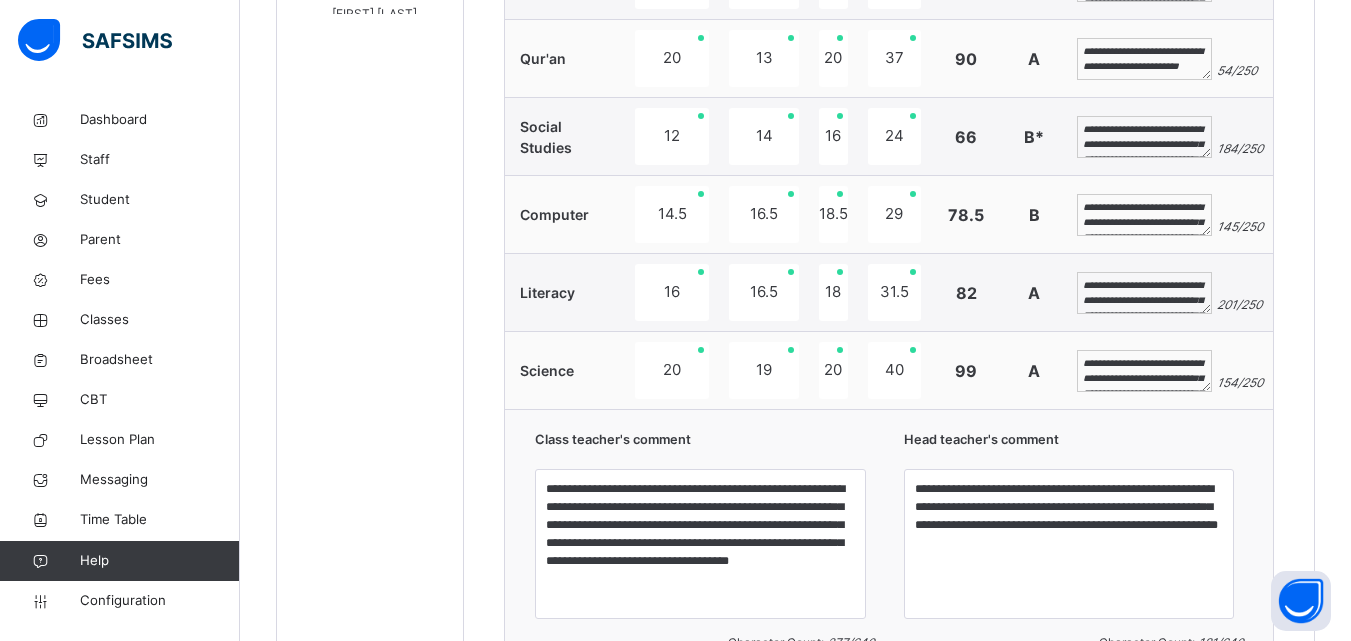 scroll, scrollTop: 1071, scrollLeft: 0, axis: vertical 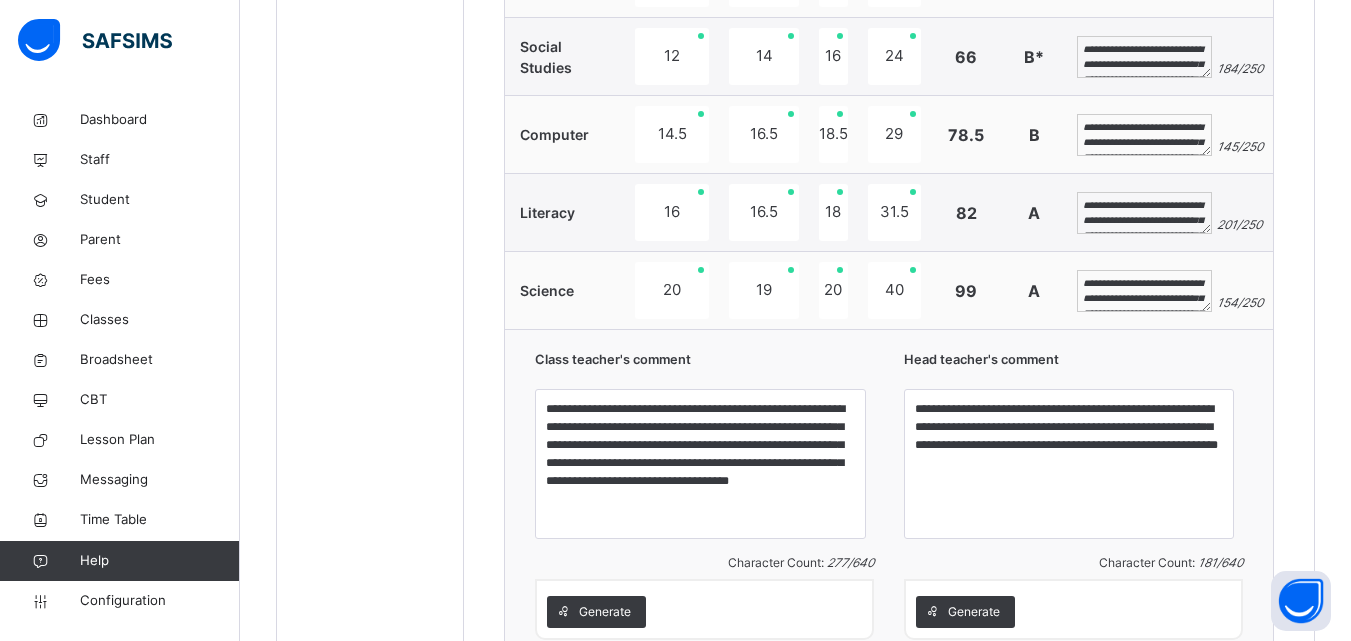 click on "**********" at bounding box center (1144, 213) 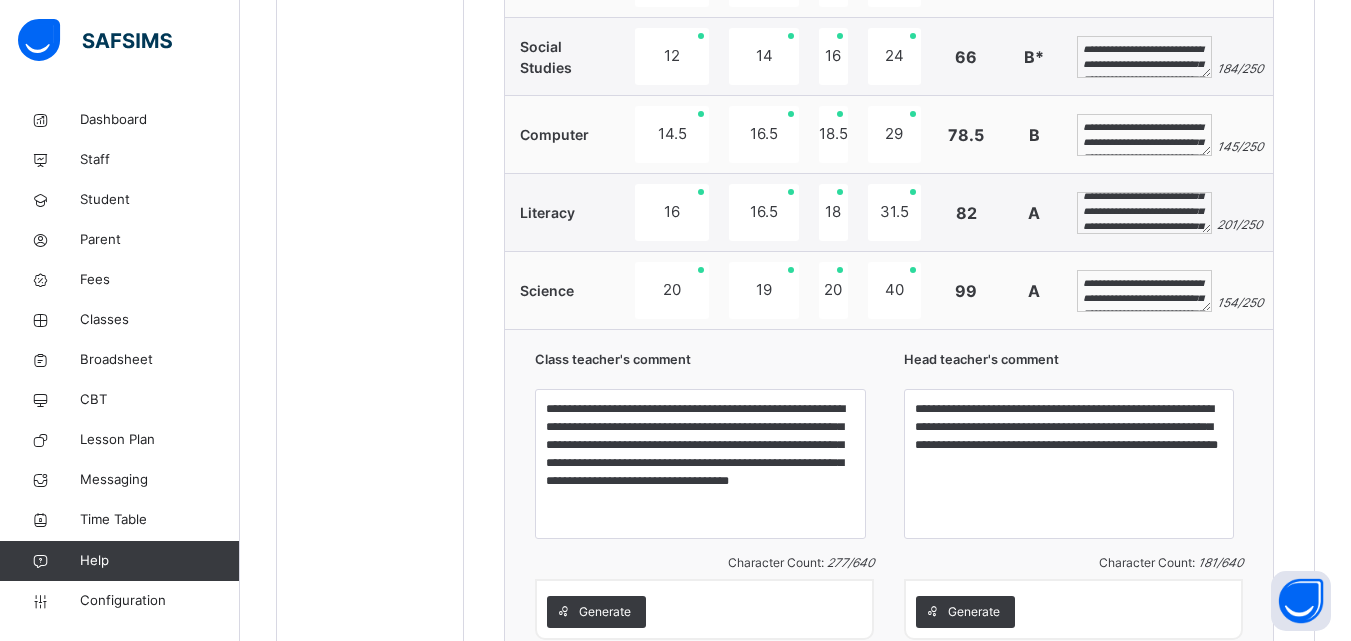 scroll, scrollTop: 69, scrollLeft: 0, axis: vertical 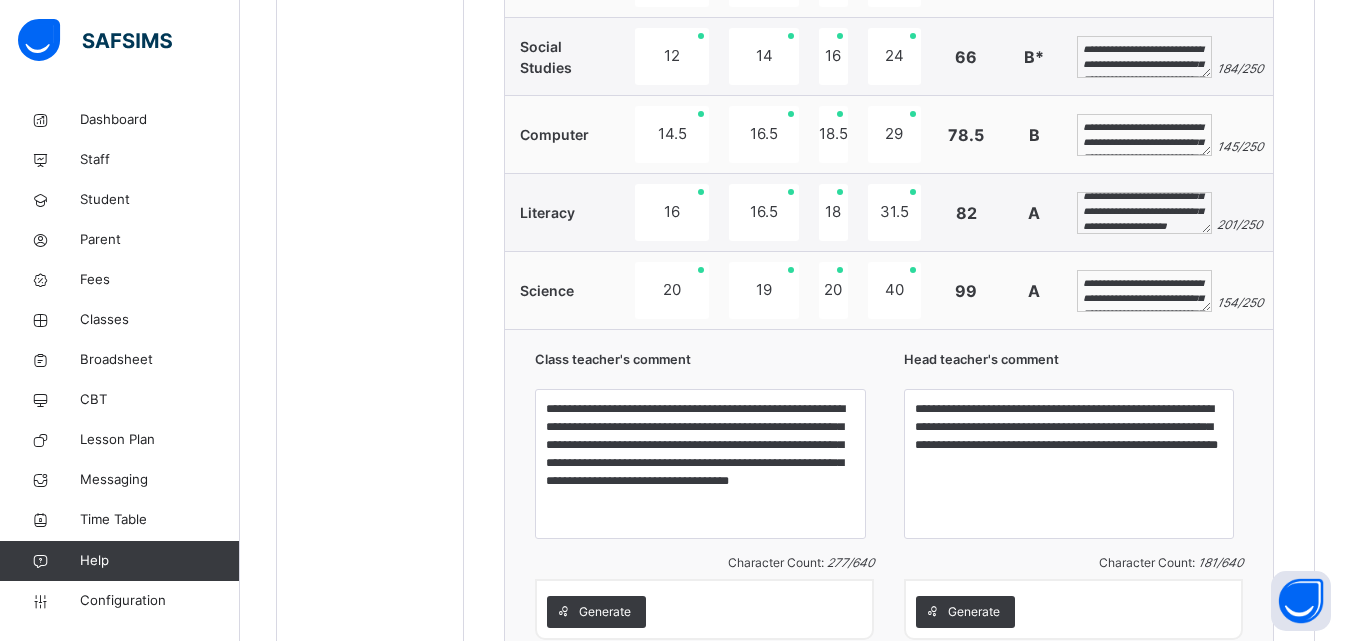 click on "**********" at bounding box center (1144, 213) 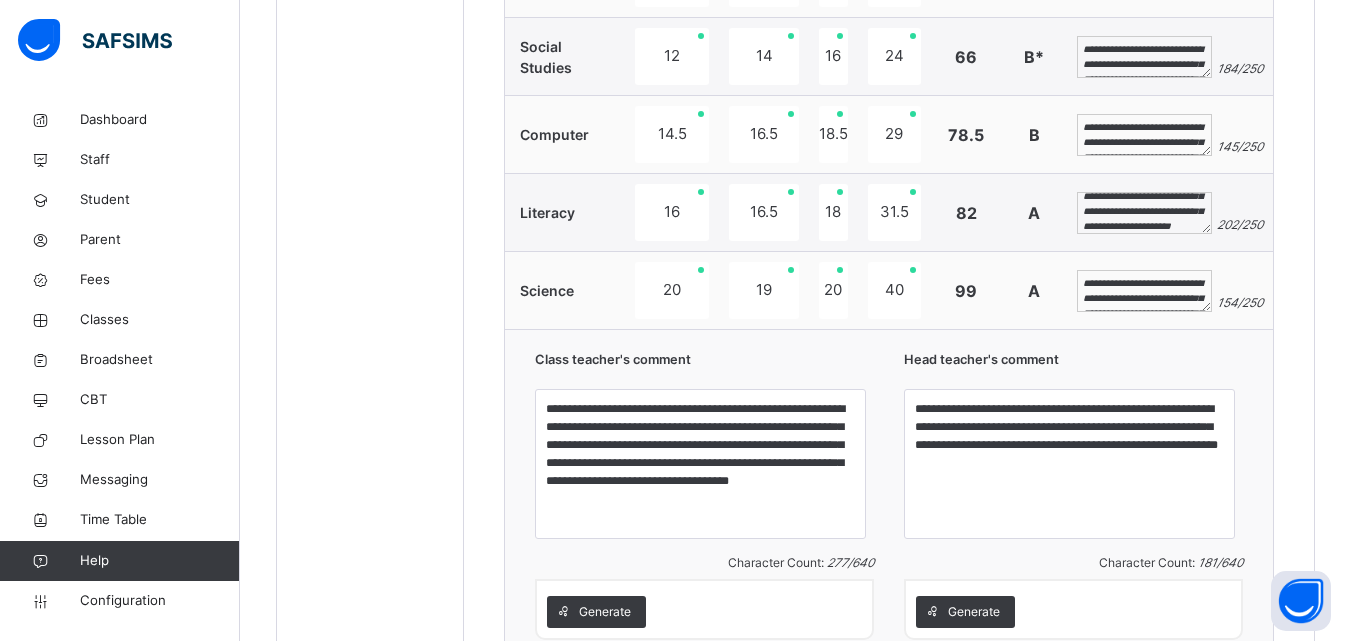 click on "**********" at bounding box center [1144, 213] 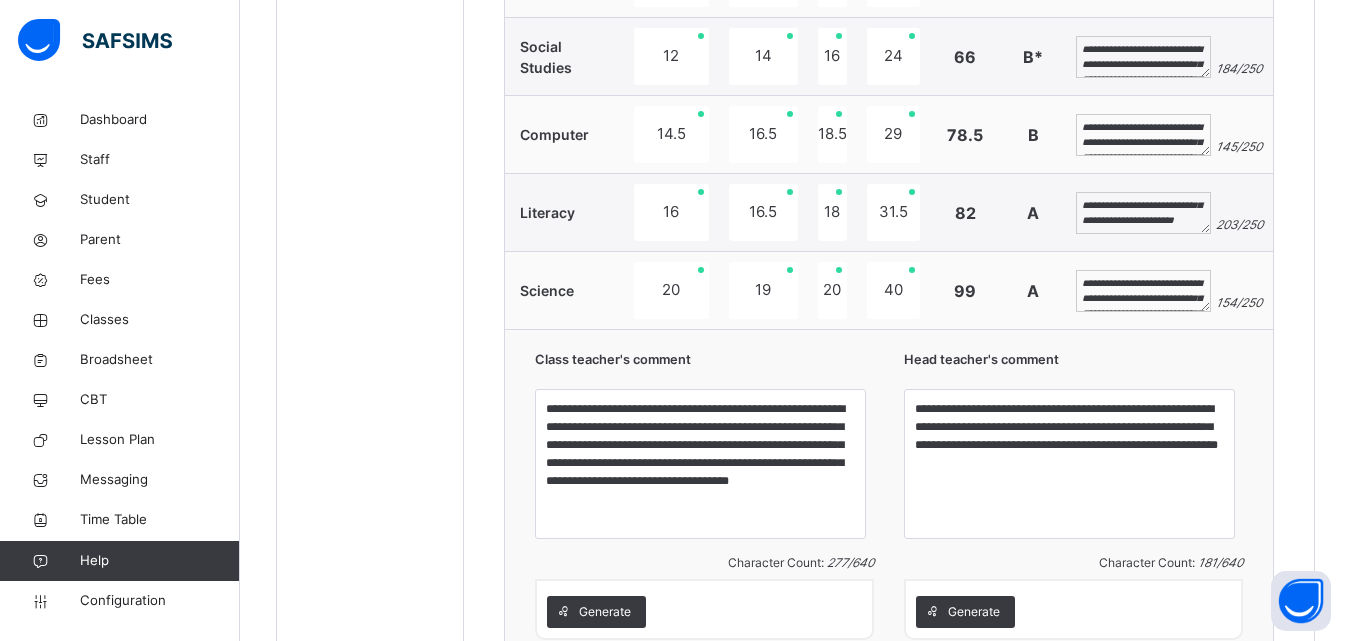 scroll, scrollTop: 129, scrollLeft: 0, axis: vertical 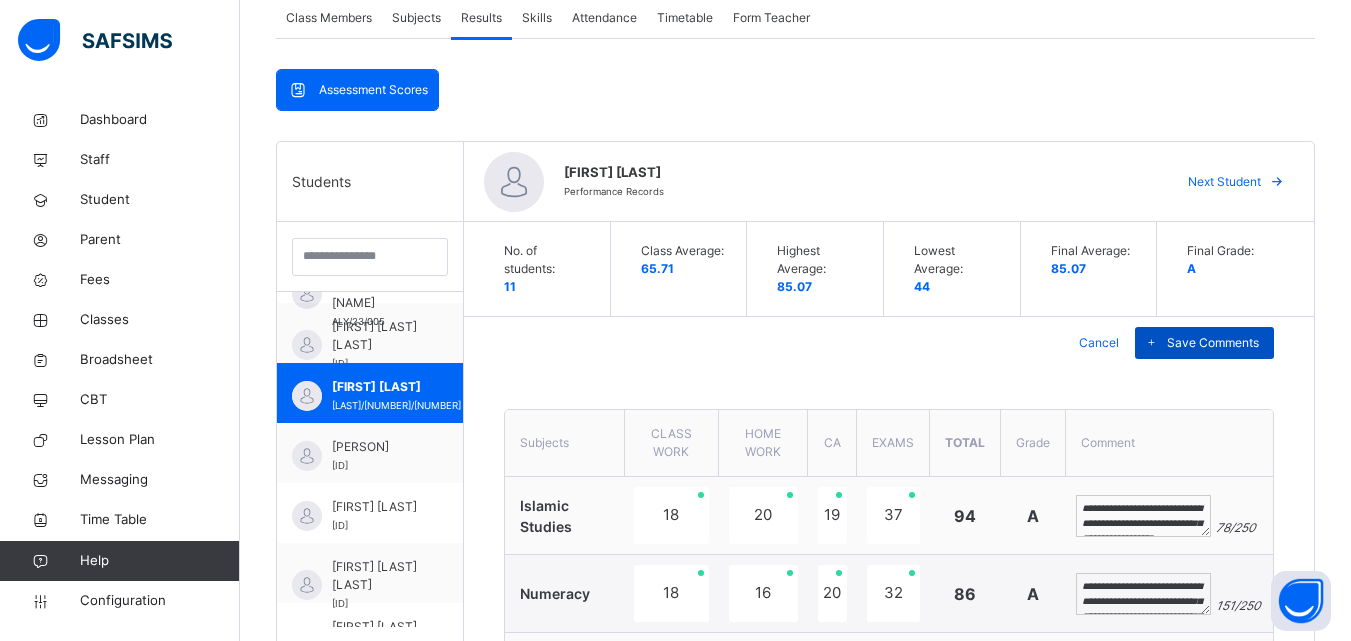 type on "**********" 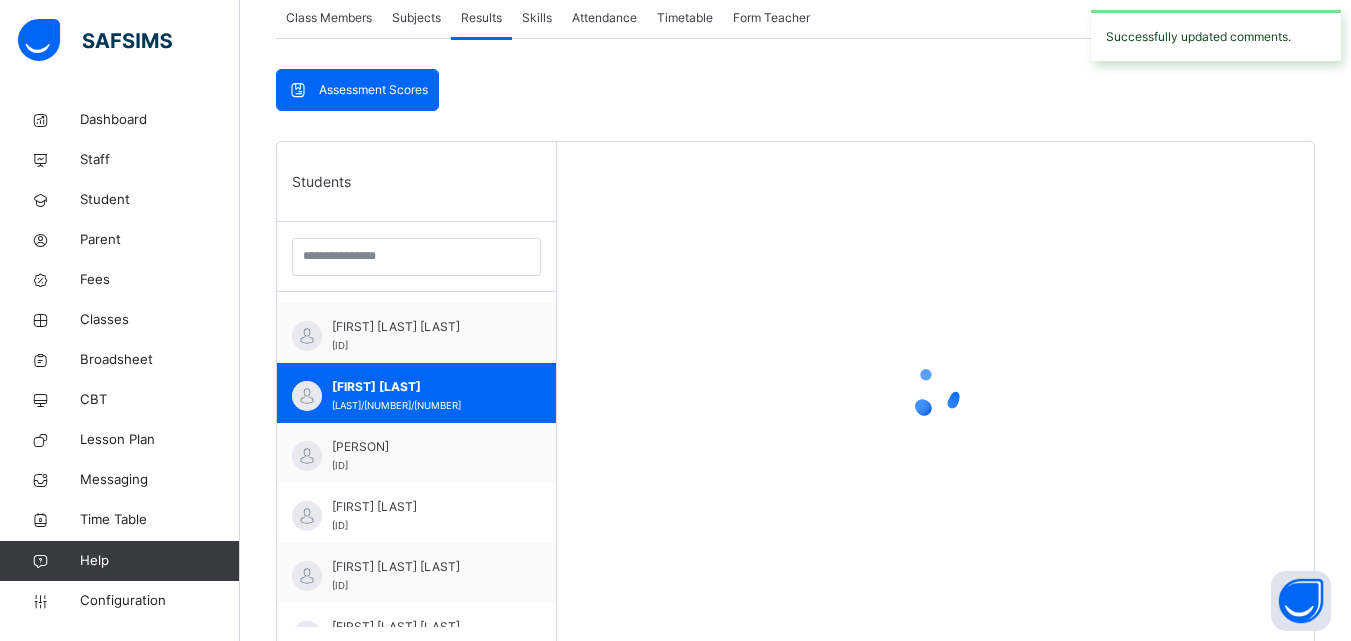 scroll, scrollTop: 280, scrollLeft: 0, axis: vertical 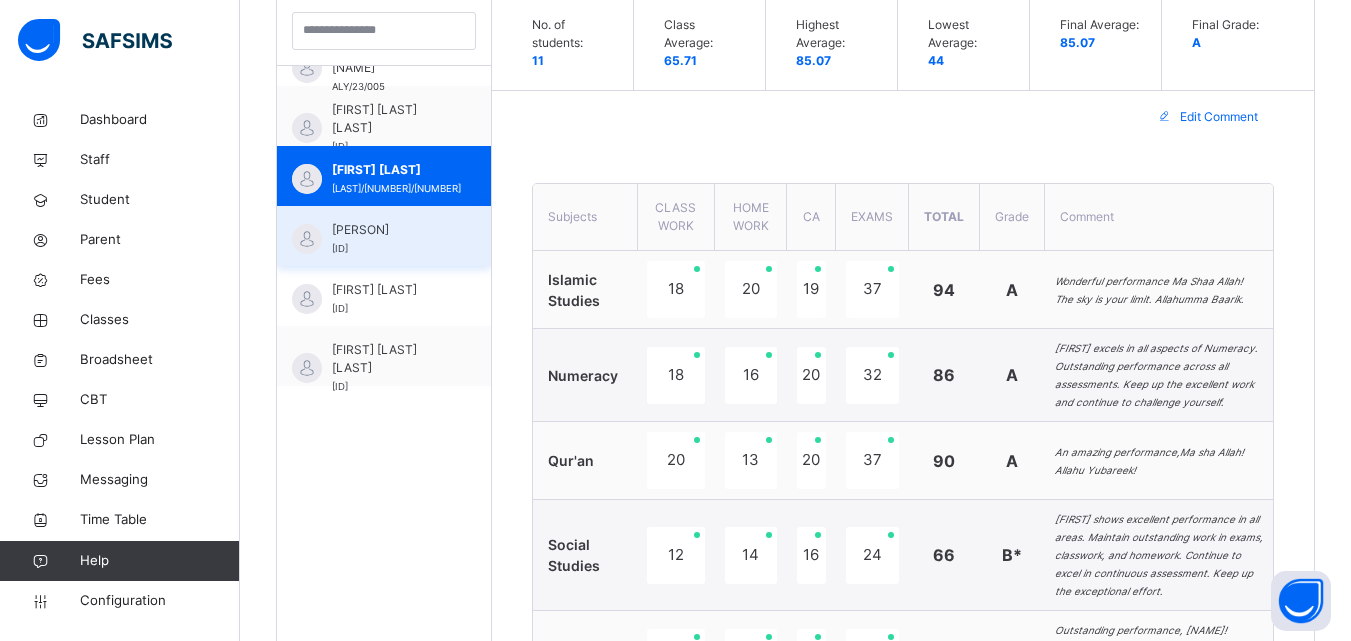 click on "KHADIJAH ISHAKA YAKUBU" at bounding box center (389, 230) 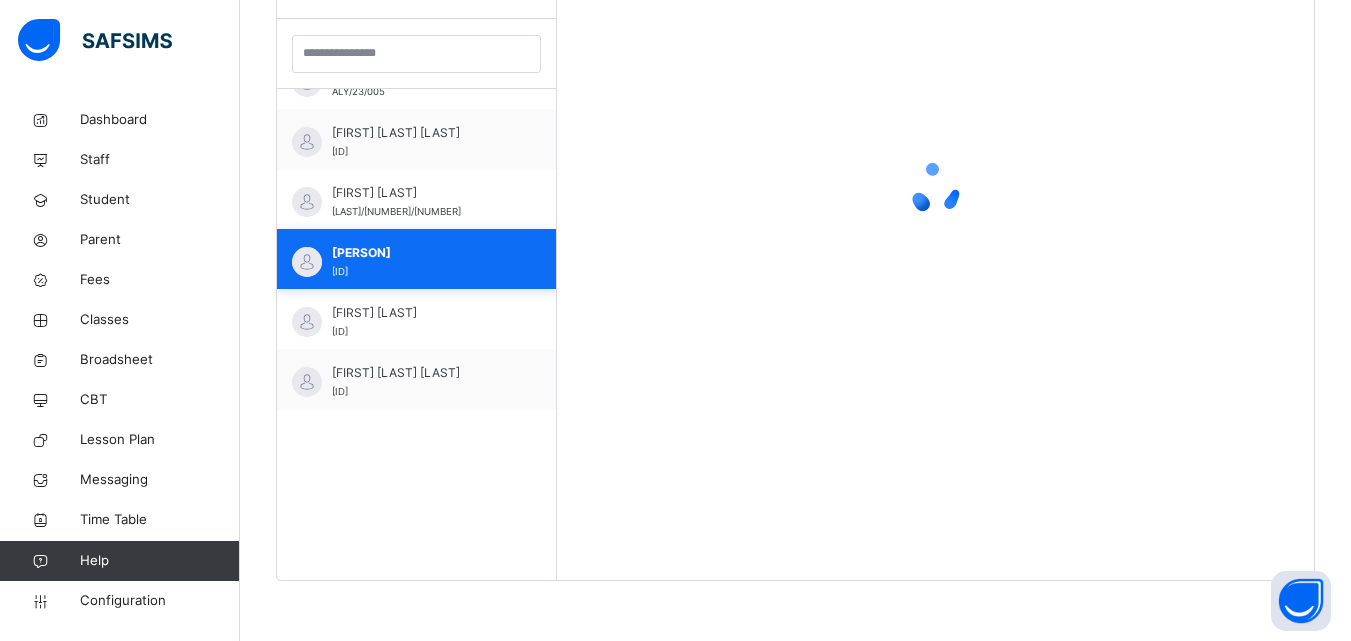 scroll, scrollTop: 604, scrollLeft: 0, axis: vertical 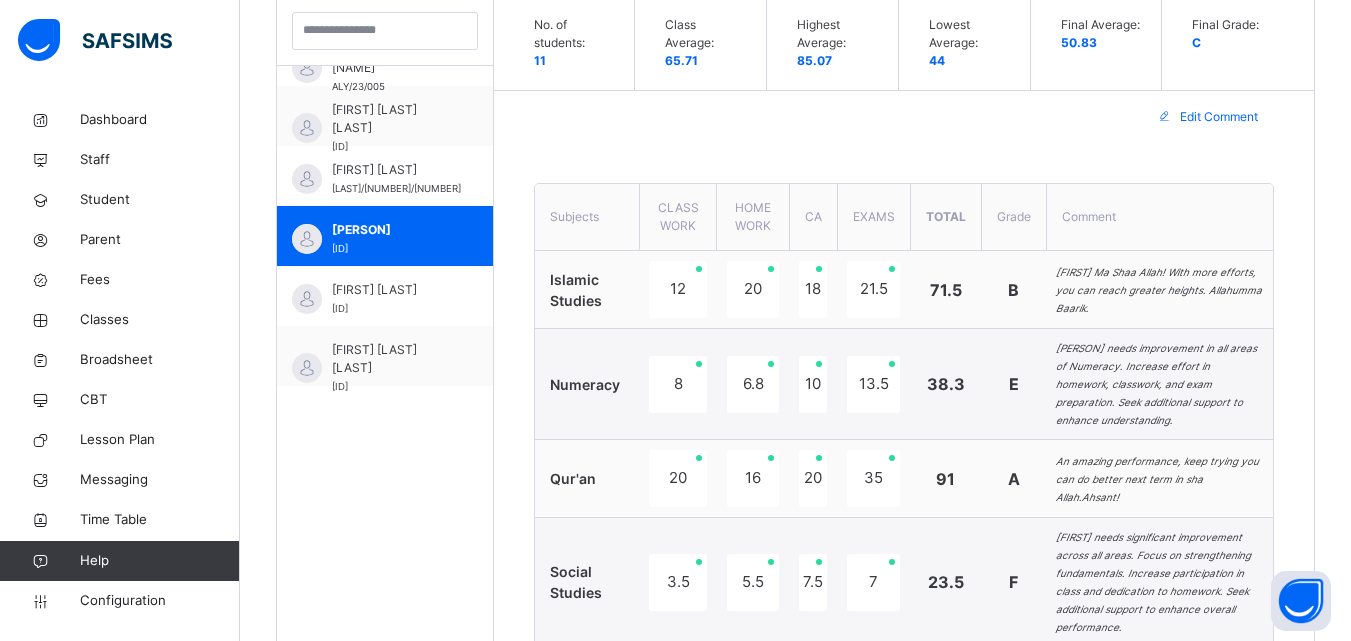 click on "Edit Comment" at bounding box center (1219, 117) 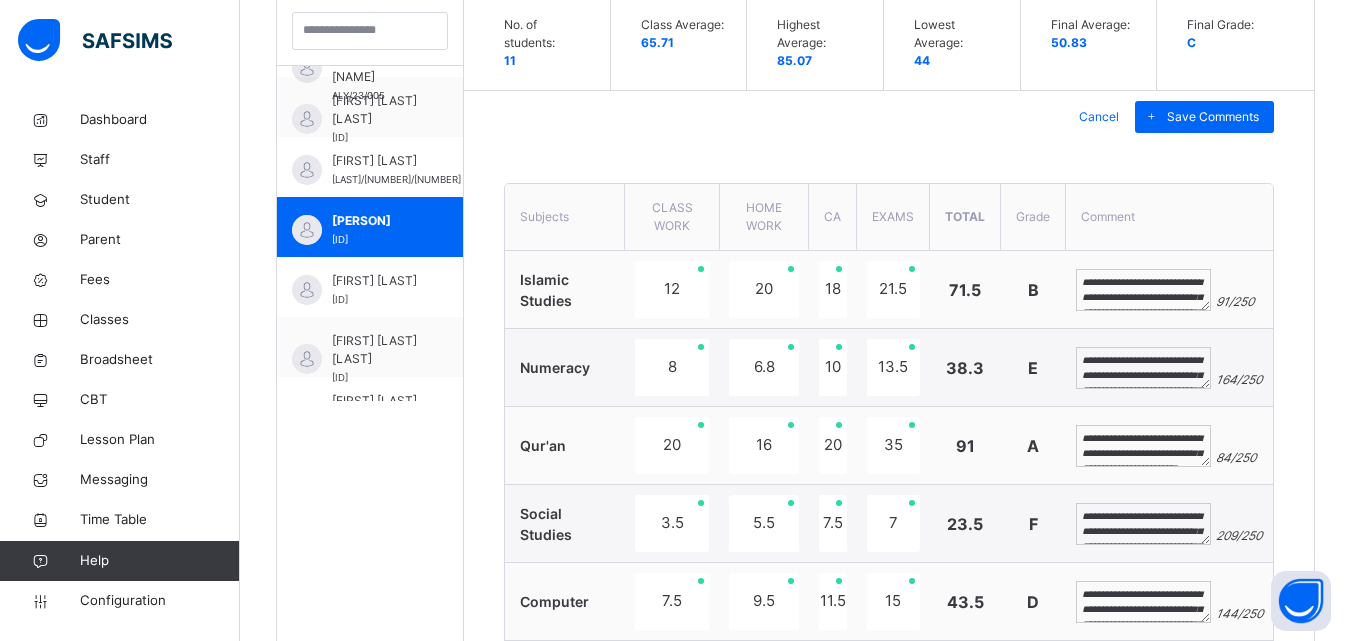 click on "**********" at bounding box center [1143, 446] 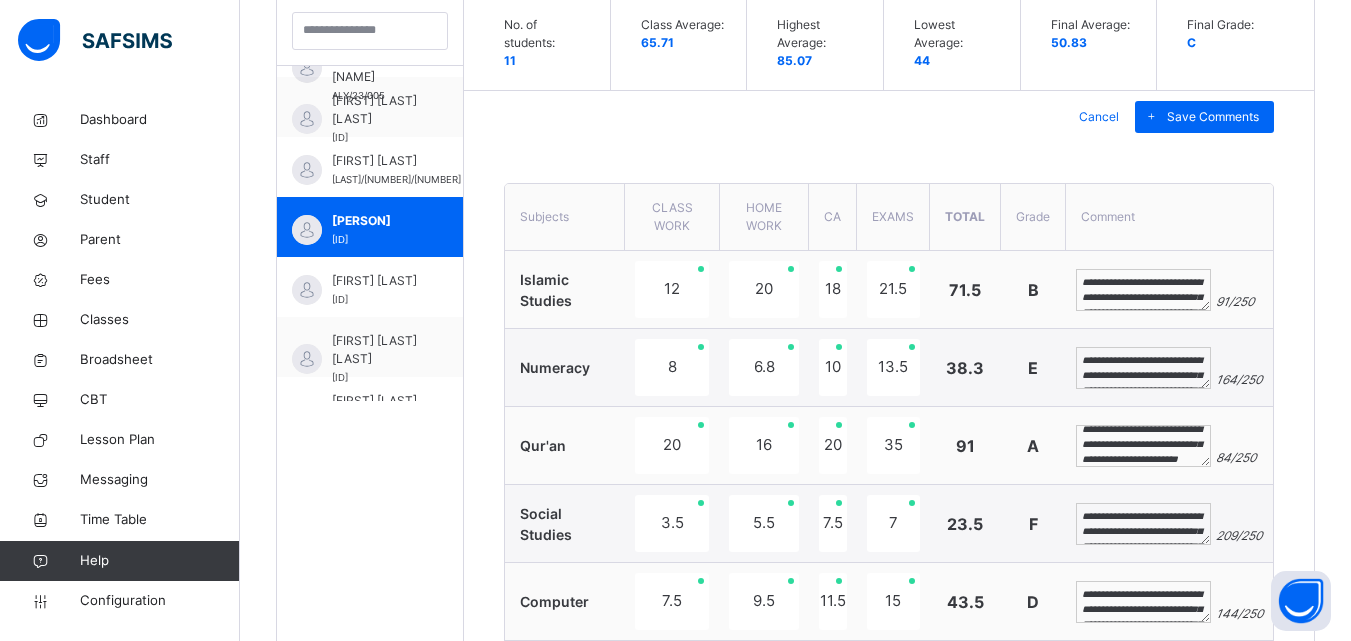 click on "**********" at bounding box center (1143, 446) 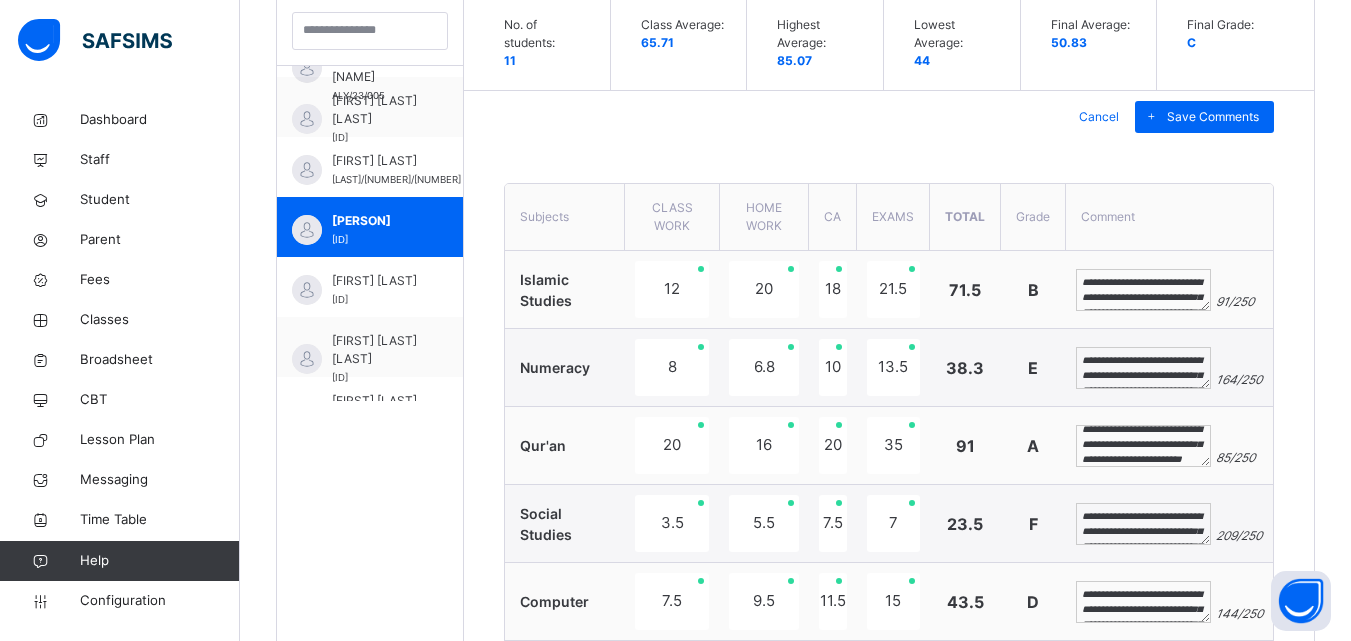 click on "**********" at bounding box center (1143, 446) 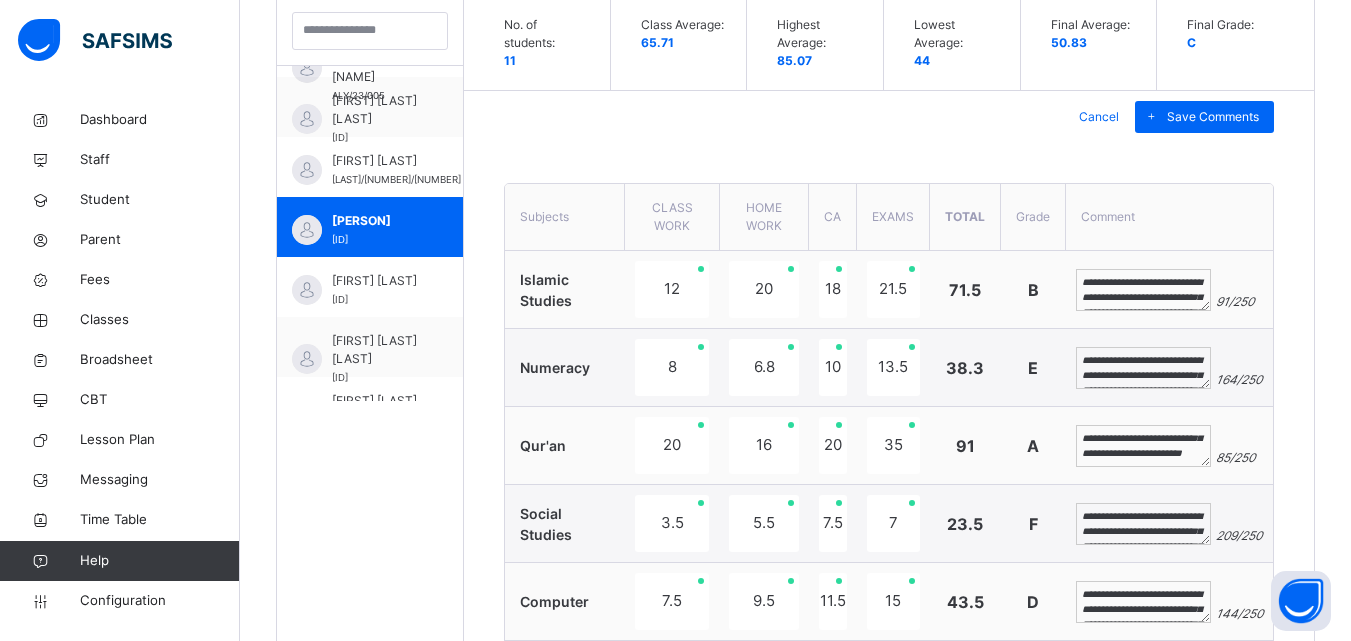 scroll, scrollTop: 39, scrollLeft: 0, axis: vertical 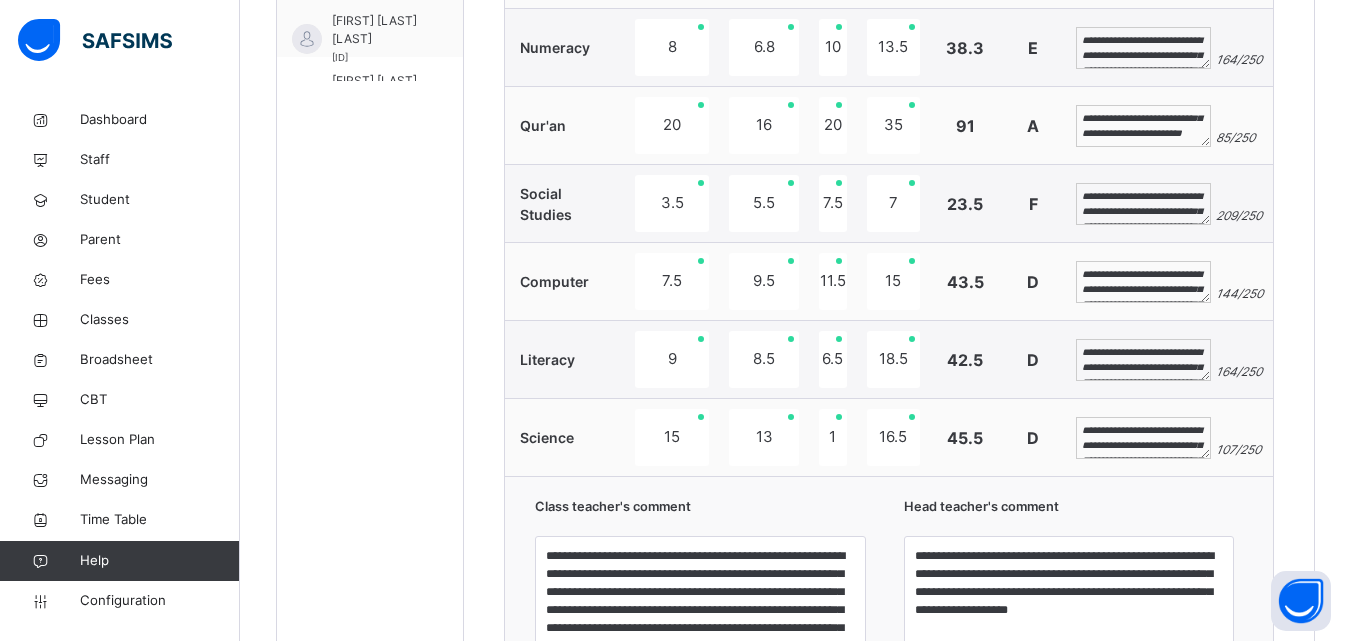 type on "**********" 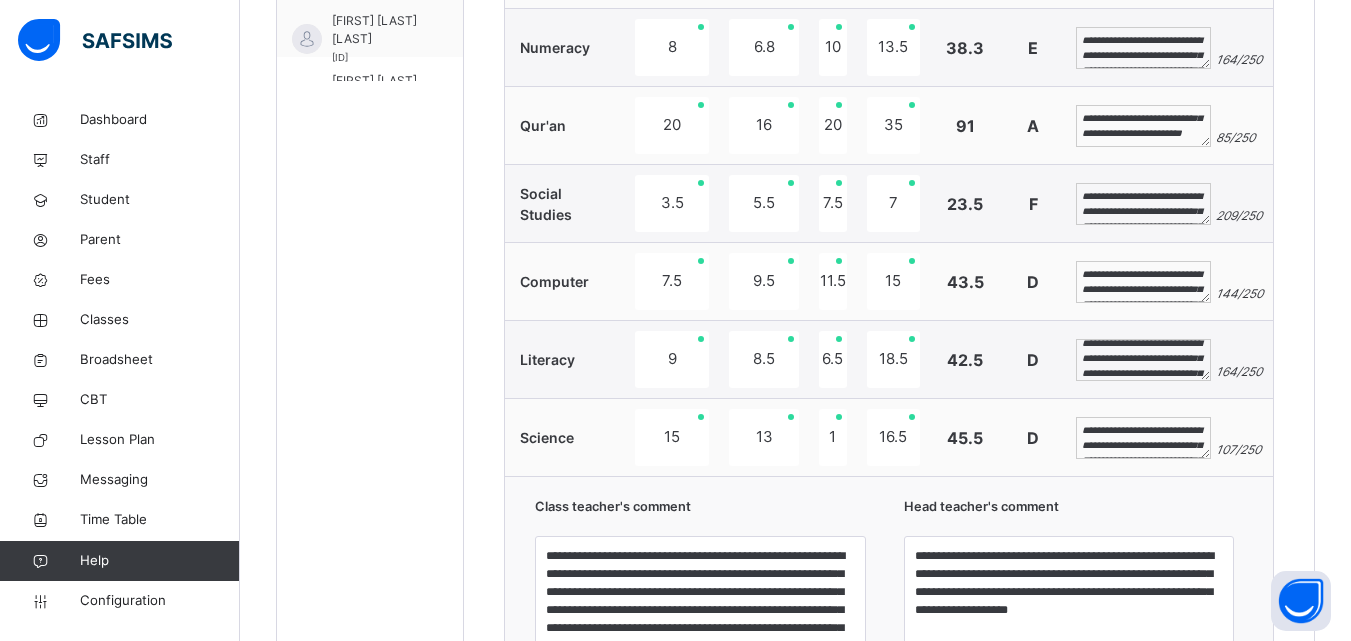 scroll, scrollTop: 24, scrollLeft: 0, axis: vertical 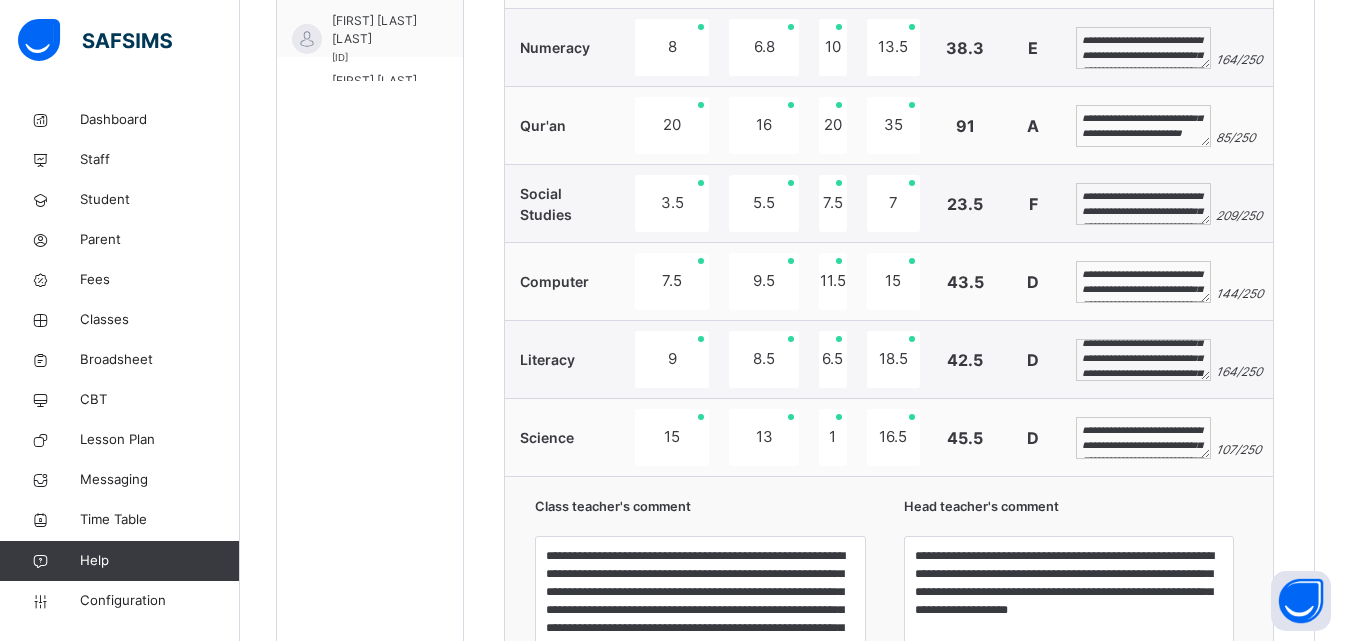 click on "**********" at bounding box center [1143, 360] 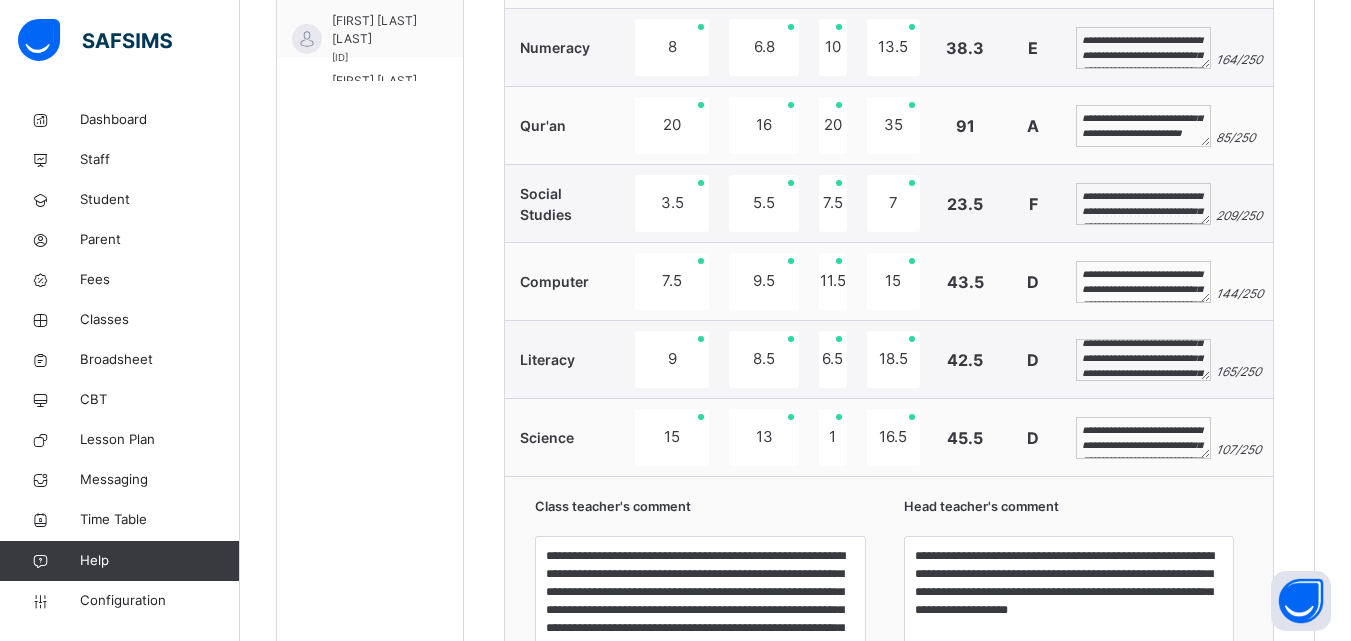 click on "**********" at bounding box center (1143, 360) 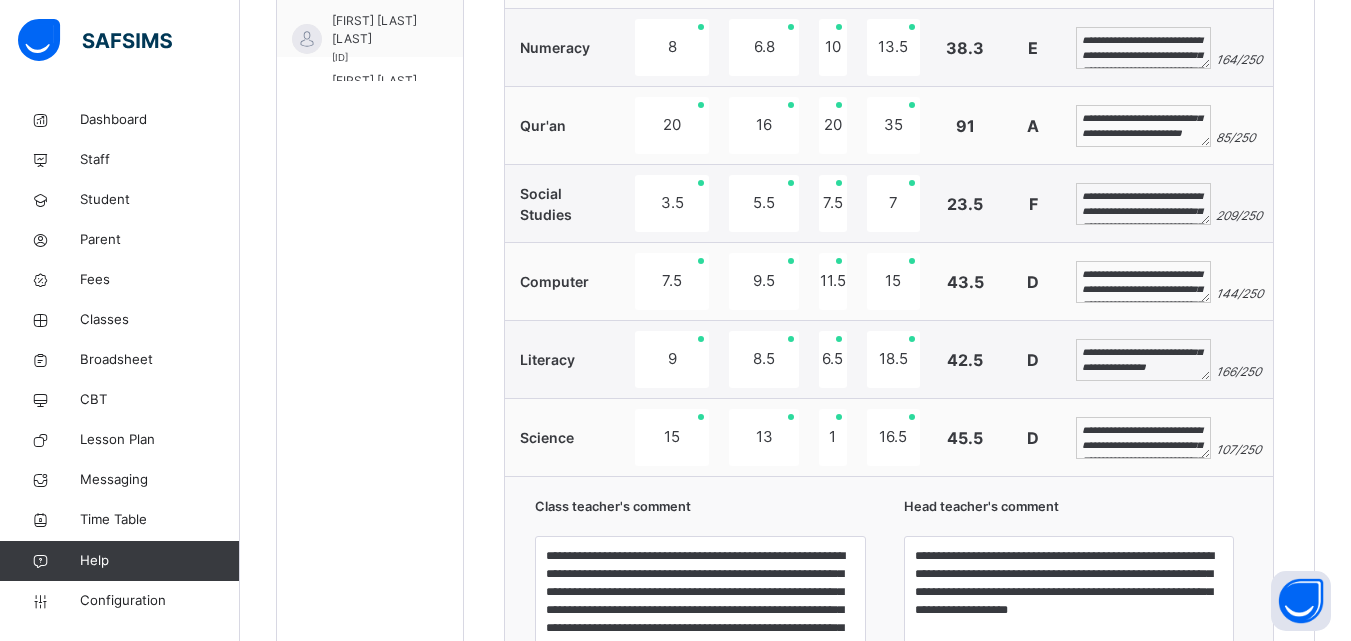 scroll, scrollTop: 99, scrollLeft: 0, axis: vertical 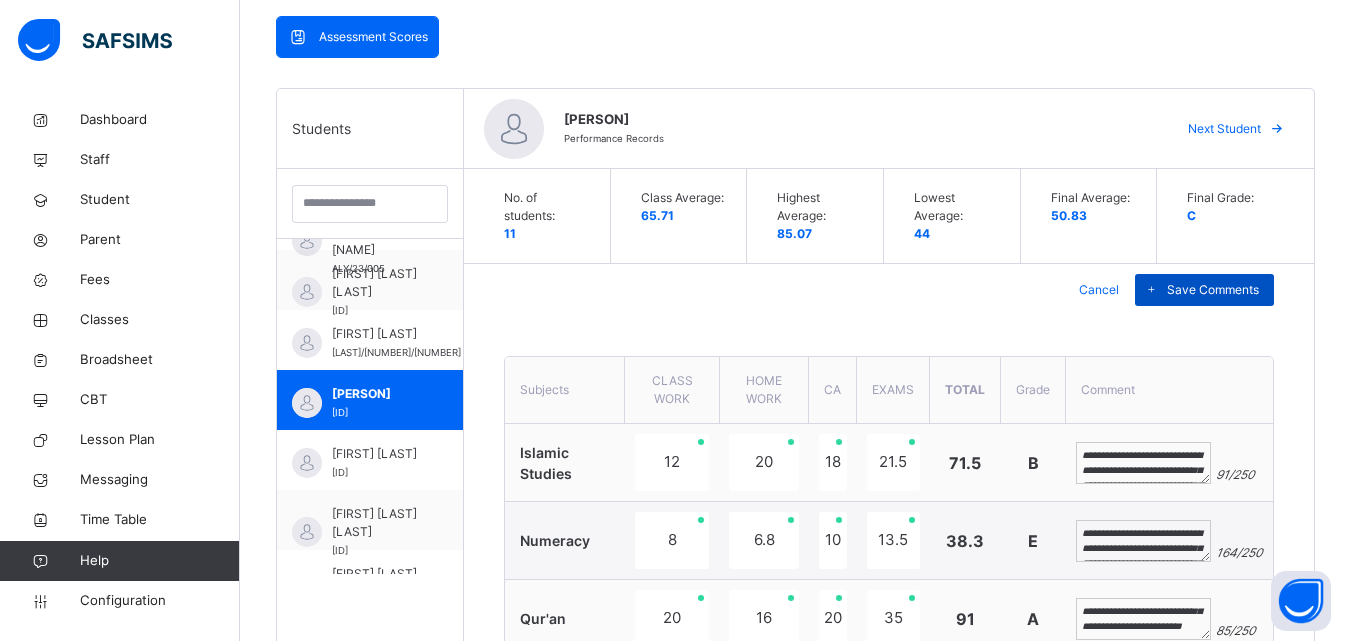 type on "**********" 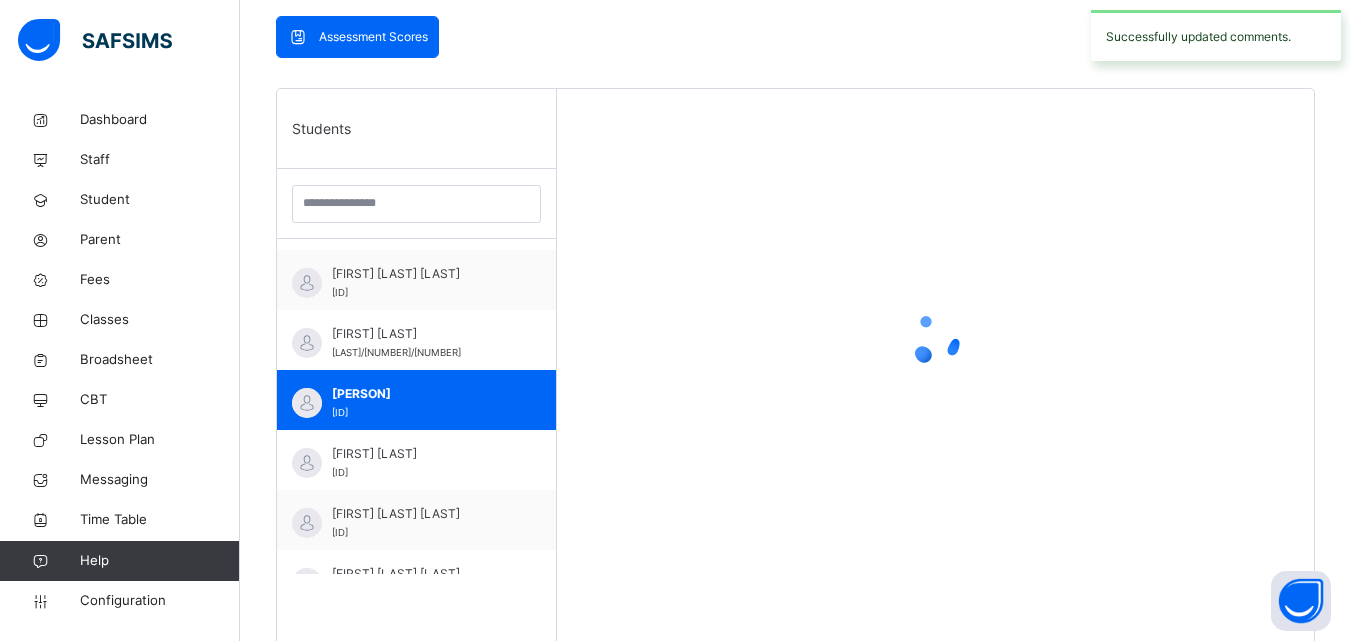 scroll, scrollTop: 280, scrollLeft: 0, axis: vertical 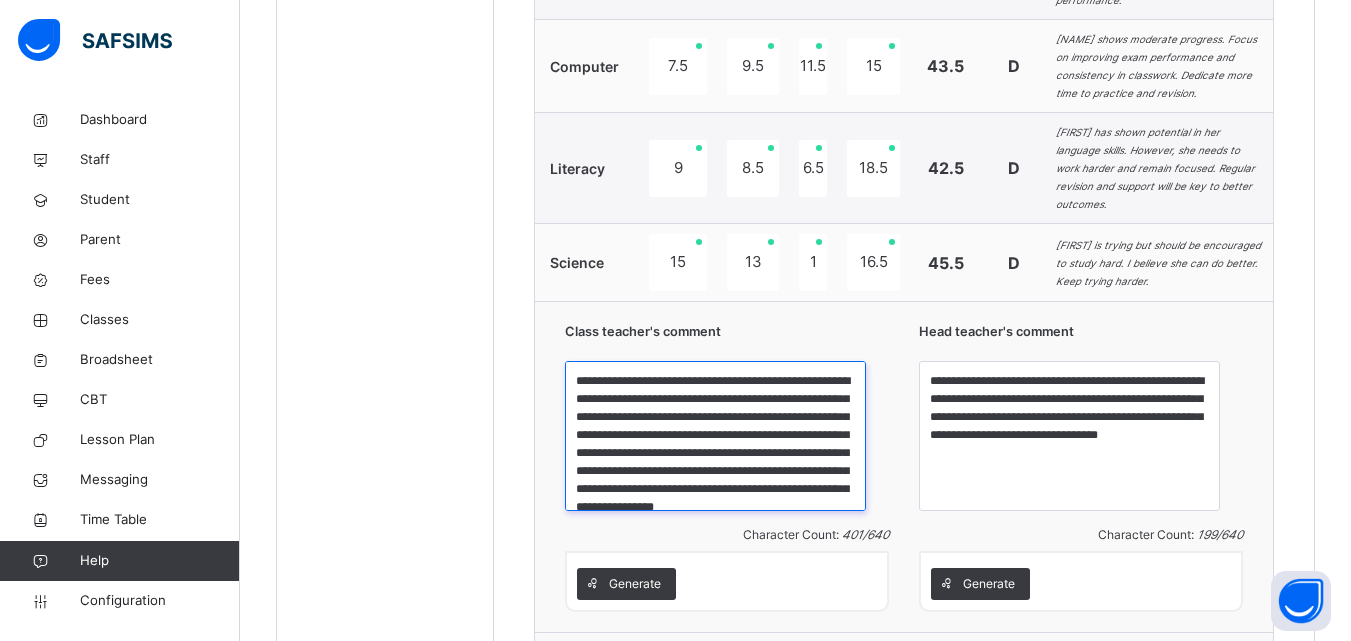 click on "**********" at bounding box center (715, 436) 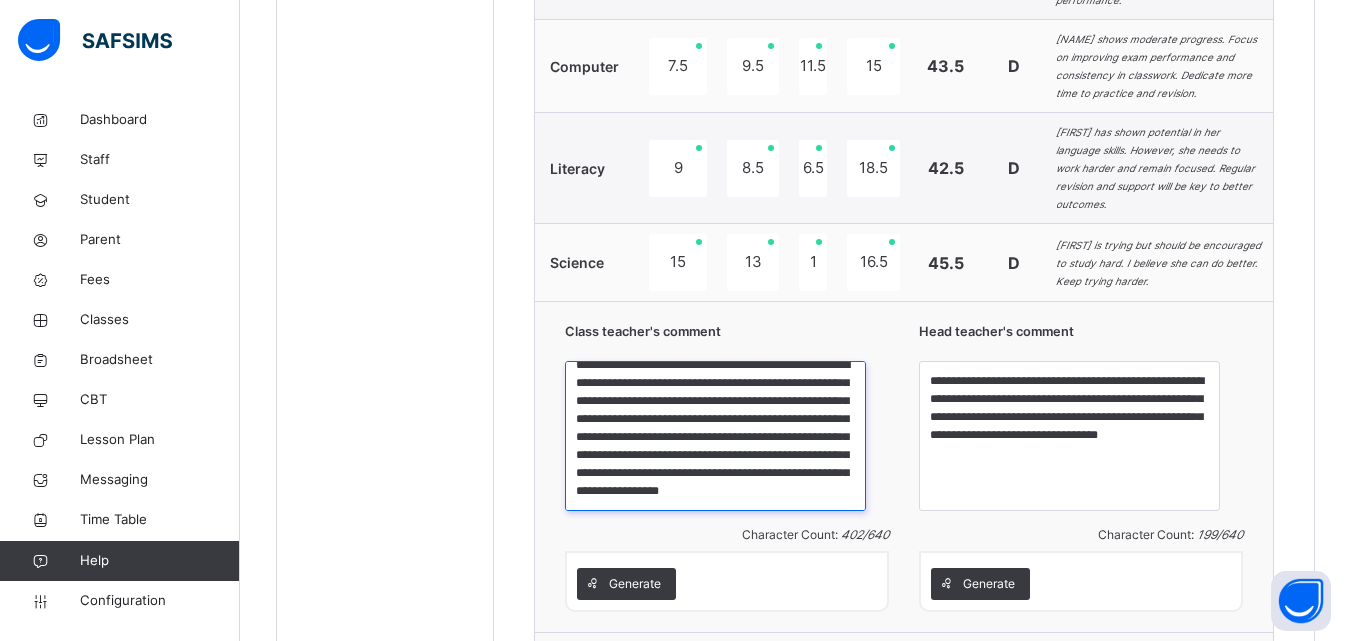 scroll, scrollTop: 59, scrollLeft: 0, axis: vertical 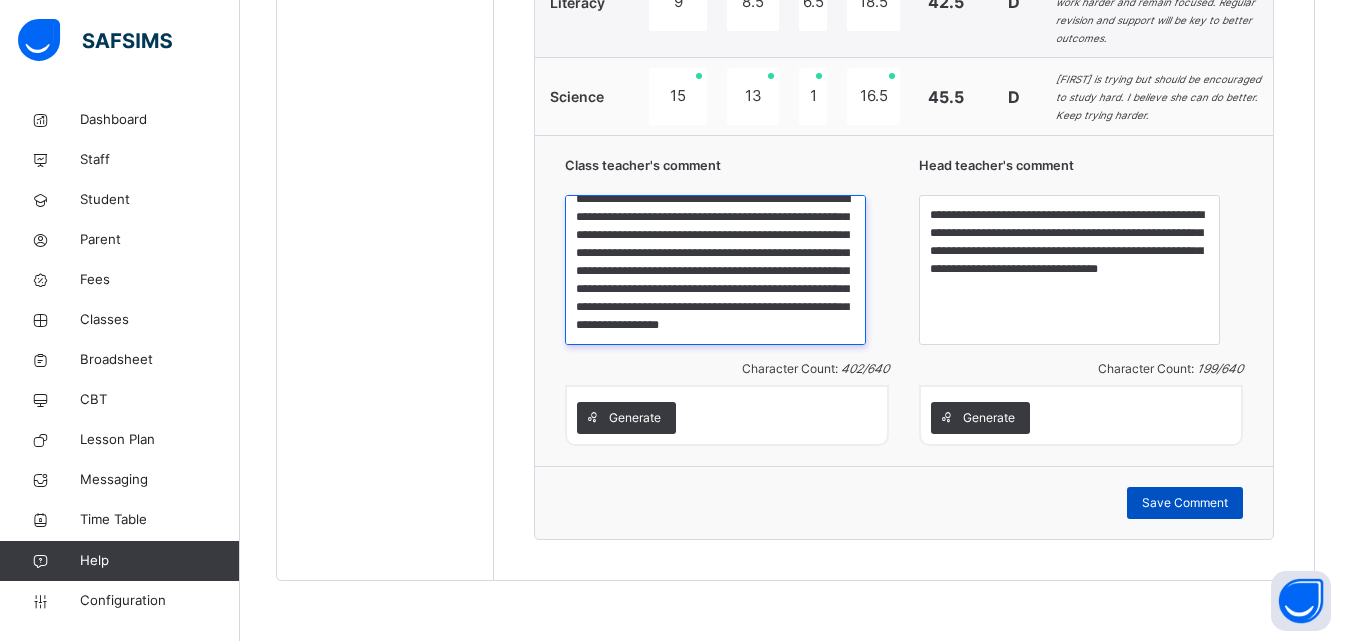 type on "**********" 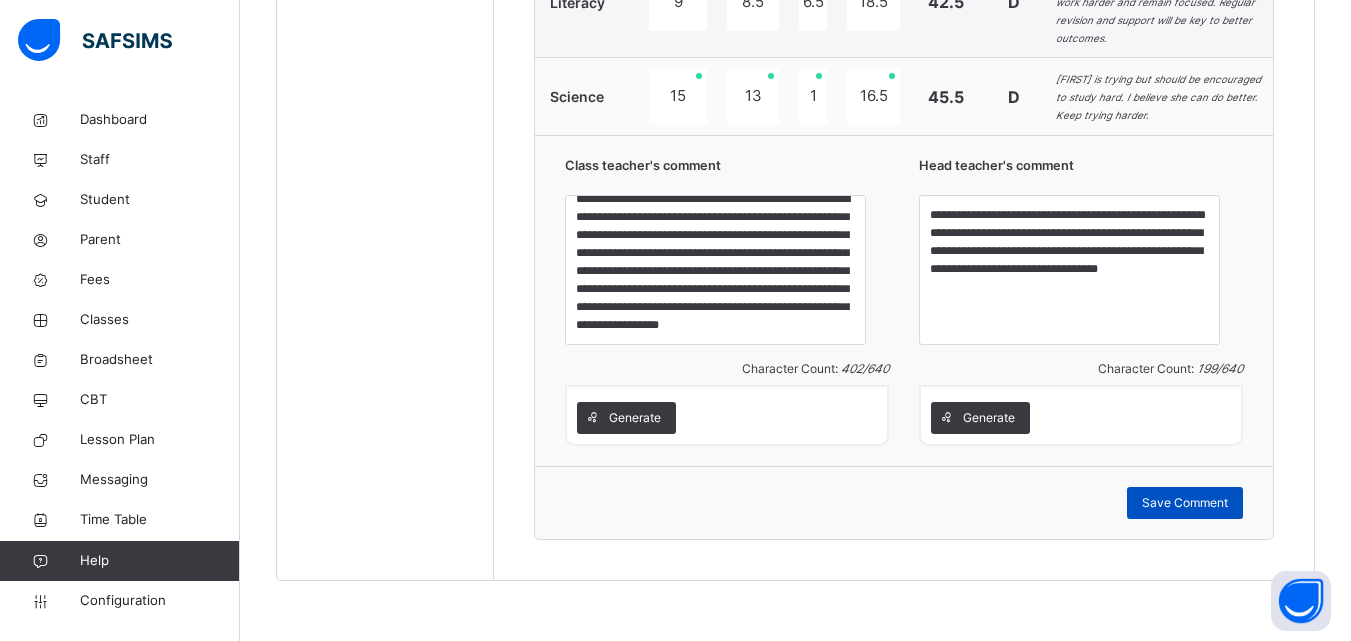click on "Save Comment" at bounding box center [1185, 503] 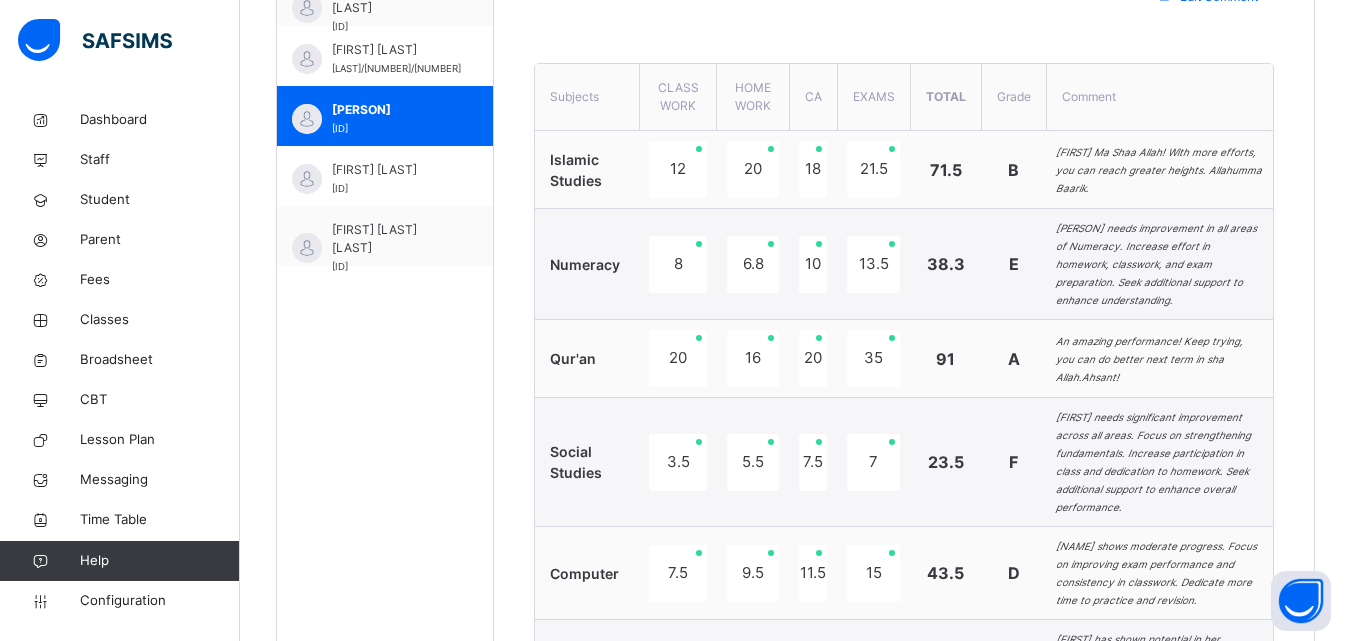 scroll, scrollTop: 671, scrollLeft: 0, axis: vertical 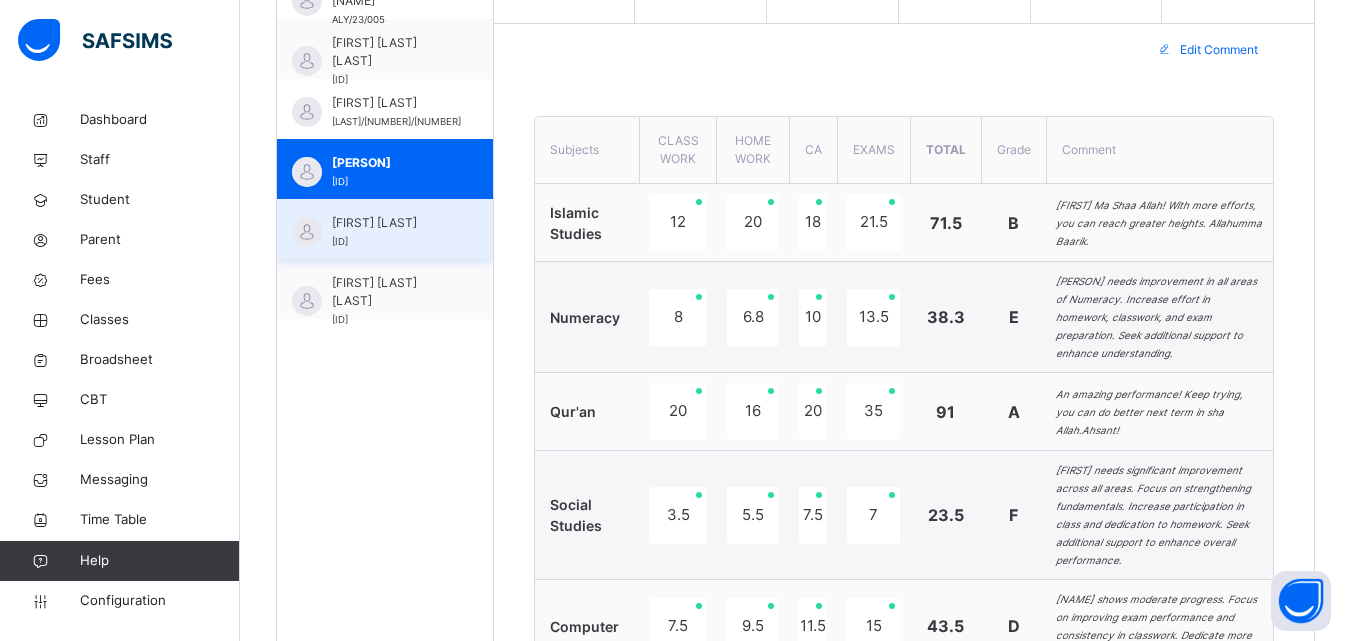 click on "MARYAM  QASIM" at bounding box center [390, 223] 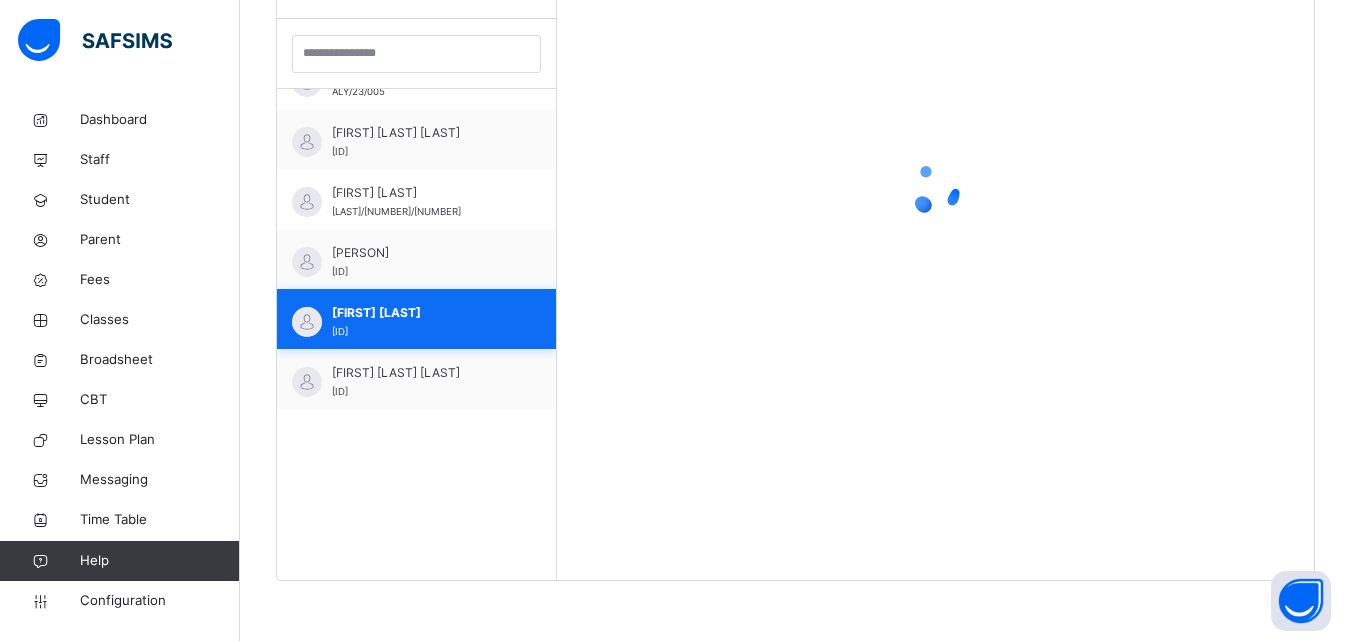 scroll, scrollTop: 671, scrollLeft: 0, axis: vertical 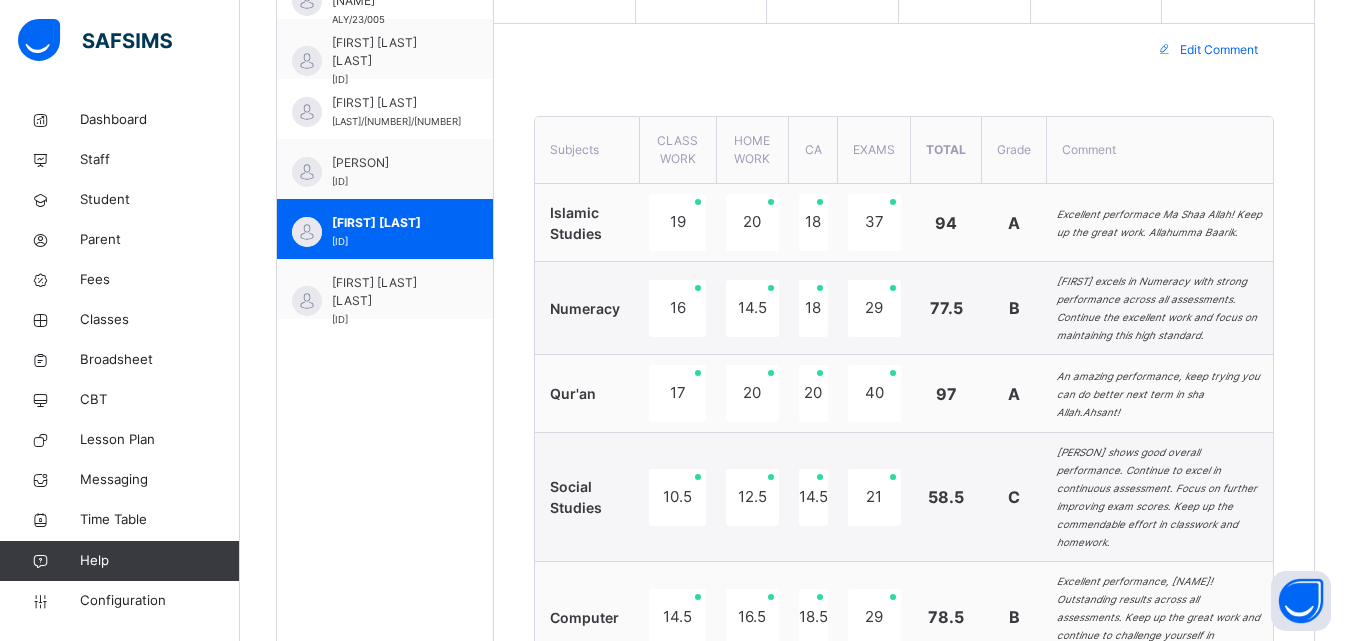 click on "Edit Comment" at bounding box center (1219, 50) 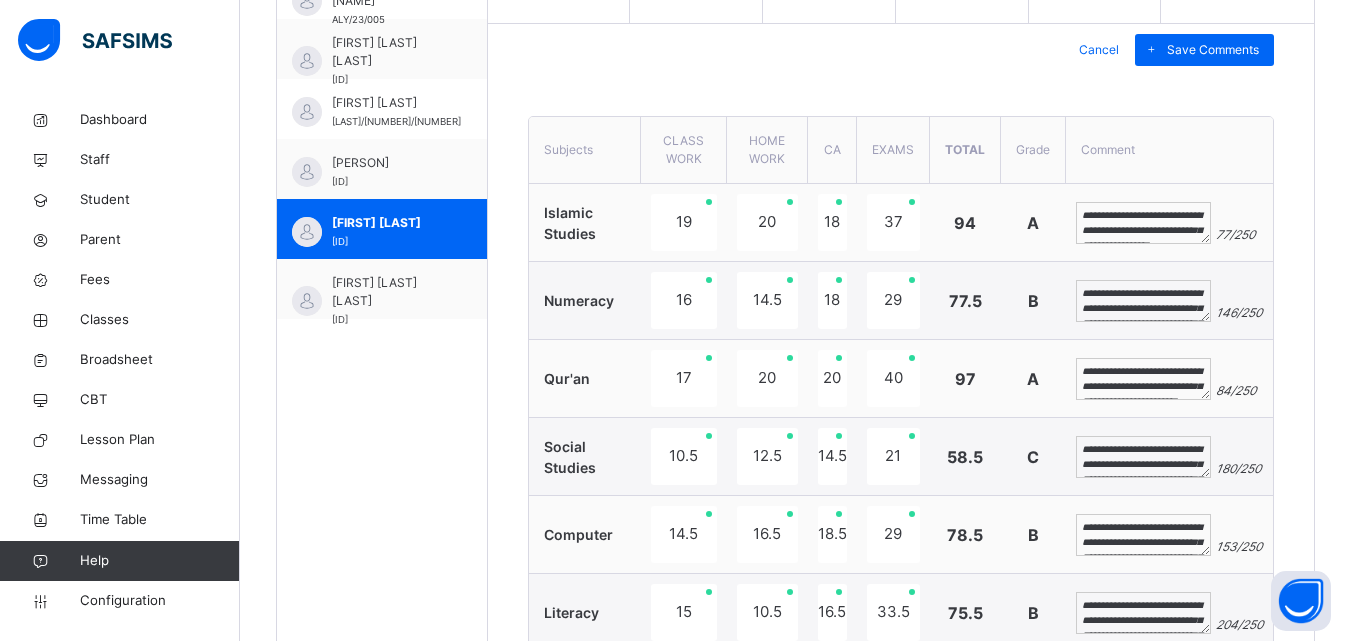 scroll, scrollTop: 289, scrollLeft: 0, axis: vertical 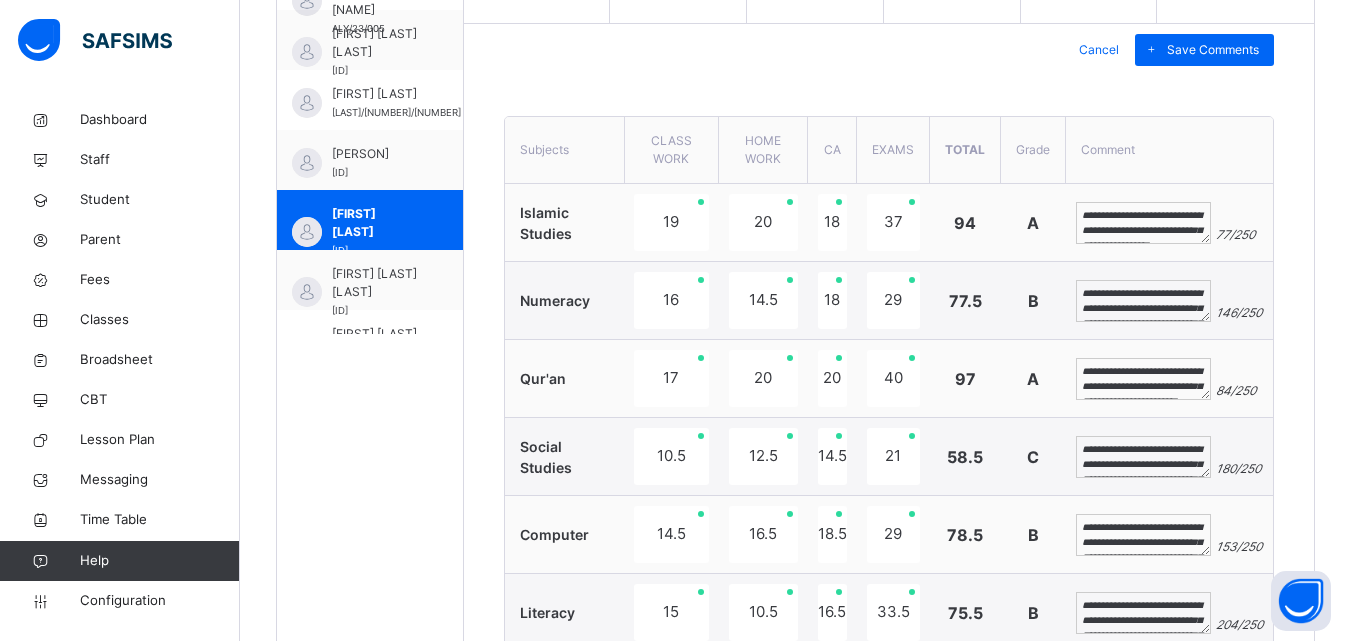 click on "**********" at bounding box center [1143, 379] 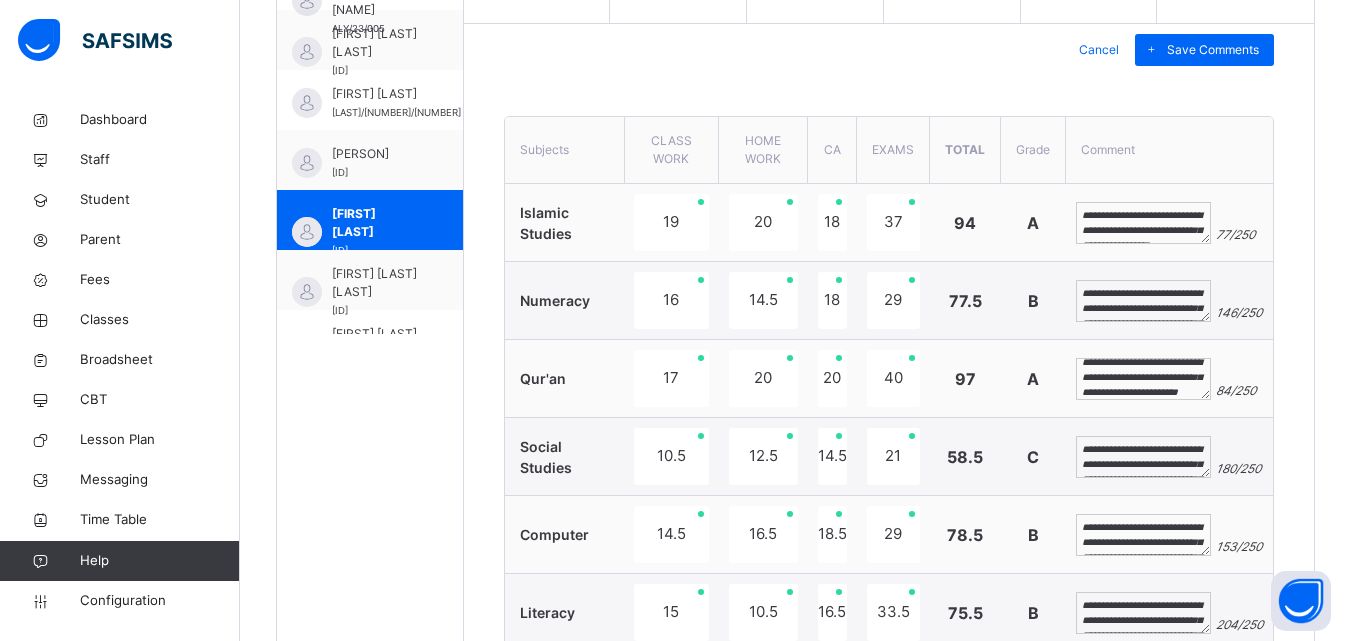 click on "**********" at bounding box center (1143, 379) 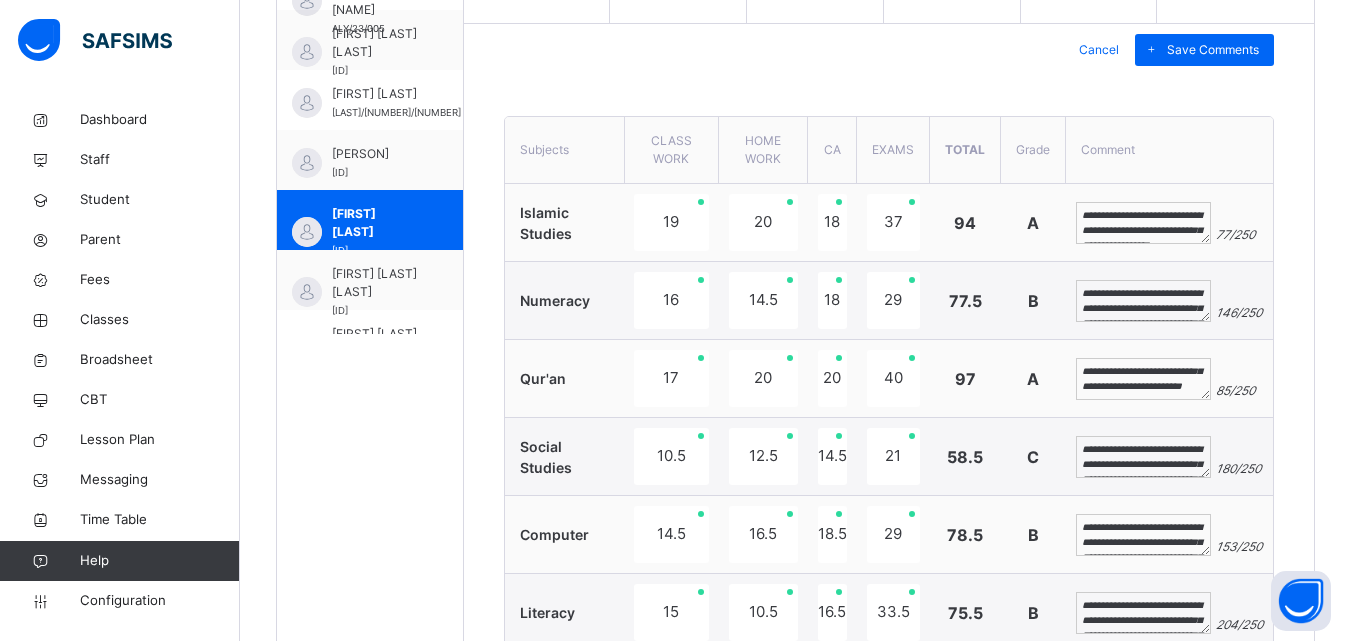 scroll, scrollTop: 39, scrollLeft: 0, axis: vertical 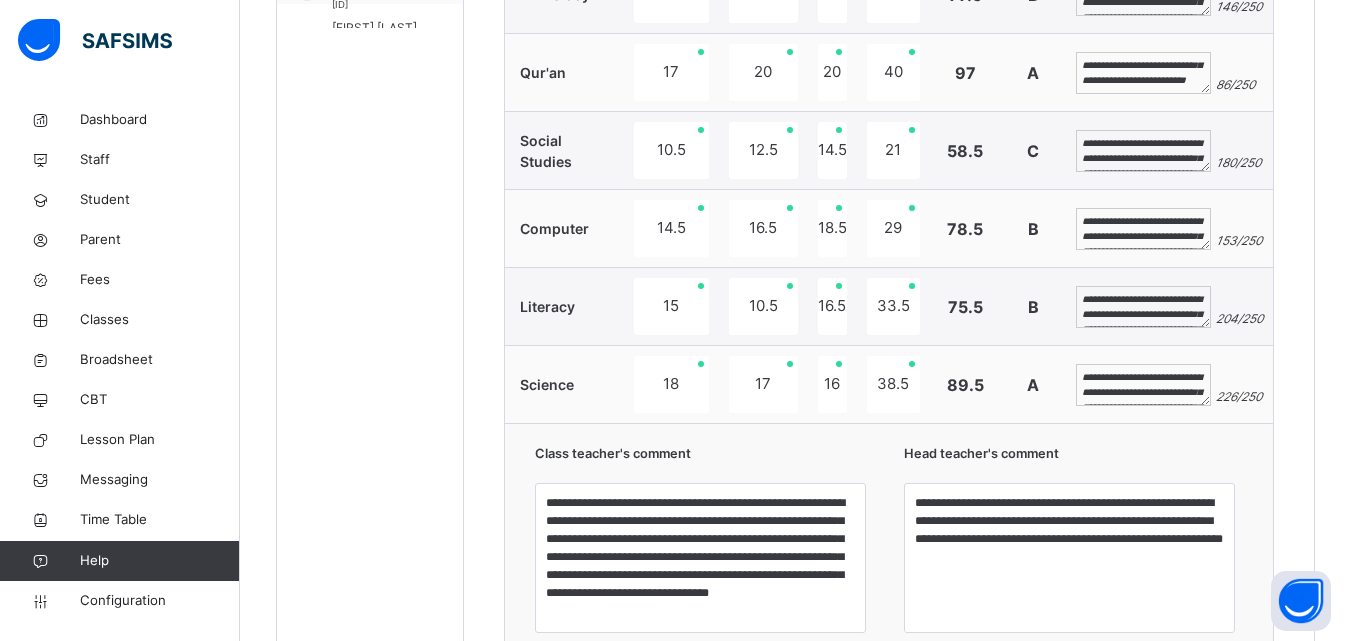 type on "**********" 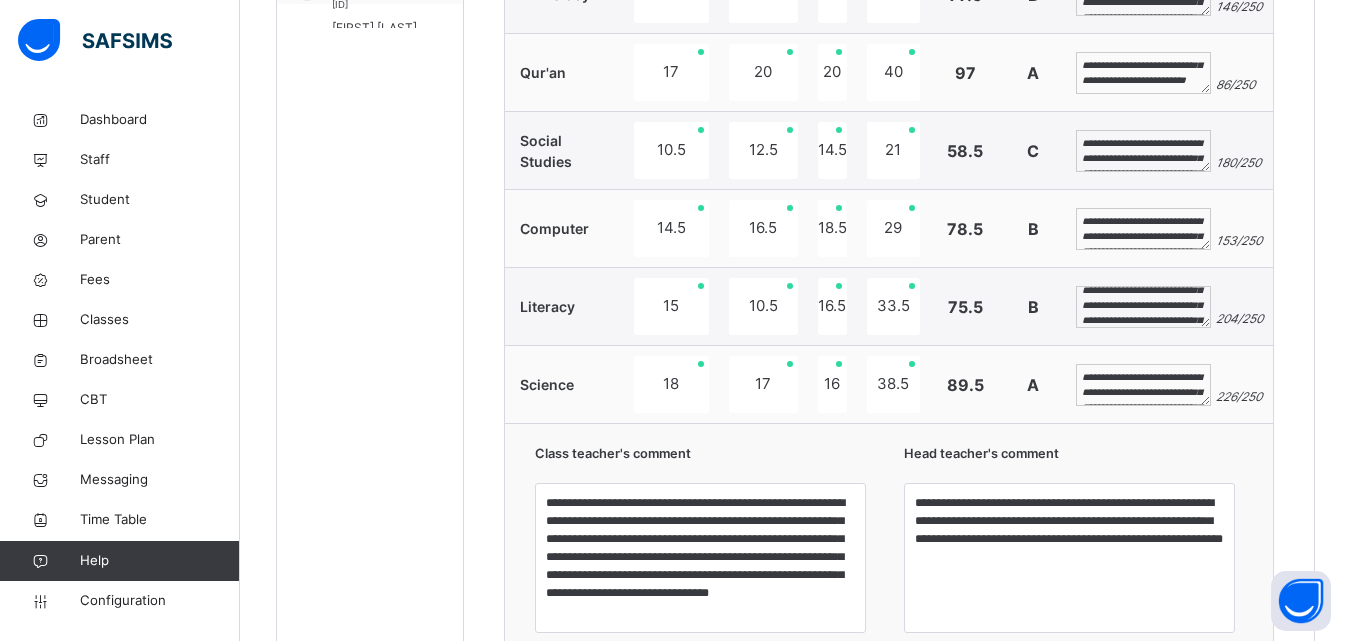scroll, scrollTop: 39, scrollLeft: 0, axis: vertical 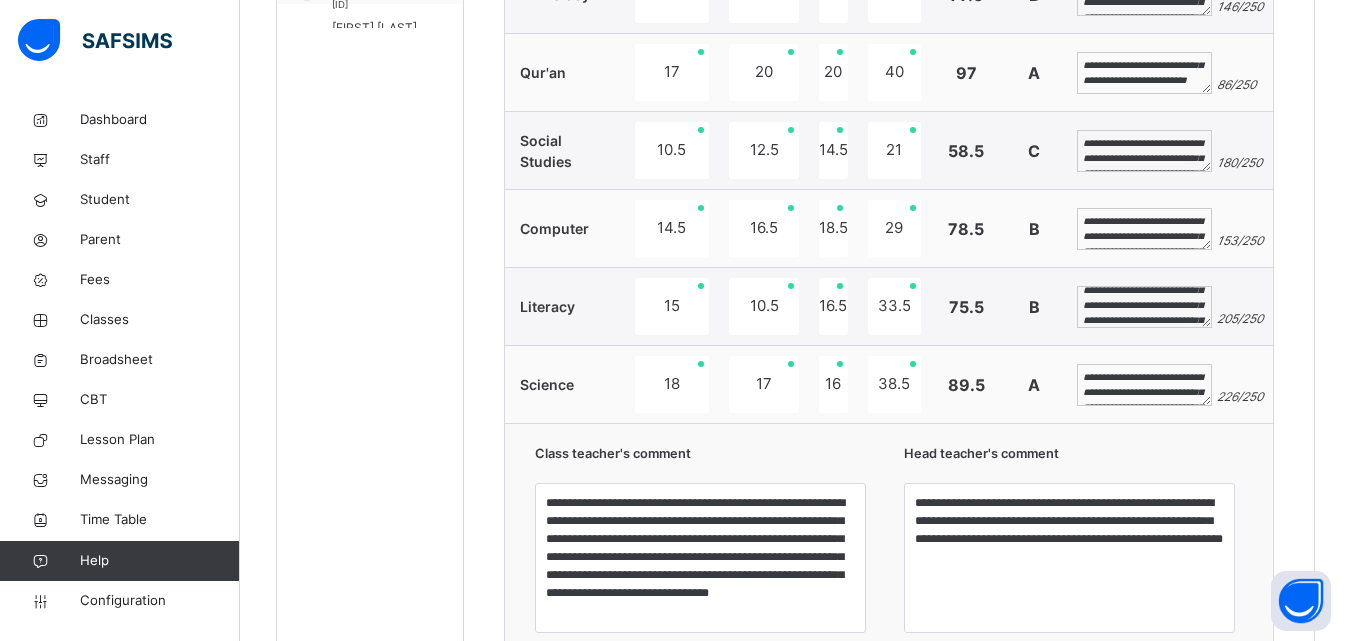 click on "**********" at bounding box center [1144, 307] 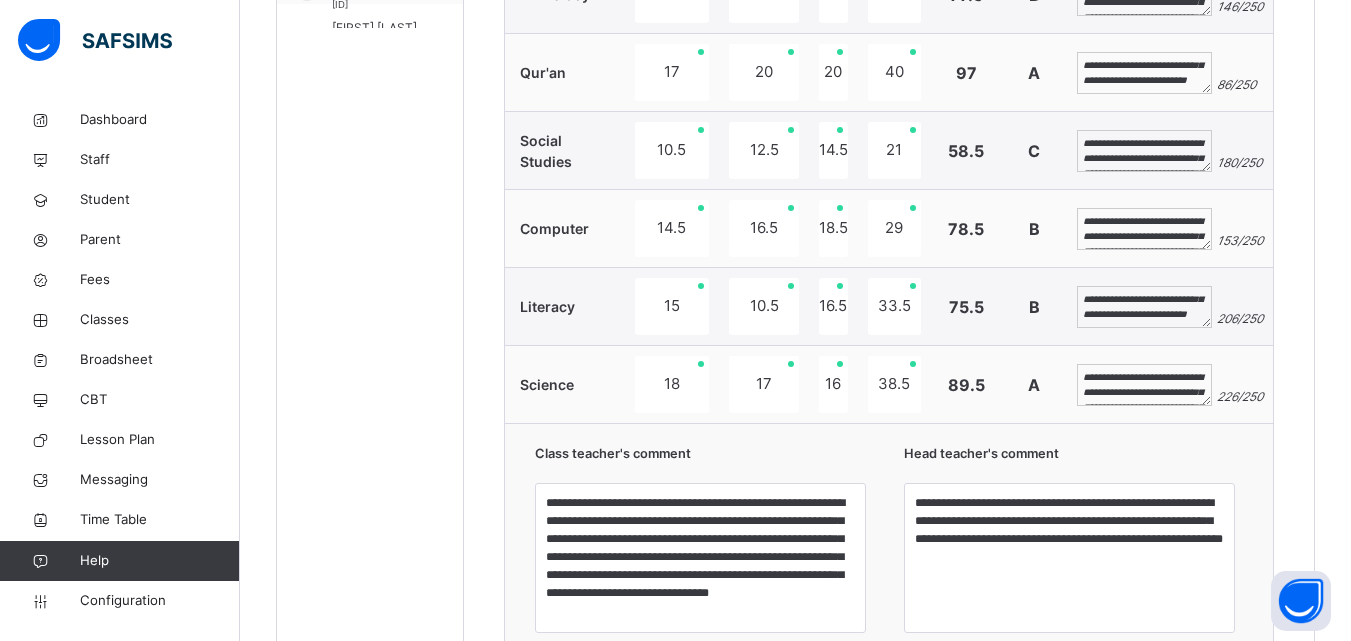scroll, scrollTop: 129, scrollLeft: 0, axis: vertical 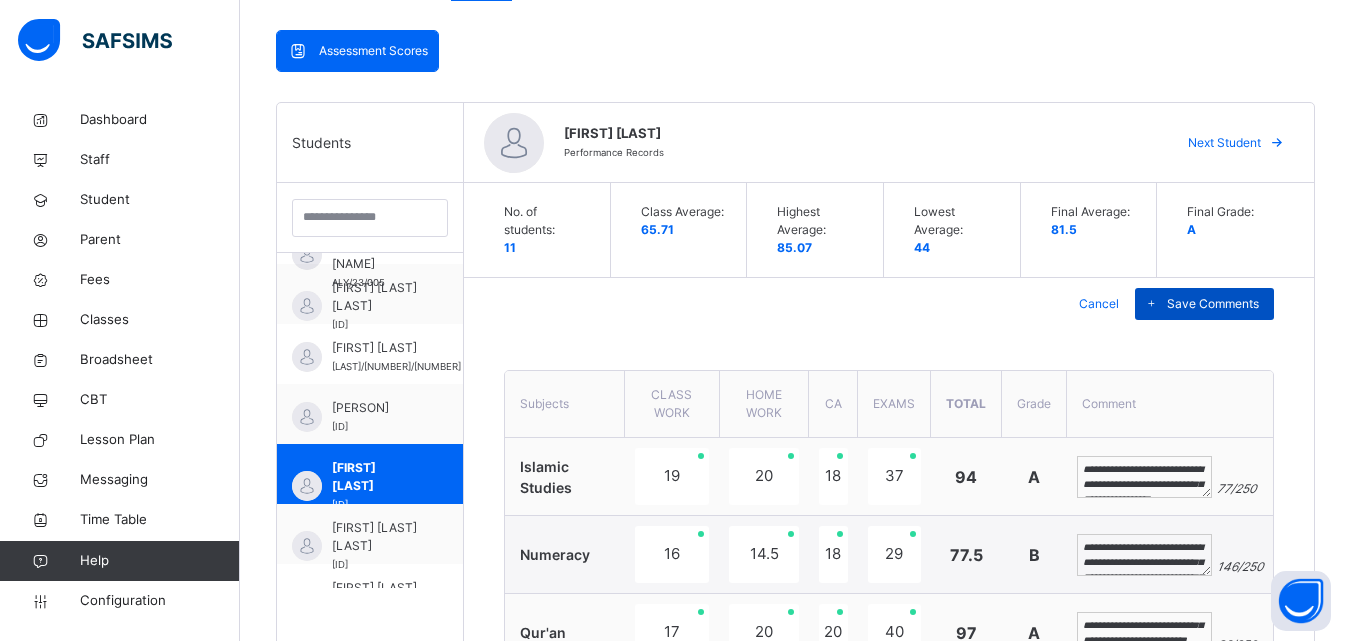 type on "**********" 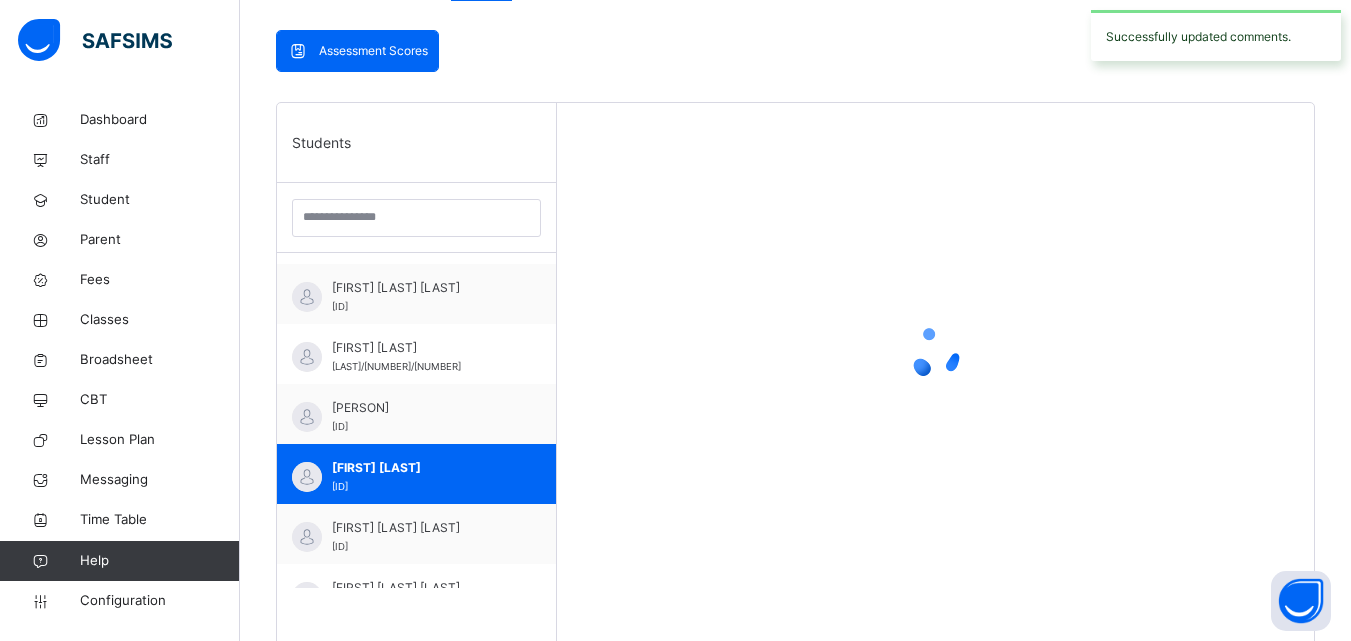 scroll, scrollTop: 280, scrollLeft: 0, axis: vertical 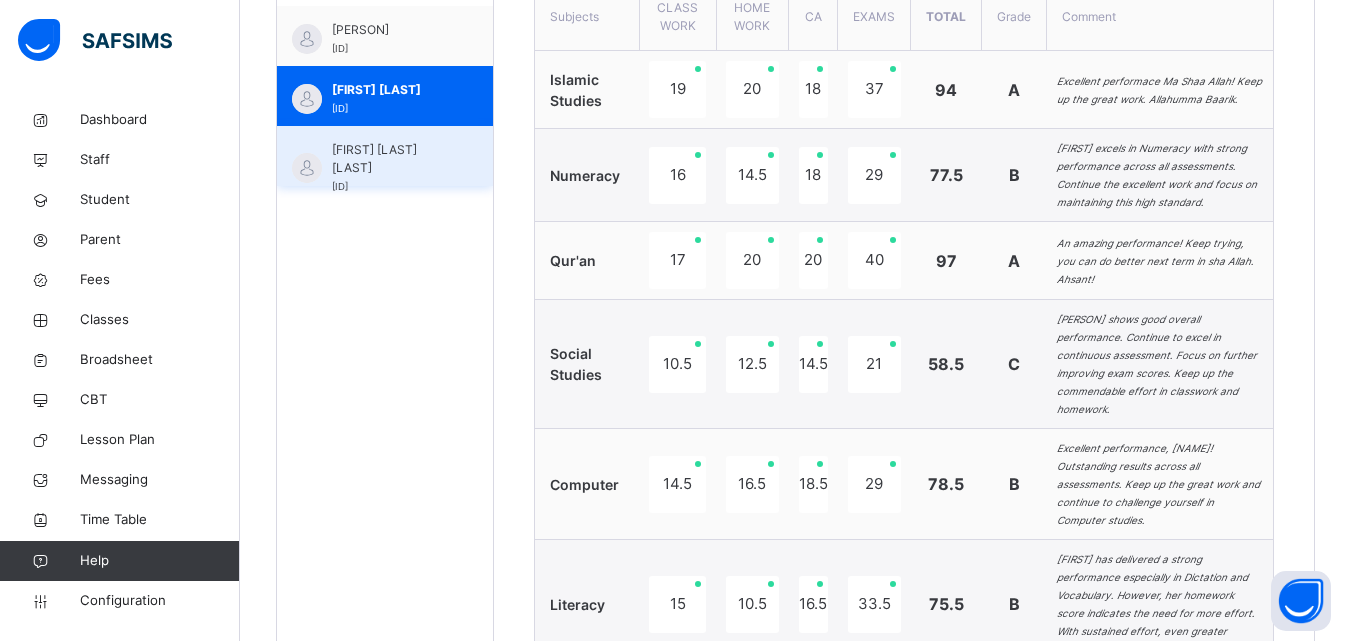 click on "MUHAMMAD MUSA BINYAMIN" at bounding box center [390, 159] 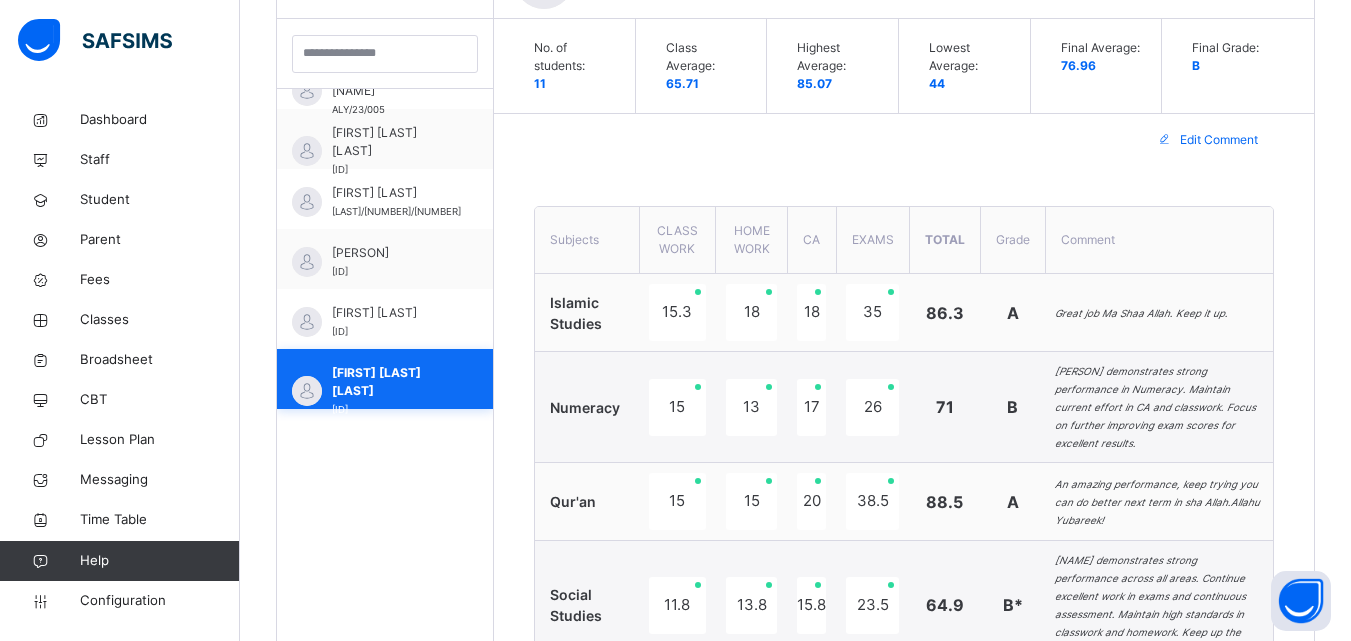 scroll, scrollTop: 804, scrollLeft: 0, axis: vertical 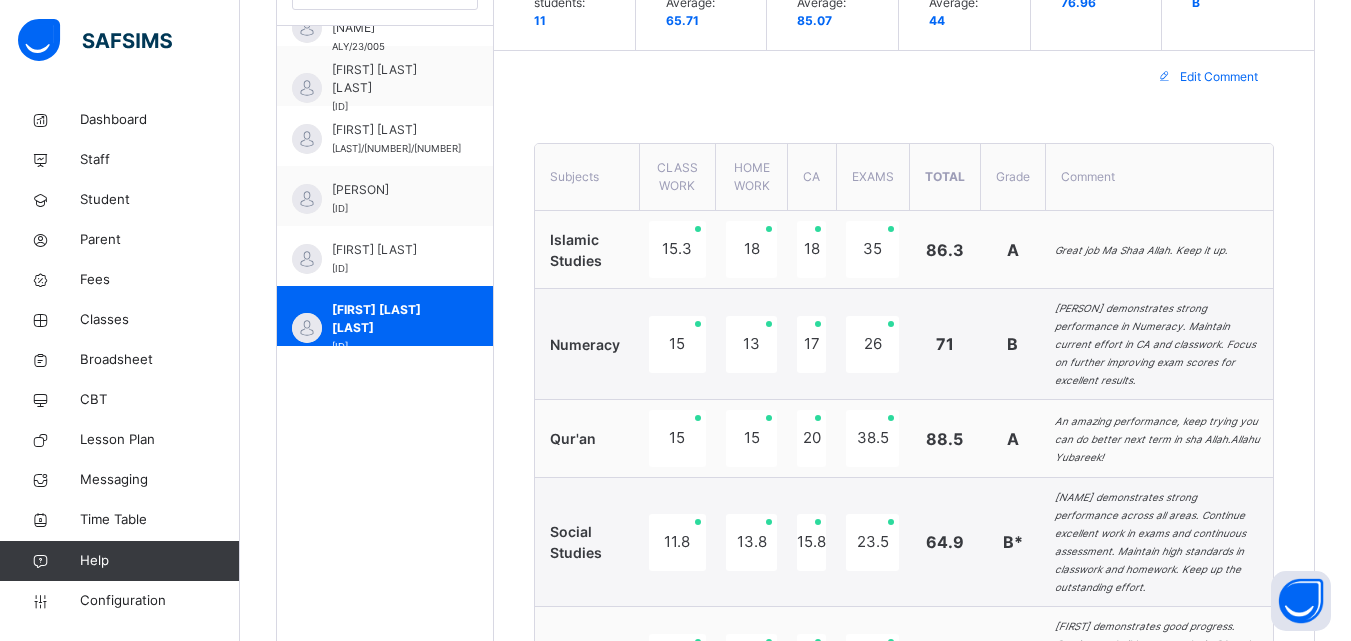 click on "Edit Comment" at bounding box center (1219, 77) 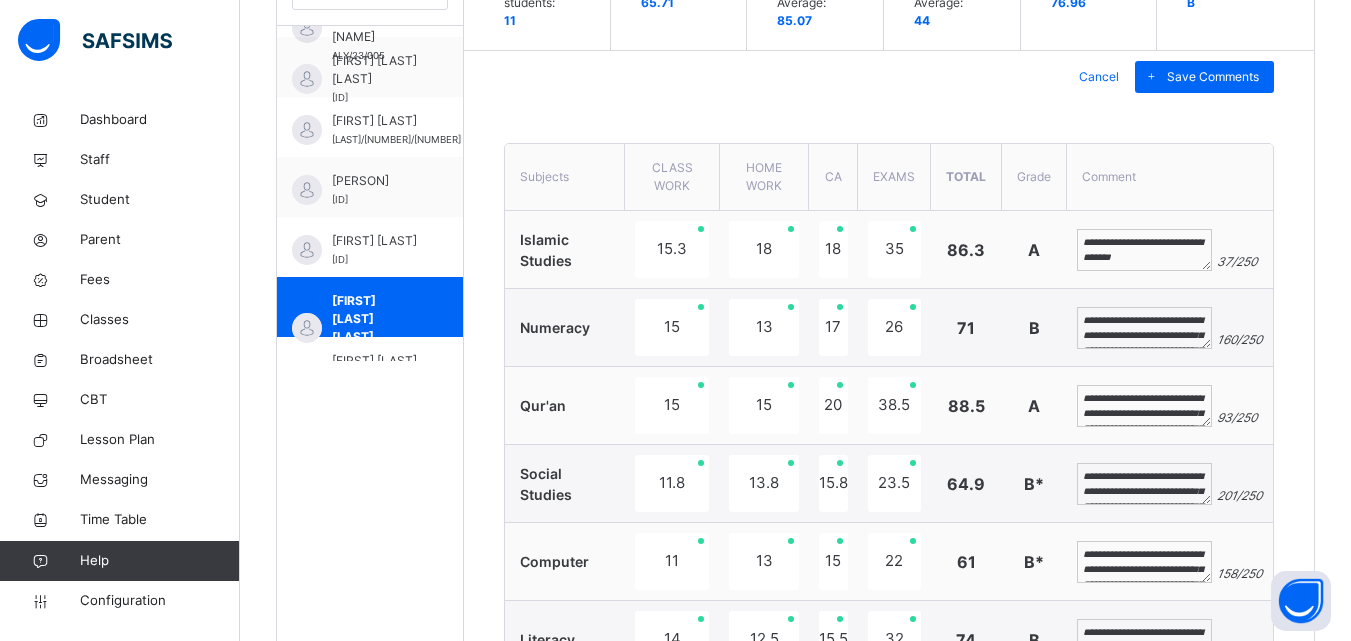 click on "**********" at bounding box center (1144, 250) 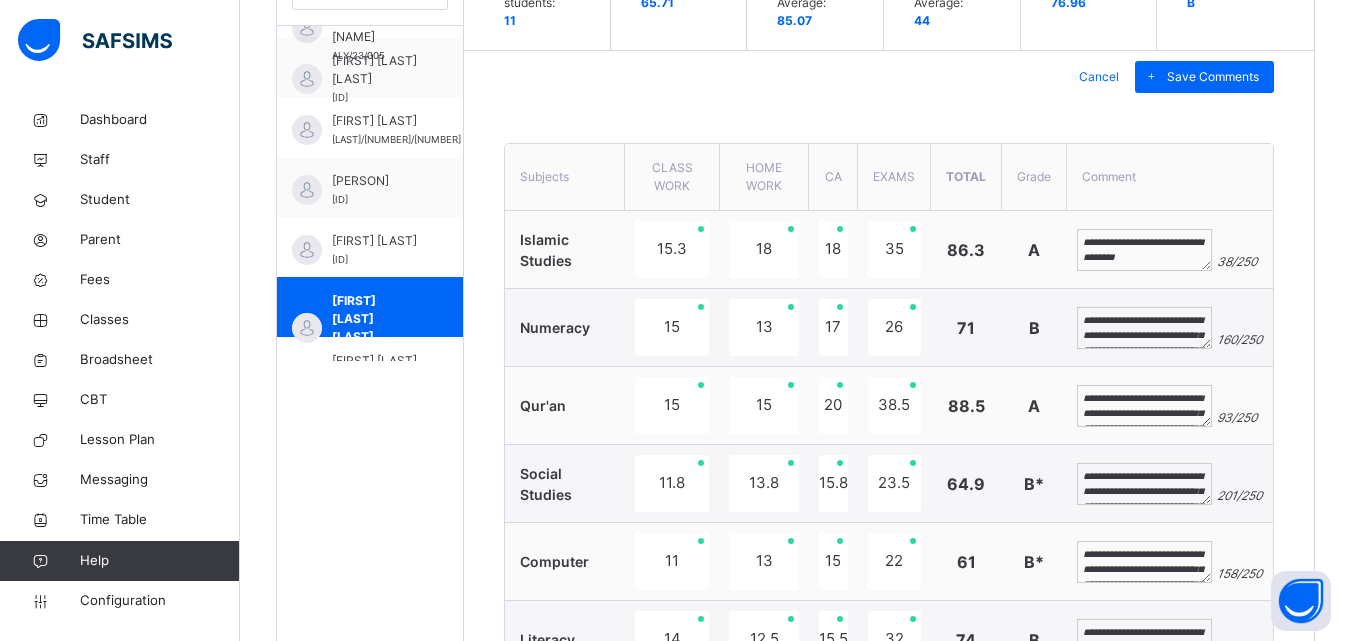 type on "**********" 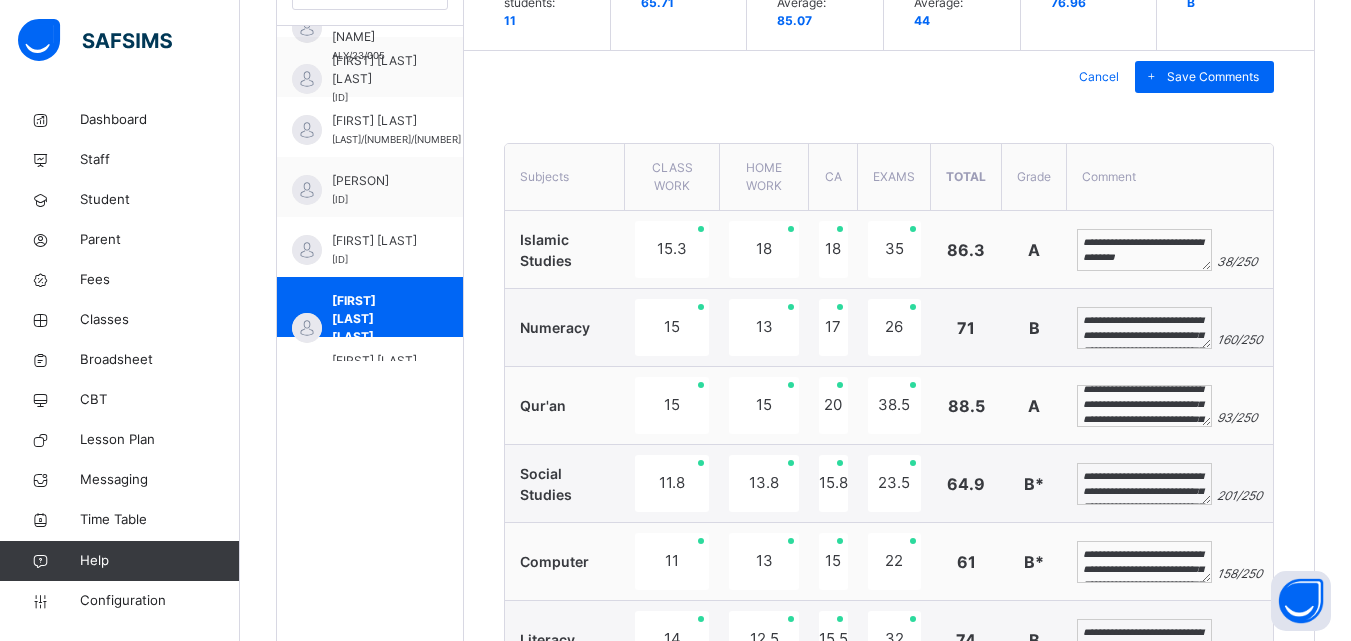 click on "**********" at bounding box center [1144, 406] 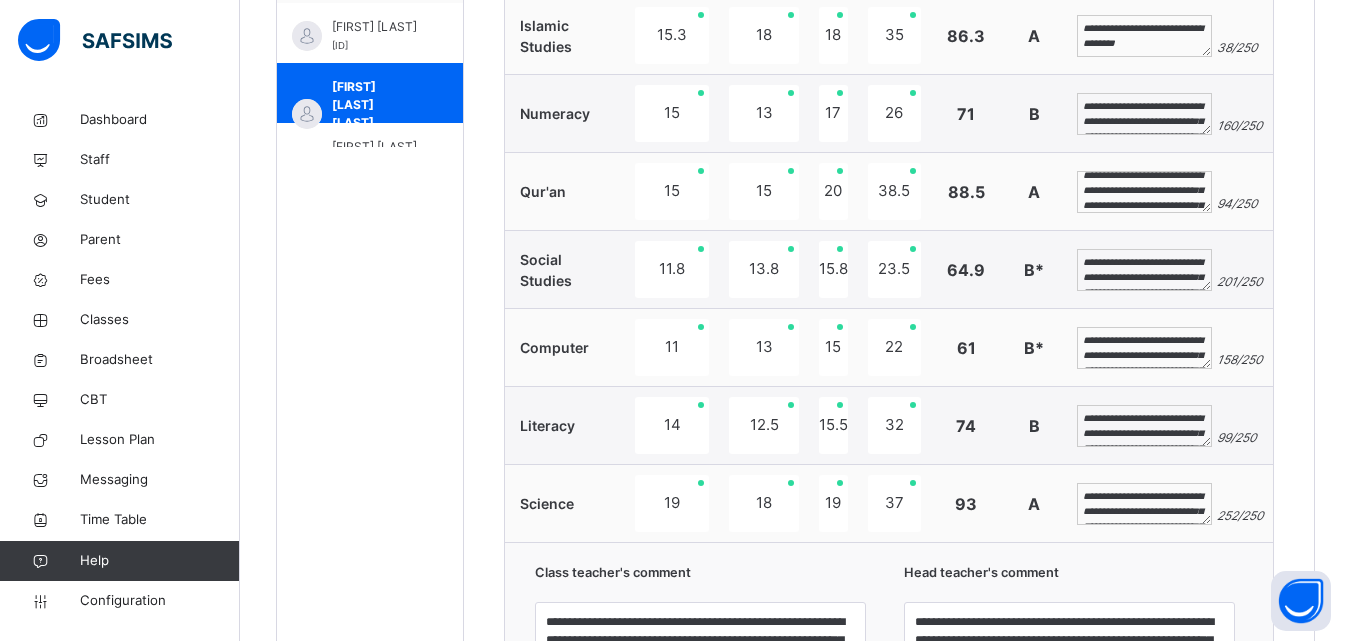 scroll, scrollTop: 1018, scrollLeft: 0, axis: vertical 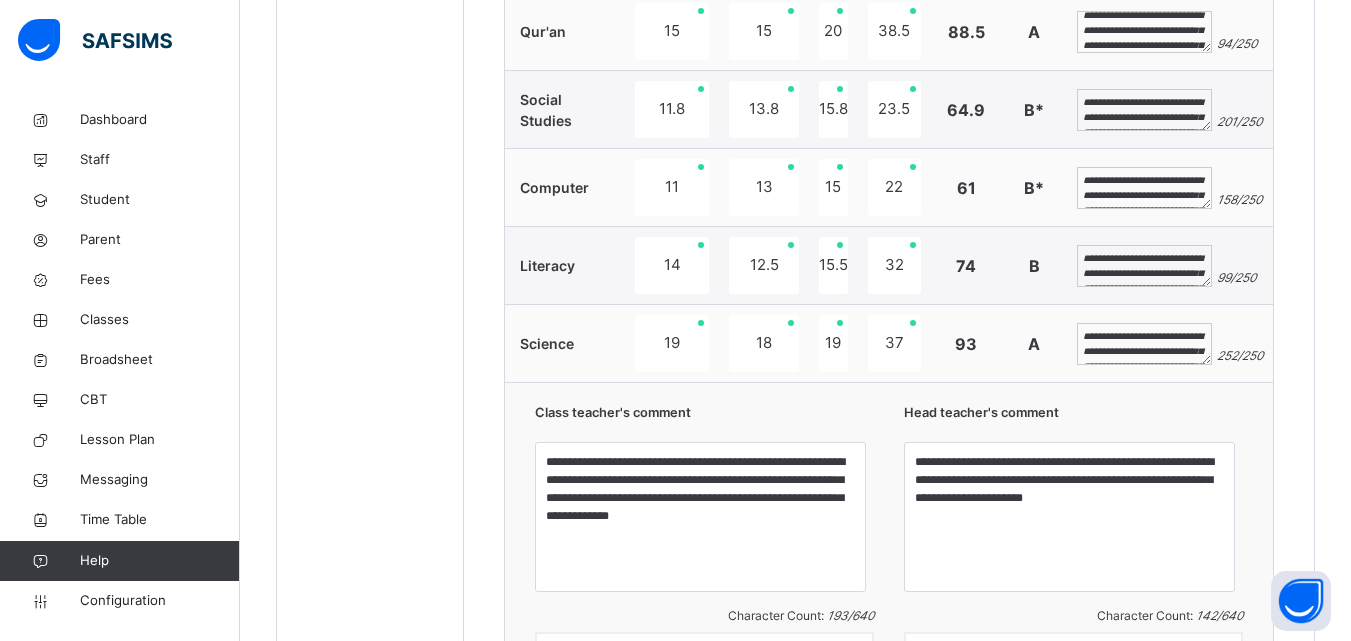 type on "**********" 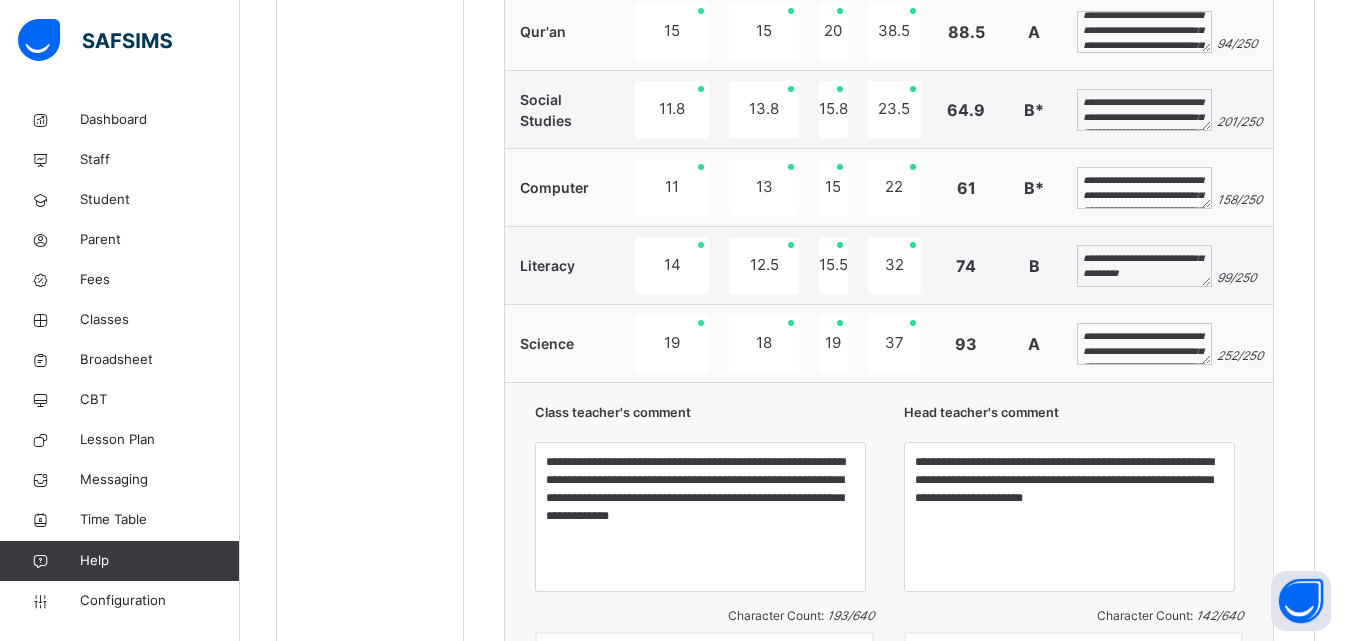 scroll, scrollTop: 69, scrollLeft: 0, axis: vertical 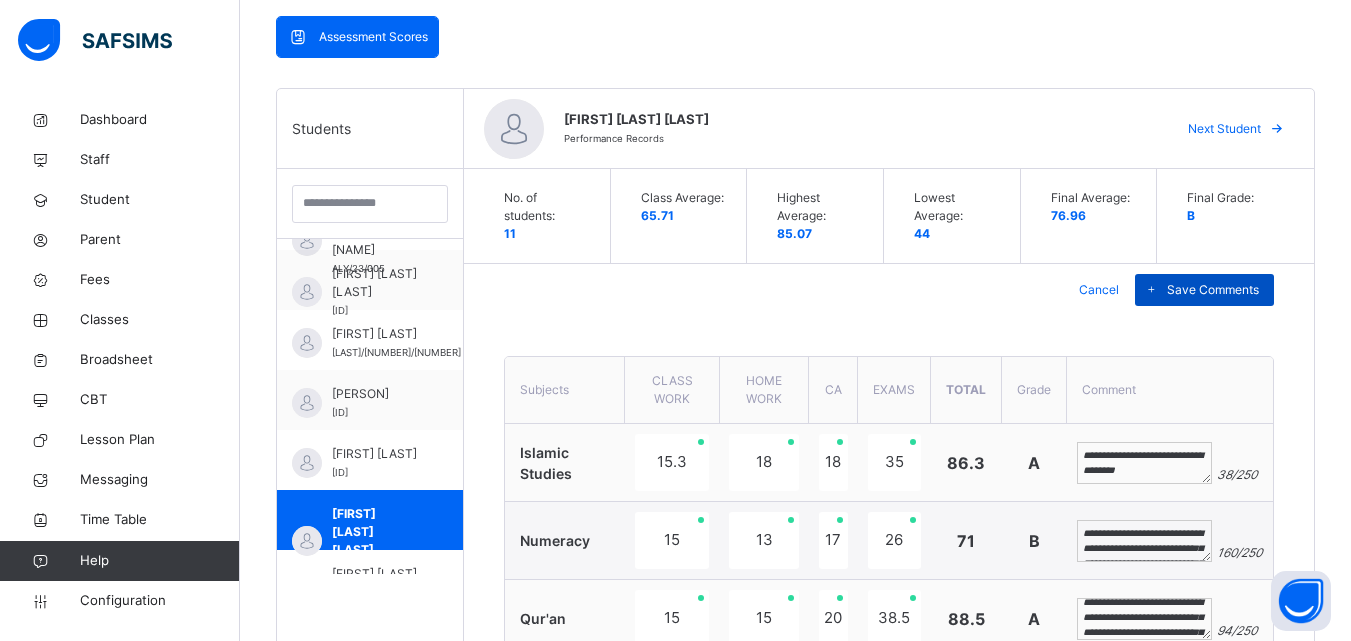 type on "**********" 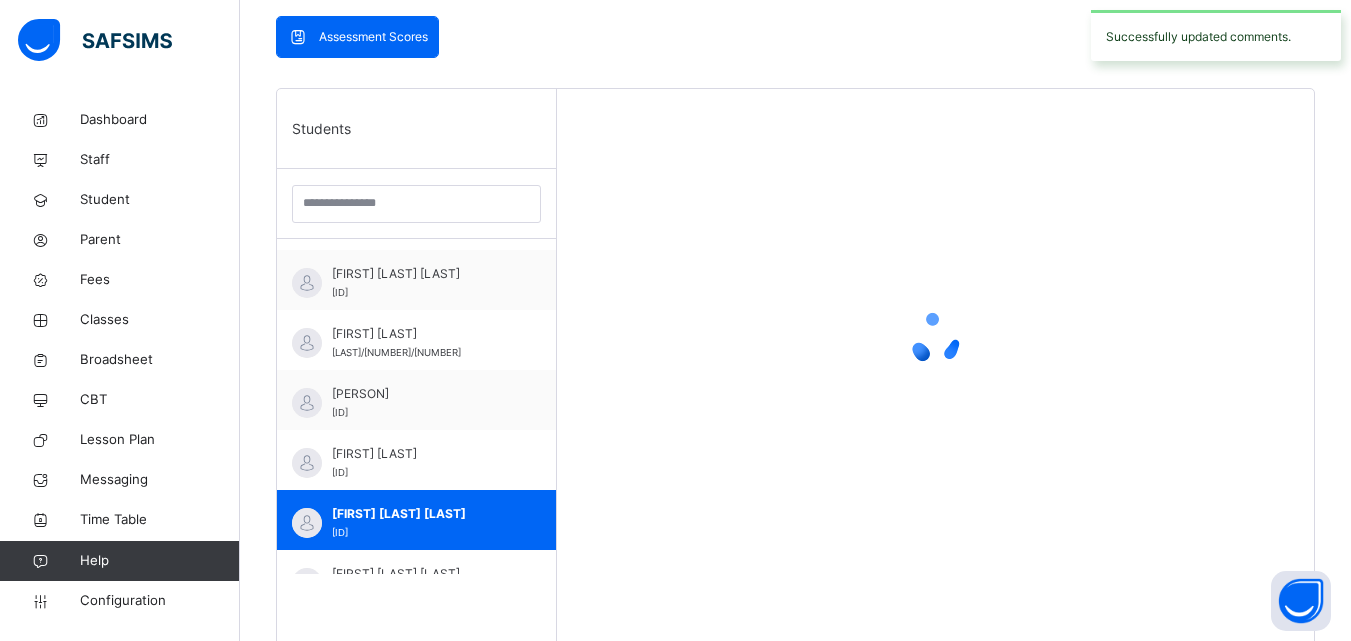 scroll, scrollTop: 280, scrollLeft: 0, axis: vertical 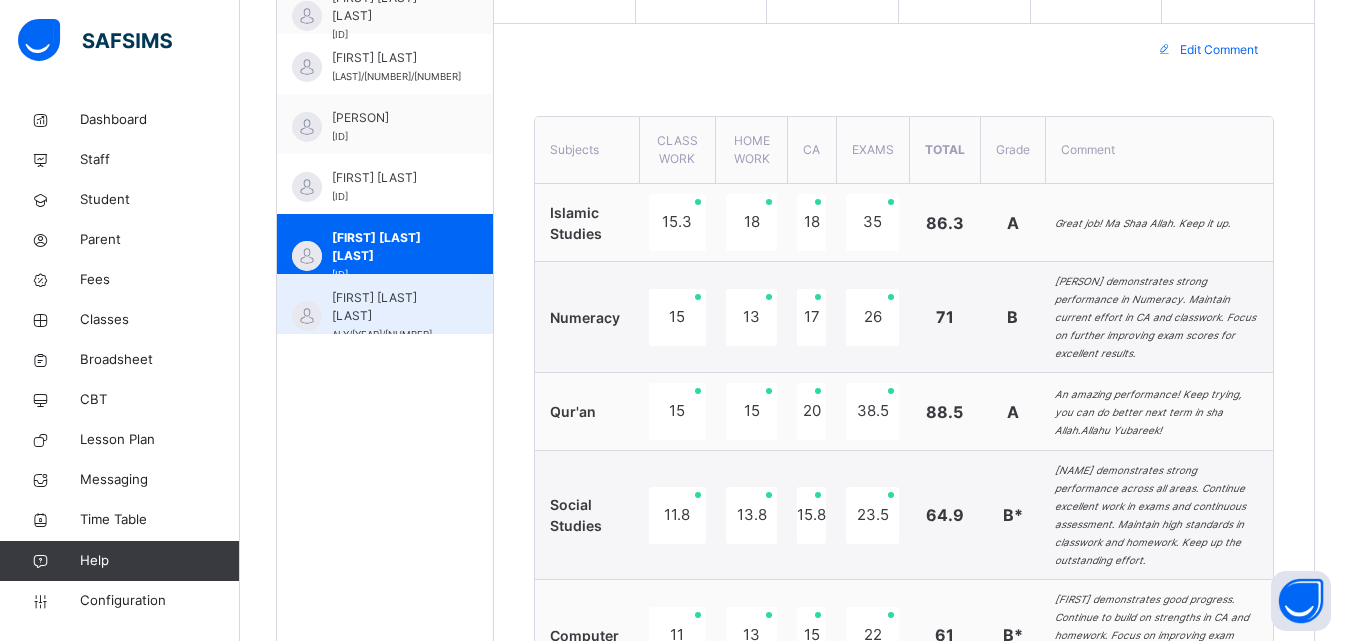 click on "SADIYA  NUHU BAMALLI" at bounding box center (390, 307) 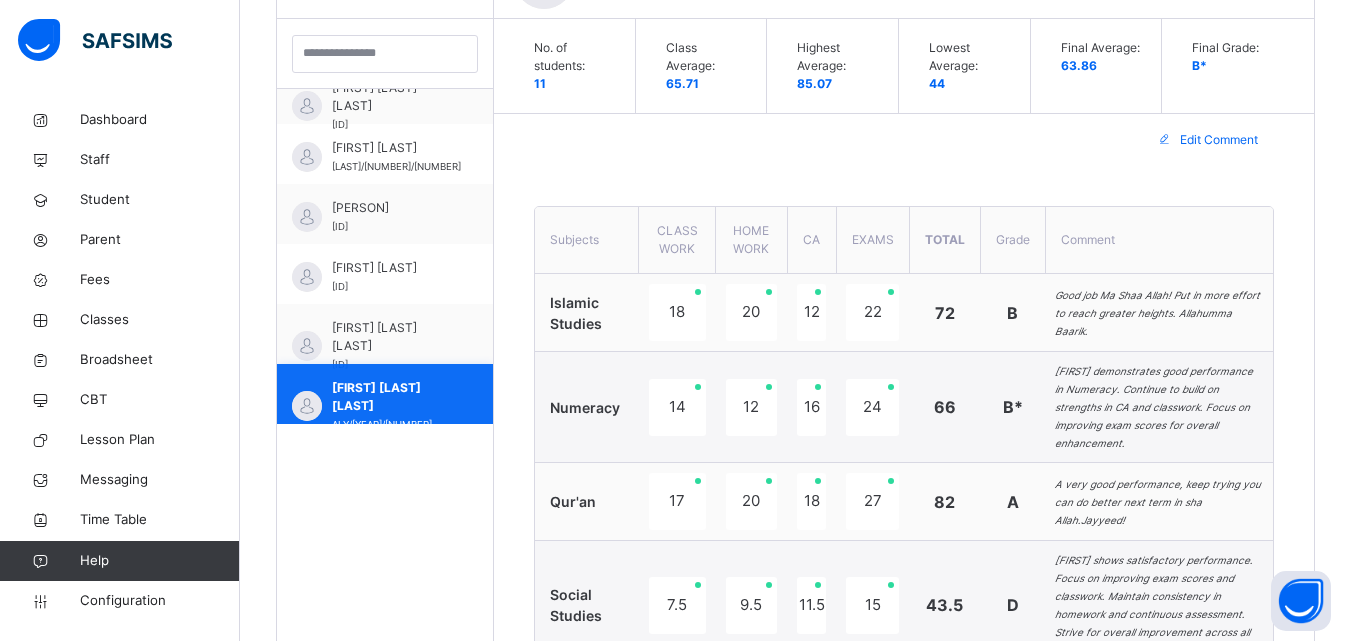 scroll, scrollTop: 671, scrollLeft: 0, axis: vertical 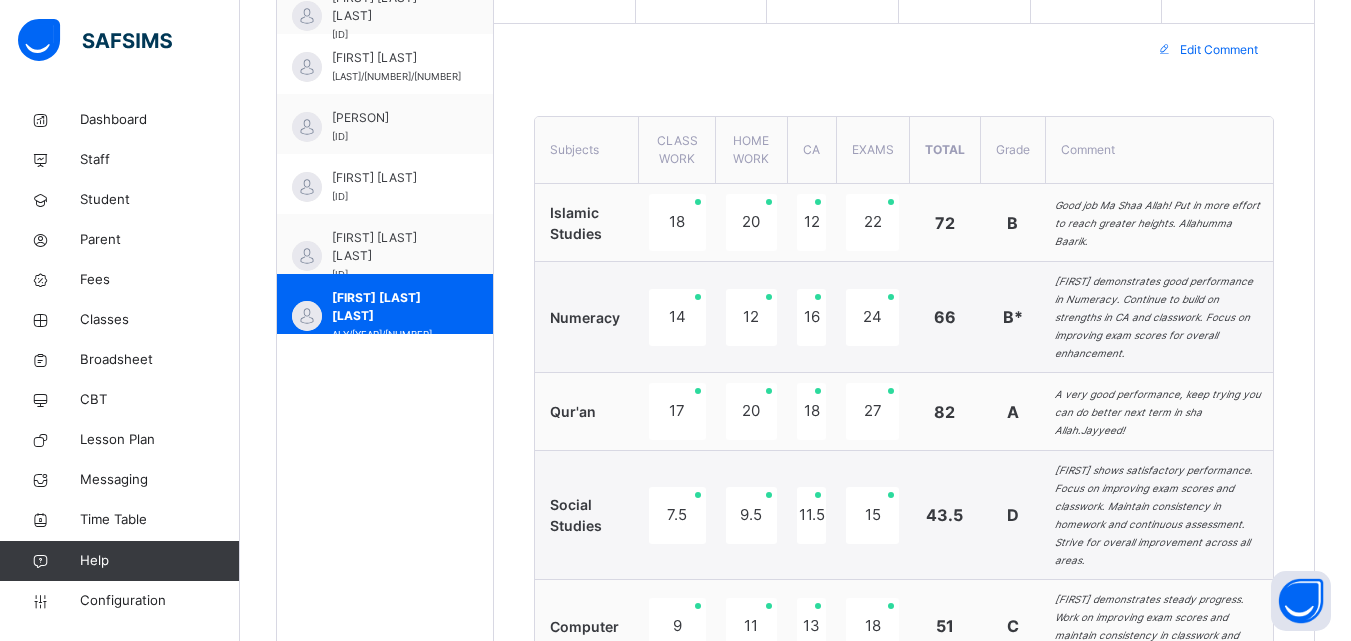 click on "Edit Comment" at bounding box center (1219, 50) 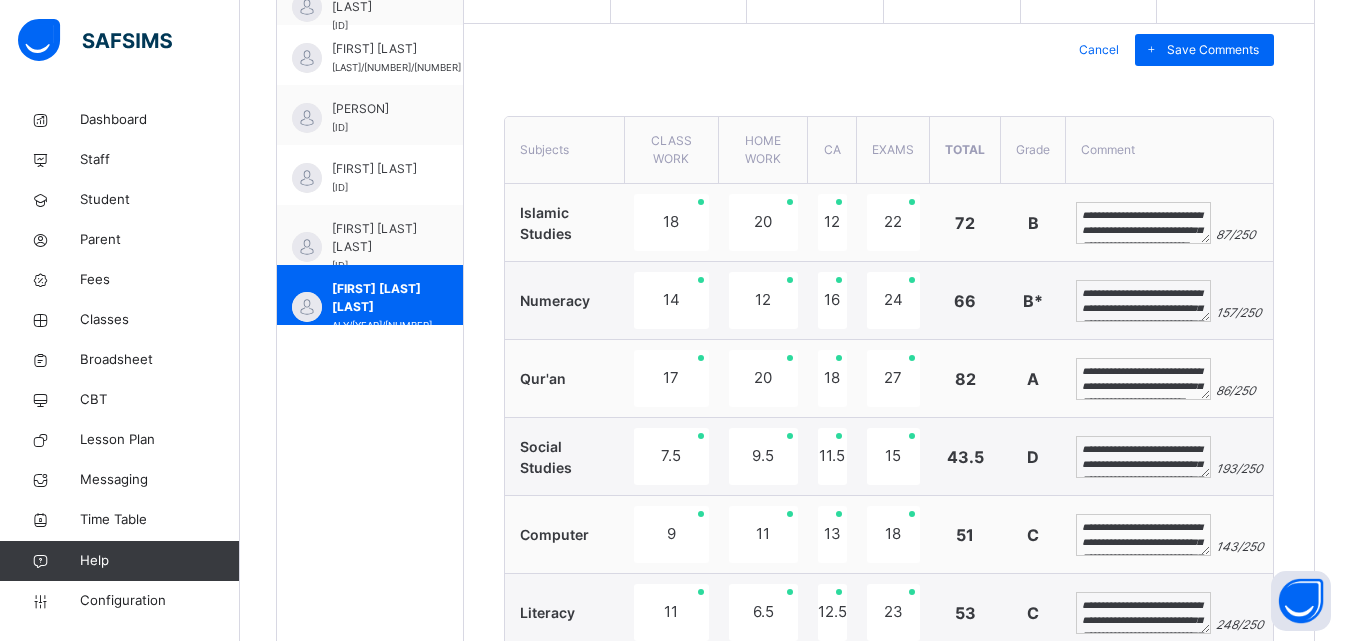 click on "**********" at bounding box center [1143, 379] 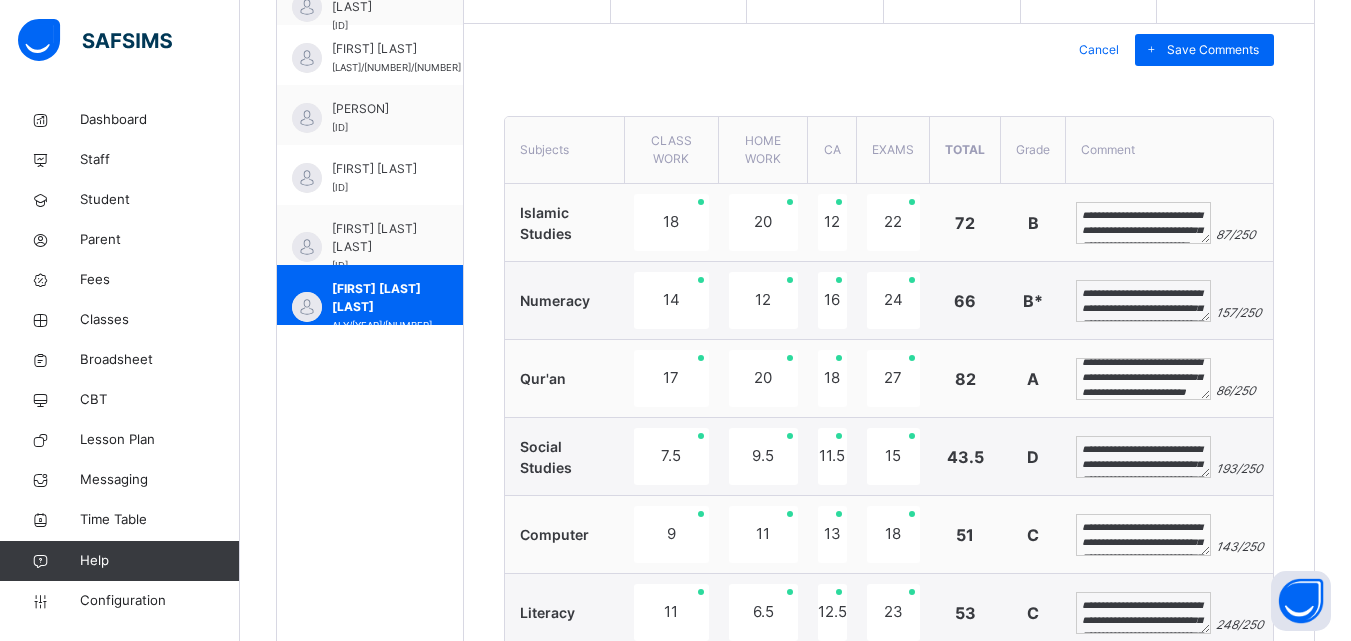 click on "**********" at bounding box center [1143, 379] 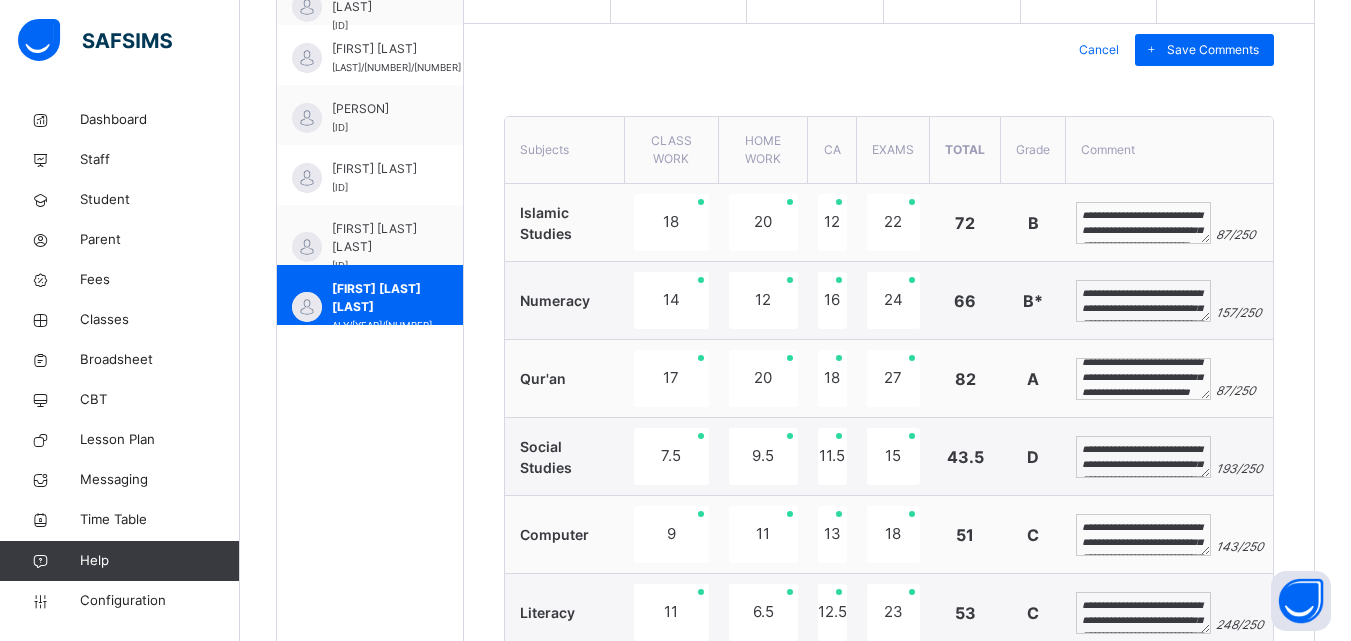click on "**********" at bounding box center [1143, 379] 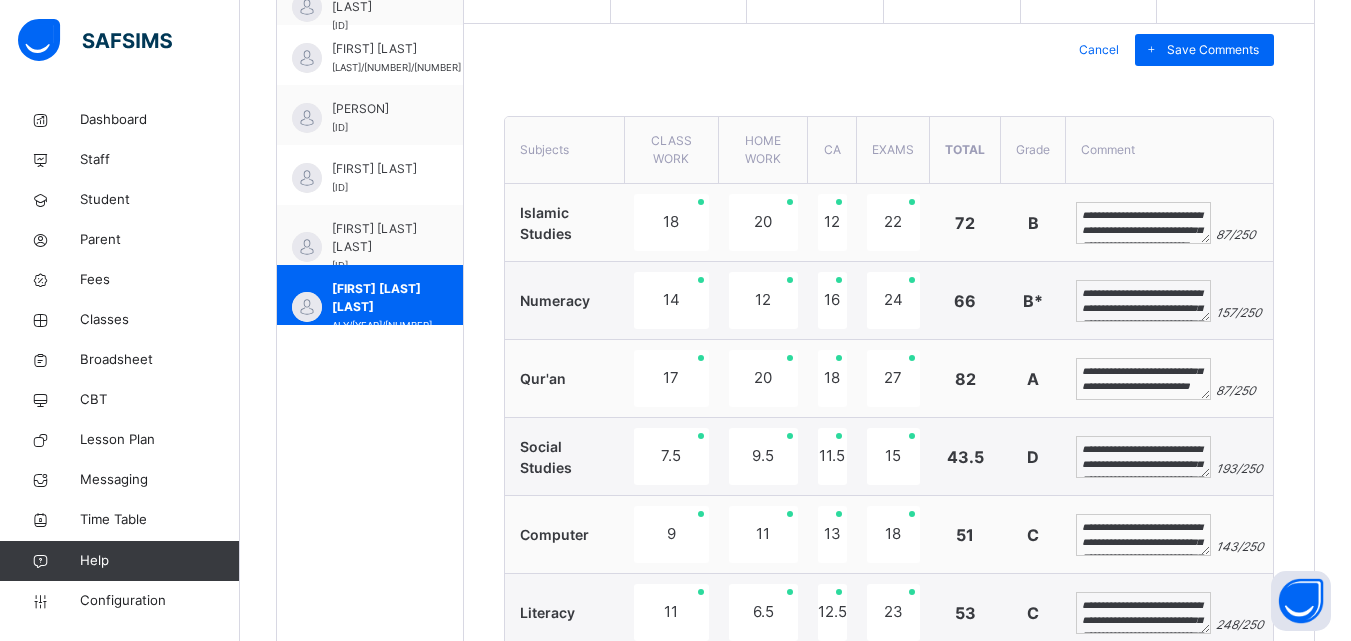 scroll, scrollTop: 39, scrollLeft: 0, axis: vertical 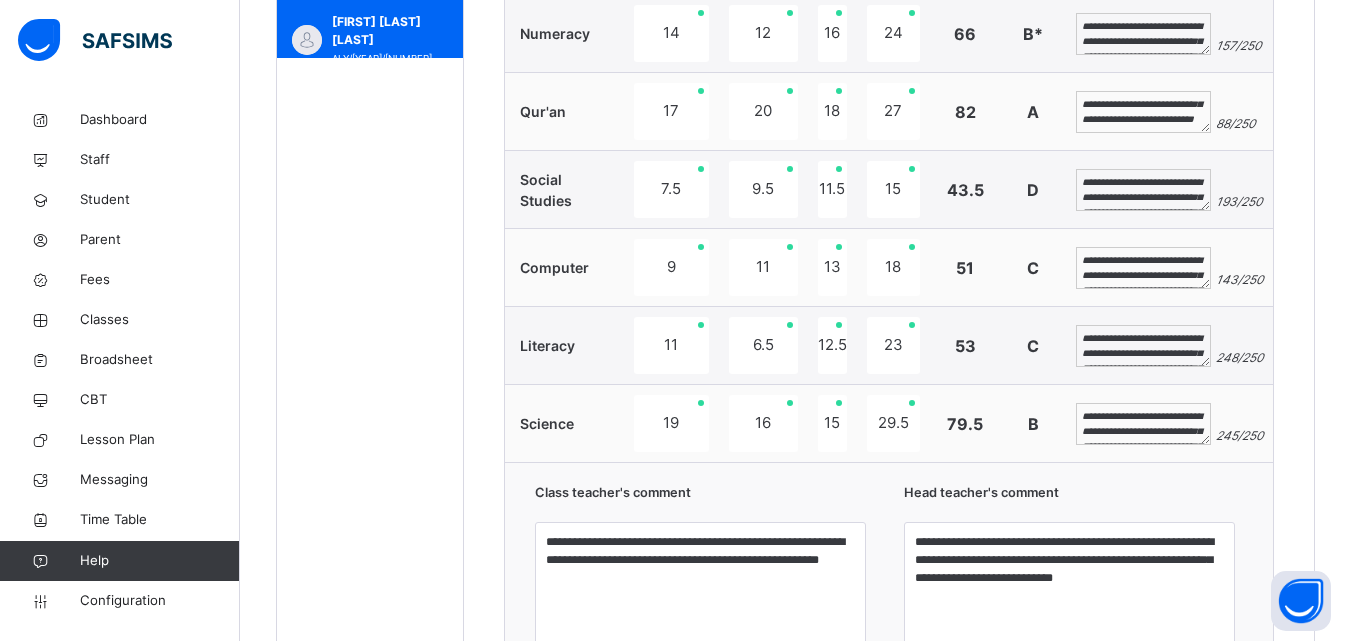 type on "**********" 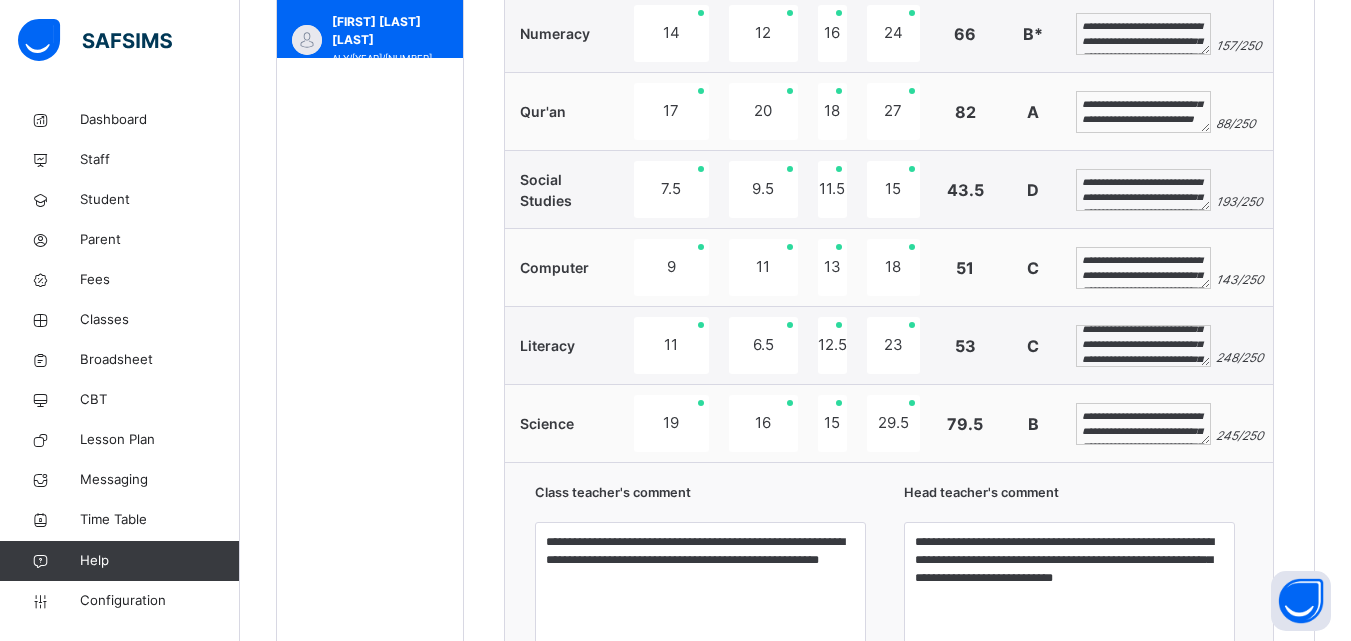 scroll, scrollTop: 39, scrollLeft: 0, axis: vertical 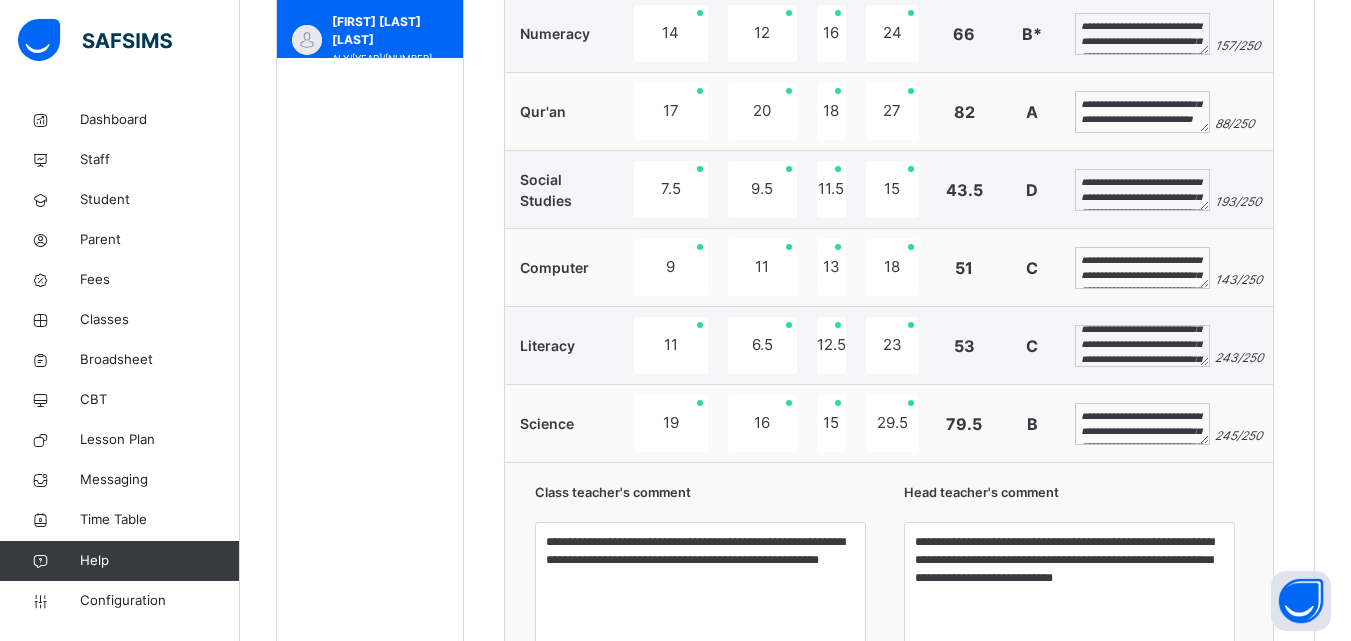 click on "**********" at bounding box center (1142, 346) 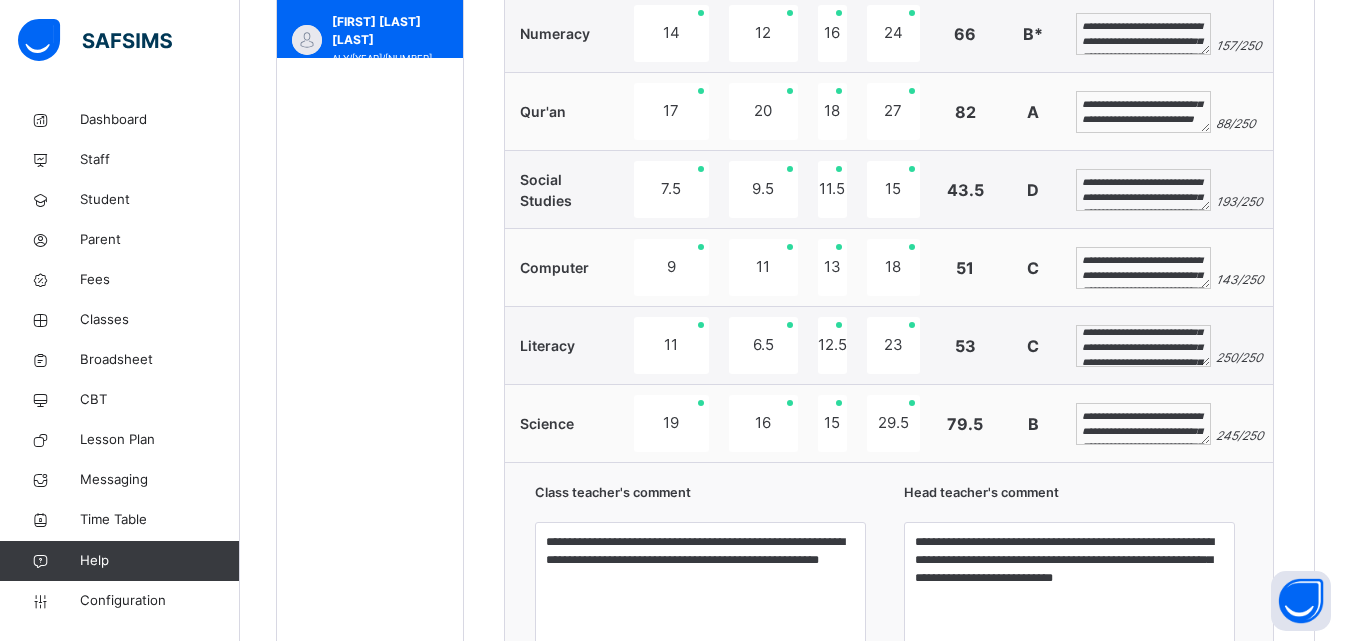 scroll, scrollTop: 66, scrollLeft: 0, axis: vertical 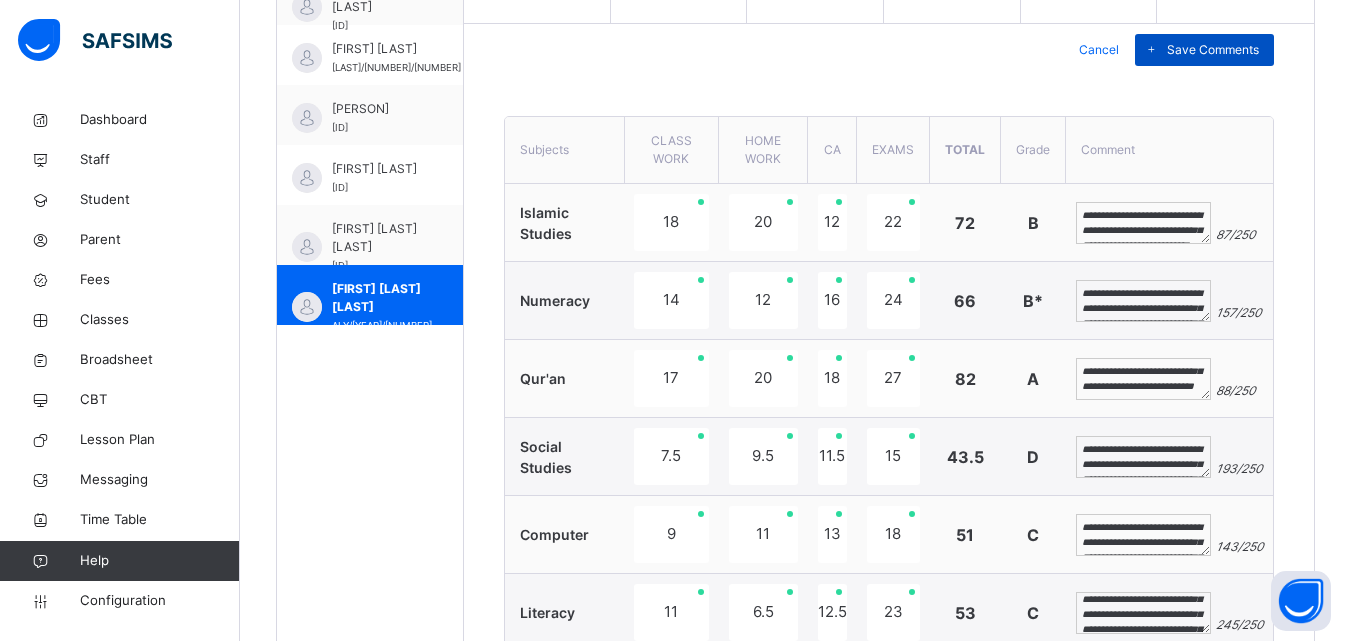 type on "**********" 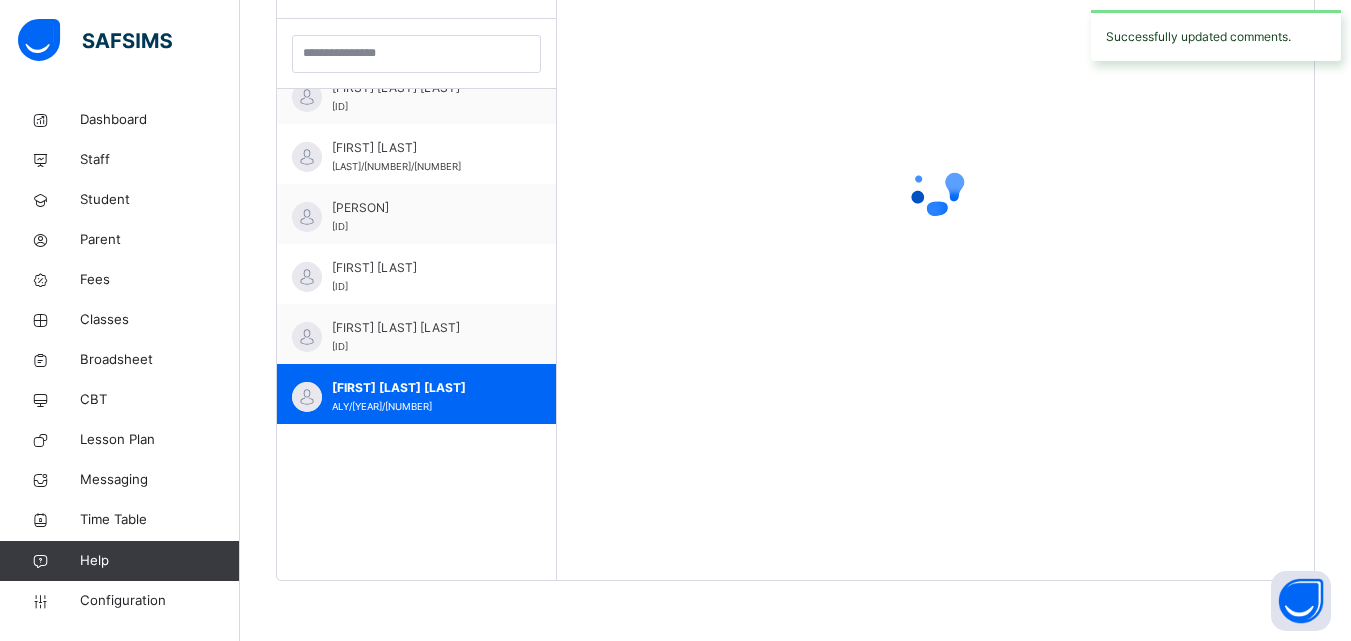 scroll, scrollTop: 581, scrollLeft: 0, axis: vertical 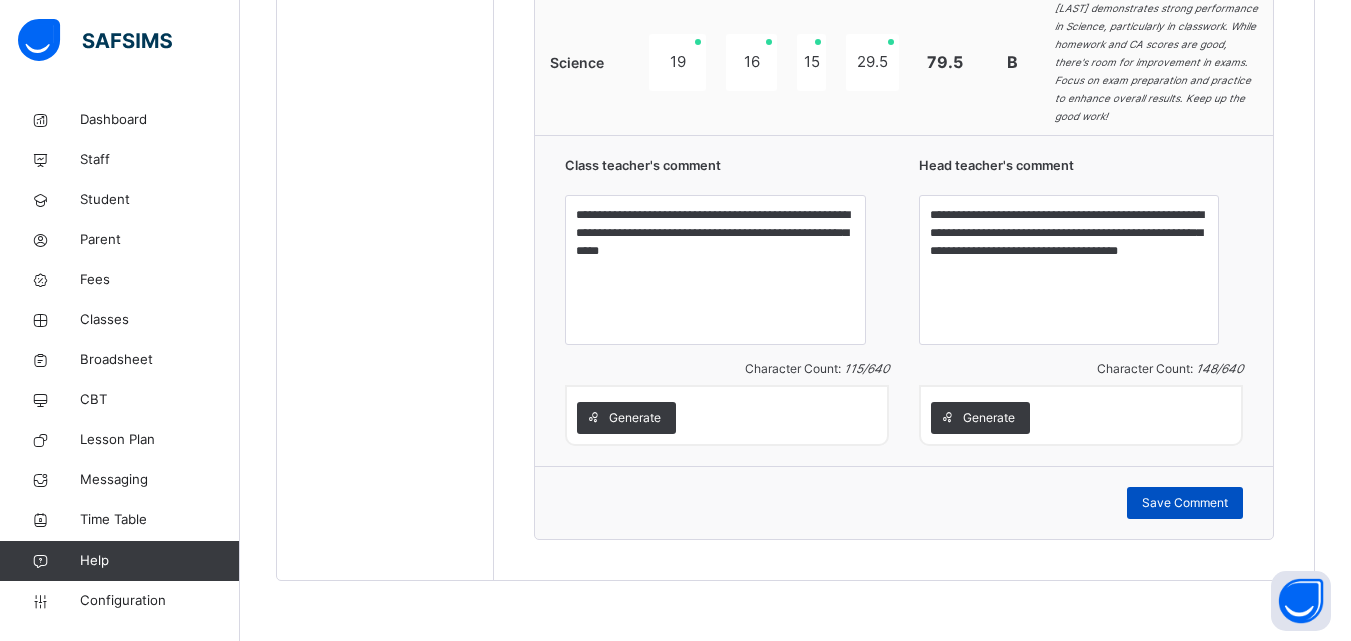 click on "Save Comment" at bounding box center [1185, 503] 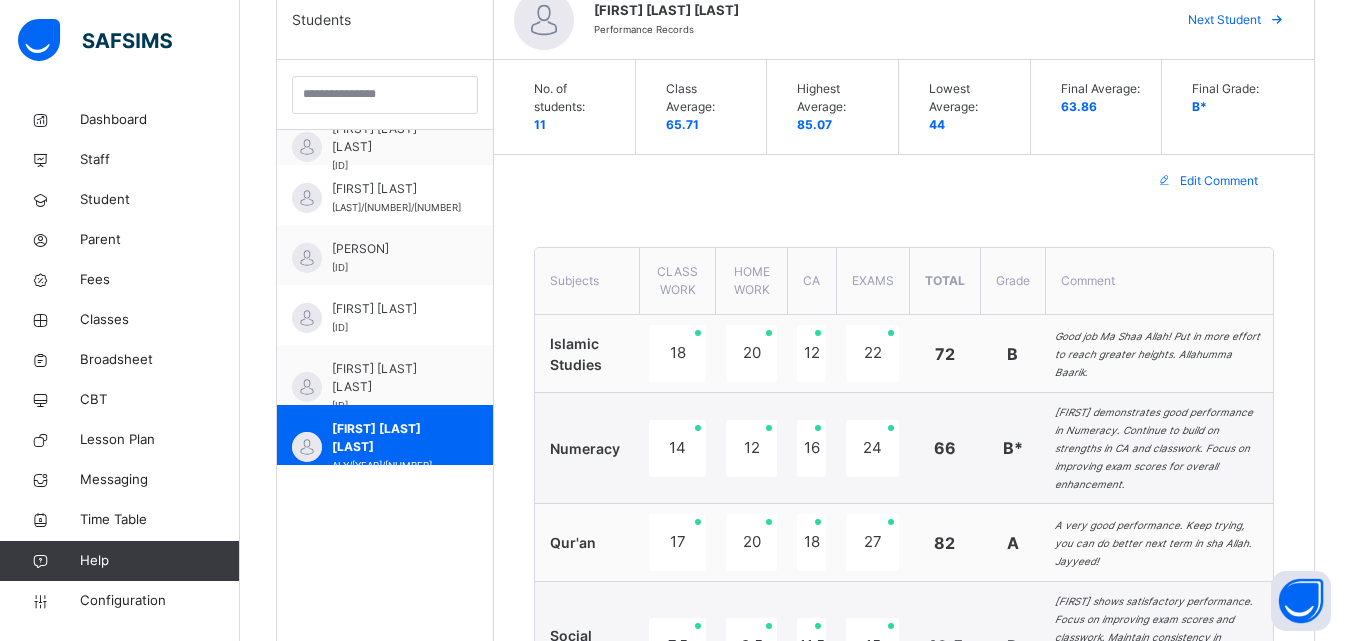 scroll, scrollTop: 490, scrollLeft: 0, axis: vertical 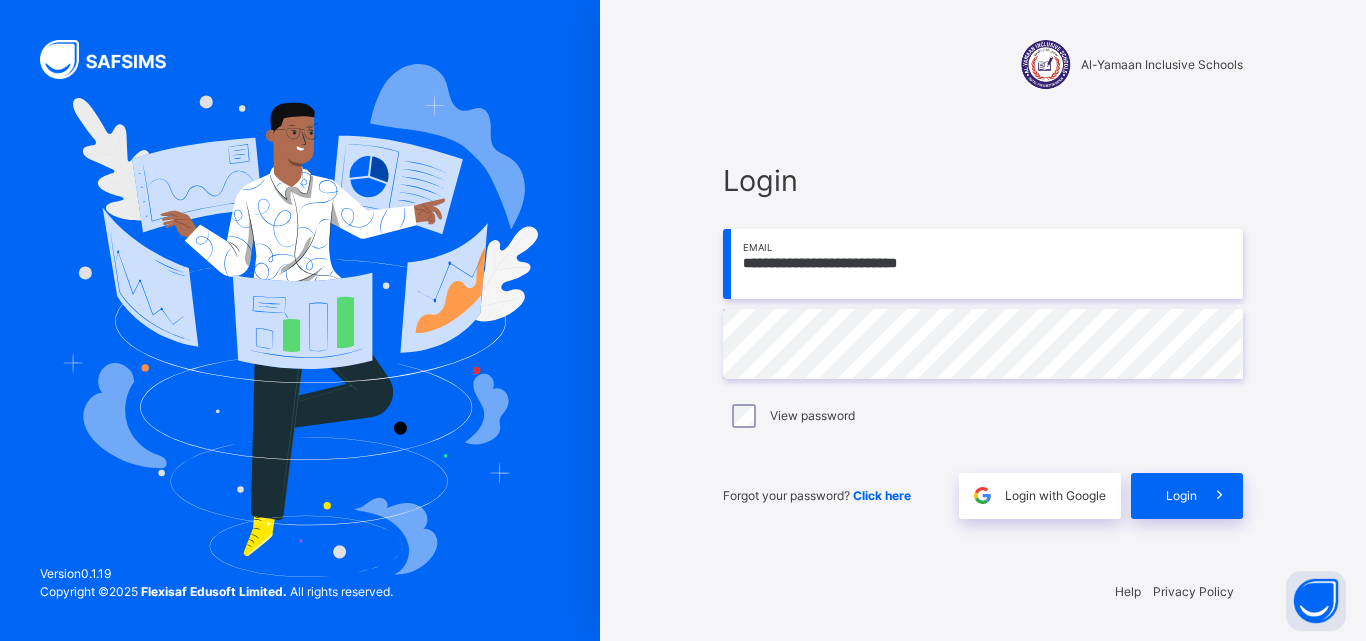 click on "**********" at bounding box center [983, 339] 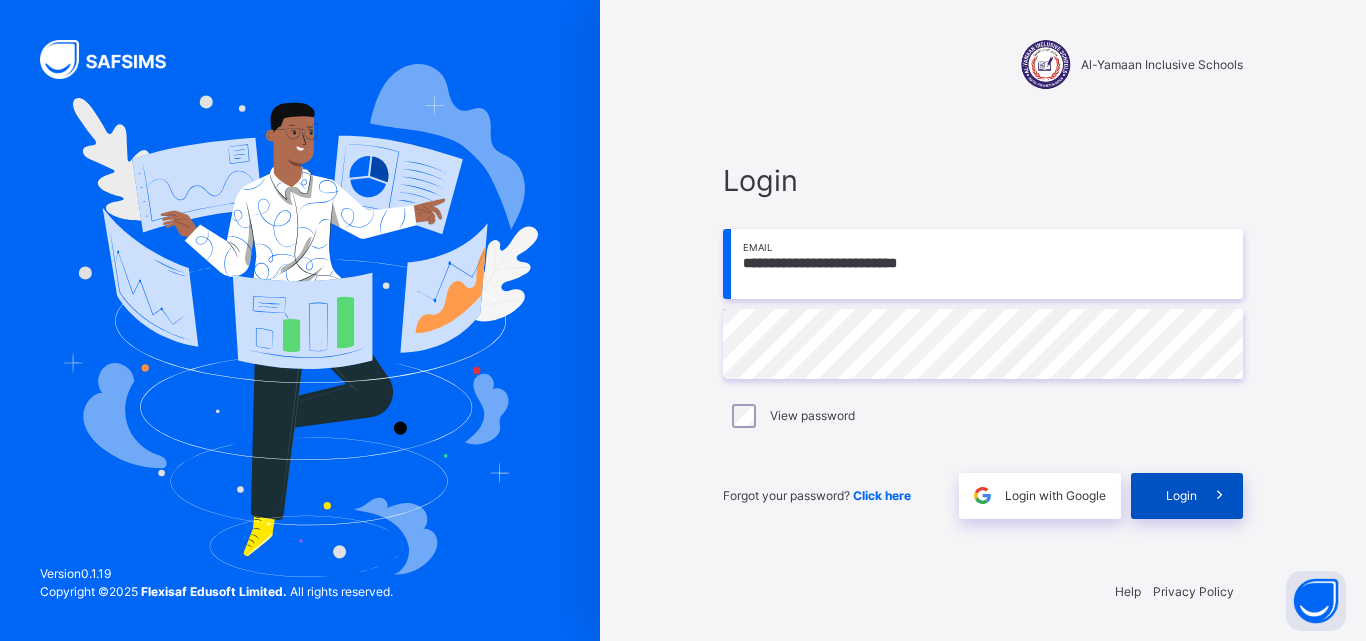 click at bounding box center (1220, 496) 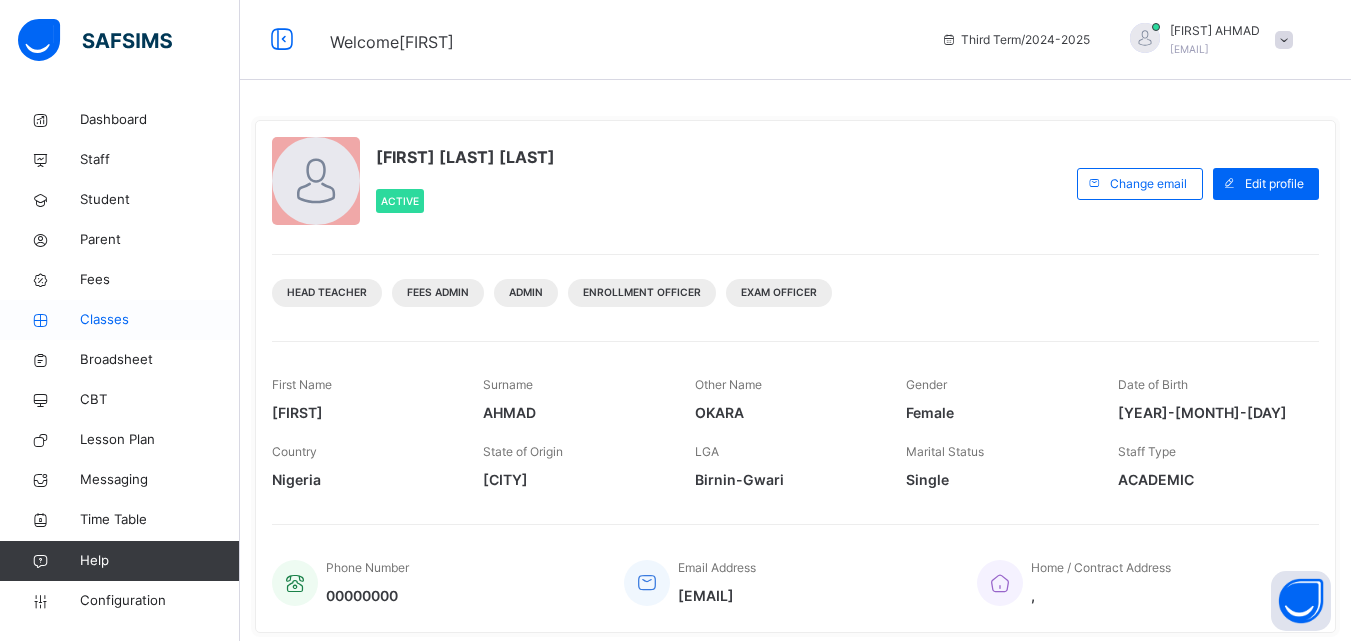 click on "Classes" at bounding box center [160, 320] 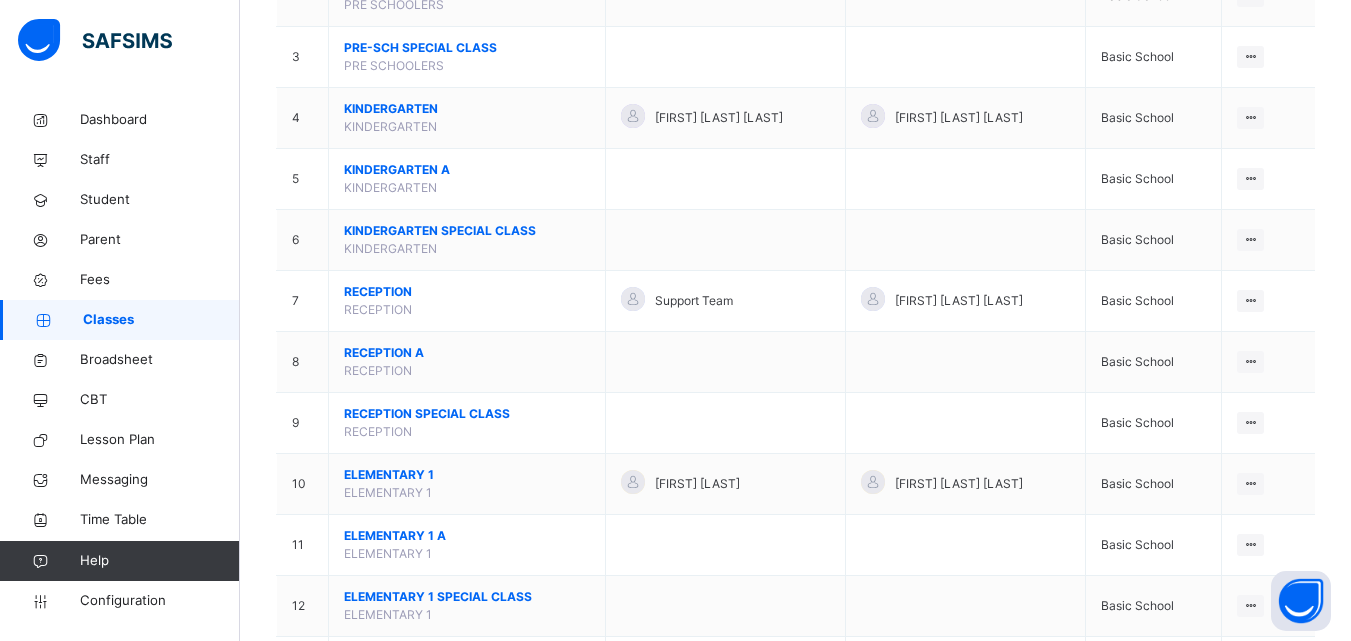 scroll, scrollTop: 387, scrollLeft: 0, axis: vertical 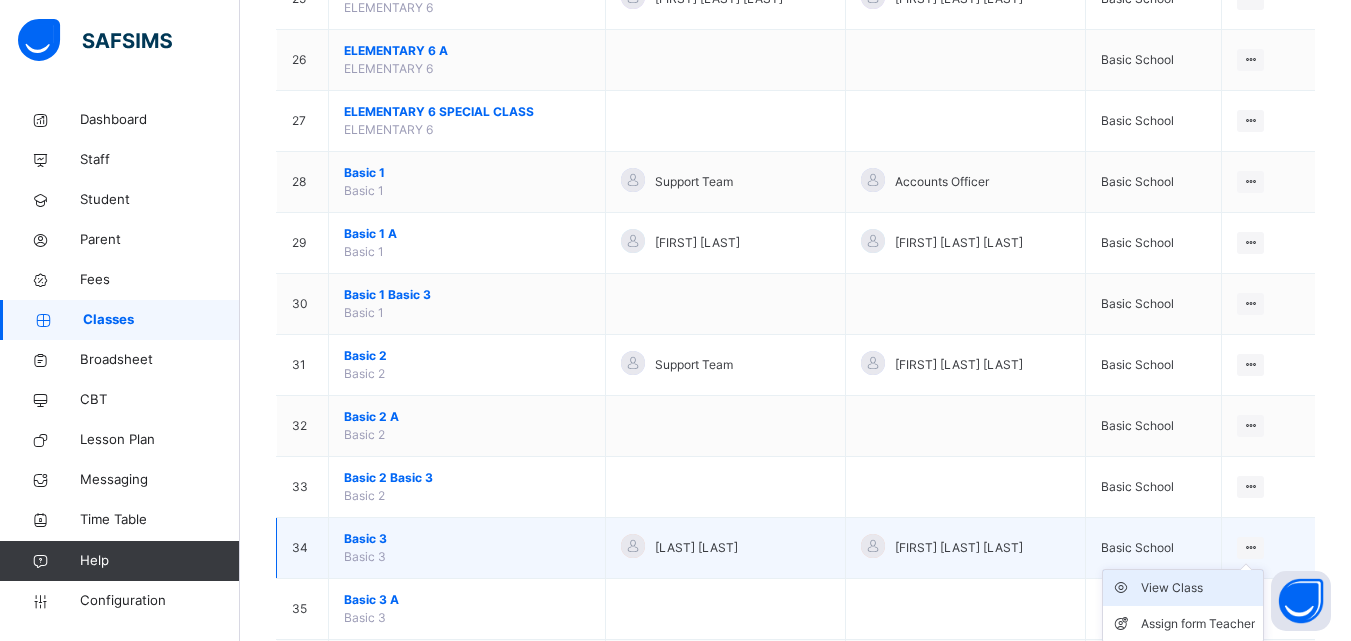 click on "View Class" at bounding box center (1183, 588) 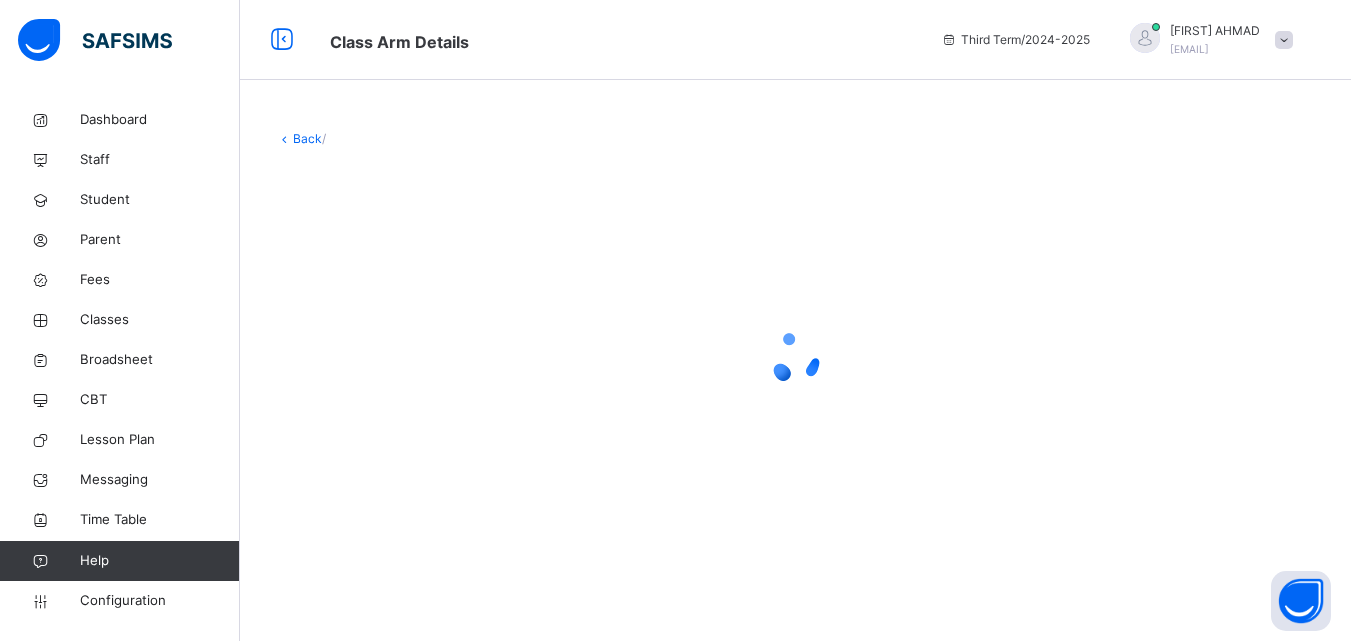 scroll, scrollTop: 0, scrollLeft: 0, axis: both 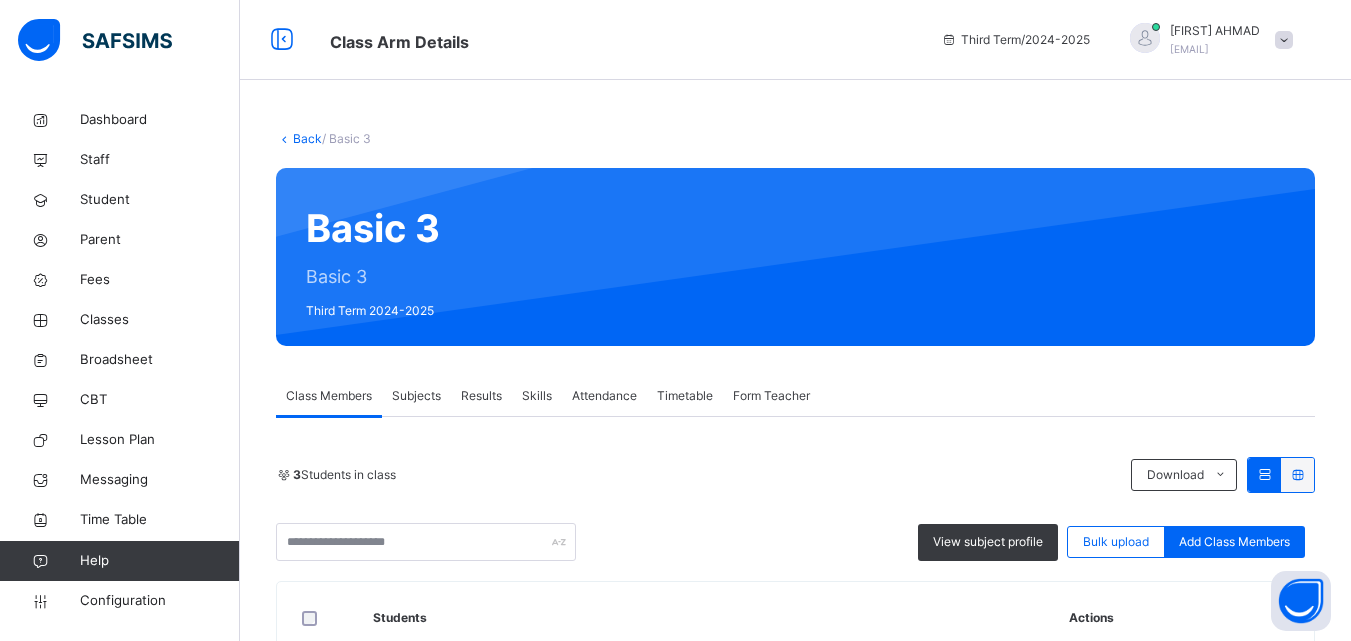 click on "Skills" at bounding box center (537, 396) 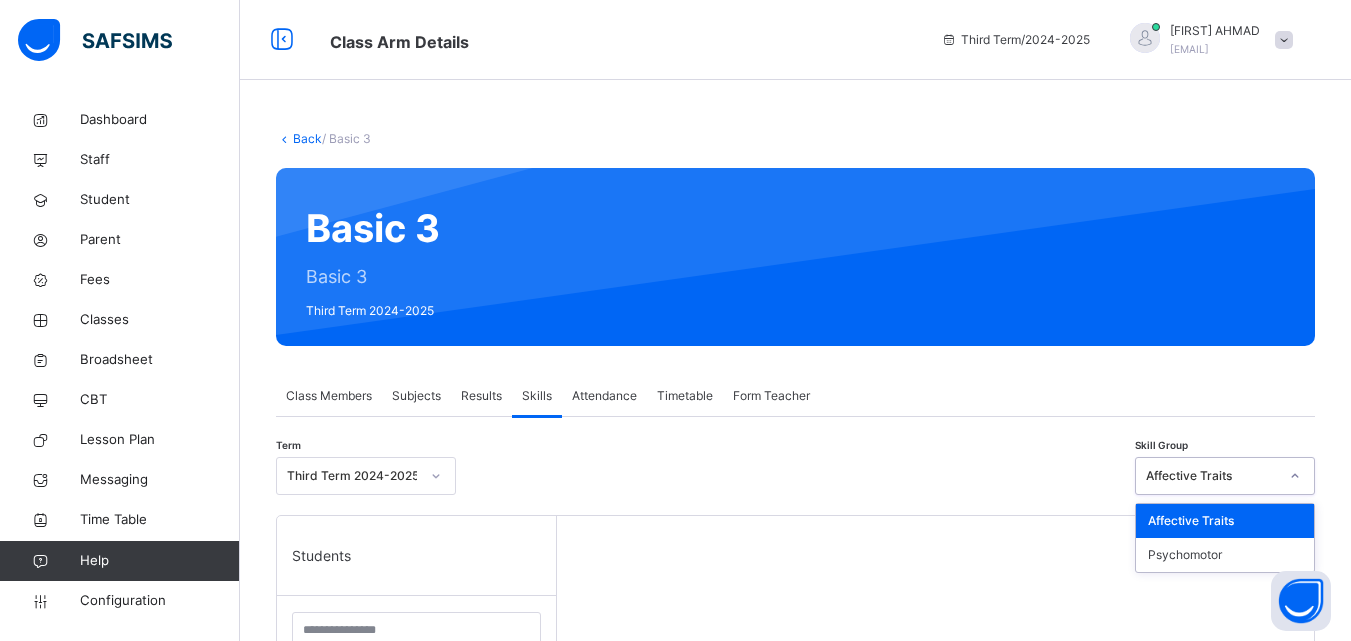 click 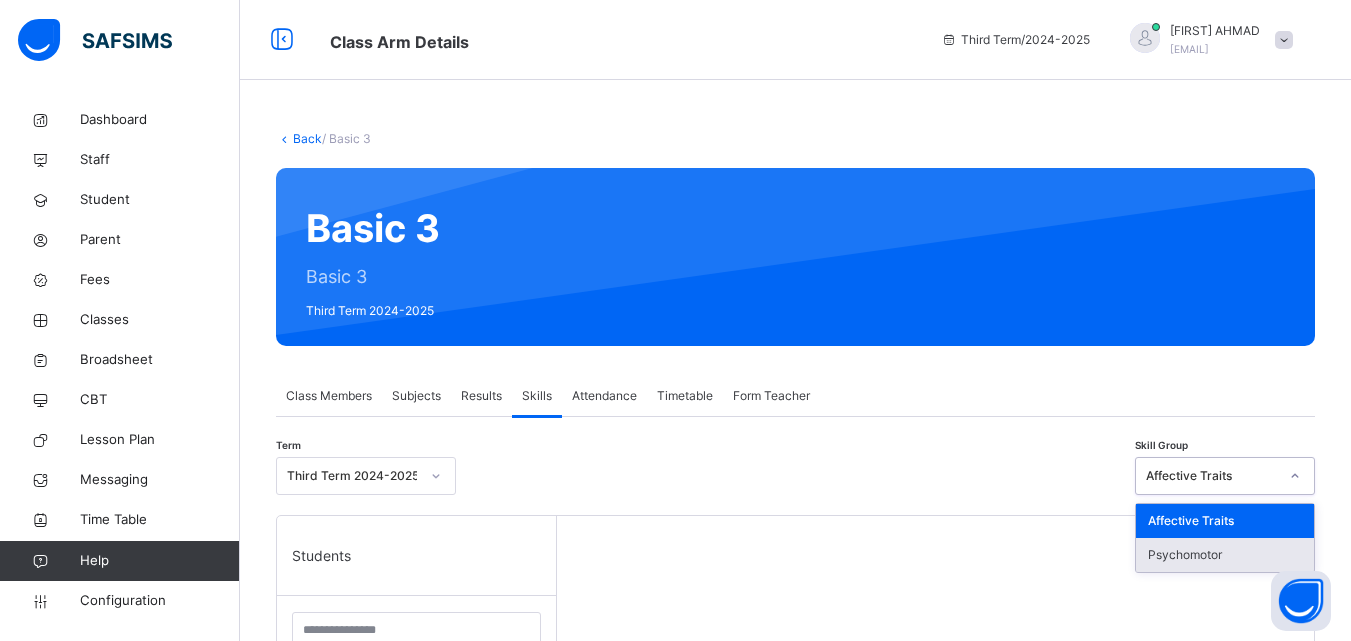 click on "Psychomotor" at bounding box center (1225, 555) 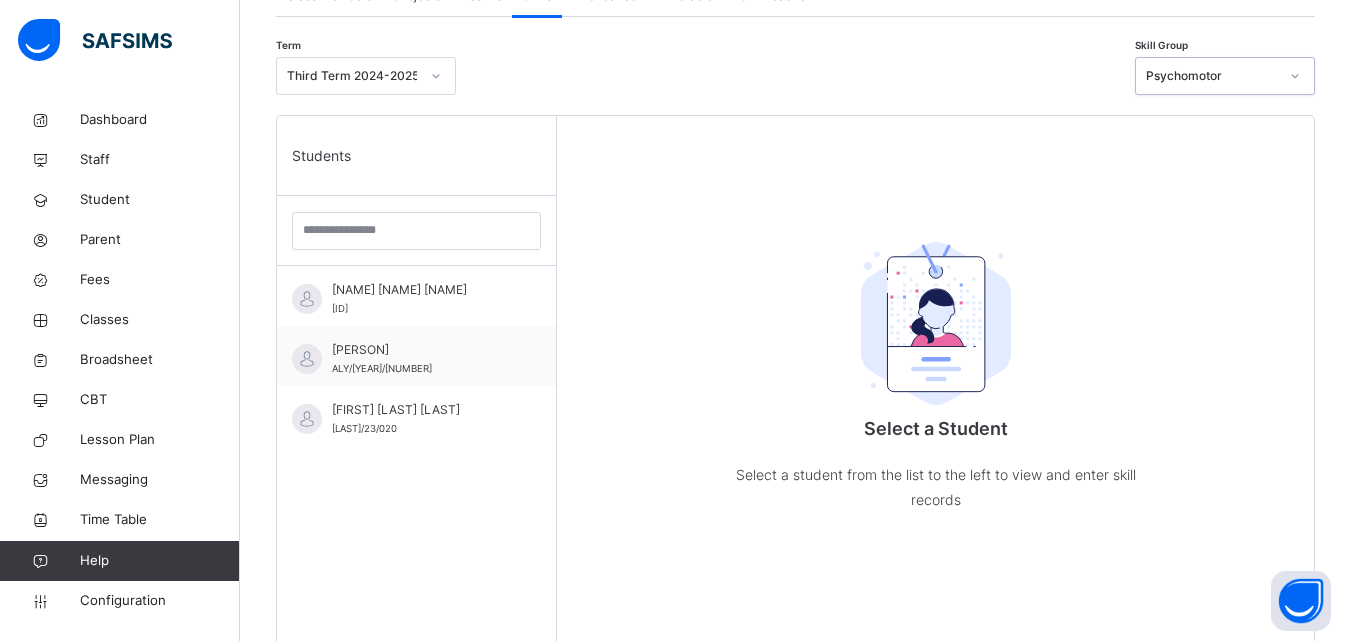 scroll, scrollTop: 467, scrollLeft: 0, axis: vertical 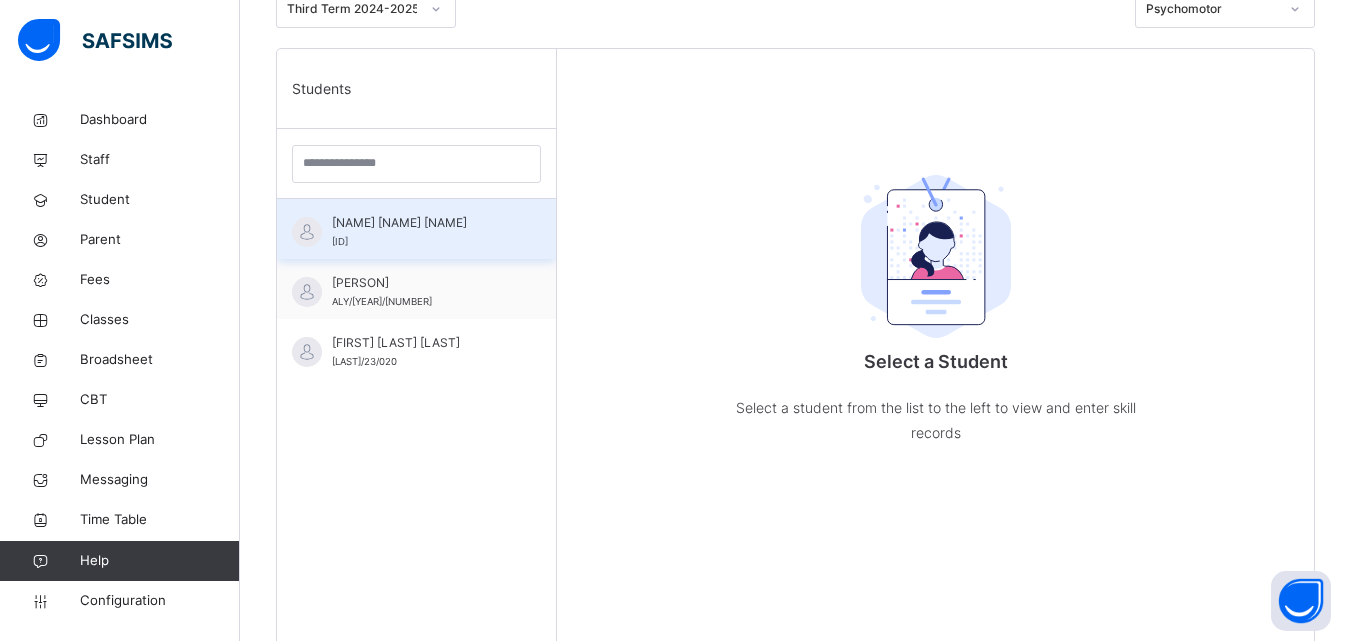 click on "HAFSAT IBRAHIM BASHIR ALY/24/005" at bounding box center [421, 232] 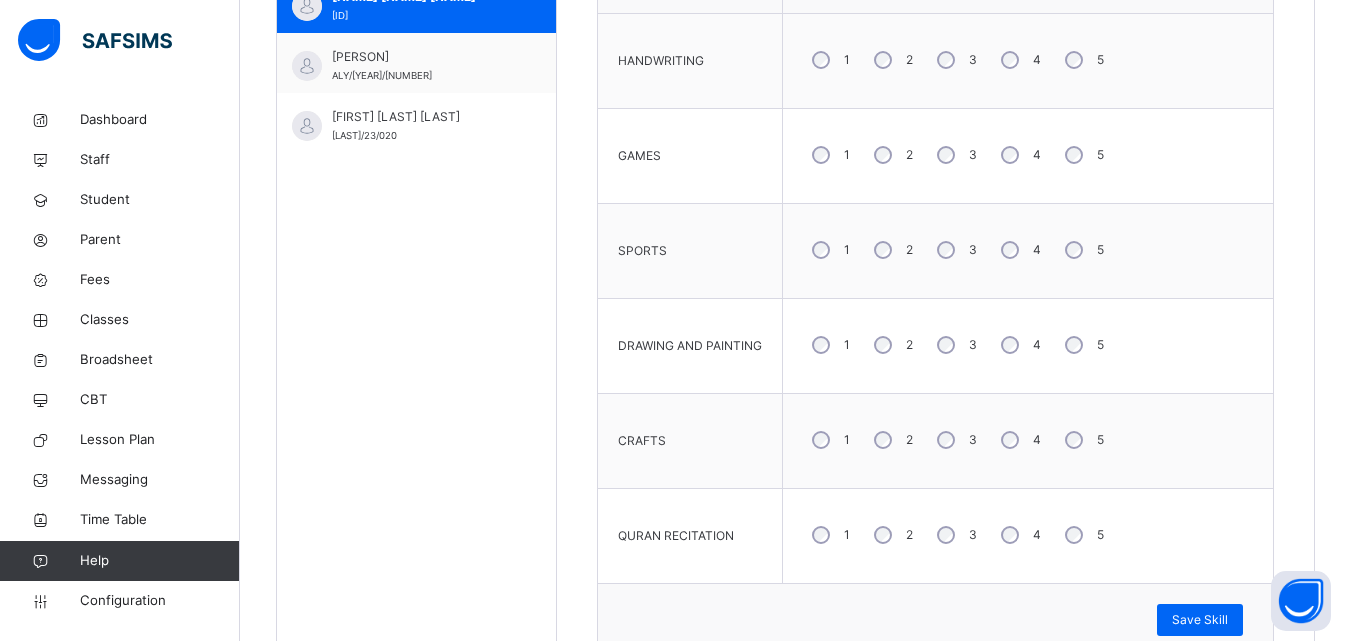 scroll, scrollTop: 800, scrollLeft: 0, axis: vertical 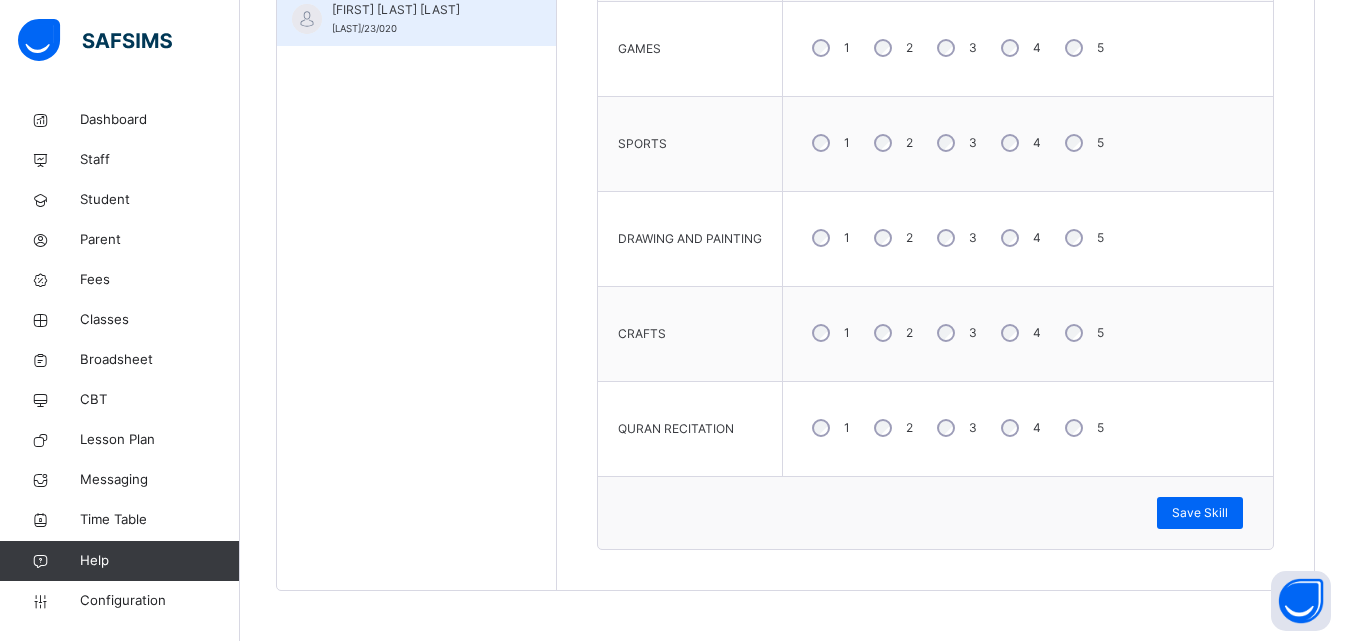 click on "MARYAM MUSA IBRAHIM" at bounding box center (421, 10) 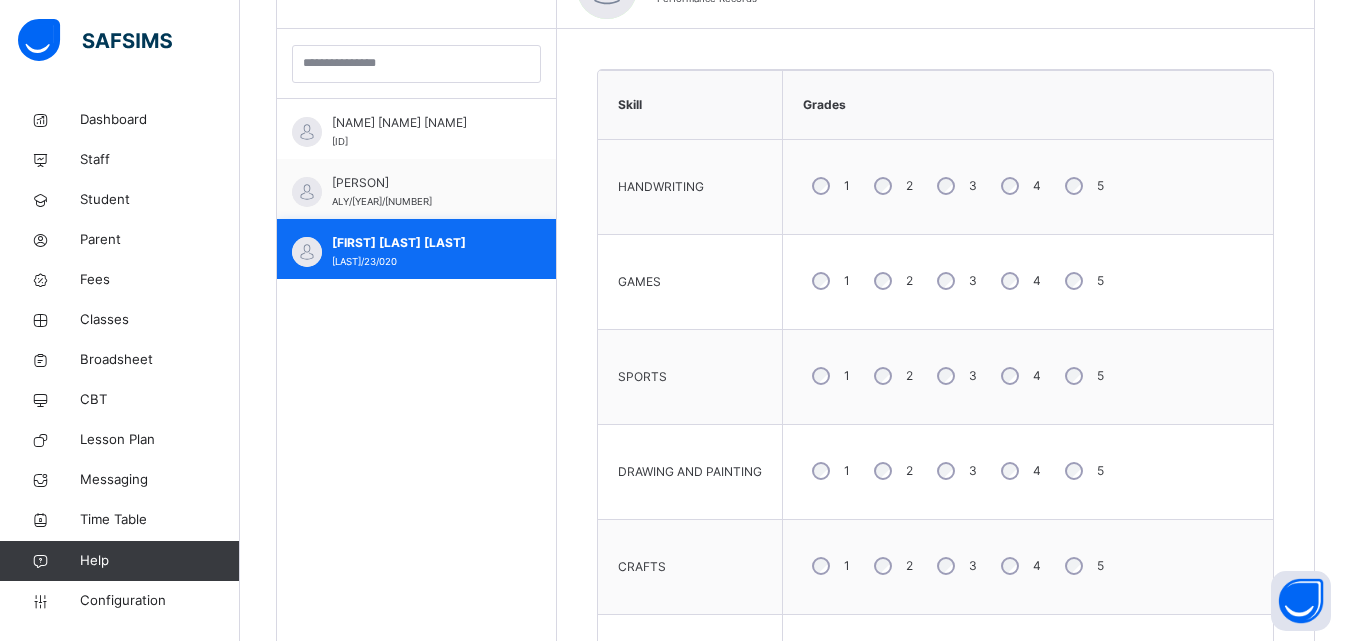 scroll, scrollTop: 800, scrollLeft: 0, axis: vertical 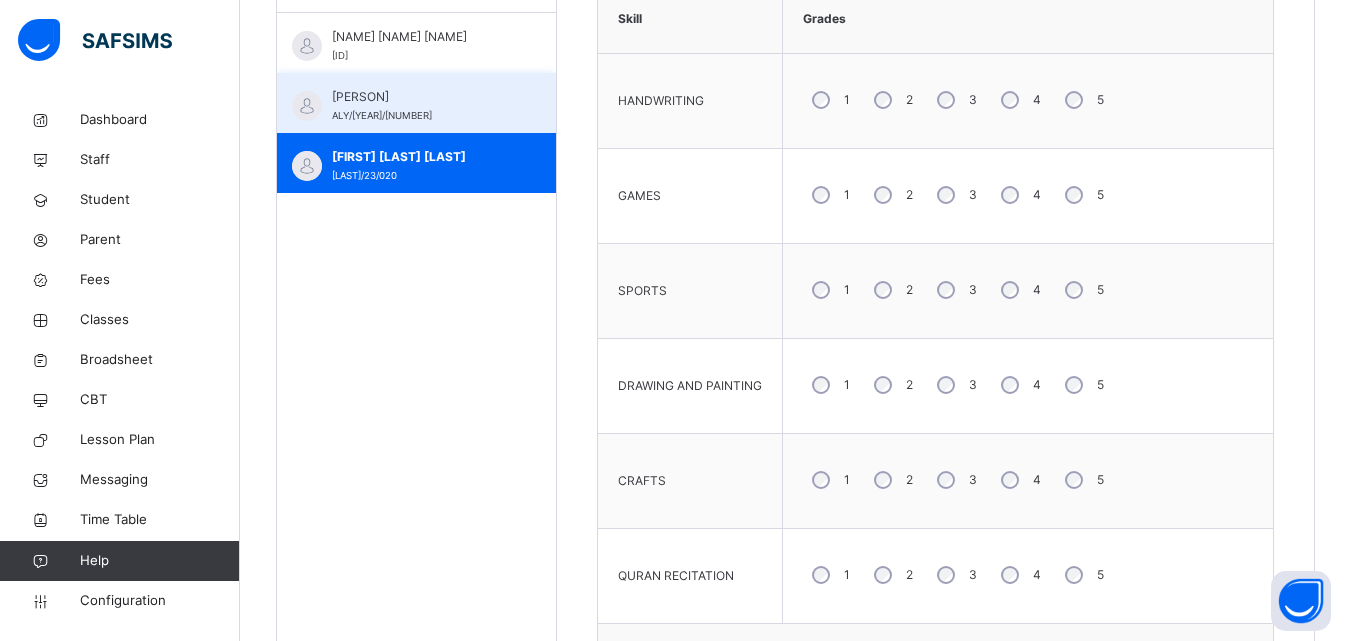 click on "IMRAN  ABDULLAH" at bounding box center [421, 97] 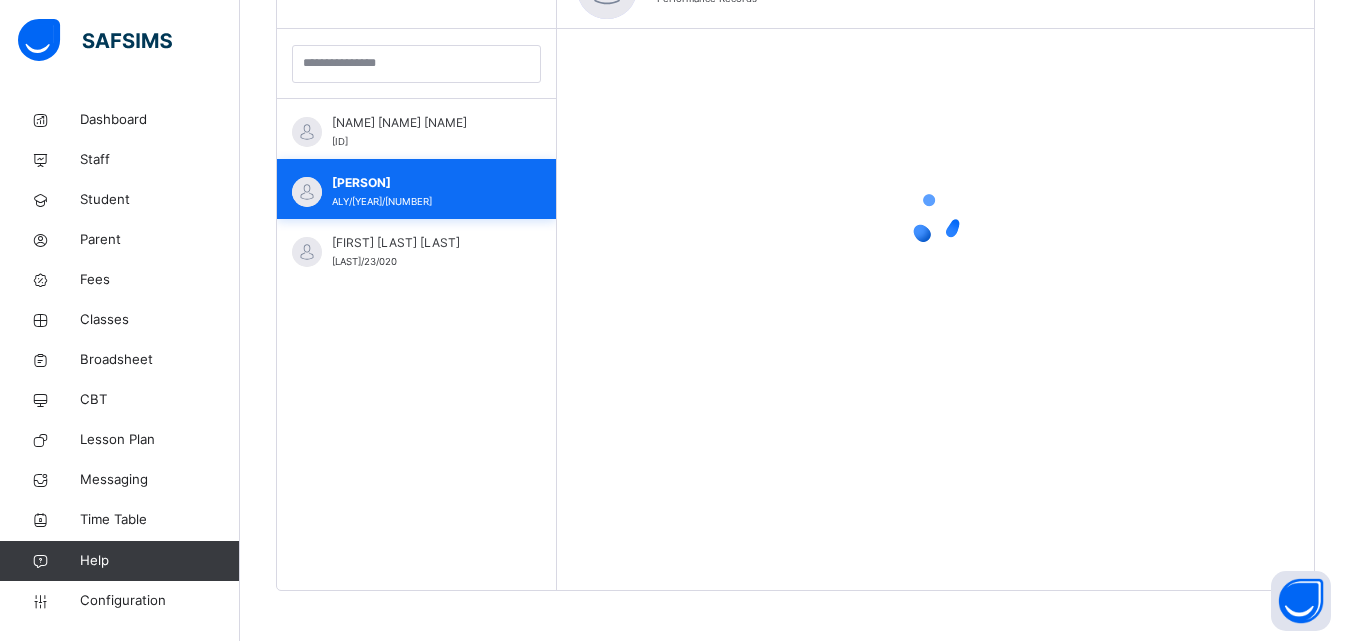 scroll, scrollTop: 653, scrollLeft: 0, axis: vertical 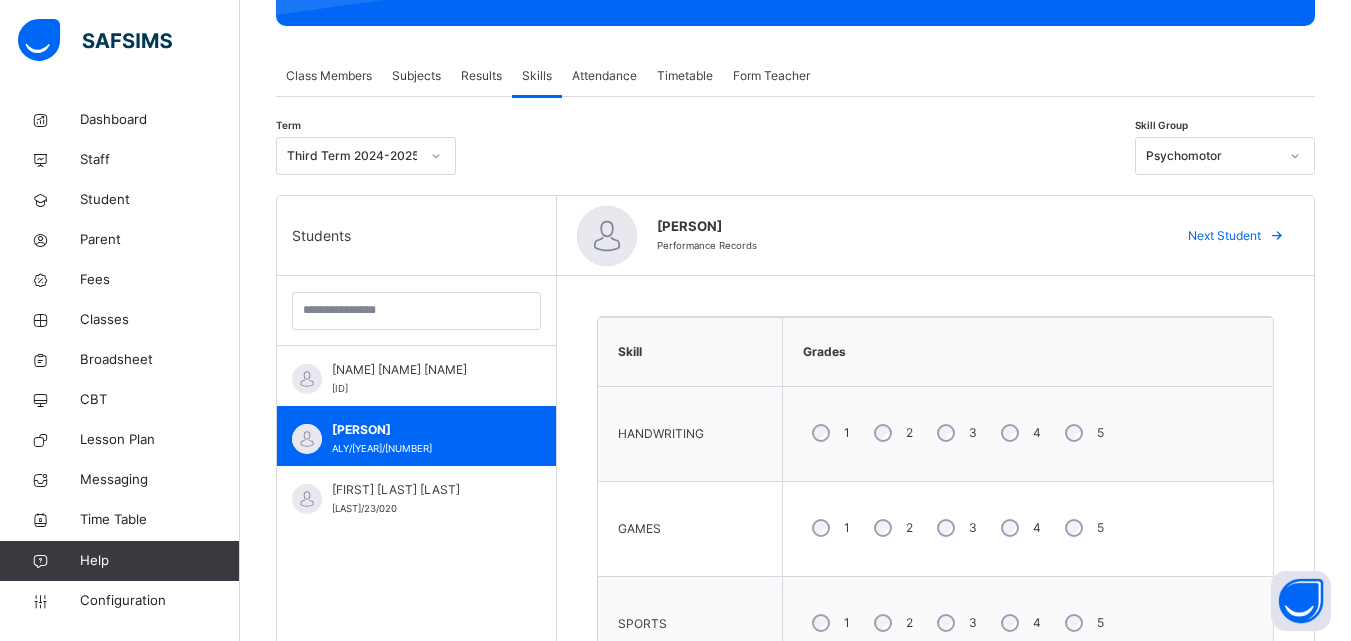 click on "Results" at bounding box center [481, 76] 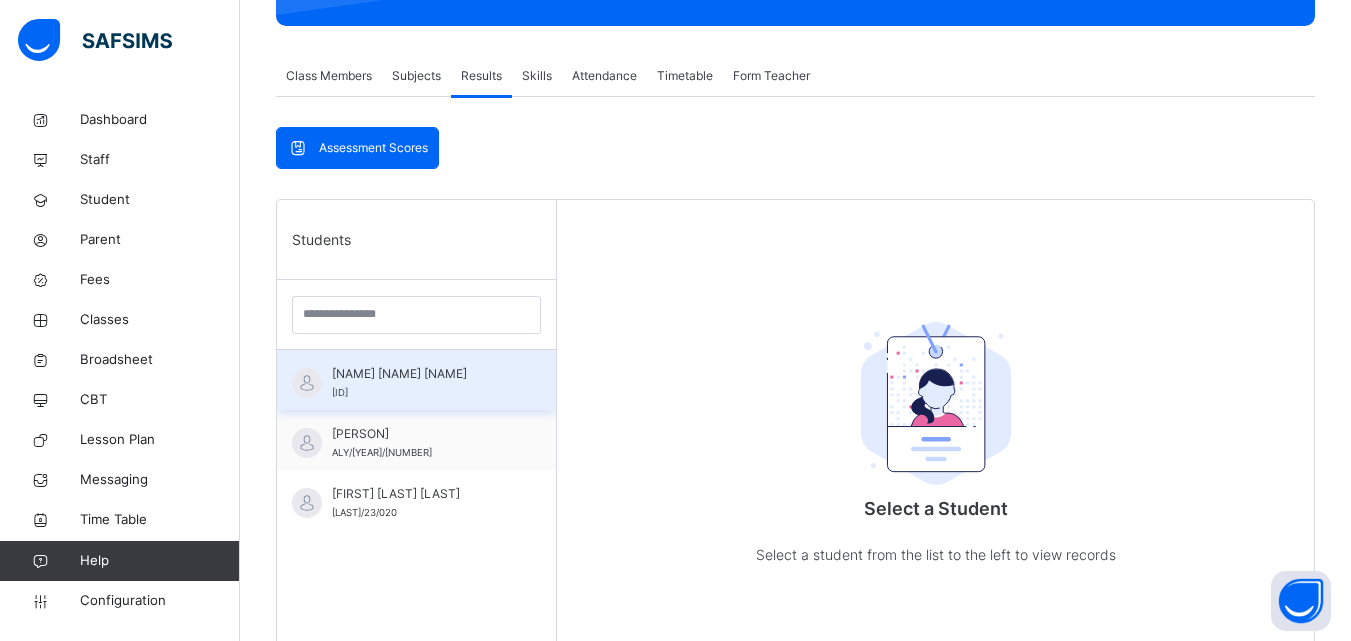 click on "ALY/24/005" at bounding box center (340, 392) 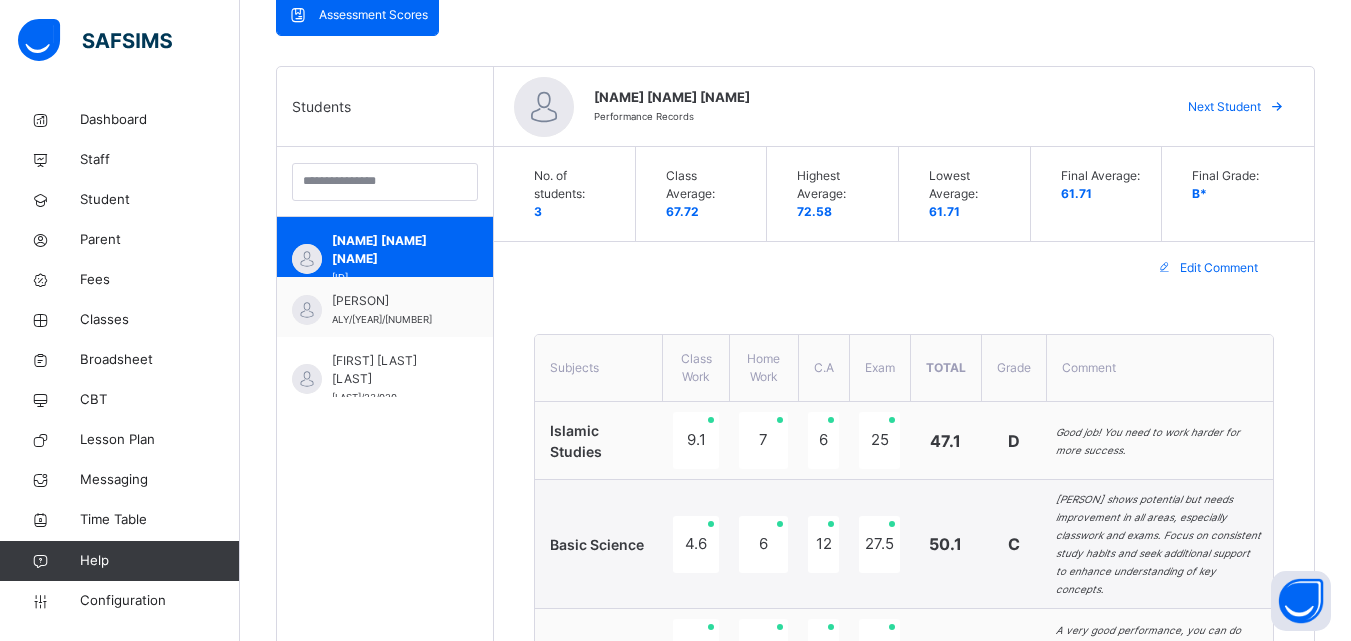 scroll, scrollTop: 533, scrollLeft: 0, axis: vertical 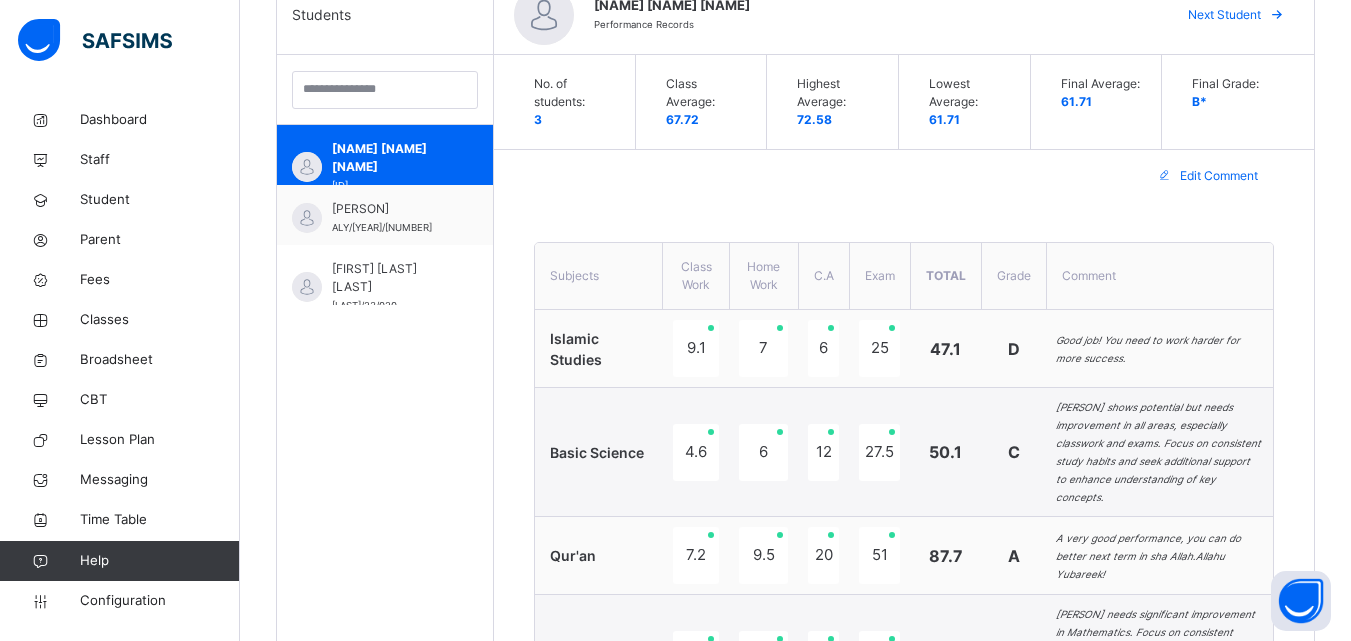 click on "Edit Comment" at bounding box center [1219, 176] 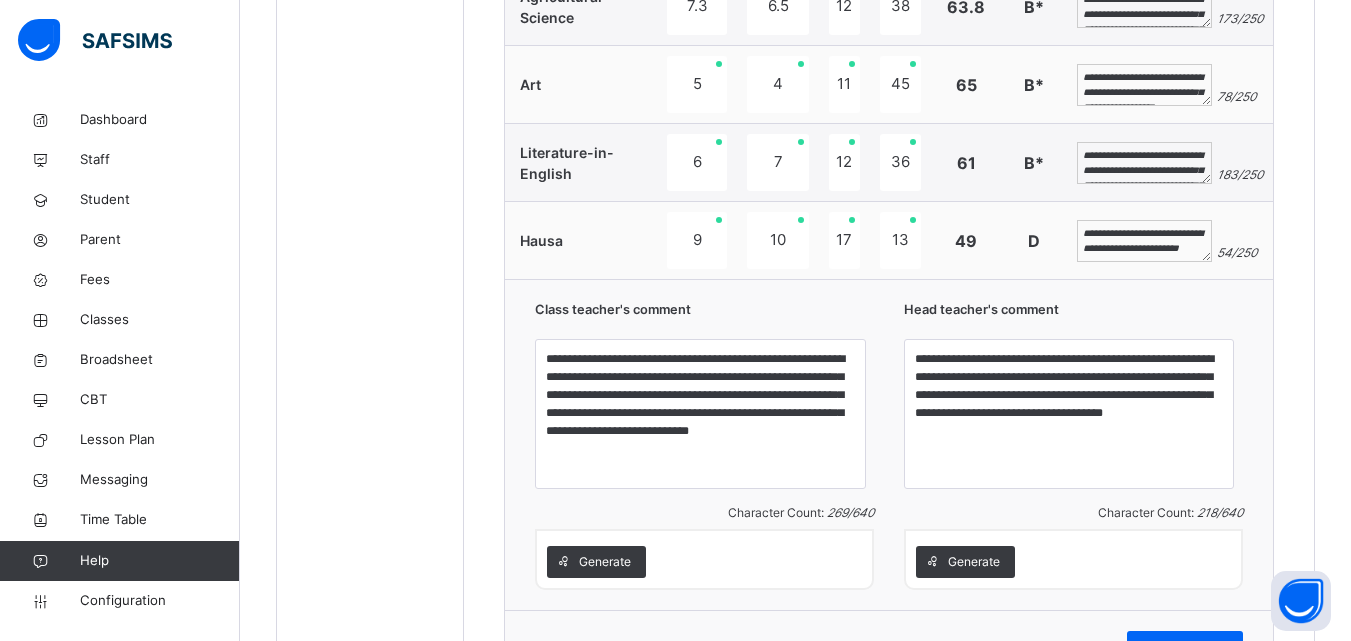 scroll, scrollTop: 1772, scrollLeft: 0, axis: vertical 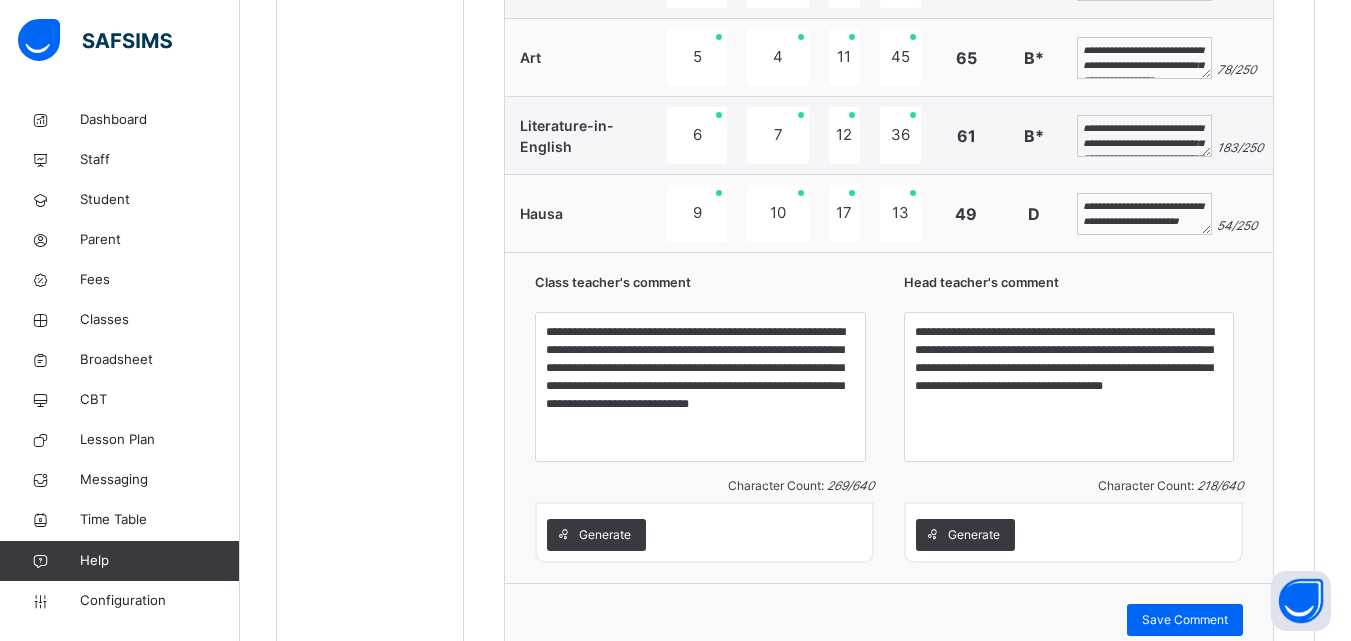 click on "**********" at bounding box center (1144, 58) 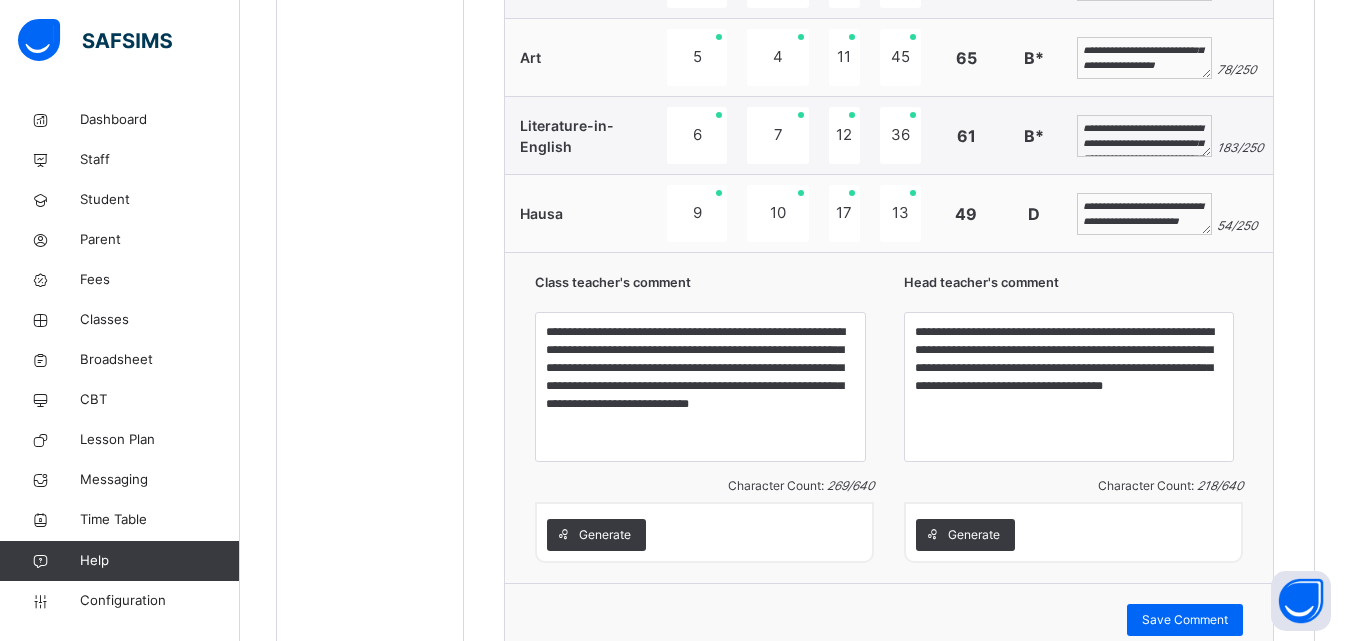 scroll, scrollTop: 39, scrollLeft: 0, axis: vertical 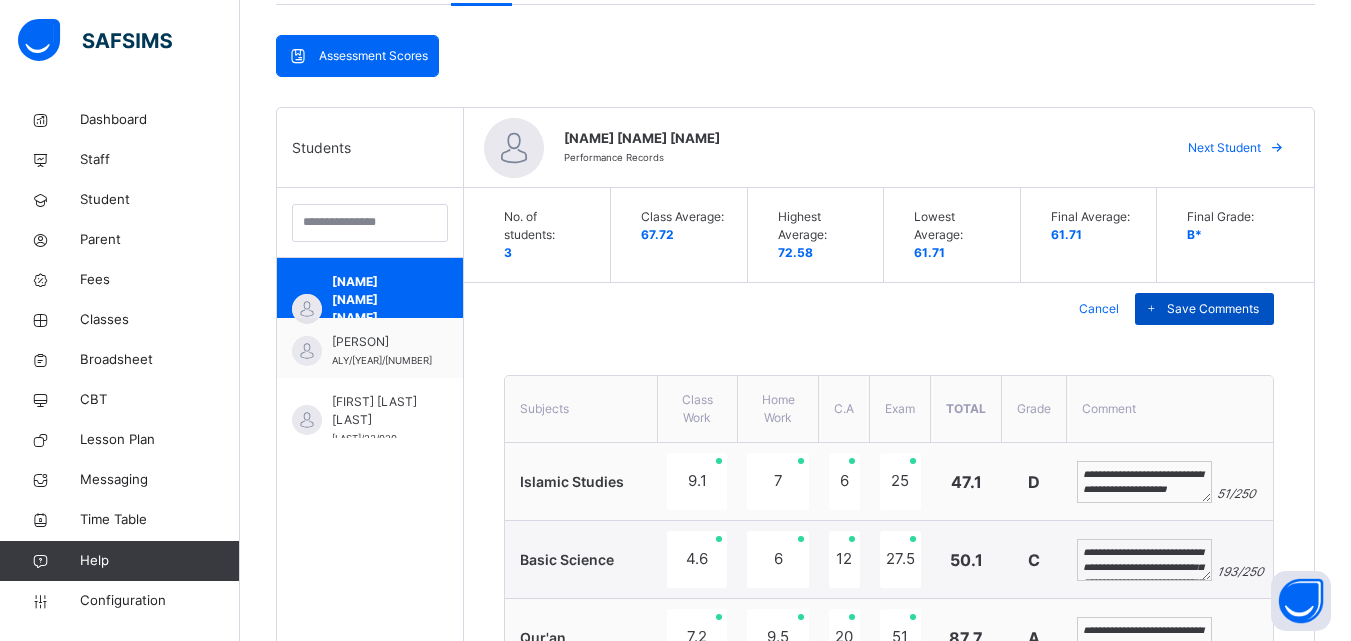 type on "**********" 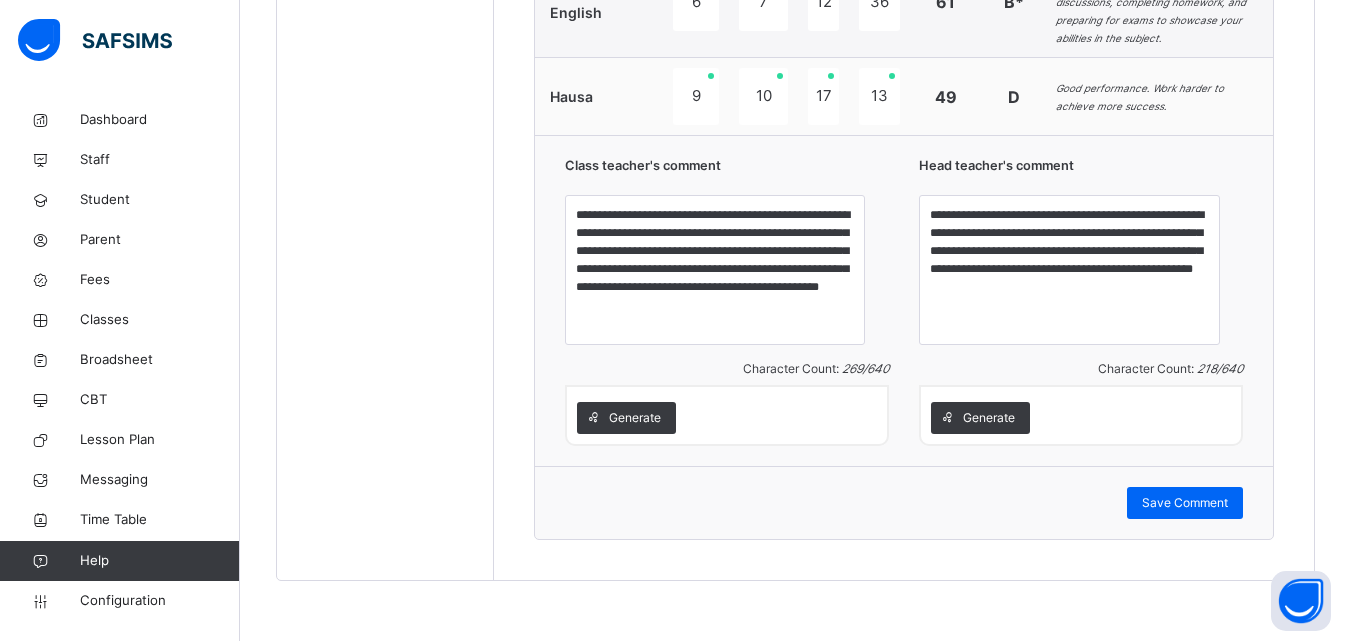 scroll, scrollTop: 2468, scrollLeft: 0, axis: vertical 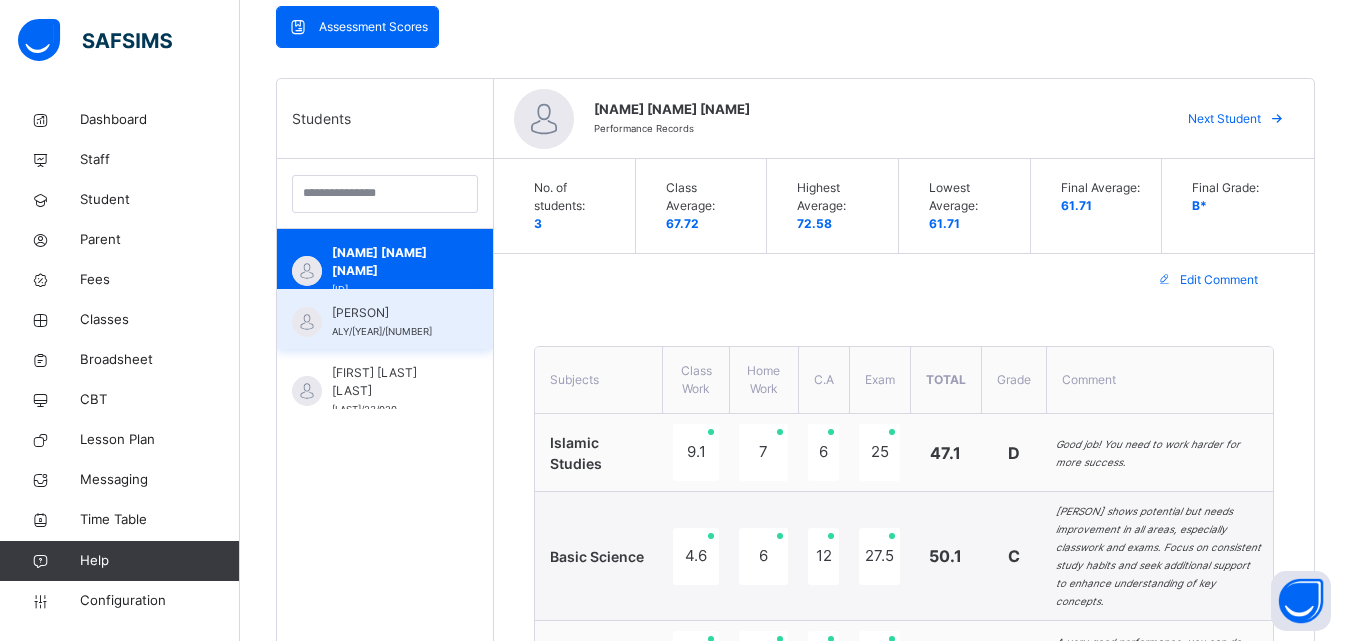 click on "IMRAN  ABDULLAH ALY/21/006" at bounding box center [390, 322] 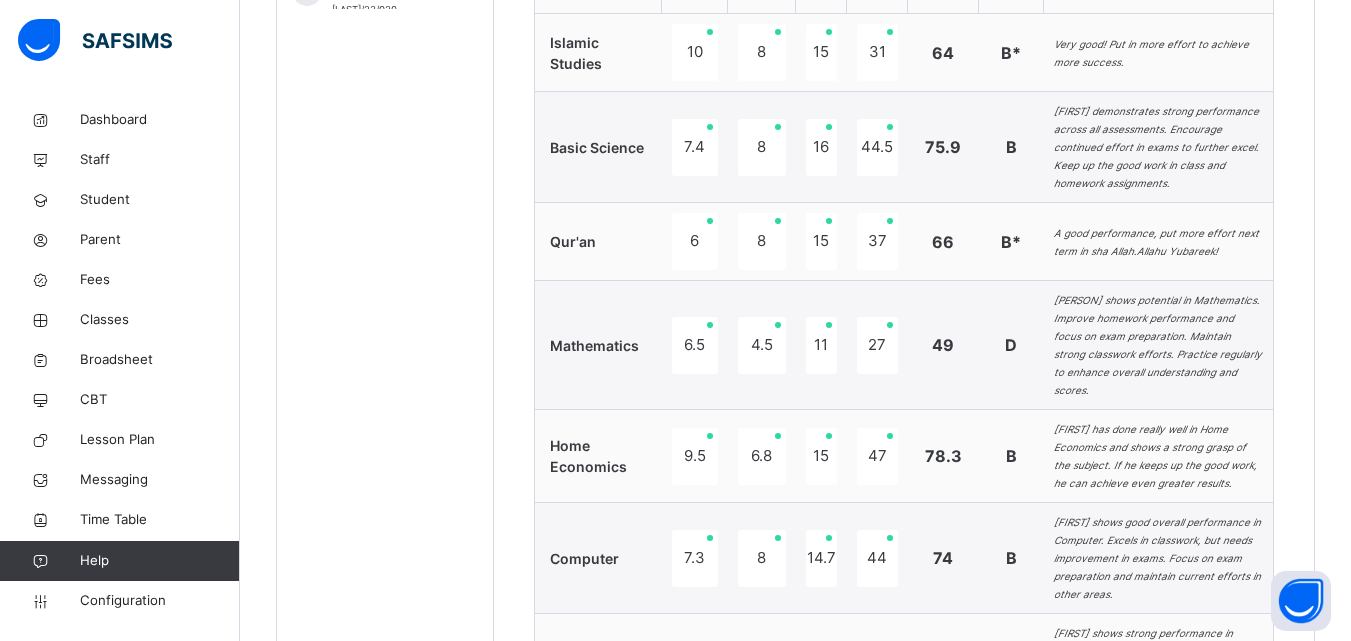 scroll, scrollTop: 894, scrollLeft: 0, axis: vertical 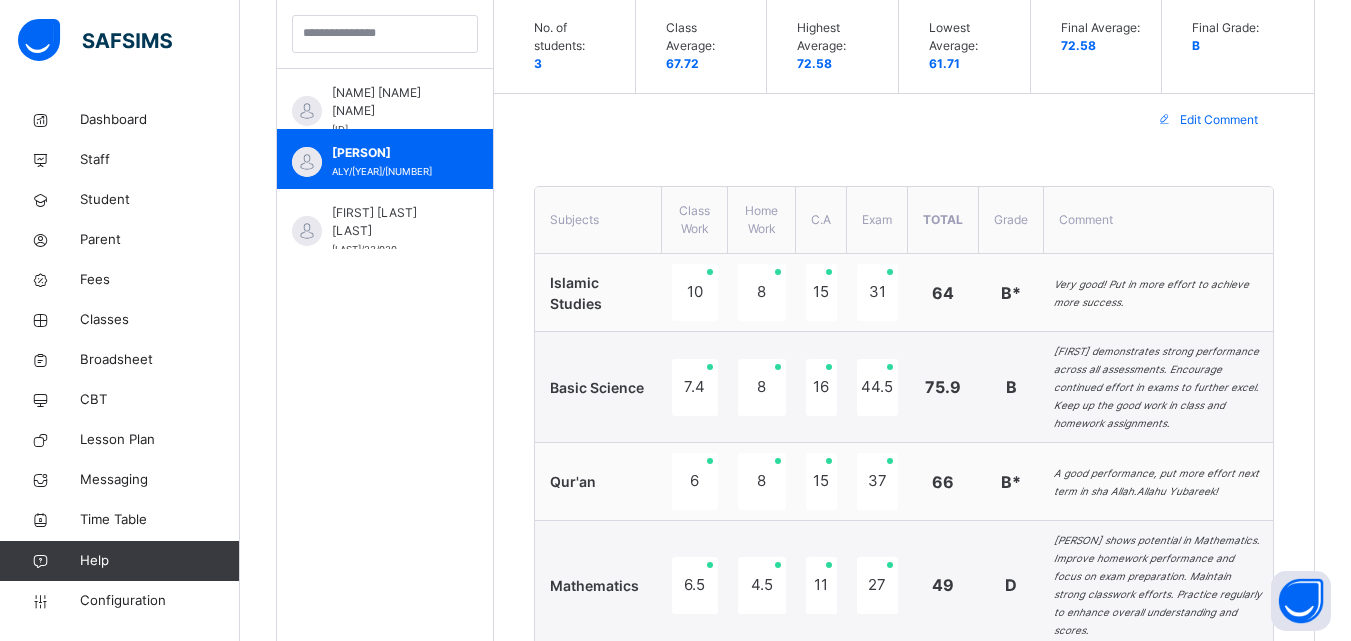 click on "Edit Comment" at bounding box center (1219, 120) 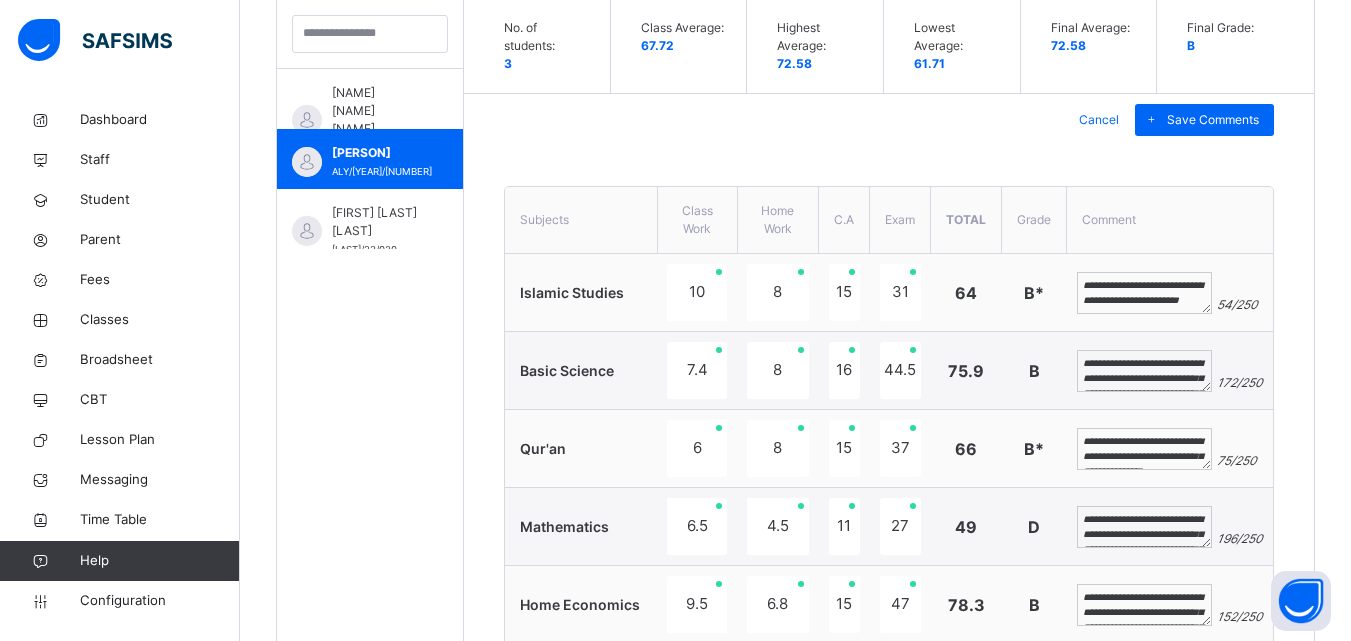 click on "**********" at bounding box center [1144, 449] 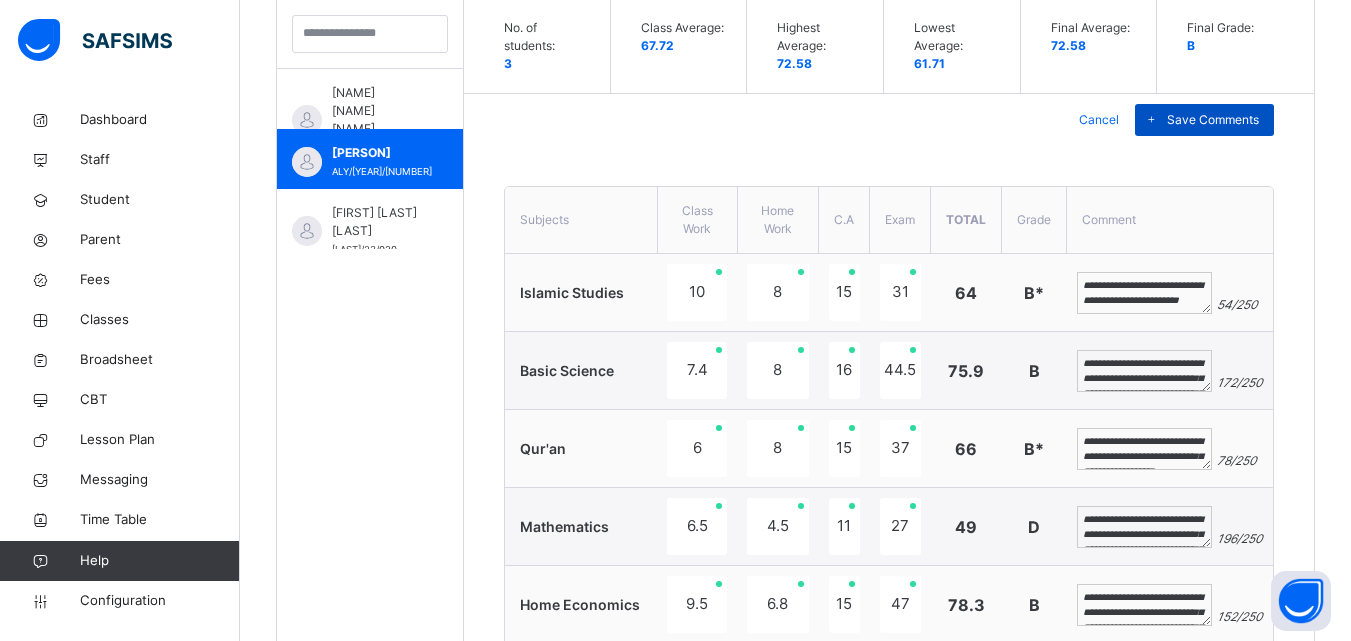 type on "**********" 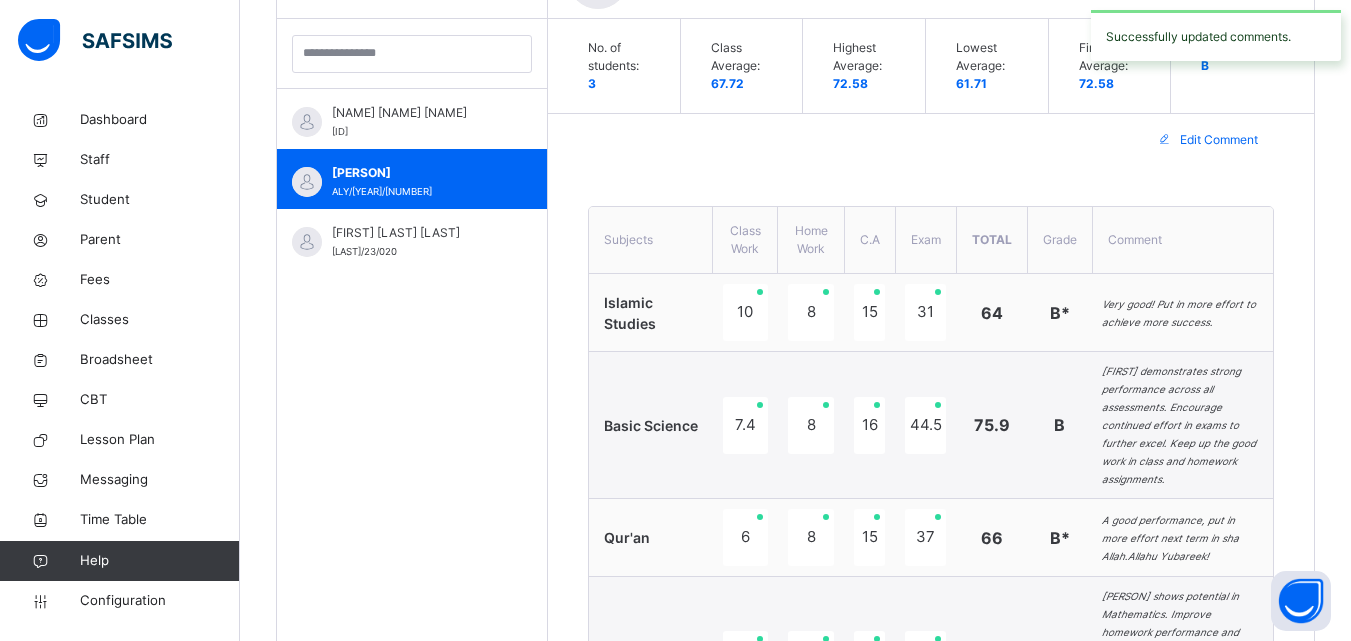 scroll, scrollTop: 601, scrollLeft: 0, axis: vertical 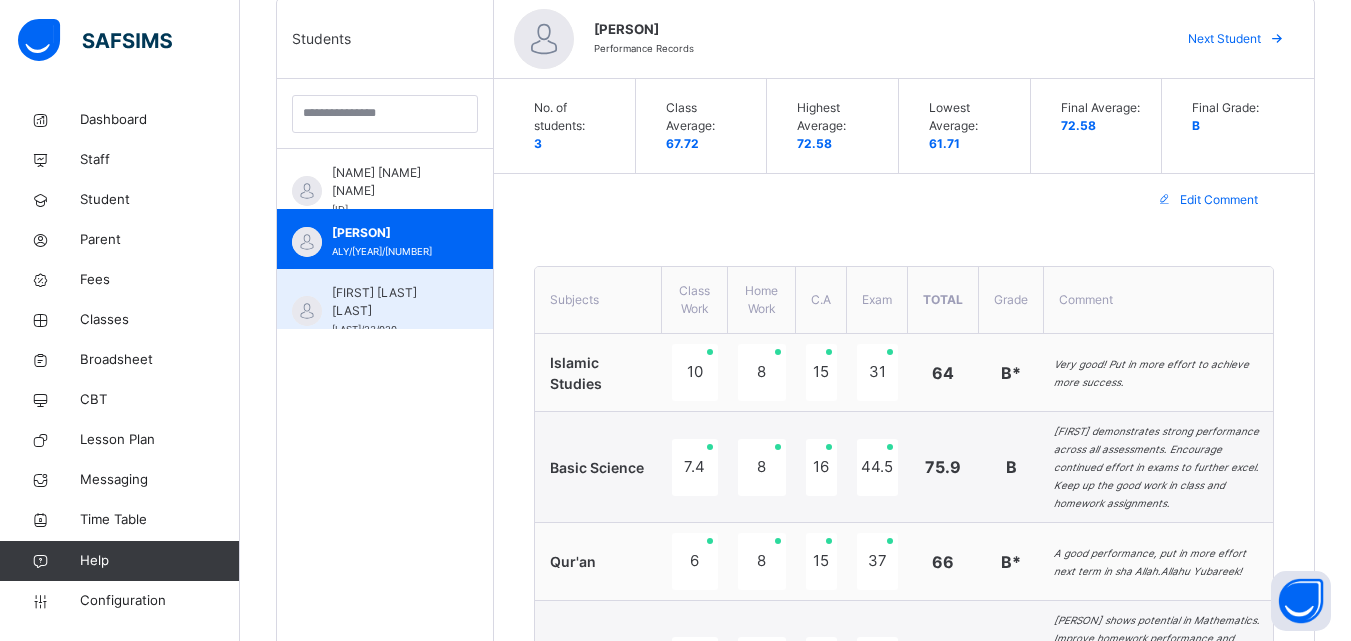 click on "MARYAM MUSA IBRAHIM" at bounding box center [390, 302] 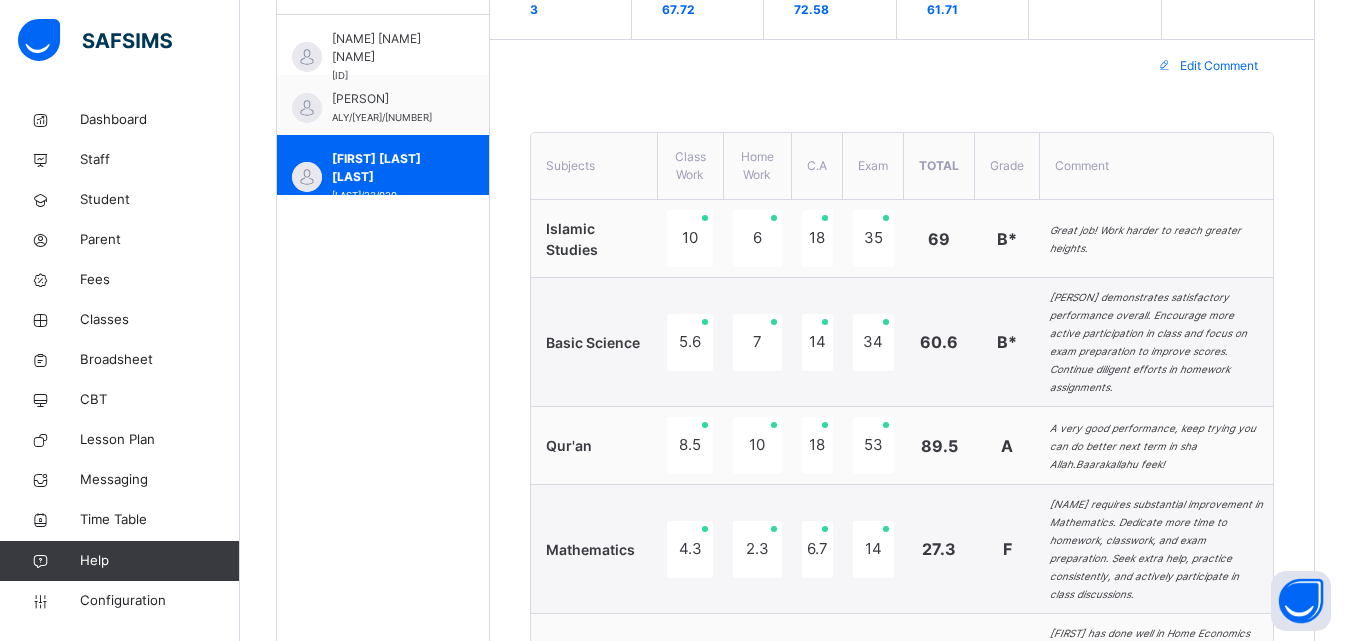 scroll, scrollTop: 694, scrollLeft: 0, axis: vertical 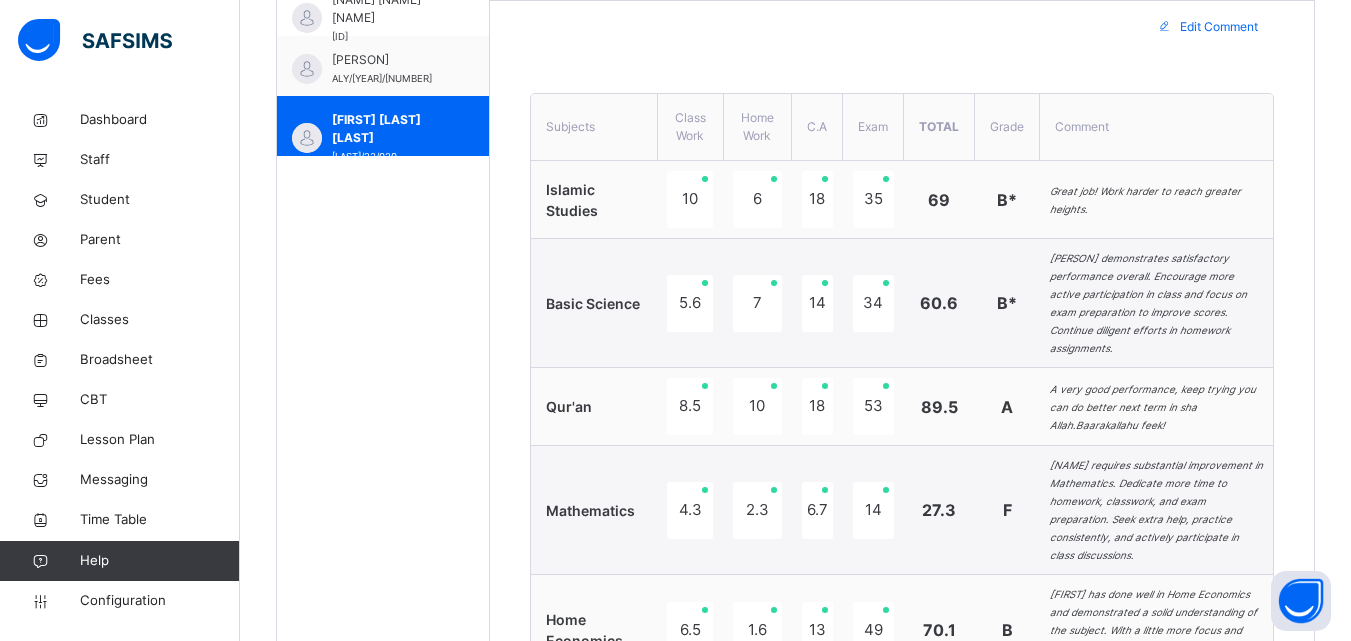 click on "Edit Comment" at bounding box center (1219, 27) 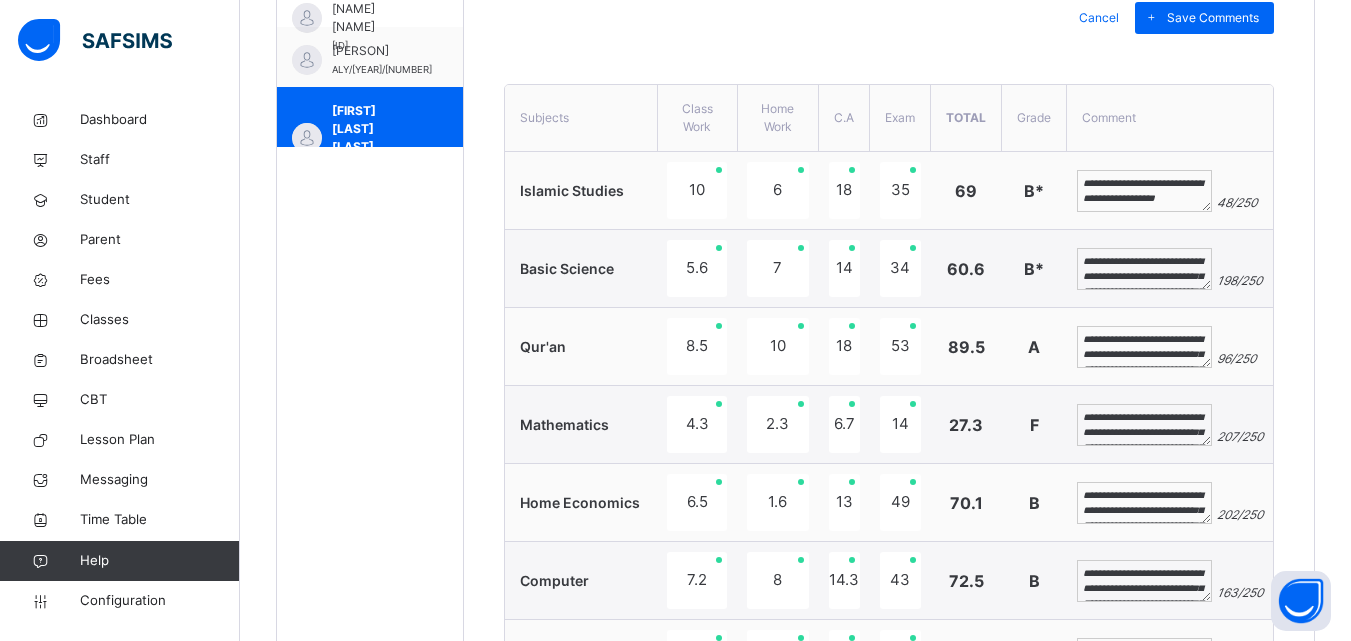 click on "**********" at bounding box center [1144, 347] 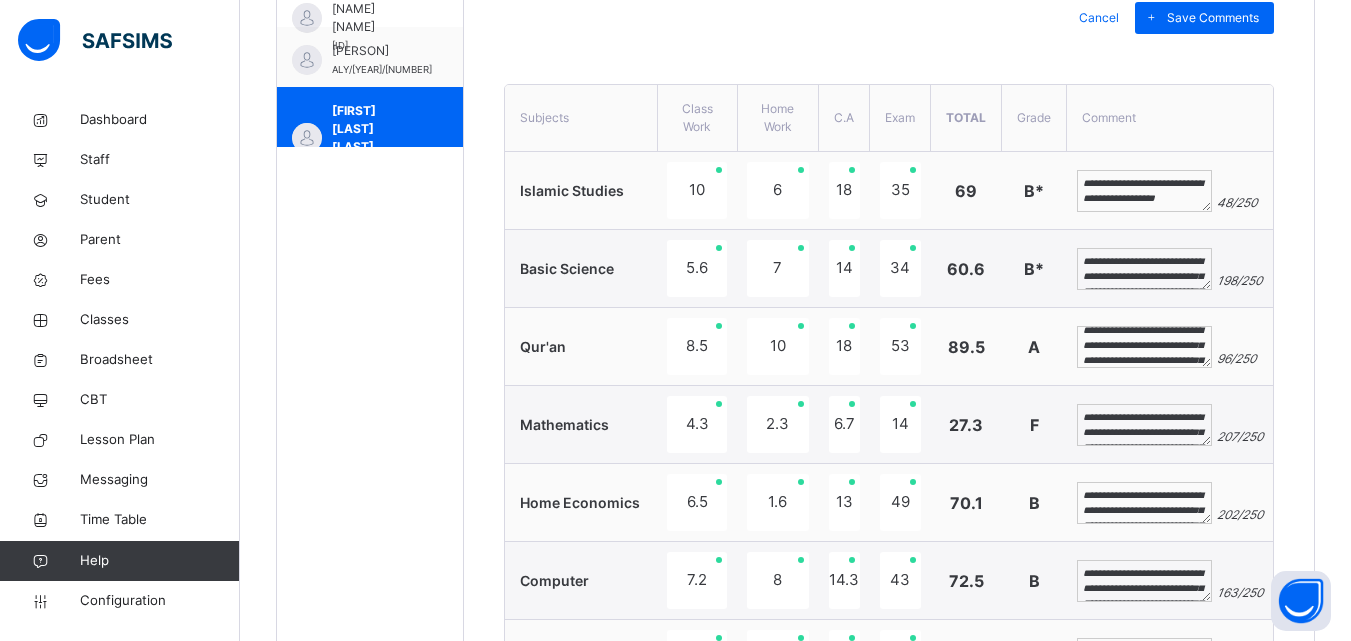 click on "**********" at bounding box center [1144, 347] 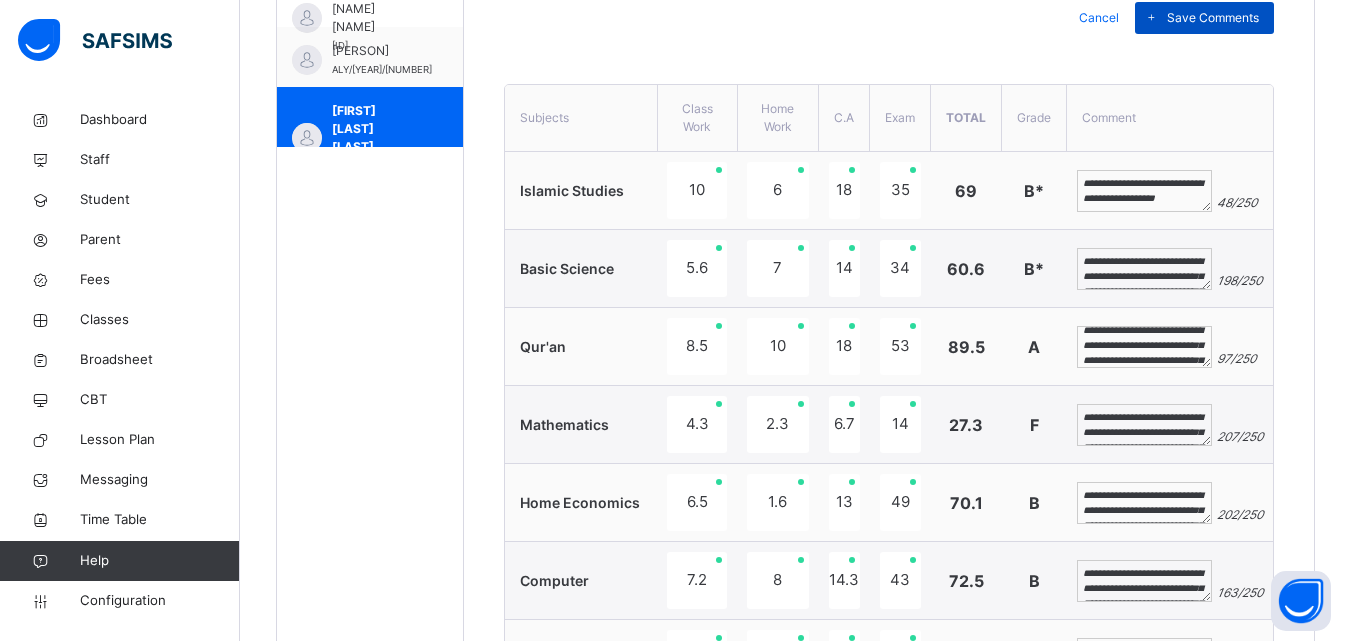 type on "**********" 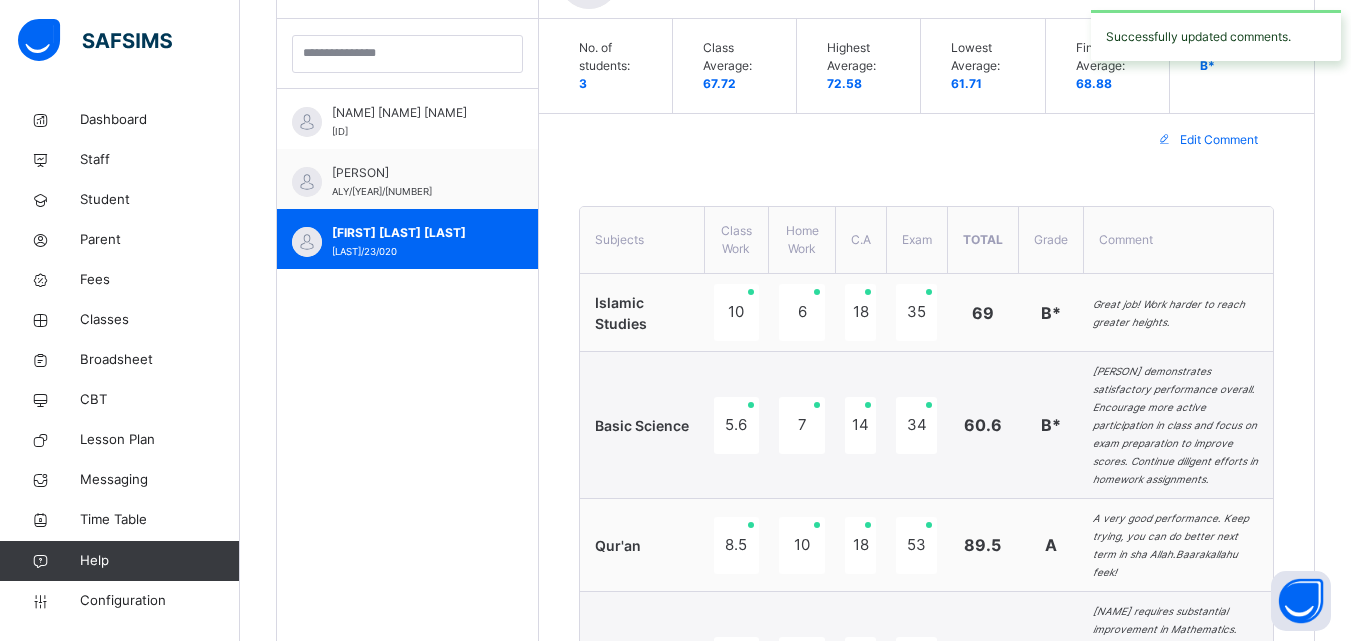 scroll, scrollTop: 694, scrollLeft: 0, axis: vertical 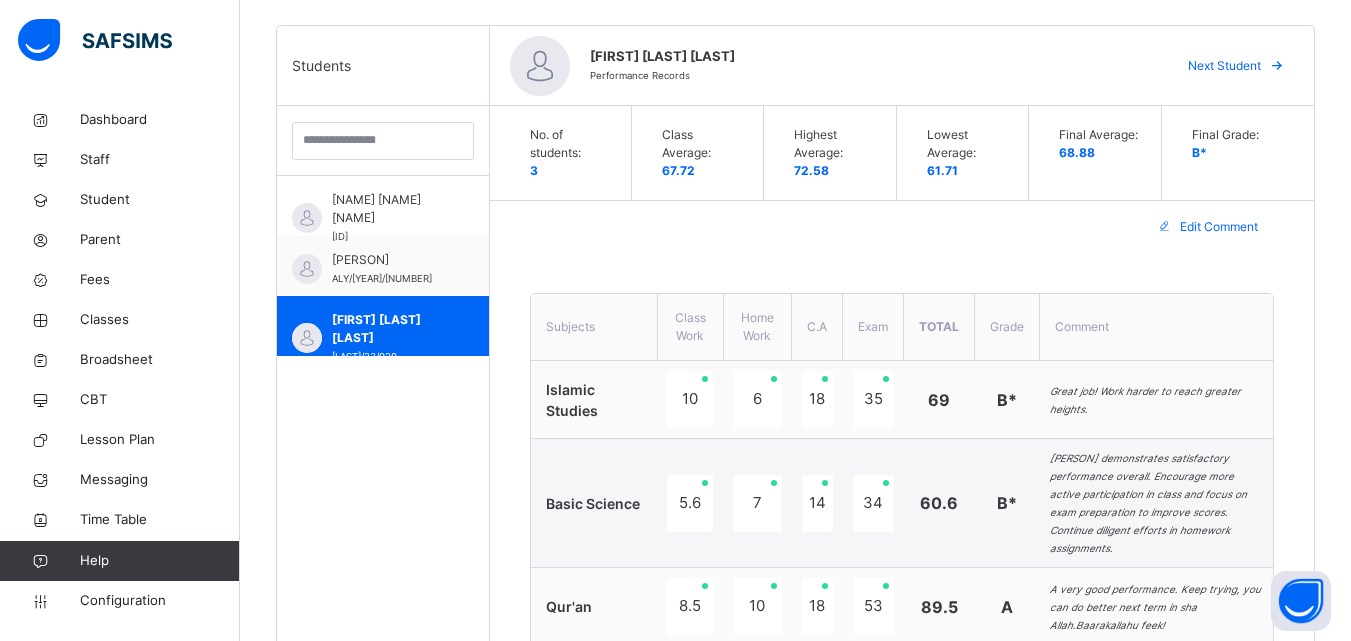 click on "Edit Comment" at bounding box center (1219, 227) 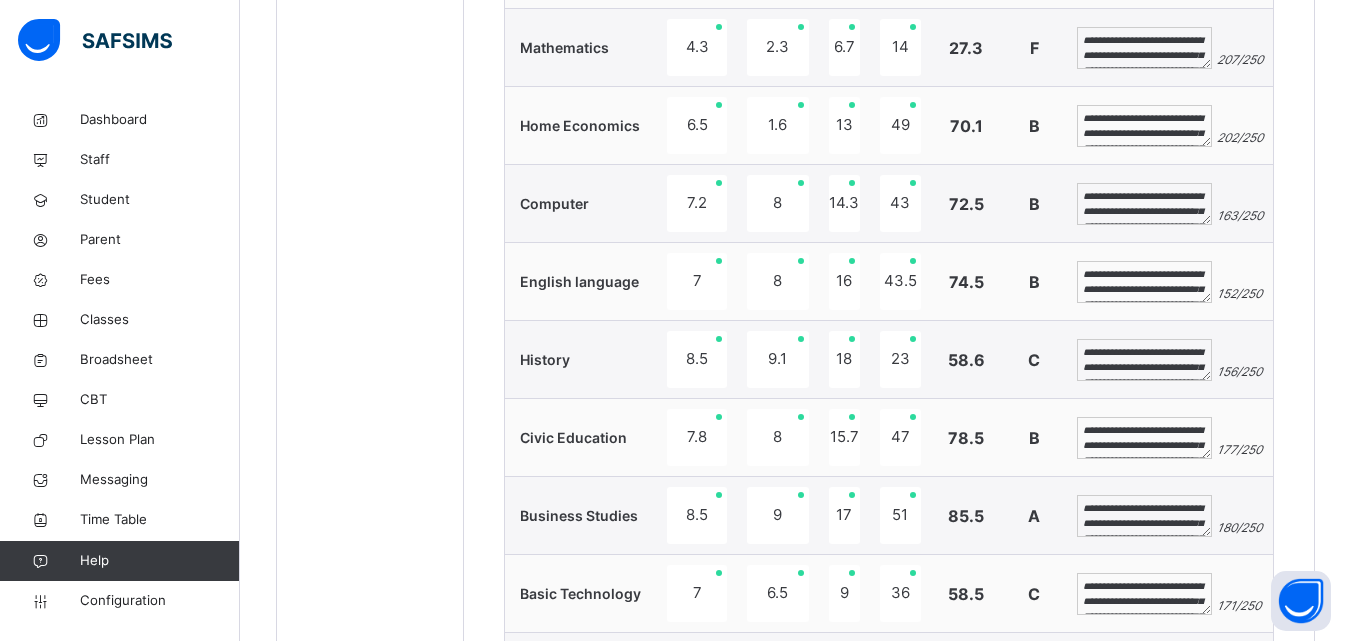 scroll, scrollTop: 1174, scrollLeft: 0, axis: vertical 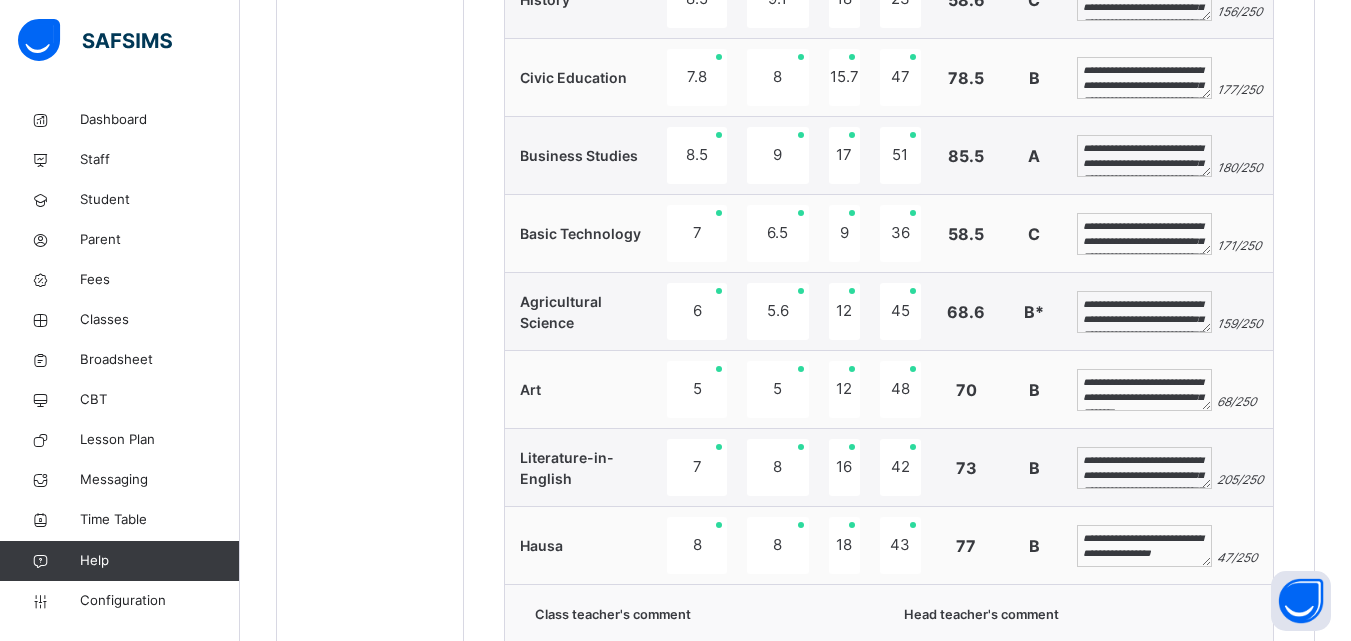 click on "**********" at bounding box center [1144, 234] 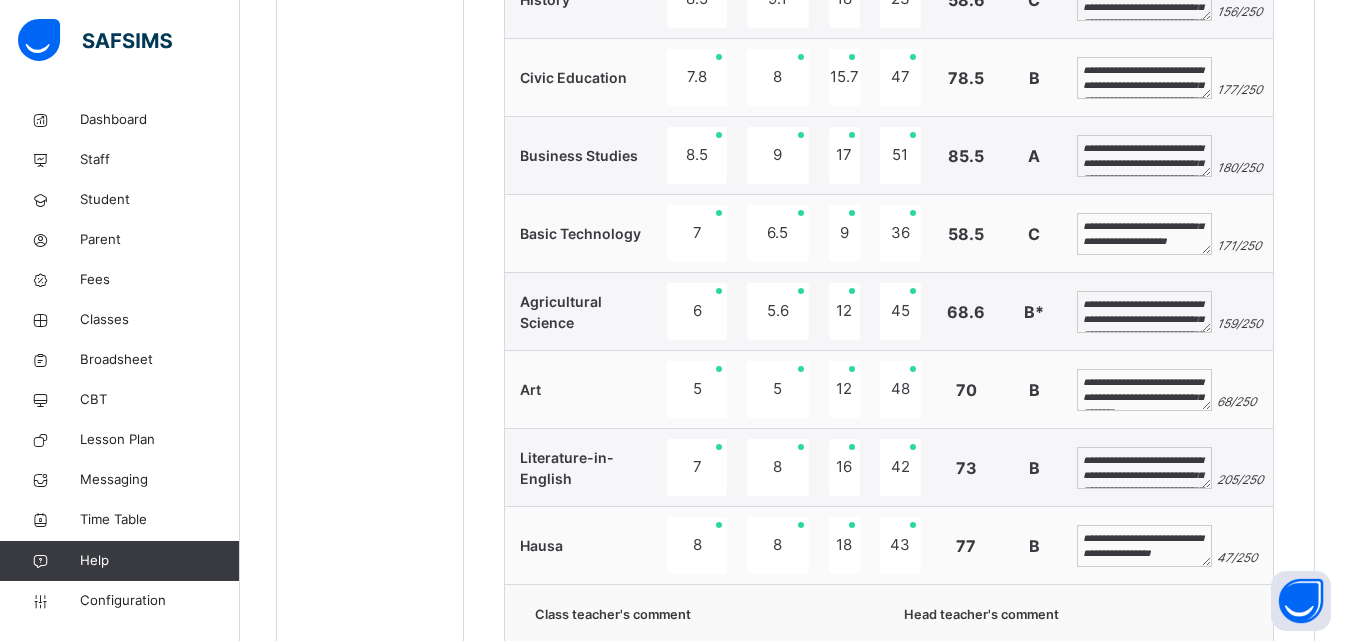 scroll, scrollTop: 99, scrollLeft: 0, axis: vertical 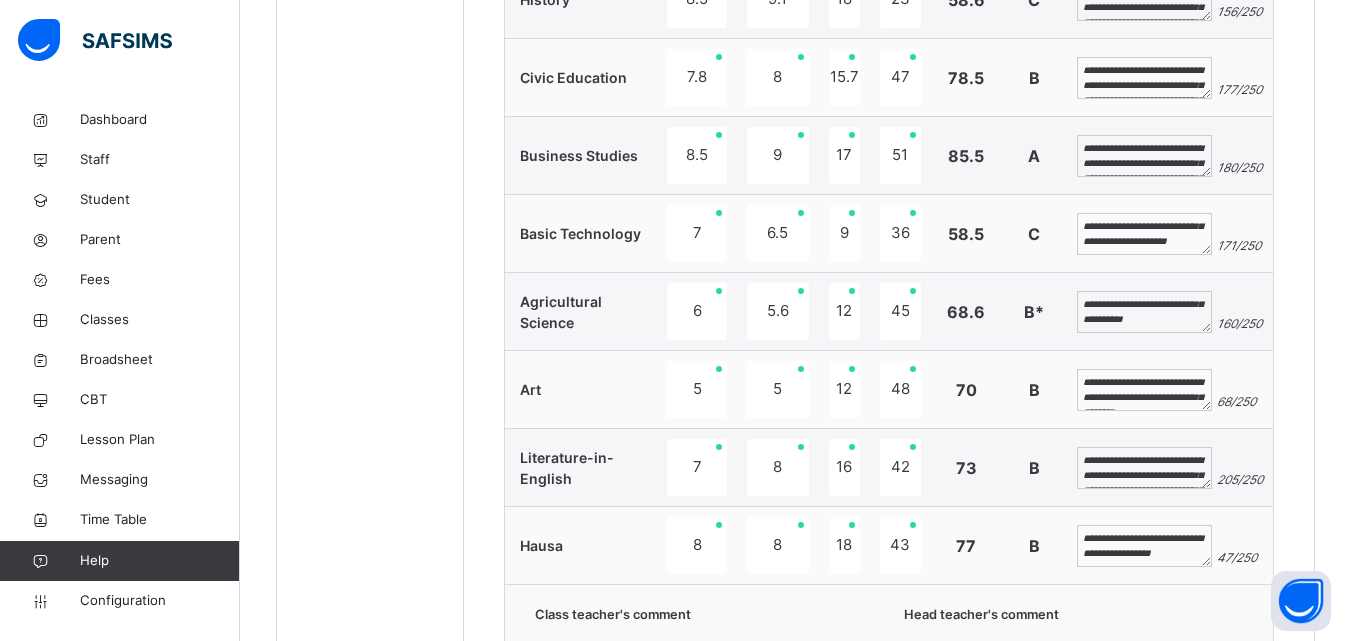 type on "**********" 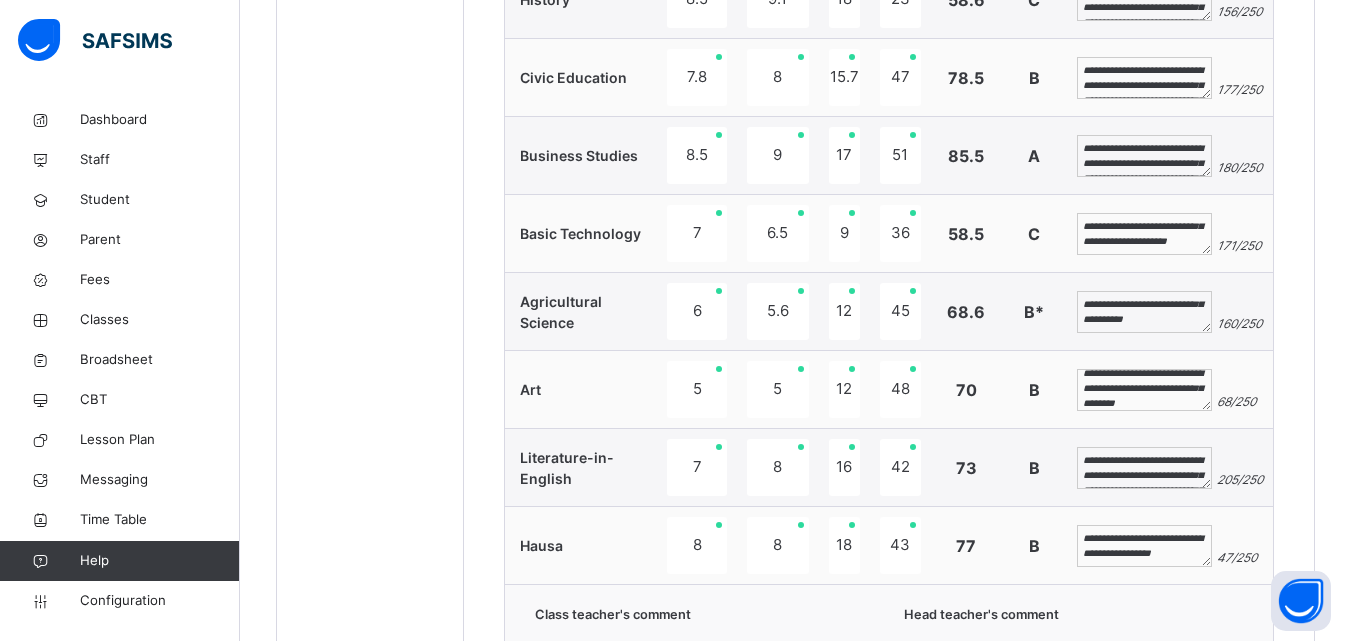scroll, scrollTop: 24, scrollLeft: 0, axis: vertical 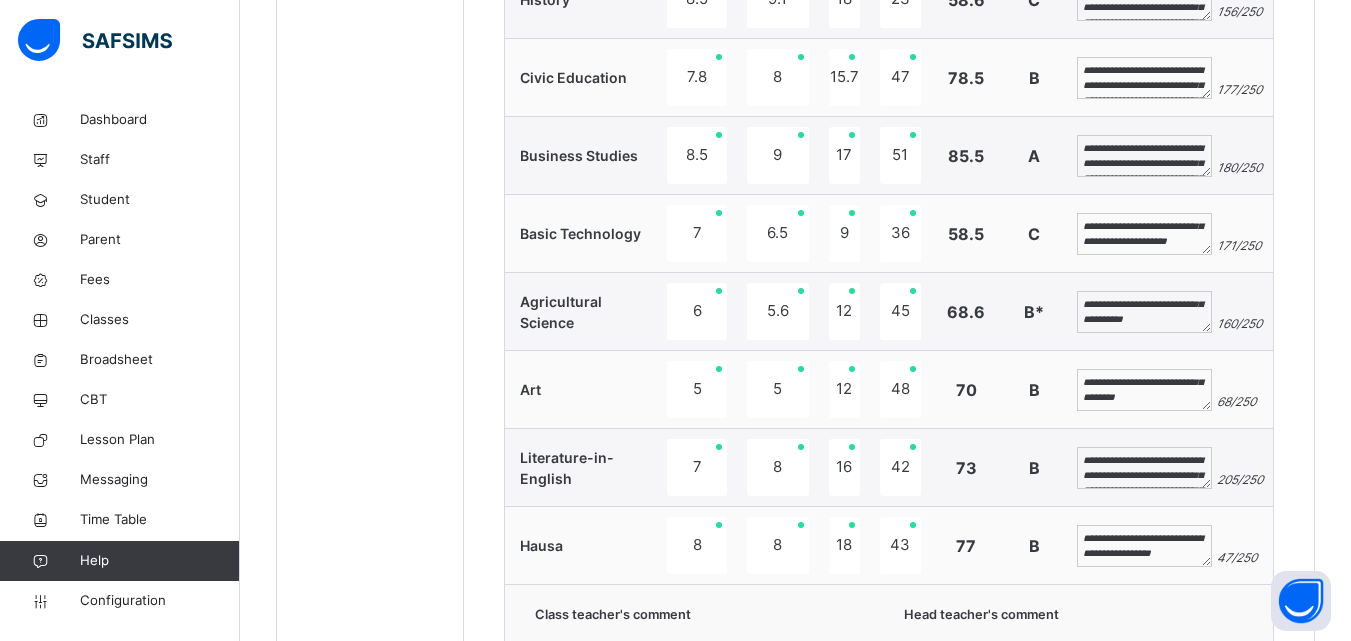 click on "**********" at bounding box center (1144, 546) 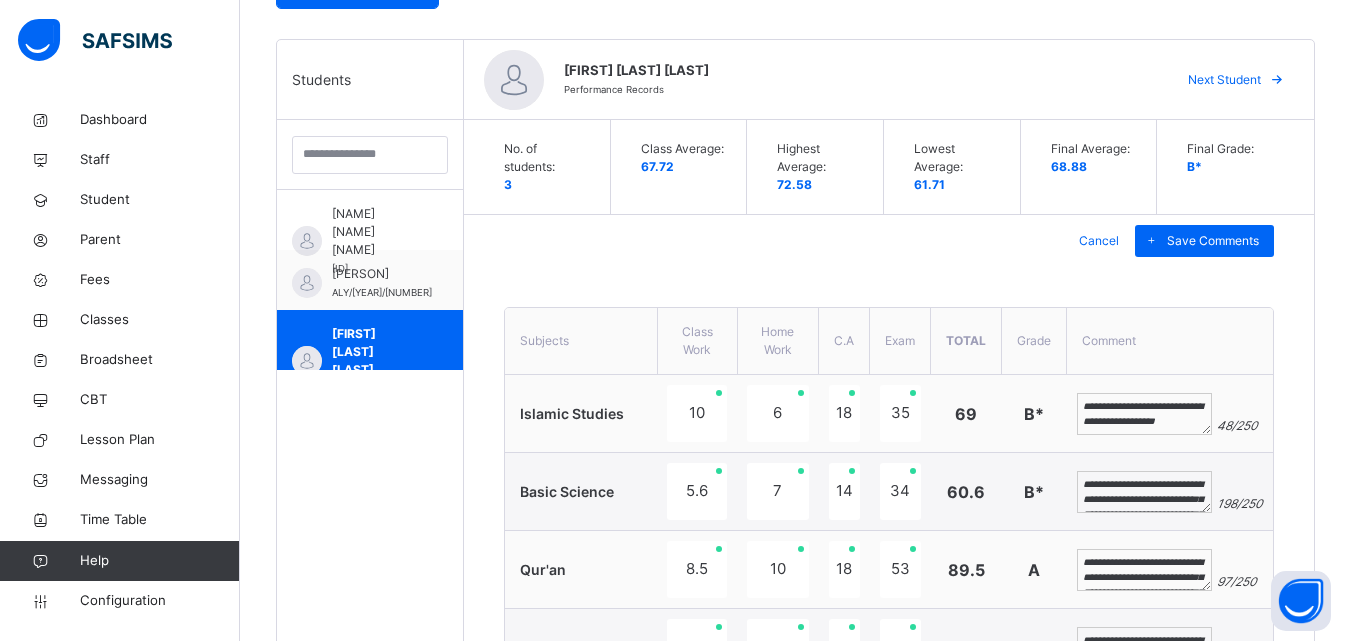 scroll, scrollTop: 427, scrollLeft: 0, axis: vertical 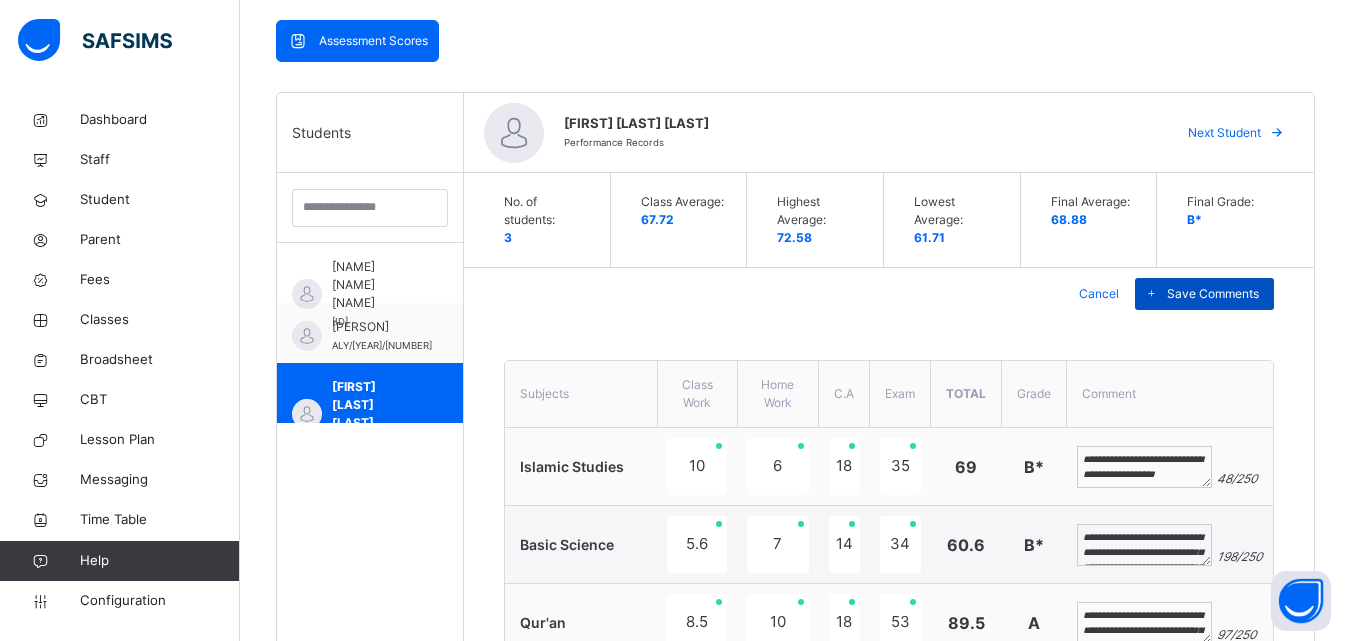 click on "Save Comments" at bounding box center [1213, 294] 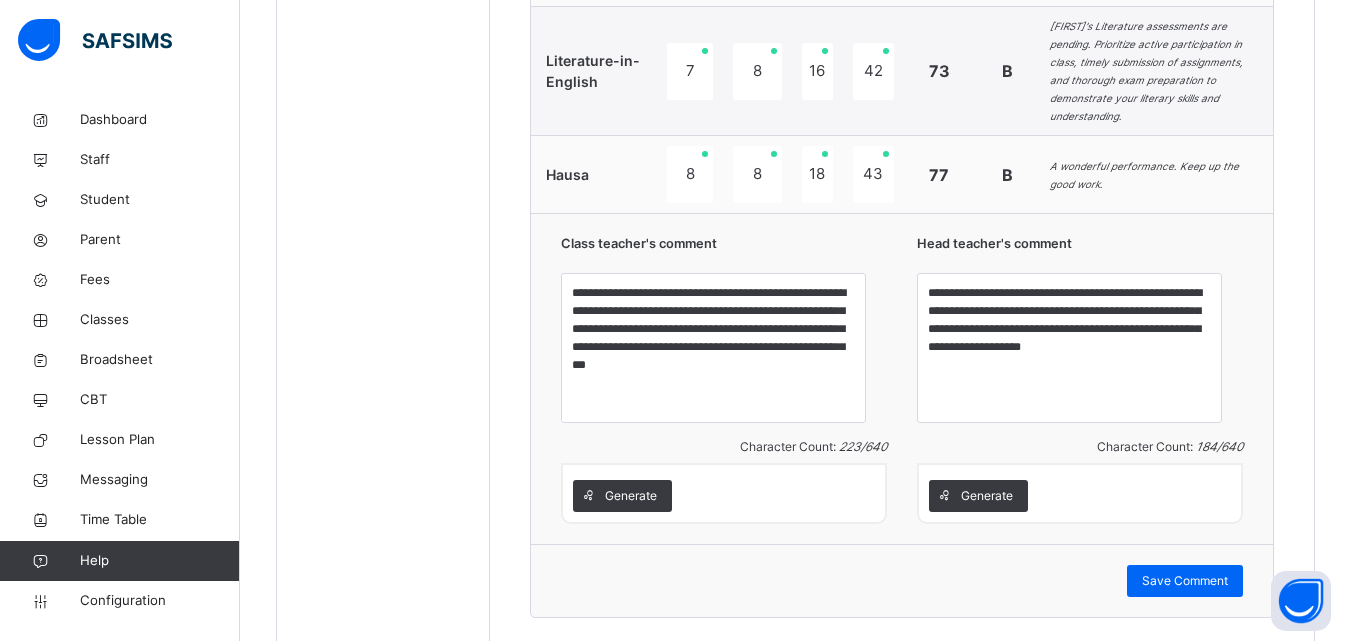 scroll, scrollTop: 2254, scrollLeft: 0, axis: vertical 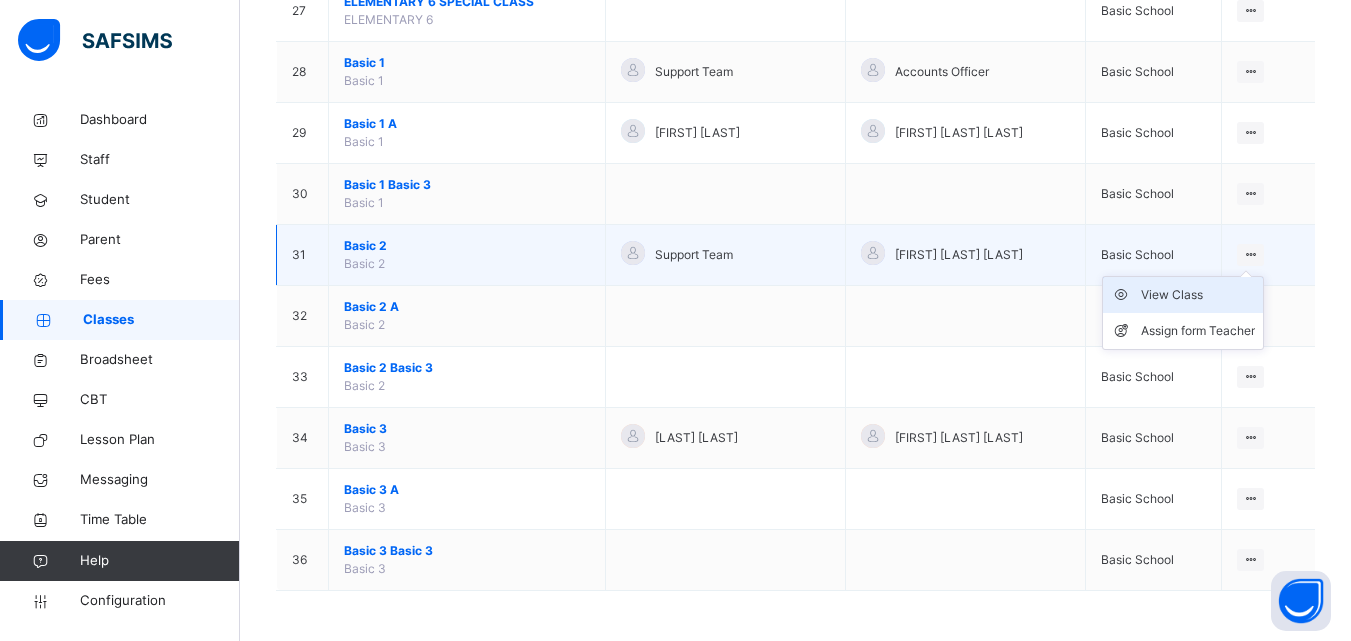 click on "View Class" at bounding box center (1198, 295) 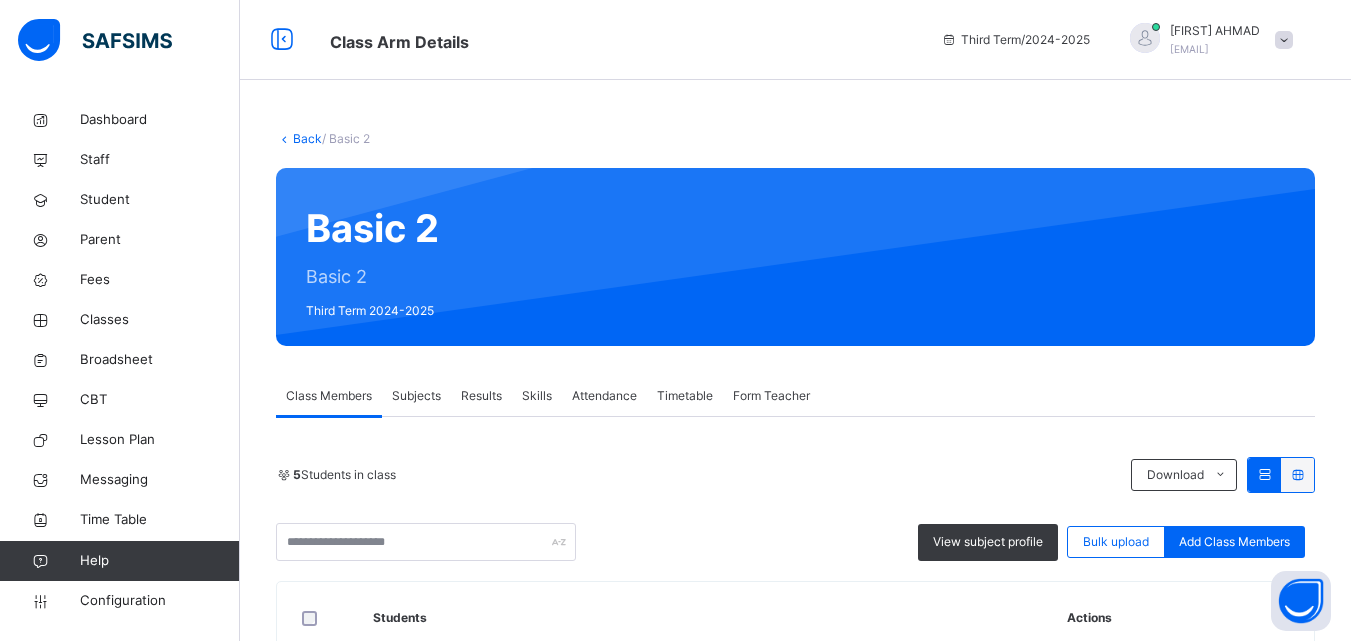 click on "Skills" at bounding box center [537, 396] 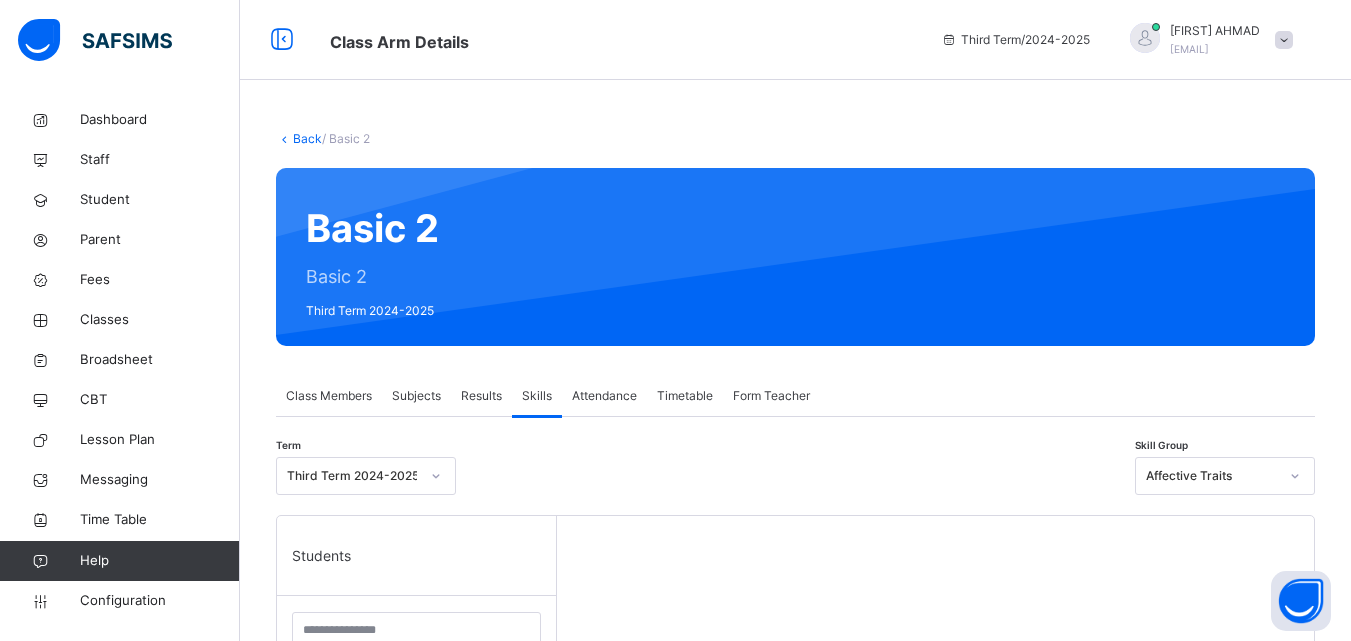click at bounding box center (1295, 476) 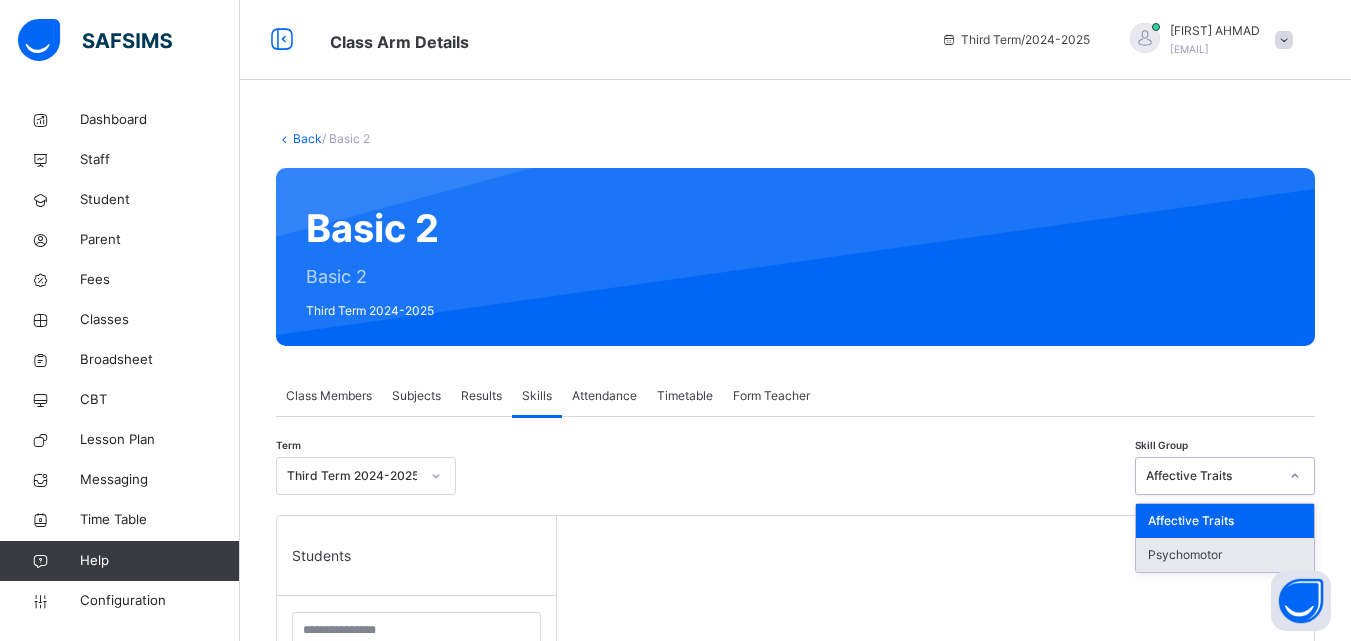 click on "Psychomotor" at bounding box center [1225, 555] 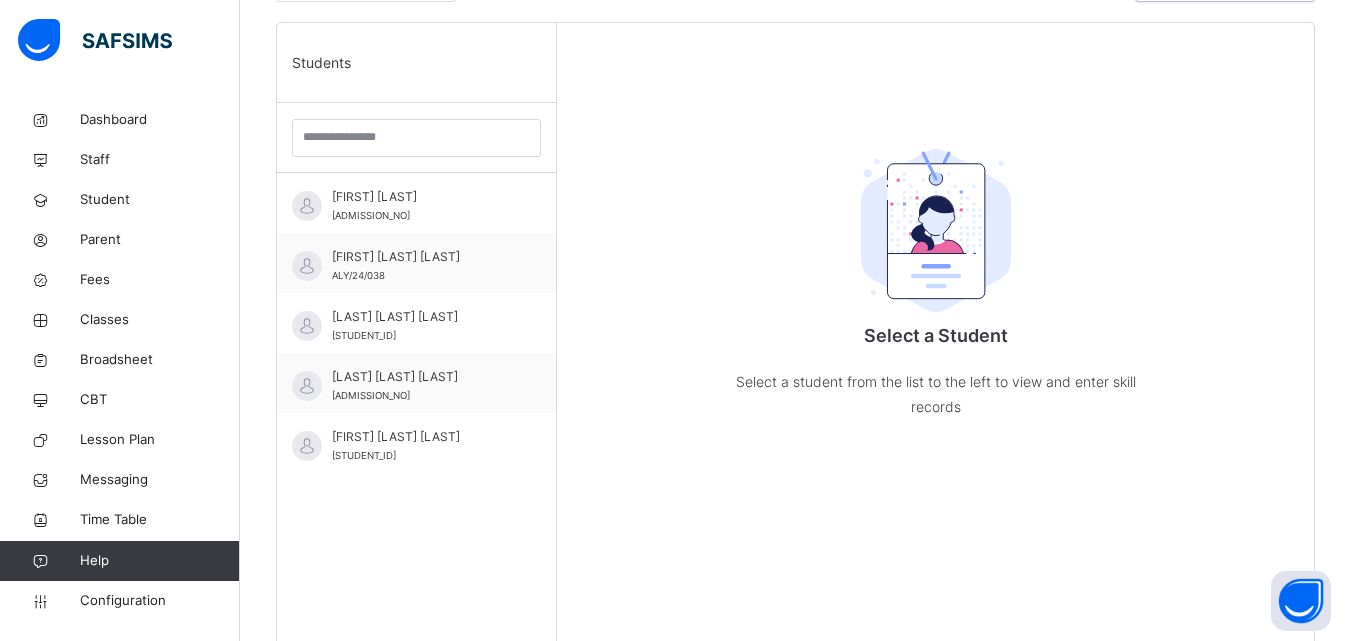 scroll, scrollTop: 547, scrollLeft: 0, axis: vertical 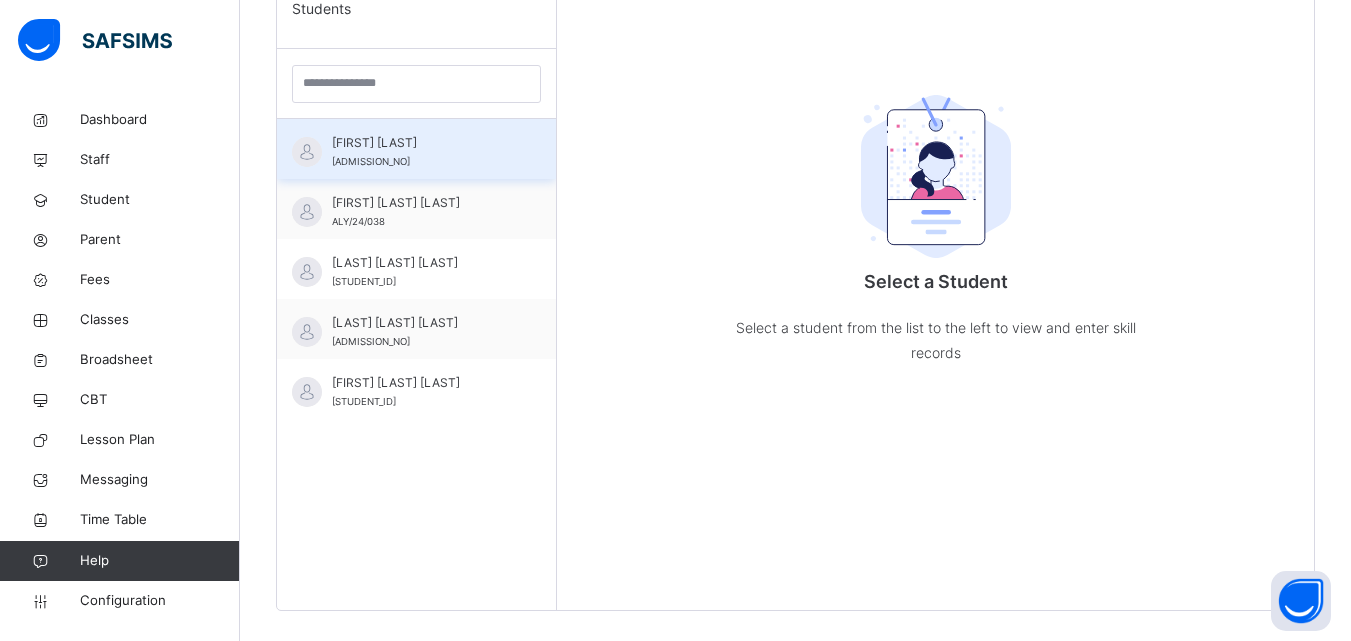 click on "[FIRST]  [LAST]" at bounding box center [421, 143] 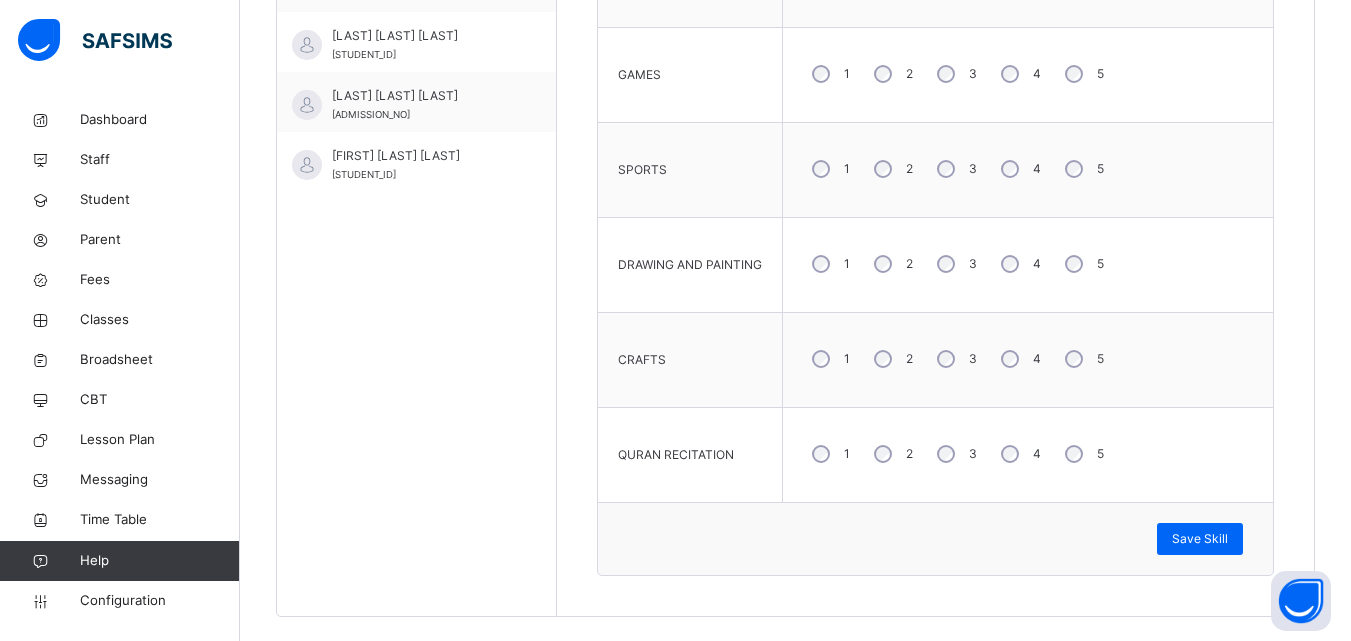 scroll, scrollTop: 800, scrollLeft: 0, axis: vertical 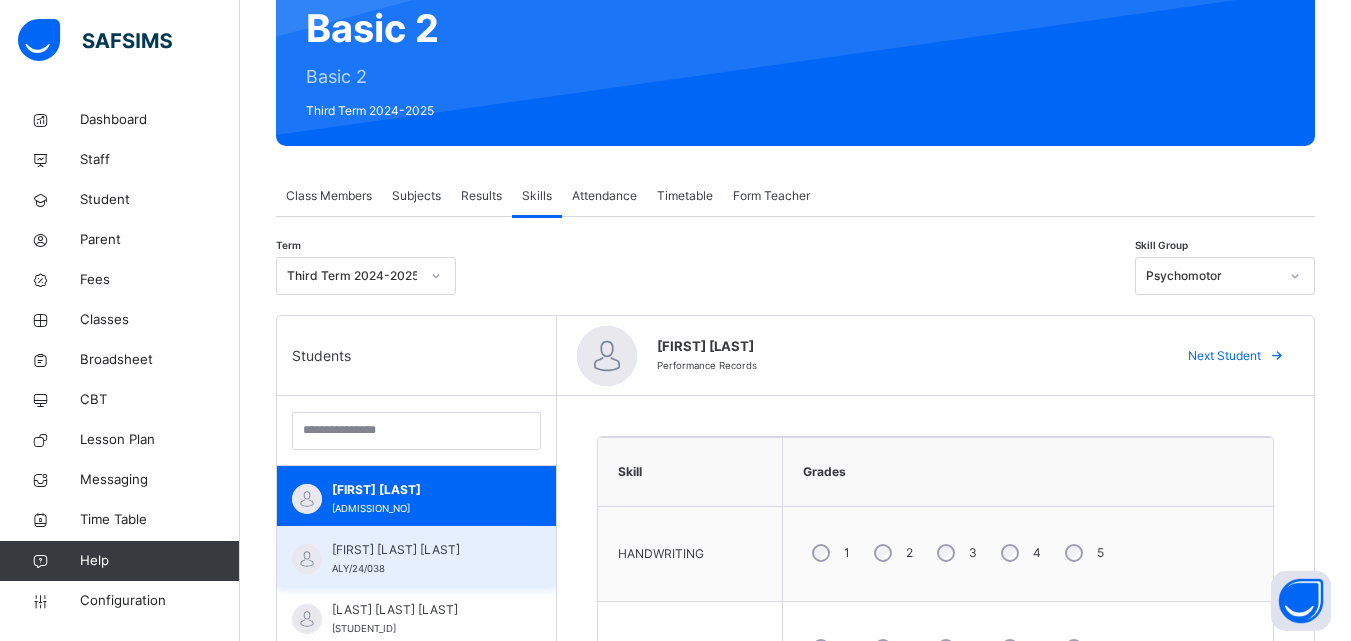 click on "[FIRST] [LAST] ALY/[YEAR]/[NUMBER]" at bounding box center (421, 559) 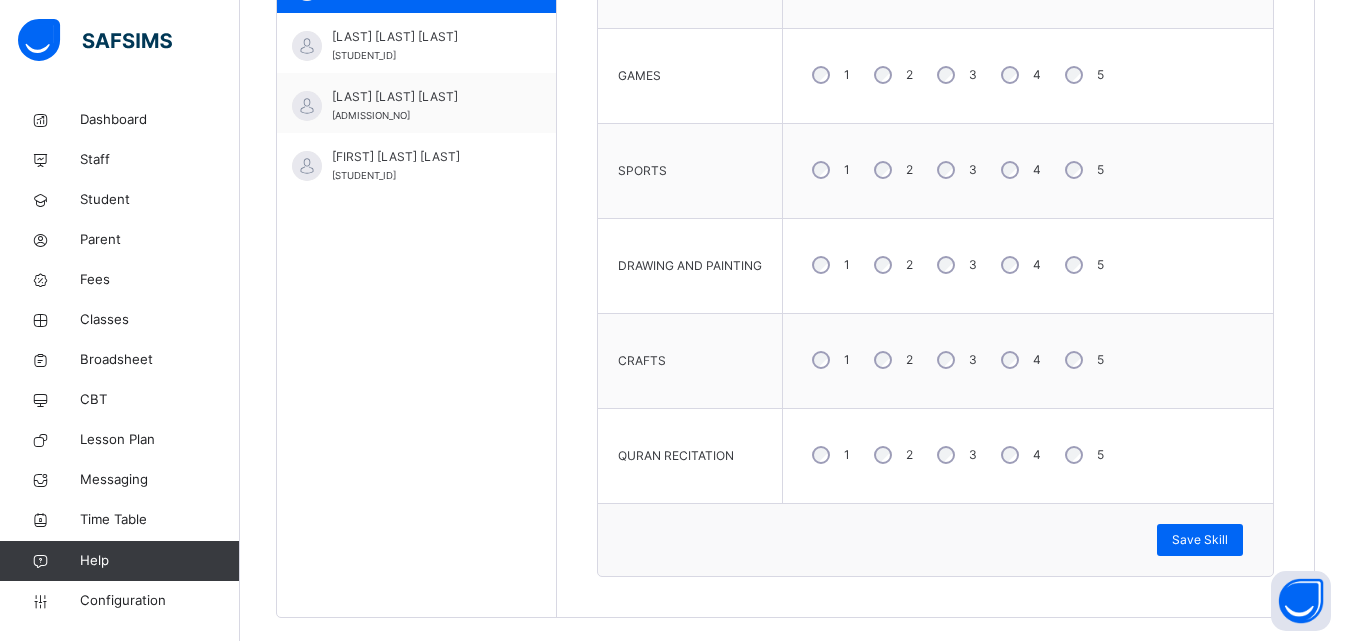 scroll, scrollTop: 800, scrollLeft: 0, axis: vertical 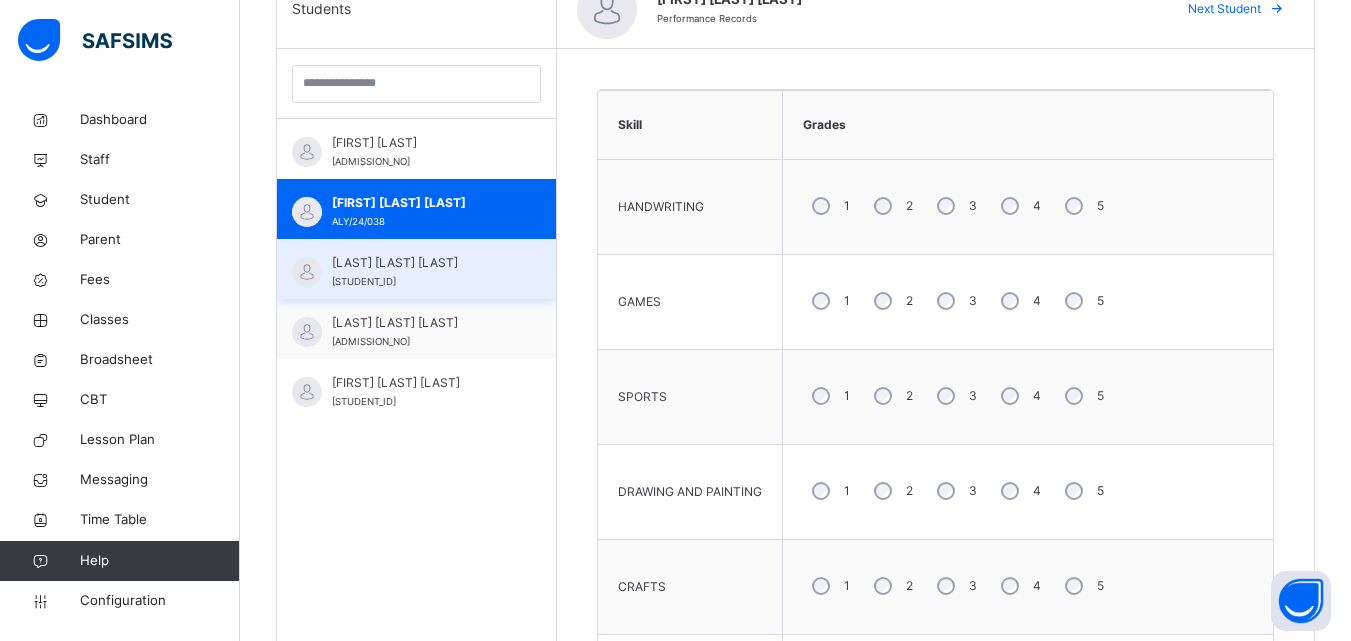 click on "HALIMA IBRAHIM TAHIR ALY/23/018" at bounding box center [421, 272] 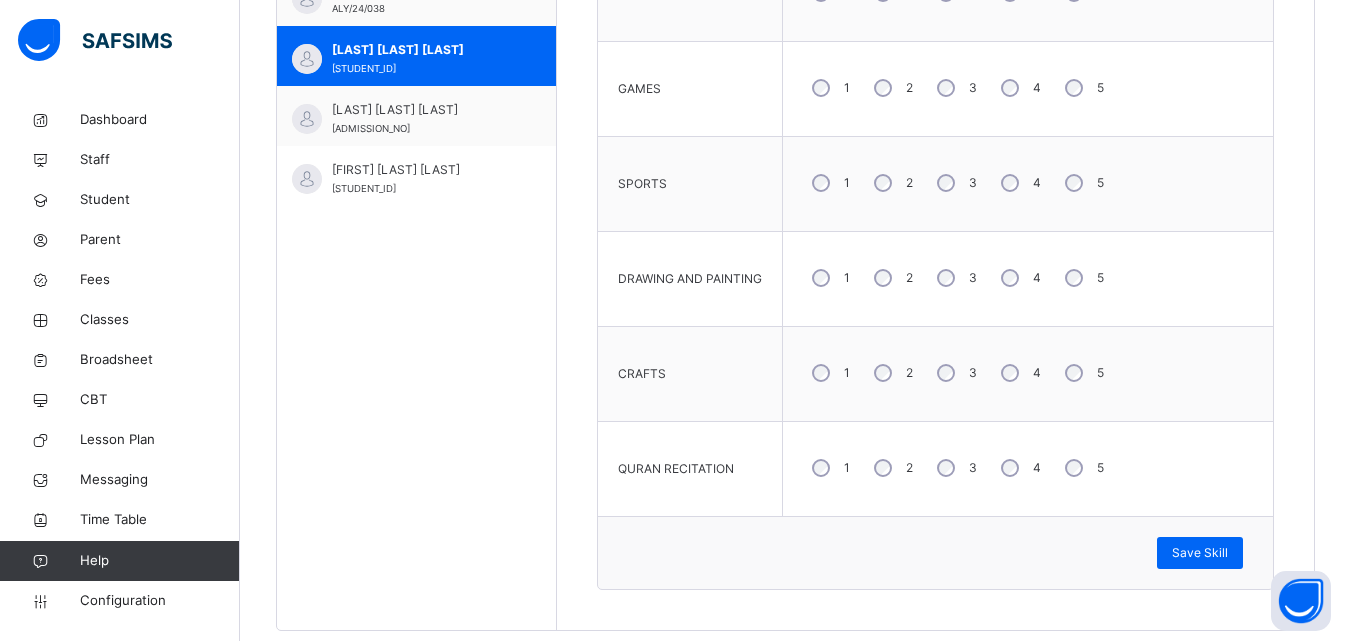 scroll, scrollTop: 800, scrollLeft: 0, axis: vertical 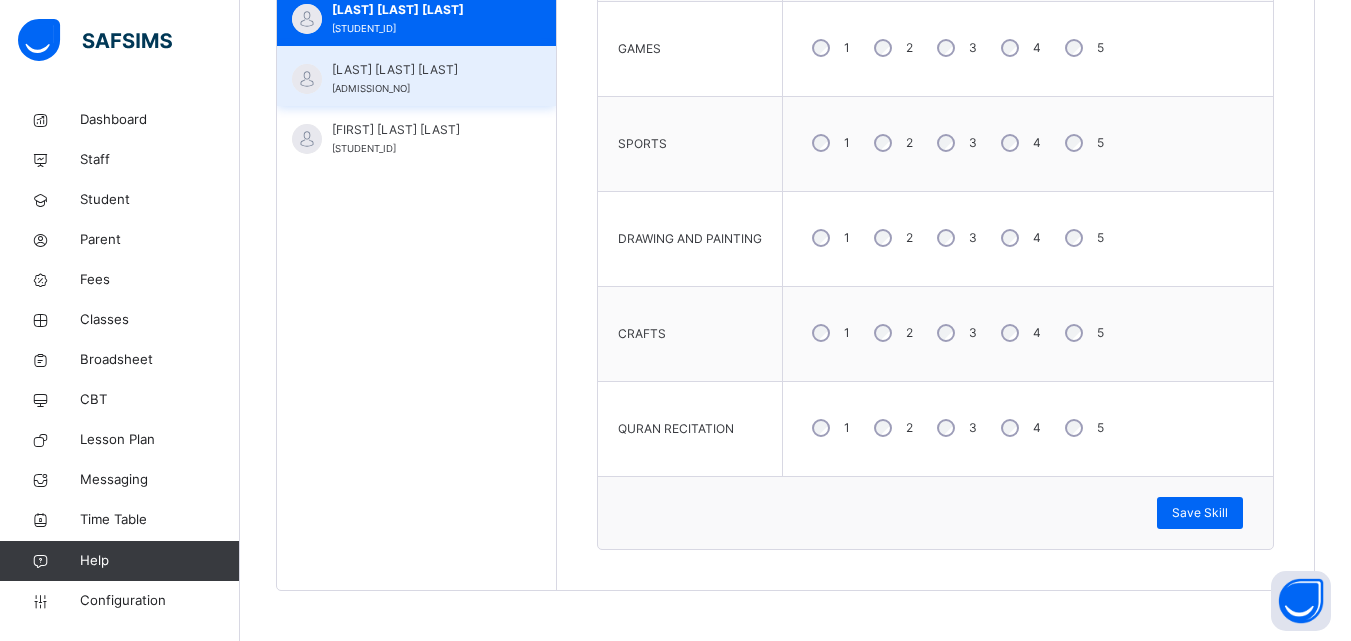 click on "MUHAMMAD DAUD AMIN" at bounding box center [421, 70] 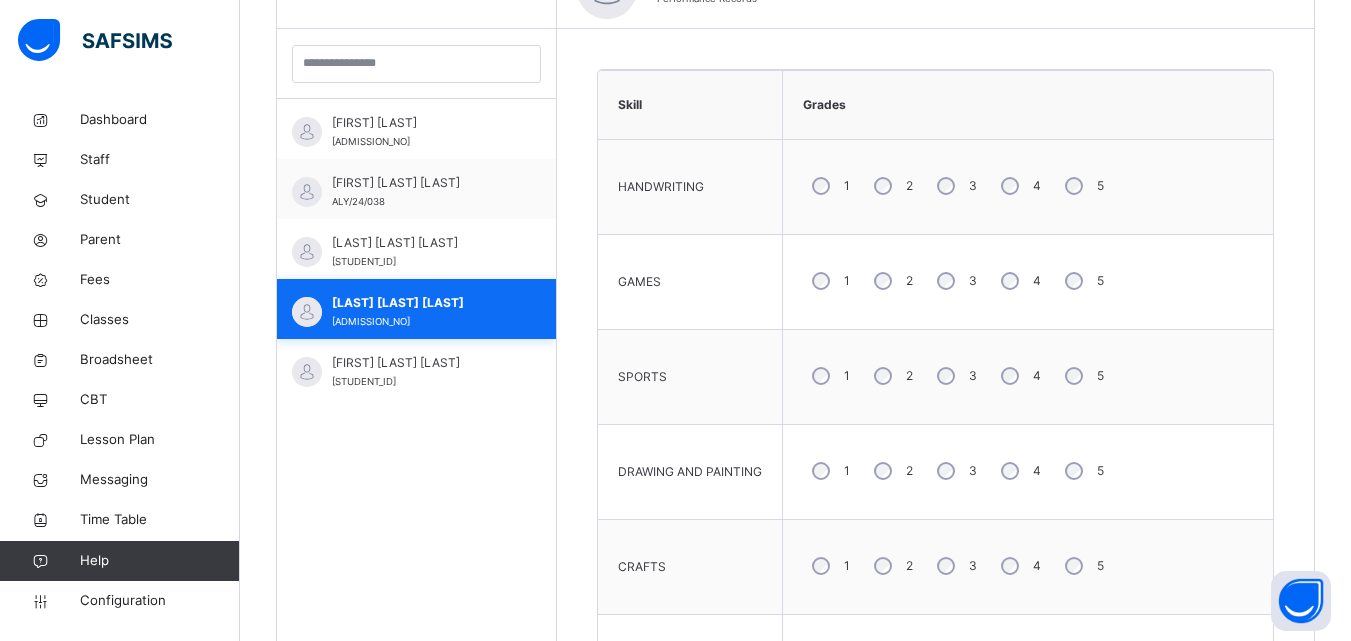 scroll, scrollTop: 800, scrollLeft: 0, axis: vertical 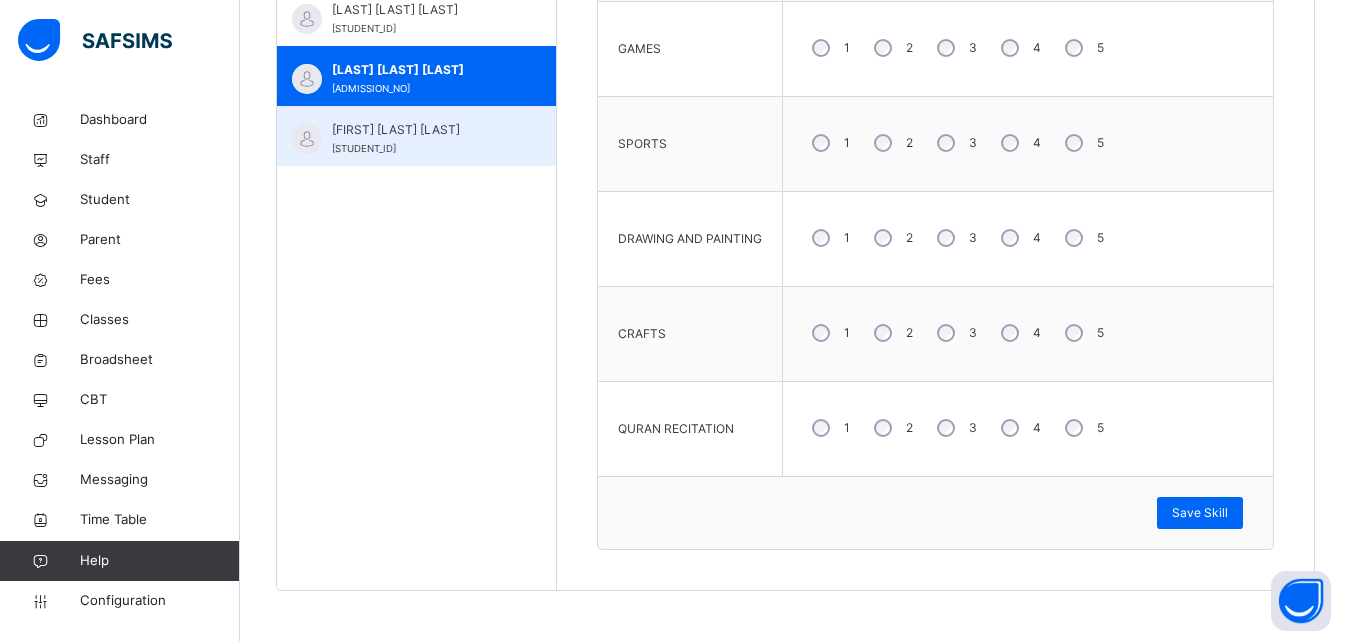 click on "SAFIYYAH YUSUF SHEHU" at bounding box center (421, 130) 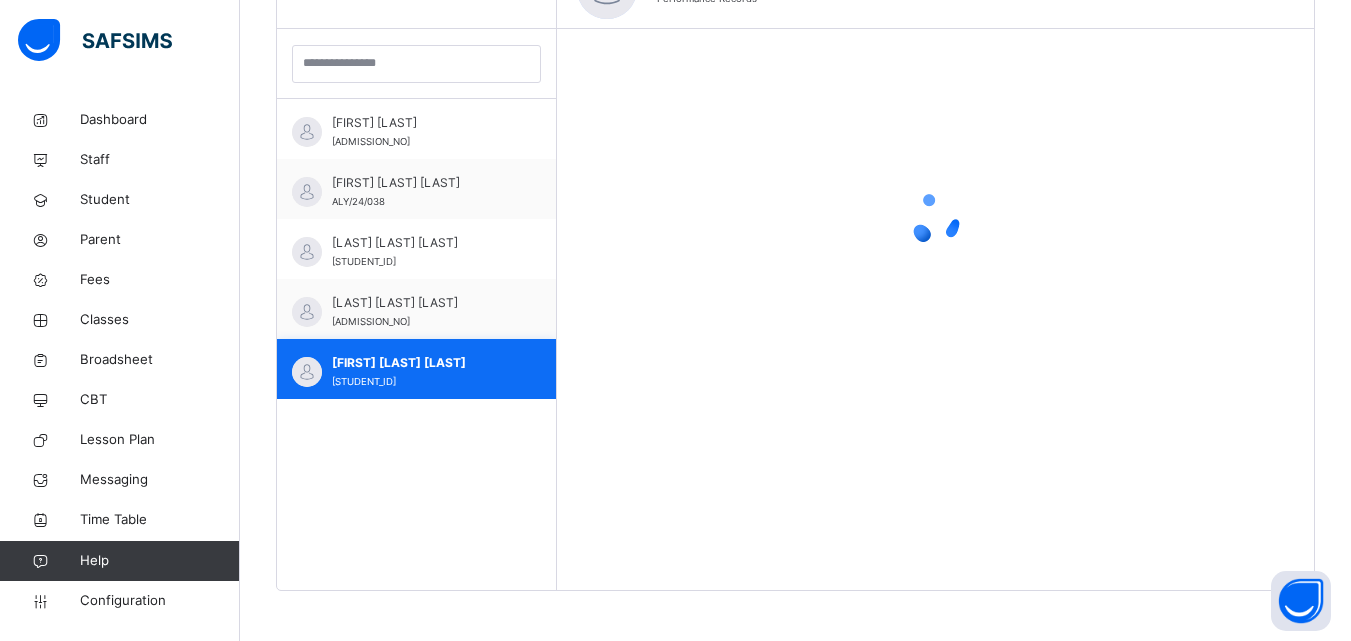 scroll, scrollTop: 800, scrollLeft: 0, axis: vertical 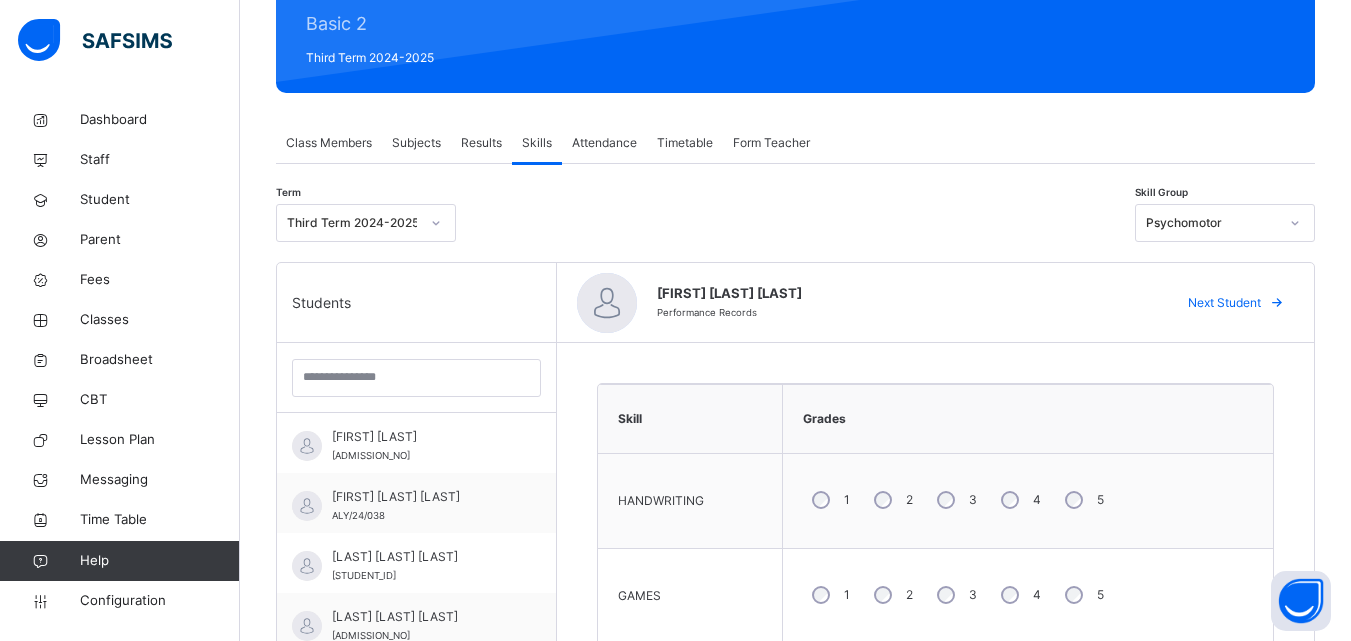 click on "Results" at bounding box center (481, 143) 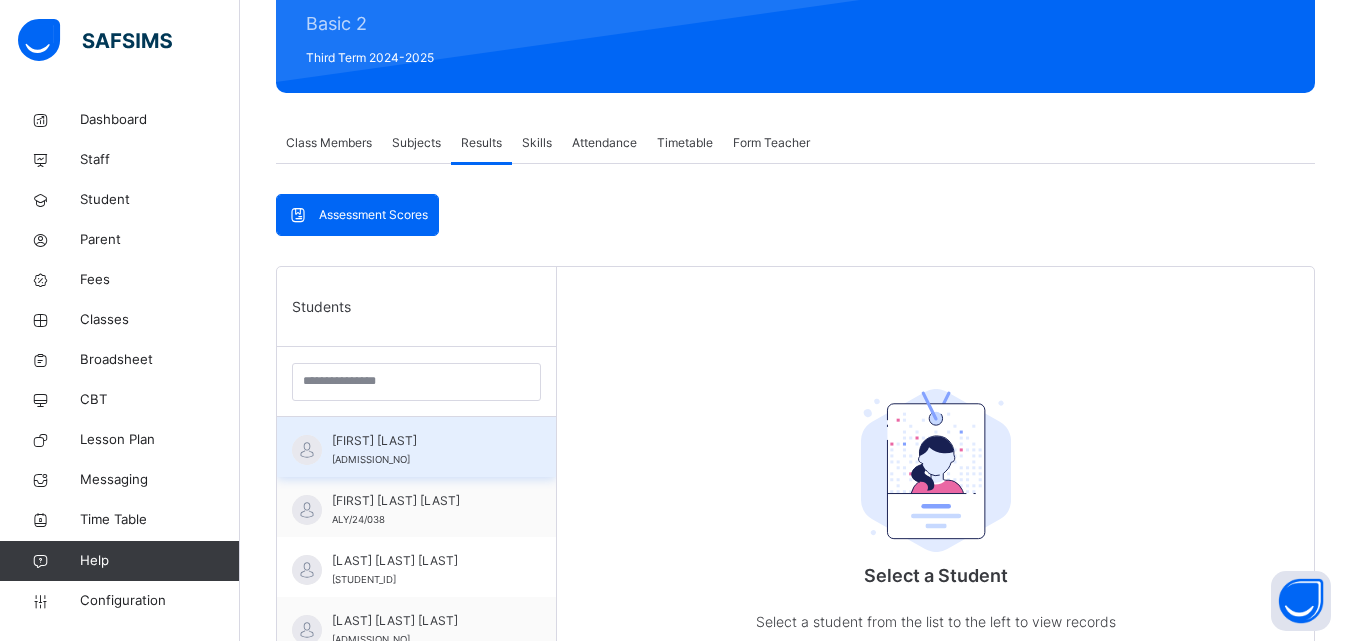 click on "ABDULAZEEZ  YAHAYA" at bounding box center [421, 441] 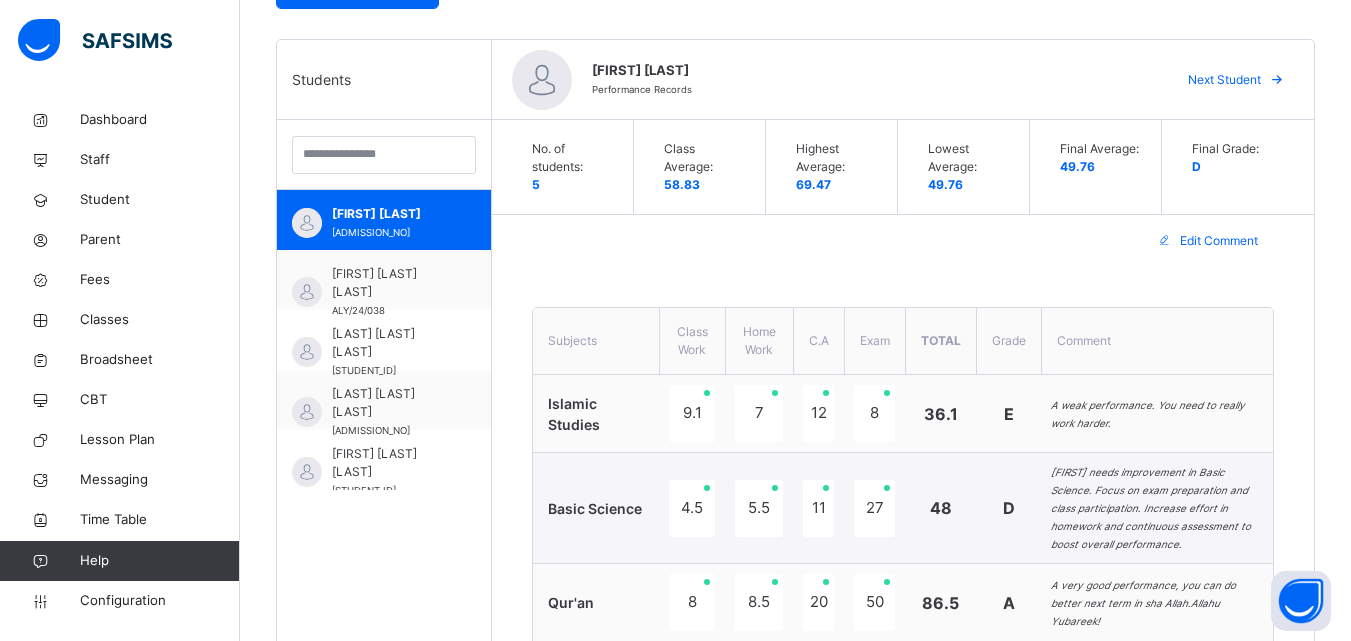 scroll, scrollTop: 587, scrollLeft: 0, axis: vertical 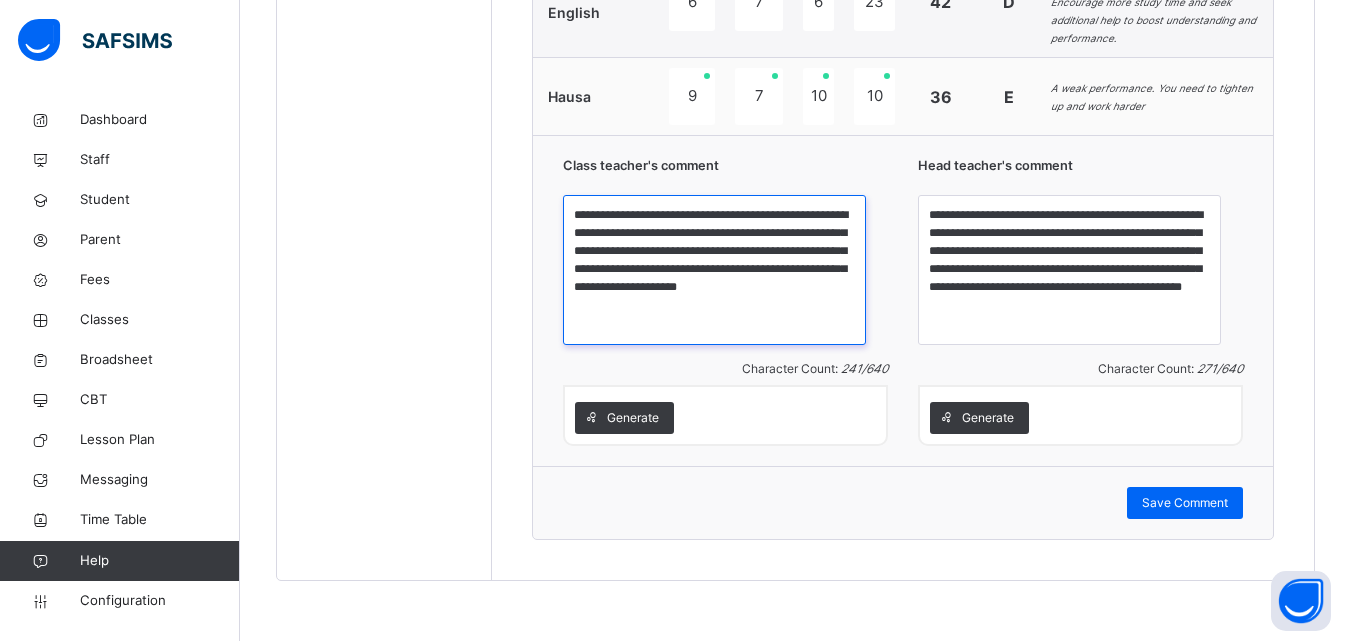 click on "**********" at bounding box center (714, 270) 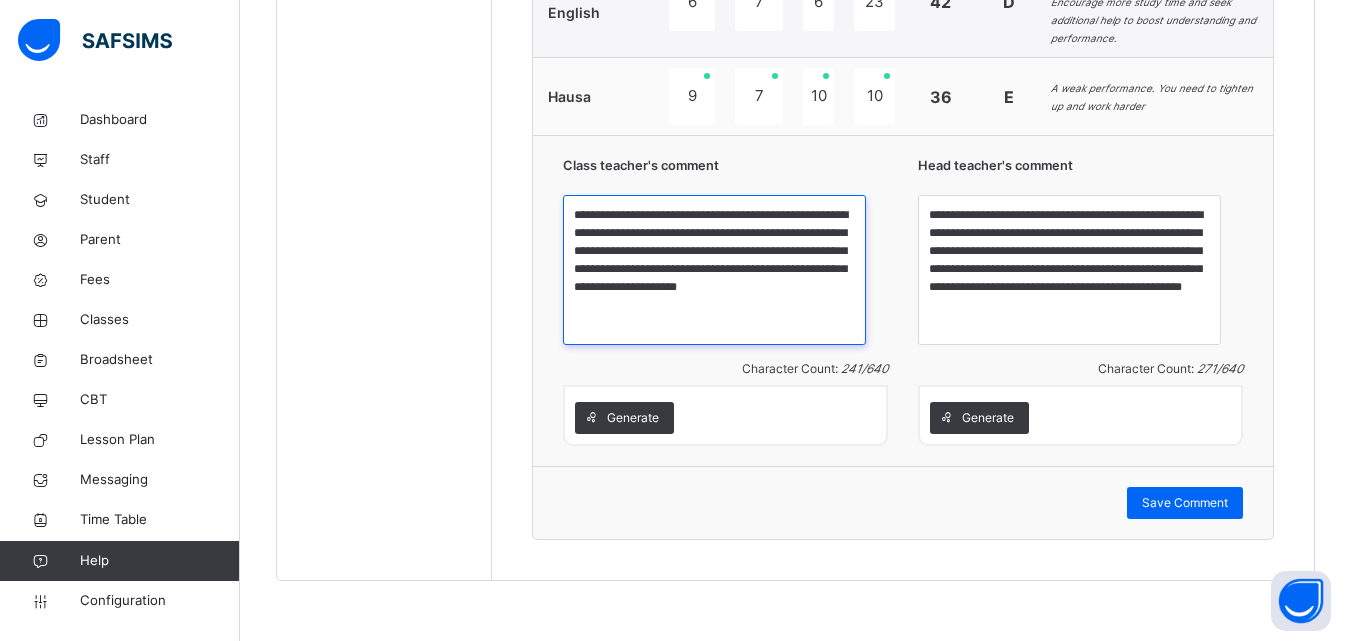 click on "**********" at bounding box center (714, 270) 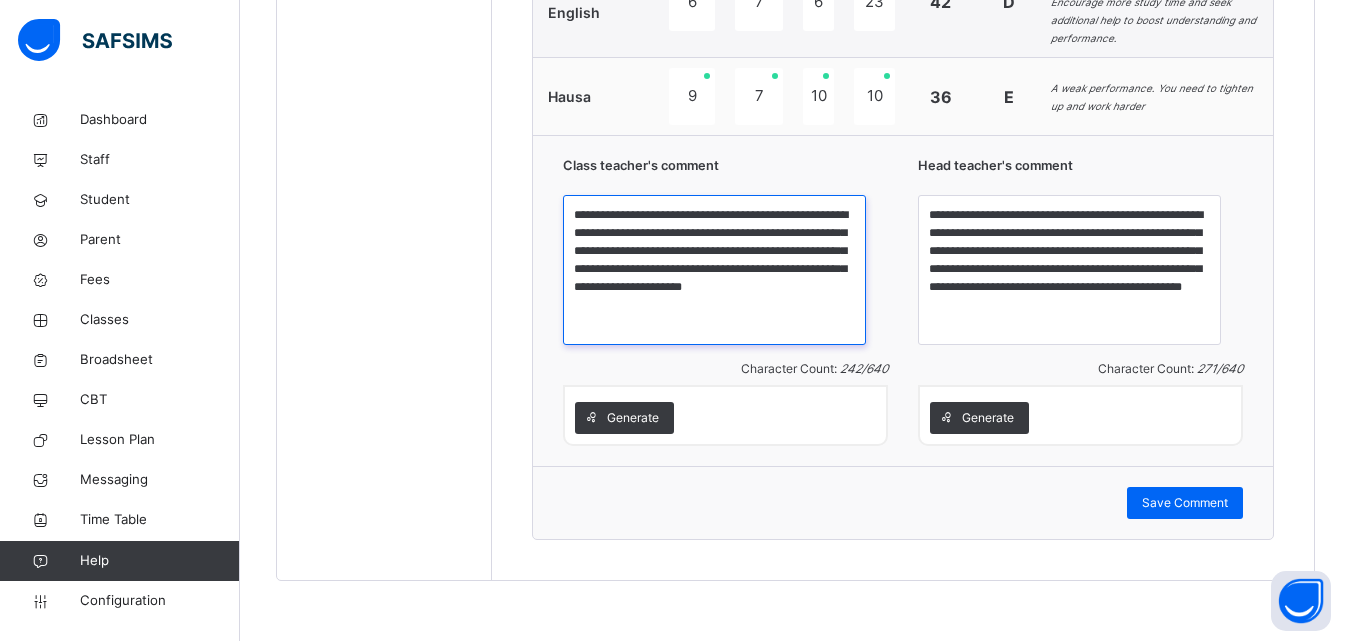drag, startPoint x: 874, startPoint y: 531, endPoint x: 1072, endPoint y: 566, distance: 201.06964 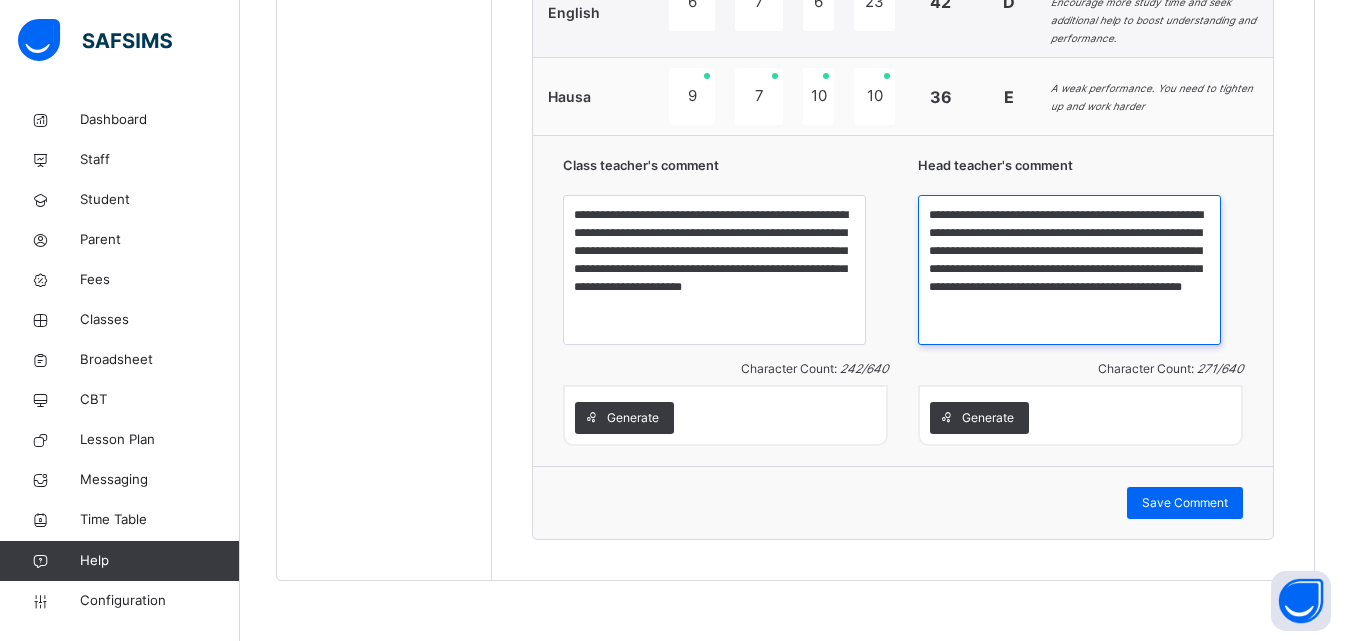 click on "**********" at bounding box center (1069, 270) 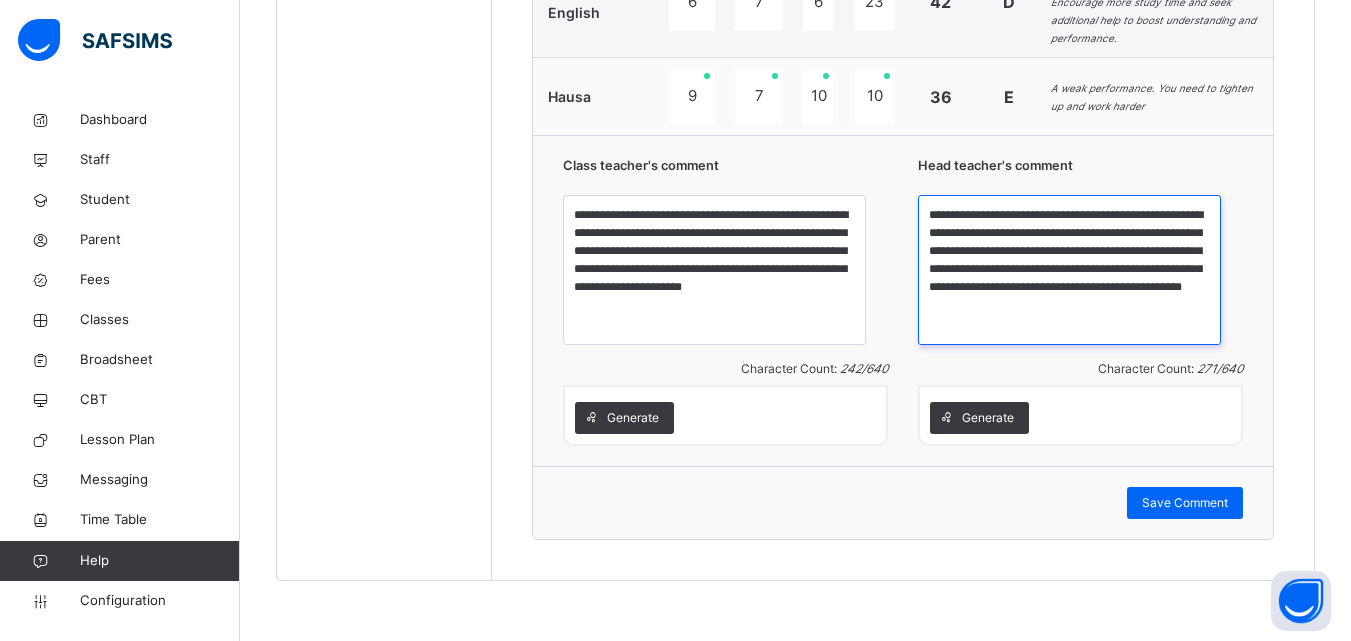 scroll, scrollTop: 2450, scrollLeft: 0, axis: vertical 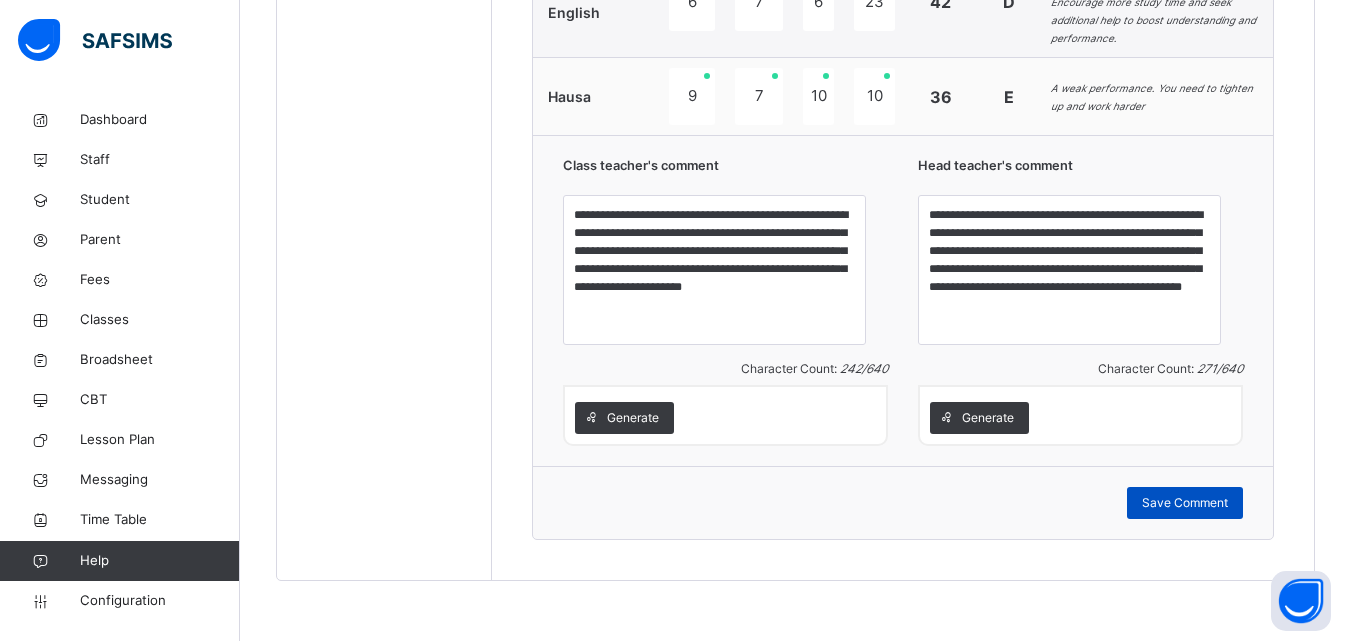 click on "Save Comment" at bounding box center (1185, 503) 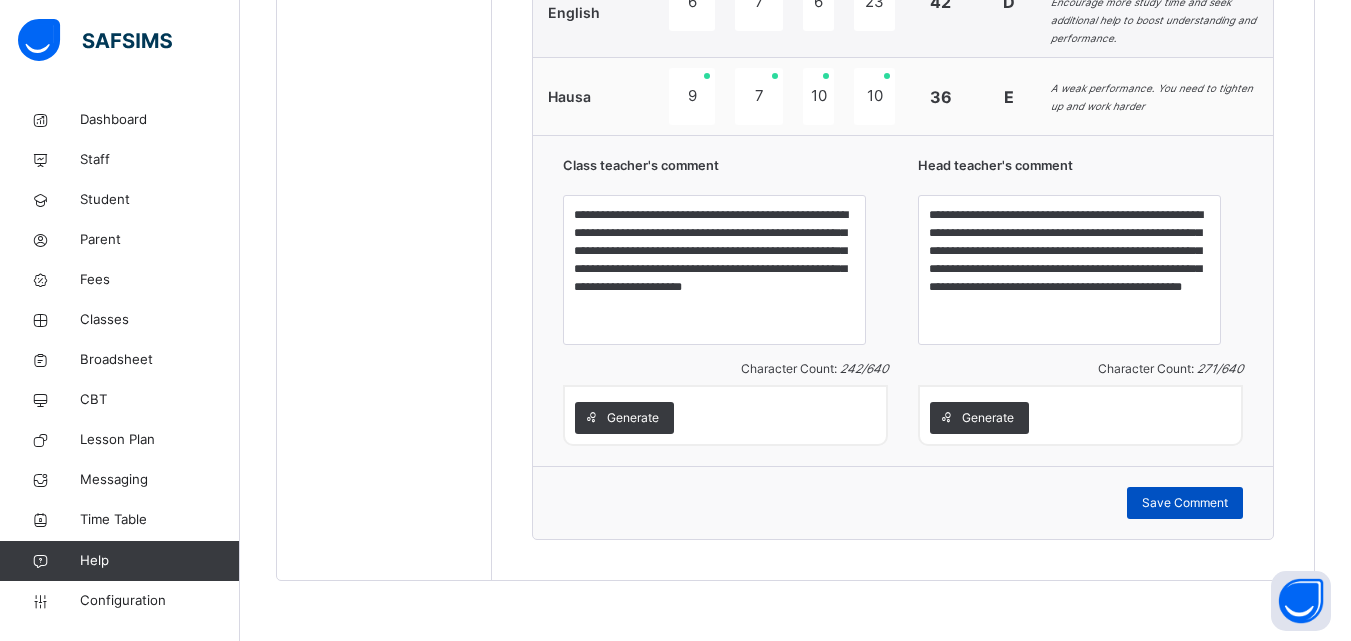 click on "Save Comment" at bounding box center (1185, 503) 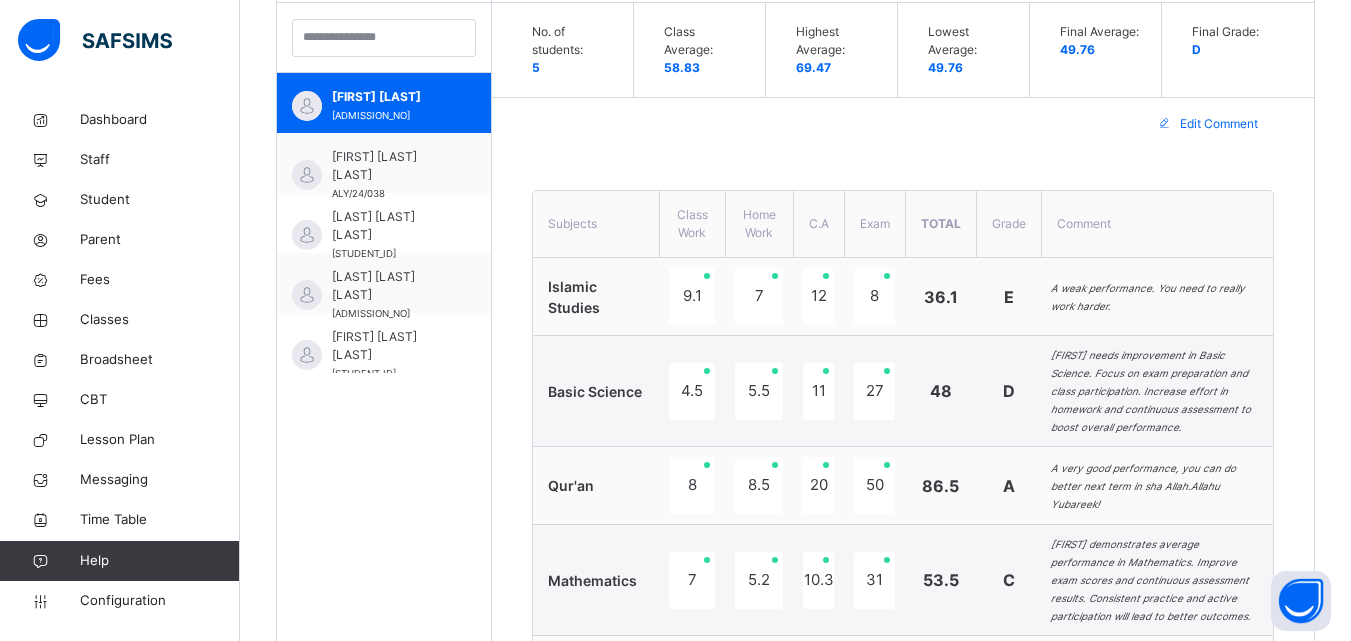 scroll, scrollTop: 530, scrollLeft: 0, axis: vertical 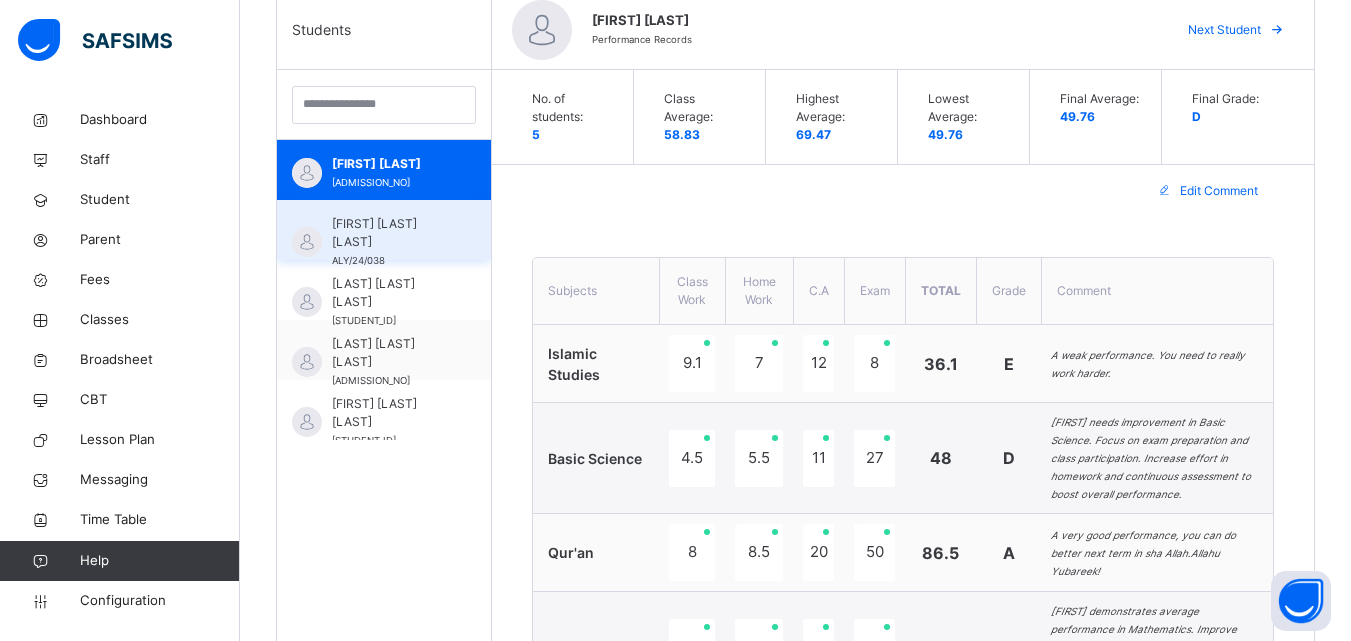click on "AISHA AHMAD TSAFE" at bounding box center [389, 233] 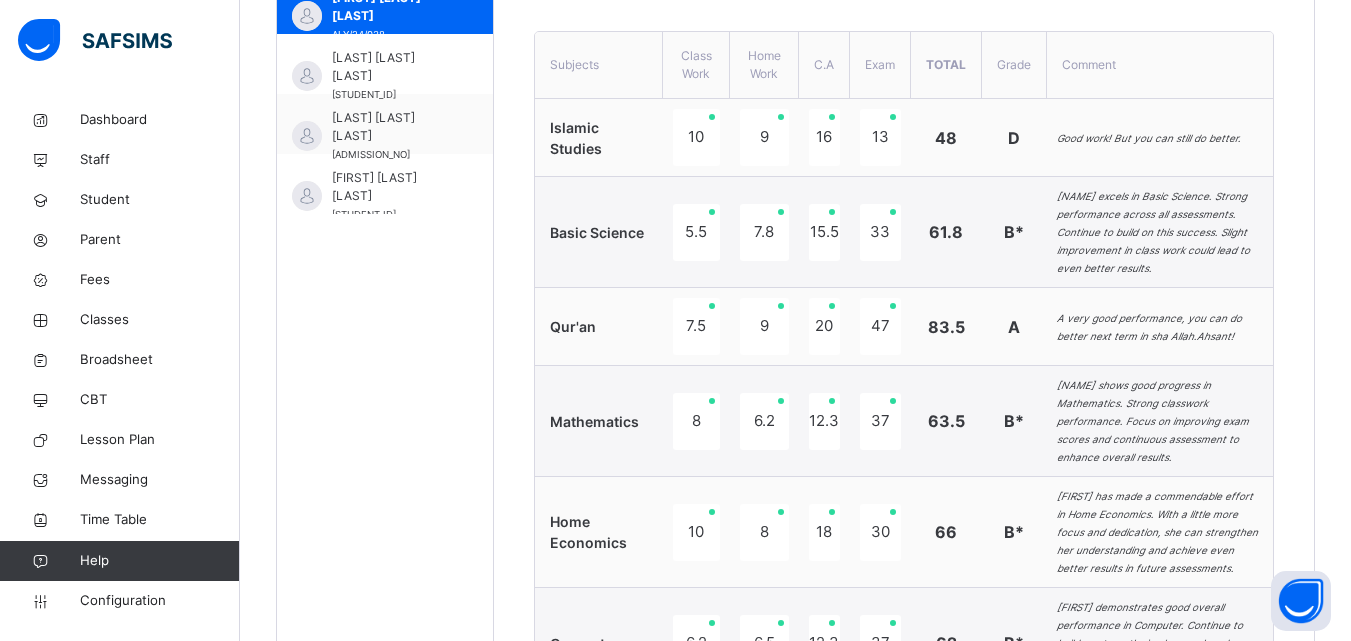 scroll, scrollTop: 823, scrollLeft: 0, axis: vertical 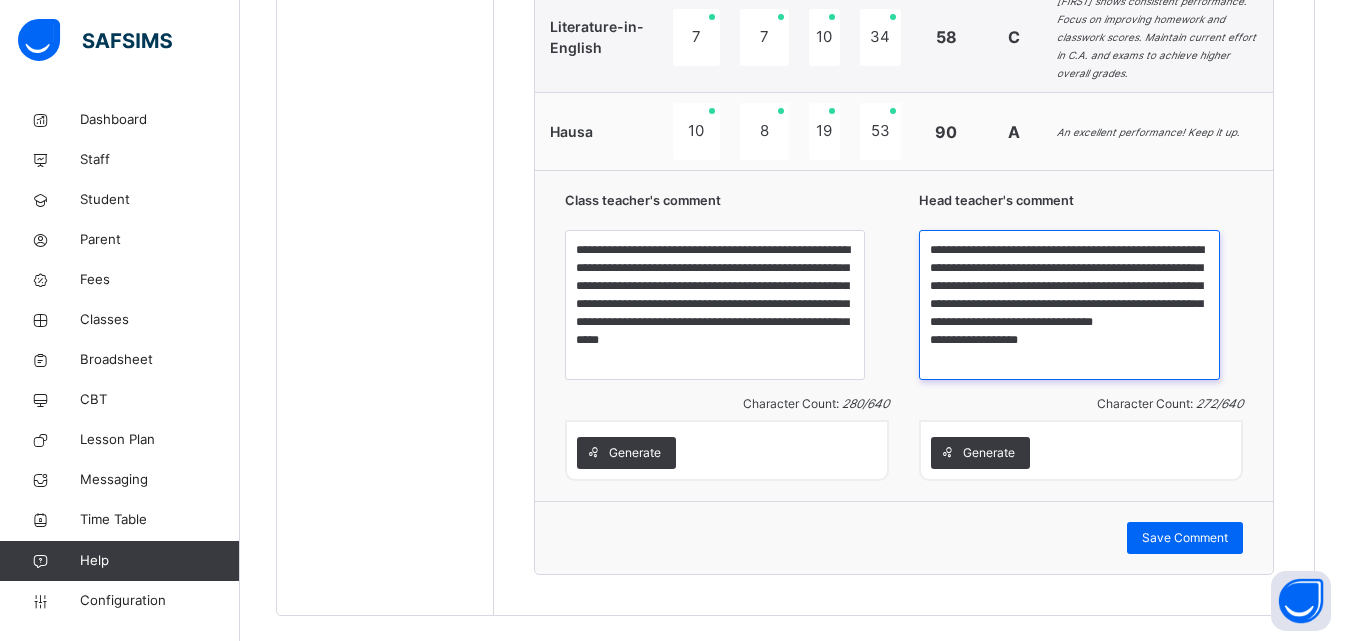 click on "**********" at bounding box center [1069, 305] 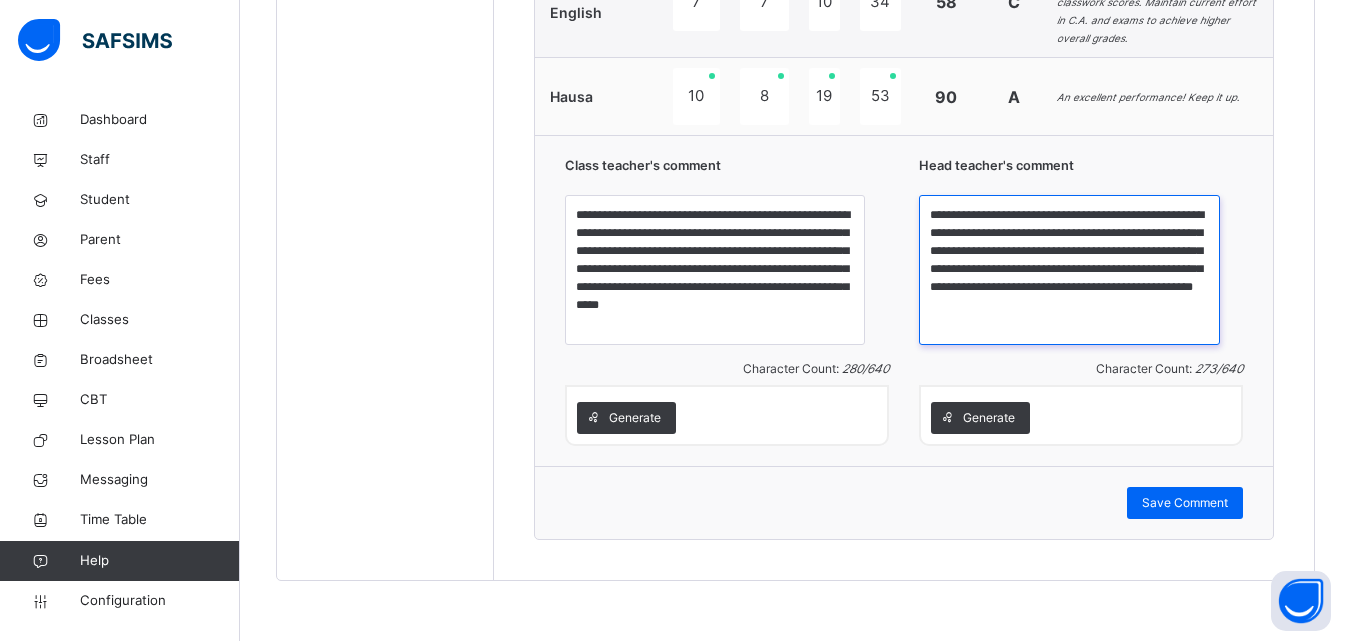 scroll, scrollTop: 2277, scrollLeft: 0, axis: vertical 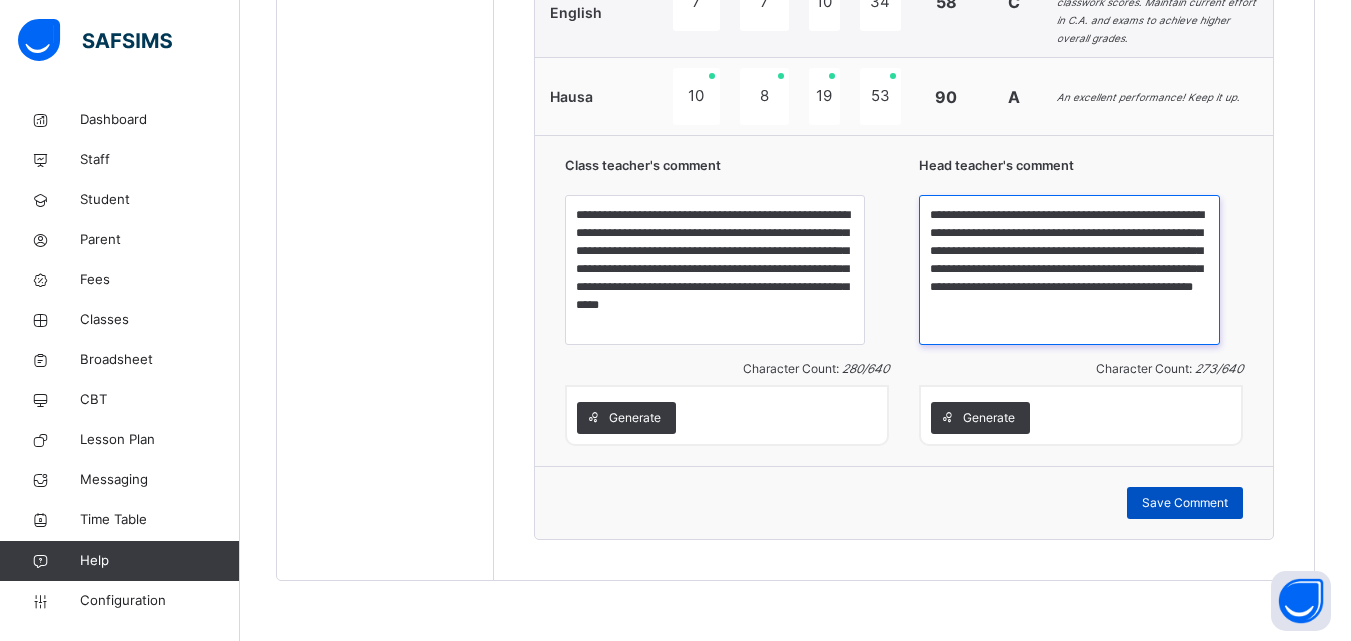 type on "**********" 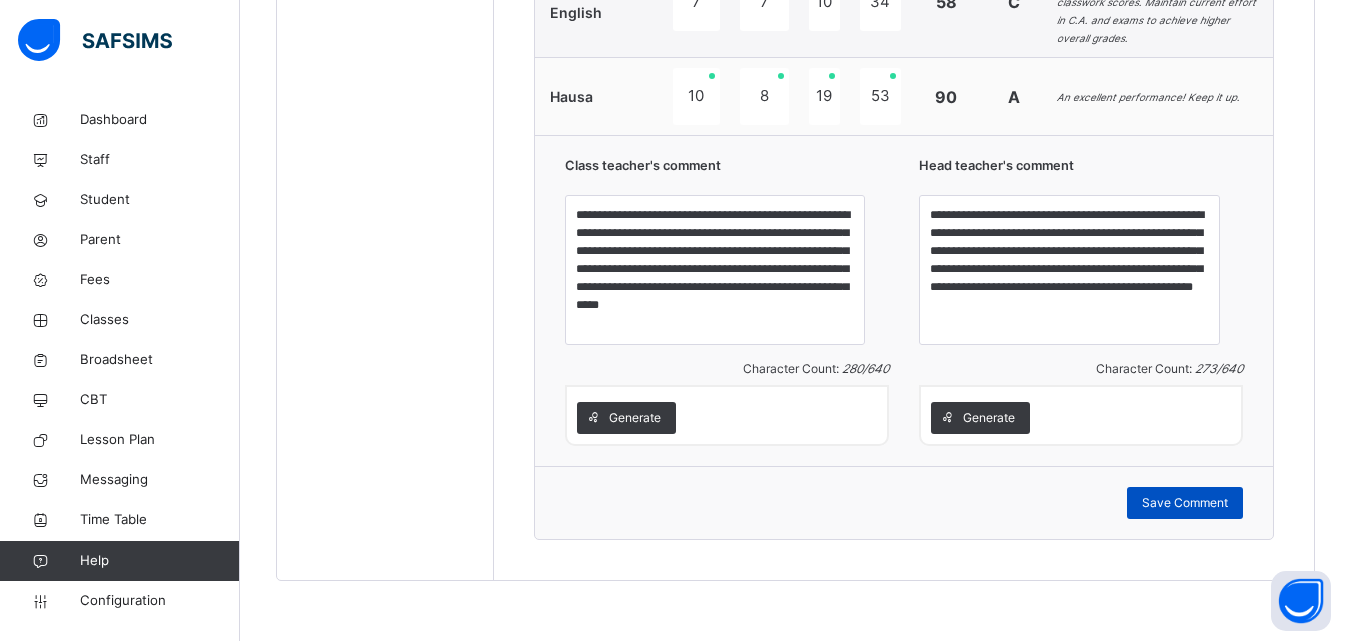 click on "Save Comment" at bounding box center [1185, 503] 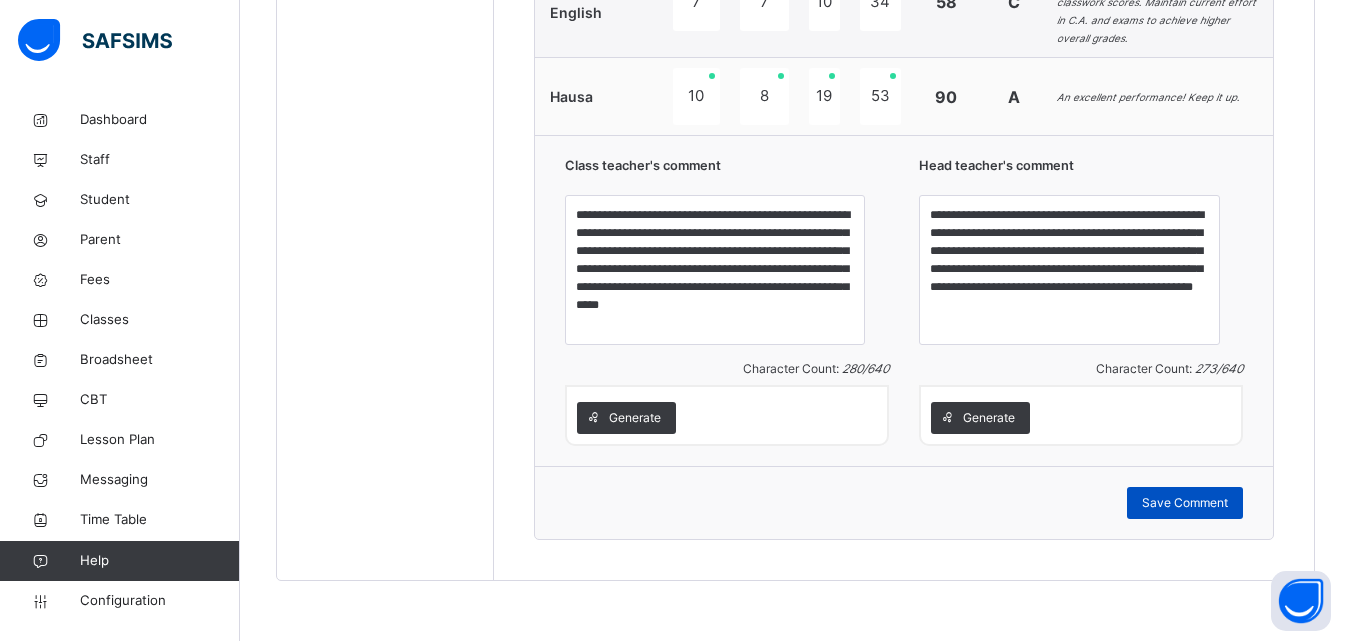 click on "Save Comment" at bounding box center [1185, 503] 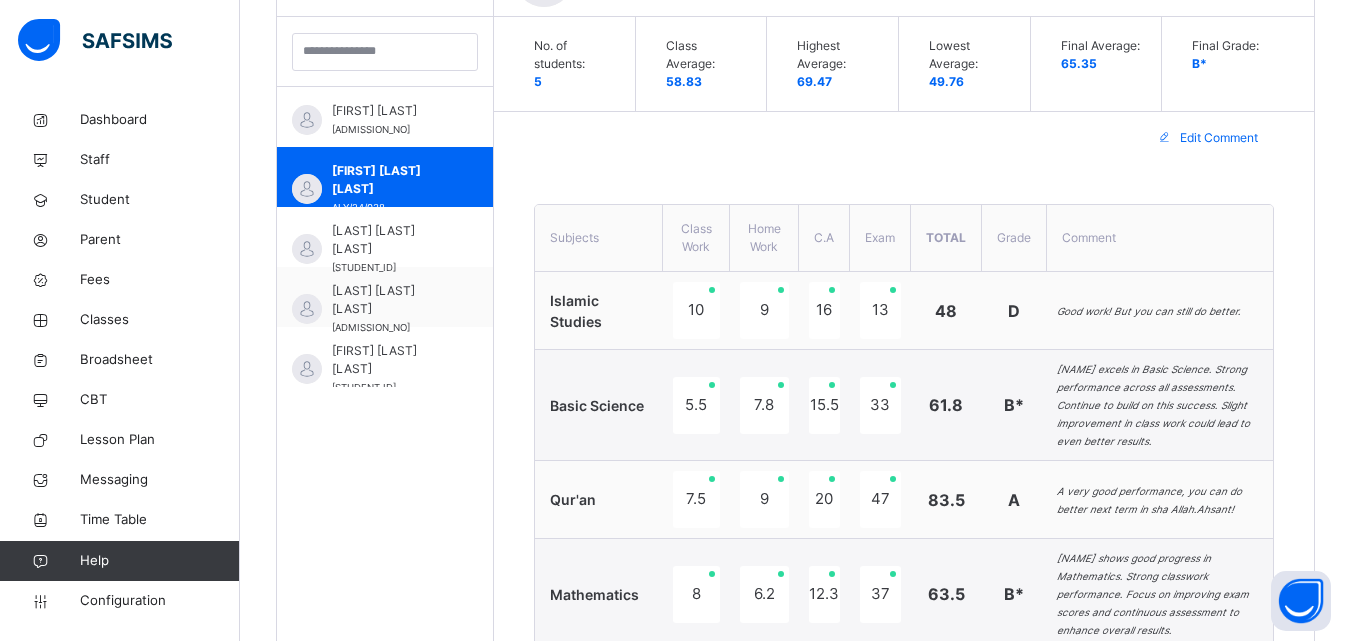 scroll, scrollTop: 543, scrollLeft: 0, axis: vertical 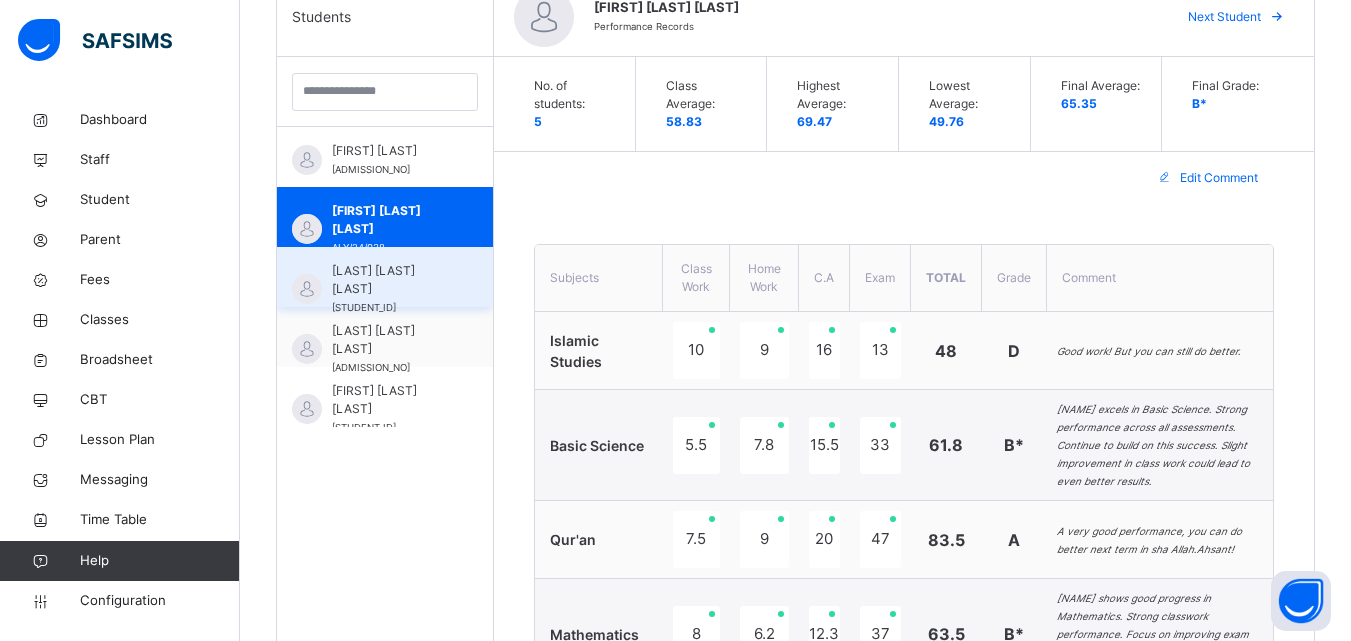 click on "HALIMA IBRAHIM TAHIR ALY/23/018" at bounding box center (390, 289) 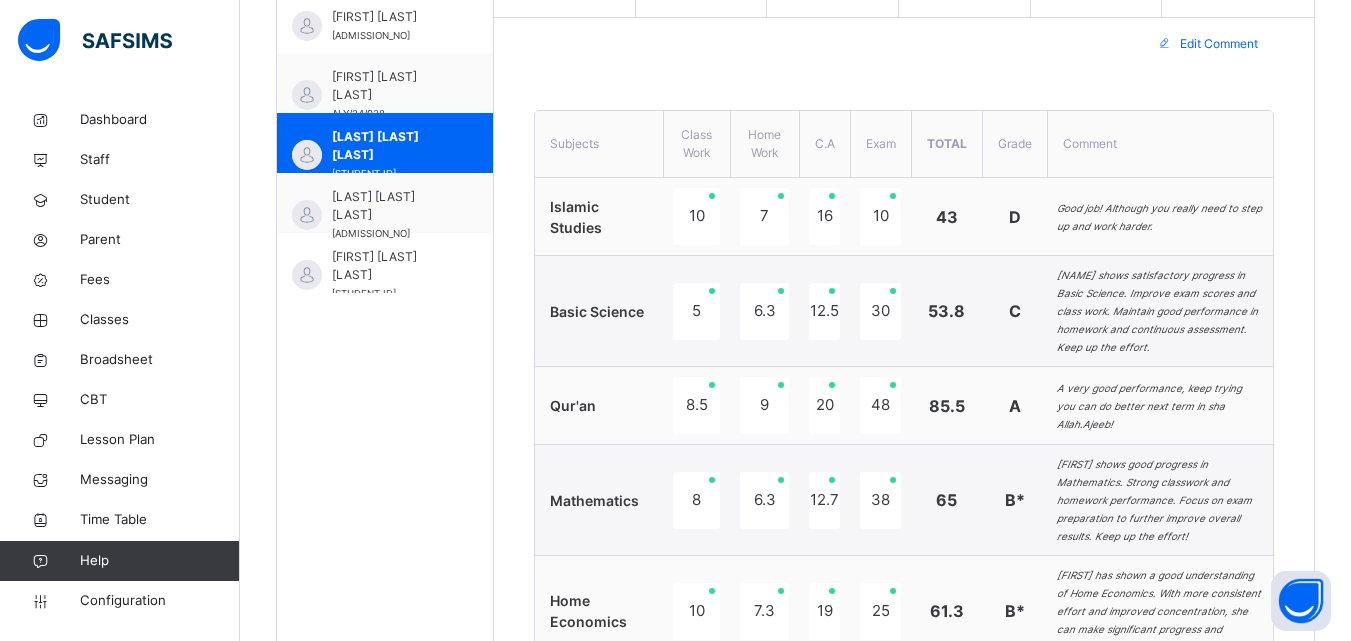 scroll, scrollTop: 690, scrollLeft: 0, axis: vertical 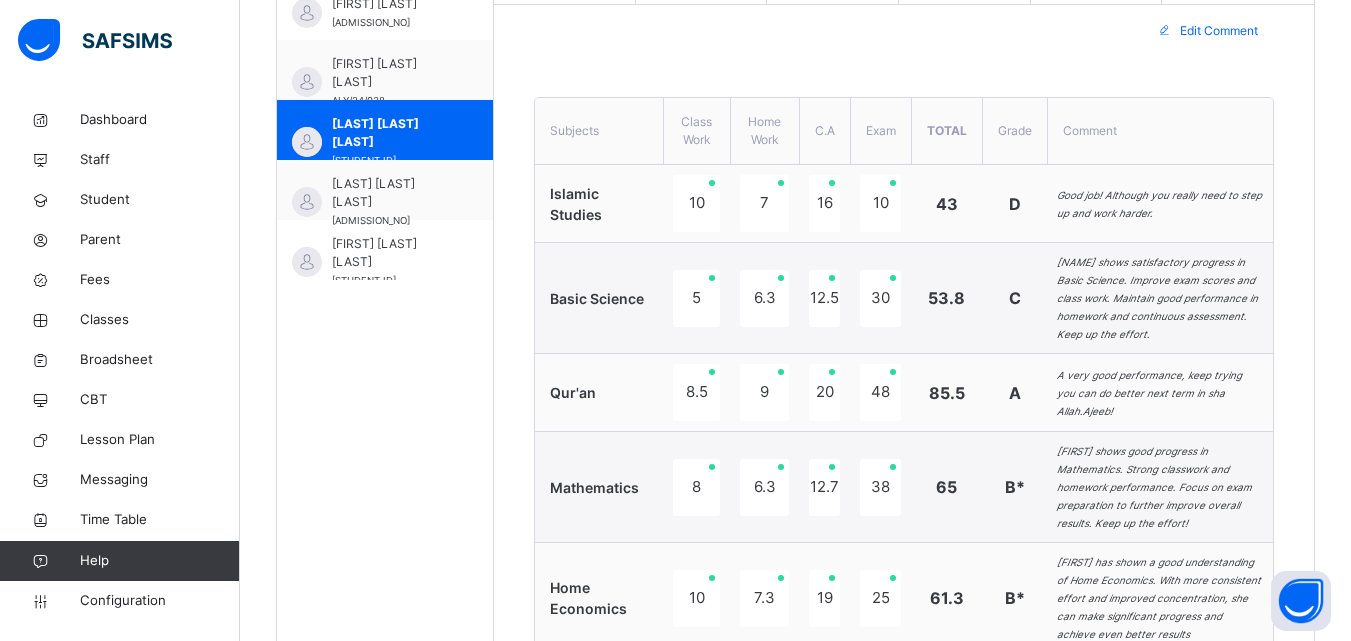 click on "Edit Comment" at bounding box center [1219, 31] 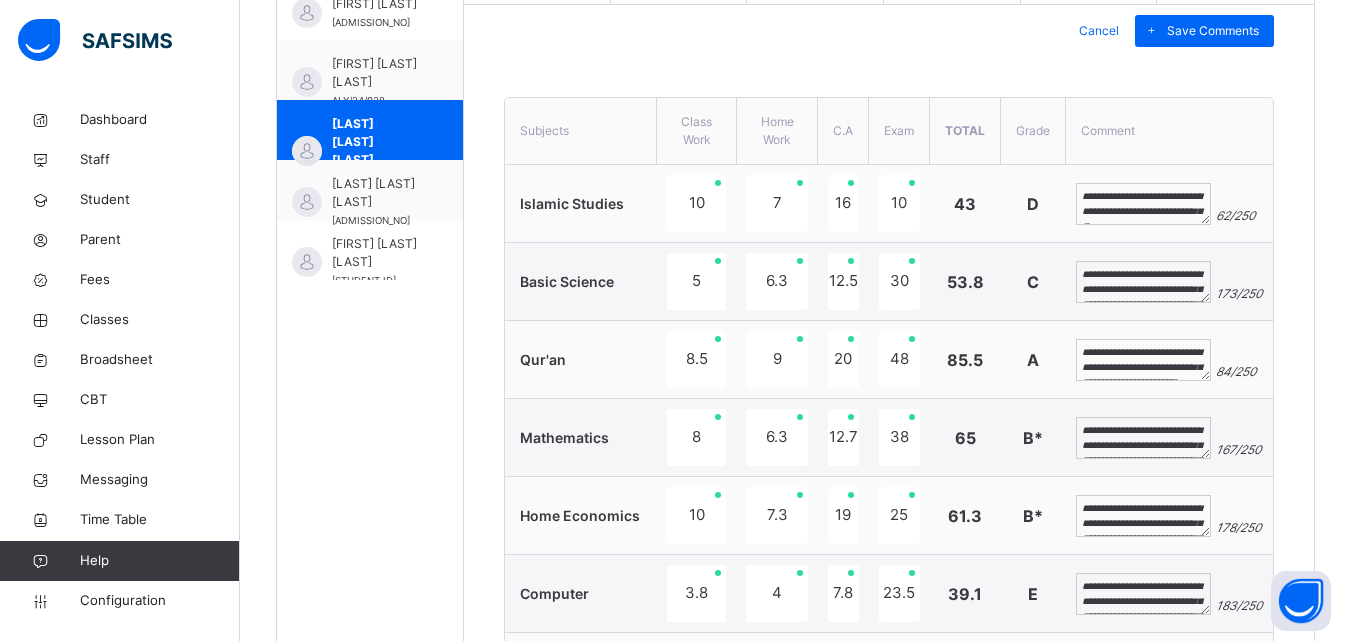 scroll, scrollTop: 699, scrollLeft: 0, axis: vertical 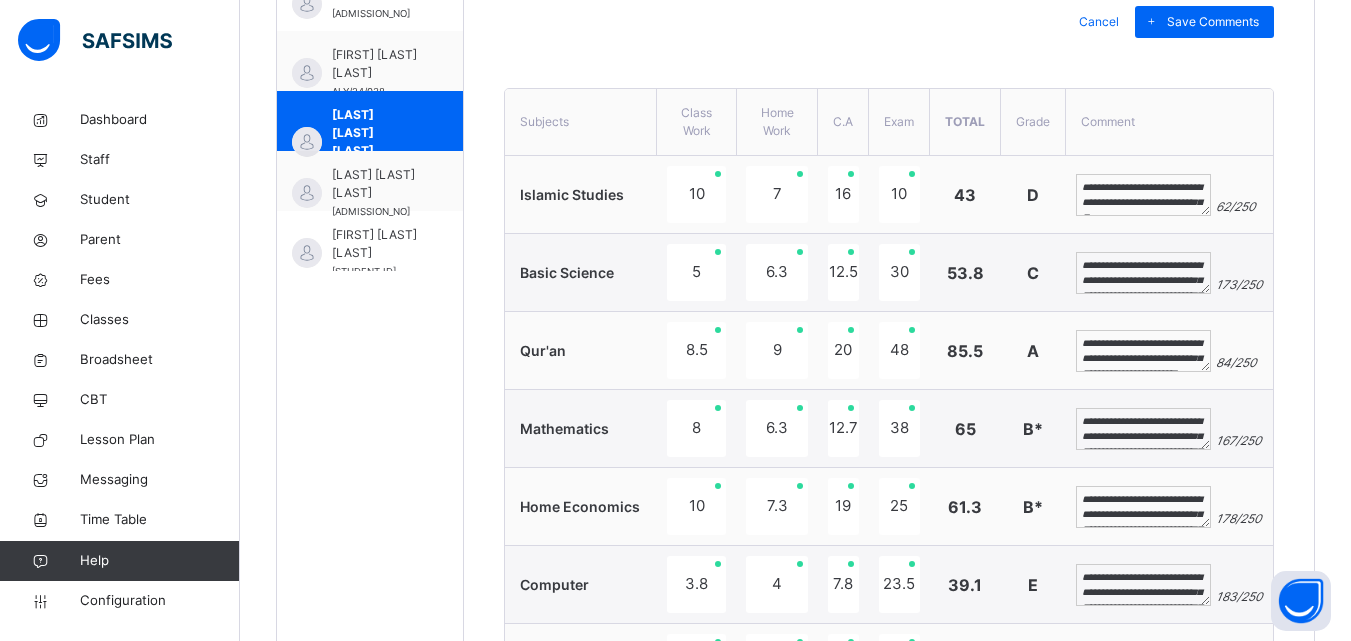 click on "**********" at bounding box center (1143, 351) 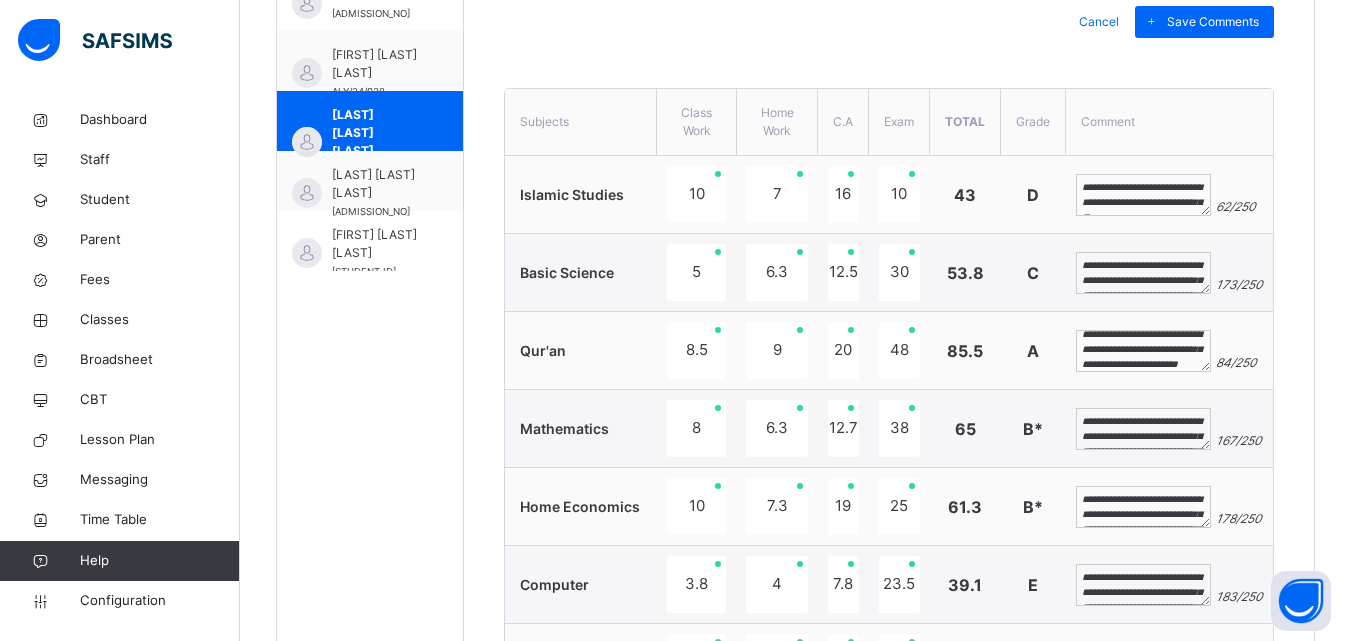 click on "**********" at bounding box center (1143, 351) 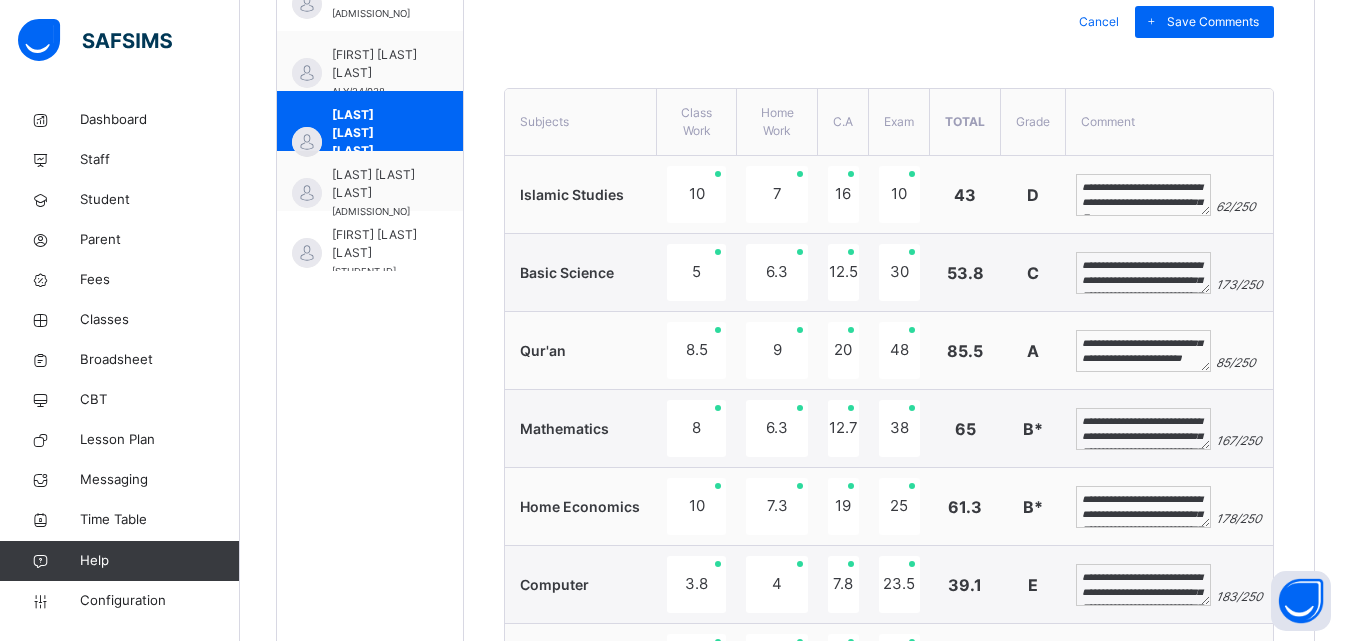 scroll, scrollTop: 39, scrollLeft: 0, axis: vertical 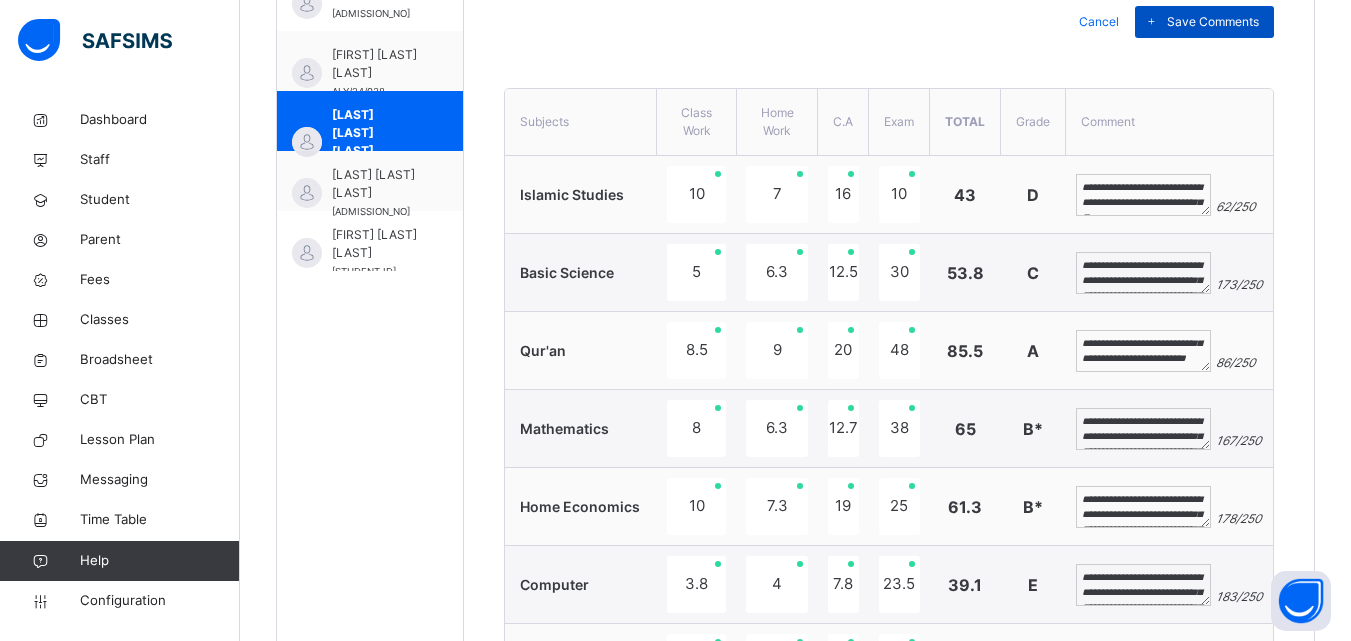 type on "**********" 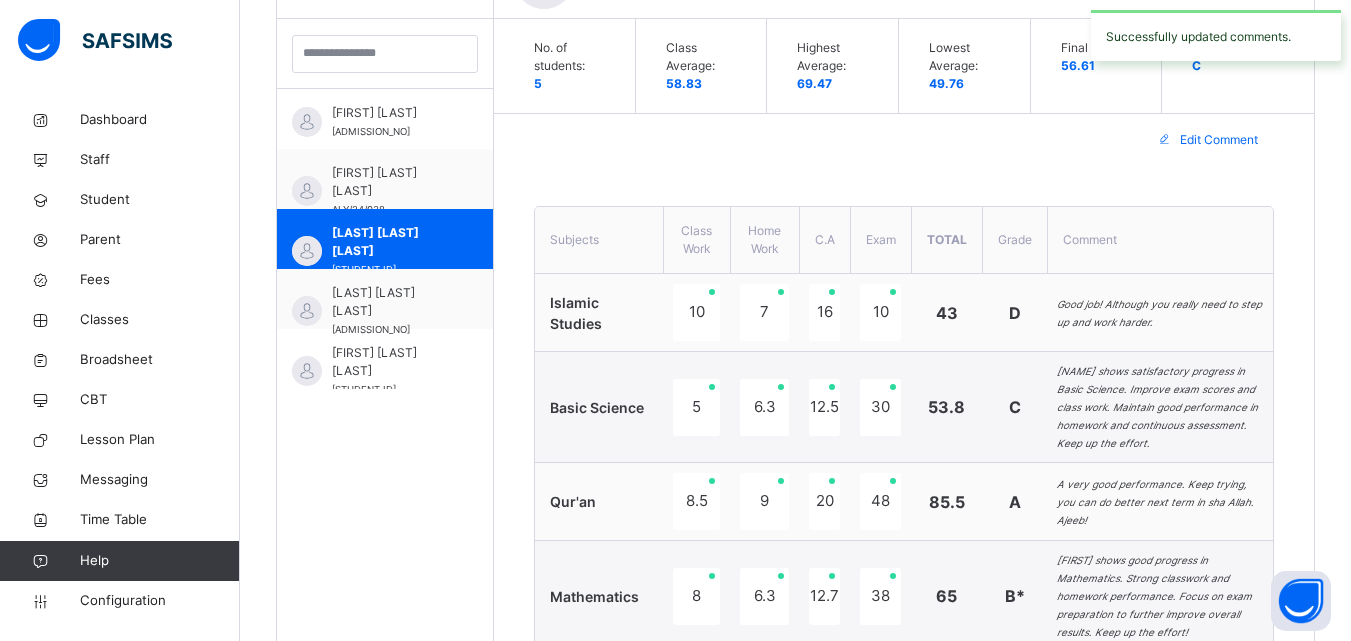 scroll, scrollTop: 690, scrollLeft: 0, axis: vertical 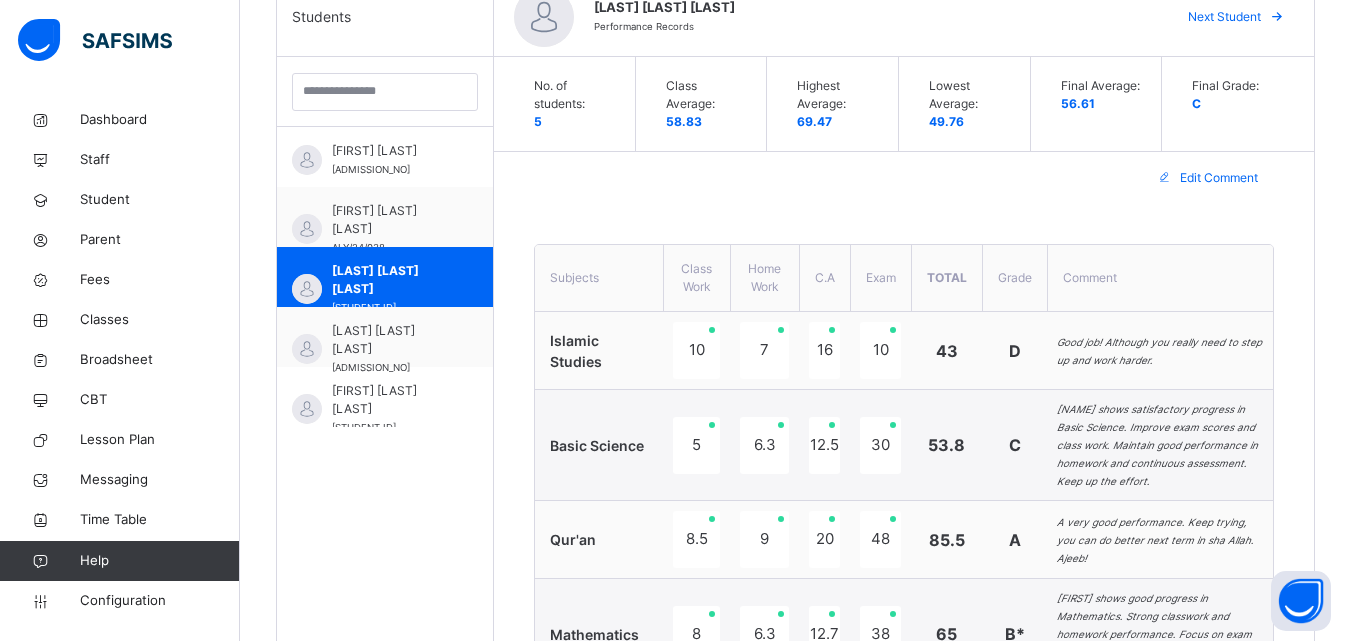 click on "Edit Comment" at bounding box center [1219, 178] 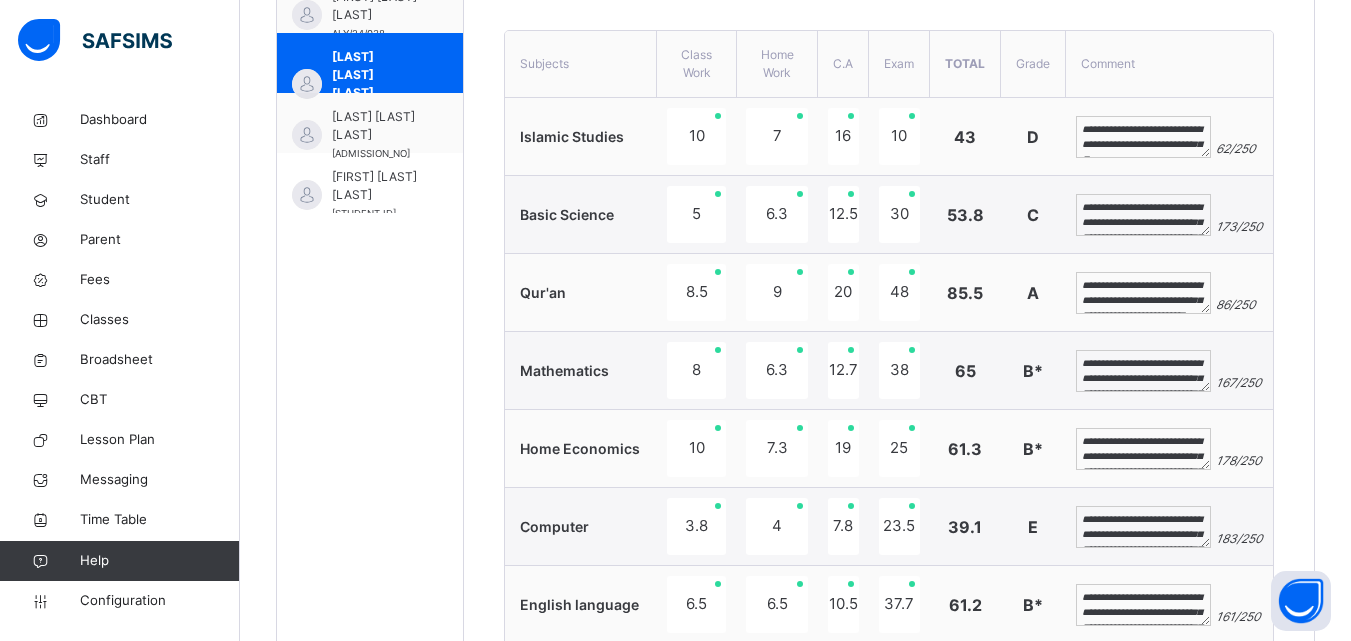 scroll, scrollTop: 943, scrollLeft: 0, axis: vertical 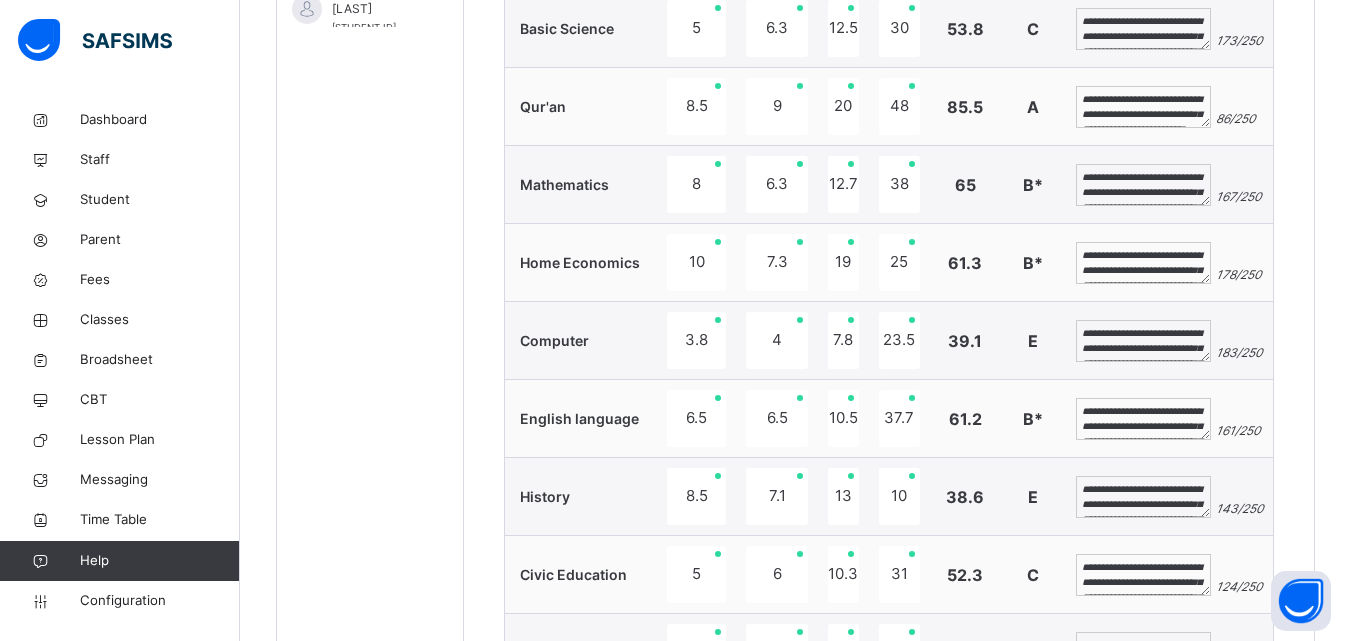 click on "**********" at bounding box center [1143, 263] 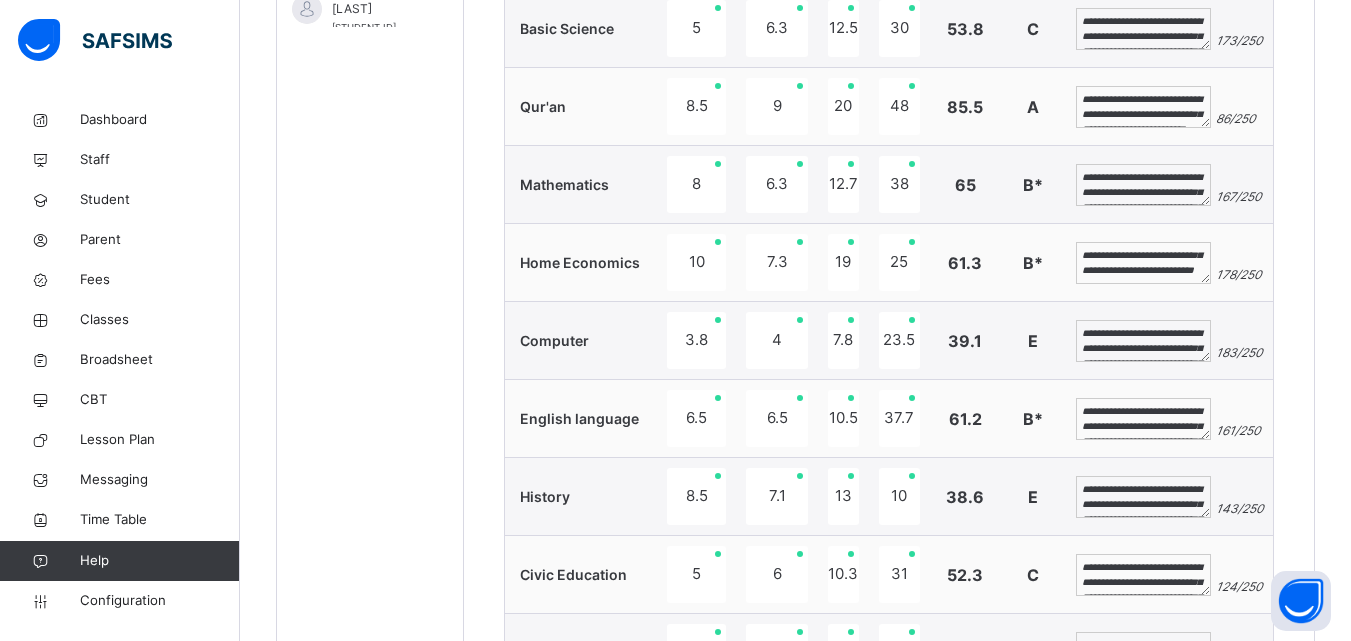 scroll, scrollTop: 99, scrollLeft: 0, axis: vertical 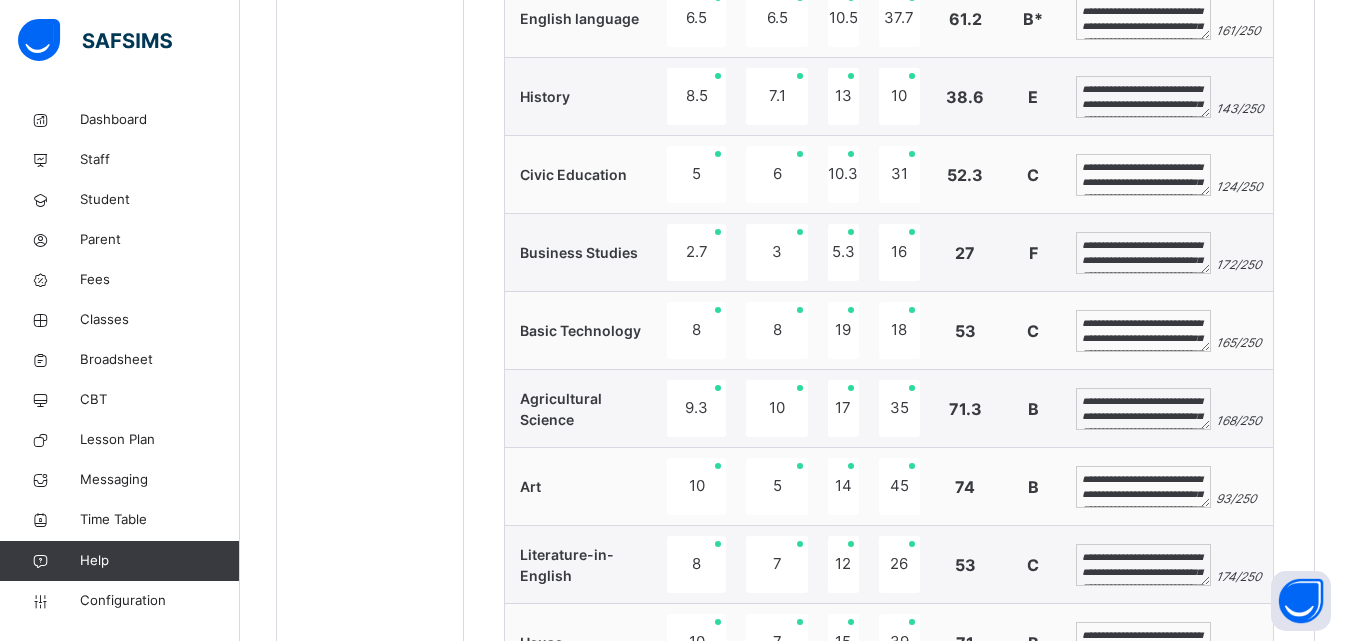 type on "**********" 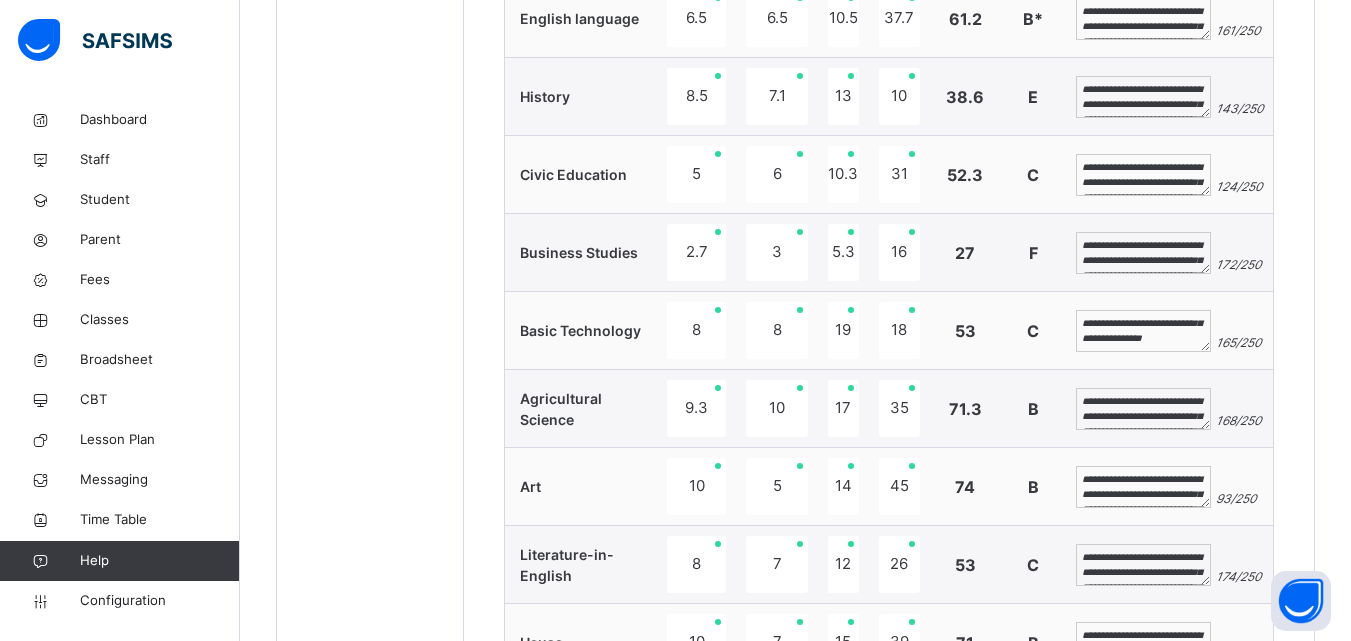 scroll, scrollTop: 99, scrollLeft: 0, axis: vertical 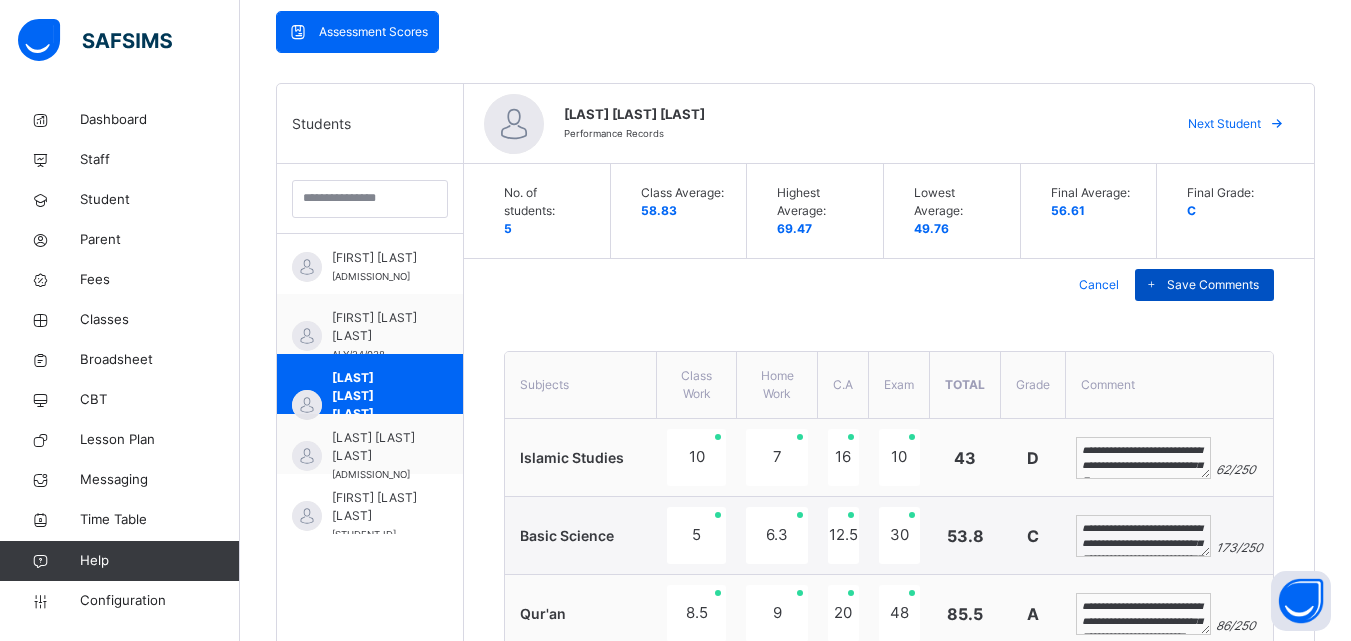 type on "**********" 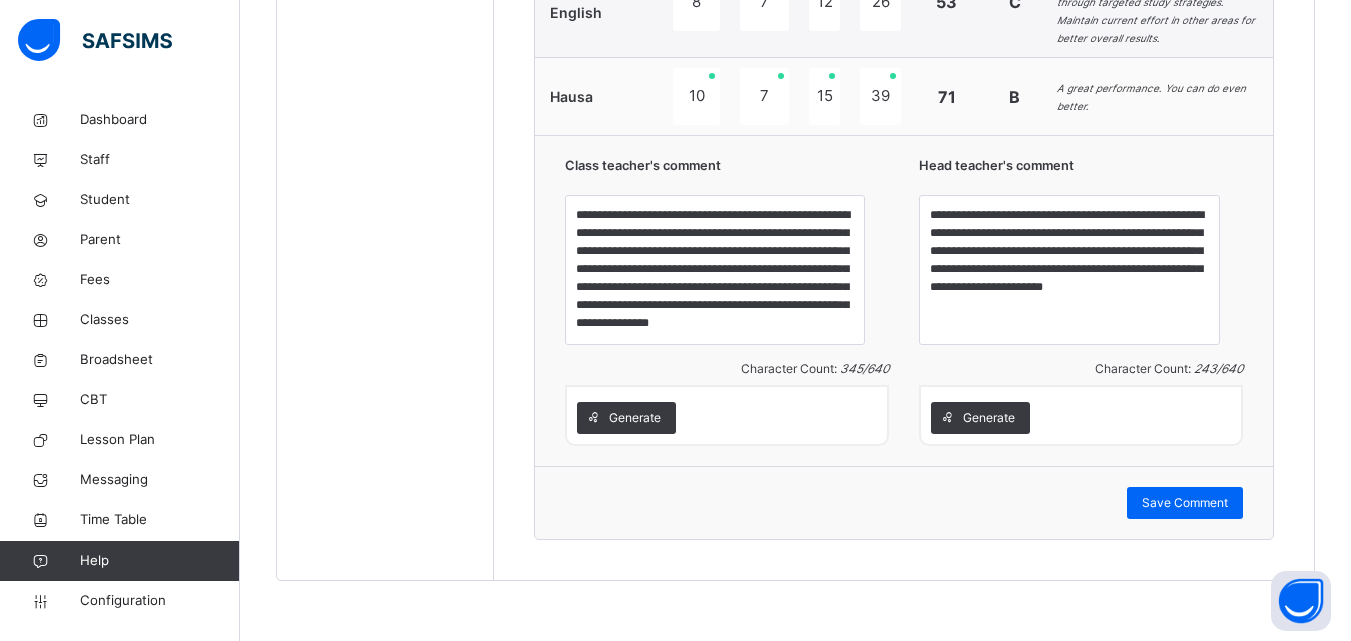 scroll, scrollTop: 2432, scrollLeft: 0, axis: vertical 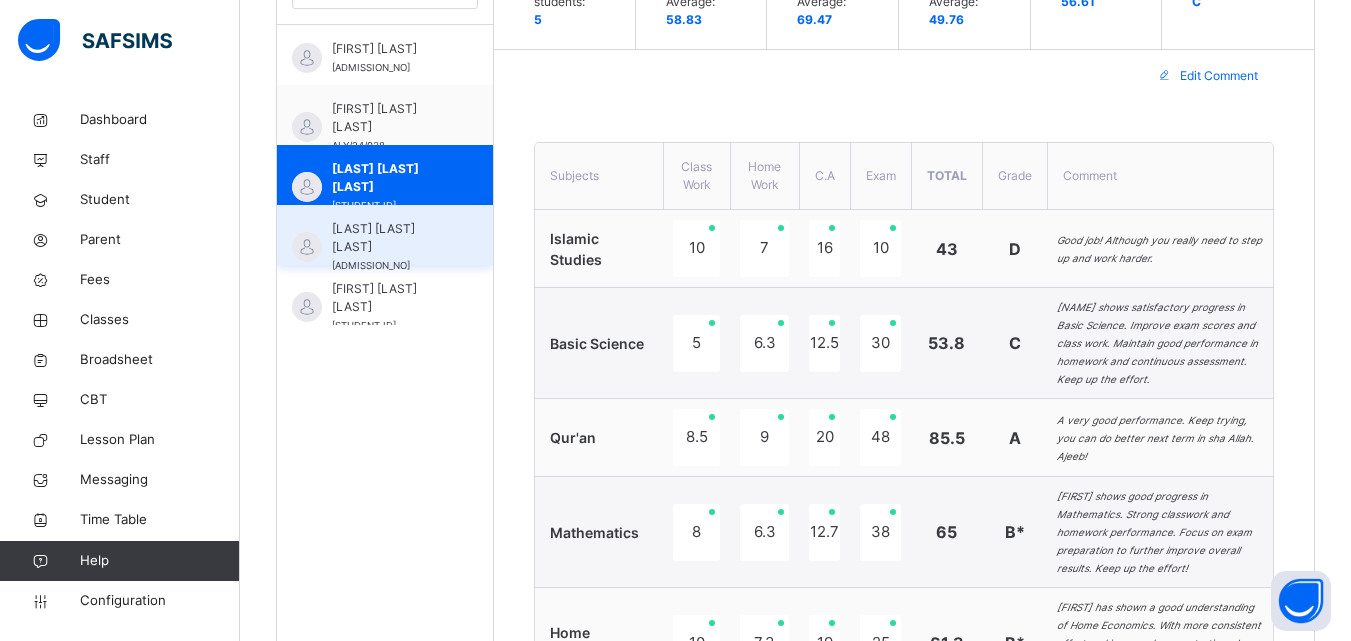 click on "MUHAMMAD DAUD AMIN" at bounding box center [390, 238] 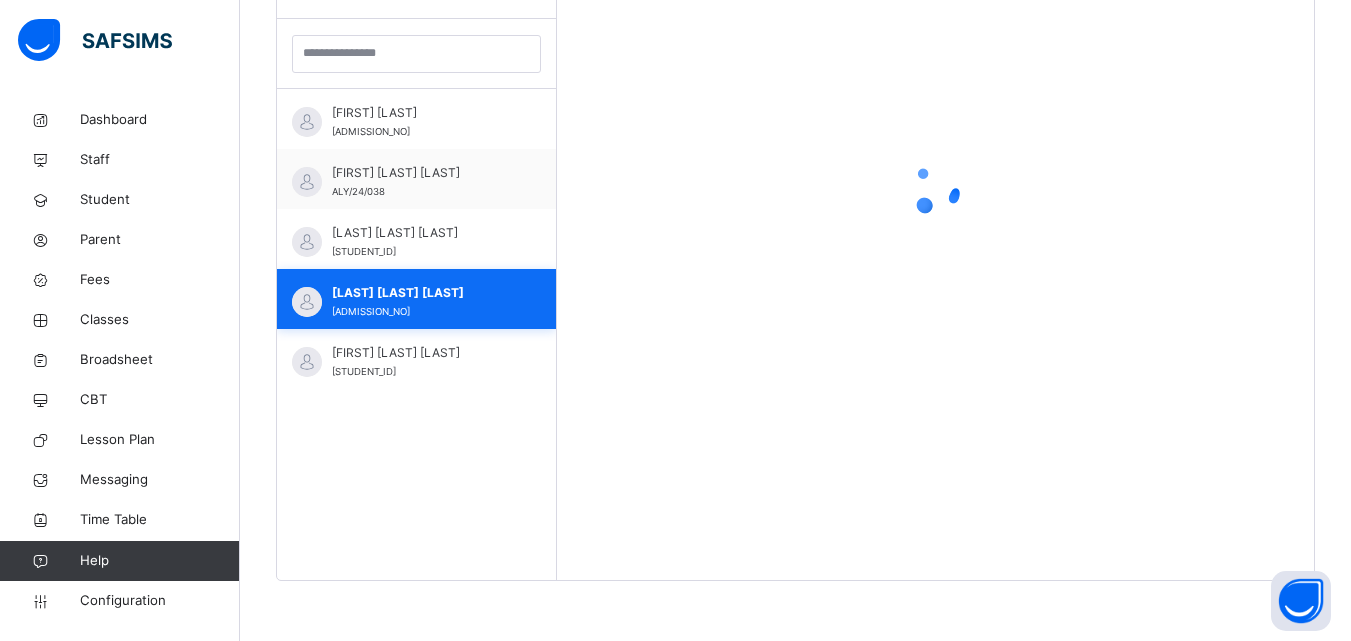 scroll, scrollTop: 645, scrollLeft: 0, axis: vertical 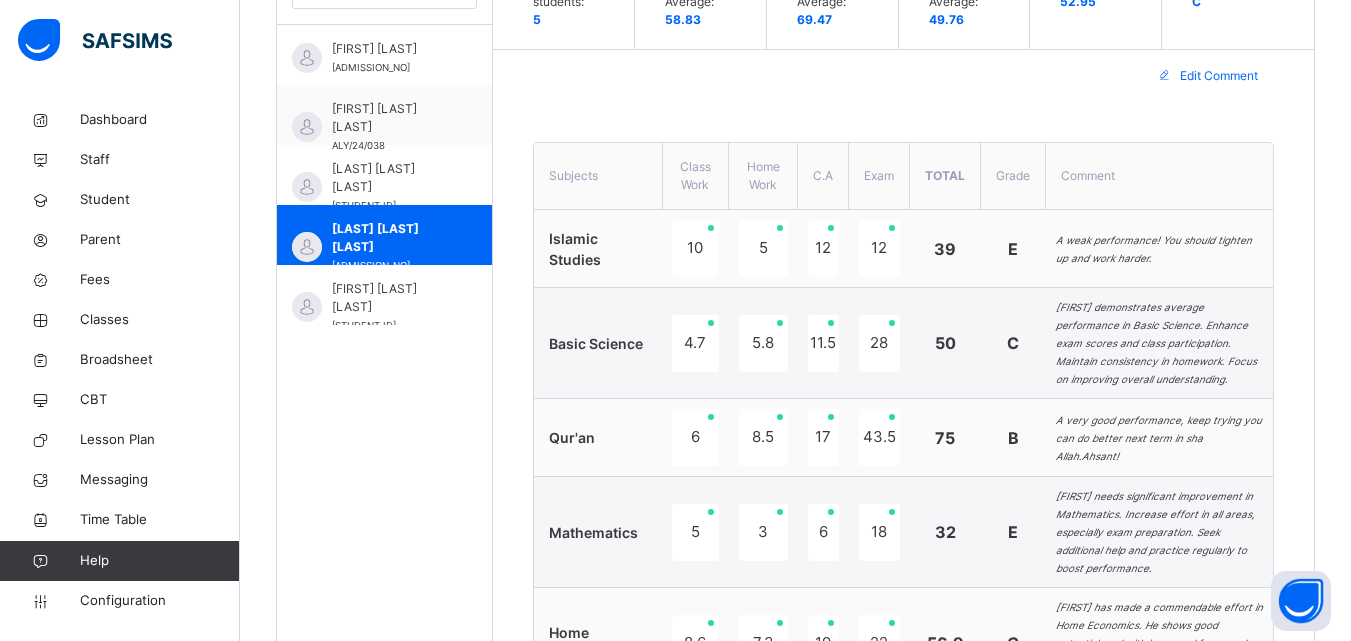 click on "Edit Comment" at bounding box center (1219, 76) 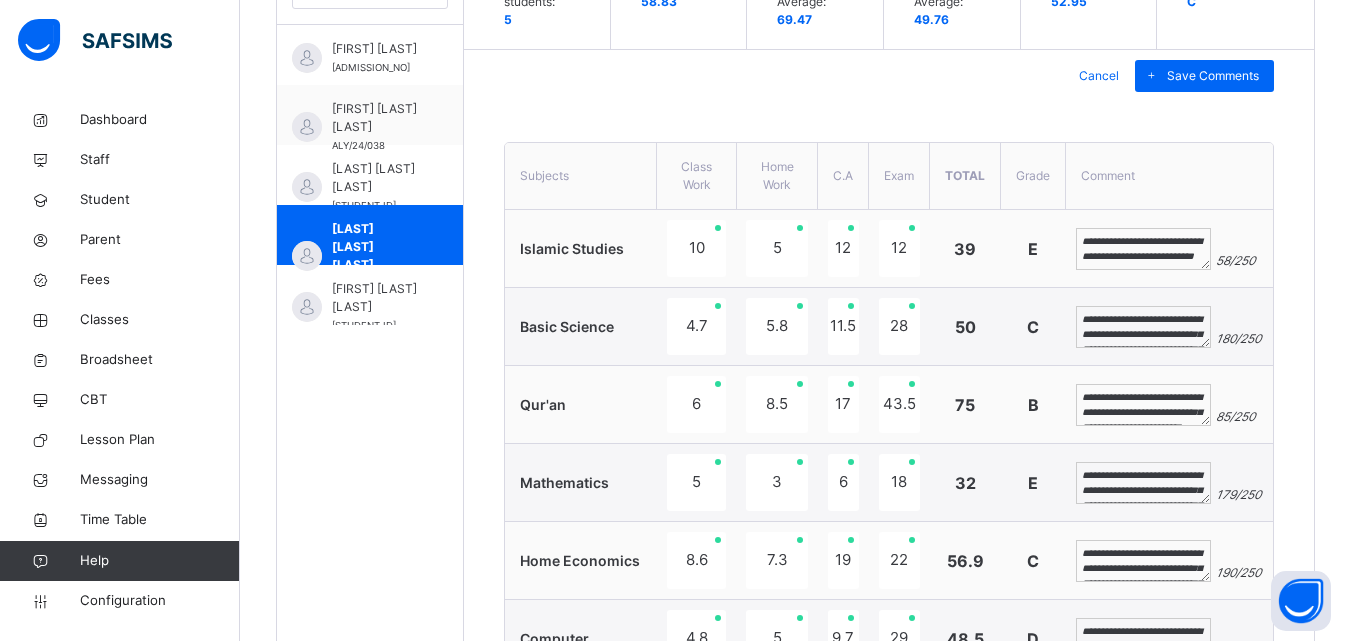 click on "**********" at bounding box center [1143, 405] 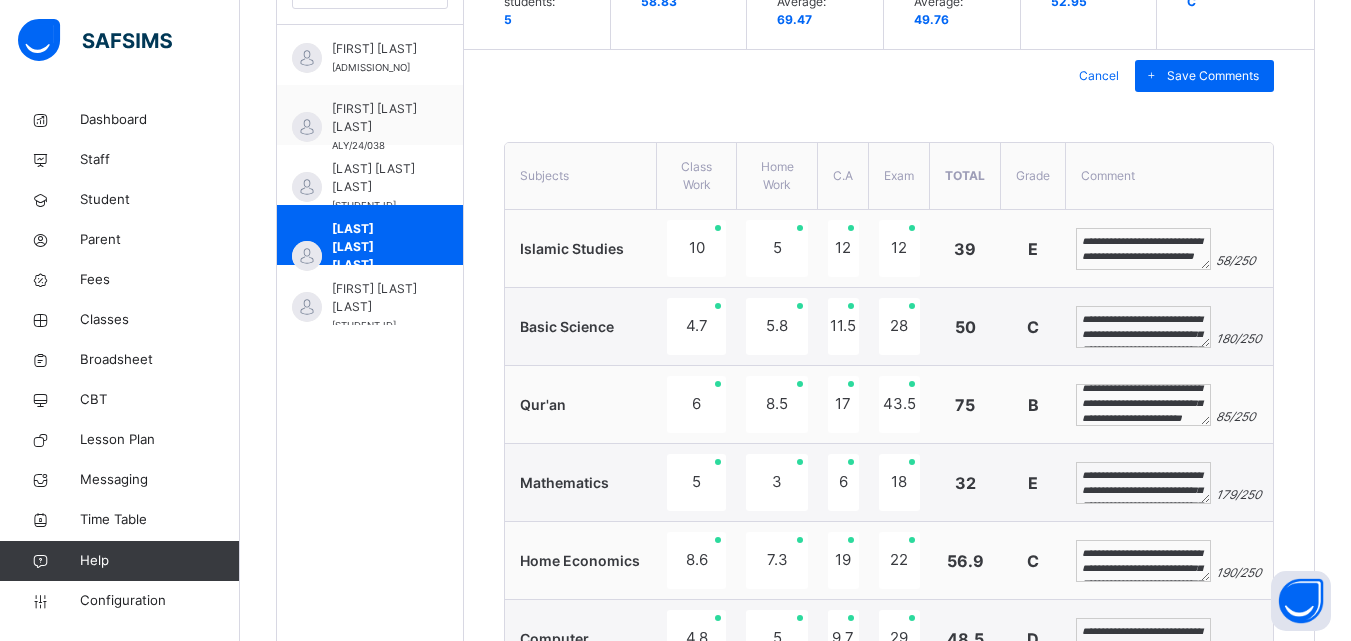 click on "**********" at bounding box center (1143, 405) 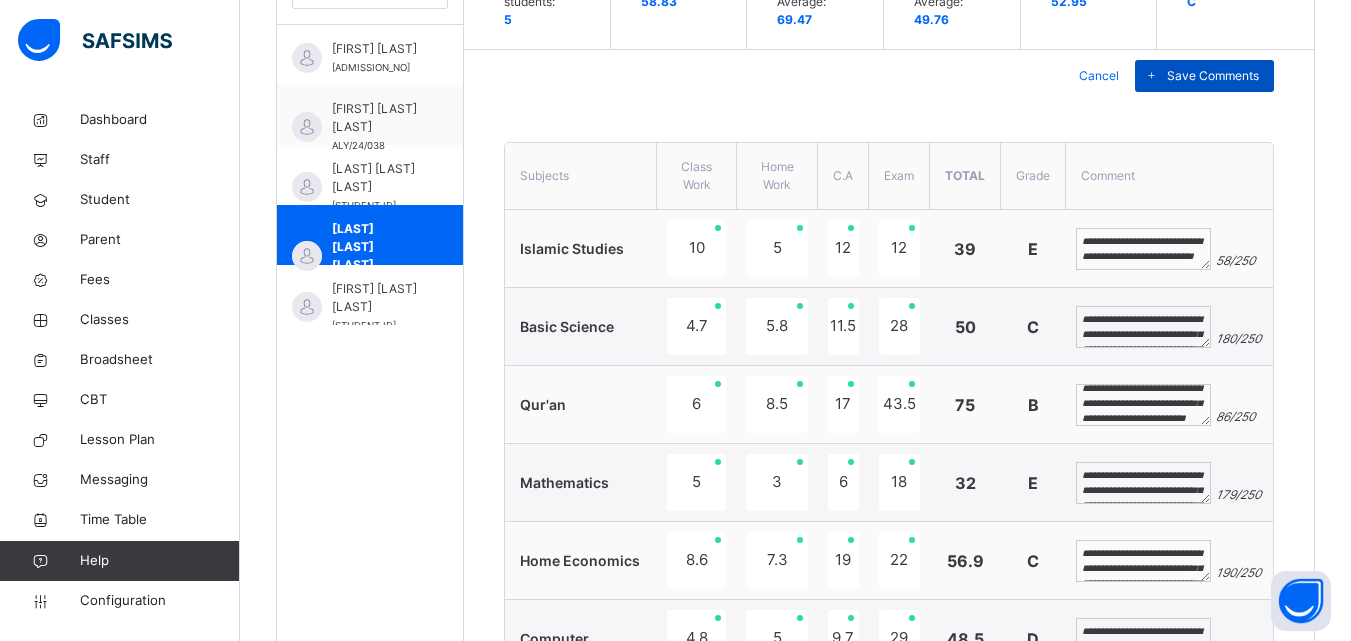 type on "**********" 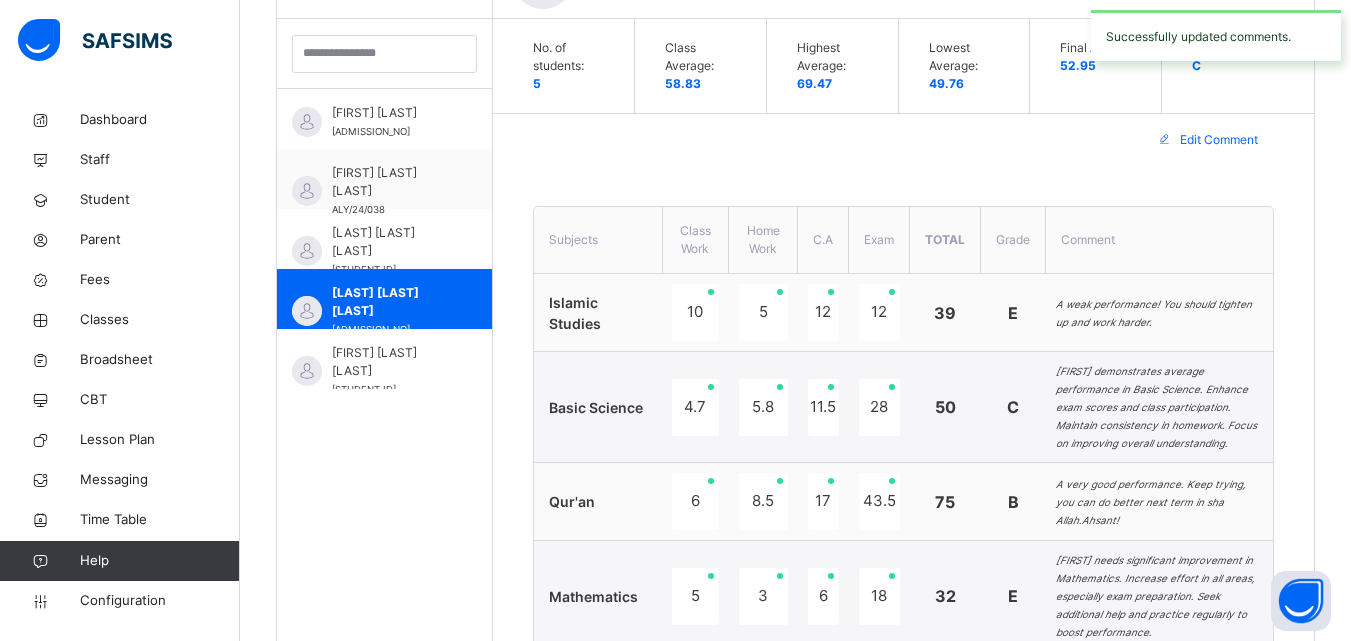 scroll, scrollTop: 645, scrollLeft: 0, axis: vertical 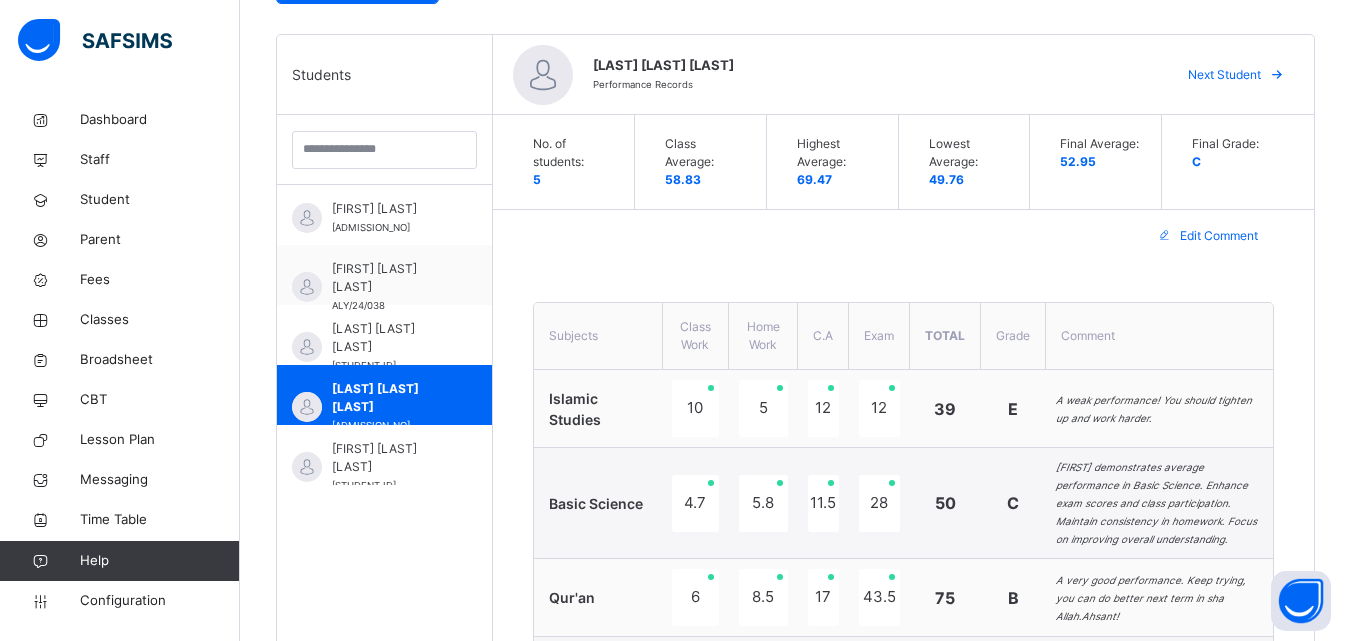 click on "Edit Comment" at bounding box center (1219, 236) 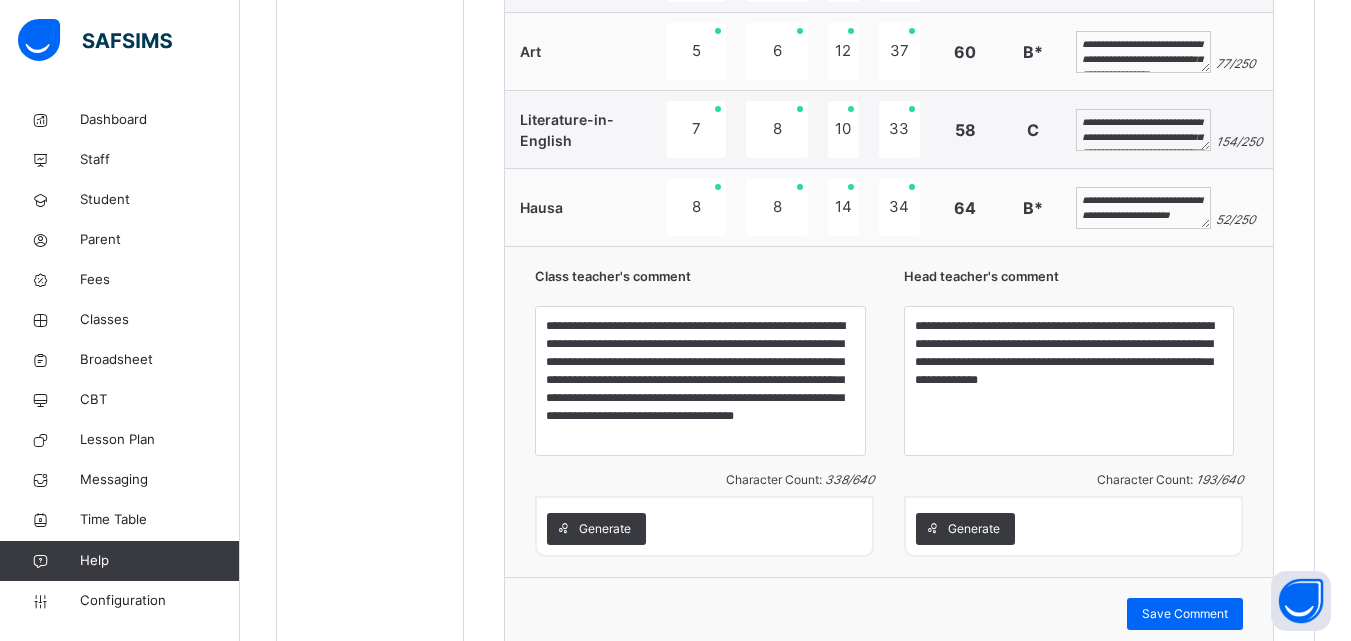 scroll, scrollTop: 1858, scrollLeft: 0, axis: vertical 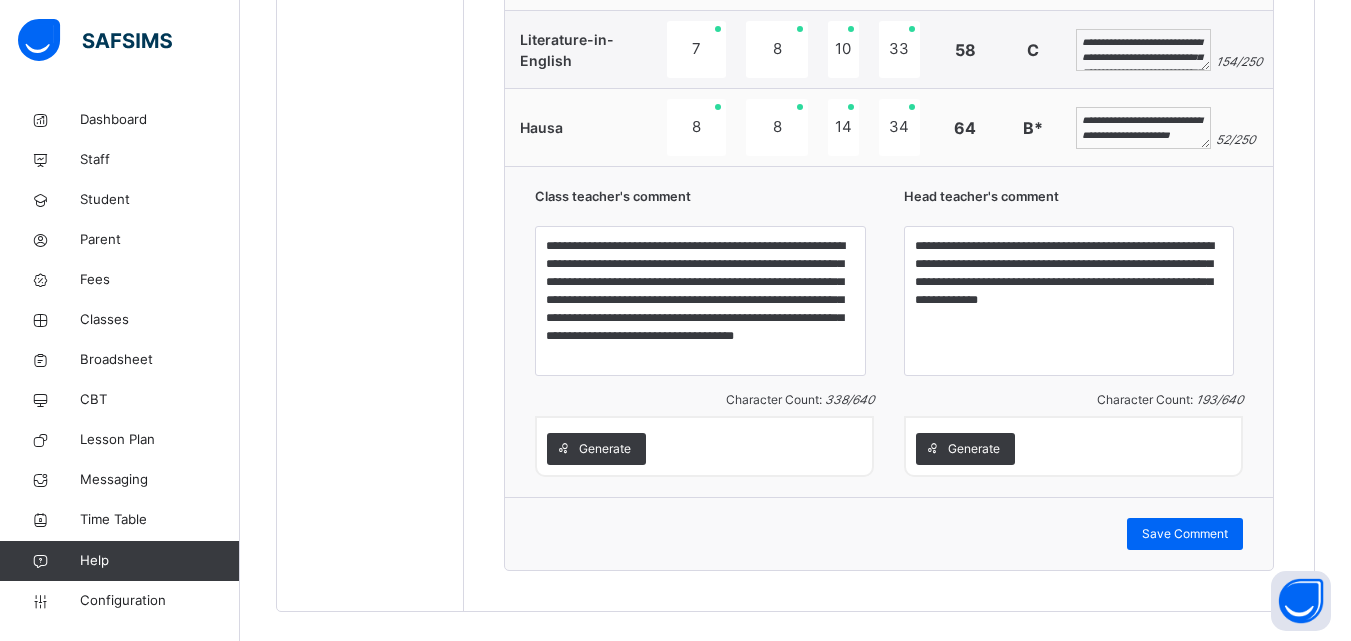 click on "**********" at bounding box center (1143, 128) 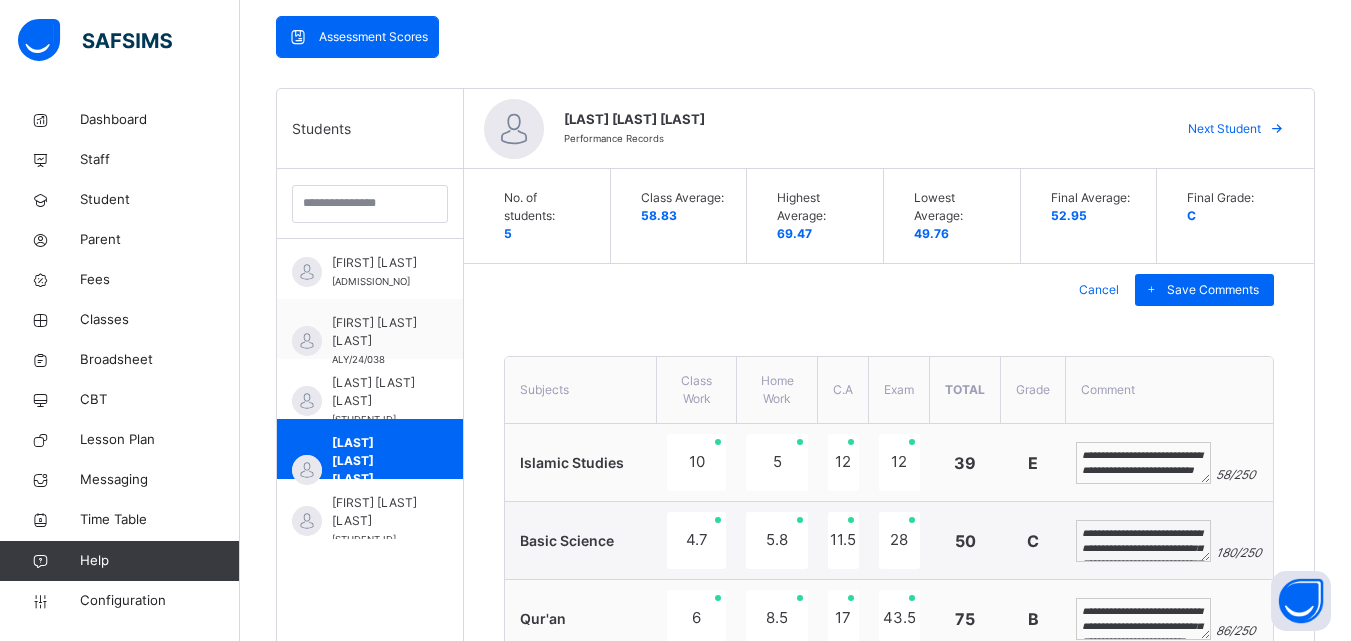 scroll, scrollTop: 418, scrollLeft: 0, axis: vertical 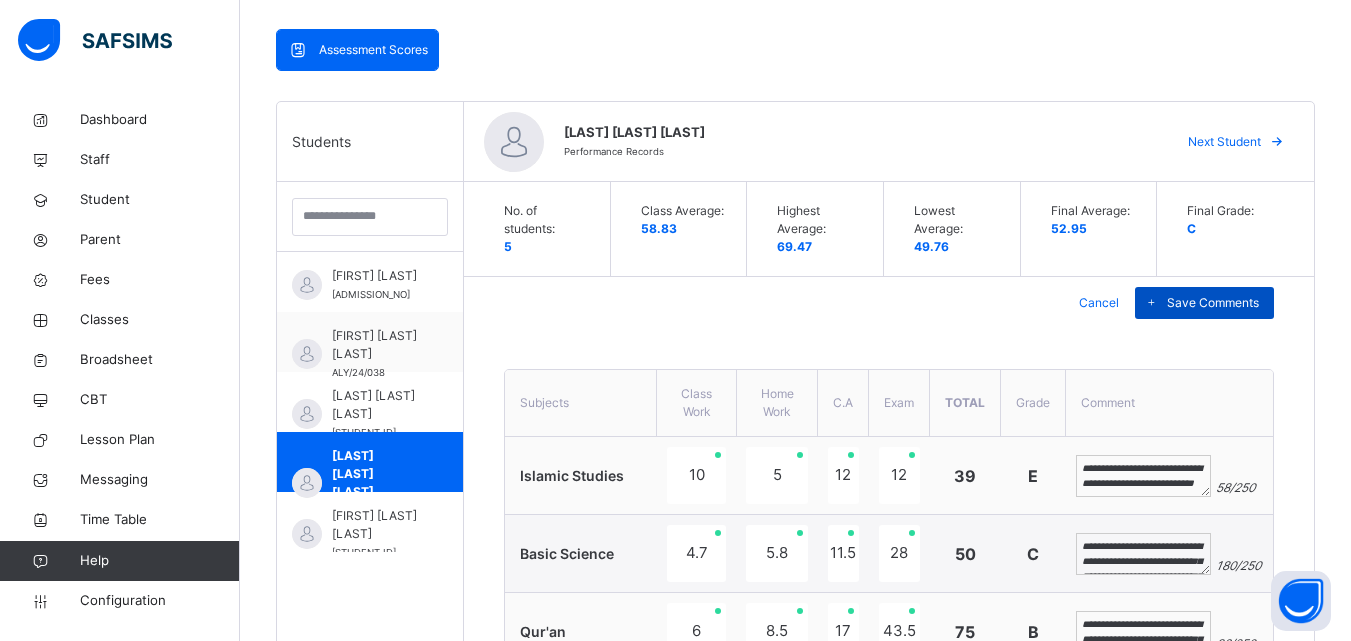 type on "**********" 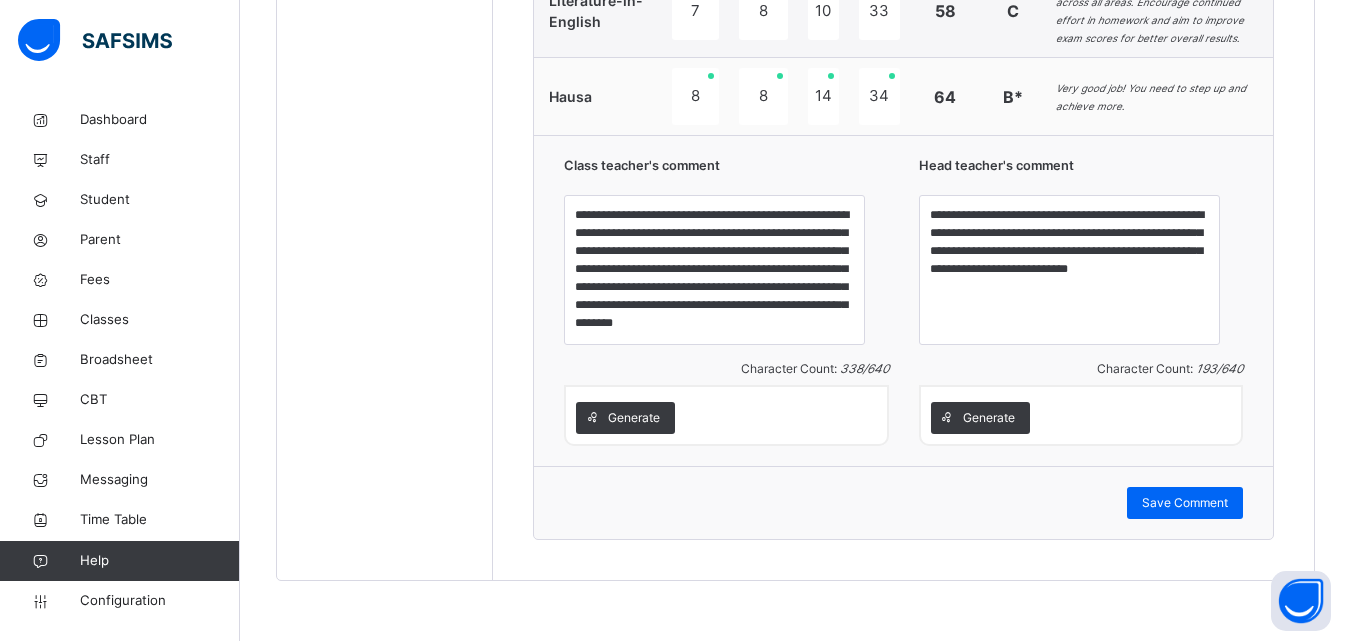 scroll, scrollTop: 2365, scrollLeft: 0, axis: vertical 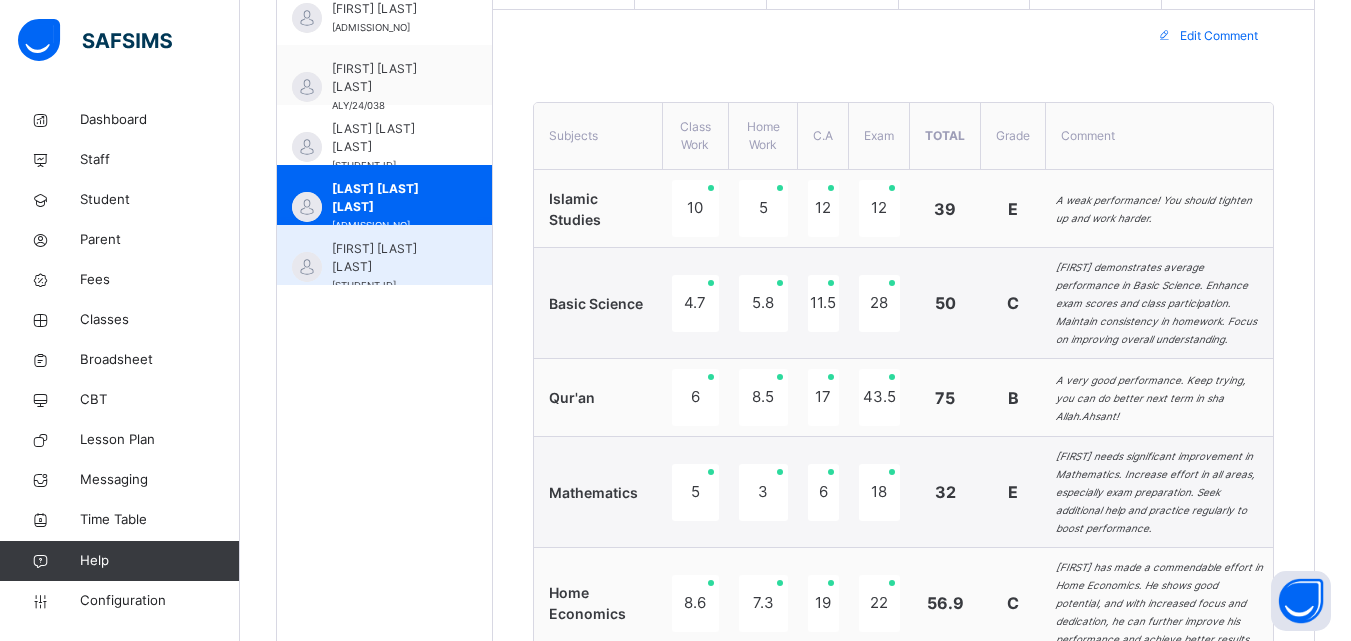click on "SAFIYYAH YUSUF SHEHU" at bounding box center [389, 258] 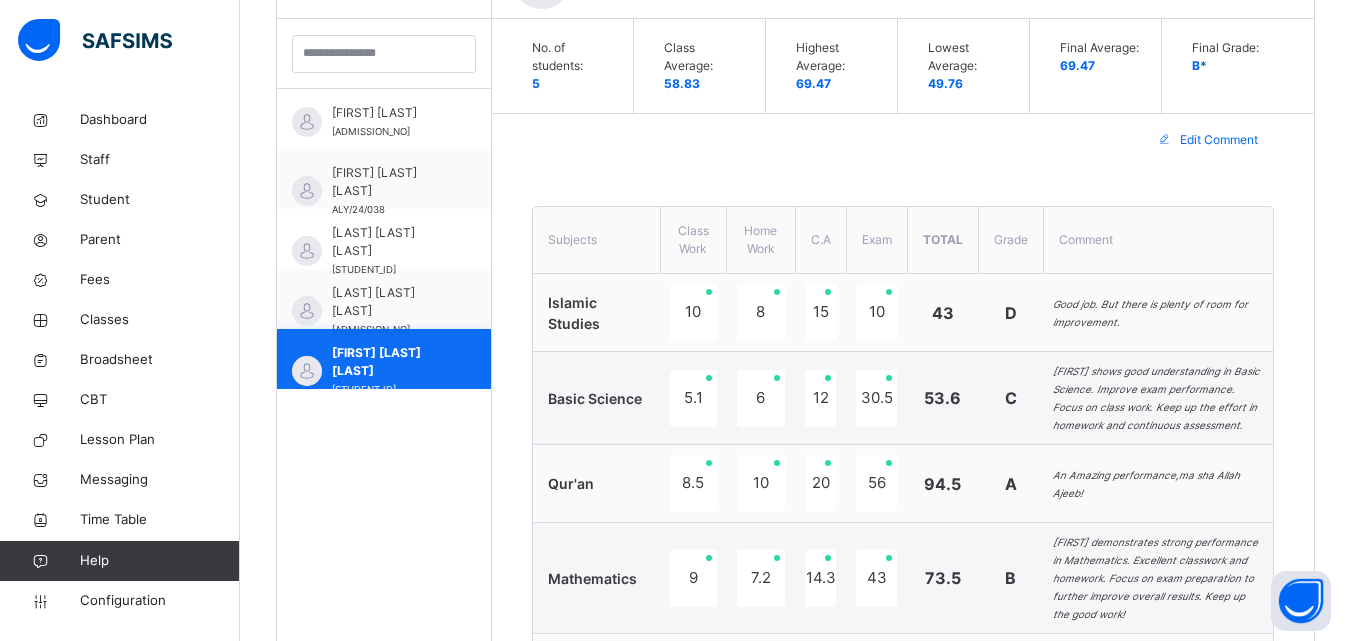 scroll, scrollTop: 685, scrollLeft: 0, axis: vertical 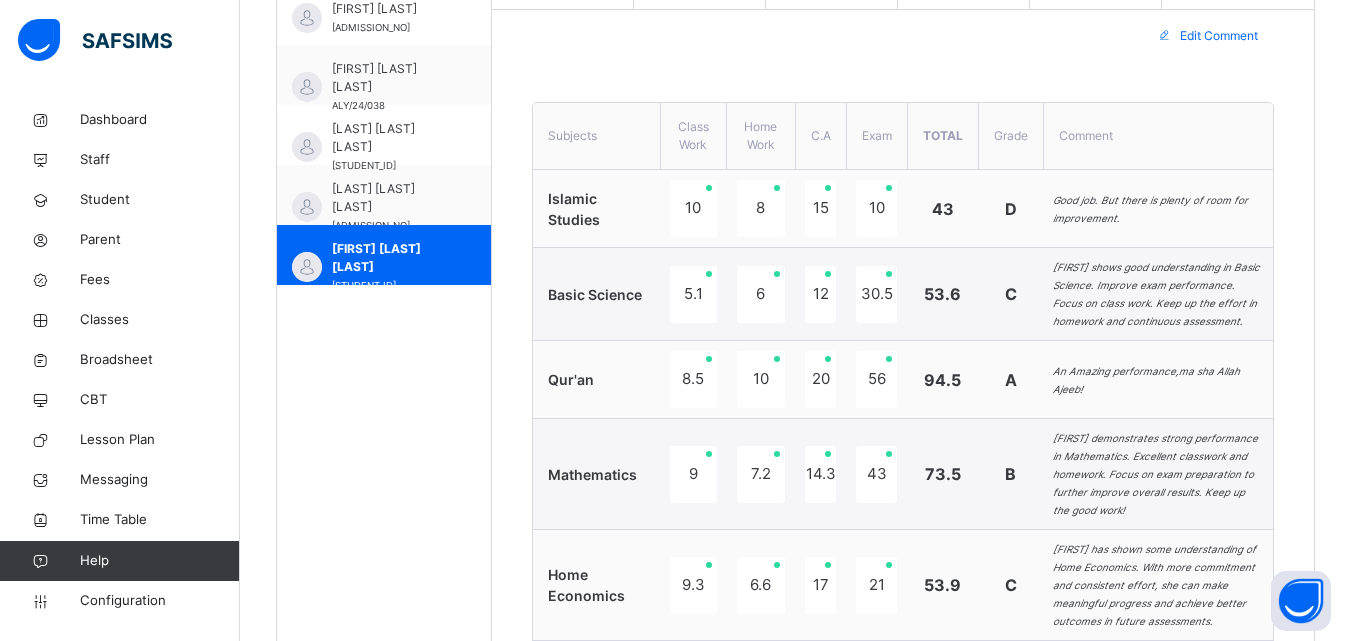 click on "Edit Comment" at bounding box center (1219, 36) 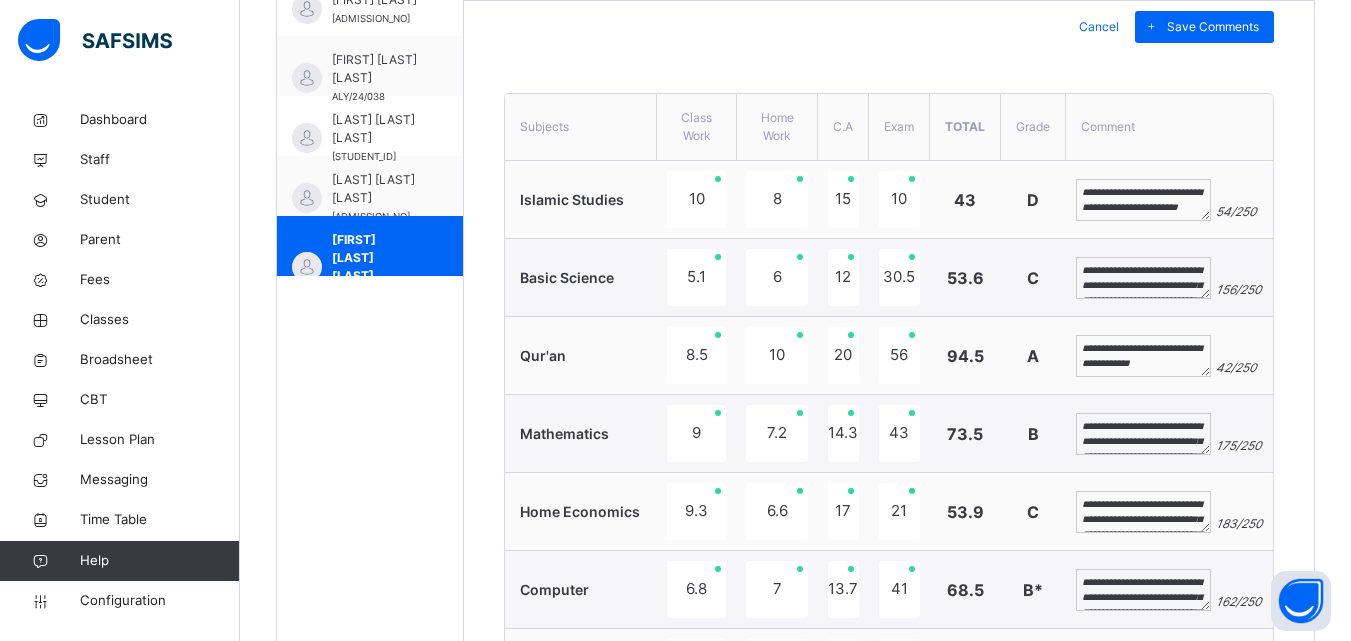 click on "**********" at bounding box center (1143, 356) 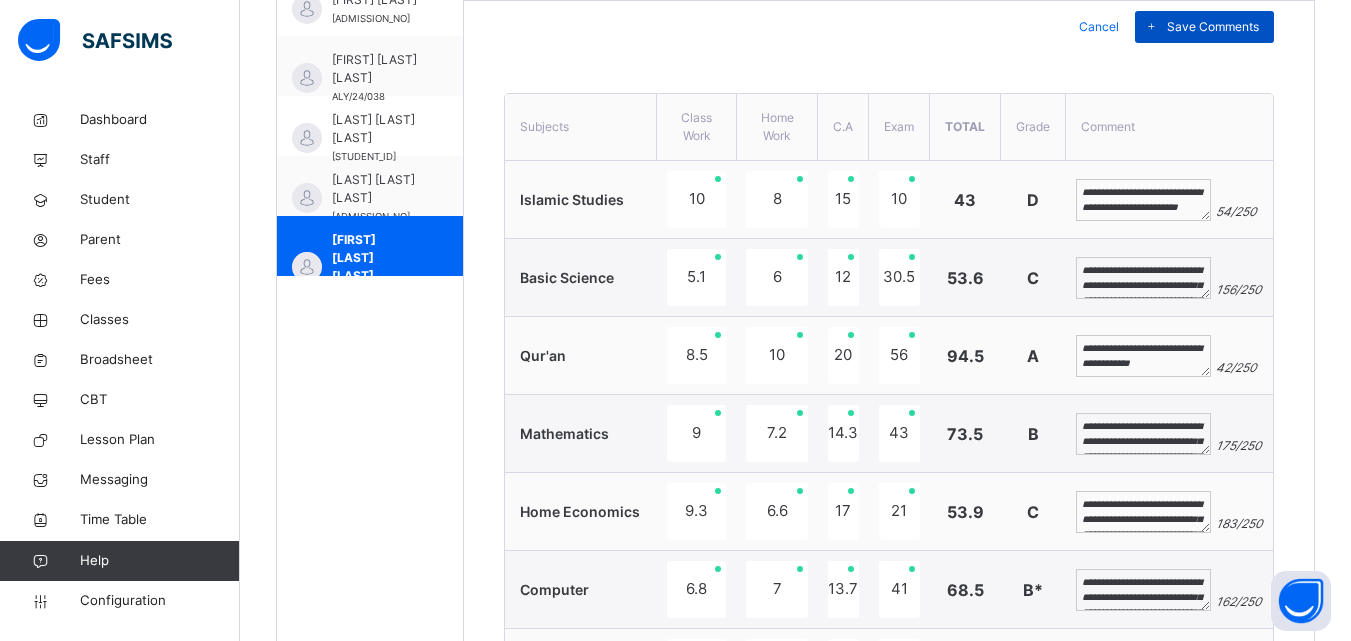 type on "**********" 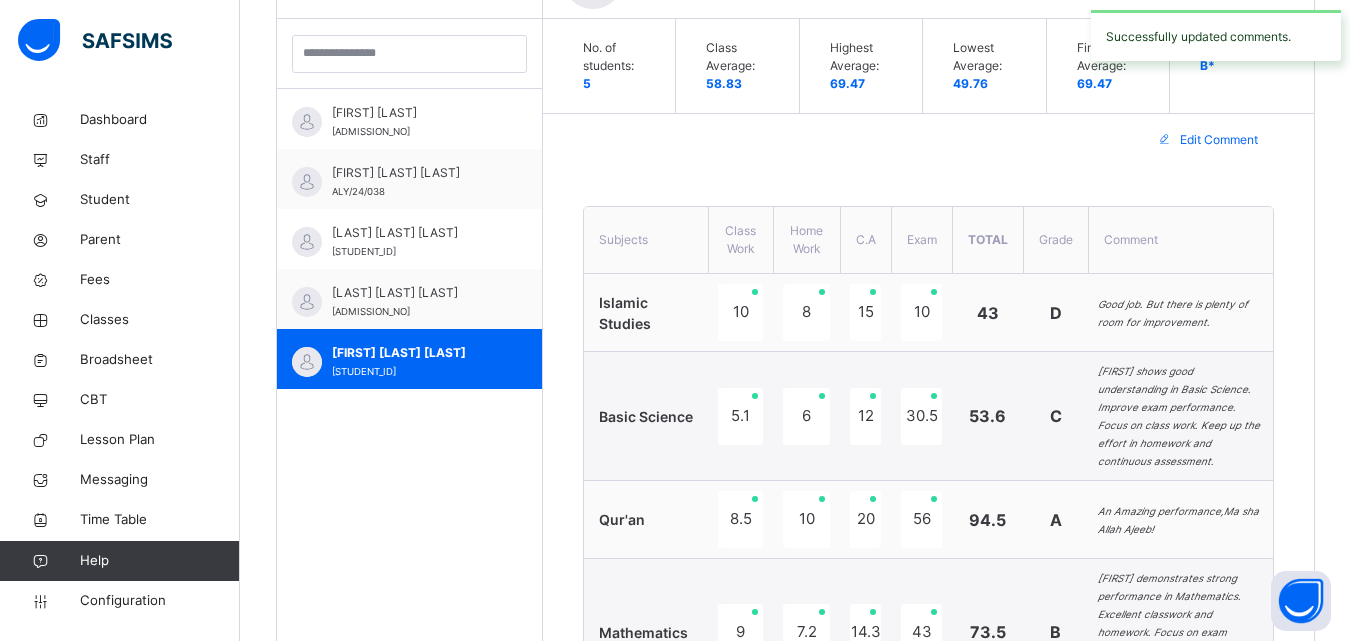 scroll, scrollTop: 685, scrollLeft: 0, axis: vertical 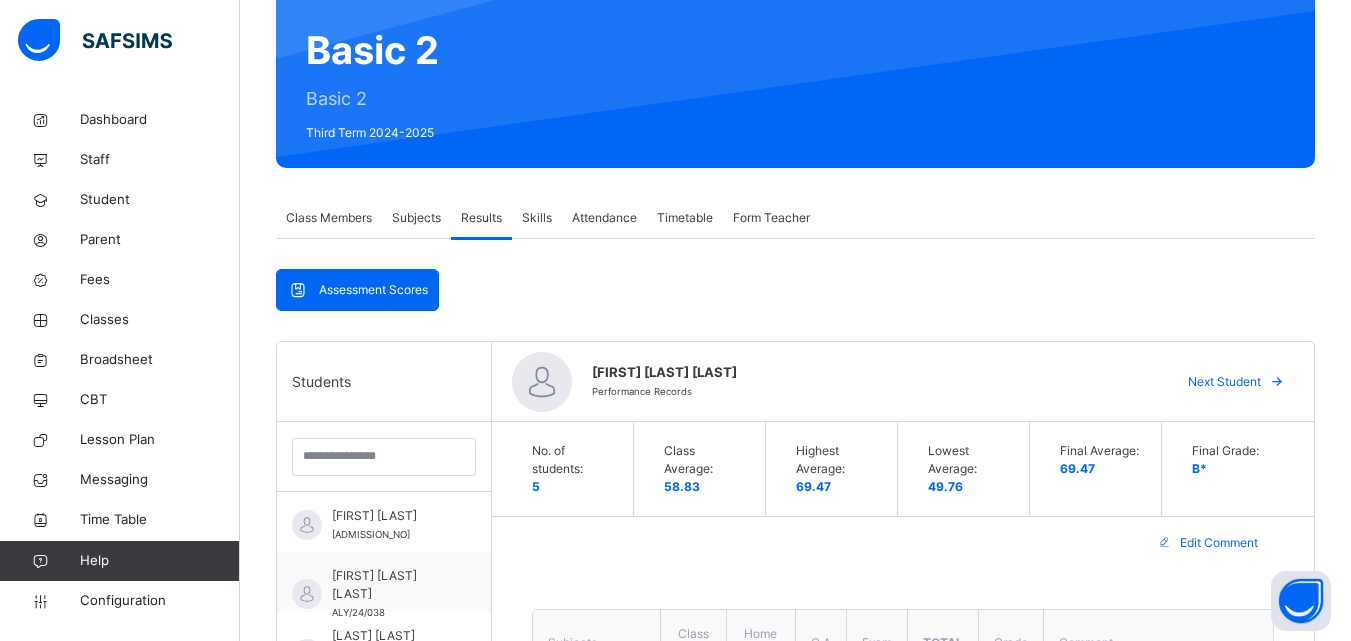 click on "Subjects" at bounding box center (416, 218) 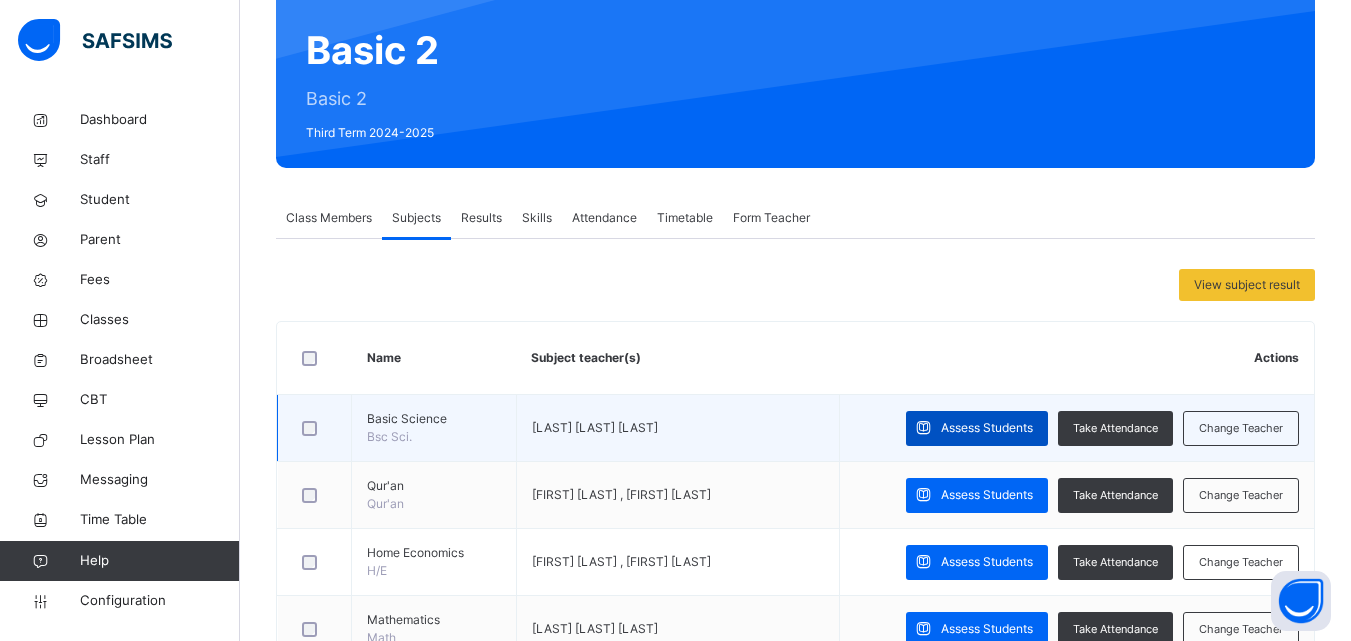 click on "Assess Students" at bounding box center (987, 428) 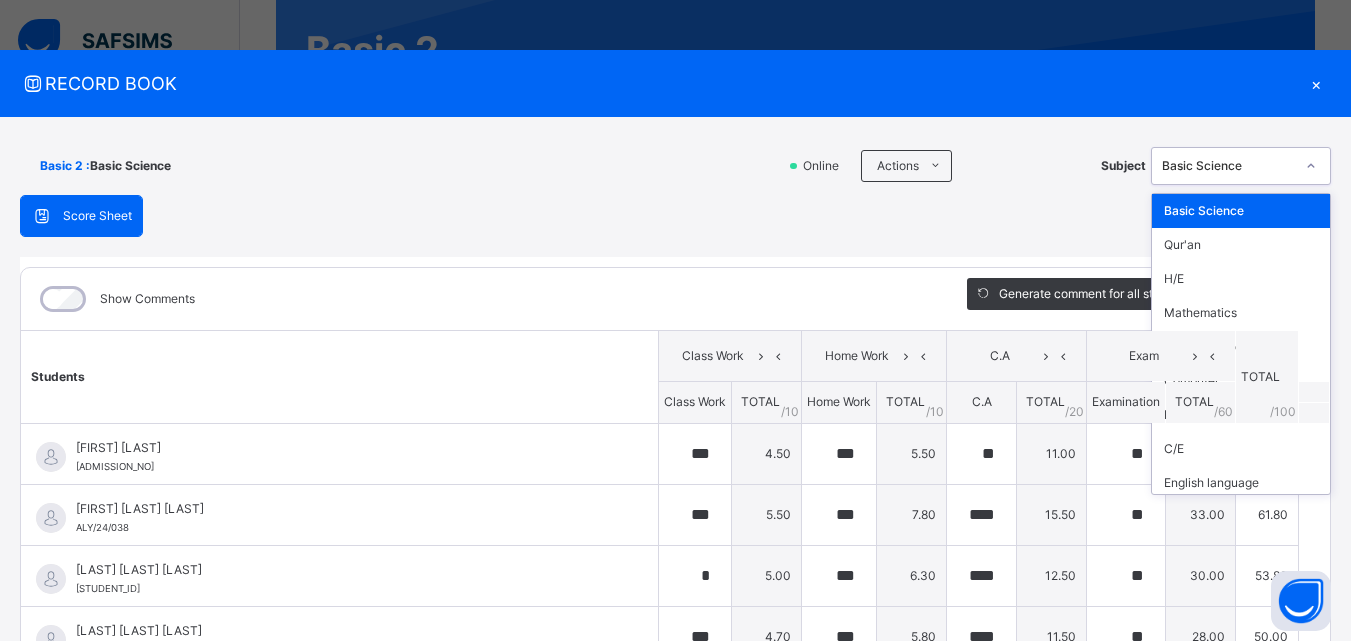click 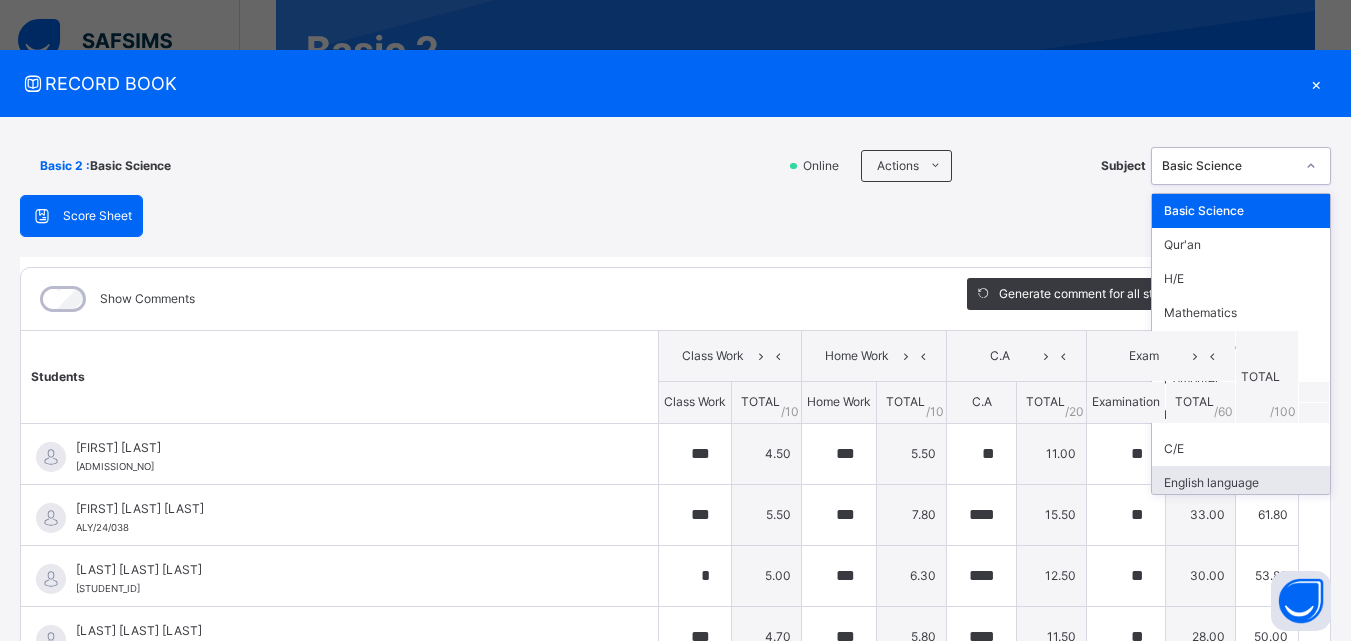 click on "English language" at bounding box center (1241, 483) 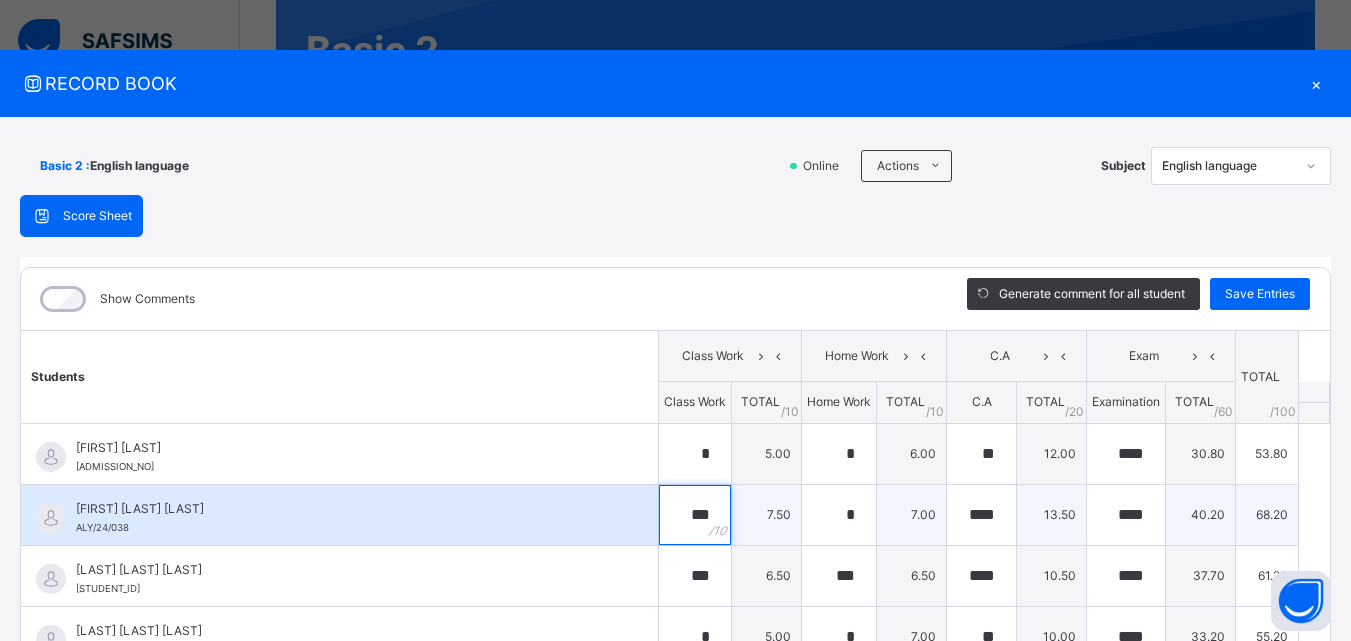 click on "***" at bounding box center [695, 515] 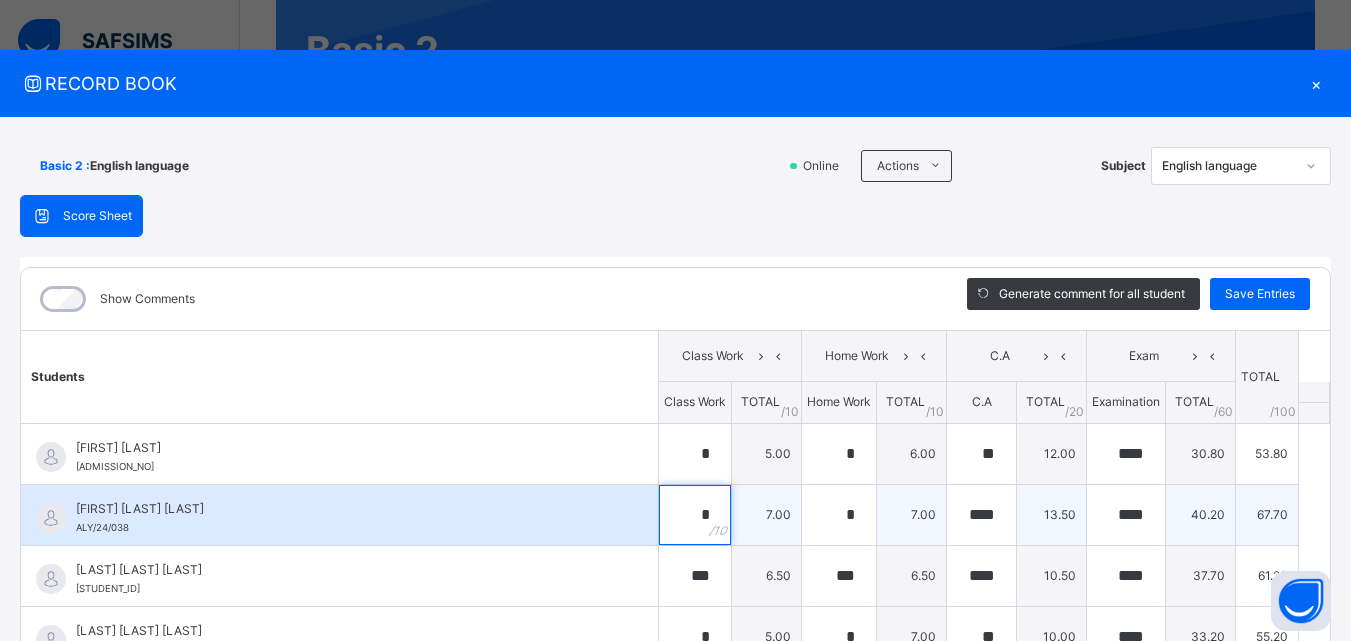 type on "*" 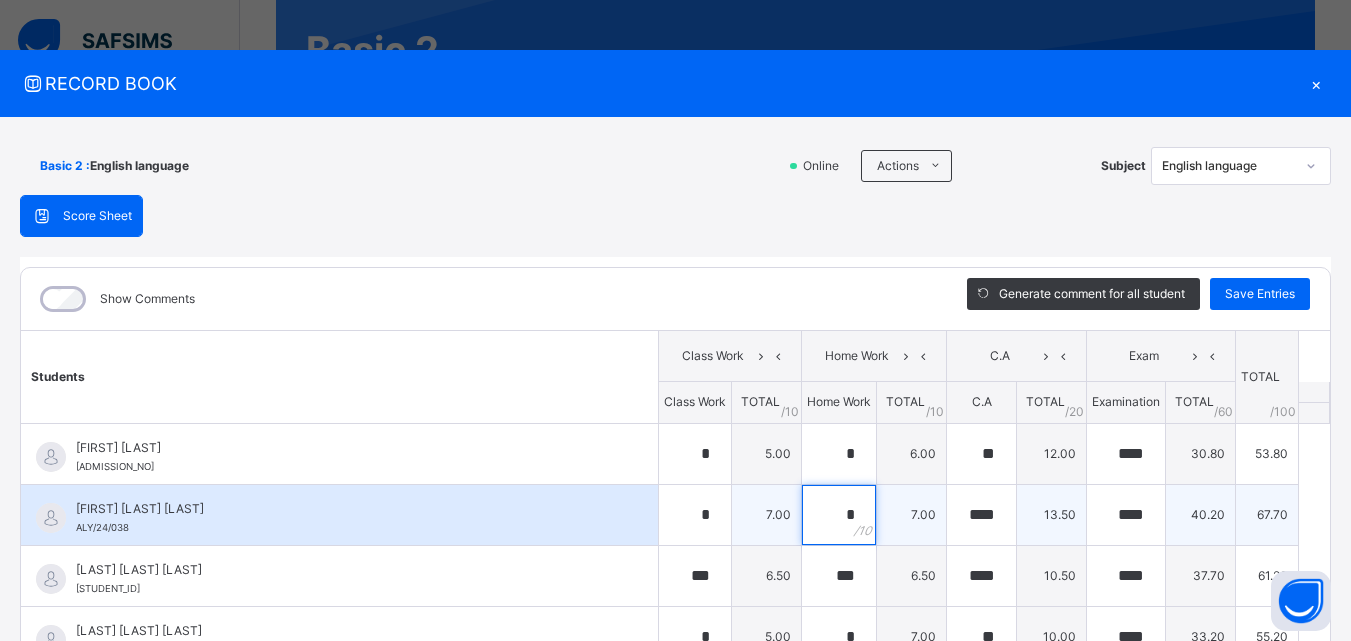 click on "*" at bounding box center (839, 515) 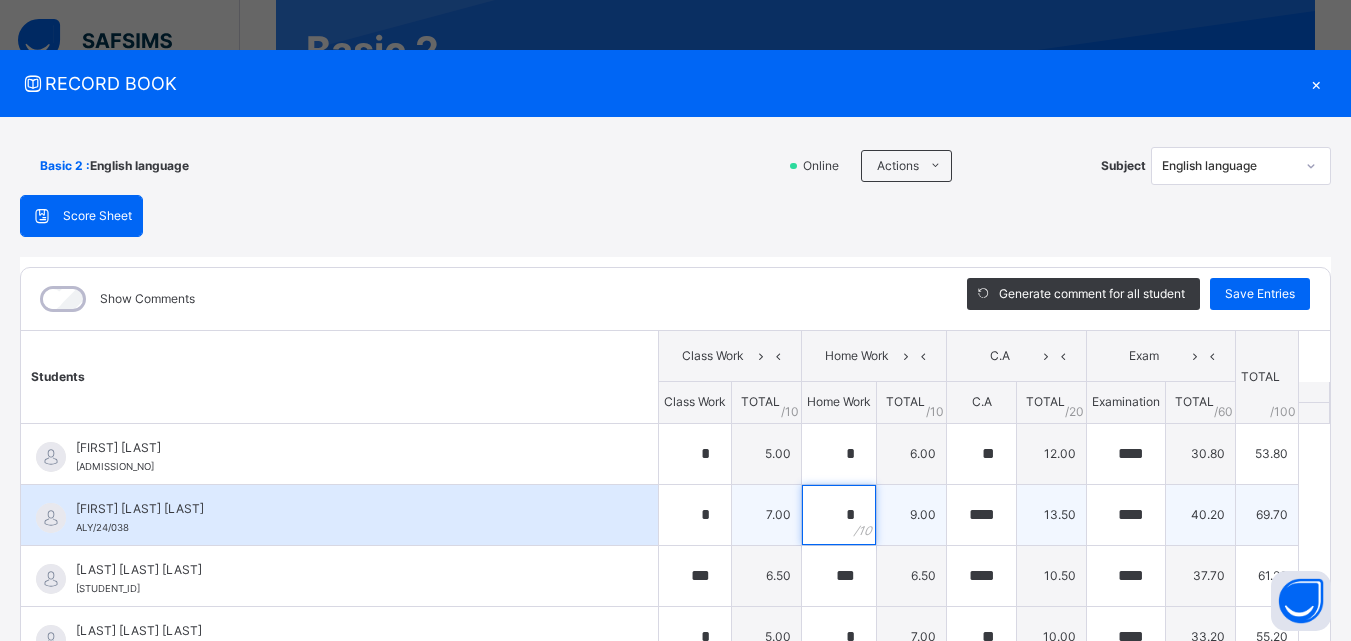 type on "*" 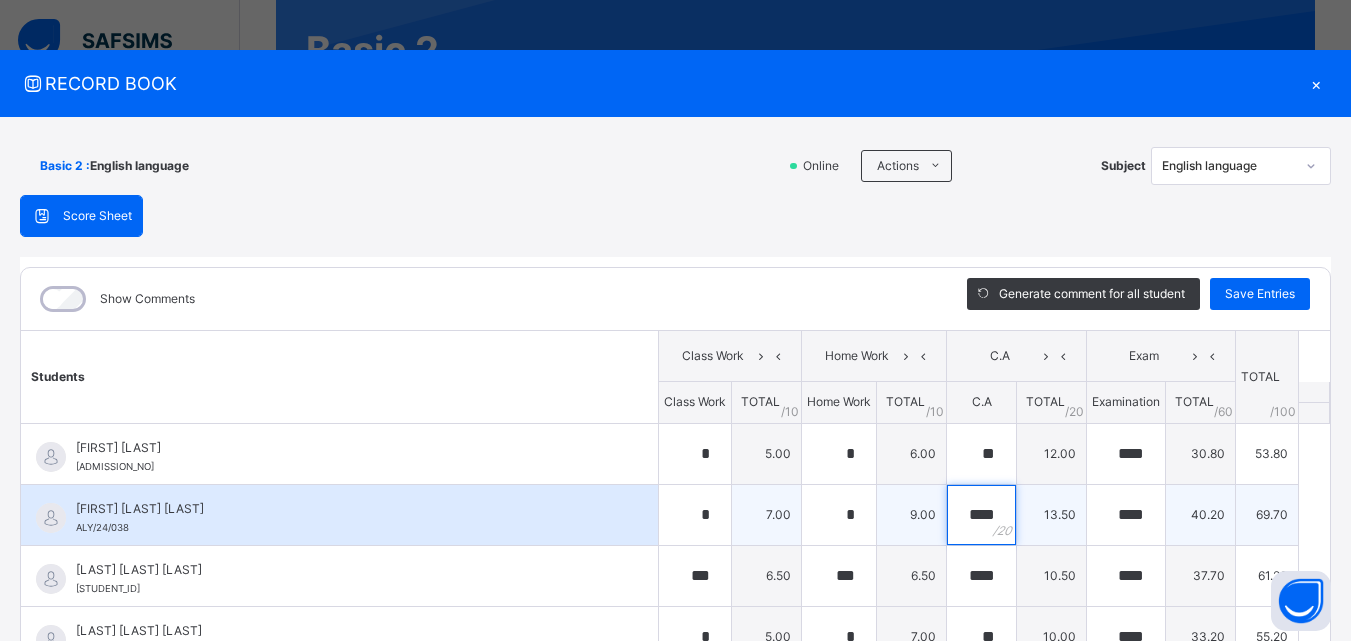 click on "****" at bounding box center (981, 515) 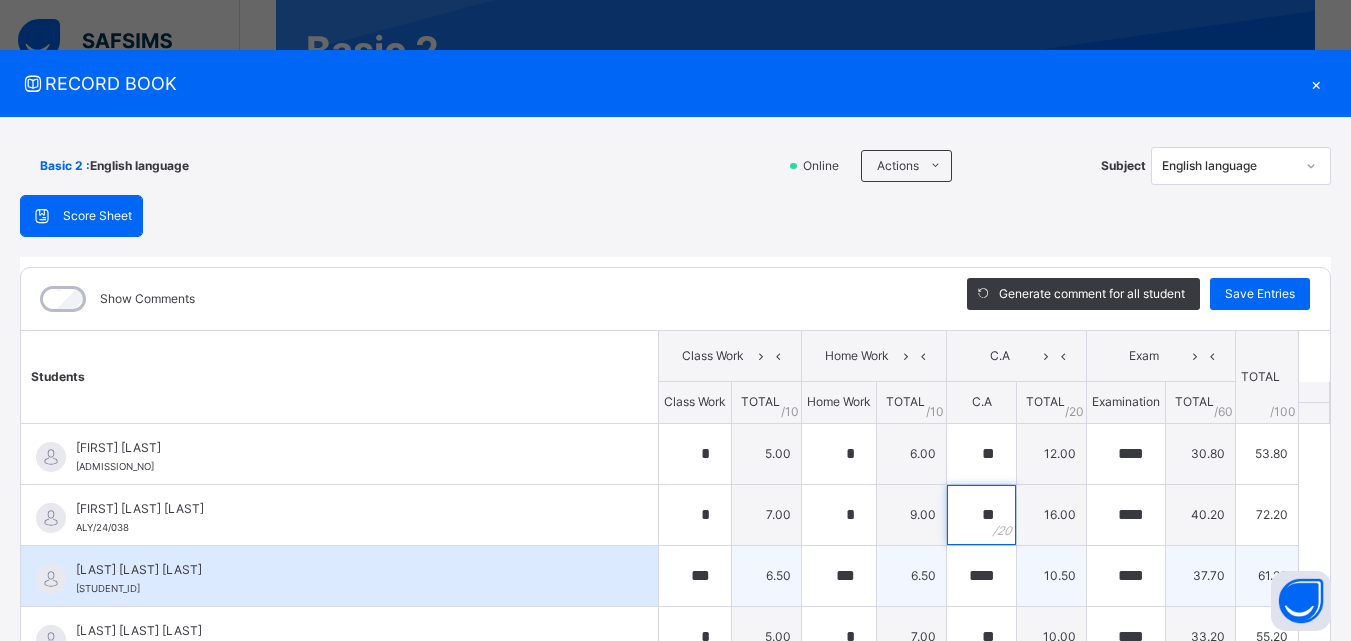 type on "**" 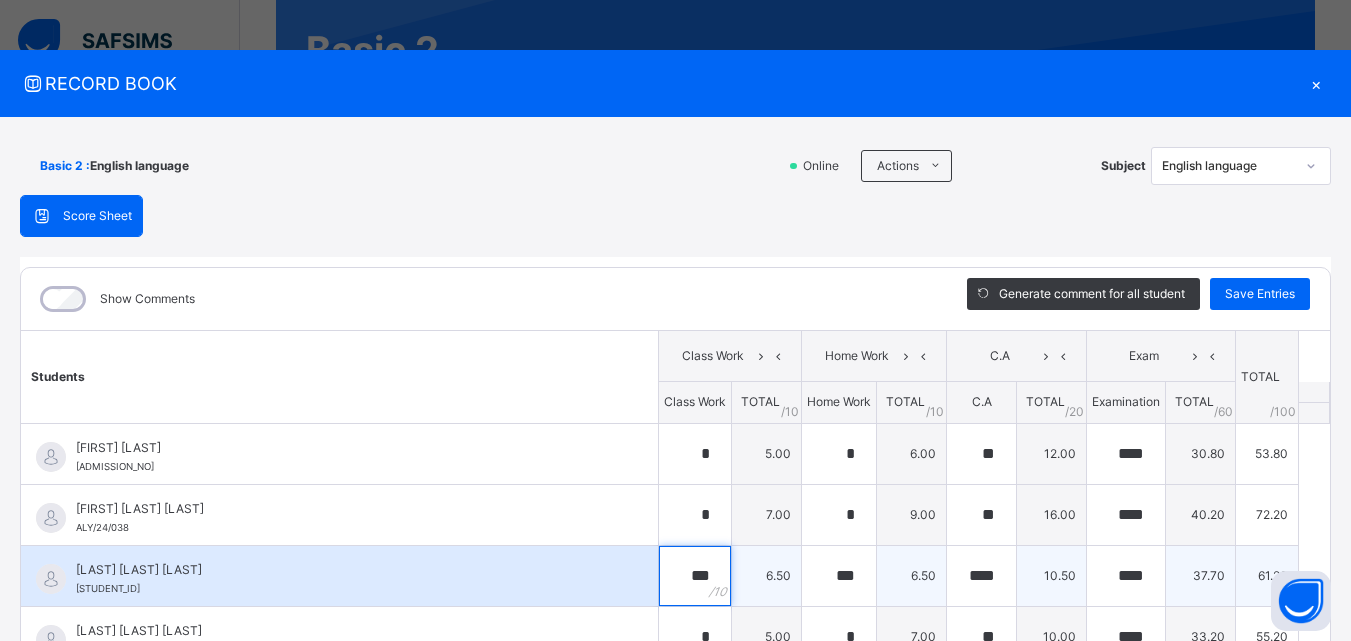click on "***" at bounding box center [695, 576] 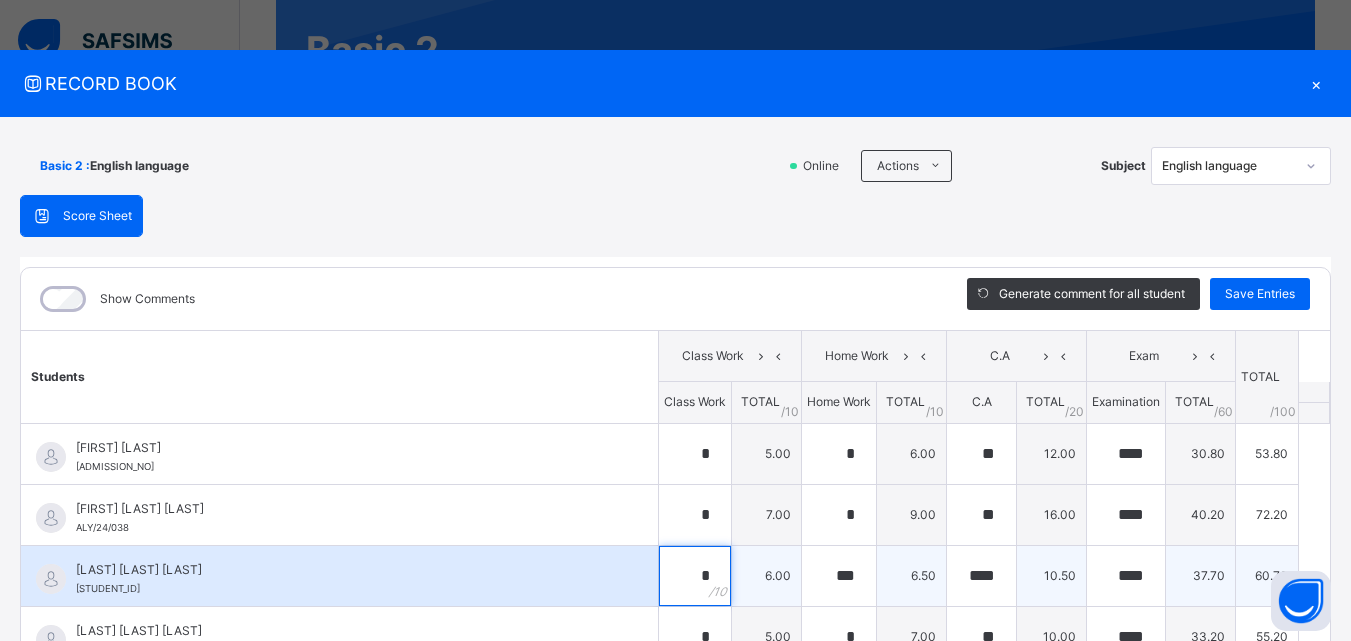 type on "*" 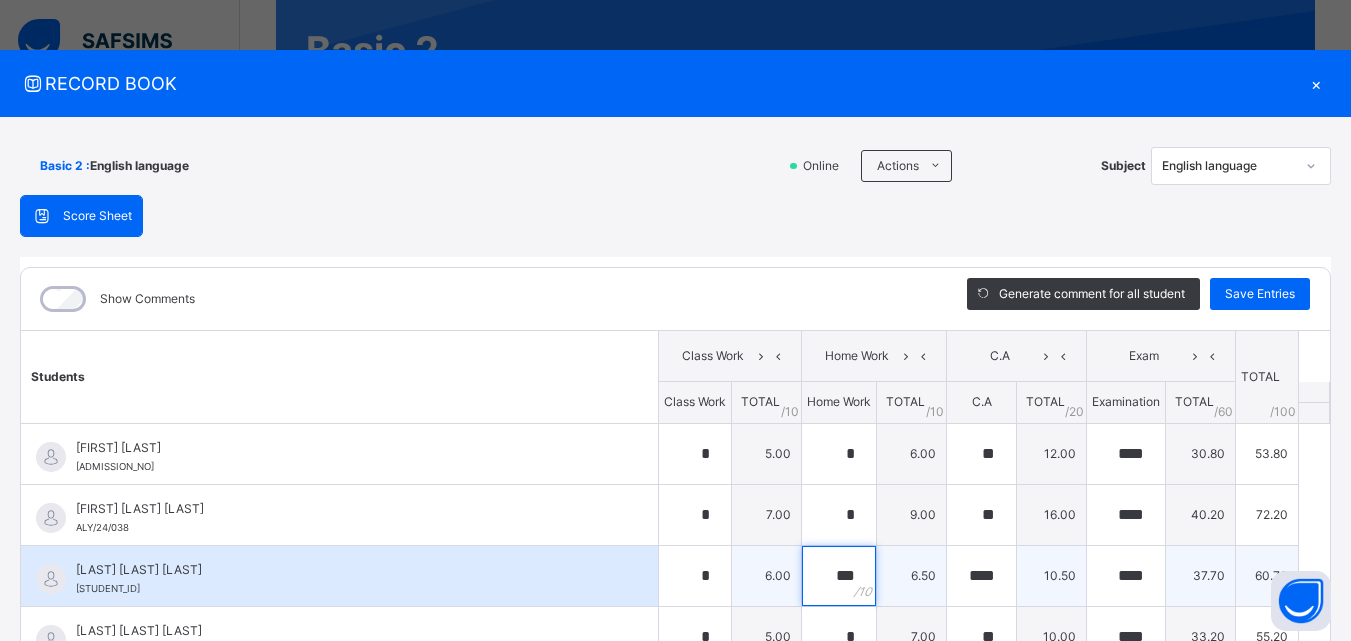 click on "***" at bounding box center (839, 576) 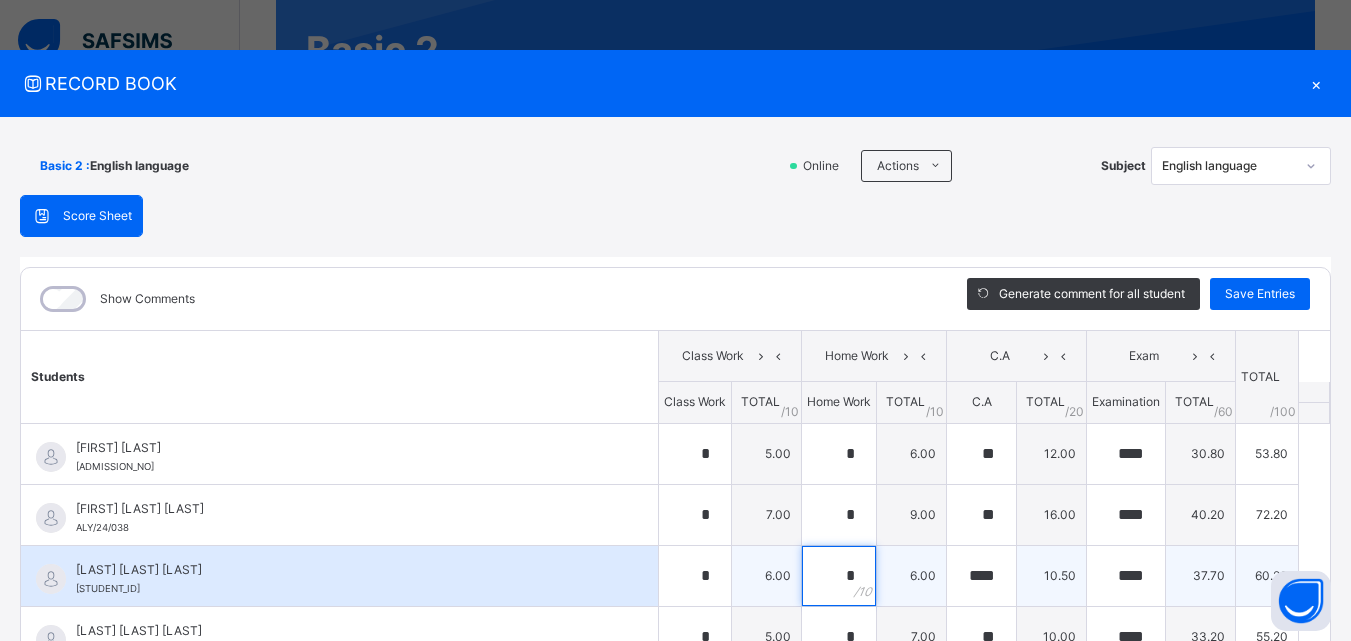 type on "*" 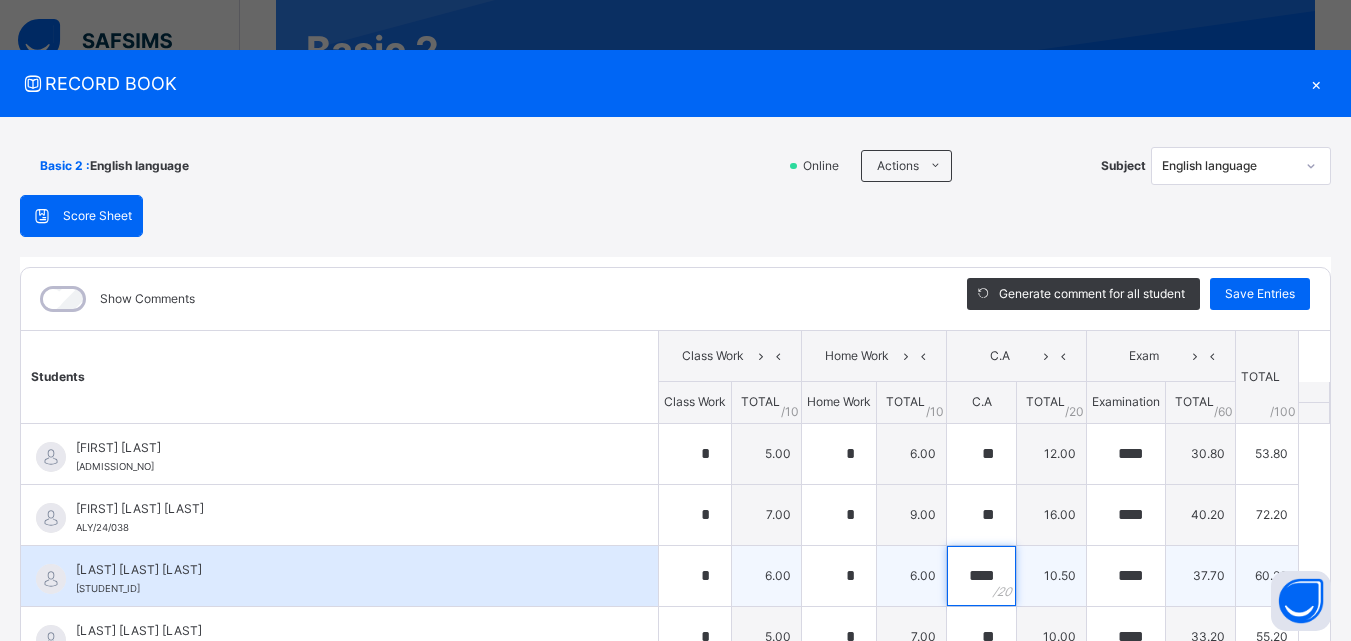 click on "****" at bounding box center (981, 576) 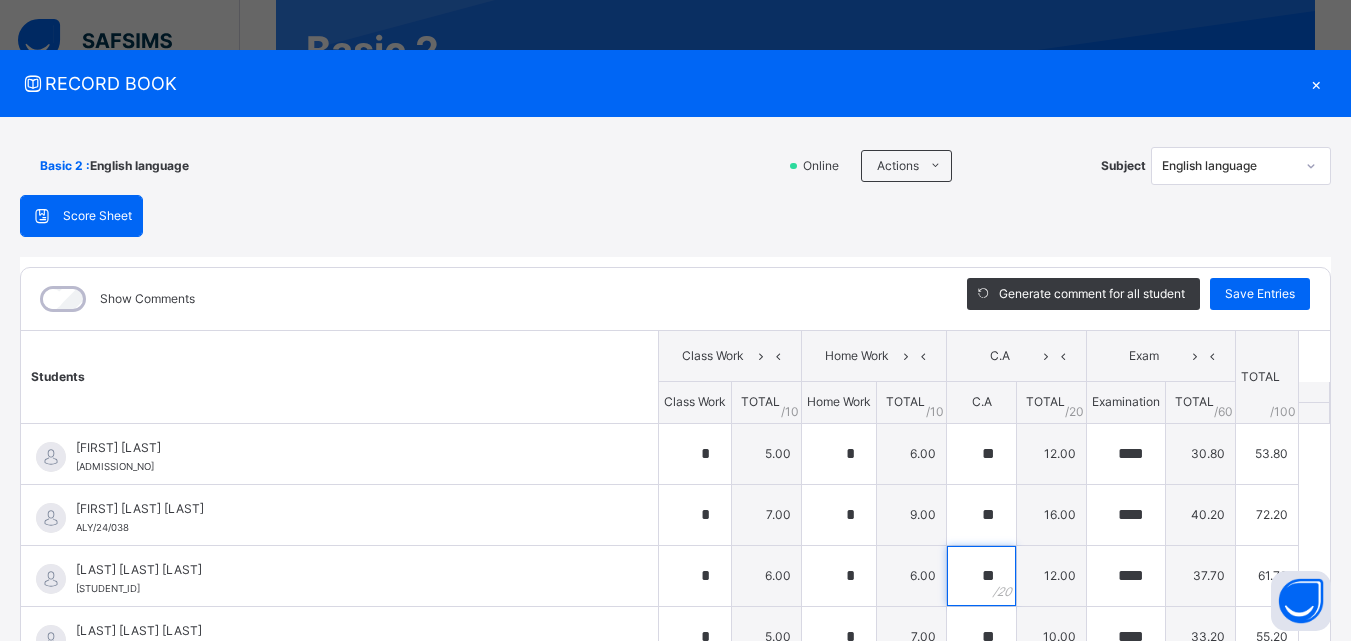 scroll, scrollTop: 169, scrollLeft: 0, axis: vertical 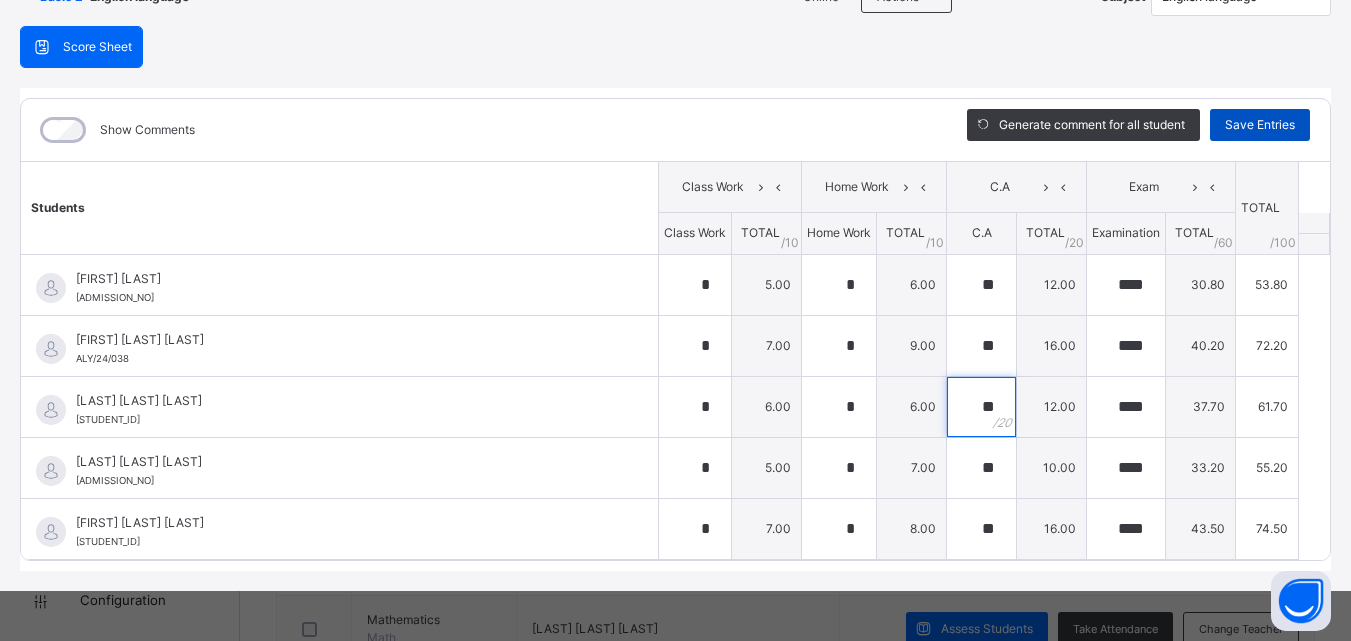 type on "**" 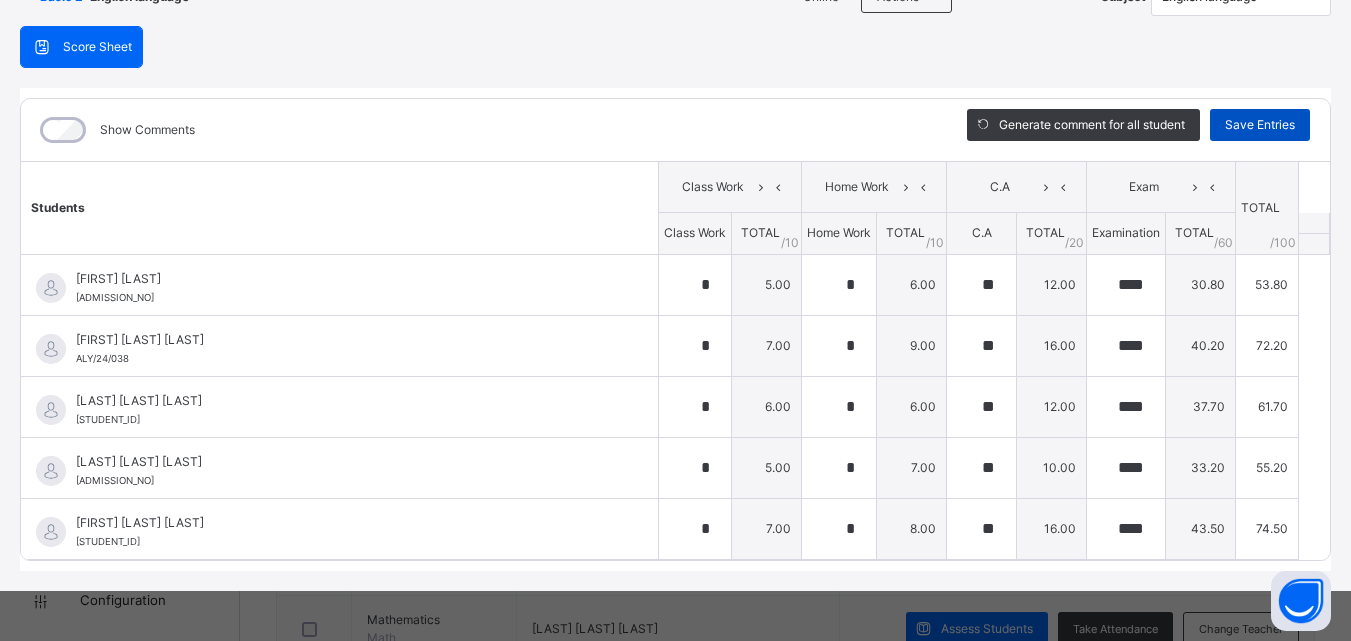 click on "Save Entries" at bounding box center [1260, 125] 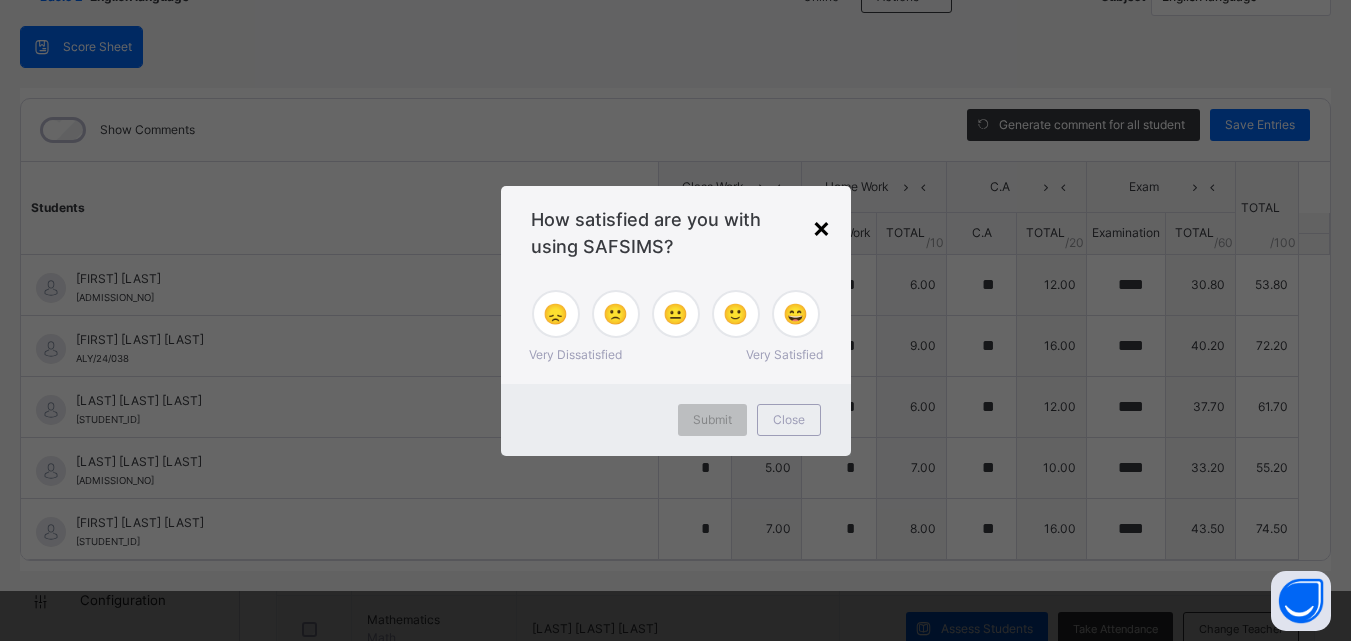 click on "×" at bounding box center (821, 227) 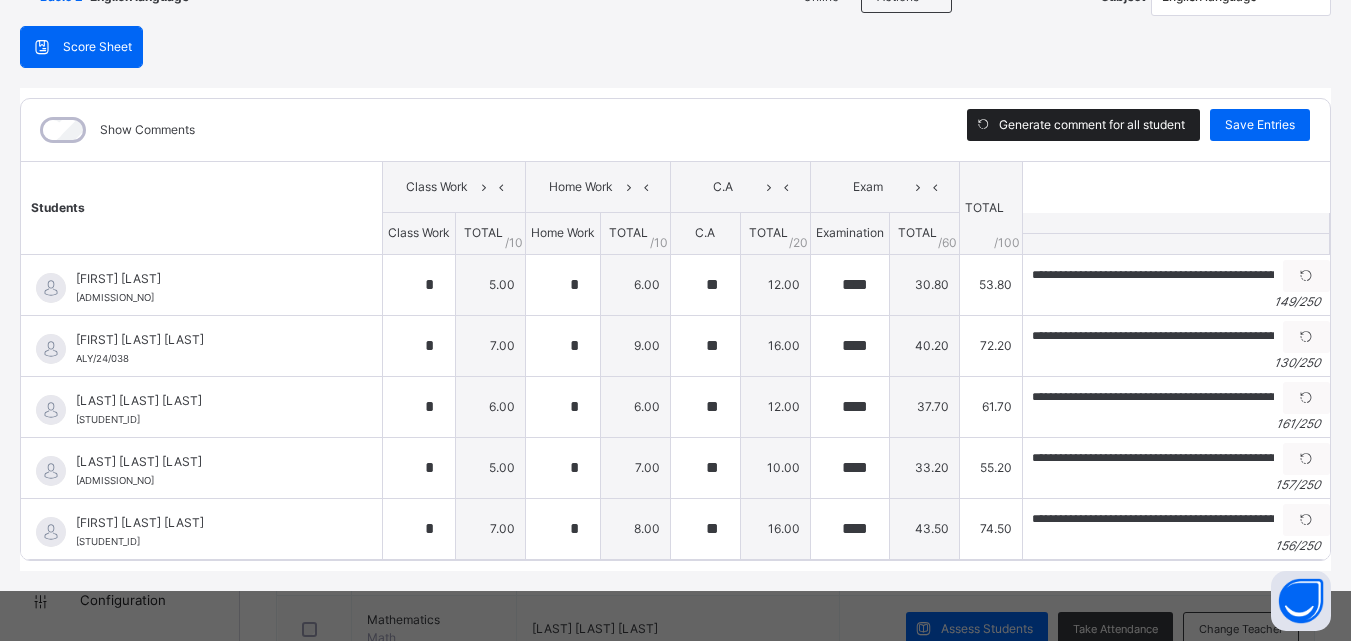 click on "Generate comment for all student" at bounding box center [1092, 125] 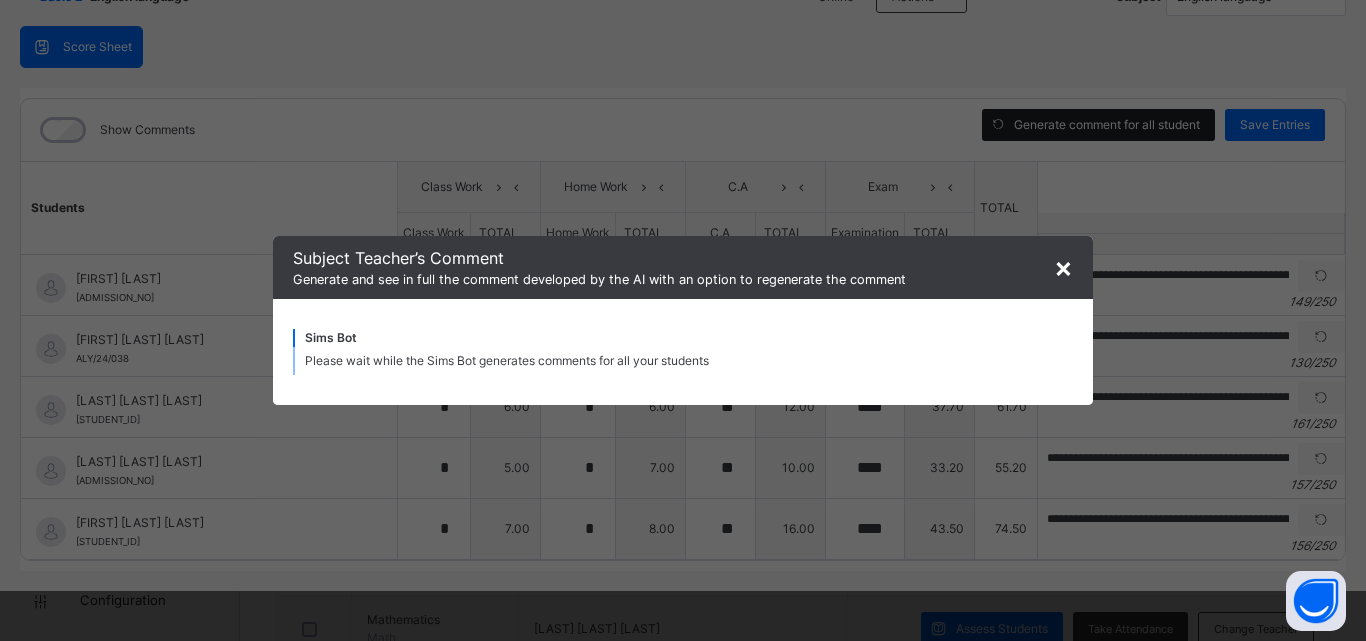 type on "**********" 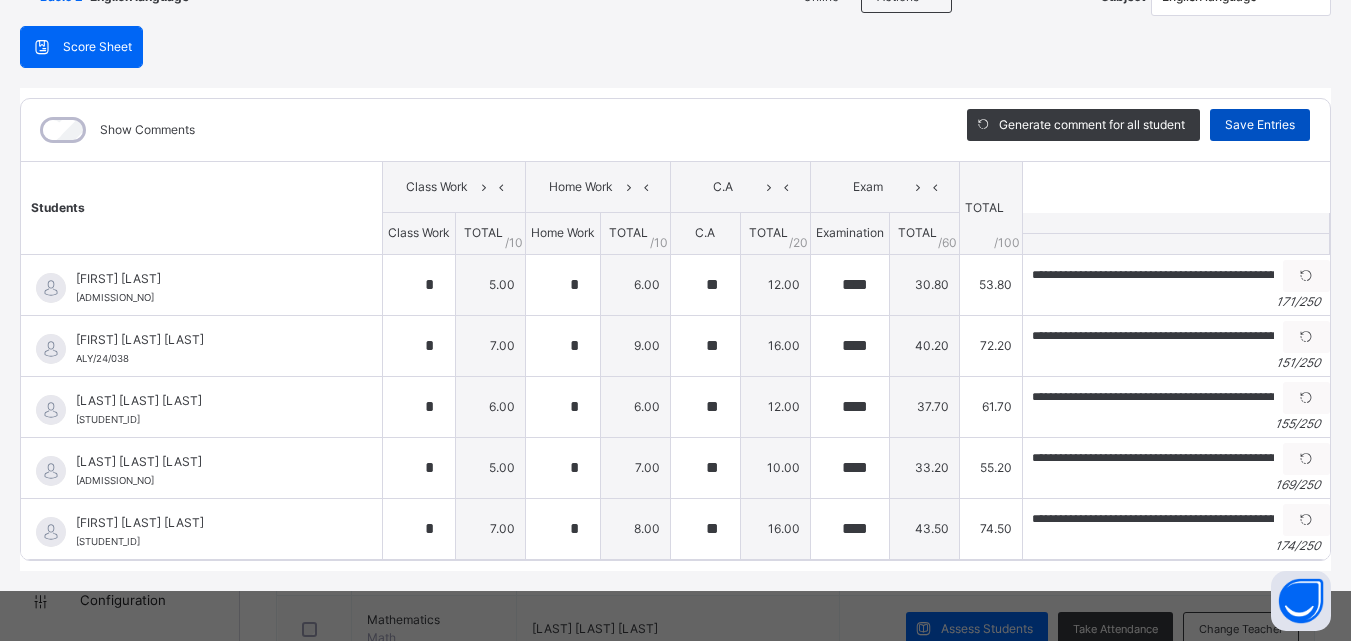 click on "Save Entries" at bounding box center [1260, 125] 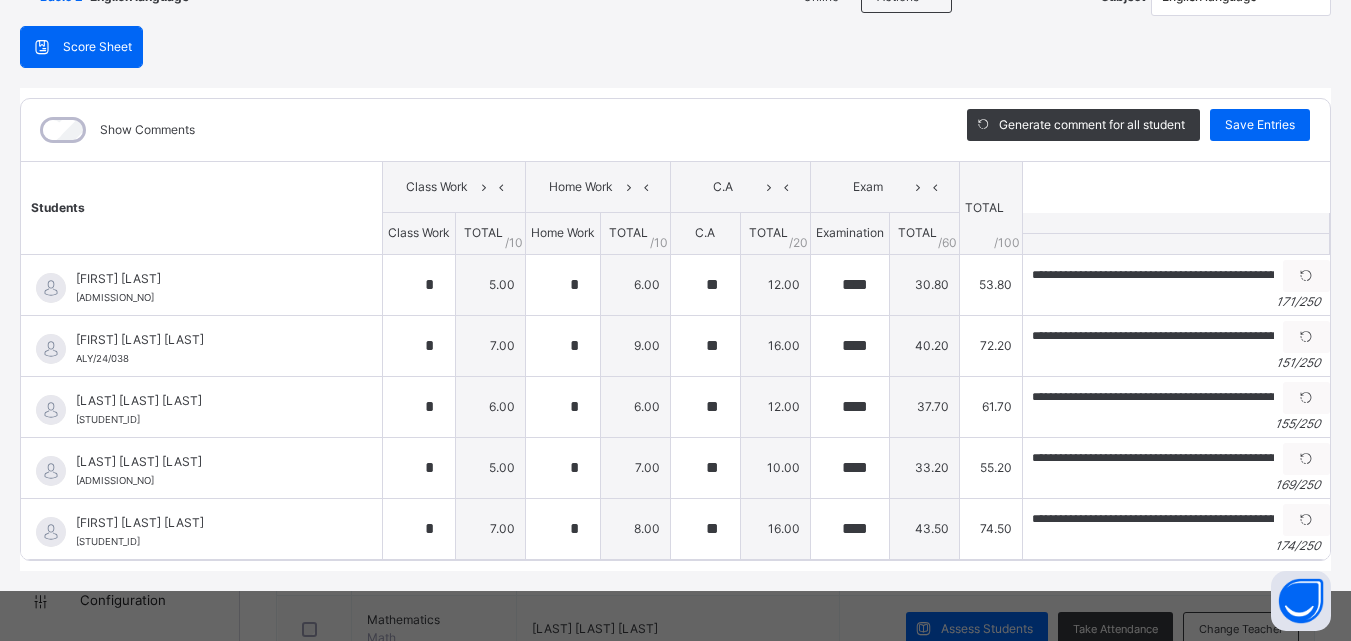 scroll, scrollTop: 0, scrollLeft: 0, axis: both 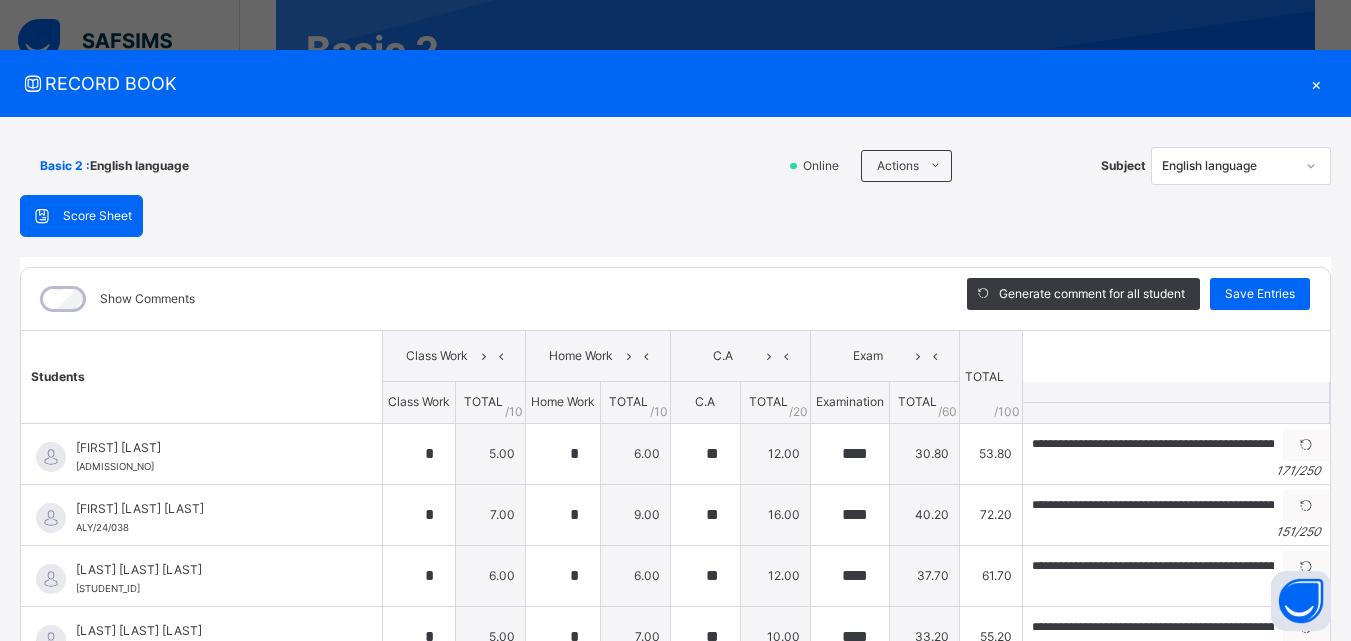 click 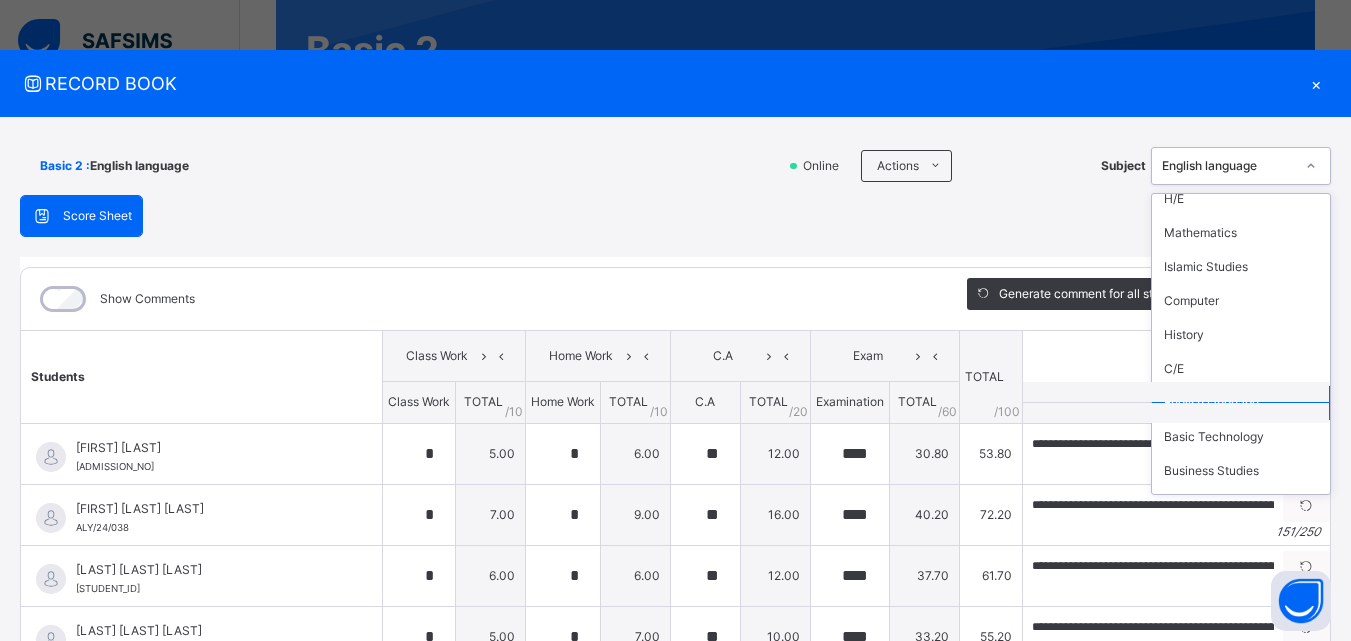 scroll, scrollTop: 210, scrollLeft: 0, axis: vertical 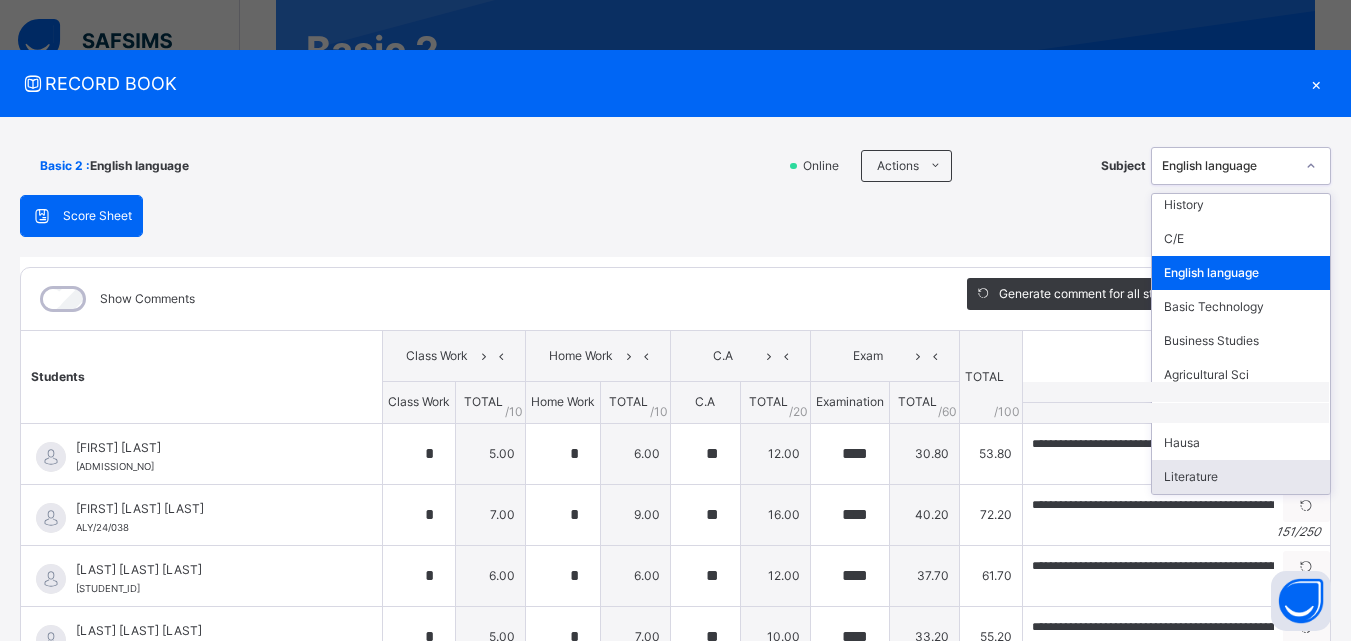 click on "Literature" at bounding box center [1241, 477] 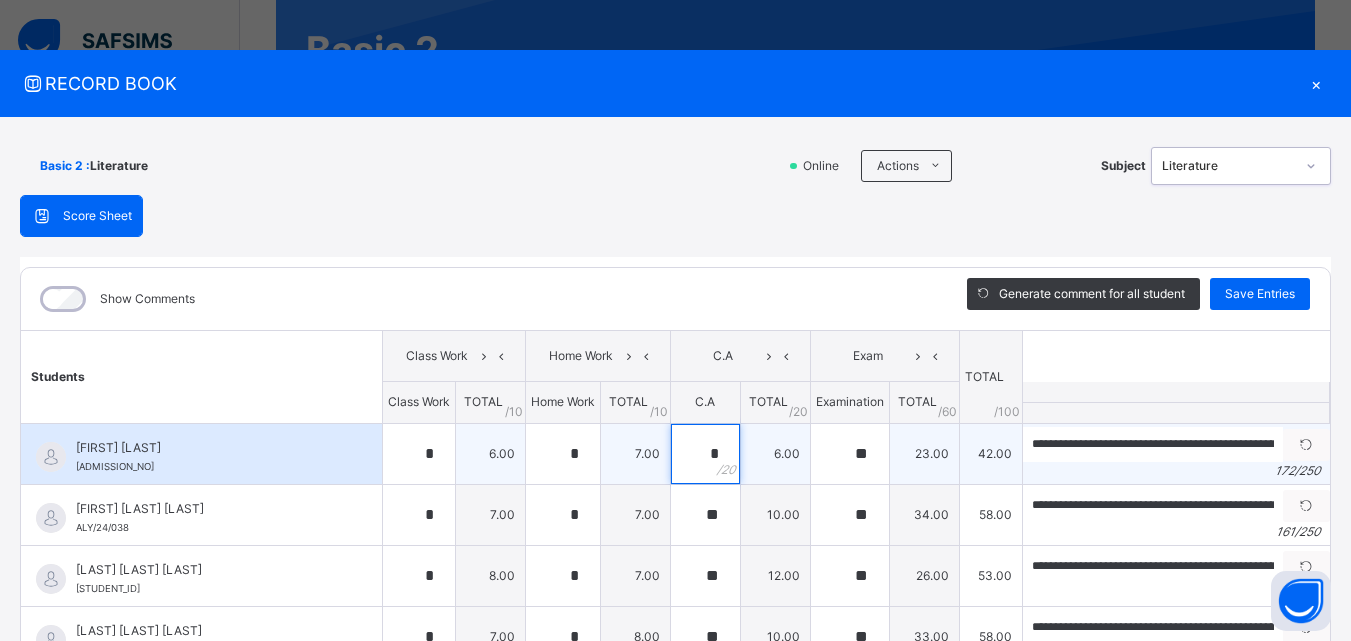 click on "*" at bounding box center (705, 454) 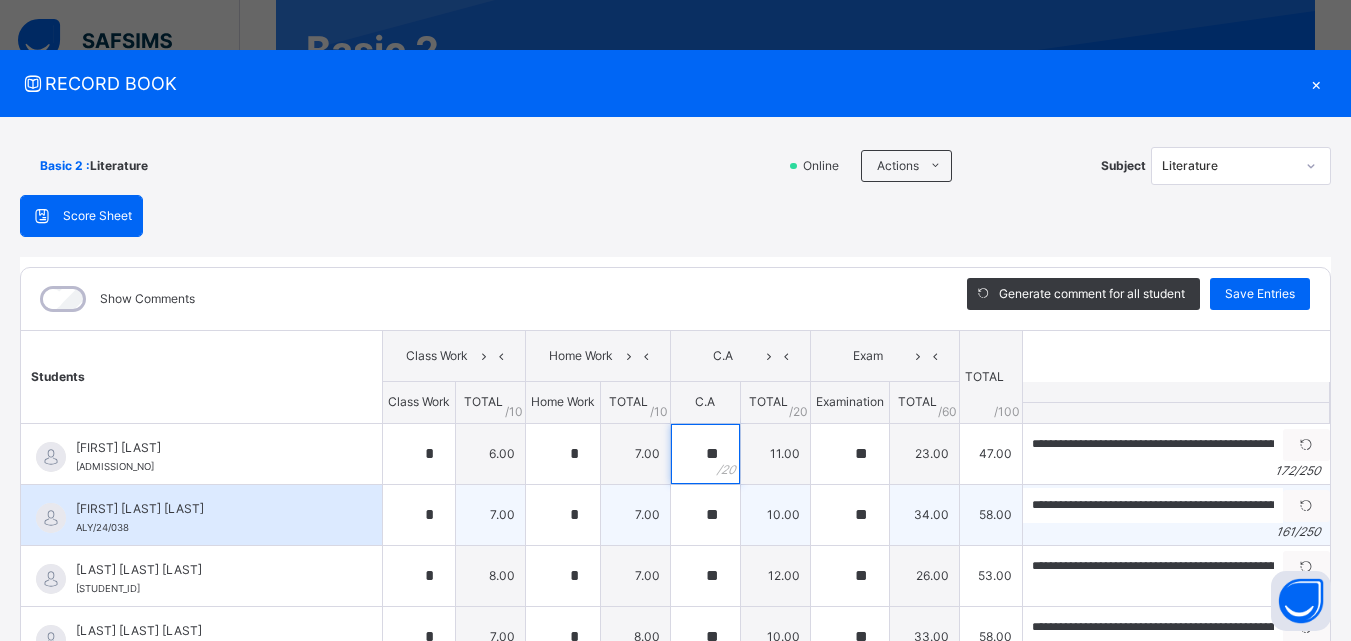 type on "**" 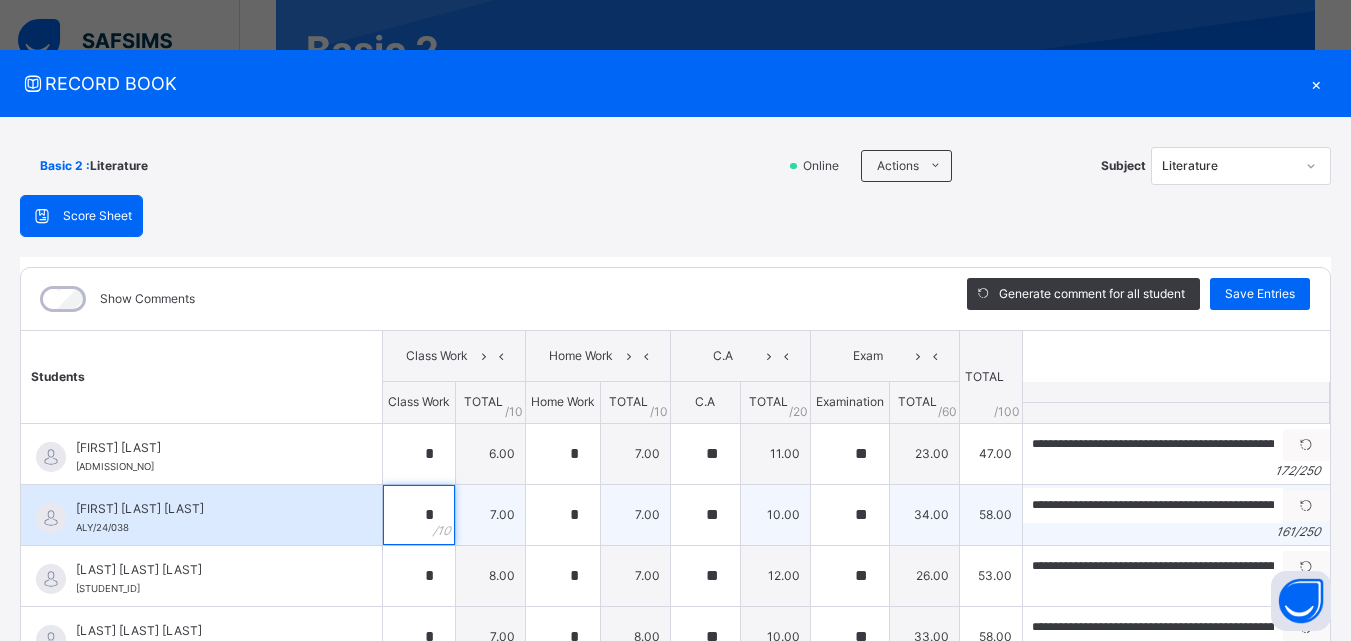 click on "*" at bounding box center [419, 515] 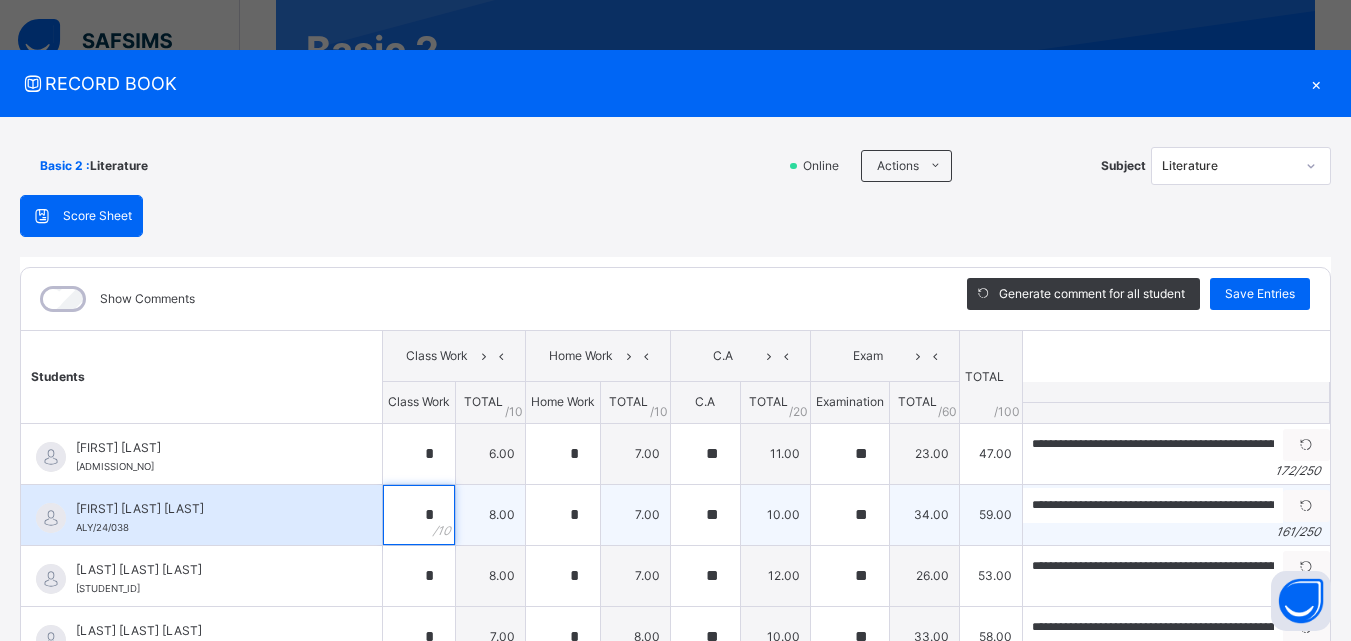 type on "*" 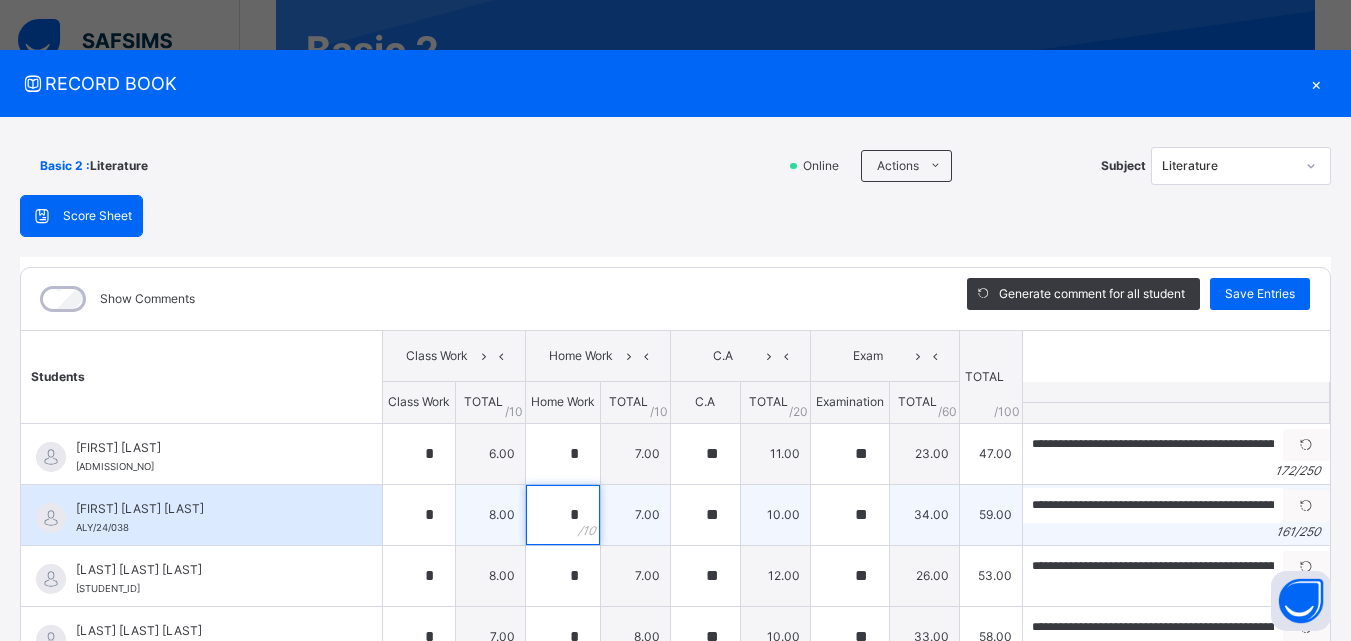 click on "*" at bounding box center [563, 515] 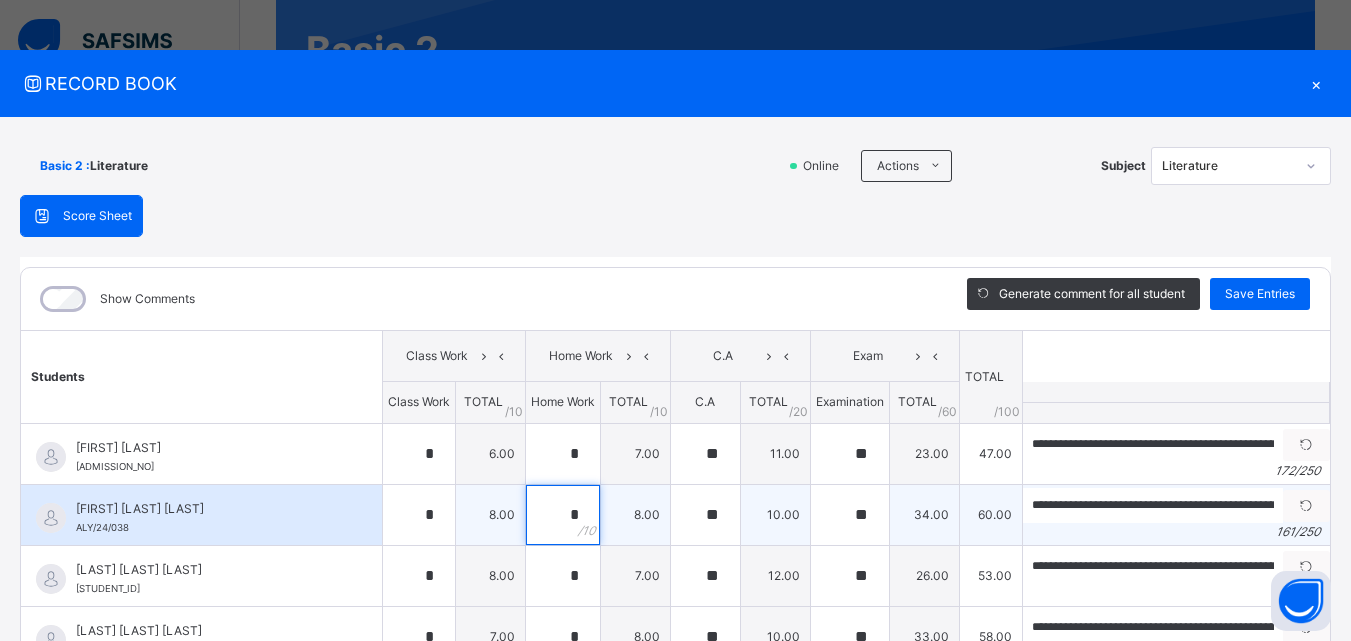 type on "*" 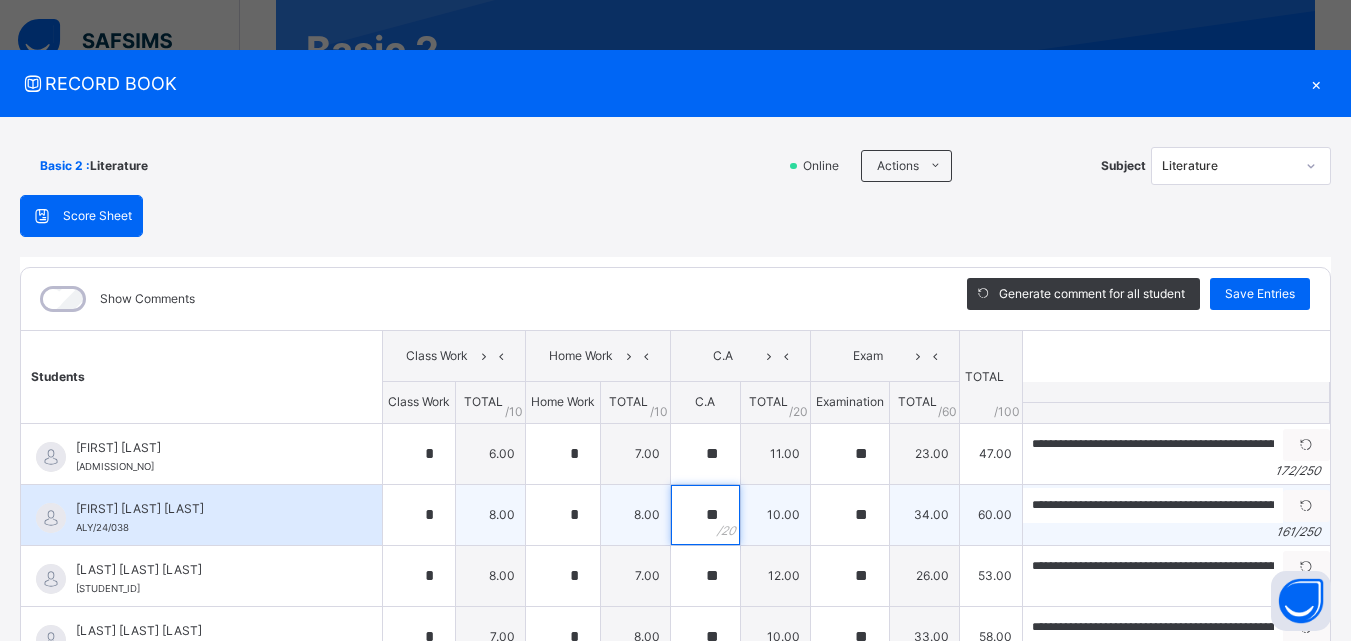 click on "**" at bounding box center (705, 515) 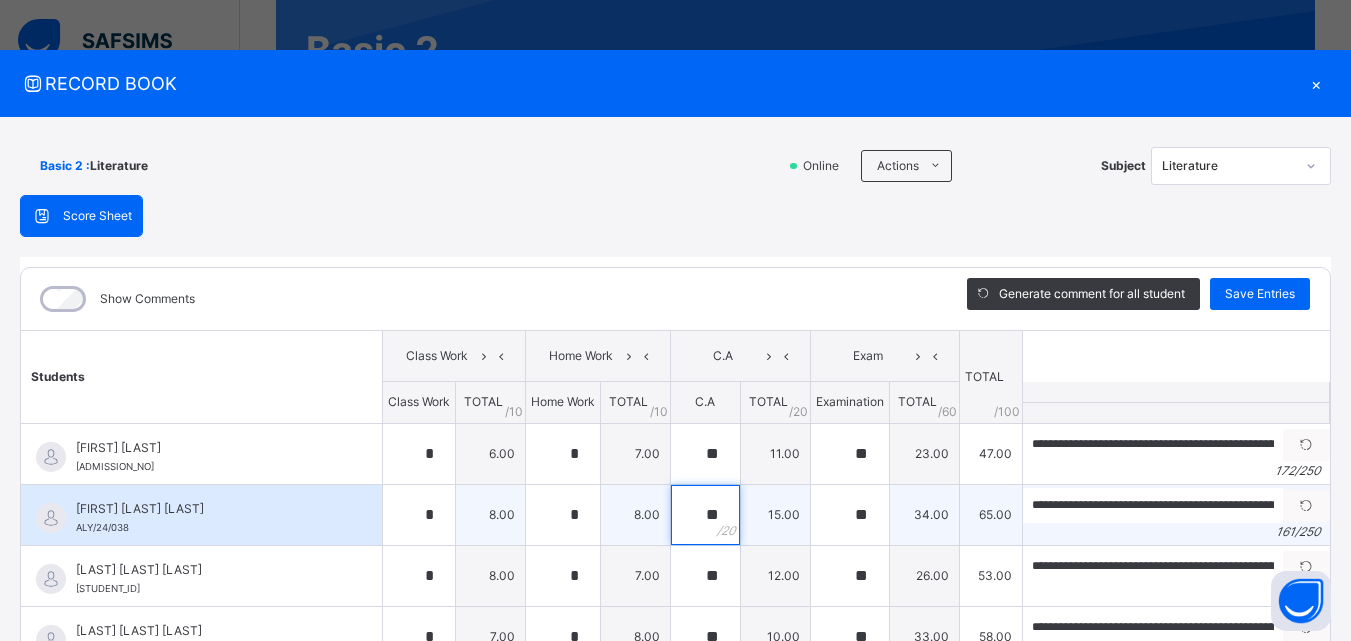 type on "**" 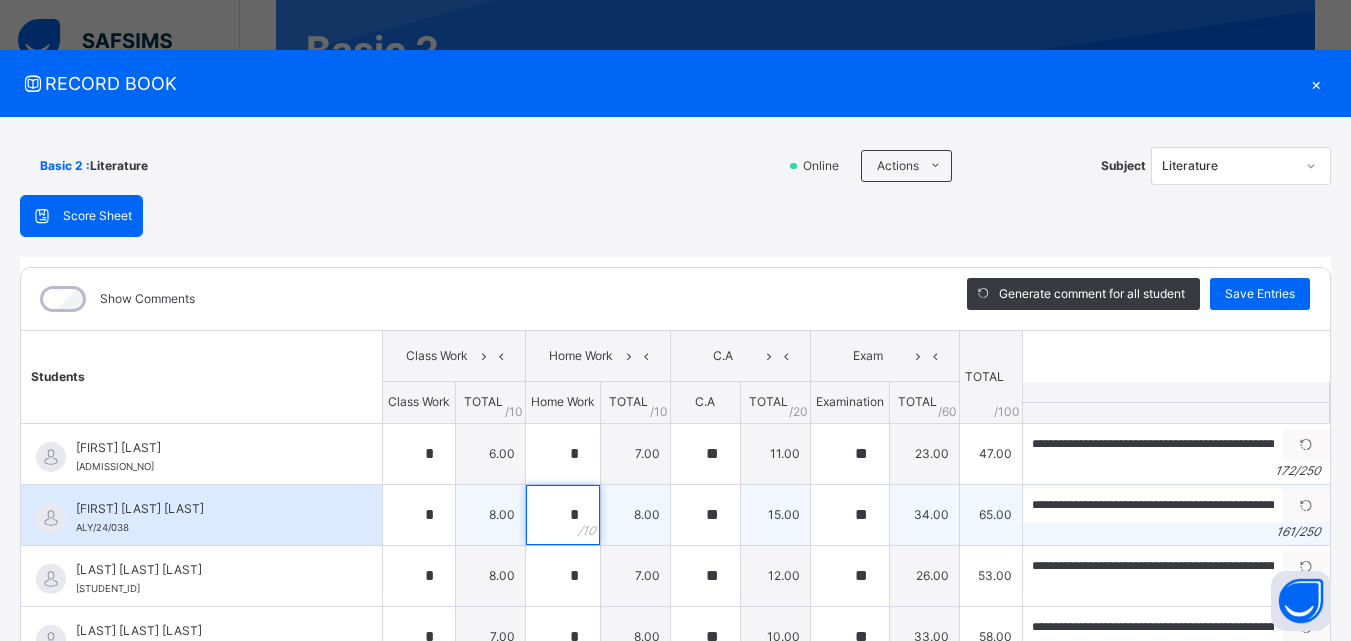 click on "*" at bounding box center [563, 515] 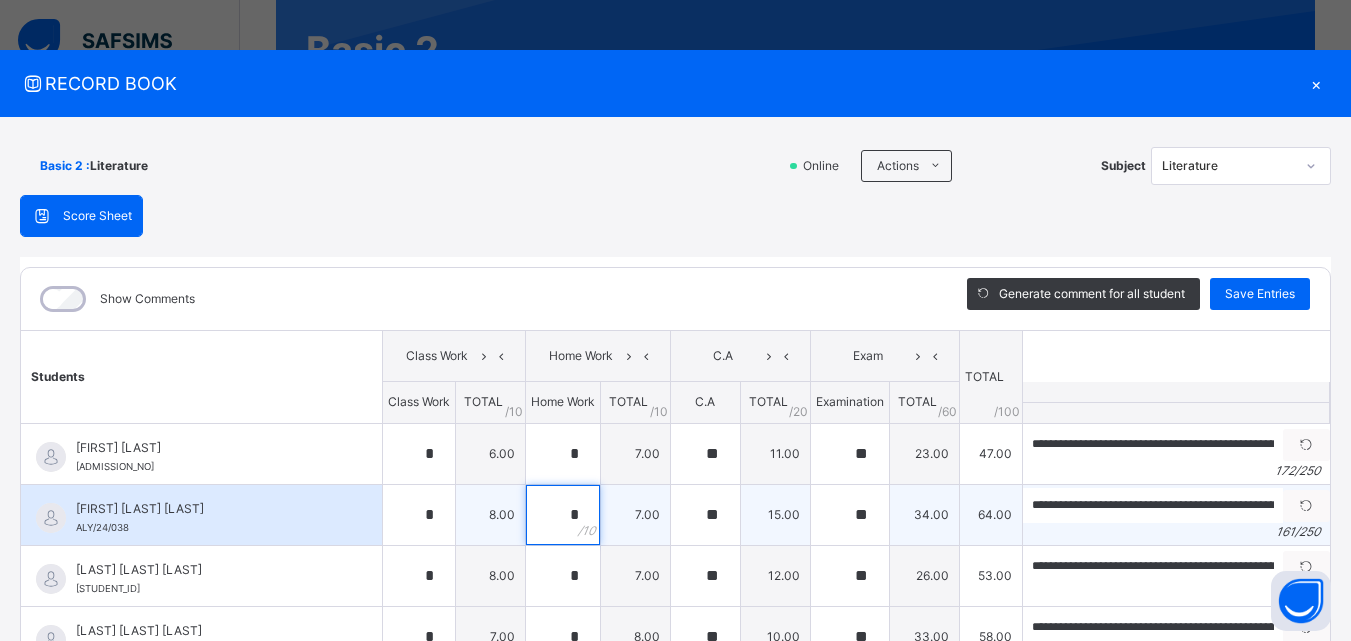 type on "*" 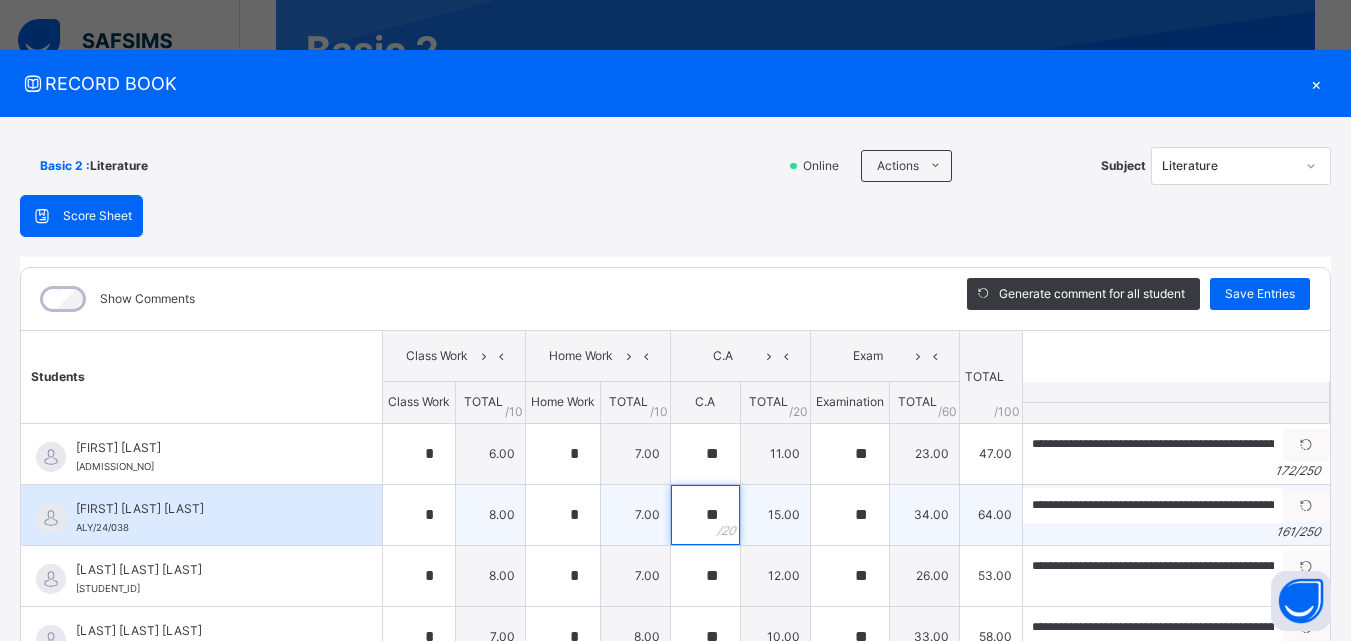 click on "**" at bounding box center [705, 515] 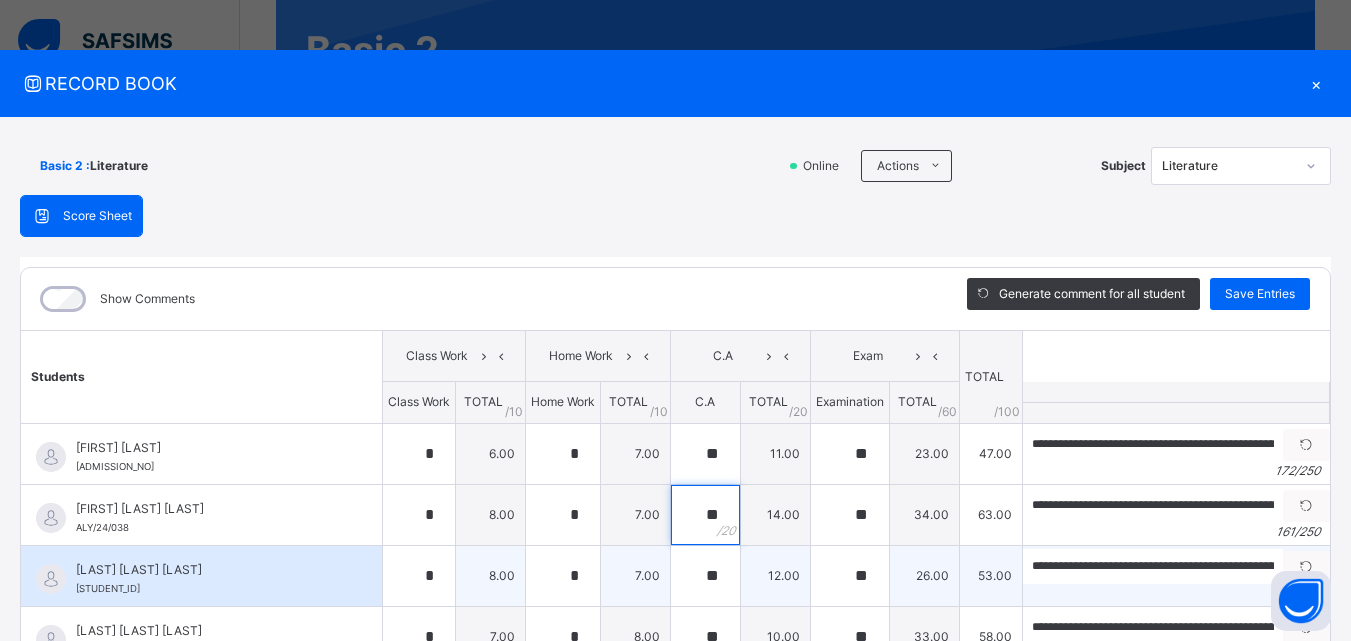 type on "**" 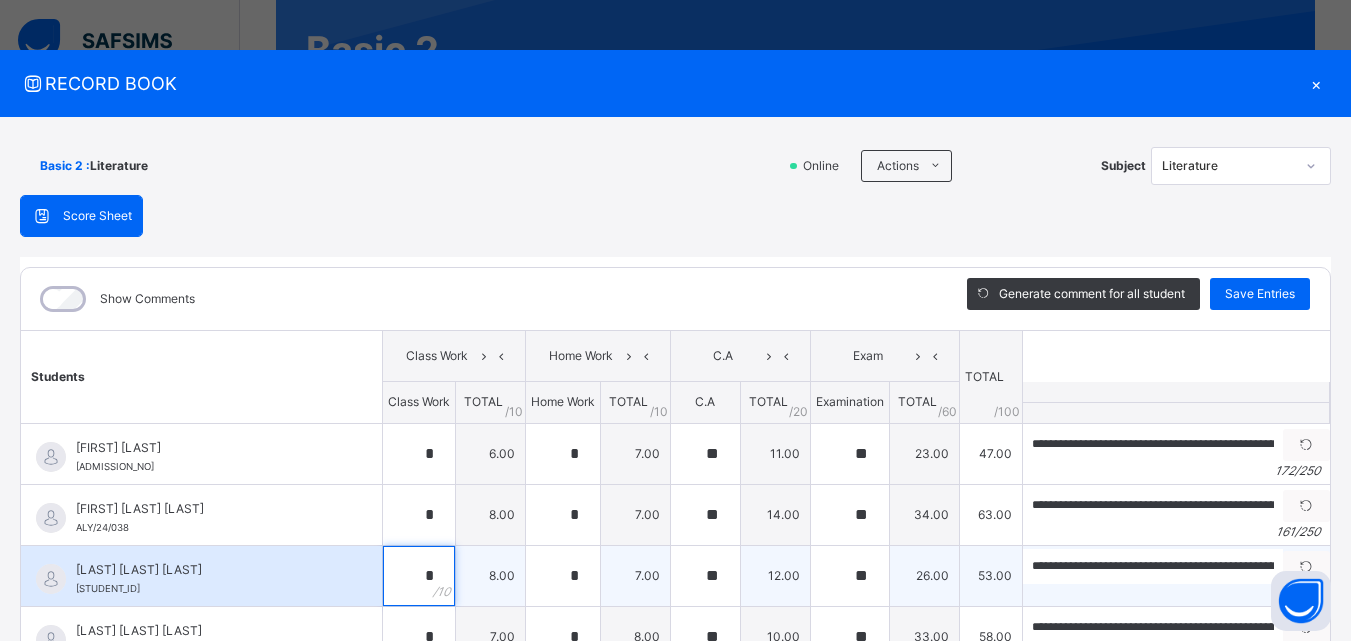 click on "*" at bounding box center [419, 576] 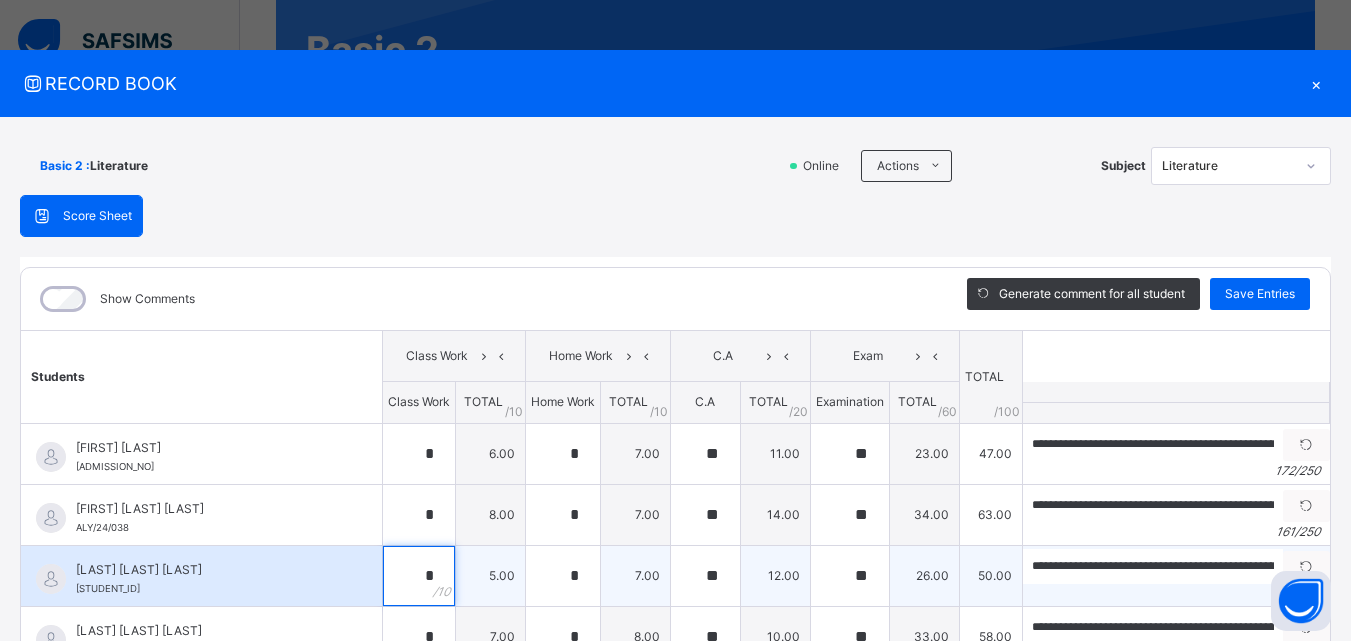 type on "*" 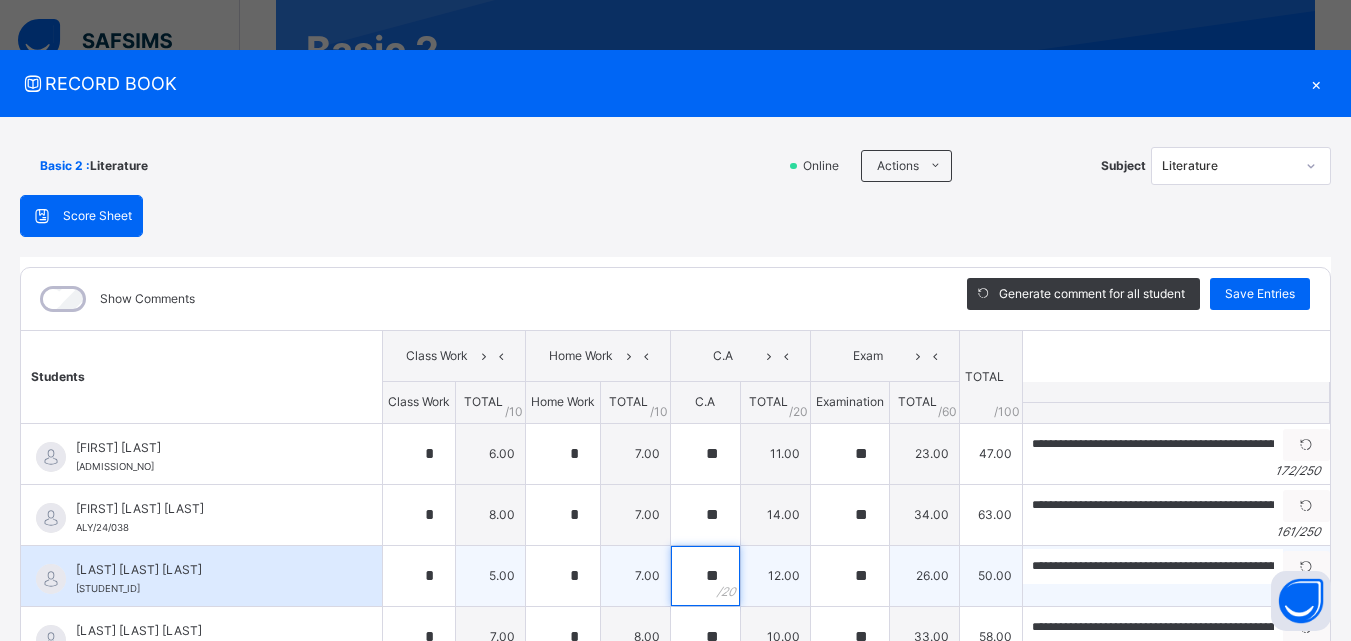 click on "**" at bounding box center (705, 576) 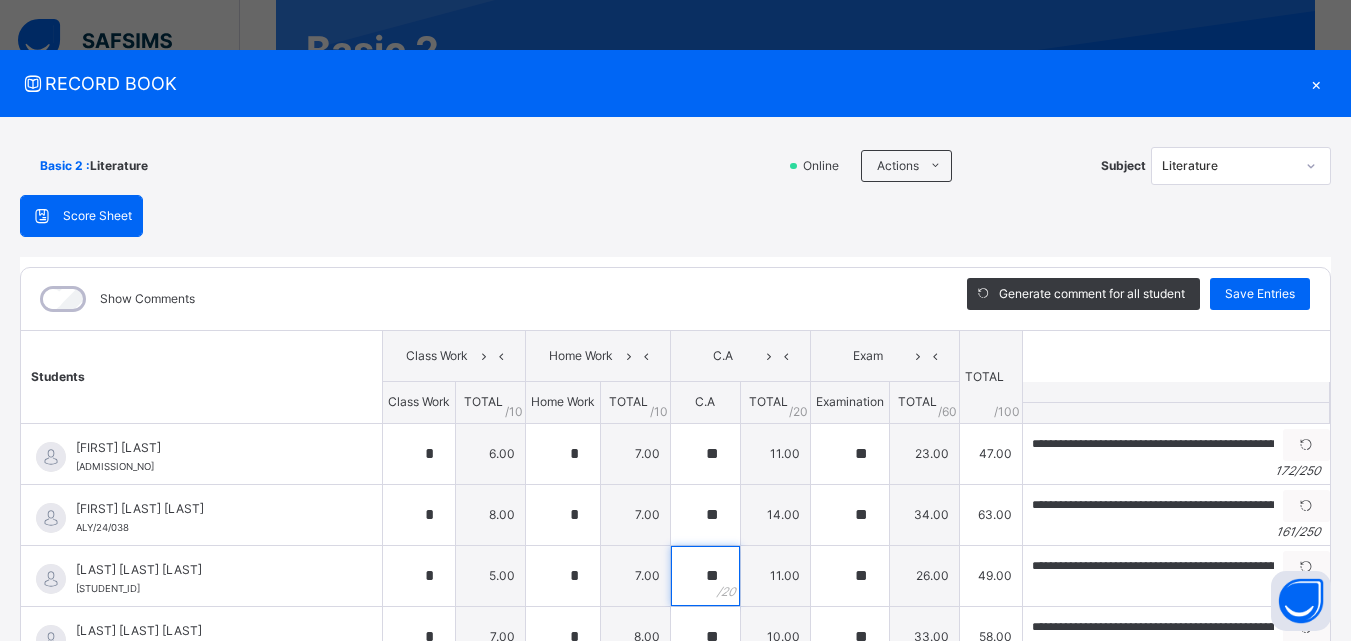 scroll, scrollTop: 184, scrollLeft: 0, axis: vertical 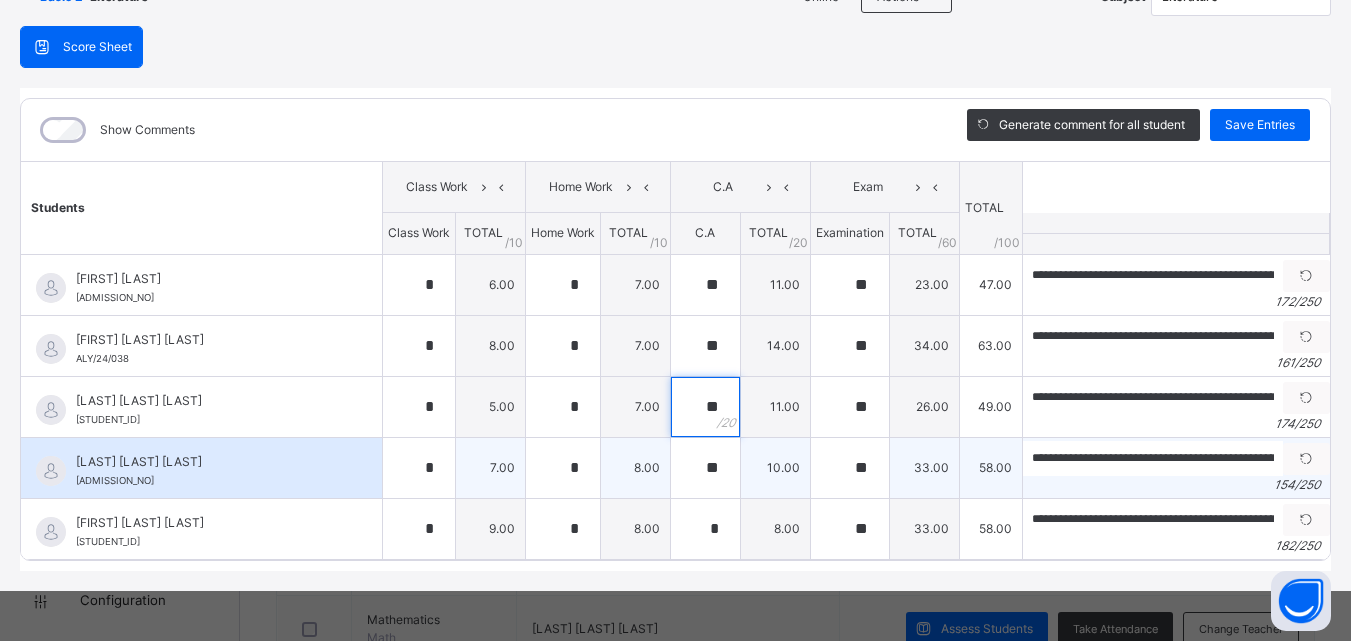 type on "**" 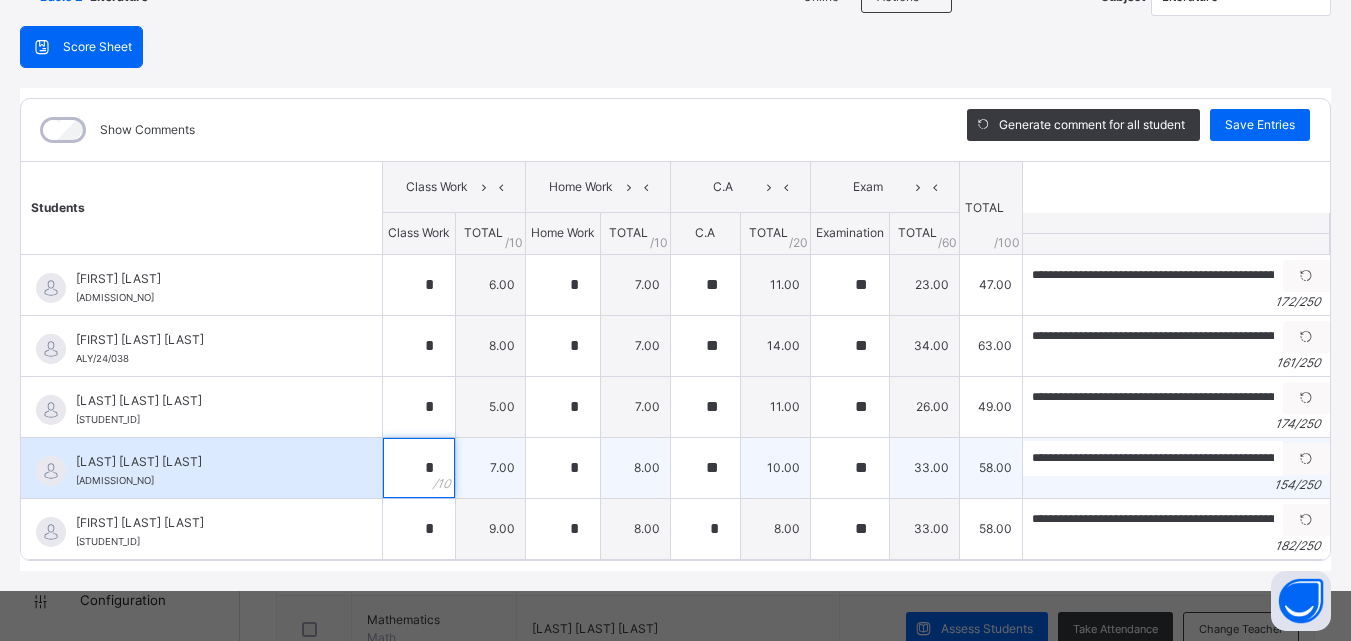 click on "*" at bounding box center [419, 468] 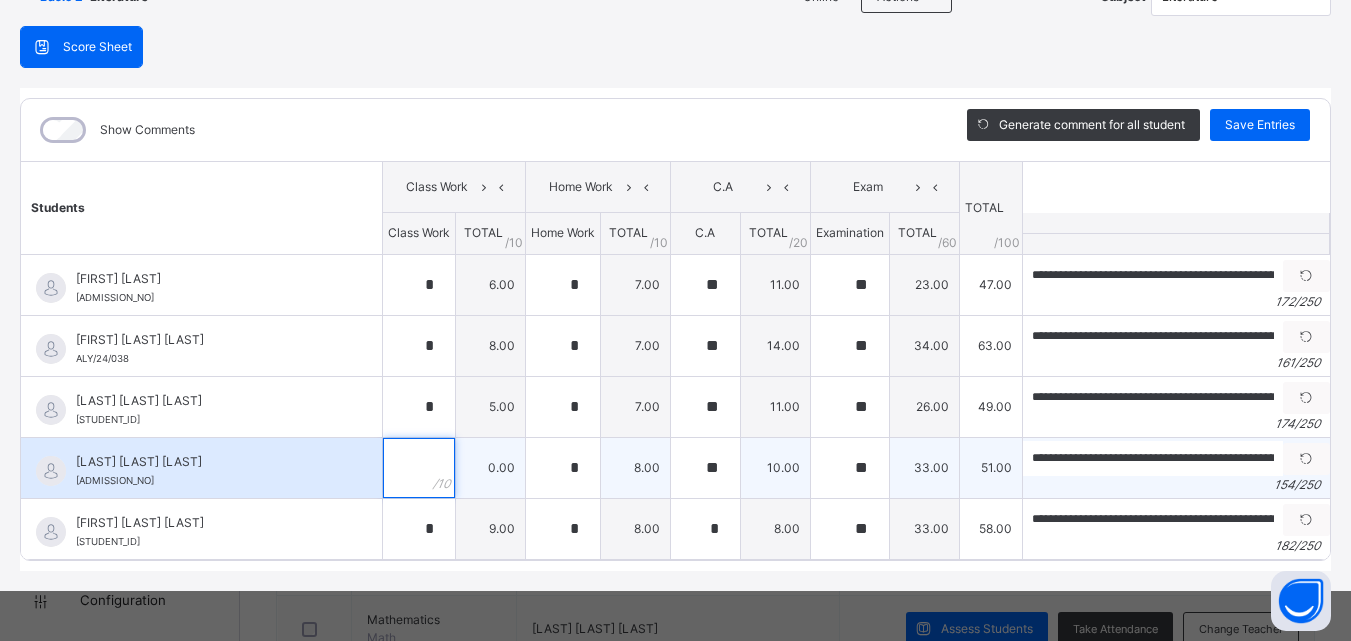 type on "*" 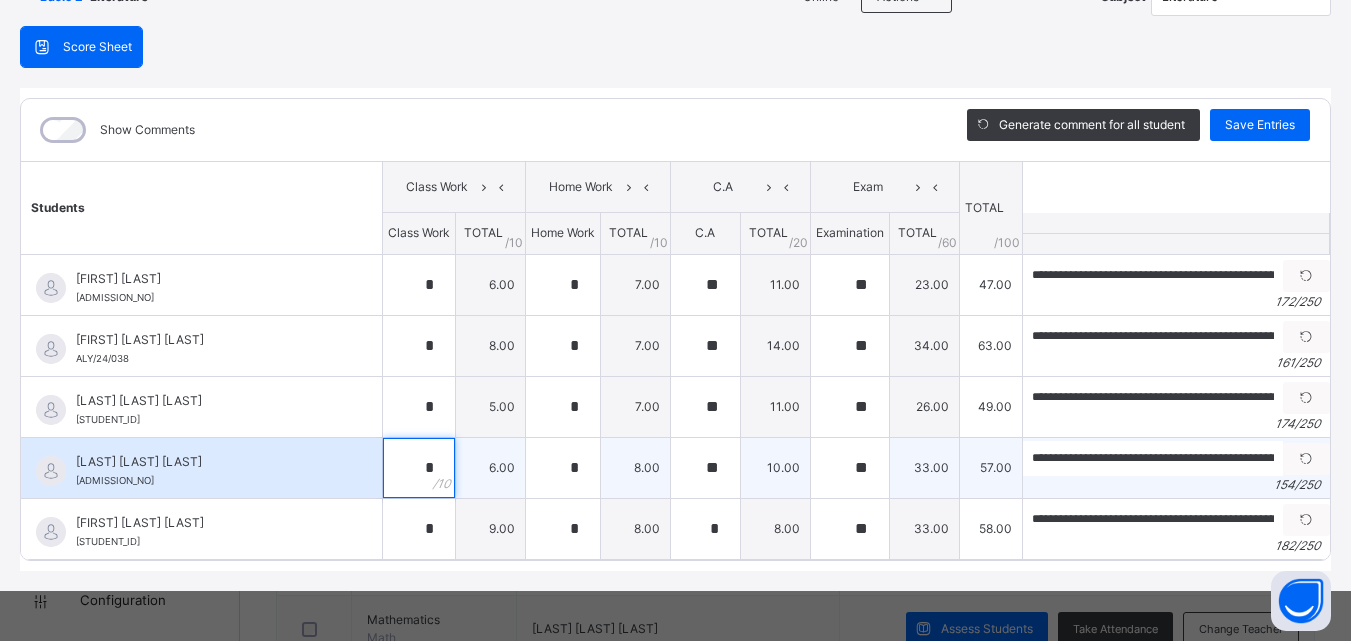 type on "*" 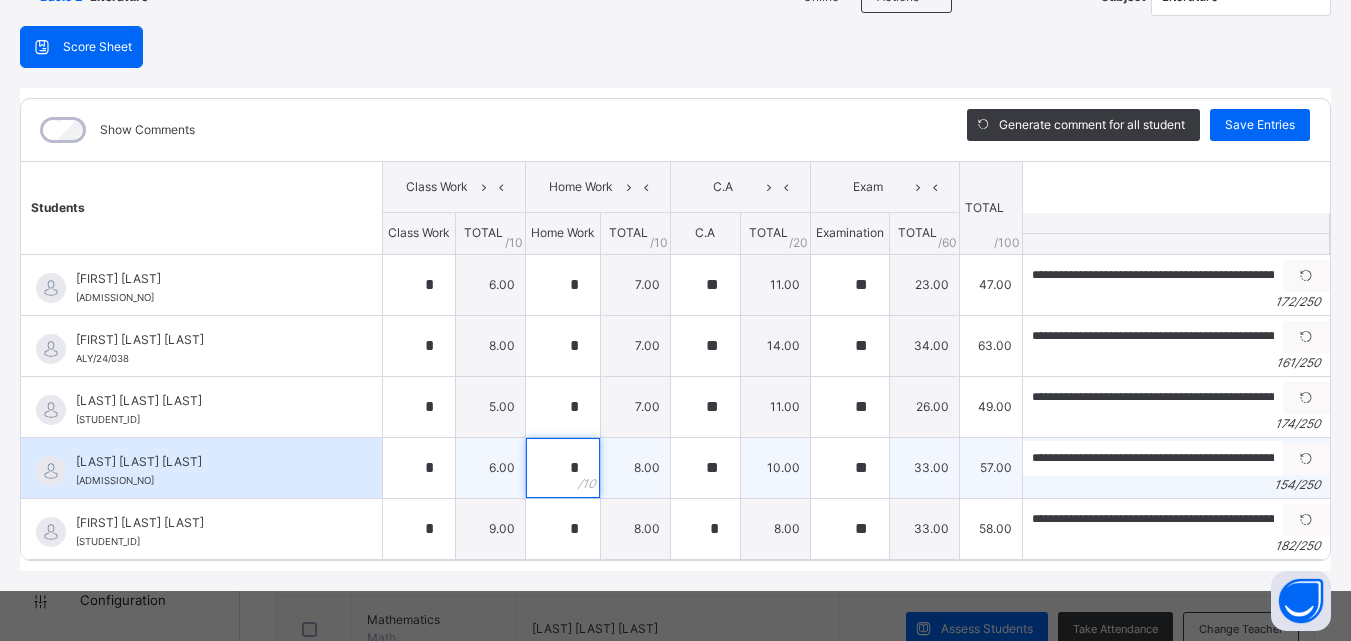click on "*" at bounding box center [563, 468] 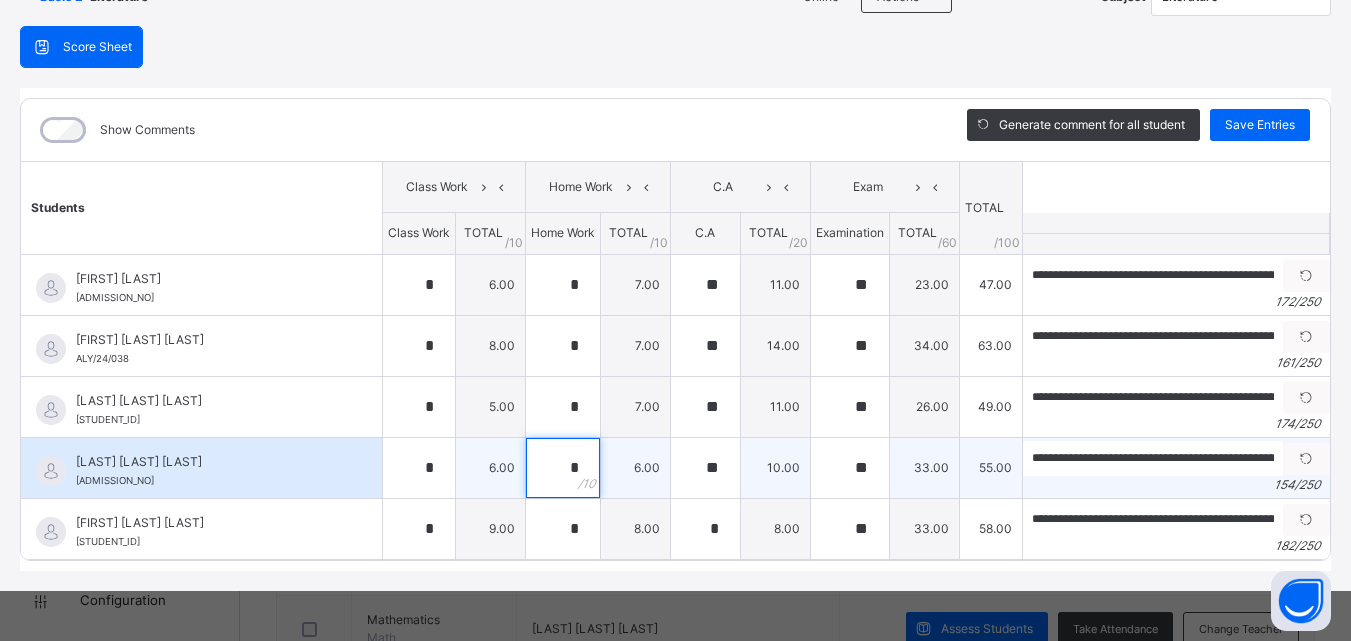 type on "*" 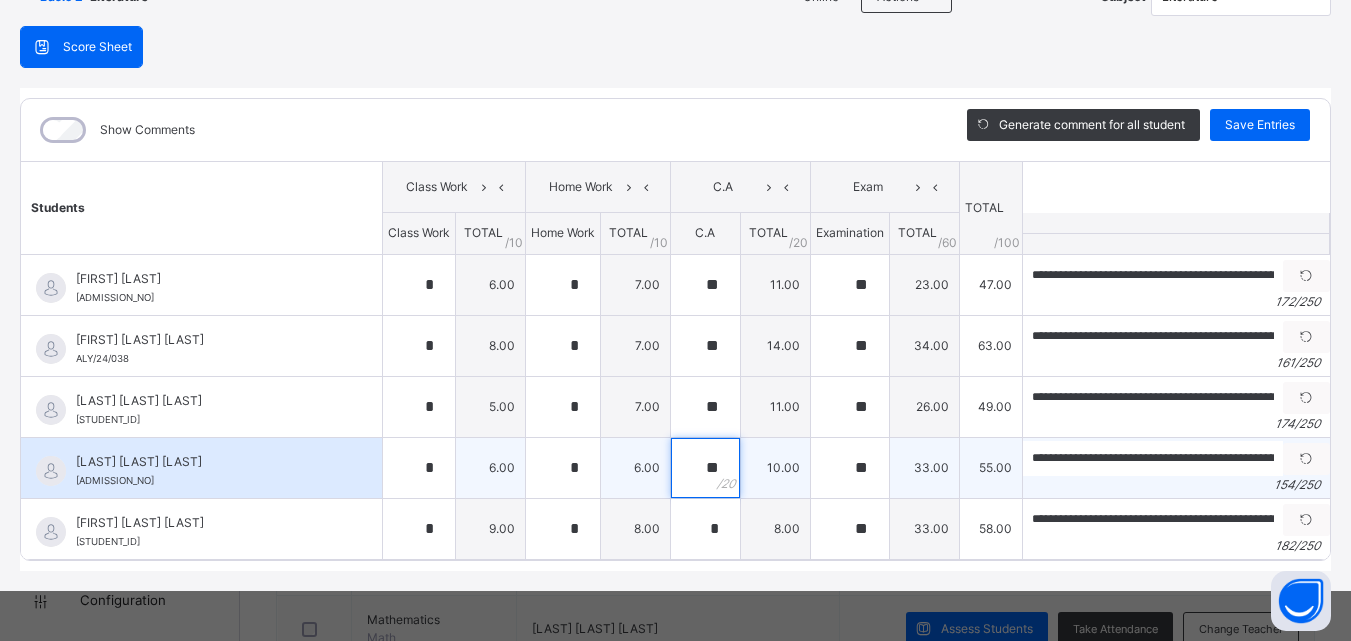 click on "**" at bounding box center [705, 468] 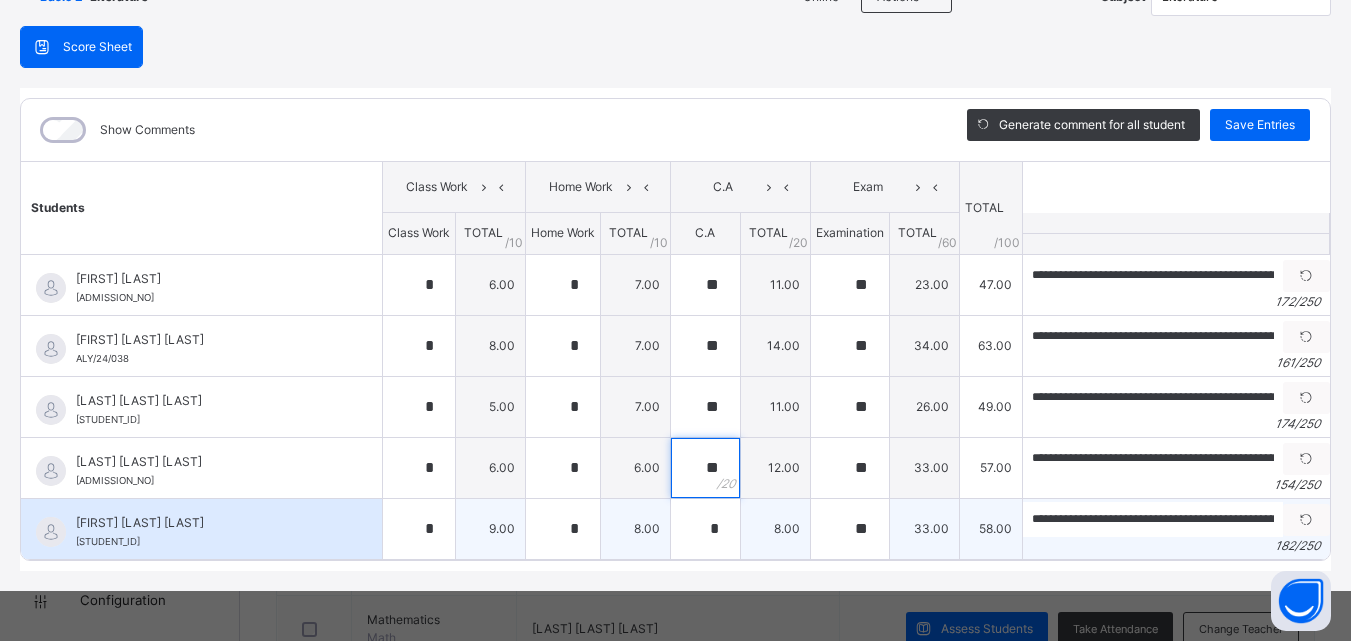 type on "**" 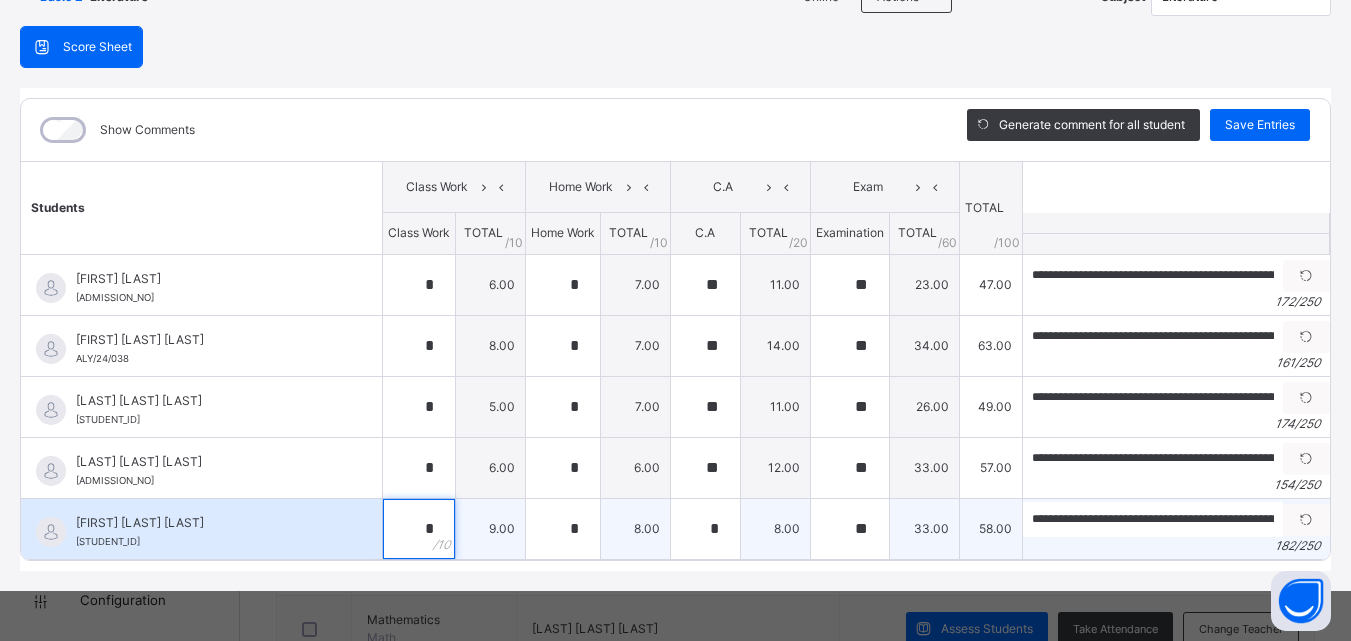 click on "*" at bounding box center [419, 529] 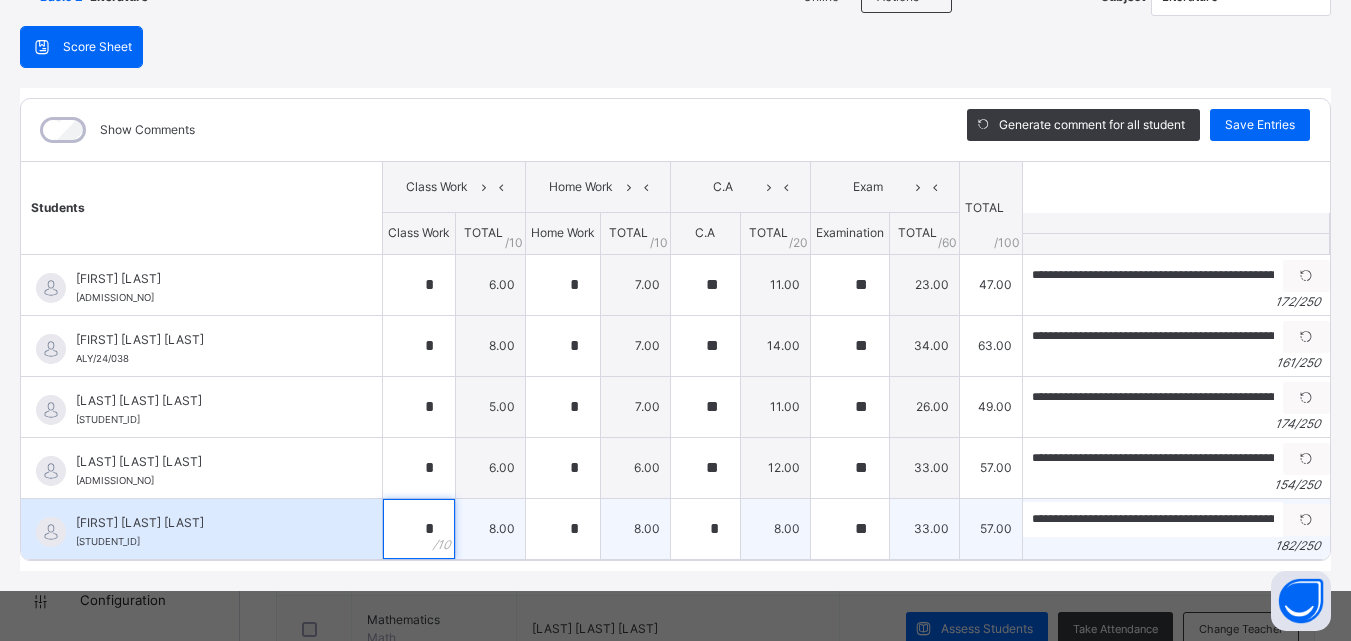 type on "*" 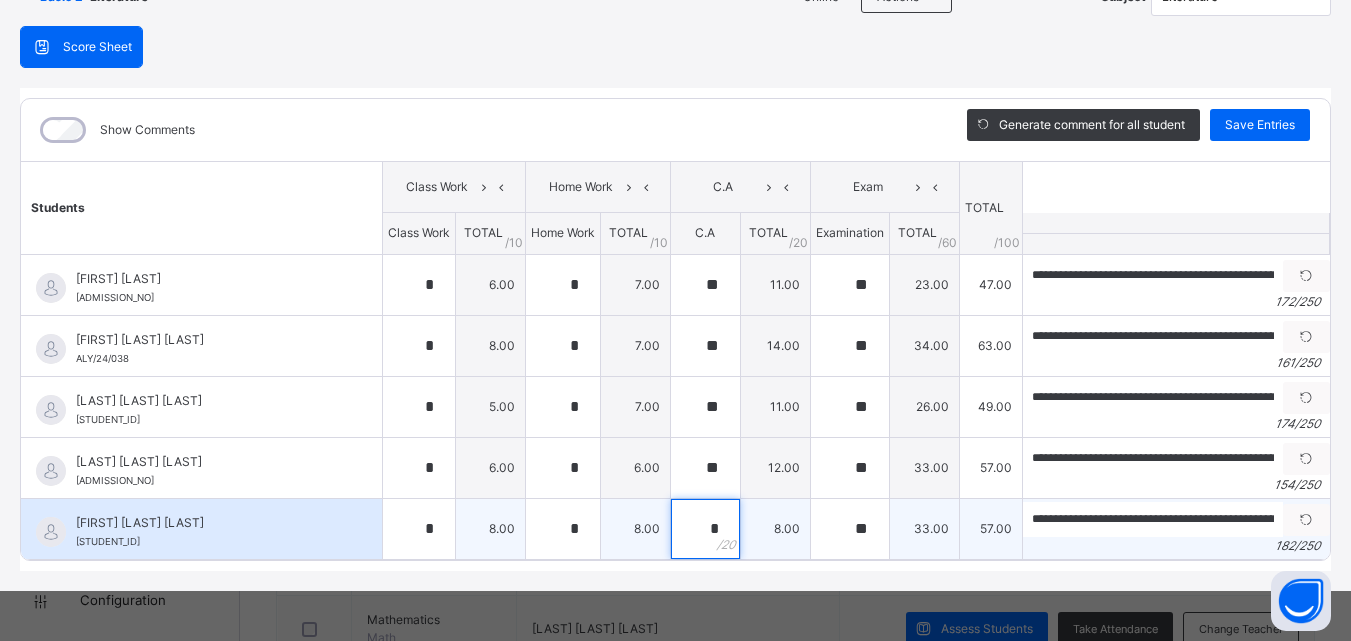 click on "*" at bounding box center (705, 529) 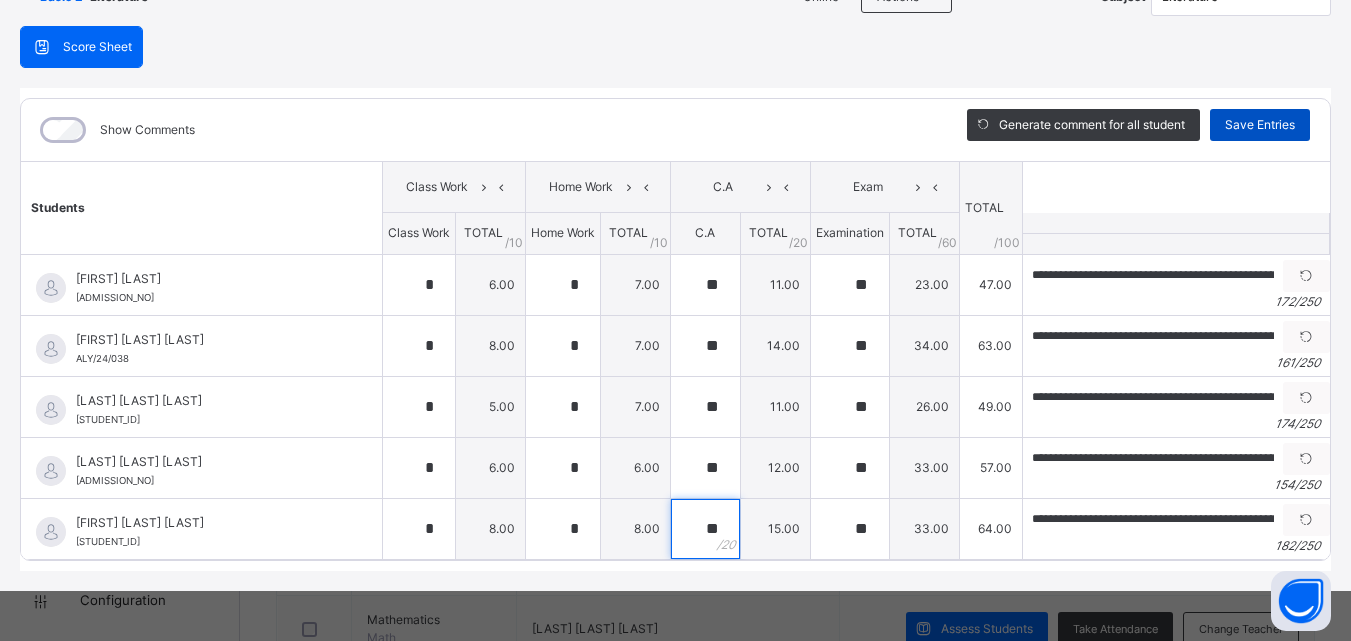 type on "**" 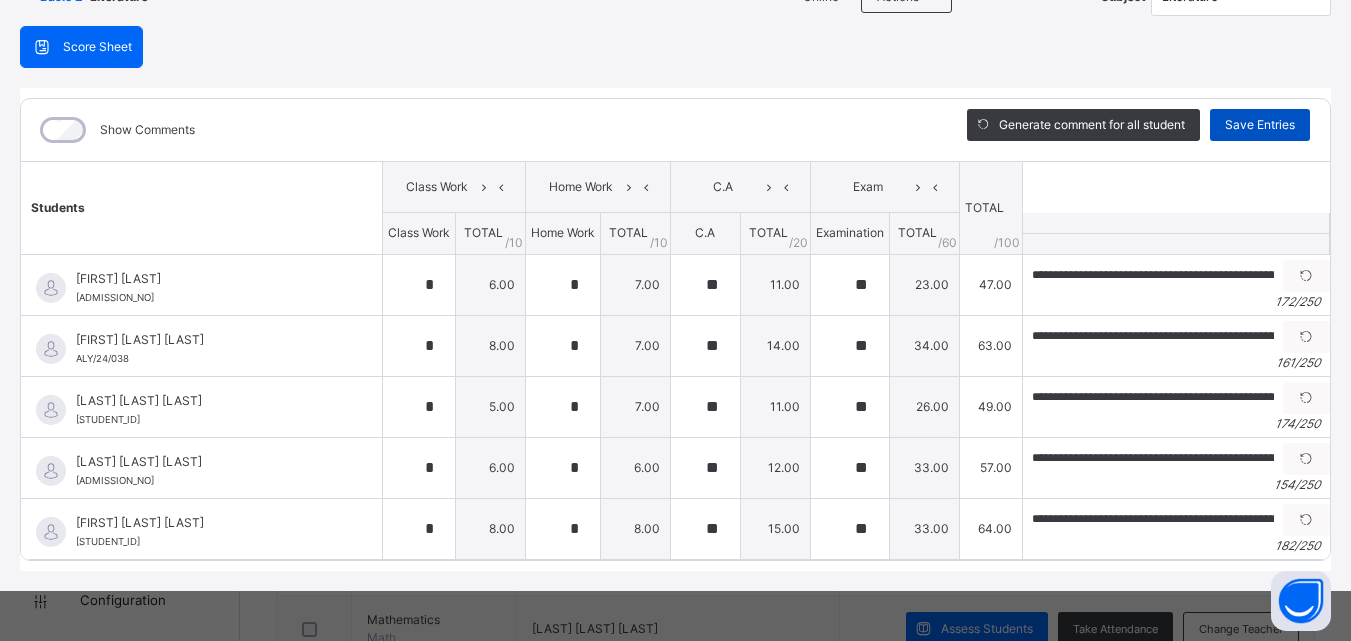 click on "Save Entries" at bounding box center [1260, 125] 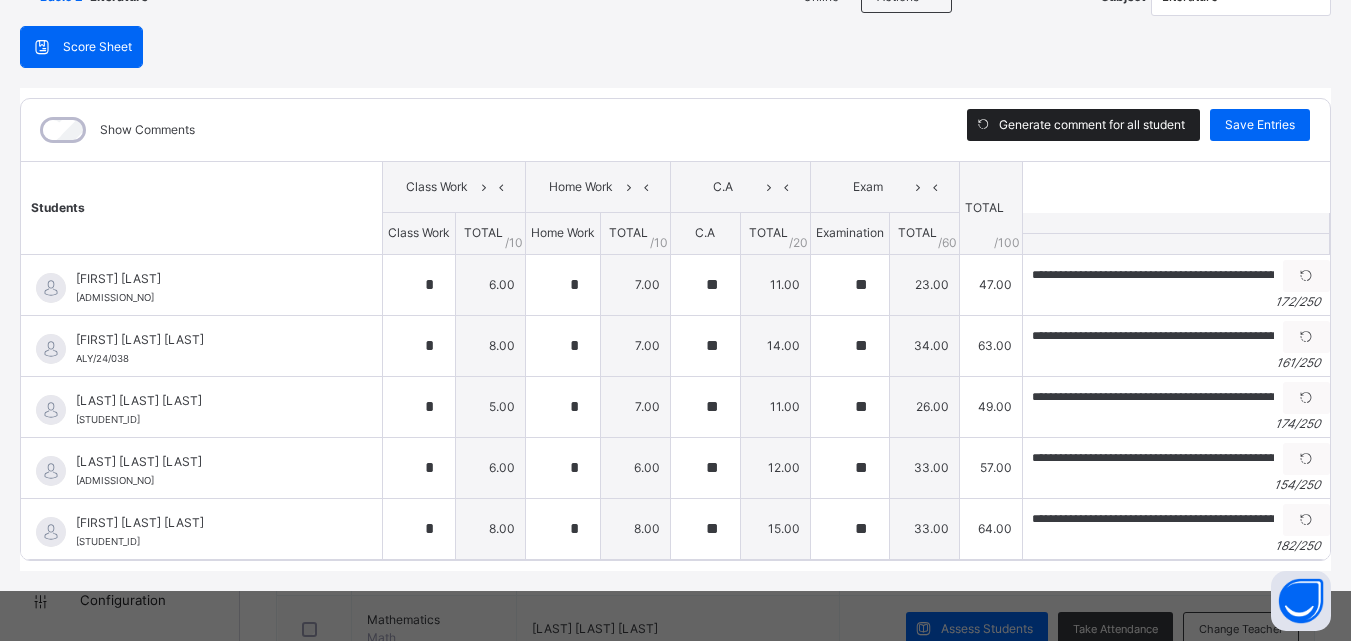 click on "Generate comment for all student" at bounding box center (1092, 125) 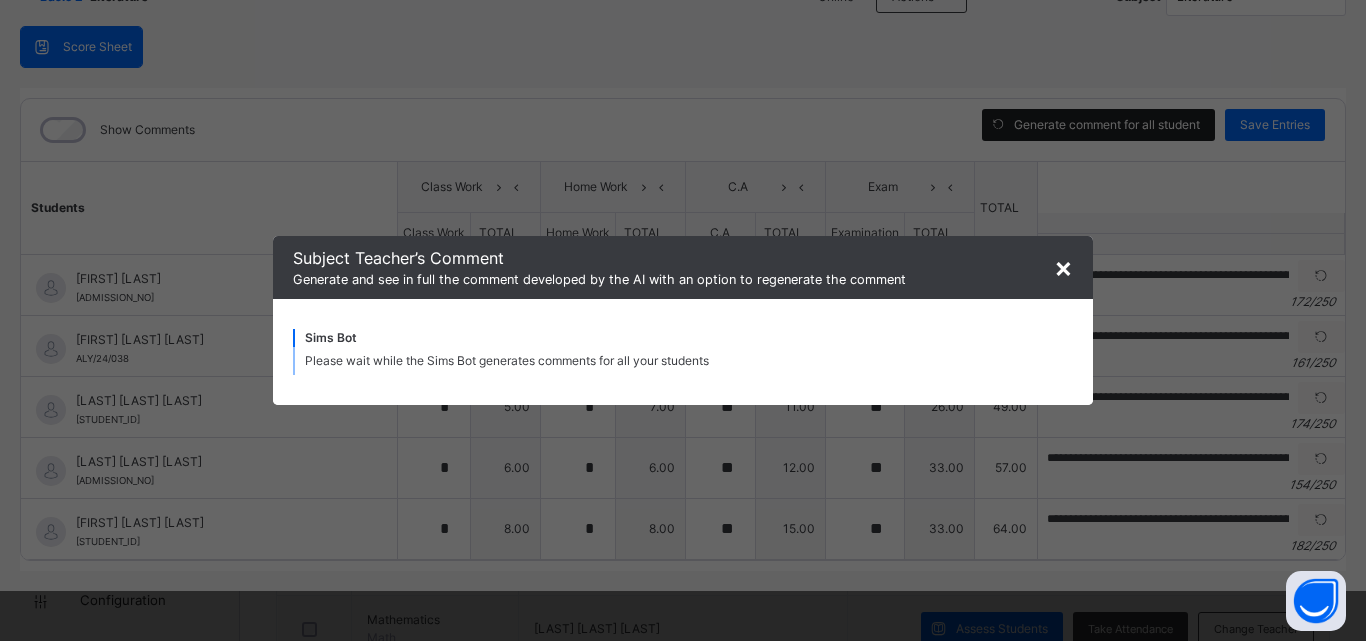 type on "**********" 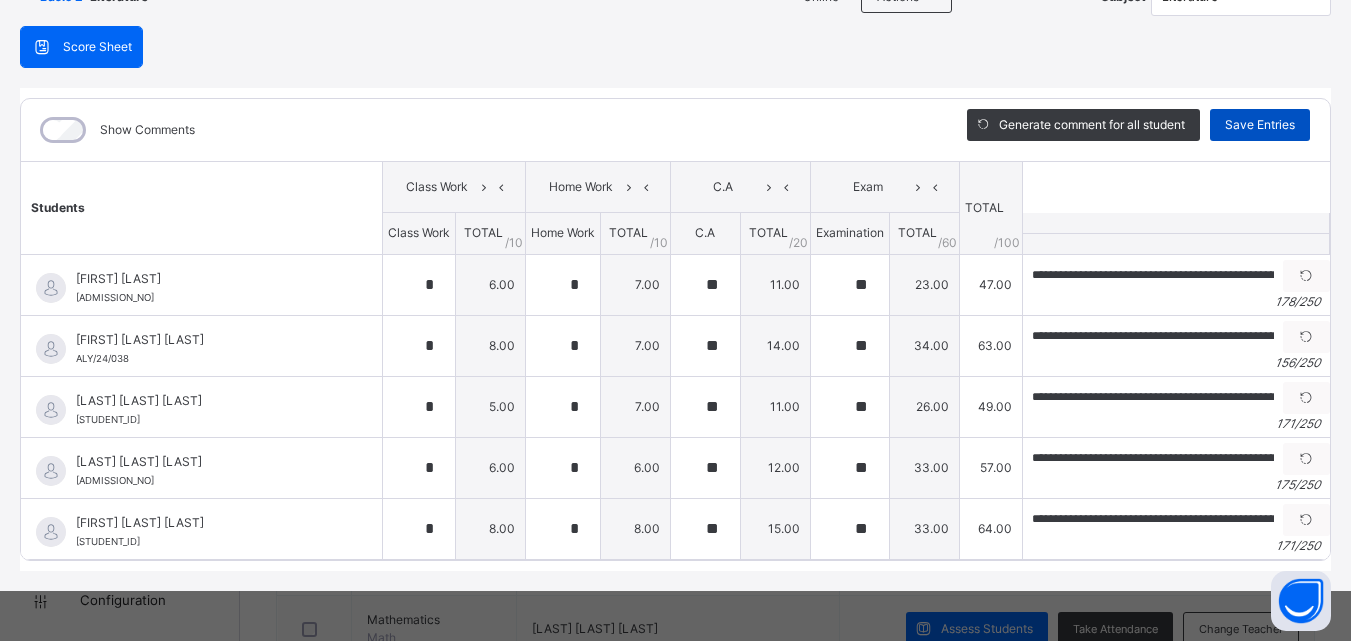click on "Save Entries" at bounding box center [1260, 125] 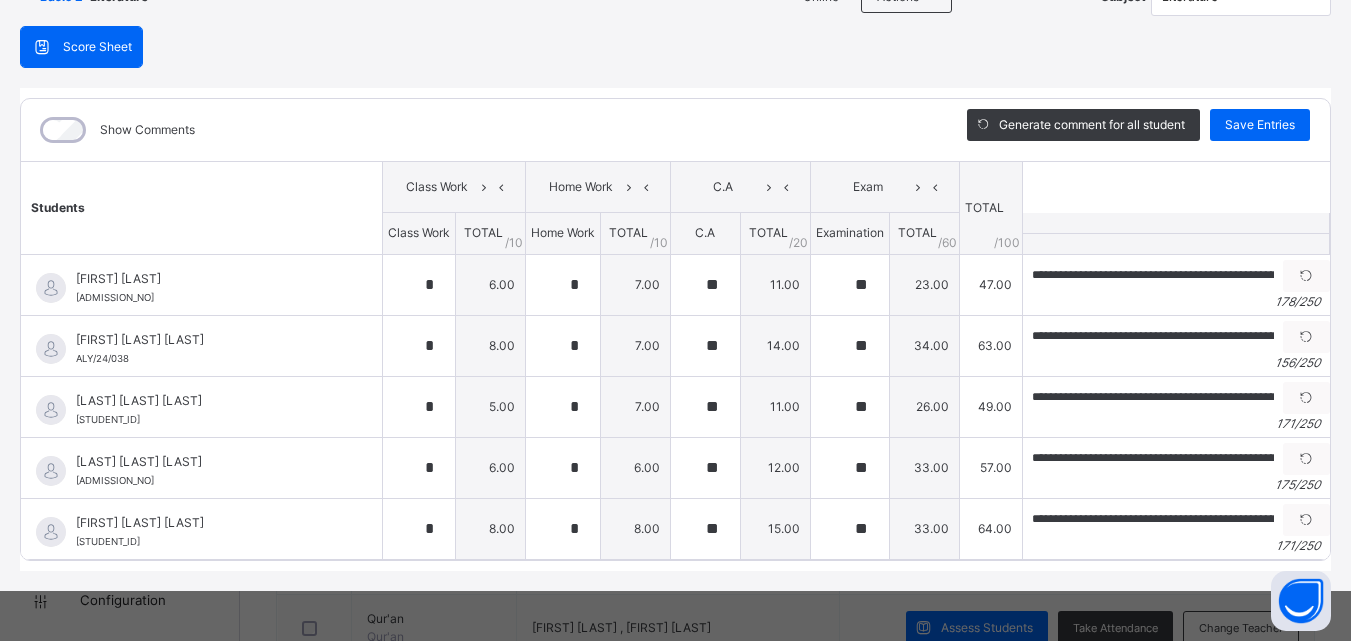 scroll, scrollTop: 31, scrollLeft: 0, axis: vertical 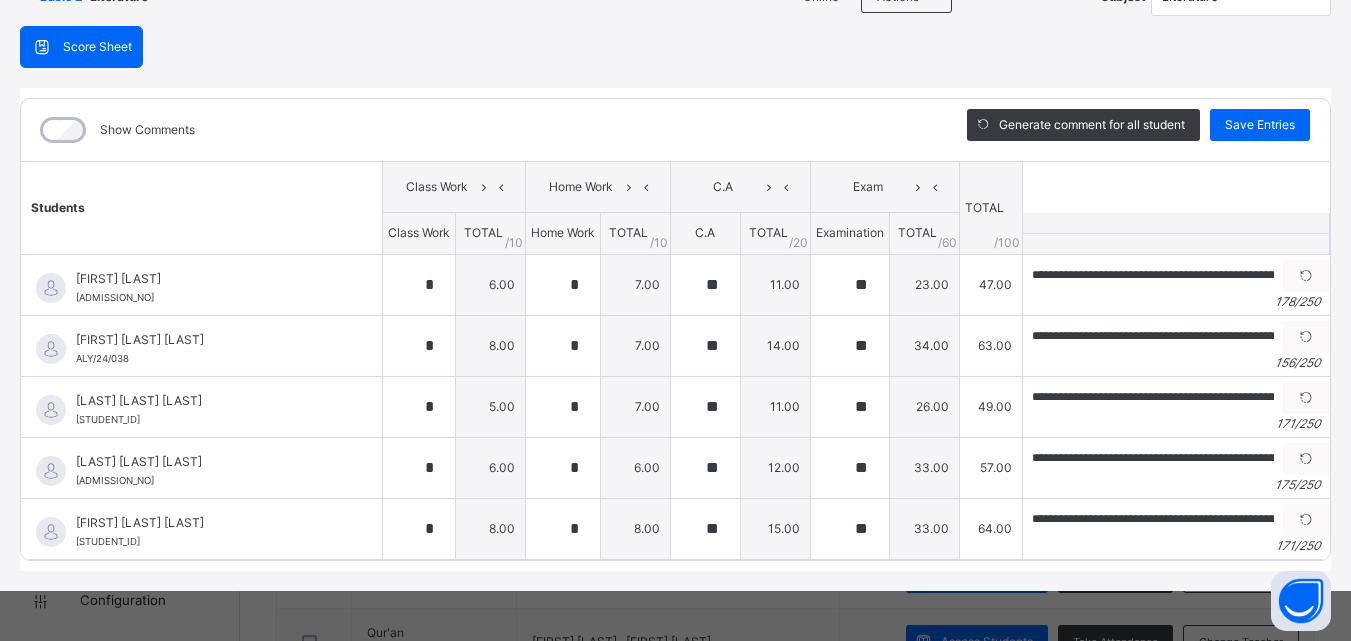 click on "**********" at bounding box center [675, 269] 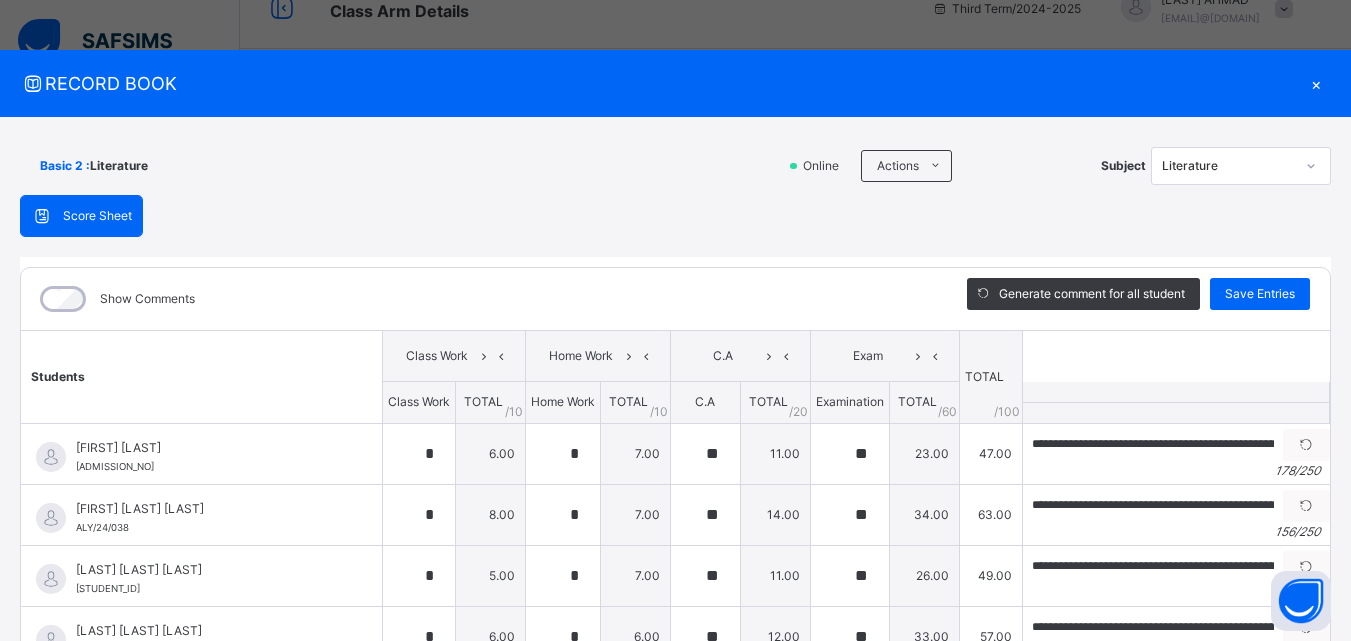 click on "×" at bounding box center (1316, 83) 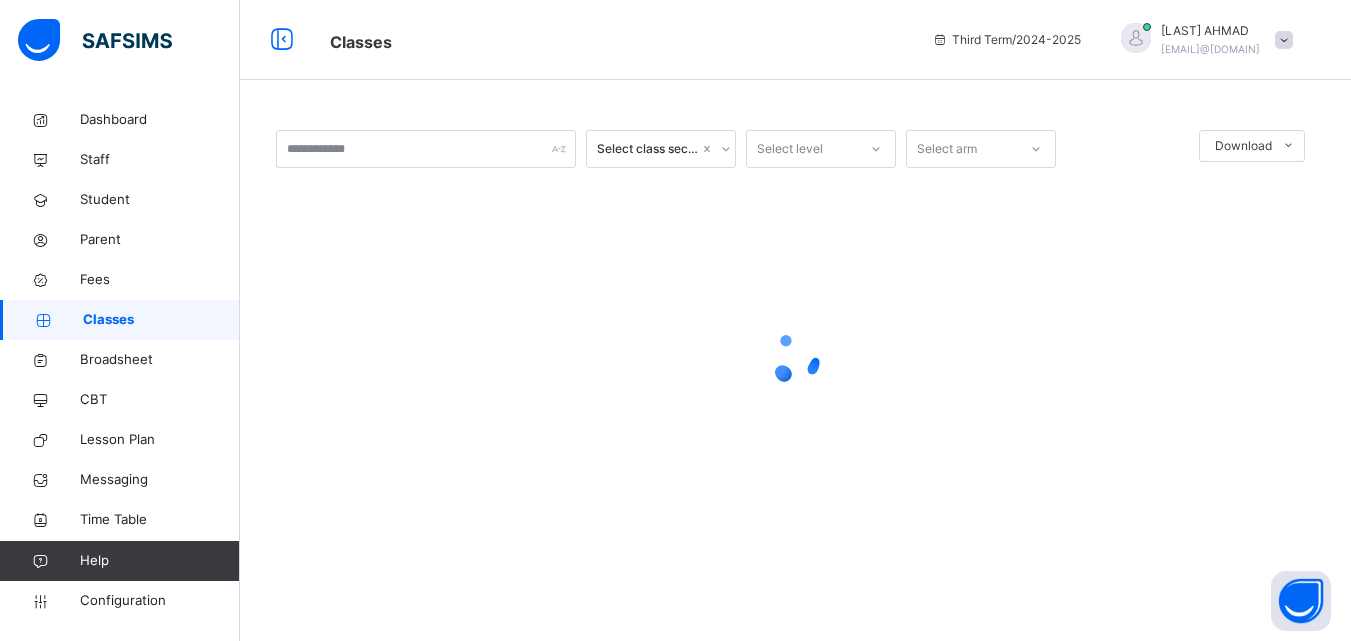scroll, scrollTop: 0, scrollLeft: 0, axis: both 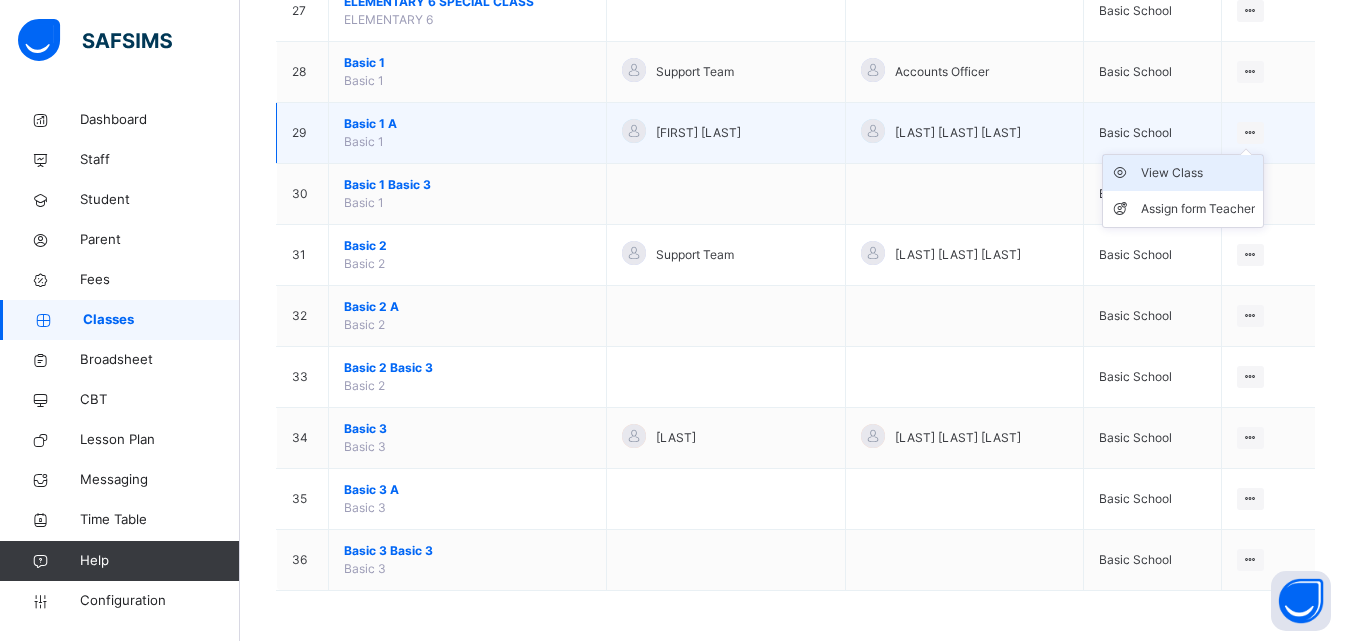 click on "View Class" at bounding box center (1198, 173) 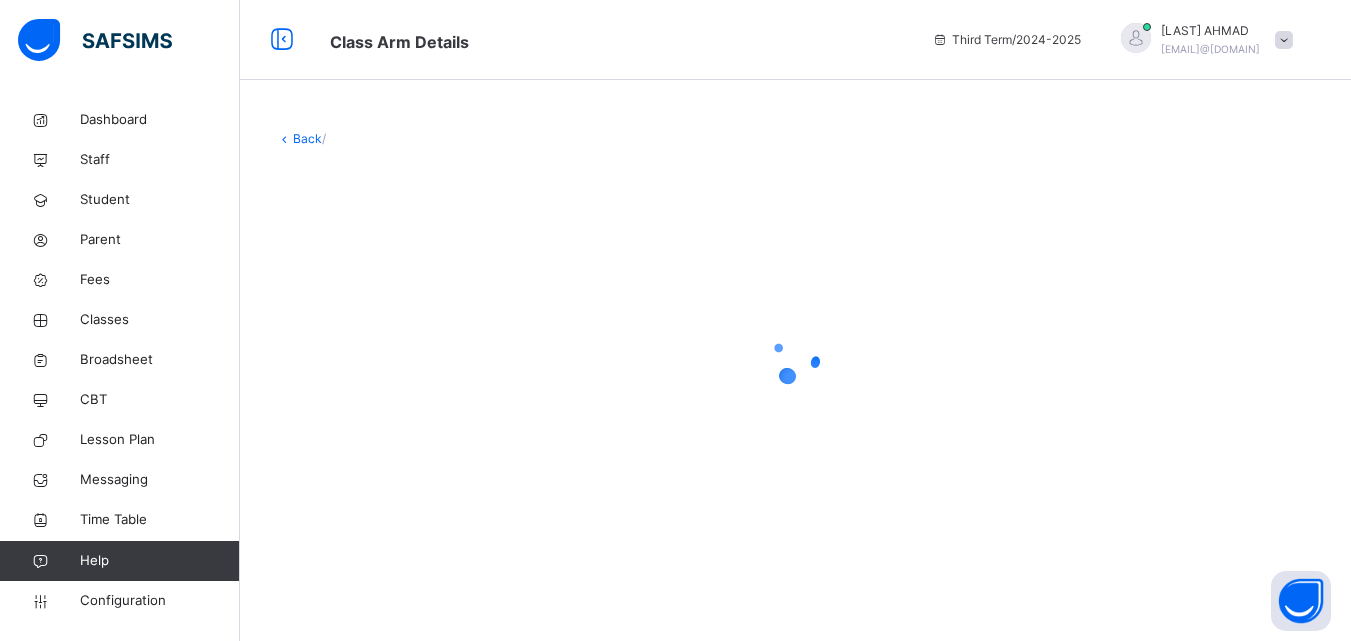 scroll, scrollTop: 0, scrollLeft: 0, axis: both 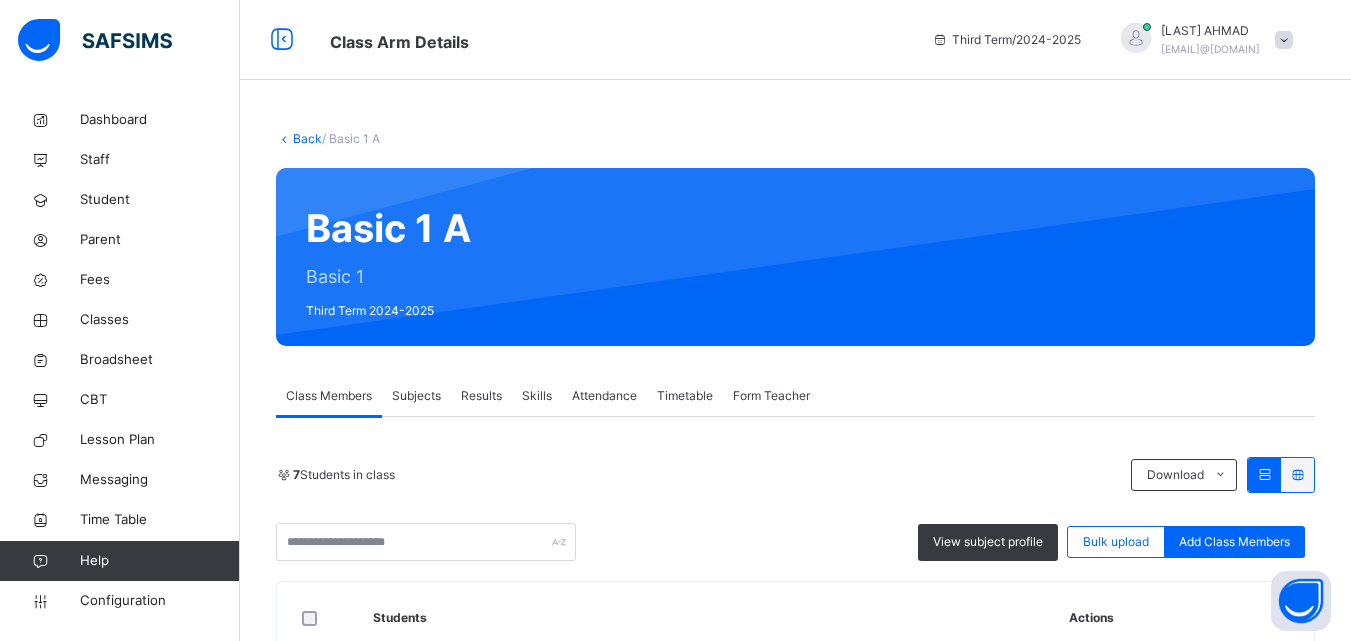 click on "Skills" at bounding box center [537, 396] 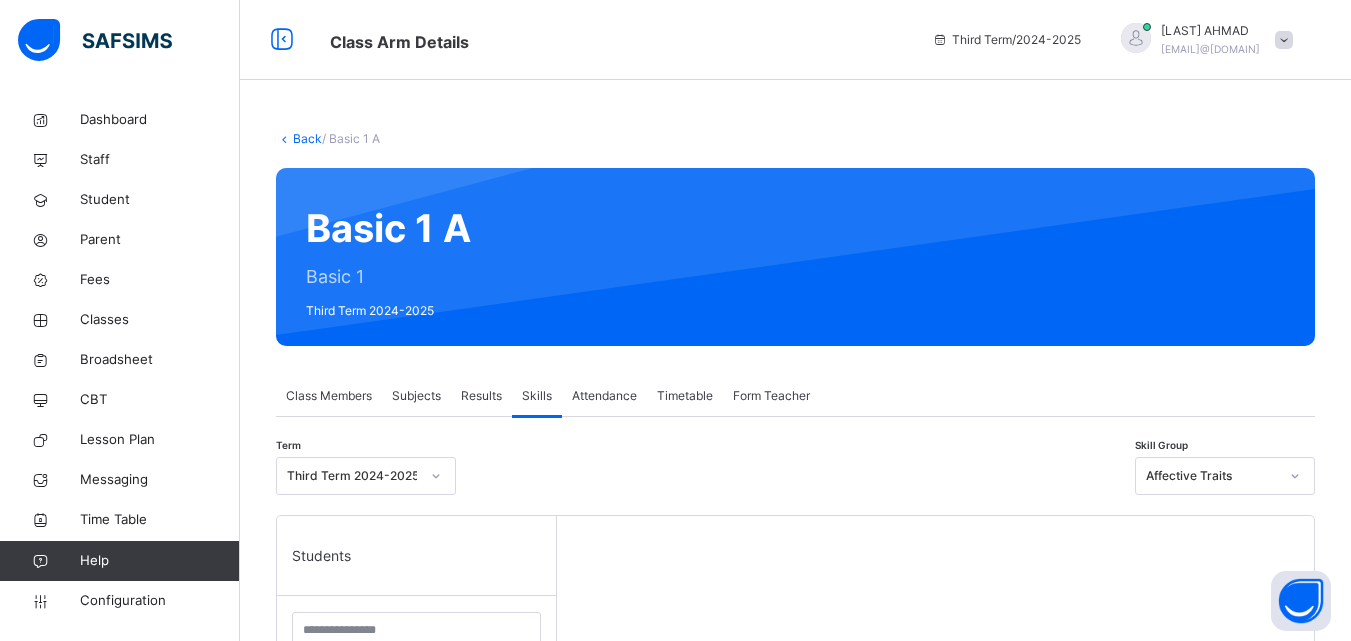 click 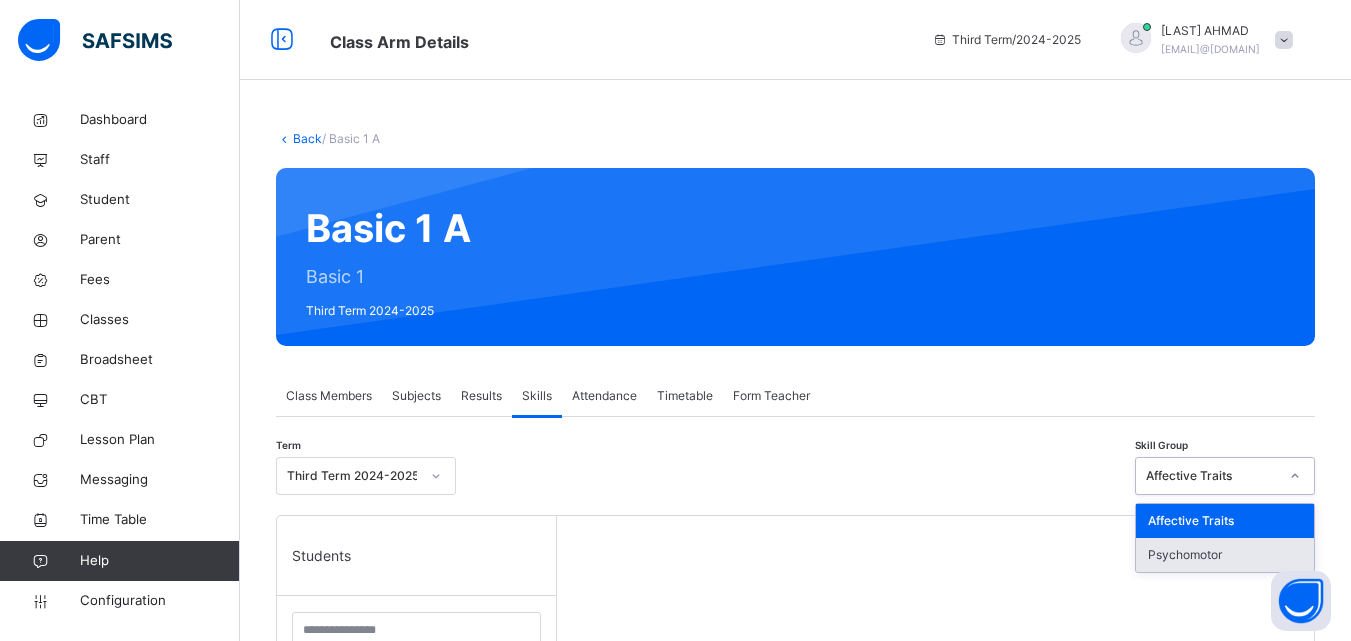 click on "Psychomotor" at bounding box center [1225, 555] 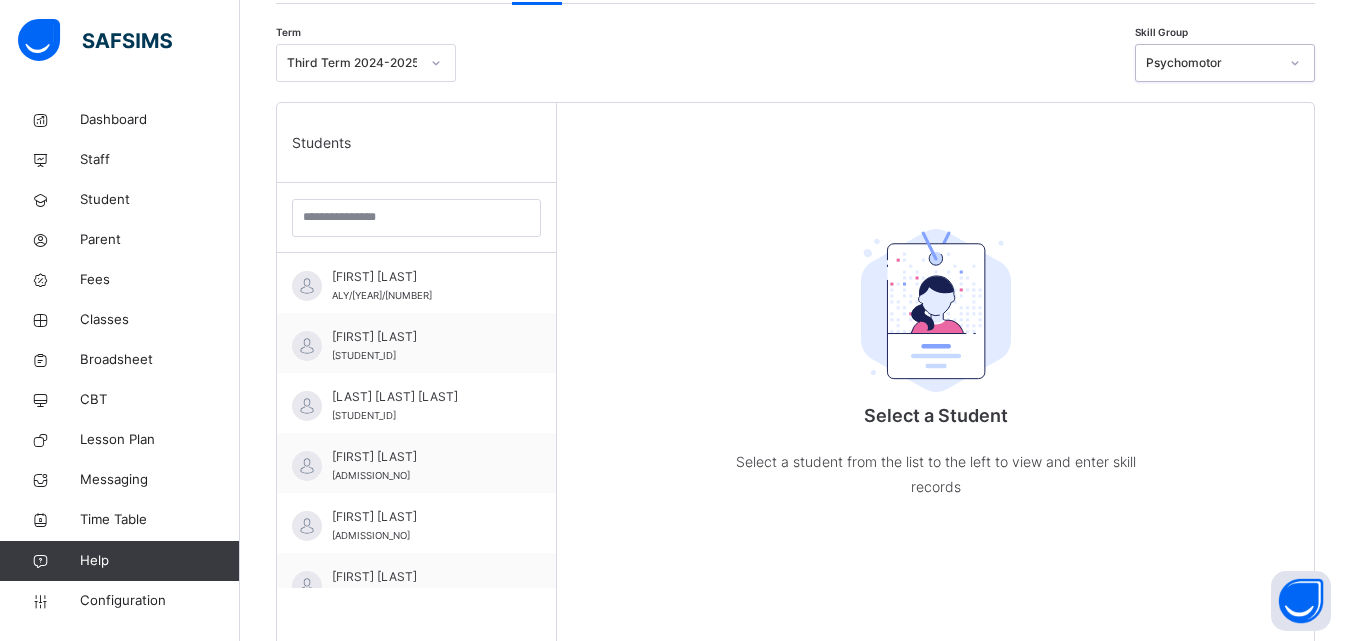 scroll, scrollTop: 427, scrollLeft: 0, axis: vertical 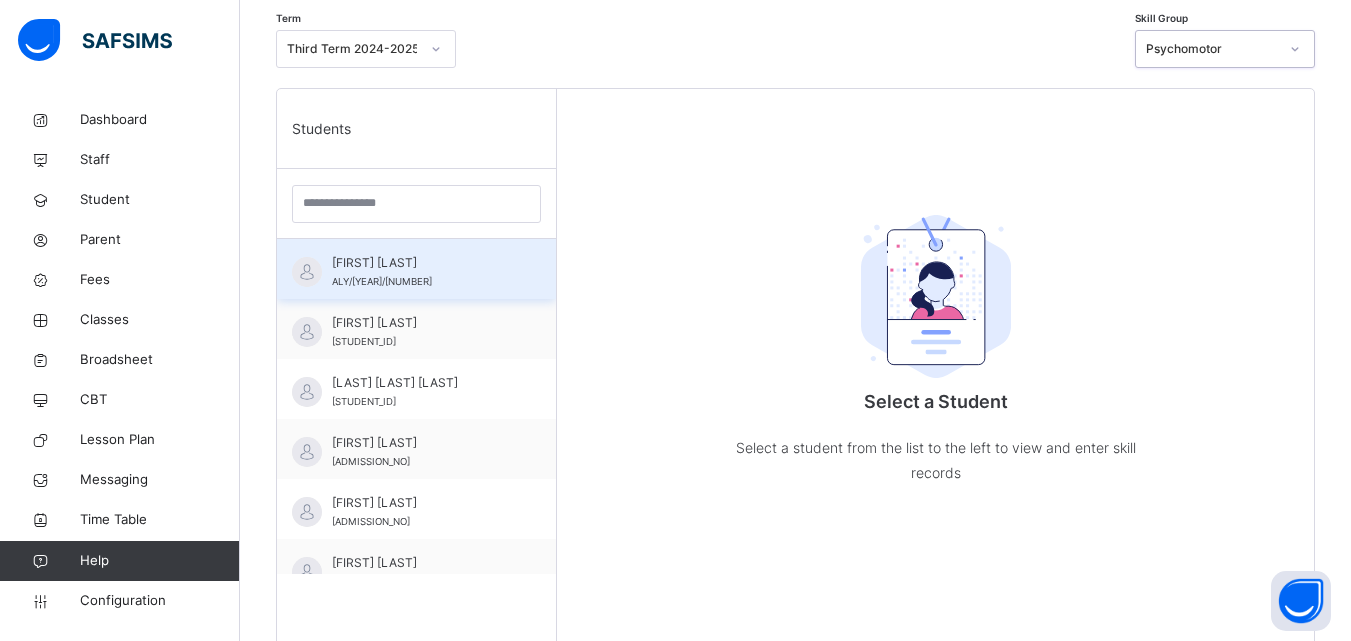 click on "ABDURRAHMAN SAMBO YUSUF" at bounding box center (421, 263) 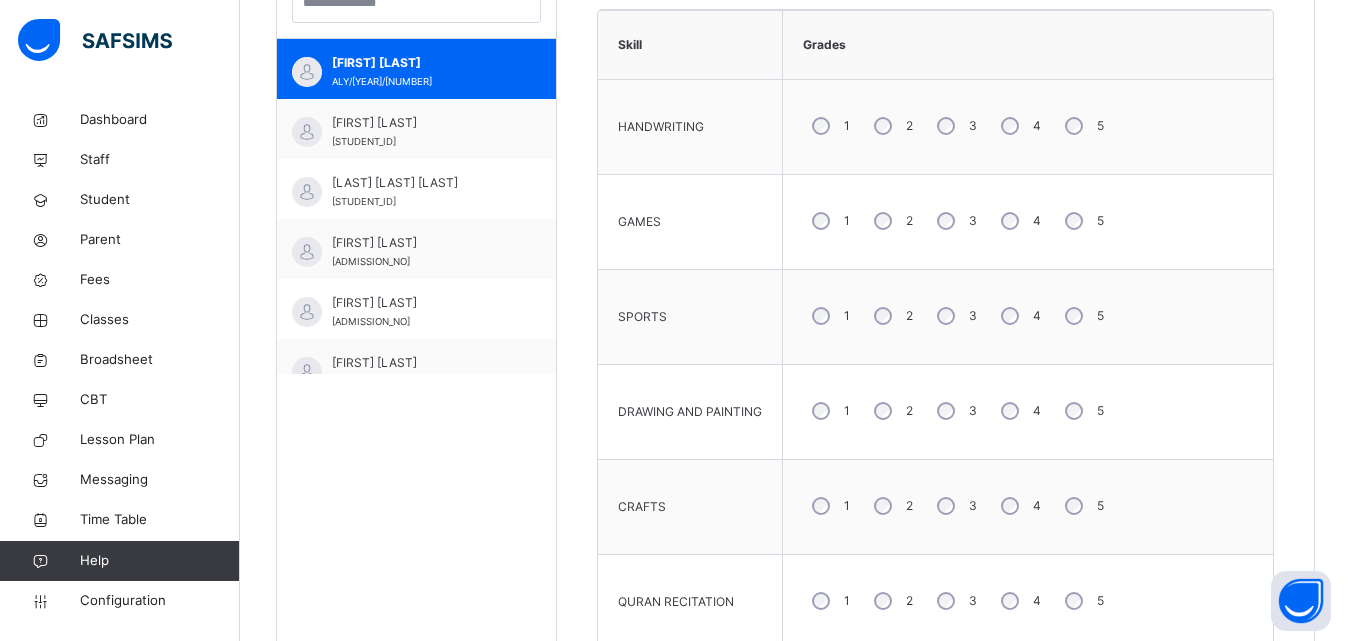 scroll, scrollTop: 800, scrollLeft: 0, axis: vertical 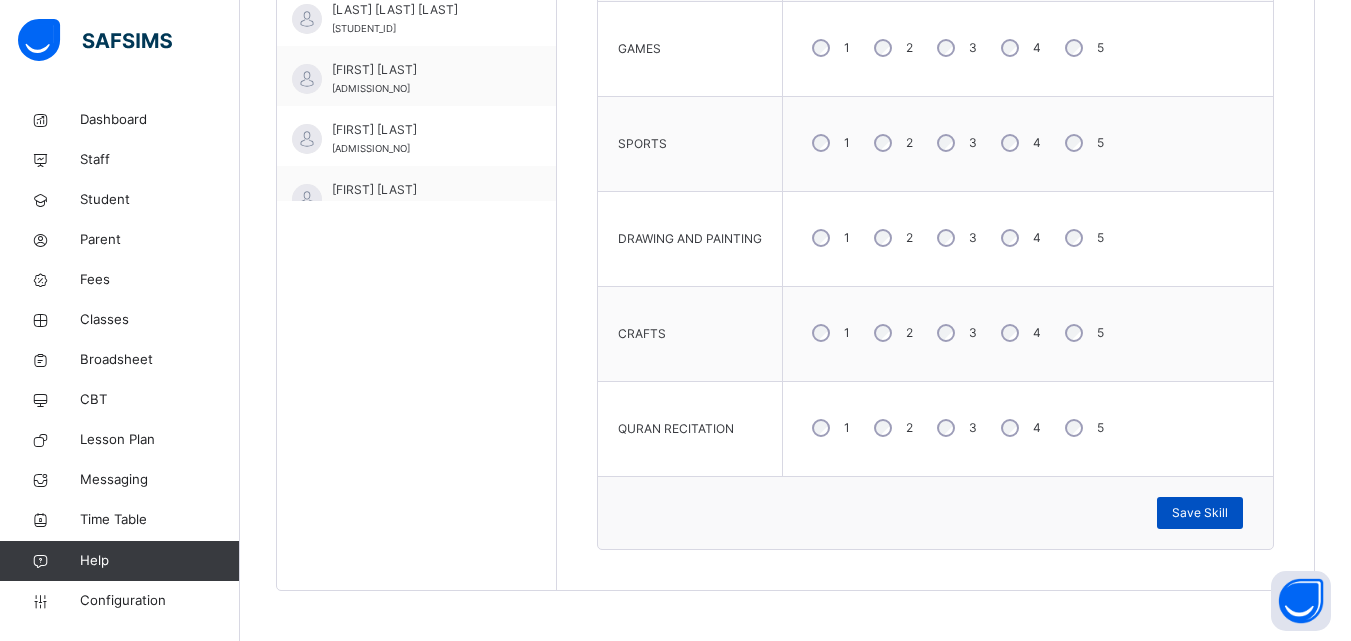 click on "Save Skill" at bounding box center (1200, 513) 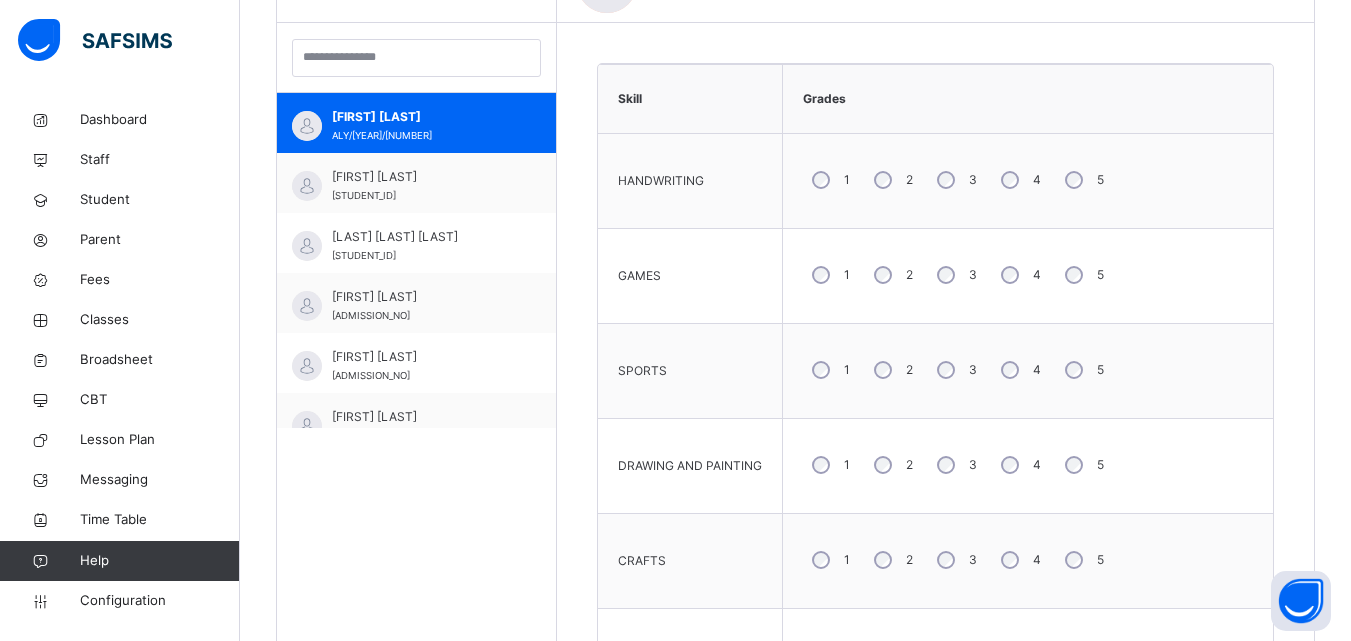 scroll, scrollTop: 520, scrollLeft: 0, axis: vertical 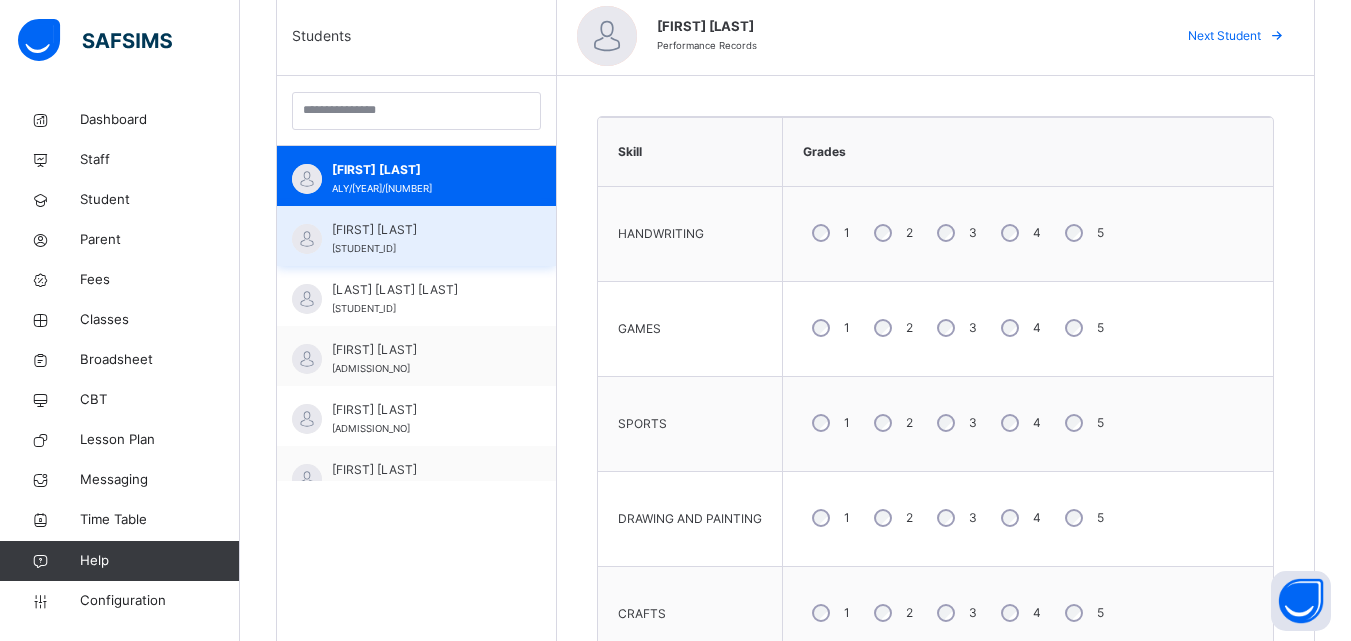 click on "FATIMA YERIMA YUNUSA" at bounding box center (421, 230) 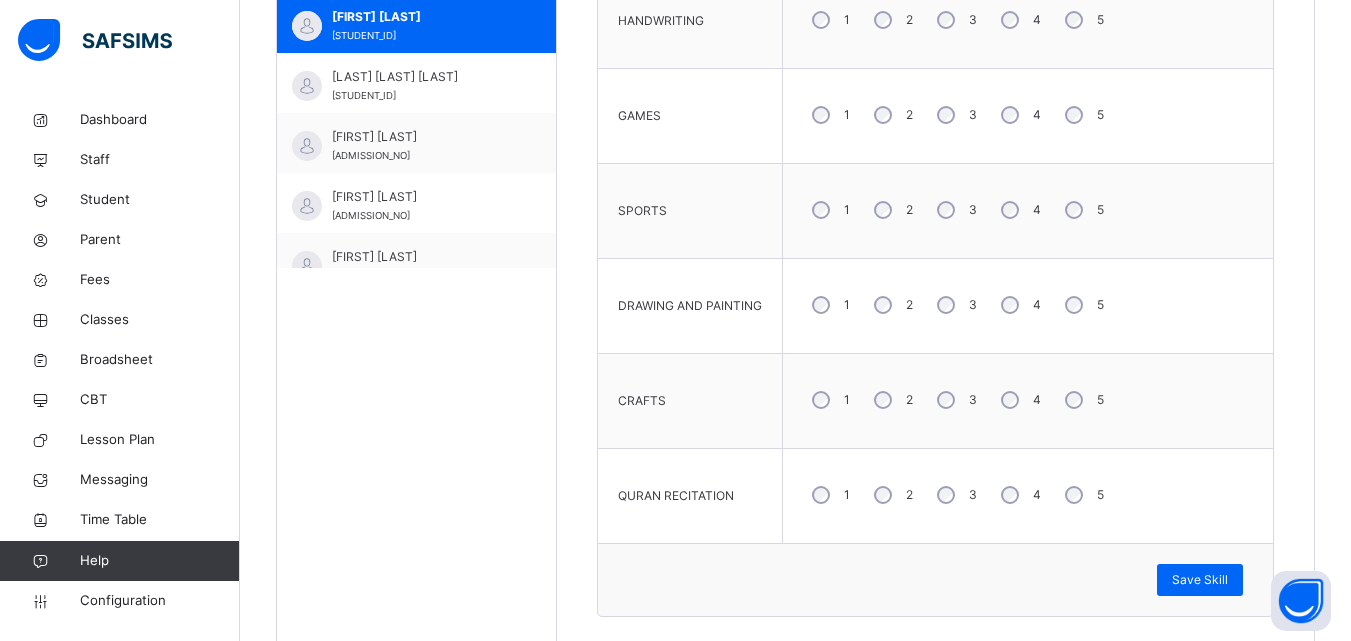 scroll, scrollTop: 800, scrollLeft: 0, axis: vertical 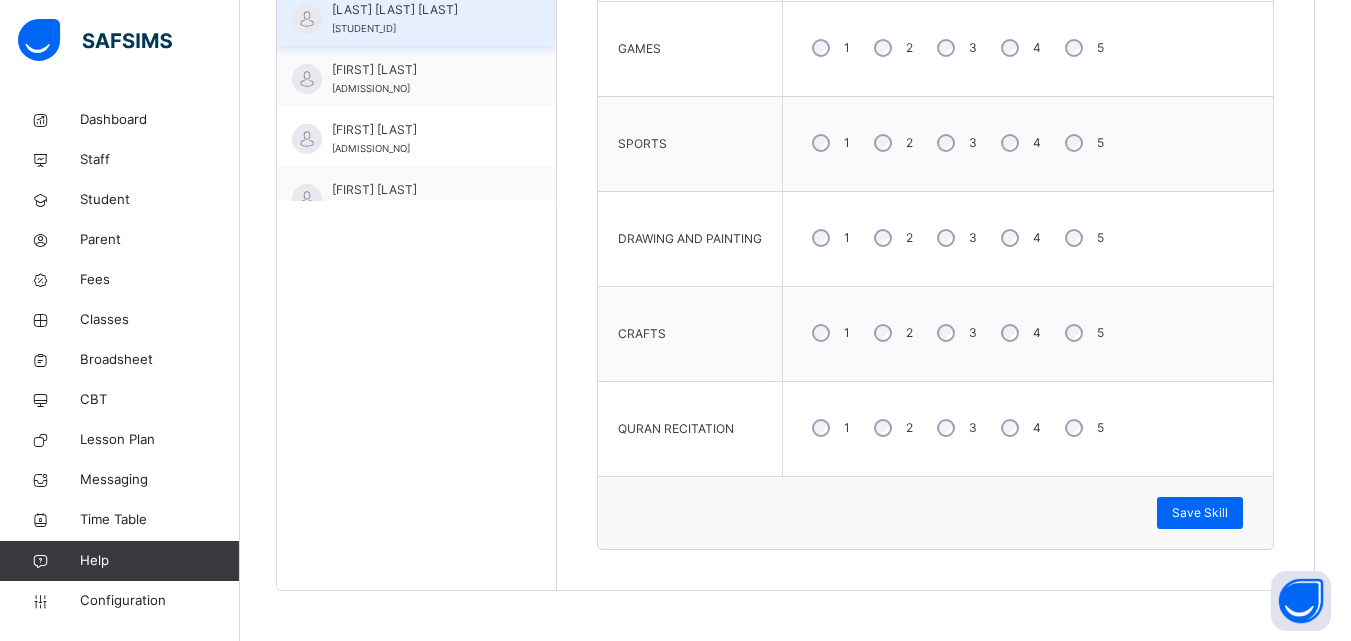 click on "HAFSAT YUNUS AUWAL ALY/22/001" at bounding box center (421, 19) 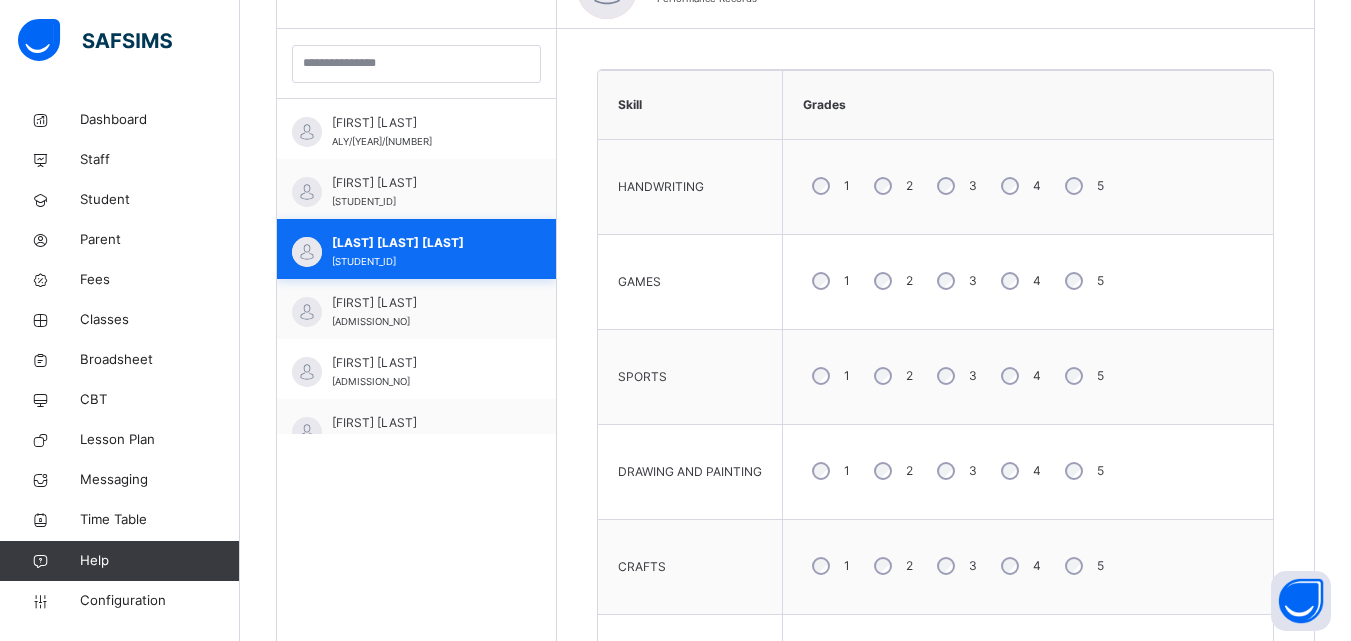 scroll, scrollTop: 800, scrollLeft: 0, axis: vertical 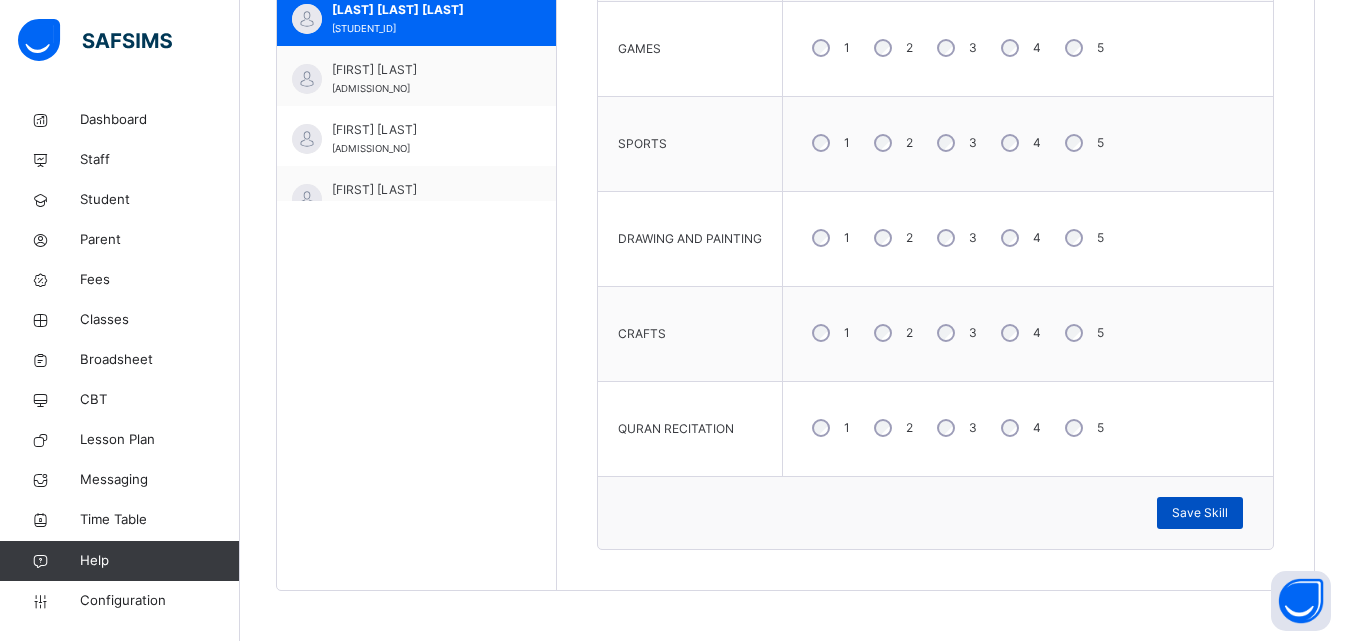 click on "Save Skill" at bounding box center [1200, 513] 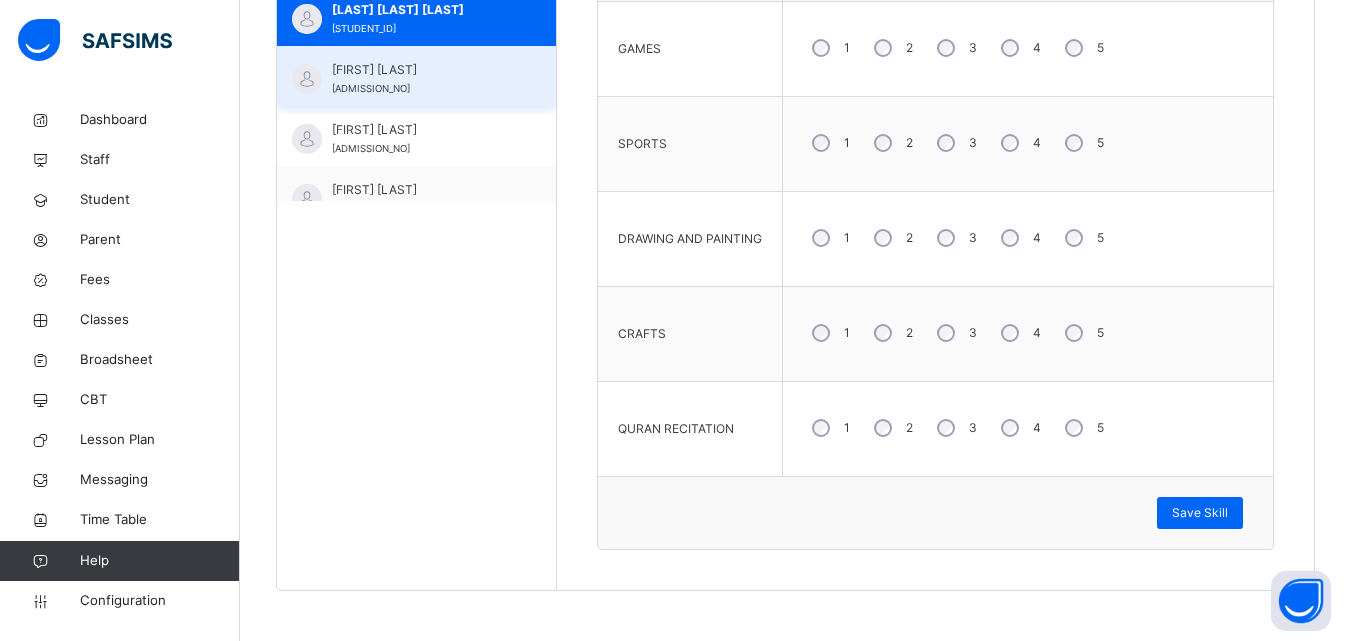 click on "HAMIDA  IBRAHIM" at bounding box center (421, 70) 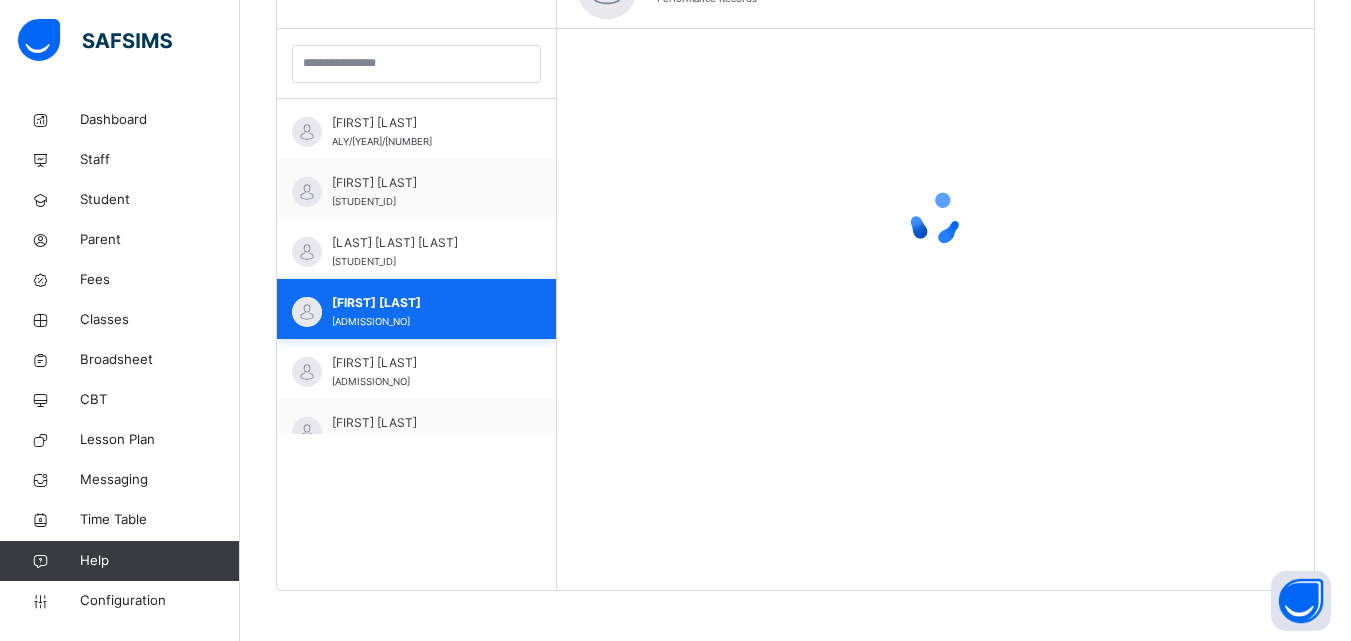 scroll, scrollTop: 800, scrollLeft: 0, axis: vertical 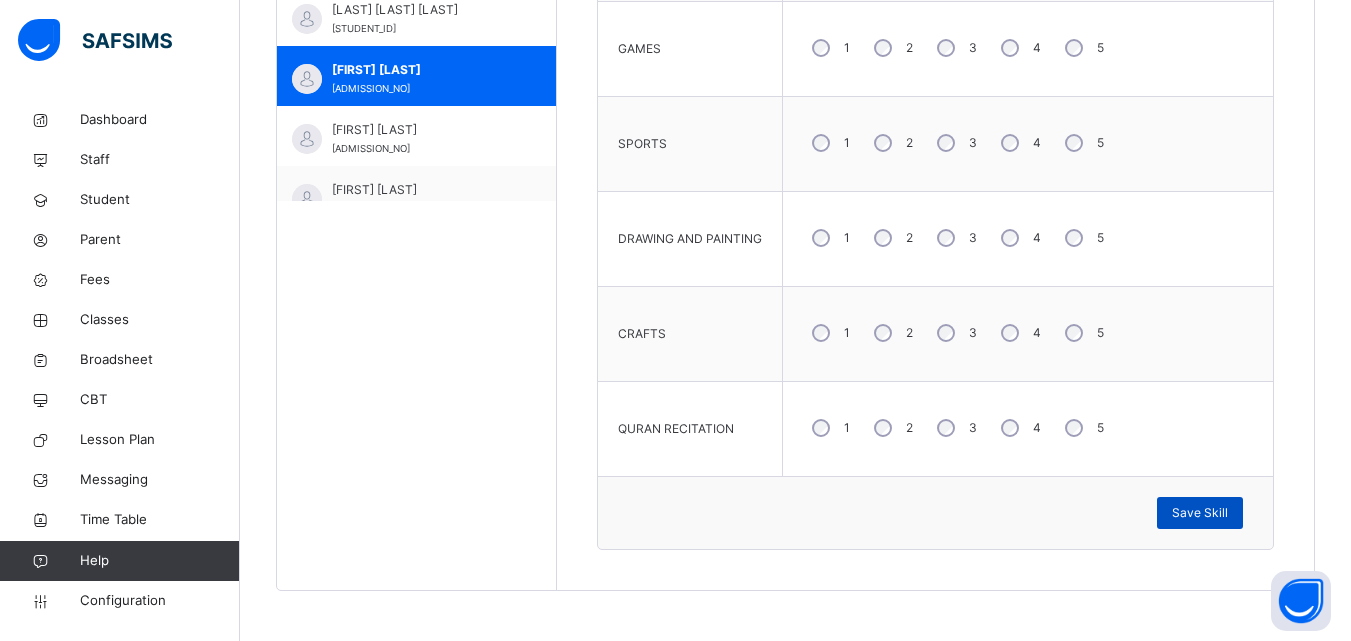 click on "Save Skill" at bounding box center (1200, 513) 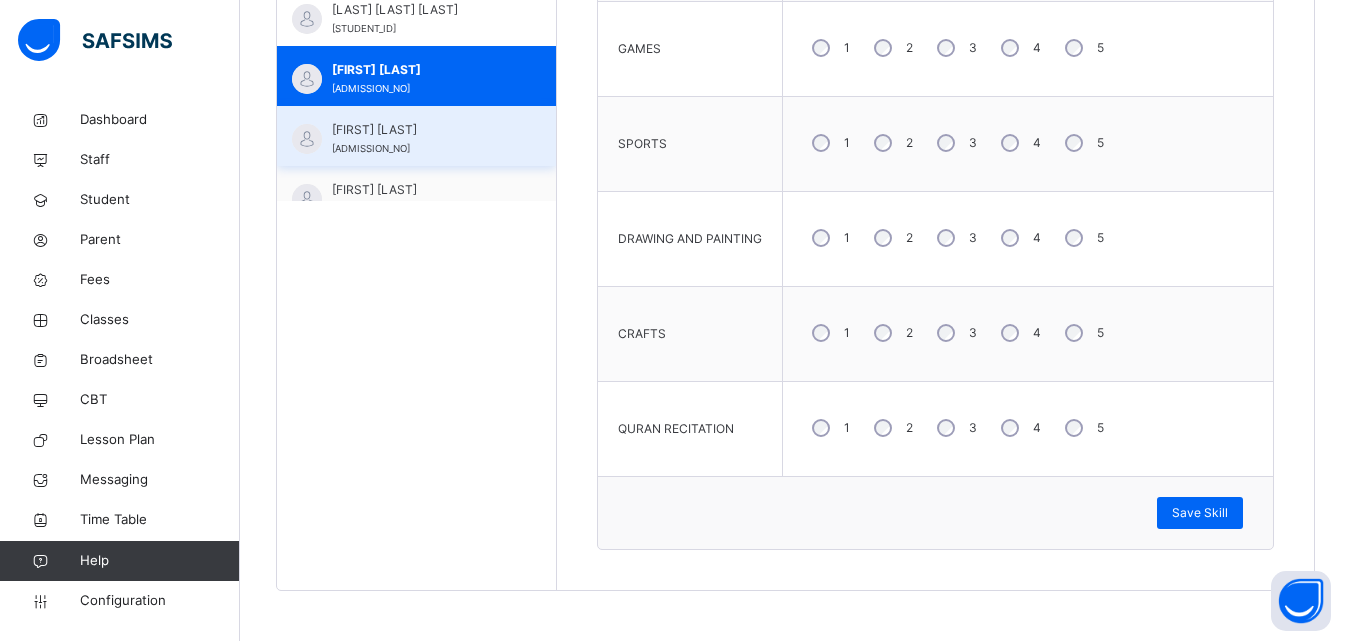 click on "IMAN ABBAS N ALY/21/050" at bounding box center [421, 139] 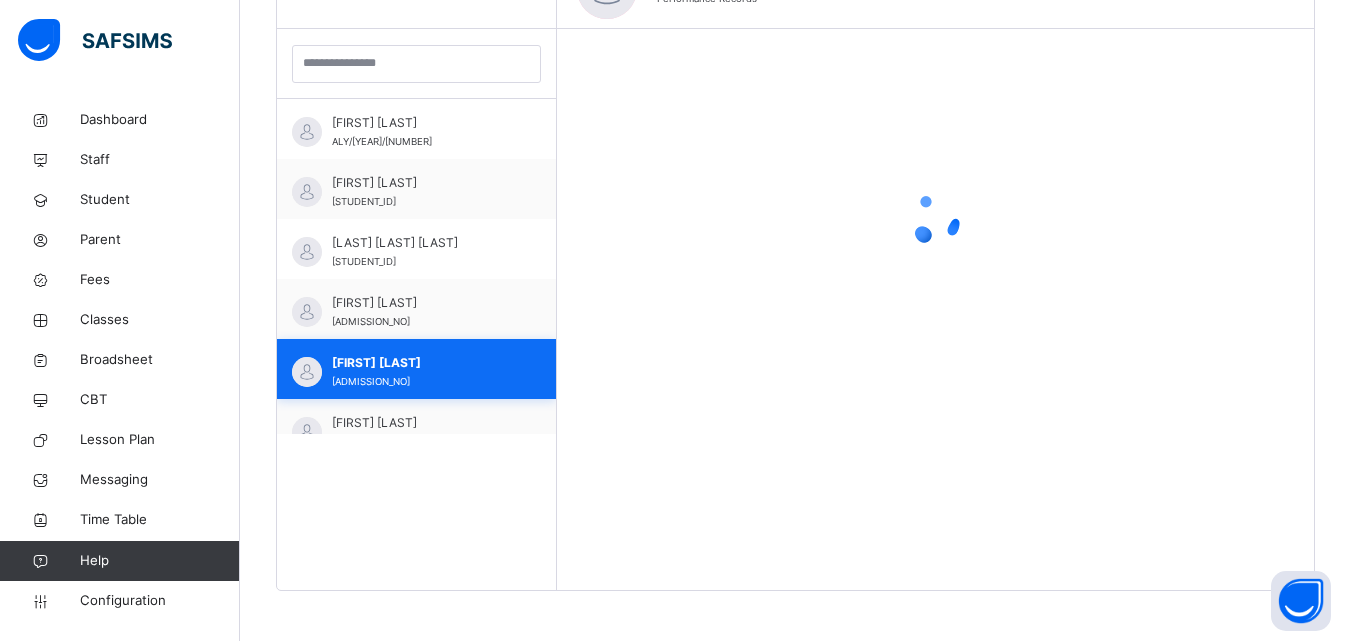 scroll, scrollTop: 800, scrollLeft: 0, axis: vertical 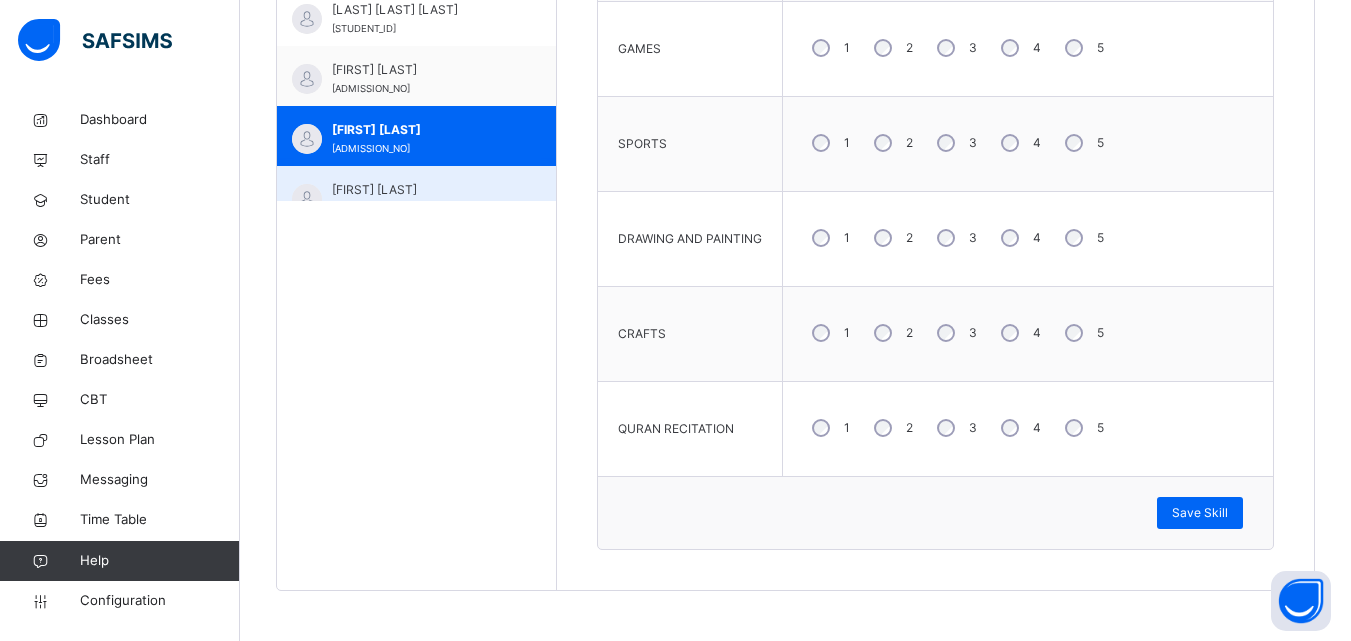 click on "ISMAIL MUSA IBRAHIM" at bounding box center (421, 190) 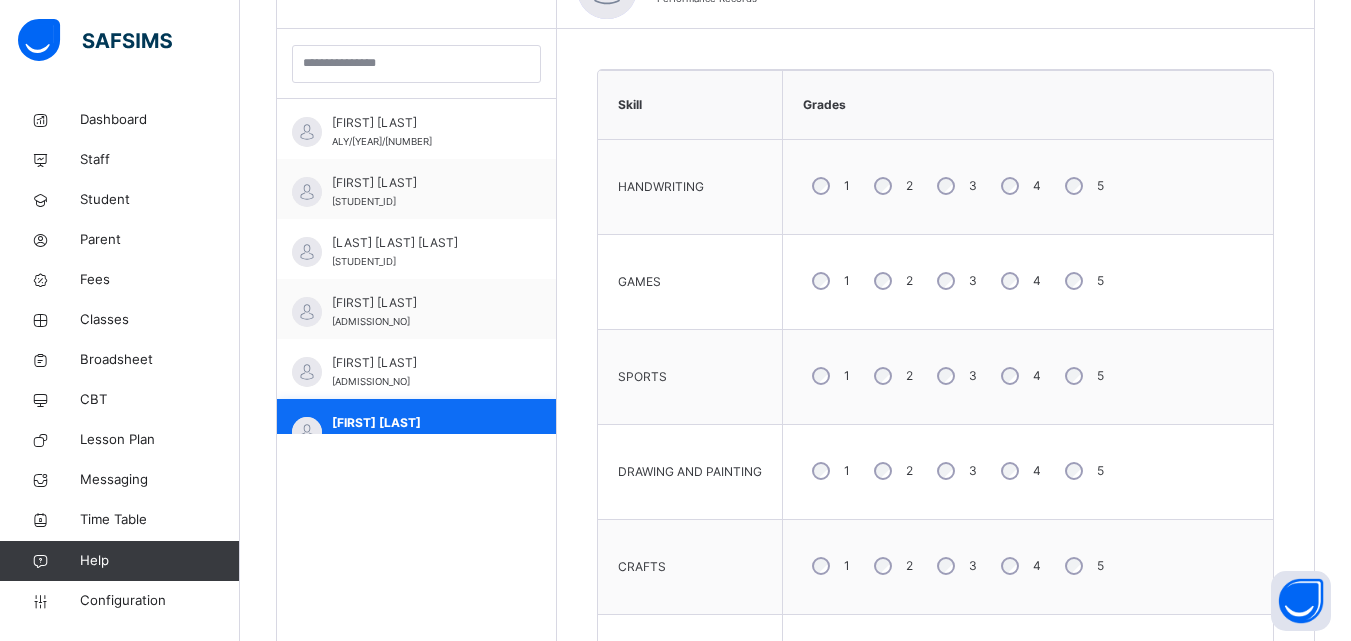 scroll, scrollTop: 800, scrollLeft: 0, axis: vertical 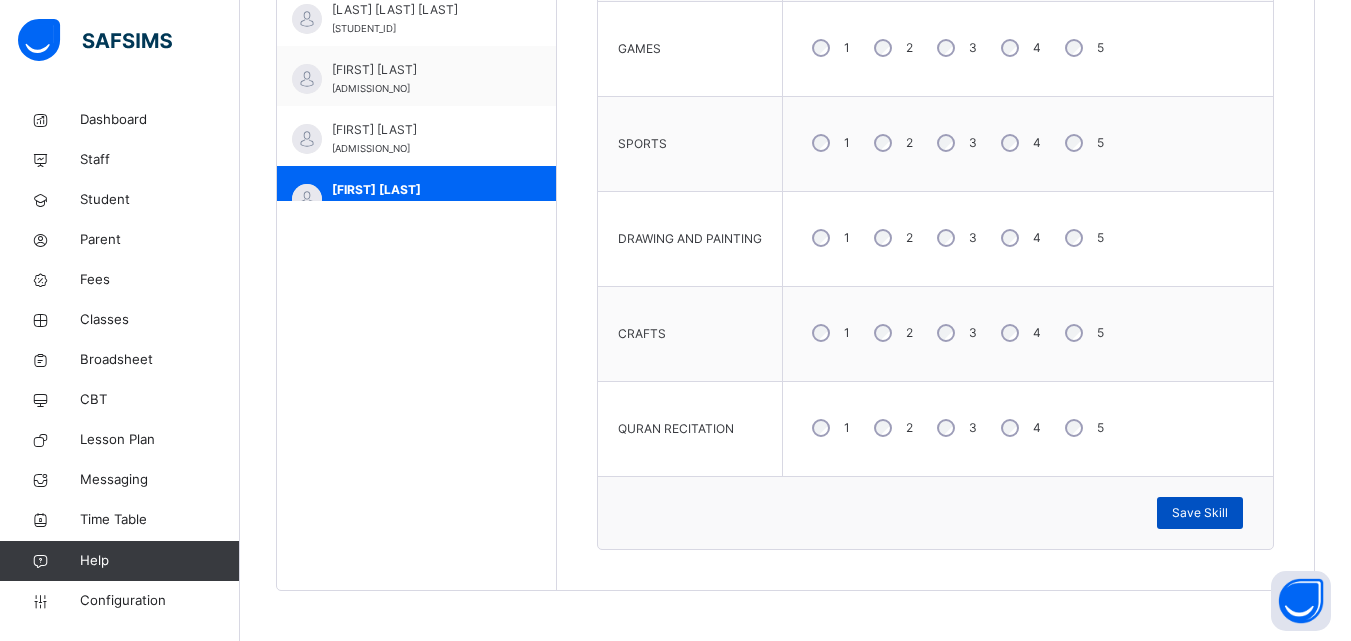 click on "Save Skill" at bounding box center (1200, 513) 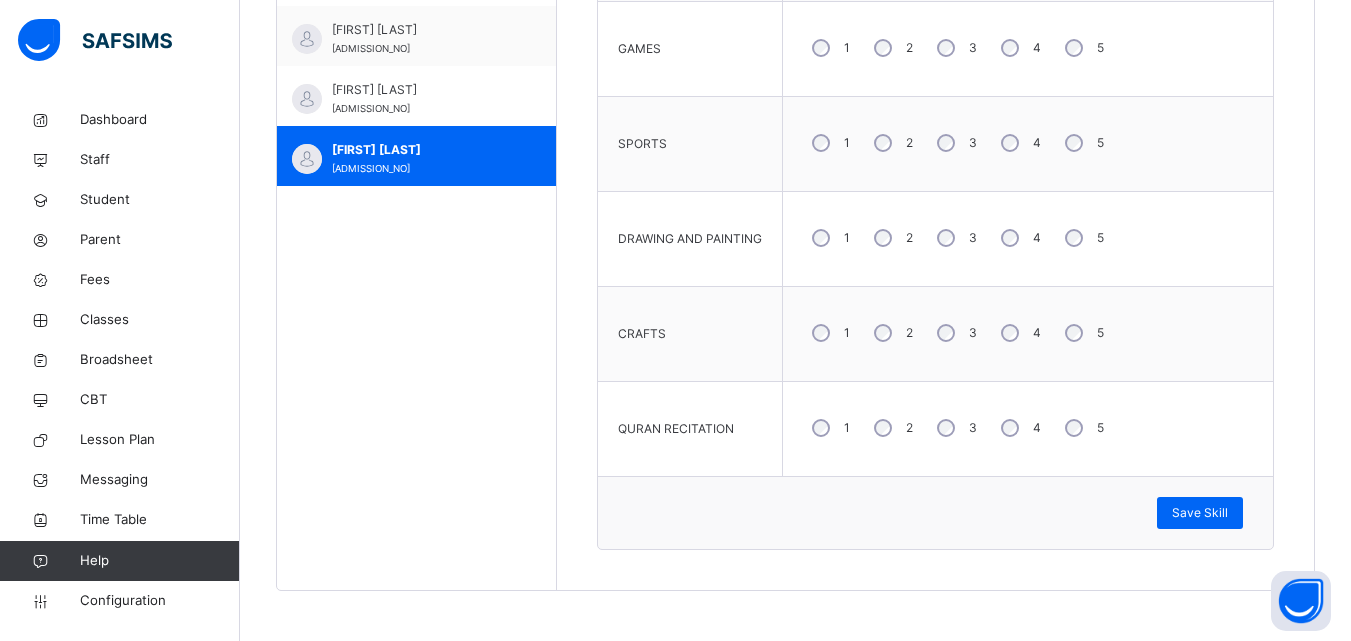 scroll, scrollTop: 85, scrollLeft: 0, axis: vertical 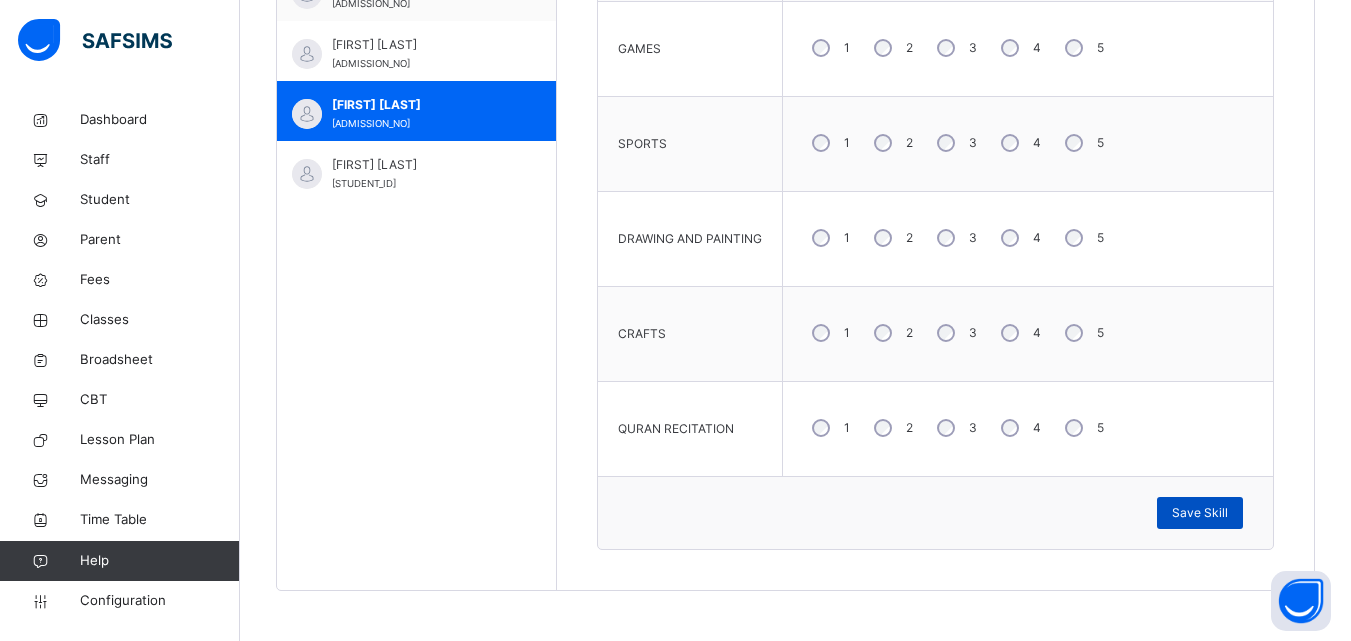 click on "Save Skill" at bounding box center (1200, 513) 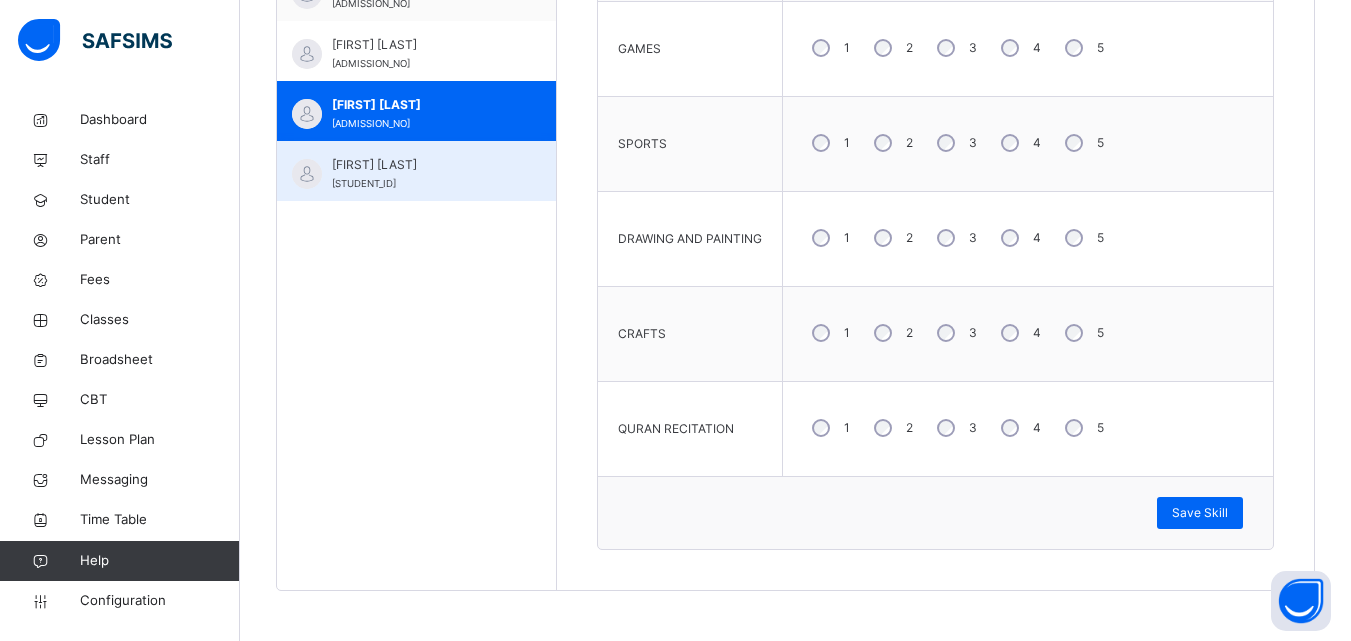 click on "ZAINAB YELWA HARUNA" at bounding box center (421, 165) 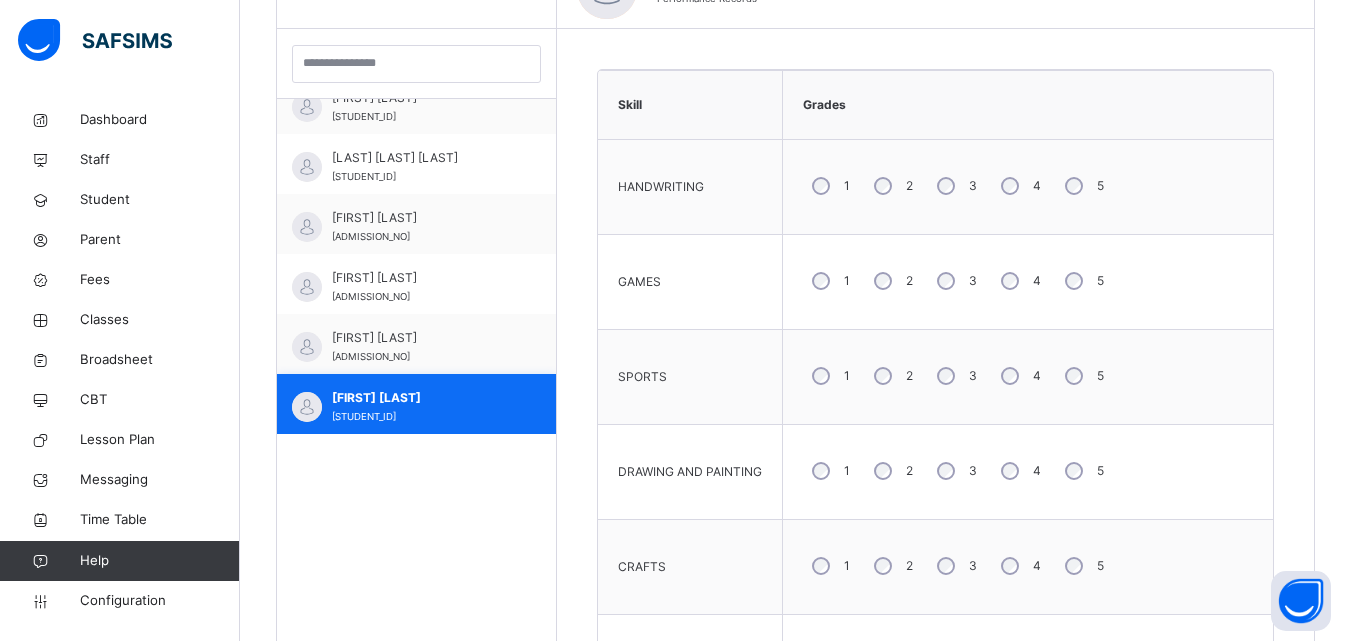scroll, scrollTop: 800, scrollLeft: 0, axis: vertical 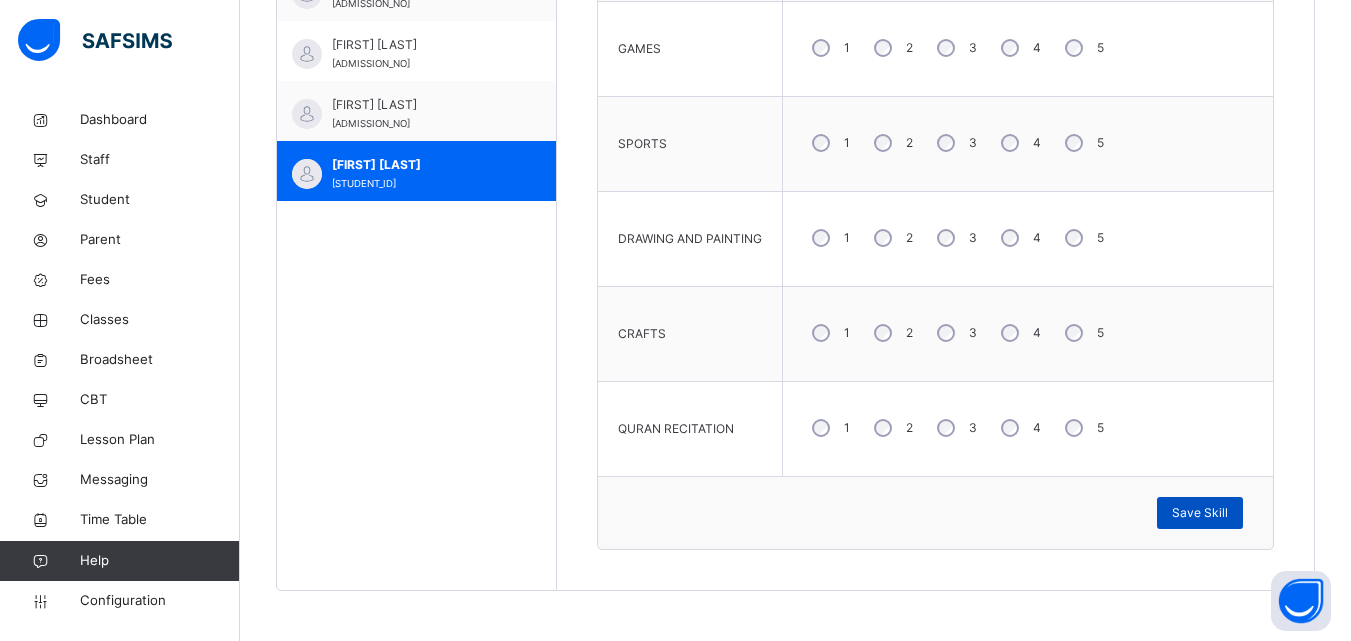 click on "Save Skill" at bounding box center (1200, 513) 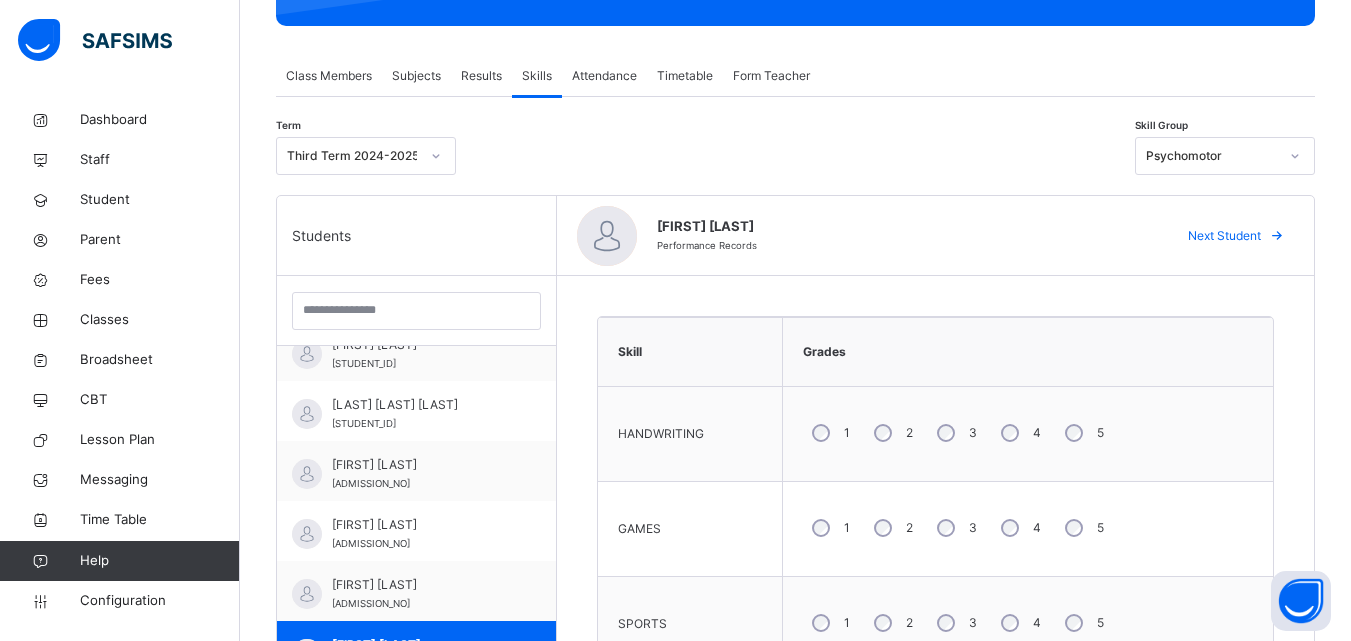 scroll, scrollTop: 227, scrollLeft: 0, axis: vertical 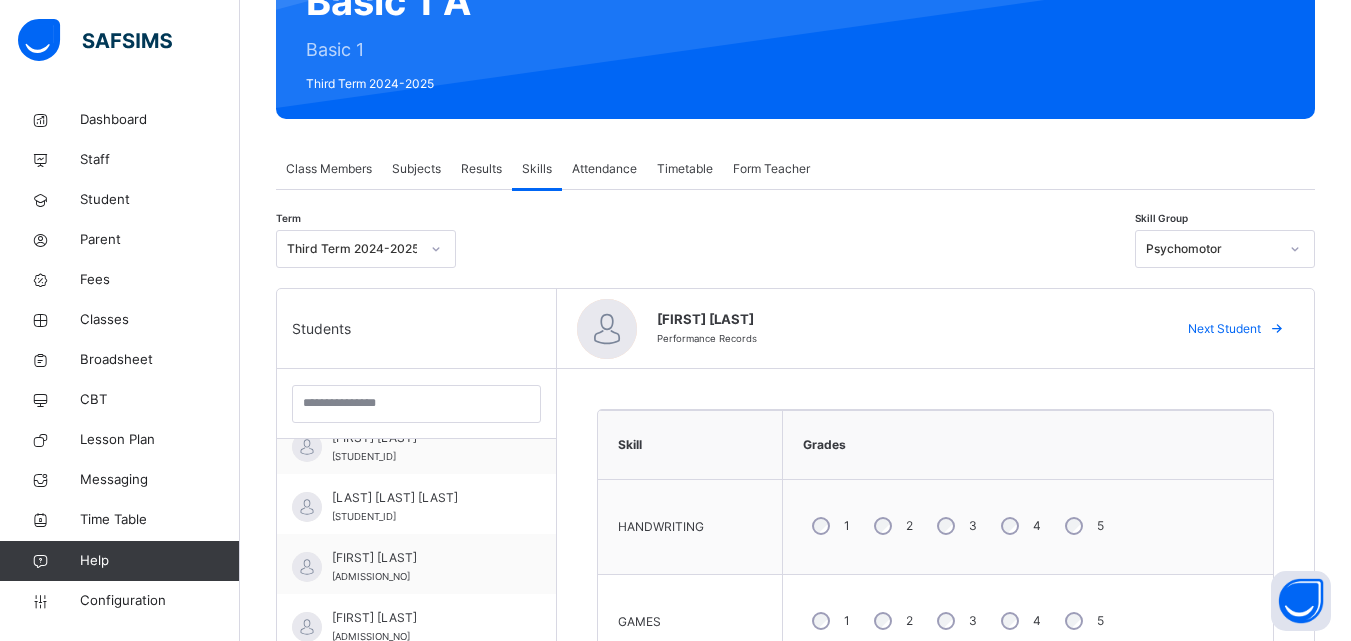 click on "Results" at bounding box center (481, 169) 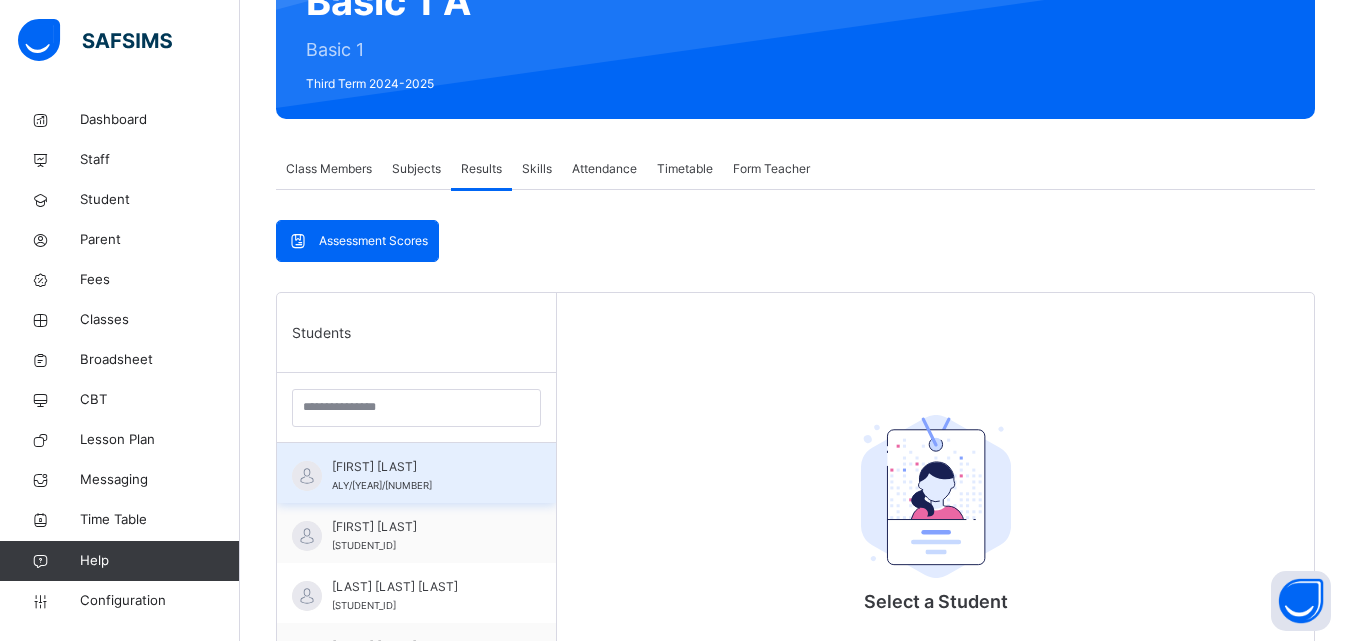 click on "ABDURRAHMAN SAMBO YUSUF" at bounding box center (421, 467) 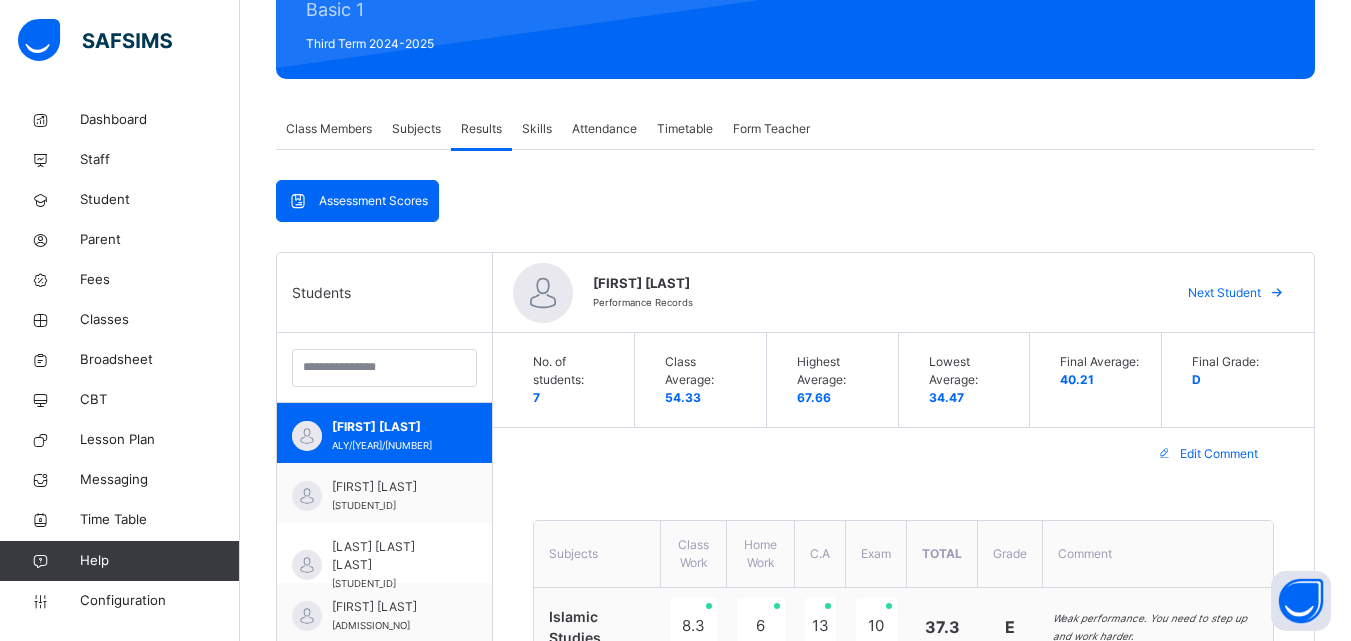 scroll, scrollTop: 360, scrollLeft: 0, axis: vertical 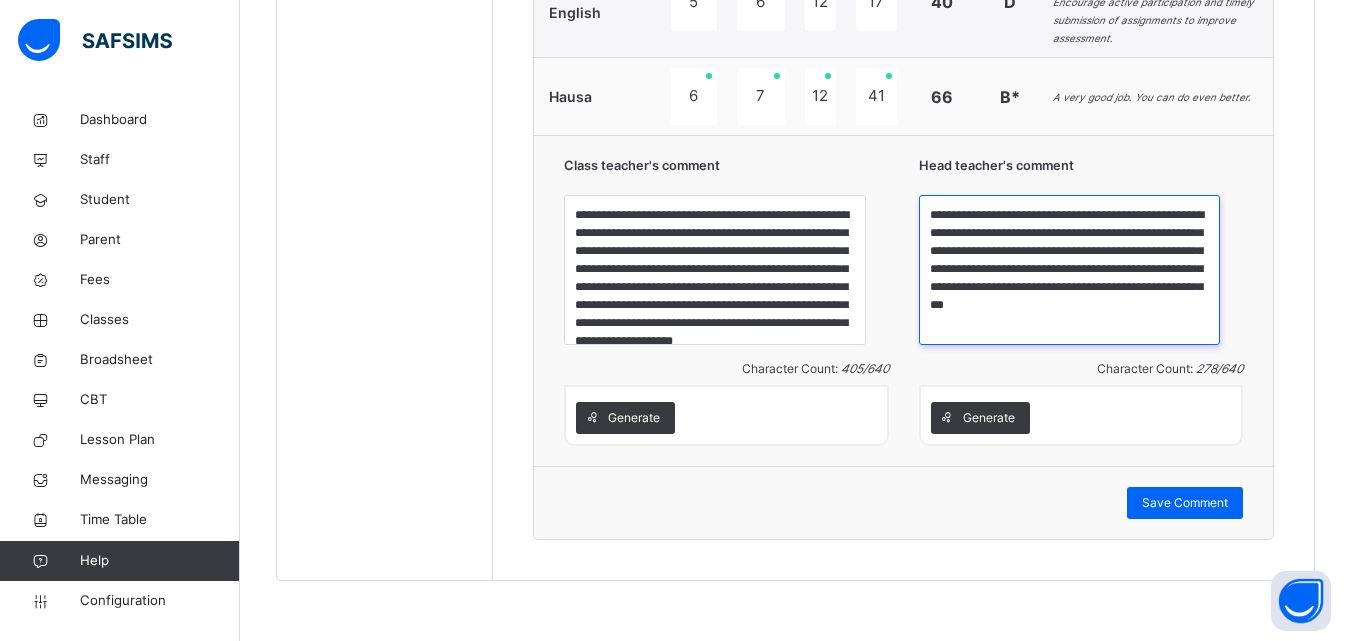 click on "**********" at bounding box center (1069, 270) 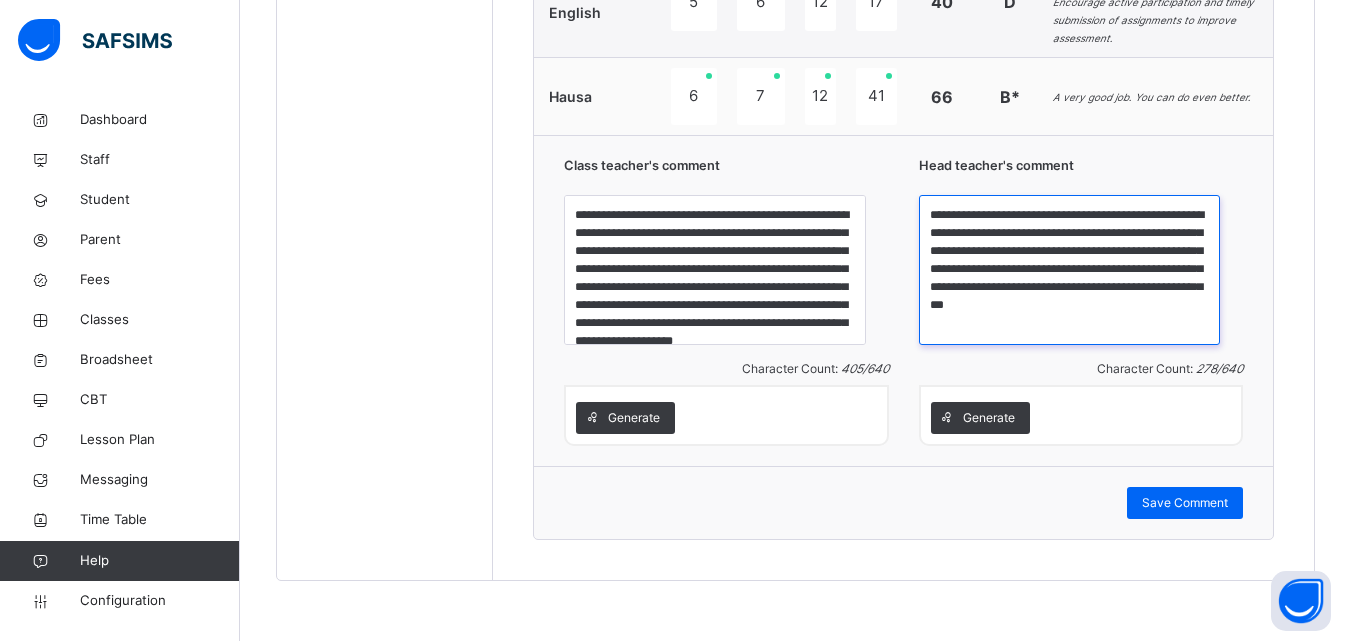 type on "**********" 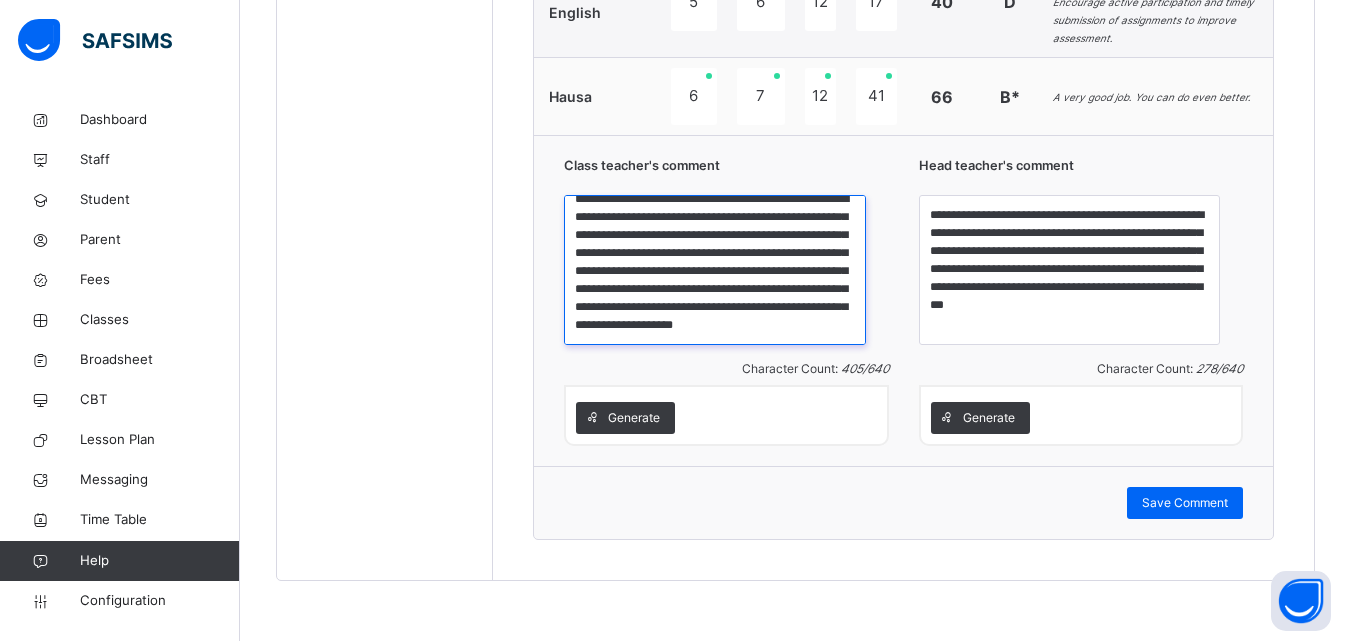 scroll, scrollTop: 40, scrollLeft: 0, axis: vertical 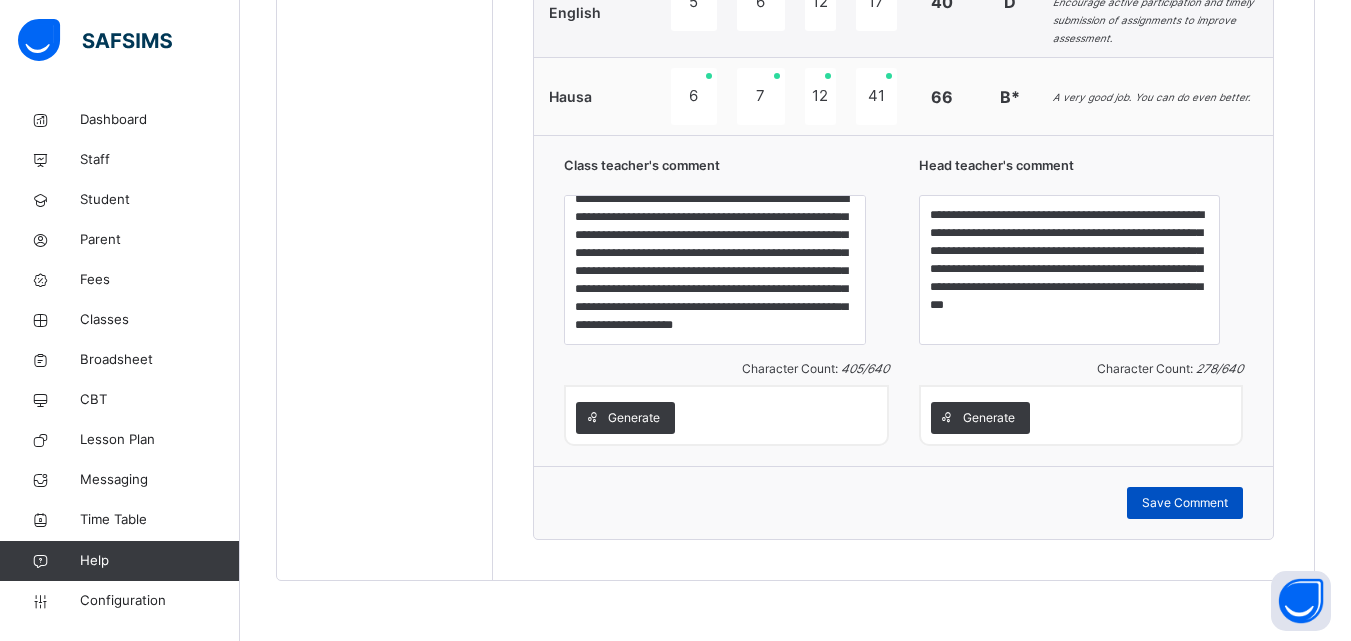 click on "Save Comment" at bounding box center [1185, 503] 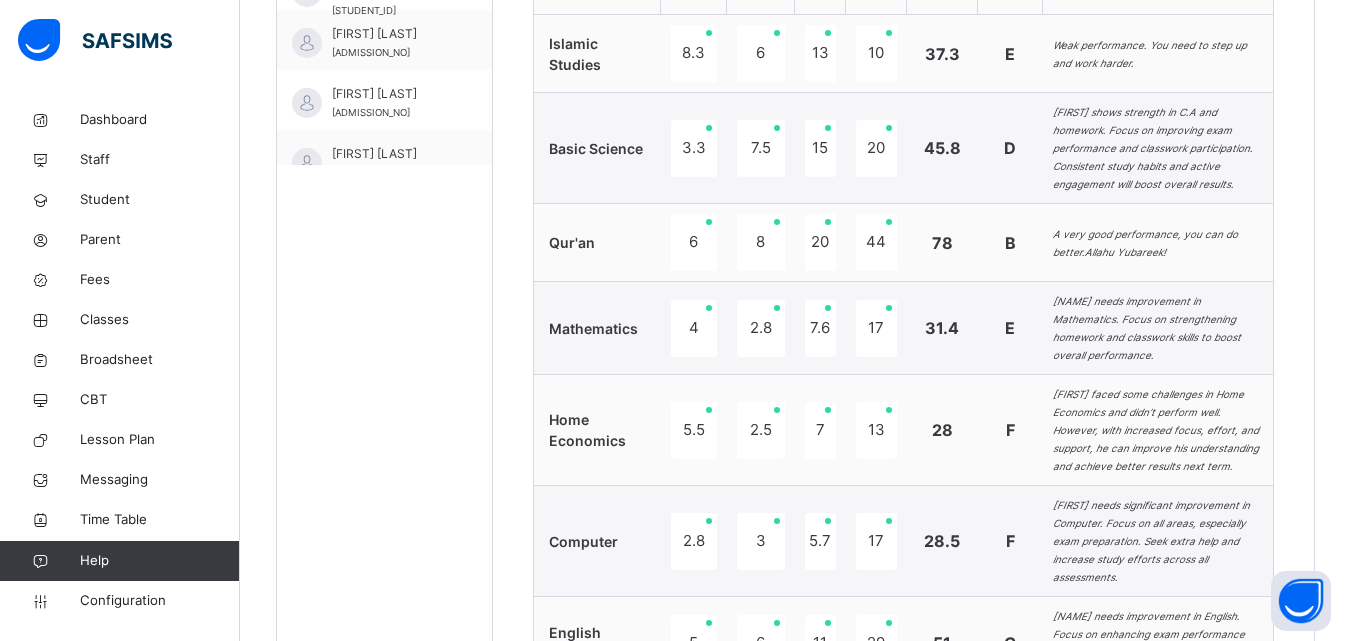 scroll, scrollTop: 667, scrollLeft: 0, axis: vertical 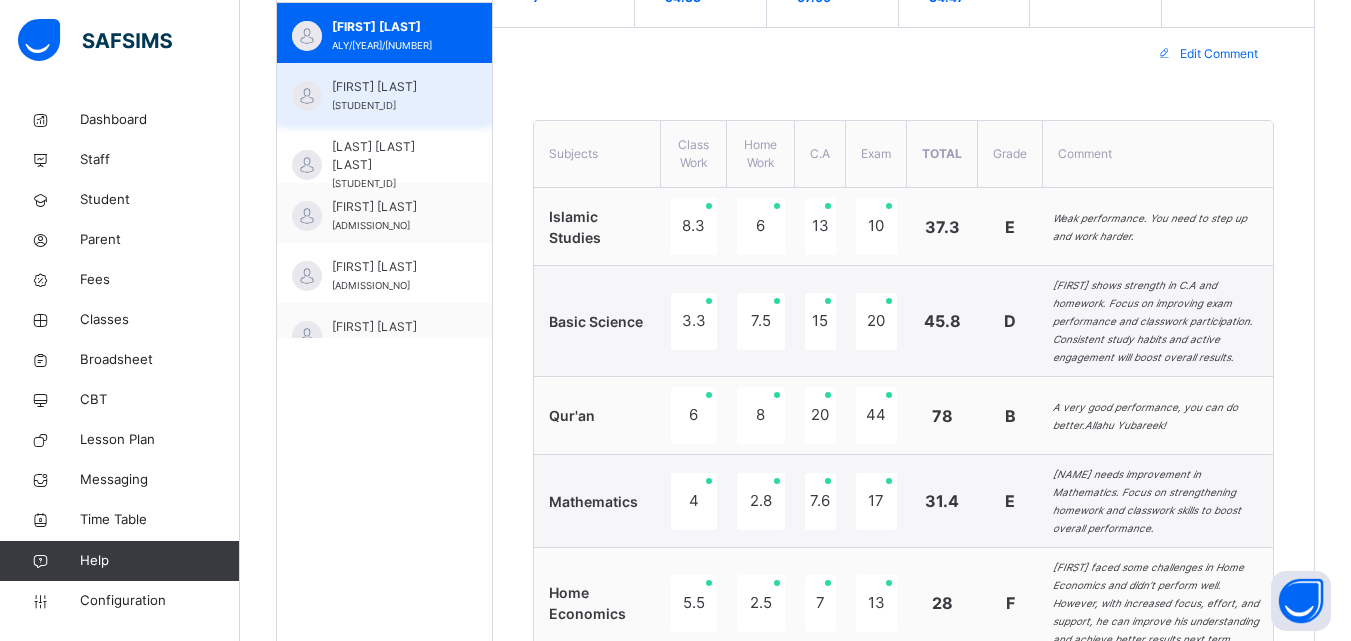 click on "FATIMA YERIMA YUNUSA ALY/24/059" at bounding box center [389, 96] 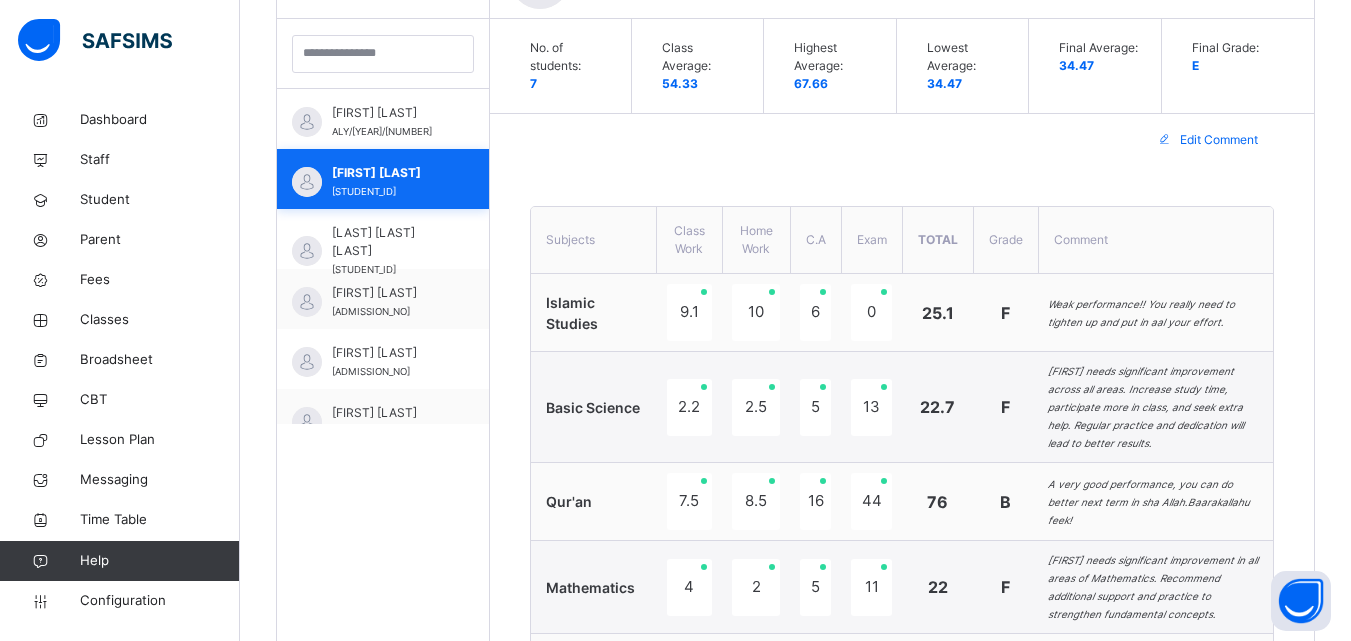 scroll, scrollTop: 667, scrollLeft: 0, axis: vertical 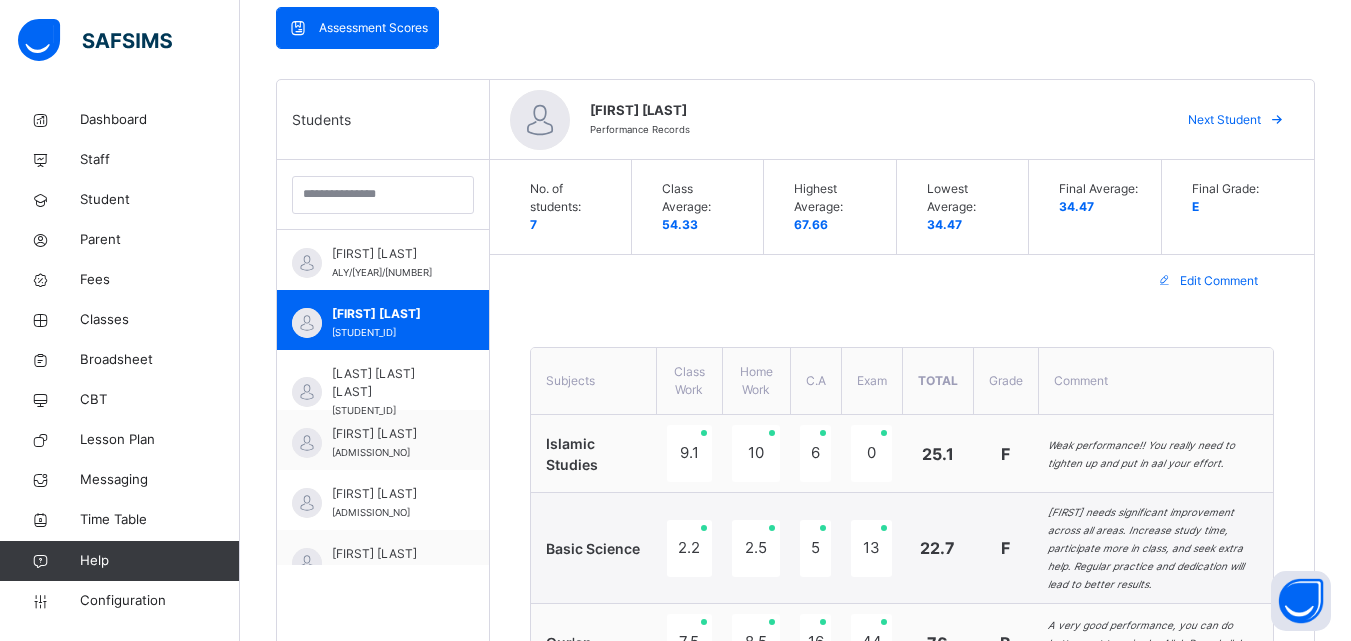 click on "Edit Comment" at bounding box center [1219, 281] 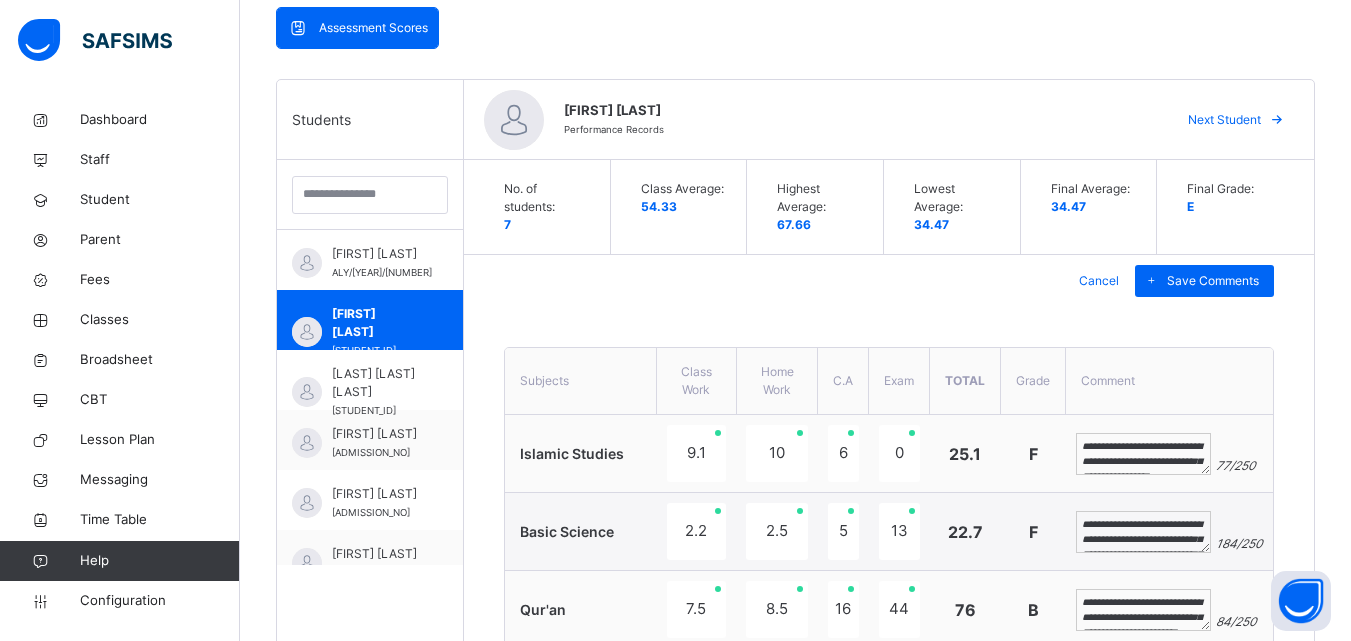 click on "**********" at bounding box center (1143, 454) 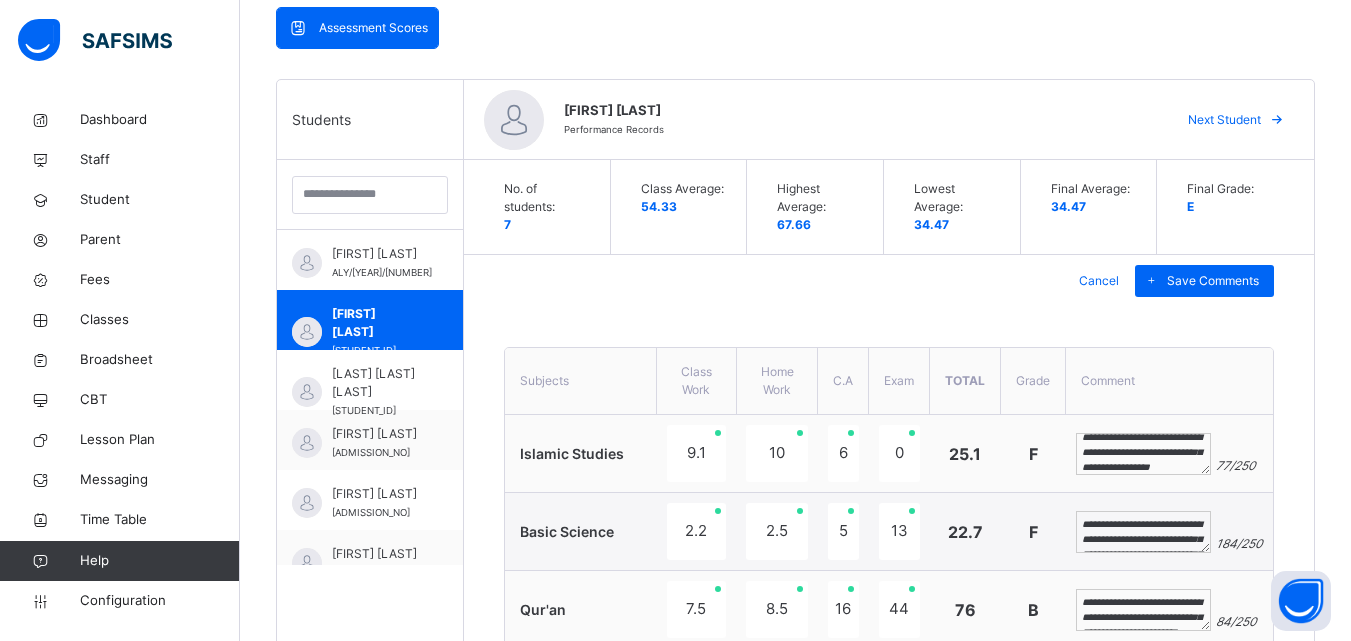 scroll, scrollTop: 24, scrollLeft: 0, axis: vertical 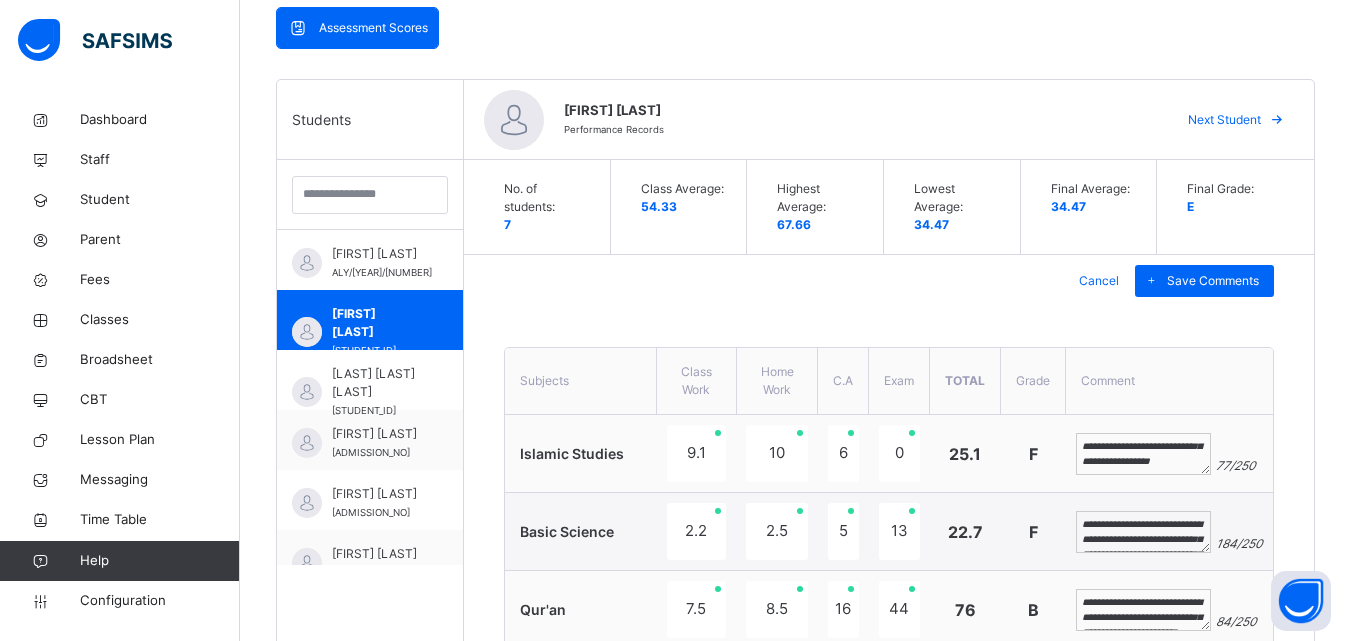 click on "**********" at bounding box center [1143, 454] 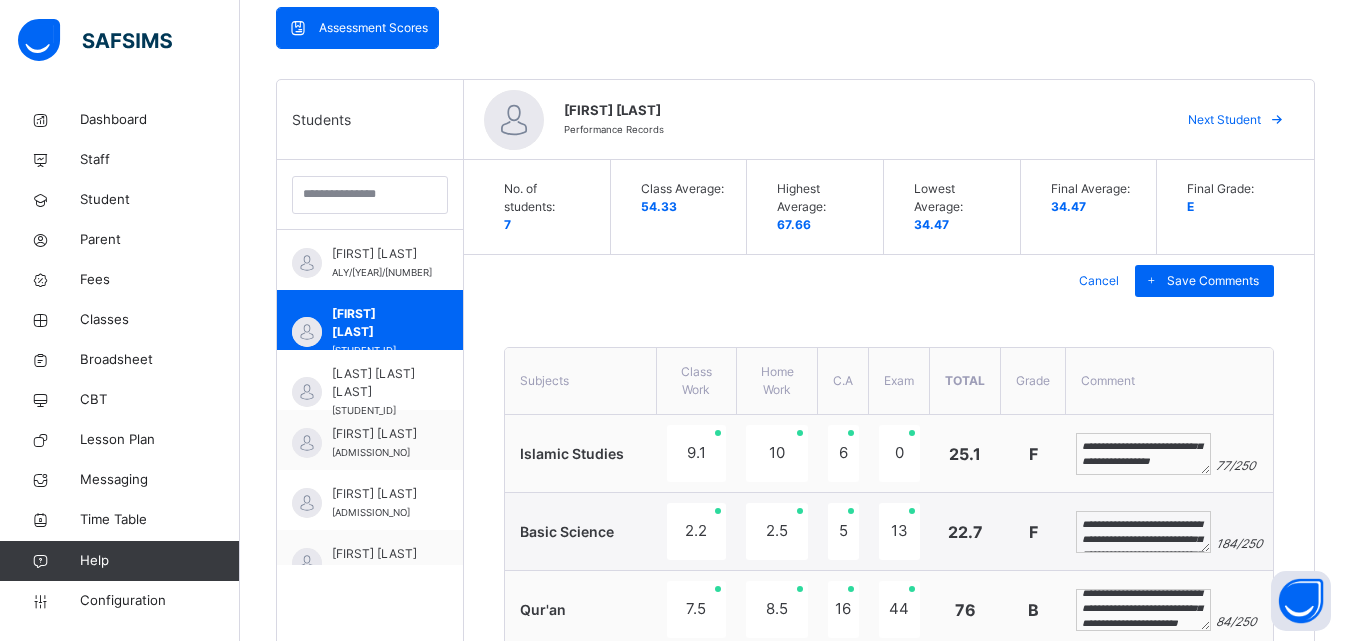 scroll, scrollTop: 24, scrollLeft: 0, axis: vertical 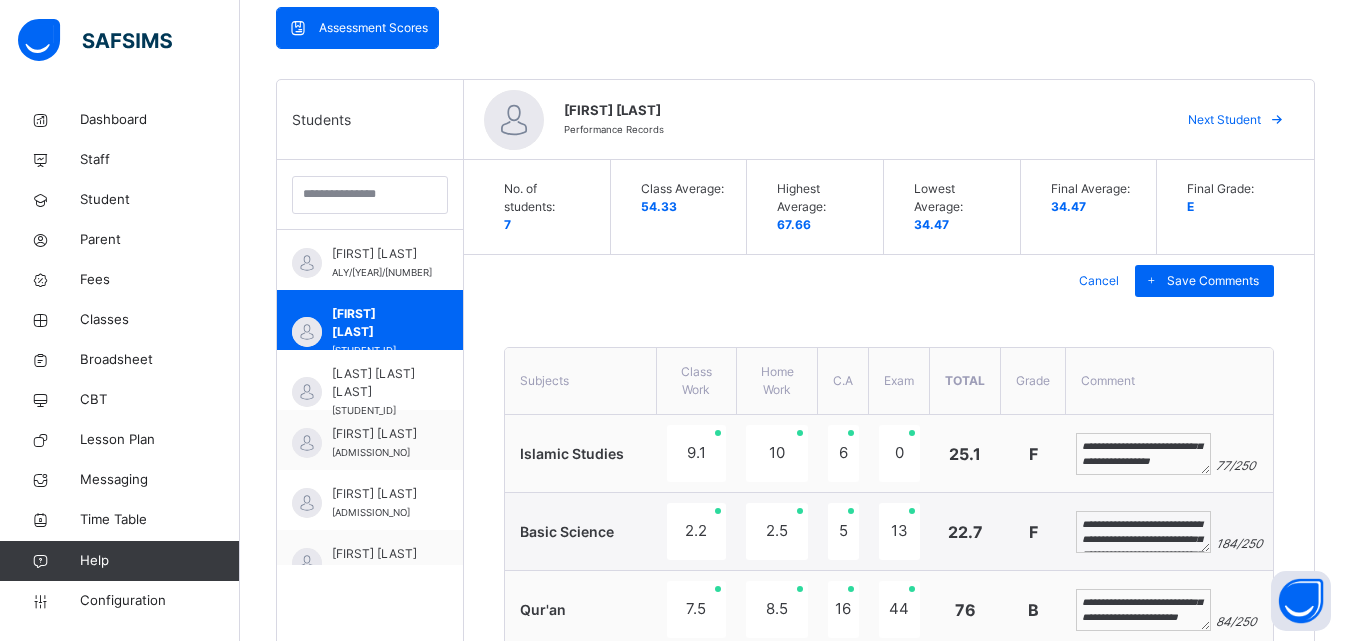 click on "**********" at bounding box center [1143, 610] 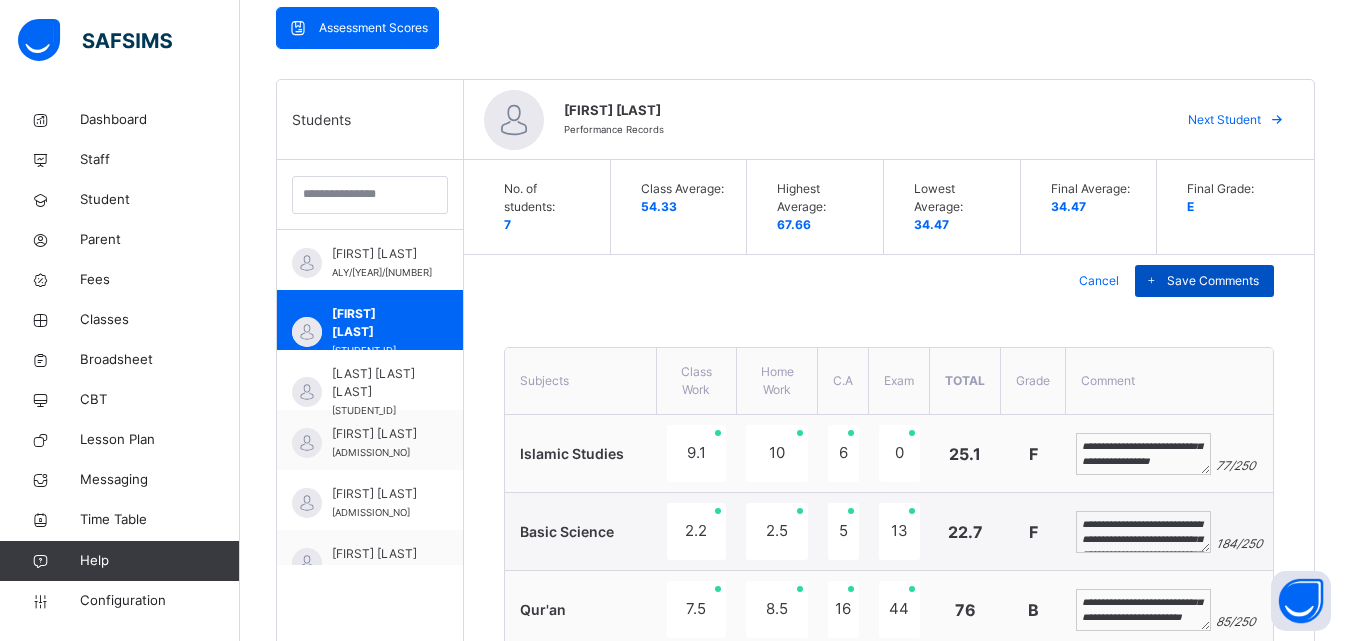 type on "**********" 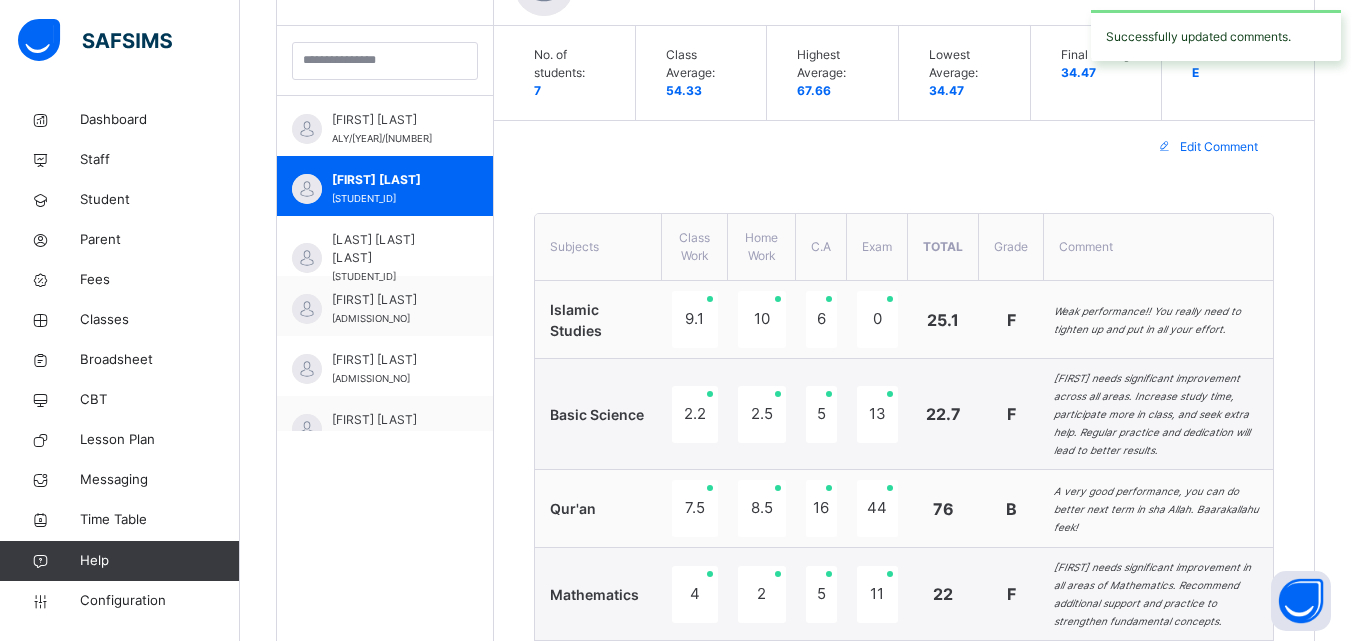 scroll, scrollTop: 600, scrollLeft: 0, axis: vertical 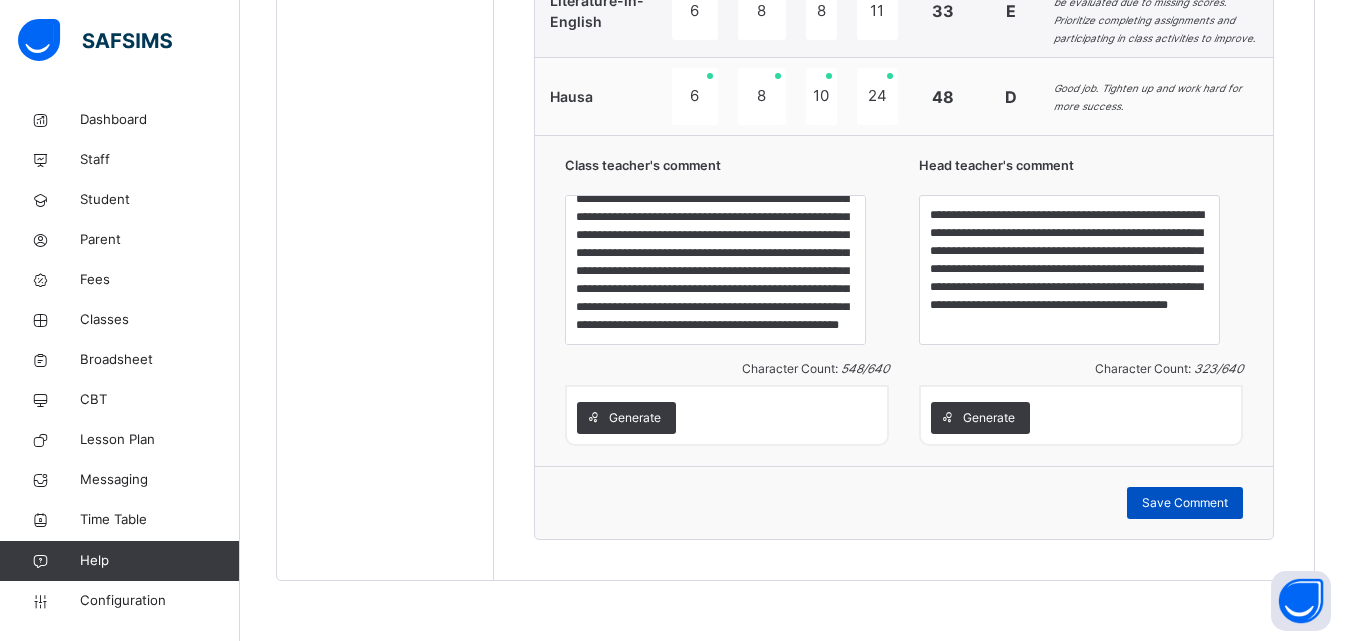 click on "Save Comment" at bounding box center (1185, 503) 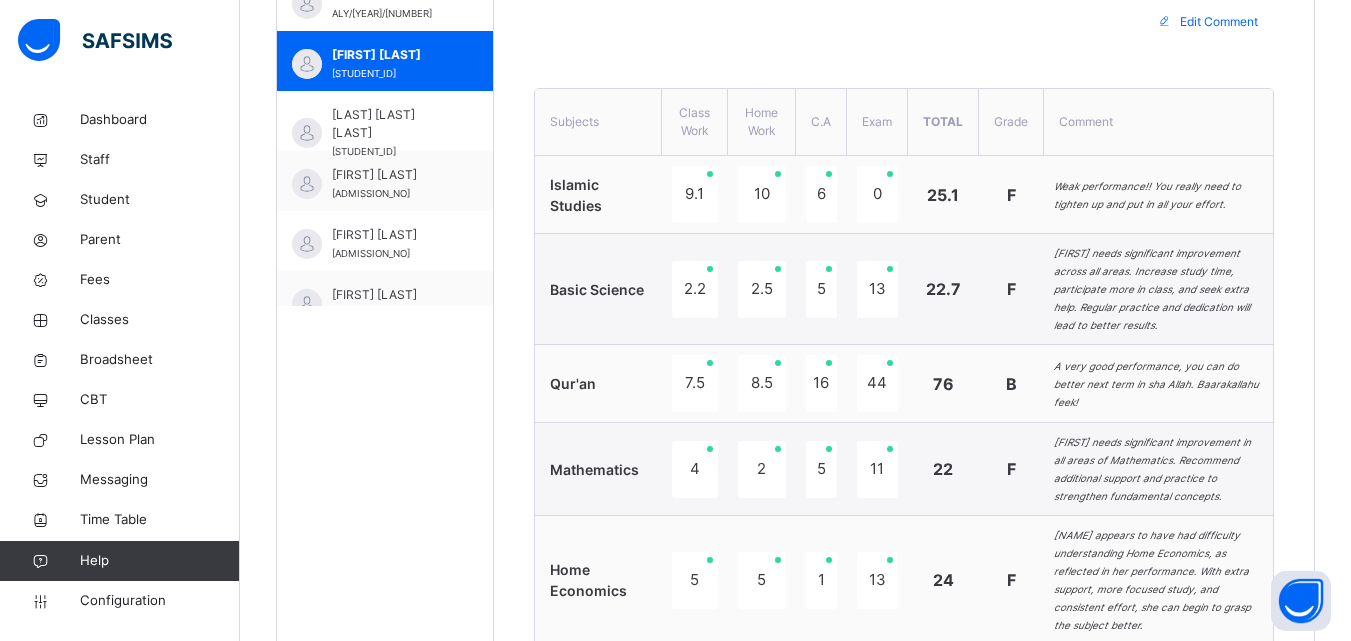 scroll, scrollTop: 552, scrollLeft: 0, axis: vertical 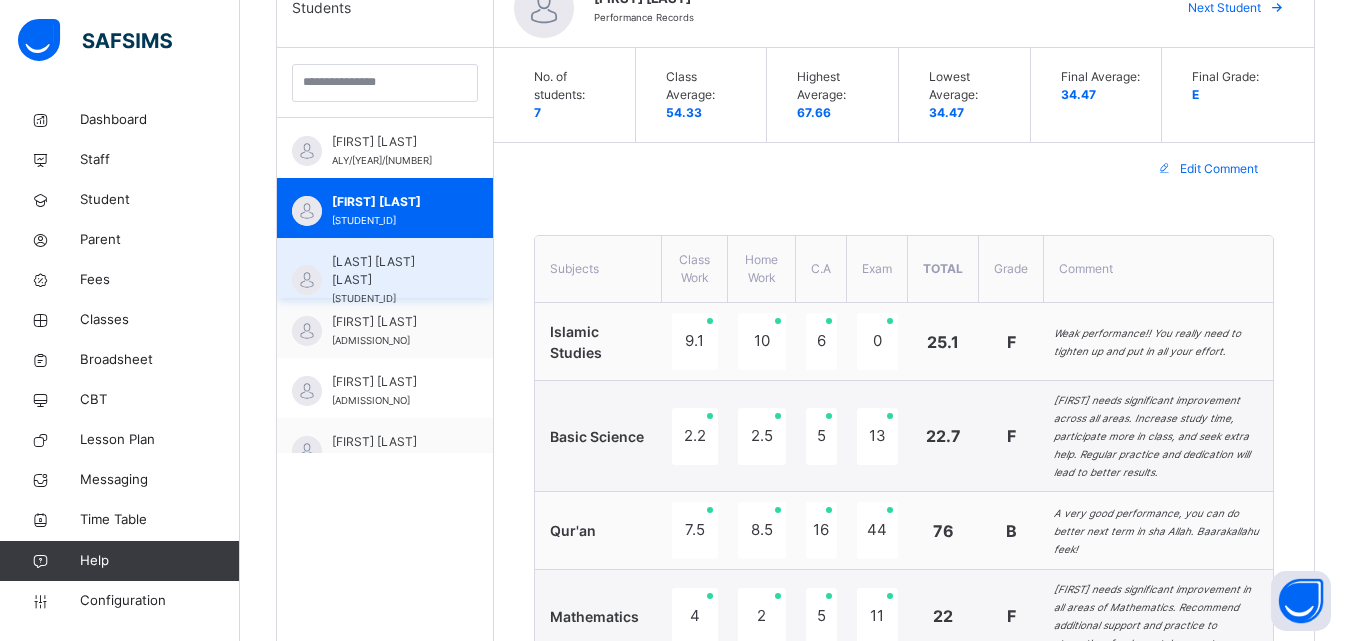 click on "HAFSAT YUNUS AUWAL ALY/22/001" at bounding box center (390, 280) 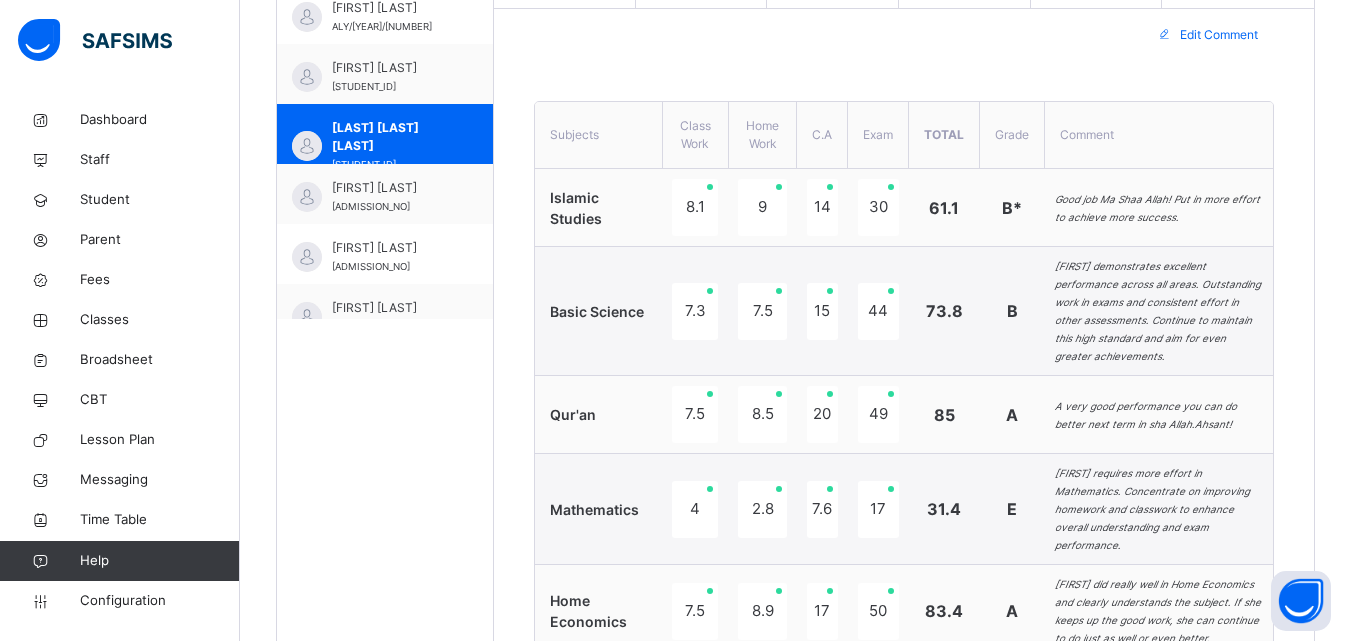 scroll, scrollTop: 779, scrollLeft: 0, axis: vertical 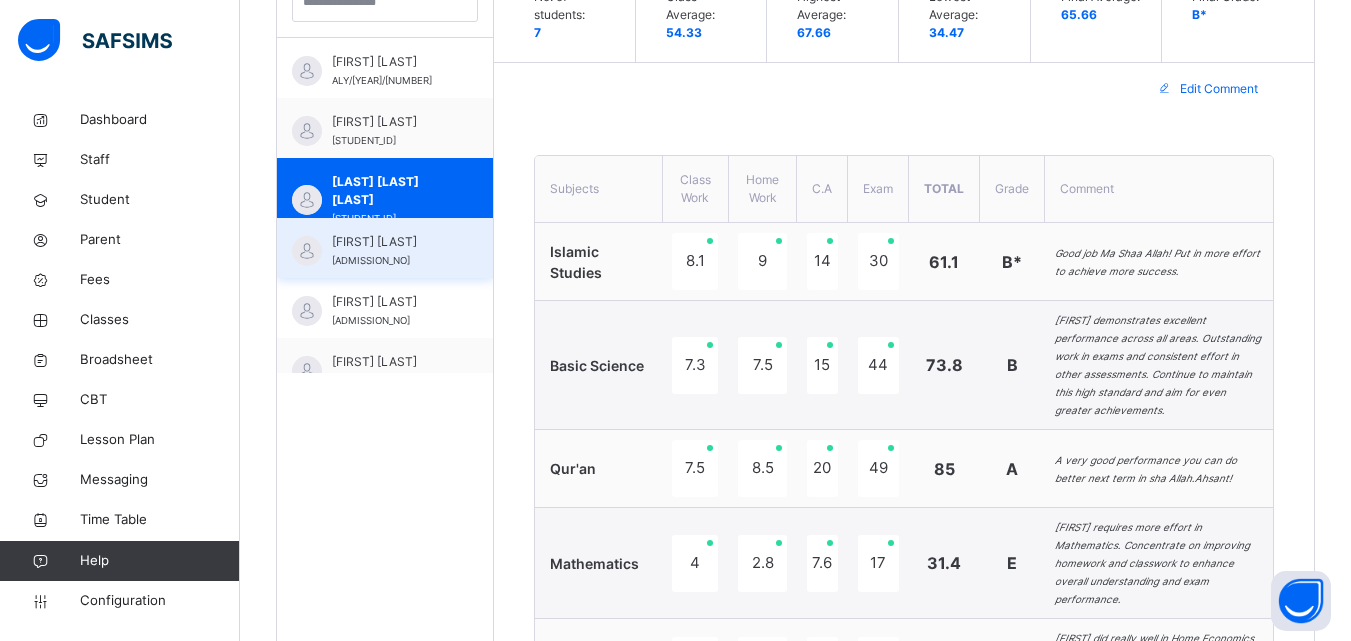 click on "HAMIDA  IBRAHIM" at bounding box center (390, 242) 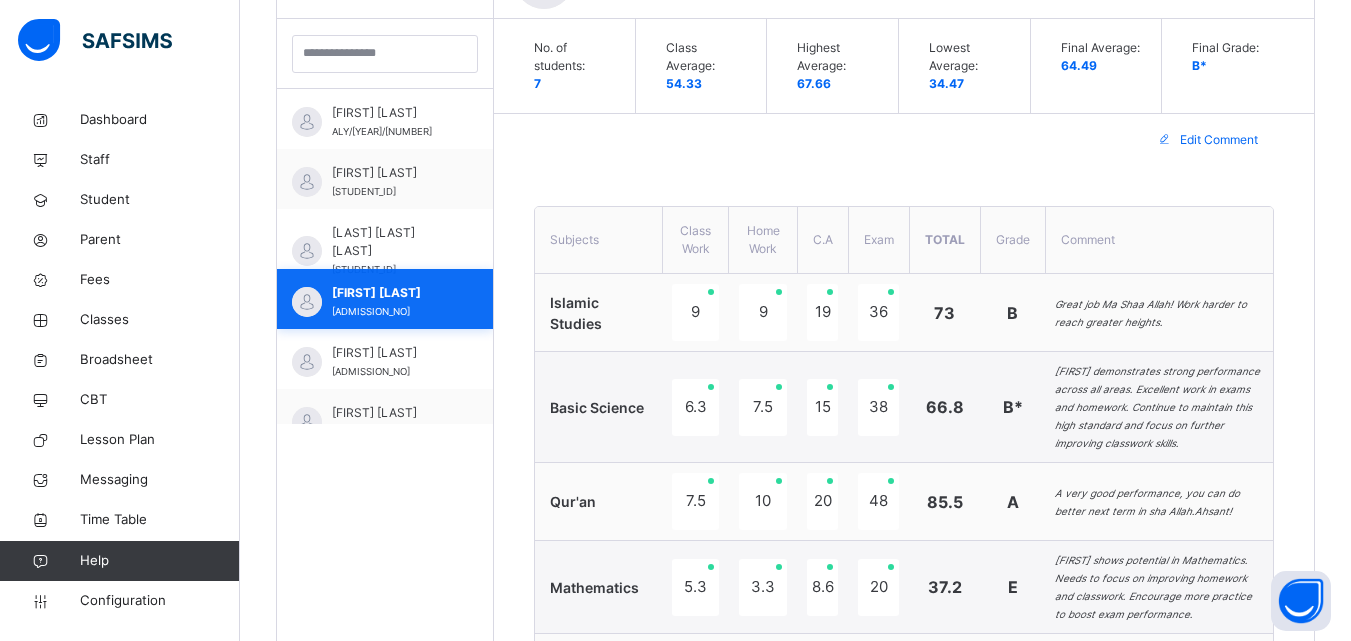 scroll, scrollTop: 632, scrollLeft: 0, axis: vertical 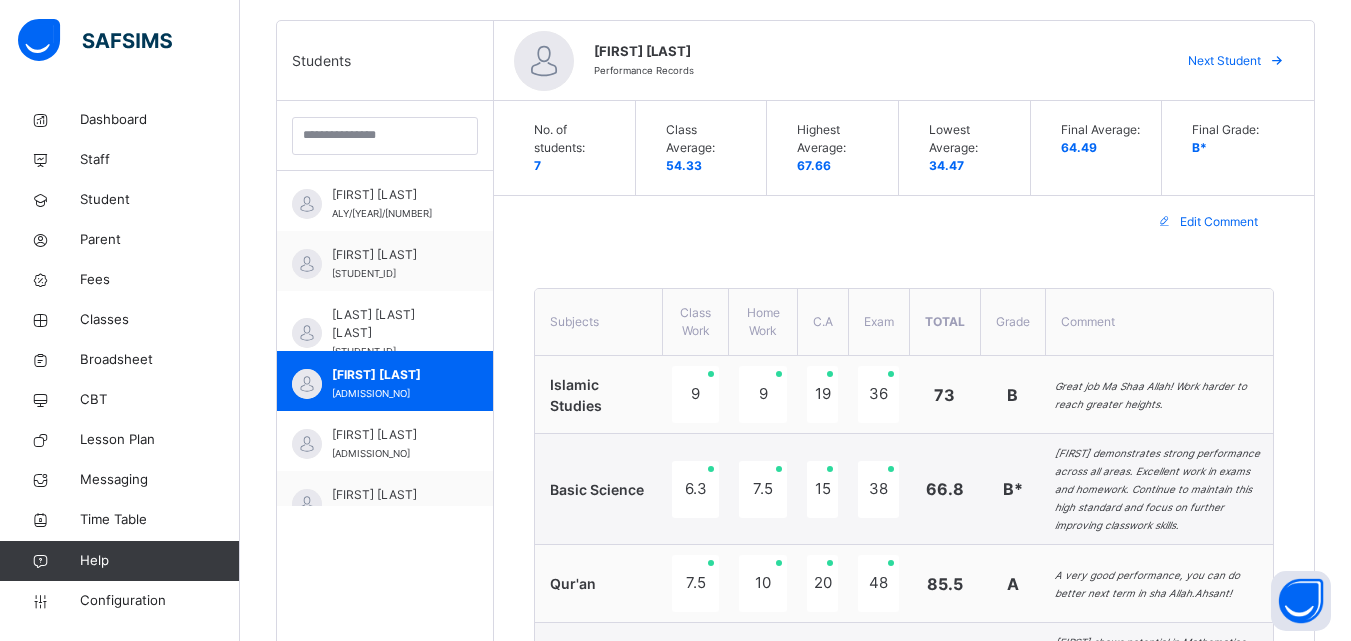 click on "Edit Comment" at bounding box center [1219, 222] 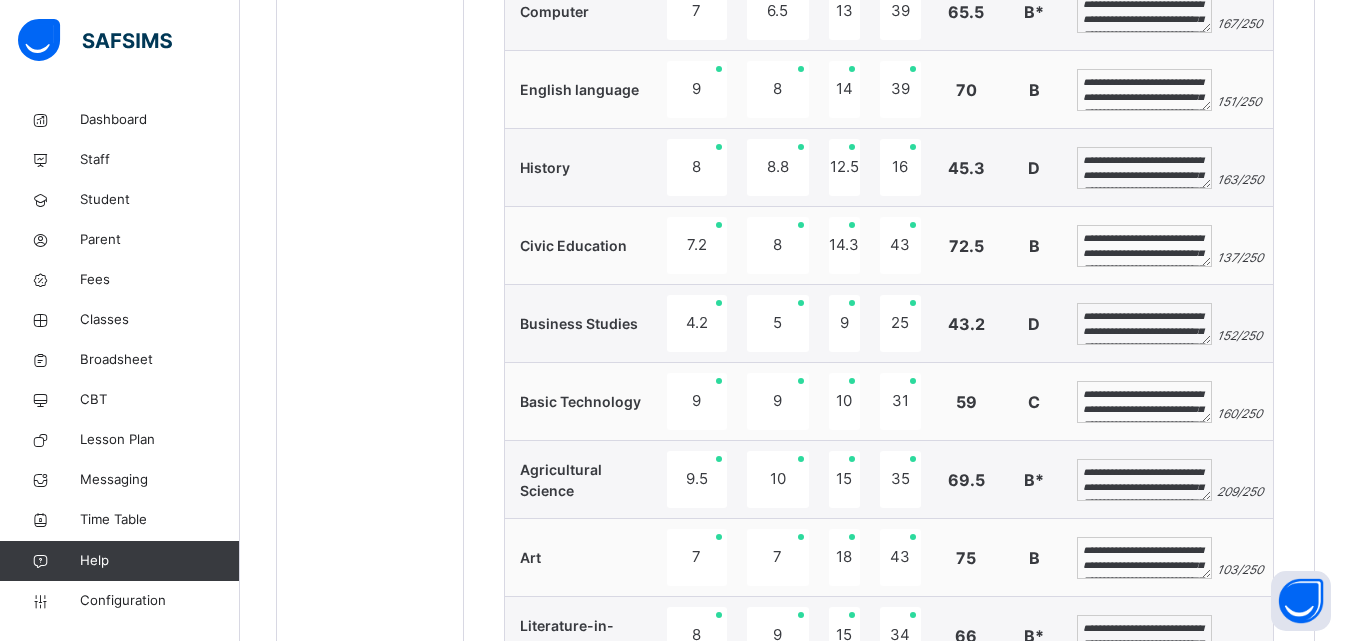scroll, scrollTop: 1365, scrollLeft: 0, axis: vertical 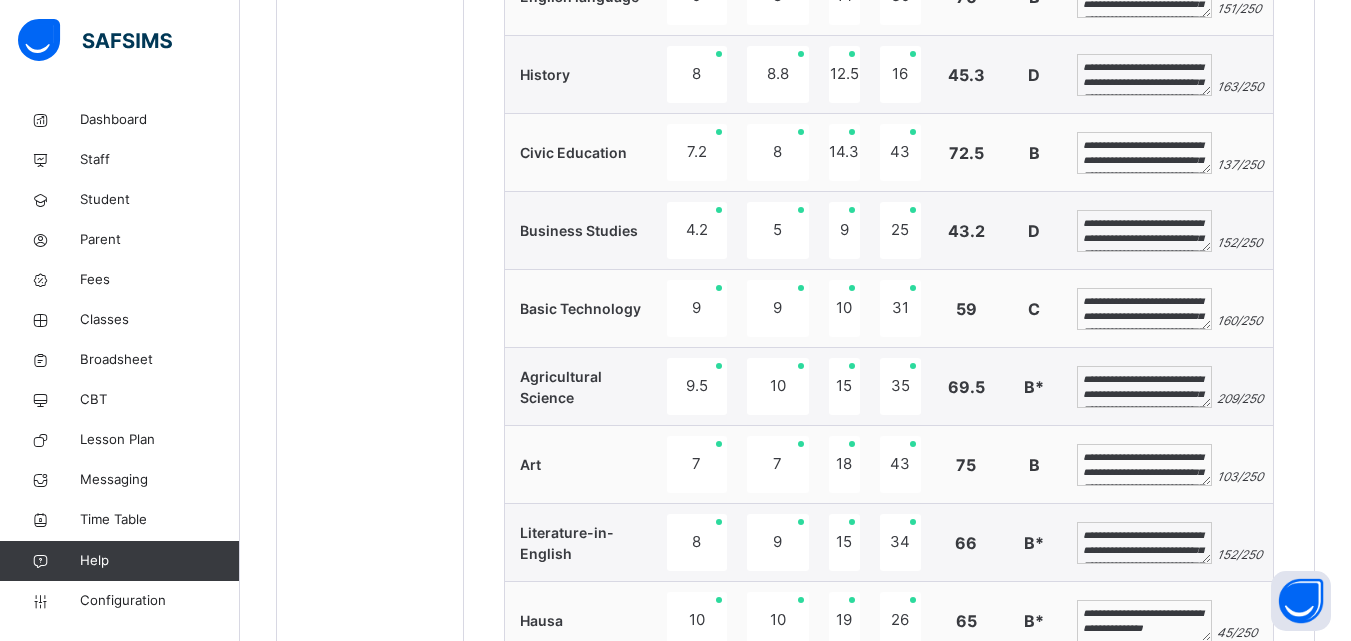 click on "**********" at bounding box center [1144, 387] 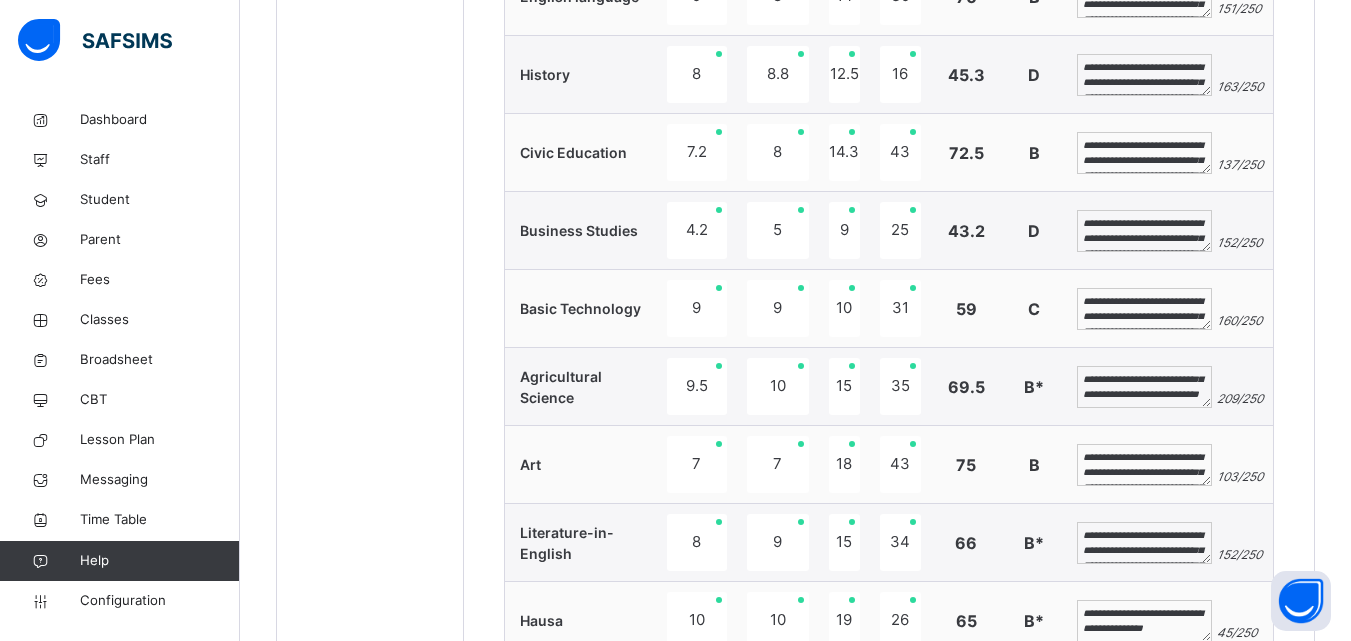 scroll, scrollTop: 114, scrollLeft: 0, axis: vertical 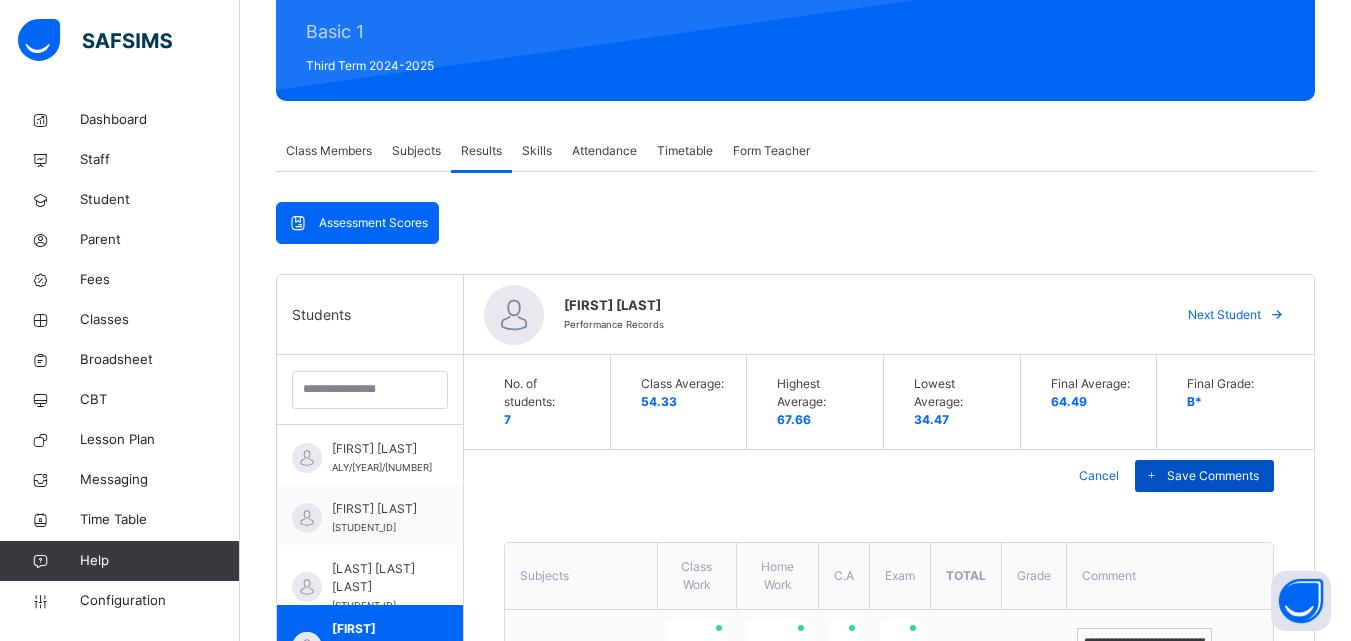 click on "Save Comments" at bounding box center [1213, 476] 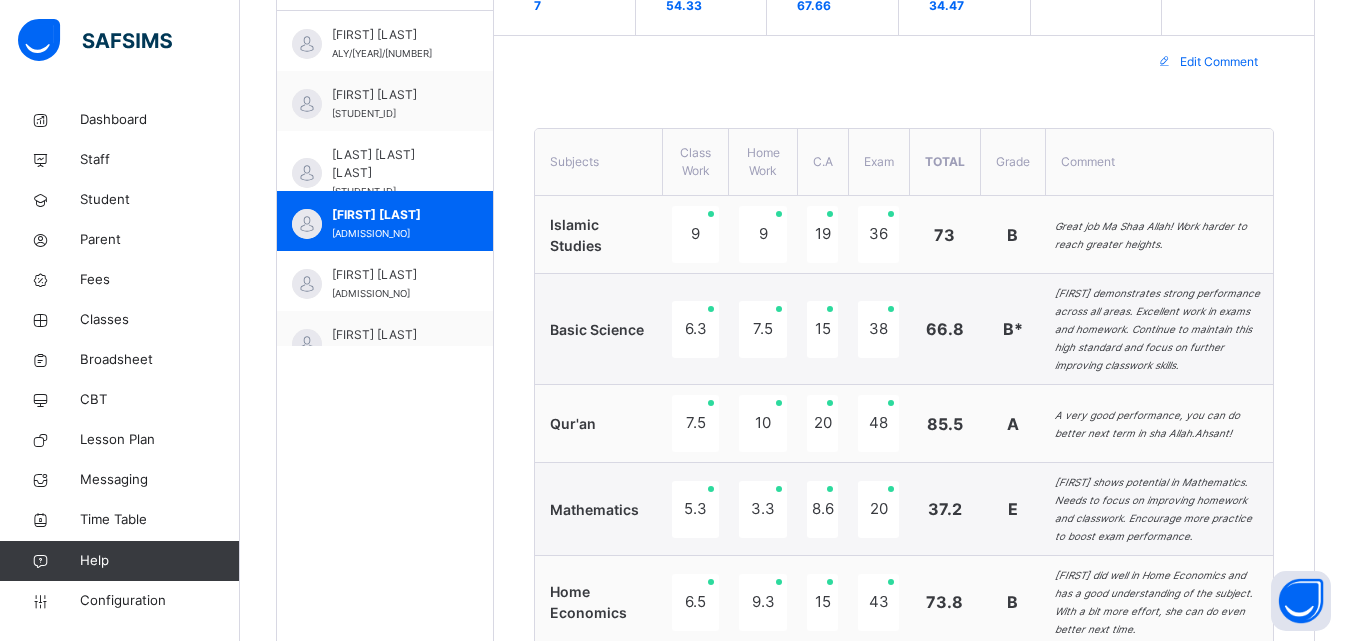 scroll, scrollTop: 699, scrollLeft: 0, axis: vertical 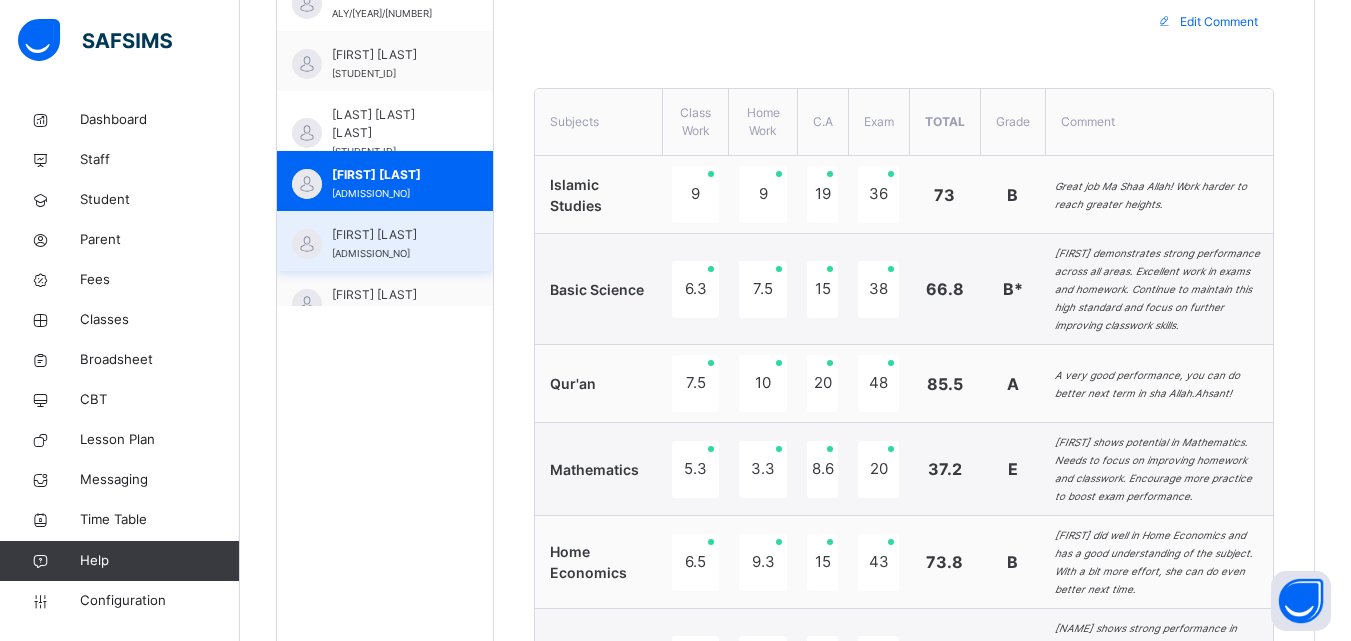 click on "IMAN ABBAS N ALY/21/050" at bounding box center [390, 244] 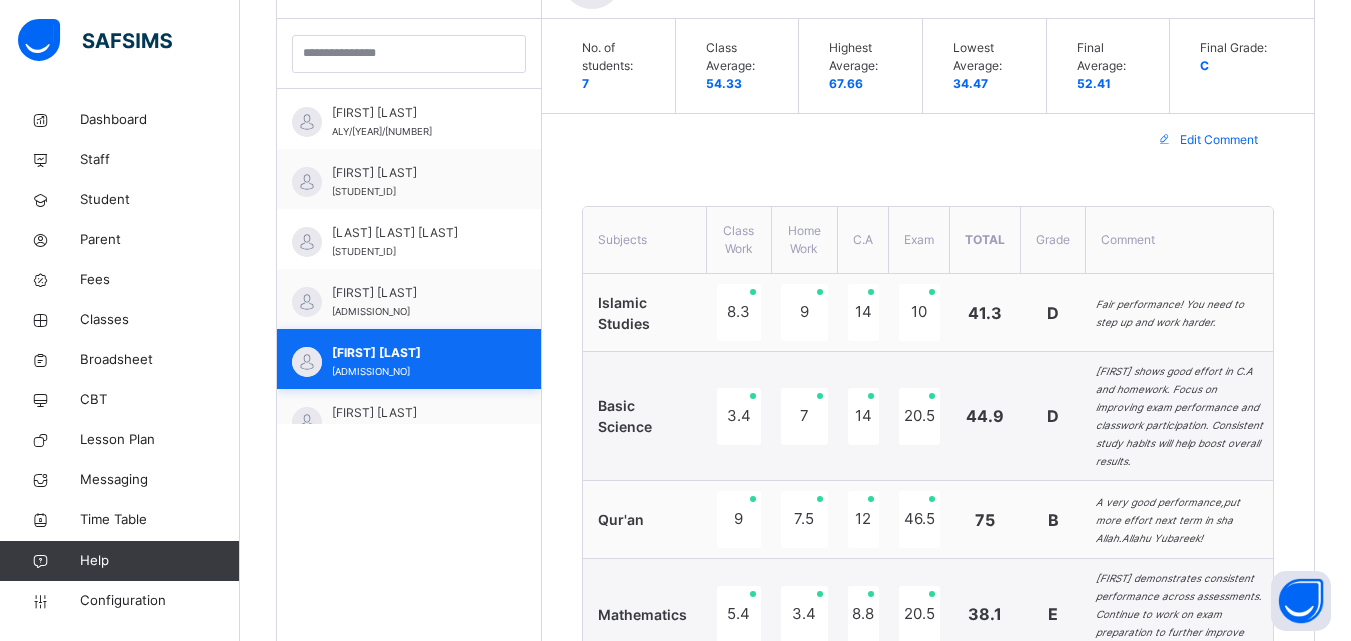 scroll, scrollTop: 699, scrollLeft: 0, axis: vertical 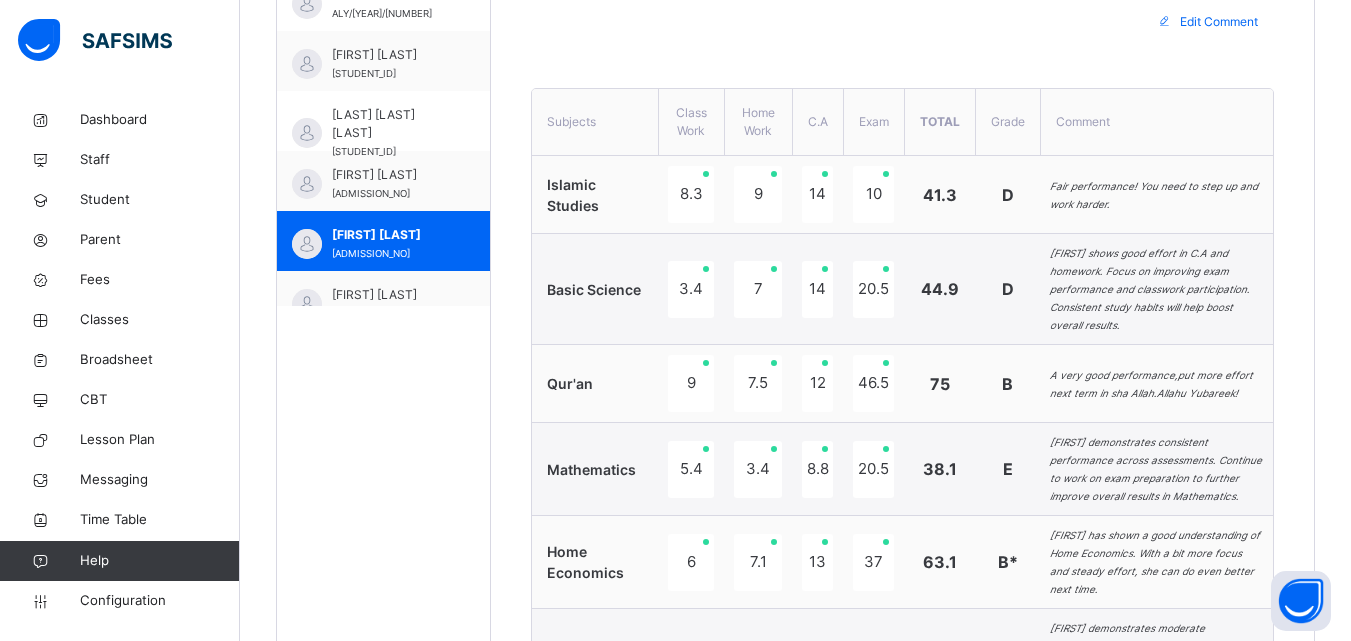 click on "Edit Comment" at bounding box center [1219, 22] 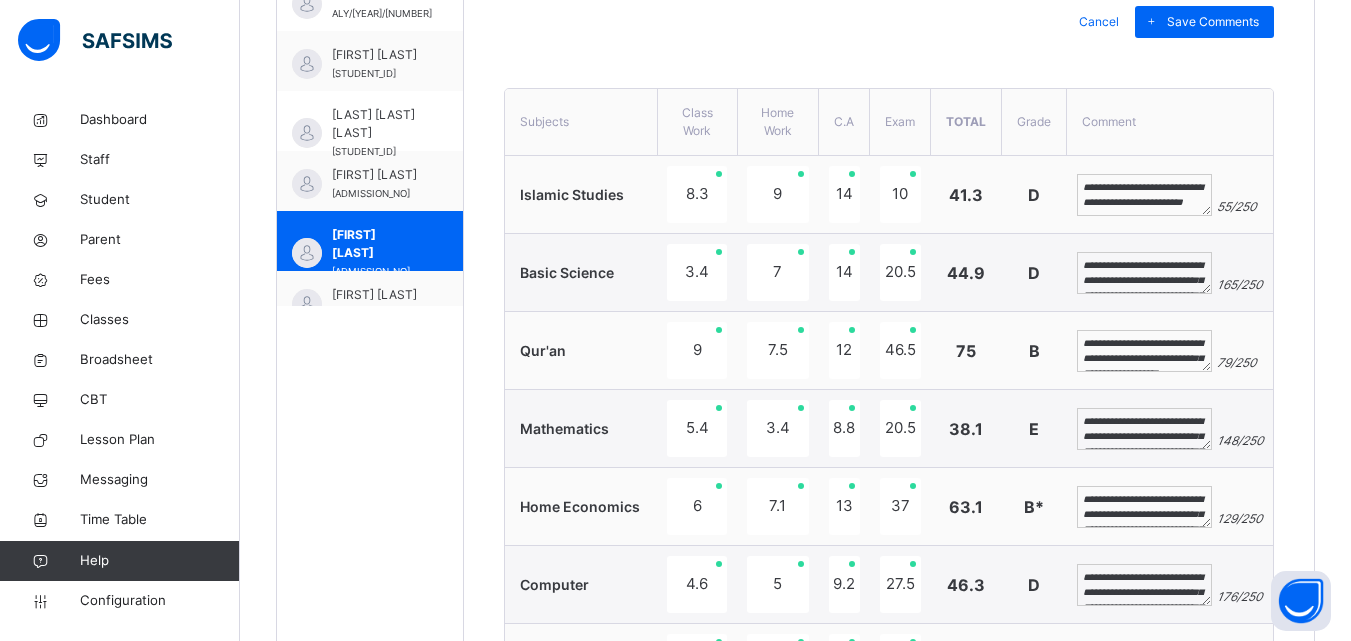 click on "**********" at bounding box center [1144, 351] 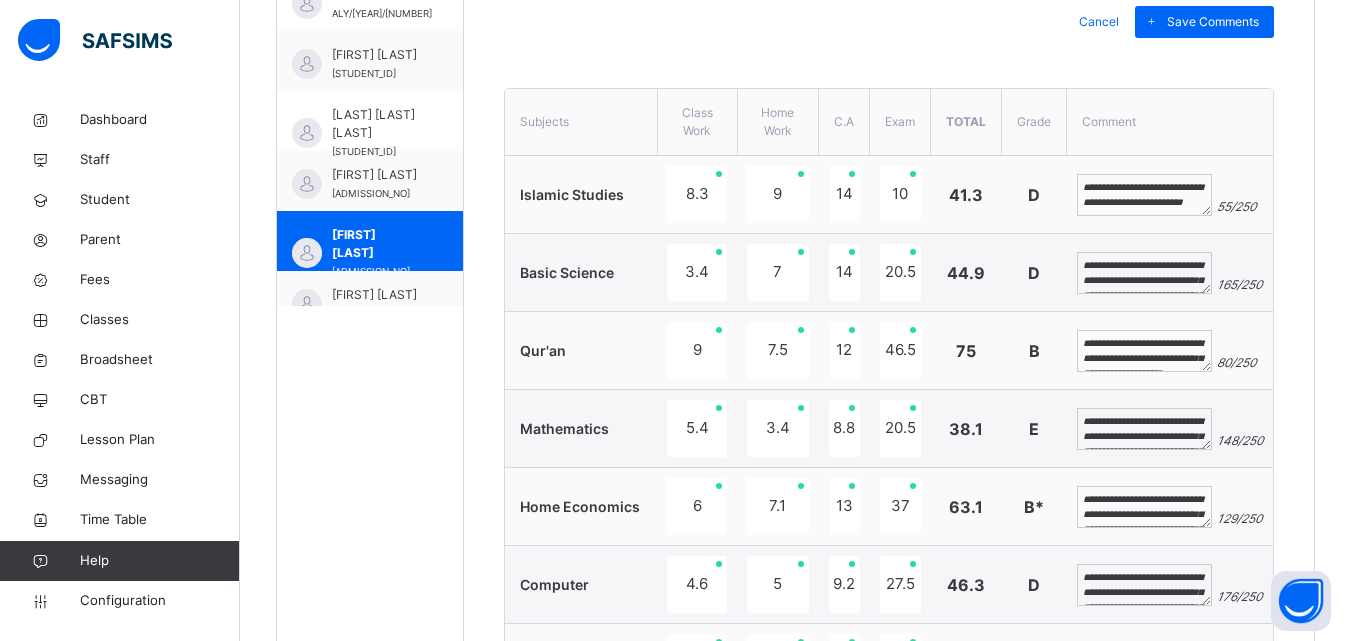 scroll, scrollTop: 9, scrollLeft: 0, axis: vertical 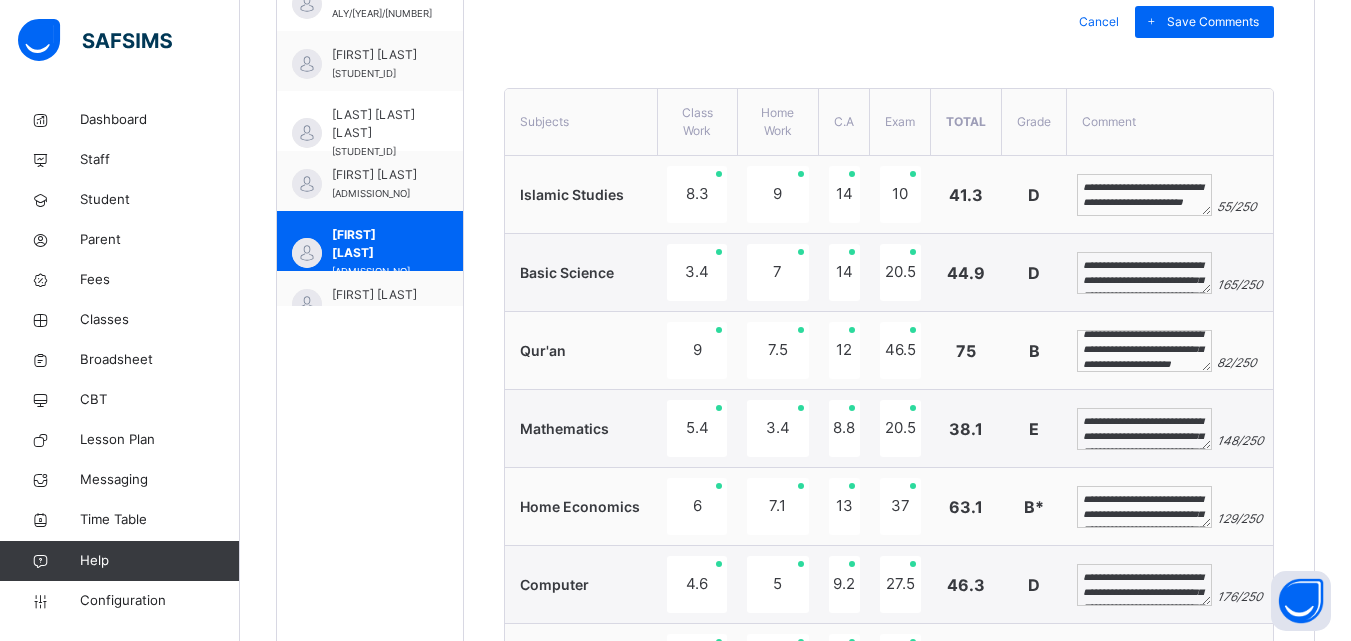 click on "**********" at bounding box center [1144, 351] 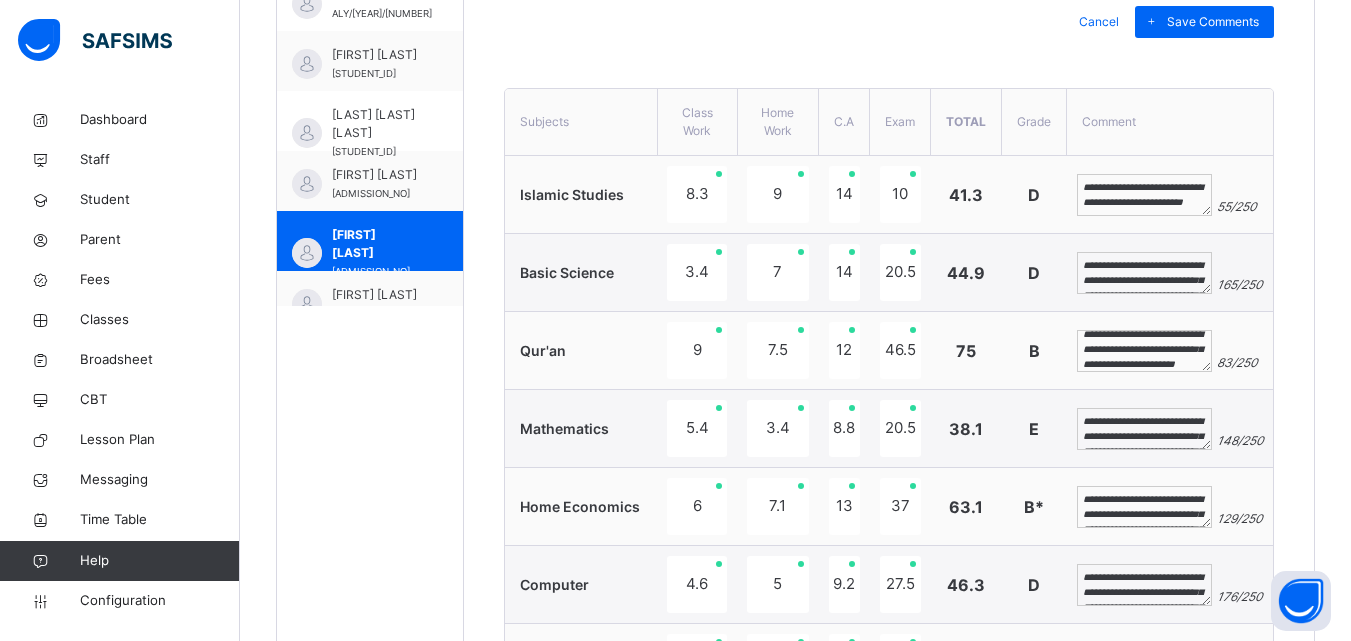 scroll, scrollTop: 24, scrollLeft: 0, axis: vertical 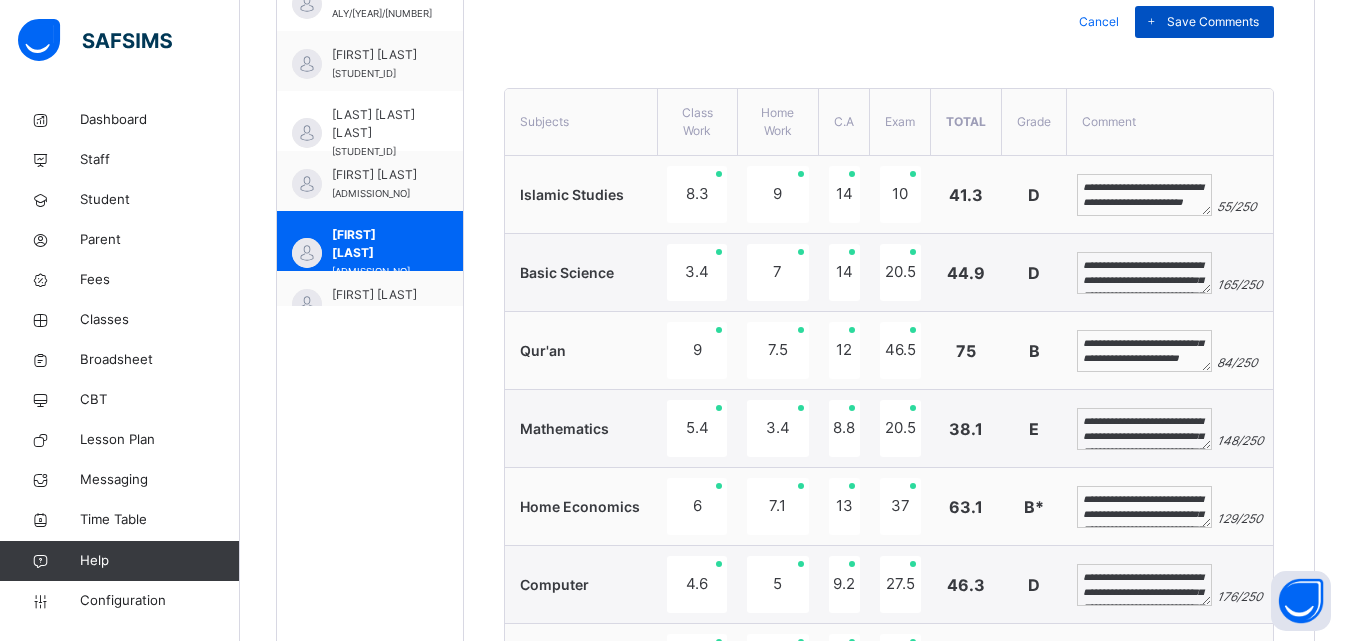 type on "**********" 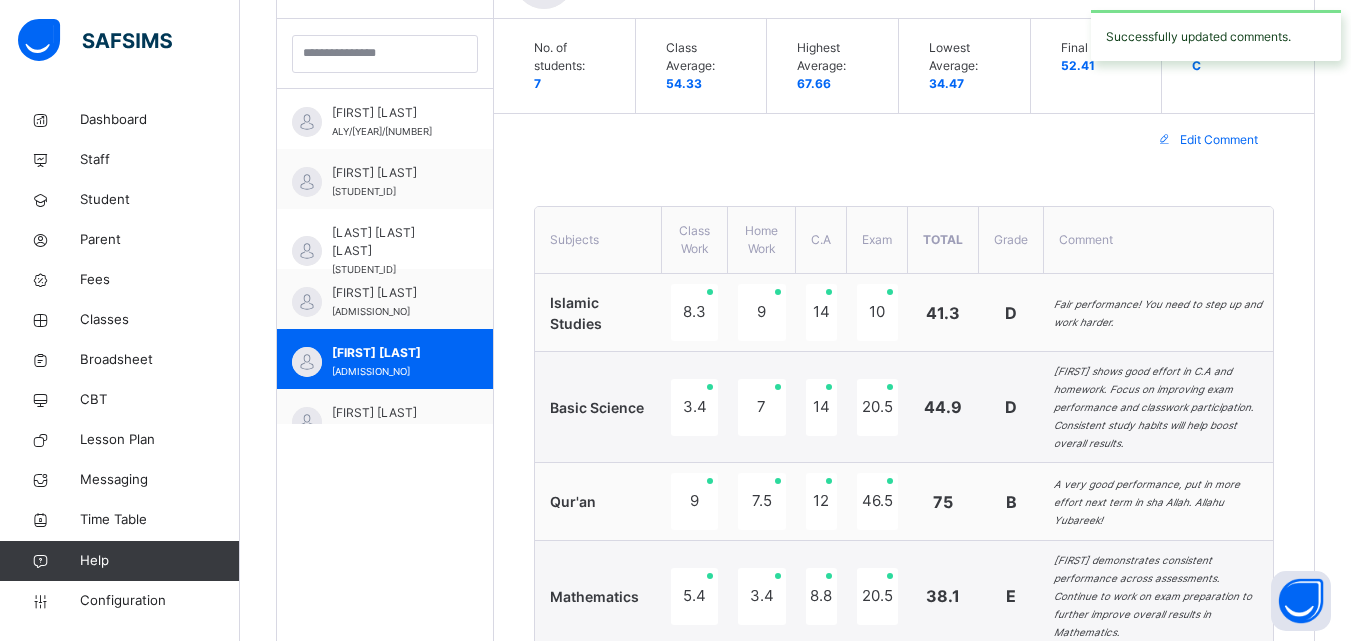 scroll, scrollTop: 699, scrollLeft: 0, axis: vertical 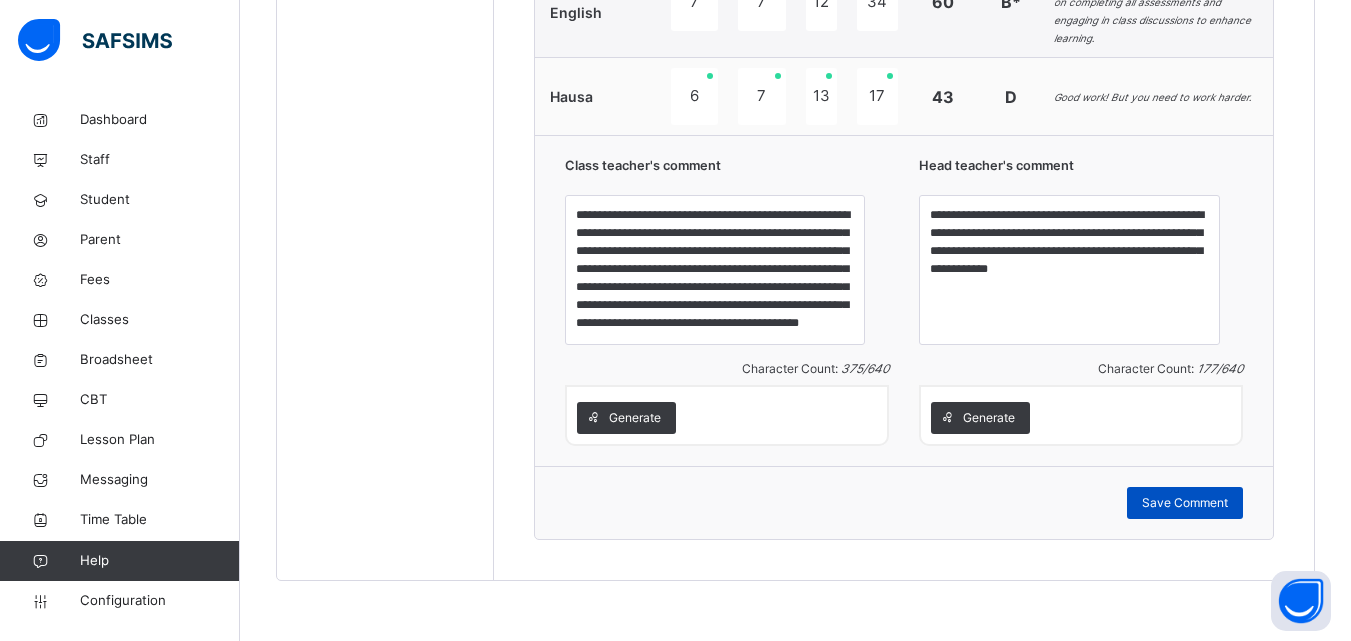 click on "Save Comment" at bounding box center [1185, 503] 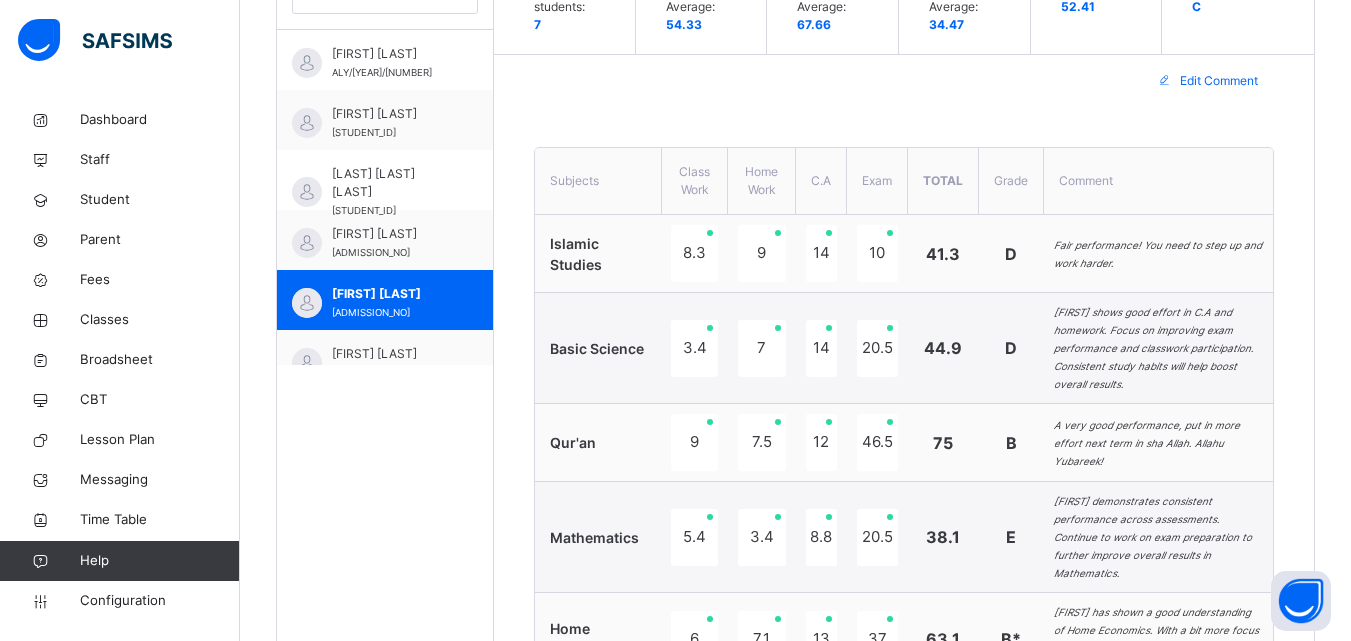 scroll, scrollTop: 623, scrollLeft: 0, axis: vertical 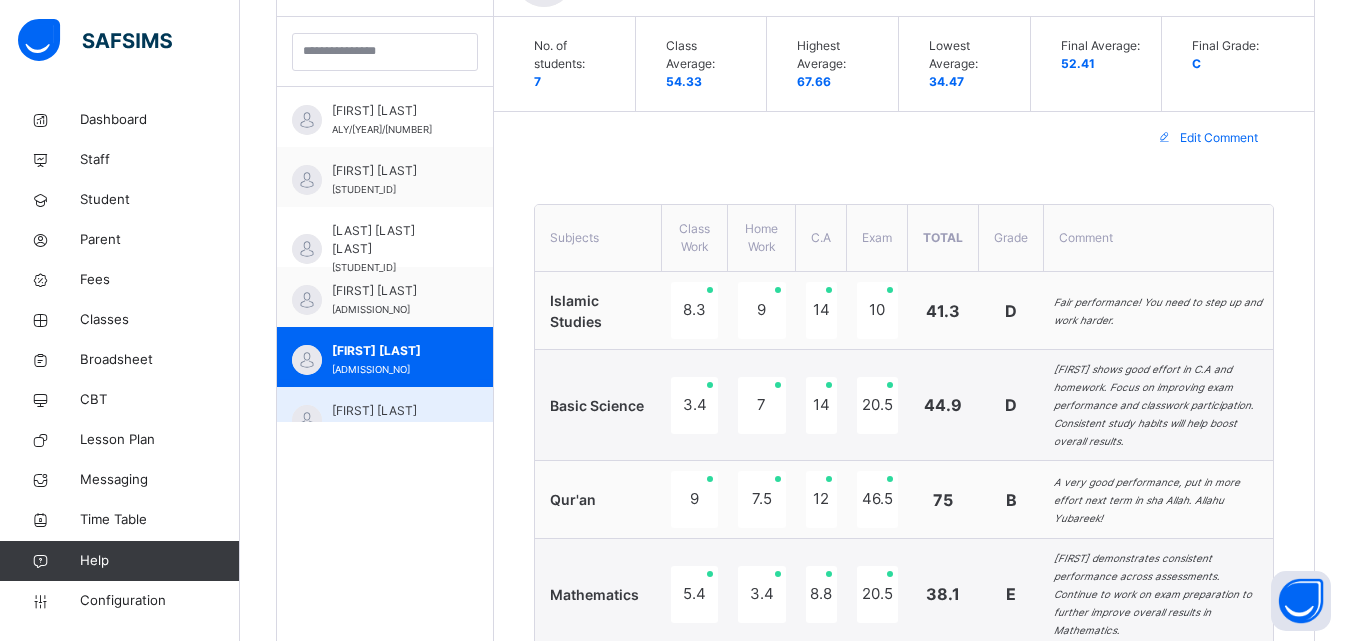 click on "ISMAIL MUSA IBRAHIM" at bounding box center (390, 411) 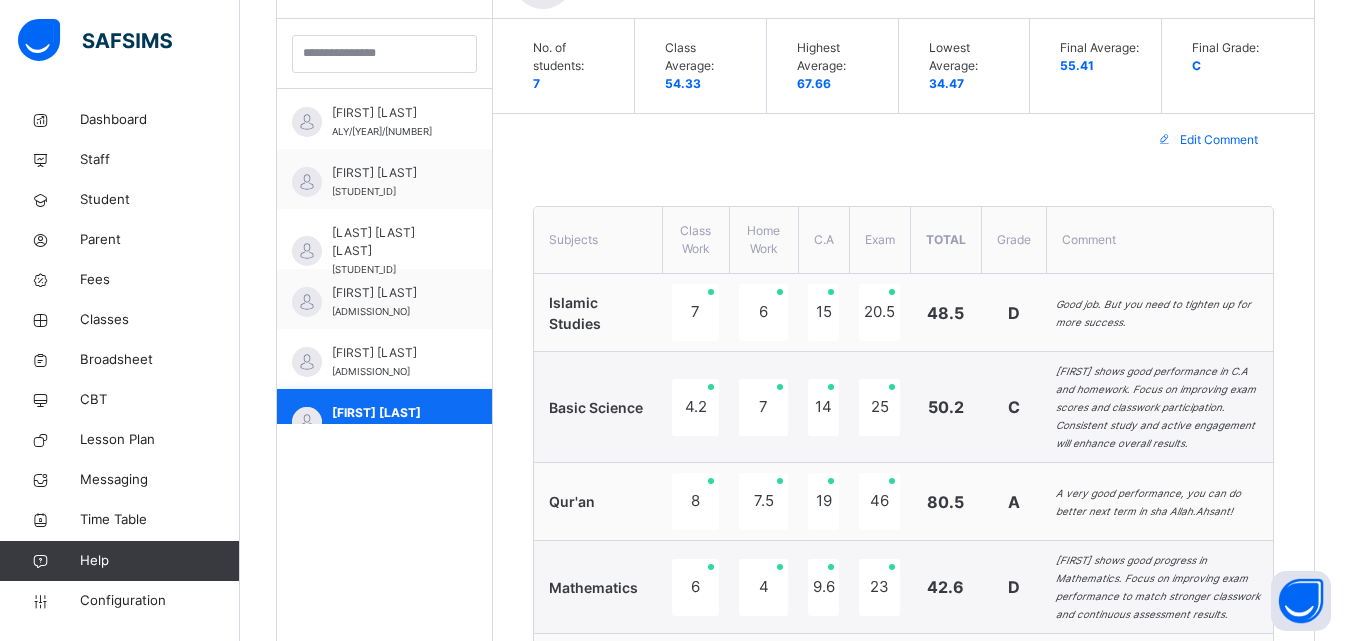 scroll, scrollTop: 583, scrollLeft: 0, axis: vertical 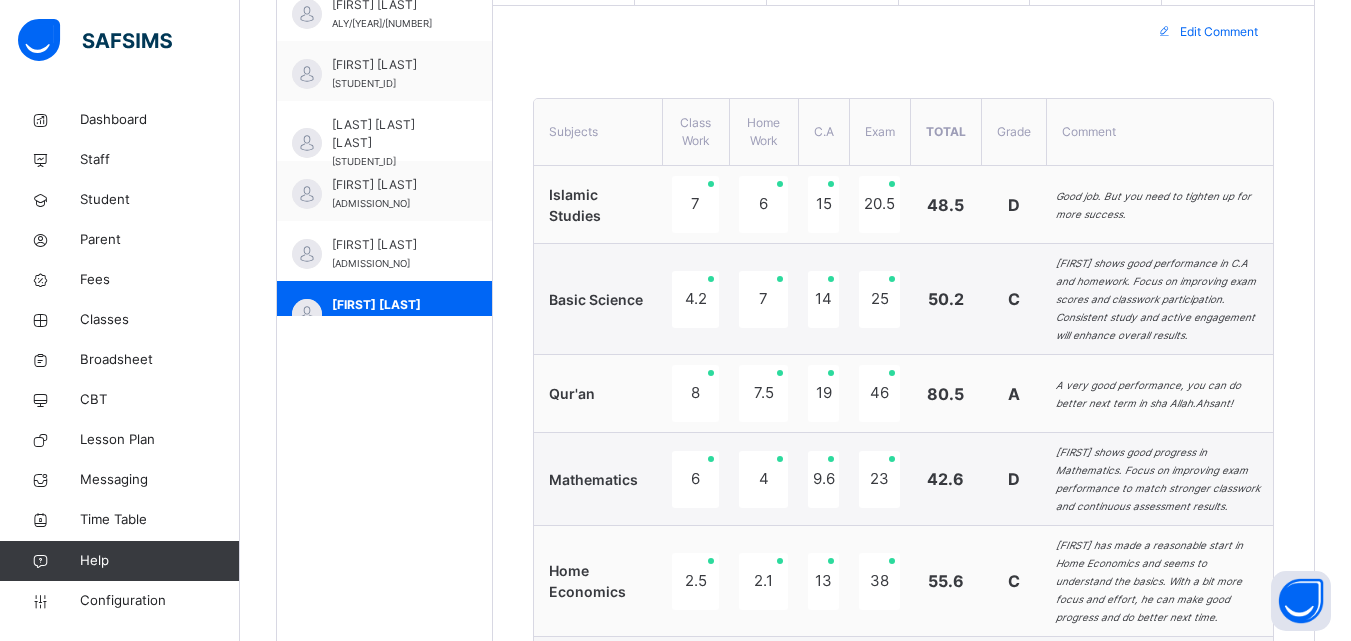 click on "Edit Comment" at bounding box center [1219, 32] 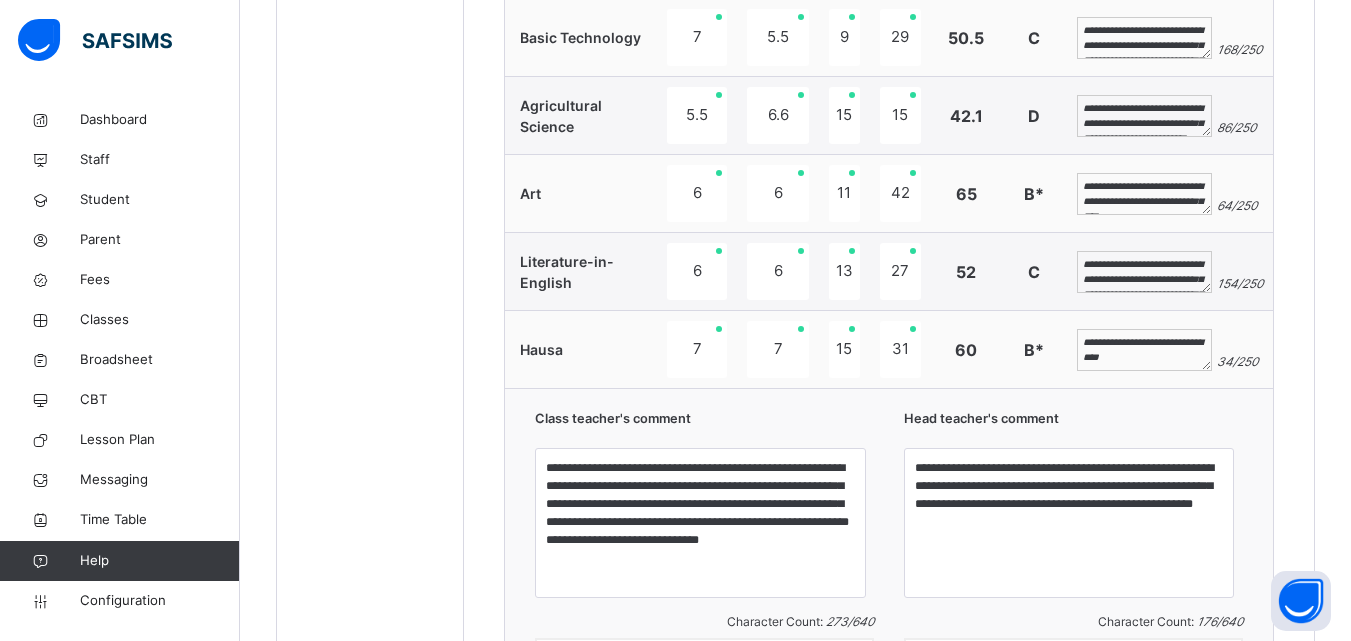 scroll, scrollTop: 1663, scrollLeft: 0, axis: vertical 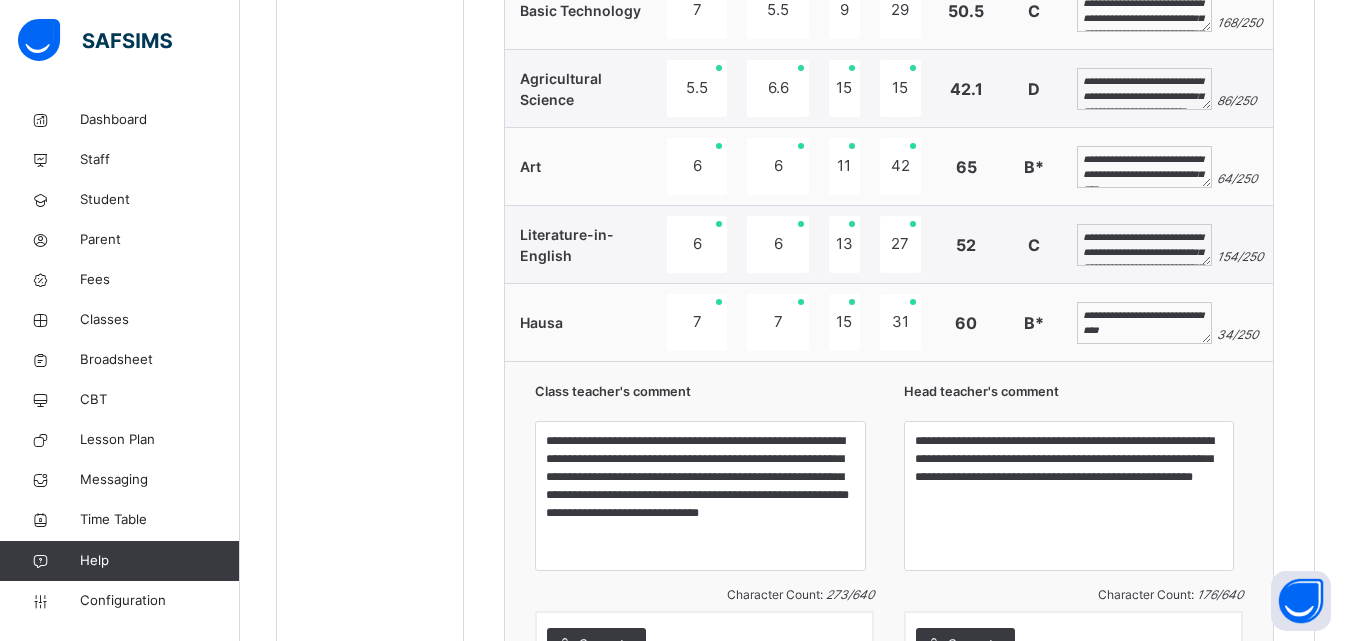 click on "**********" at bounding box center (1144, 167) 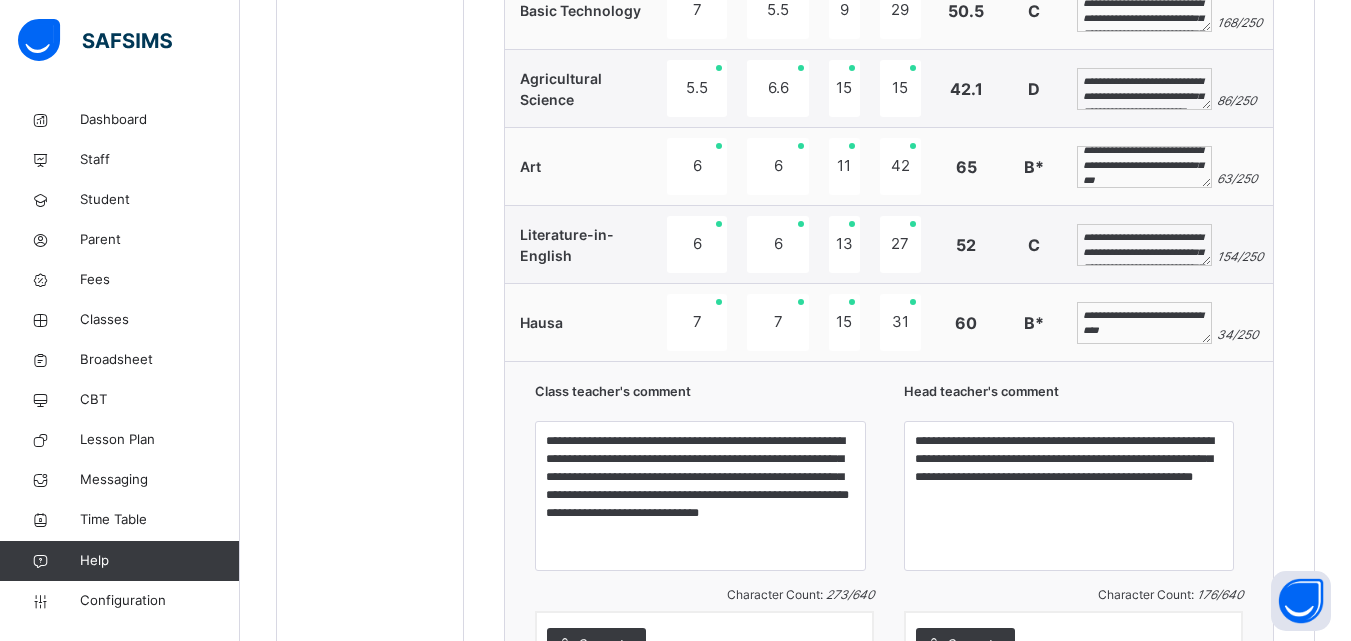 scroll, scrollTop: 24, scrollLeft: 0, axis: vertical 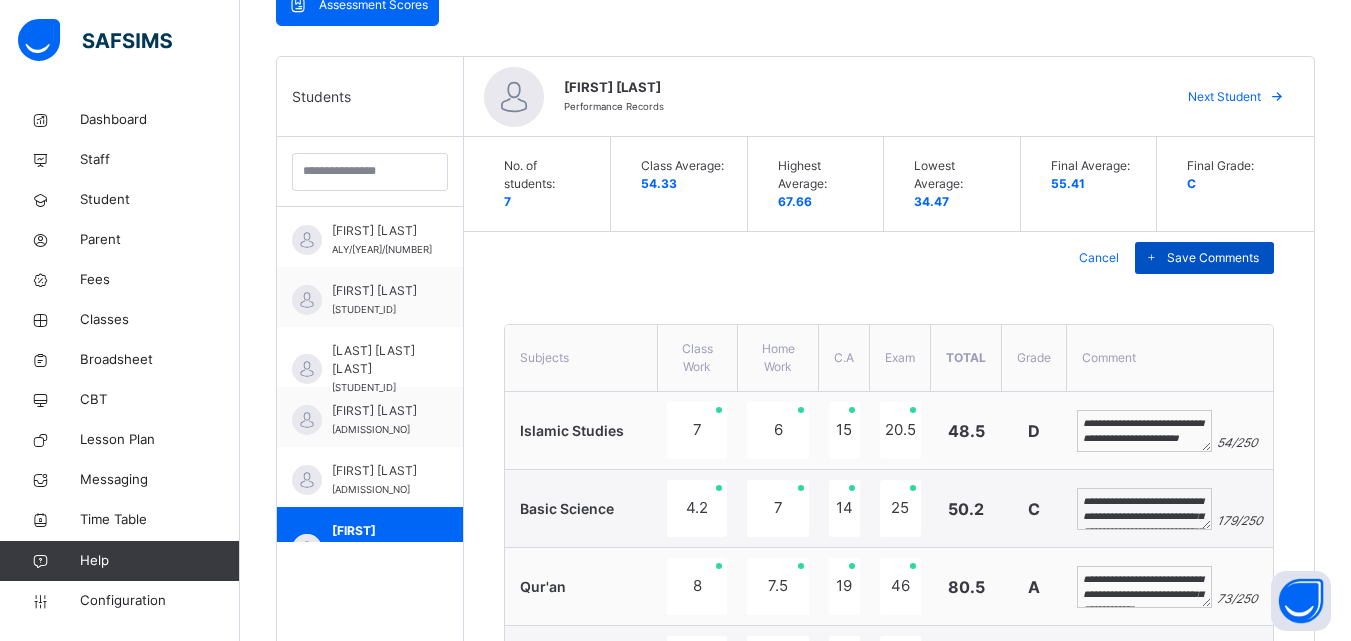 type on "**********" 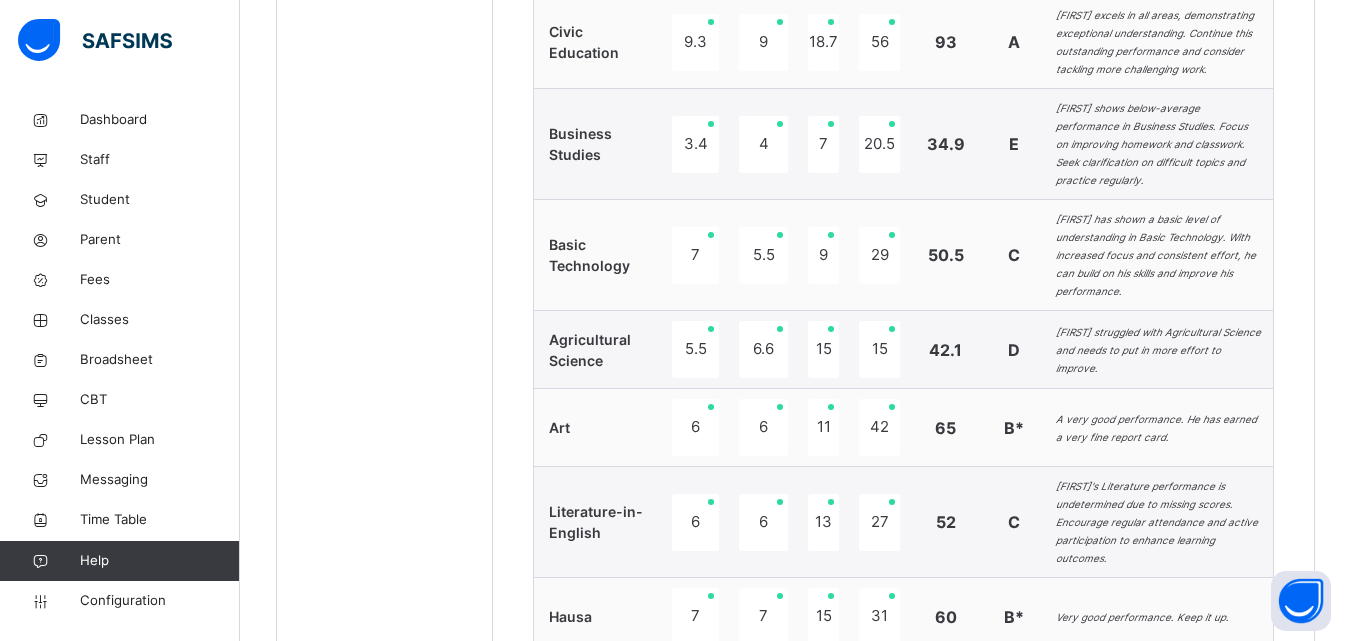 scroll, scrollTop: 1796, scrollLeft: 0, axis: vertical 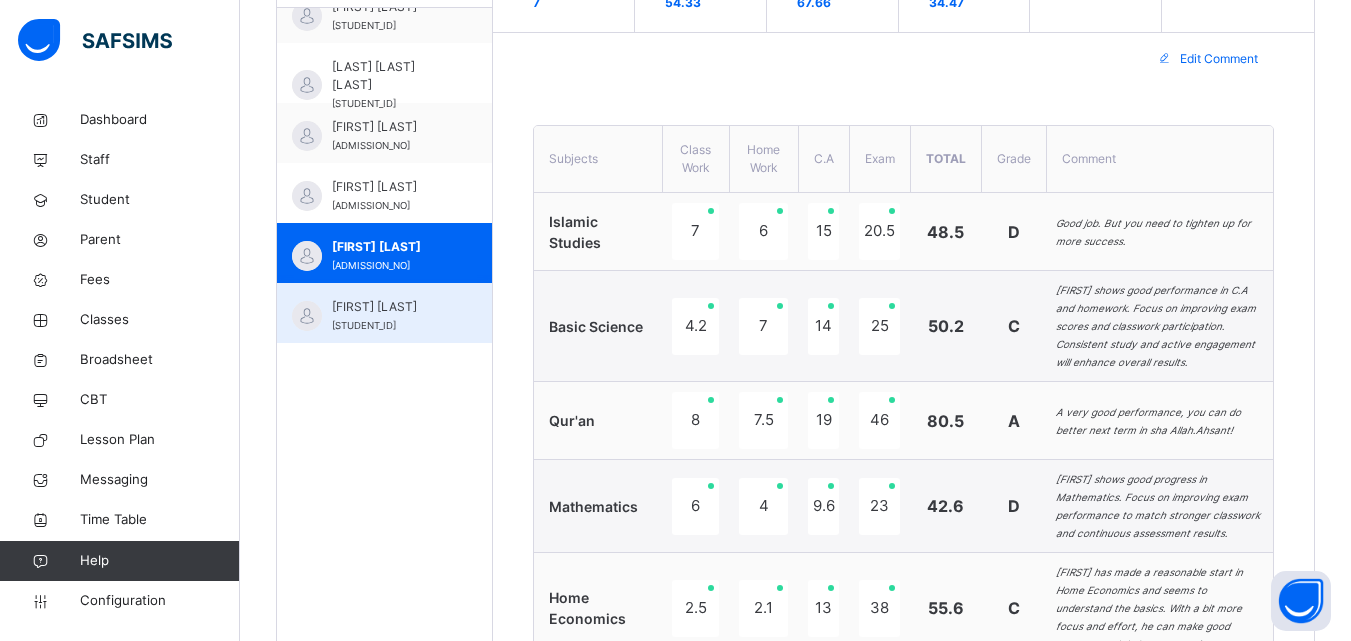 click on "ZAINAB YELWA HARUNA ALY/23/004" at bounding box center (389, 316) 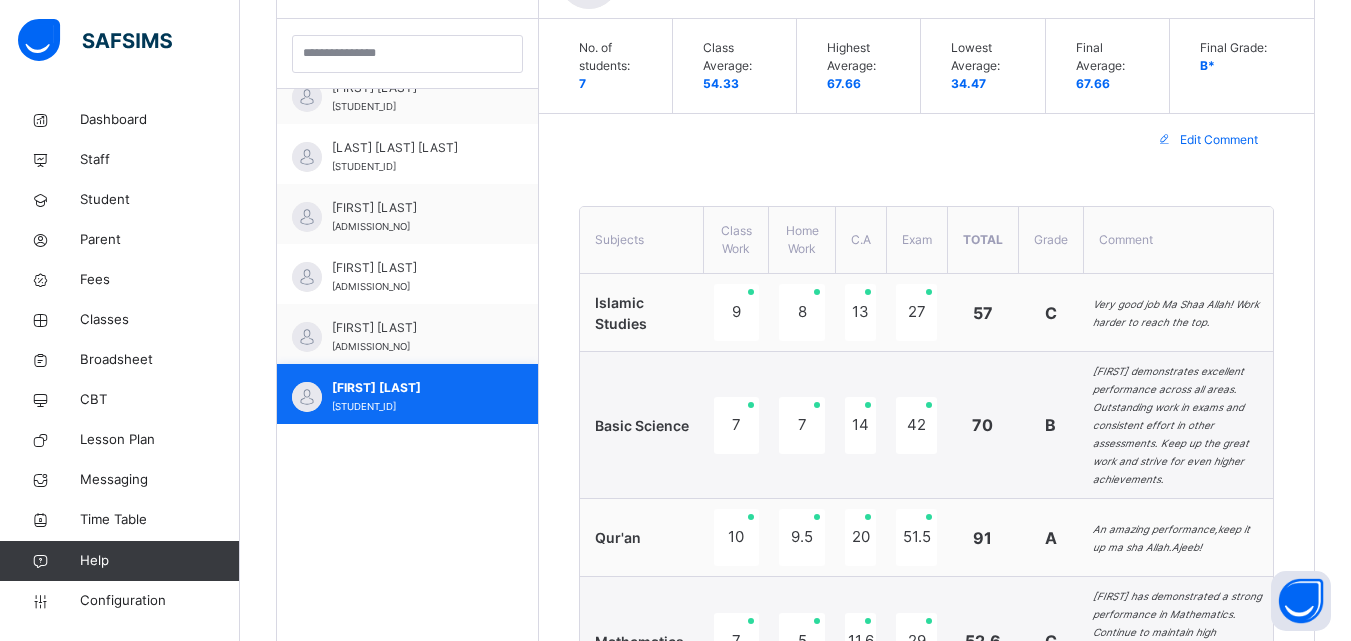 scroll, scrollTop: 662, scrollLeft: 0, axis: vertical 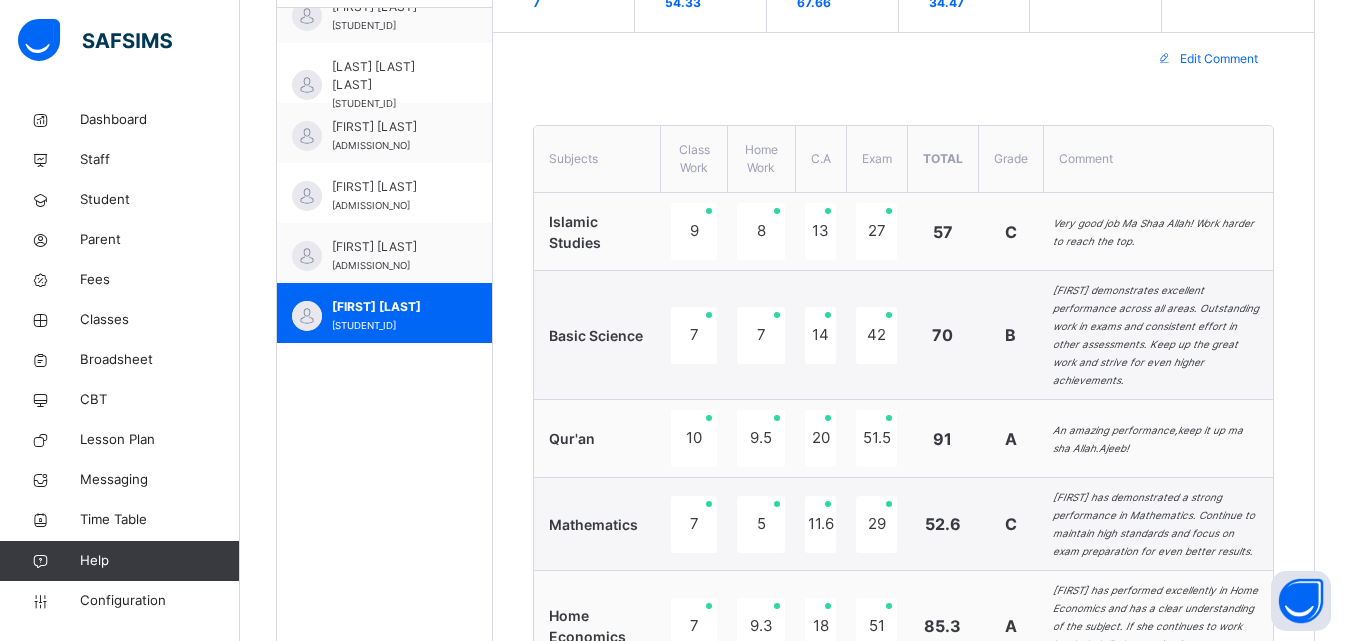 click on "Edit Comment" at bounding box center [1219, 59] 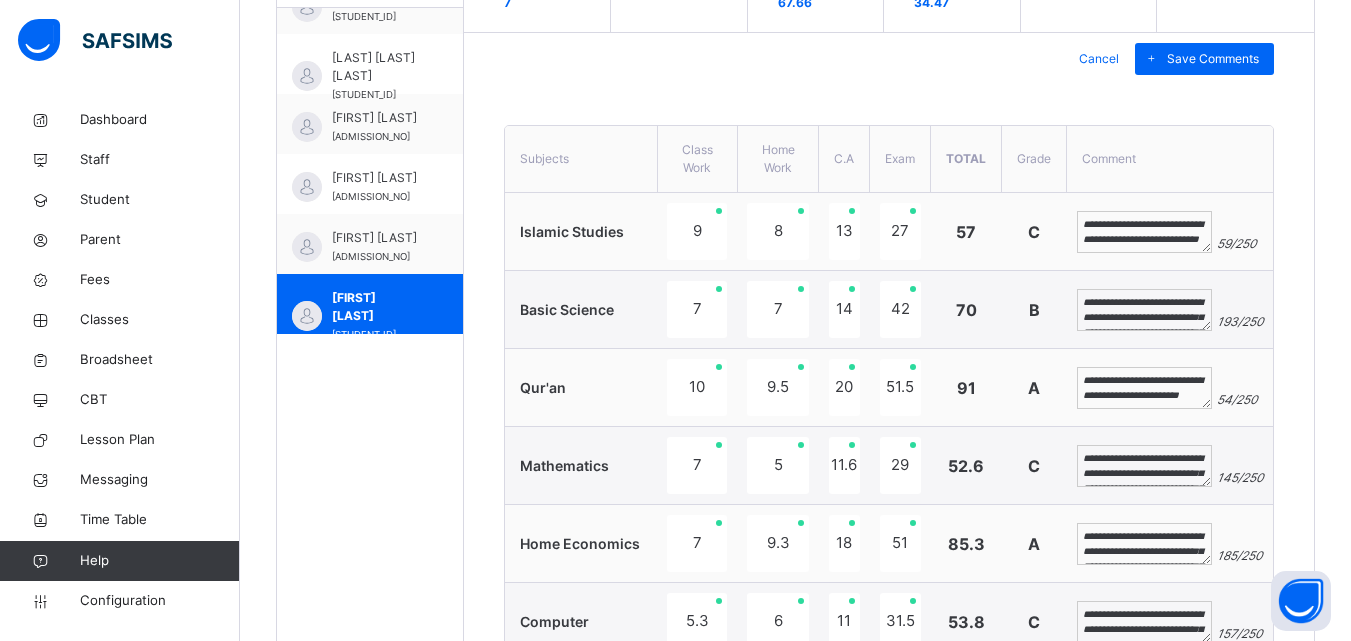 click on "**********" at bounding box center [1144, 388] 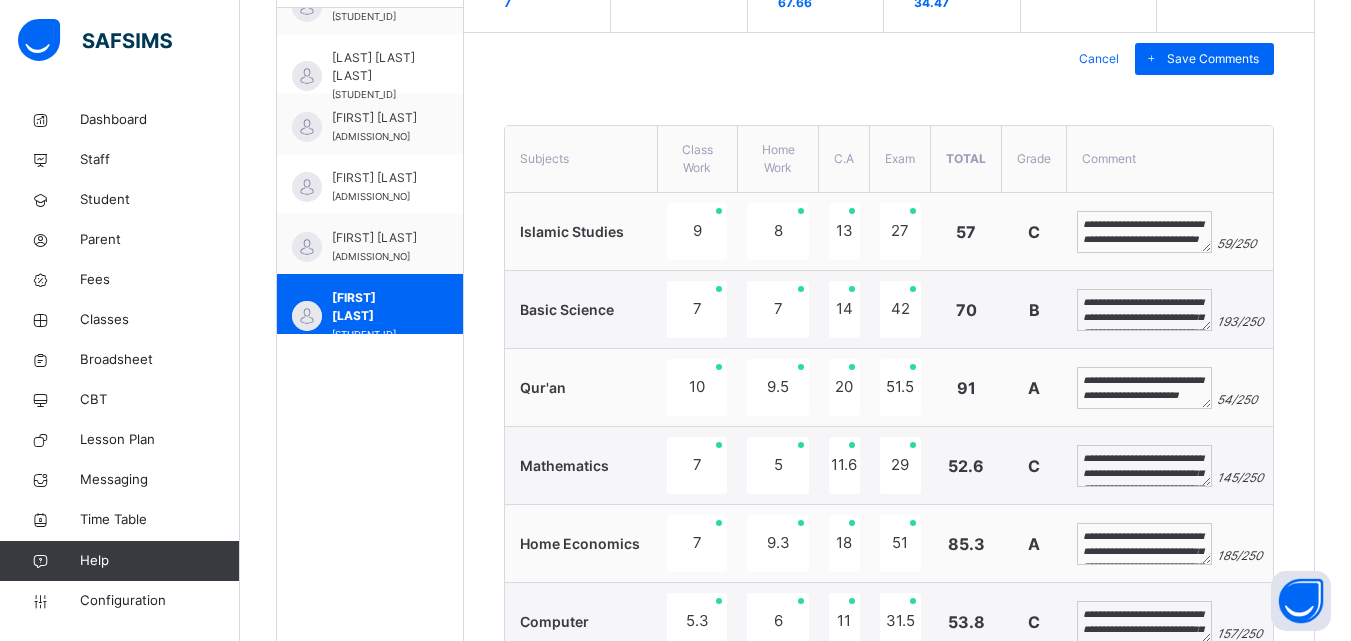 click on "**********" at bounding box center [1144, 388] 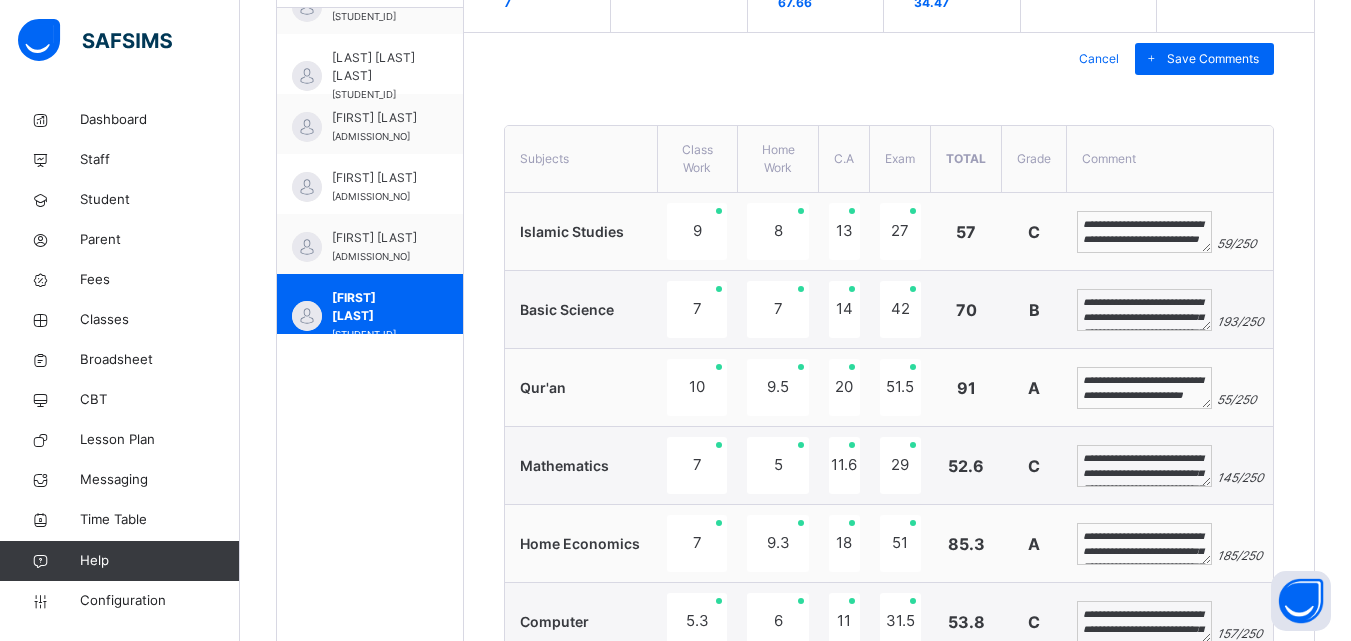 click on "**********" at bounding box center (1144, 388) 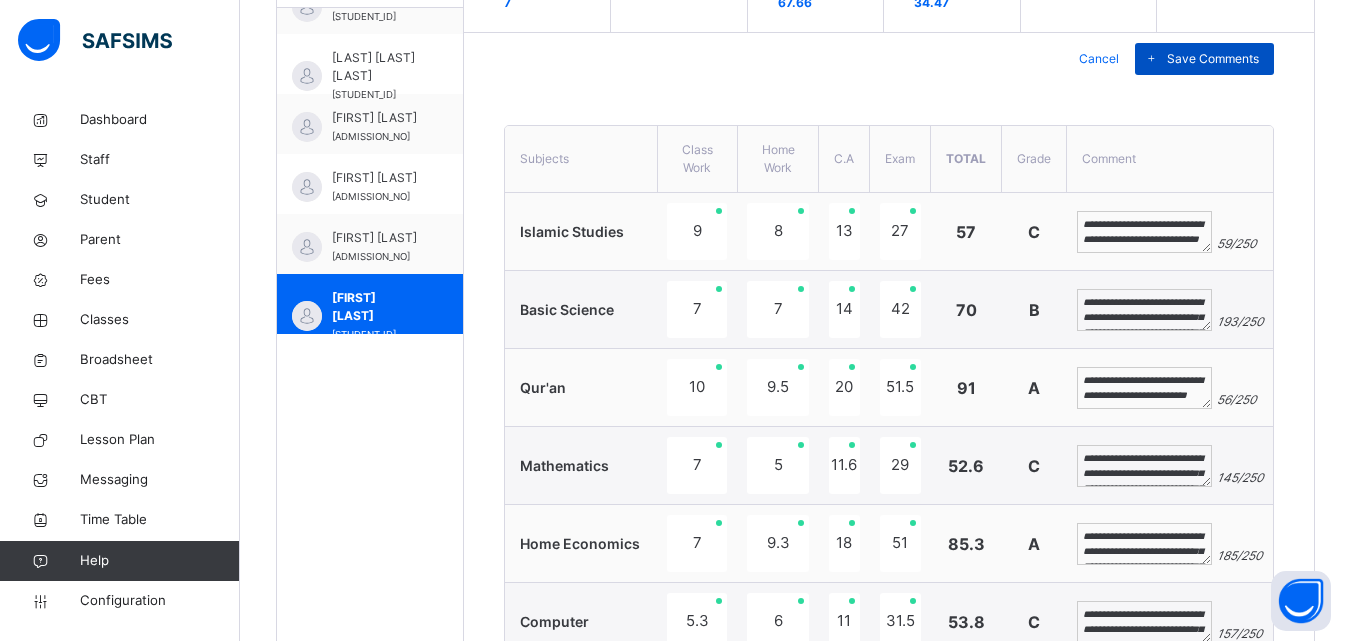 type on "**********" 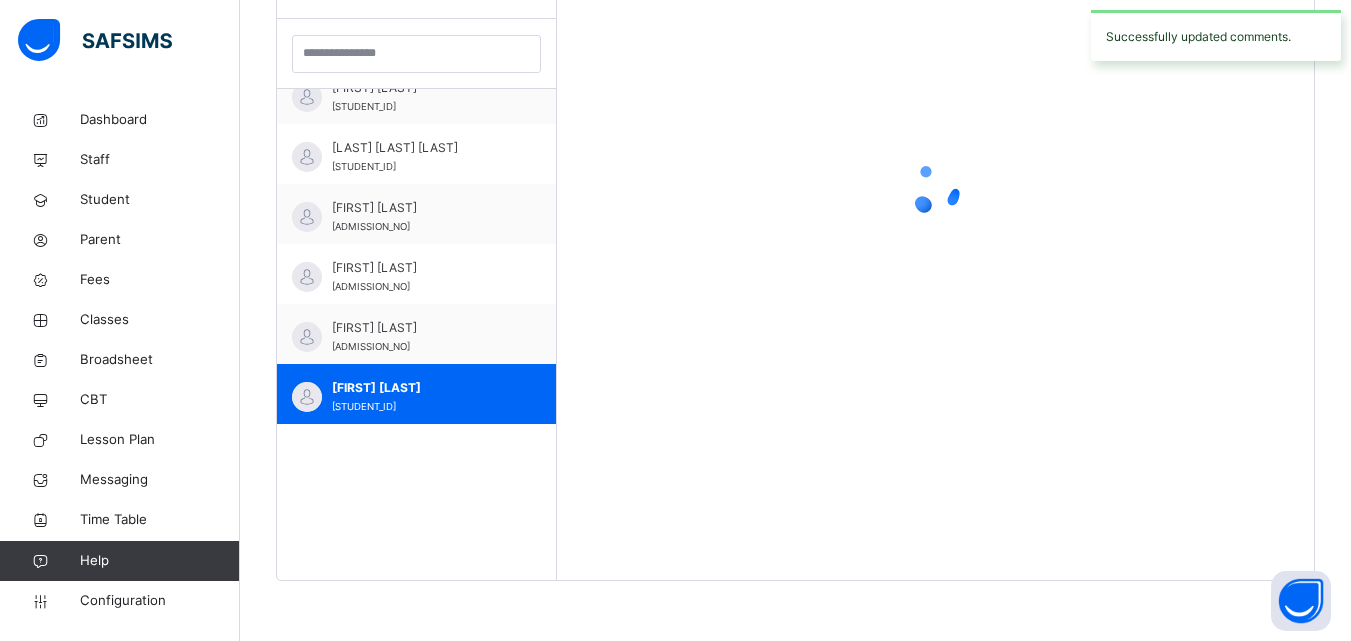 scroll, scrollTop: 581, scrollLeft: 0, axis: vertical 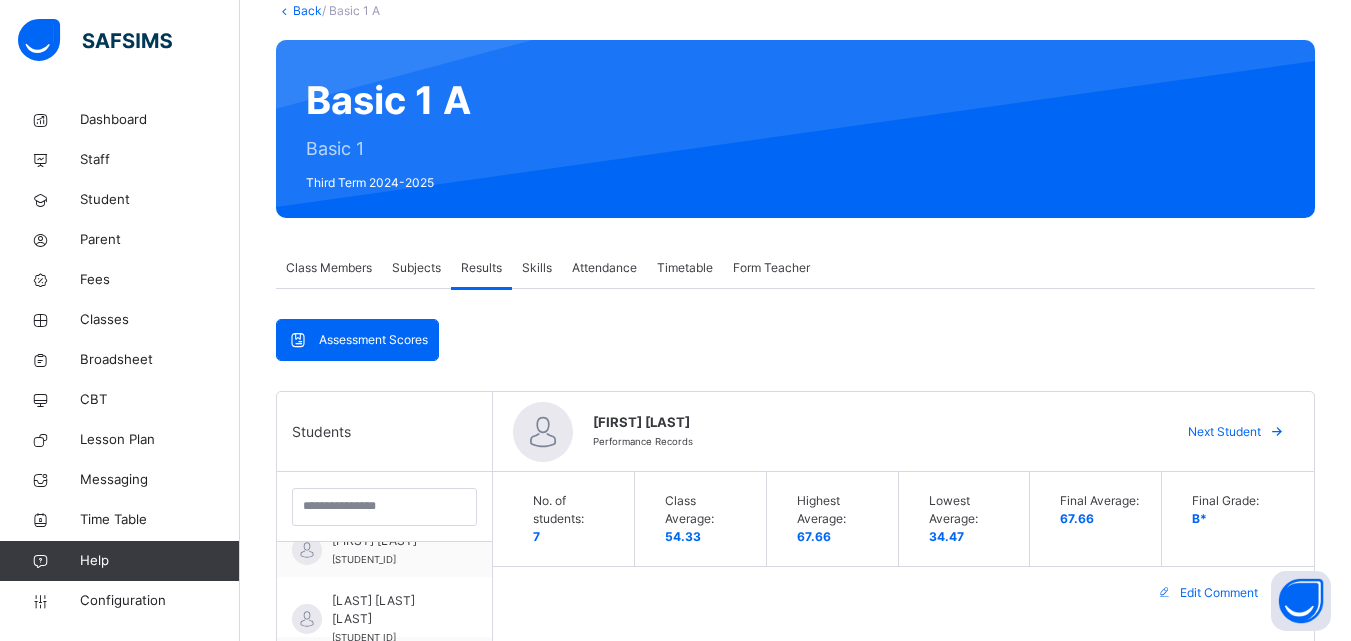 click on "Subjects" at bounding box center (416, 268) 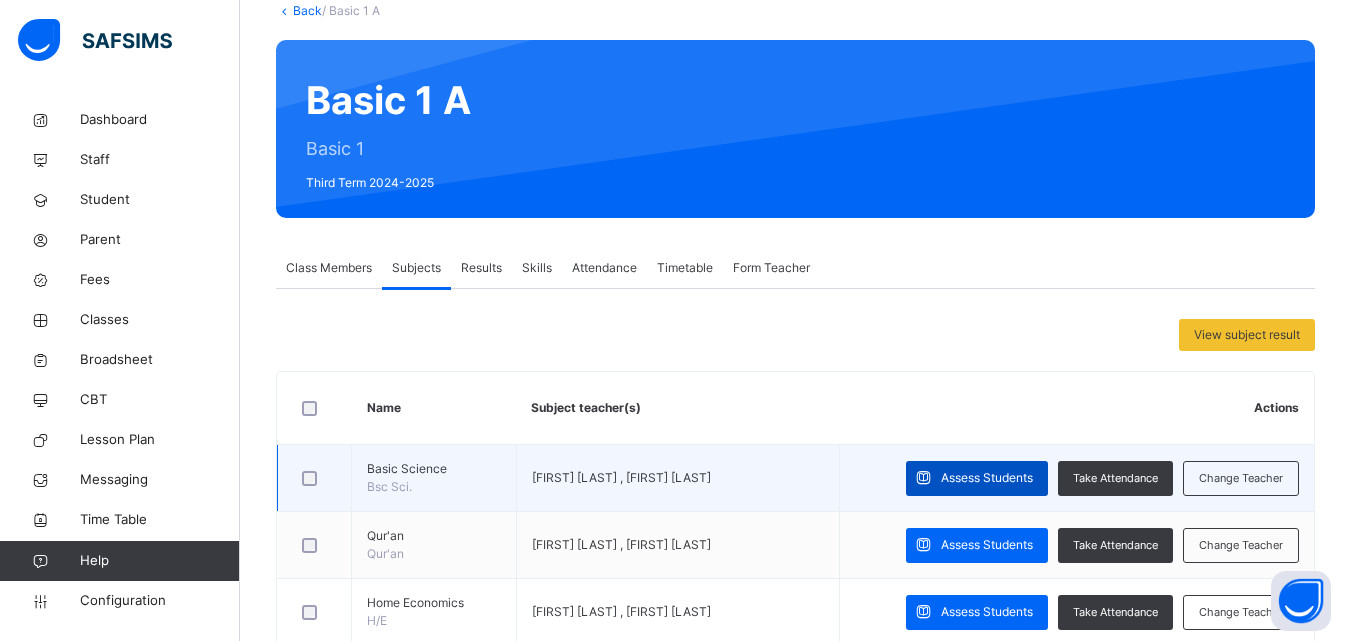click on "Assess Students" at bounding box center (987, 478) 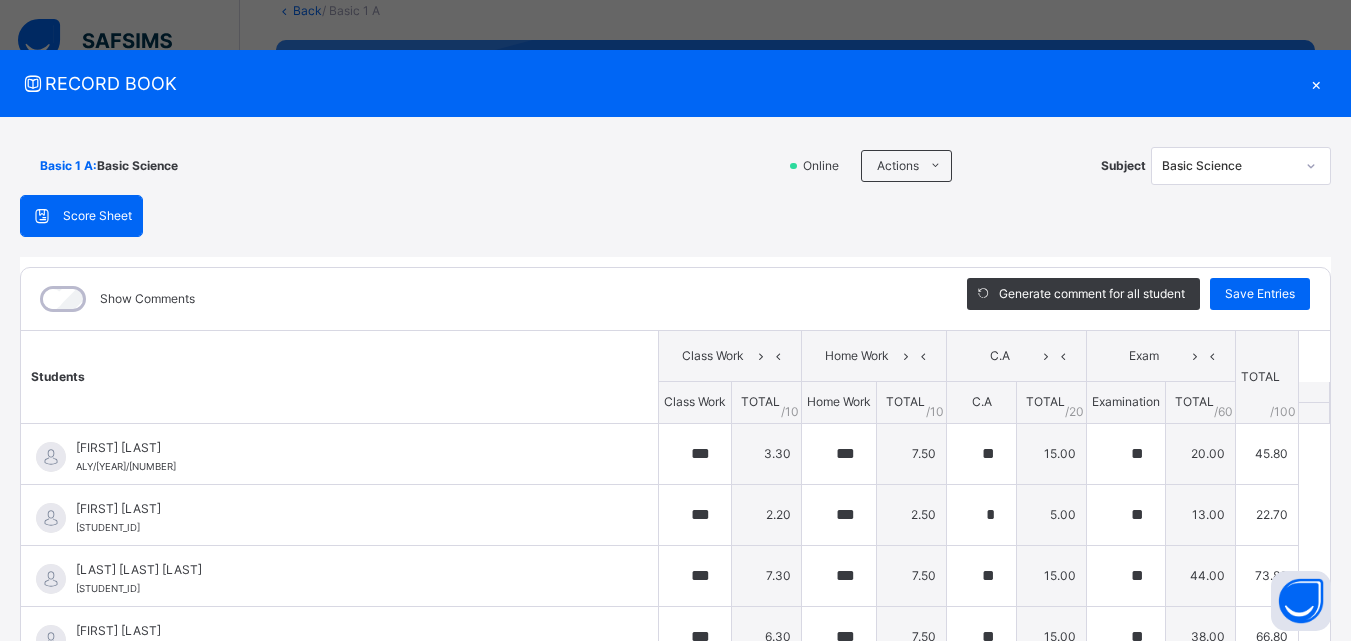 click 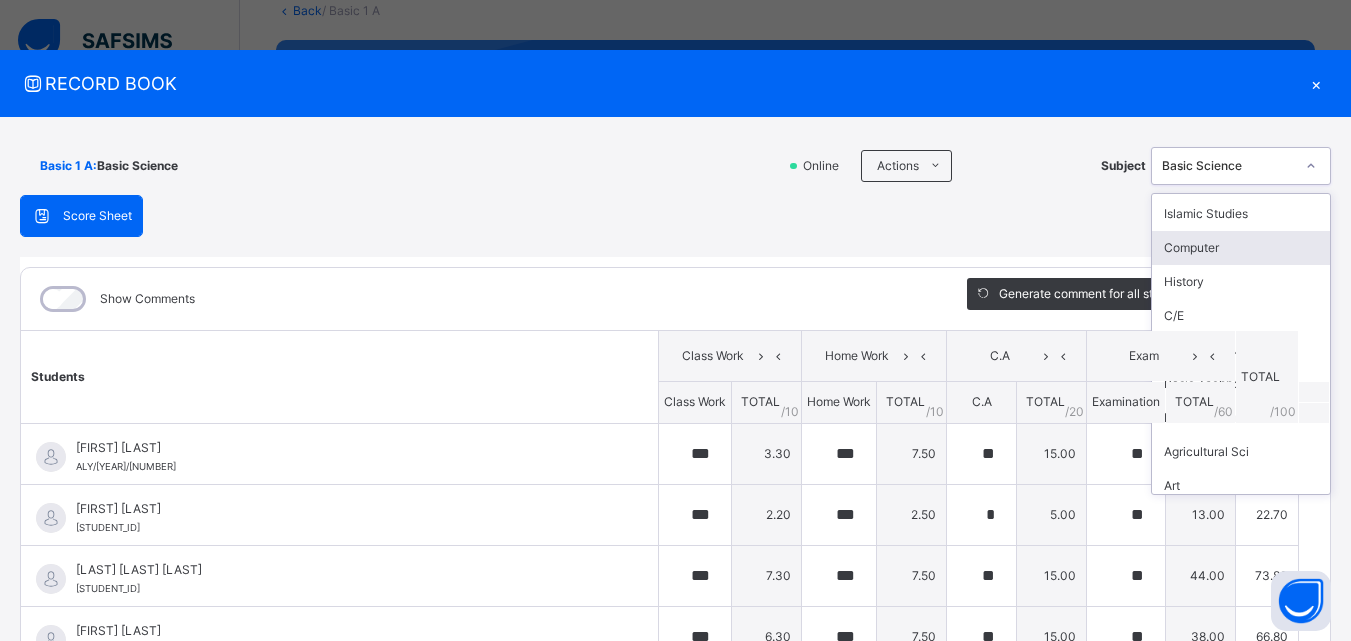 scroll, scrollTop: 210, scrollLeft: 0, axis: vertical 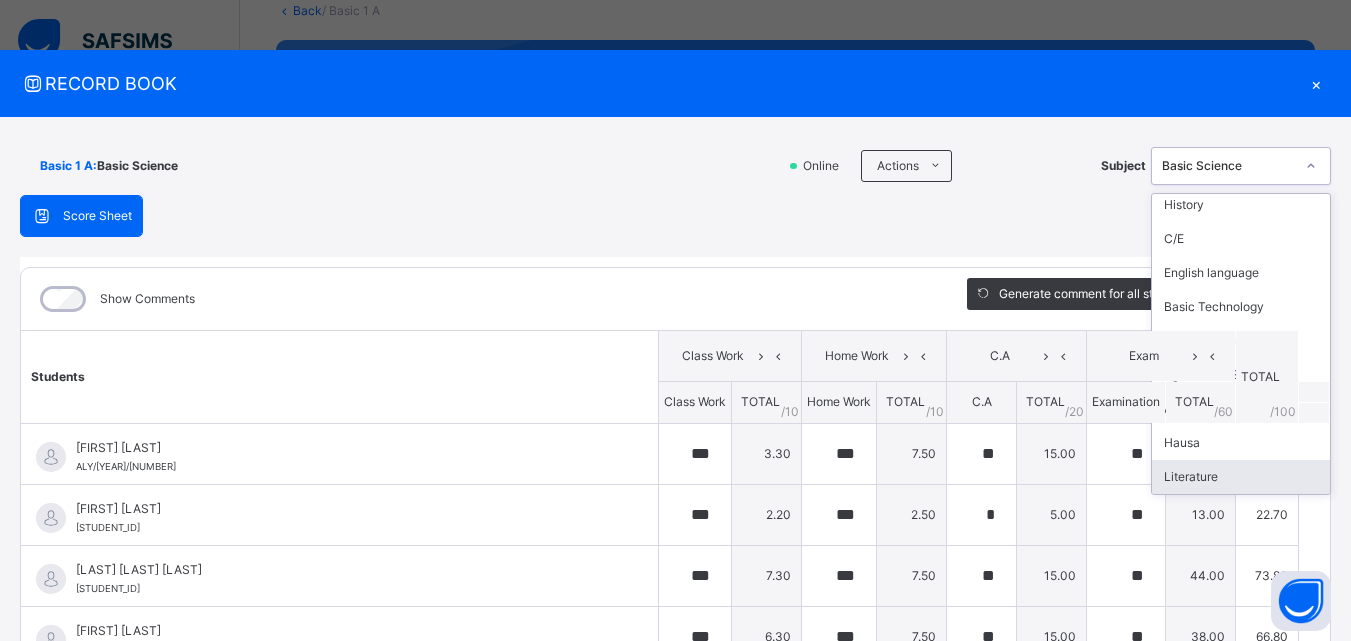 click on "Literature" at bounding box center (1241, 477) 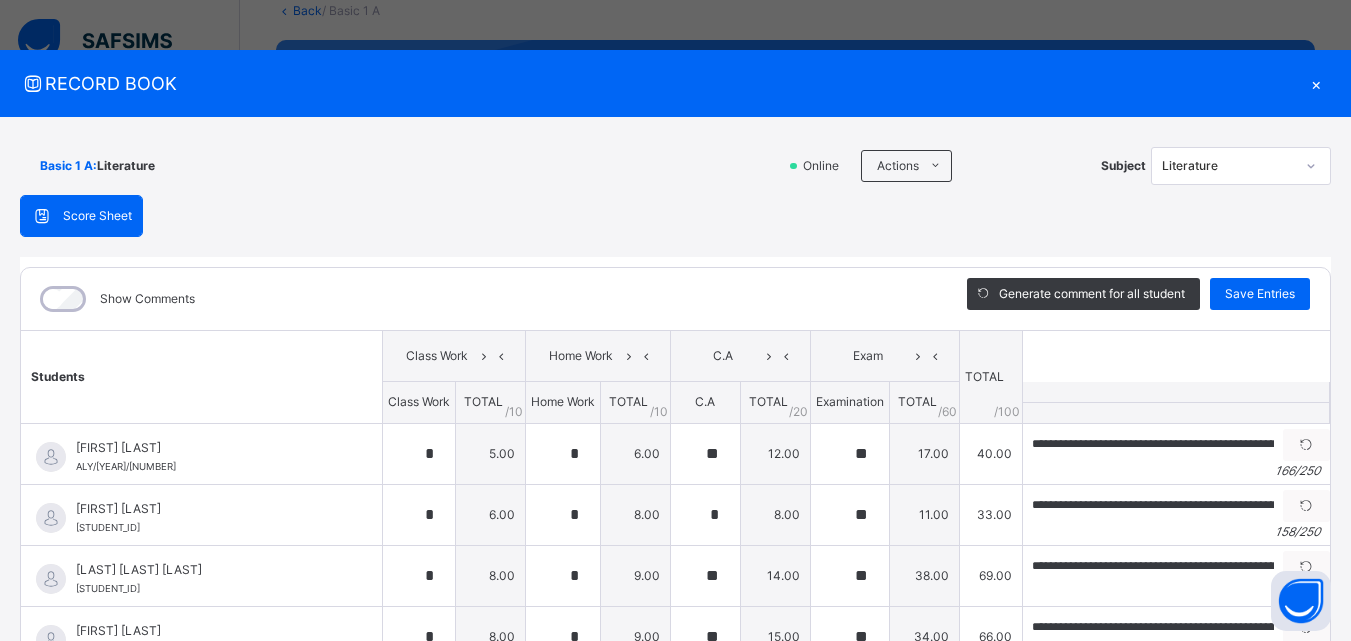 scroll, scrollTop: 270, scrollLeft: 0, axis: vertical 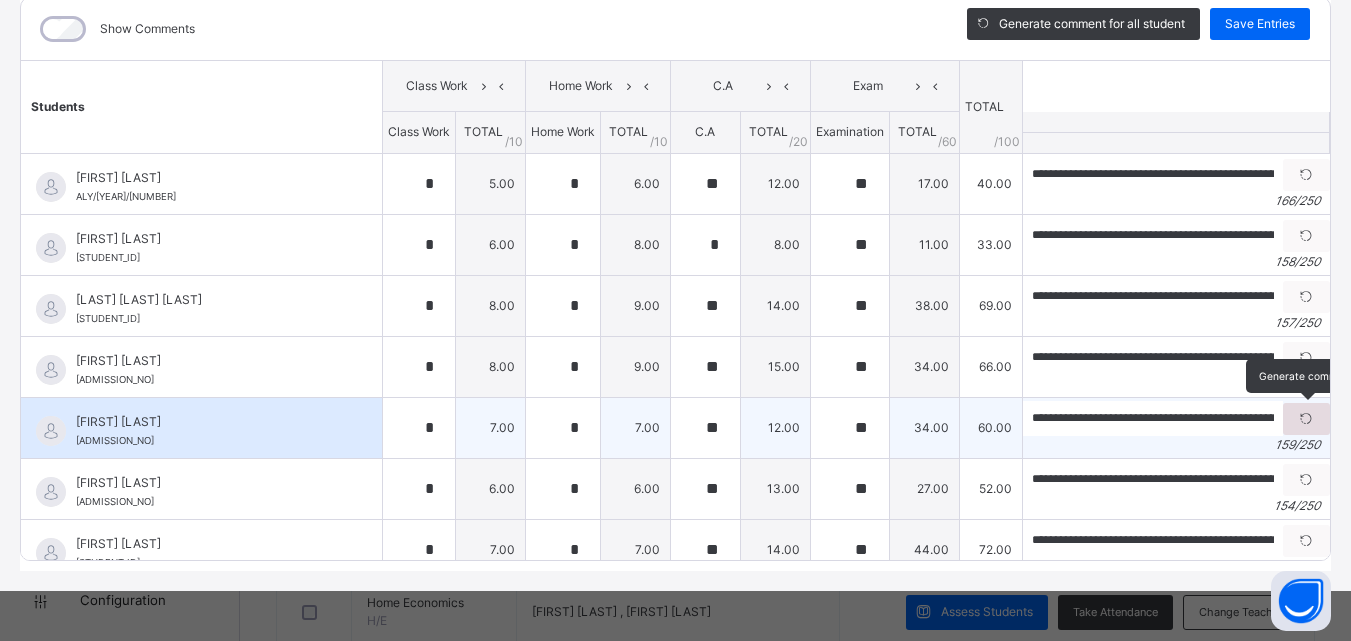 click at bounding box center (1306, 419) 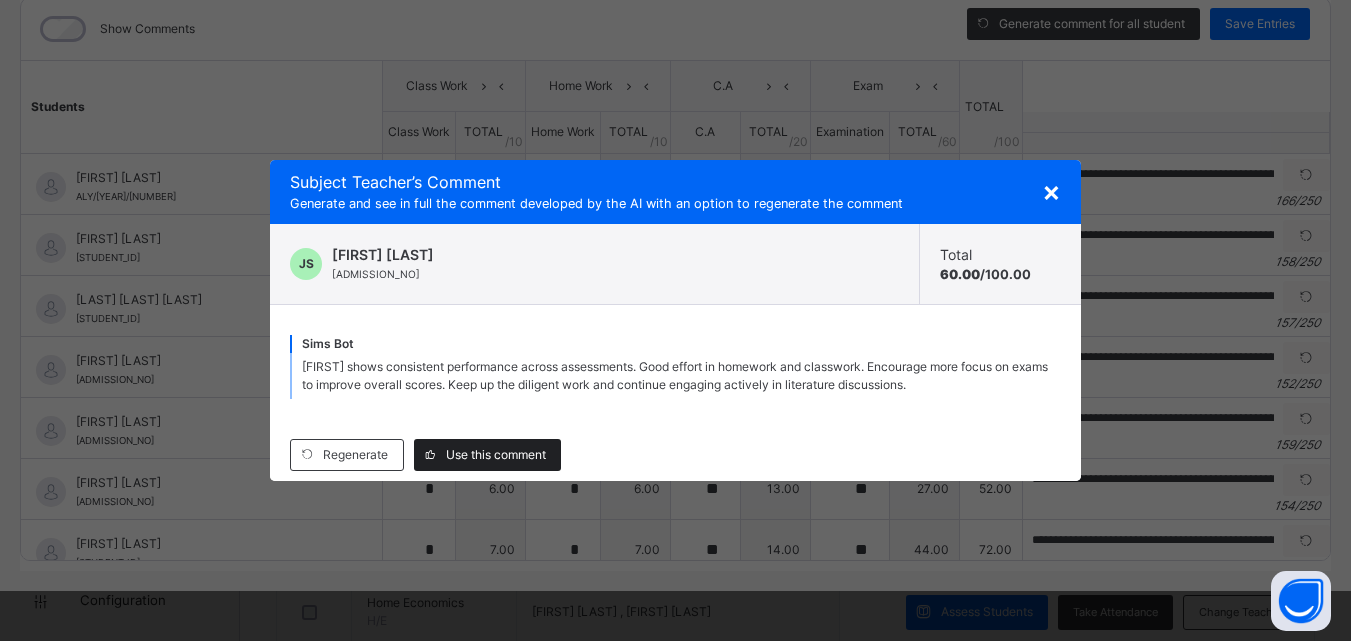 click on "Use this comment" at bounding box center (496, 455) 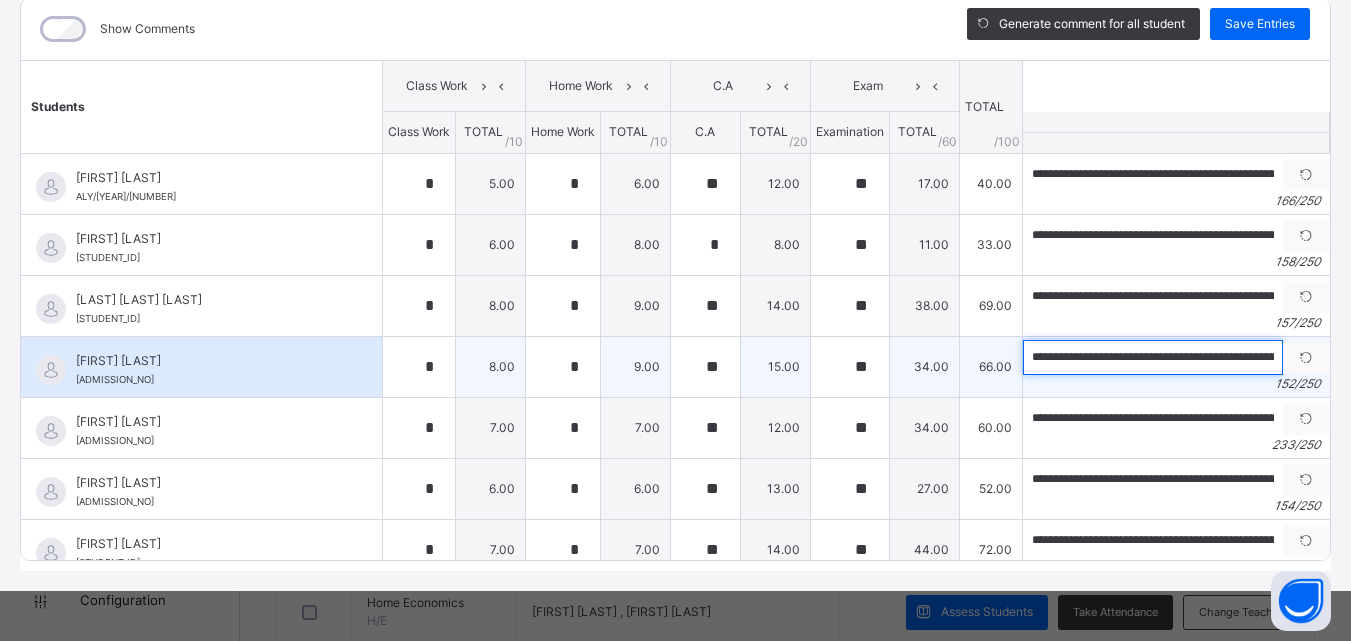 click on "**********" at bounding box center (1153, 357) 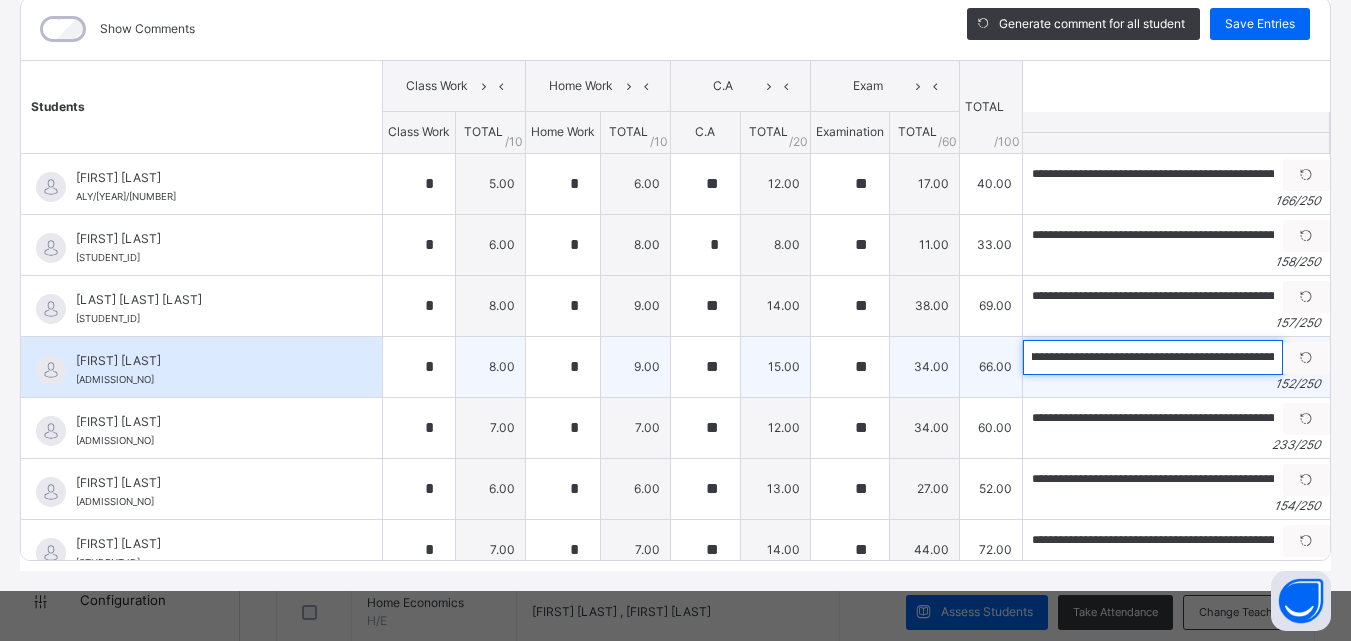 scroll, scrollTop: 0, scrollLeft: 87, axis: horizontal 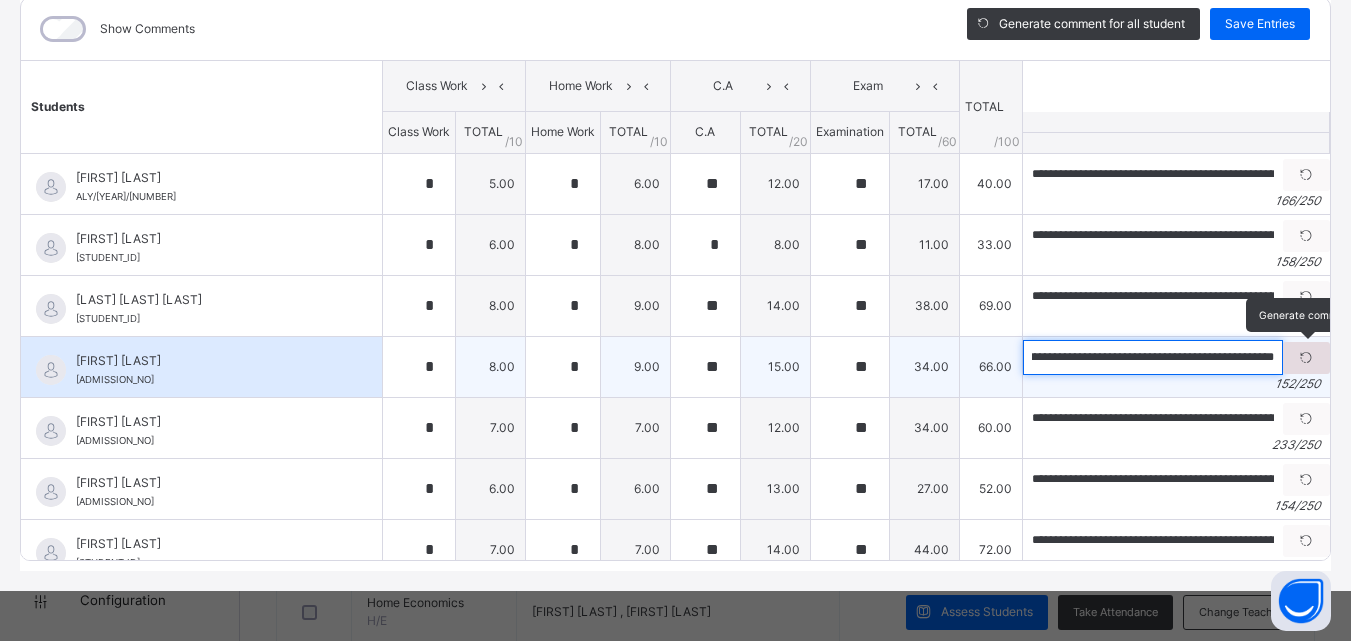 drag, startPoint x: 1235, startPoint y: 359, endPoint x: 1280, endPoint y: 357, distance: 45.044422 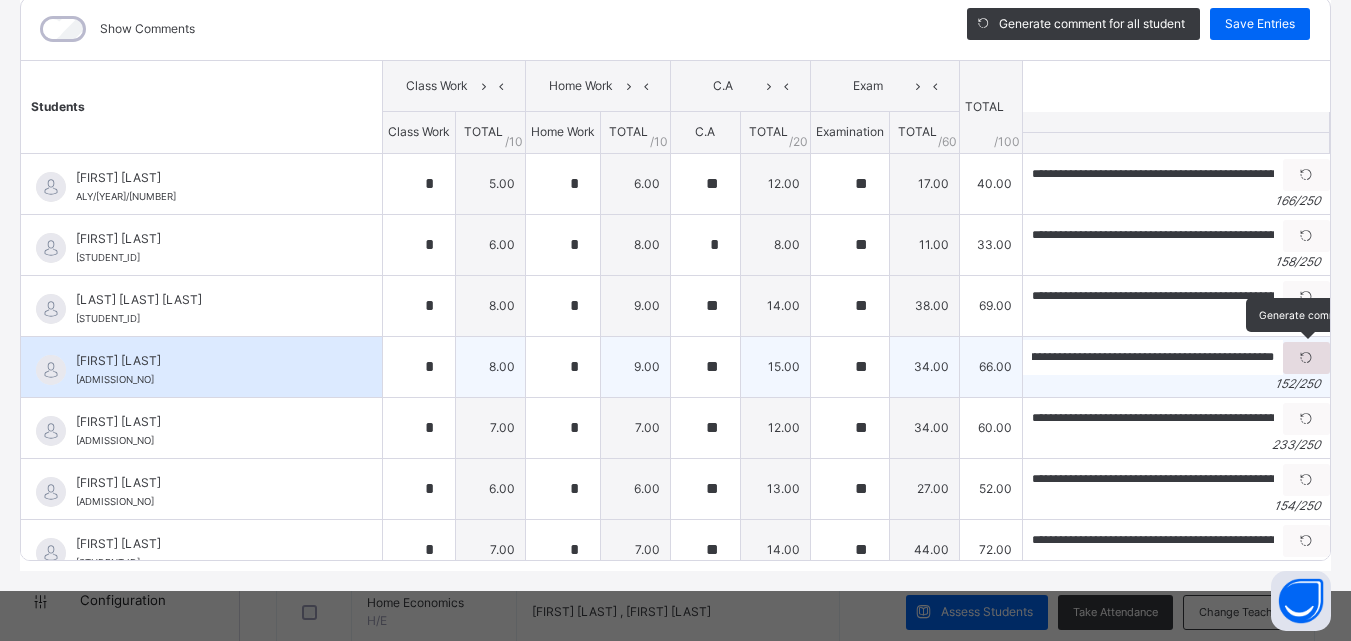 scroll, scrollTop: 0, scrollLeft: 0, axis: both 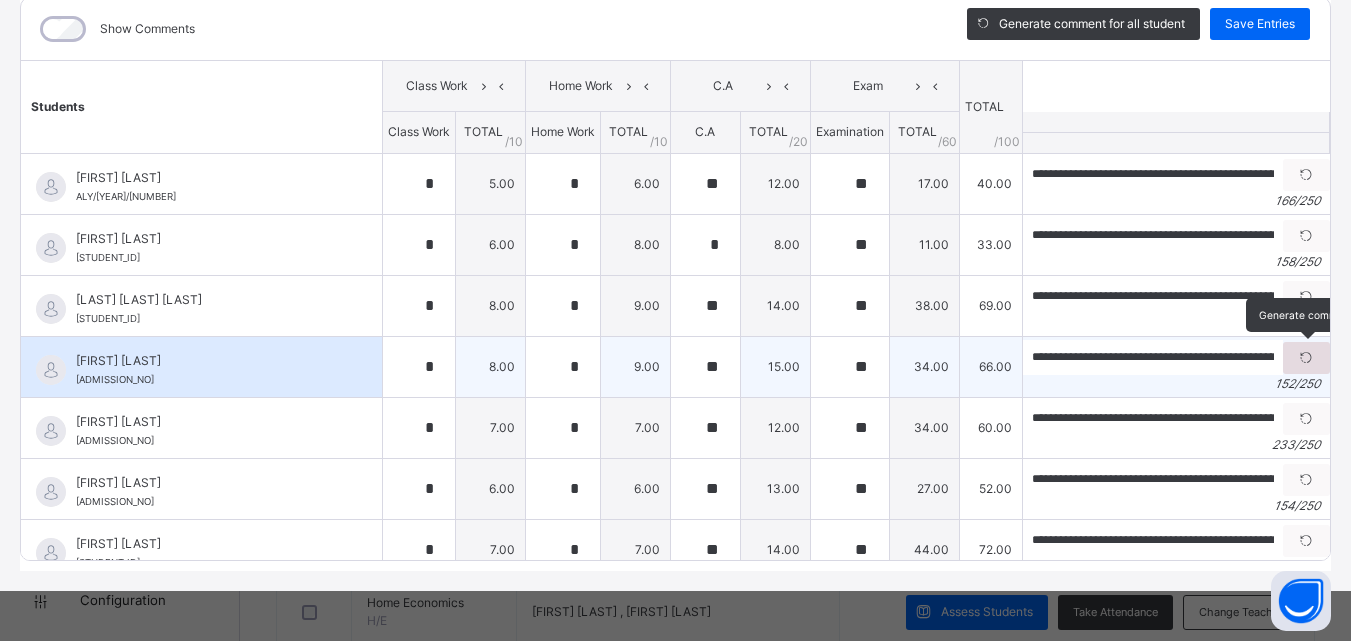 click at bounding box center [1306, 358] 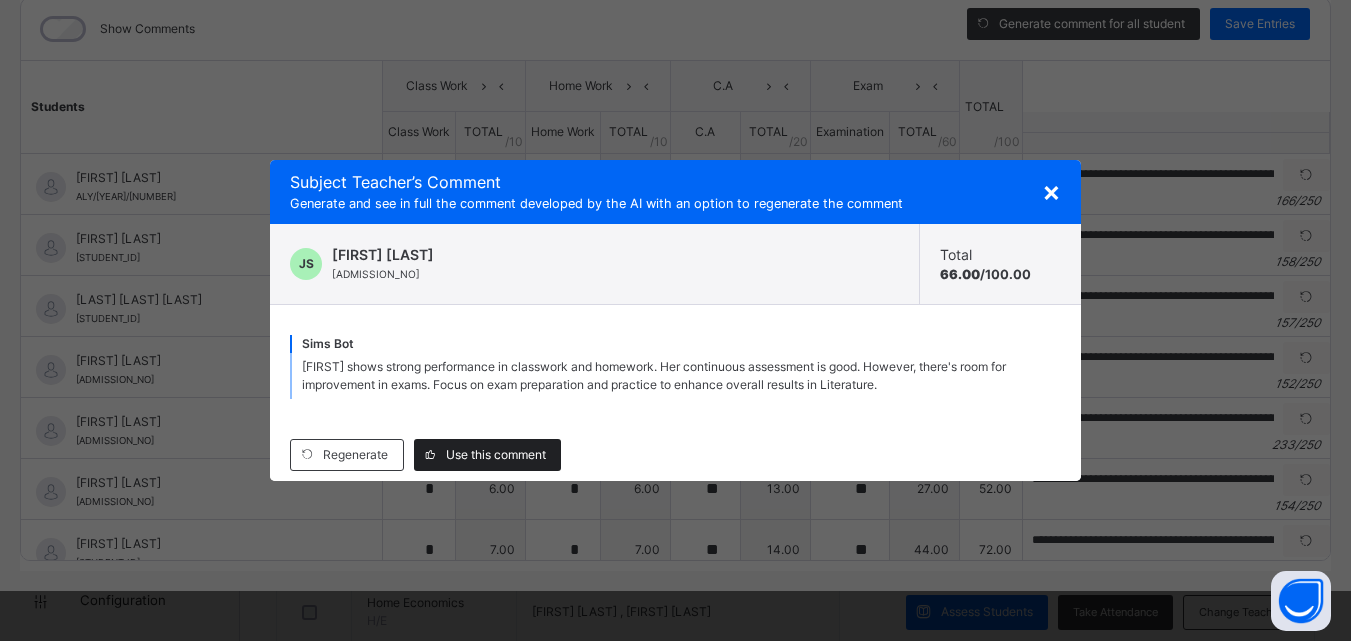 click on "Use this comment" at bounding box center (496, 455) 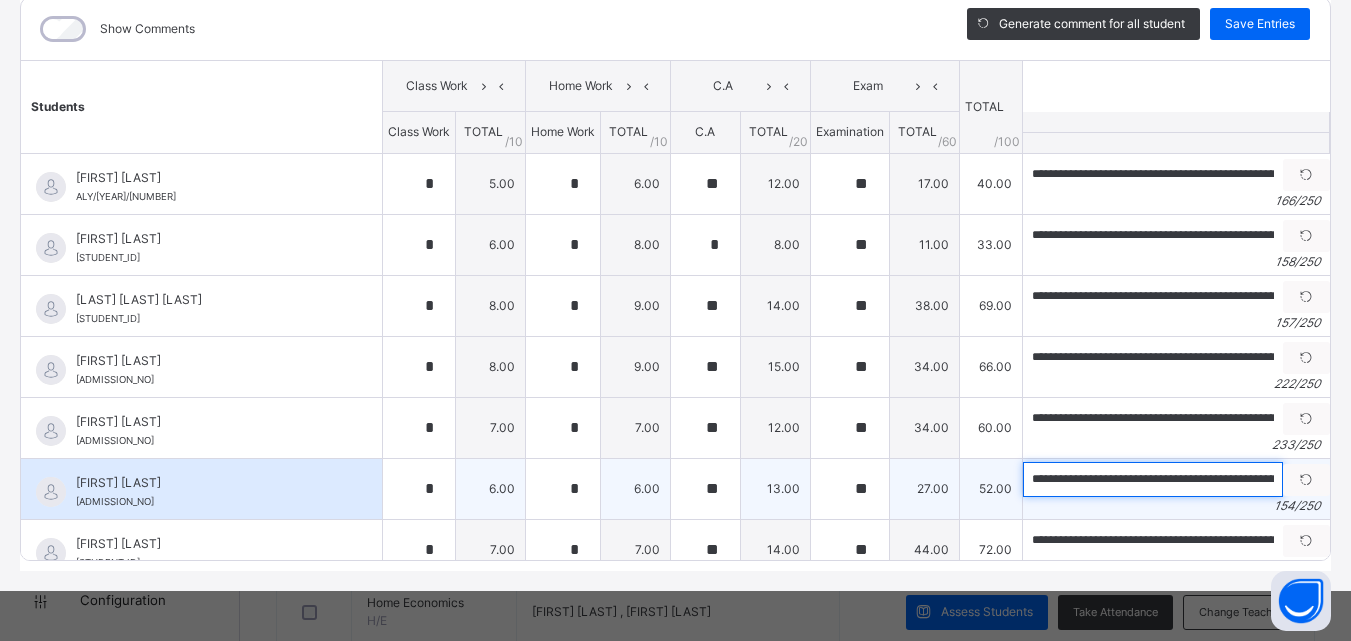 click on "**********" at bounding box center [1153, 479] 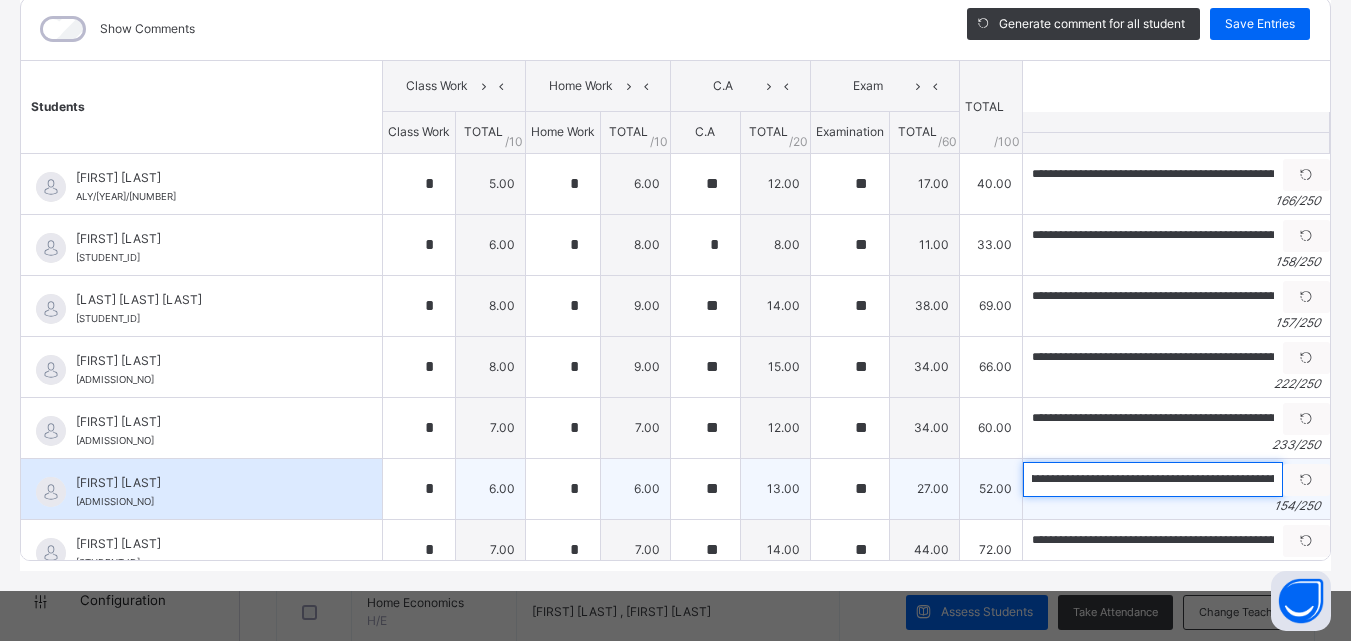 scroll, scrollTop: 0, scrollLeft: 150, axis: horizontal 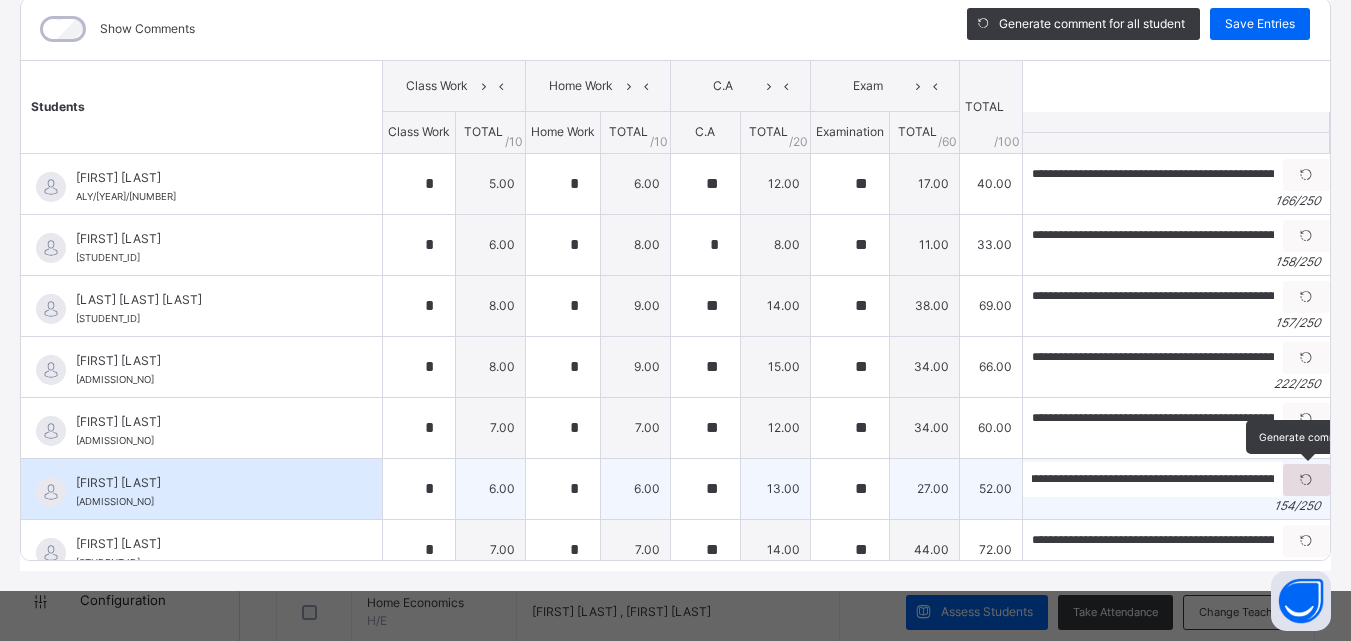 click at bounding box center [1306, 480] 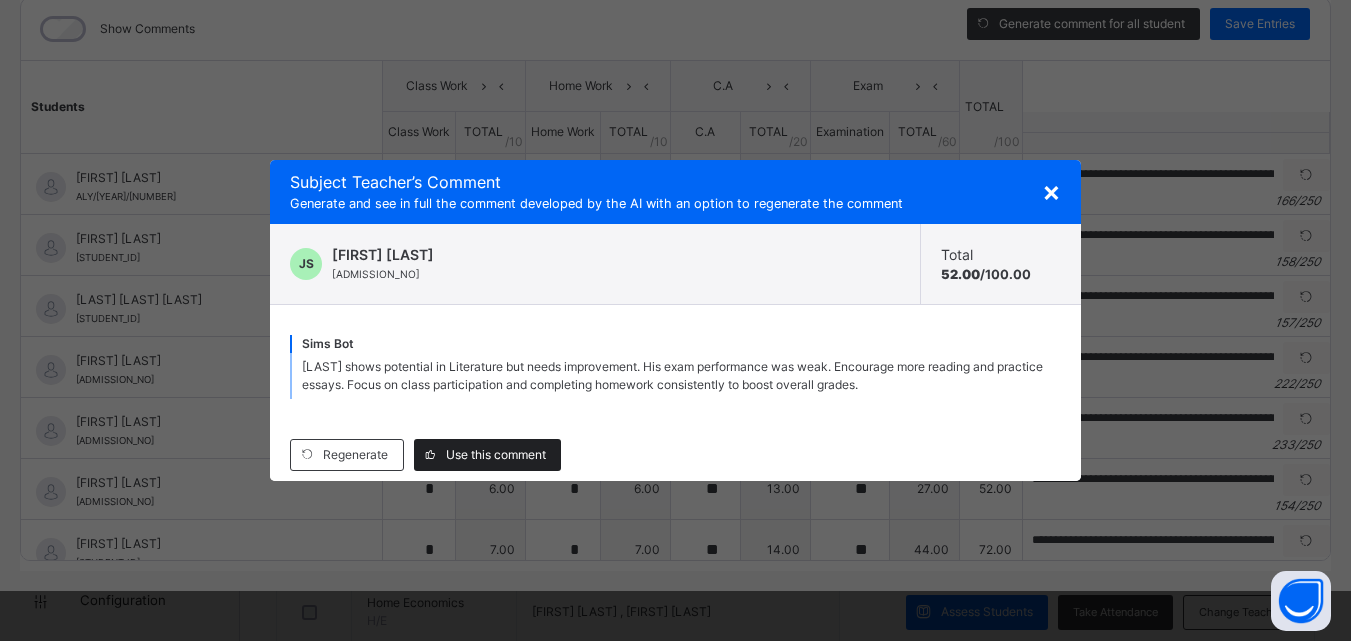 click on "Use this comment" at bounding box center [496, 455] 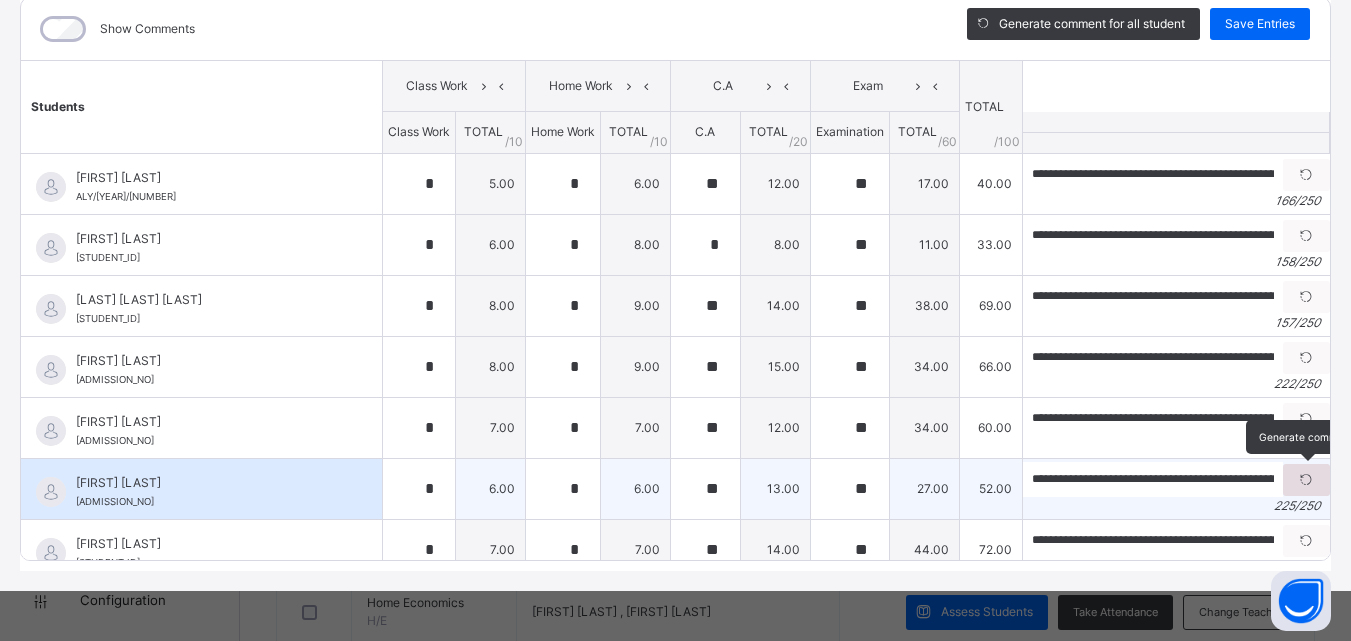 click at bounding box center (1306, 480) 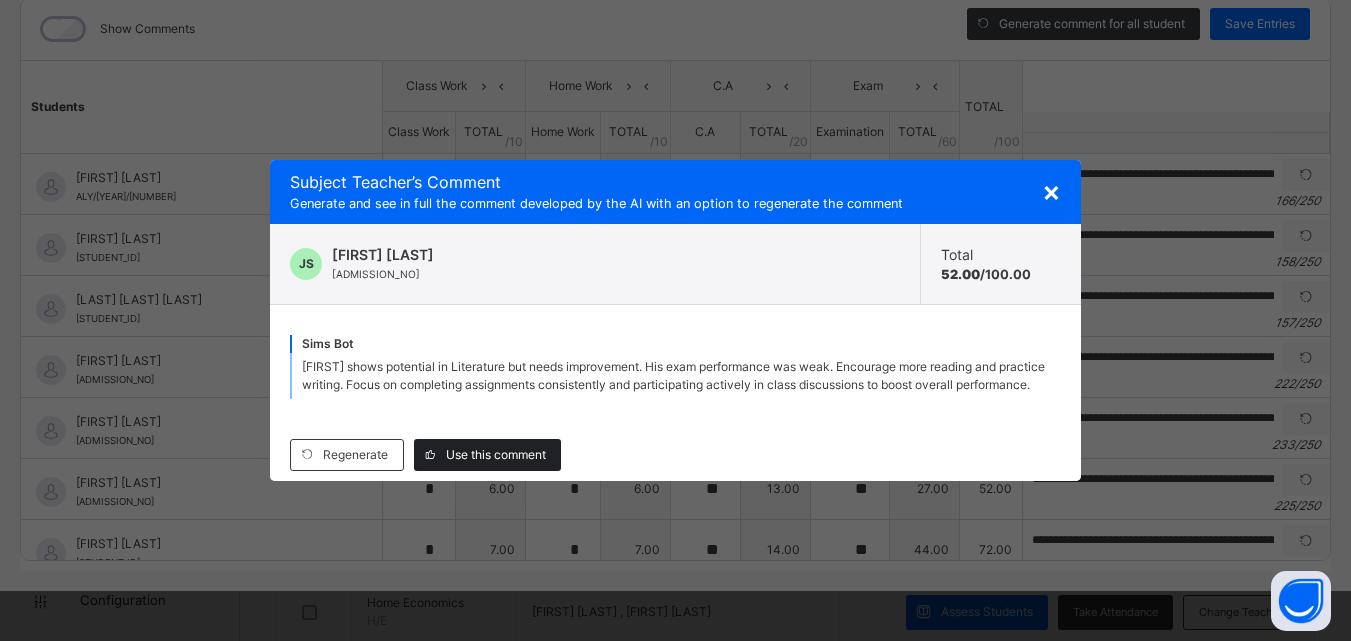 click on "Use this comment" at bounding box center (496, 455) 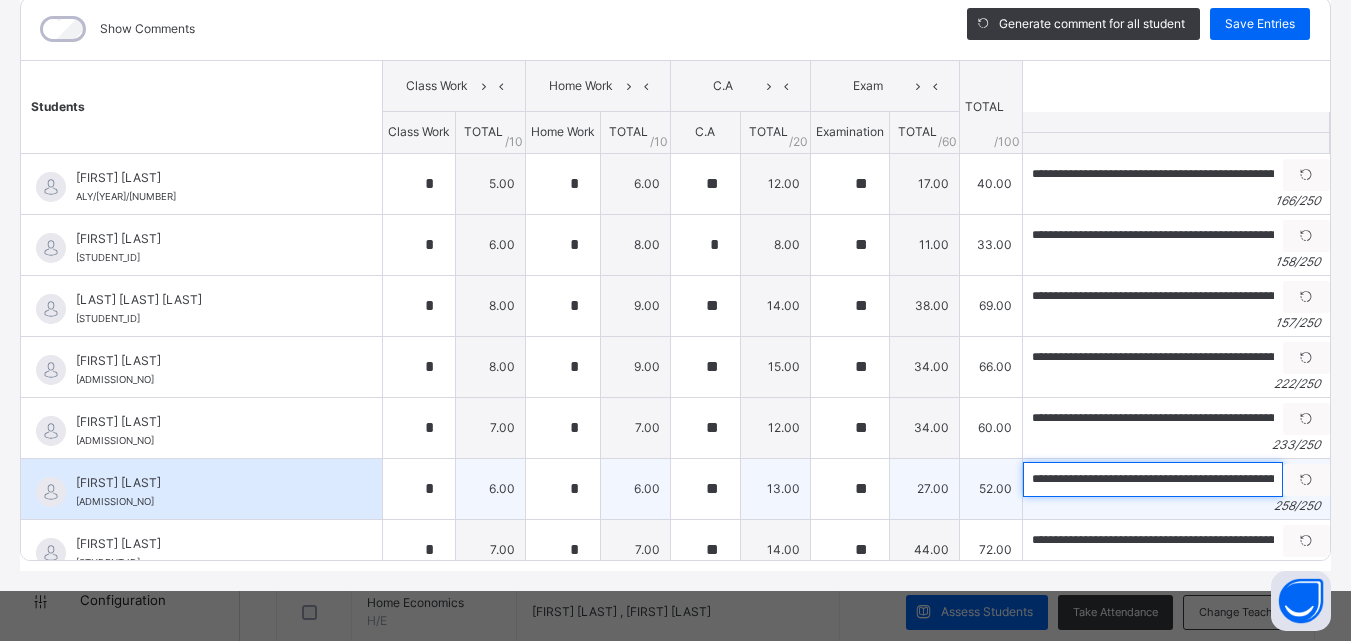 click on "**********" at bounding box center [1153, 479] 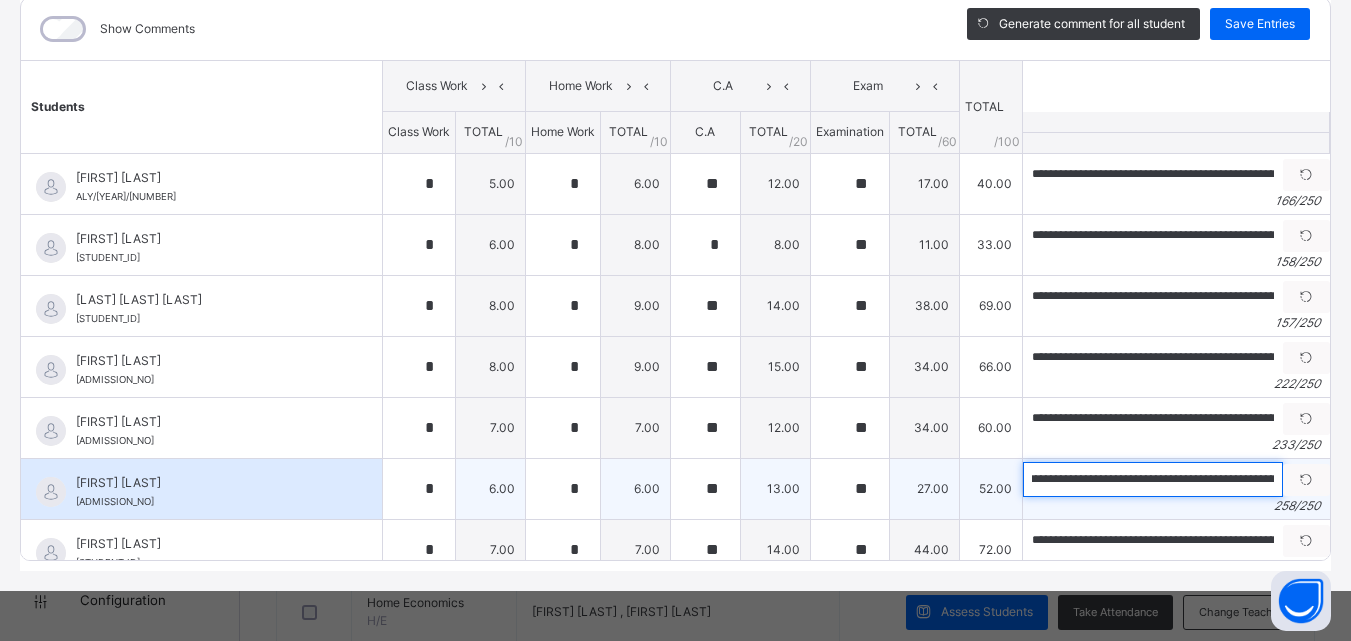 scroll, scrollTop: 0, scrollLeft: 0, axis: both 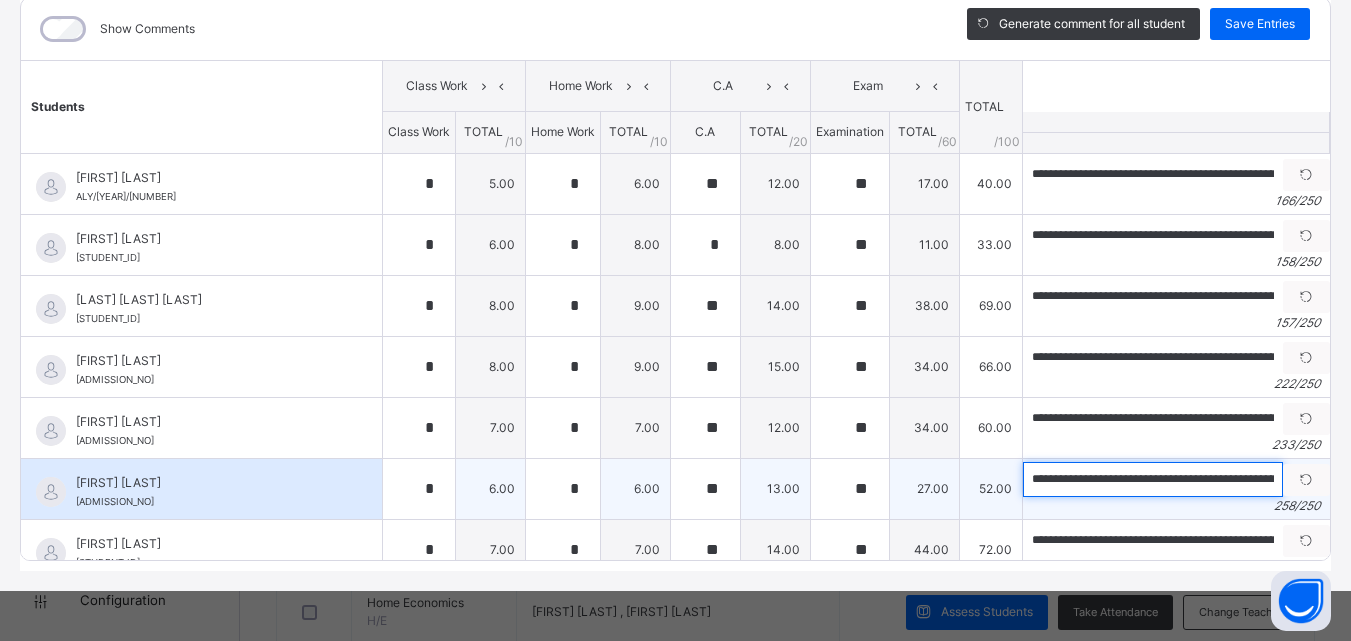 click on "**********" at bounding box center [1153, 479] 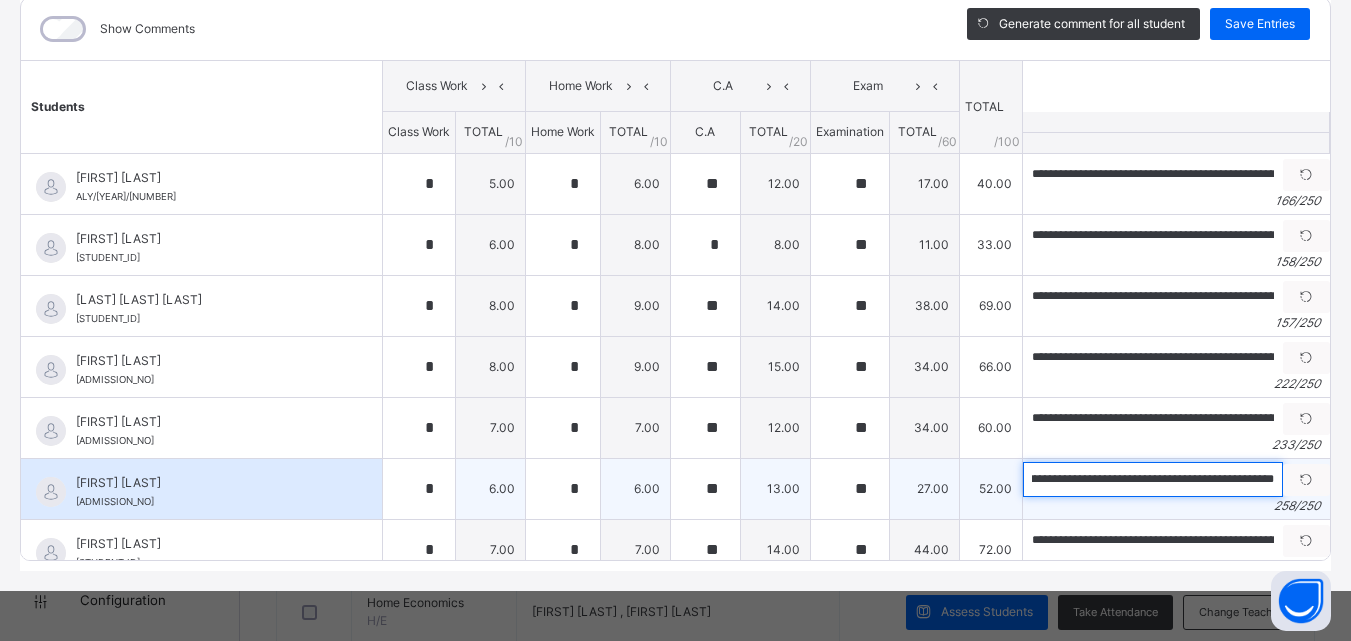 click on "**********" at bounding box center [1153, 479] 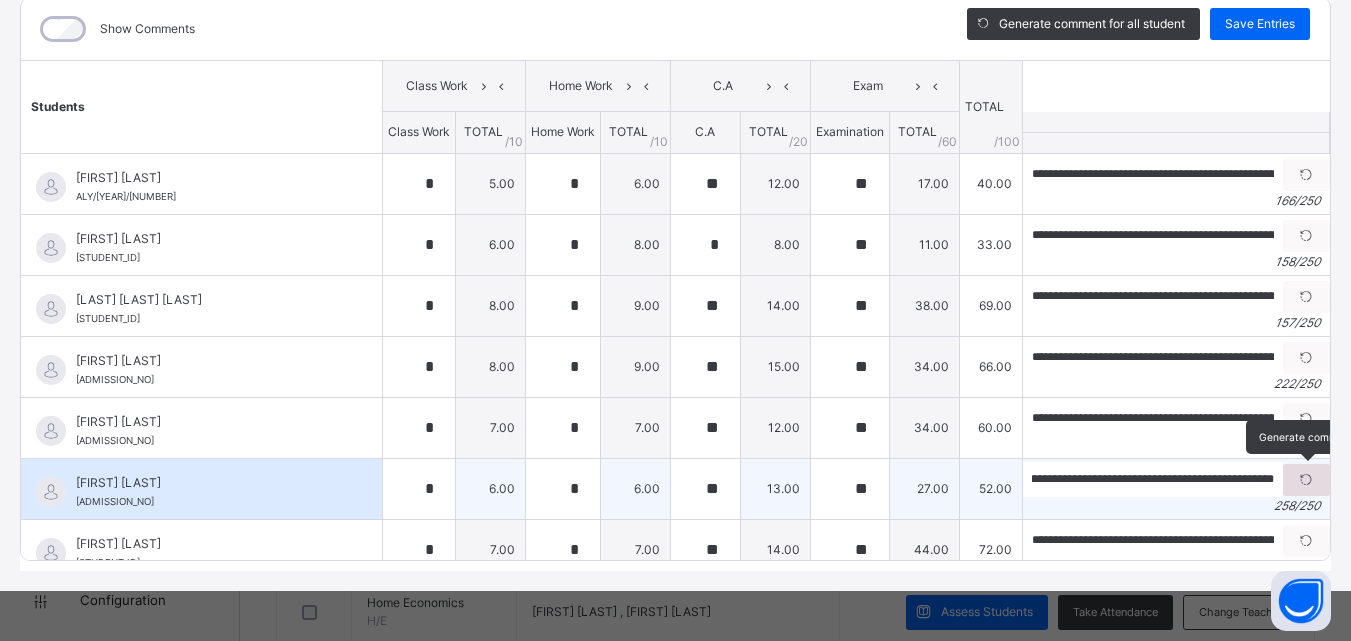 click at bounding box center [1306, 480] 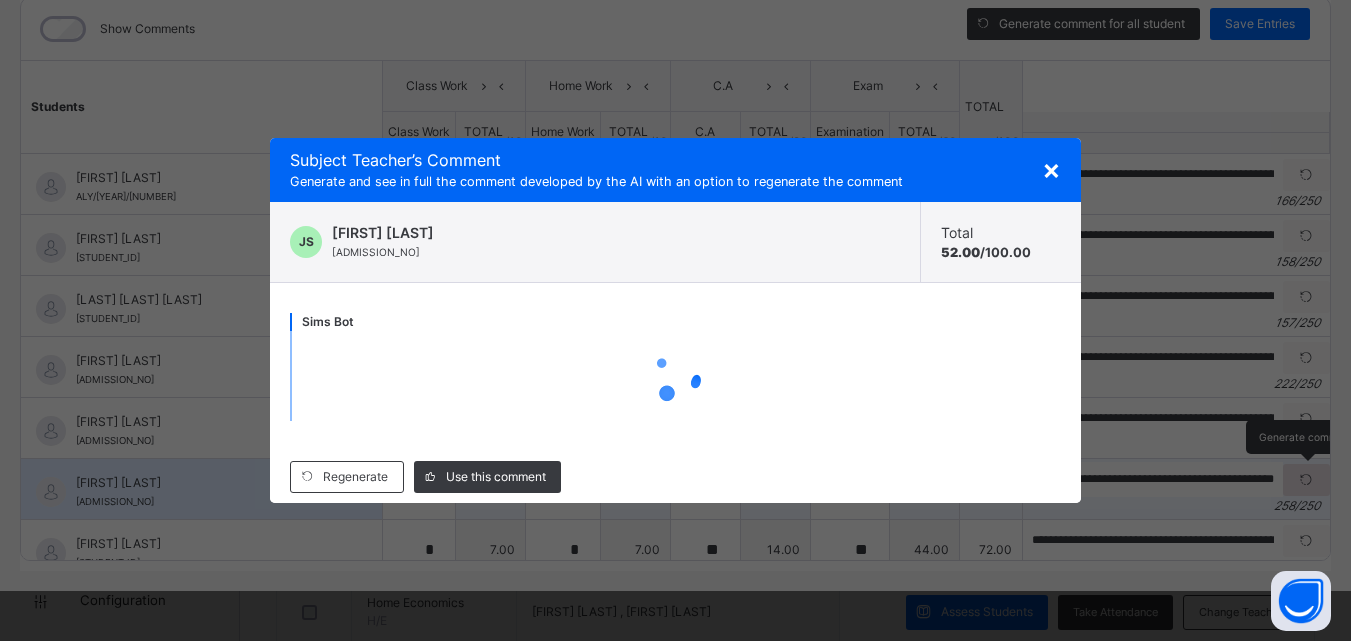 scroll, scrollTop: 0, scrollLeft: 0, axis: both 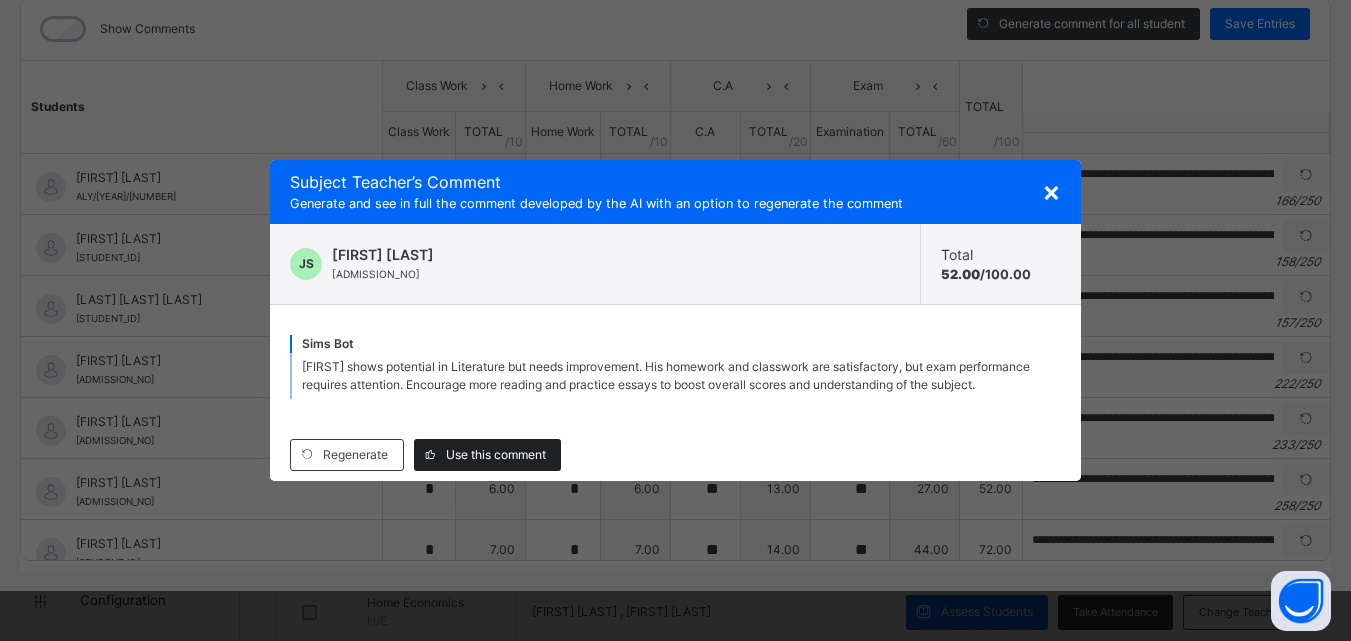 click on "Use this comment" at bounding box center [496, 455] 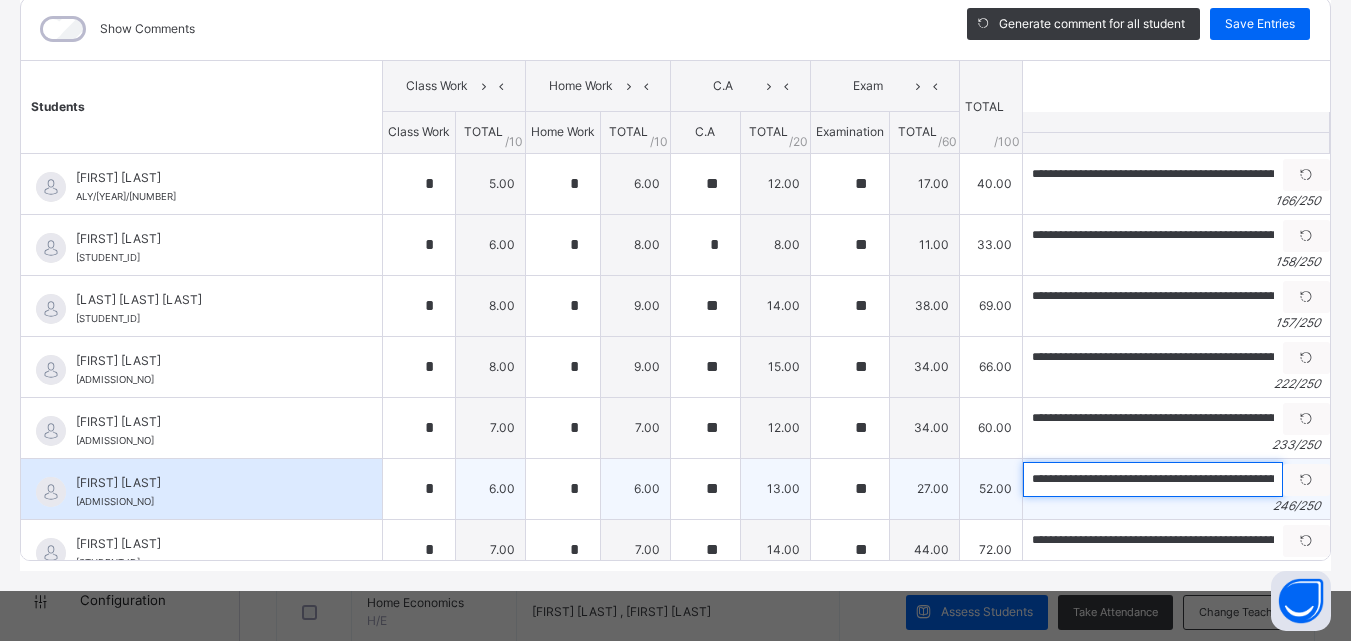 click on "**********" at bounding box center (1153, 479) 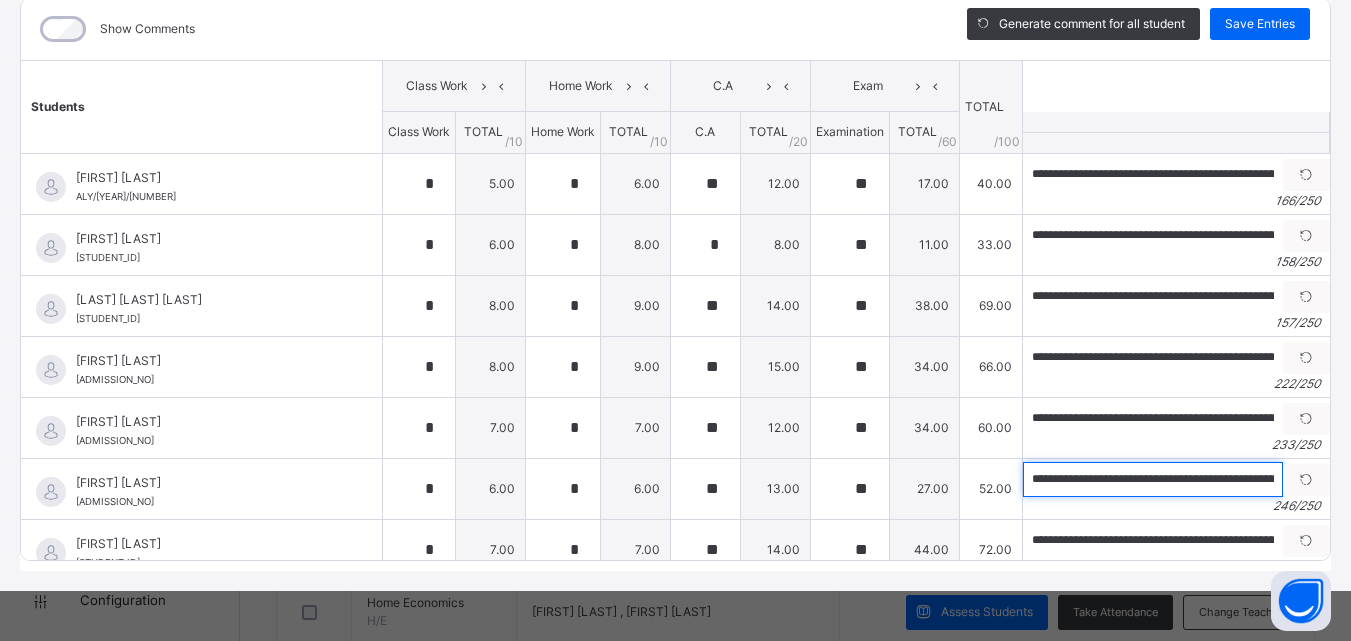scroll, scrollTop: 36, scrollLeft: 0, axis: vertical 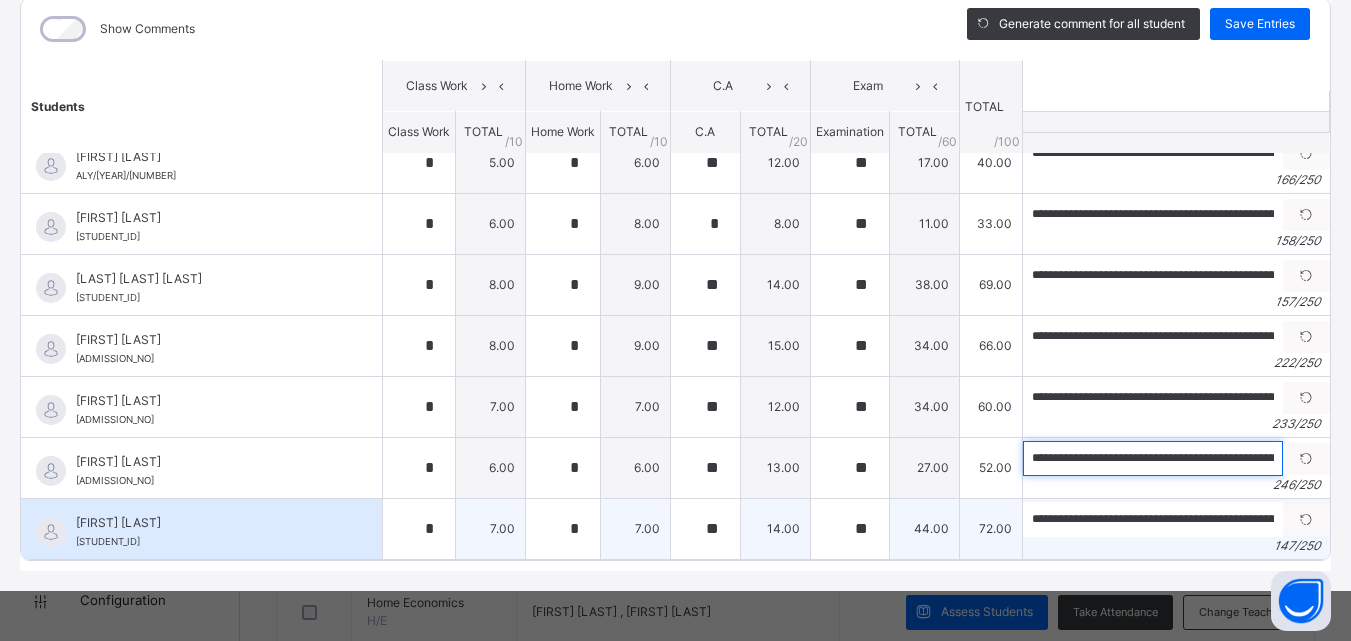 type on "**********" 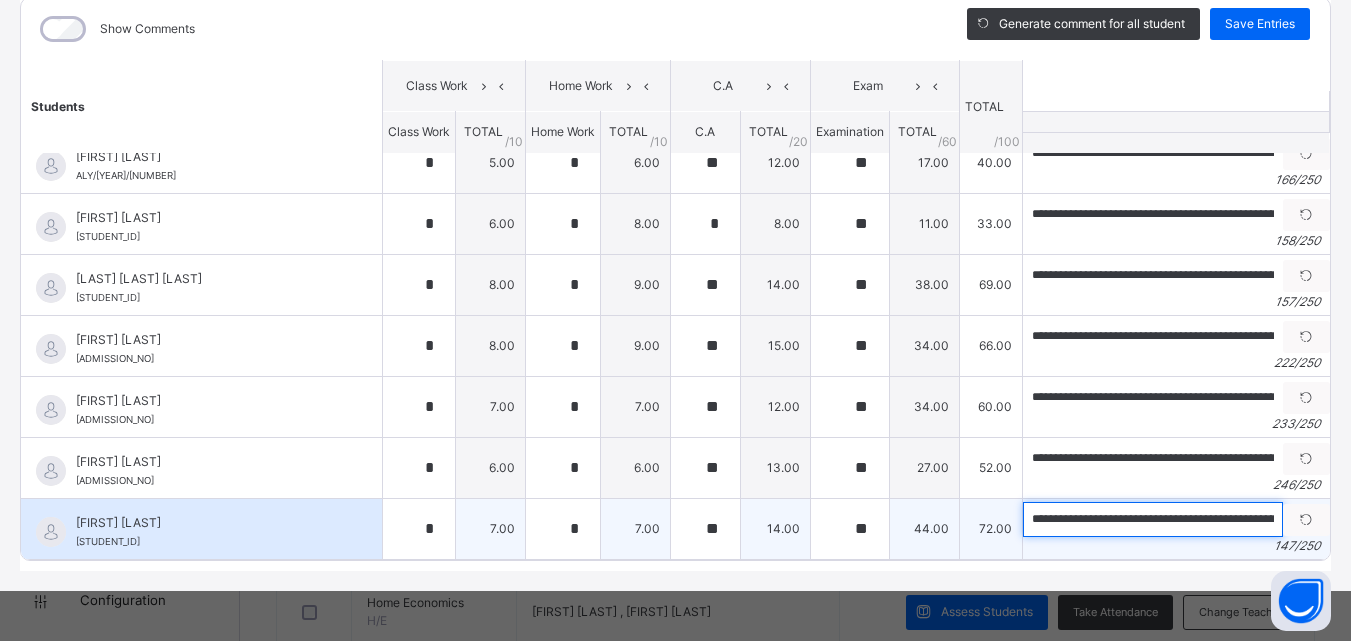 click on "**********" at bounding box center [1153, 519] 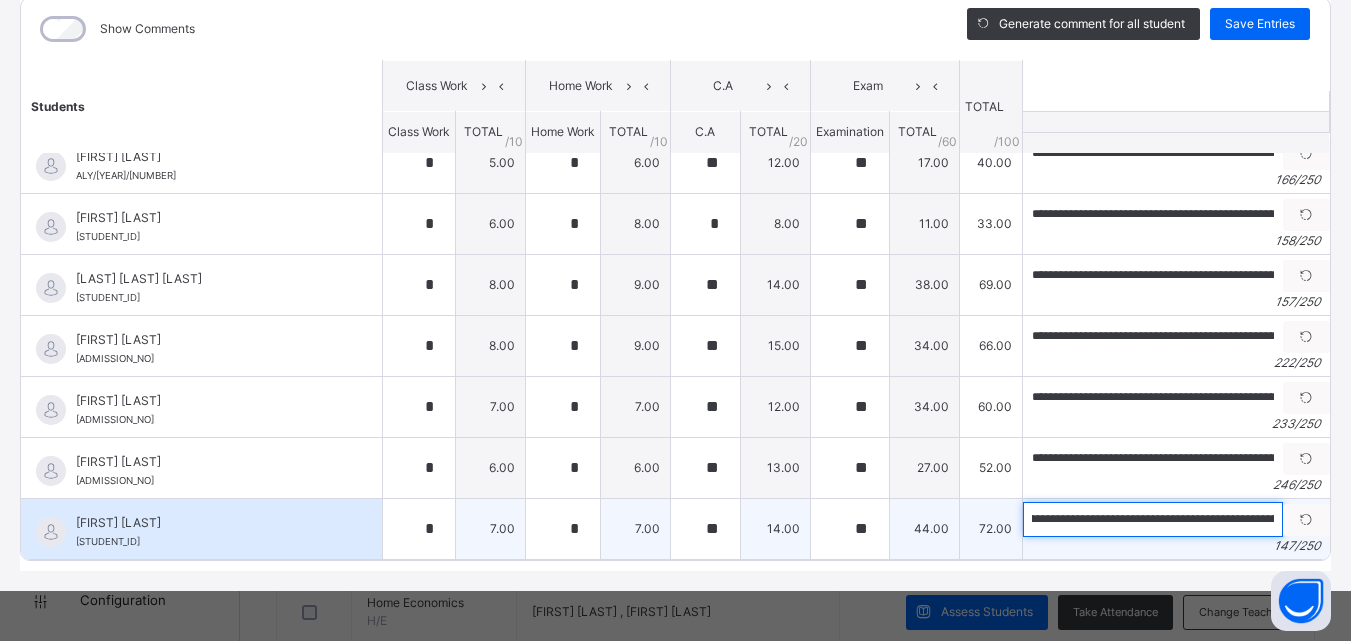 scroll, scrollTop: 0, scrollLeft: 429, axis: horizontal 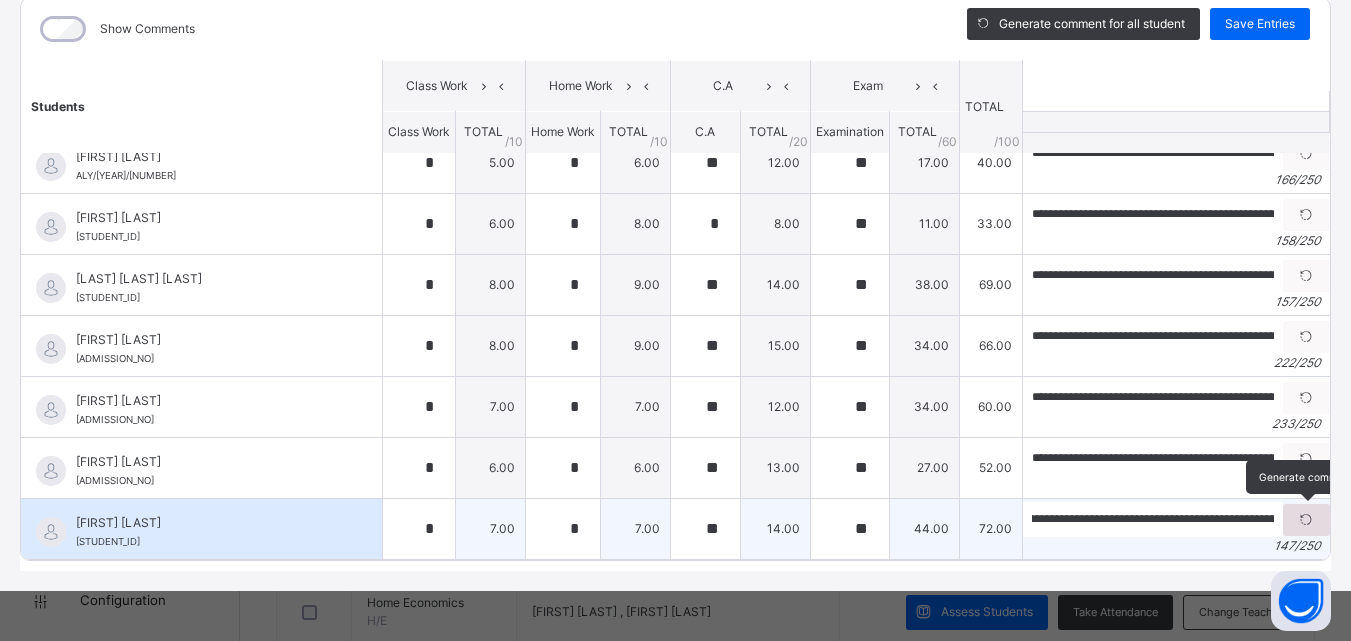 click at bounding box center [1306, 520] 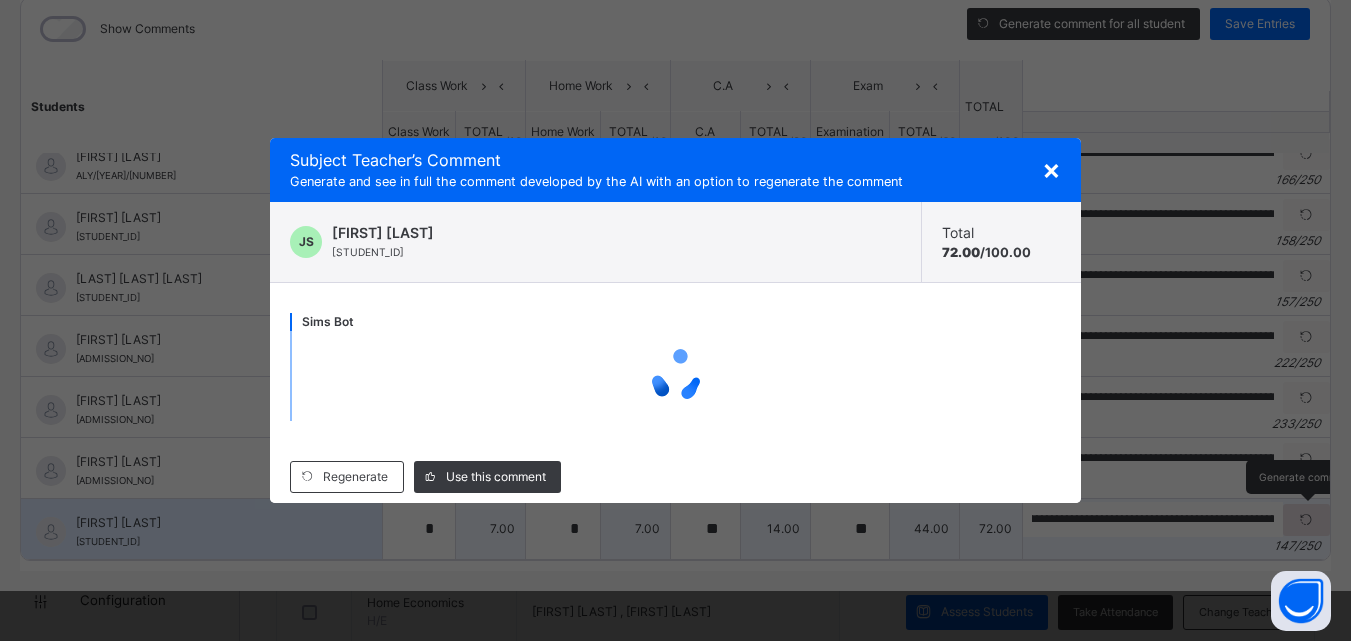 scroll, scrollTop: 0, scrollLeft: 0, axis: both 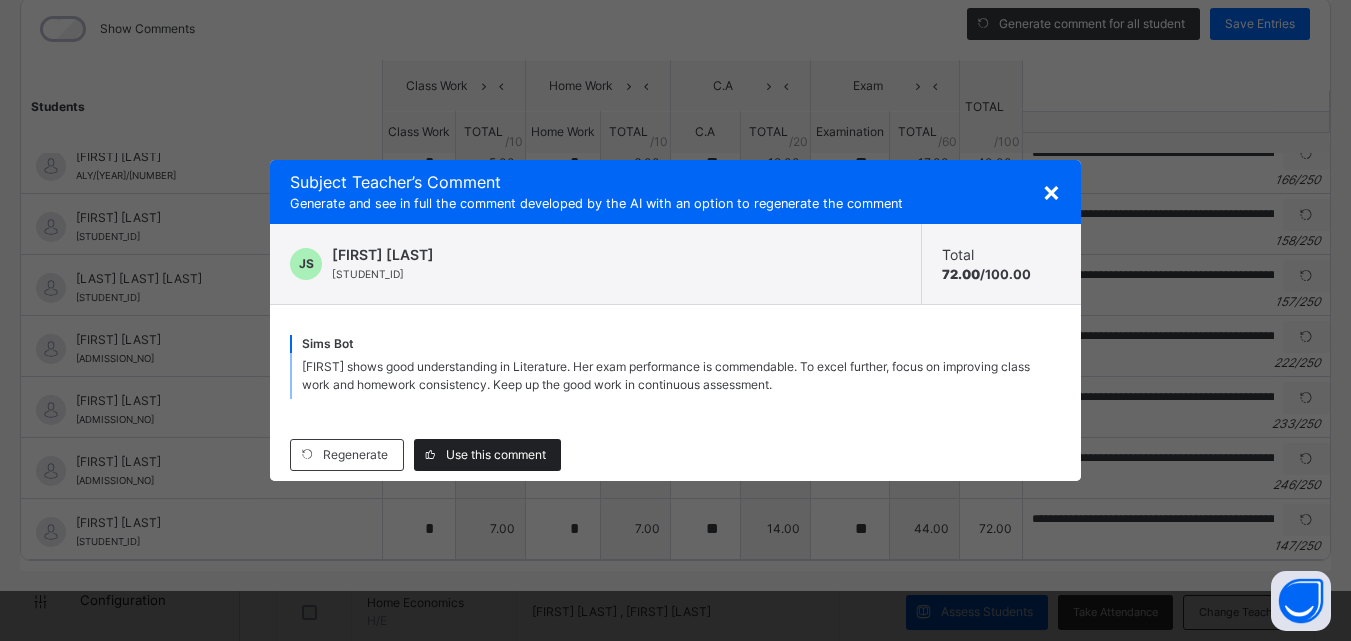 click on "Use this comment" at bounding box center (496, 455) 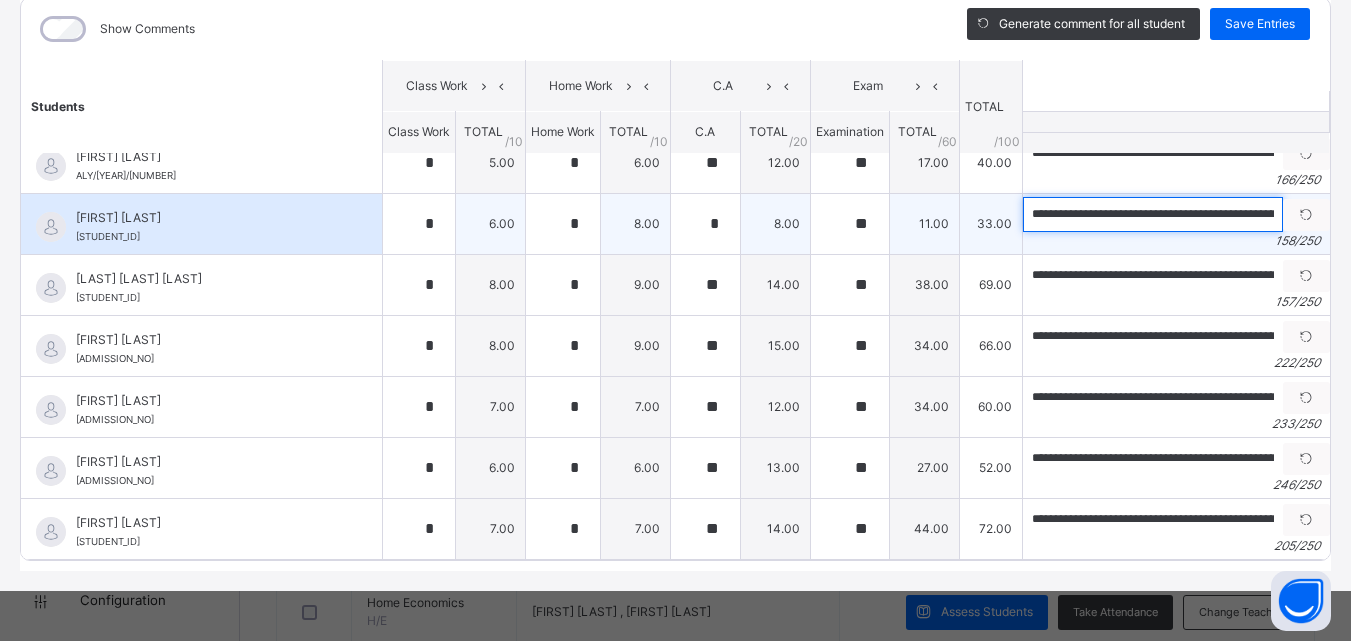 click on "**********" at bounding box center (1153, 214) 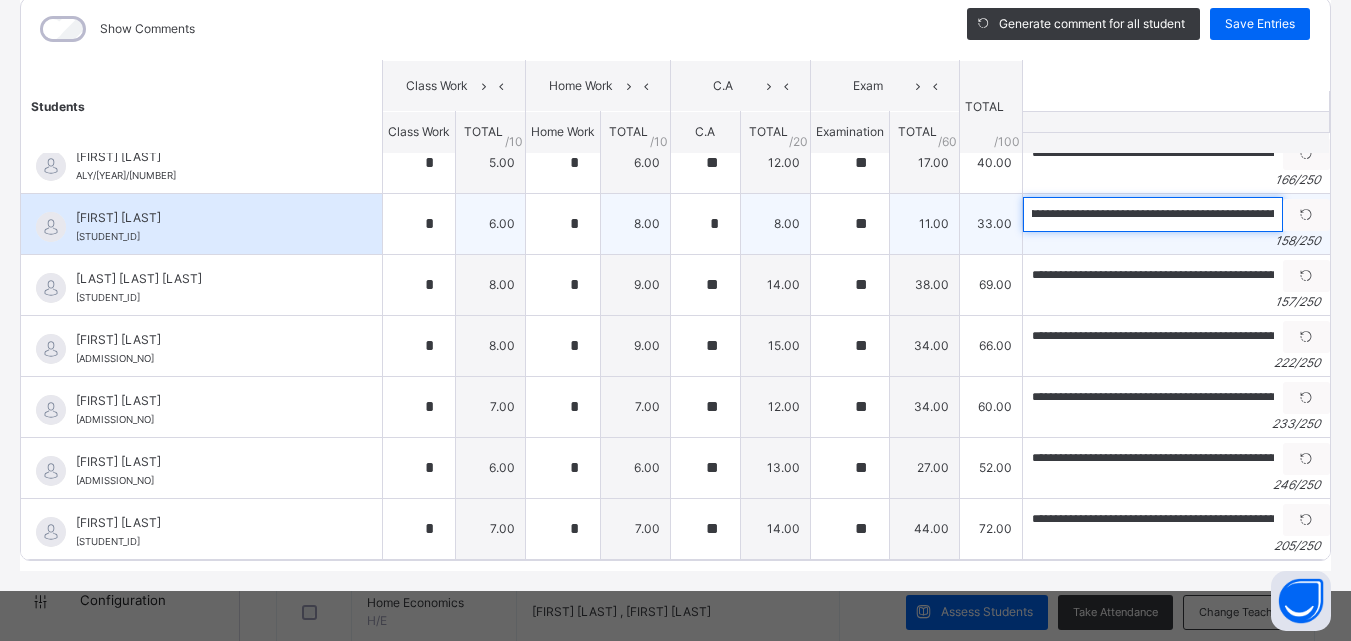 scroll, scrollTop: 0, scrollLeft: 186, axis: horizontal 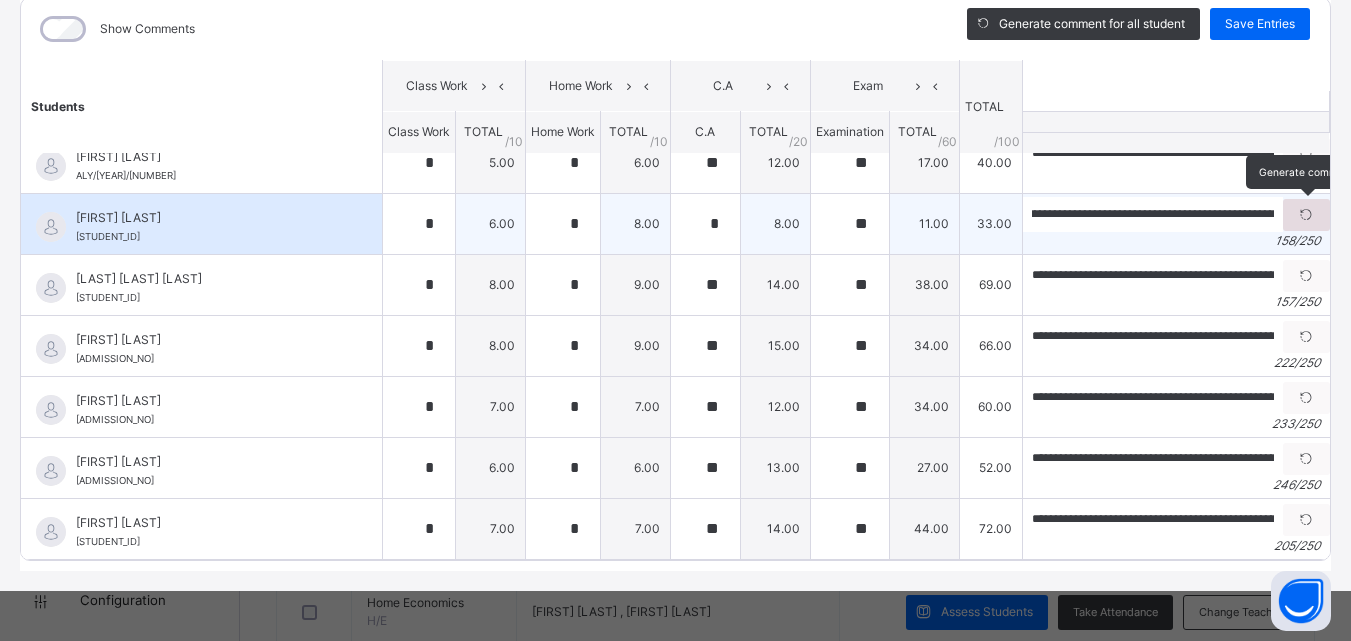 click at bounding box center (1306, 215) 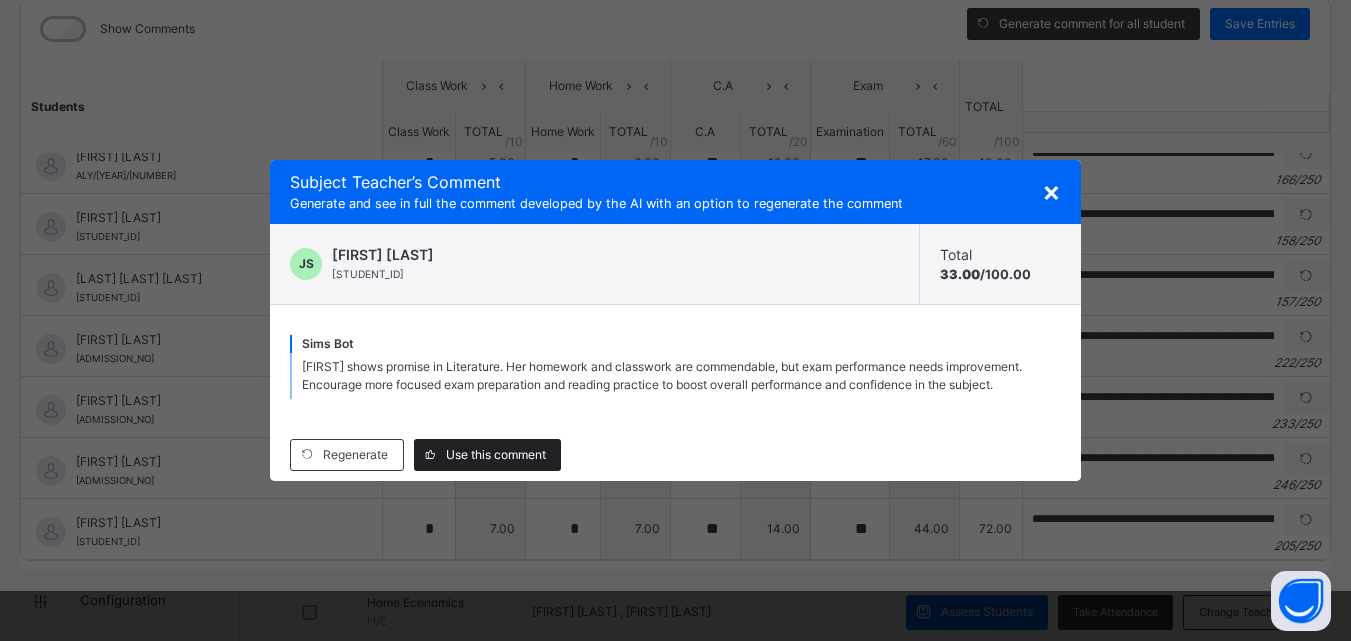 click on "Use this comment" at bounding box center (496, 455) 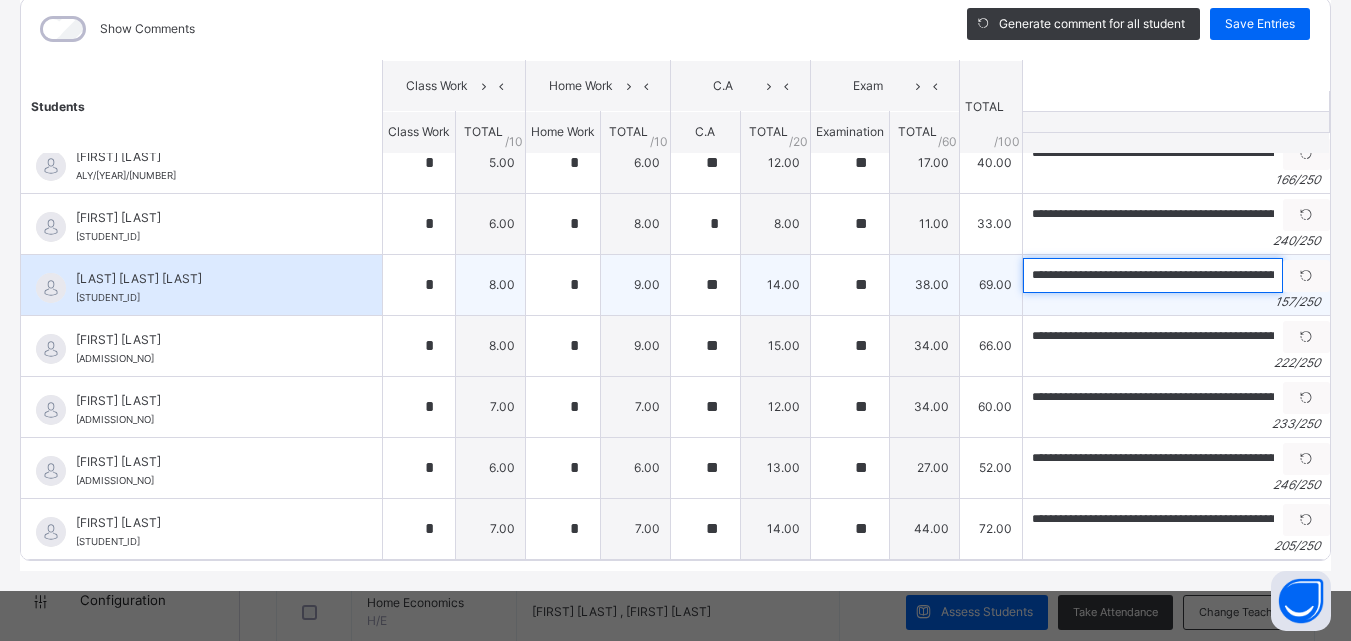 click on "**********" at bounding box center [1153, 275] 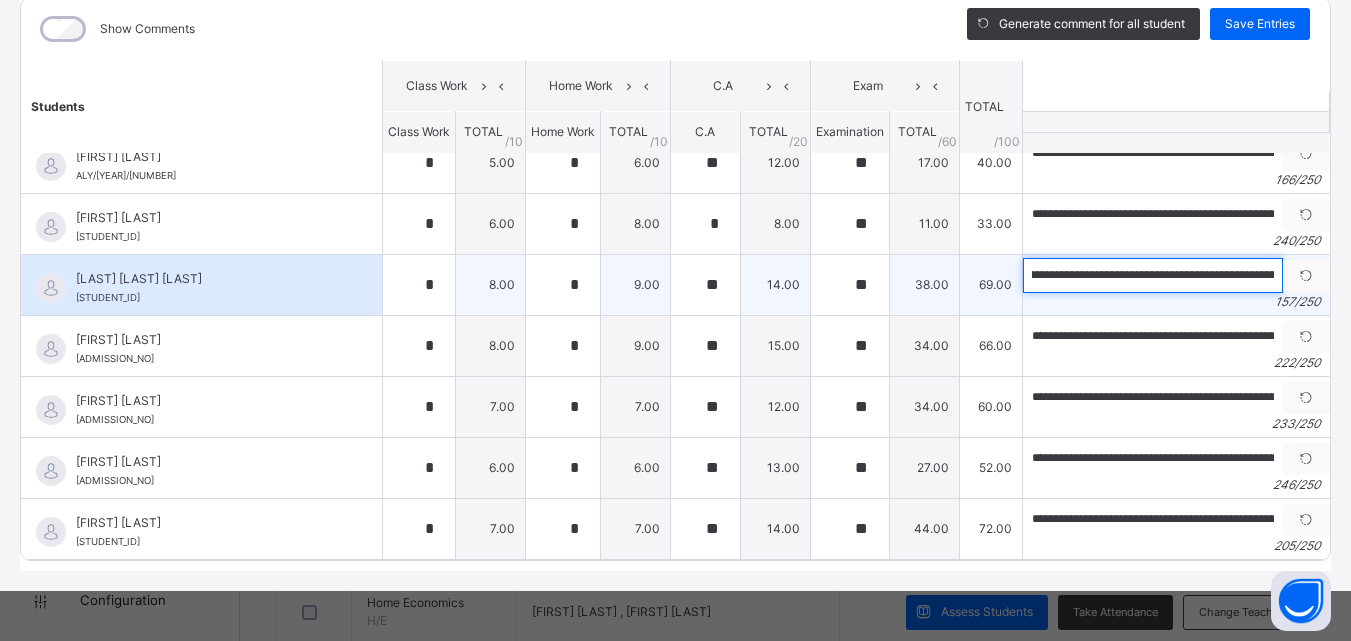 scroll, scrollTop: 0, scrollLeft: 120, axis: horizontal 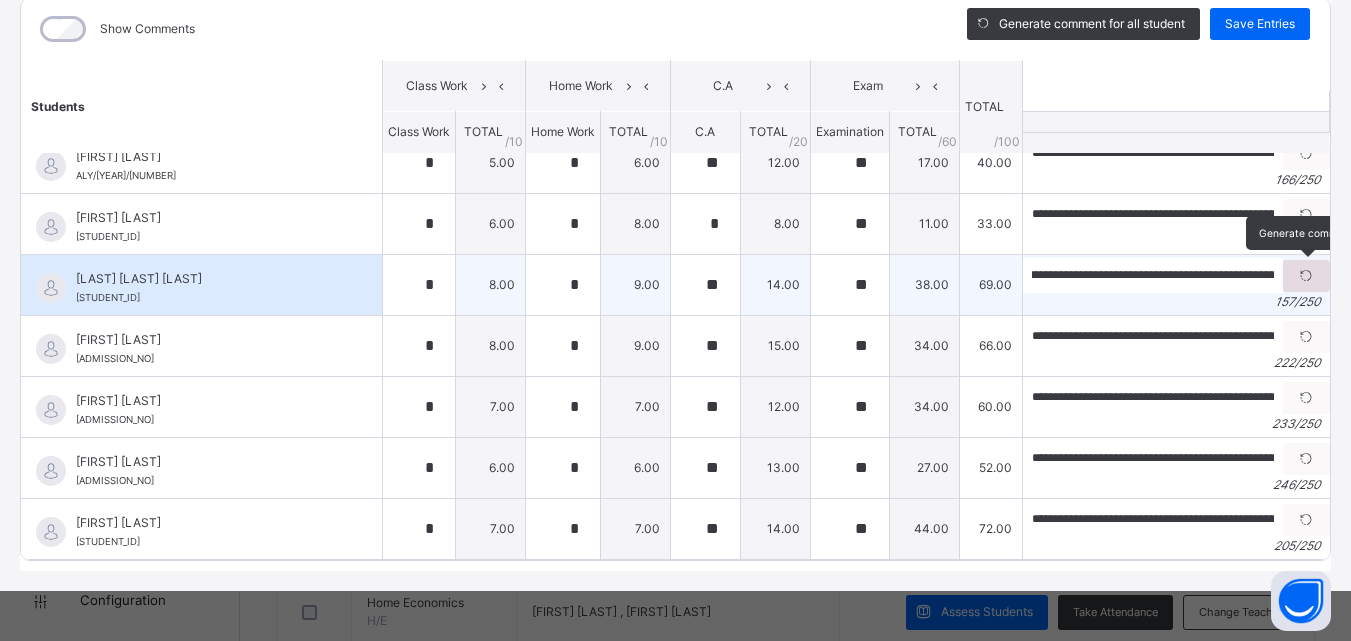 click at bounding box center [1306, 276] 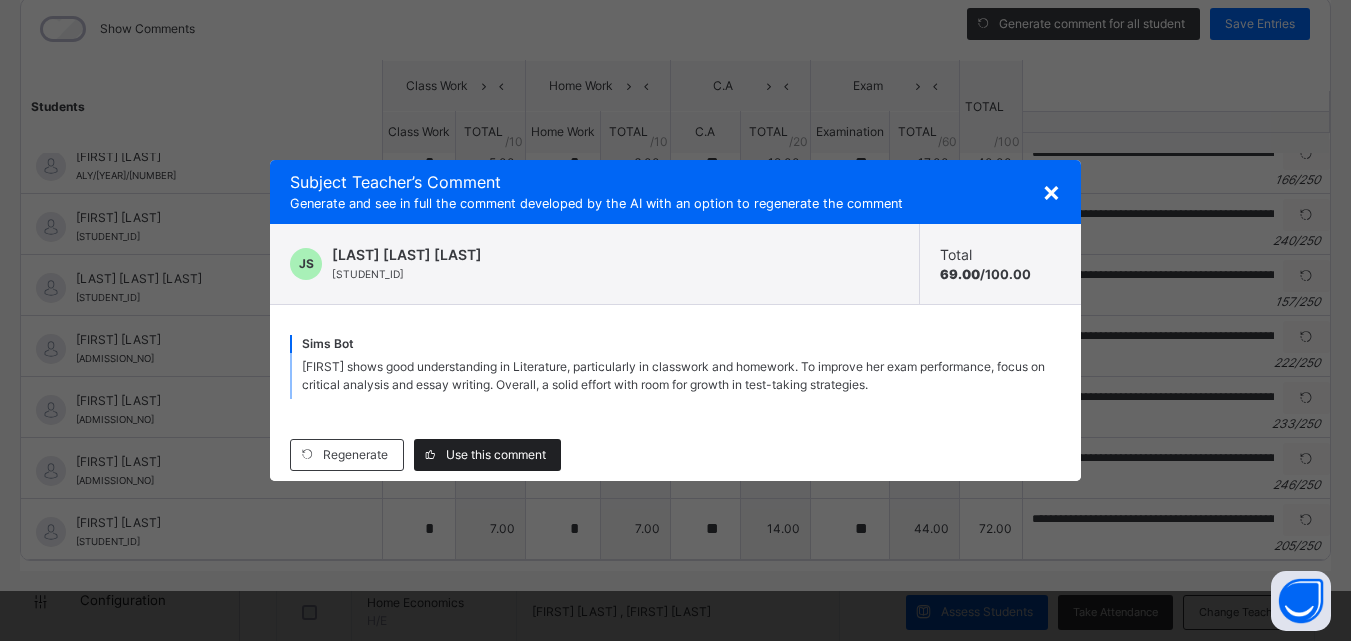 click on "Use this comment" at bounding box center (496, 455) 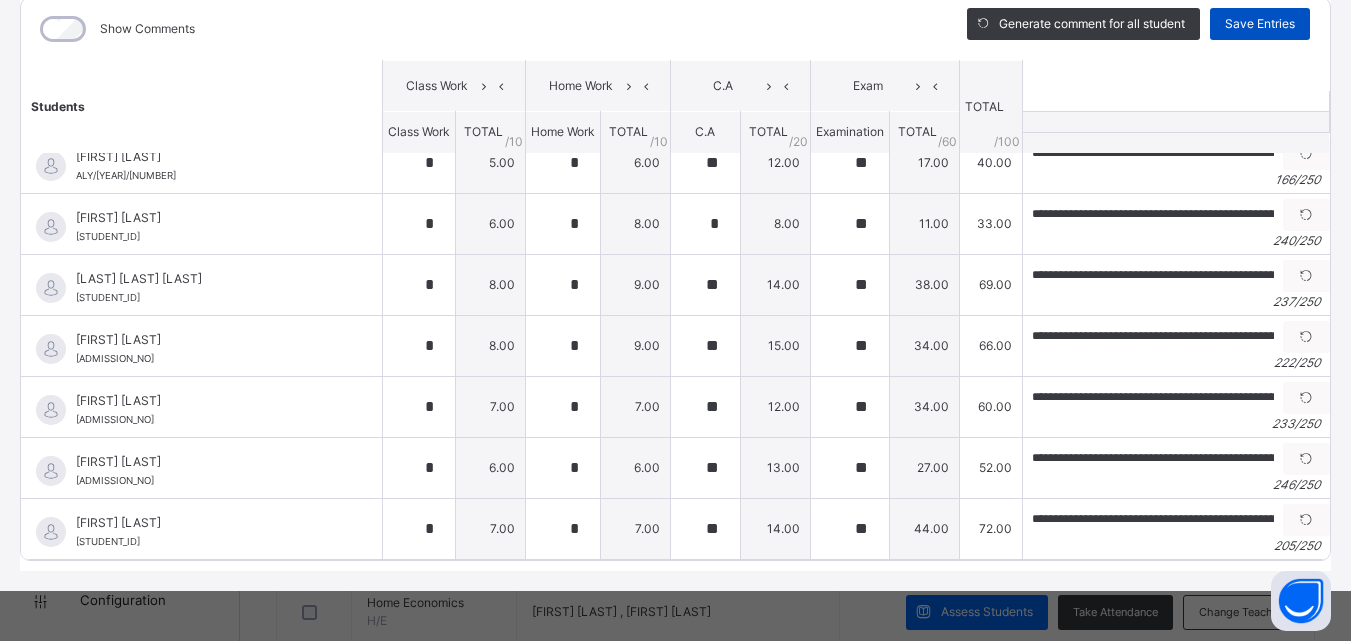 click on "Save Entries" at bounding box center [1260, 24] 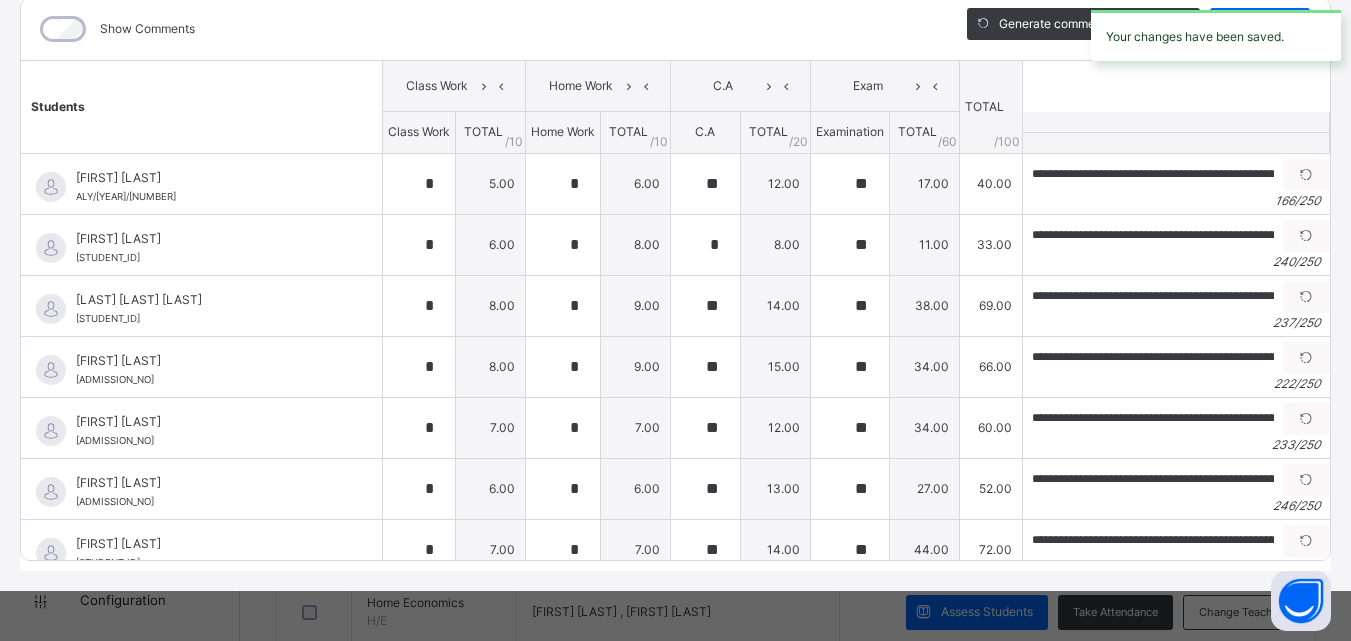 scroll, scrollTop: 0, scrollLeft: 0, axis: both 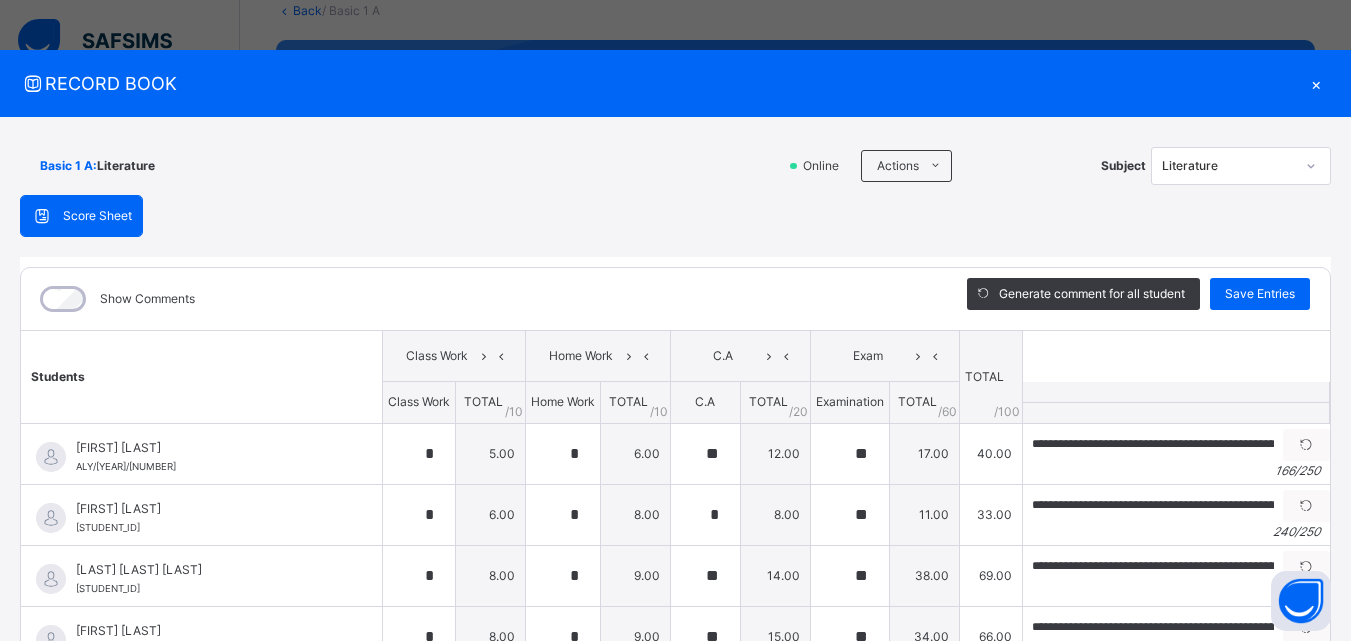 click 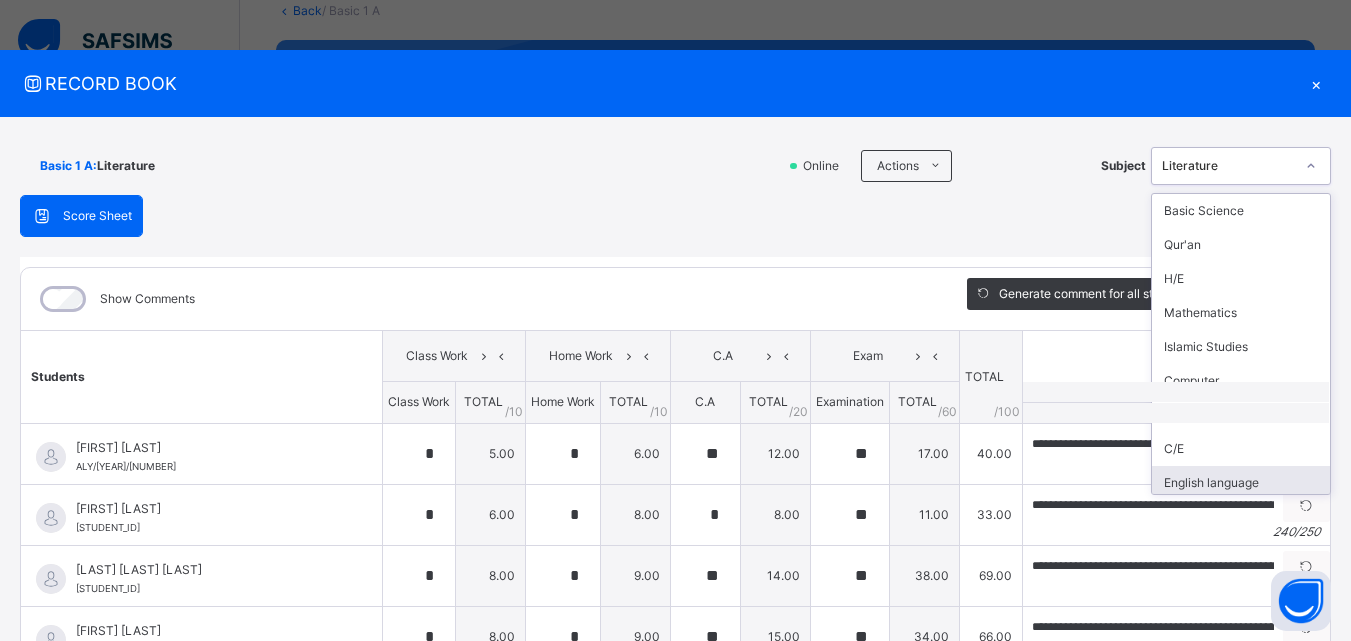 click on "English language" at bounding box center (1241, 483) 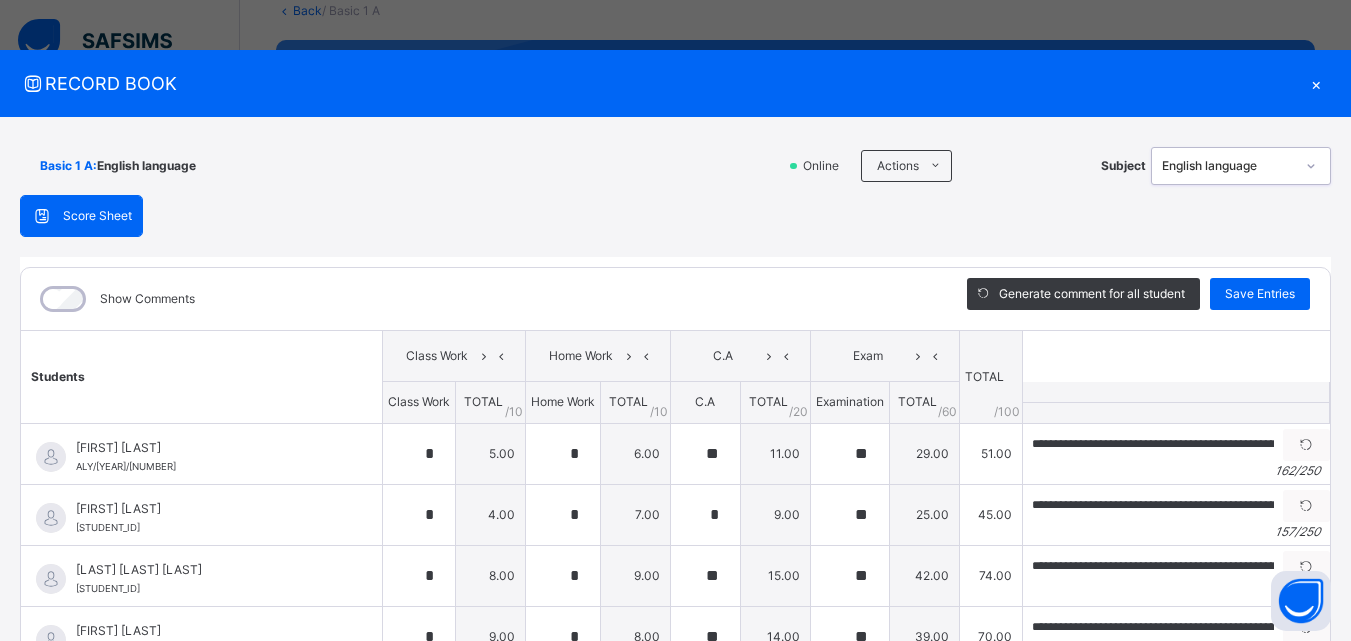 scroll, scrollTop: 270, scrollLeft: 0, axis: vertical 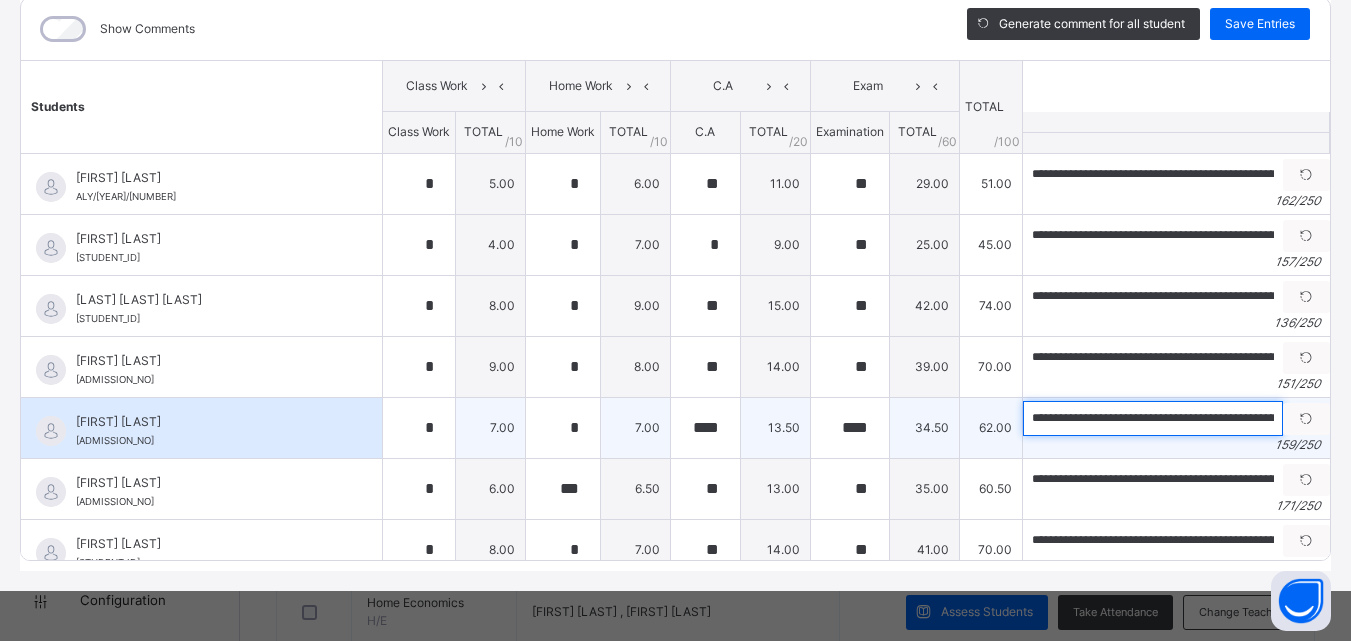 click on "**********" at bounding box center [1153, 418] 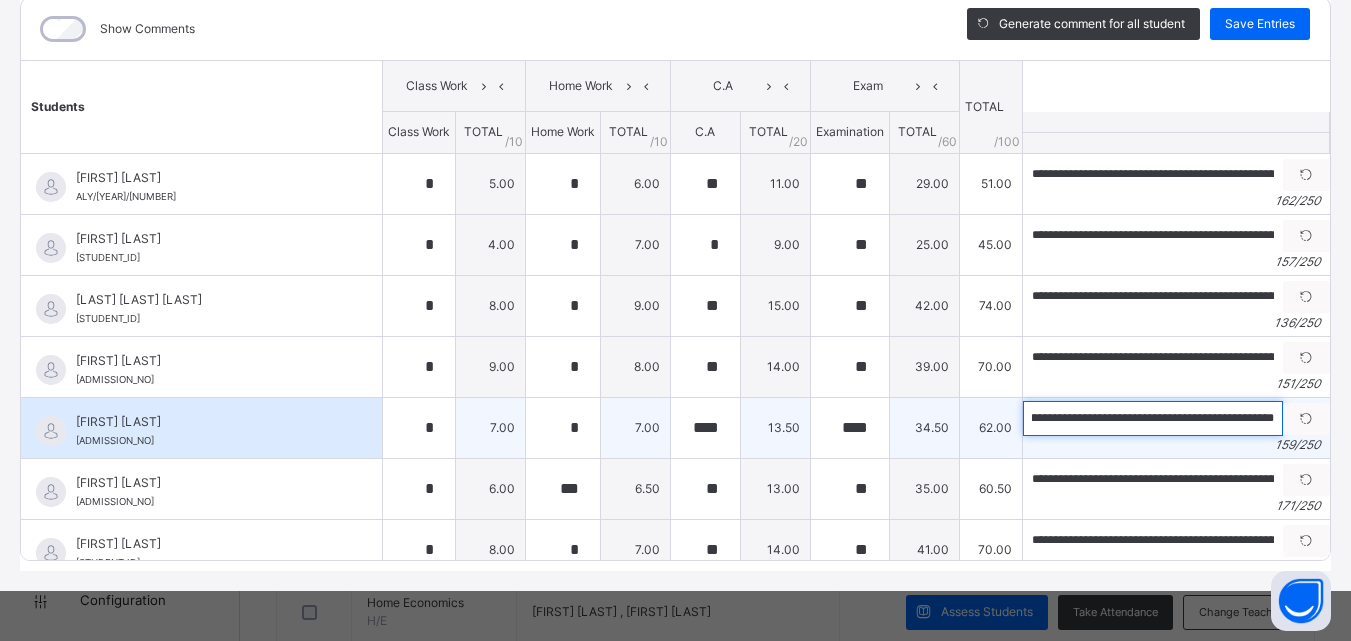 scroll, scrollTop: 0, scrollLeft: 703, axis: horizontal 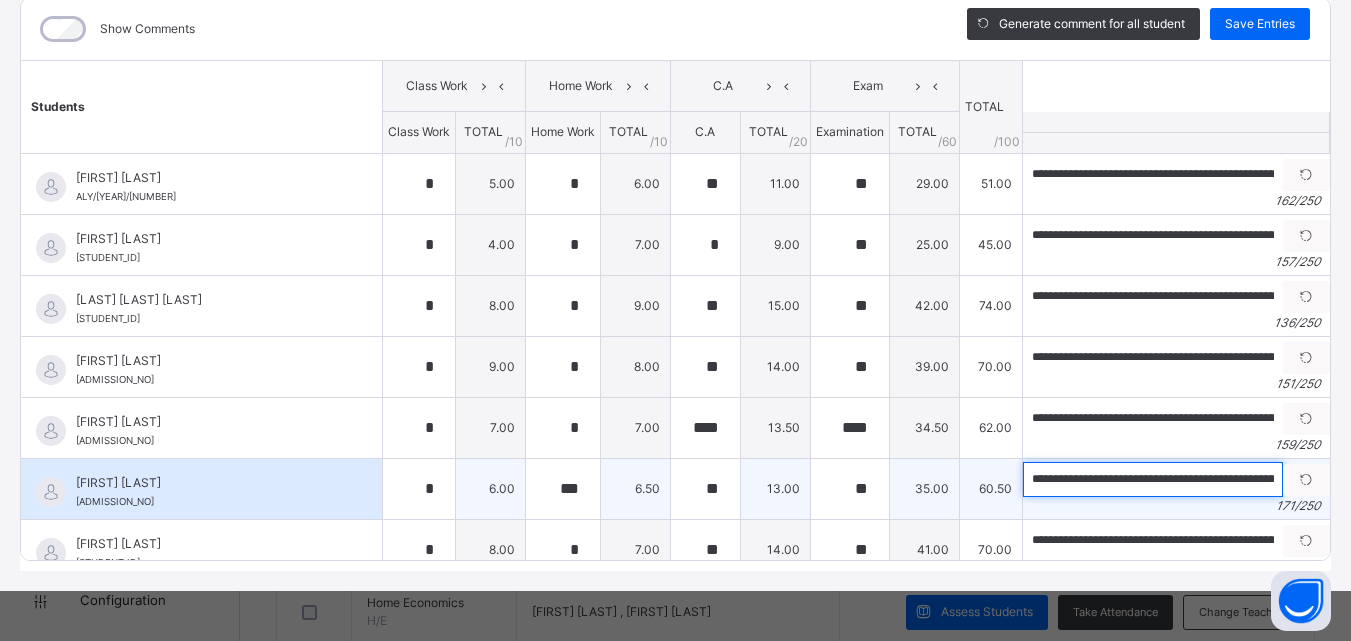 click on "**********" at bounding box center (1153, 479) 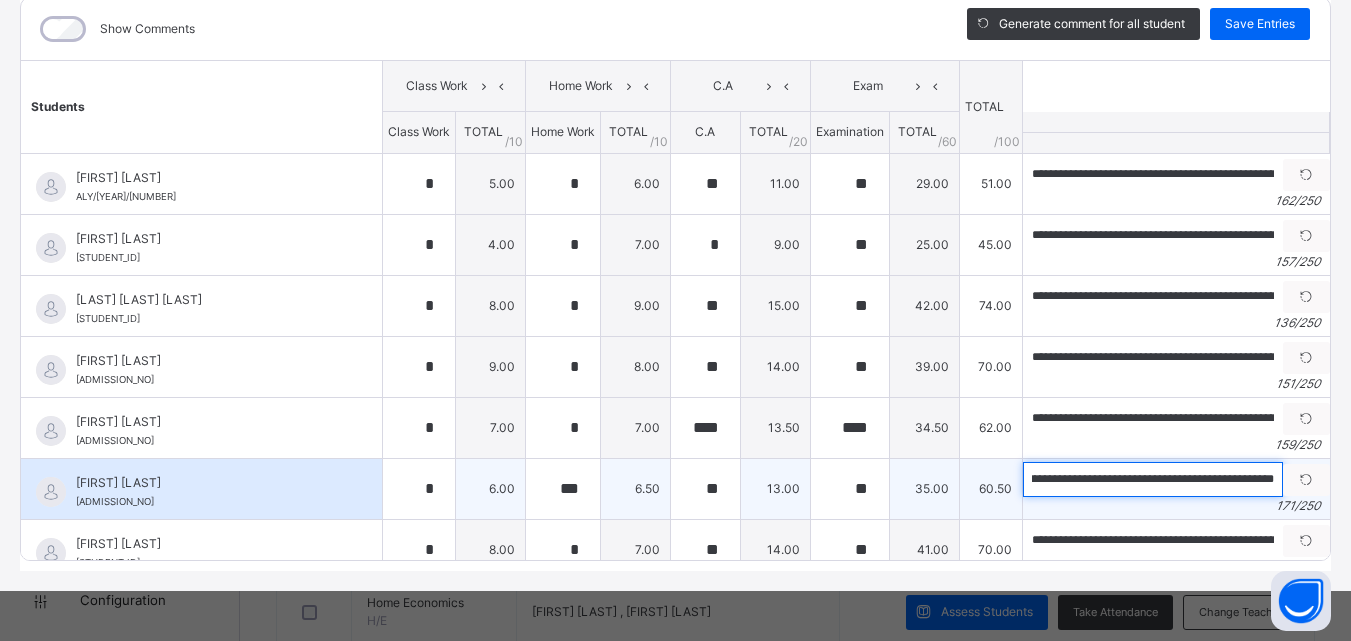 scroll, scrollTop: 0, scrollLeft: 728, axis: horizontal 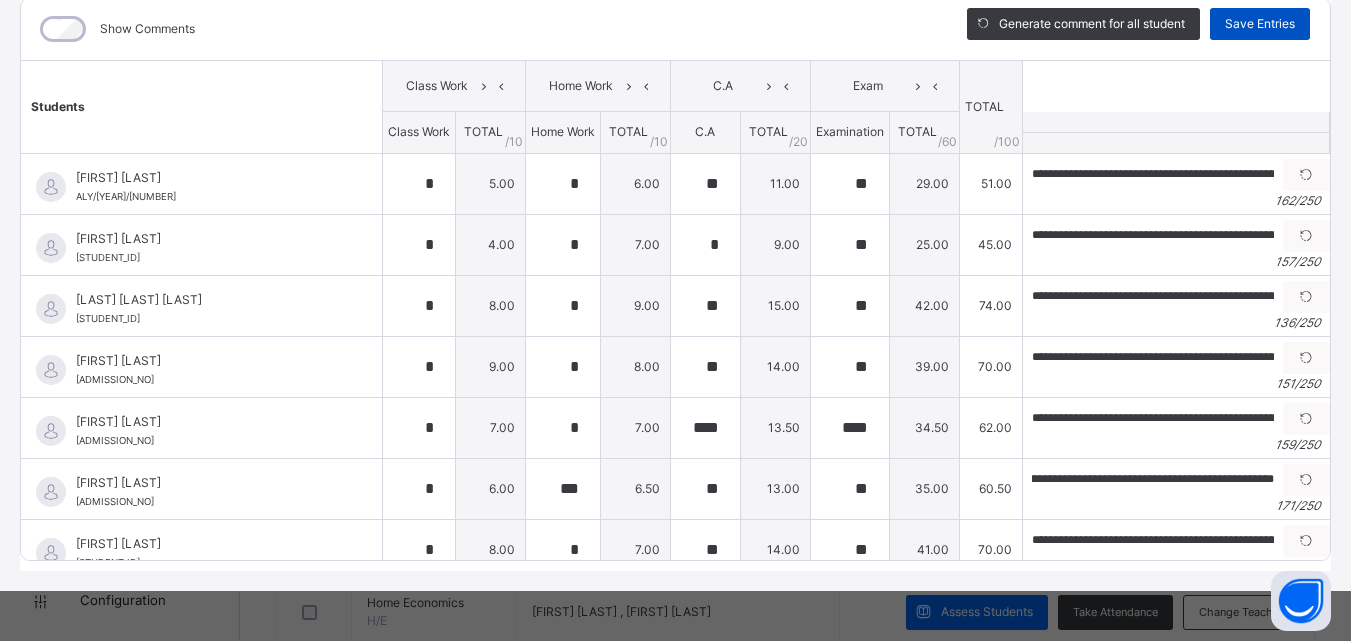 click on "Save Entries" at bounding box center [1260, 24] 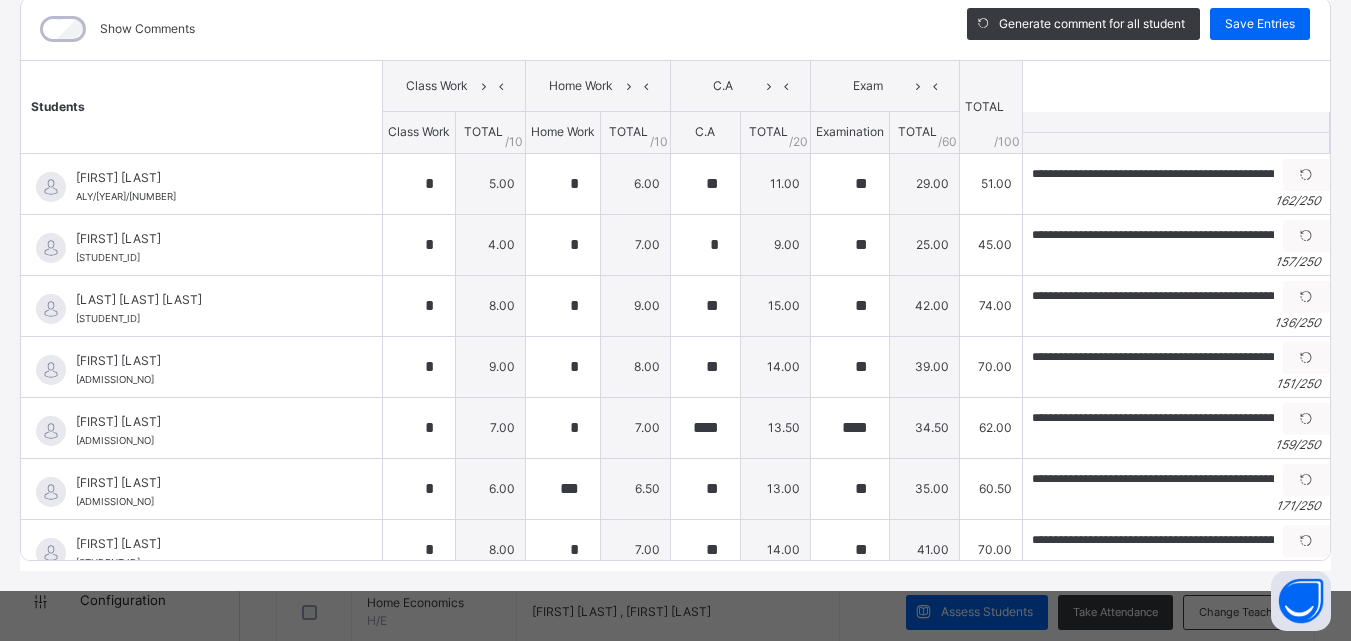 scroll, scrollTop: 0, scrollLeft: 0, axis: both 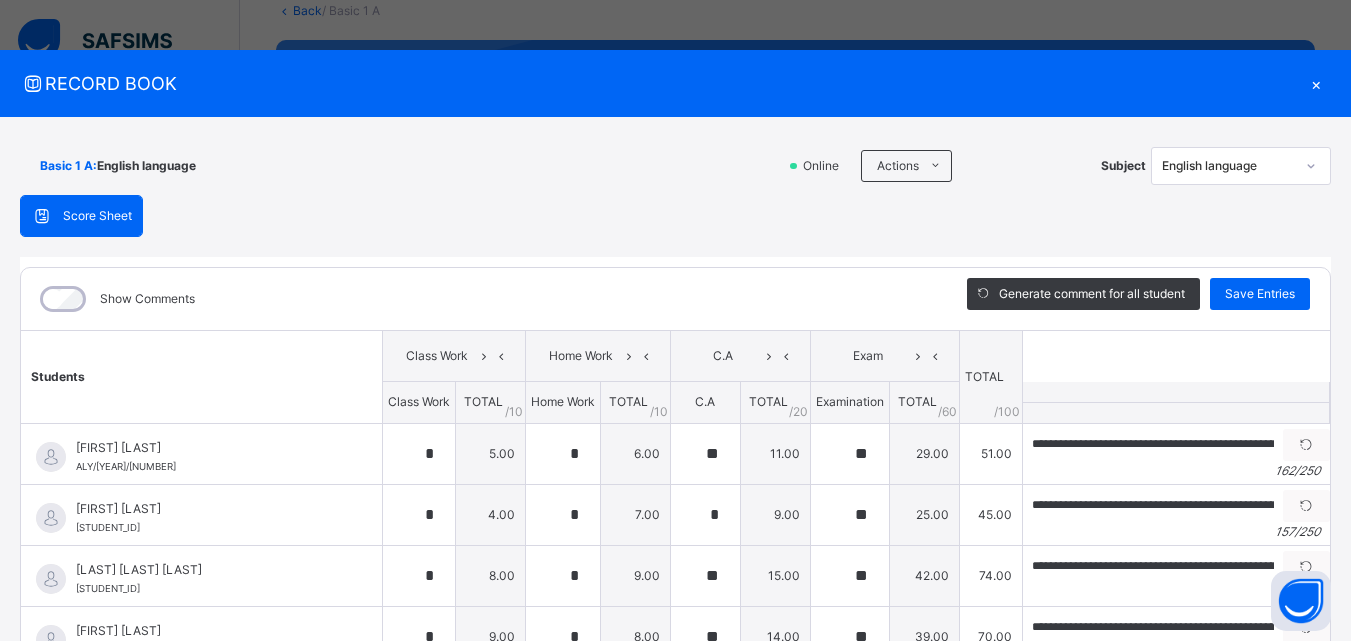 click on "×" at bounding box center (1316, 83) 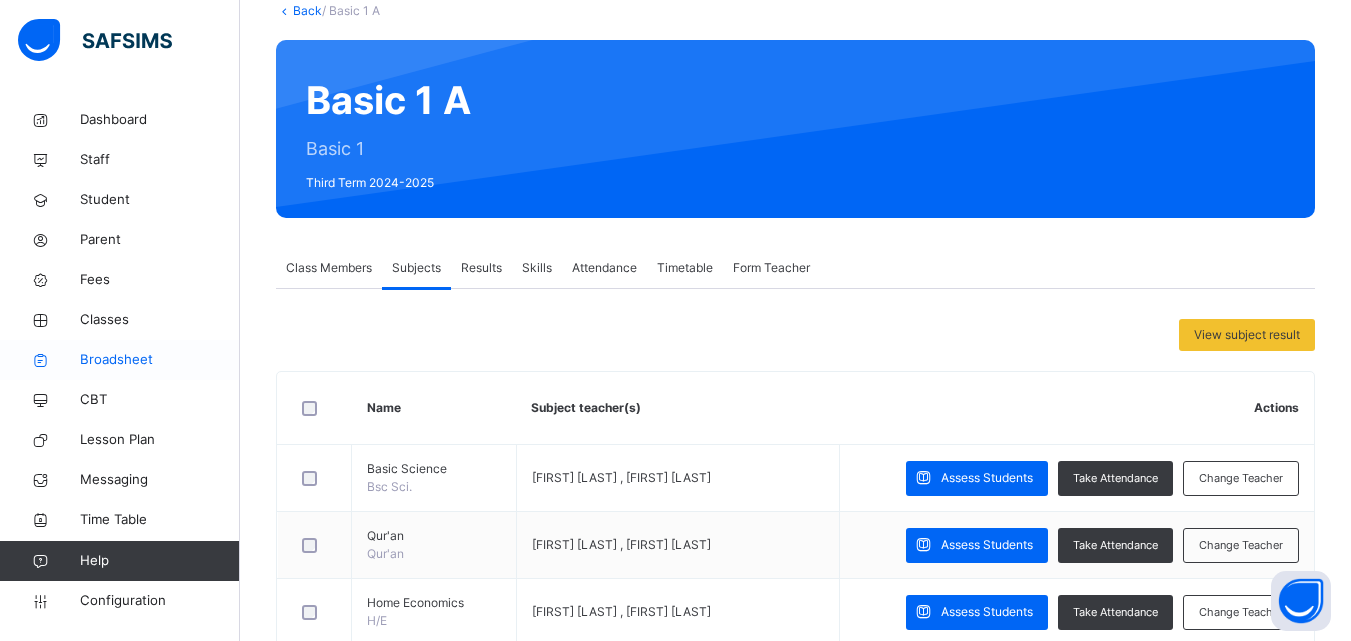 click on "Broadsheet" at bounding box center (160, 360) 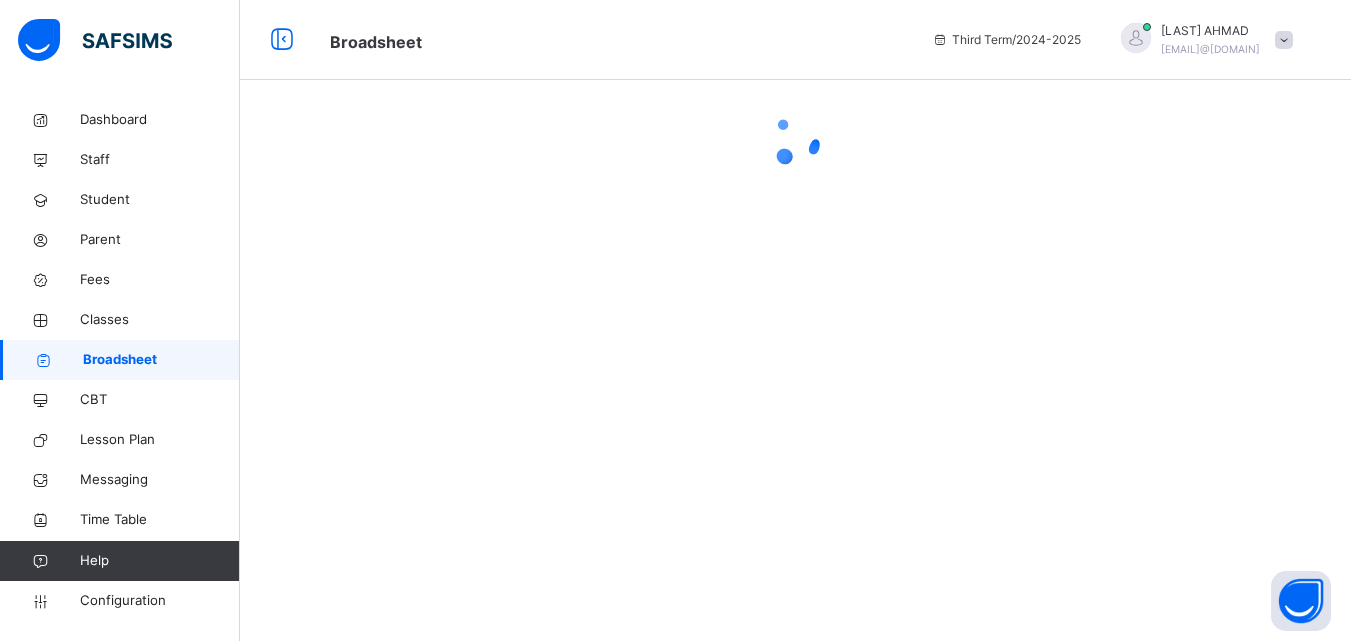 scroll, scrollTop: 0, scrollLeft: 0, axis: both 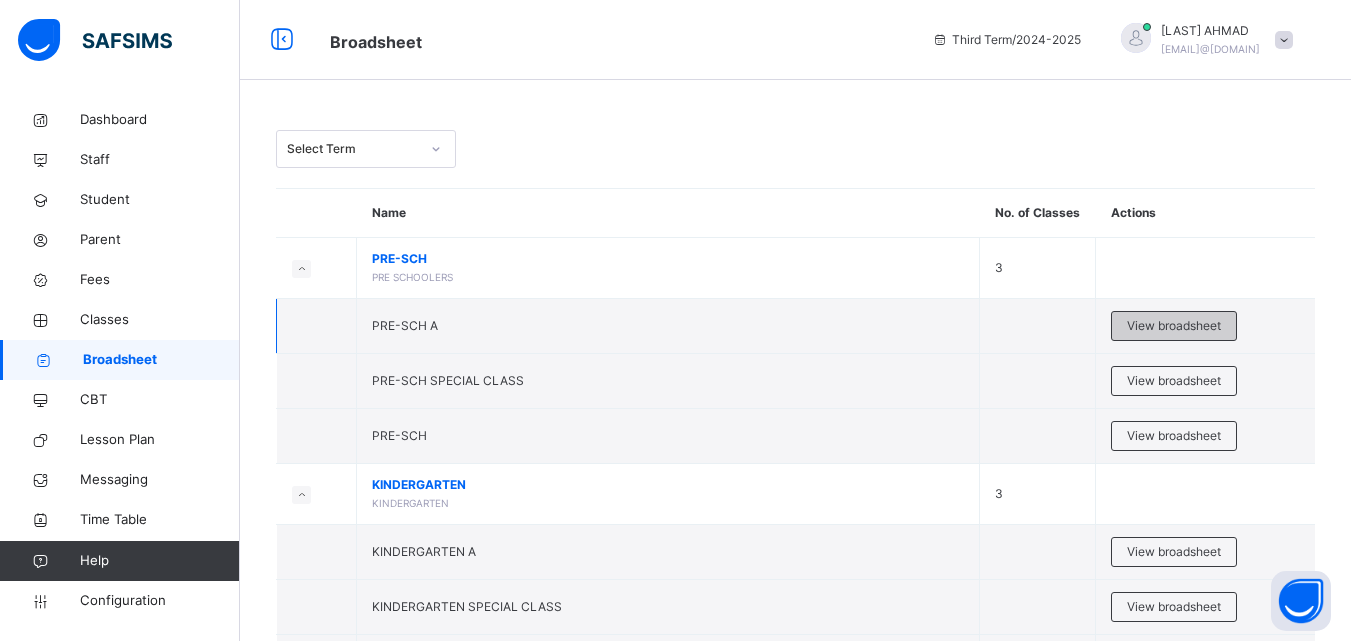 click on "View broadsheet" at bounding box center (1174, 326) 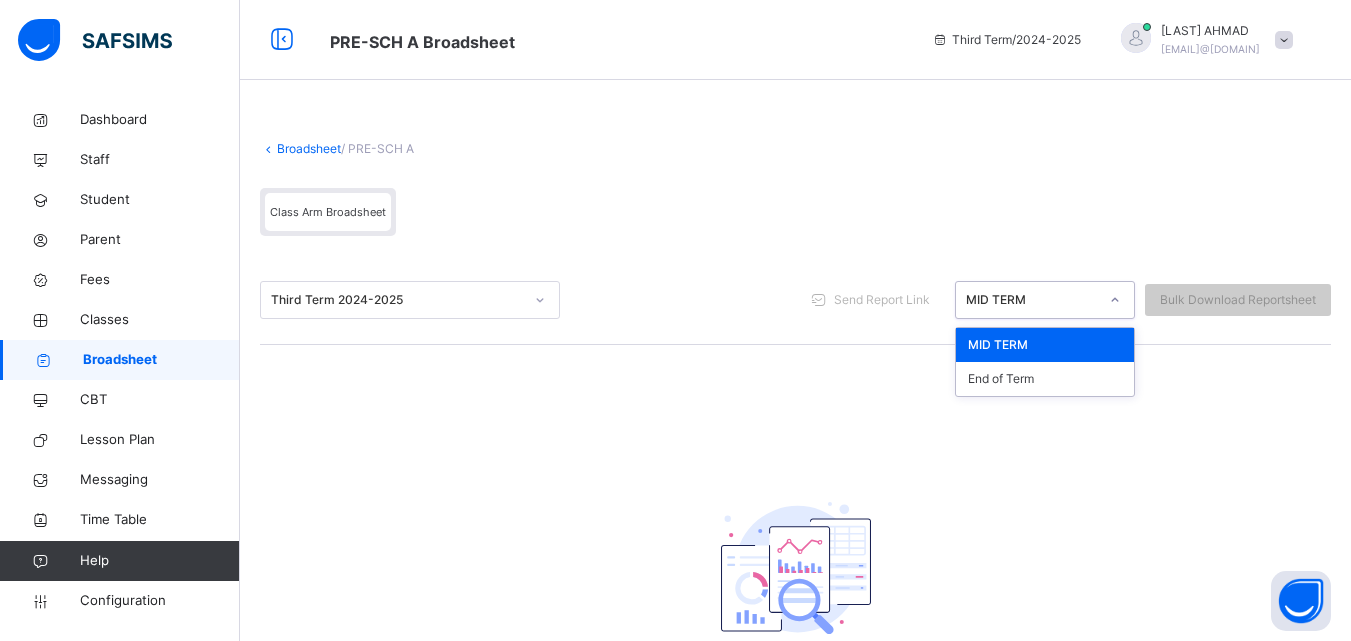 click 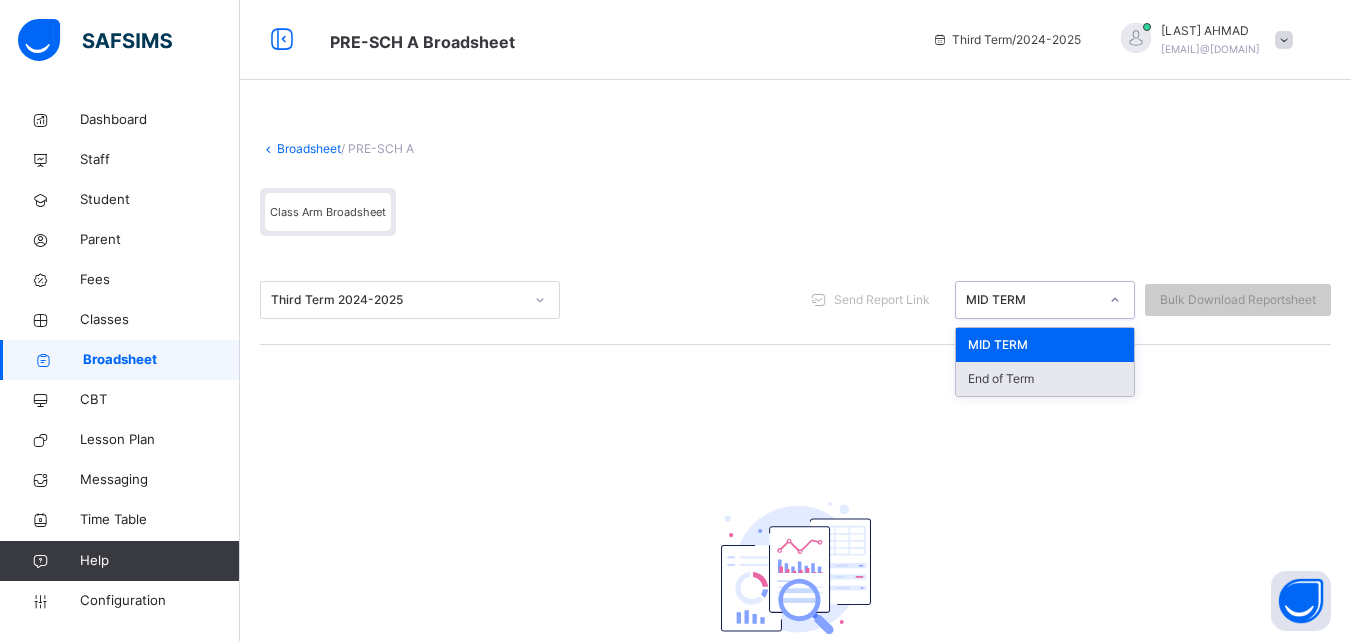 click on "End of Term" at bounding box center (1045, 379) 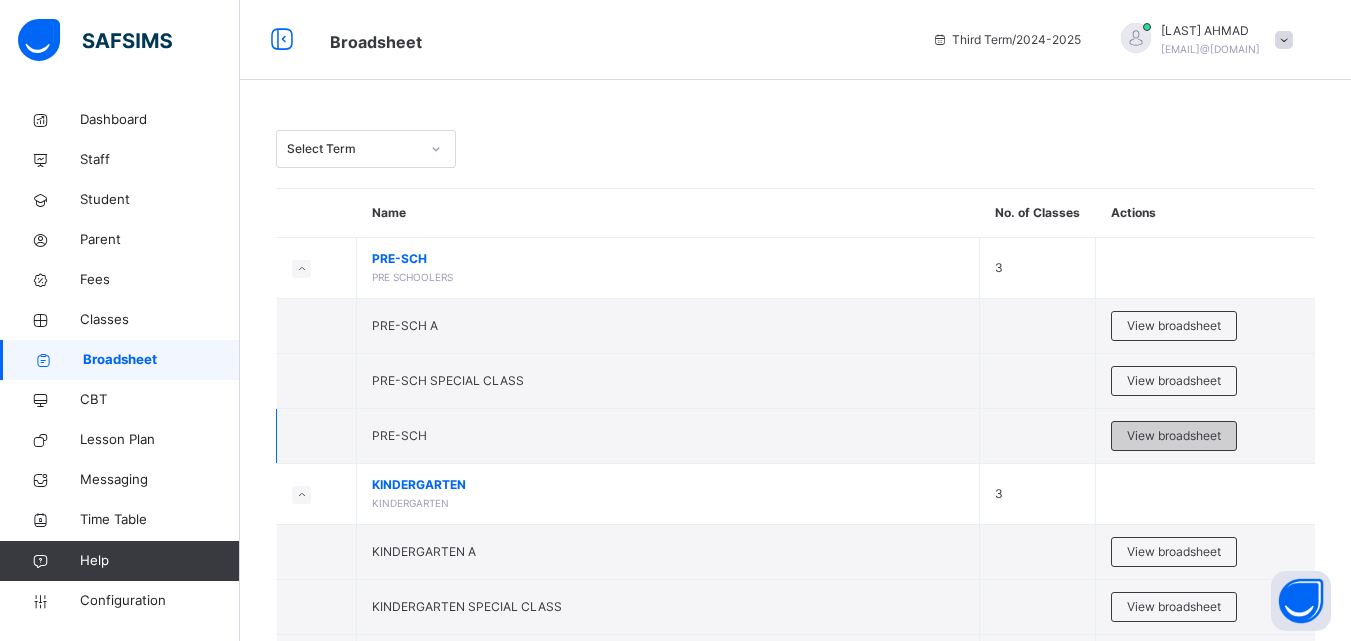 click on "View broadsheet" at bounding box center (1174, 436) 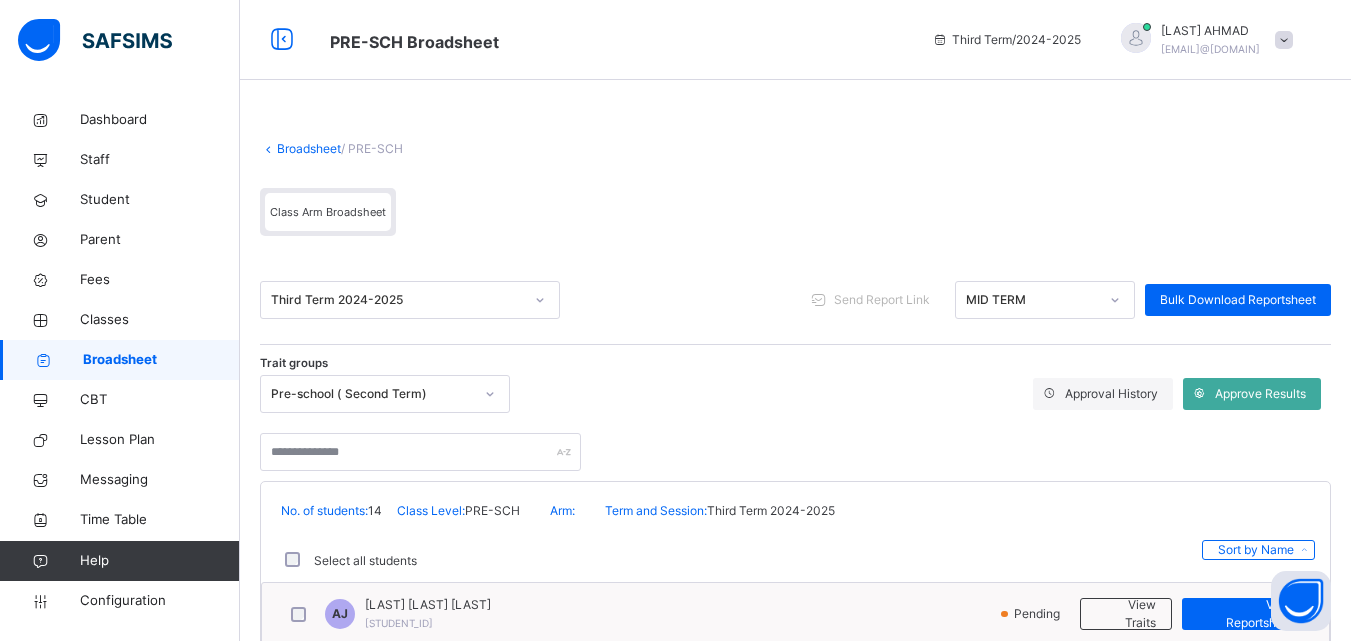 click 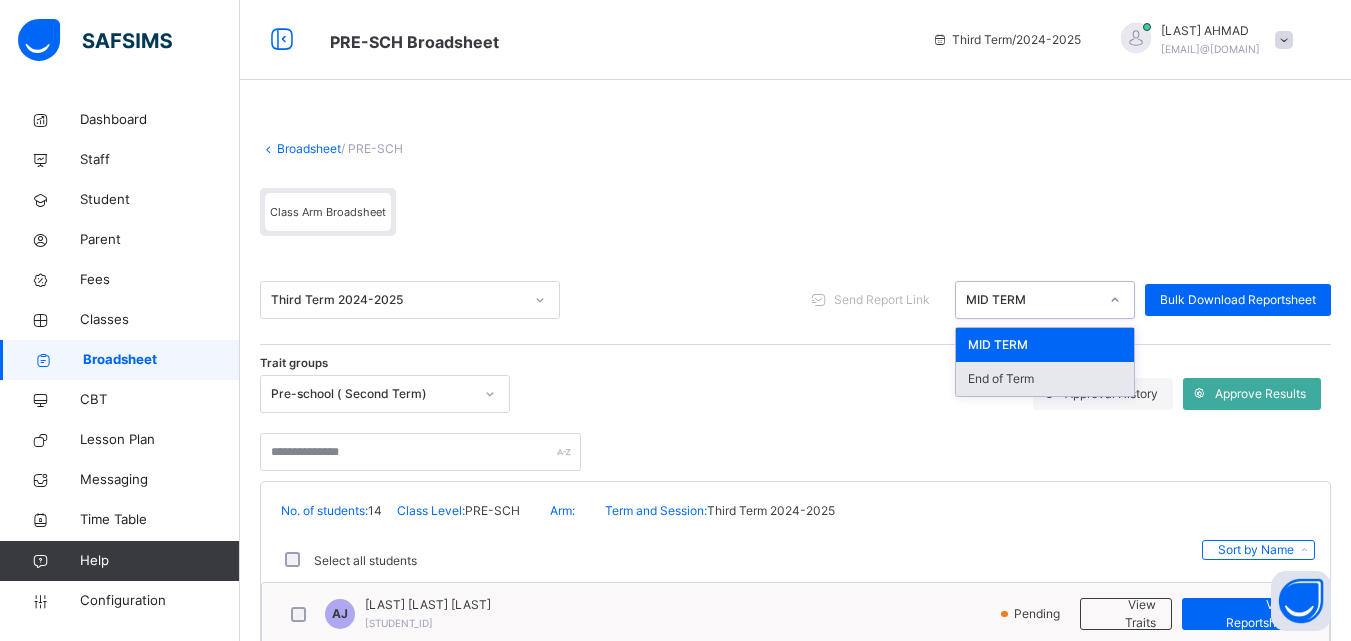click on "End of Term" at bounding box center [1045, 379] 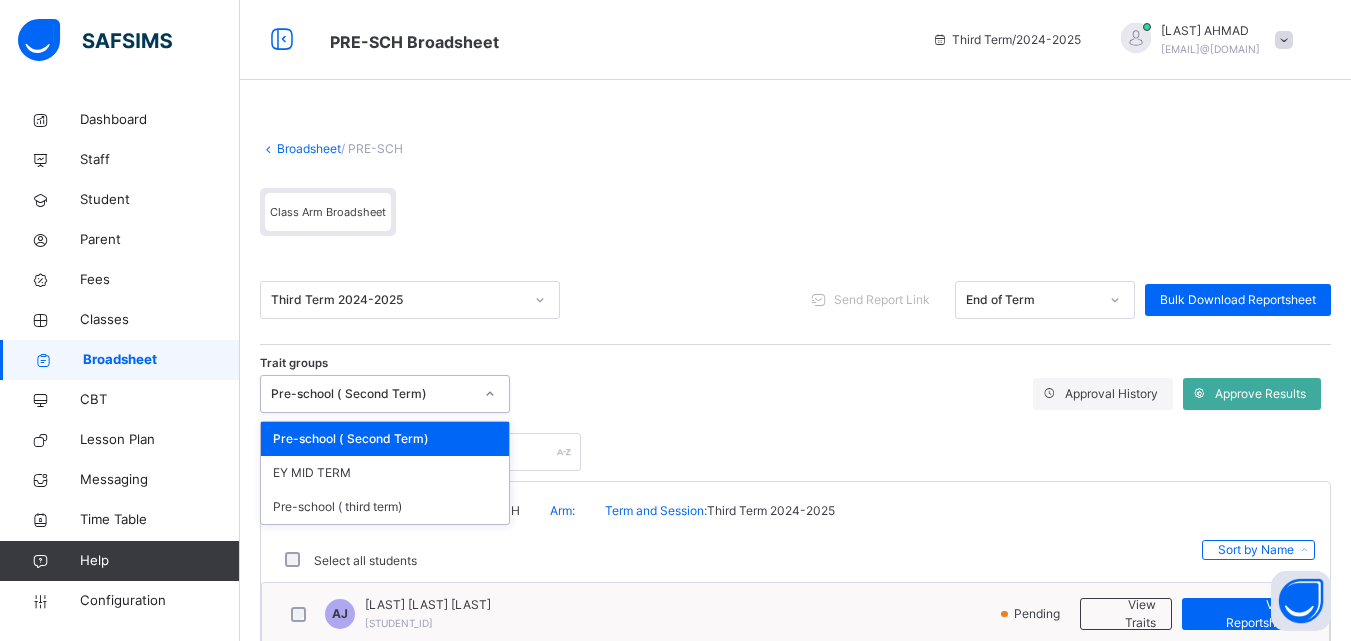 click 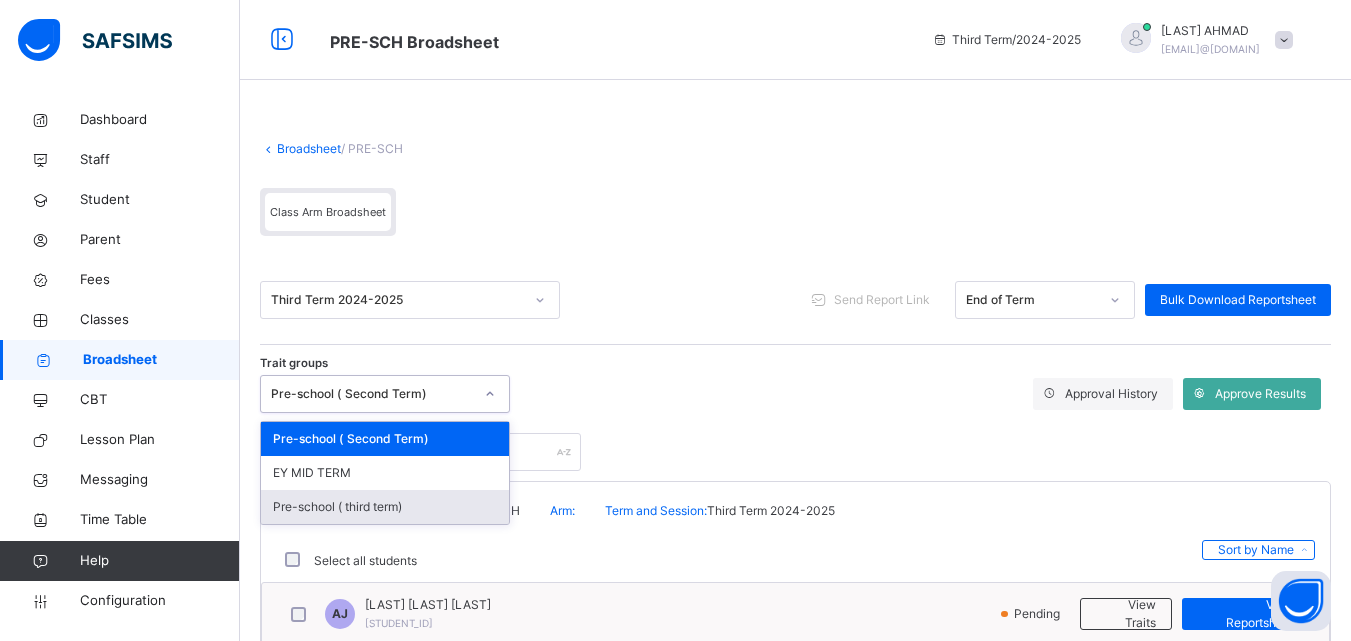 click on "Pre-school ( third term)" at bounding box center (385, 507) 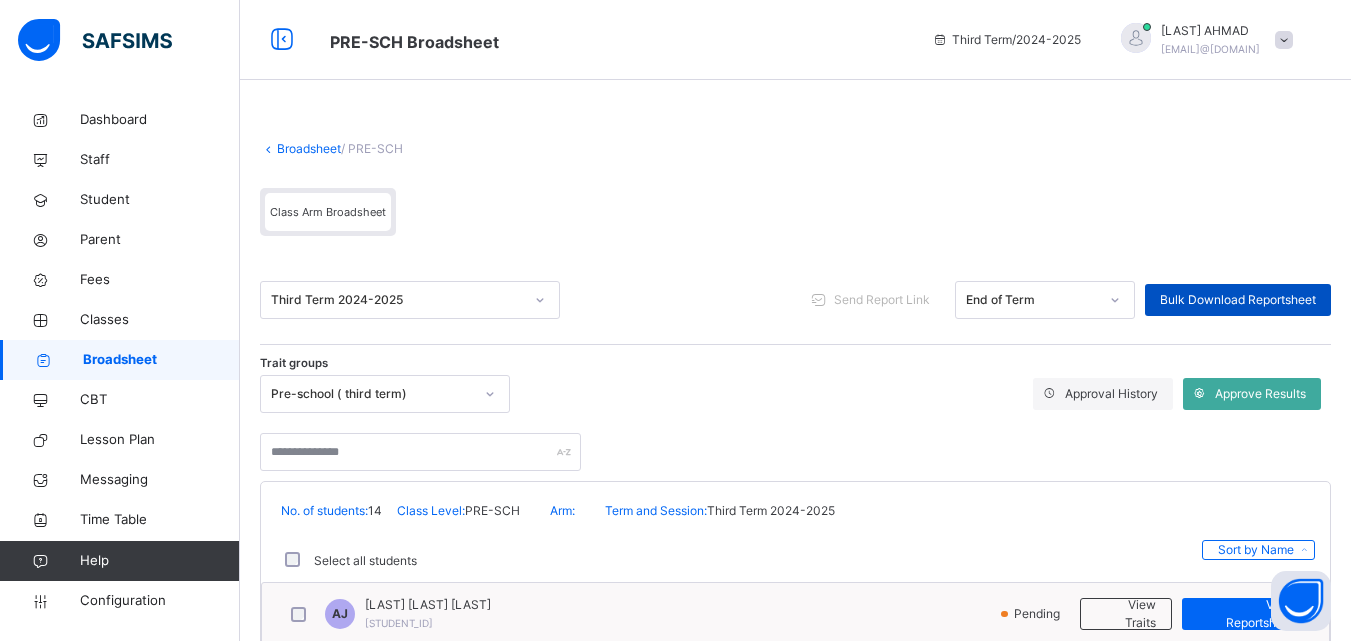 click on "Bulk Download Reportsheet" at bounding box center (1238, 300) 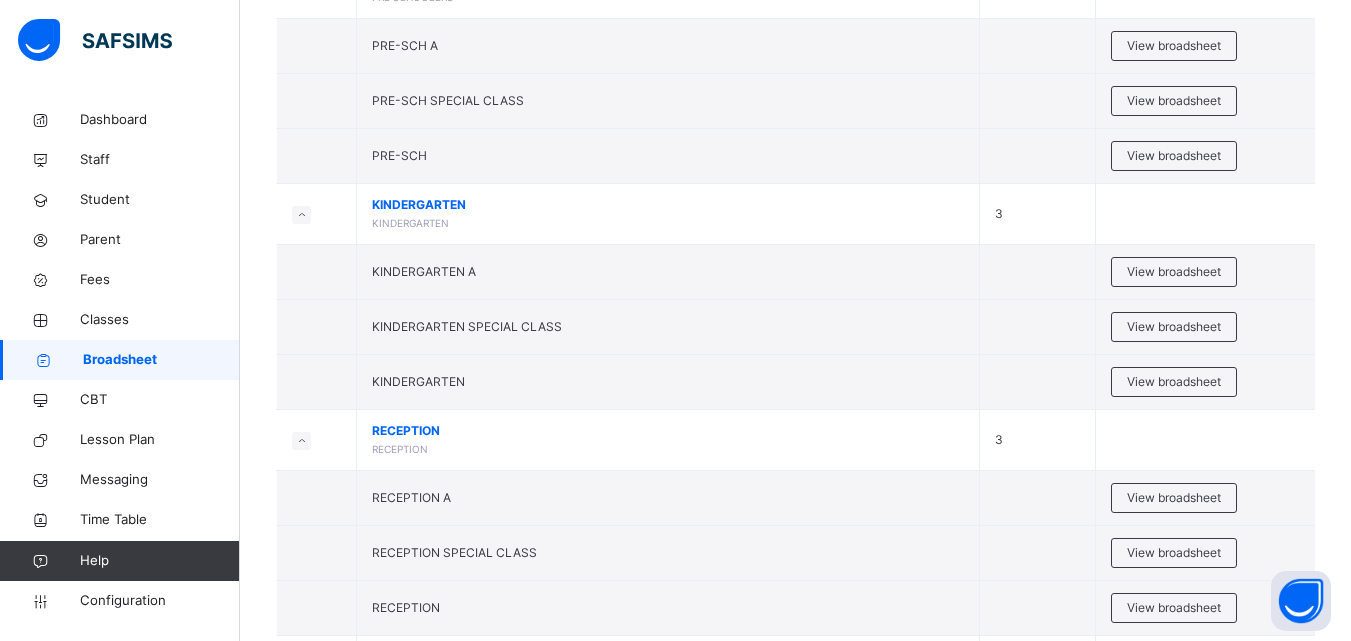 scroll, scrollTop: 293, scrollLeft: 0, axis: vertical 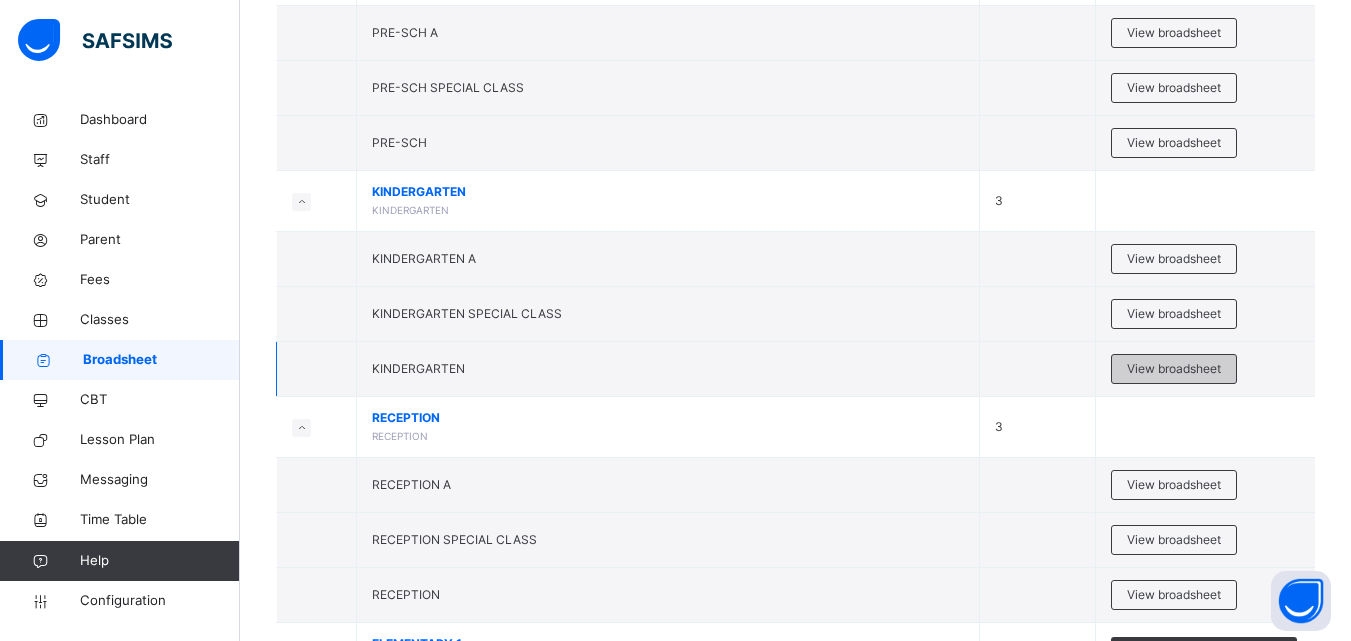 click on "View broadsheet" at bounding box center (1174, 369) 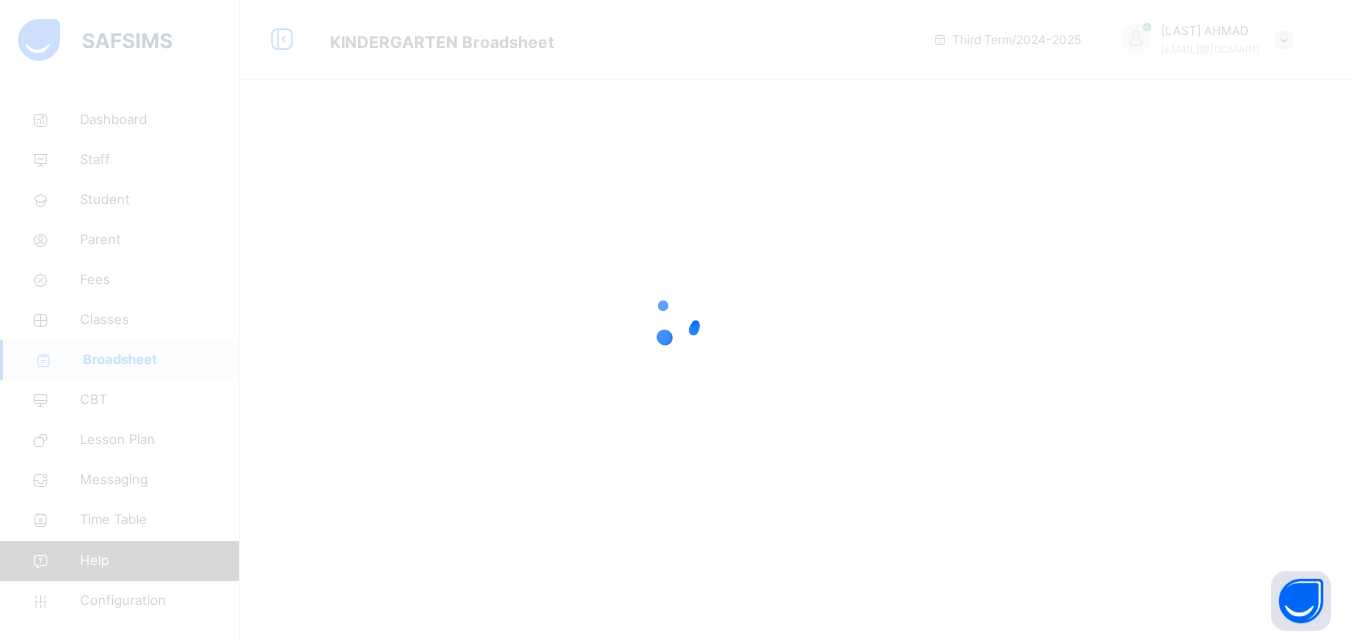 scroll, scrollTop: 0, scrollLeft: 0, axis: both 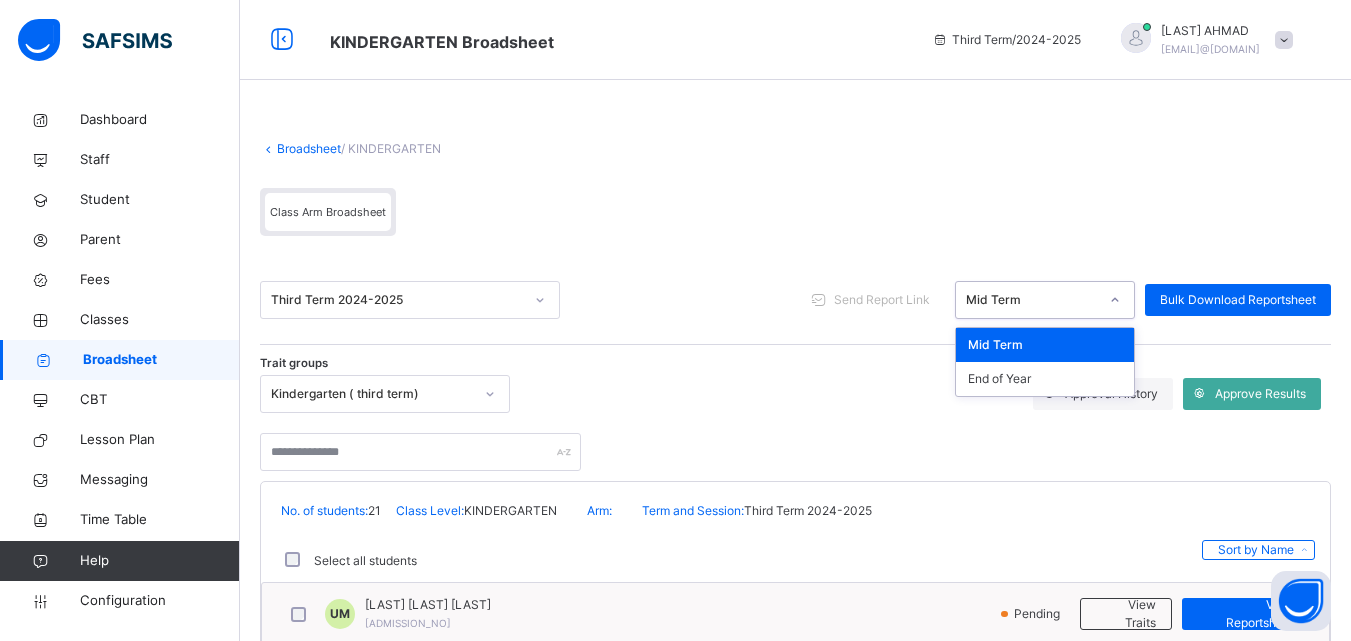 click at bounding box center (1115, 300) 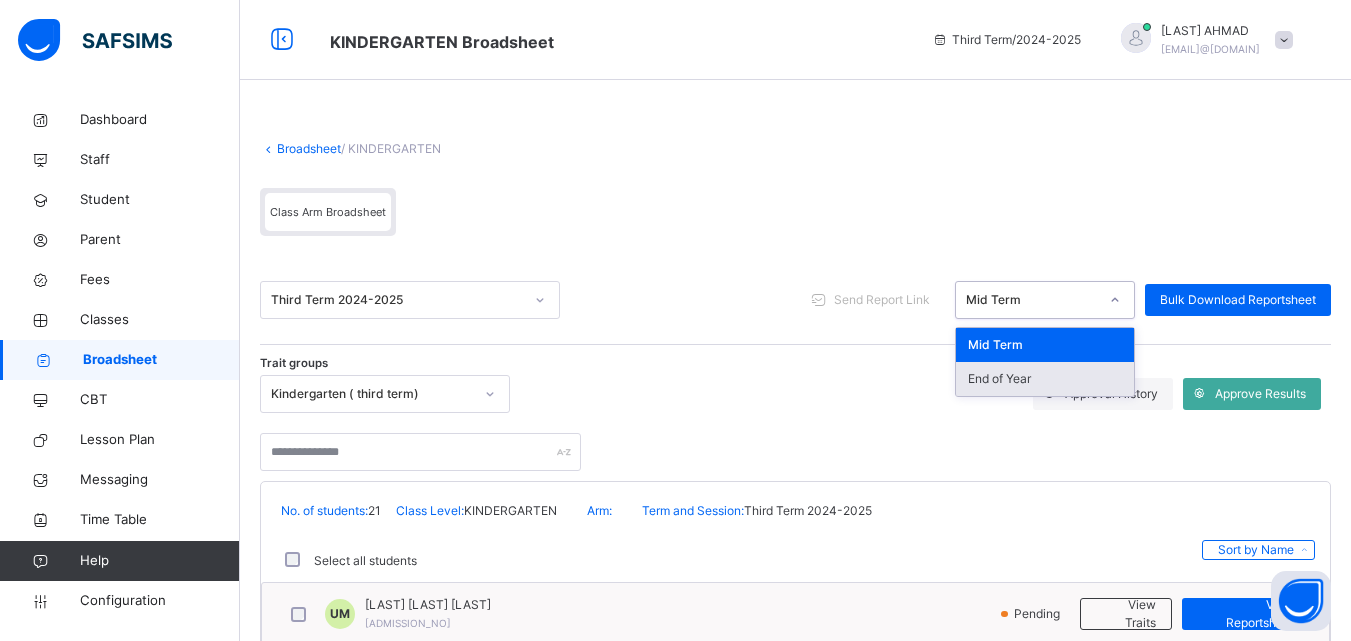 click on "End of Year" at bounding box center (1045, 379) 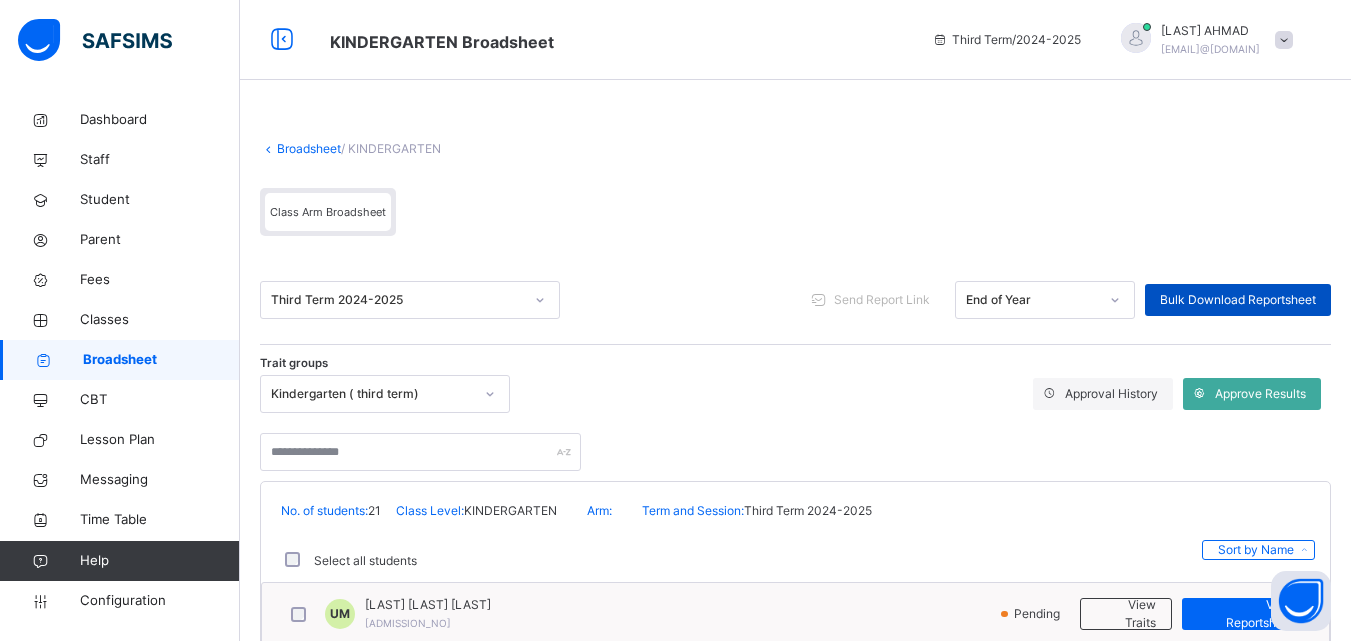 click on "Bulk Download Reportsheet" at bounding box center (1238, 300) 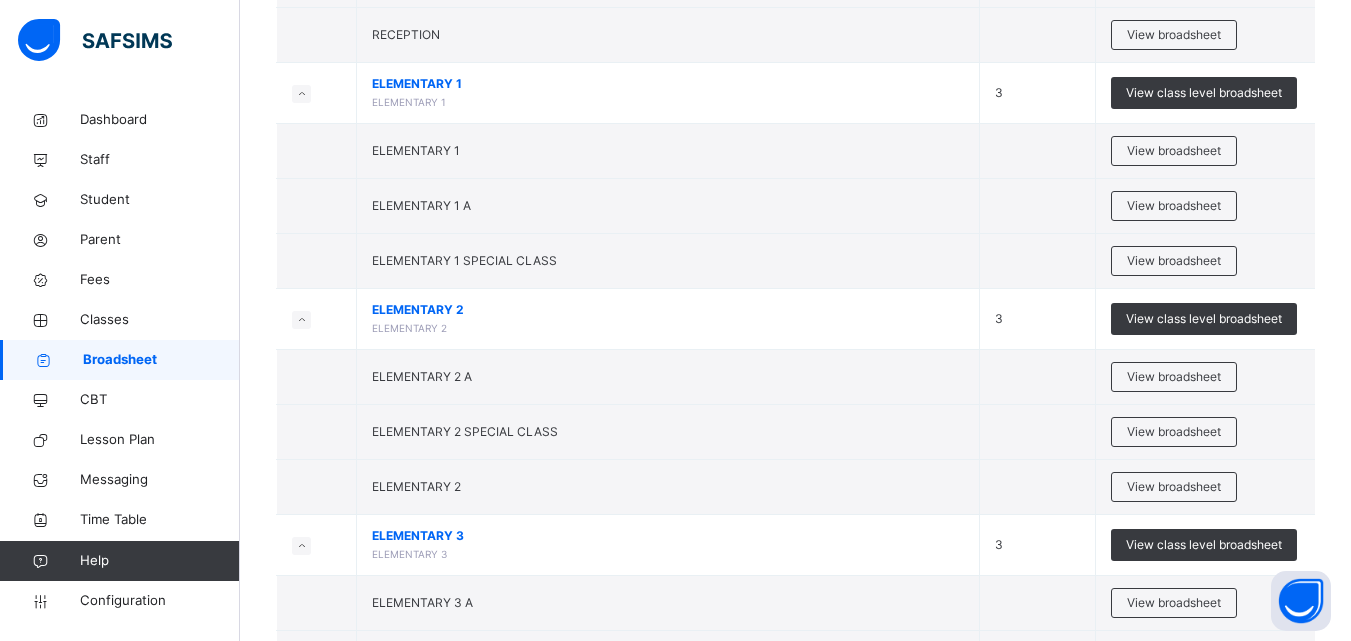 scroll, scrollTop: 933, scrollLeft: 0, axis: vertical 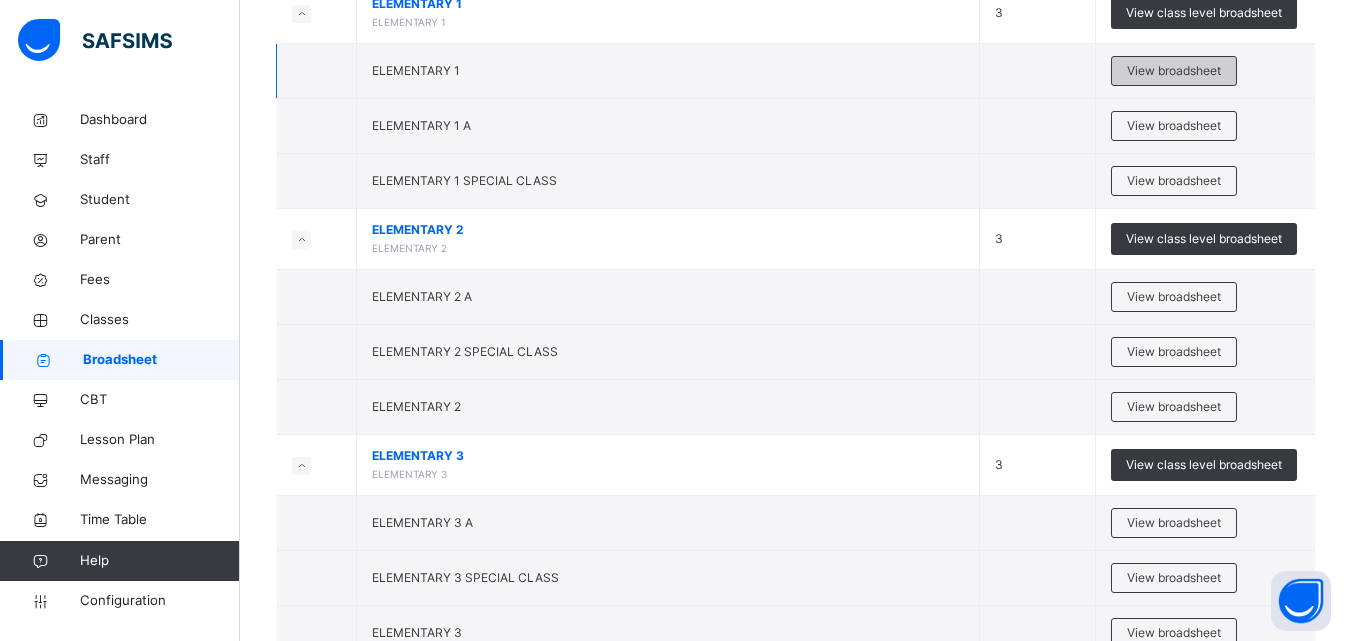 click on "View broadsheet" at bounding box center [1174, 71] 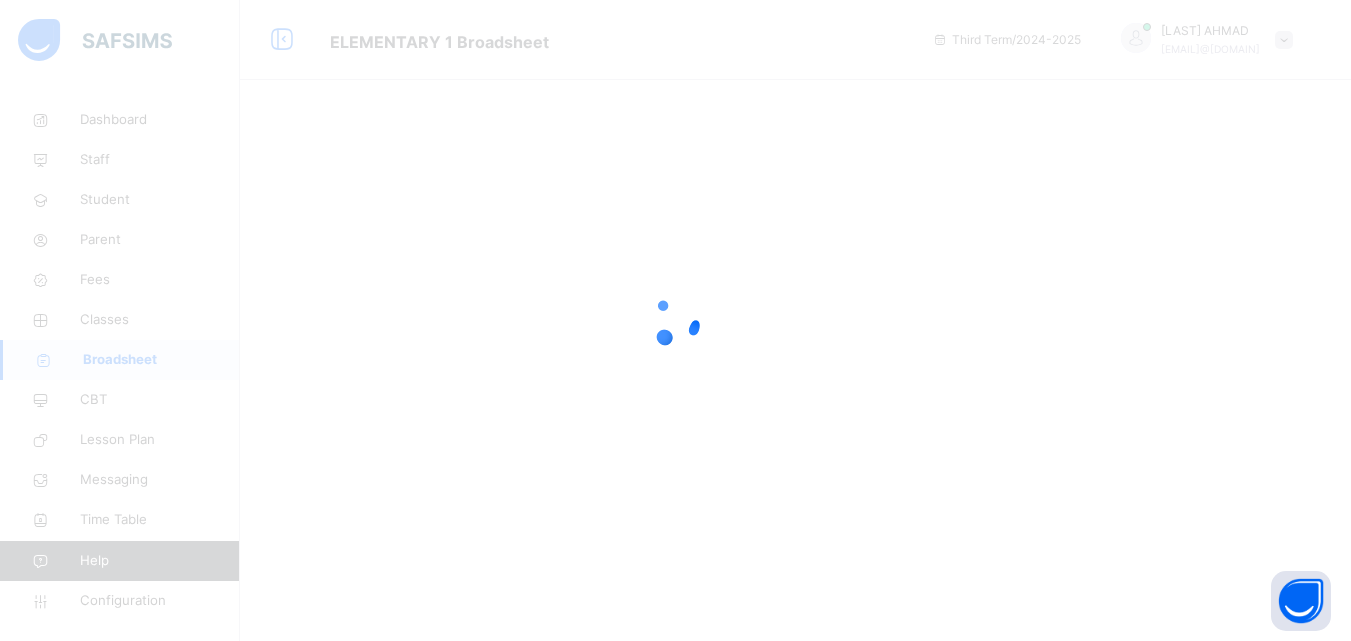 scroll, scrollTop: 0, scrollLeft: 0, axis: both 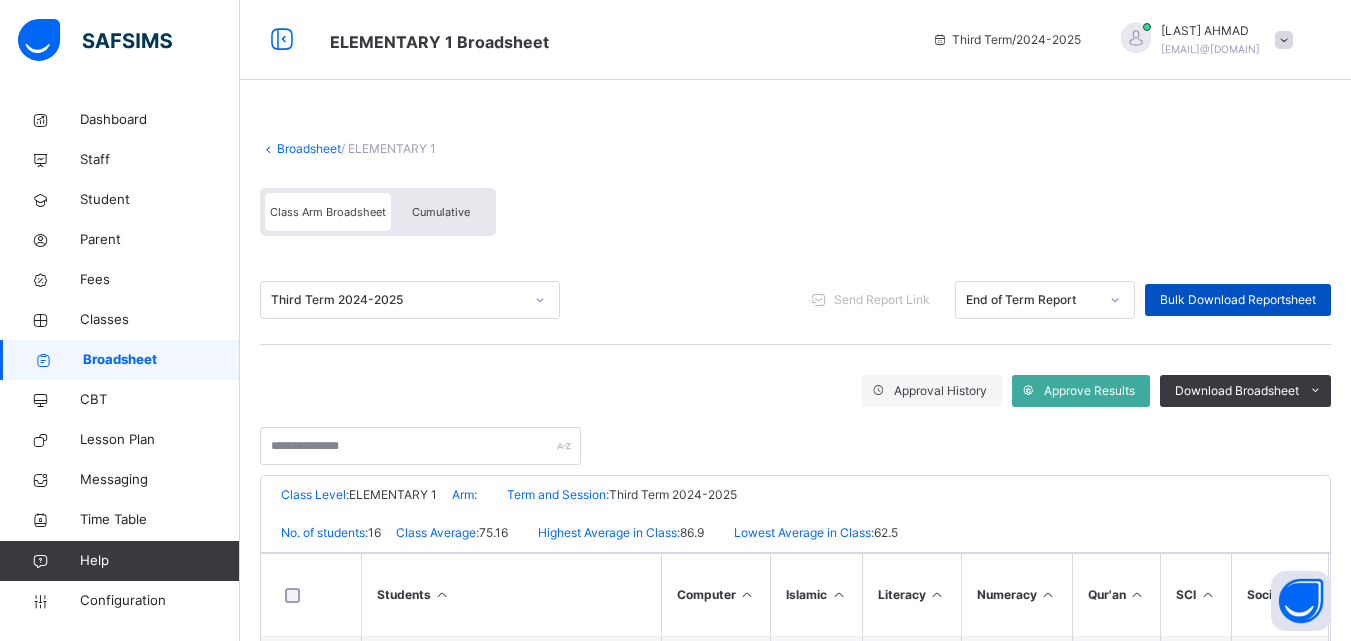 click on "Bulk Download Reportsheet" at bounding box center [1238, 300] 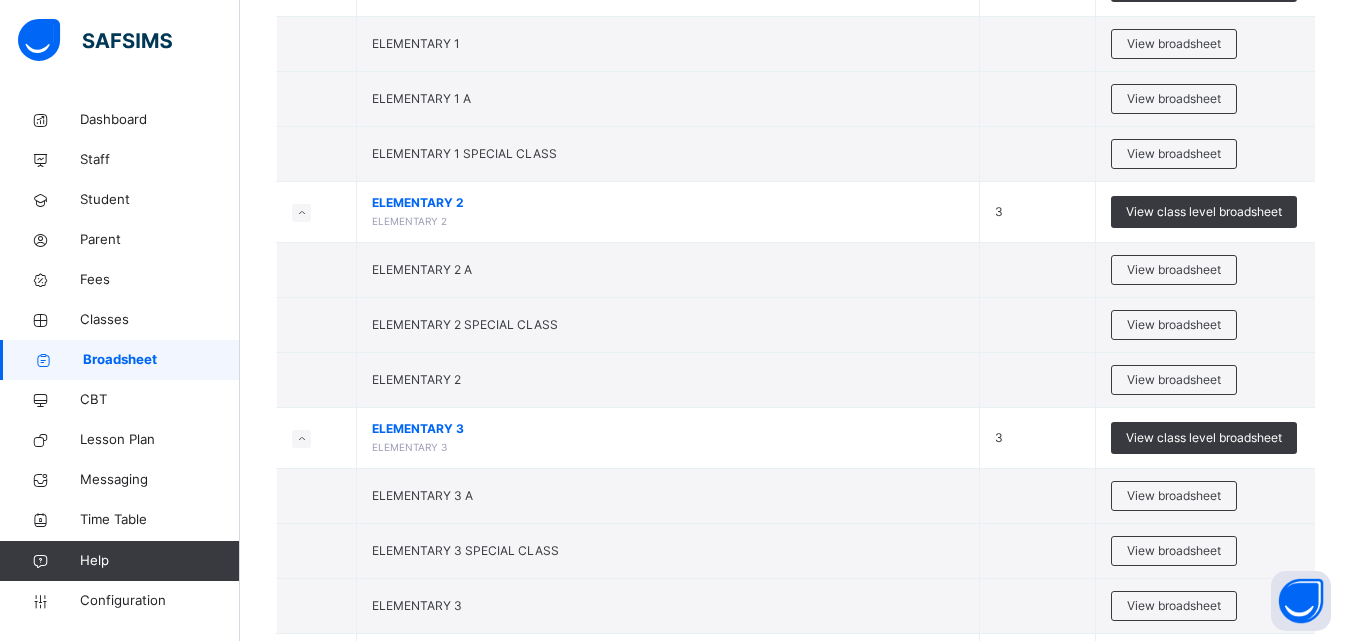 scroll, scrollTop: 1040, scrollLeft: 0, axis: vertical 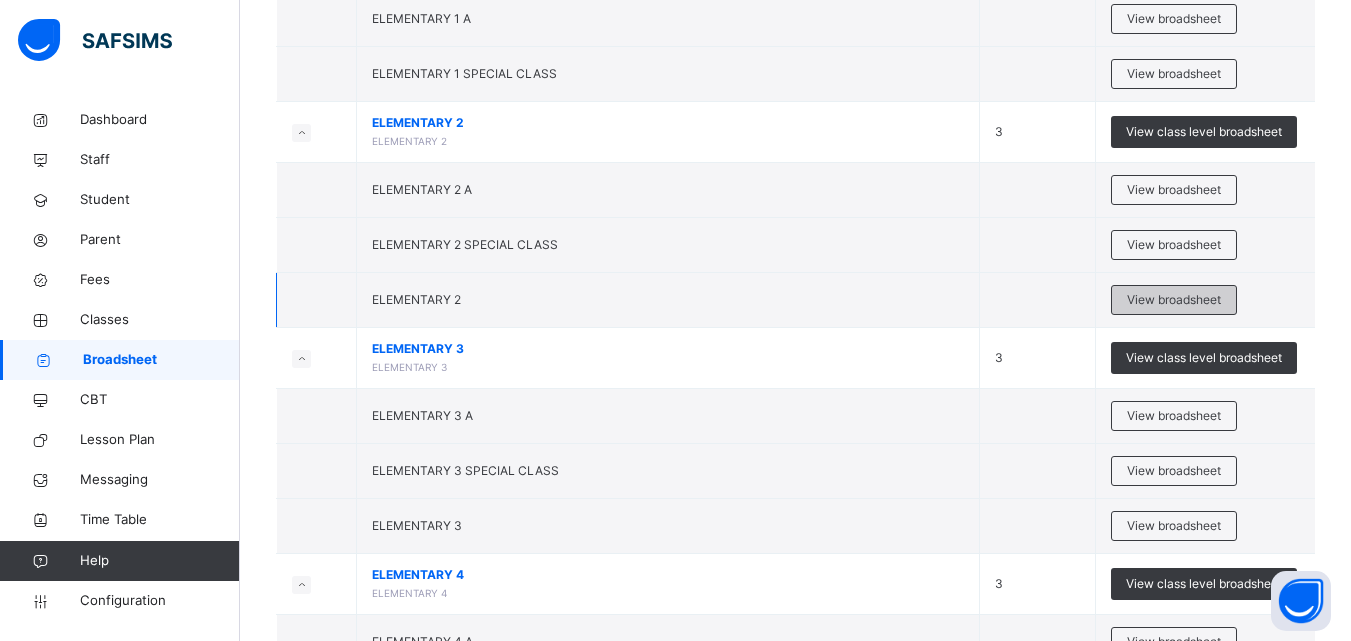 click on "View broadsheet" at bounding box center [1174, 300] 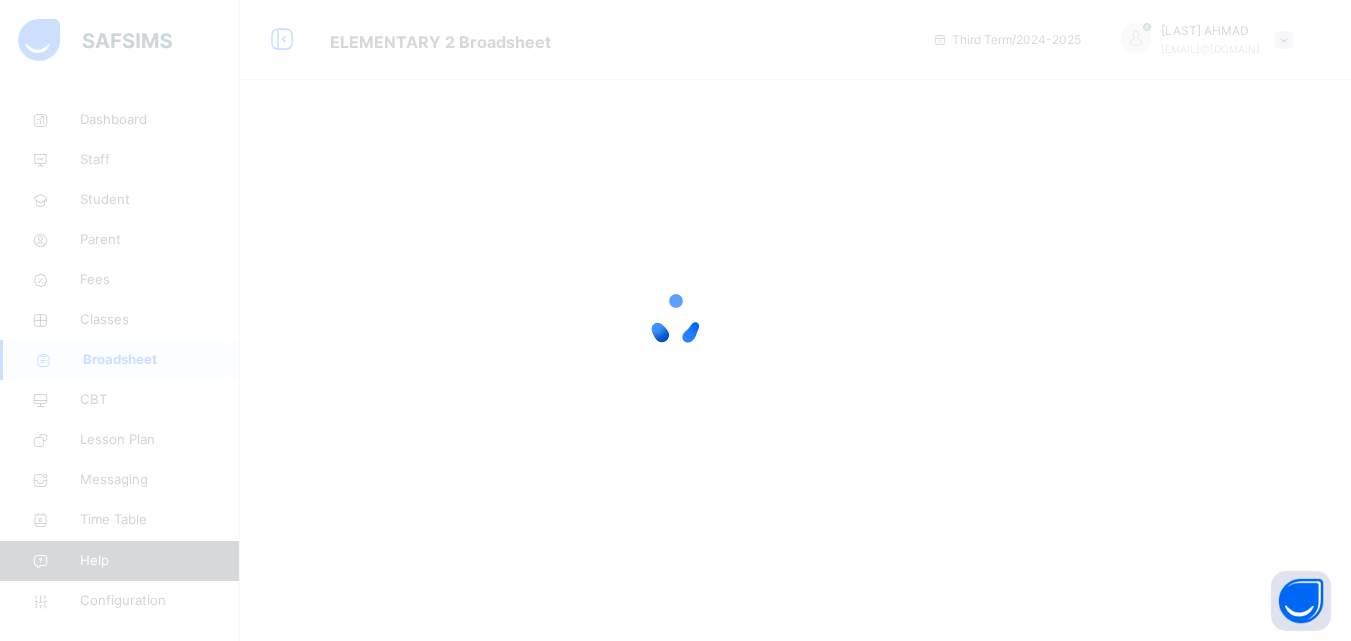 scroll, scrollTop: 0, scrollLeft: 0, axis: both 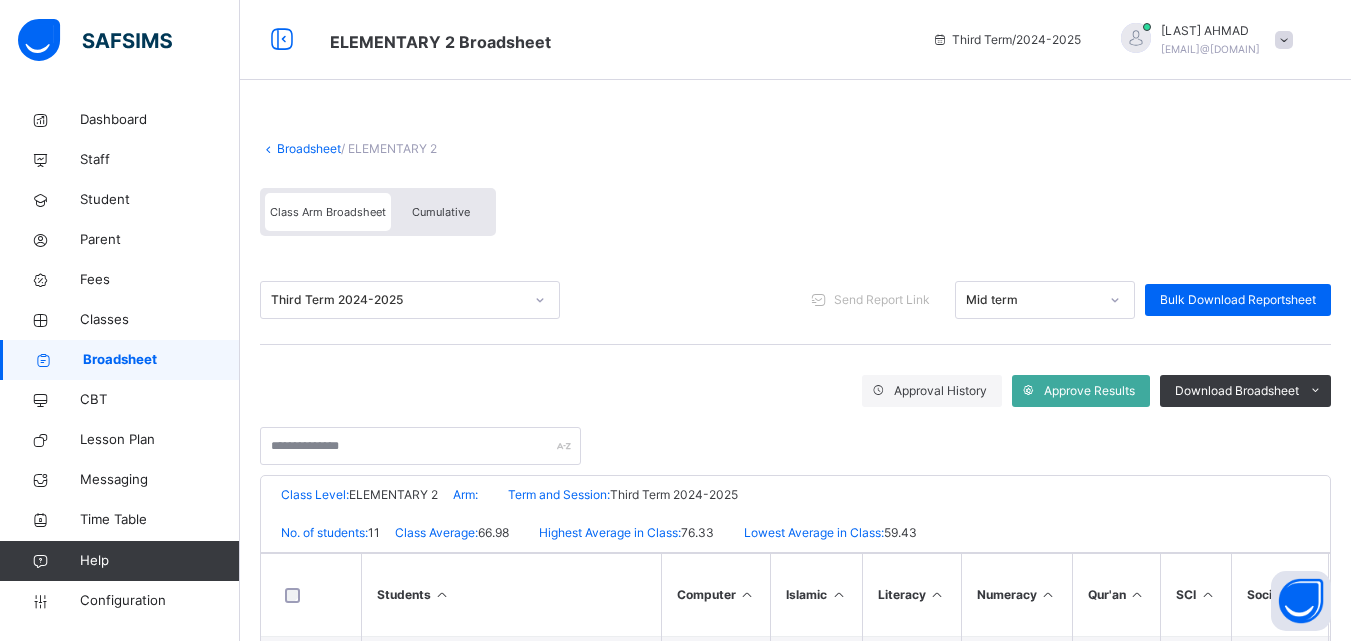 click at bounding box center [1115, 300] 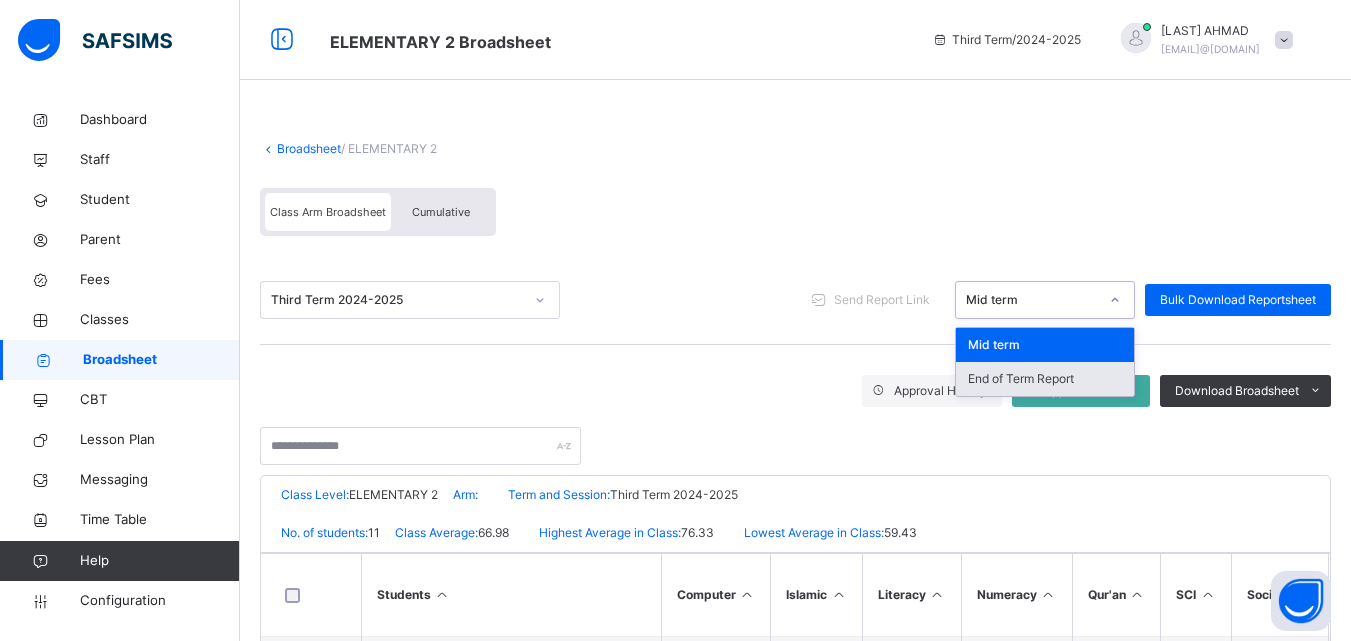 click on "End of Term Report" at bounding box center (1045, 379) 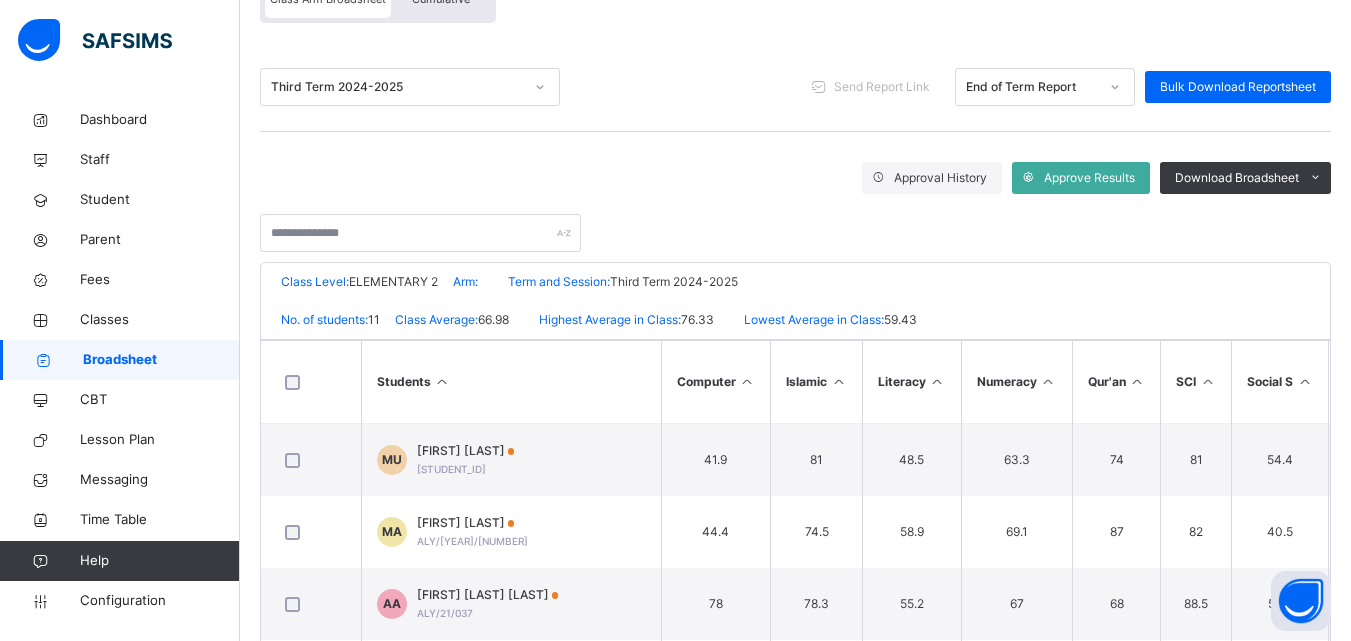 scroll, scrollTop: 293, scrollLeft: 0, axis: vertical 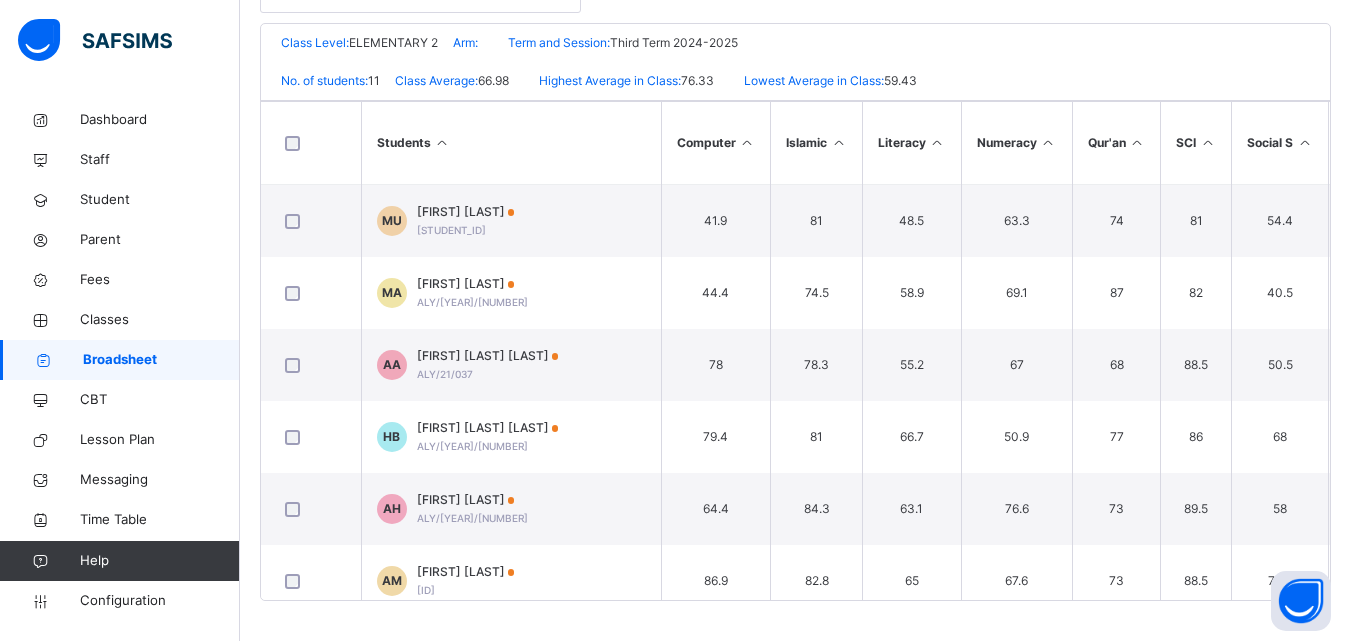 click on "Al-Yamaan Inclusive Schools Date: 3rd Aug 2025, 5:32:15 pm  Class Level:  ELEMENTARY 2  Arm:   Term and Session:  Third Term 2024-2025  No. of students:  11  Class Average:  66.98  Highest Average in Class:  76.33  Lowest Average in Class:  59.43 S/NO Admission No. Full Name Computer Islamic  Literacy Numeracy Qur'an SCI Social S No. of Subjects TOTAL Average Position Grade 1 ALY/21/022 MARYAM  UMAR   41.9   81   48.5   63.3   74   81   54.4 7 444.1 63.44 8th B* 2 ALY/21/027 MUHAMMAD  ABDULRA'UF   44.4   74.5   58.9   69.1   87   82   40.5 7 456.4 65.2 6th B* 3 ALY/21/037 AISHA OVAYIOIZA ABDULLAHI   78   78.3   55.2   67   68   88.5   50.5 7 485.5 69.36 5th B* 4 ALY/22/013 HAFSAT  NUHU BAMALLI   79.4   81   66.7   50.9   77   86   68 7 509 72.71 2nd B 5 ALY/23/006 AMINA YELWA HARUNA   64.4   84.3   63.1   76.6   73   89.5   58 7 508.9 72.7 3rd B 6 ALY/23/016 AHMAD DAUD MUHAMMAD   86.9   82.8   65   67.6   73   88.5   70.5 7 534.3 76.33 1st B 7 ALY/23/024 HAJARA MUSA IBRAHIM   55.5   76   56.7   69.8   65   72" at bounding box center [795, 312] 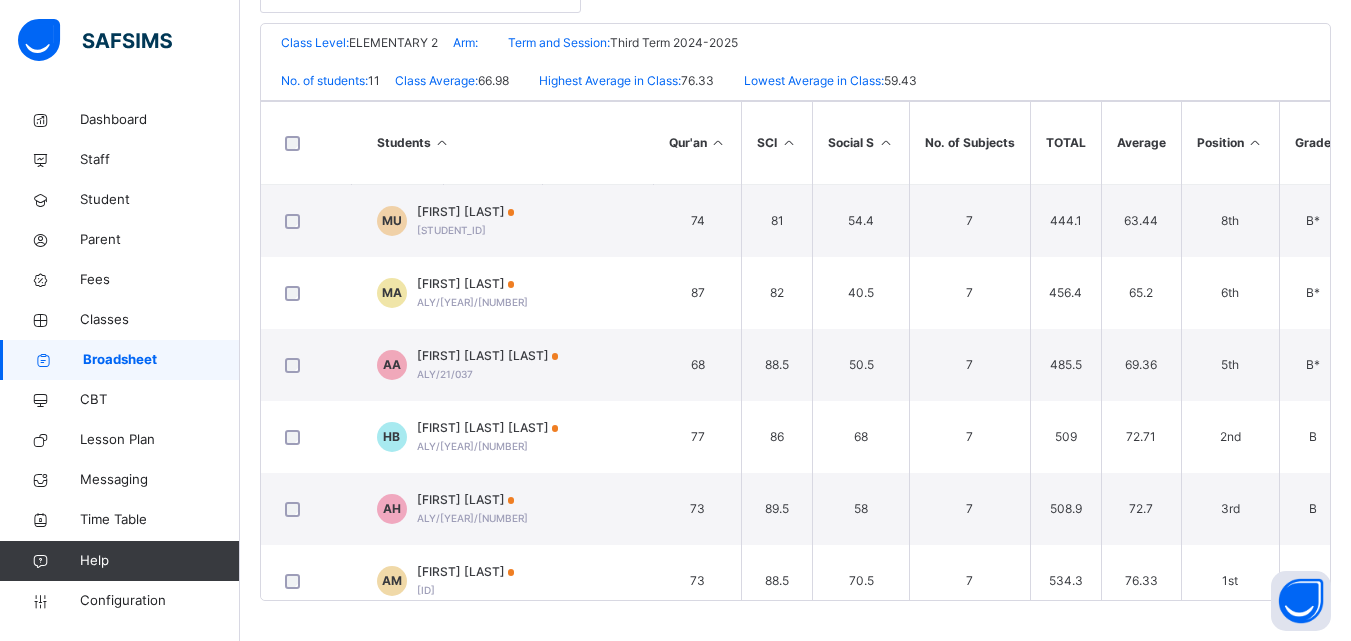 scroll, scrollTop: 0, scrollLeft: 426, axis: horizontal 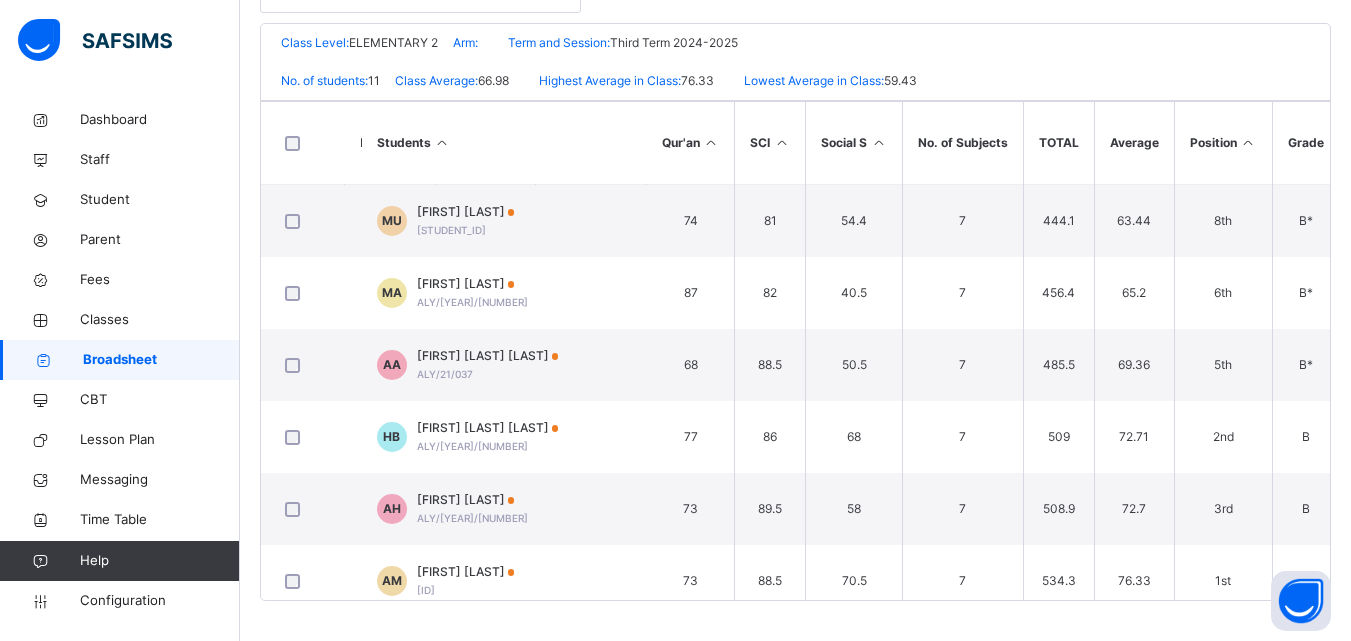 click on "Broadsheet  / ELEMENTARY 2  Class Arm Broadsheet Cumulative Third Term 2024-2025 Send Report Link End of Term Report Bulk Download Reportsheet  Approval History  Approve Results Download Broadsheet PDF Excel sheet Al-Yamaan Inclusive Schools Date: 3rd Aug 2025, 5:32:15 pm  Class Level:  ELEMENTARY 2  Arm:   Term and Session:  Third Term 2024-2025  No. of students:  11  Class Average:  66.98  Highest Average in Class:  76.33  Lowest Average in Class:  59.43 S/NO Admission No. Full Name Computer Islamic  Literacy Numeracy Qur'an SCI Social S No. of Subjects TOTAL Average Position Grade 1 ALY/21/022 MARYAM  UMAR   41.9   81   48.5   63.3   74   81   54.4 7 444.1 63.44 8th B* 2 ALY/21/027 MUHAMMAD  ABDULRA'UF   44.4   74.5   58.9   69.1   87   82   40.5 7 456.4 65.2 6th B* 3 ALY/21/037 AISHA OVAYIOIZA ABDULLAHI   78   78.3   55.2   67   68   88.5   50.5 7 485.5 69.36 5th B* 4 ALY/22/013 HAFSAT  NUHU BAMALLI   79.4   81   66.7   50.9   77   86   68 7 509 72.71 2nd B 5 ALY/23/006 AMINA YELWA HARUNA   64.4   84.3" at bounding box center (795, 144) 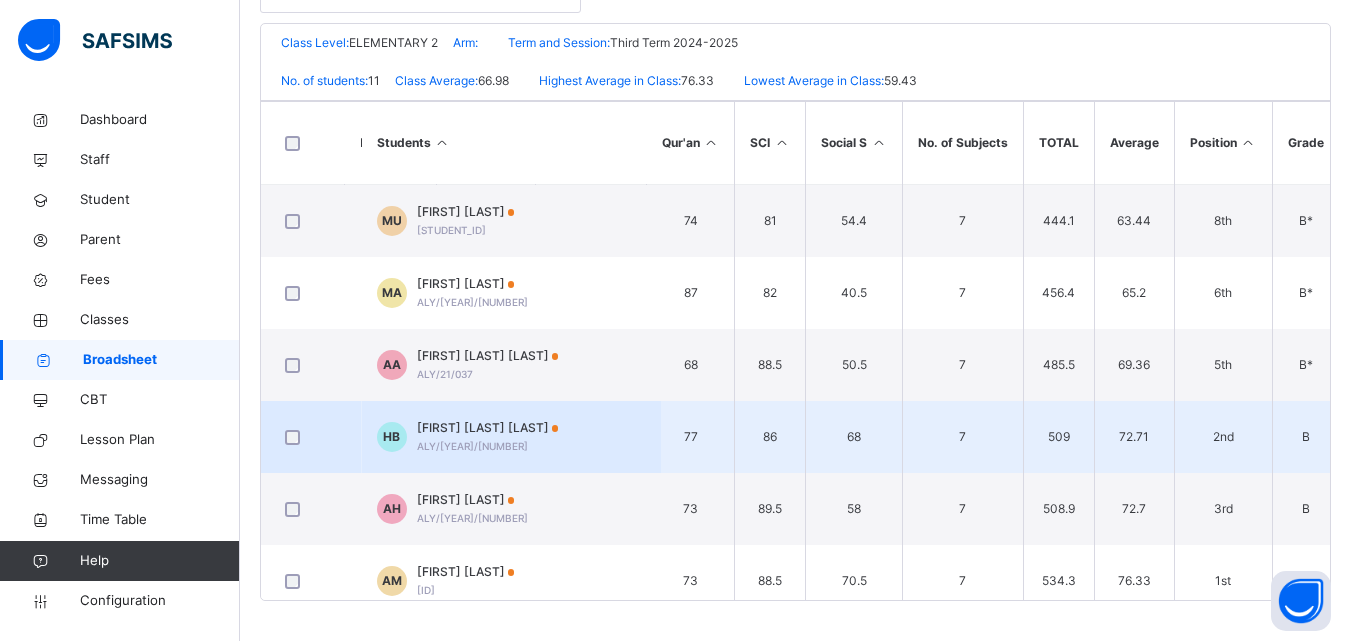 click at bounding box center [311, 437] 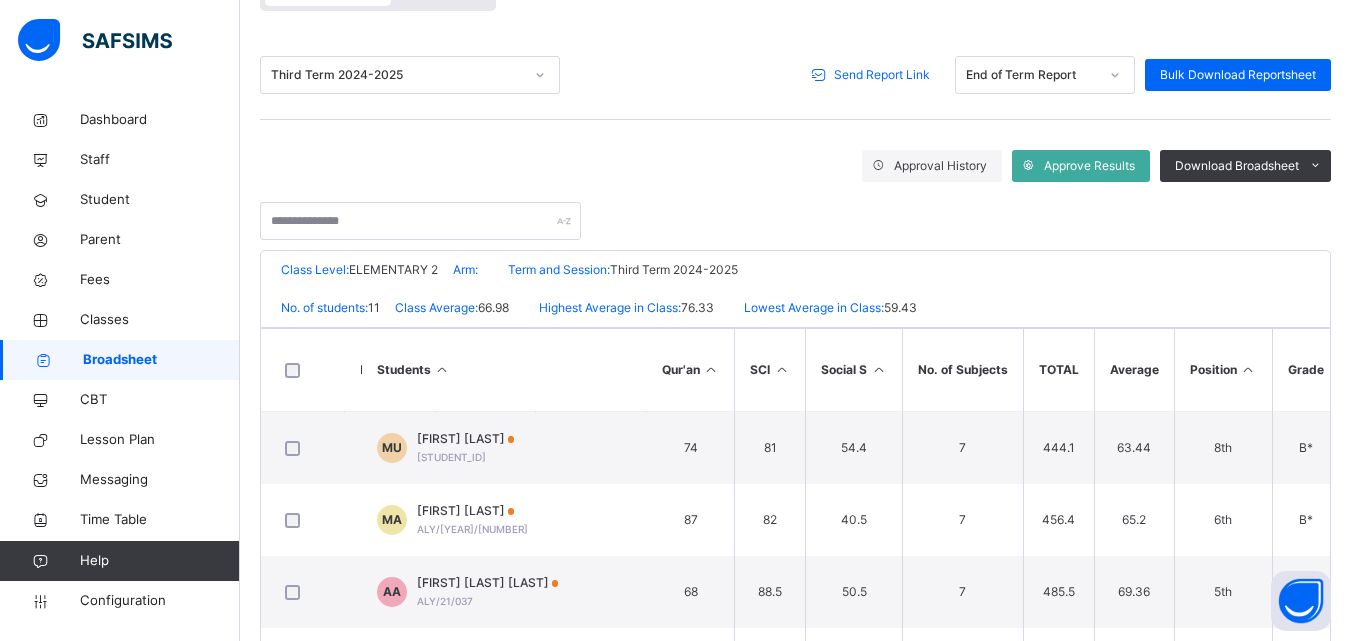 scroll, scrollTop: 132, scrollLeft: 0, axis: vertical 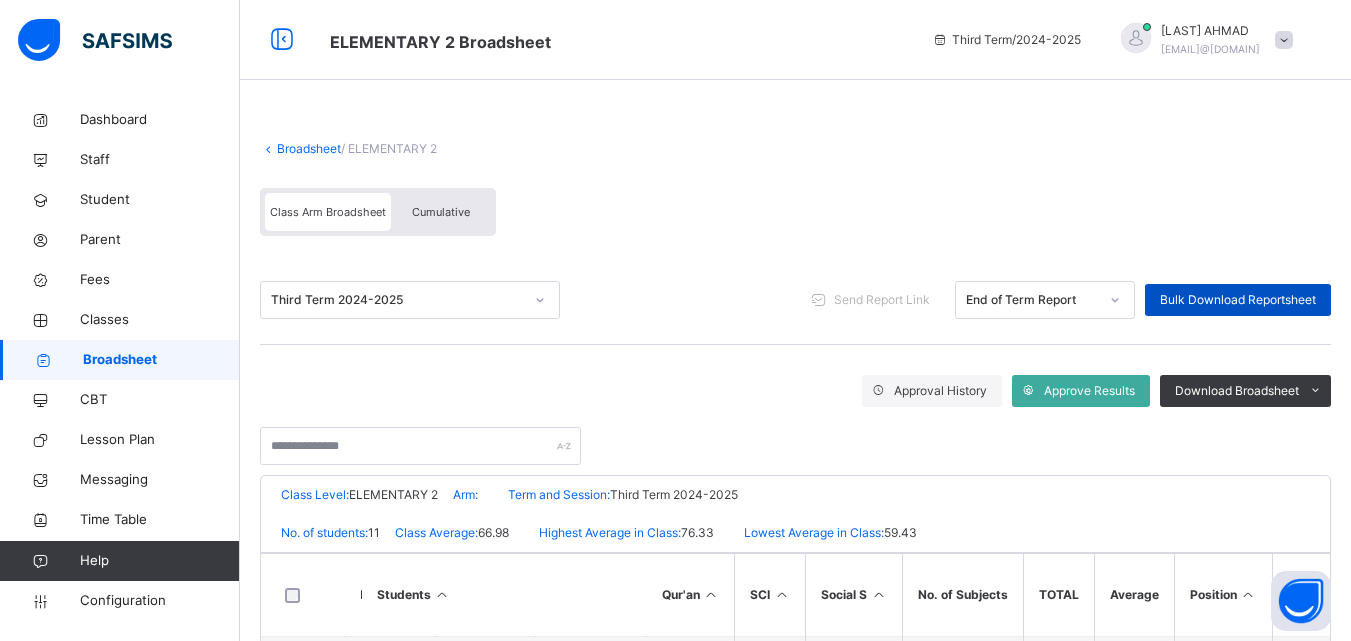 click on "Bulk Download Reportsheet" at bounding box center (1238, 300) 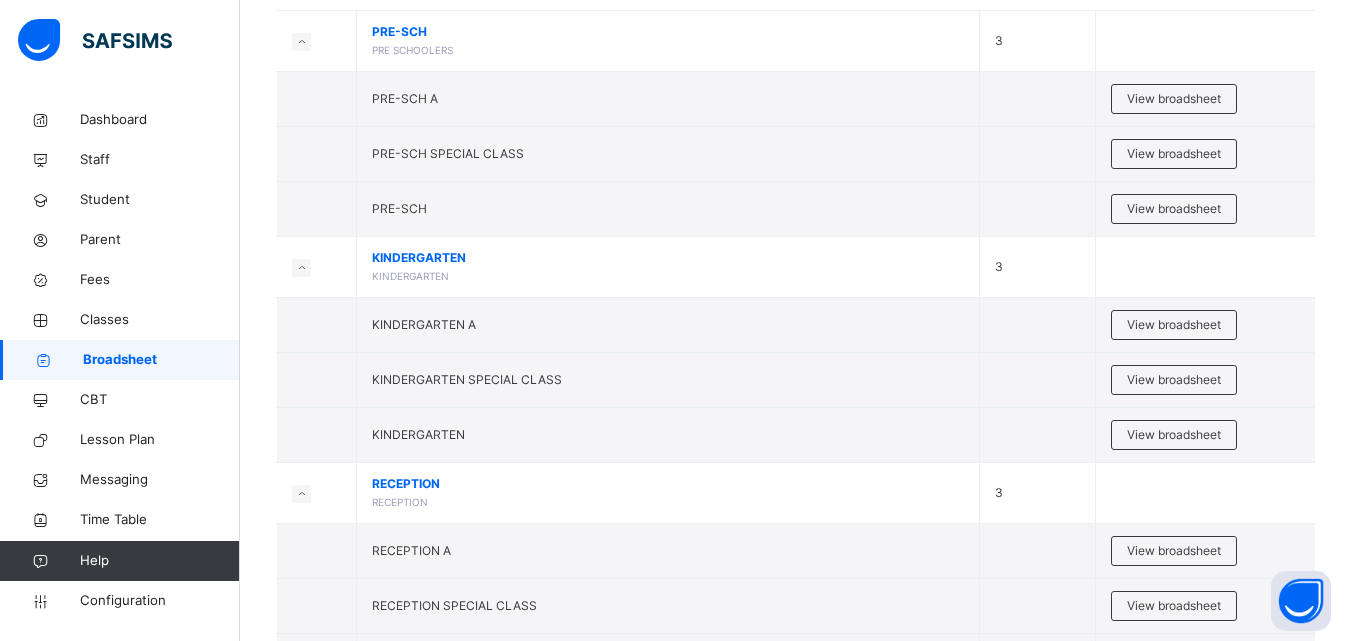 scroll, scrollTop: 280, scrollLeft: 0, axis: vertical 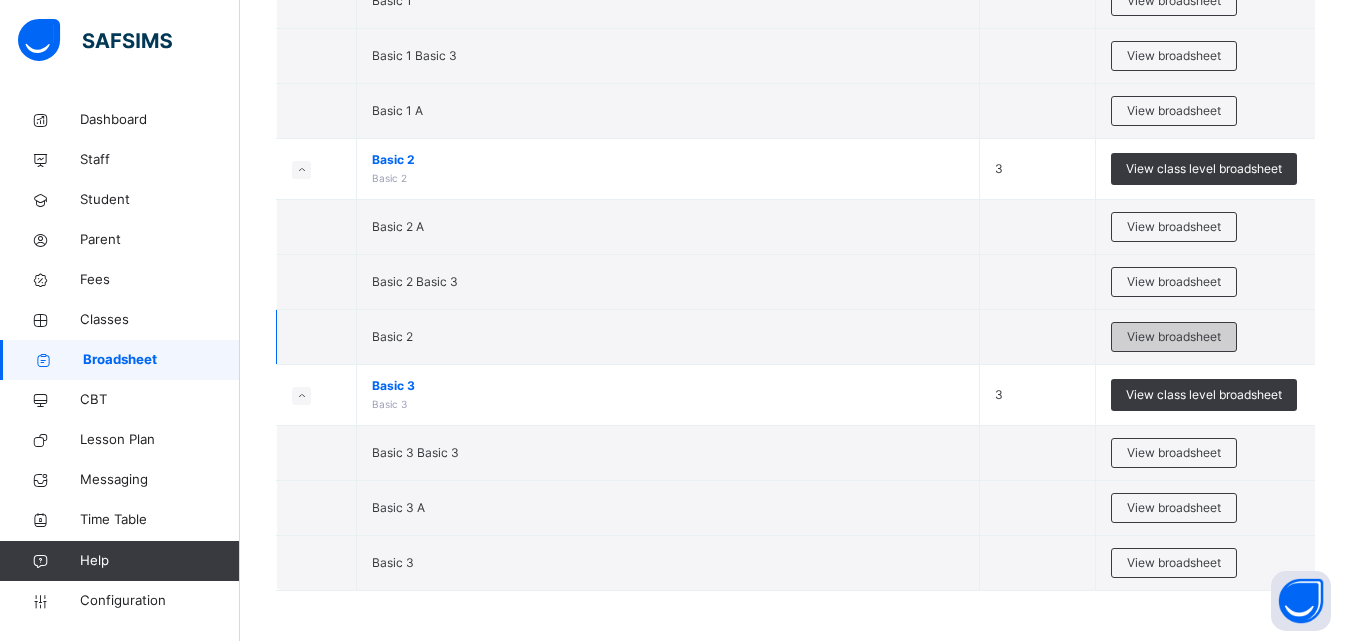 click on "View broadsheet" at bounding box center [1174, 337] 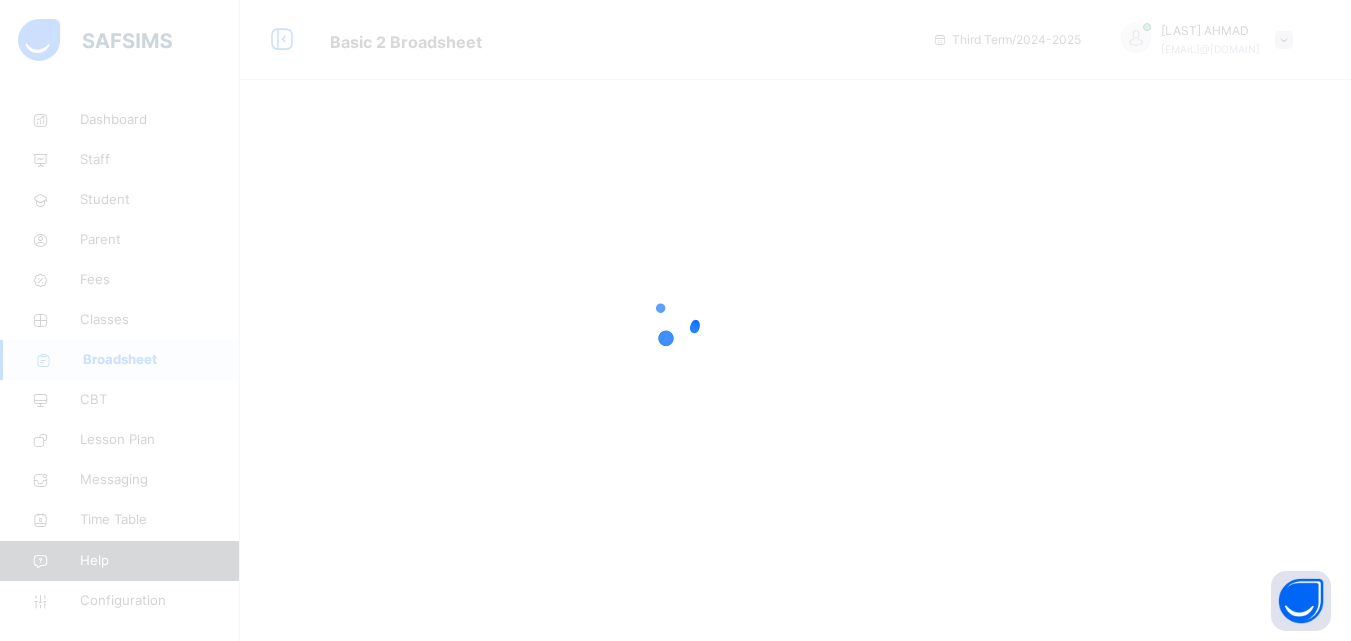 scroll, scrollTop: 0, scrollLeft: 0, axis: both 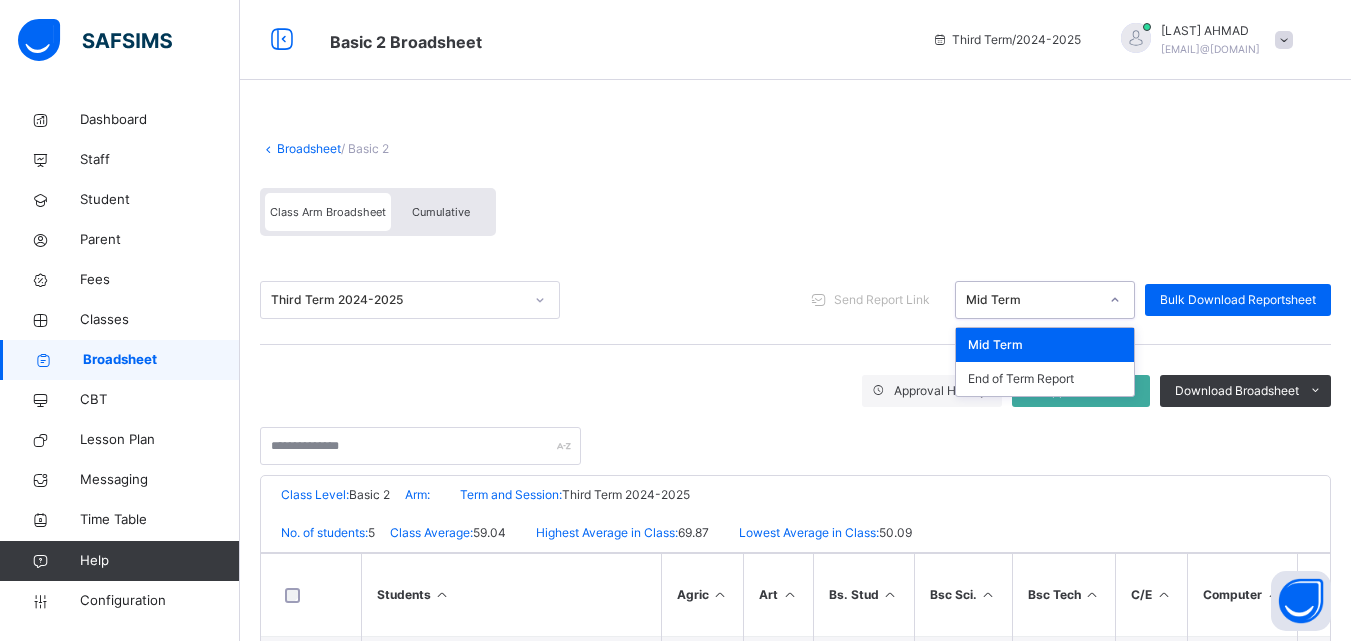 click 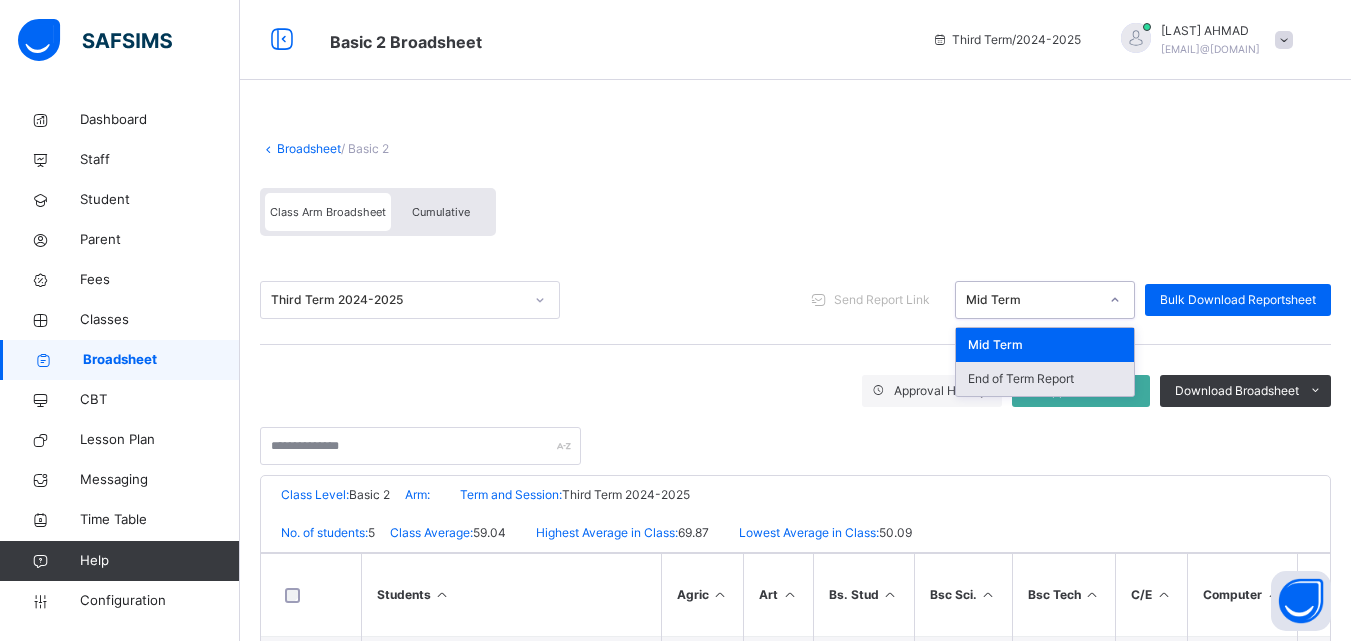 click on "End of Term Report" at bounding box center [1045, 379] 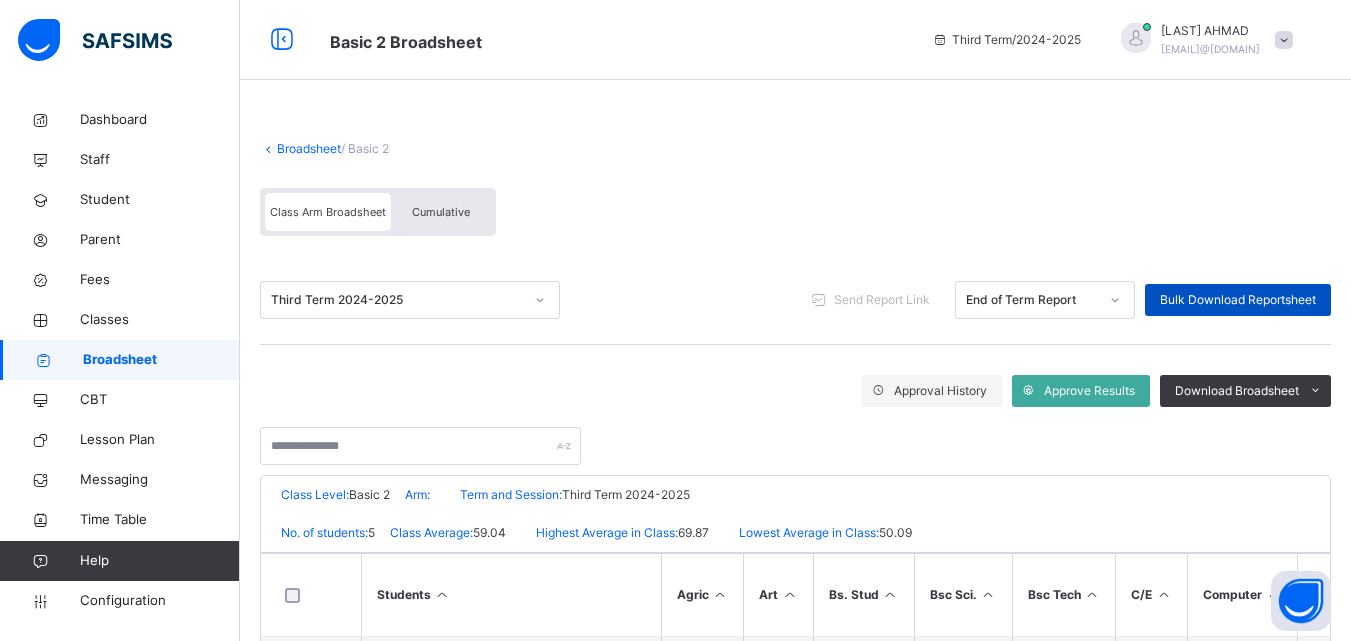 click on "Bulk Download Reportsheet" at bounding box center (1238, 300) 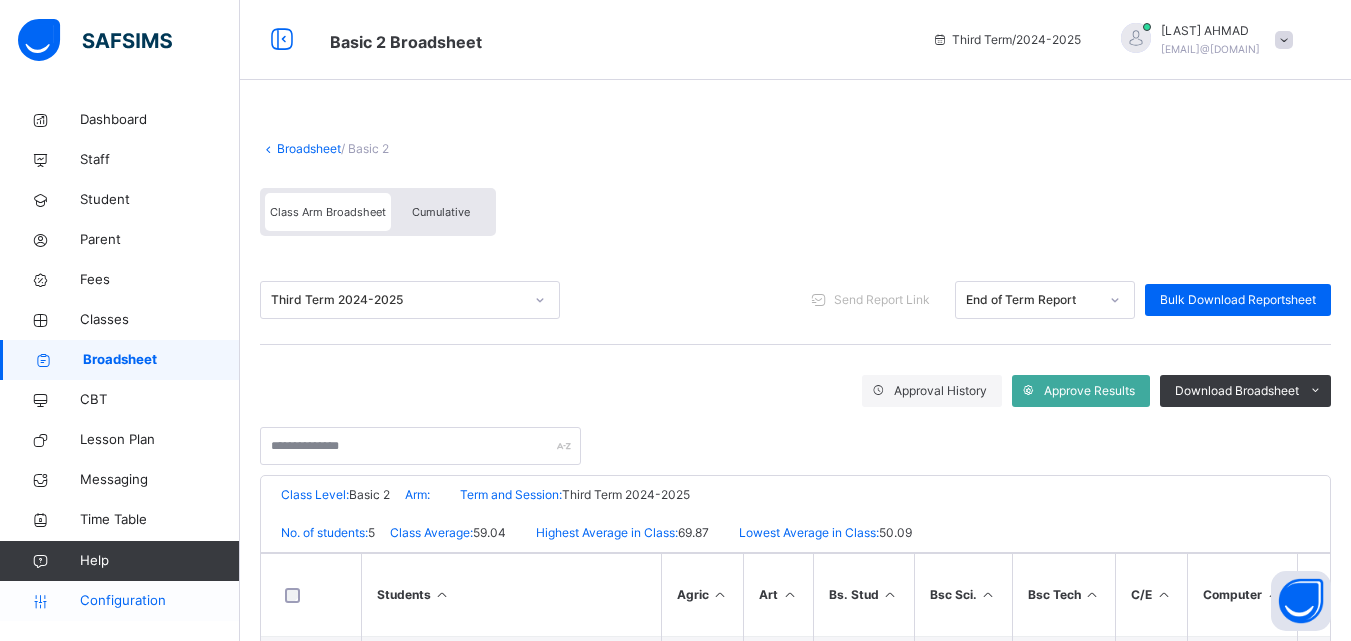 click on "Configuration" at bounding box center [159, 601] 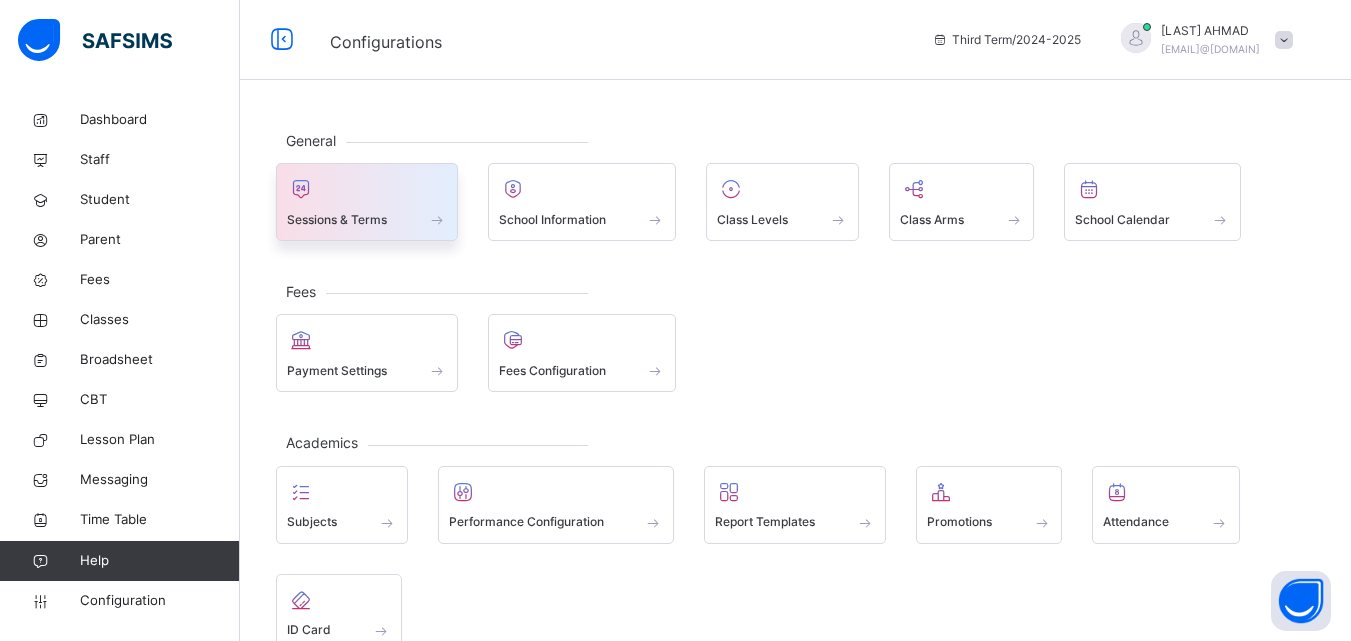 click on "Sessions & Terms" at bounding box center [367, 219] 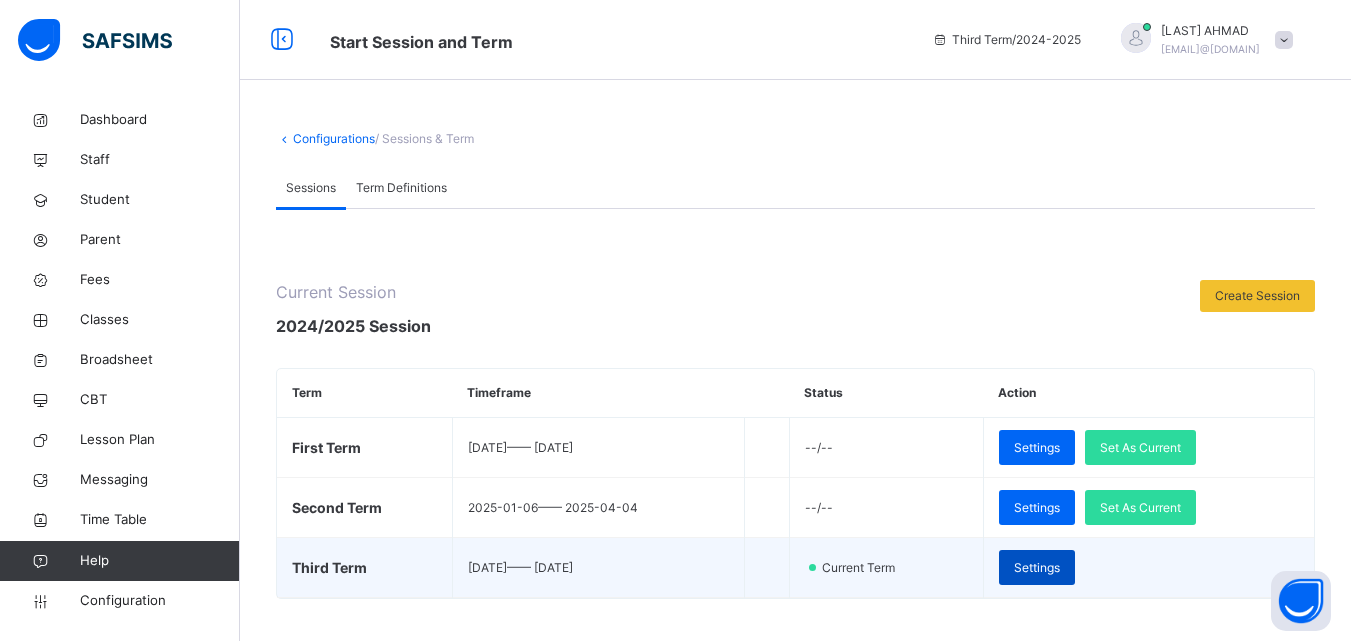 click on "Settings" at bounding box center [1037, 568] 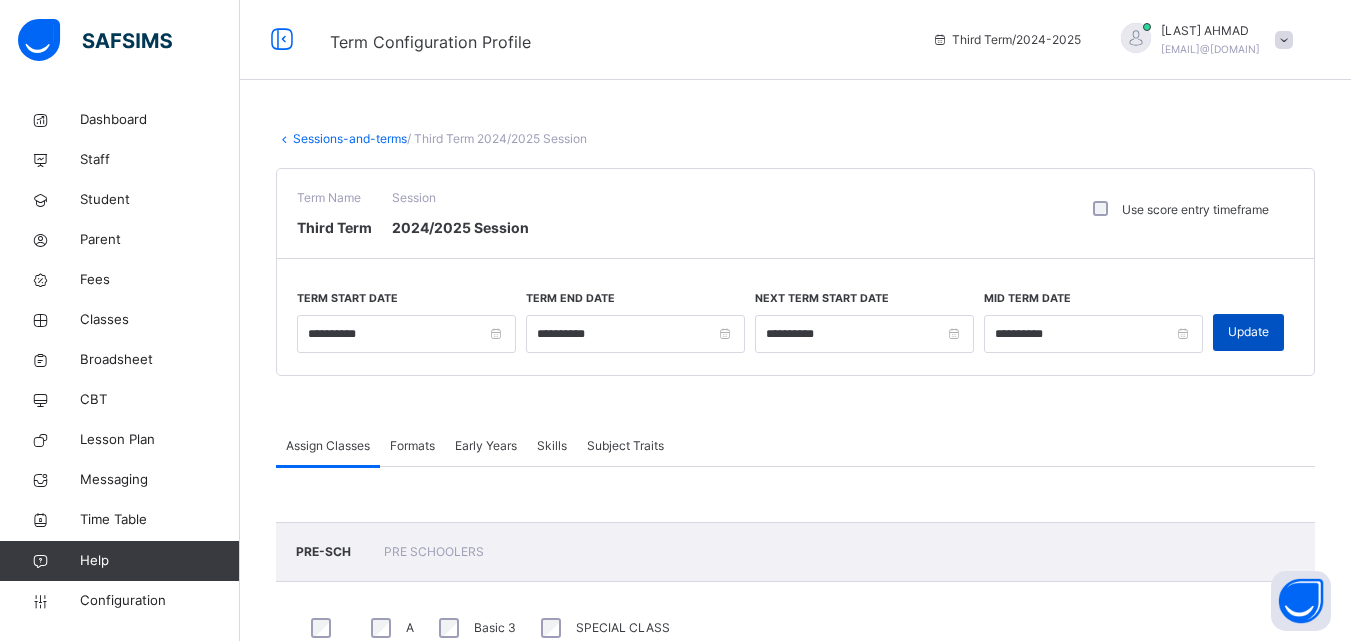 click on "Update" at bounding box center (1248, 332) 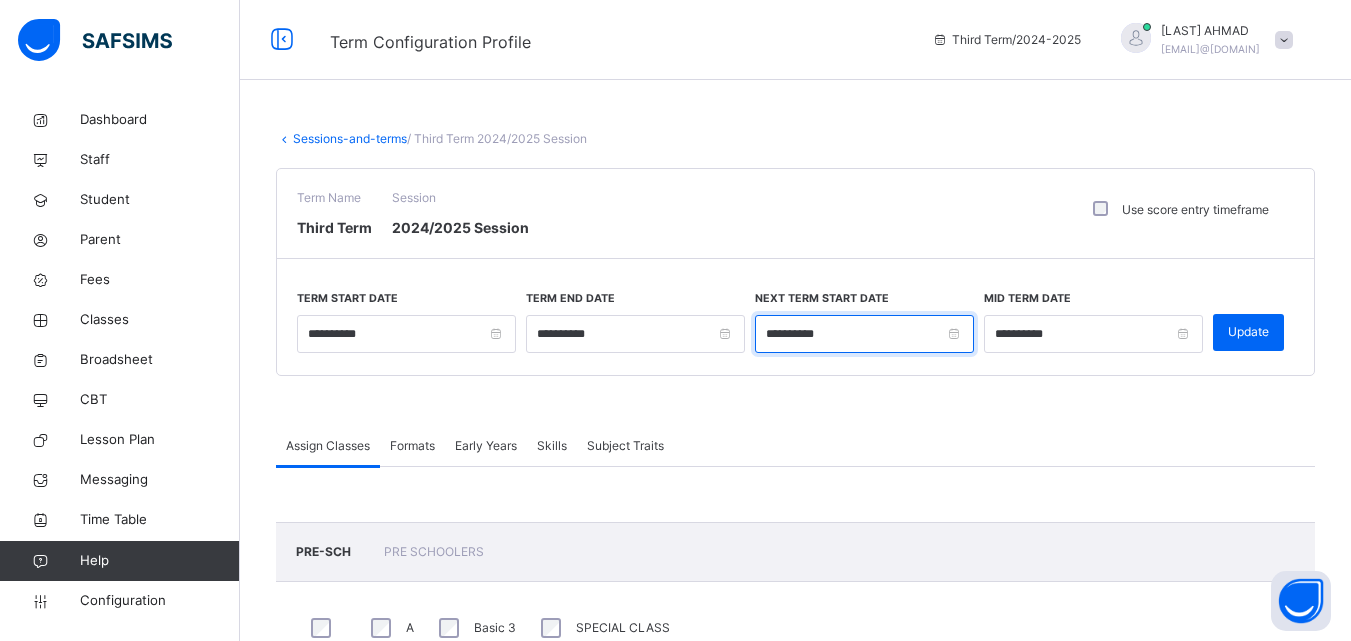 click on "**********" at bounding box center (864, 334) 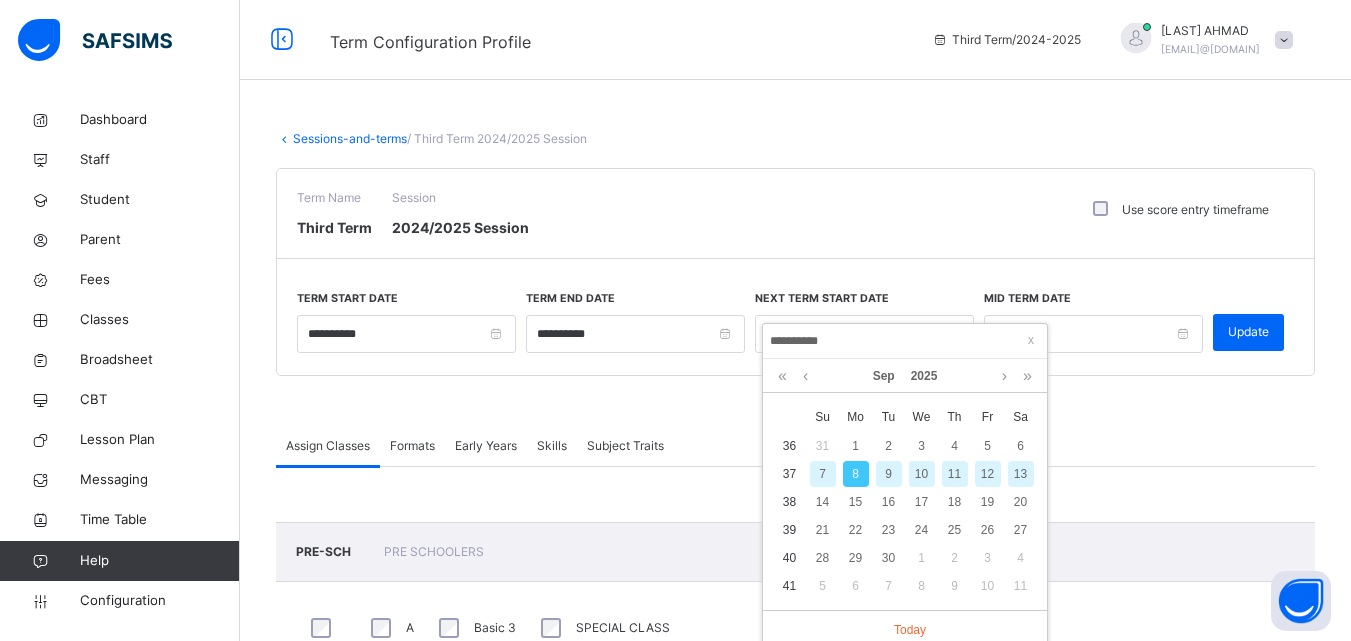click on "8" at bounding box center [856, 474] 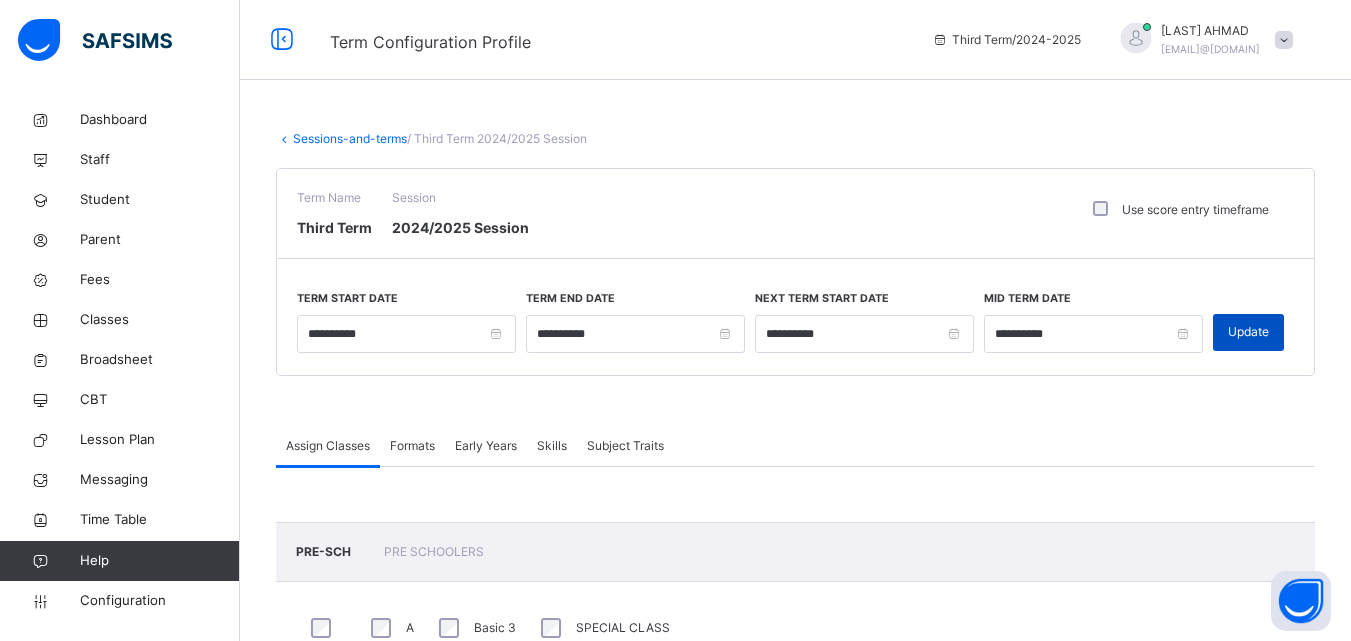 click on "Update" at bounding box center (1248, 332) 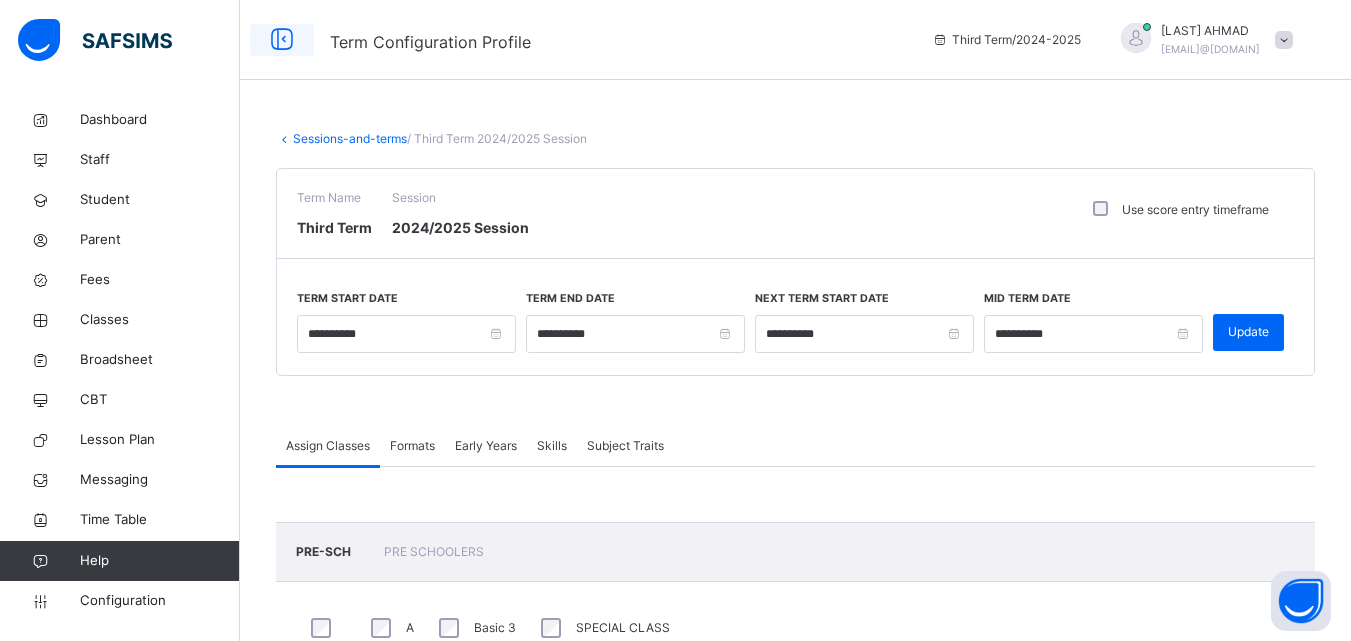 click at bounding box center (282, 40) 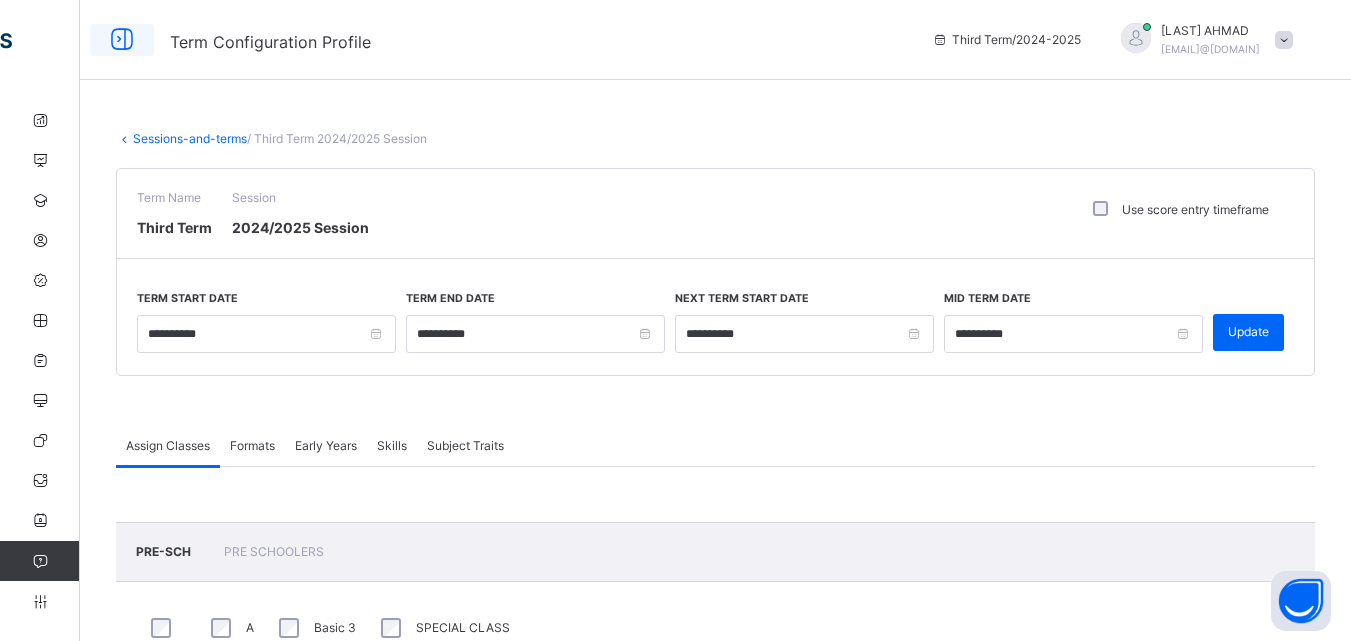 click at bounding box center [122, 40] 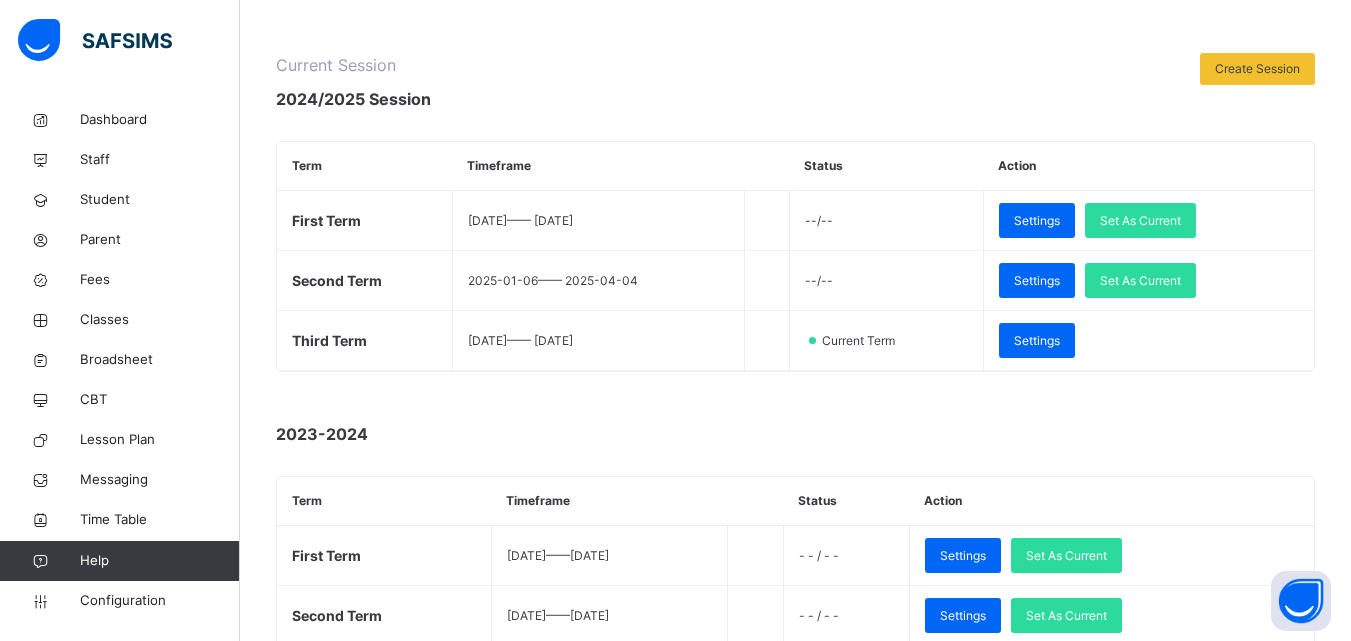 scroll, scrollTop: 267, scrollLeft: 0, axis: vertical 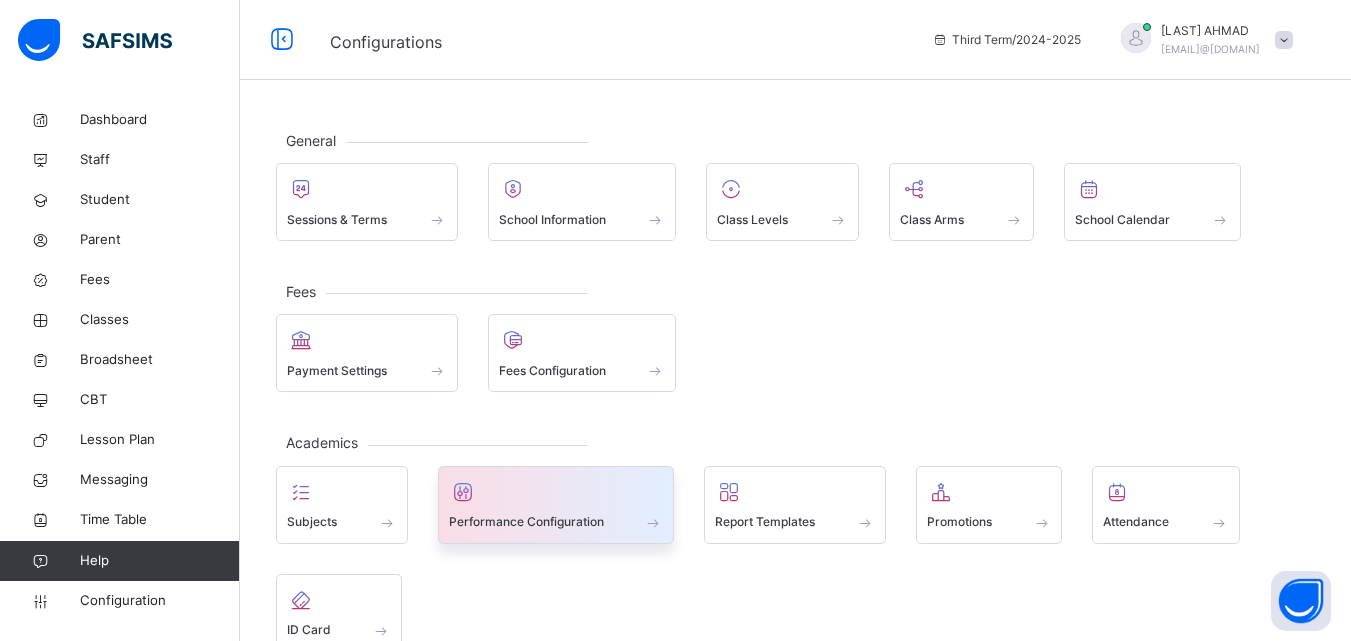 click on "Performance Configuration" at bounding box center [526, 522] 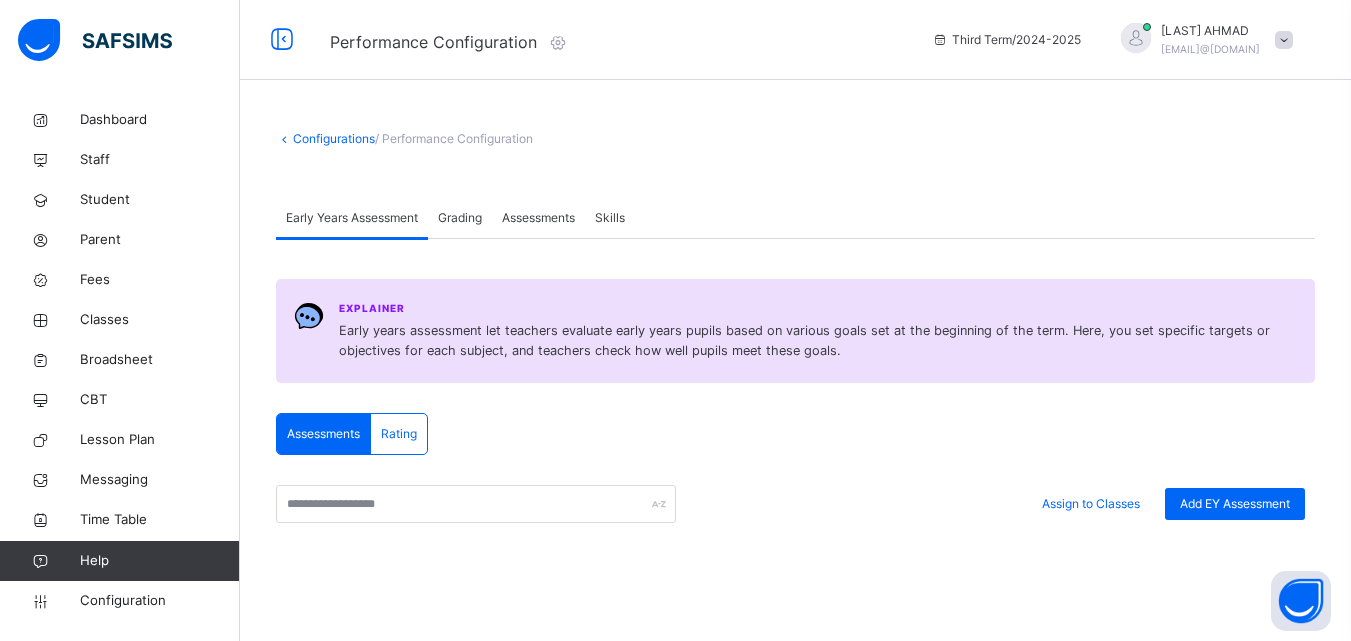 click on "Grading" at bounding box center (460, 218) 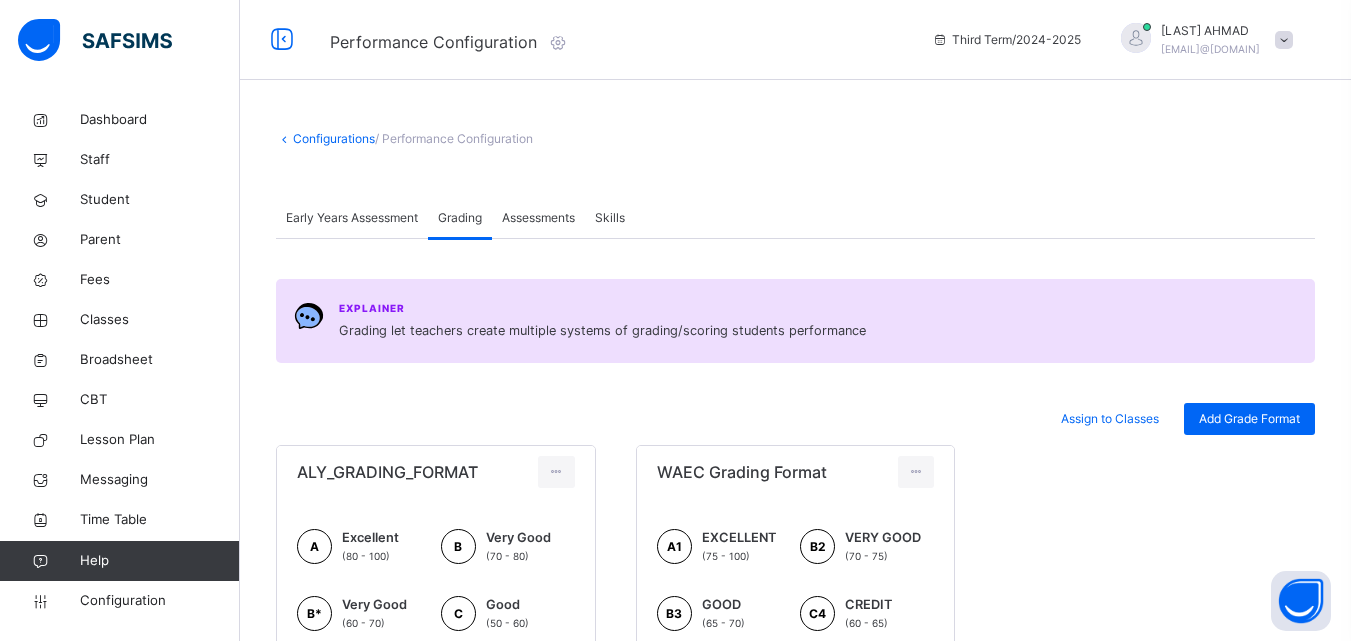 click on "Assessments" at bounding box center (538, 218) 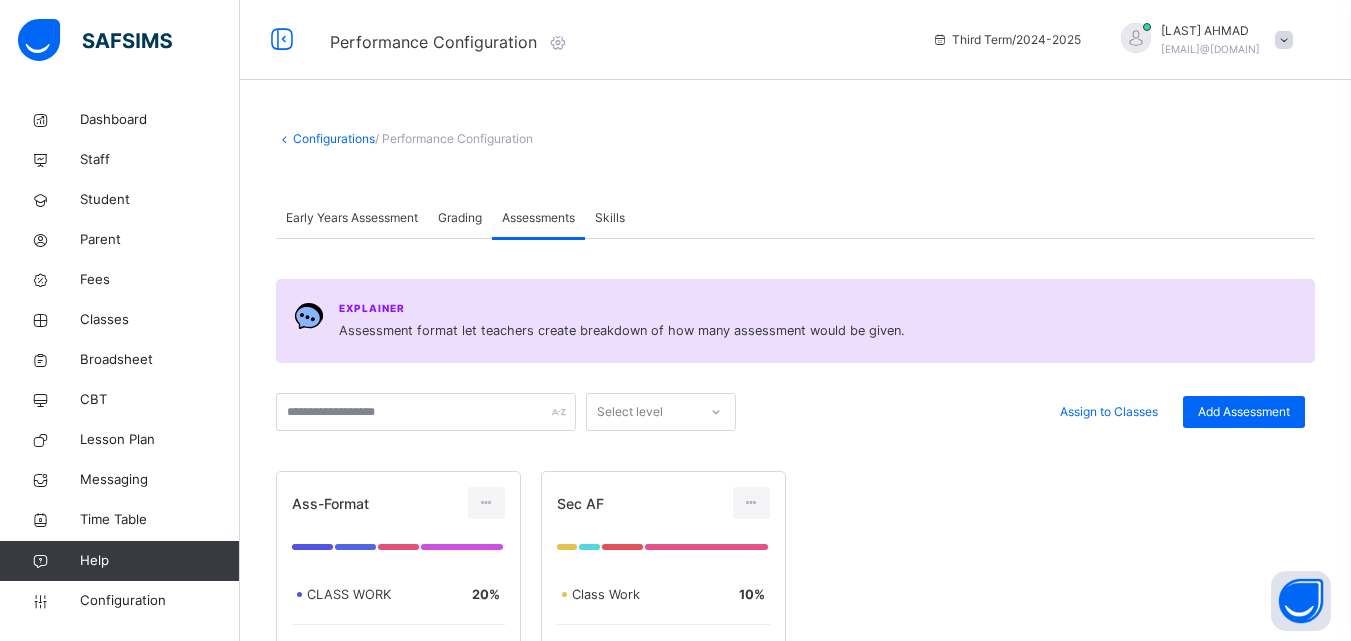 click on "Skills" at bounding box center (610, 218) 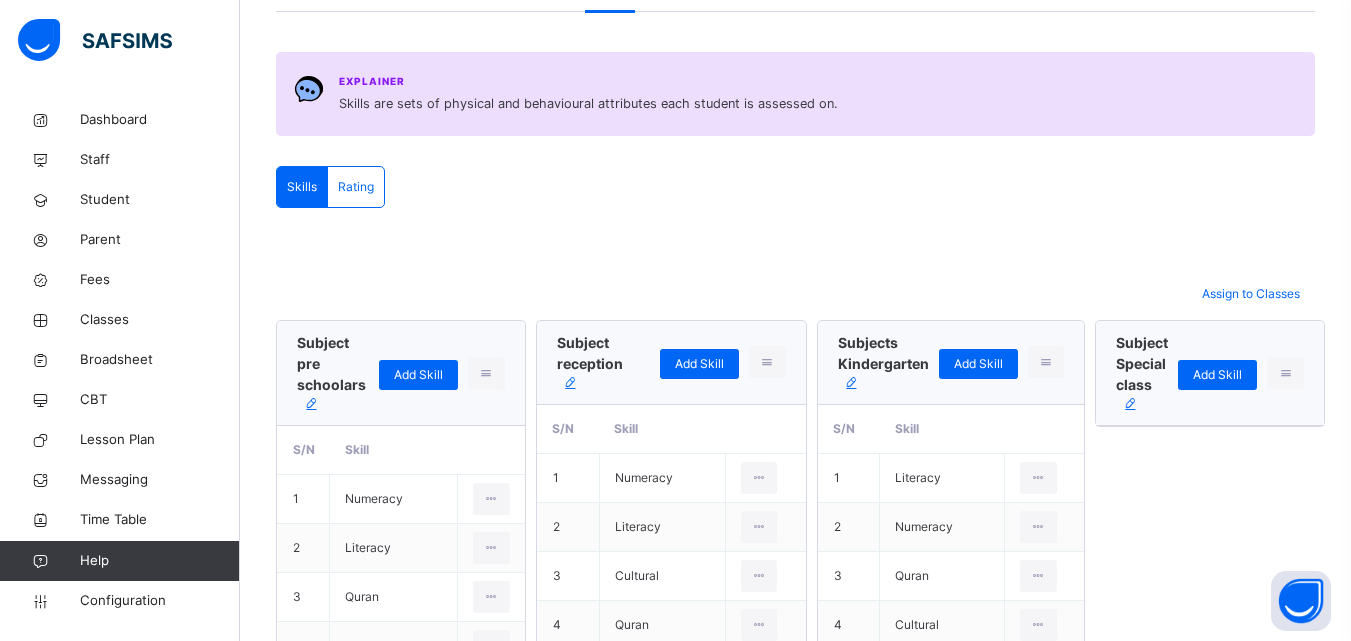 scroll, scrollTop: 387, scrollLeft: 0, axis: vertical 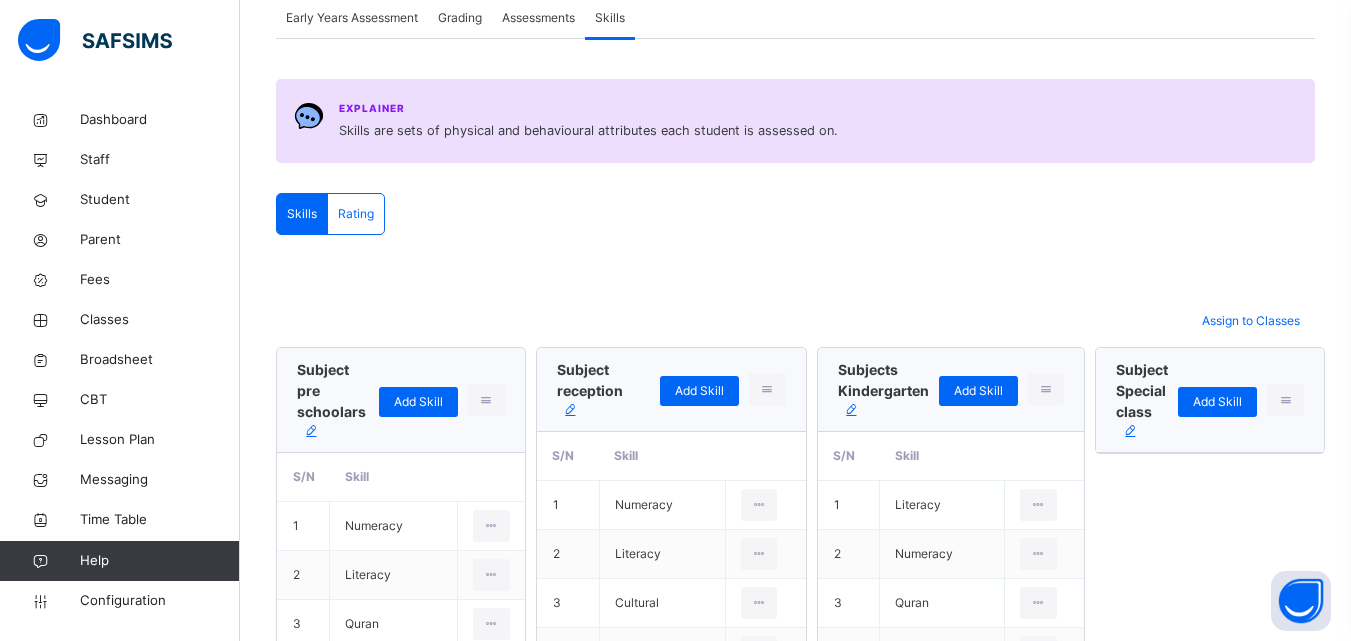 click on "Early Years Assessment" at bounding box center (352, 18) 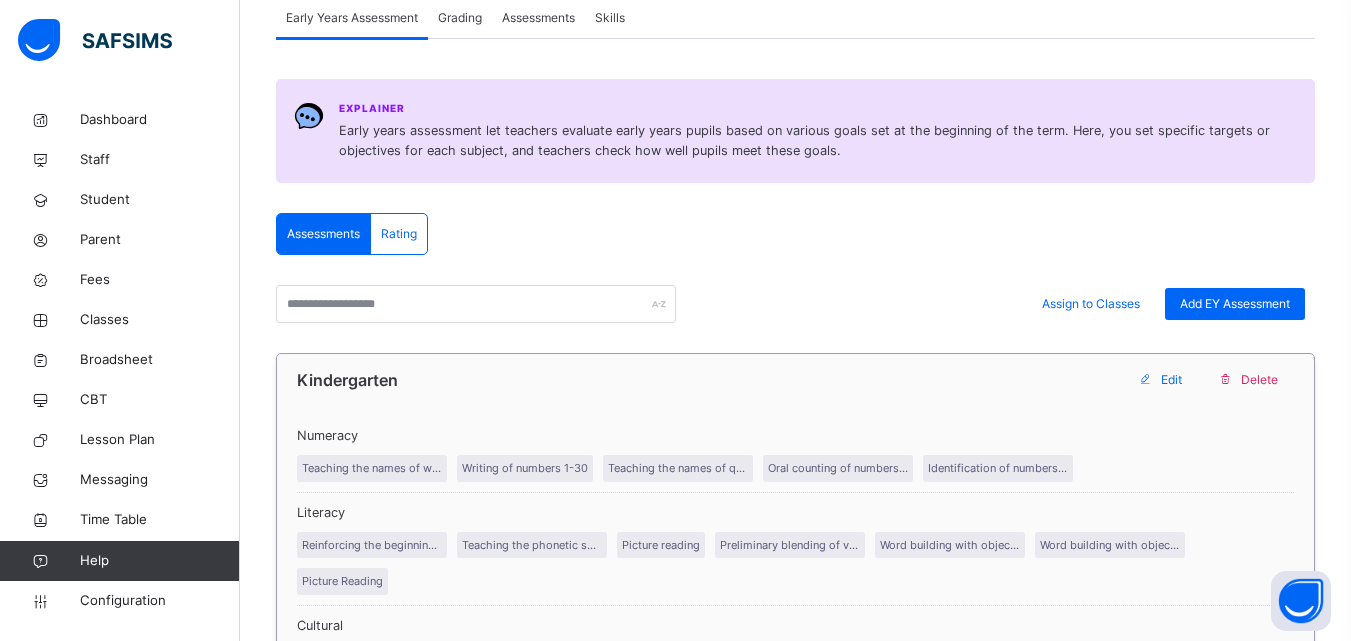 click on "Delete" at bounding box center [1259, 380] 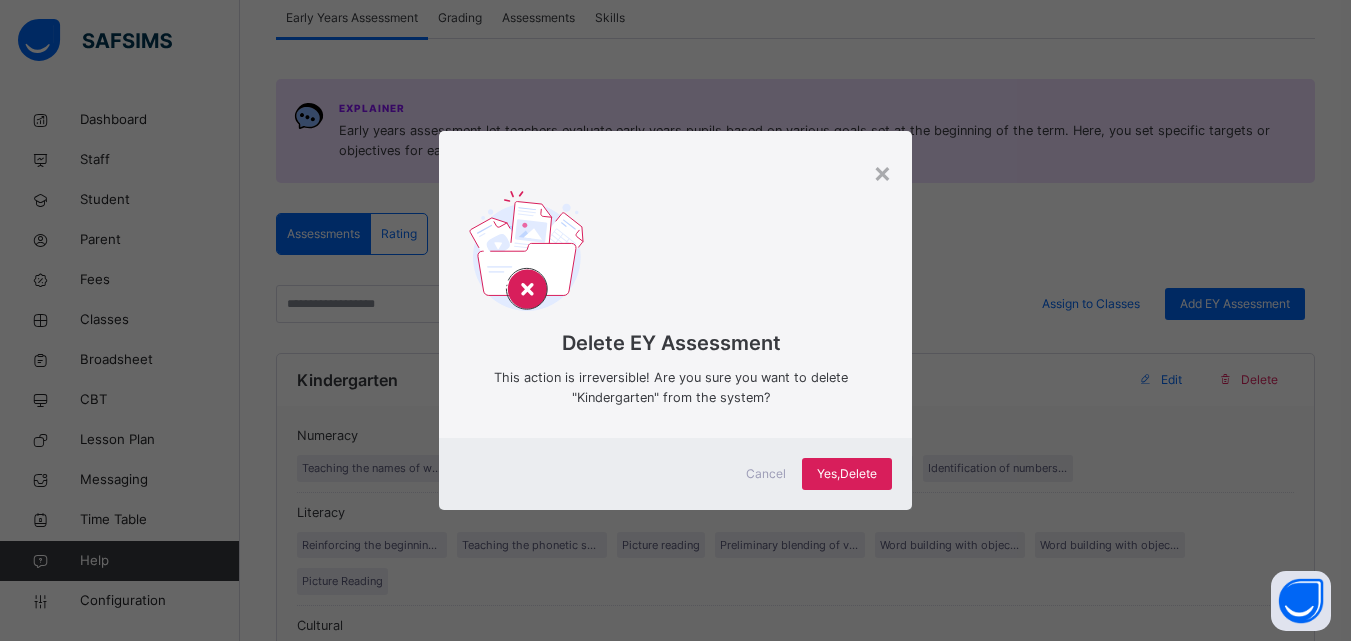 click on "Cancel" at bounding box center [766, 474] 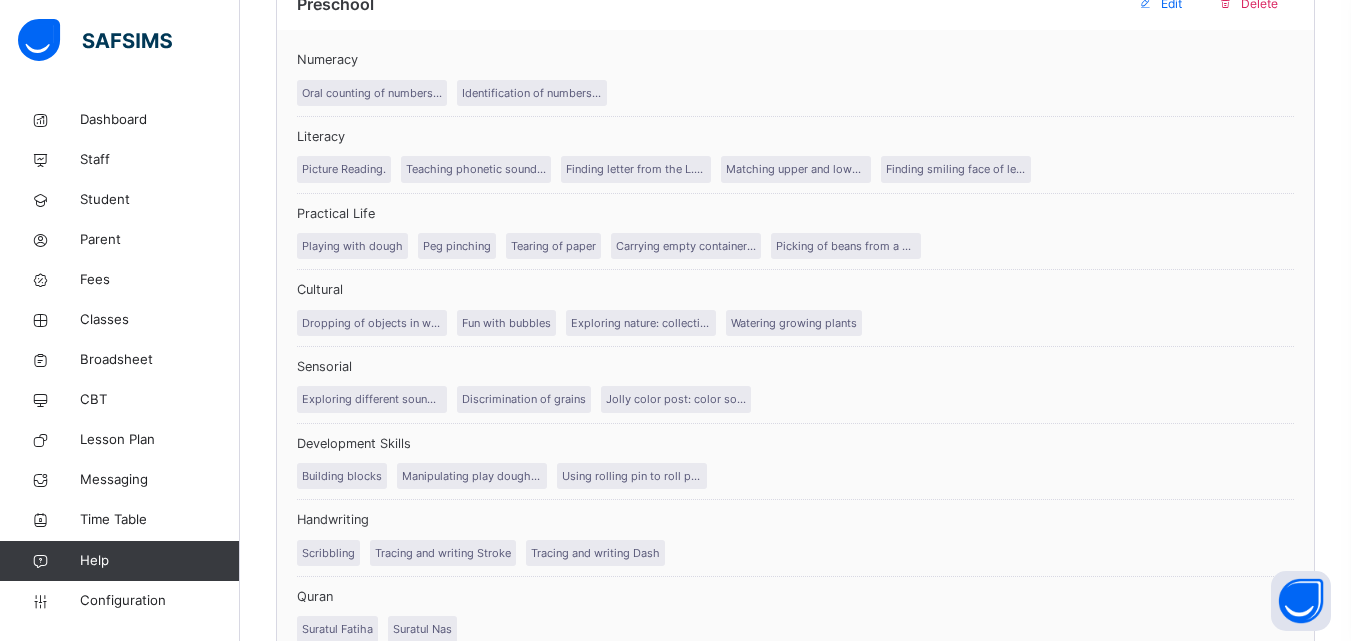 scroll, scrollTop: 1267, scrollLeft: 0, axis: vertical 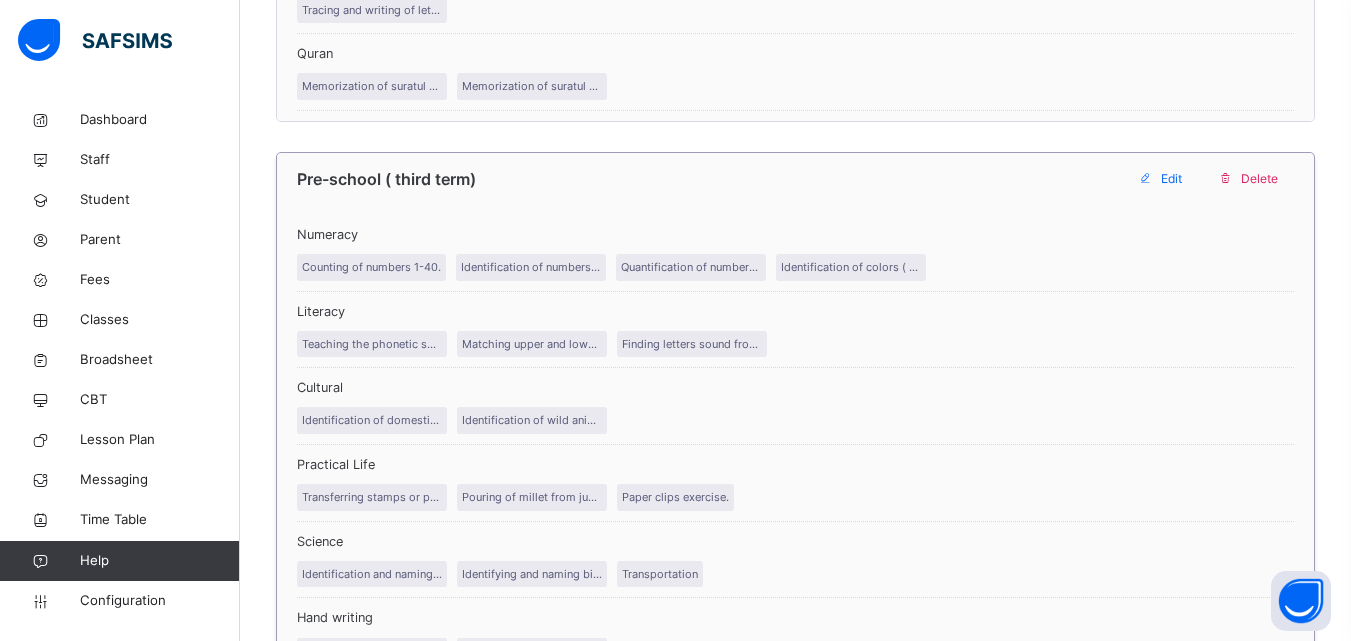 click on "Edit" at bounding box center [1171, 179] 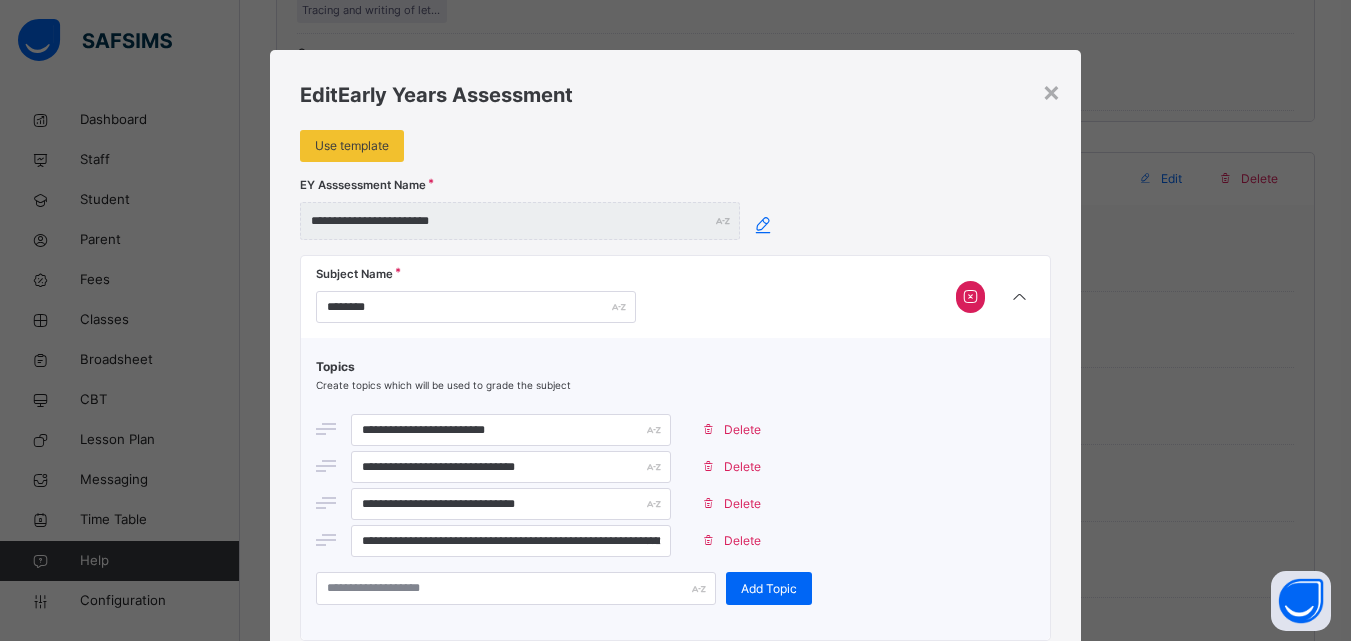 scroll, scrollTop: 561, scrollLeft: 0, axis: vertical 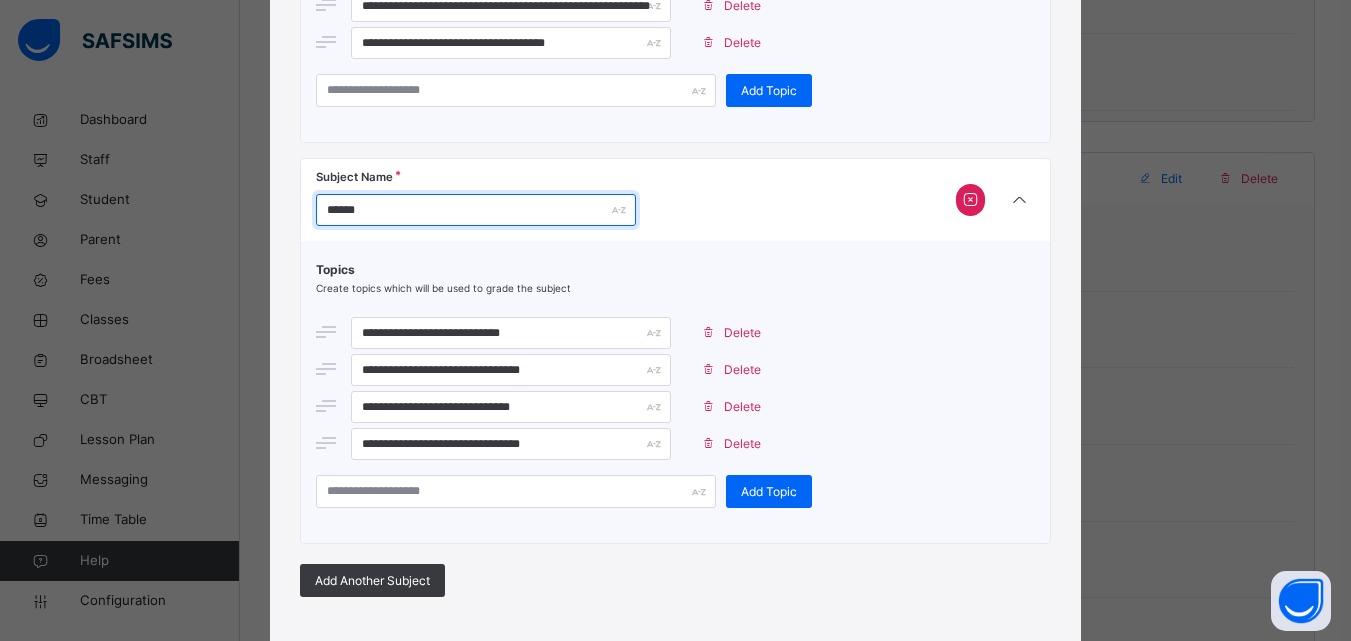 click on "******" at bounding box center (476, 210) 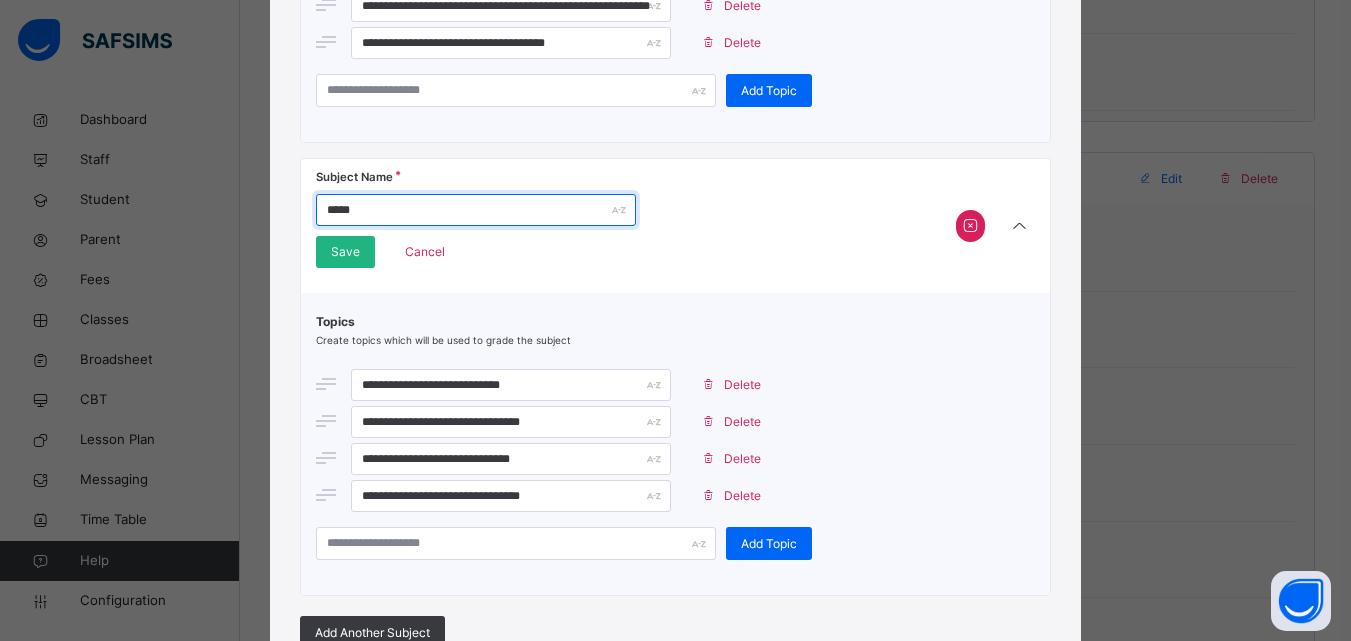 type on "*****" 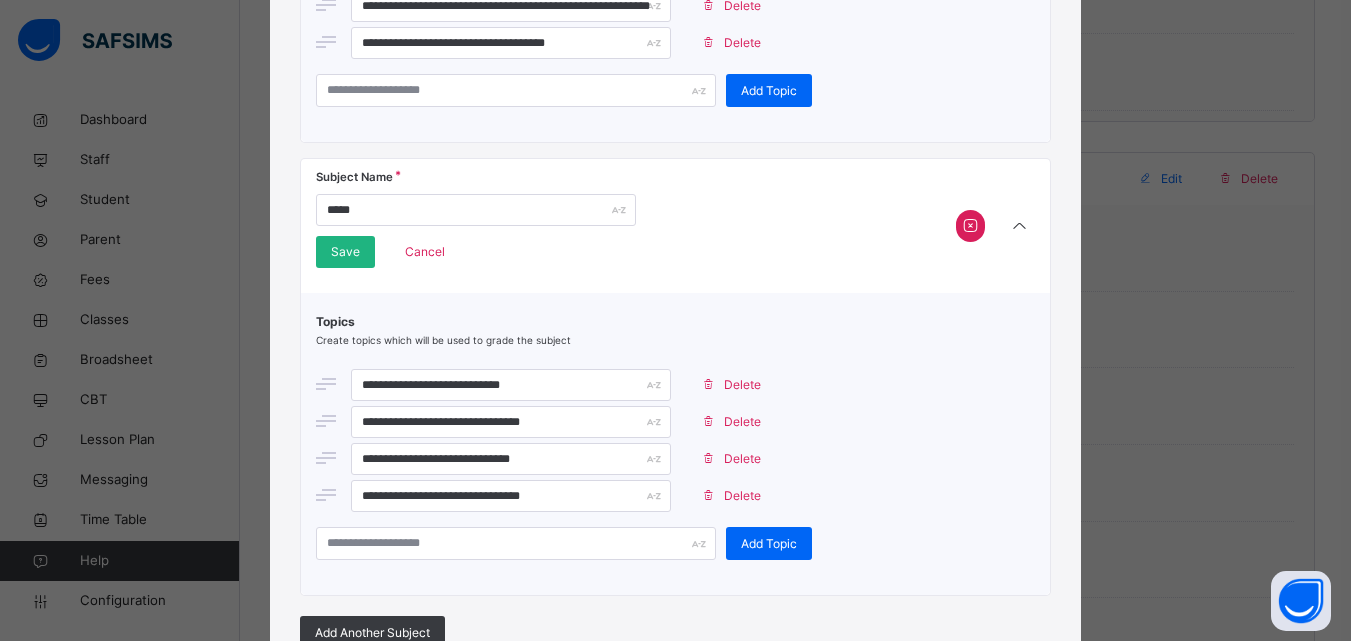 click on "Save" at bounding box center (345, 252) 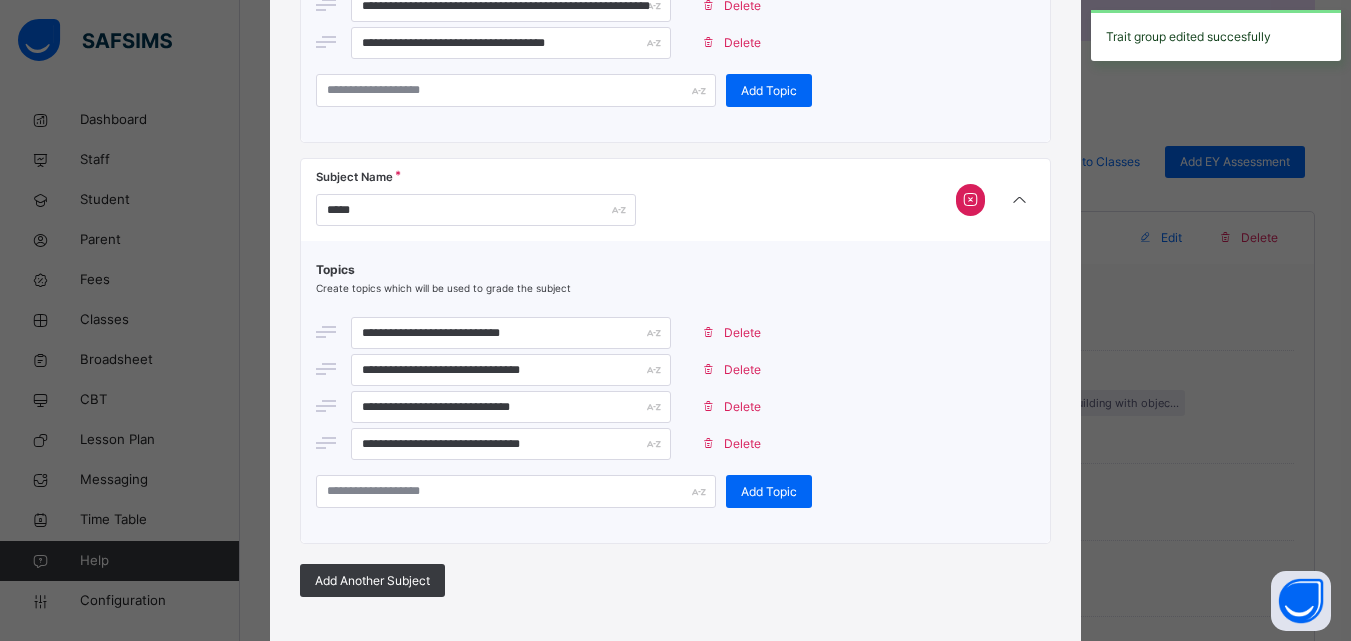 scroll, scrollTop: 5000, scrollLeft: 0, axis: vertical 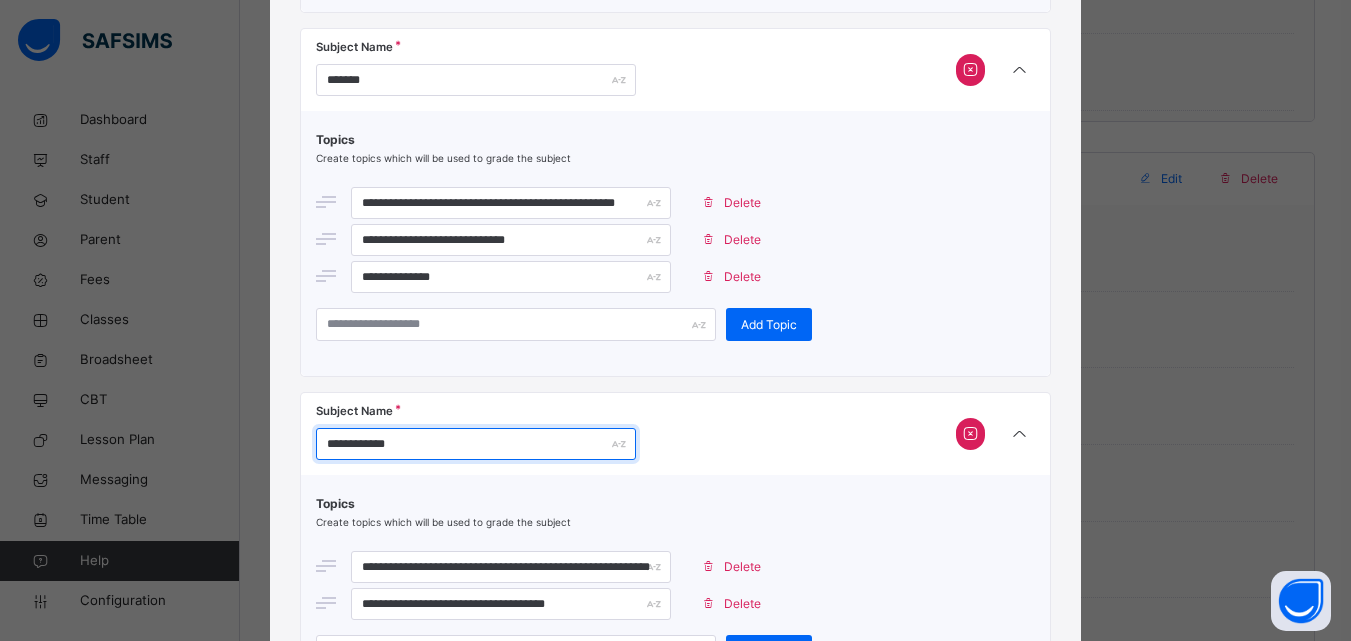 click on "**********" at bounding box center [476, 444] 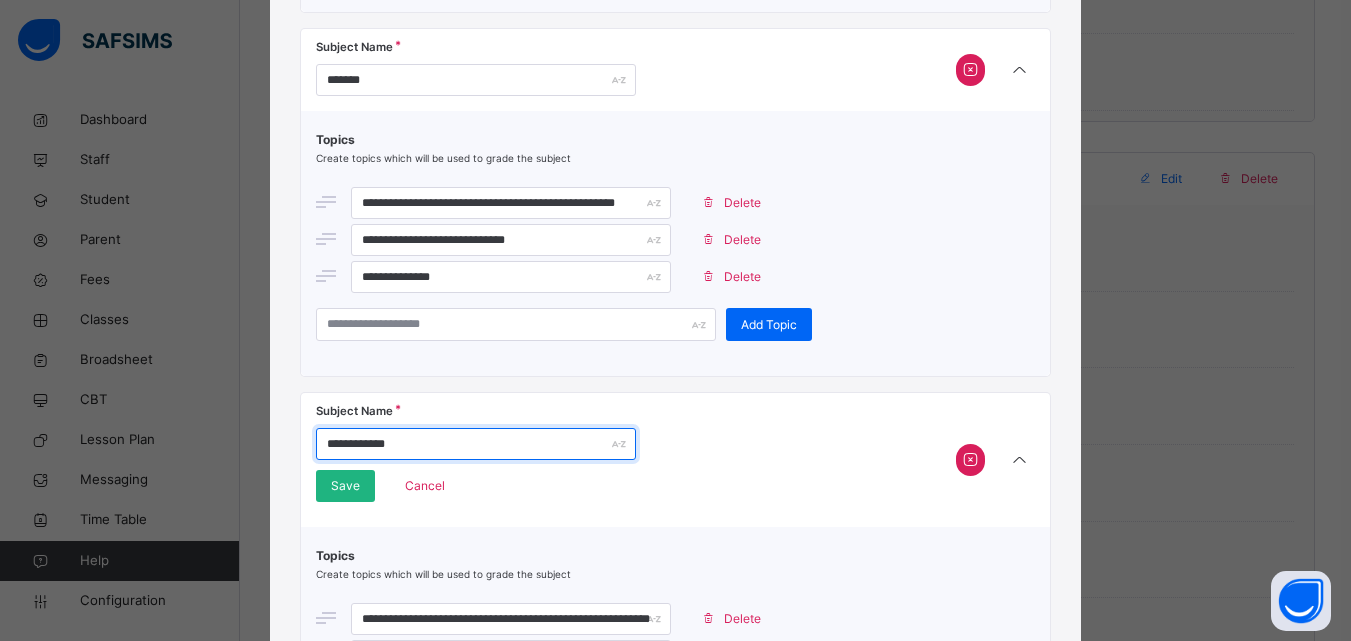 type on "**********" 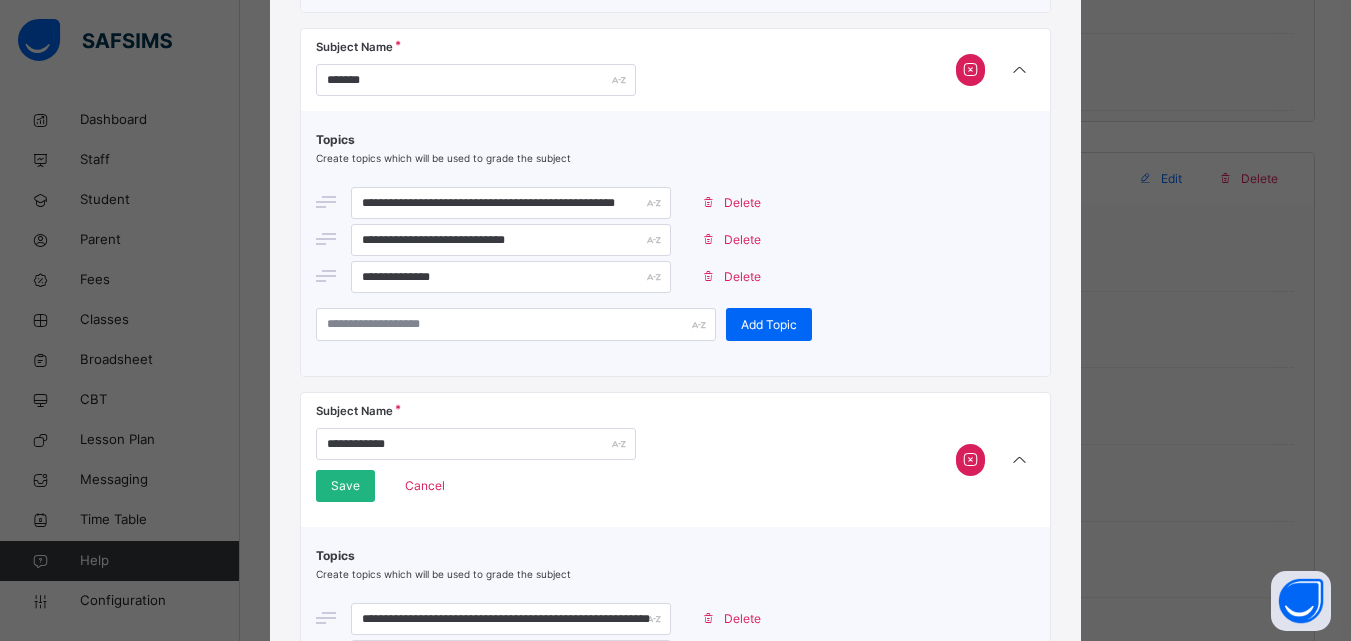 click on "Save" at bounding box center (345, 486) 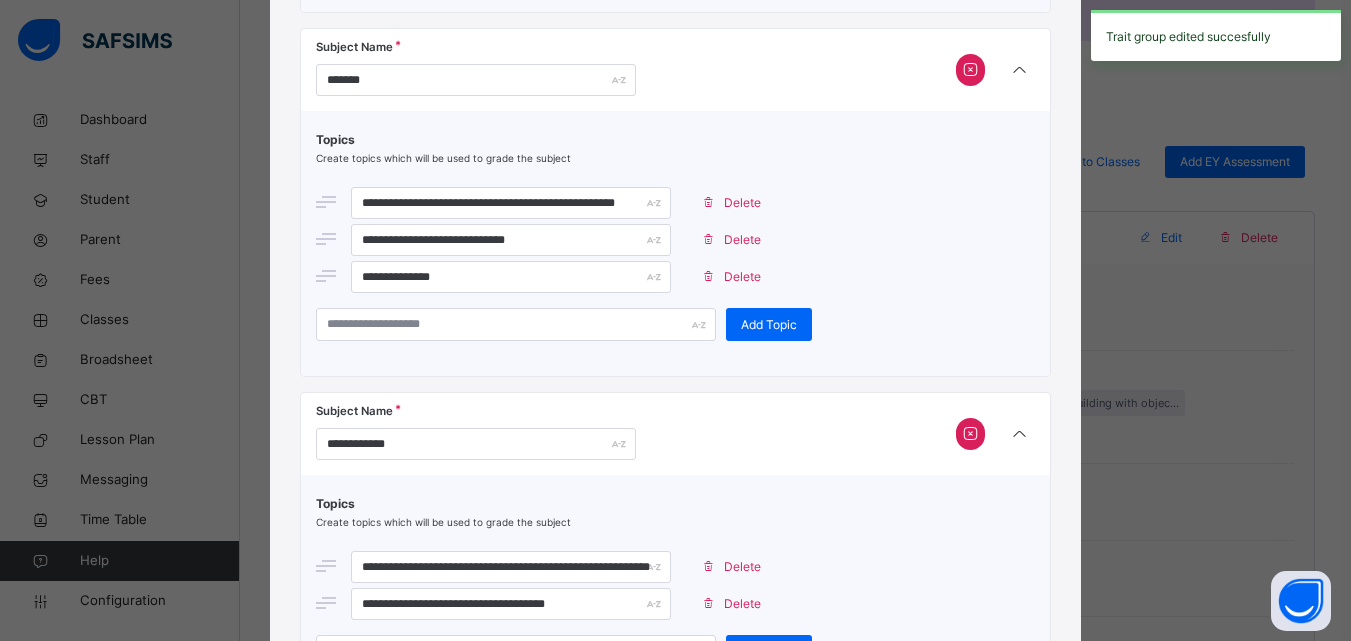 scroll, scrollTop: 5000, scrollLeft: 0, axis: vertical 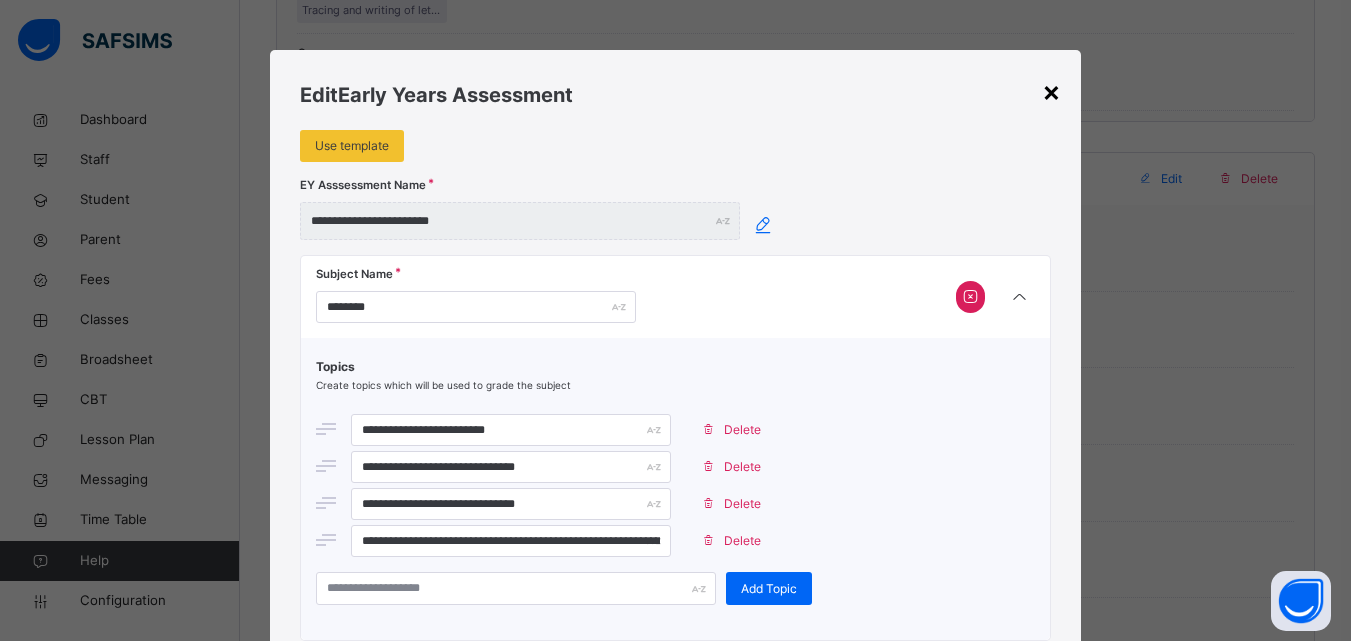 click on "×" at bounding box center (1051, 91) 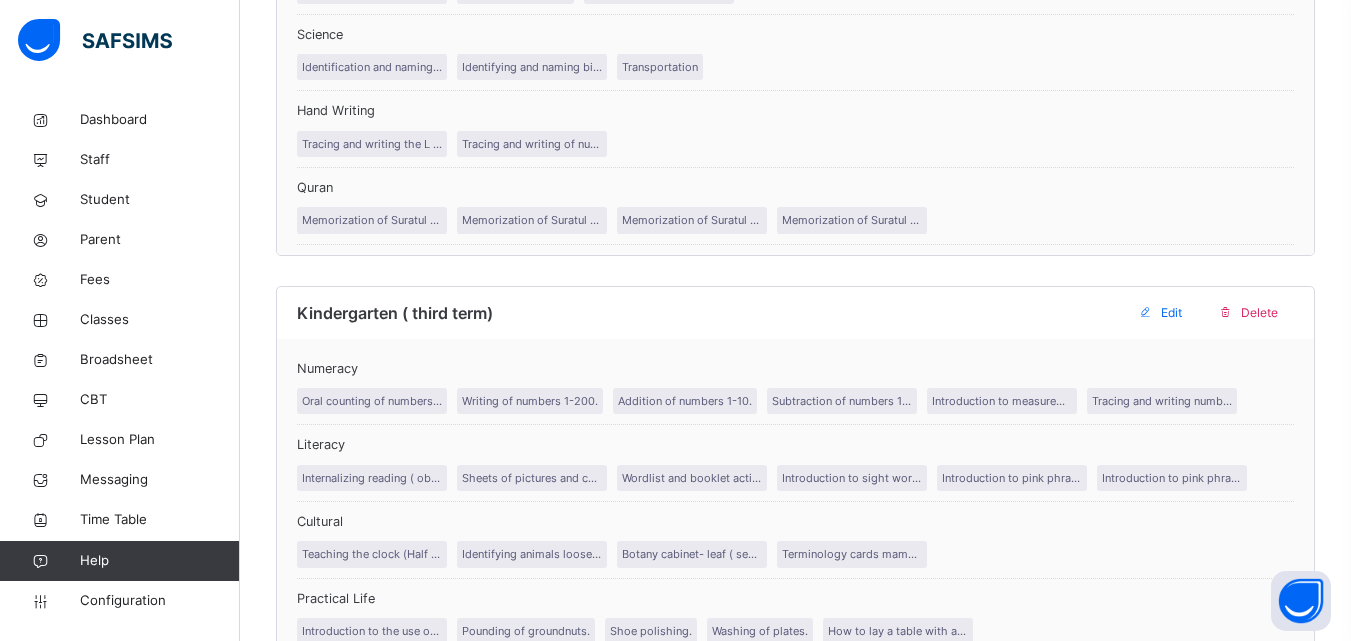 scroll, scrollTop: 5693, scrollLeft: 0, axis: vertical 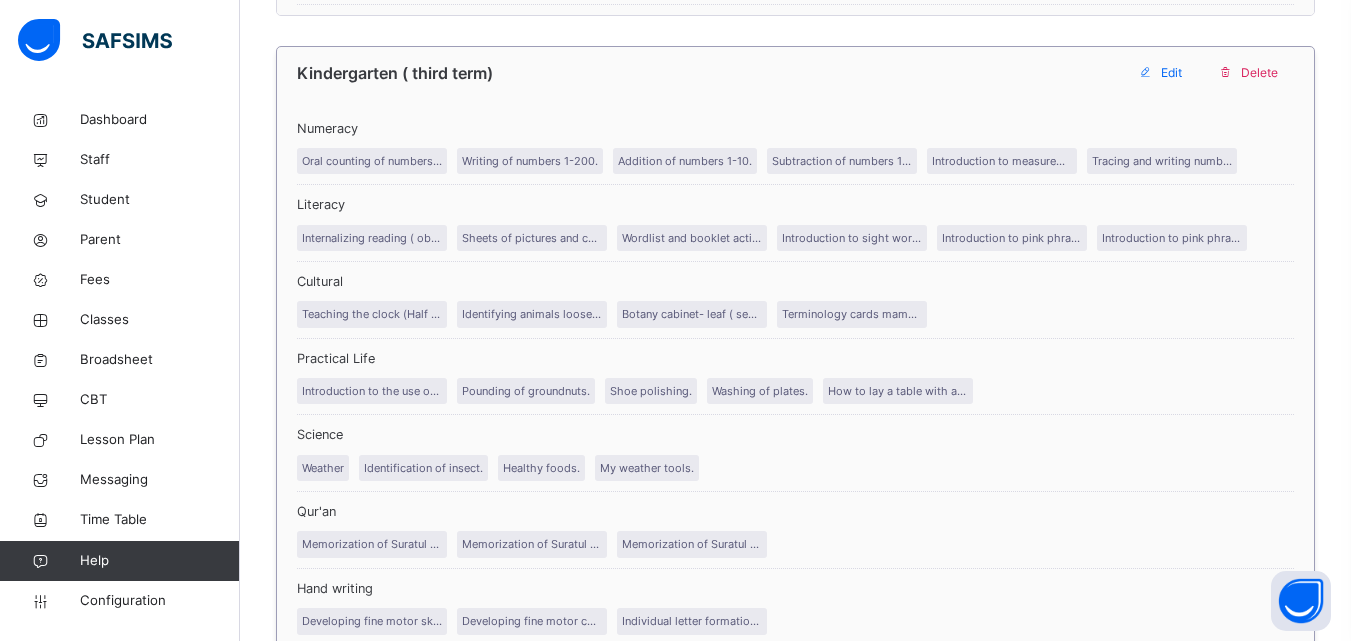 click on "Edit" at bounding box center [1171, 73] 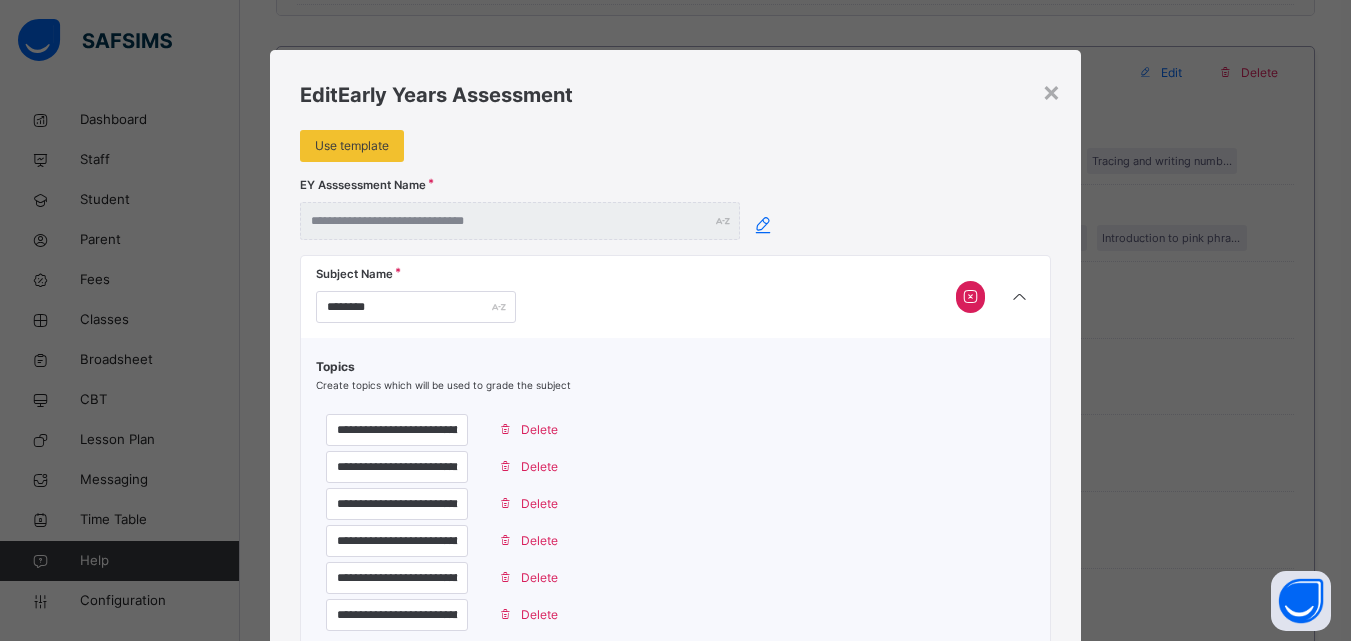 type on "**********" 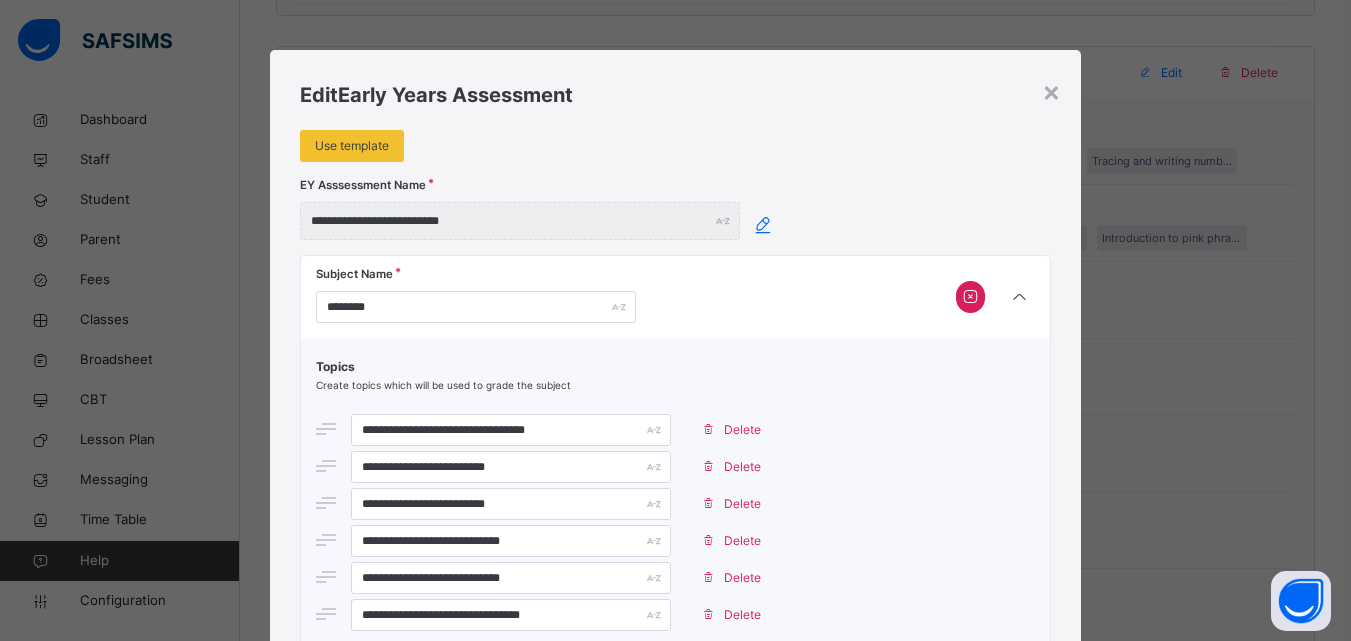 scroll, scrollTop: 561, scrollLeft: 0, axis: vertical 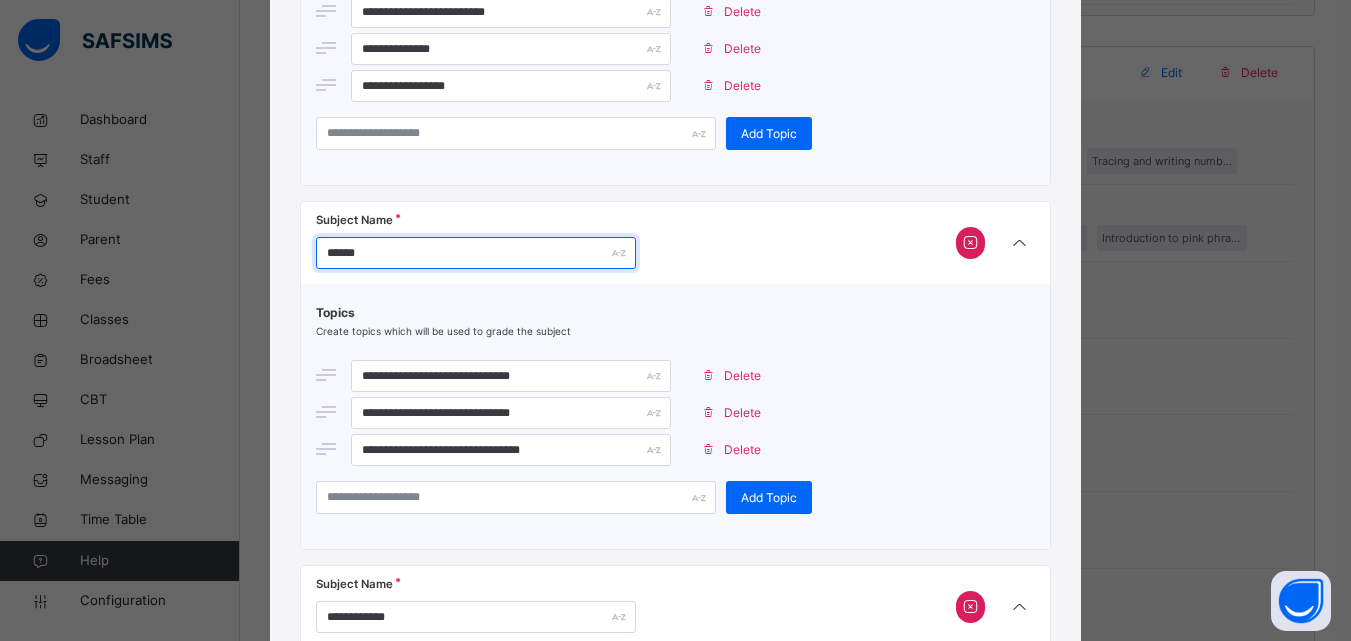 click on "******" at bounding box center [476, 253] 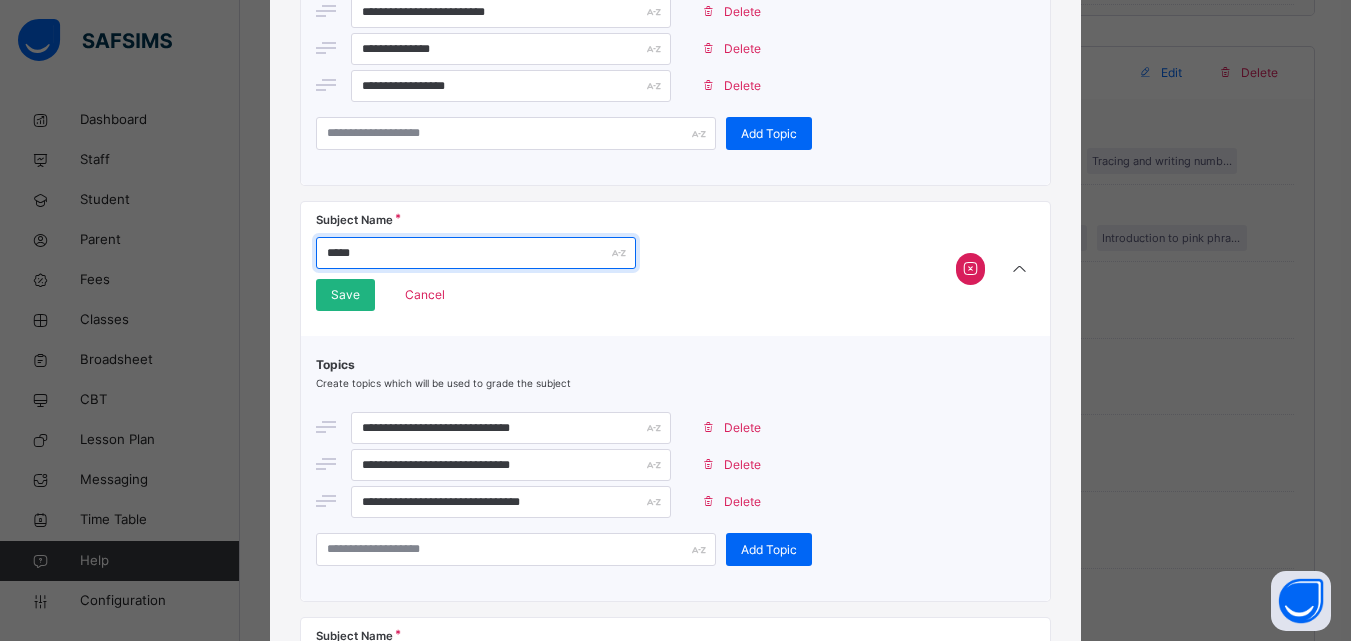 type on "*****" 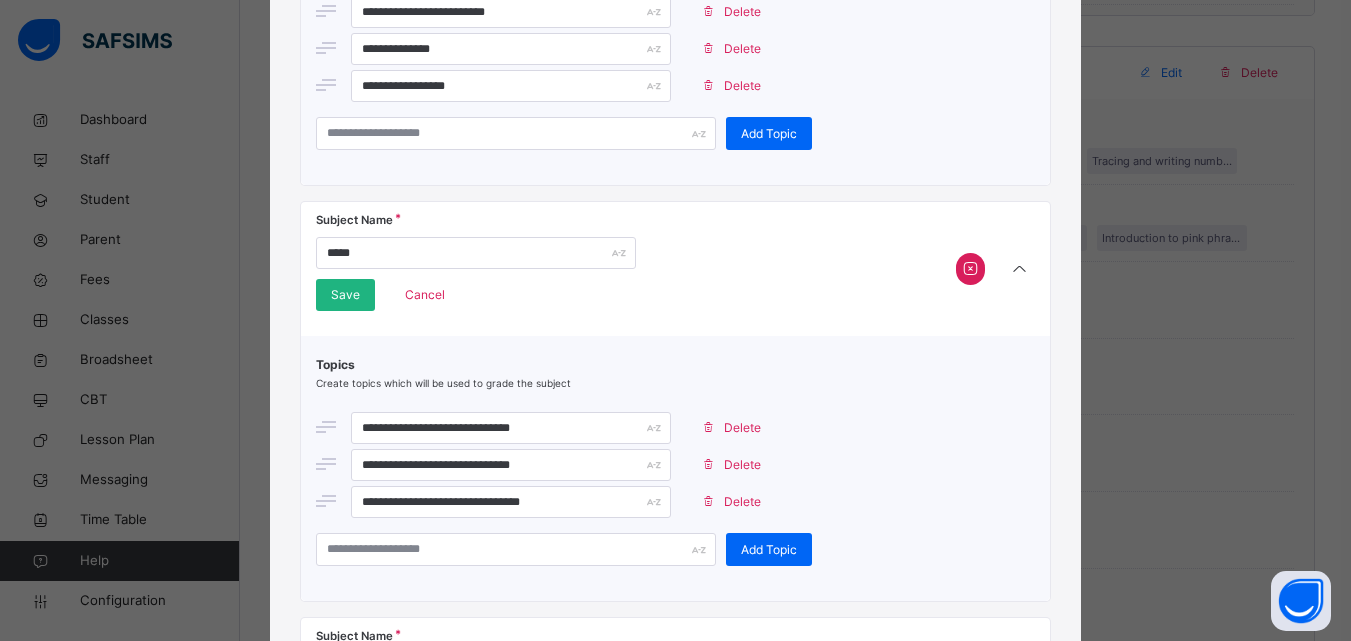 click on "Save" at bounding box center (345, 295) 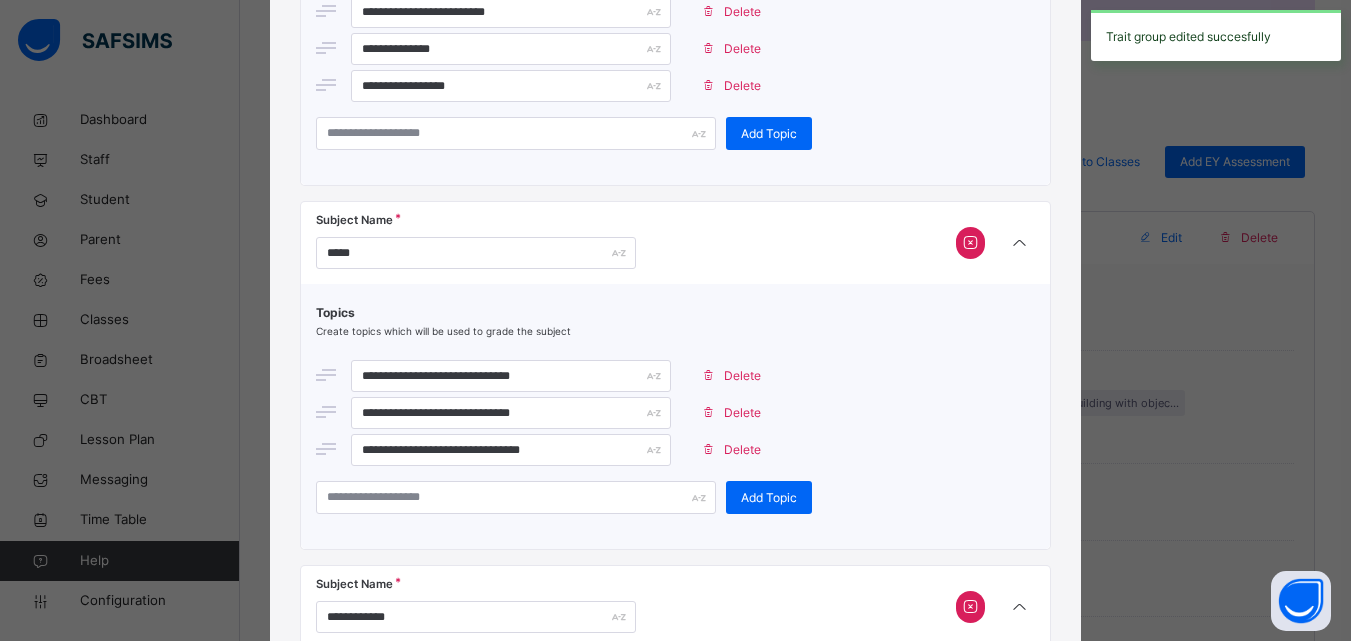 scroll, scrollTop: 5747, scrollLeft: 0, axis: vertical 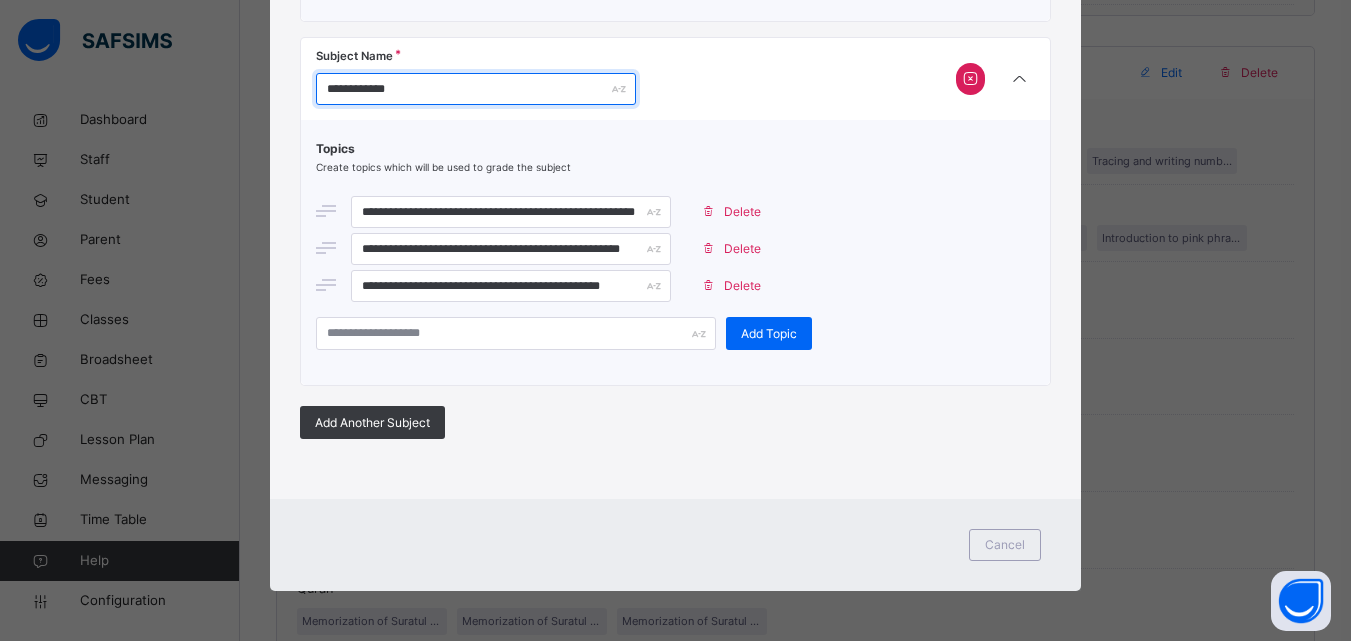 click on "**********" at bounding box center [476, 89] 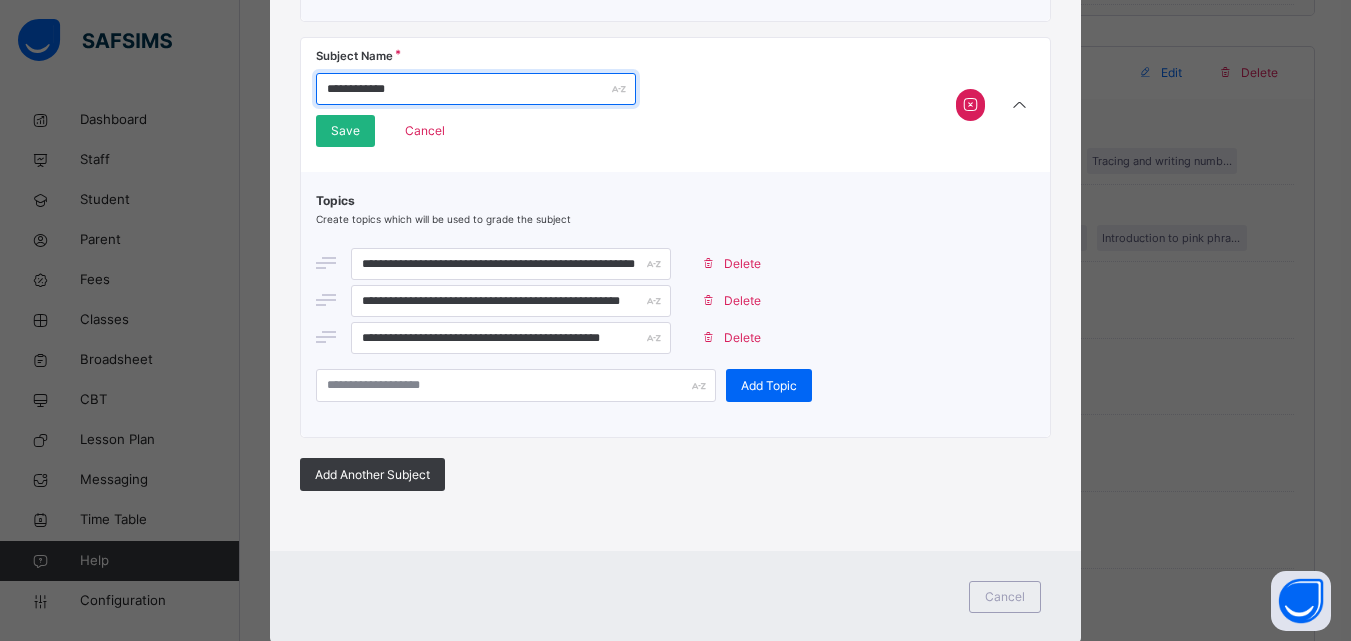 type on "**********" 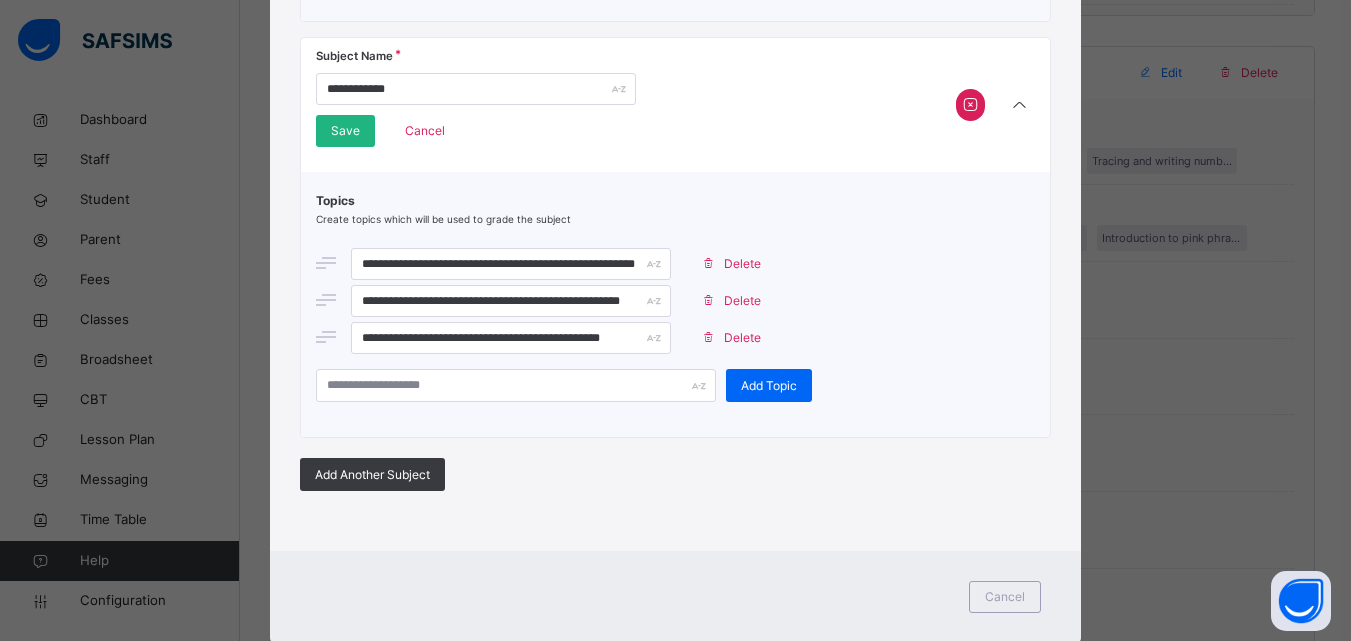 click on "Save" at bounding box center [345, 131] 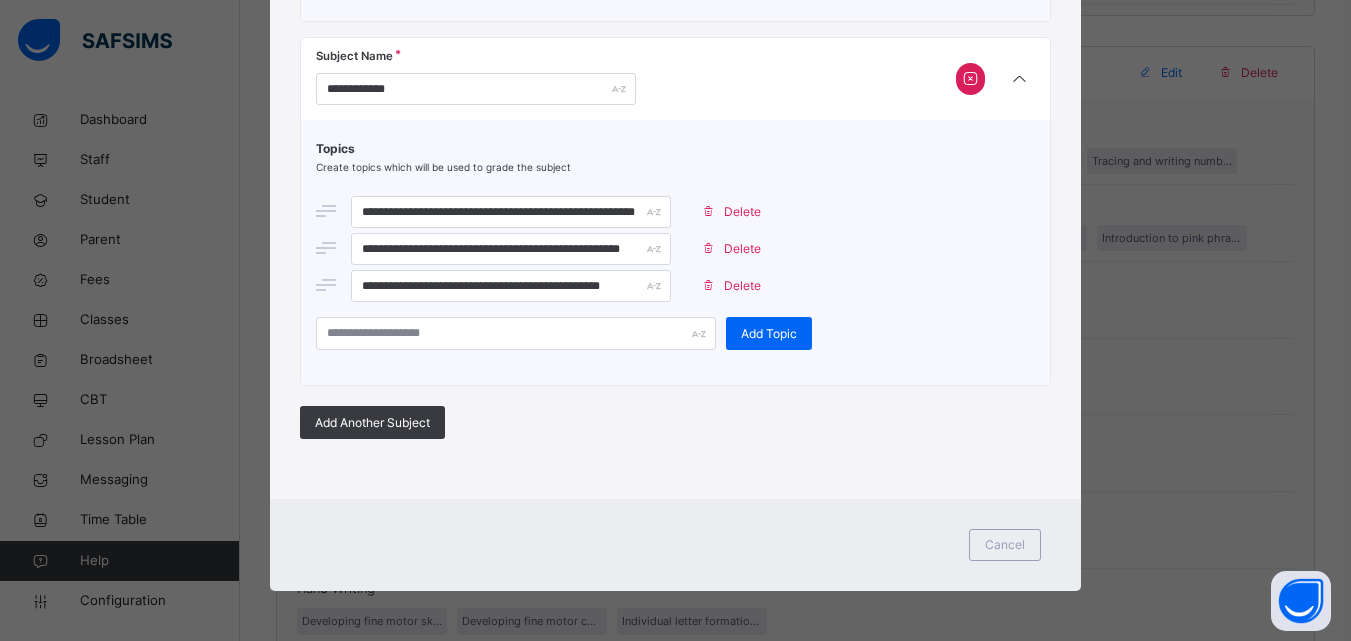 scroll, scrollTop: 5187, scrollLeft: 0, axis: vertical 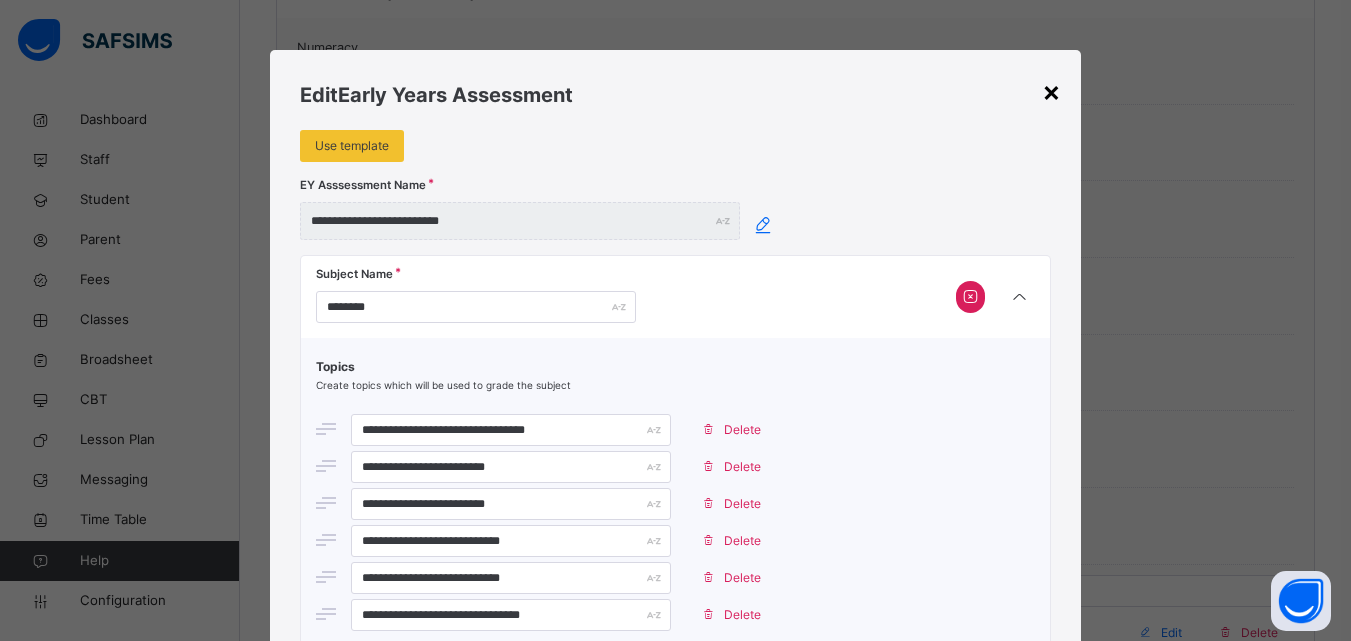 click on "×" at bounding box center (1051, 91) 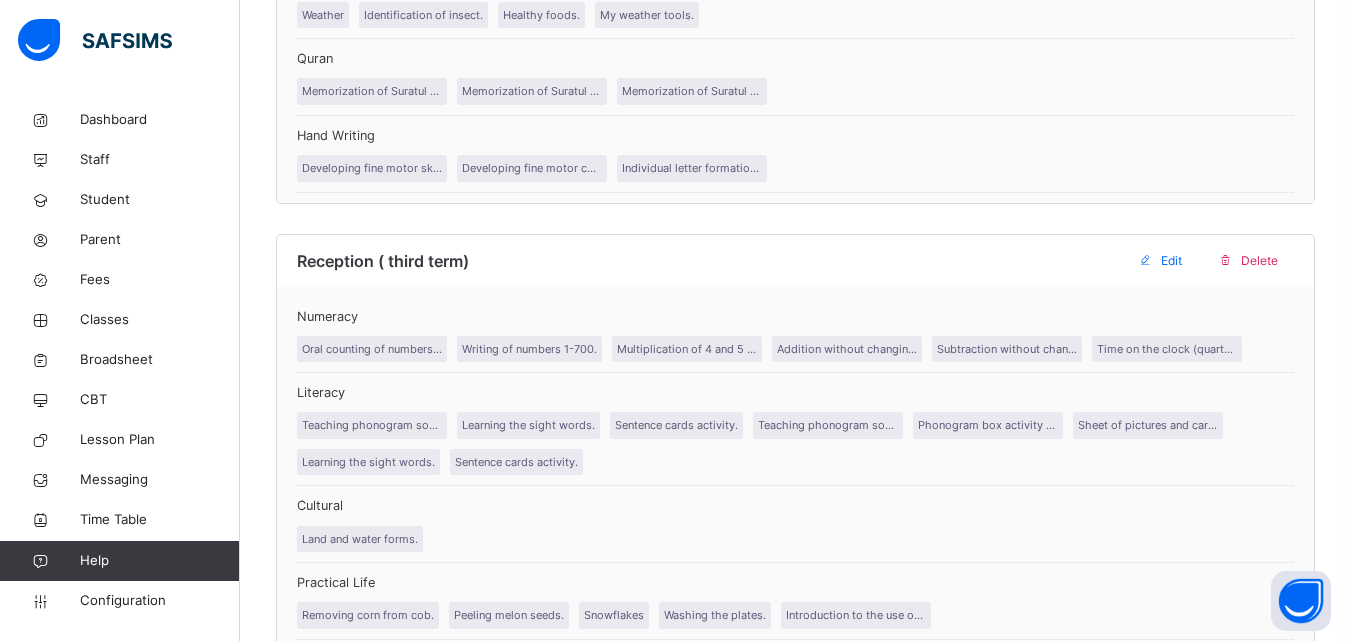 scroll, scrollTop: 6294, scrollLeft: 0, axis: vertical 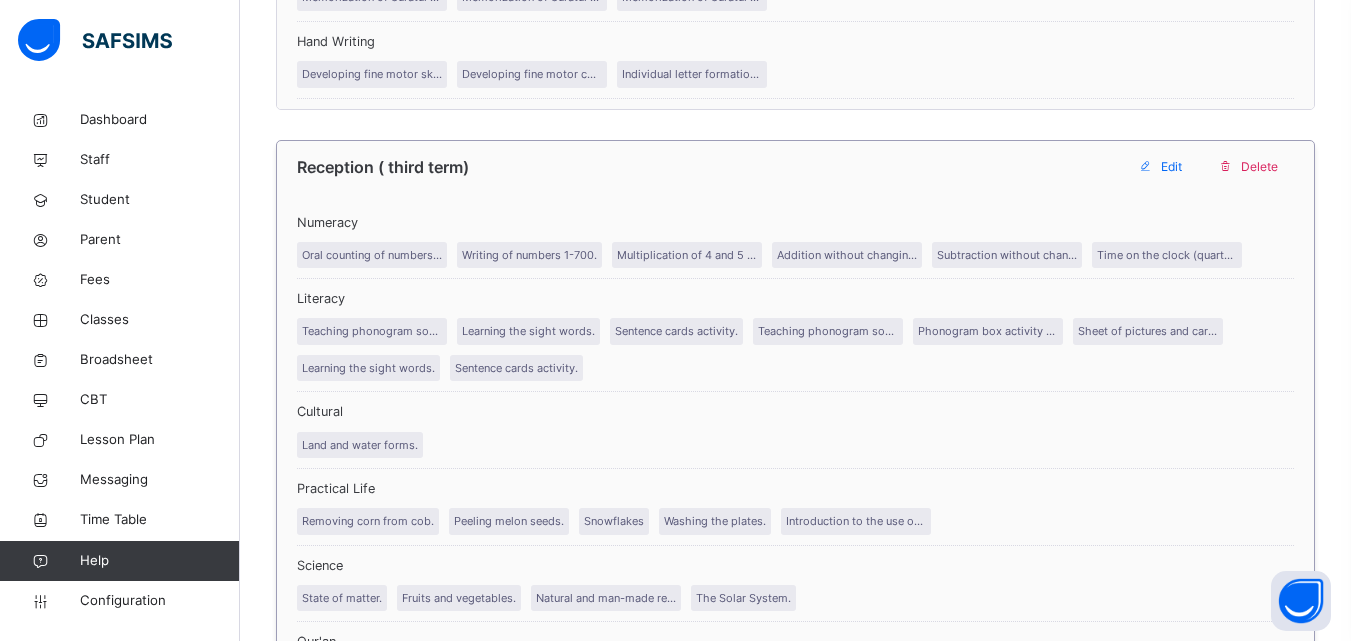 click on "Edit" at bounding box center [1171, 167] 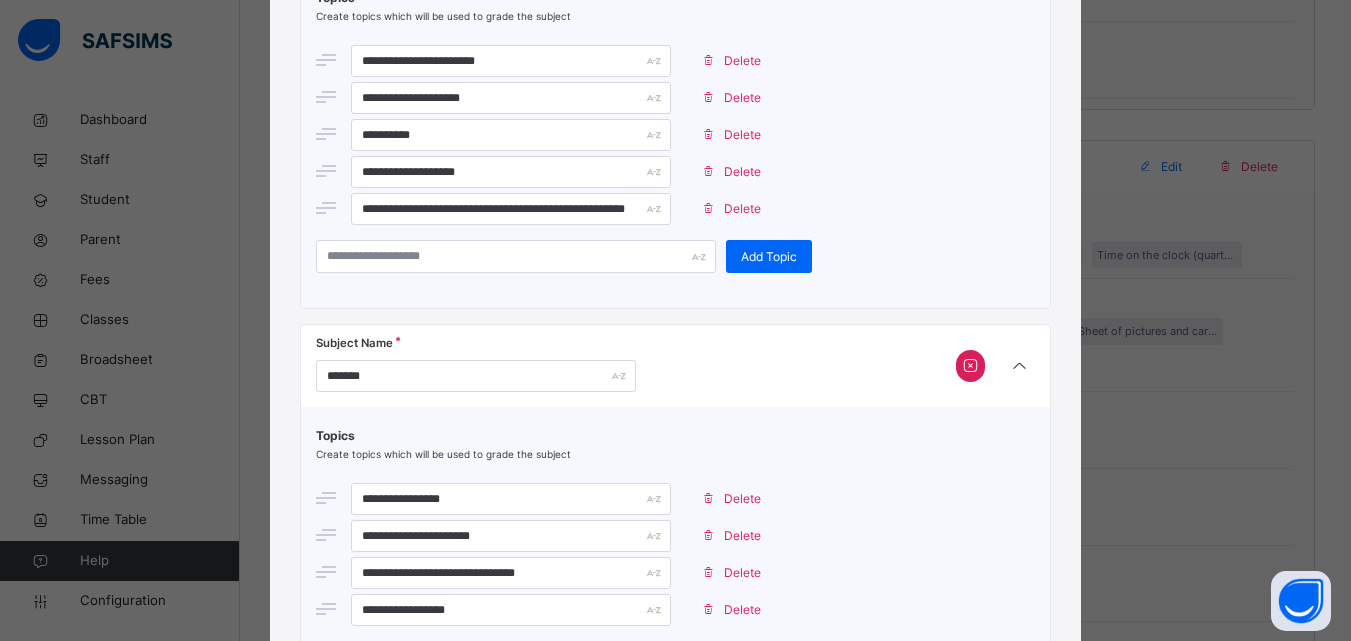 scroll, scrollTop: 2244, scrollLeft: 0, axis: vertical 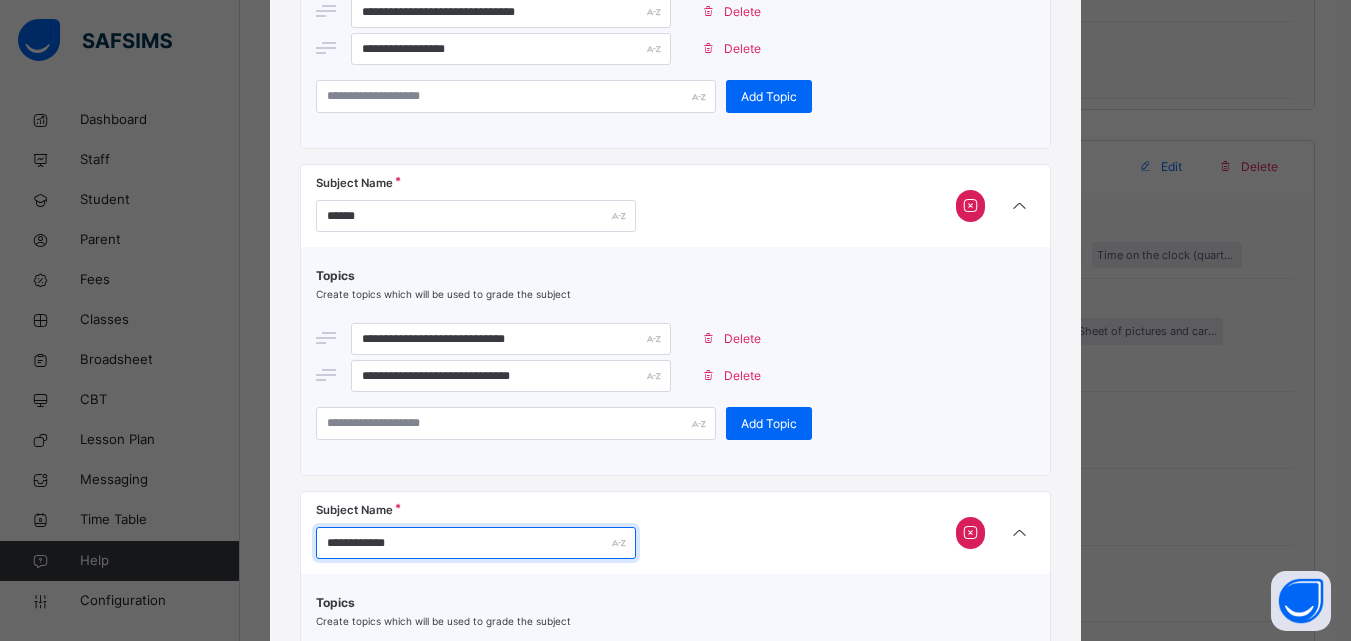 click on "**********" at bounding box center (476, 543) 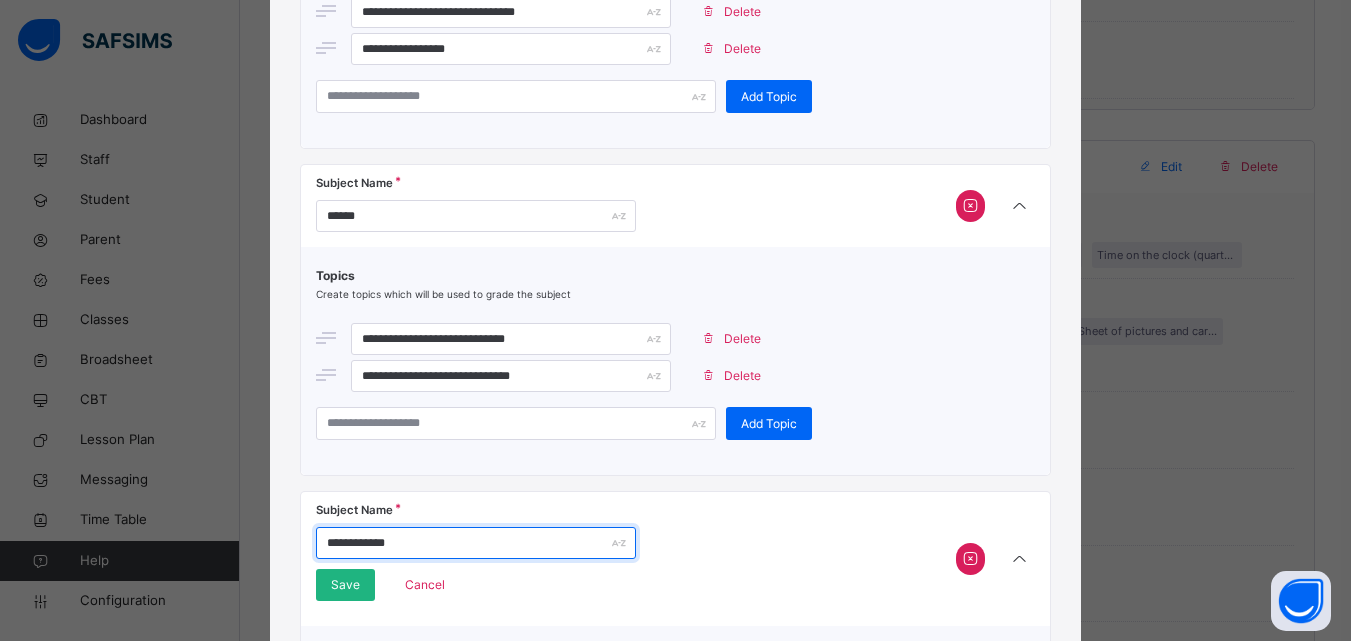 type on "**********" 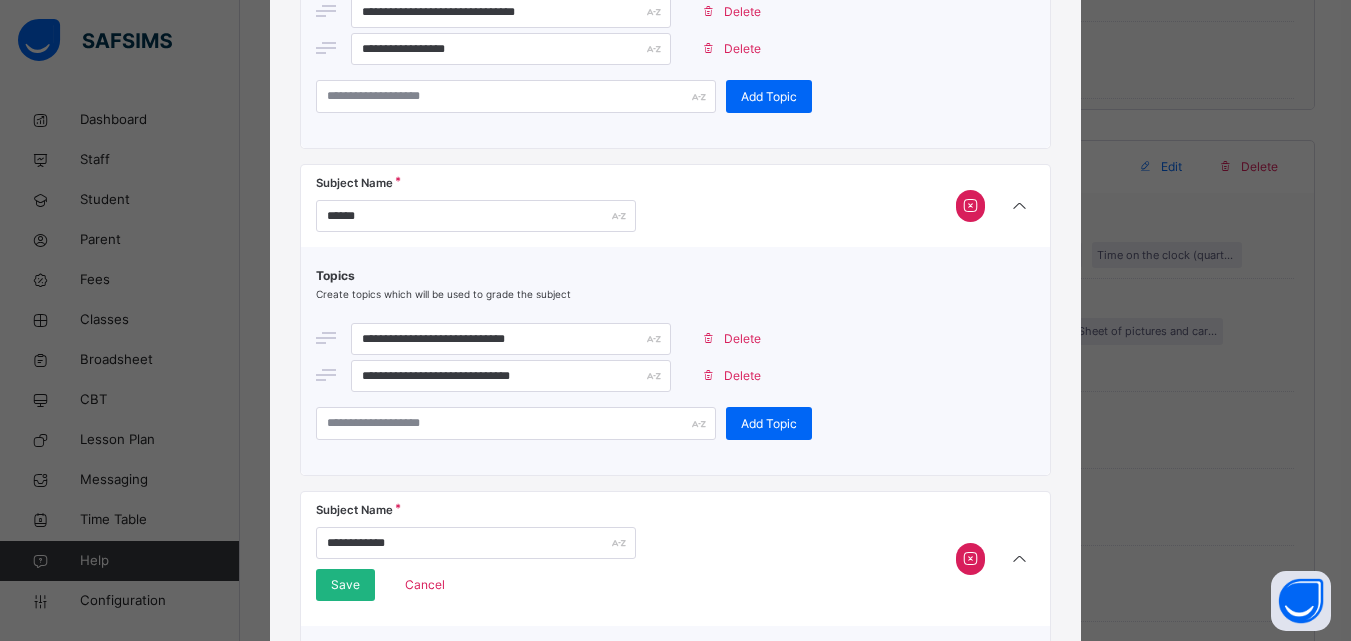 click on "Save" at bounding box center (345, 585) 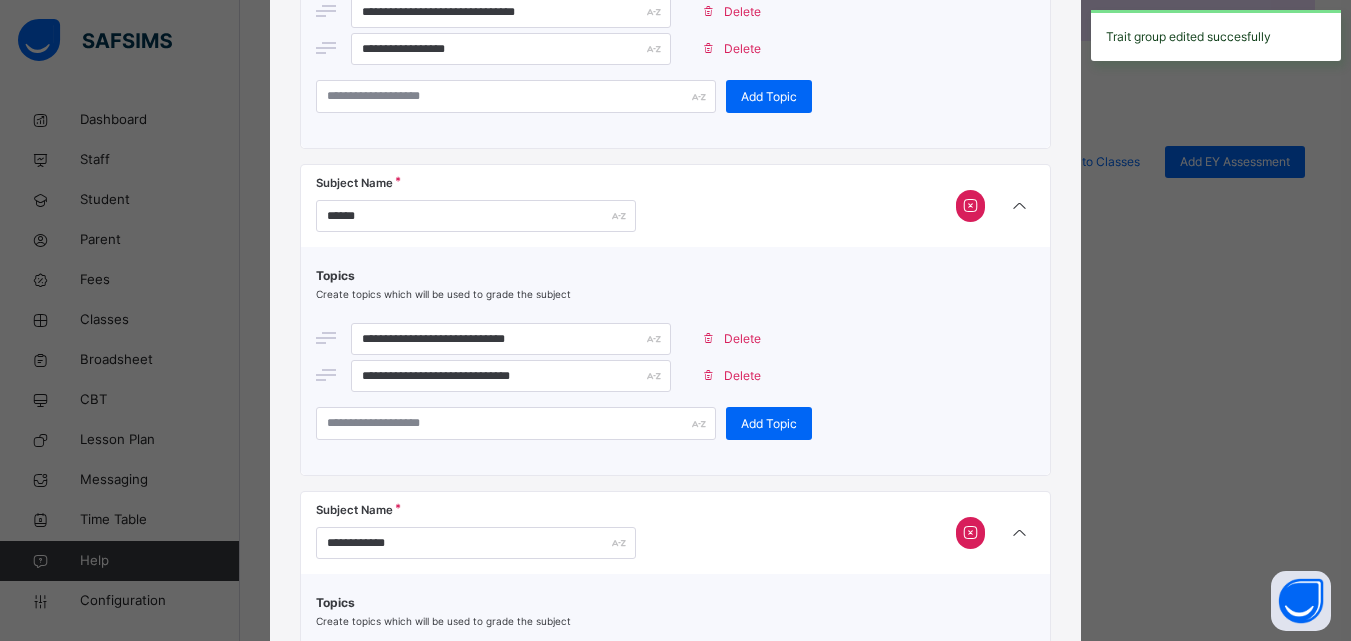 scroll, scrollTop: 342, scrollLeft: 0, axis: vertical 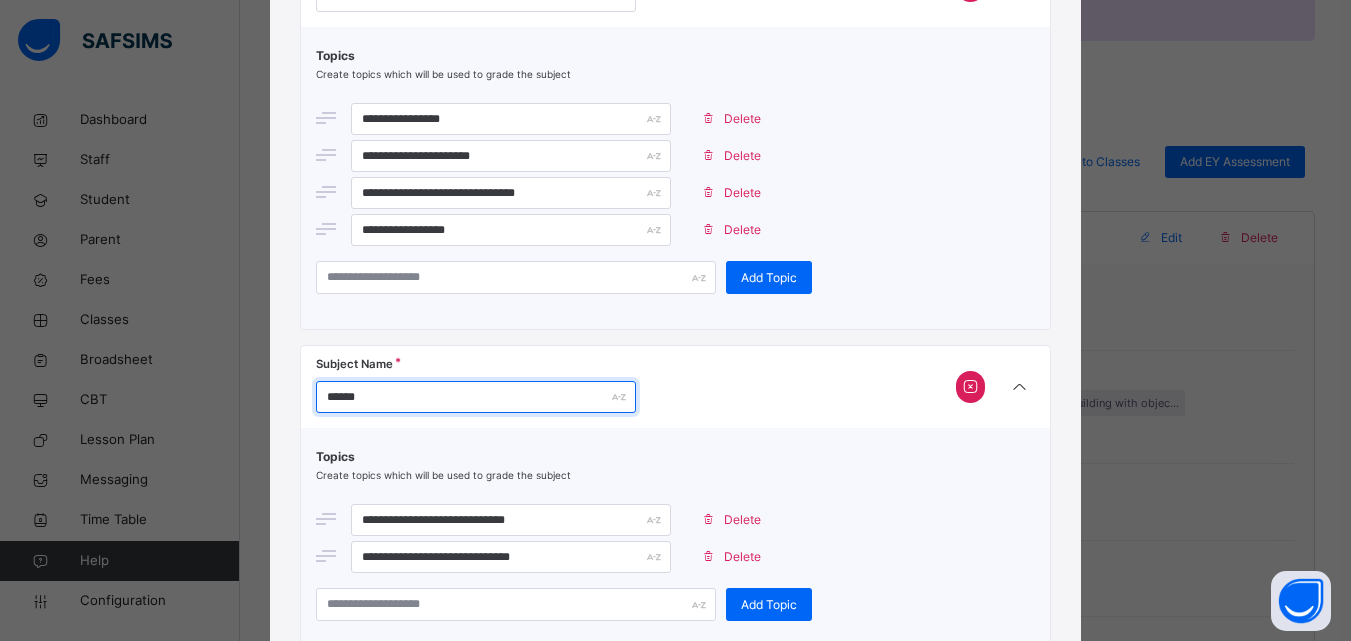 click on "******" at bounding box center (476, 397) 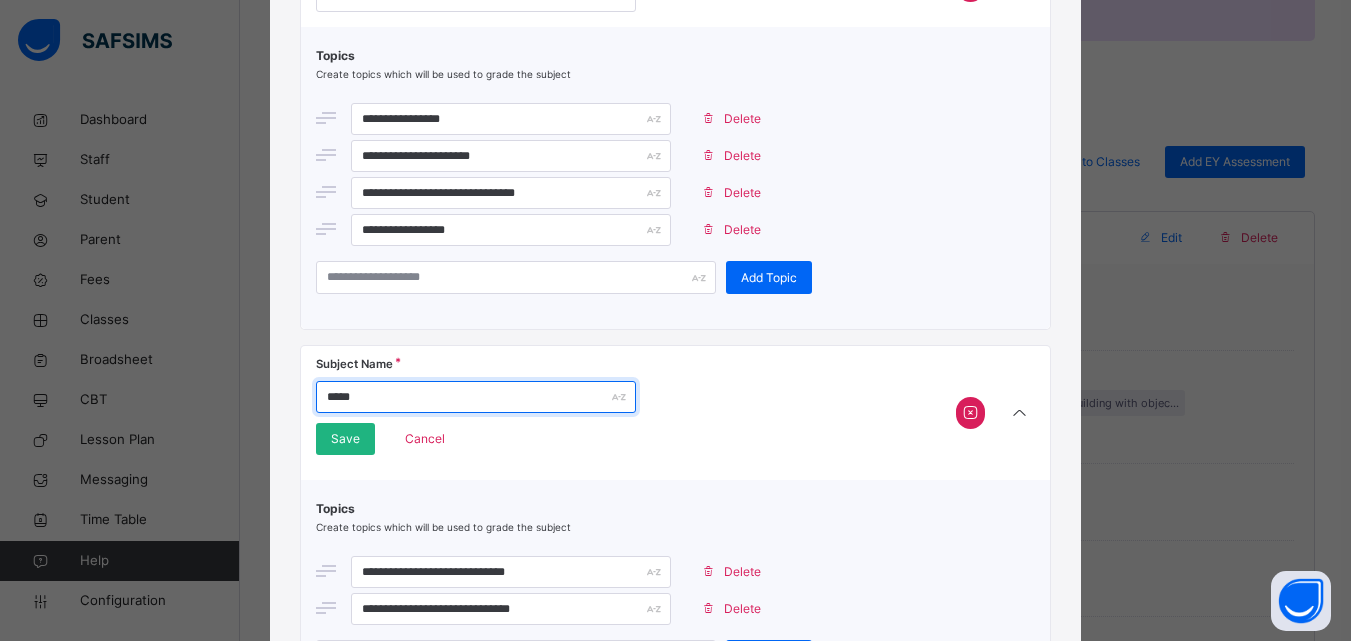 type on "*****" 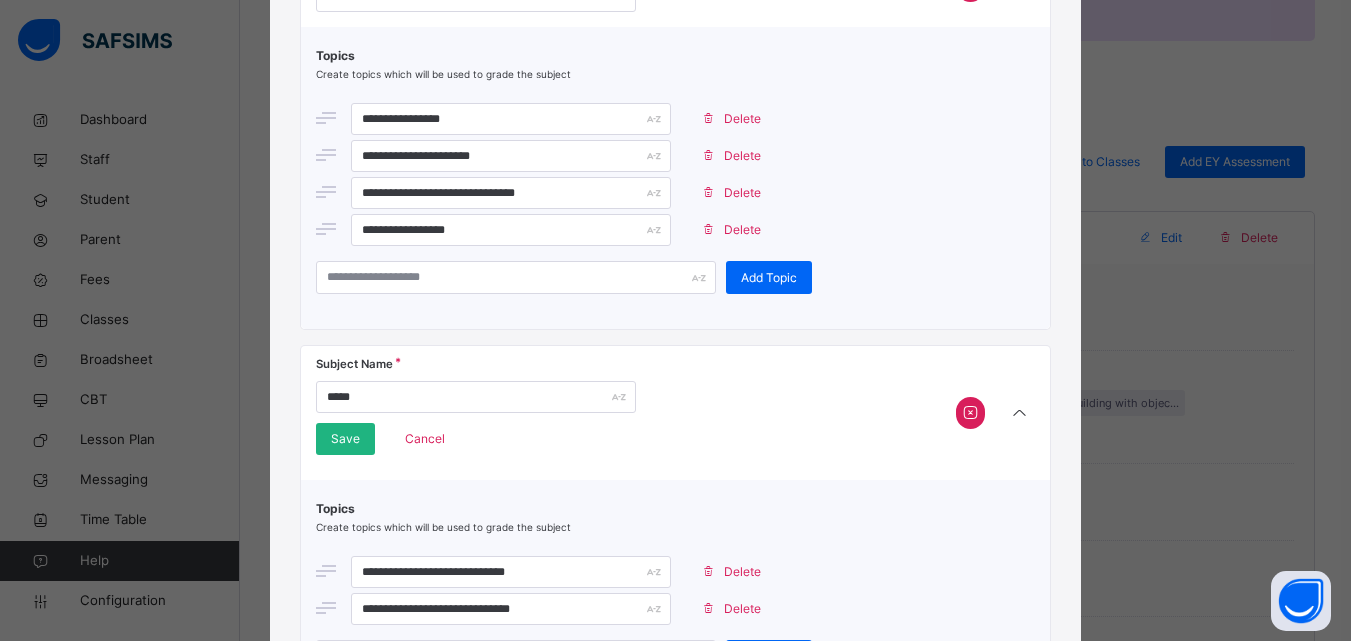 click on "Save" at bounding box center (345, 439) 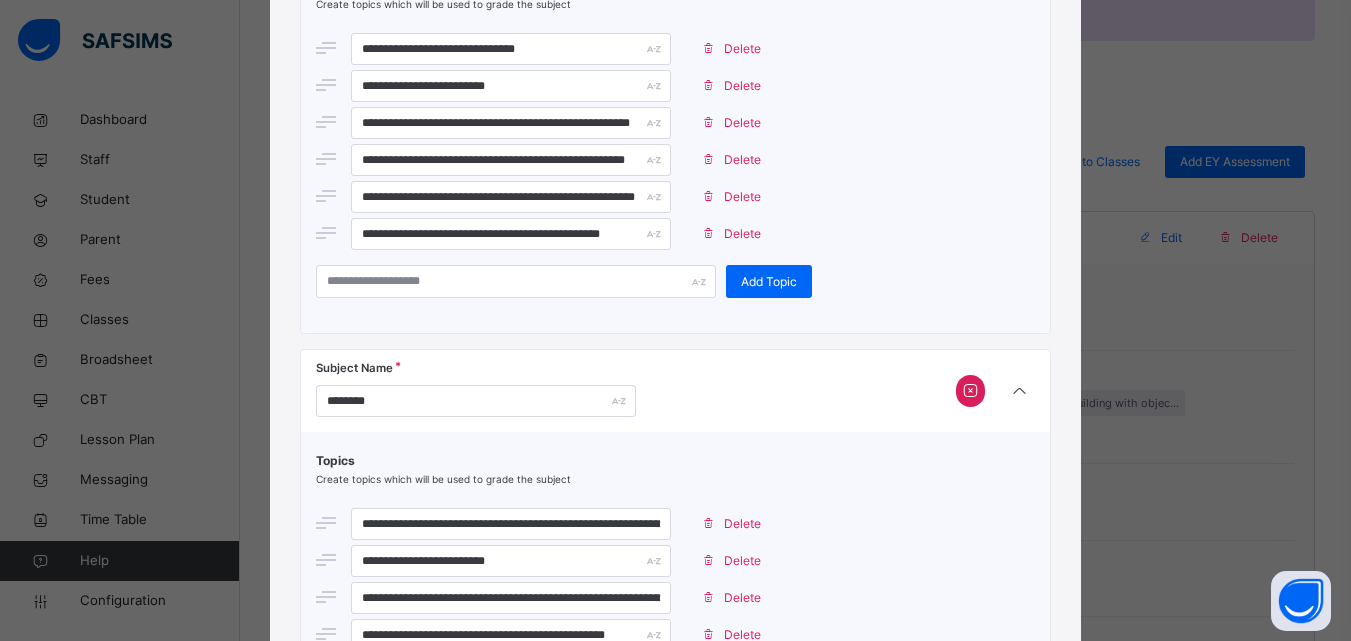 scroll, scrollTop: 0, scrollLeft: 0, axis: both 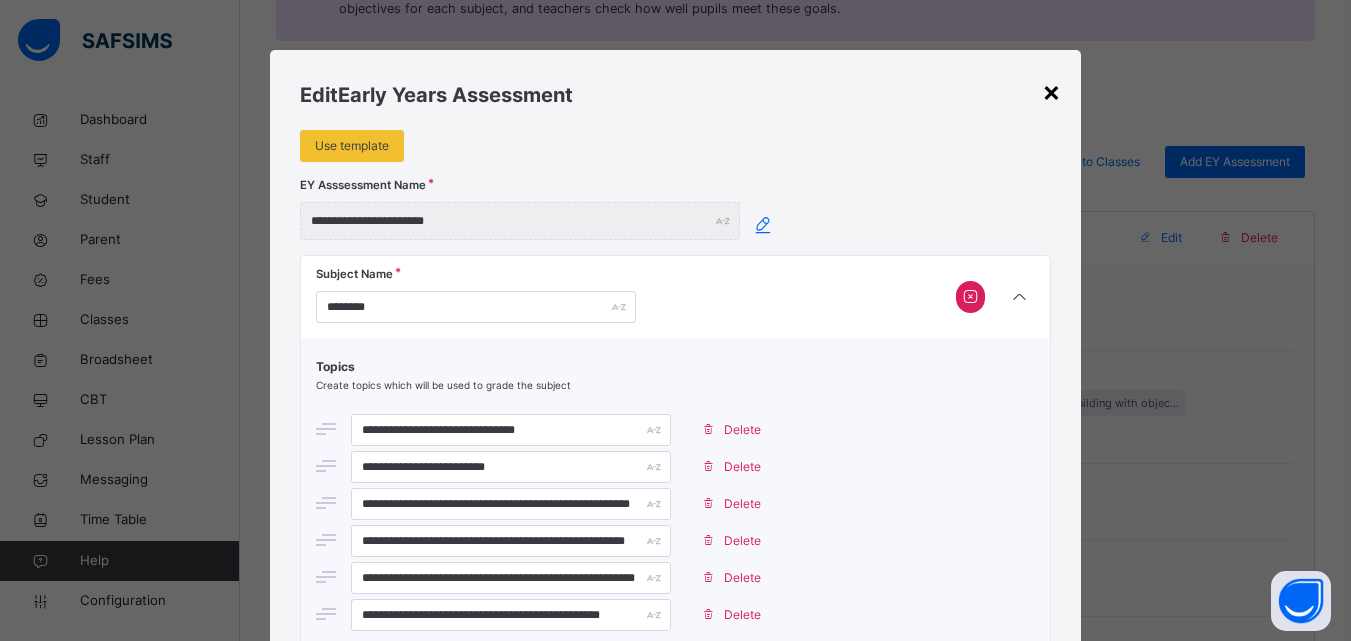 click on "×" at bounding box center (1051, 91) 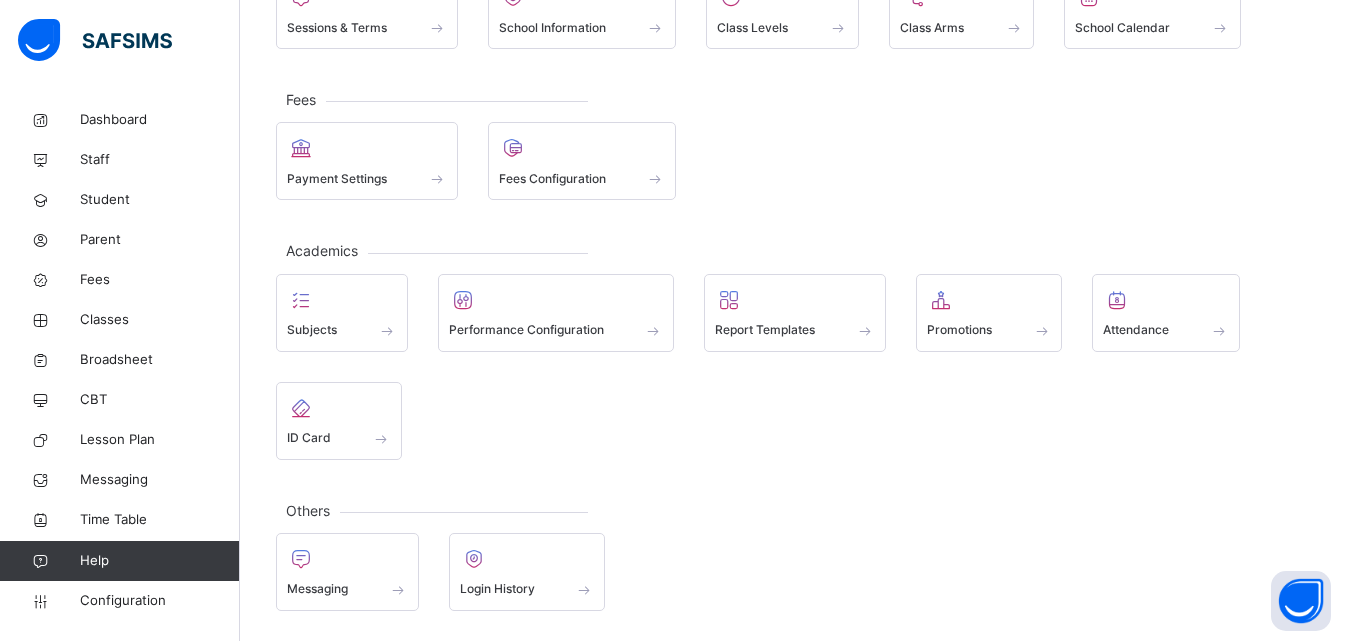 scroll, scrollTop: 0, scrollLeft: 0, axis: both 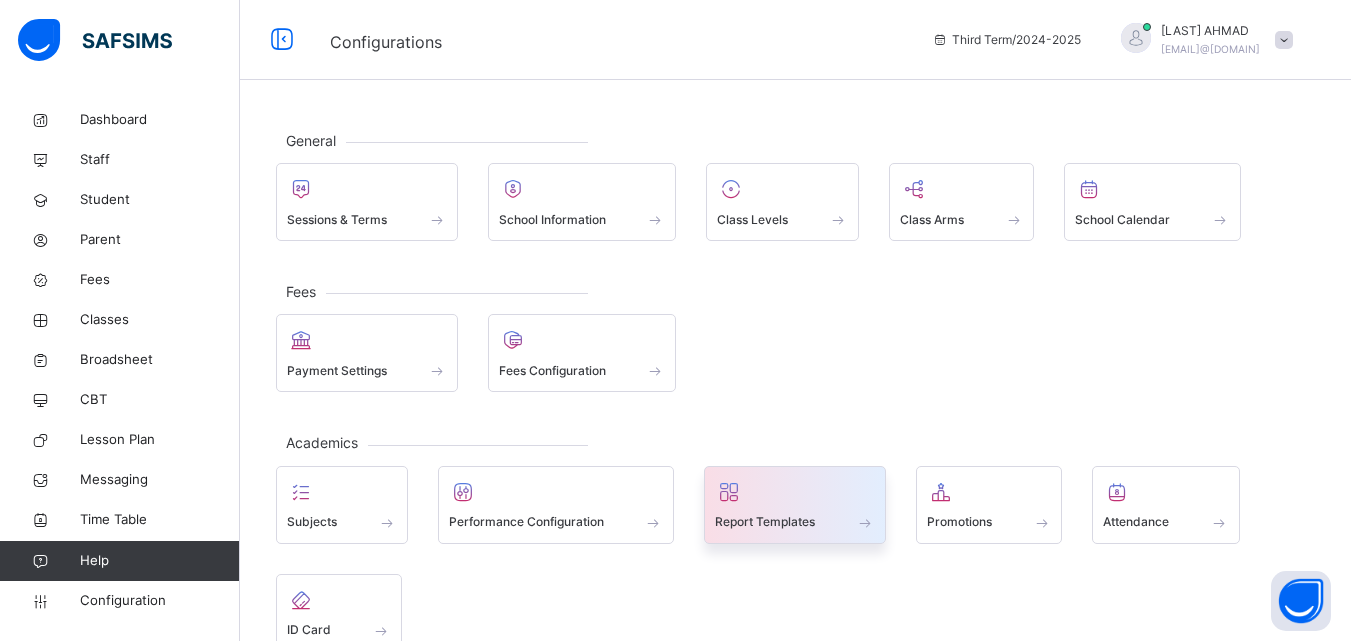click on "Report Templates" at bounding box center [765, 522] 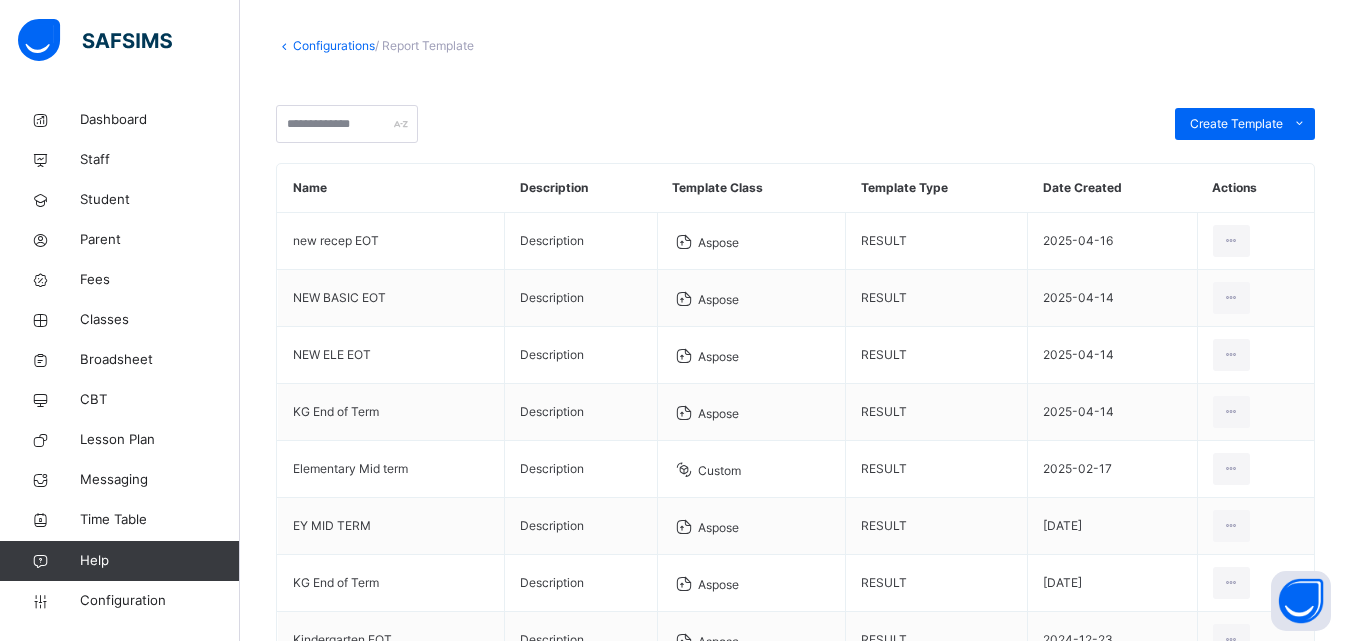 scroll, scrollTop: 253, scrollLeft: 0, axis: vertical 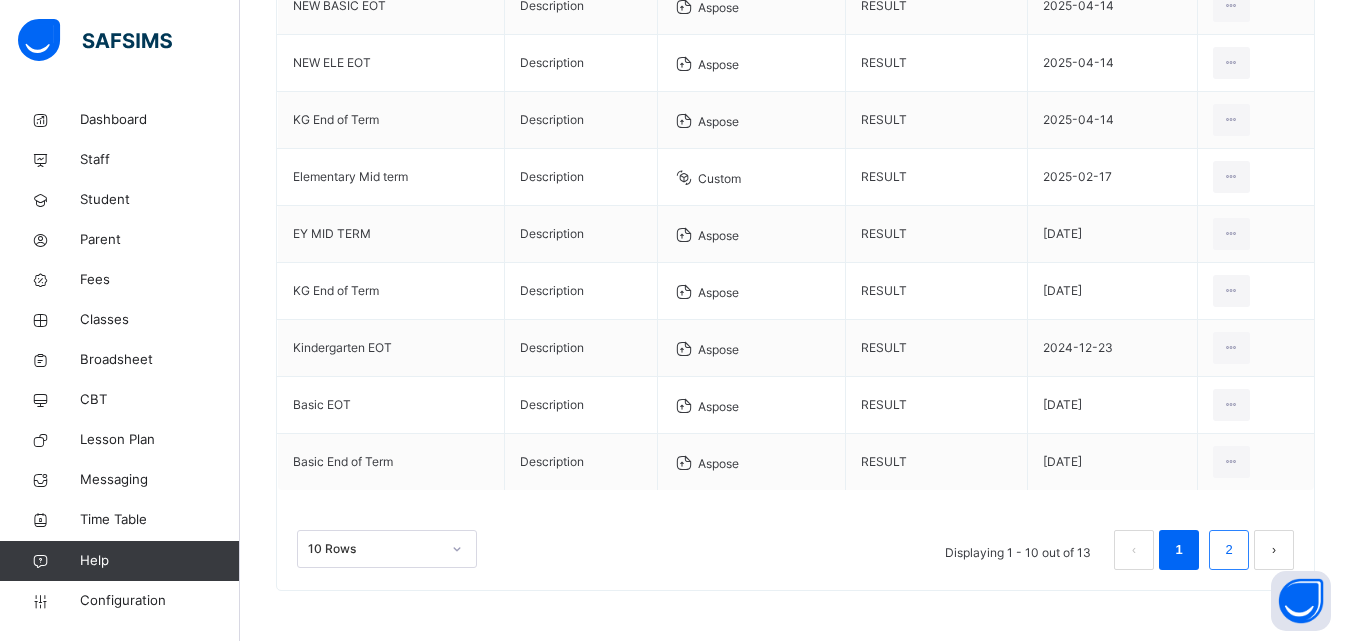 click on "2" at bounding box center [1228, 550] 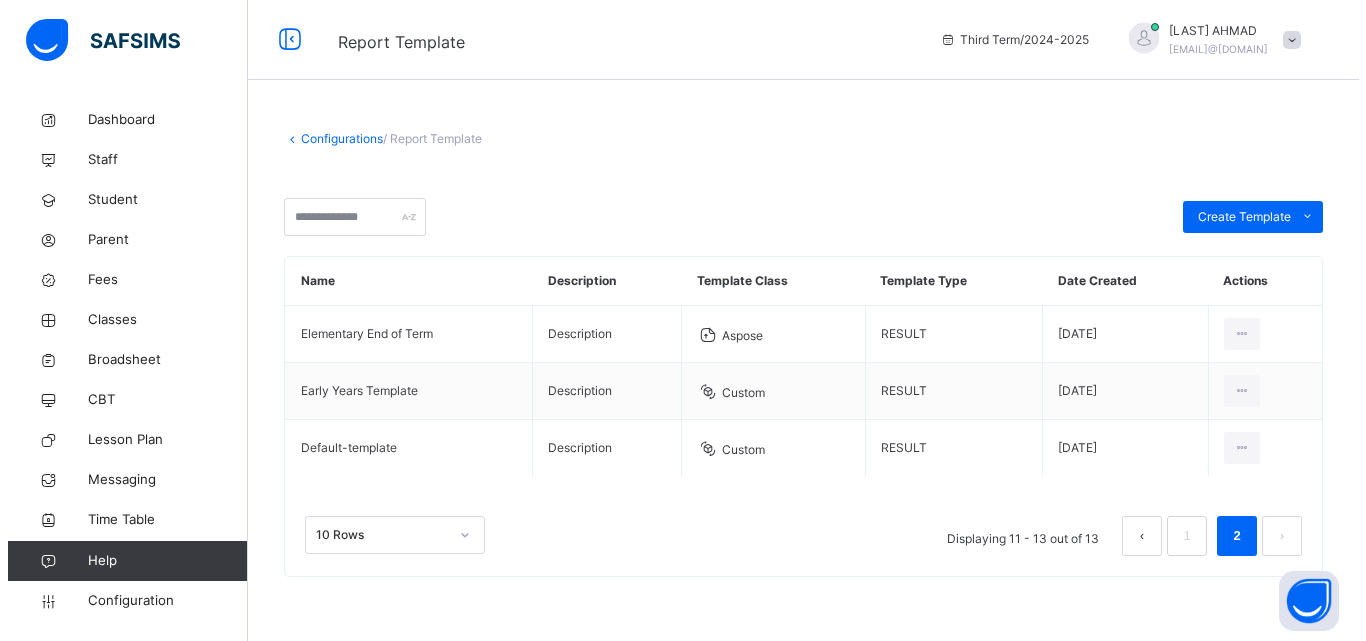scroll, scrollTop: 0, scrollLeft: 0, axis: both 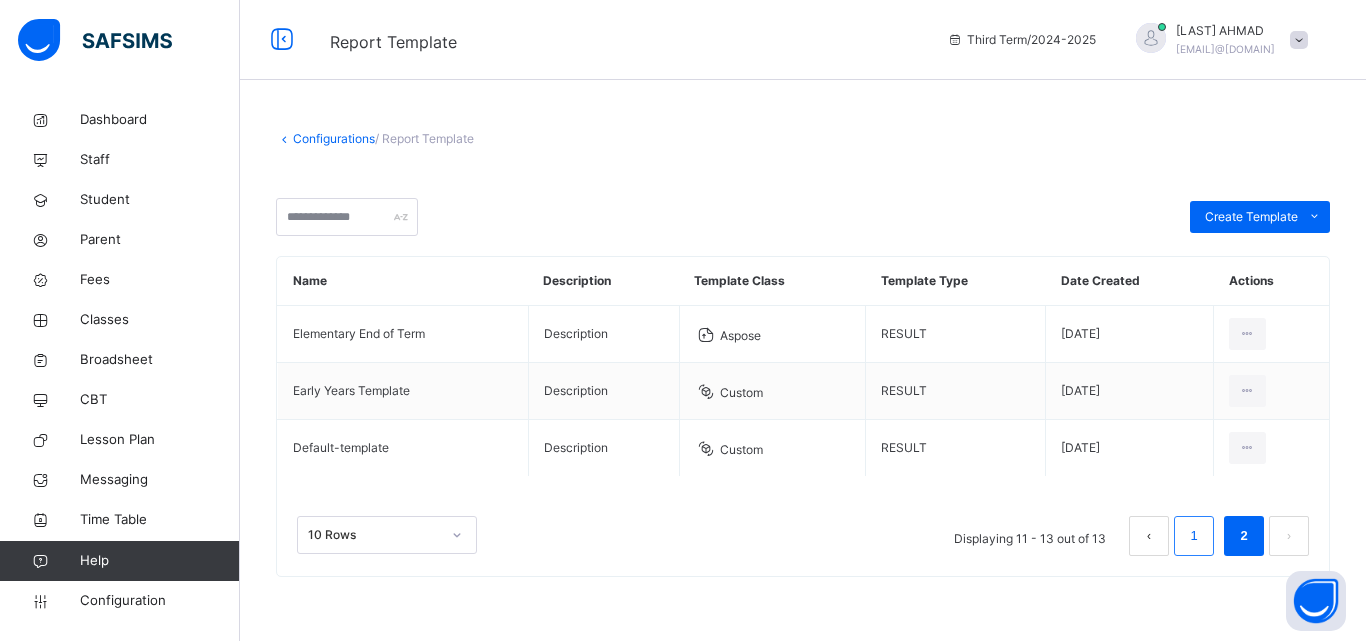 click on "1" at bounding box center [1193, 536] 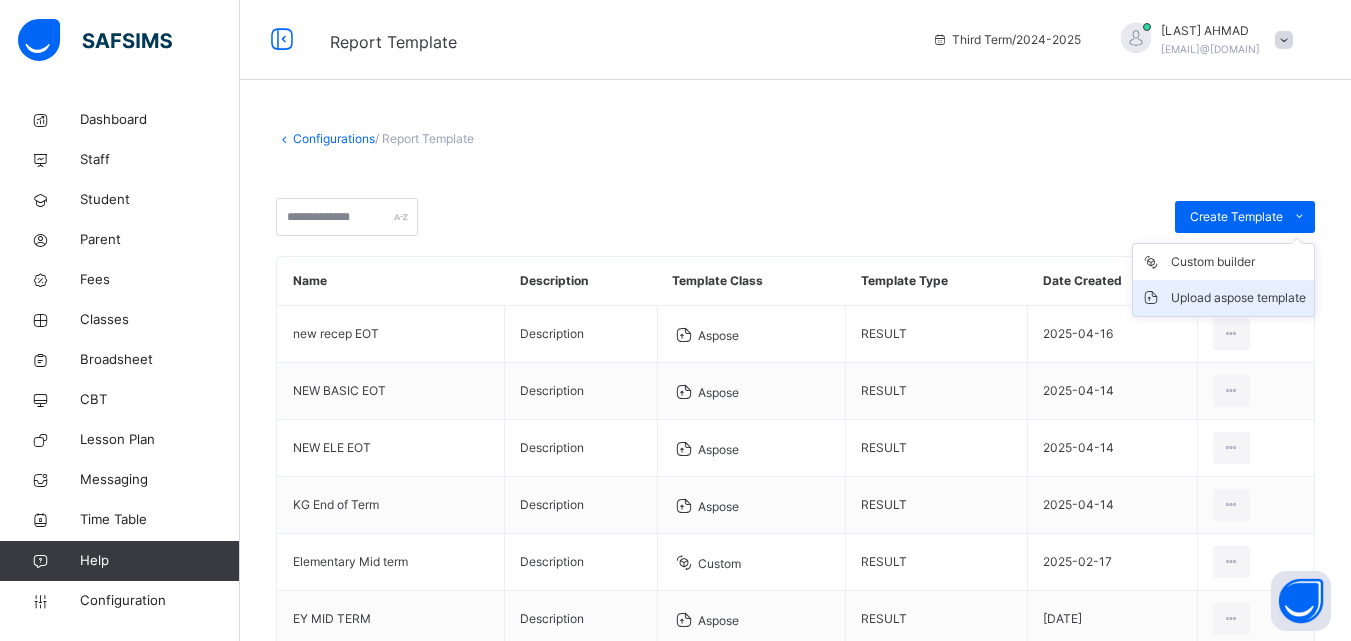 click on "Upload aspose template" at bounding box center [1238, 298] 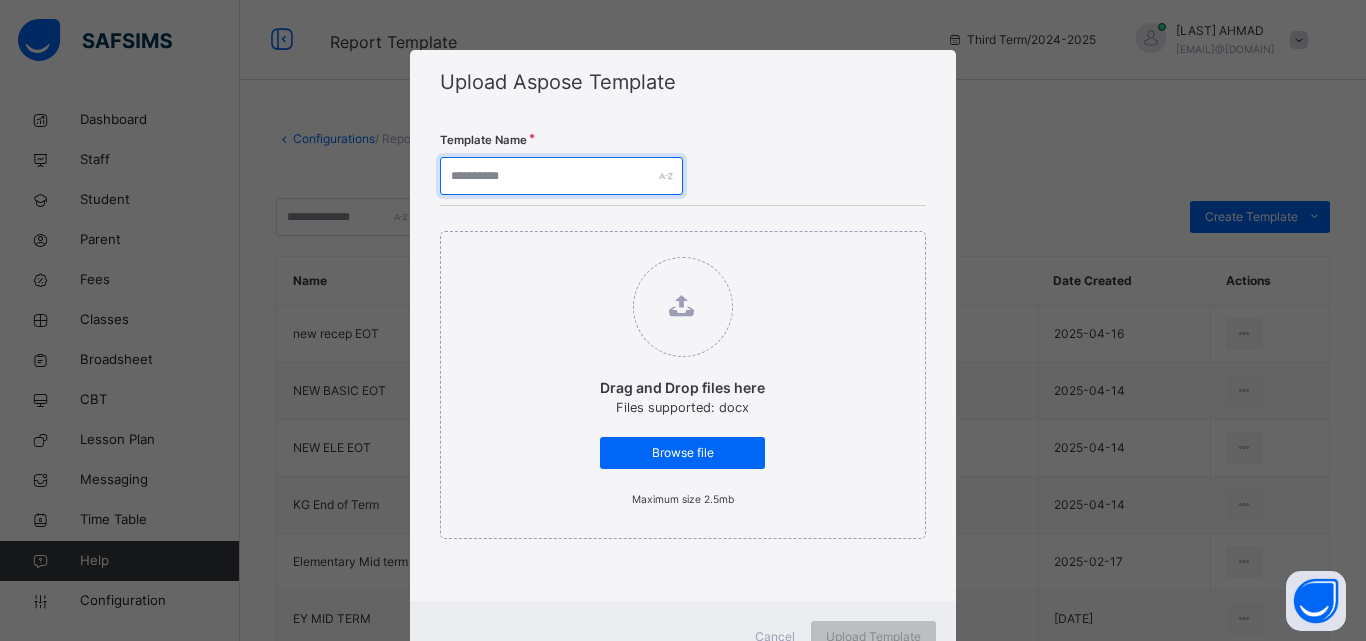 click at bounding box center [561, 176] 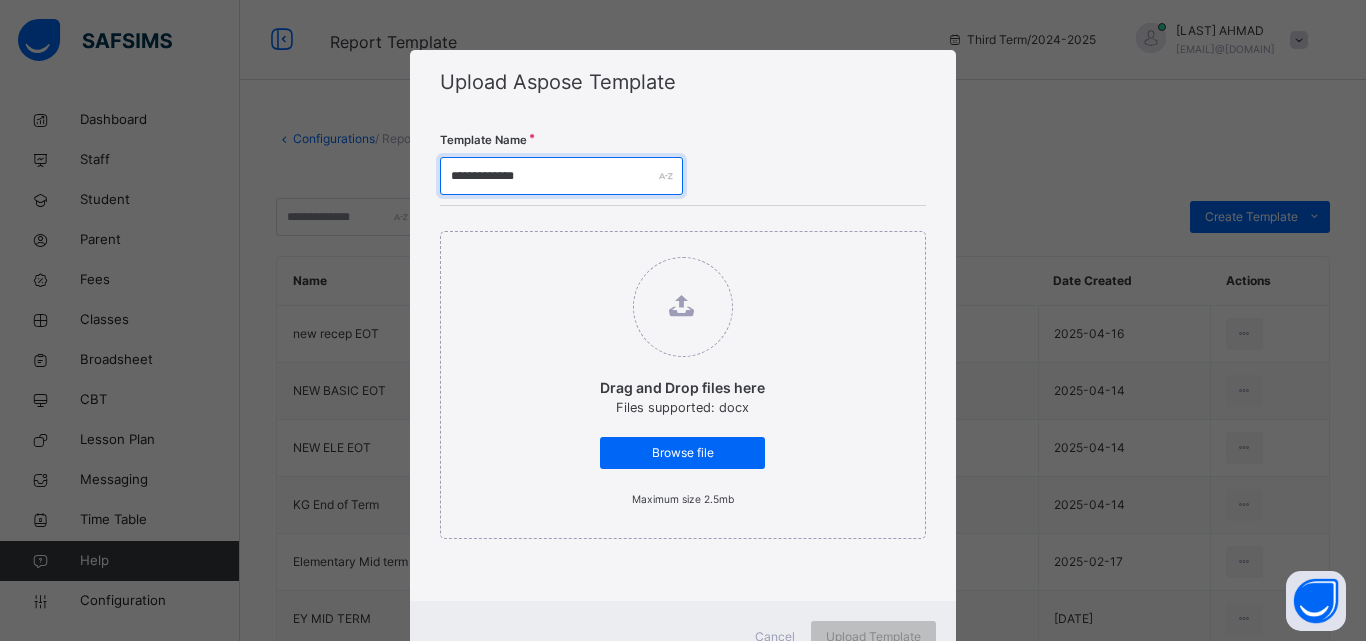 type on "**********" 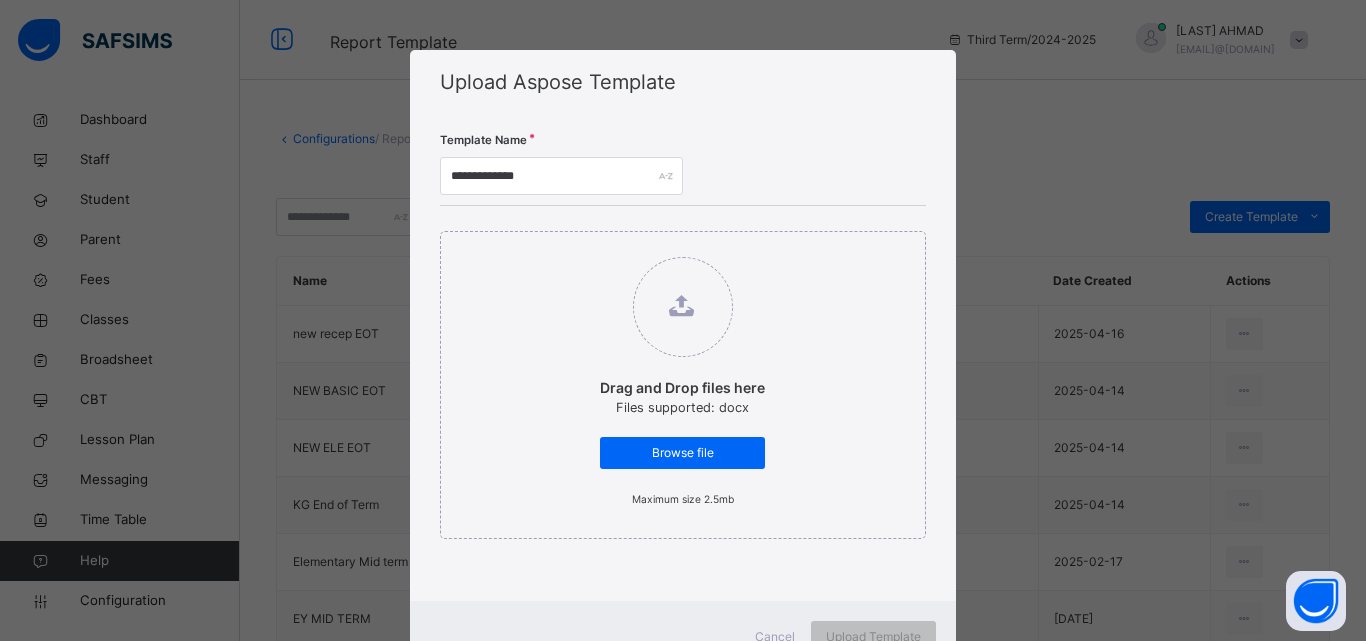 click at bounding box center [683, 307] 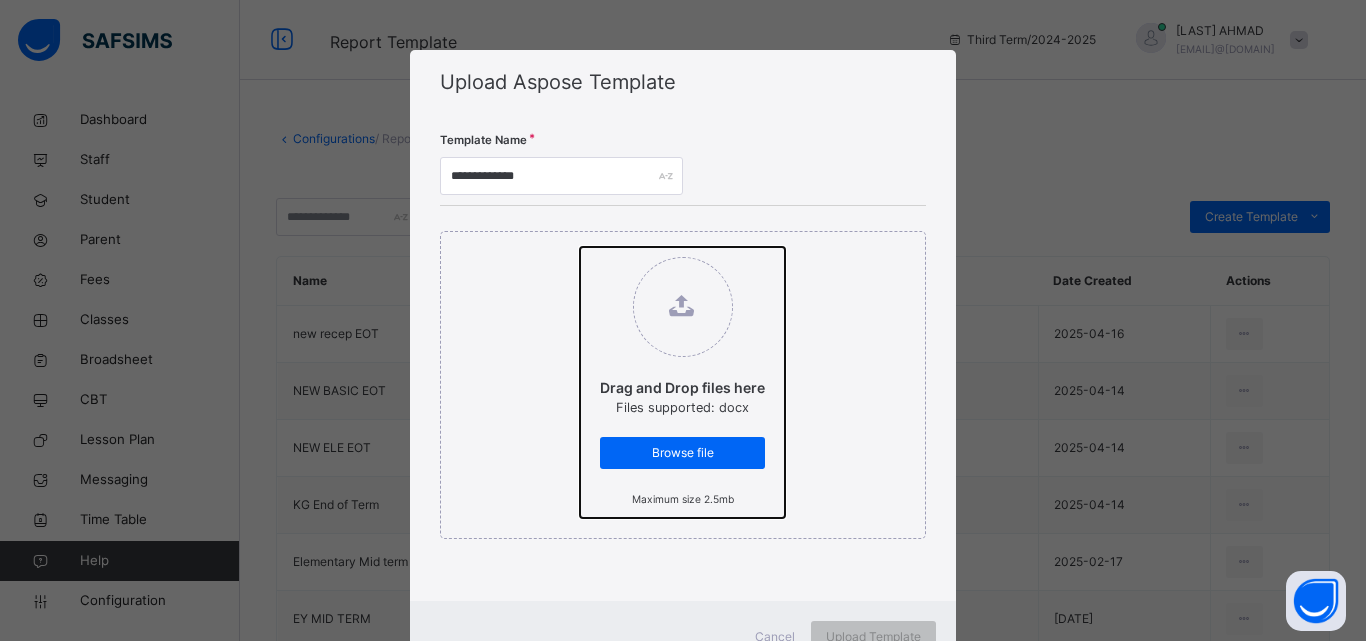 click on "Drag and Drop files here Files supported: docx Browse file Maximum size 2.5mb" at bounding box center (580, 247) 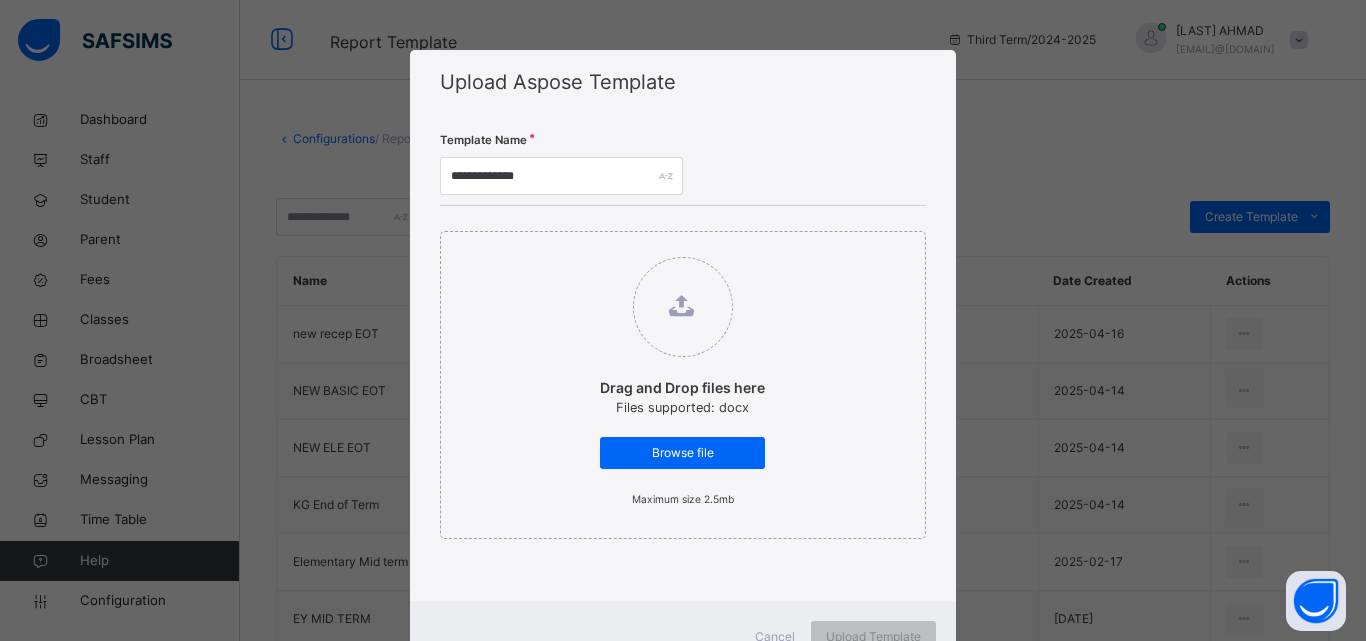 click on "**********" at bounding box center (683, 320) 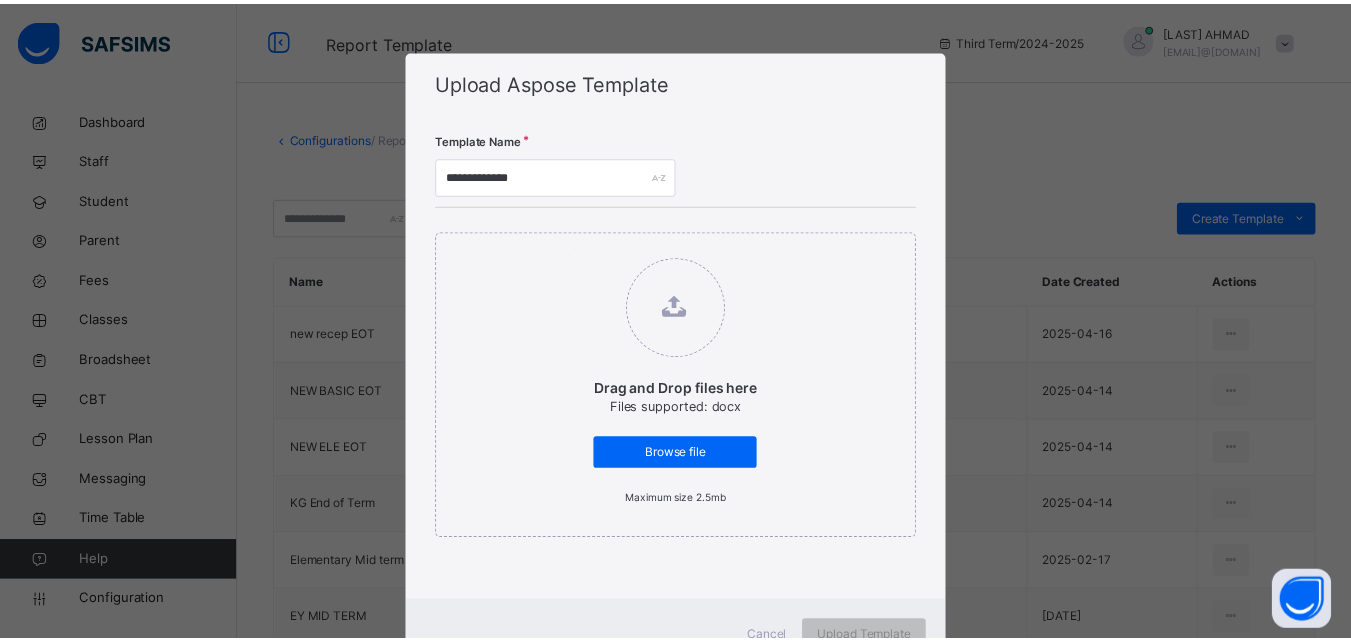 scroll, scrollTop: 82, scrollLeft: 0, axis: vertical 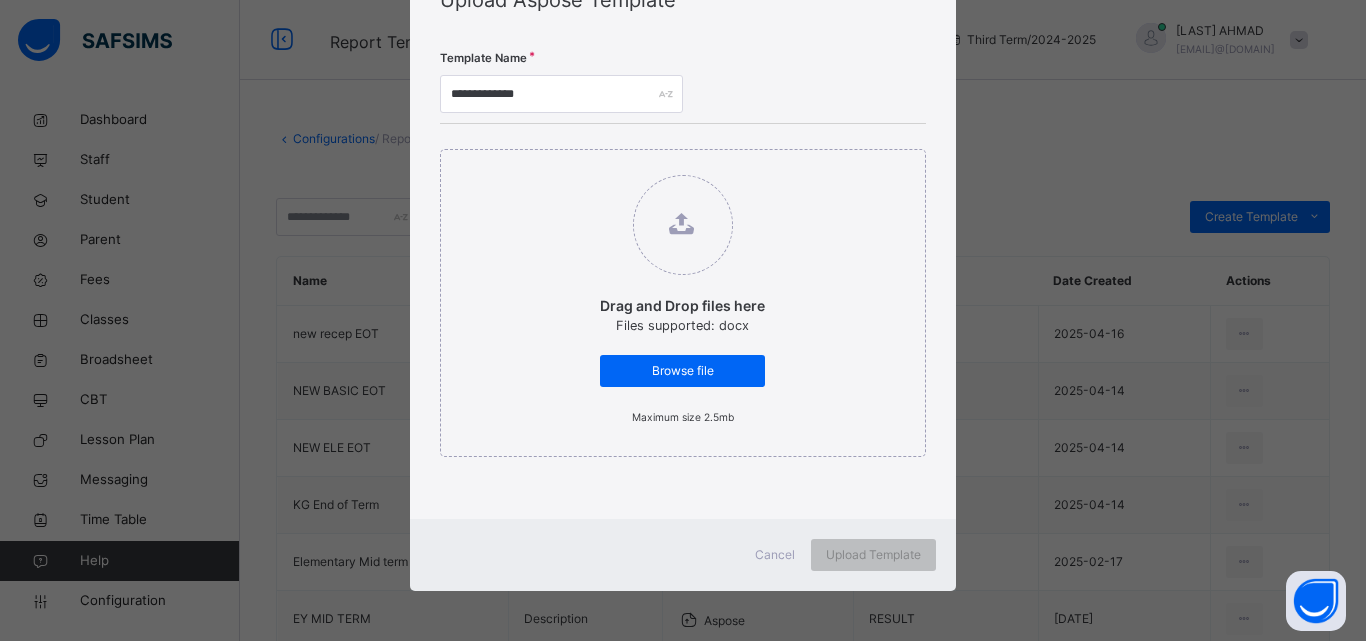 click on "Cancel" at bounding box center (775, 555) 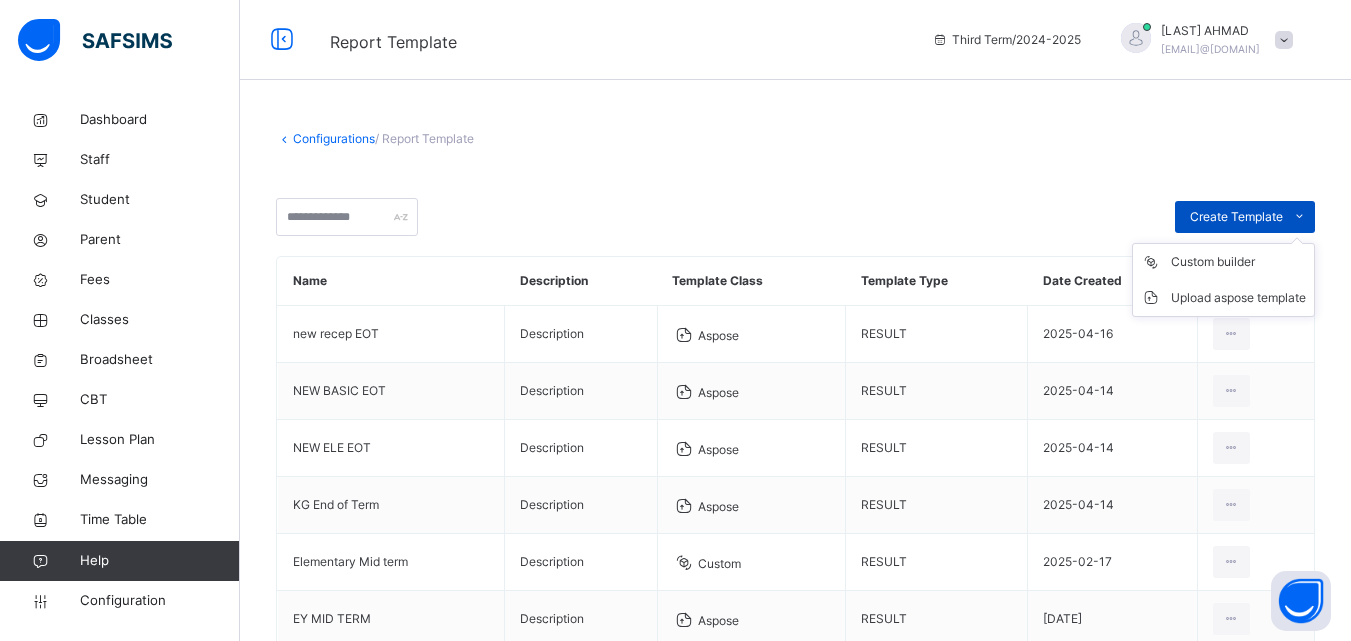 click on "Create Template" at bounding box center [1236, 217] 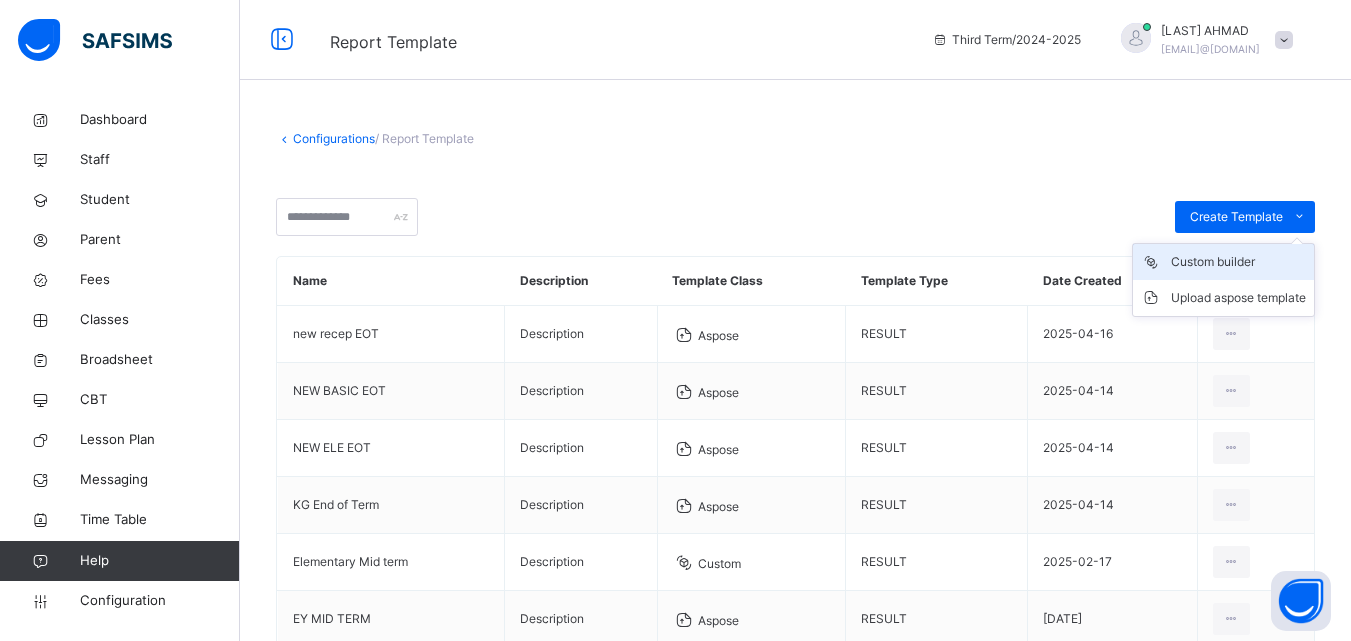 click on "Custom builder" at bounding box center (1238, 262) 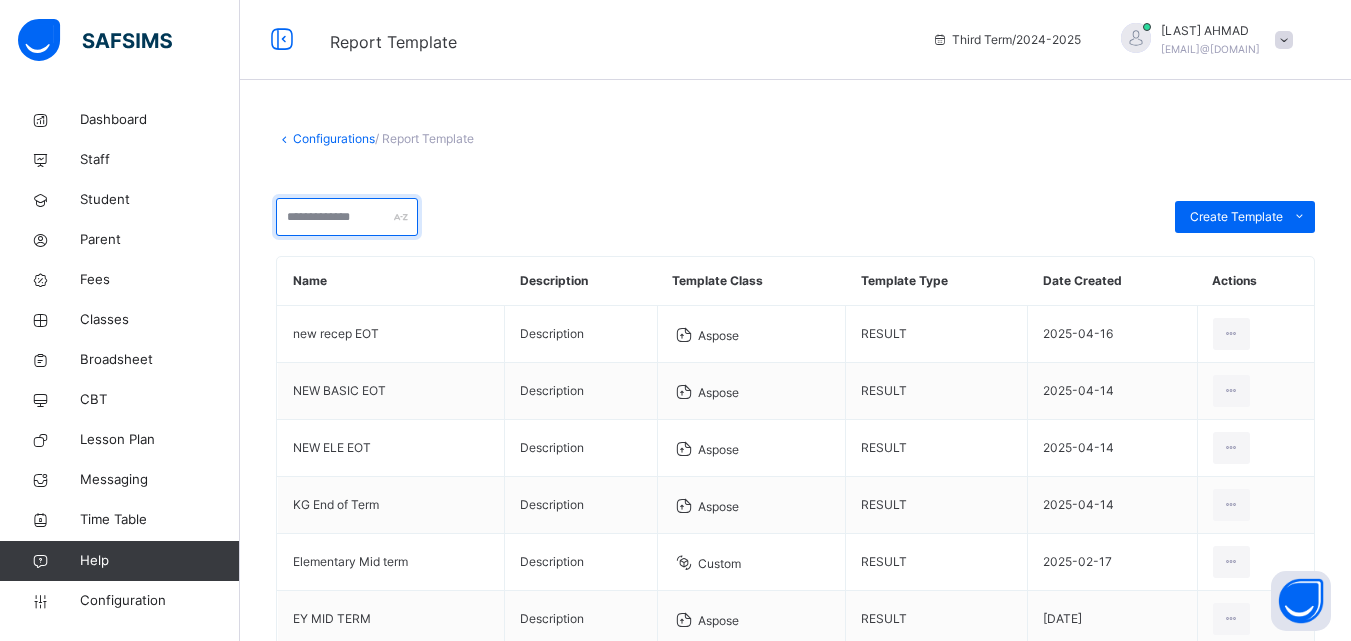click at bounding box center [347, 217] 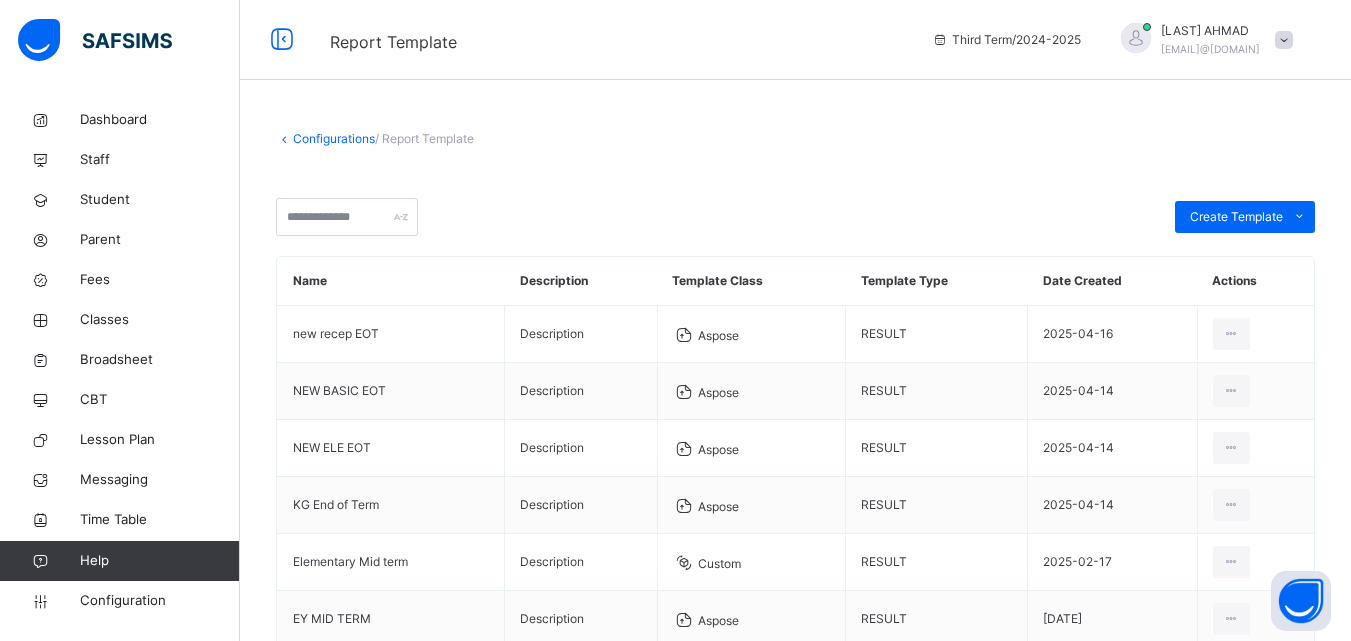 click on "Create Template Custom builder Upload aspose template" at bounding box center [795, 217] 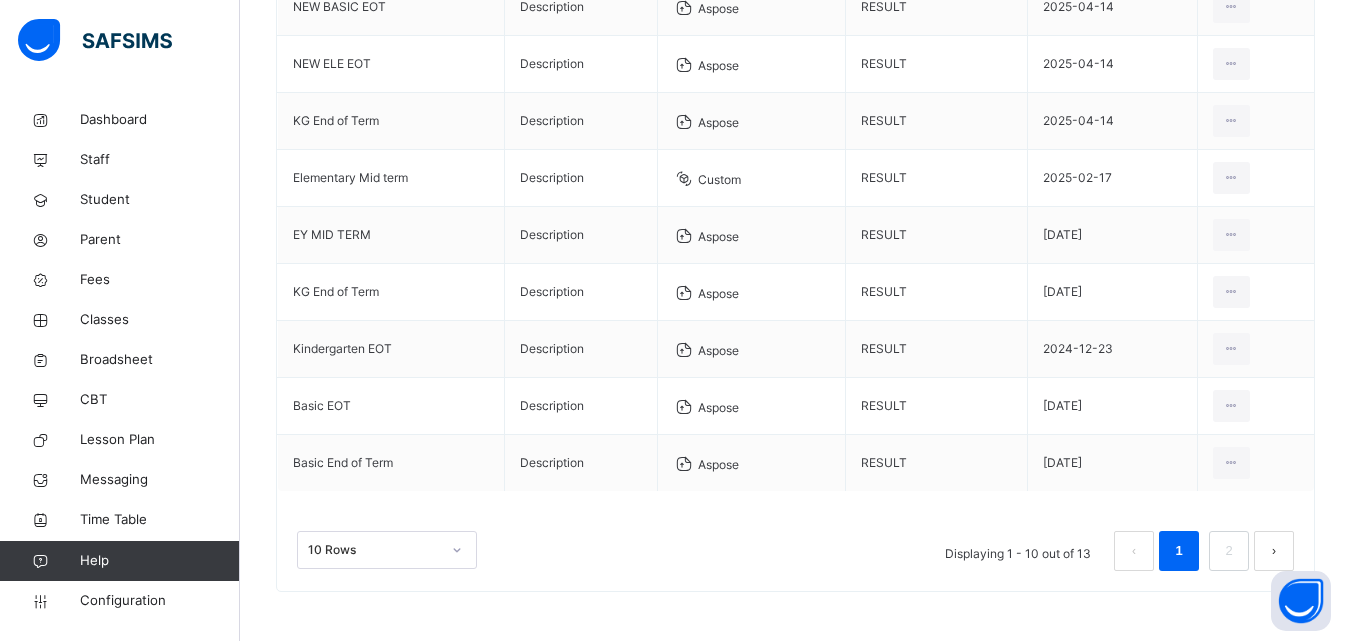 scroll, scrollTop: 385, scrollLeft: 0, axis: vertical 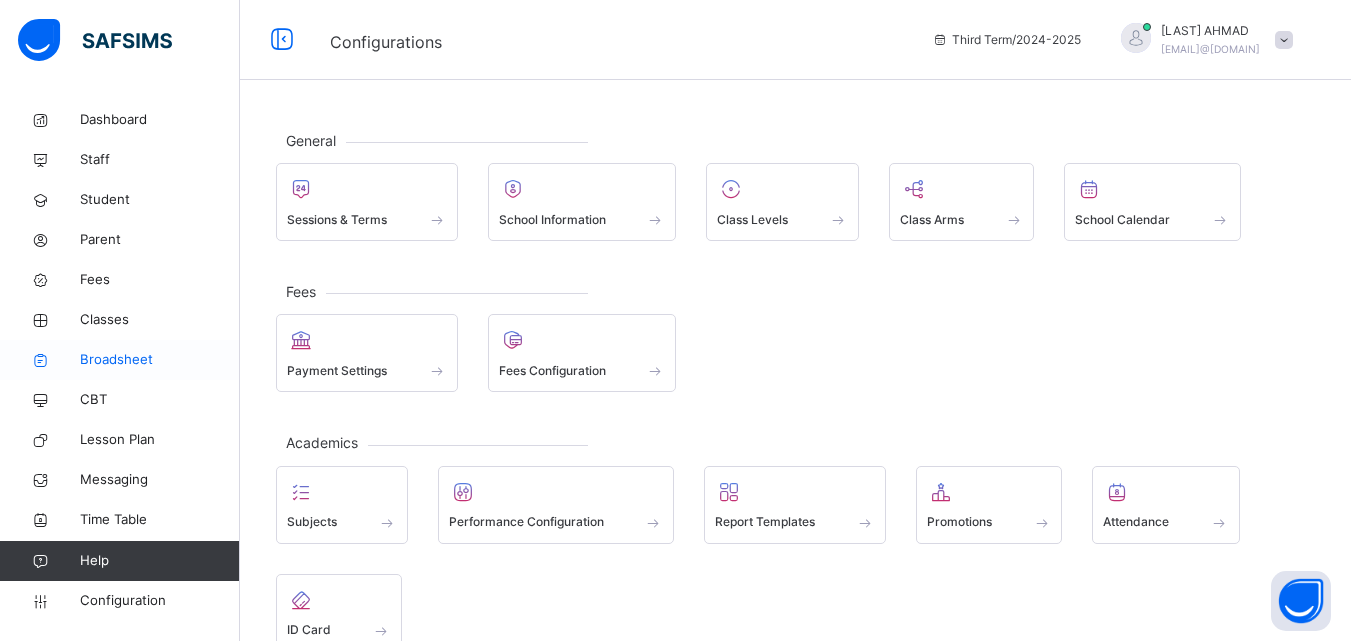 click on "Broadsheet" at bounding box center [160, 360] 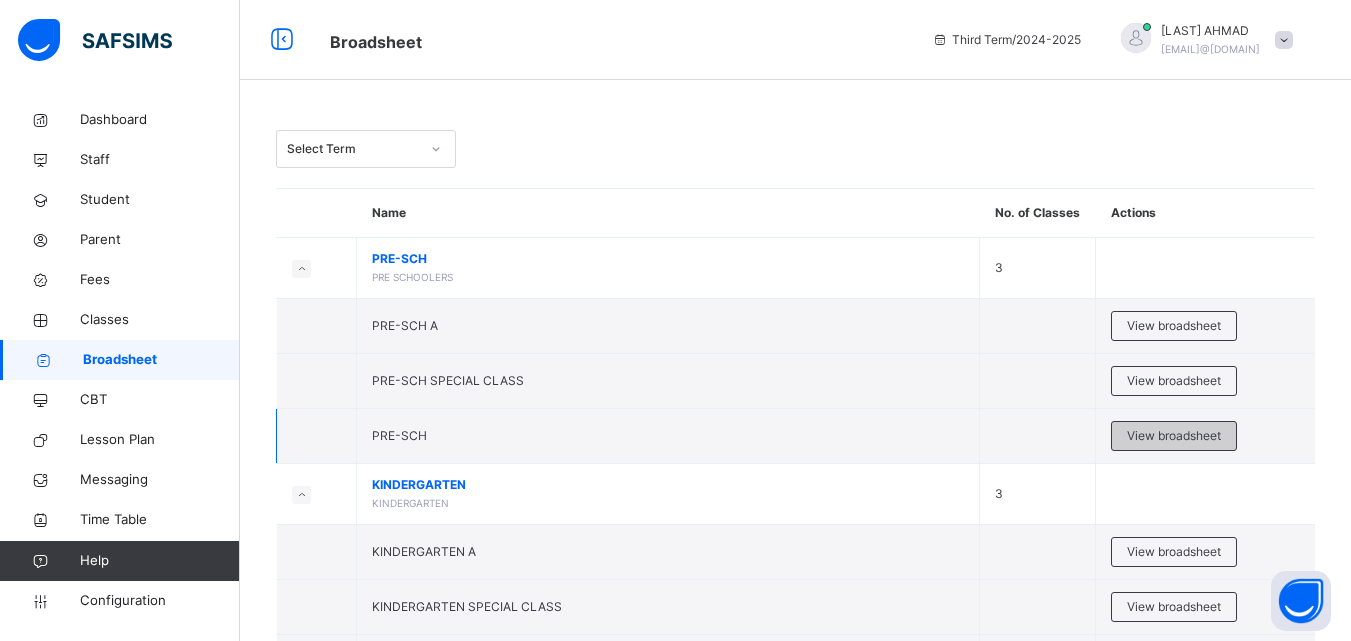 click on "View broadsheet" at bounding box center (1174, 436) 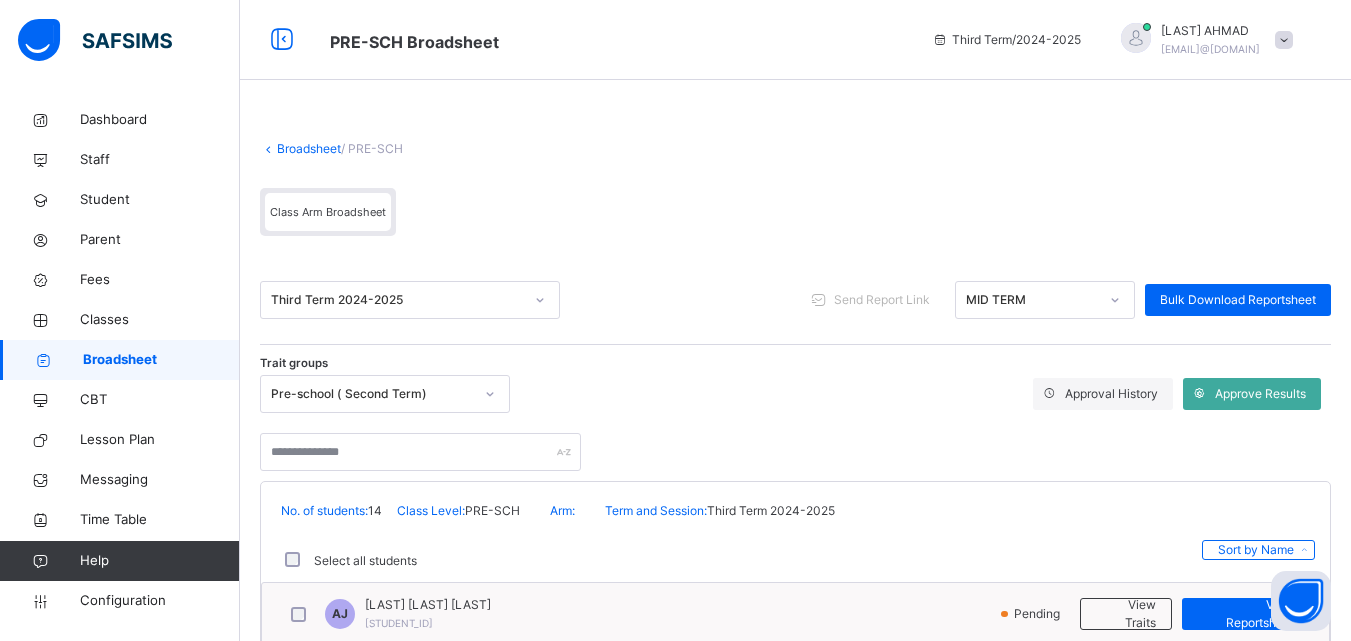 click 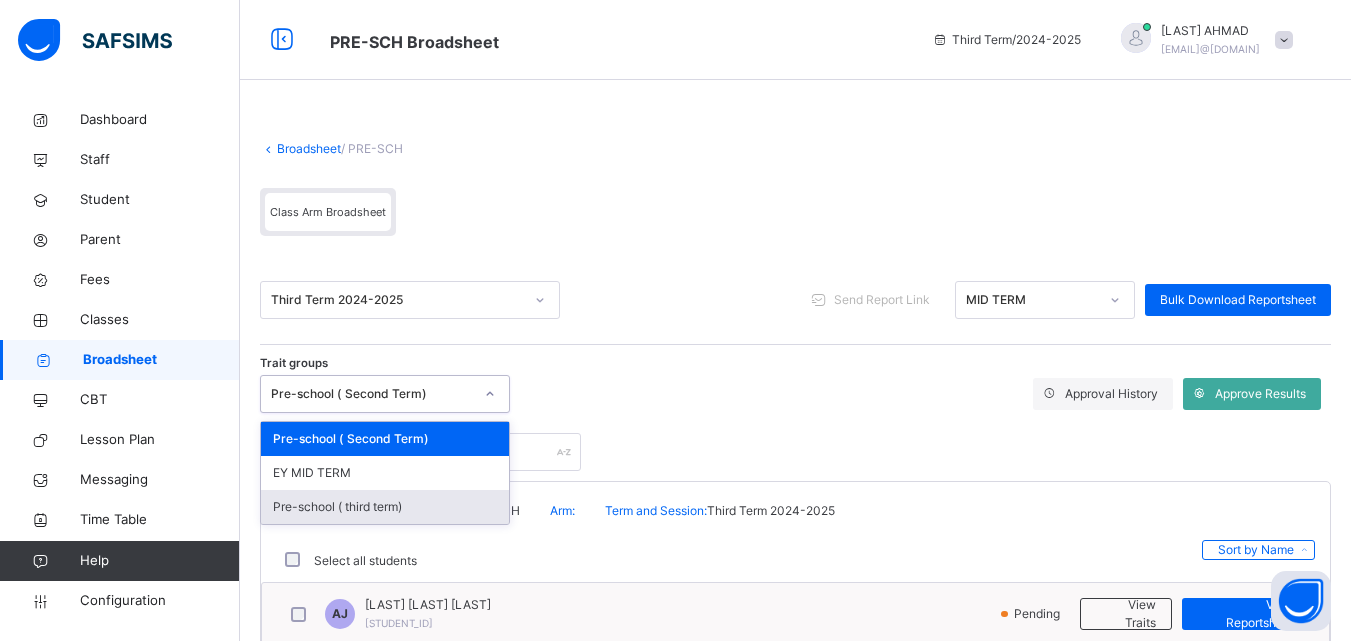 click on "Pre-school ( third term)" at bounding box center (385, 507) 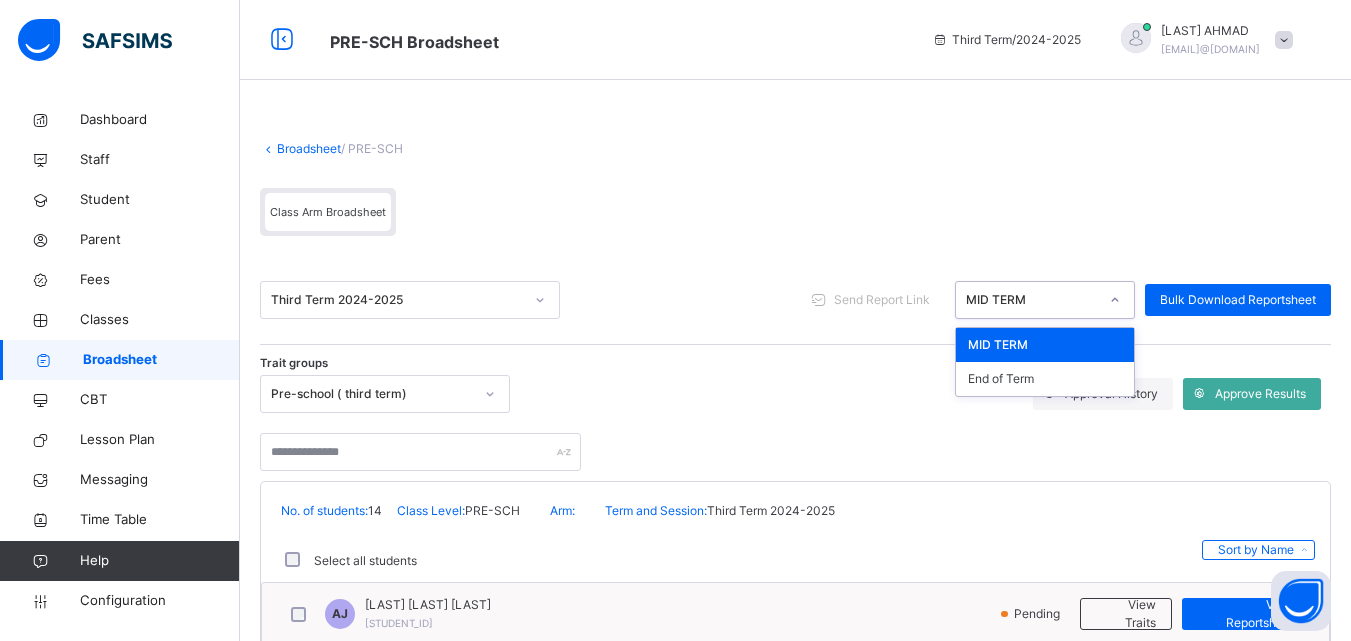 click at bounding box center [1115, 300] 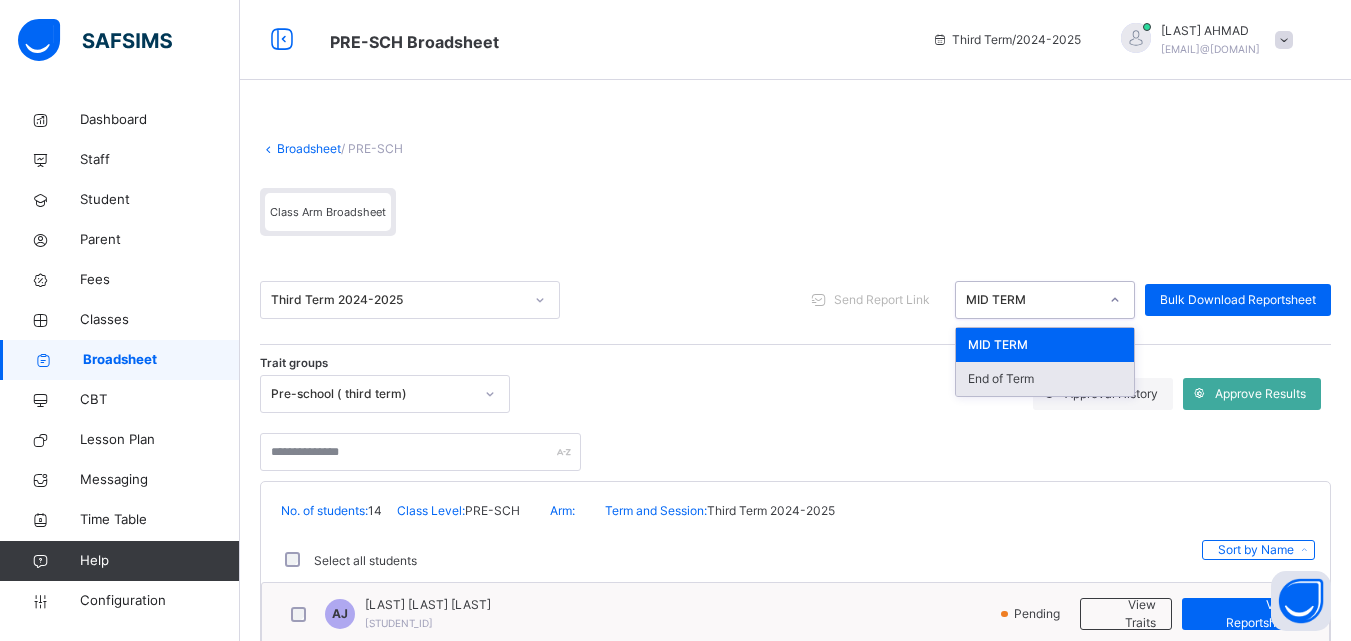 click on "End of Term" at bounding box center [1045, 379] 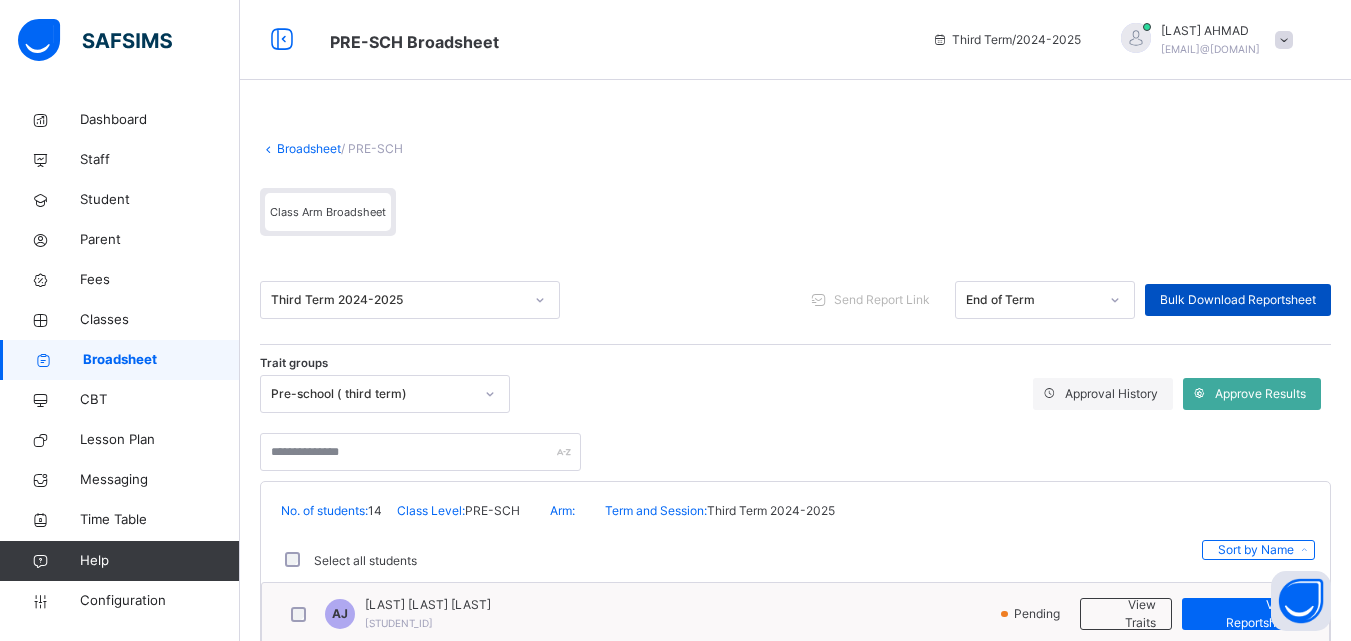 click on "Bulk Download Reportsheet" at bounding box center (1238, 300) 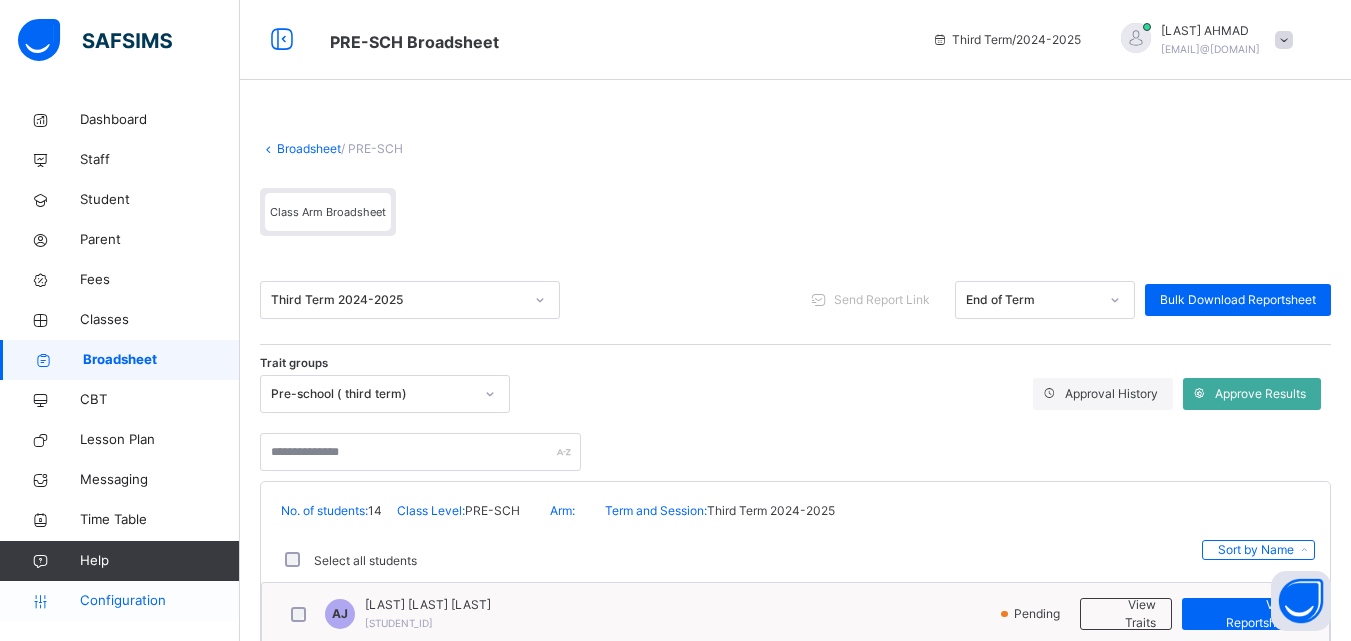 click on "Configuration" at bounding box center [159, 601] 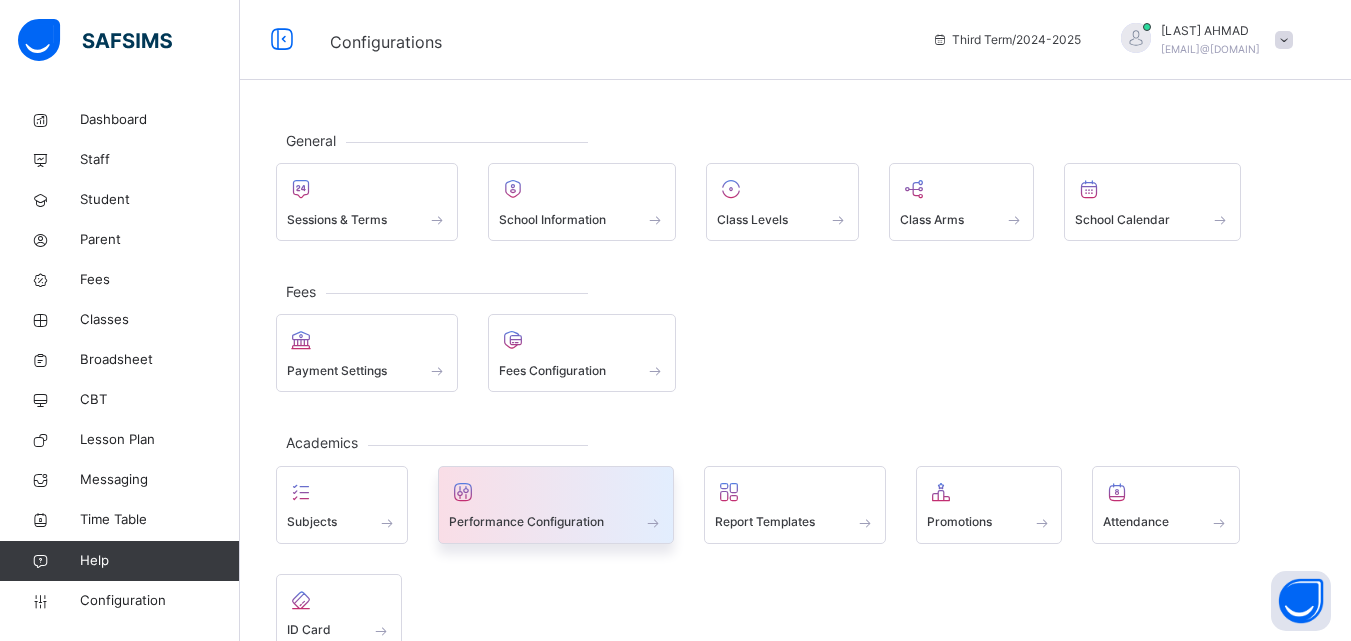 click on "Performance Configuration" at bounding box center (526, 522) 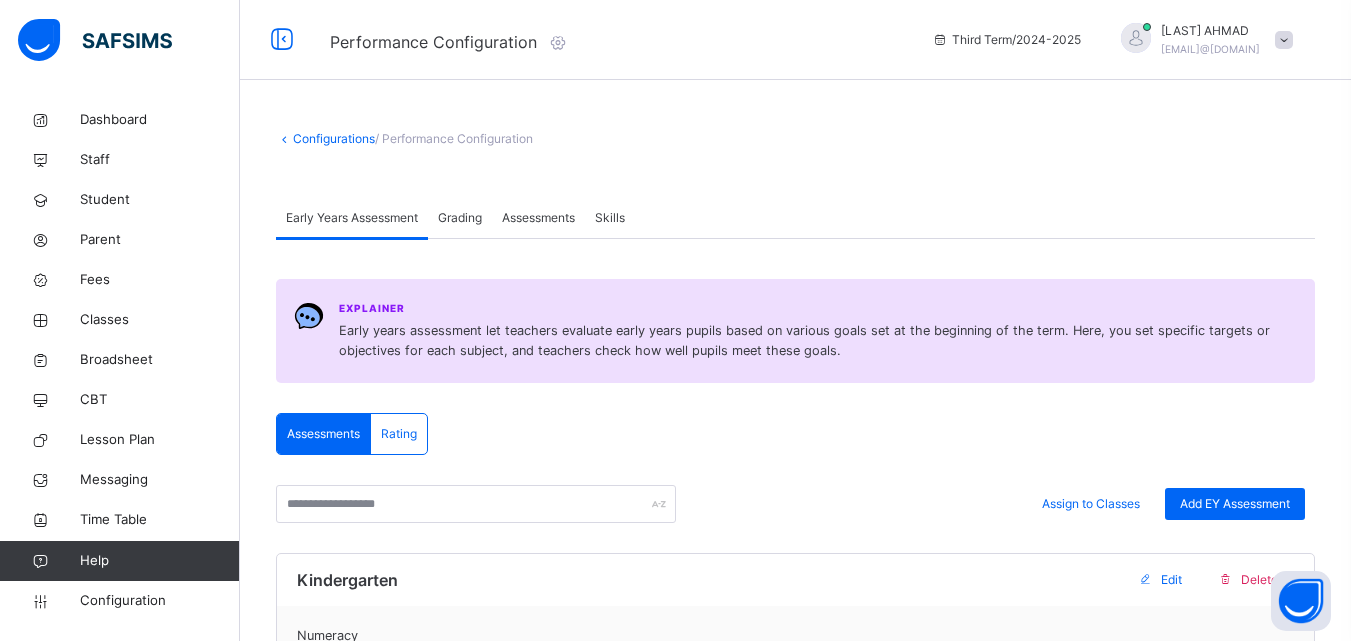 click on "Assessments" at bounding box center [538, 218] 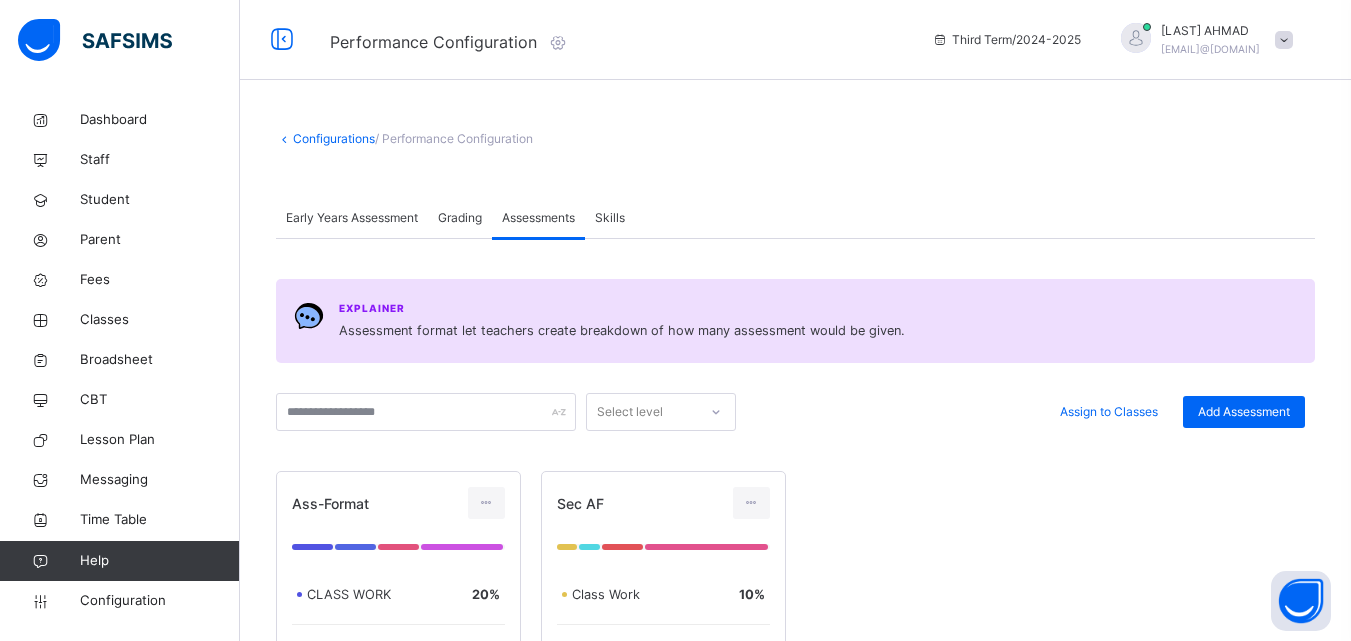 click on "Skills" at bounding box center (610, 218) 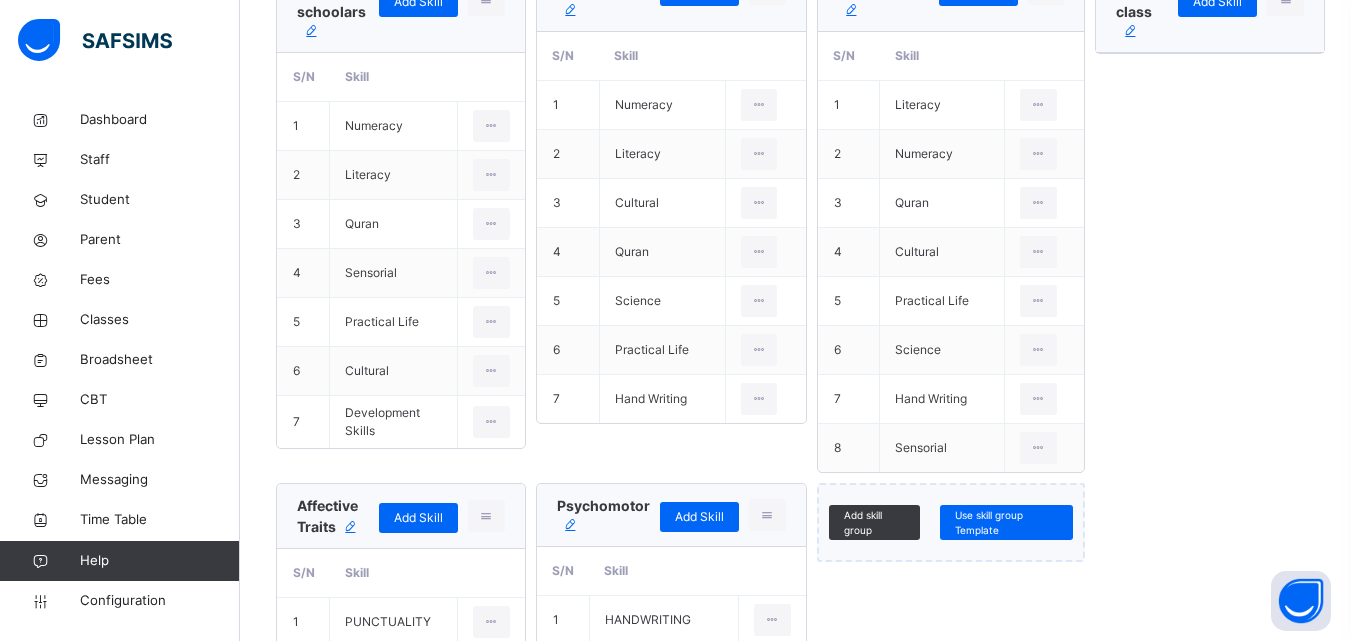 scroll, scrollTop: 640, scrollLeft: 0, axis: vertical 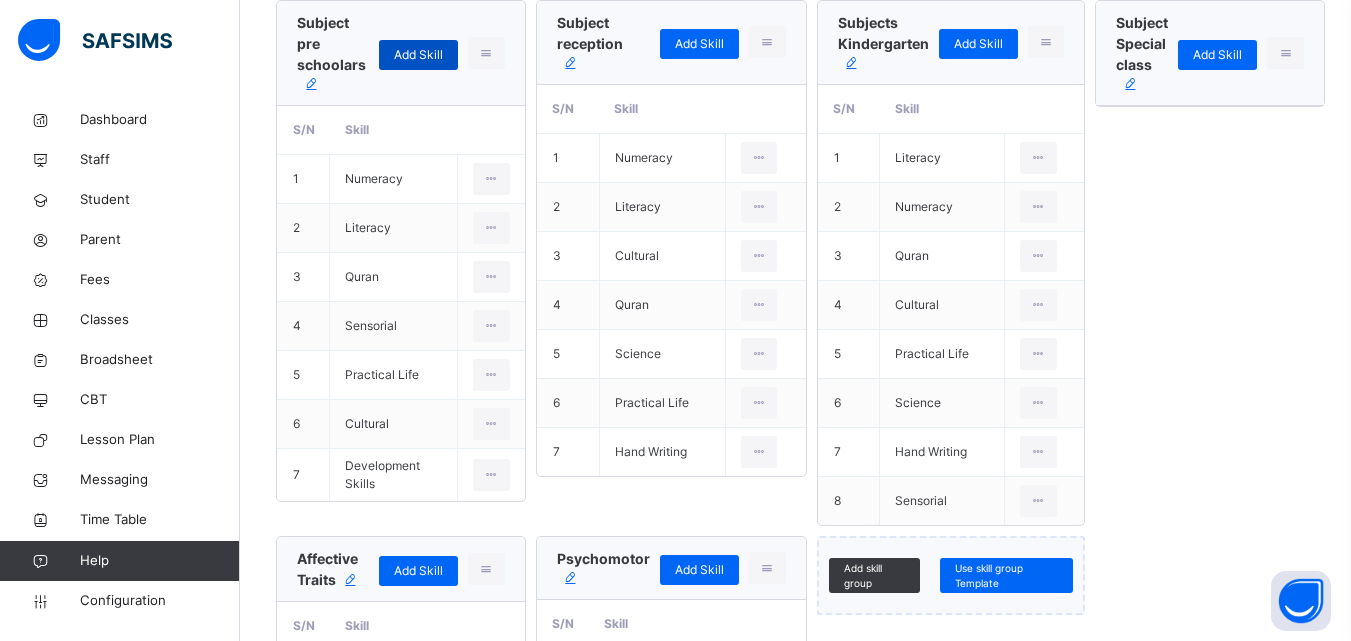 click on "Add Skill" at bounding box center [418, 55] 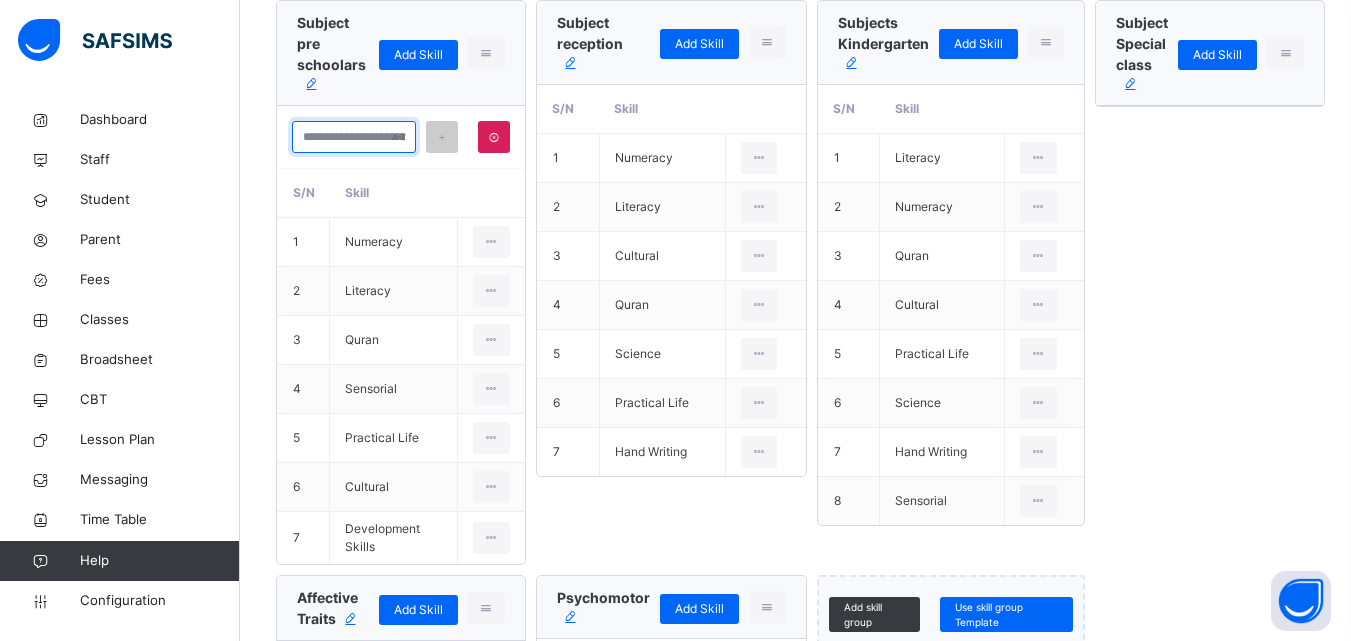 click at bounding box center (354, 137) 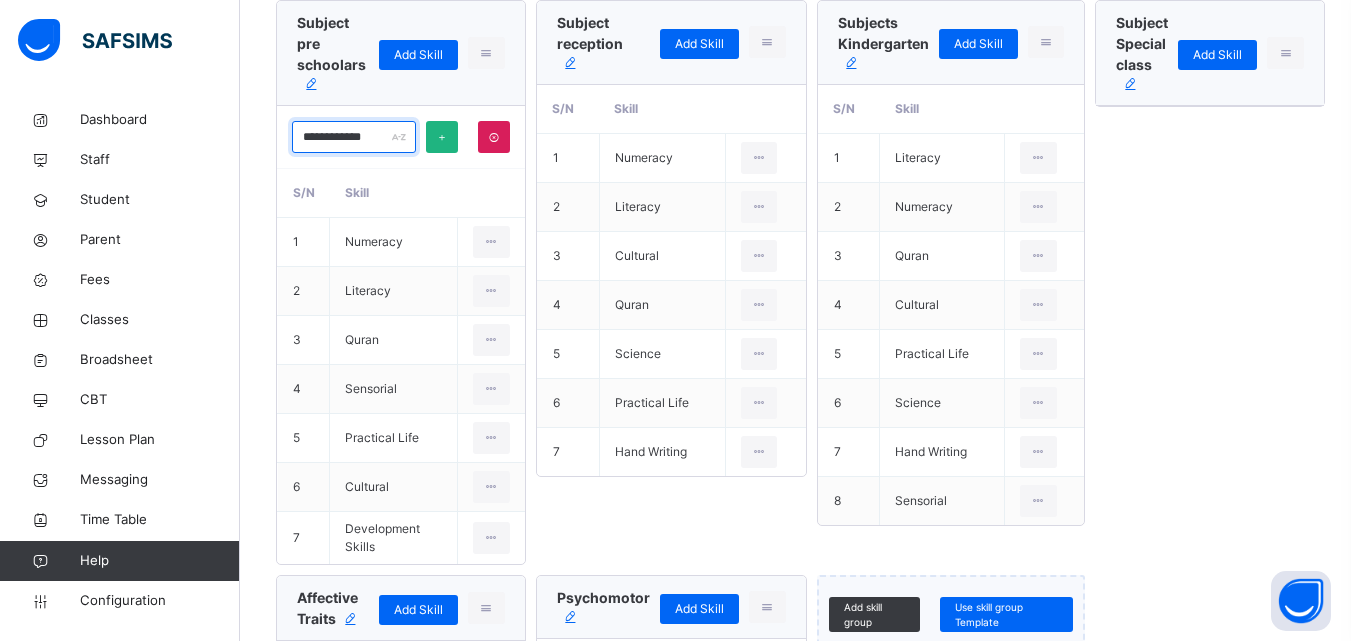 type on "**********" 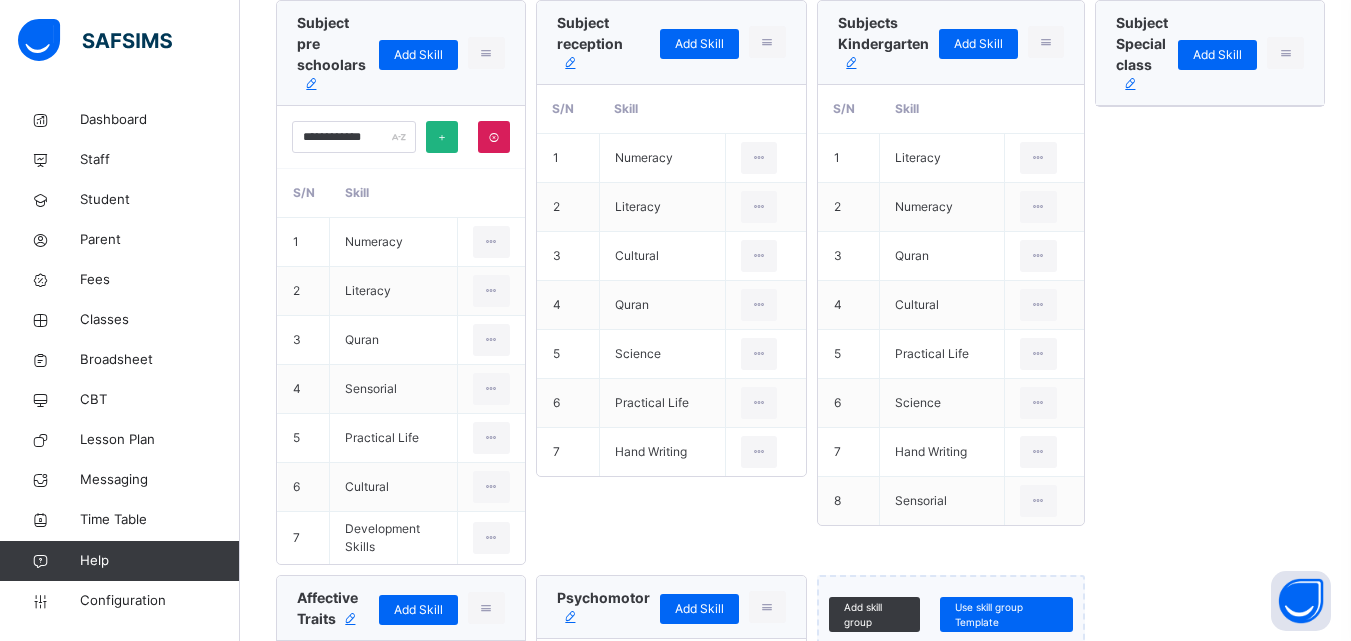 click at bounding box center (442, 137) 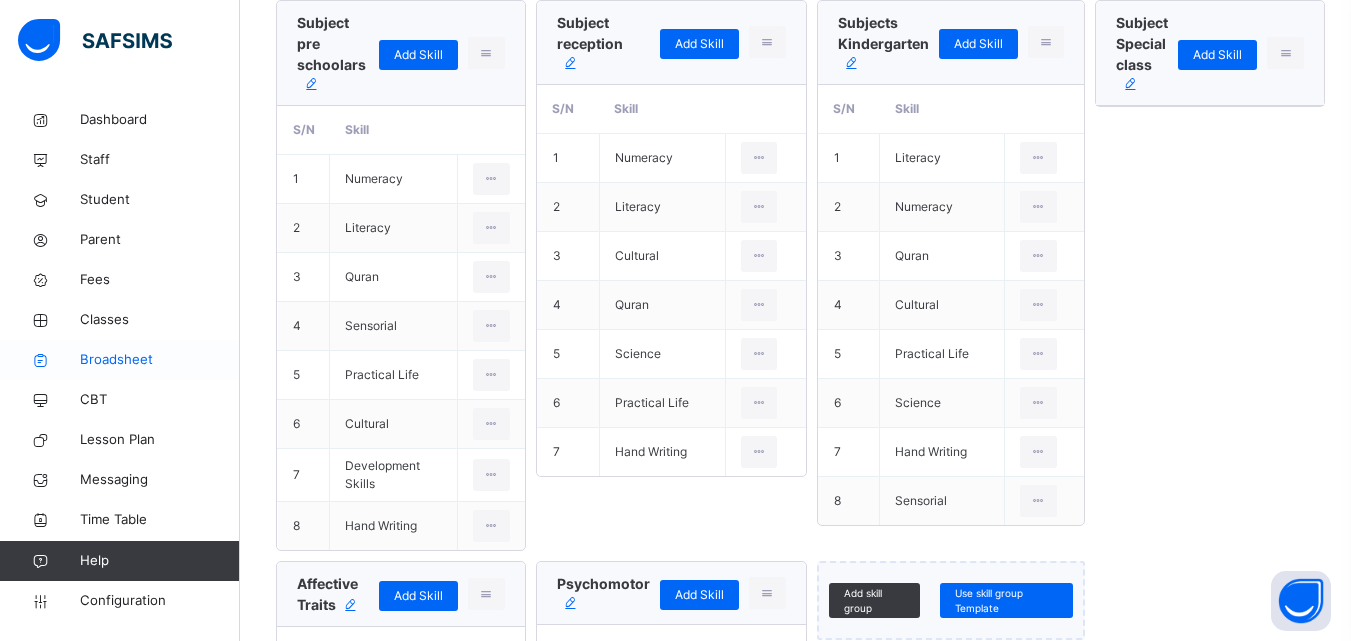click on "Broadsheet" at bounding box center (160, 360) 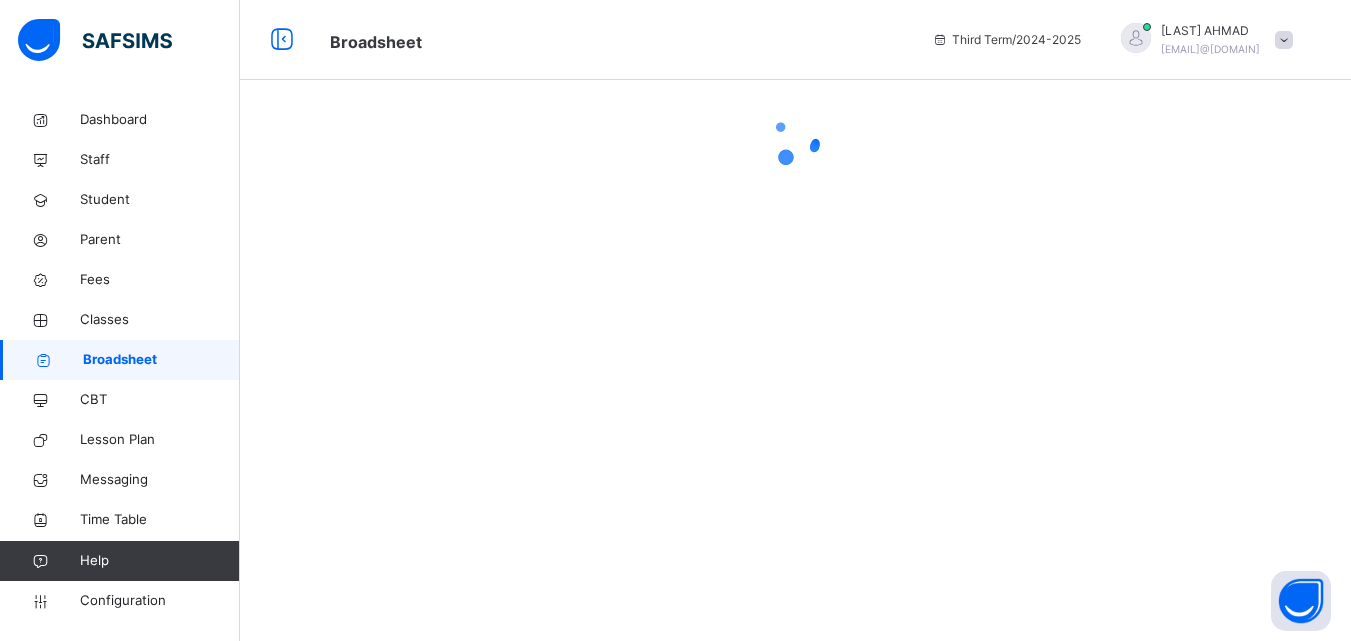 scroll, scrollTop: 0, scrollLeft: 0, axis: both 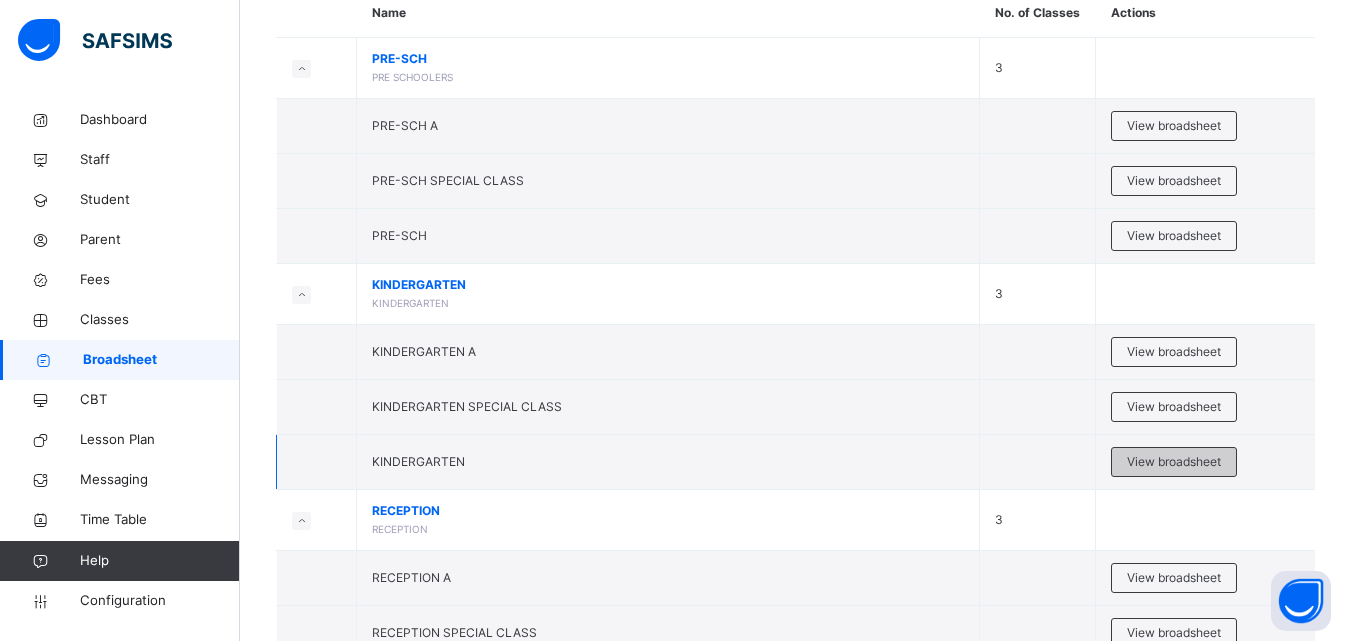 click on "View broadsheet" at bounding box center [1174, 462] 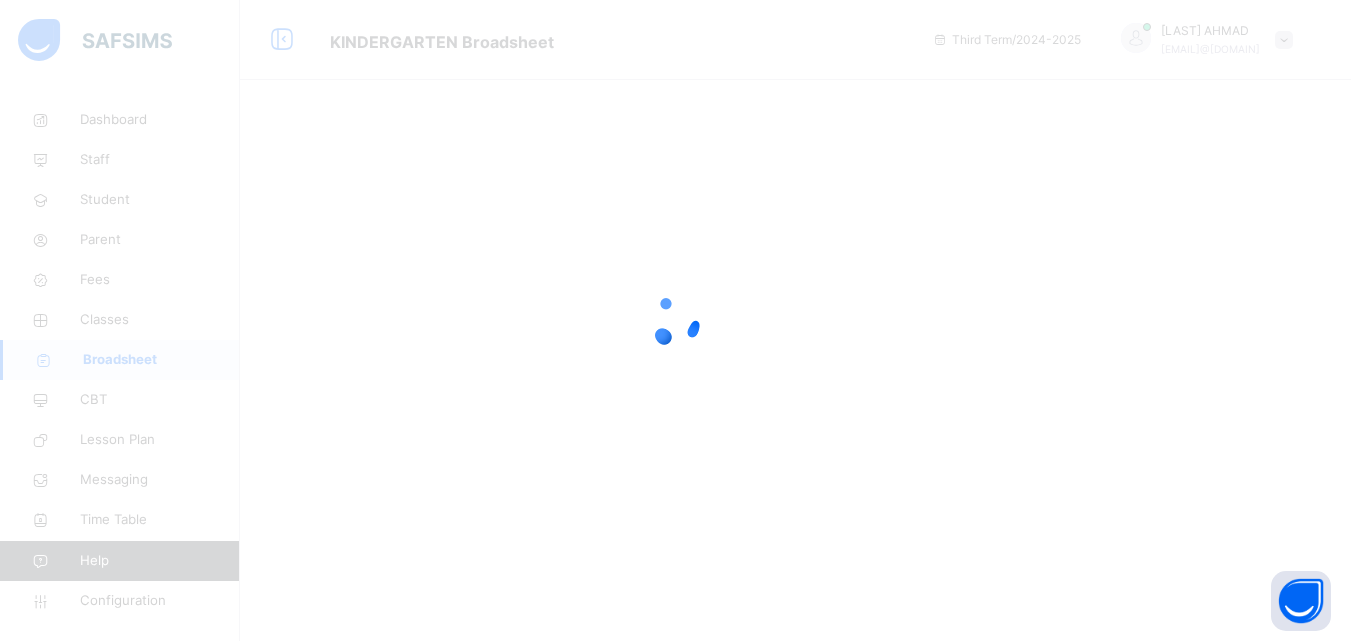 scroll, scrollTop: 0, scrollLeft: 0, axis: both 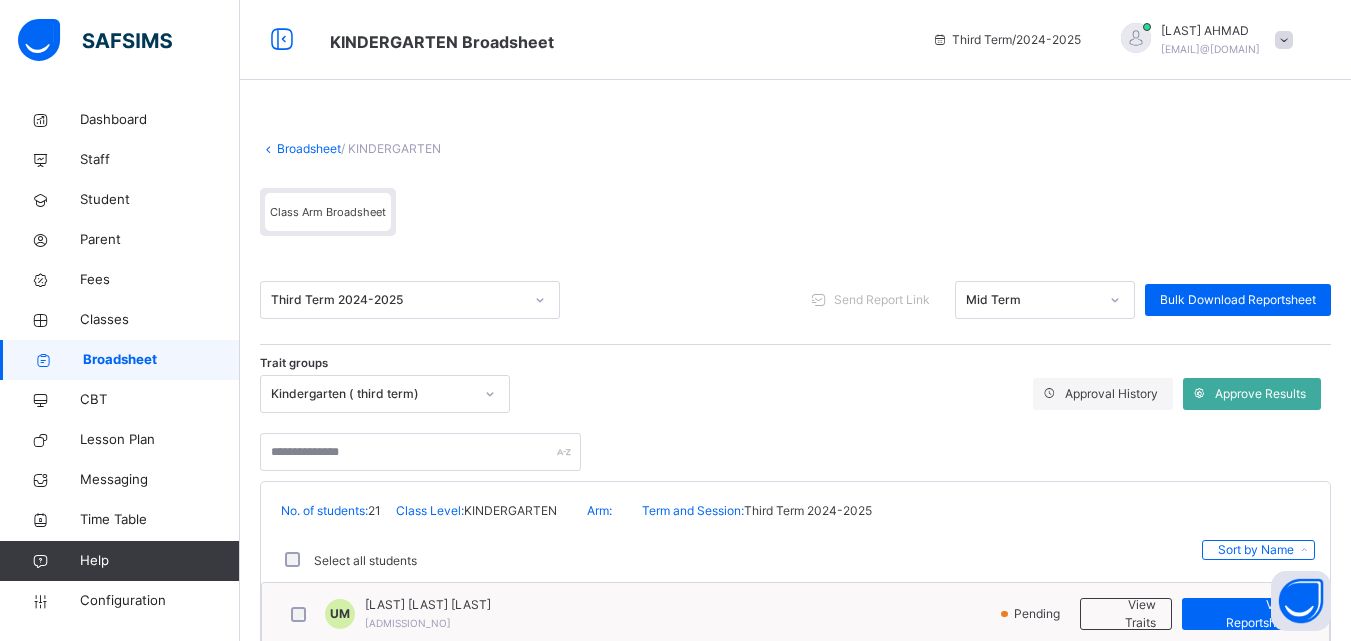 click 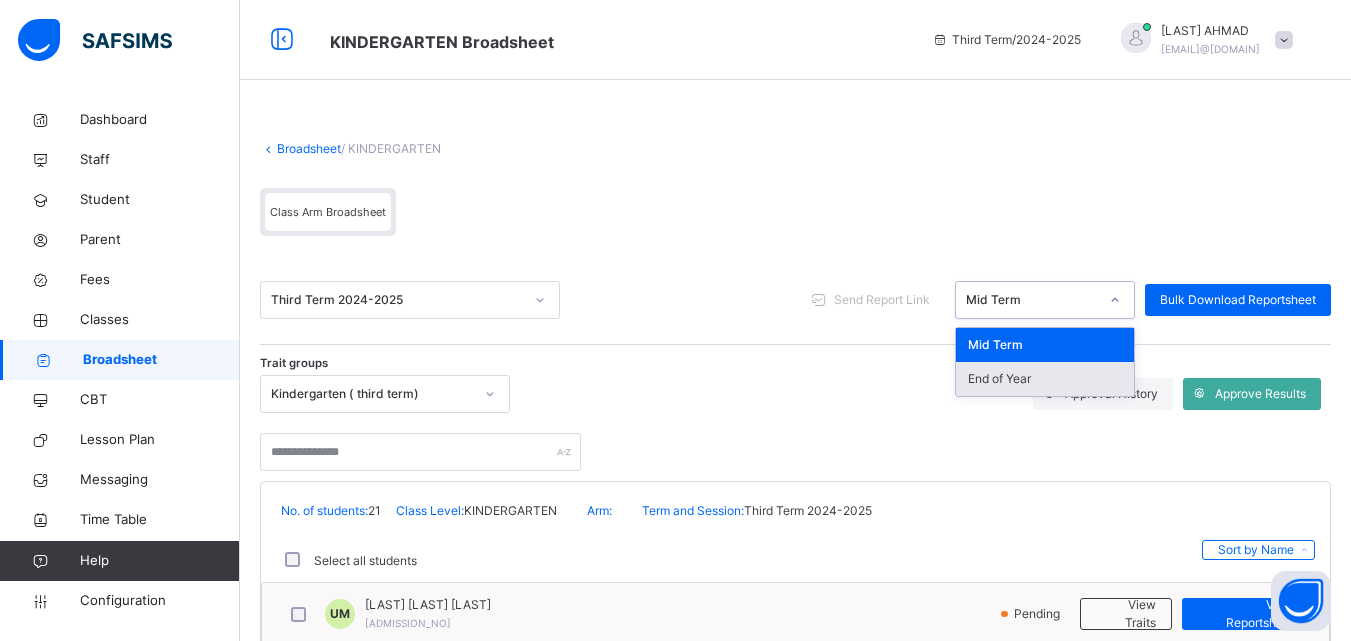 click on "End of Year" at bounding box center [1045, 379] 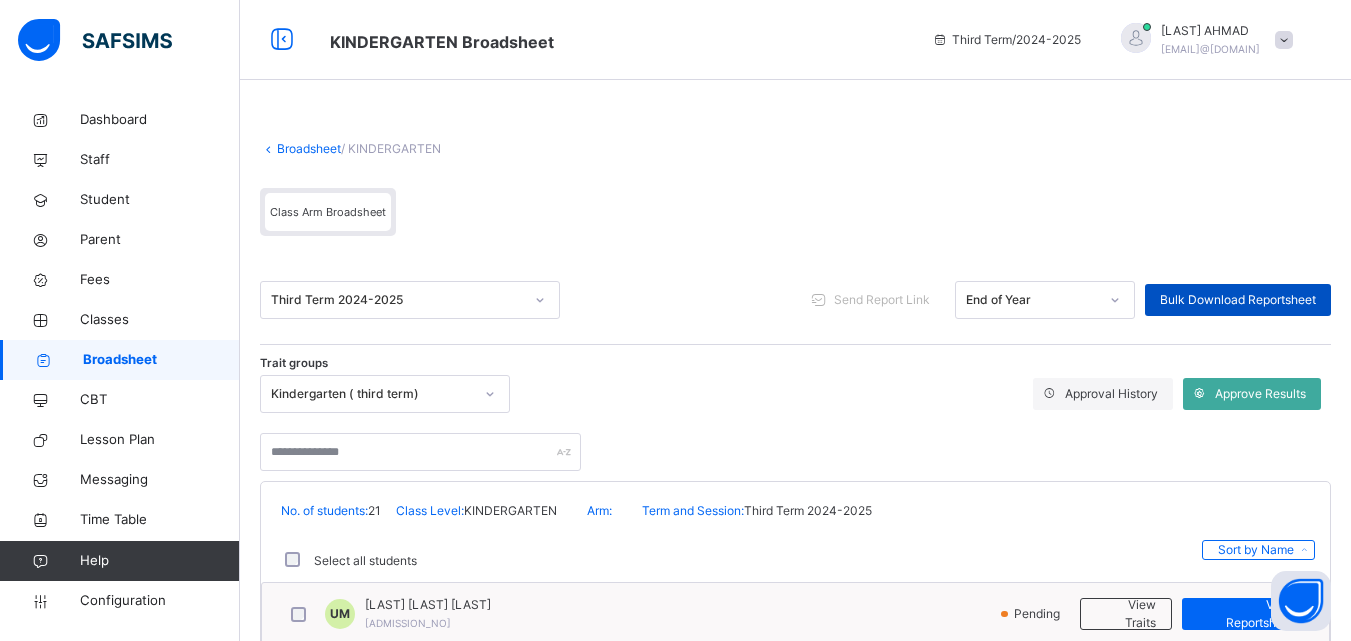 click on "Bulk Download Reportsheet" at bounding box center [1238, 300] 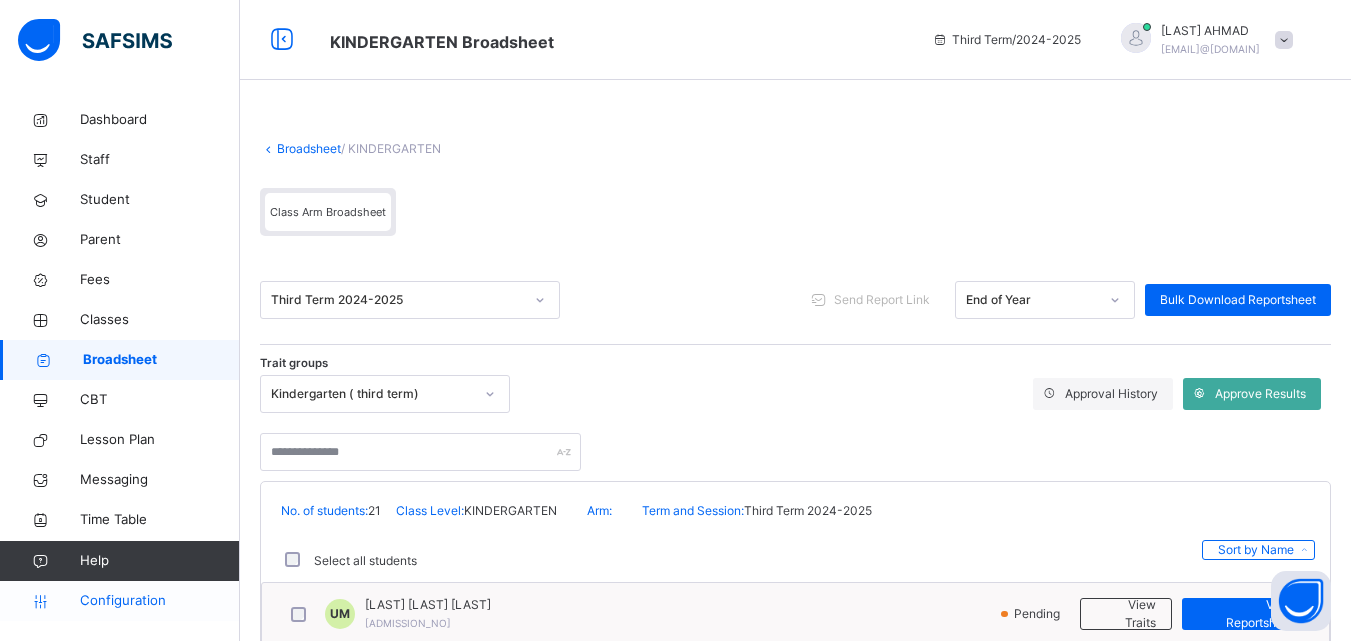 click on "Configuration" at bounding box center [159, 601] 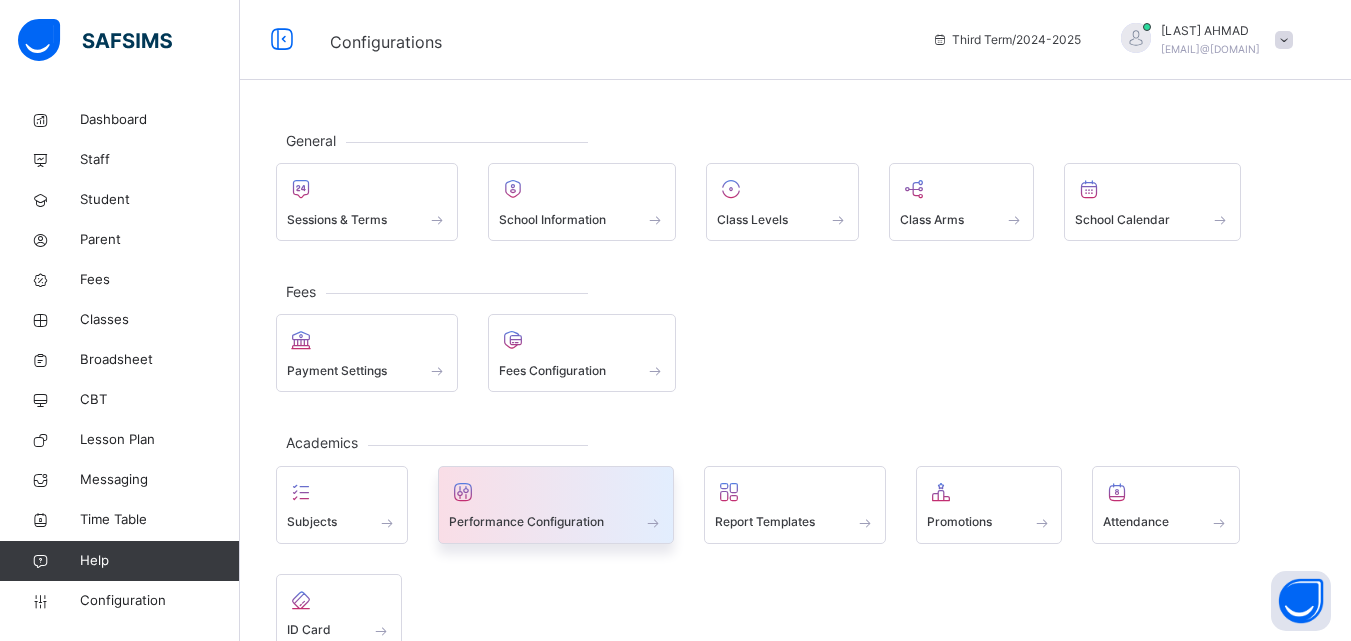 click on "Performance Configuration" at bounding box center (556, 522) 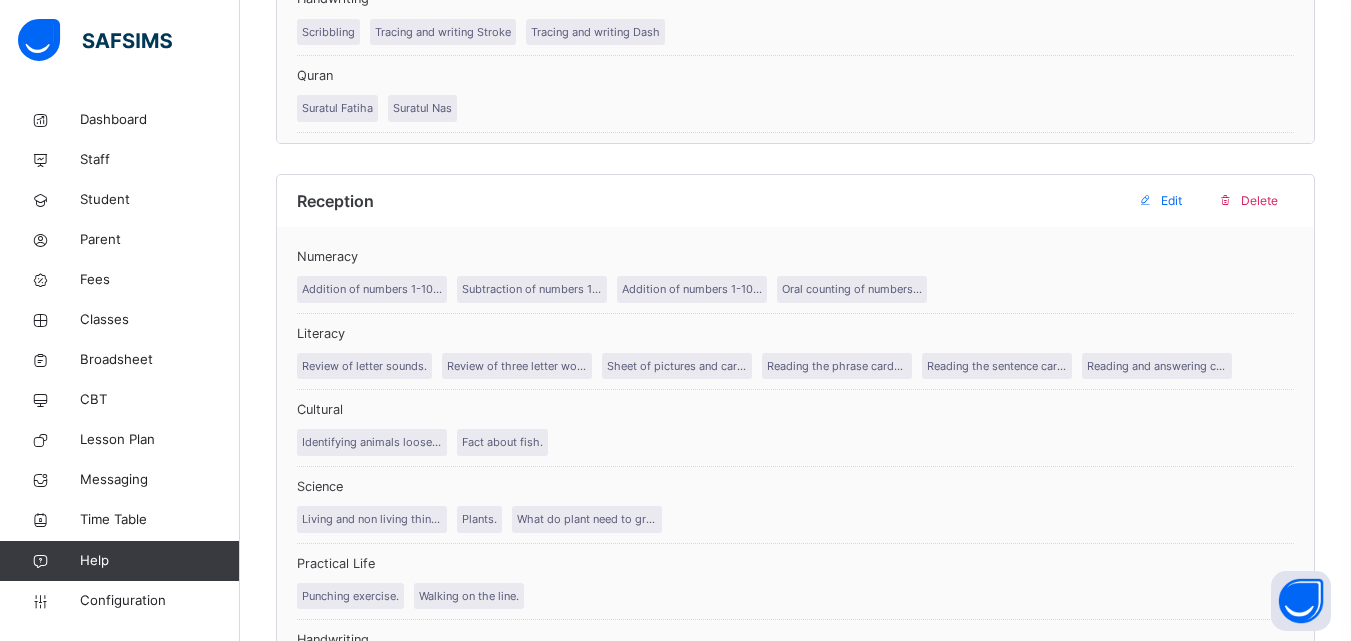 scroll, scrollTop: 1827, scrollLeft: 0, axis: vertical 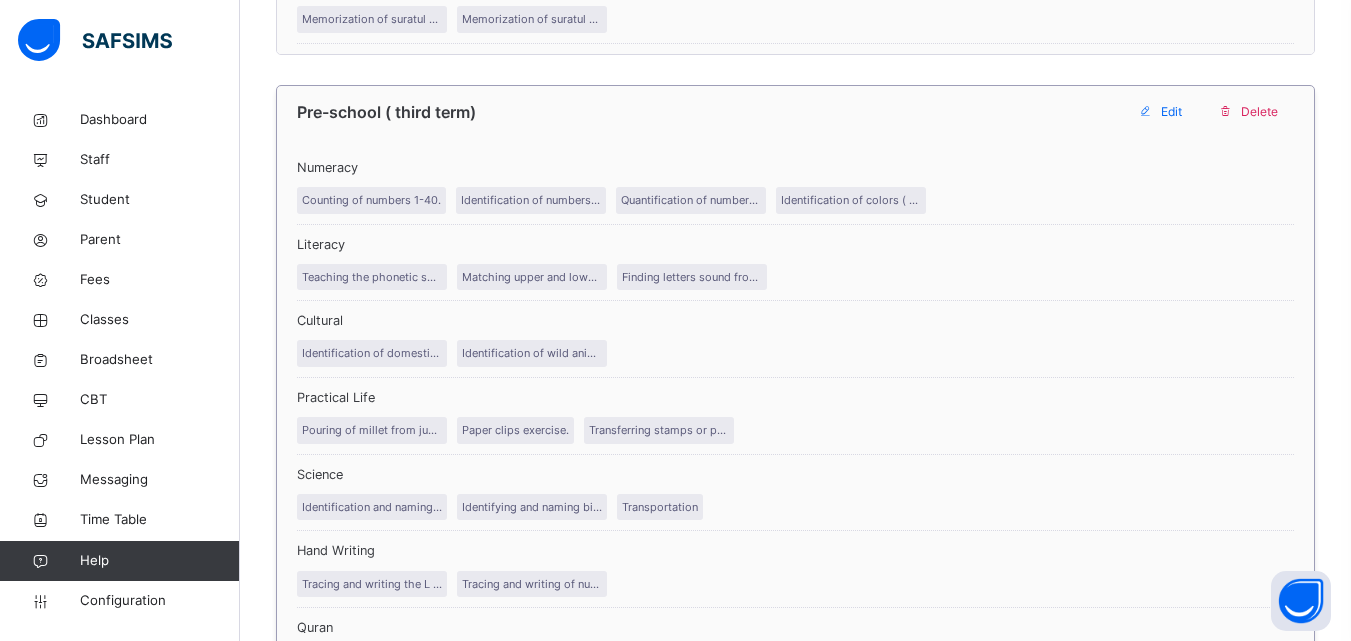 click on "Edit" at bounding box center [1171, 112] 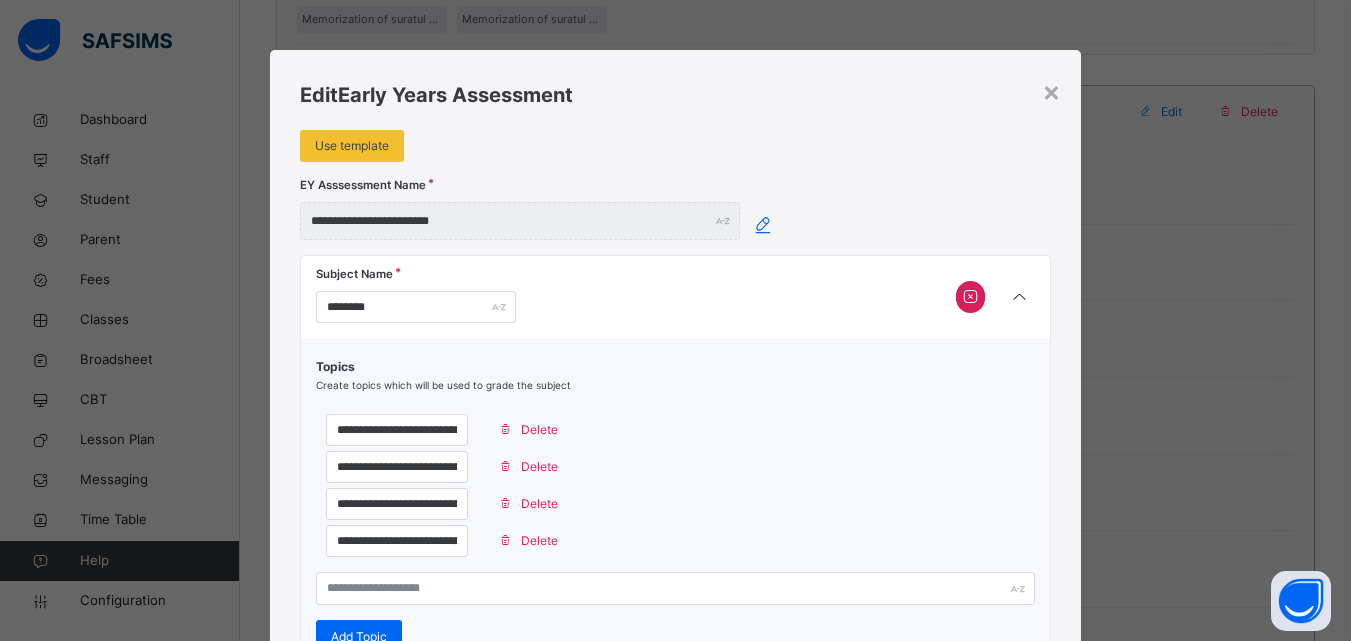 type on "**********" 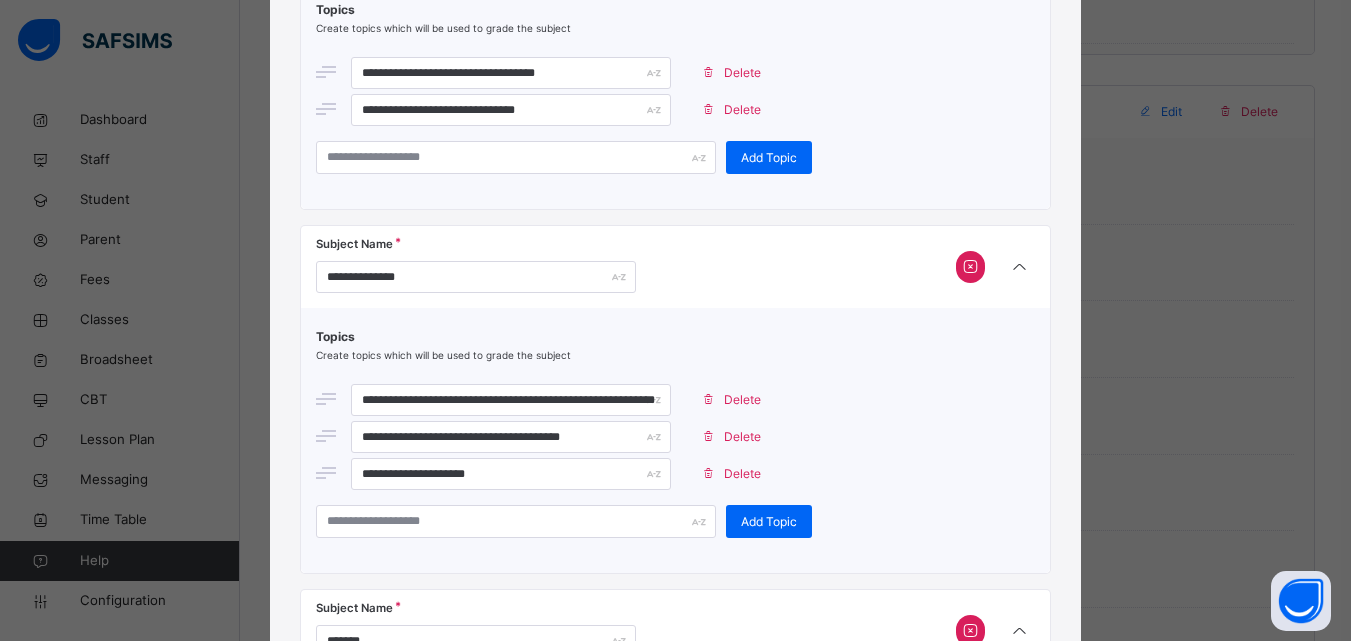 scroll, scrollTop: 1683, scrollLeft: 0, axis: vertical 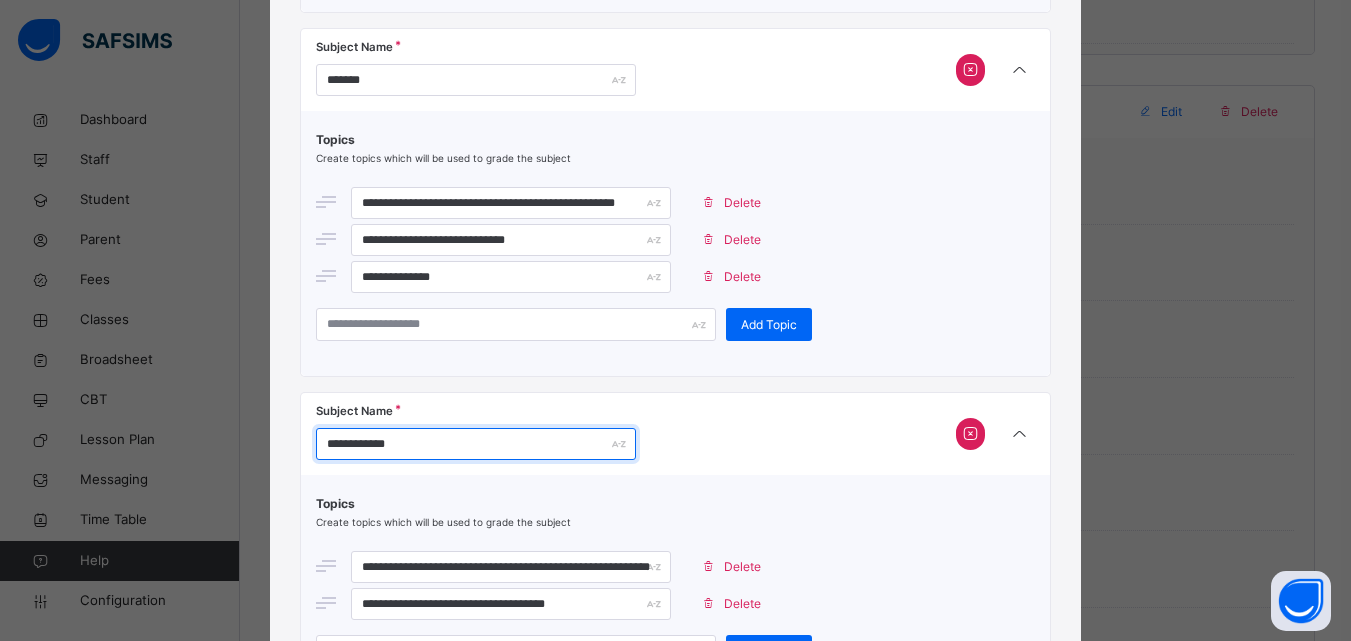 click on "**********" at bounding box center [476, 444] 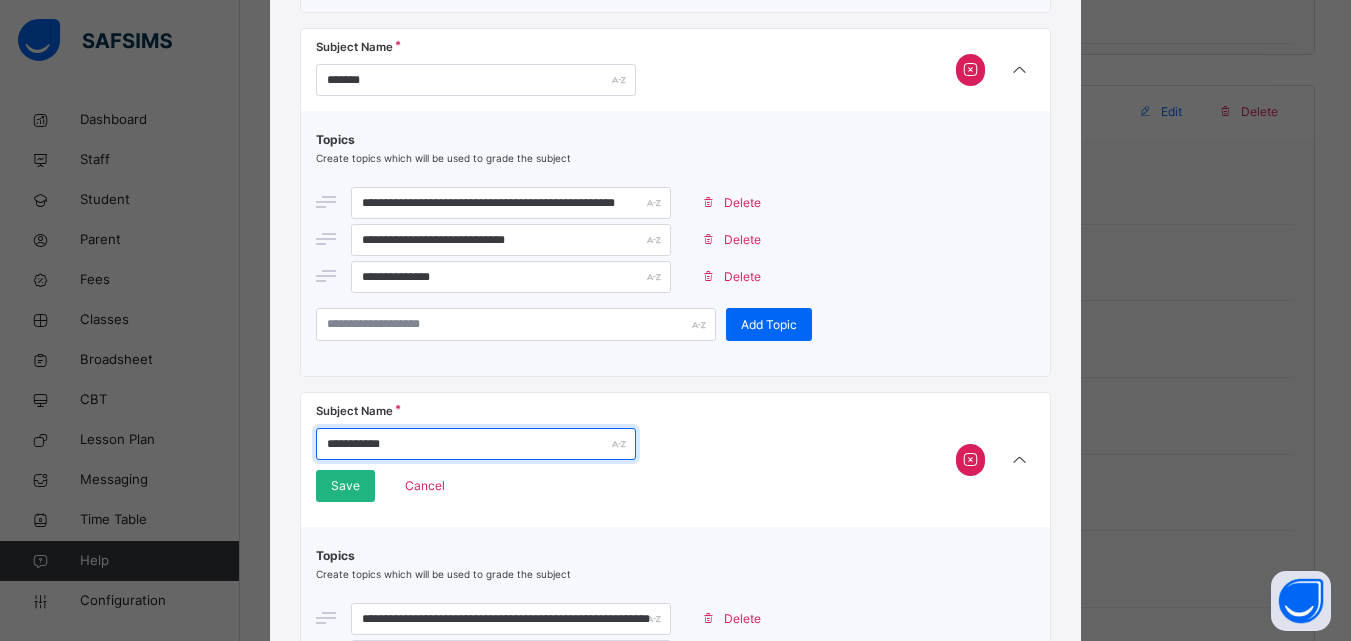 type on "**********" 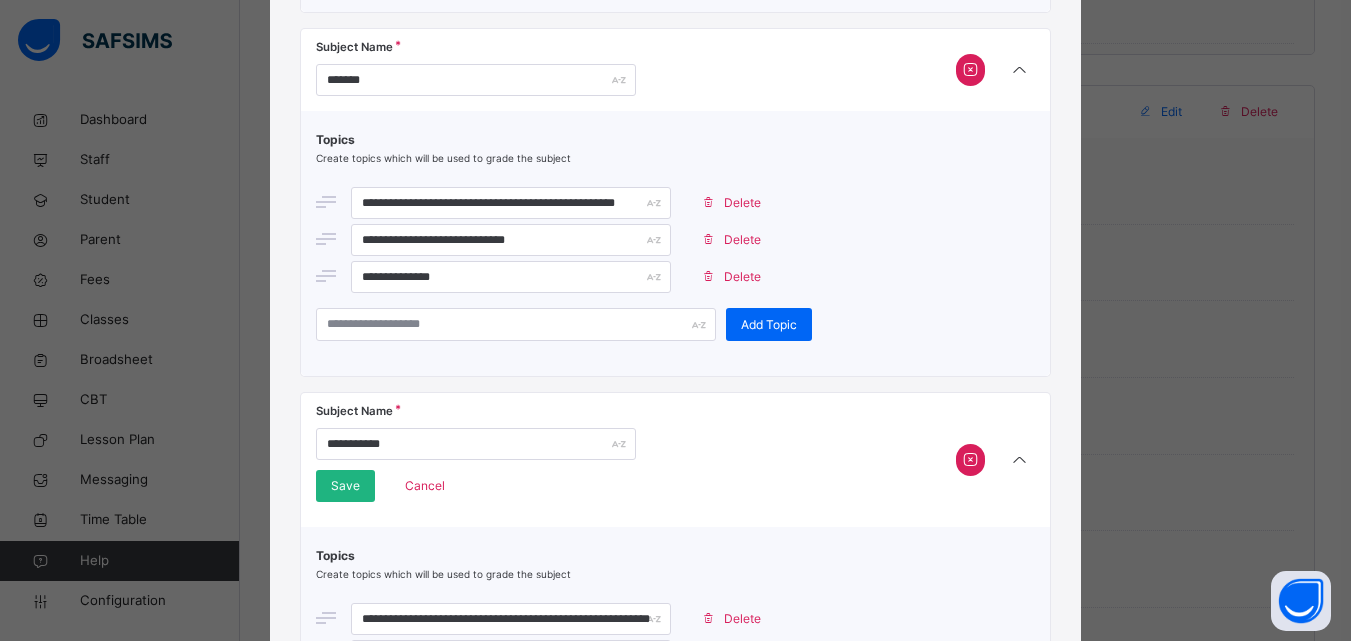 click on "Save" at bounding box center (345, 486) 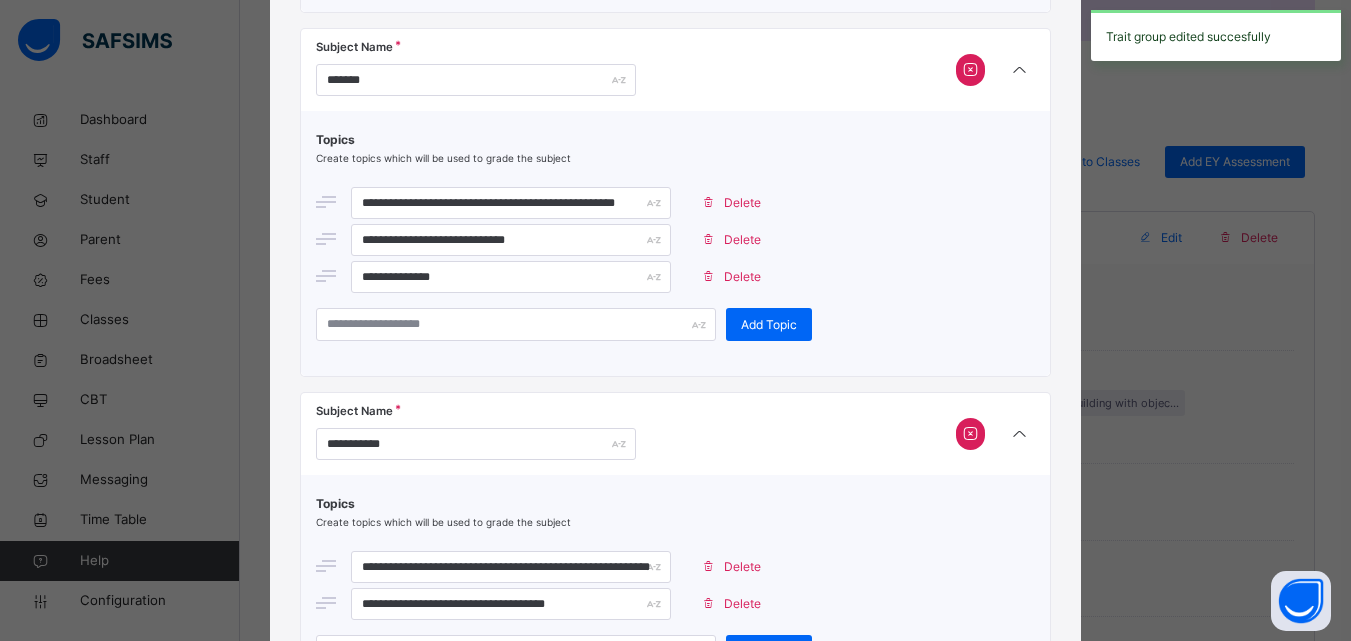 scroll, scrollTop: 5067, scrollLeft: 0, axis: vertical 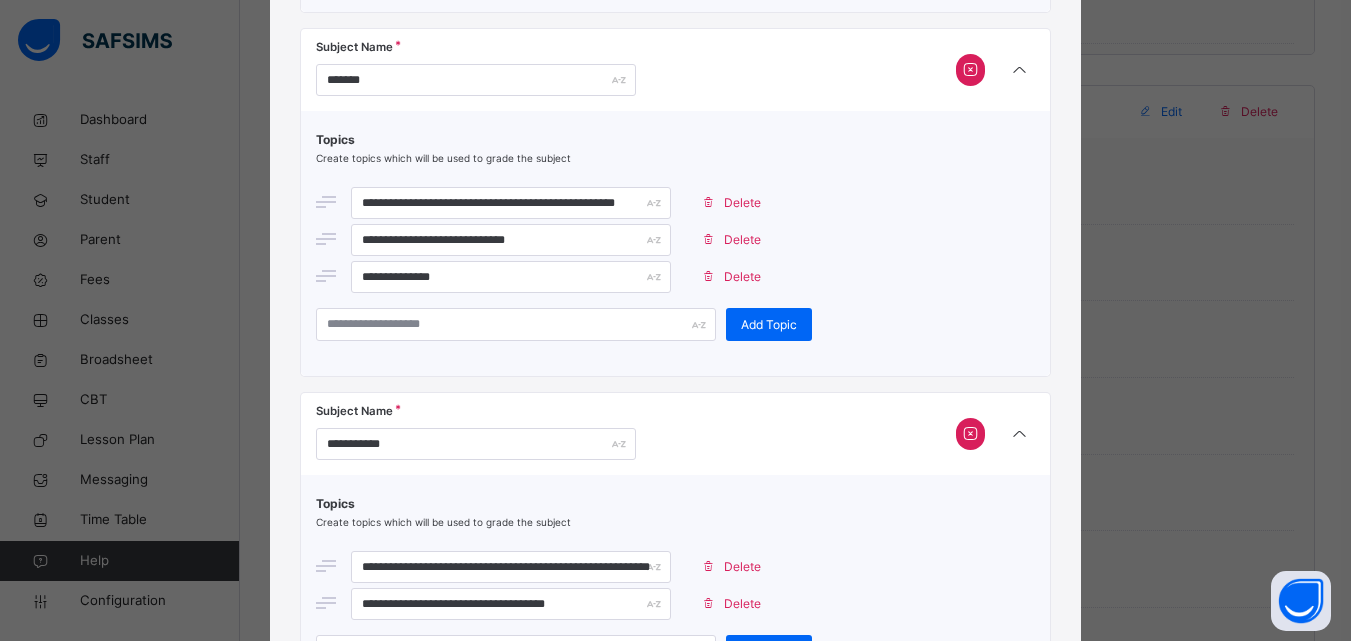 click on "**********" at bounding box center [675, 320] 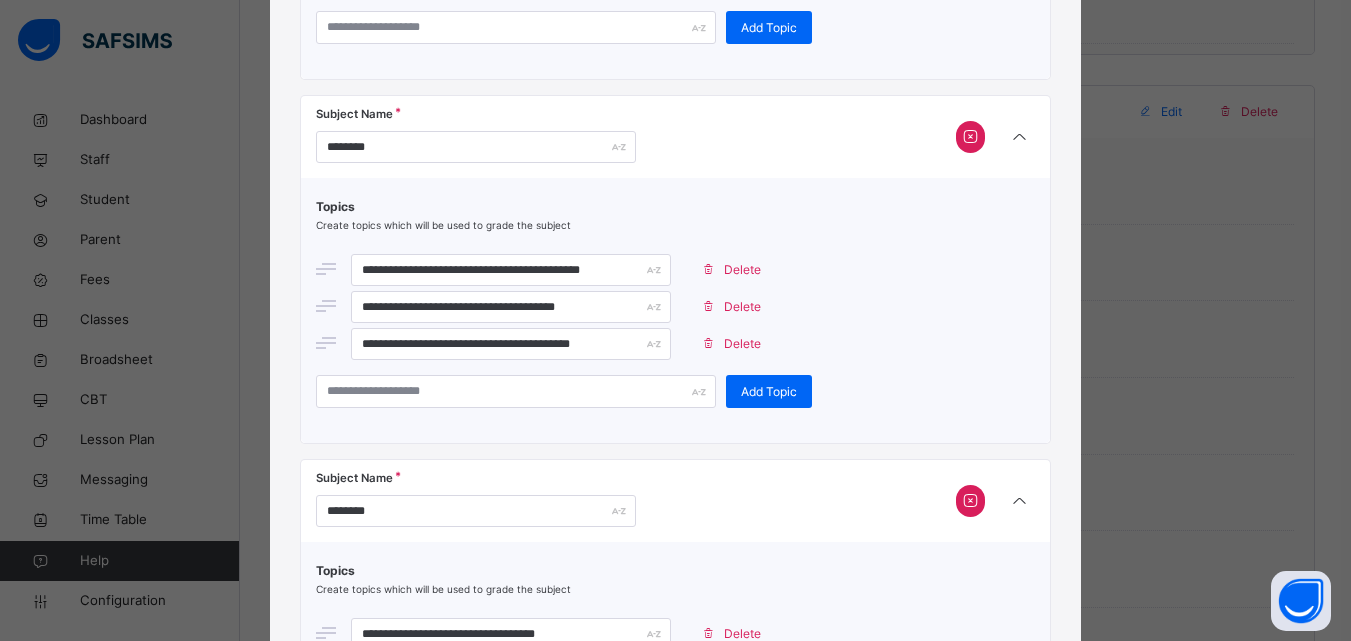 scroll, scrollTop: 0, scrollLeft: 0, axis: both 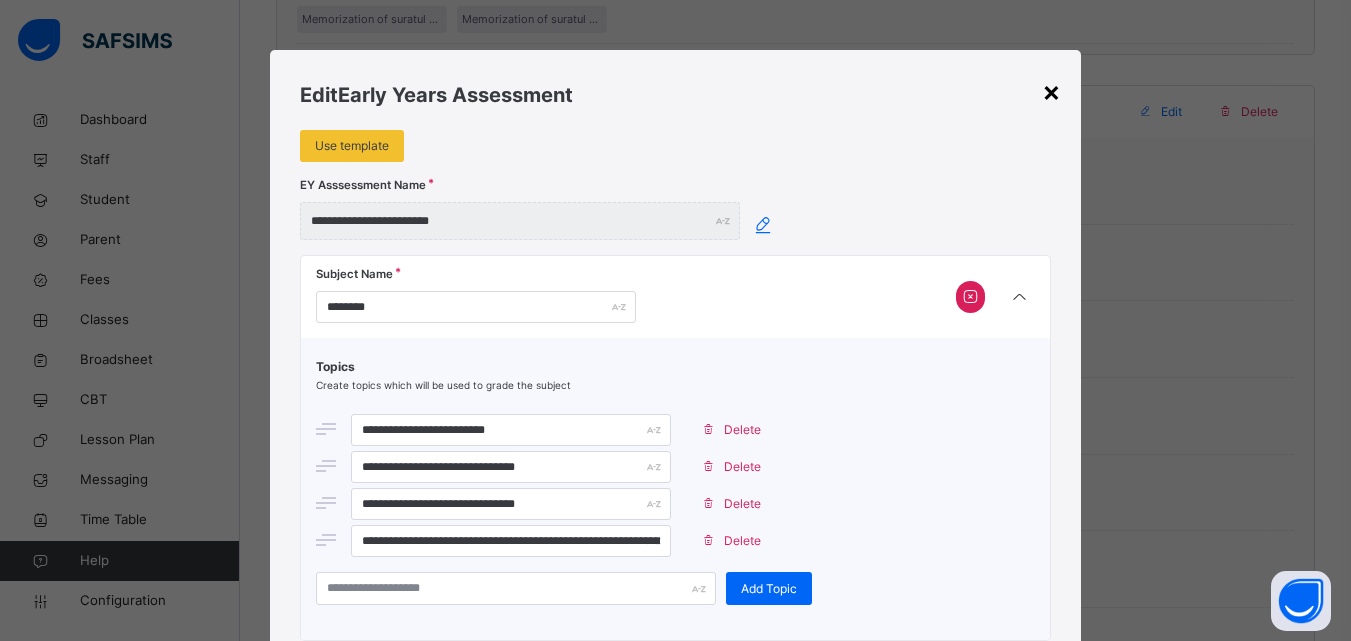 click on "×" at bounding box center [1051, 91] 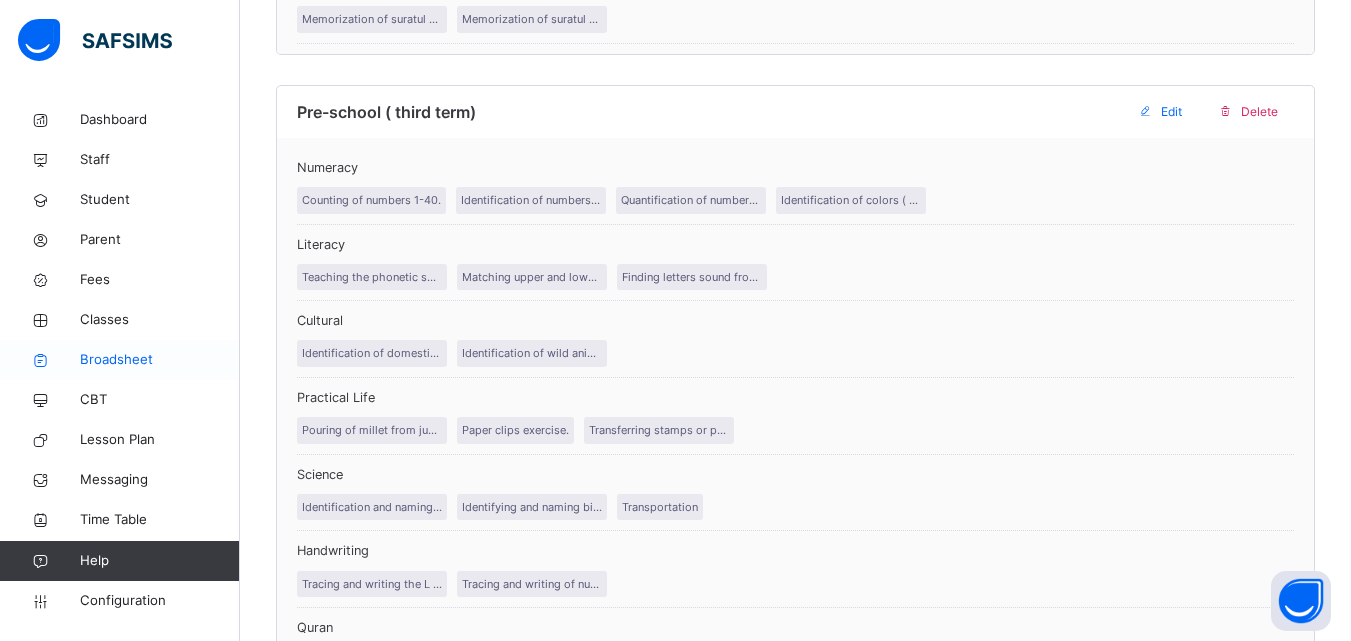 click on "Broadsheet" at bounding box center [160, 360] 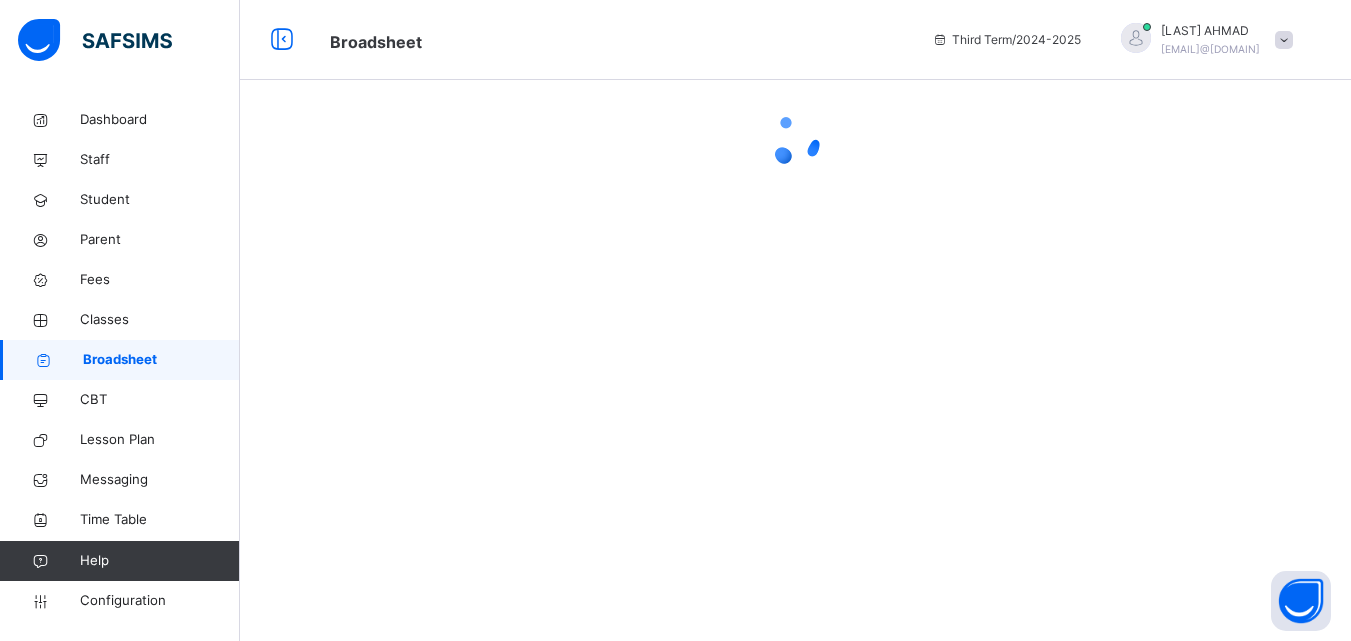 scroll, scrollTop: 0, scrollLeft: 0, axis: both 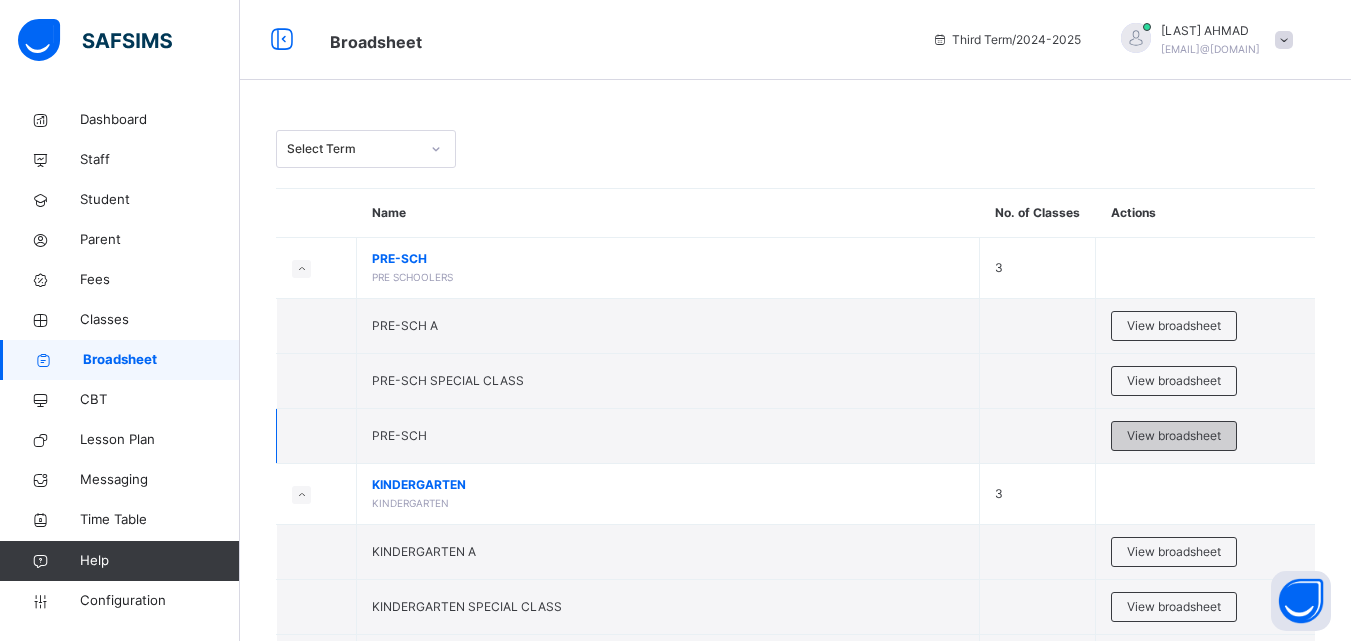 click on "View broadsheet" at bounding box center (1174, 436) 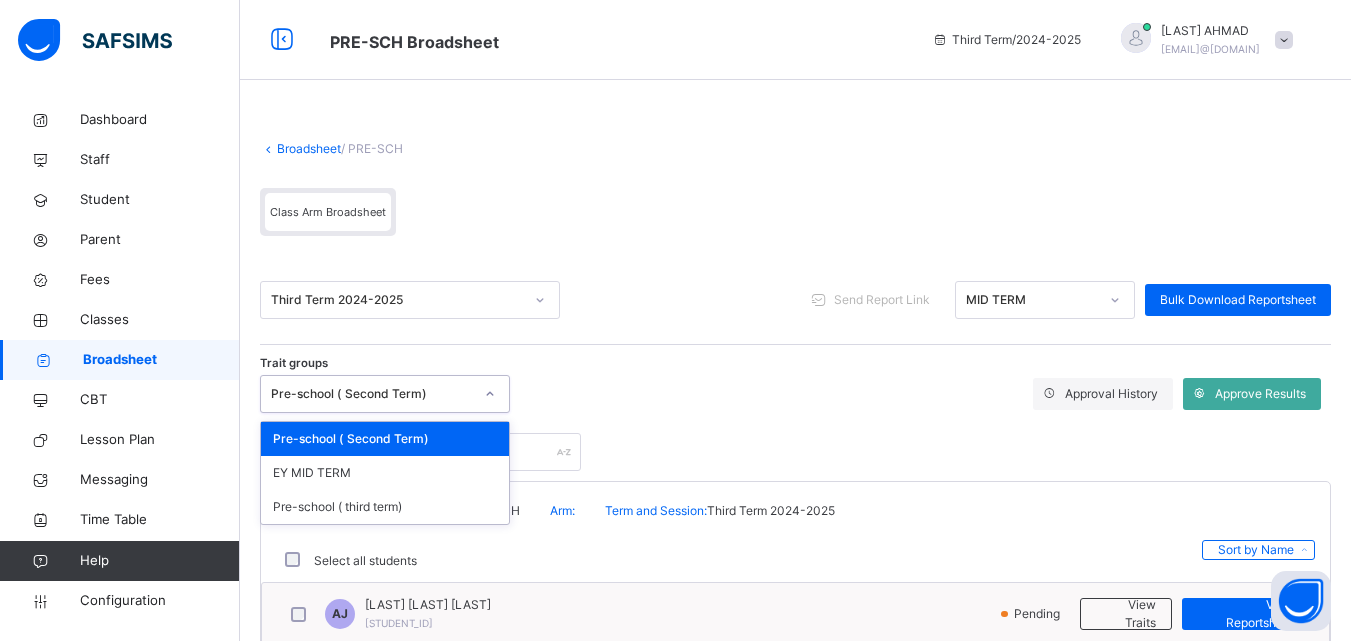 click 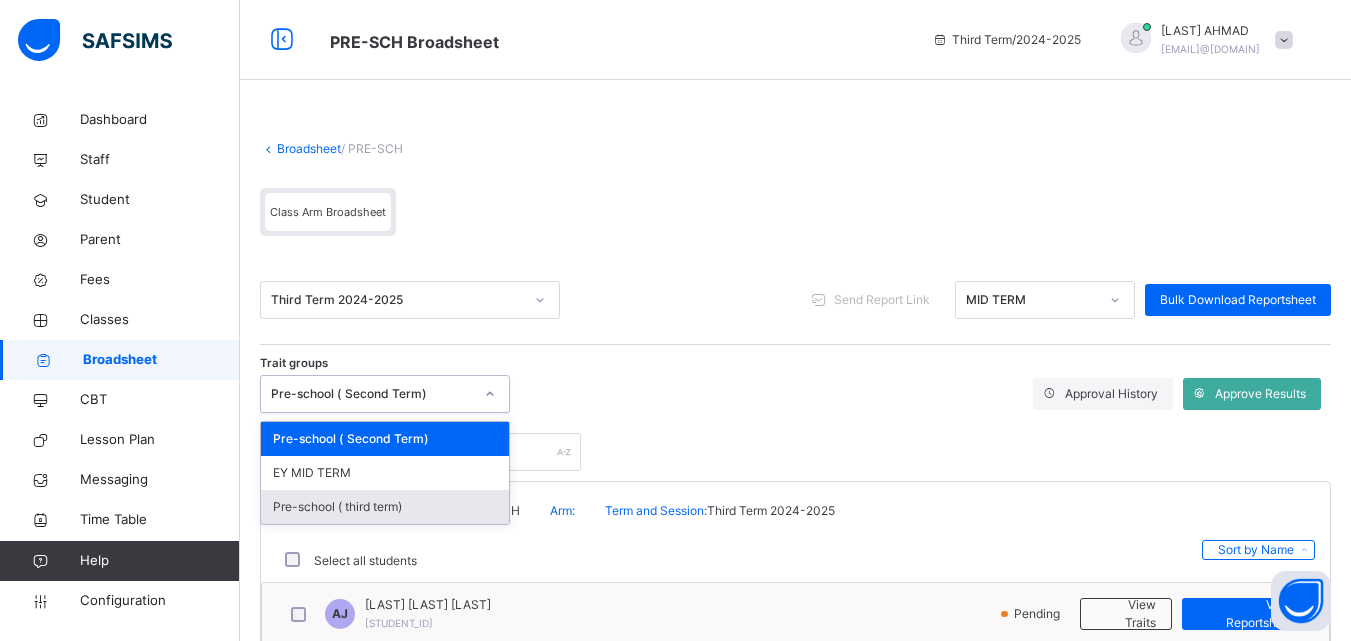click on "Pre-school ( third term)" at bounding box center [385, 507] 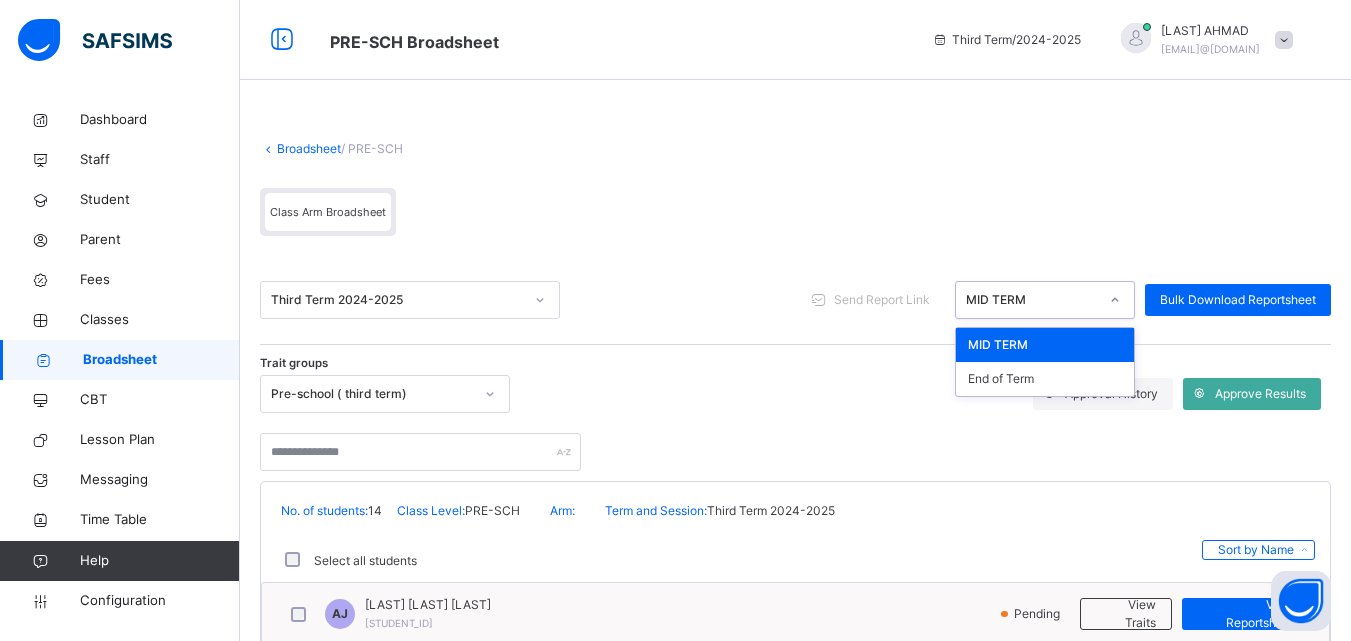 click 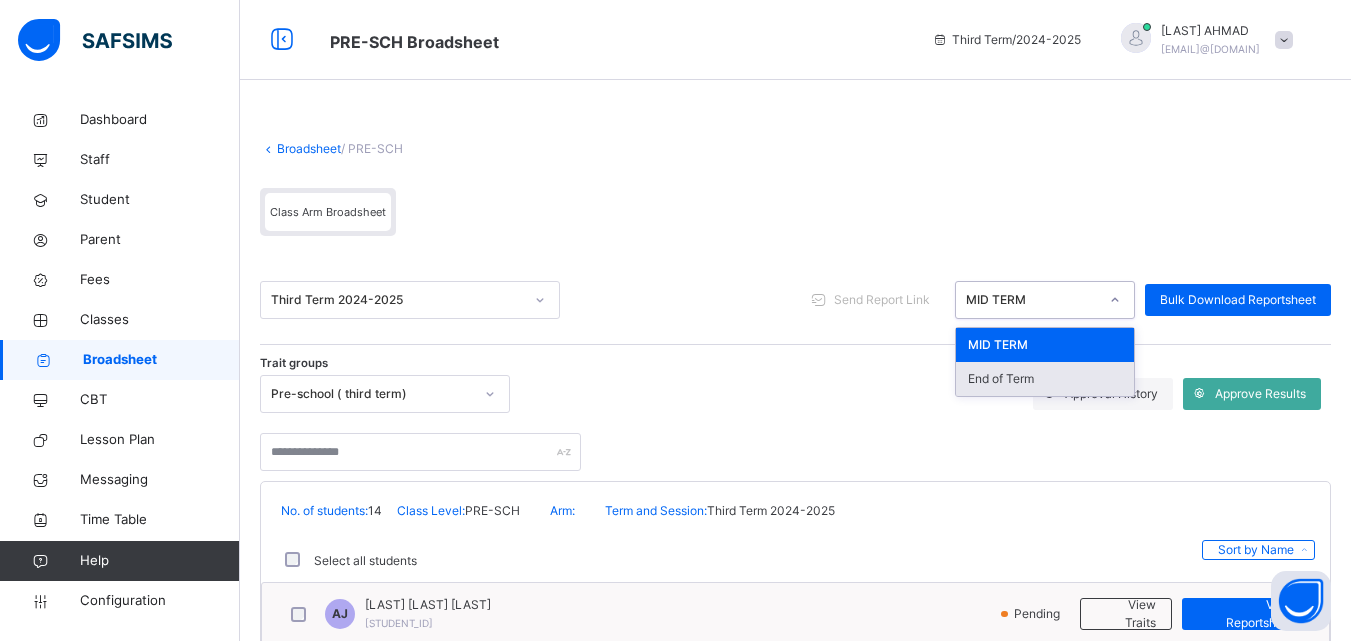 click on "End of Term" at bounding box center (1045, 379) 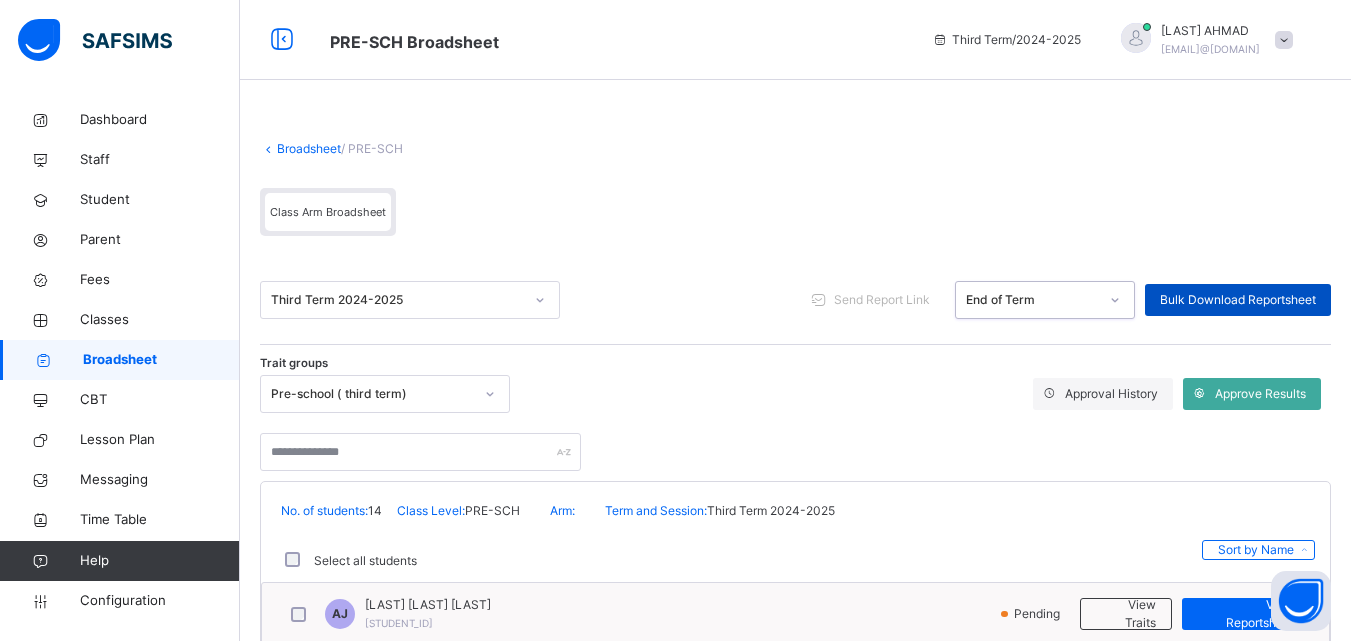 click on "Bulk Download Reportsheet" at bounding box center (1238, 300) 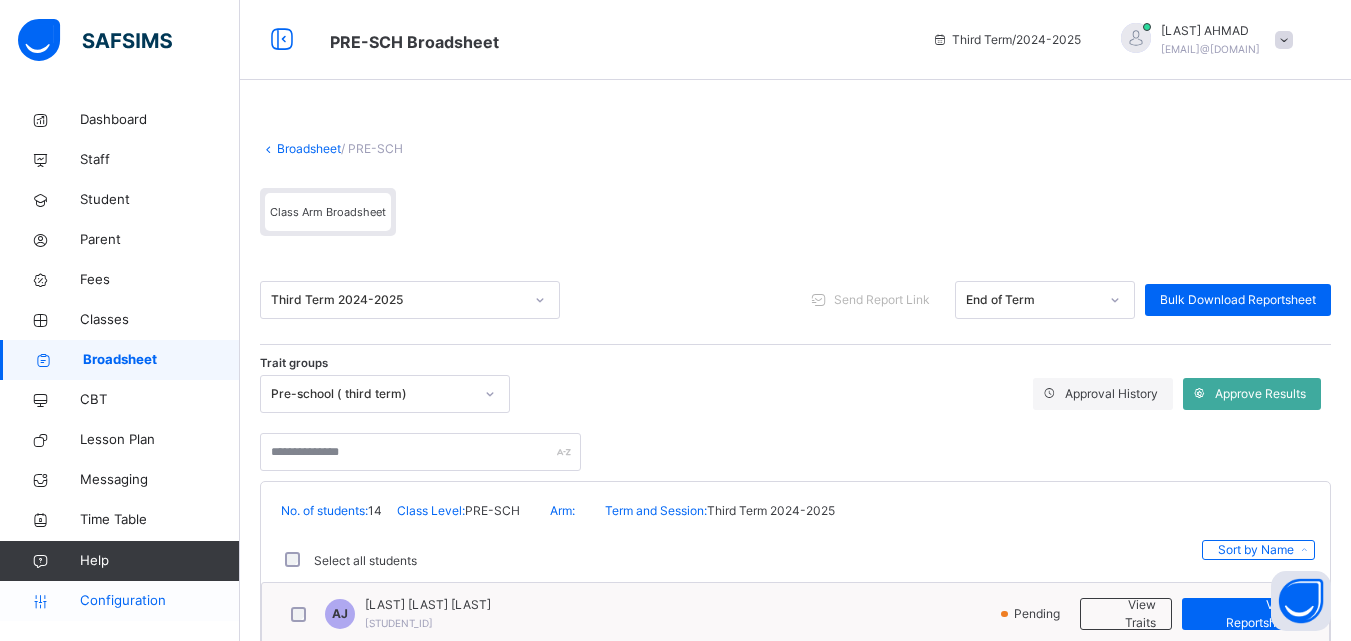 click on "Configuration" at bounding box center (159, 601) 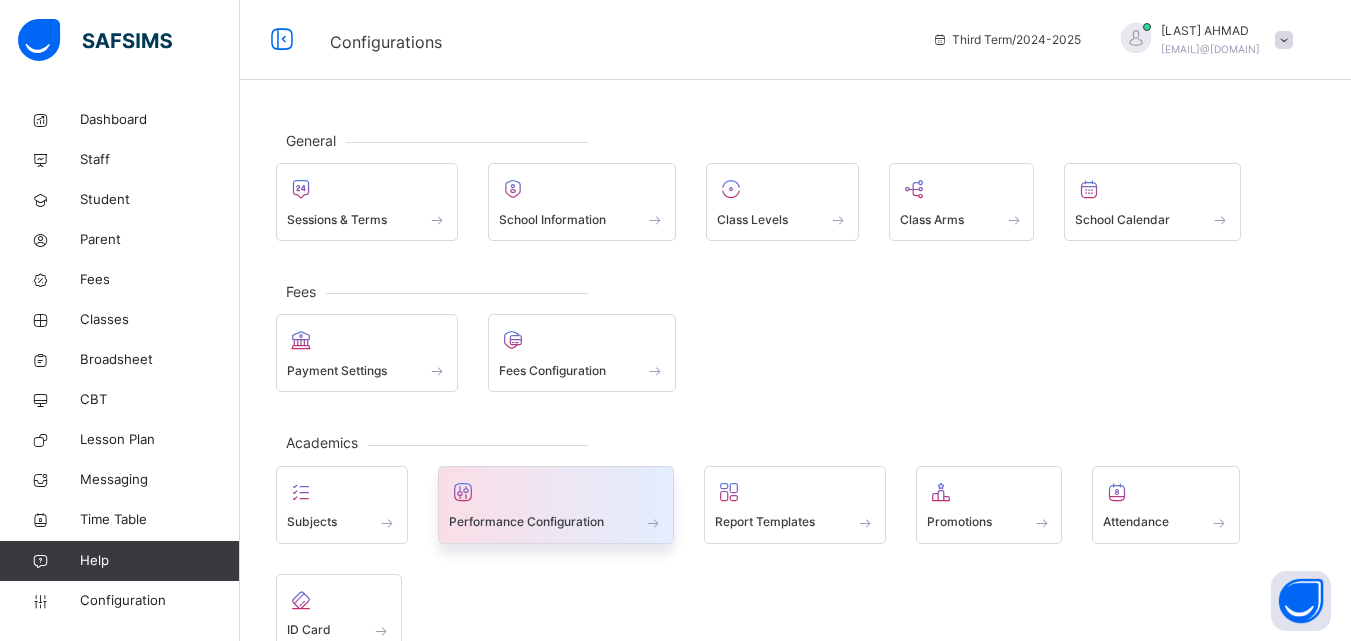 click on "Performance Configuration" at bounding box center (556, 522) 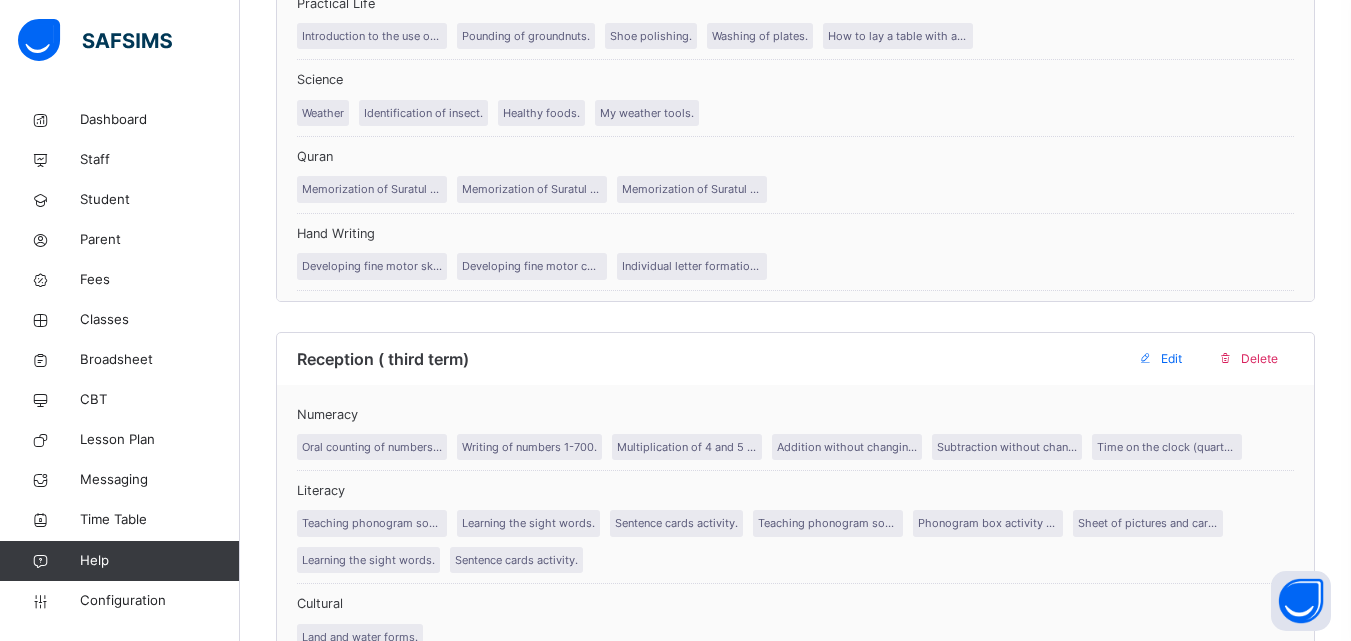 scroll, scrollTop: 6160, scrollLeft: 0, axis: vertical 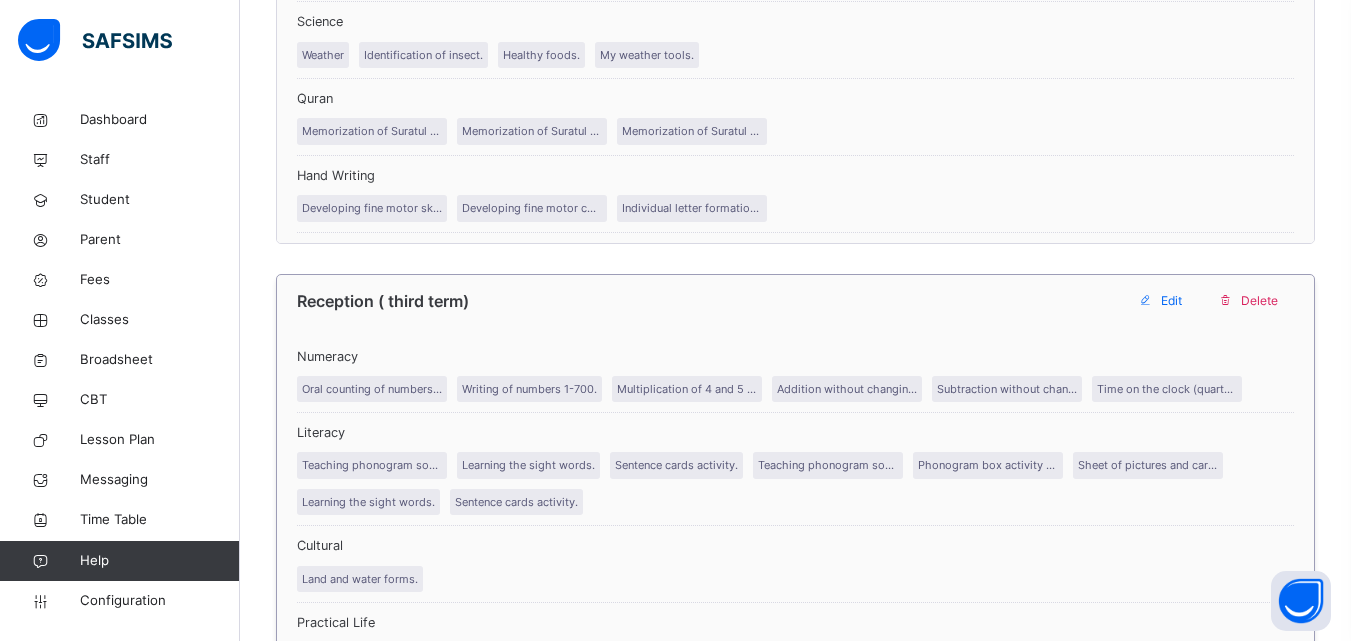 click on "Edit" at bounding box center (1171, 301) 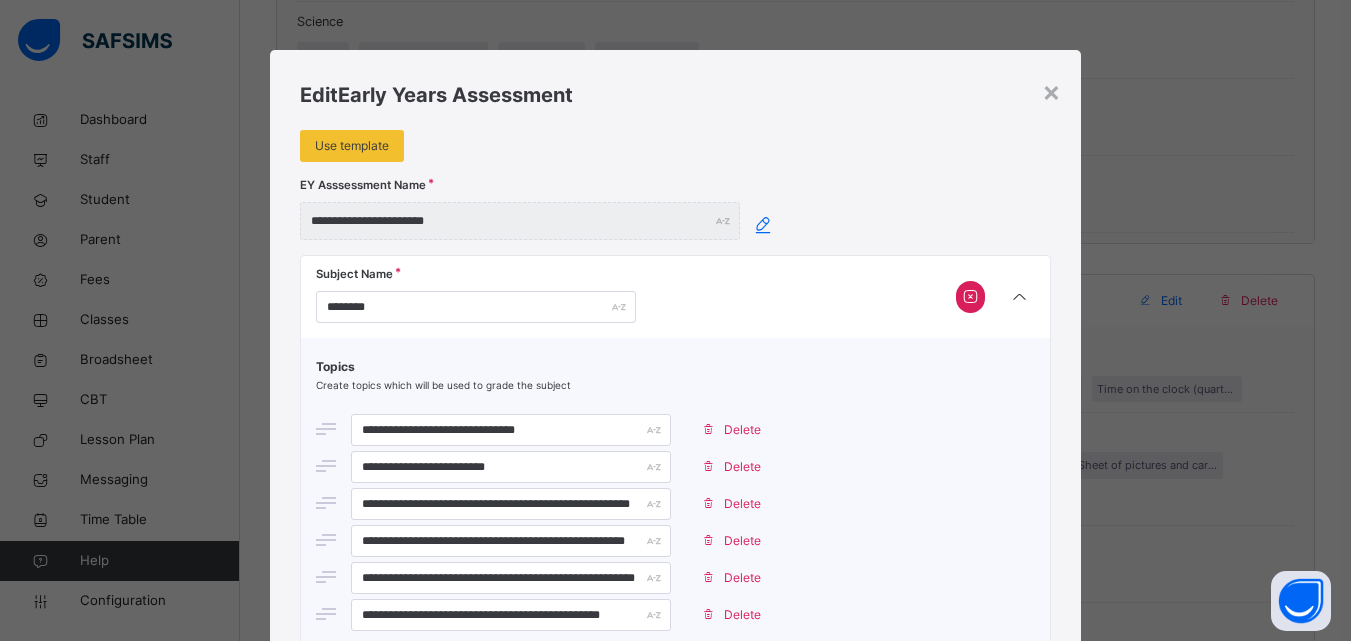 scroll, scrollTop: 561, scrollLeft: 0, axis: vertical 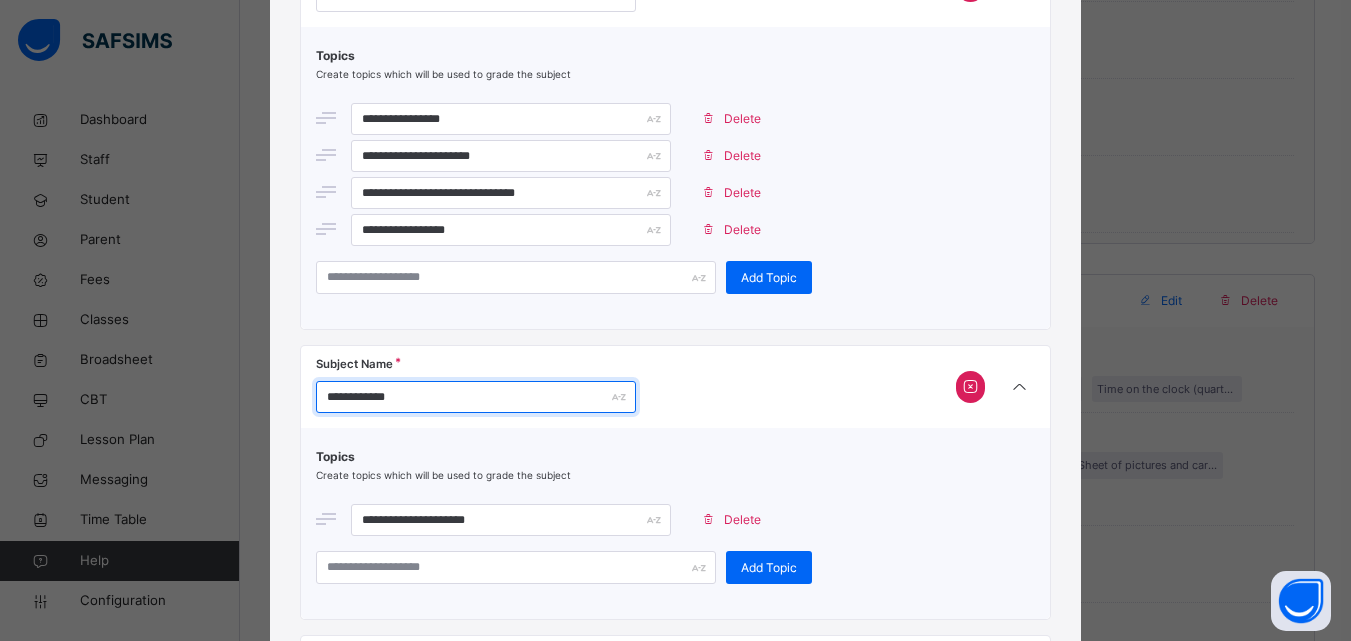 click on "**********" at bounding box center [476, 397] 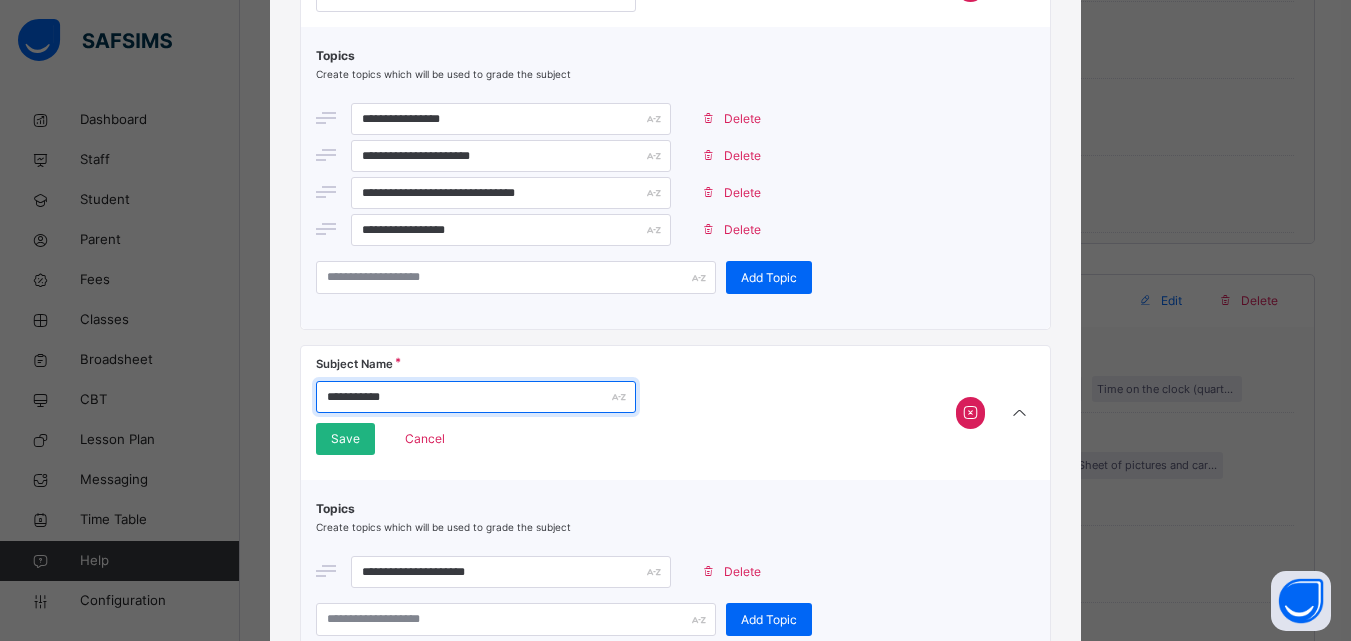 type on "**********" 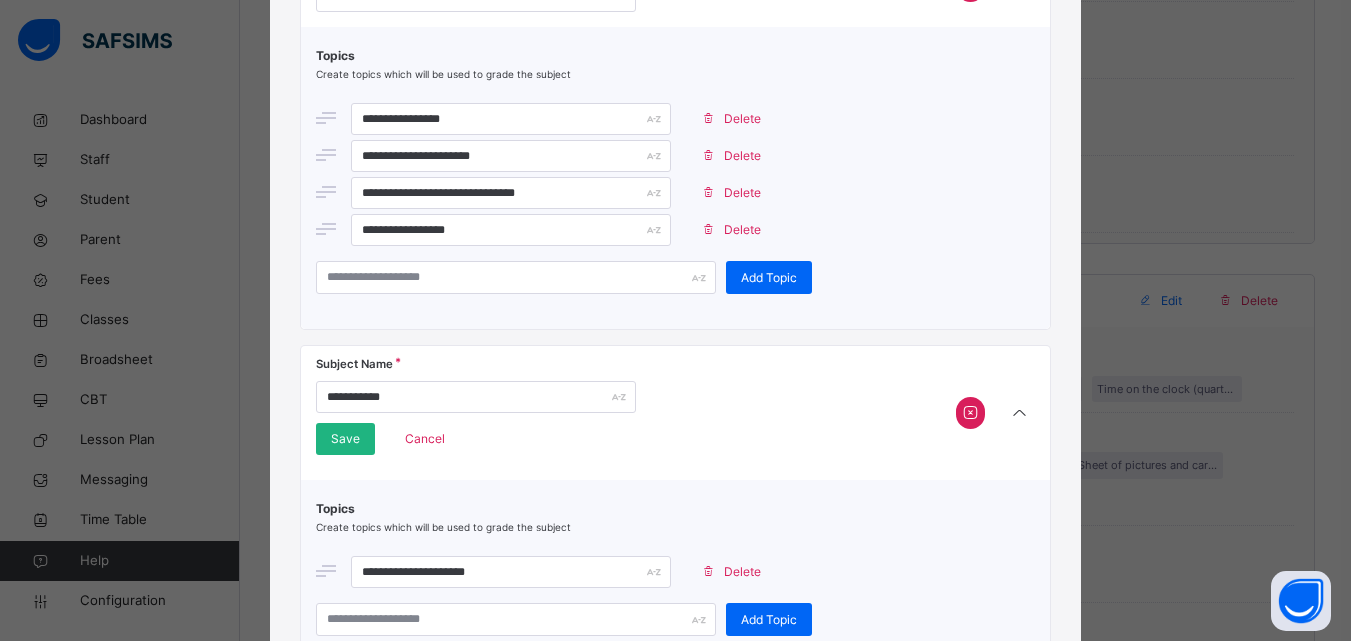 click on "Save" at bounding box center (345, 439) 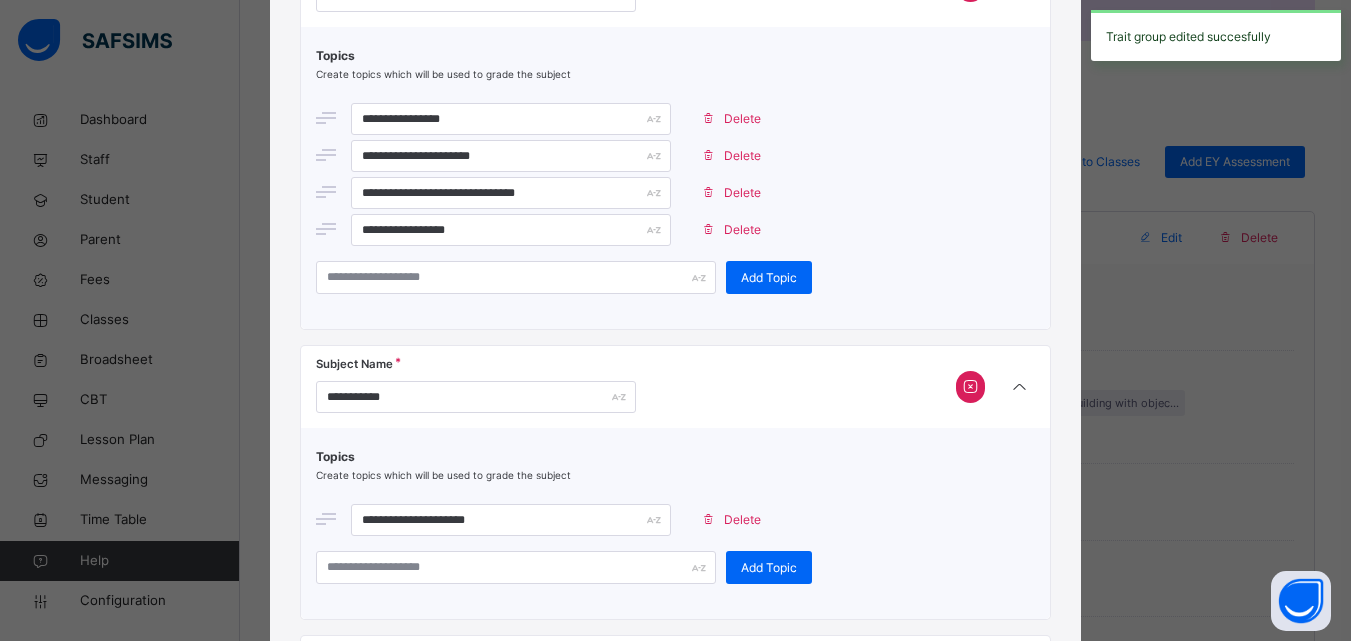 scroll, scrollTop: 6160, scrollLeft: 0, axis: vertical 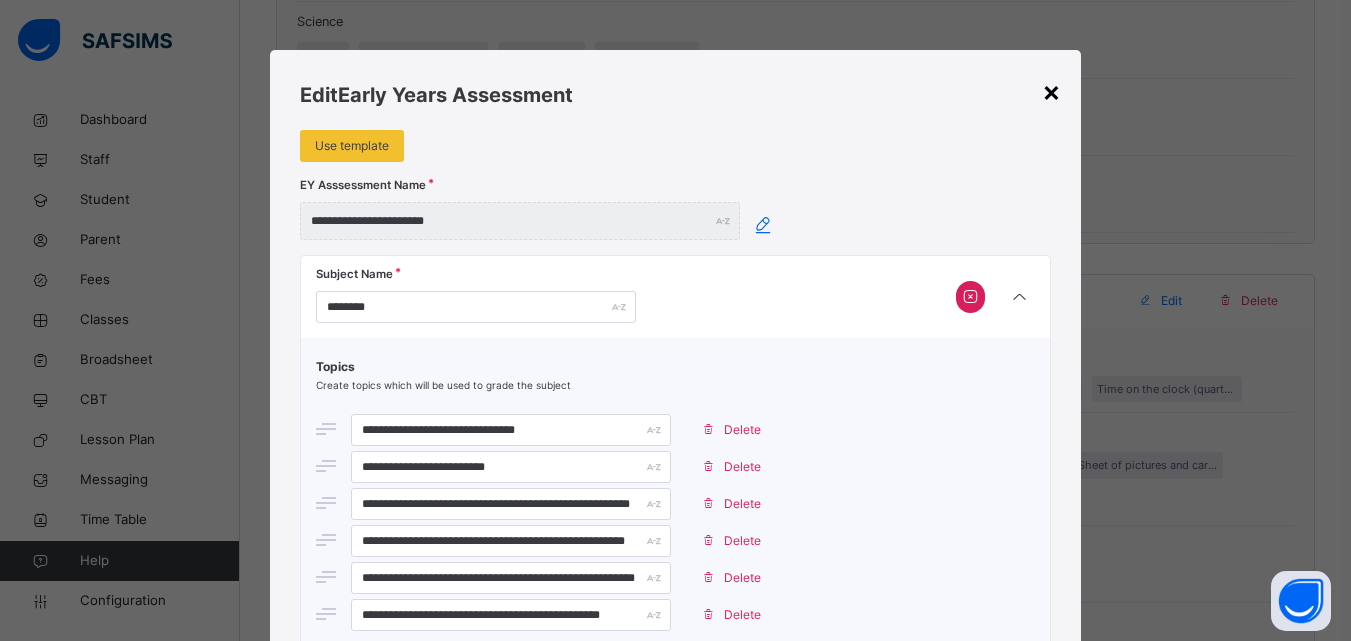 click on "×" at bounding box center (1051, 91) 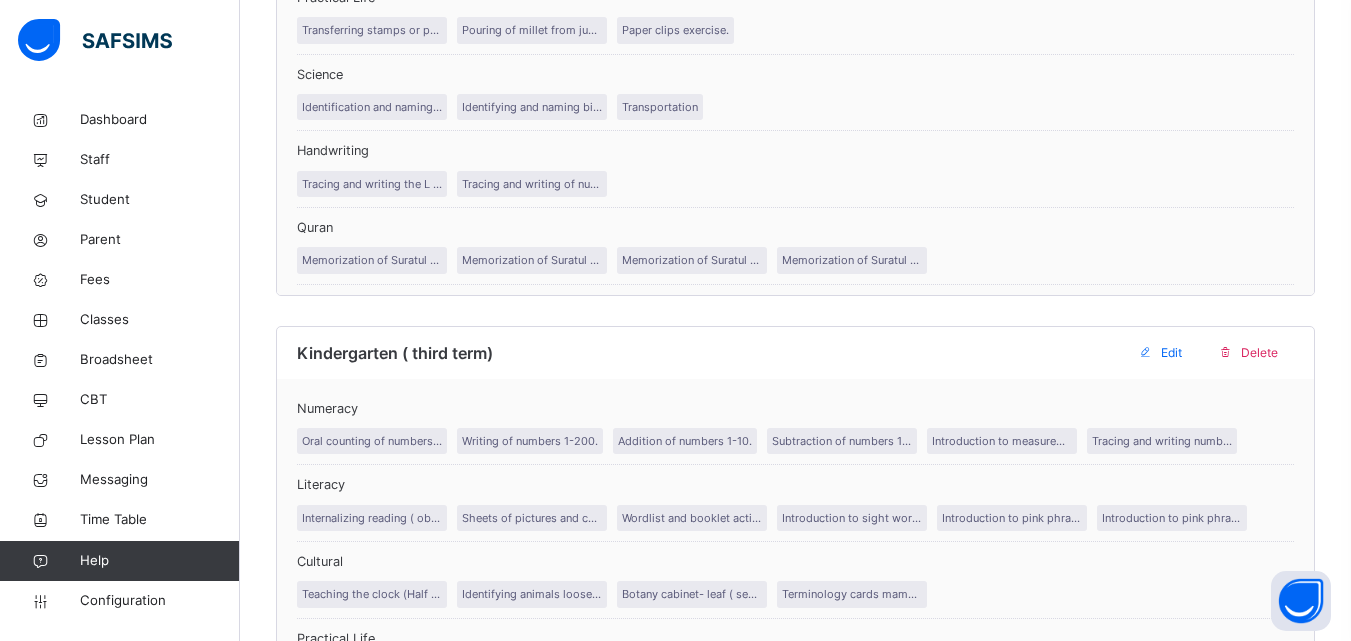 scroll, scrollTop: 5440, scrollLeft: 0, axis: vertical 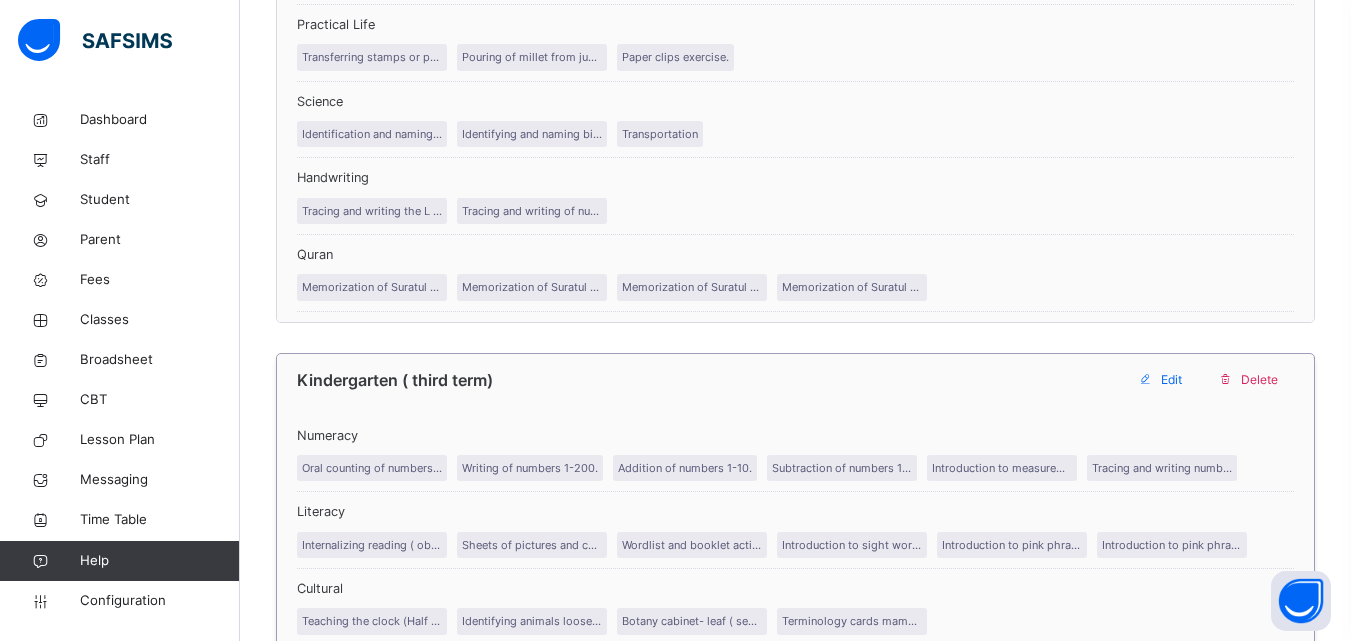 click on "Edit" at bounding box center [1171, 380] 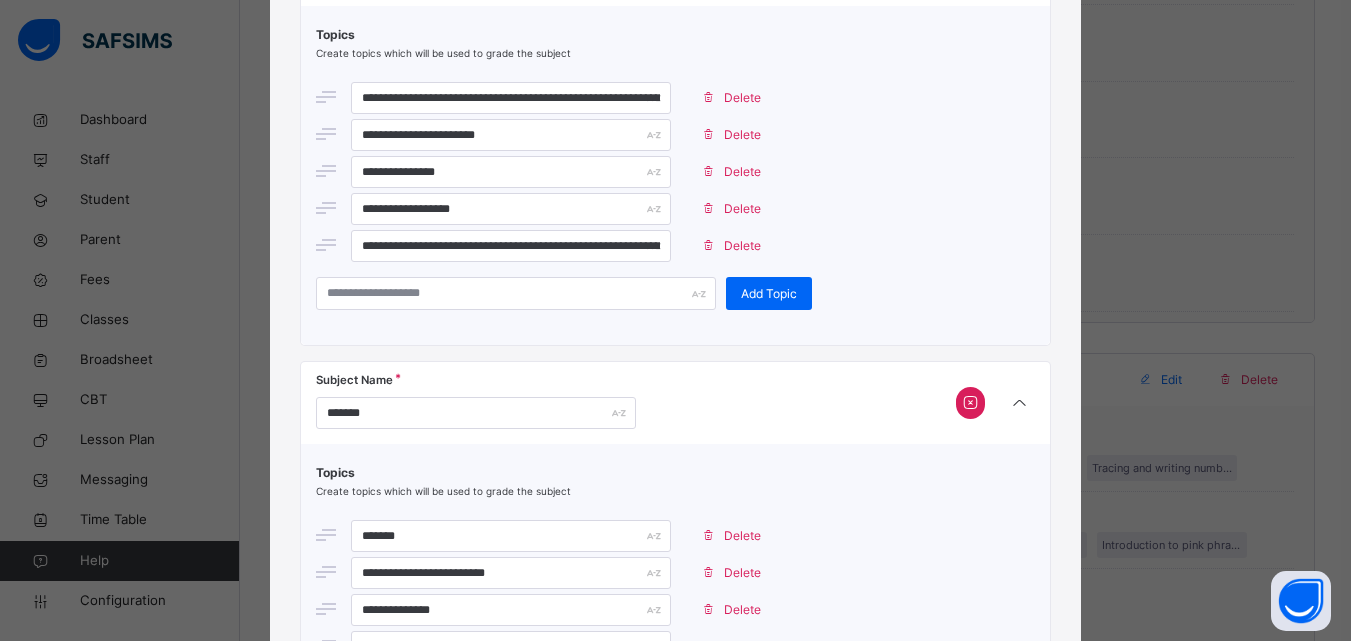 scroll, scrollTop: 2244, scrollLeft: 0, axis: vertical 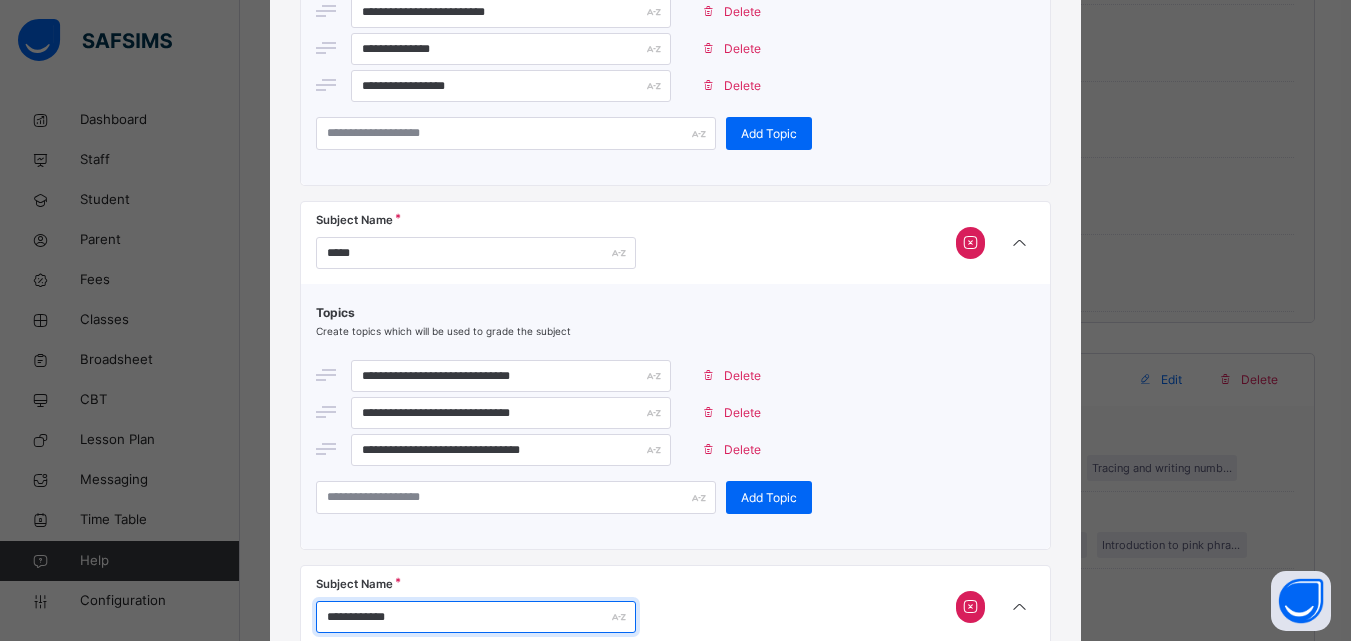 click on "**********" at bounding box center [476, 617] 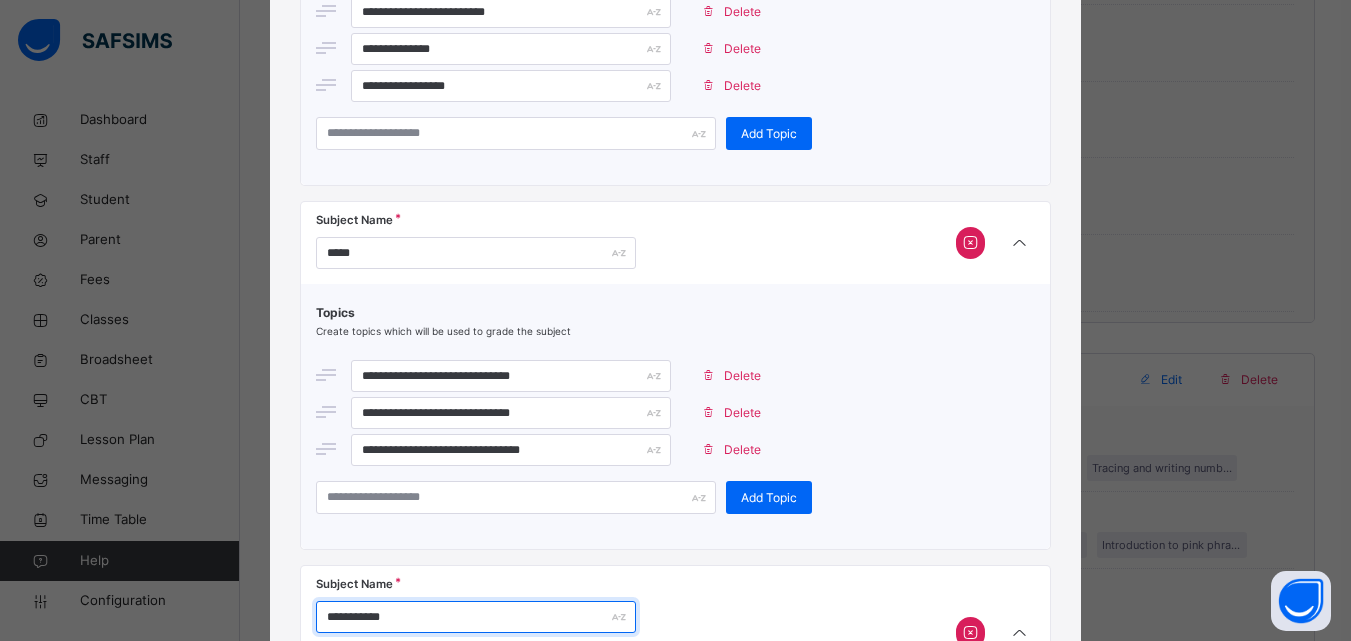 scroll, scrollTop: 2804, scrollLeft: 0, axis: vertical 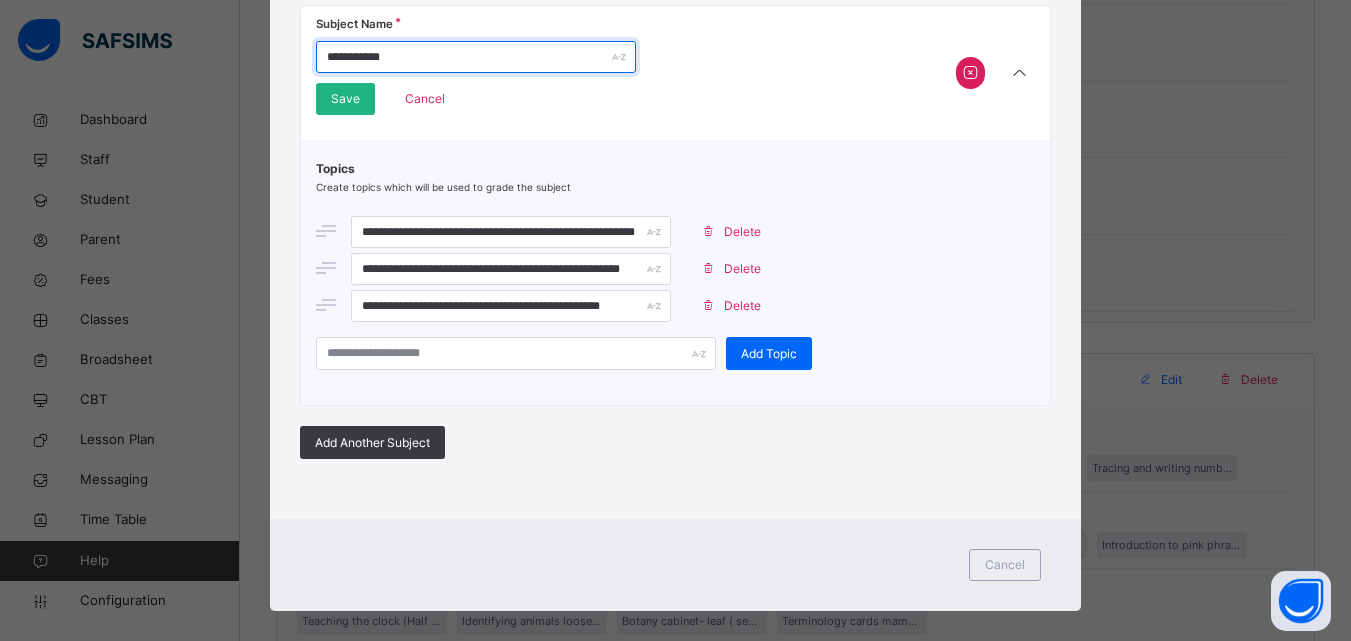 type on "**********" 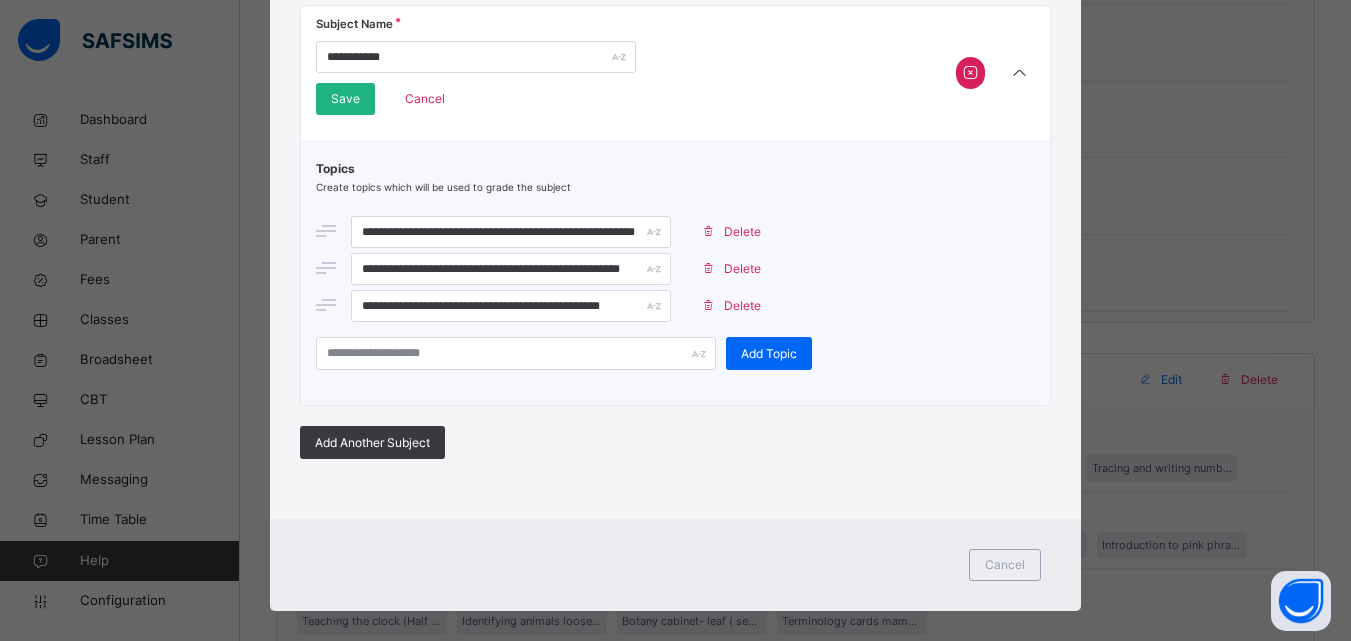 click on "Save" at bounding box center (345, 99) 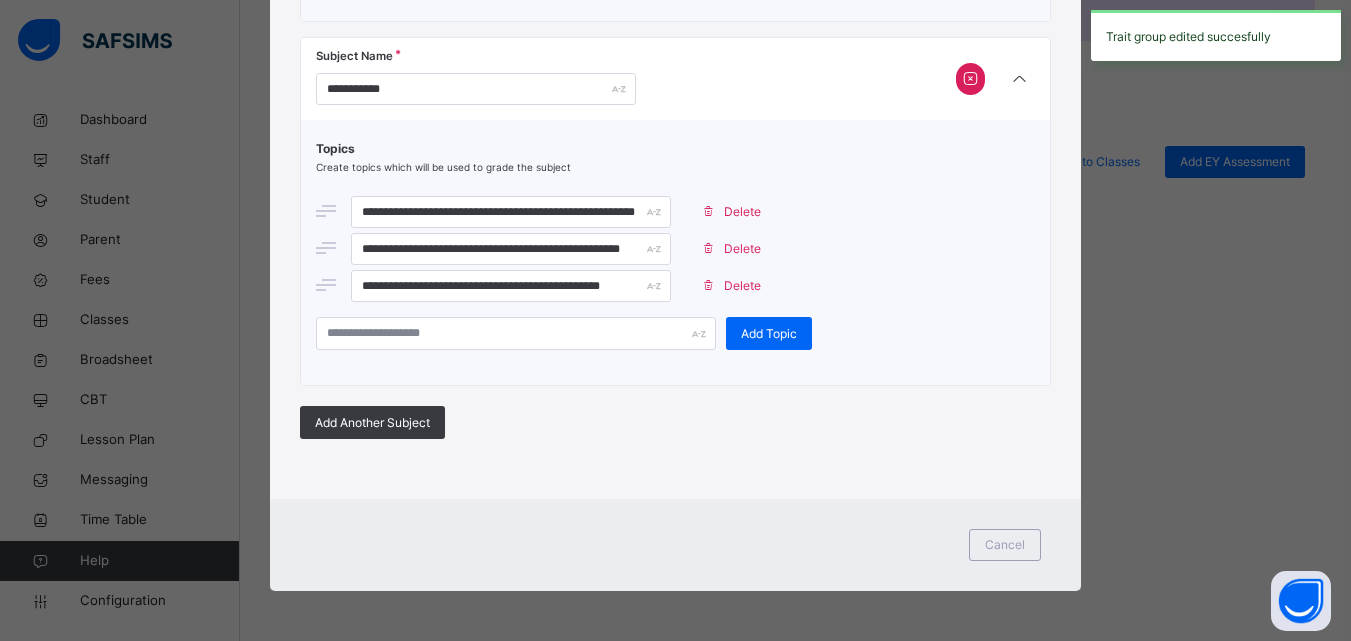 scroll, scrollTop: 342, scrollLeft: 0, axis: vertical 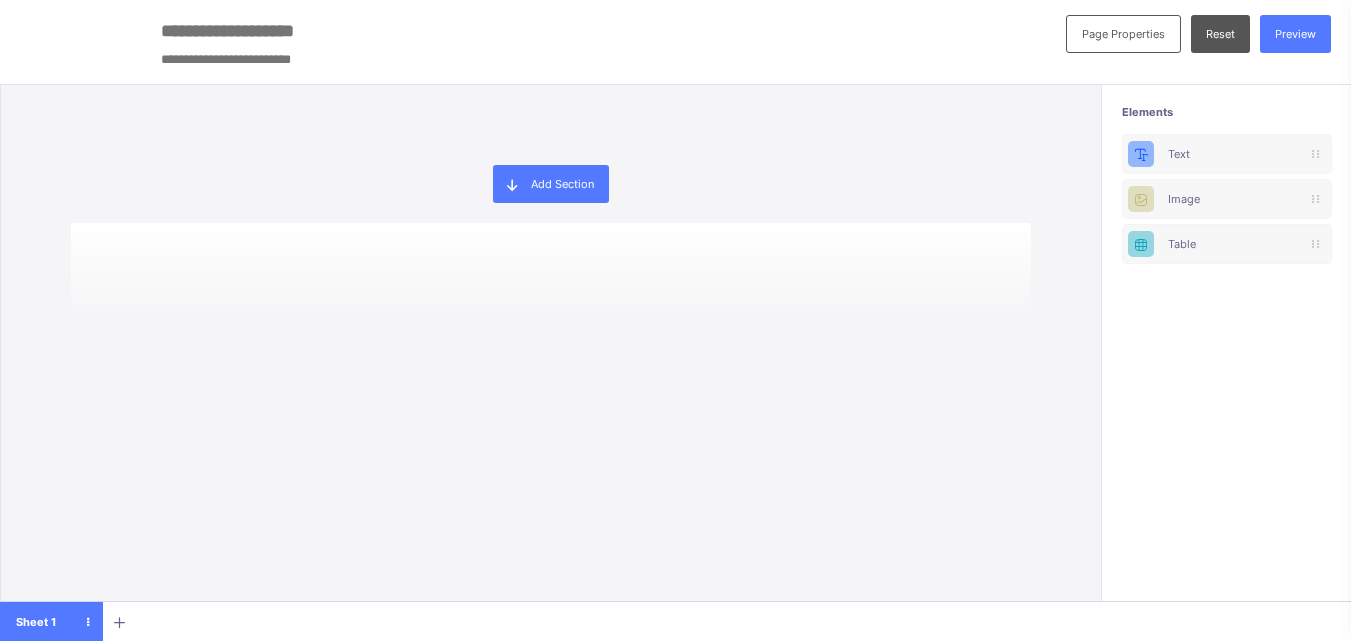 click on "Add Section" at bounding box center (562, 184) 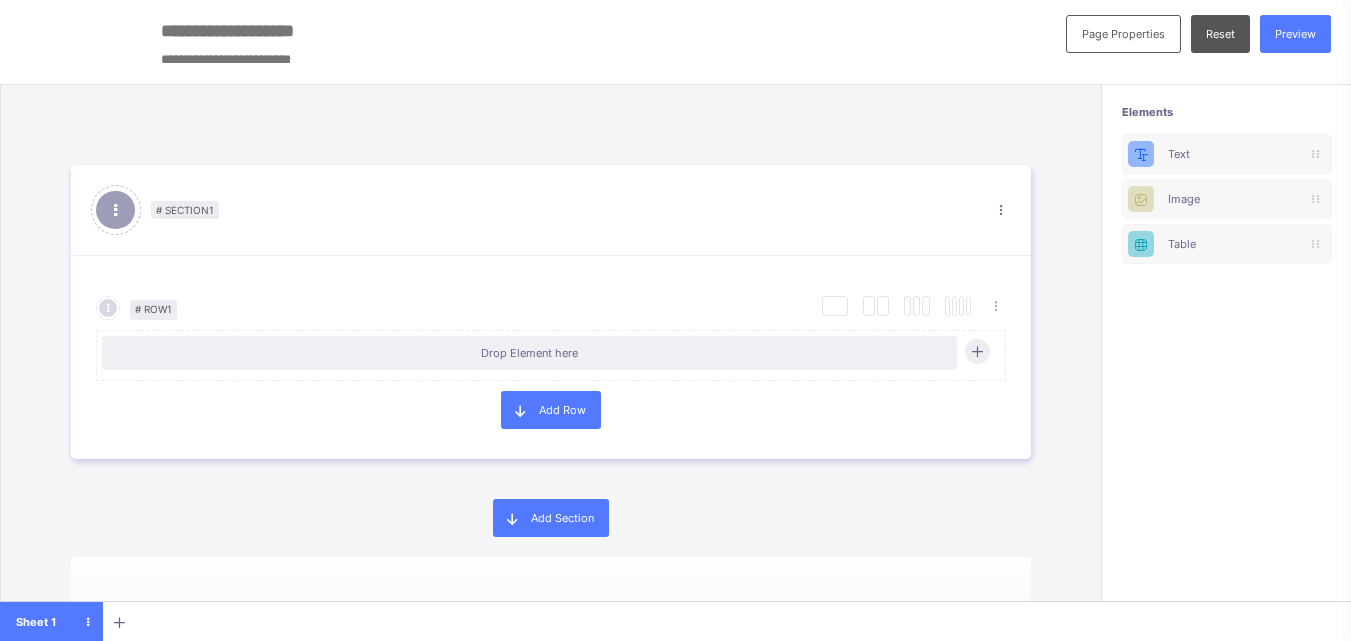 scroll, scrollTop: 21, scrollLeft: 0, axis: vertical 